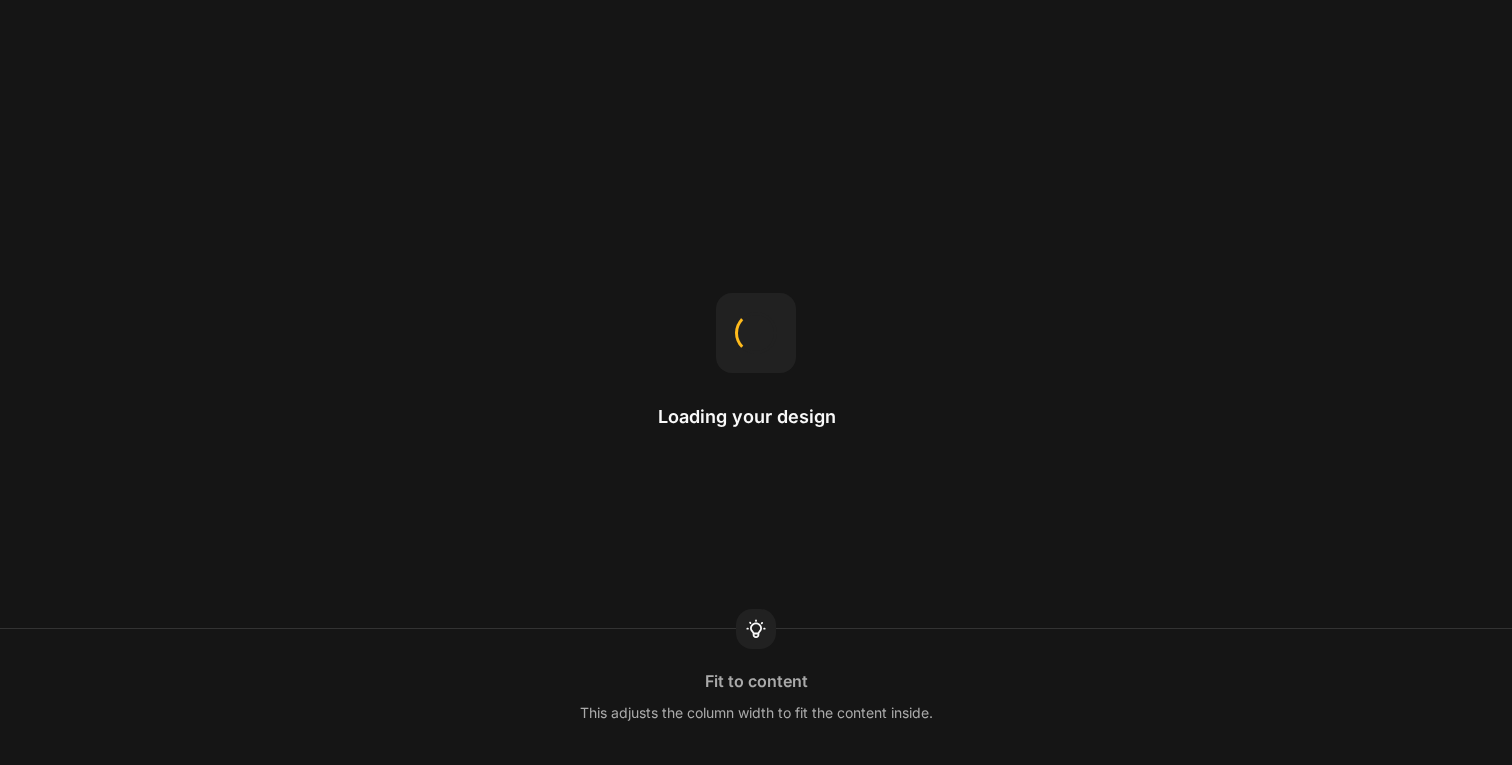 scroll, scrollTop: 0, scrollLeft: 0, axis: both 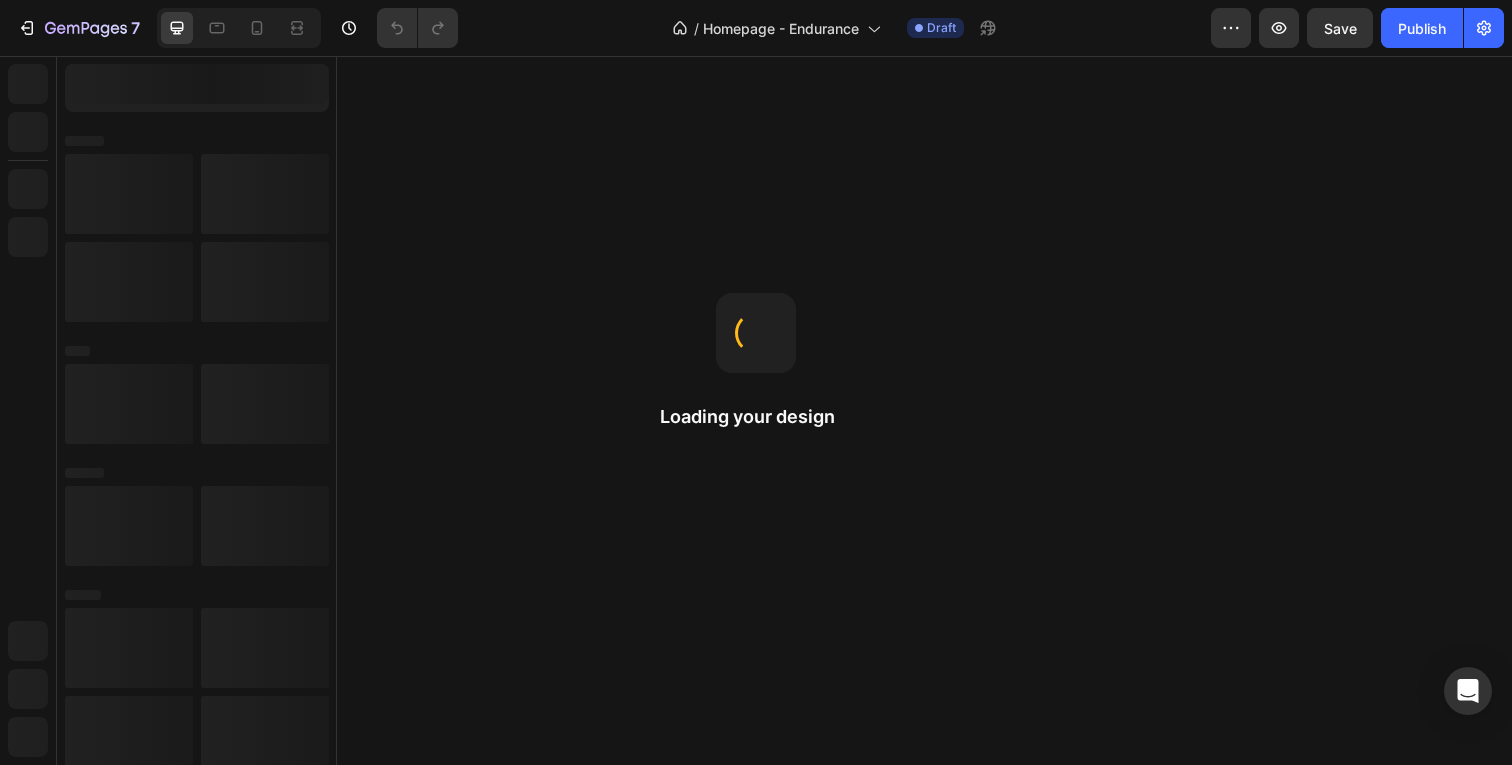 select on "S" 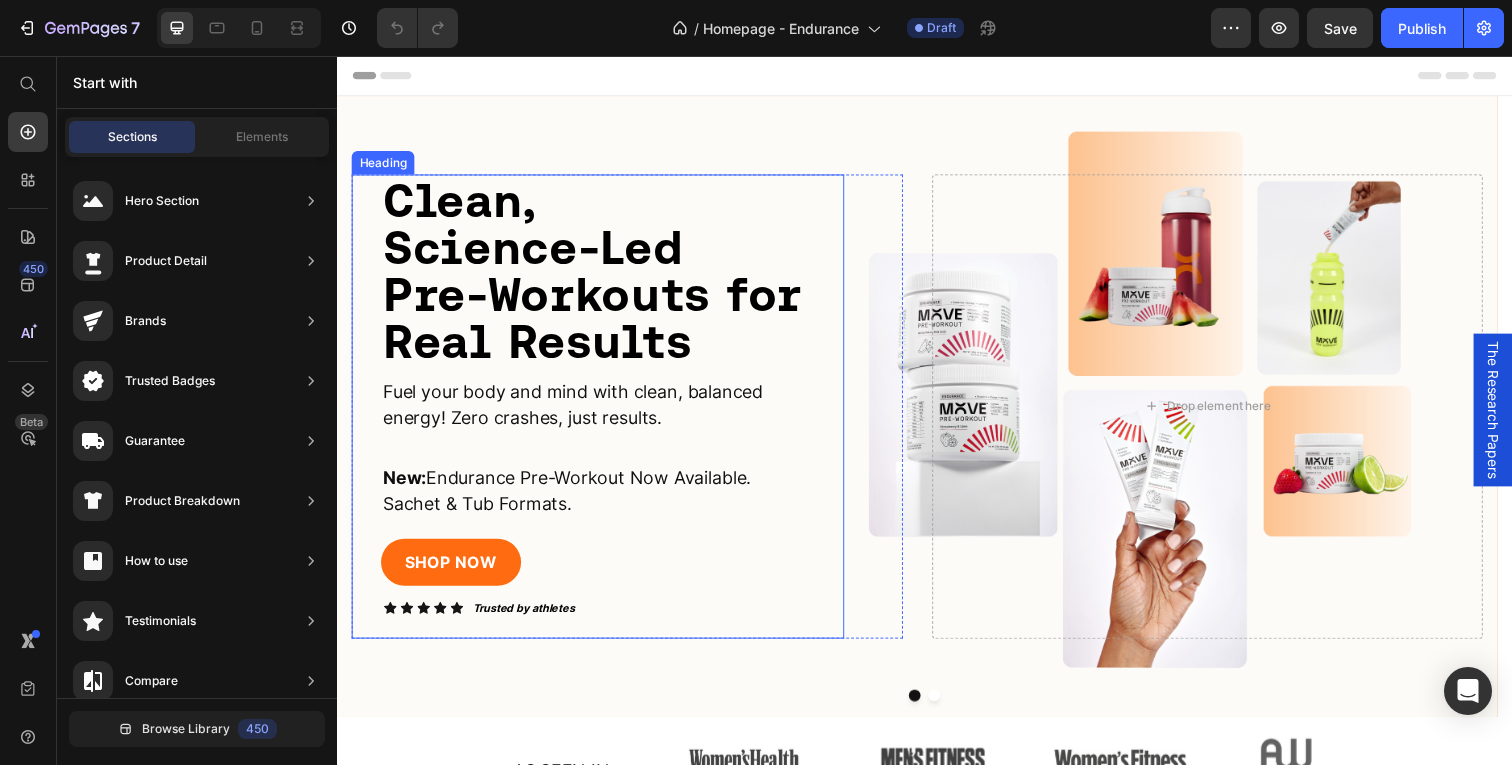 scroll, scrollTop: 0, scrollLeft: 0, axis: both 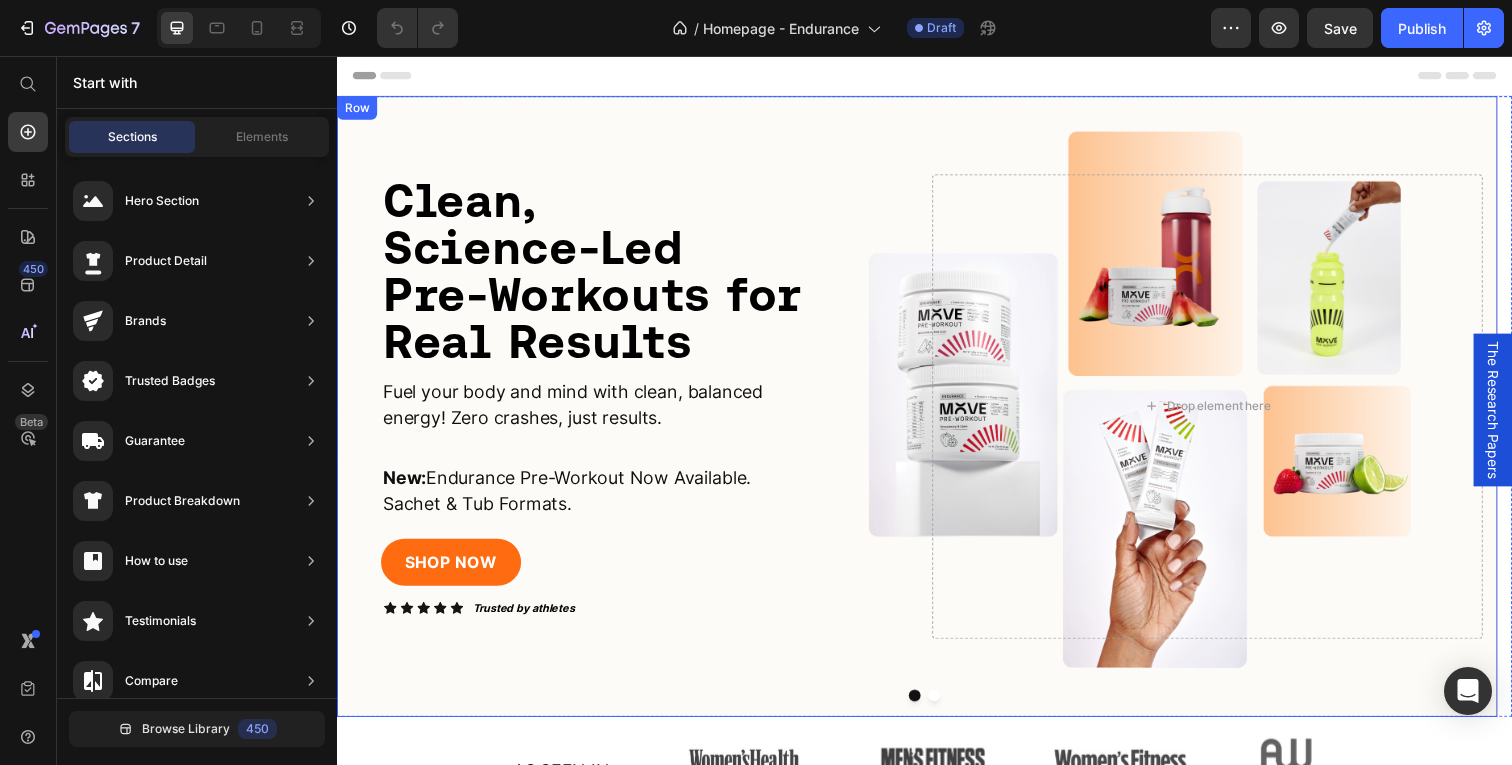 click on "Clean,  Science-Led  Pre-Workouts for Real Results Heading Fuel your body and mind with clean, balanced energy! Zero crashes, just results. Text Block New:  Endurance Pre-Workout Now Available. Sachet & Tub Formats. Text Block SHOP NOW Button Icon Icon Icon Icon Icon Icon List Trusted by athletes Text Block Row Image Row
Drop element here Row Row" at bounding box center (929, 414) 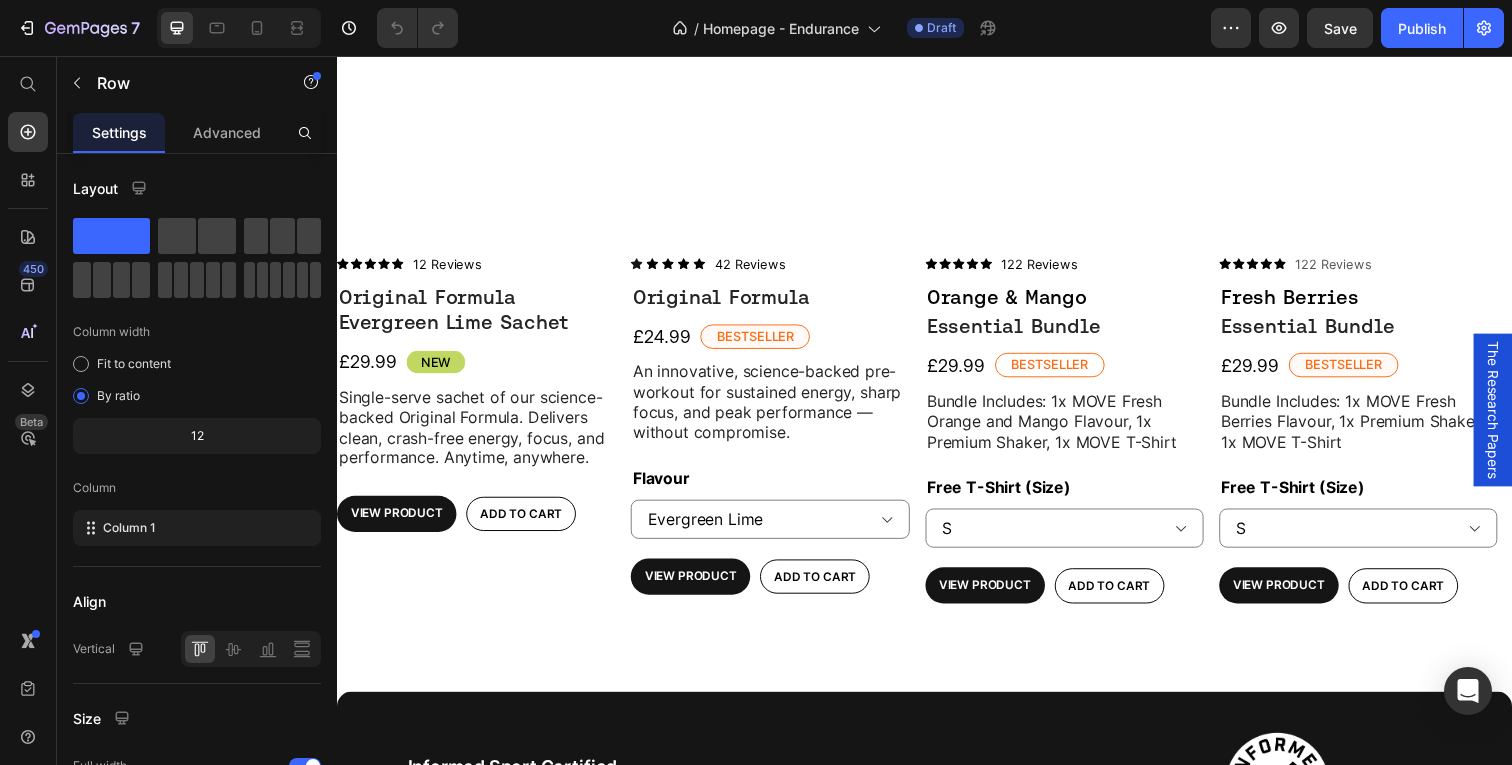 scroll, scrollTop: 1073, scrollLeft: 0, axis: vertical 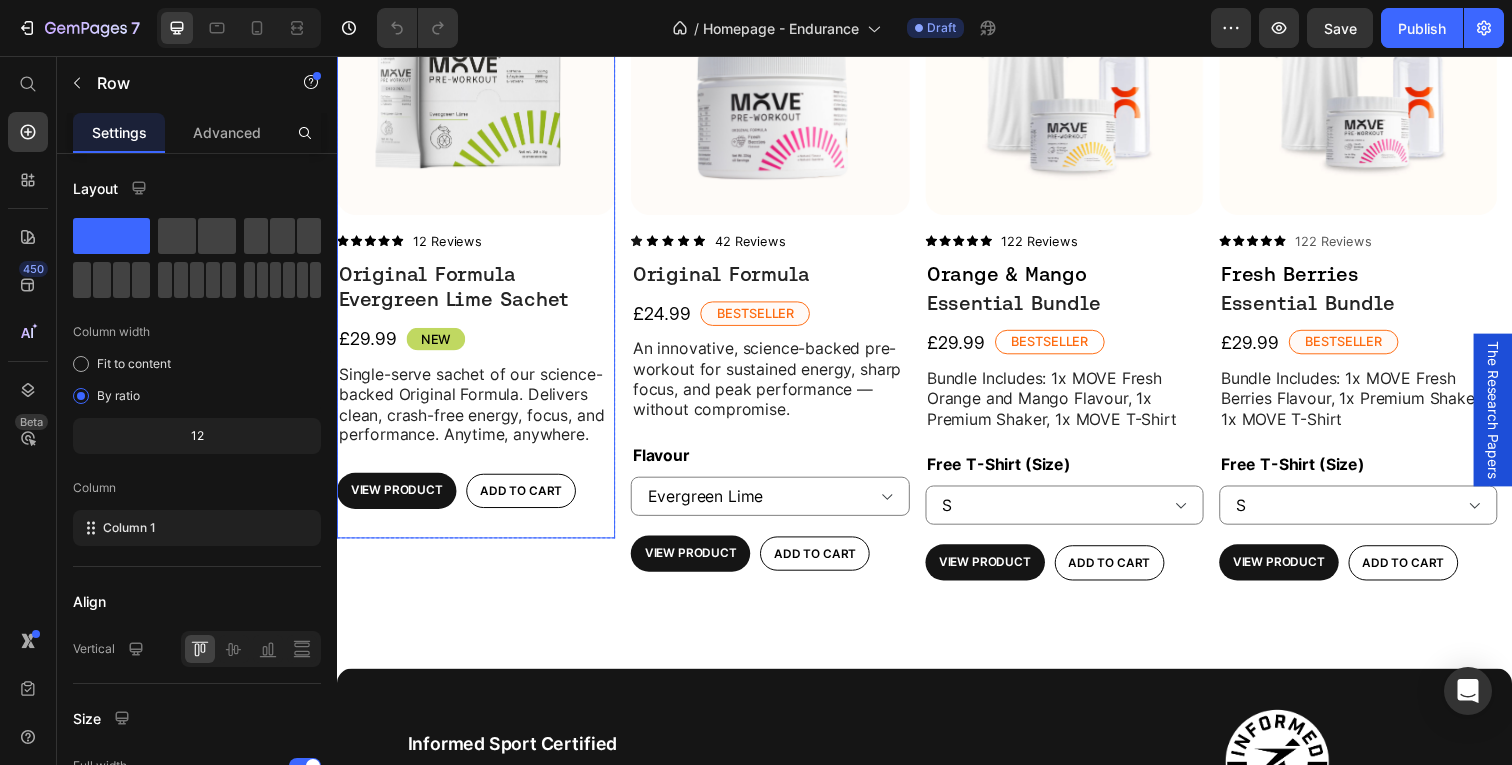 click on "Product Images Icon Icon Icon Icon Icon Icon List 12 Reviews Text Block Row Original Formula Evergreen Lime Sachet Product Title £29.99 Product Price NEW Text Block Row Single-serve sachet of our science-backed Original Formula. Delivers clean, crash-free energy, focus, and performance. Anytime, anywhere. Text Block View Product Product View More Add to cart Add to Cart Row Product" at bounding box center [479, 242] 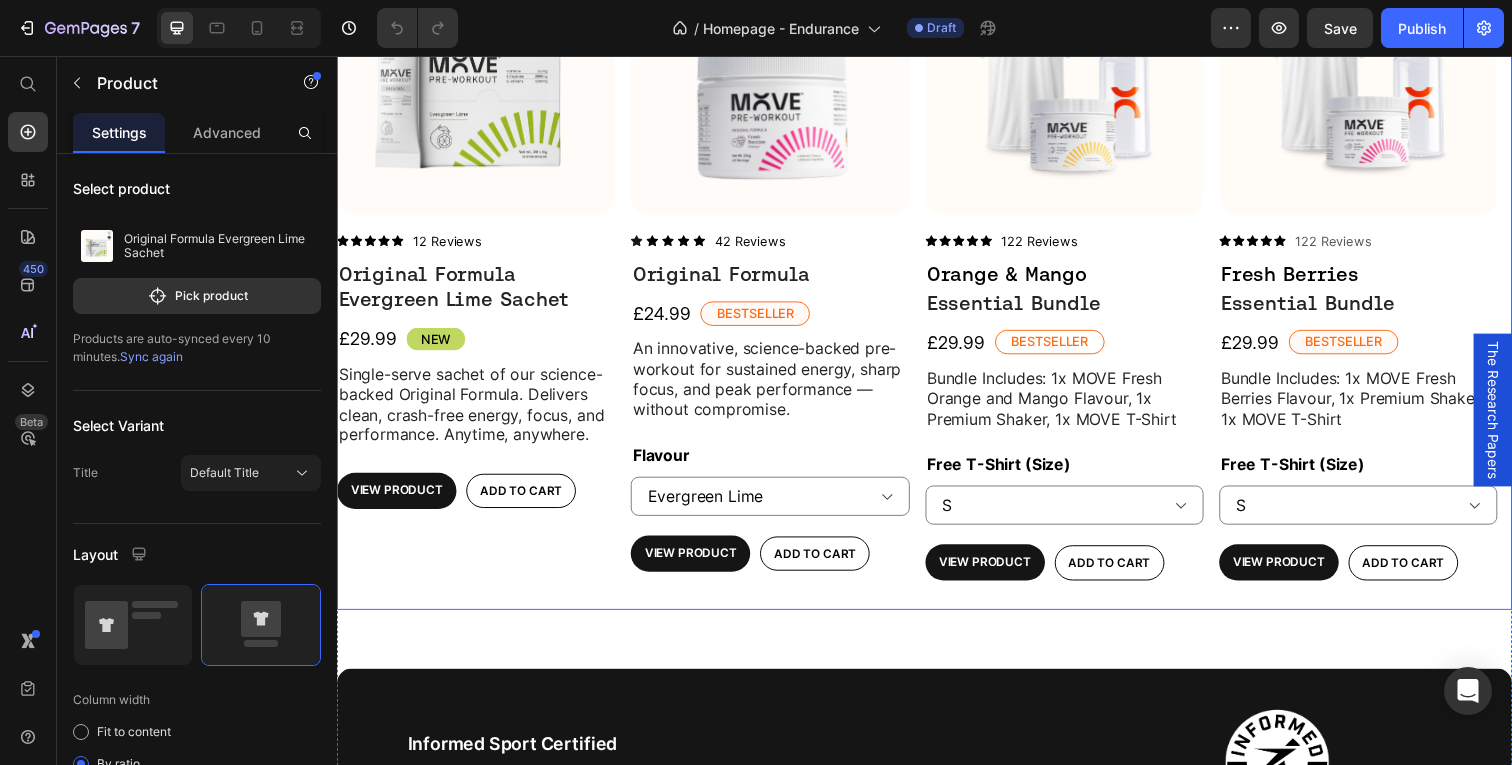 click on "Product Images Icon Icon Icon Icon Icon Icon List 12 Reviews Text Block Row Original Formula Evergreen Lime Sachet Product Title £29.99 Product Price NEW Text Block Row Single-serve sachet of our science-backed Original Formula. Delivers clean, crash-free energy, focus, and performance. Anytime, anywhere. Text Block View Product Product View More Add to cart Add to Cart Row Product Row" at bounding box center [479, 279] 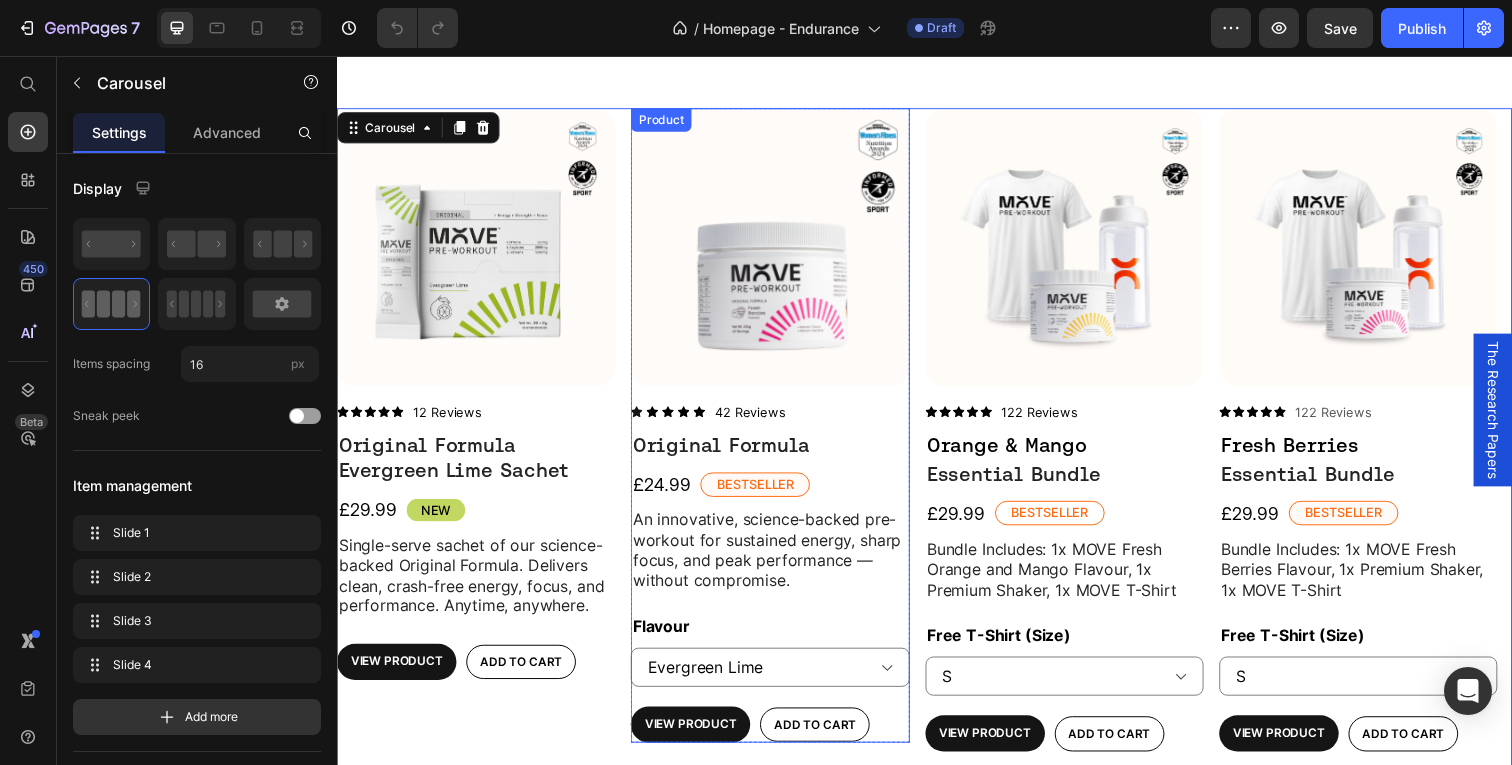 scroll, scrollTop: 530, scrollLeft: 0, axis: vertical 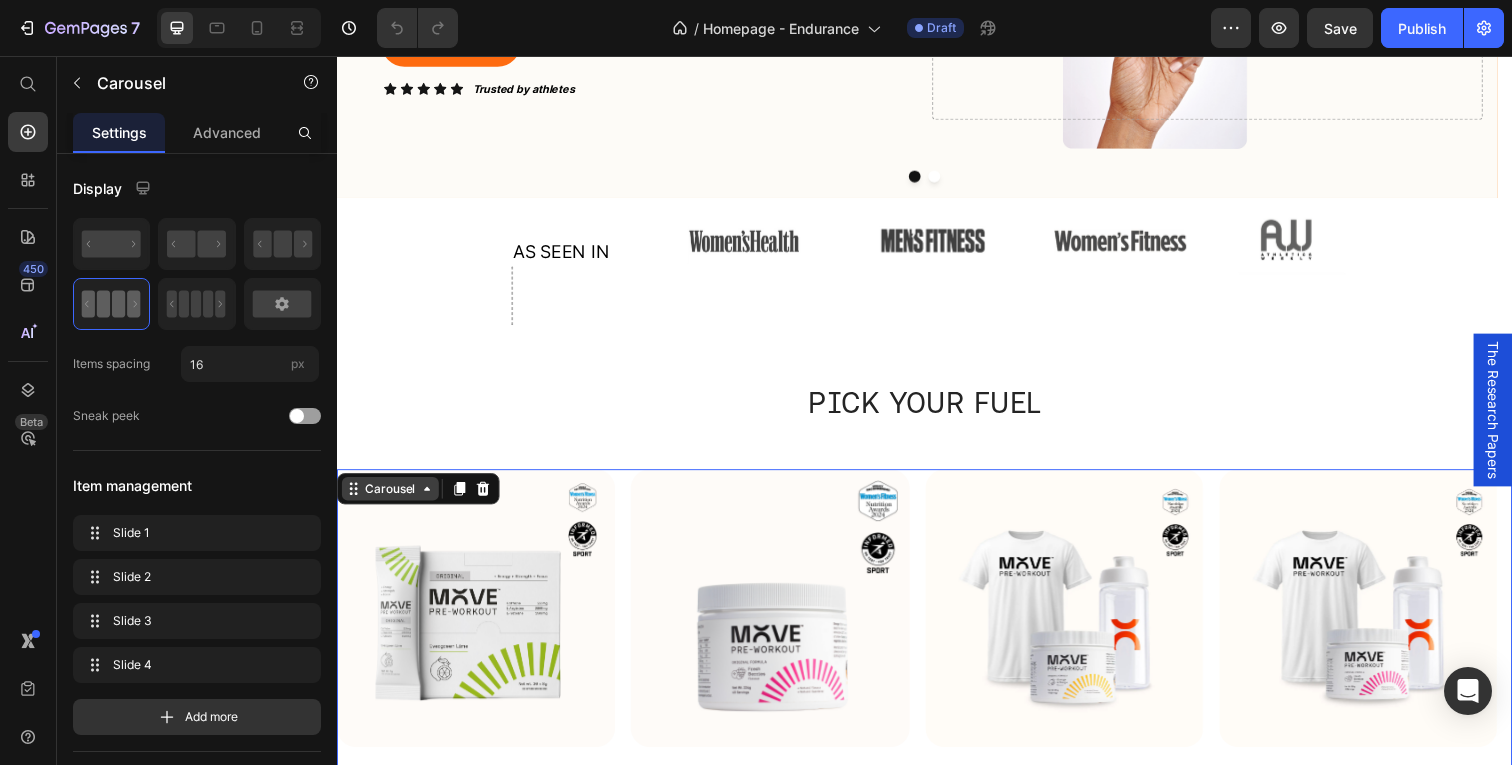 click on "Carousel" at bounding box center (391, 498) 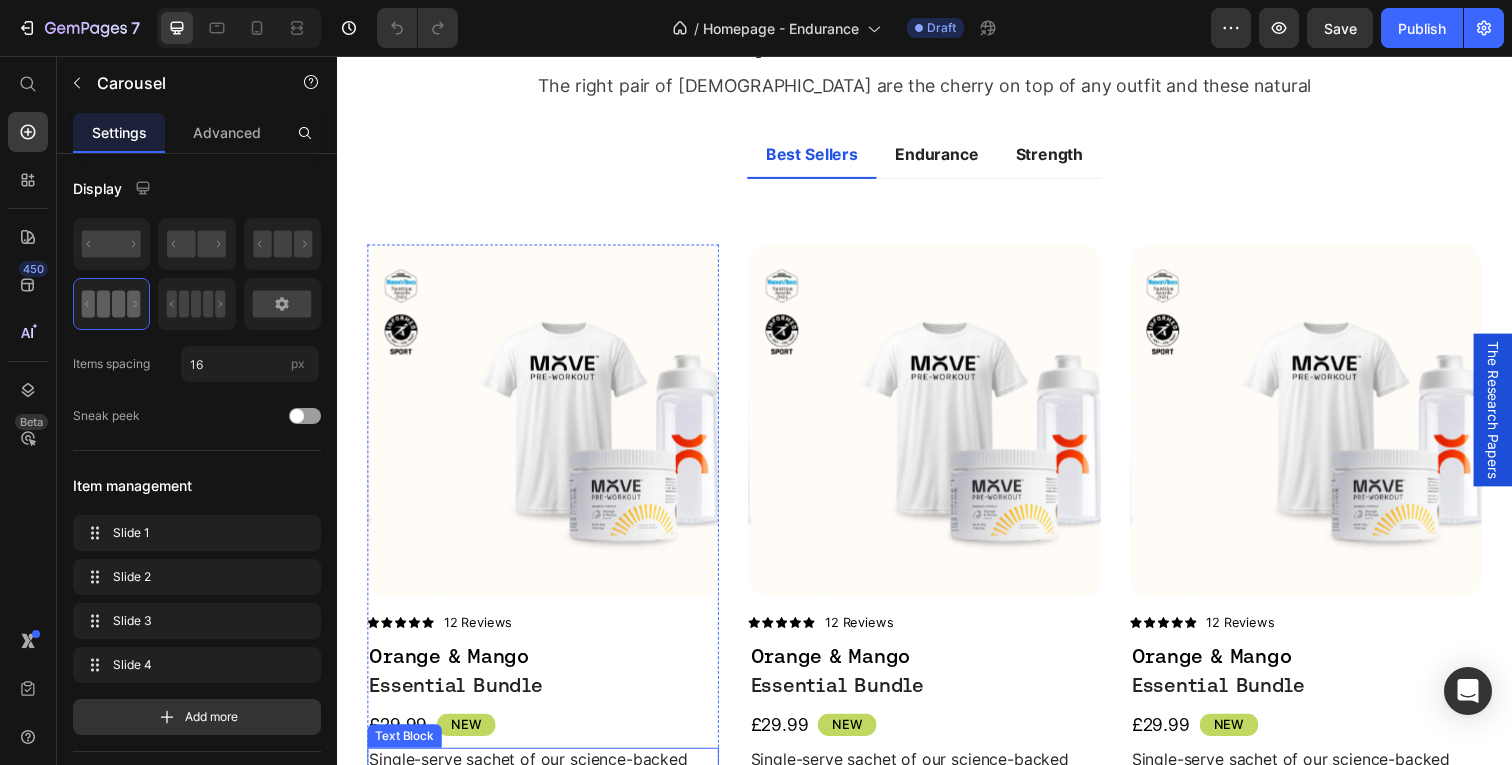 scroll, scrollTop: 2087, scrollLeft: 0, axis: vertical 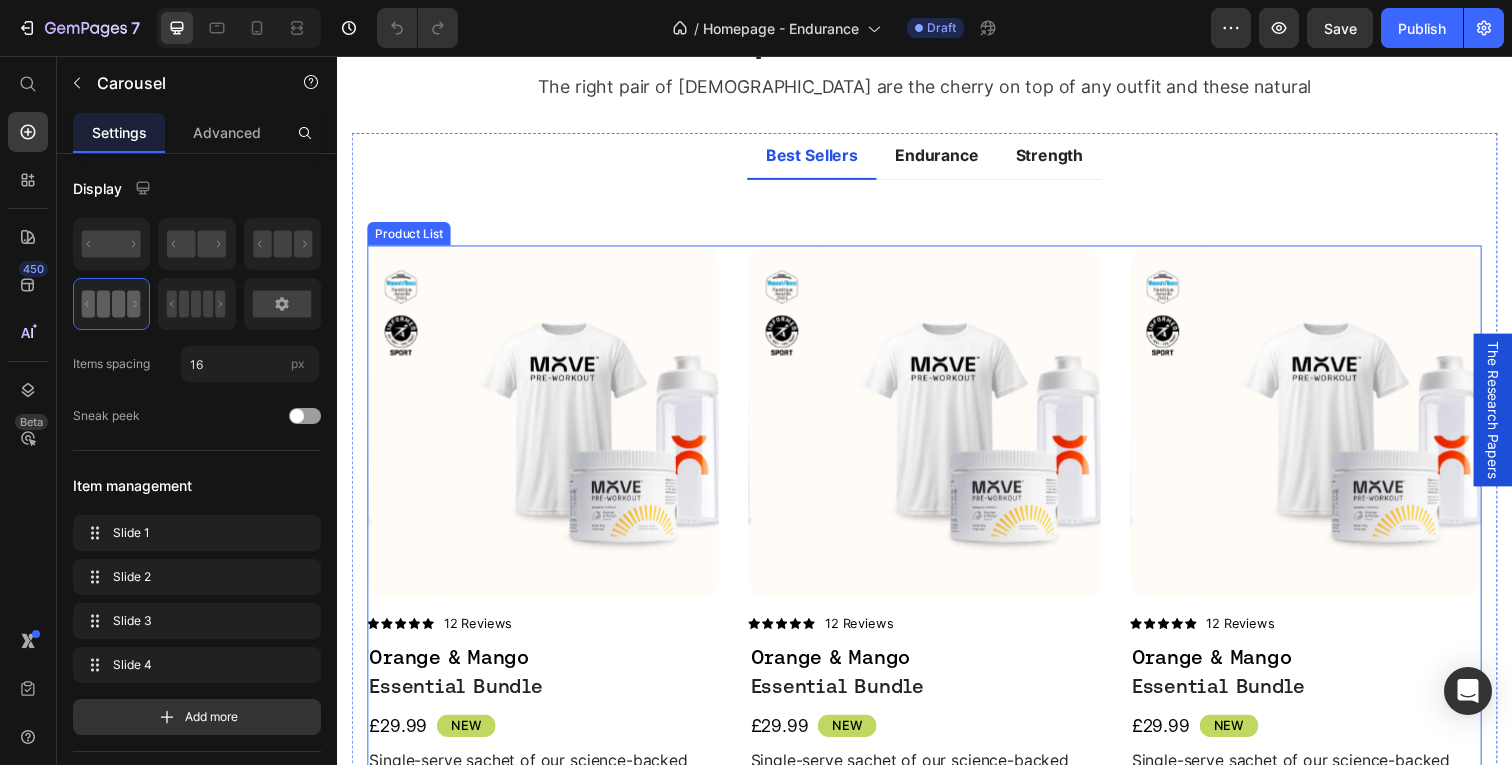 click on "Product Images Icon Icon Icon Icon Icon Icon List 12 Reviews Text Block Row Orange & Mango Text Block Essential Bundle Product Title Row £29.99 Product Price NEW Text Block Row Single-serve sachet of our science-backed Original Formula. Delivers clean, crash-free energy, focus, and performance. Anytime, anywhere. Text Block View Product Product View More Add to cart Add to Cart Row Product Product Images Icon Icon Icon Icon Icon Icon List 12 Reviews Text Block Row Orange & Mango Text Block Essential Bundle Product Title Row £29.99 Product Price NEW Text Block Row Single-serve sachet of our science-backed Original Formula. Delivers clean, crash-free energy, focus, and performance. Anytime, anywhere. Text Block View Product Product View More Add to cart Add to Cart Row Product Product Images Icon Icon Icon Icon Icon Icon List 12 Reviews Text Block Row Orange & Mango Text Block Essential Bundle Product Title Row £29.99 Product Price NEW Text Block Row Text Block View Product Product View More Add to cart Row" at bounding box center [937, 597] 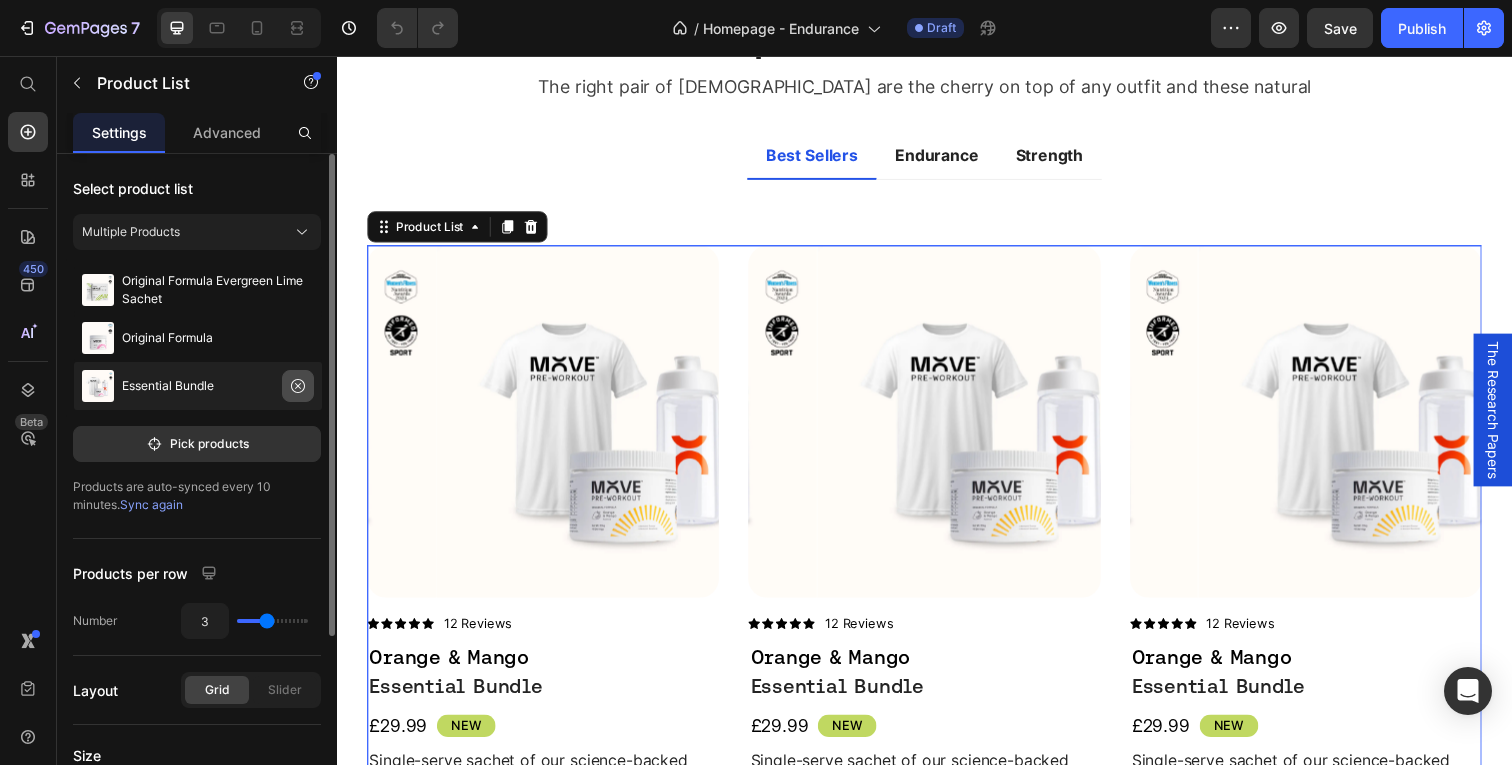 click 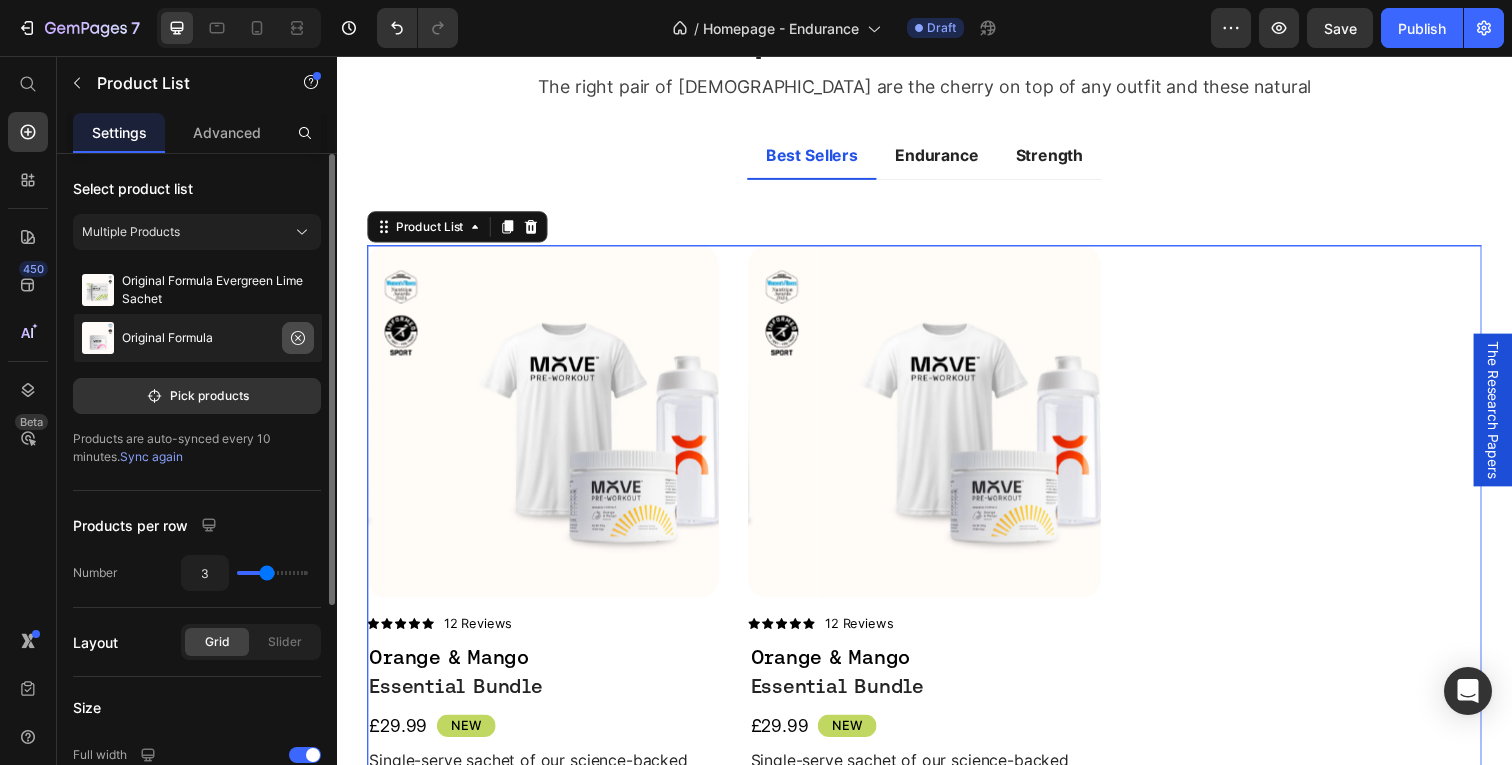 click 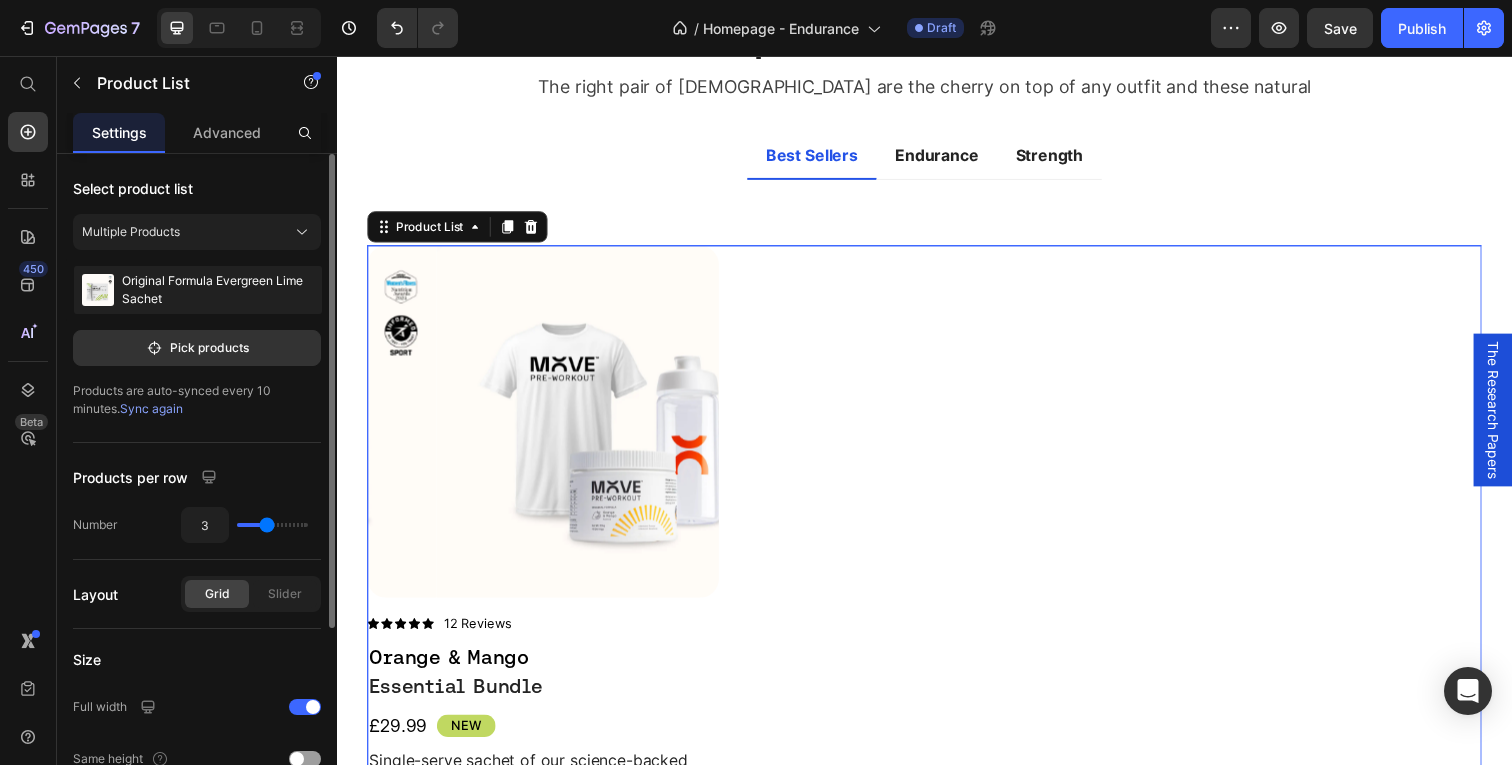 click on "Original Formula Evergreen Lime Sachet" at bounding box center [218, 290] 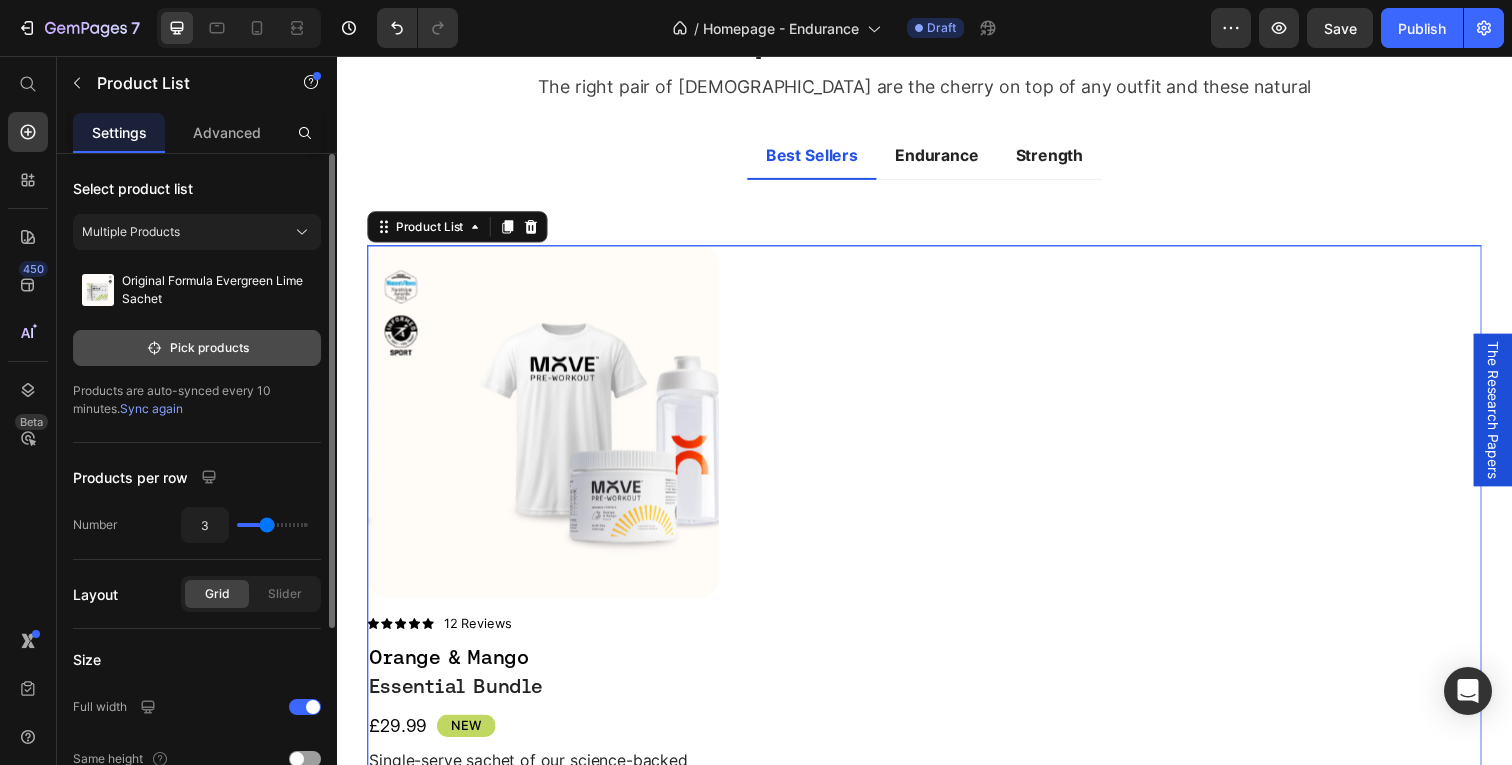 click on "Pick products" at bounding box center [197, 348] 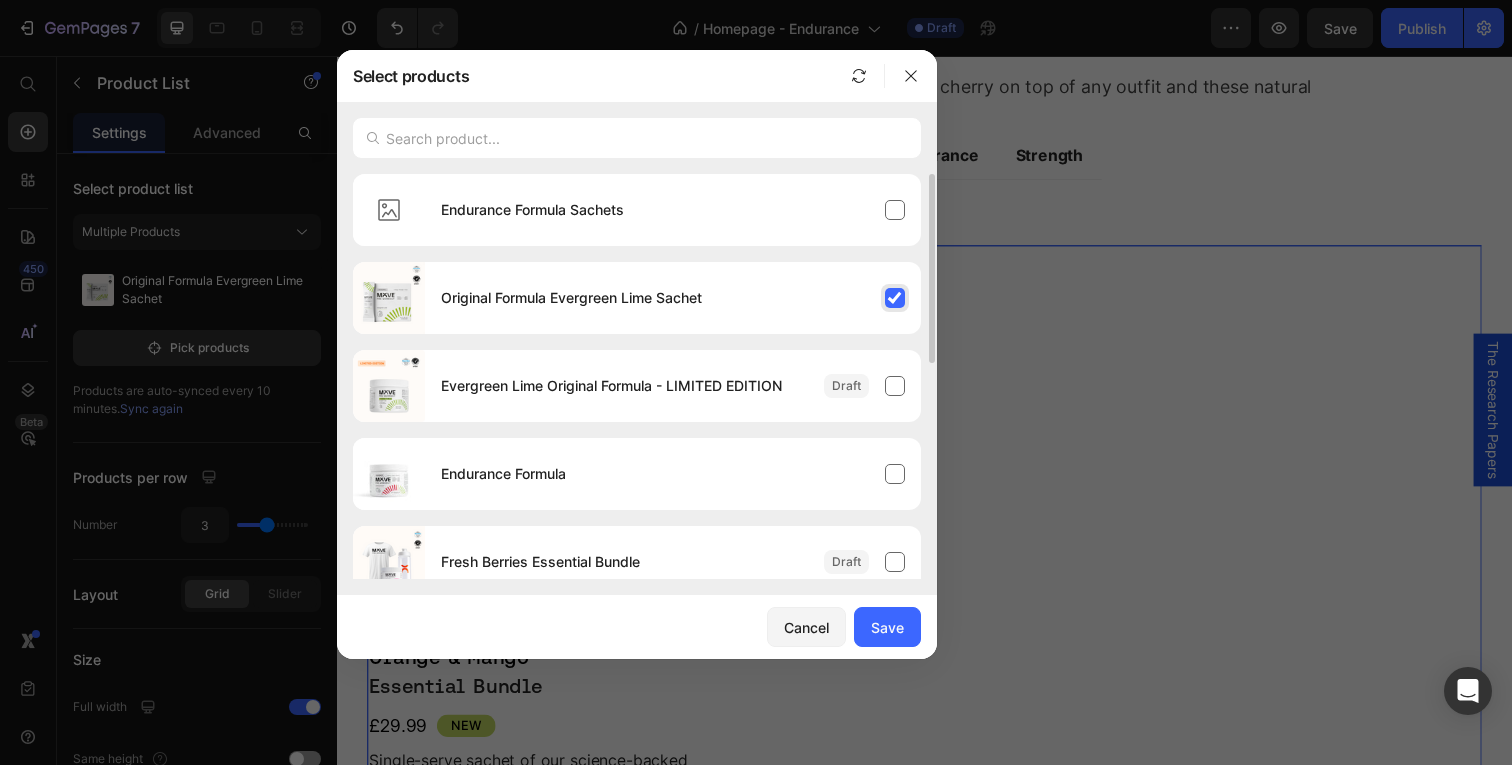 click on "Original Formula Evergreen Lime Sachet" at bounding box center [673, 298] 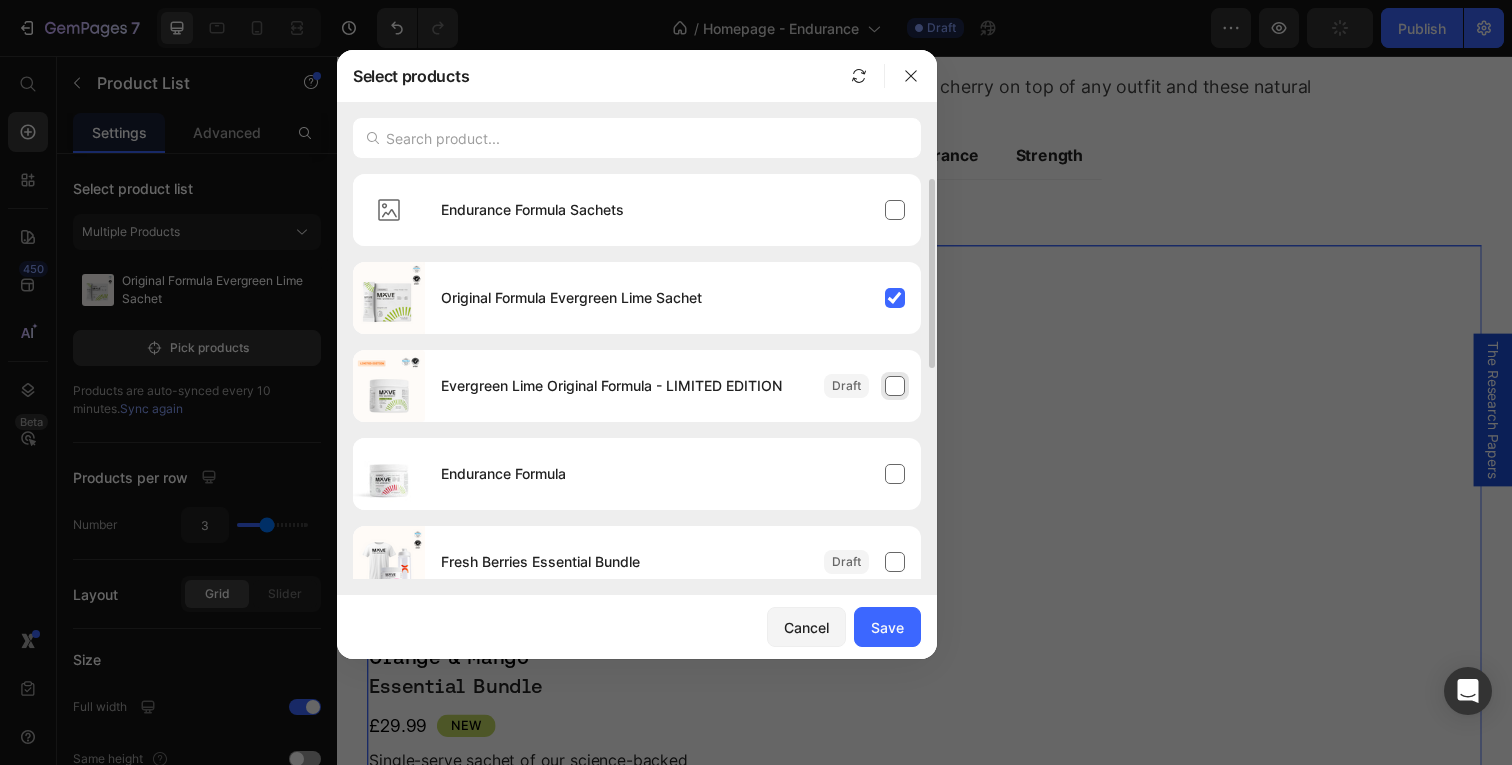 scroll, scrollTop: 23, scrollLeft: 0, axis: vertical 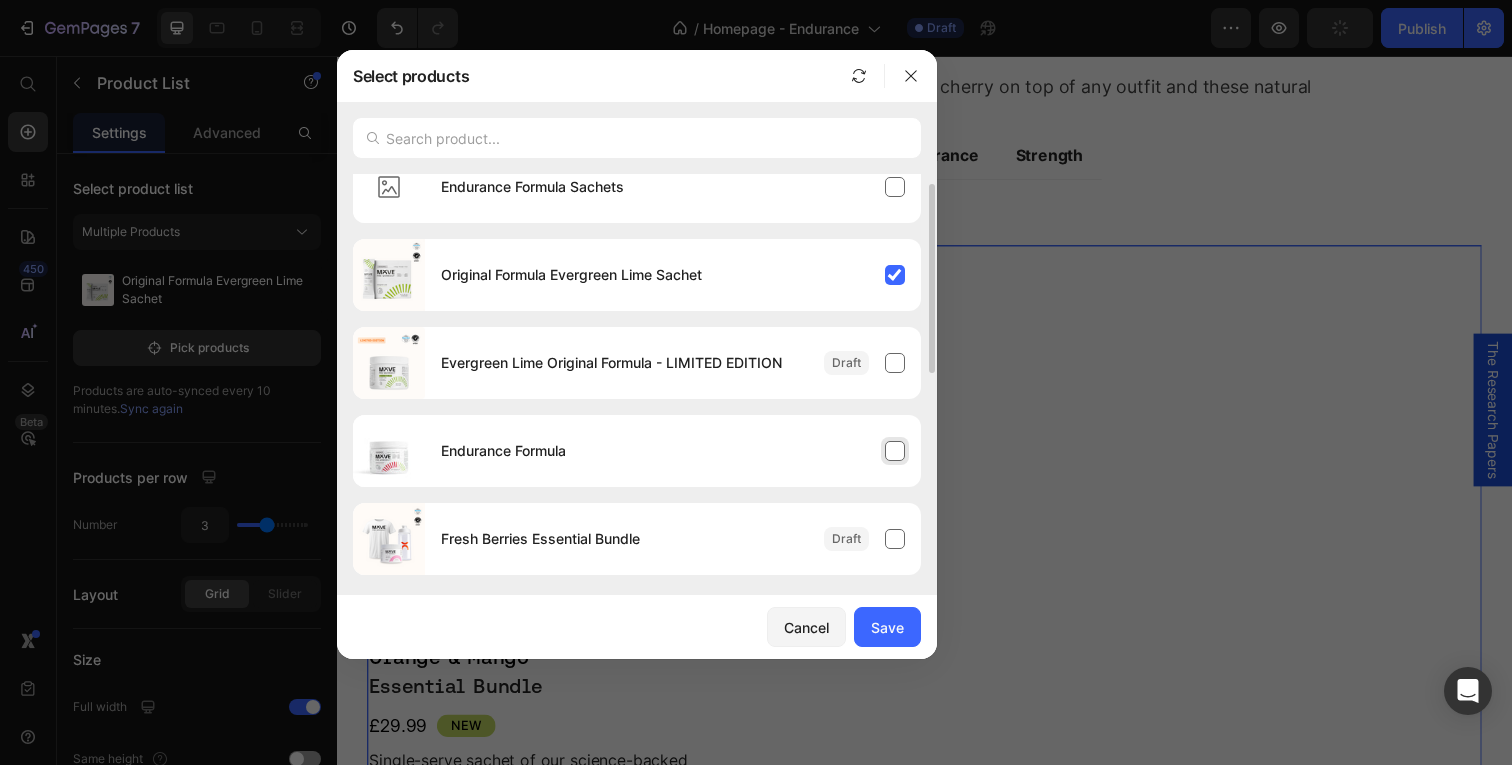 click on "Endurance Formula" at bounding box center [673, 451] 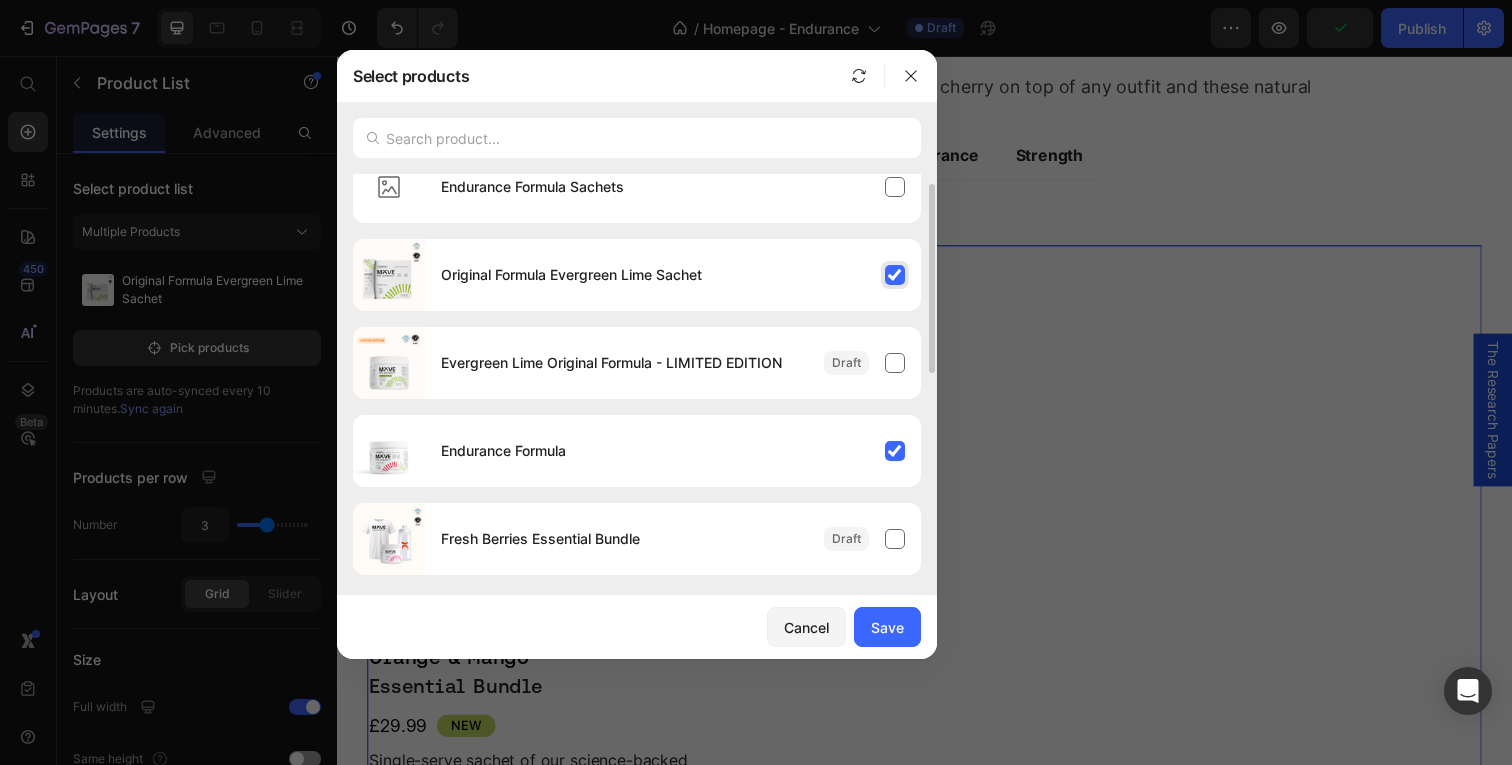 click on "Original Formula Evergreen Lime Sachet" at bounding box center [673, 275] 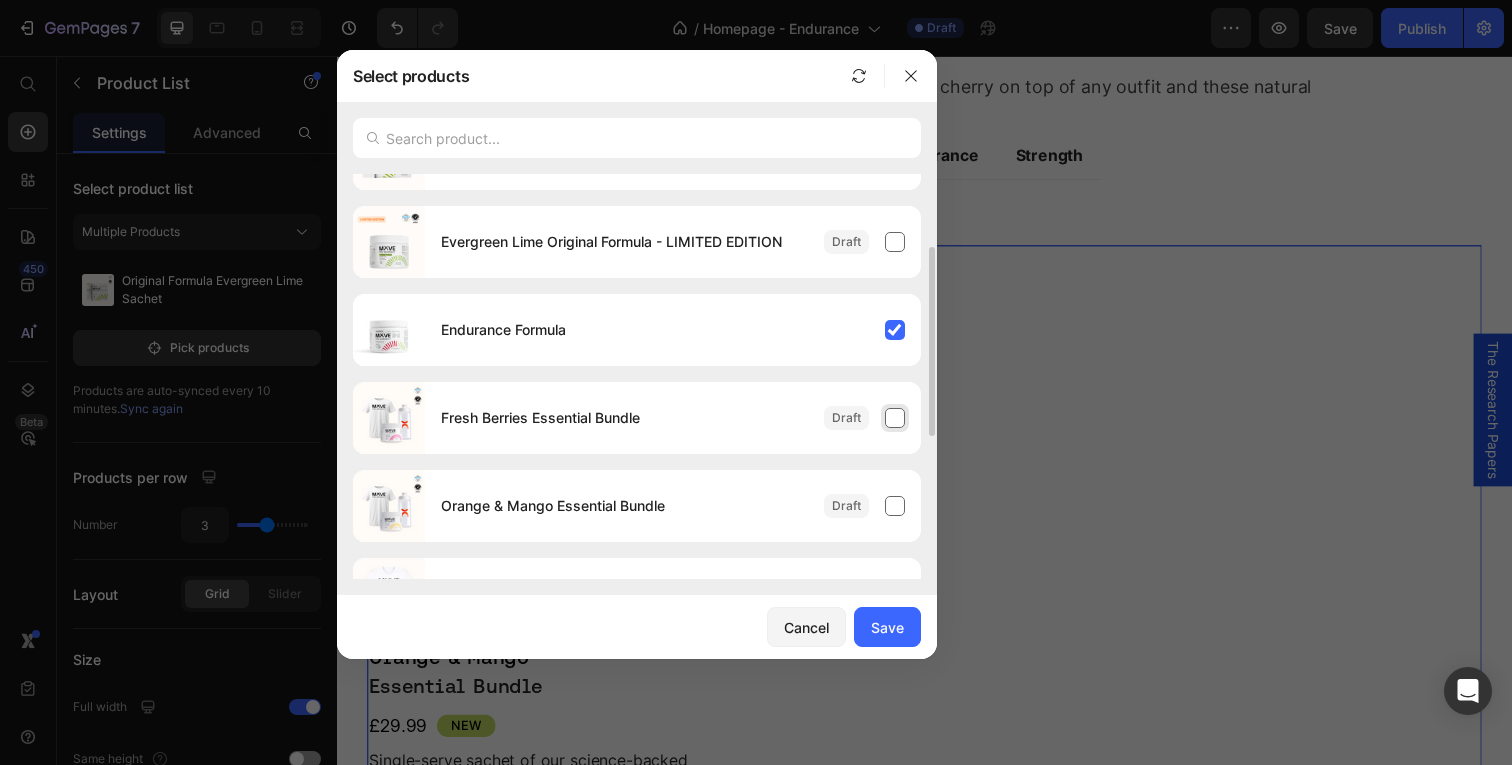 scroll, scrollTop: 148, scrollLeft: 0, axis: vertical 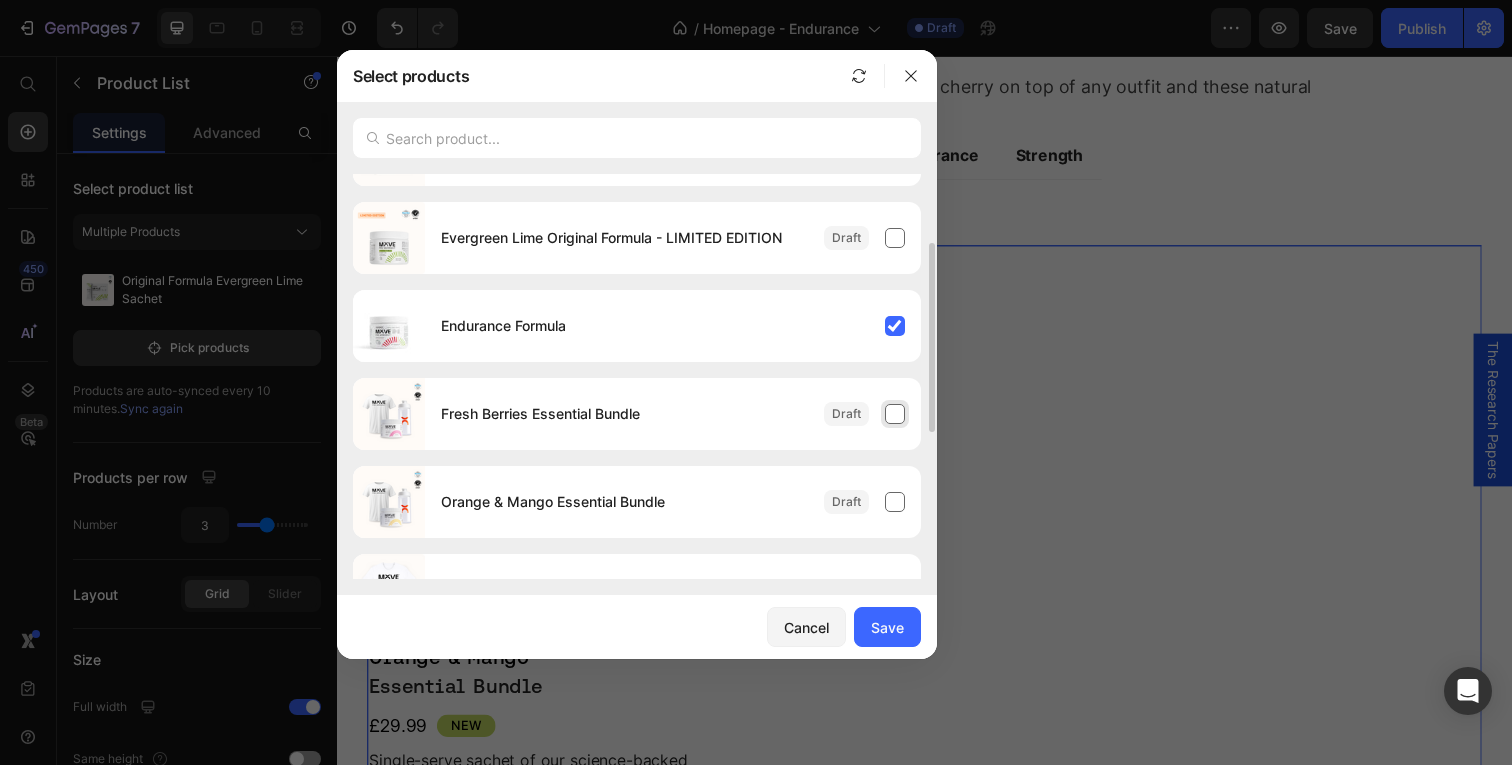 click on "Fresh Berries Essential Bundle" at bounding box center (673, 414) 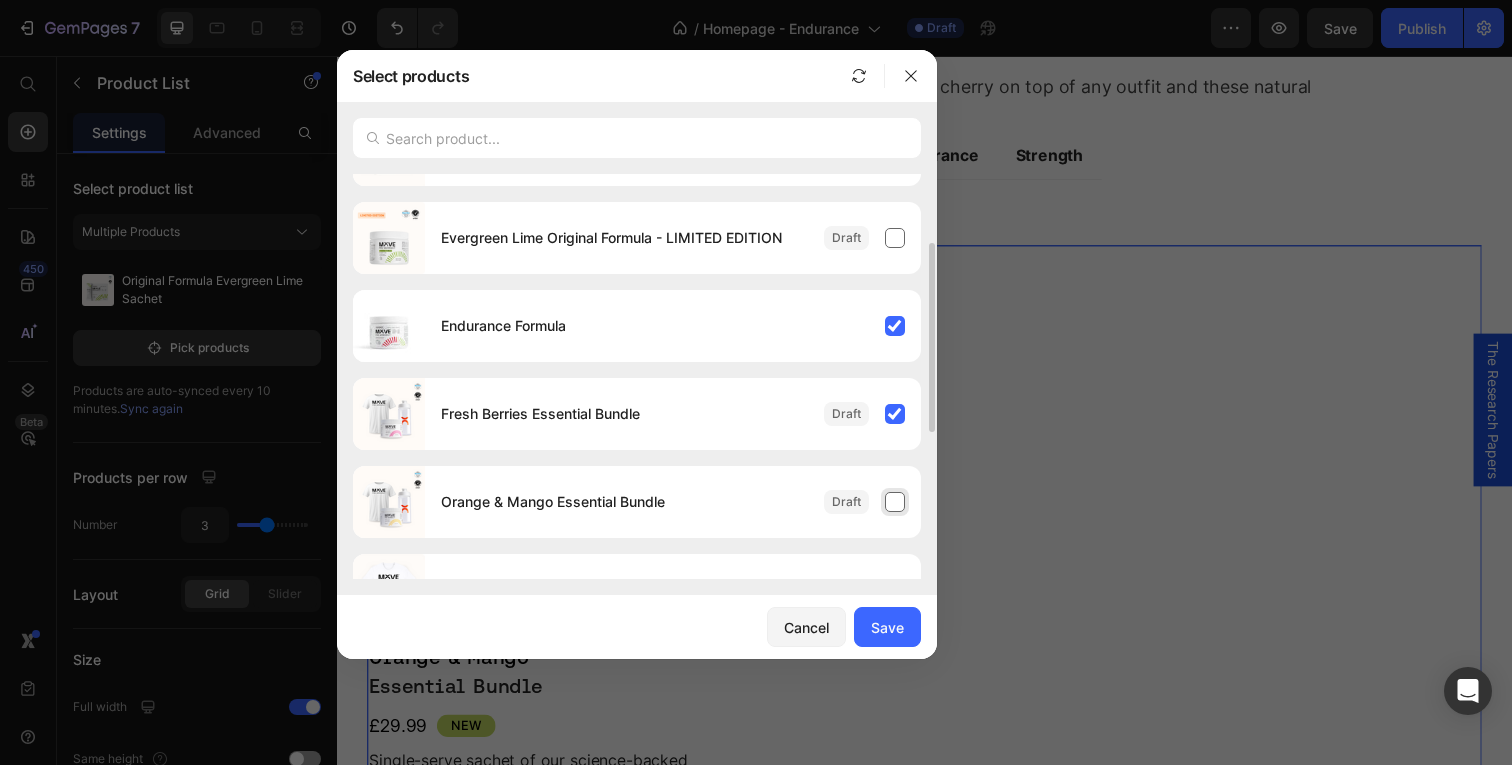 click on "Orange & Mango Essential Bundle" at bounding box center [673, 502] 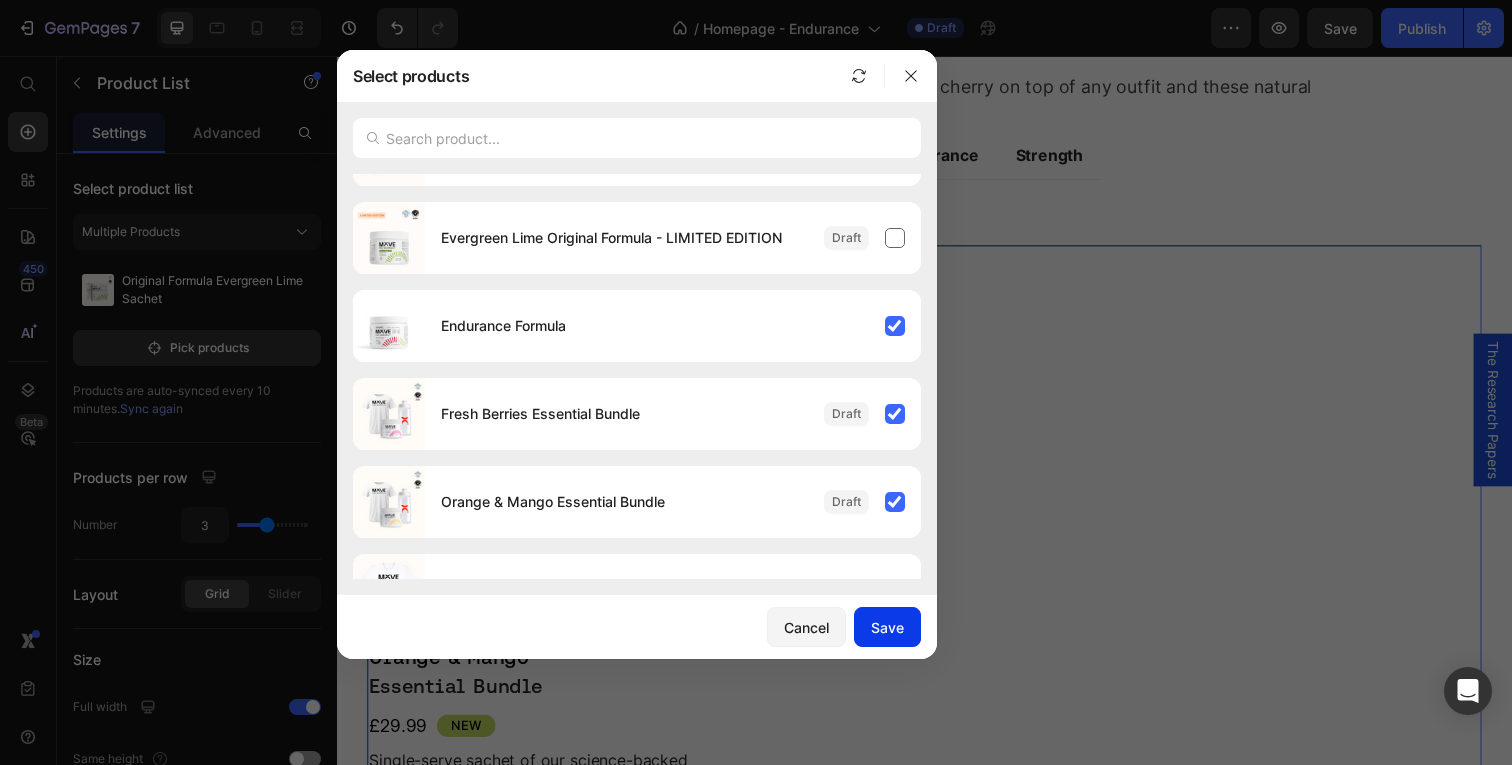click on "Save" 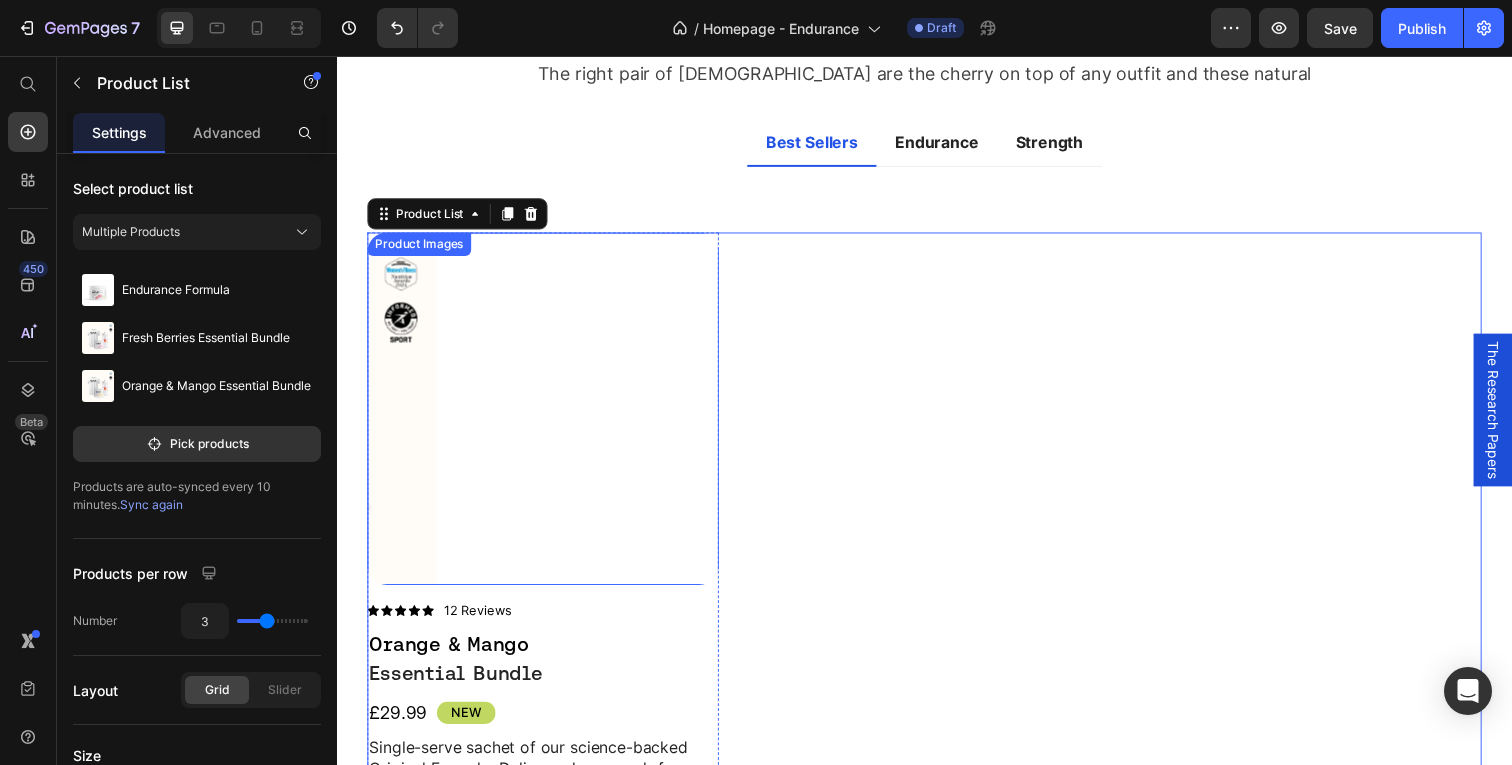 scroll, scrollTop: 2377, scrollLeft: 0, axis: vertical 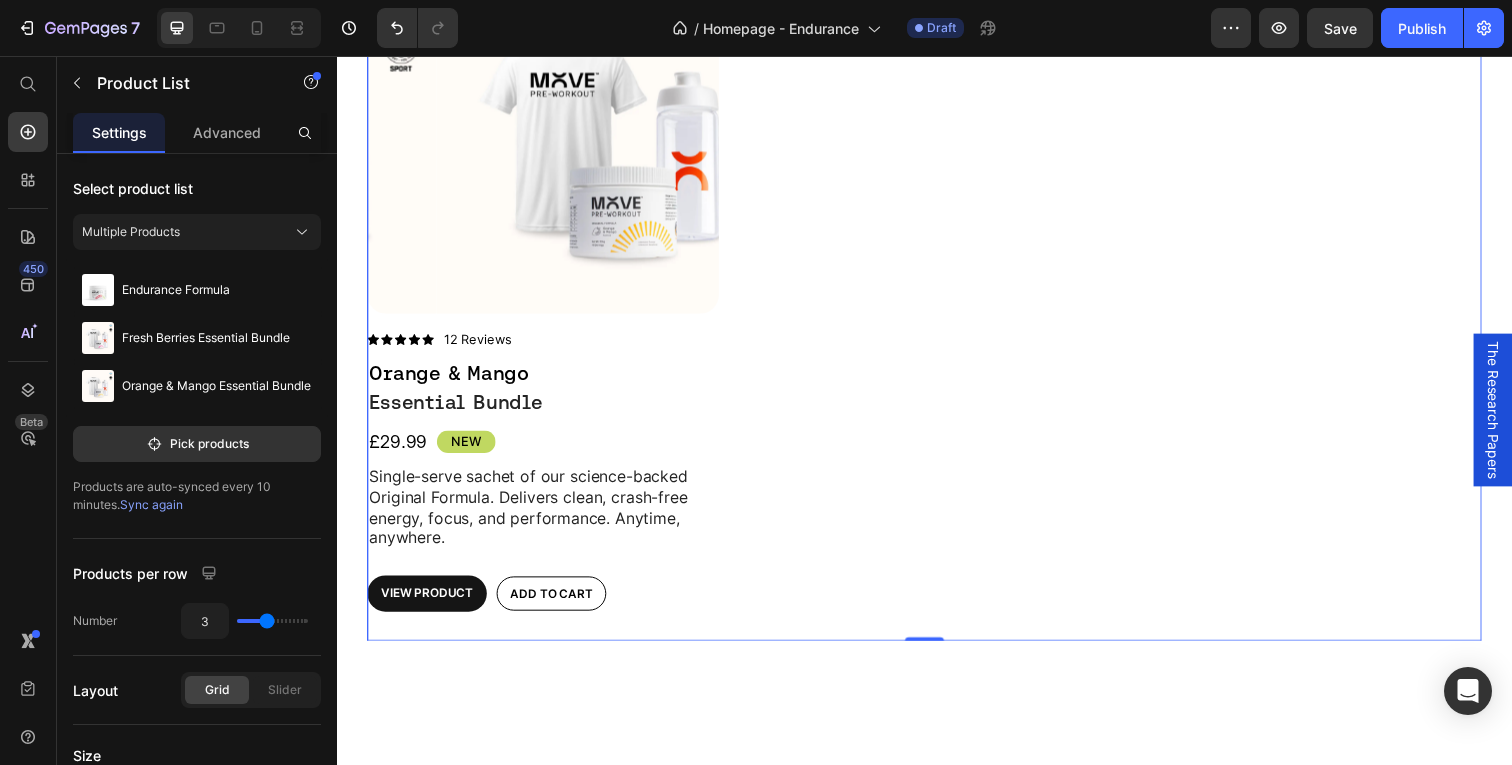 click on "Product Images Icon Icon Icon Icon Icon Icon List 12 Reviews Text Block Row Orange & Mango Text Block Essential Bundle Product Title Row £29.99 Product Price NEW Text Block Row Single-serve sachet of our science-backed Original Formula. Delivers clean, crash-free energy, focus, and performance. Anytime, anywhere. Text Block View Product Product View More Add to cart Add to Cart Row Product" at bounding box center [937, 307] 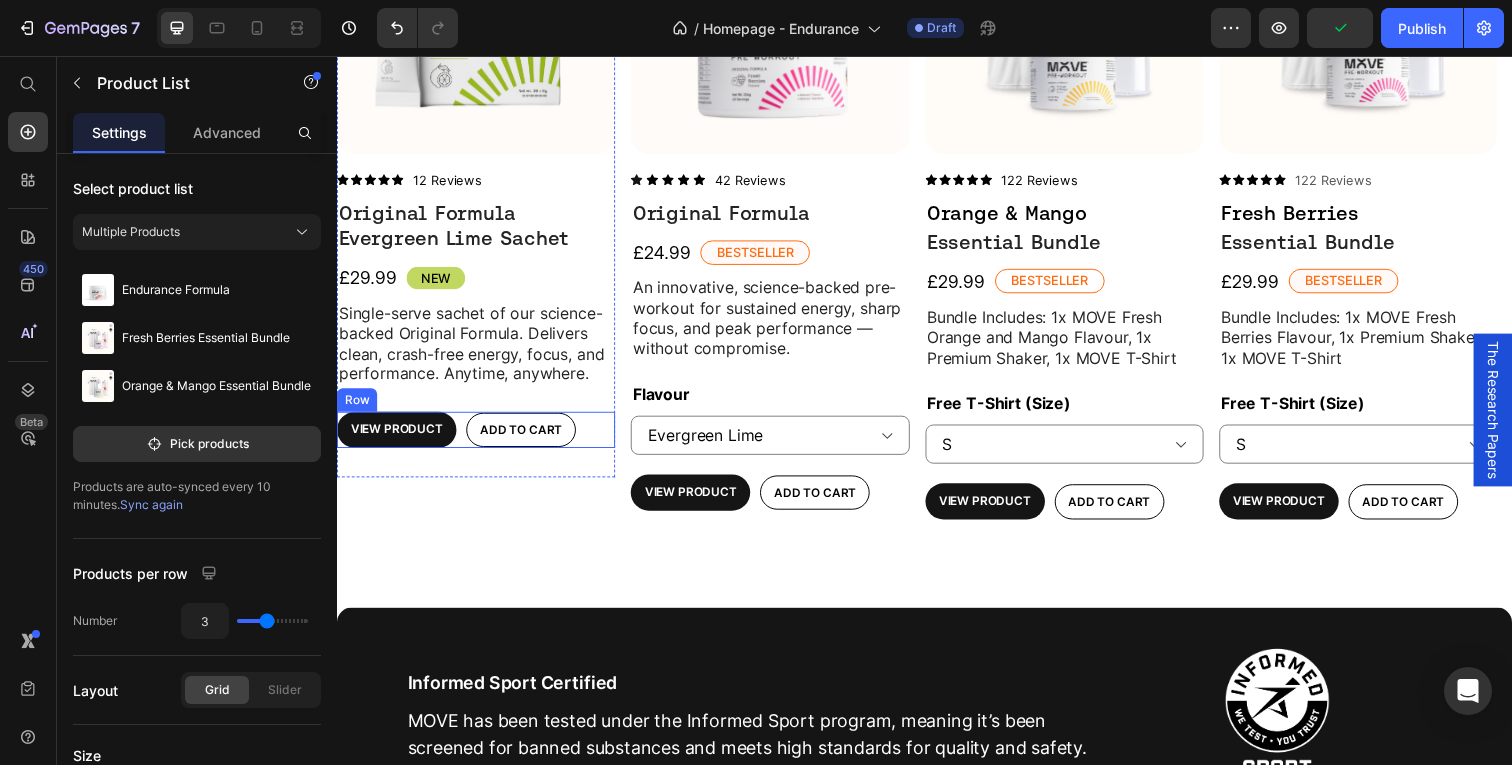 scroll, scrollTop: 999, scrollLeft: 0, axis: vertical 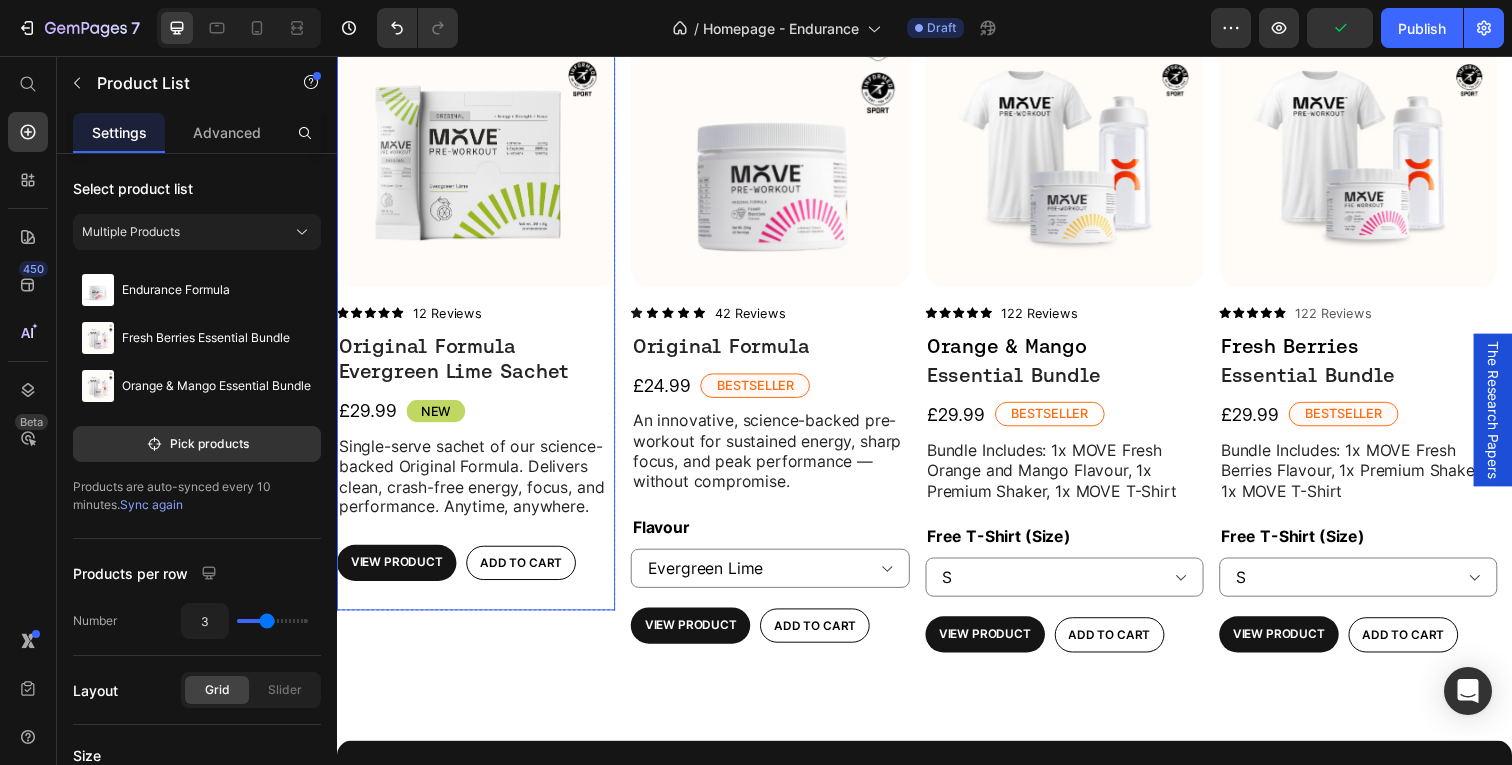 click on "Product Images Icon Icon Icon Icon Icon Icon List 12 Reviews Text Block Row Original Formula Evergreen Lime Sachet Product Title £29.99 Product Price NEW Text Block Row Single-serve sachet of our science-backed Original Formula. Delivers clean, crash-free energy, focus, and performance. Anytime, anywhere. Text Block View Product Product View More Add to cart Add to Cart Row Product" at bounding box center (479, 316) 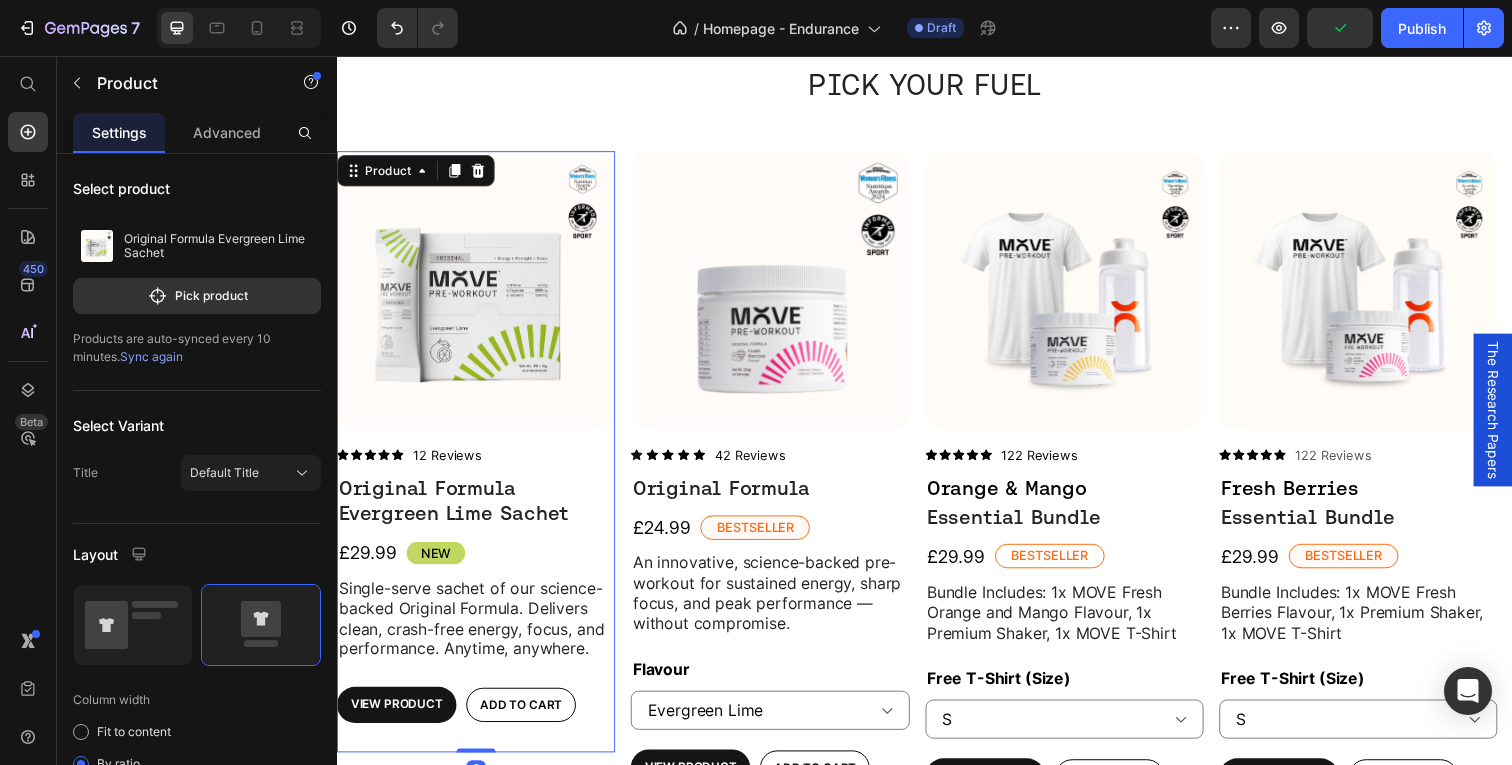 scroll, scrollTop: 689, scrollLeft: 0, axis: vertical 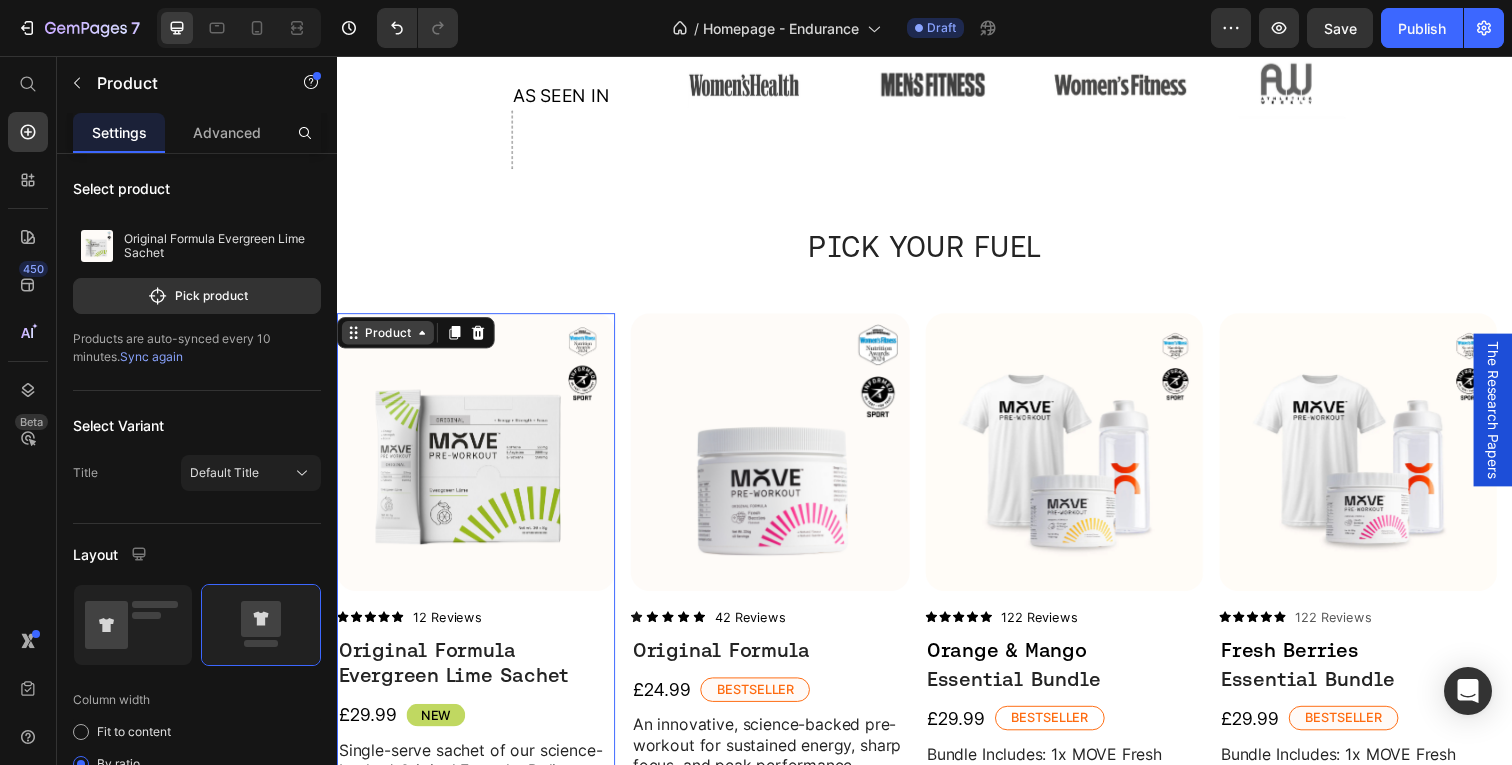 click on "Product" at bounding box center [389, 339] 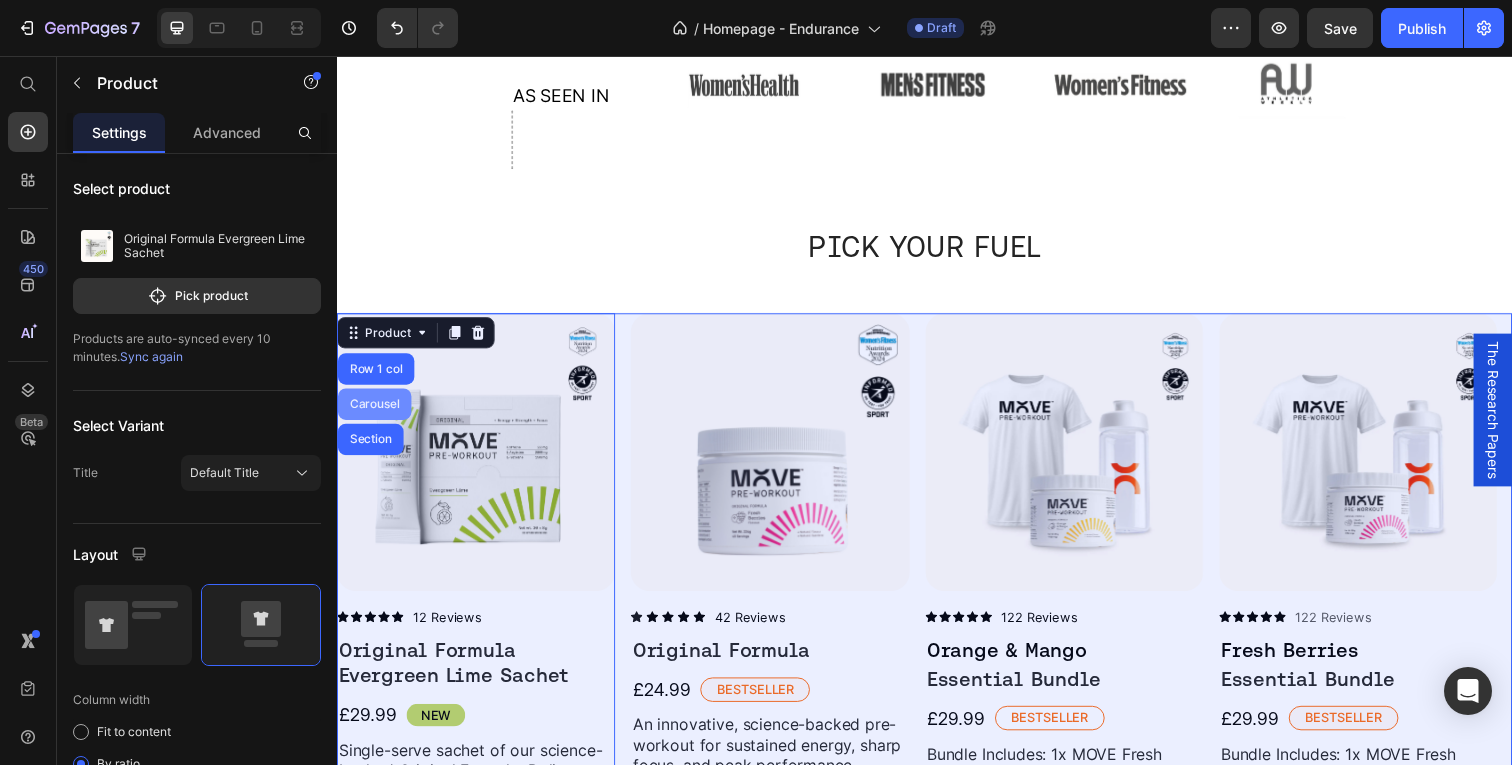 click on "Carousel" at bounding box center [375, 412] 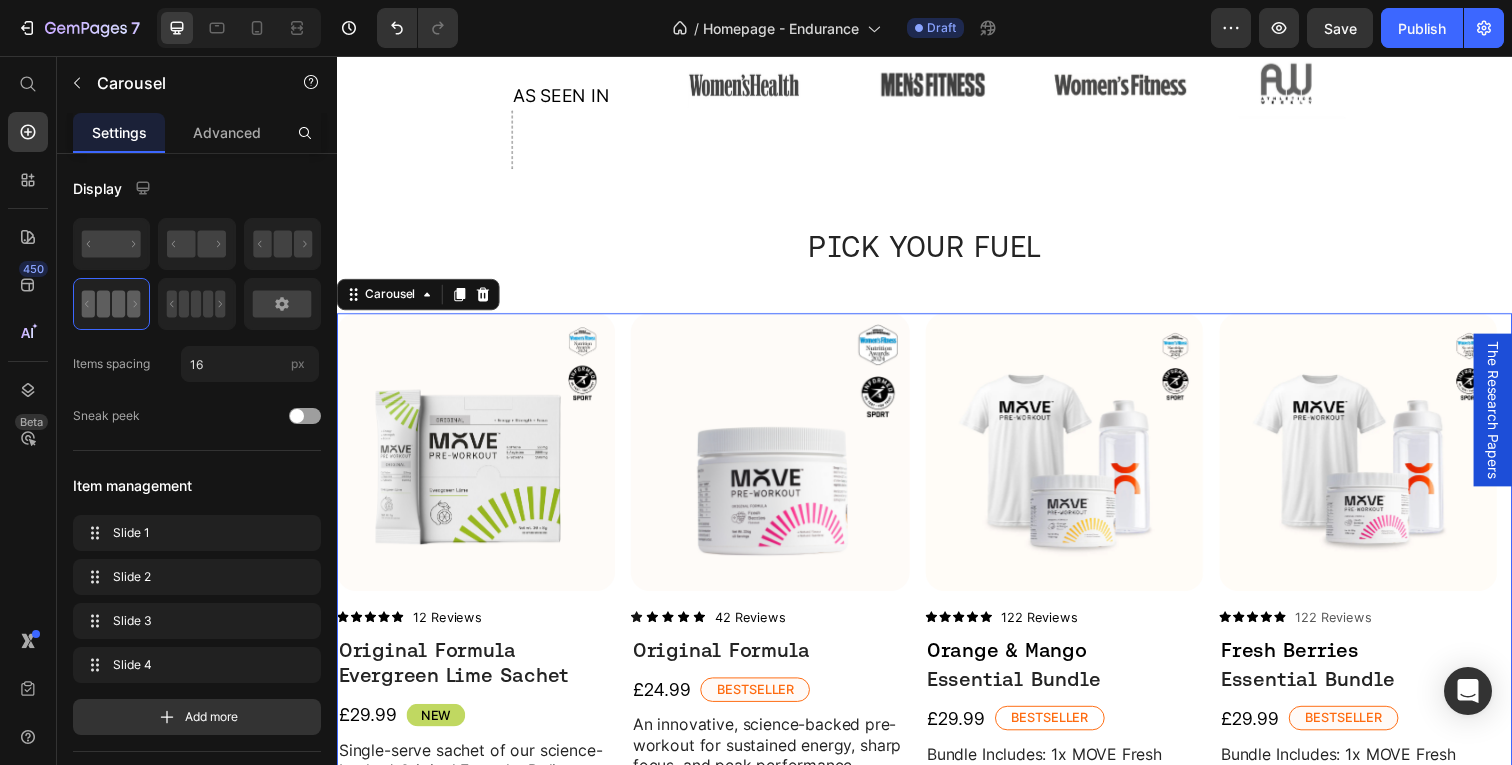 click 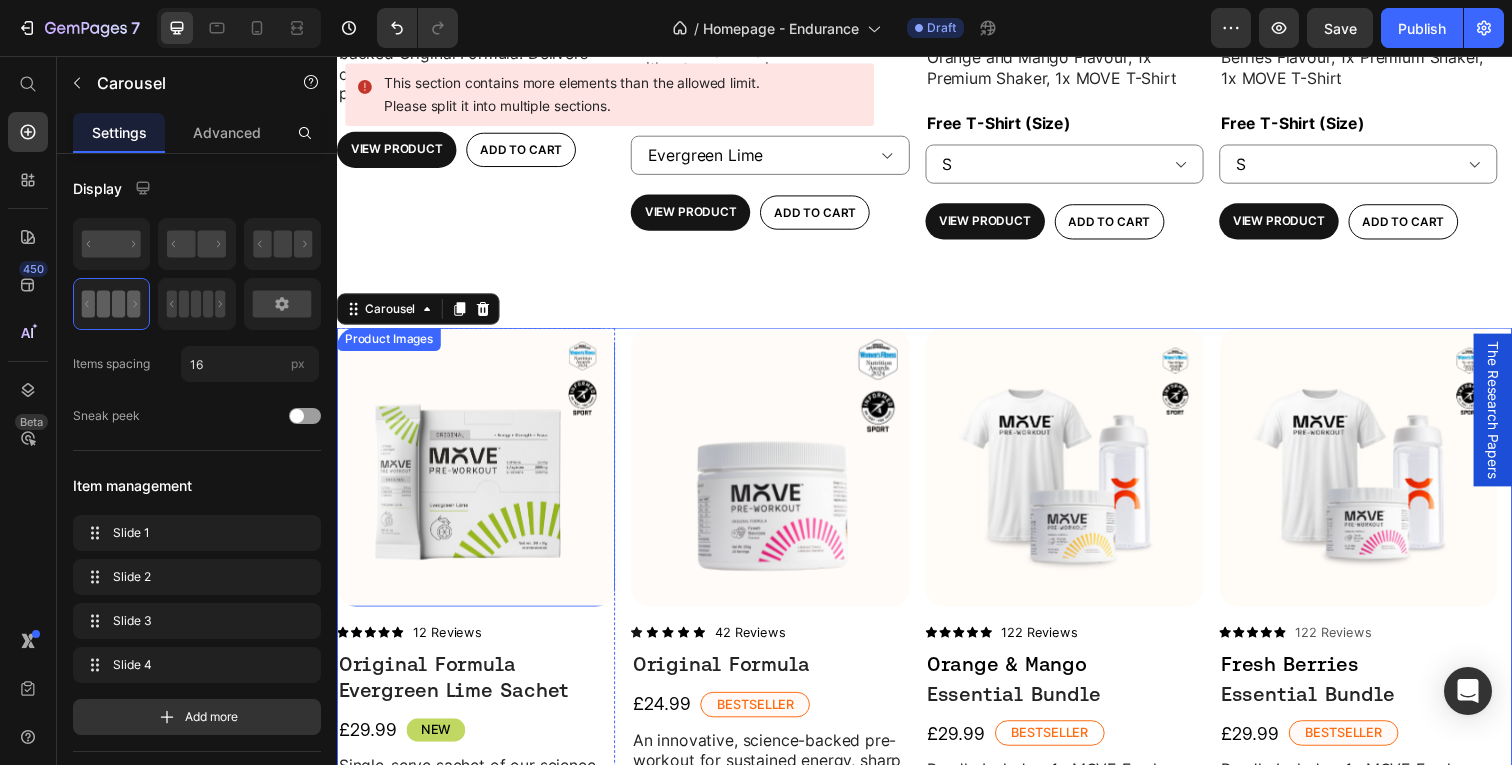 scroll, scrollTop: 1421, scrollLeft: 0, axis: vertical 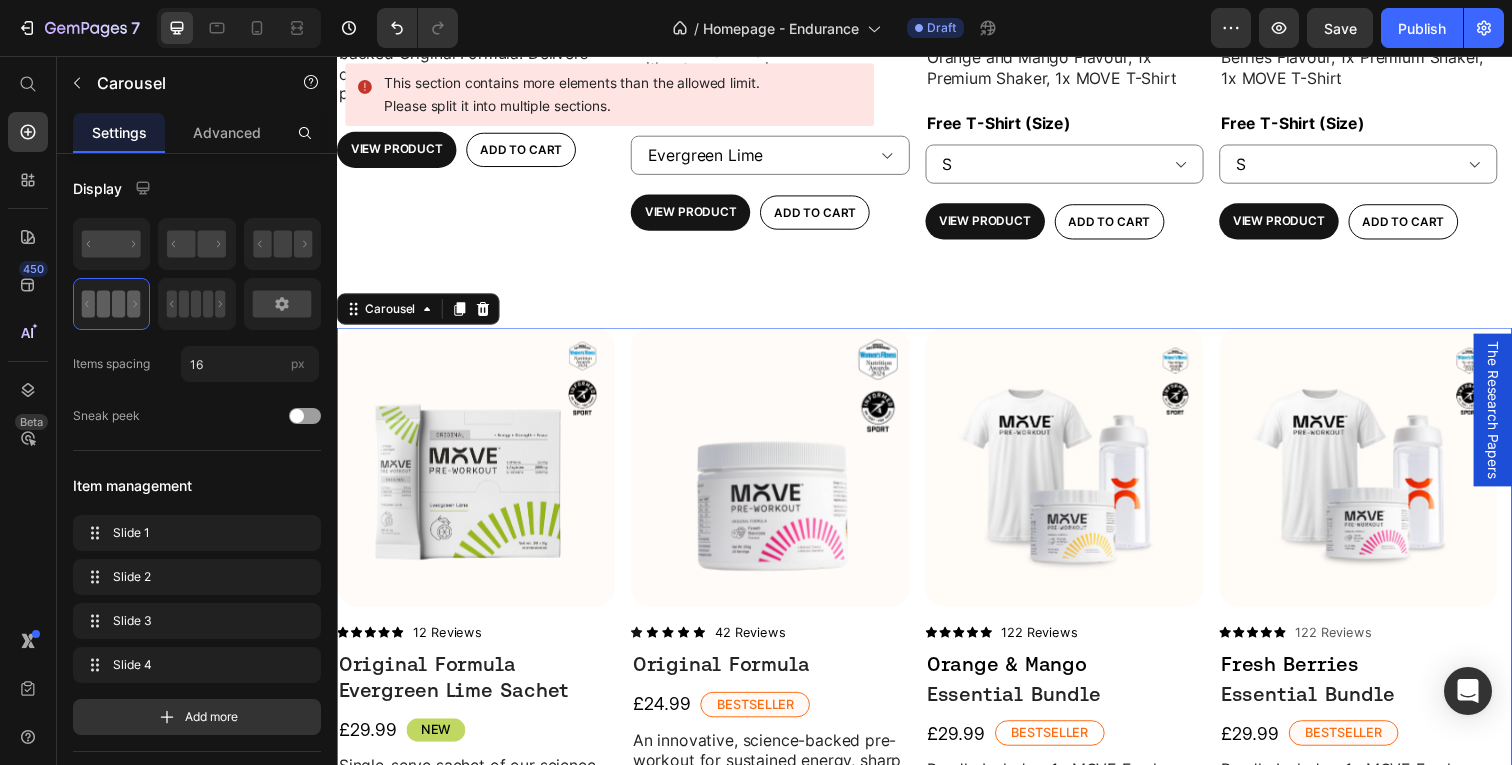click on "Product Images Icon Icon Icon Icon Icon Icon List 12 Reviews Text Block Row Original Formula Evergreen Lime Sachet Product Title £29.99 Product Price NEW Text Block Row Single-serve sachet of our science-backed Original Formula. Delivers clean, crash-free energy, focus, and performance. Anytime, anywhere. Text Block View Product Product View More Add to cart Add to Cart Row Product Row Product Images Icon Icon Icon Icon Icon Icon List 42 Reviews Text Block Row Original Formula Product Title £24.99 Product Price Bestseller Text Block Row An innovative, science-backed pre-workout for sustained energy, sharp focus, and peak performance — without compromise. Text Block Flavour Evergreen Lime Fresh Berries Orange & Mango Product Variants & Swatches View Product Product View More Add to cart Add to Cart Row Product Row Product Images Icon Icon Icon Icon Icon Icon List 122 Reviews Text Block Row Orange & Mango Text Block Essential Bundle Product Title Row £29.99 Product Price Bestseller Text Block Row XS S M L" at bounding box center (937, 678) 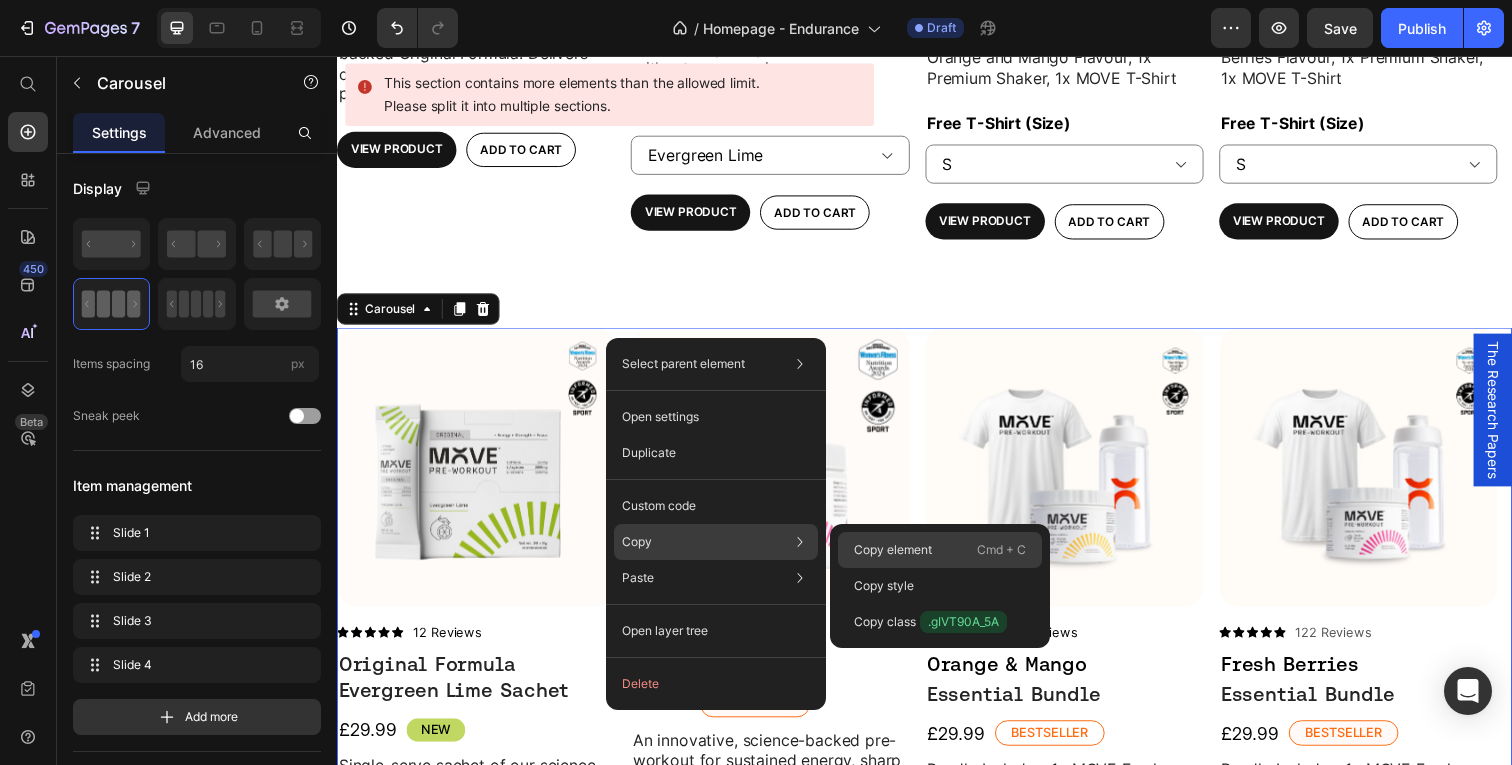 click on "Copy element" at bounding box center (893, 550) 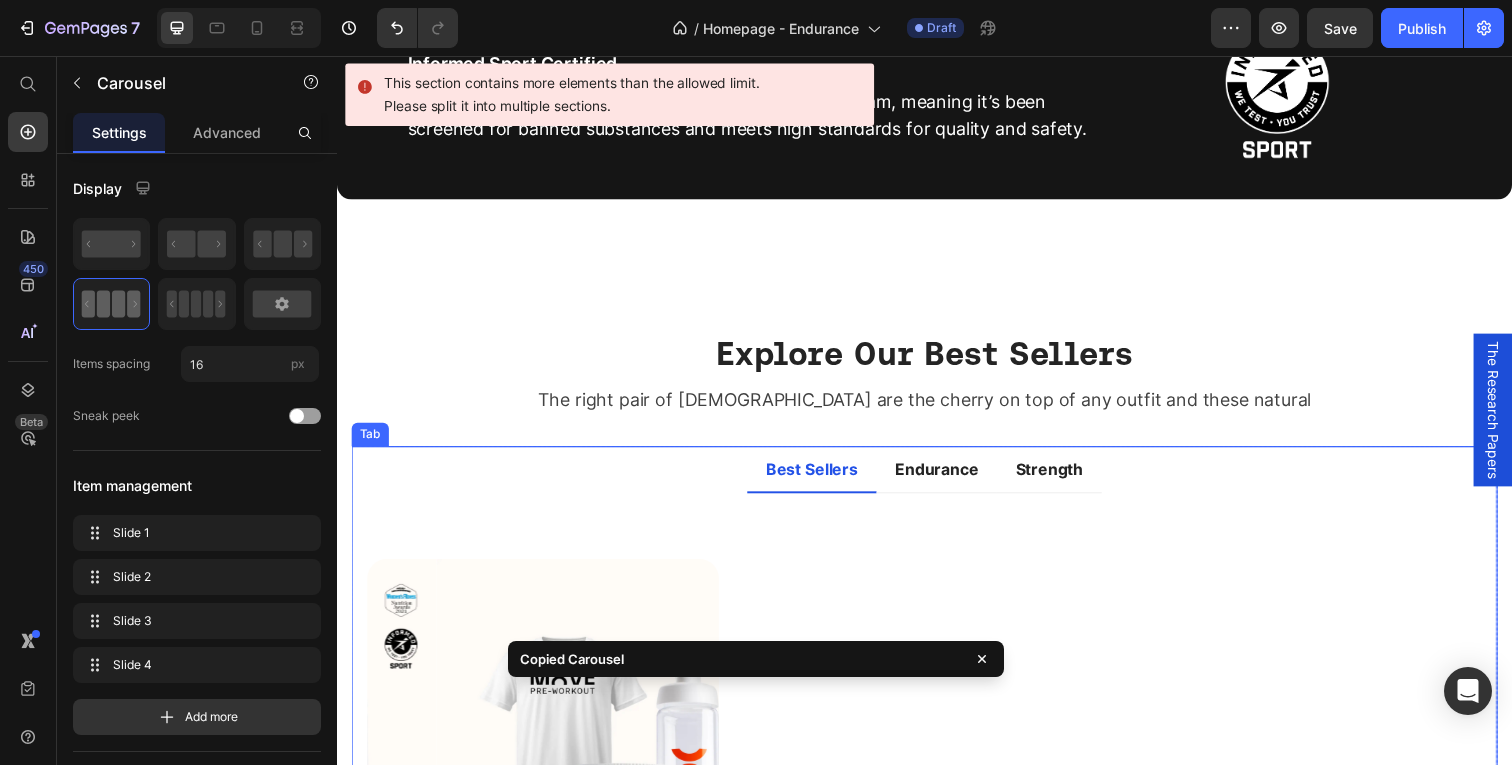 scroll, scrollTop: 2721, scrollLeft: 0, axis: vertical 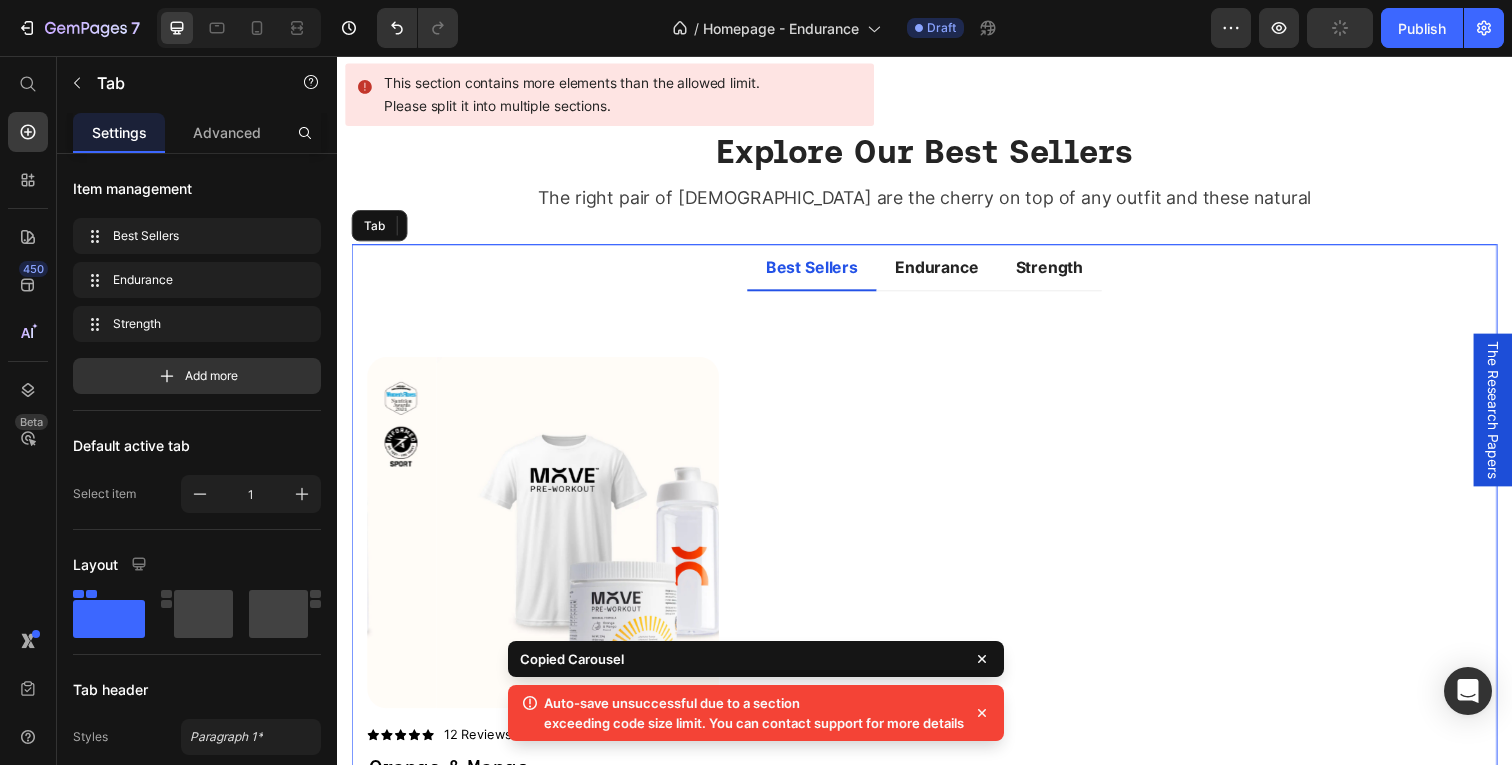click on "Title Line Product Images Icon Icon Icon Icon Icon Icon List 12 Reviews Text Block Row Orange & Mango Text Block Essential Bundle Product Title Row £29.99 Product Price NEW Text Block Row Single-serve sachet of our science-backed Original Formula. Delivers clean, crash-free energy, focus, and performance. Anytime, anywhere. Text Block View Product Product View More Add to cart Add to Cart Row Product Product List View All Button" at bounding box center (937, 685) 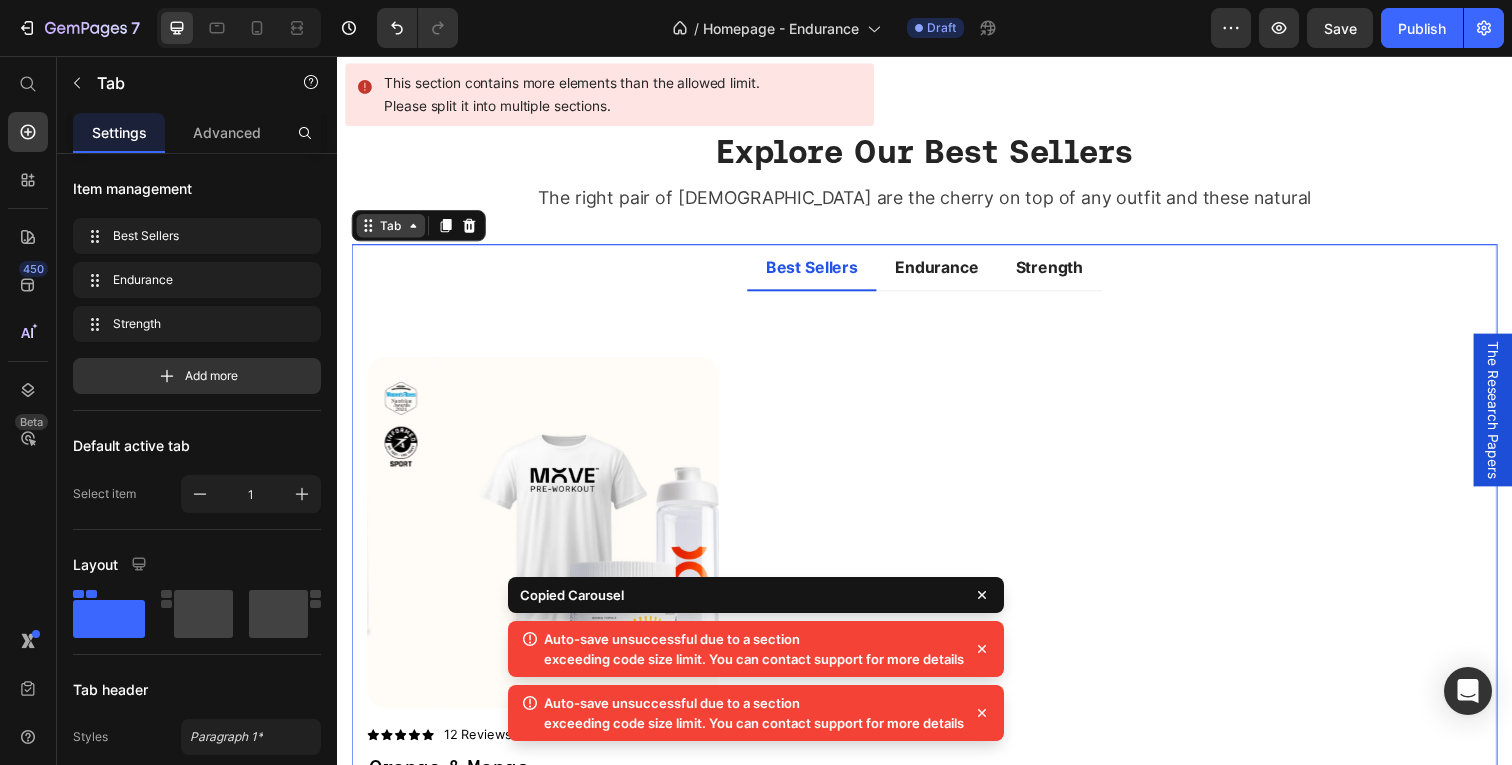 click on "Tab" at bounding box center [392, 230] 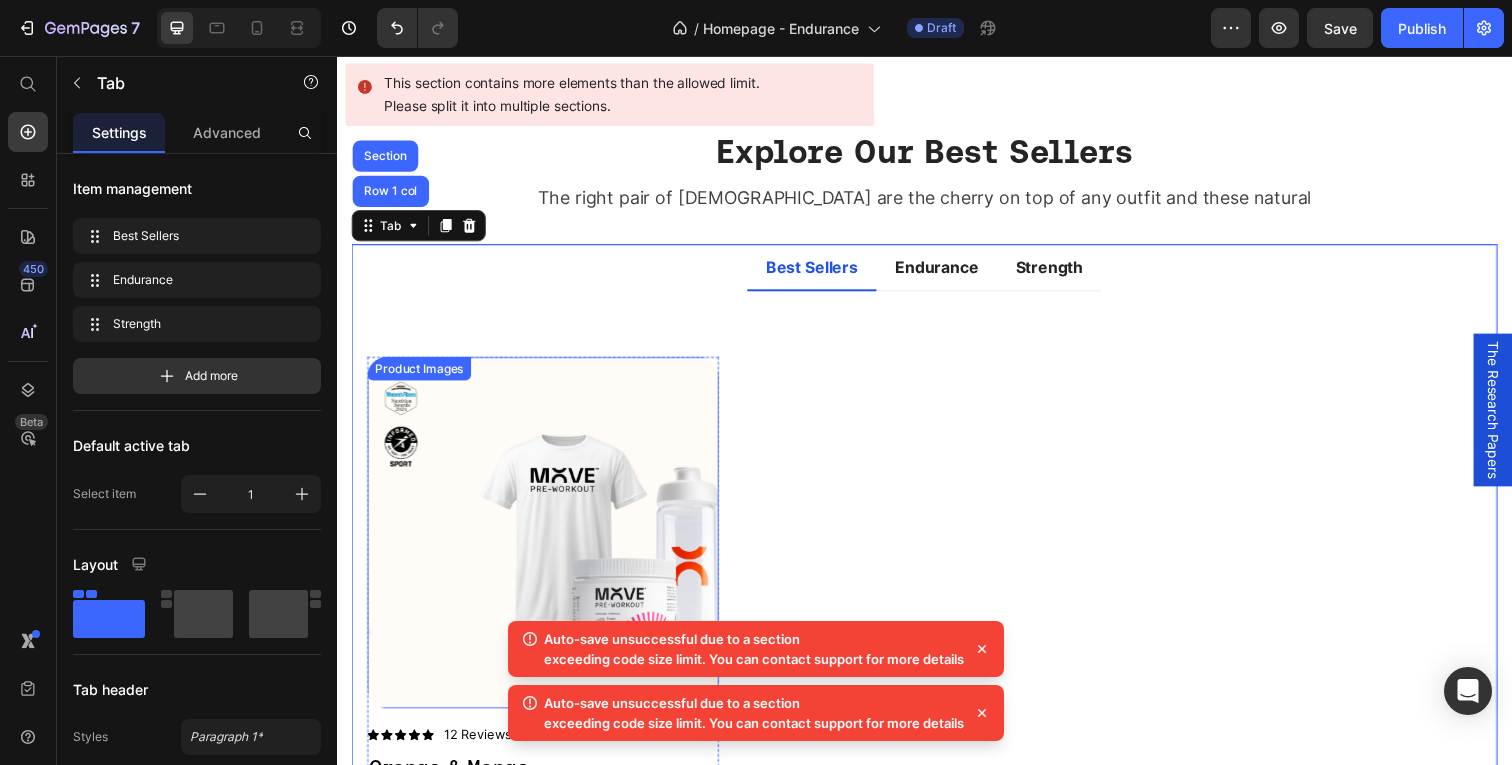 click at bounding box center [617, 543] 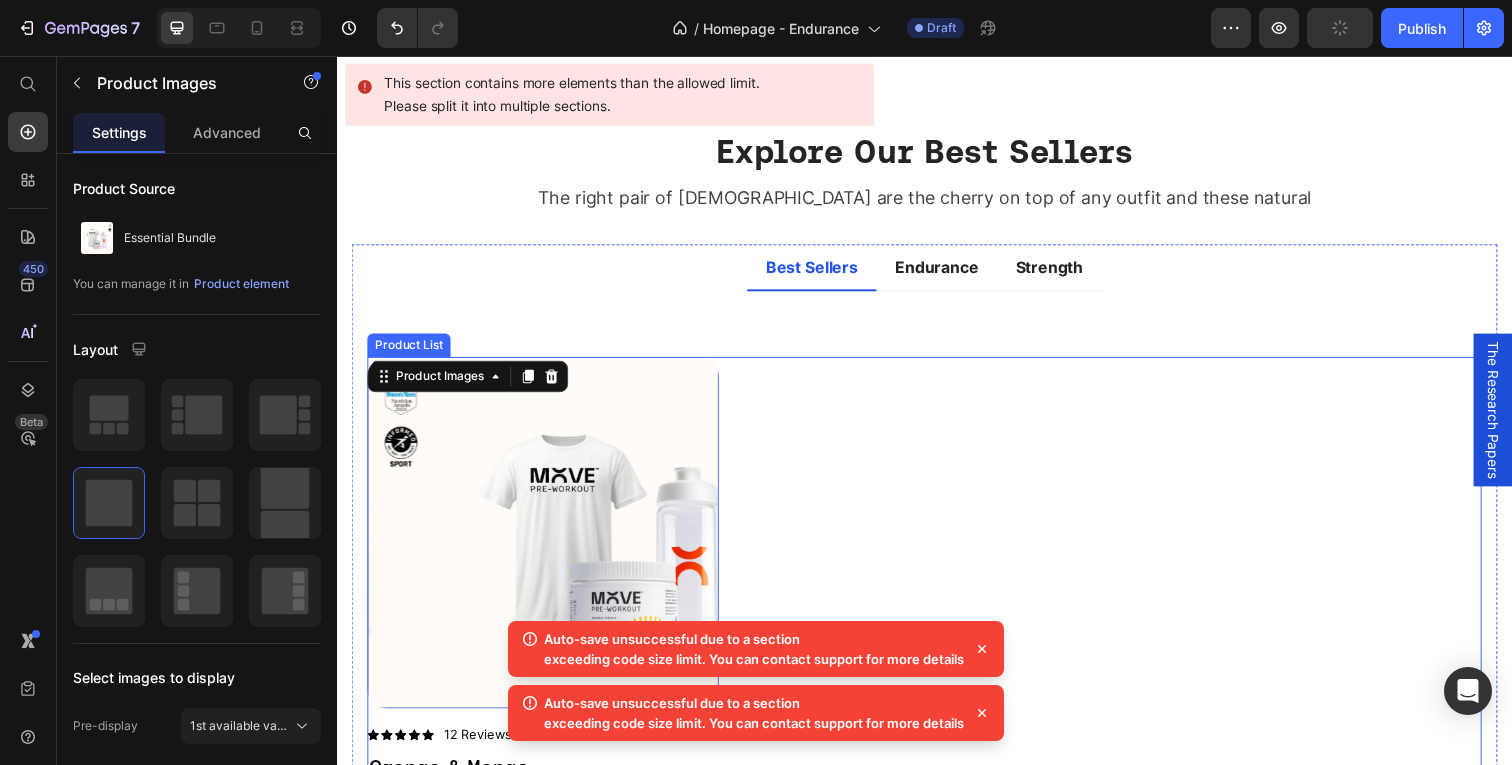 click on "Product Images   16 Icon Icon Icon Icon Icon Icon List 12 Reviews Text Block Row Orange & Mango Text Block Essential Bundle Product Title Row £29.99 Product Price NEW Text Block Row Single-serve sachet of our science-backed Original Formula. Delivers clean, crash-free energy, focus, and performance. Anytime, anywhere. Text Block View Product Product View More Add to cart Add to Cart Row Product" at bounding box center [937, 711] 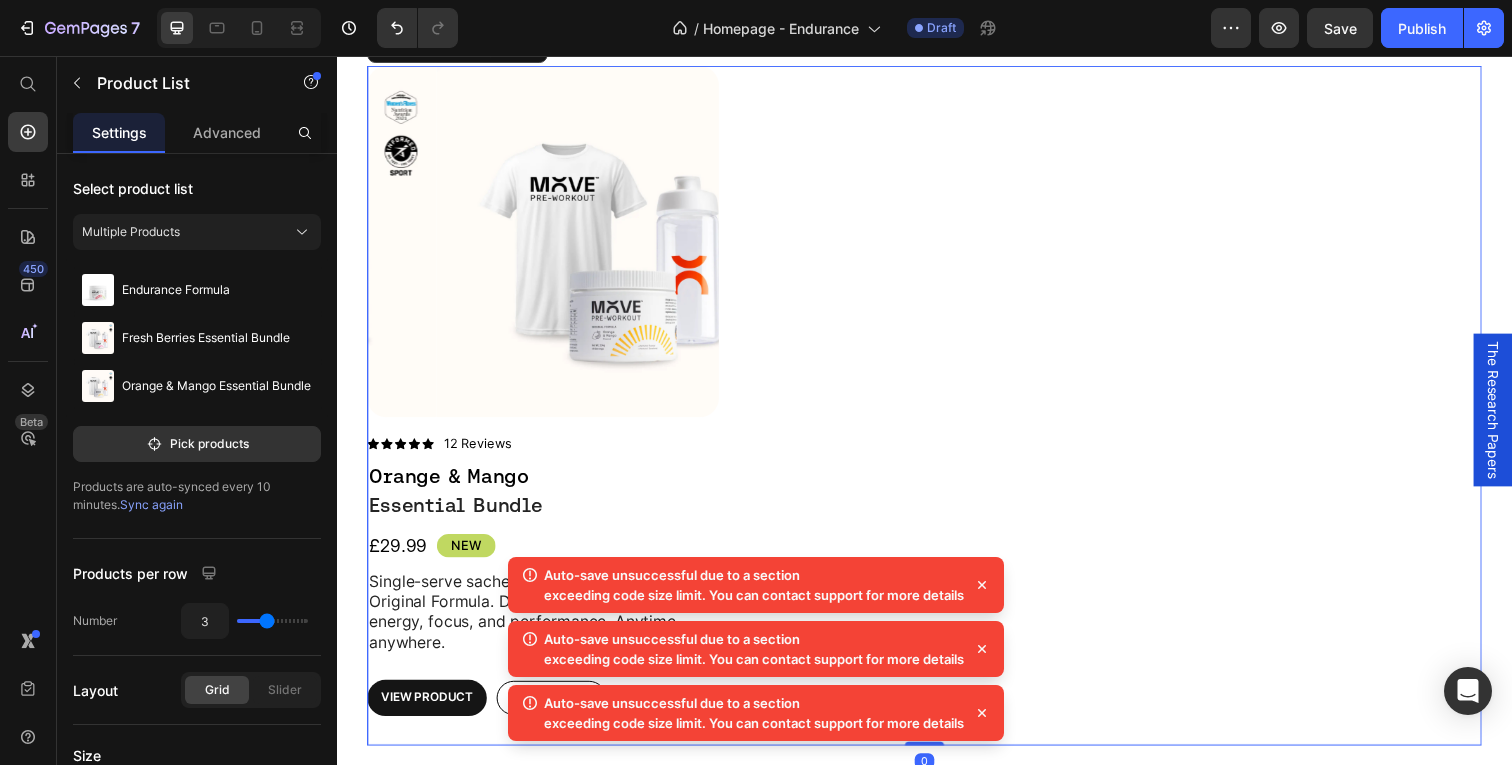 scroll, scrollTop: 2837, scrollLeft: 0, axis: vertical 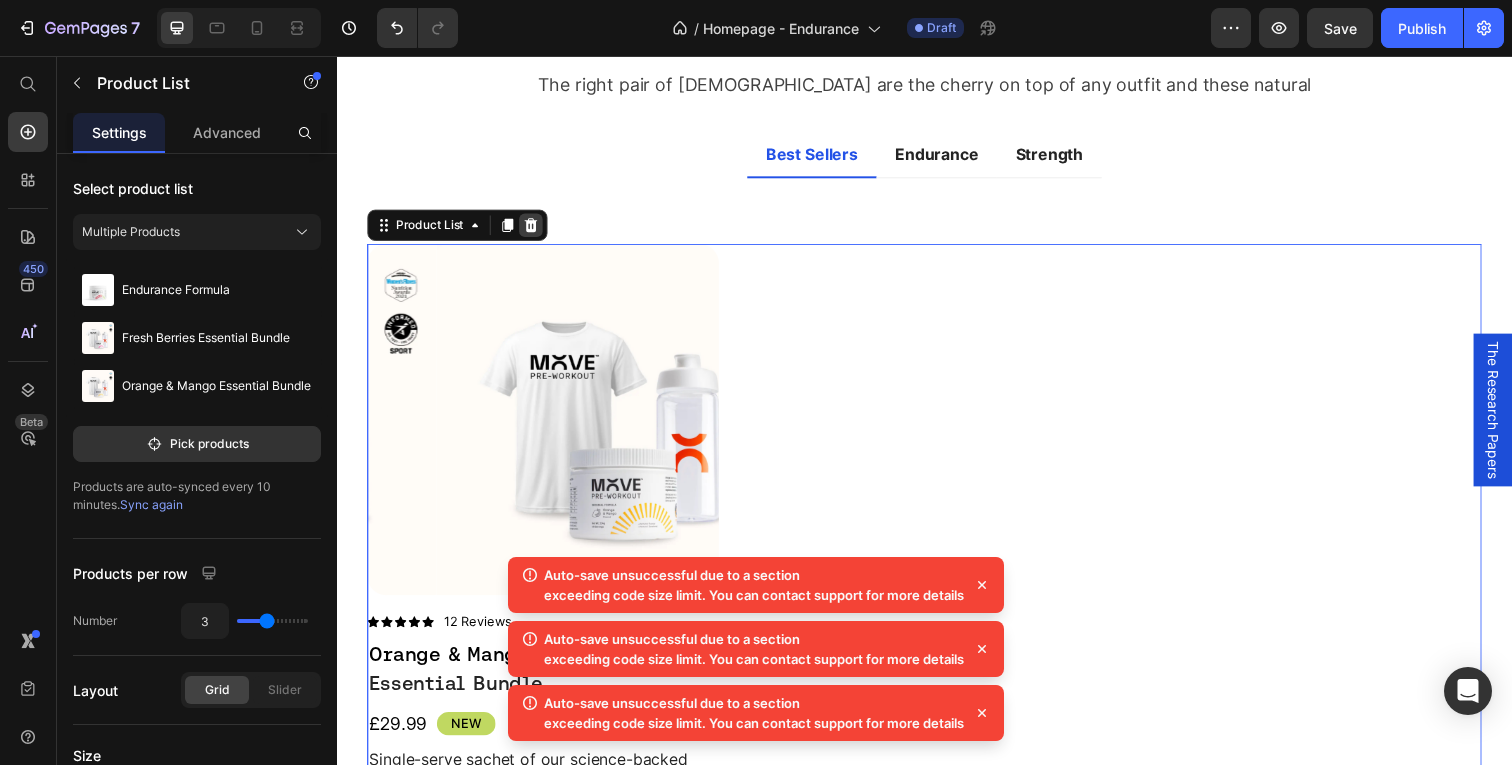 click 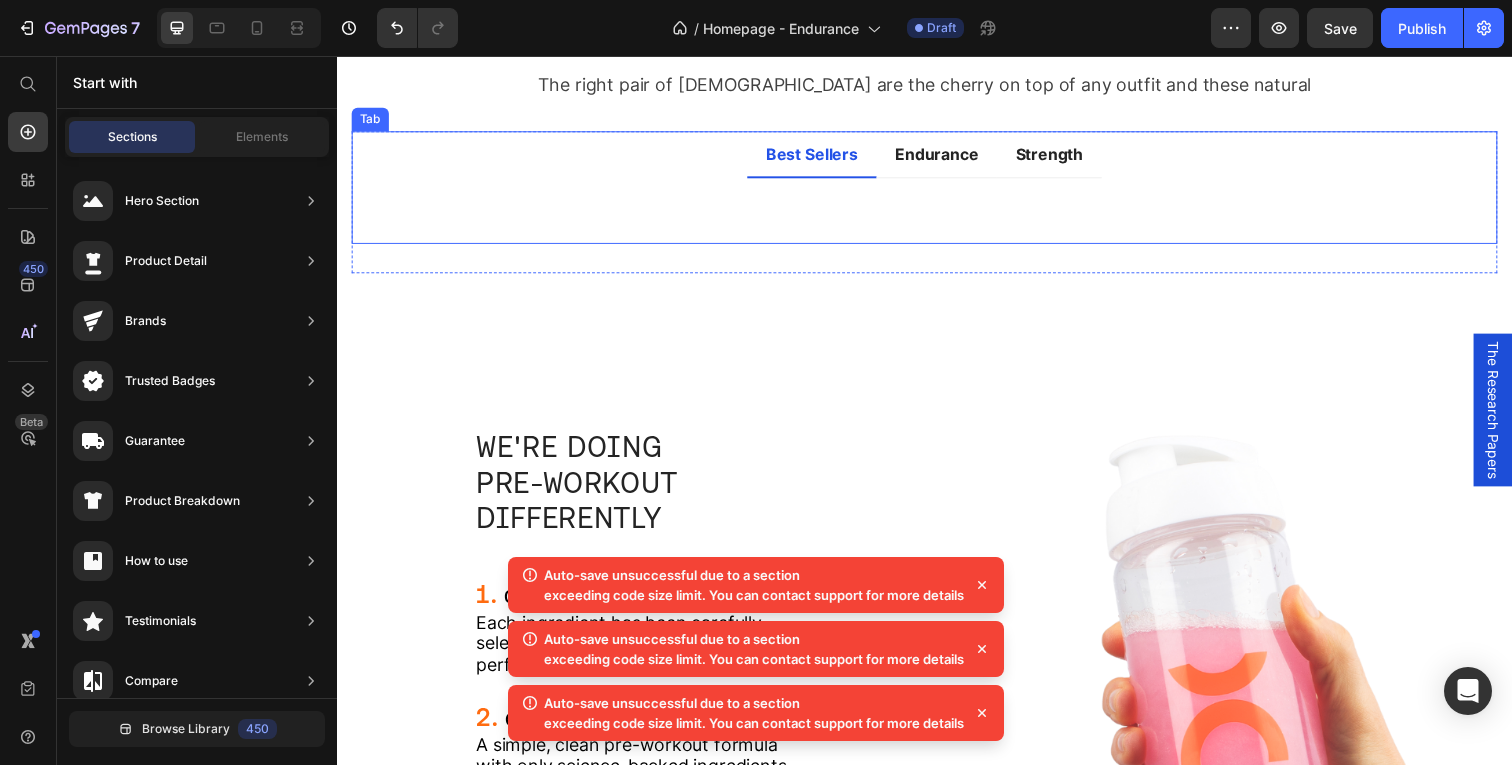 click on "Title Line View All Button" at bounding box center (937, 222) 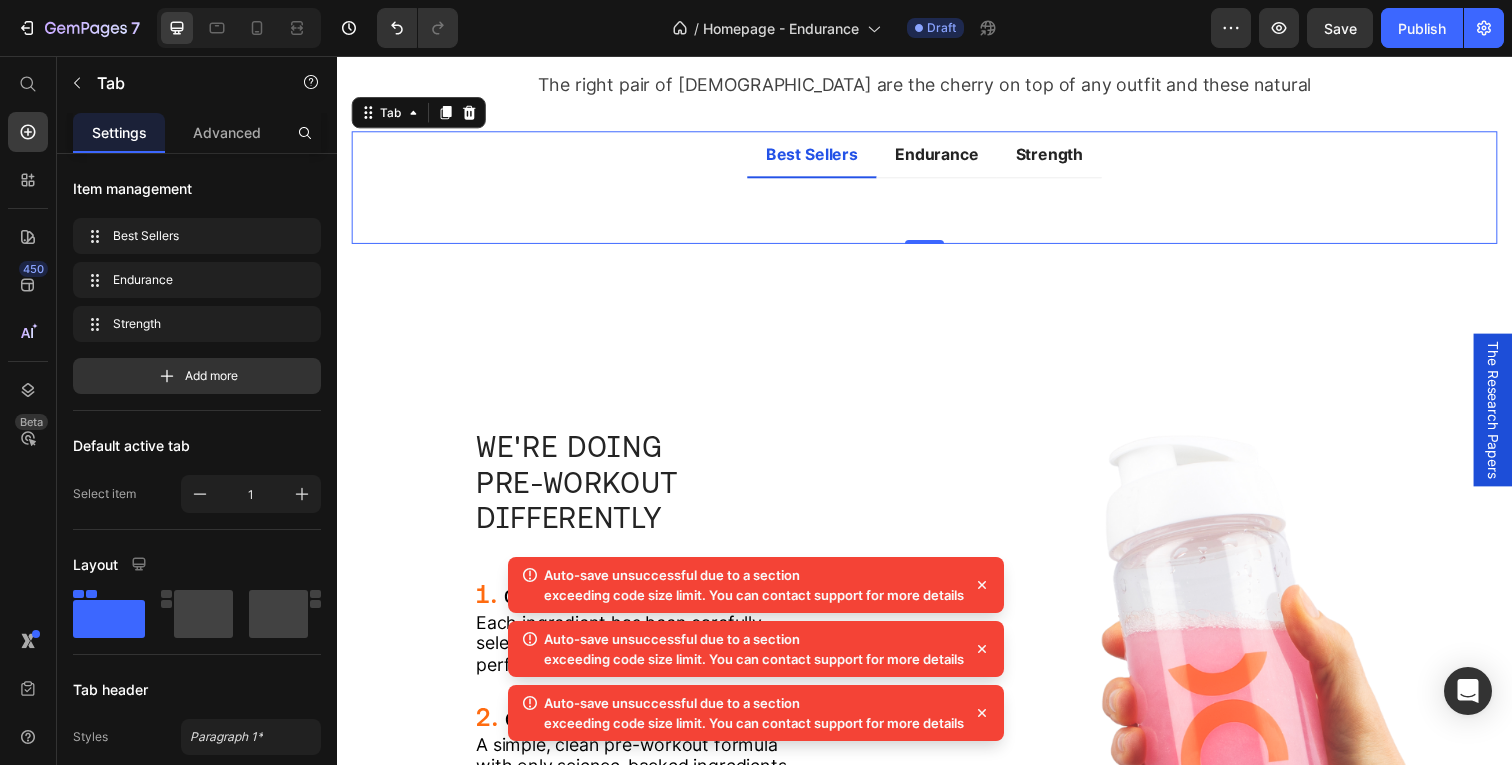 select on "S" 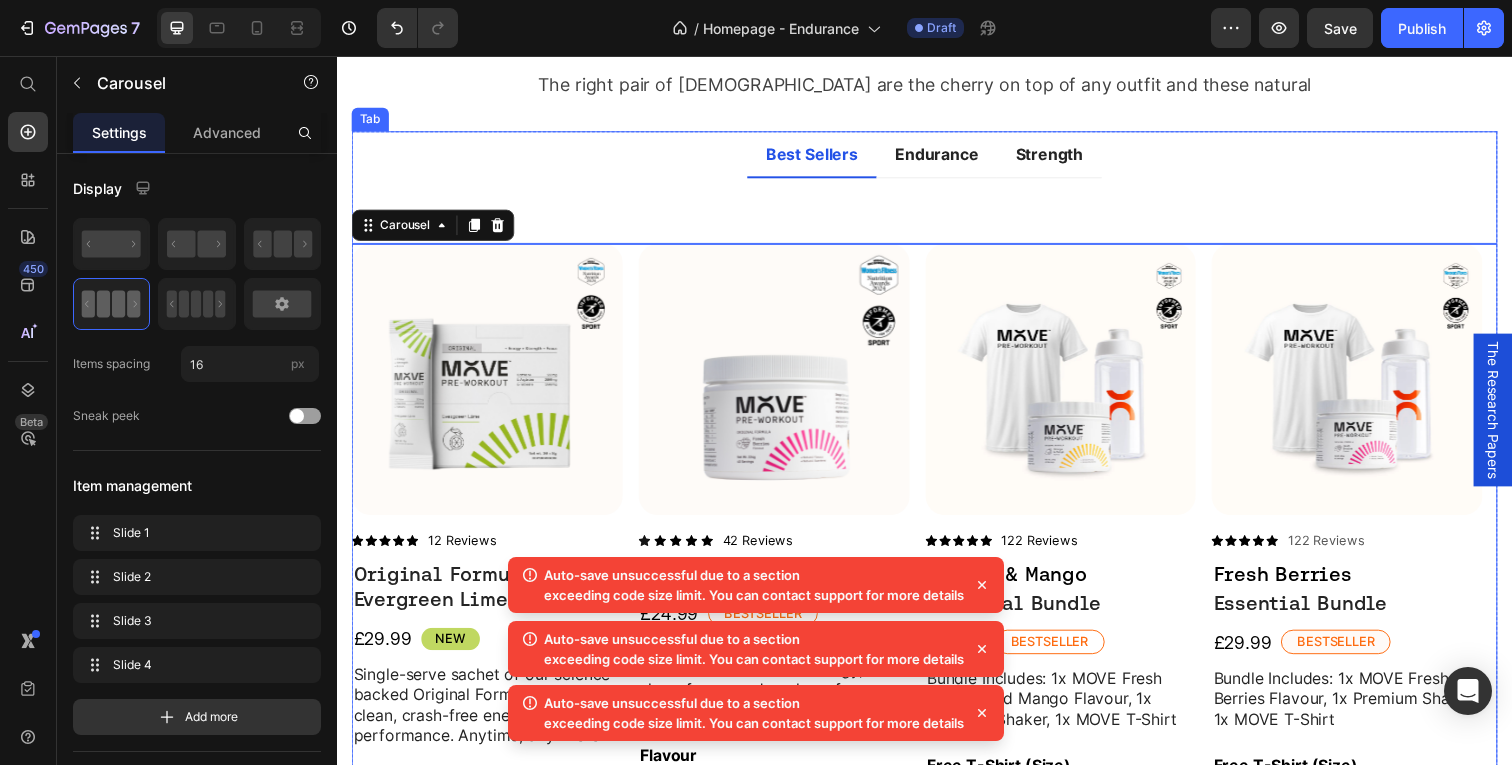 click on "Title Line View All Button" at bounding box center [937, 222] 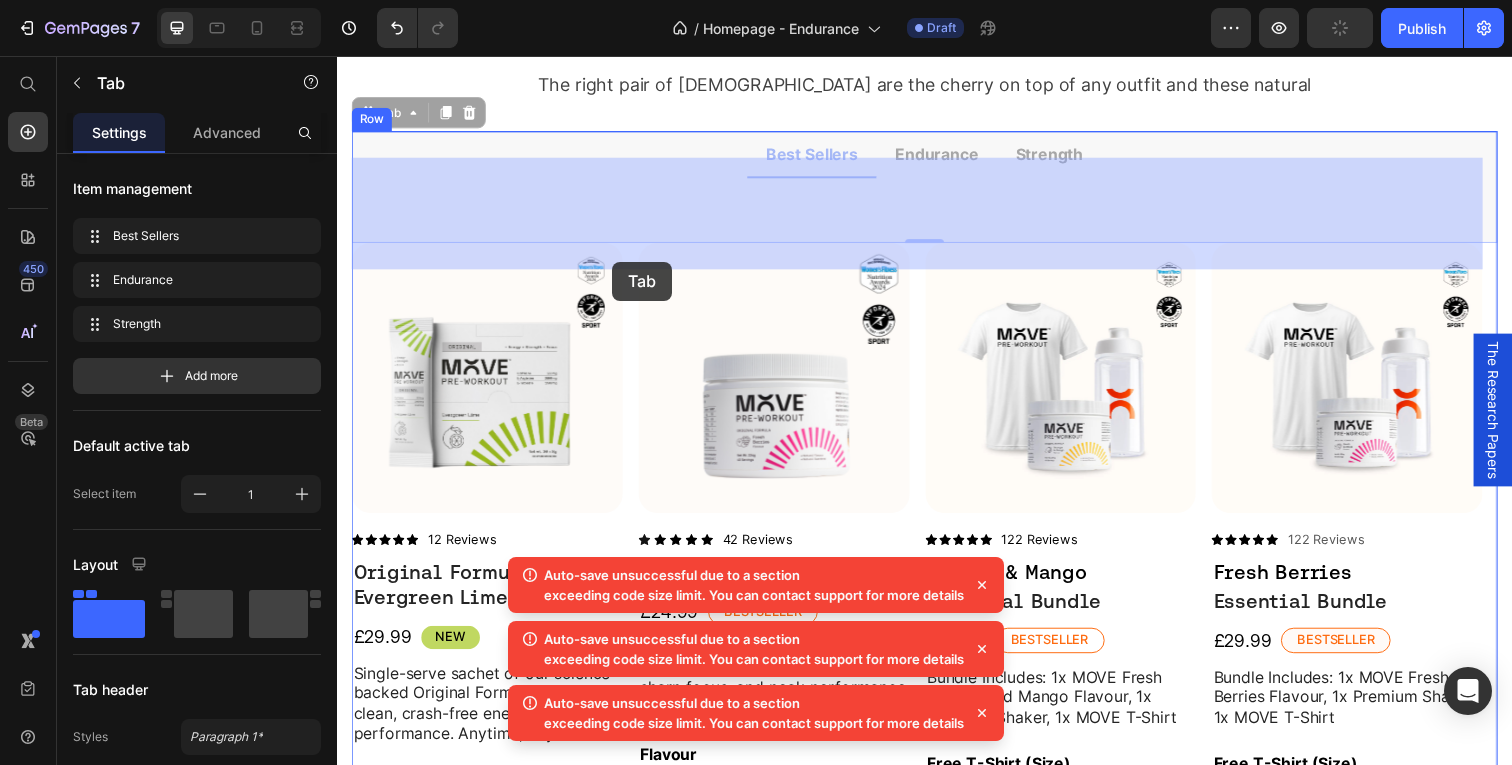 drag, startPoint x: 388, startPoint y: 142, endPoint x: 618, endPoint y: 266, distance: 261.29675 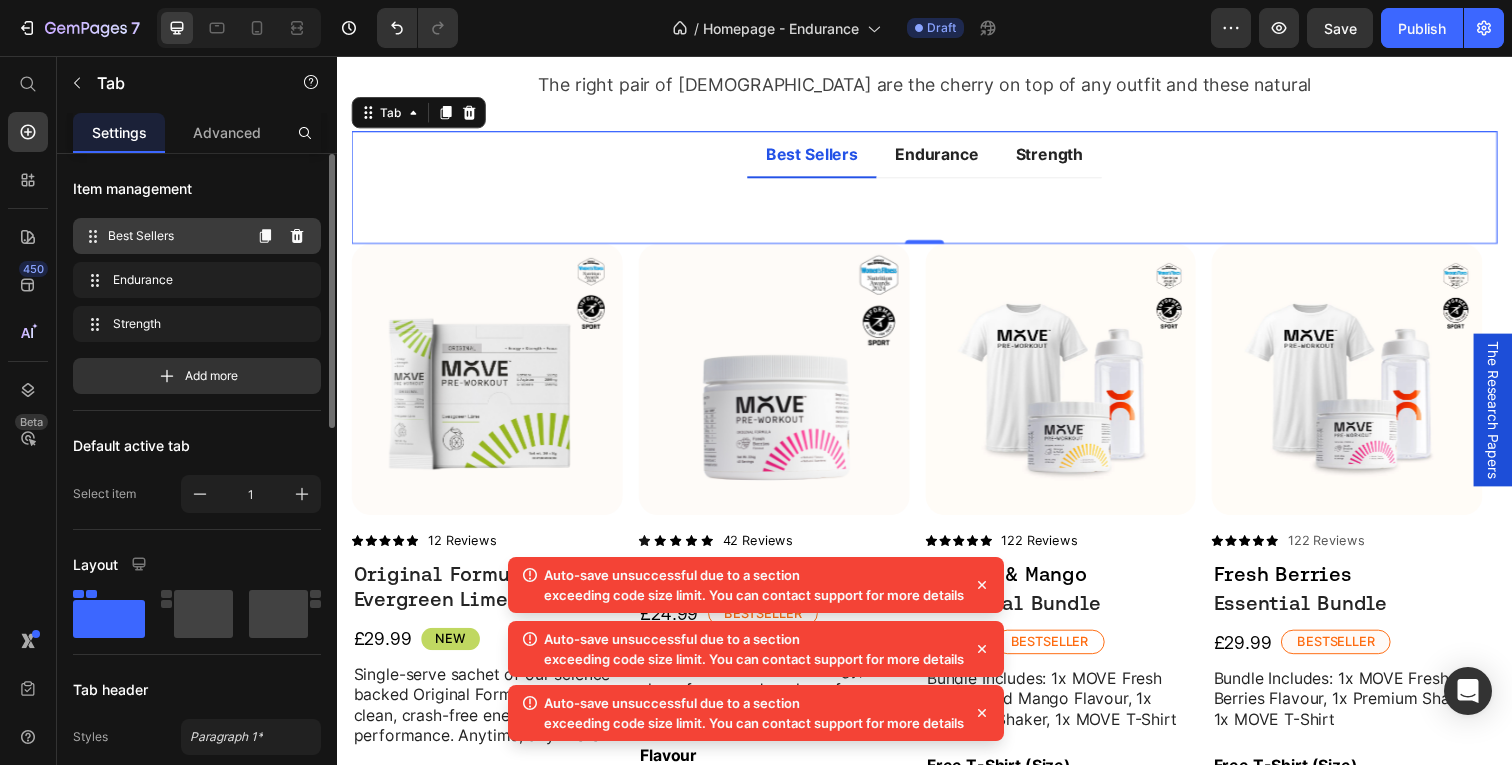 click on "Best Sellers" at bounding box center [174, 236] 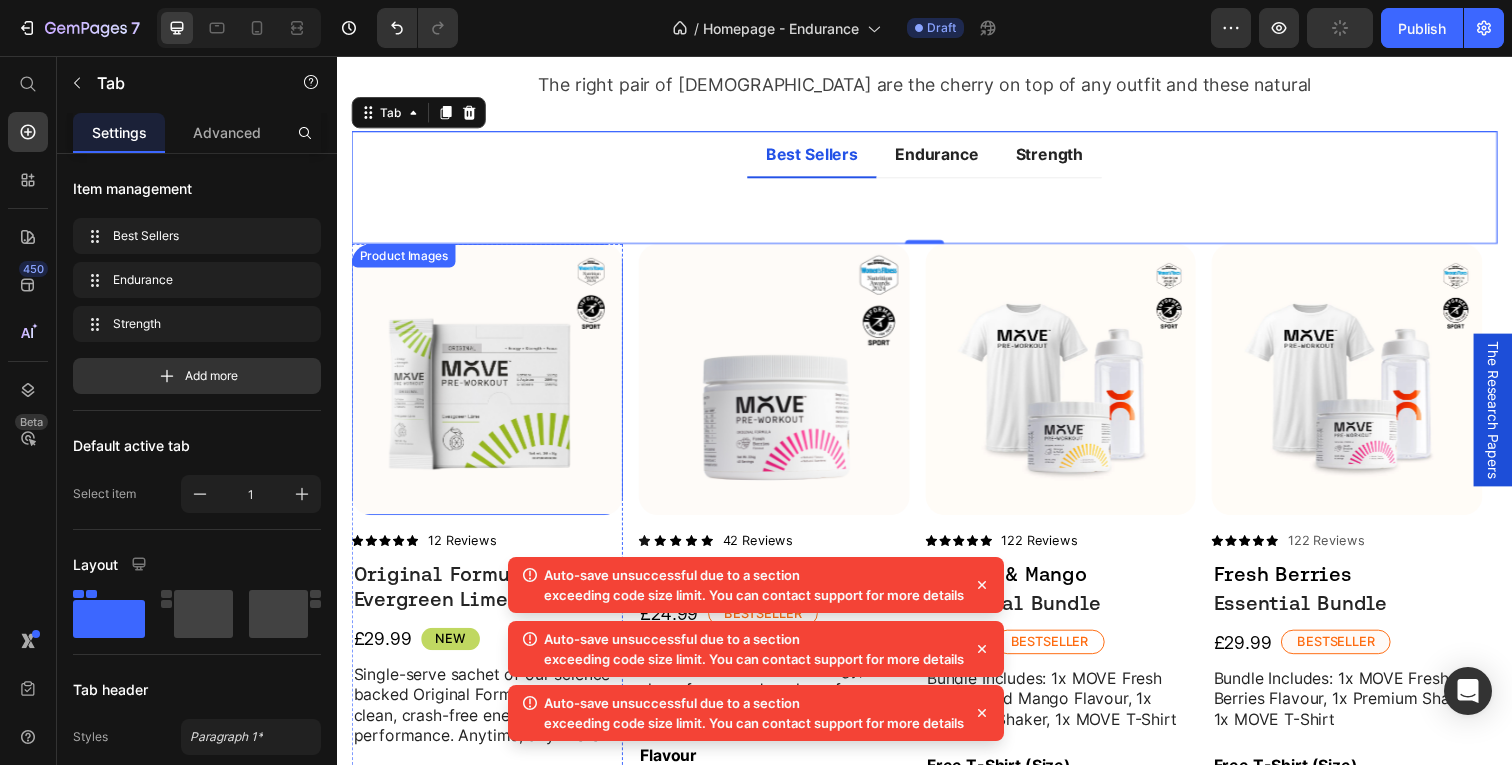 click at bounding box center [490, 386] 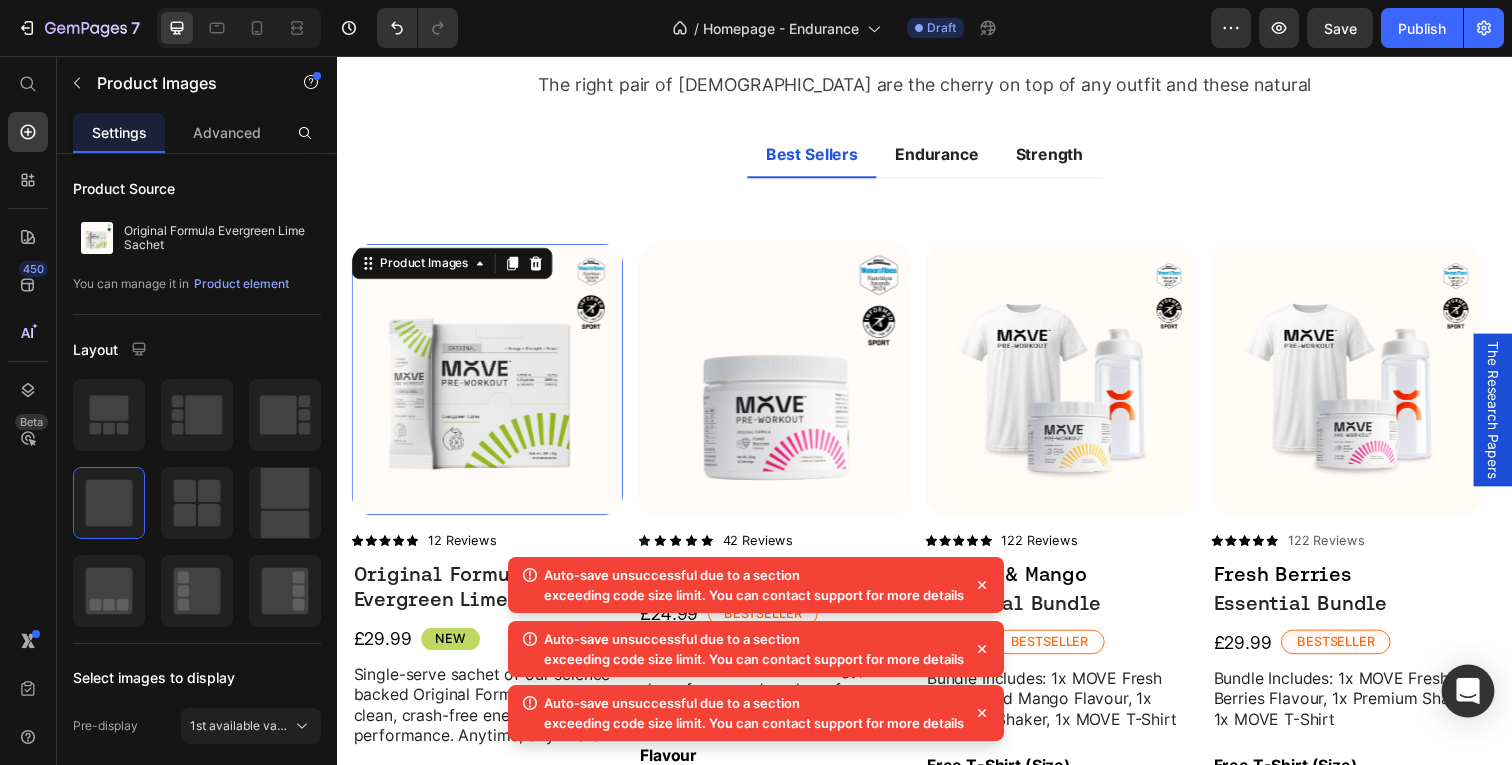 click 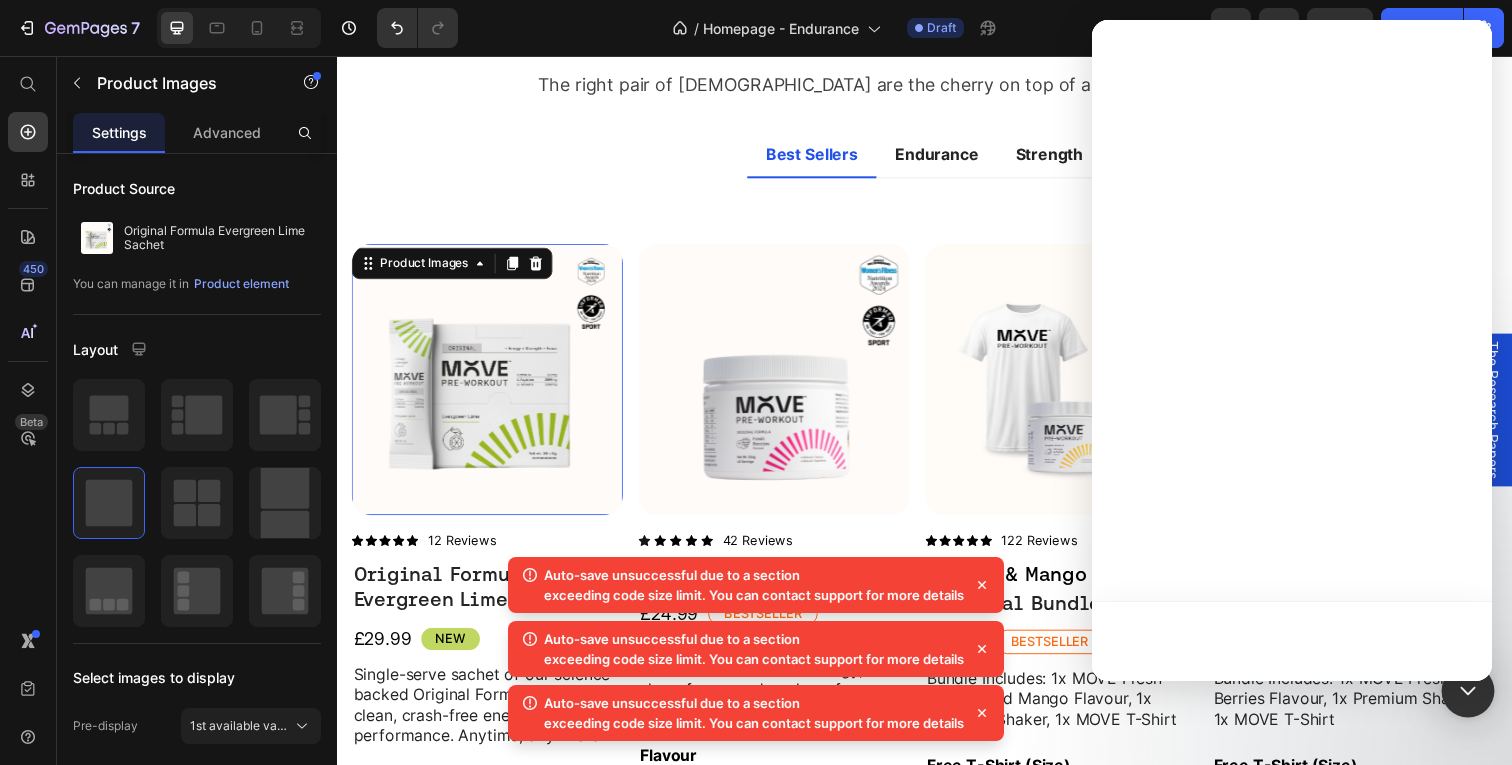 scroll, scrollTop: 0, scrollLeft: 0, axis: both 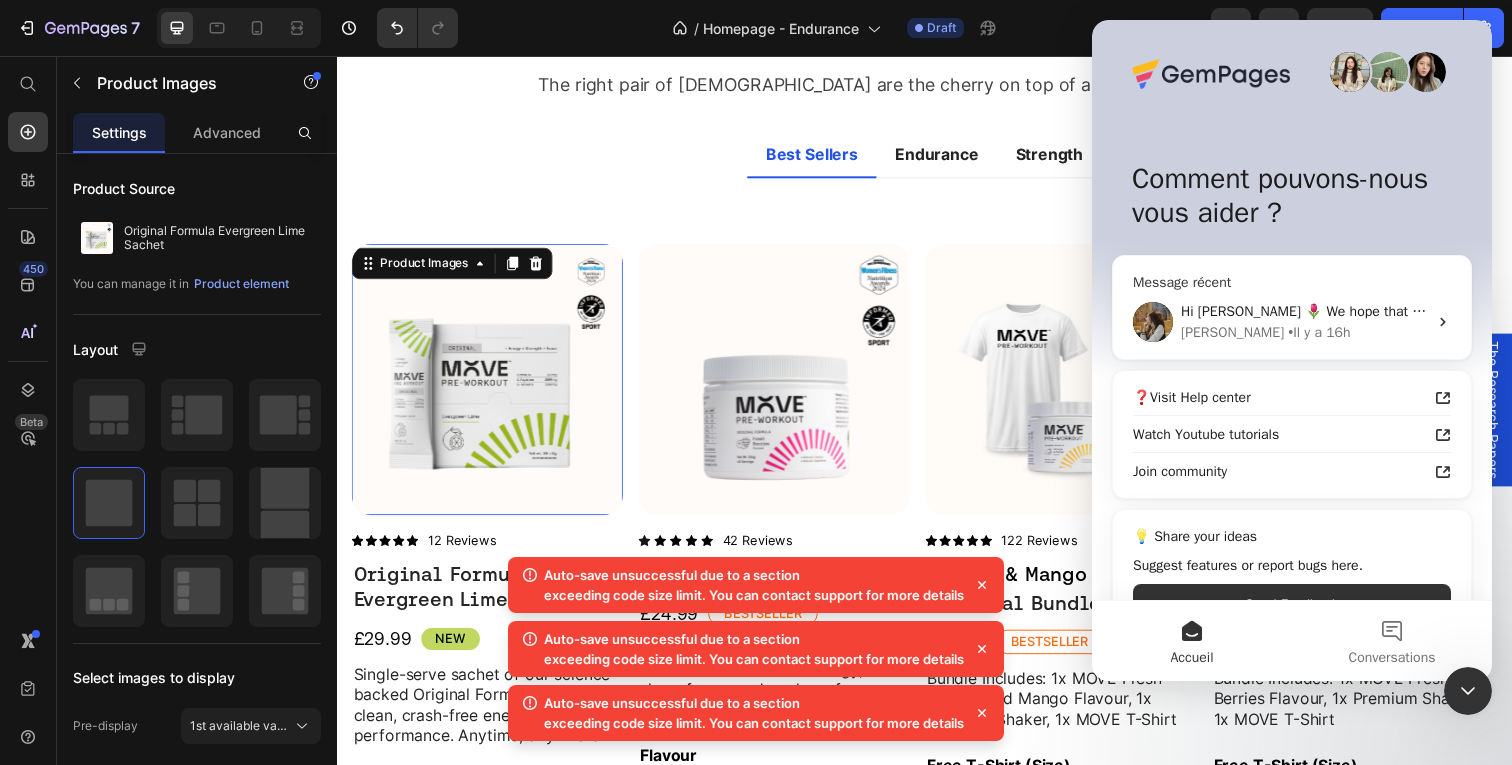 click on "Hi Fiona 🌷 We hope that the last response helped you out. If things are still not quite right, please let me know the current situation, and we will try our best to help get it sorted out.   (Please note that the conversation will be closed automatically within a day if we do not receive any further responses. You can re-open a new chat box any time for further assistance; we're always ready to help.)" at bounding box center (2424, 311) 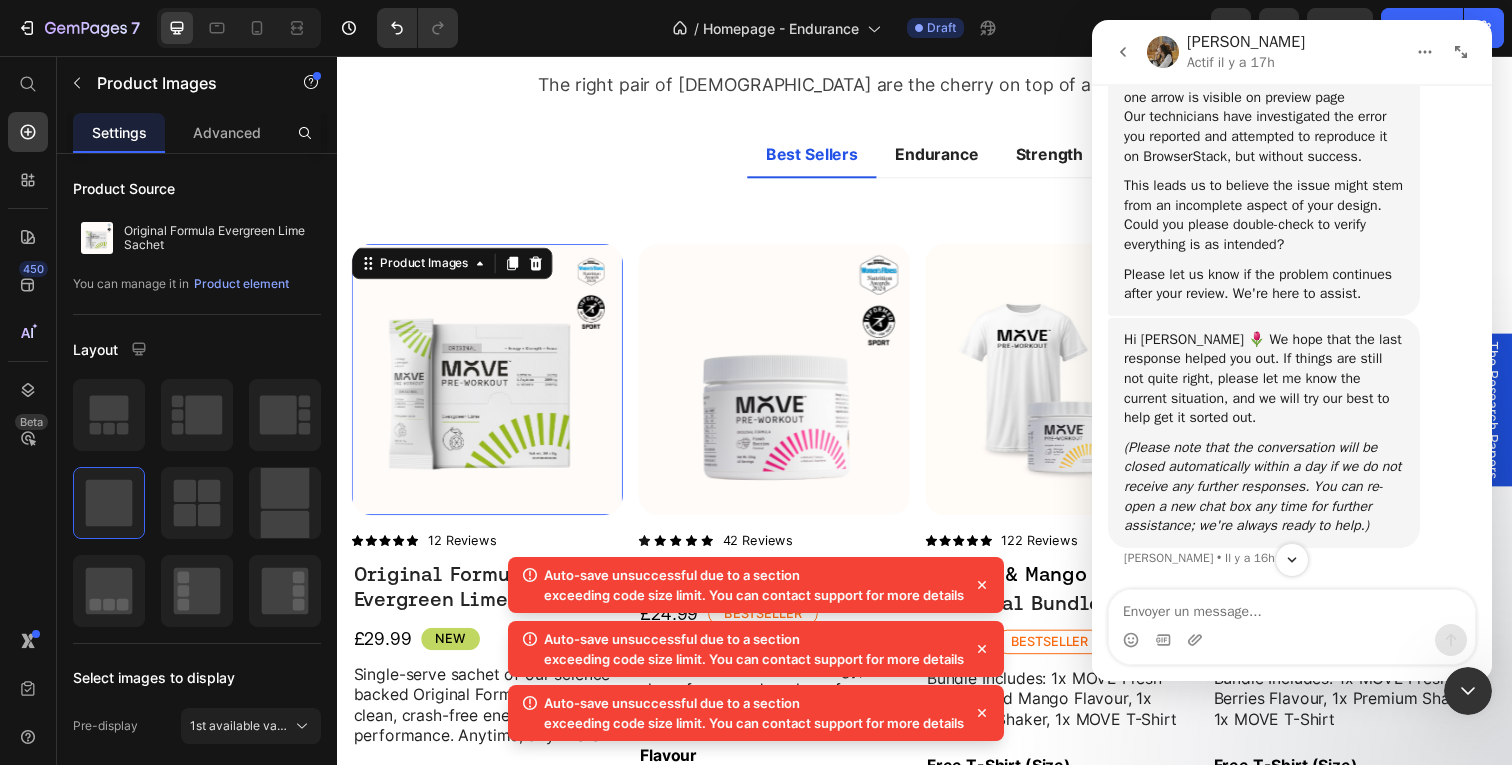 scroll, scrollTop: 7219, scrollLeft: 0, axis: vertical 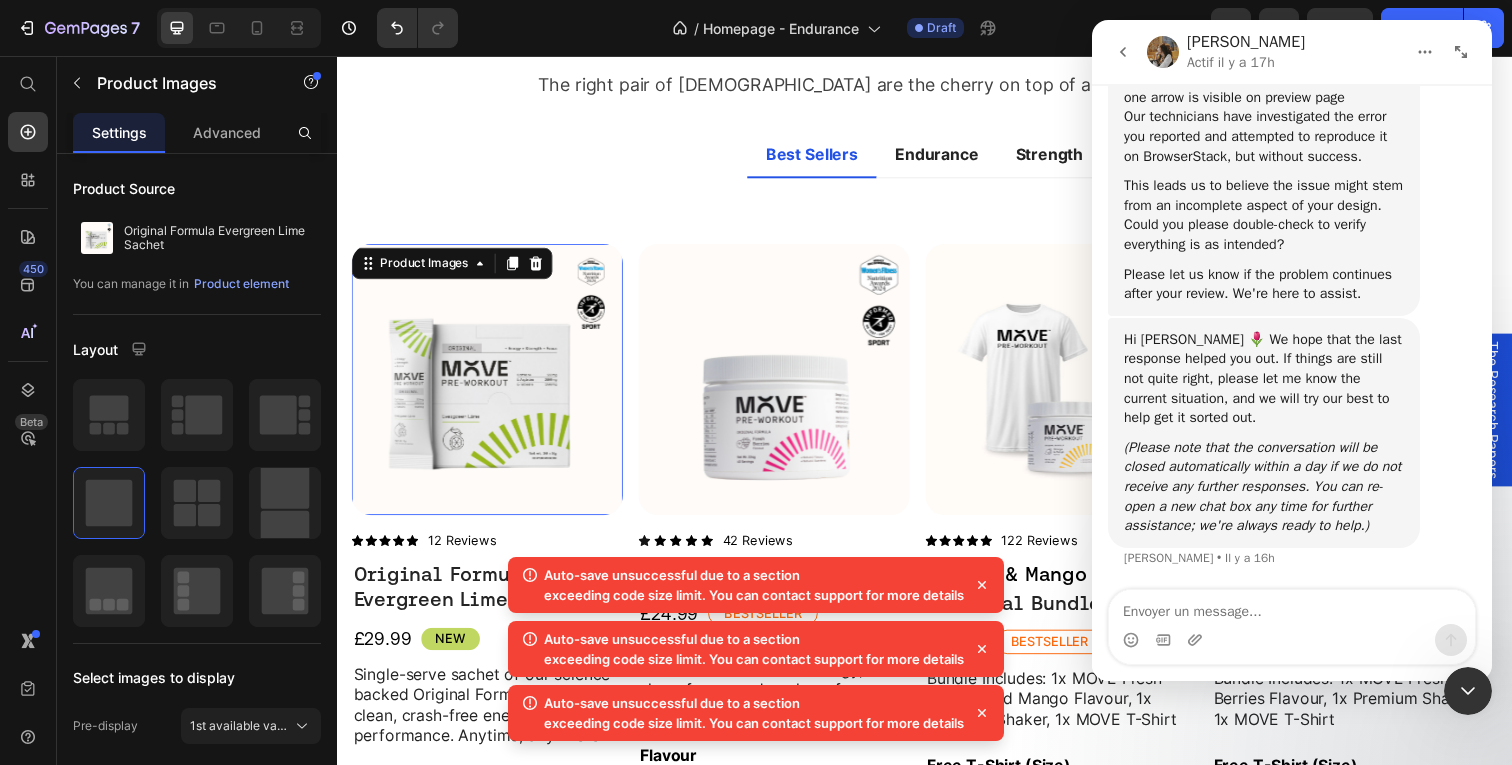 click 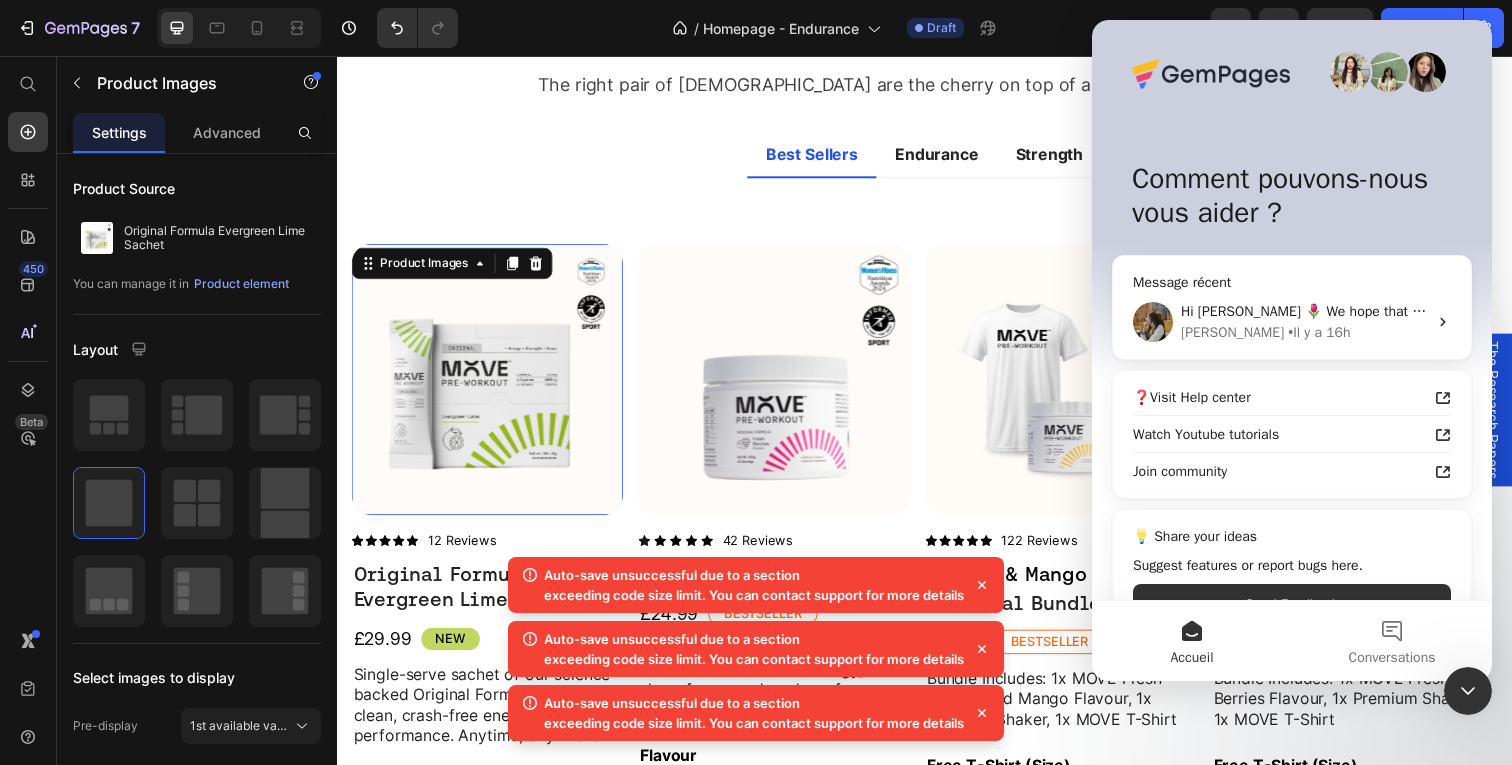 scroll, scrollTop: 0, scrollLeft: 0, axis: both 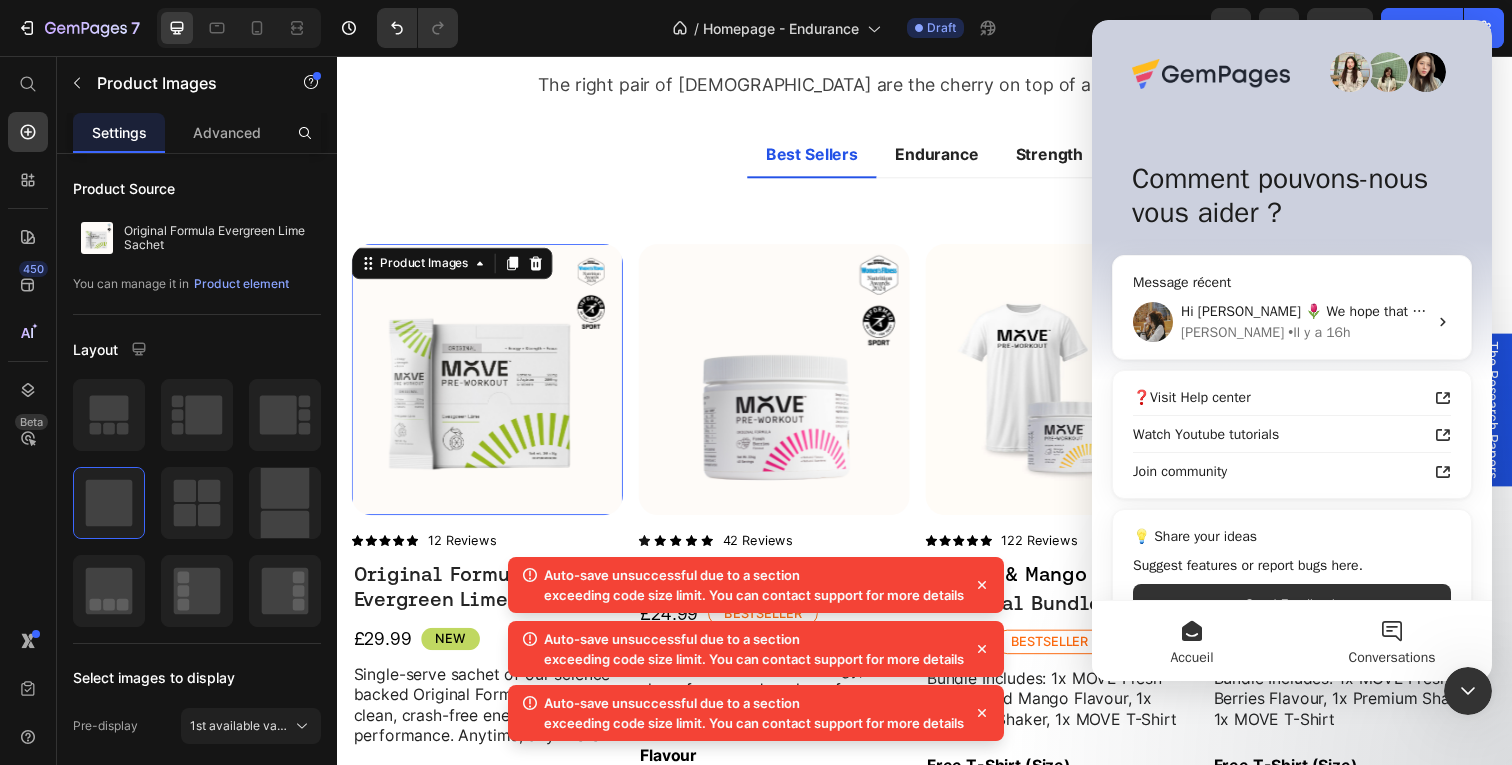 click on "Conversations" at bounding box center (1392, 641) 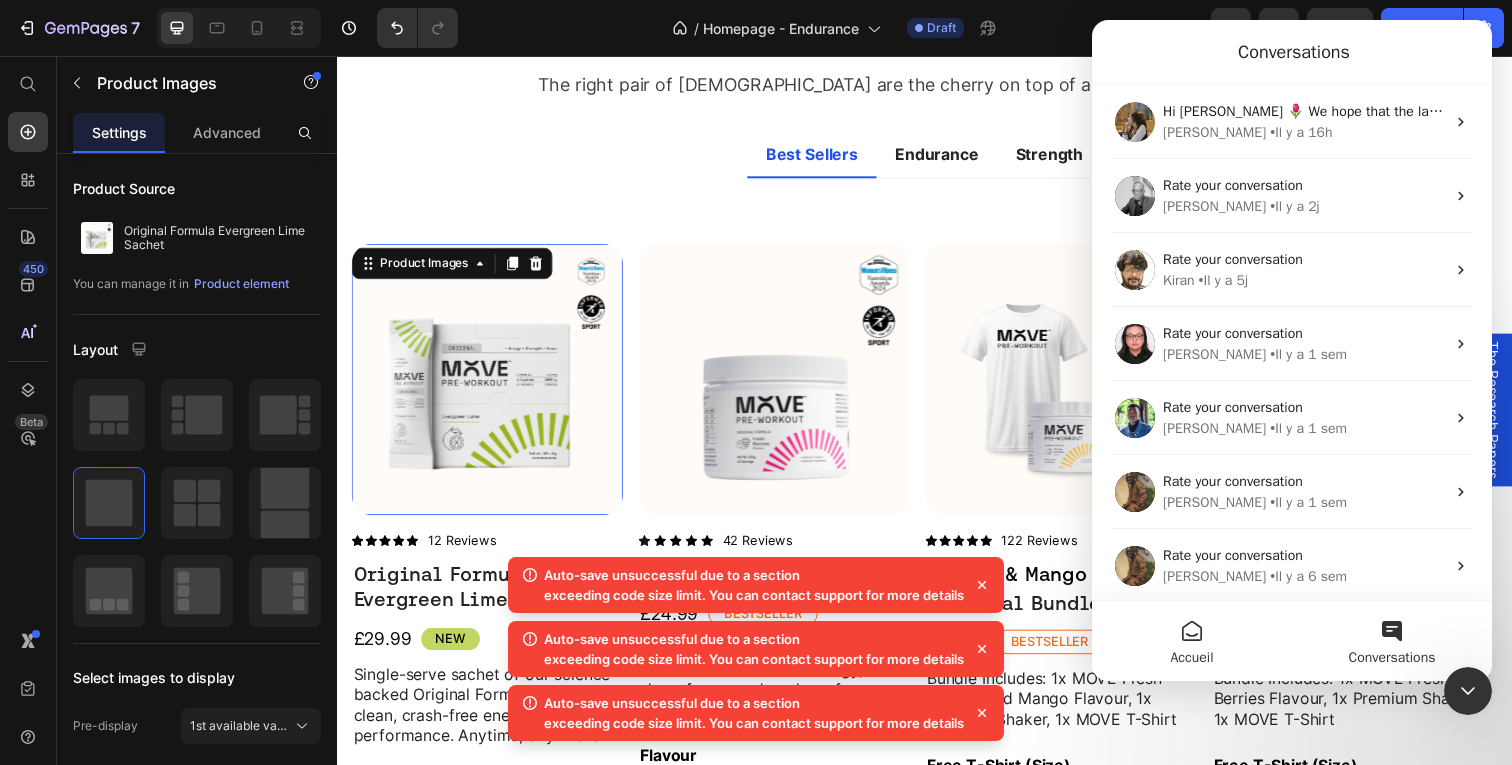 click on "Accueil" at bounding box center (1191, 658) 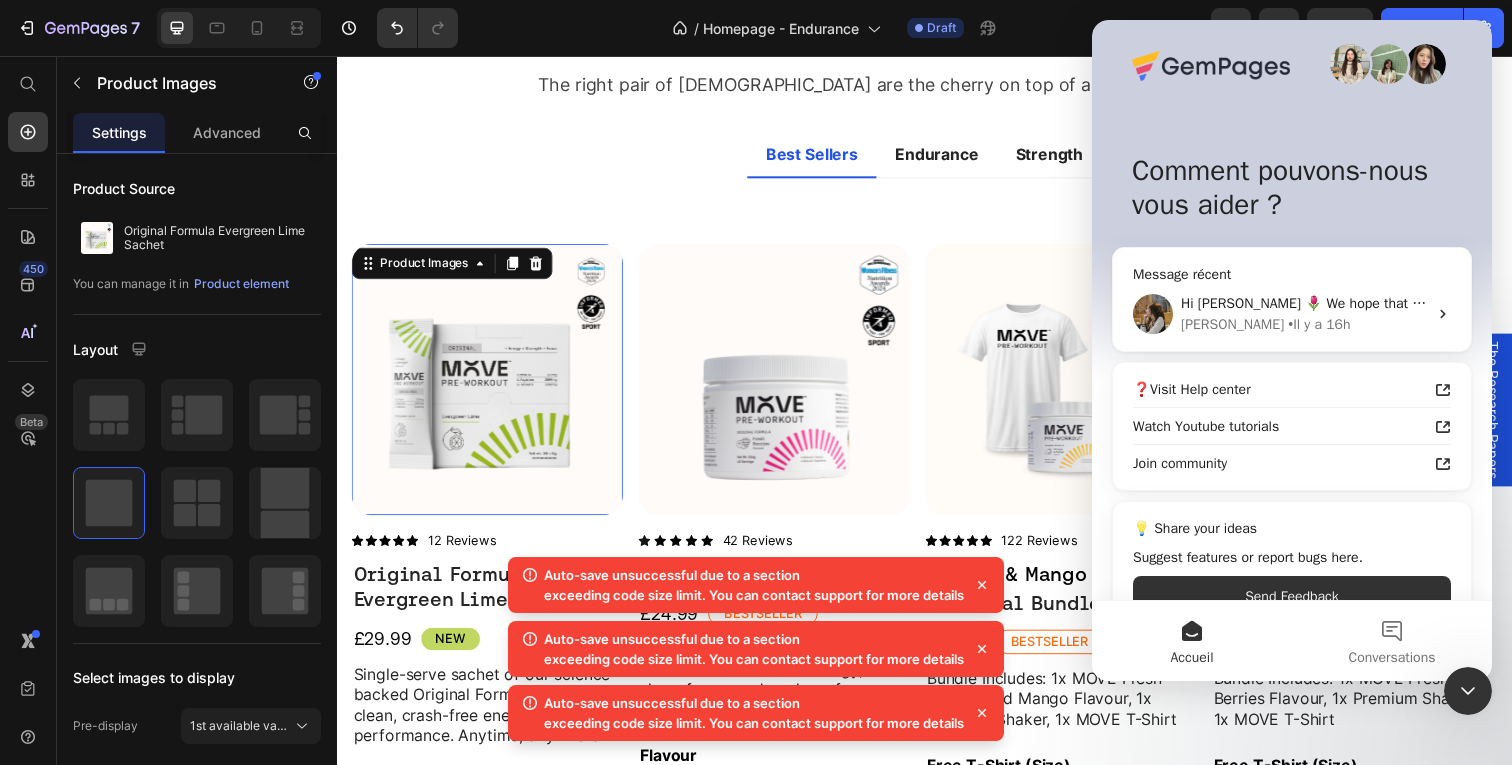 scroll, scrollTop: 0, scrollLeft: 0, axis: both 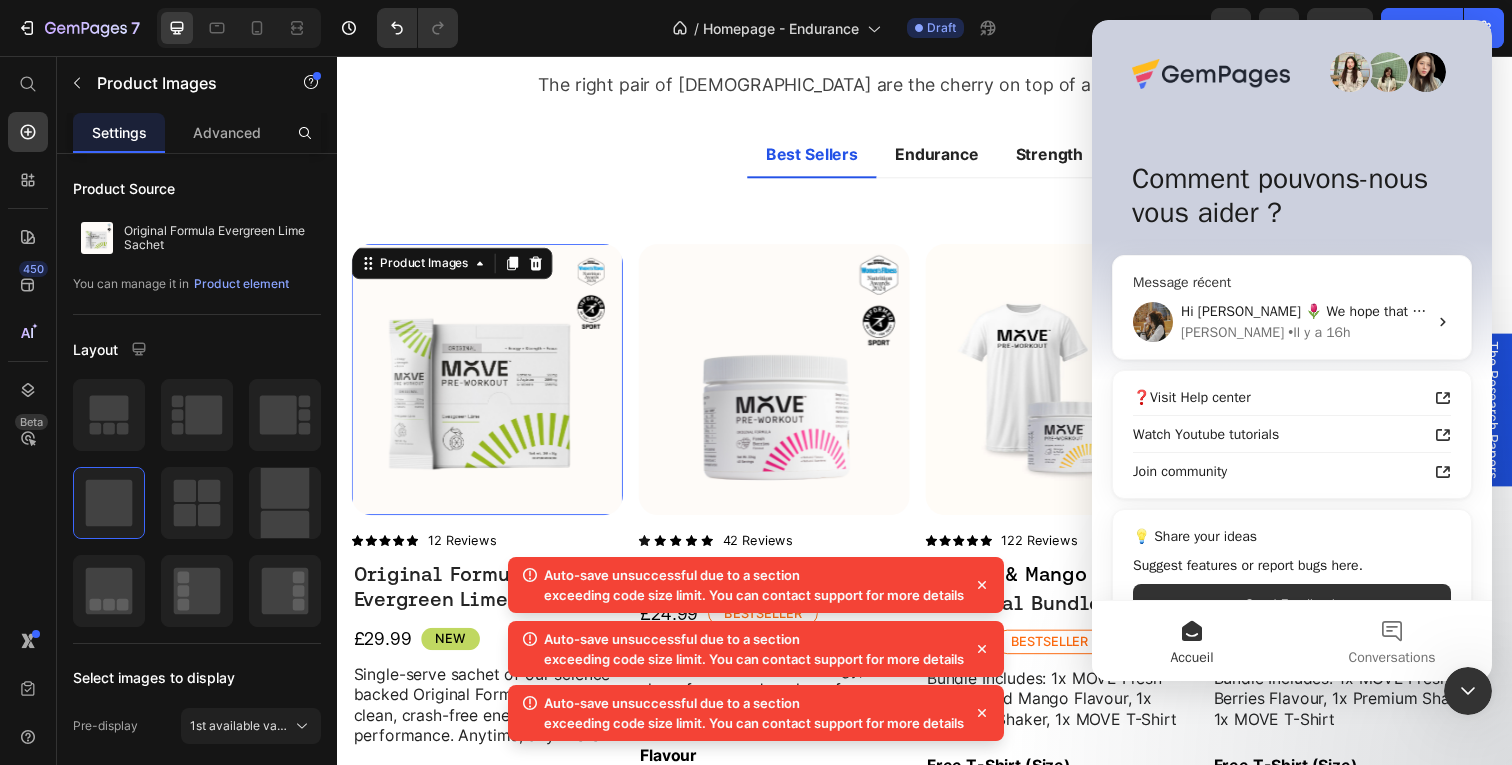 click on "Roxanne •  Il y a 16h" at bounding box center [1304, 332] 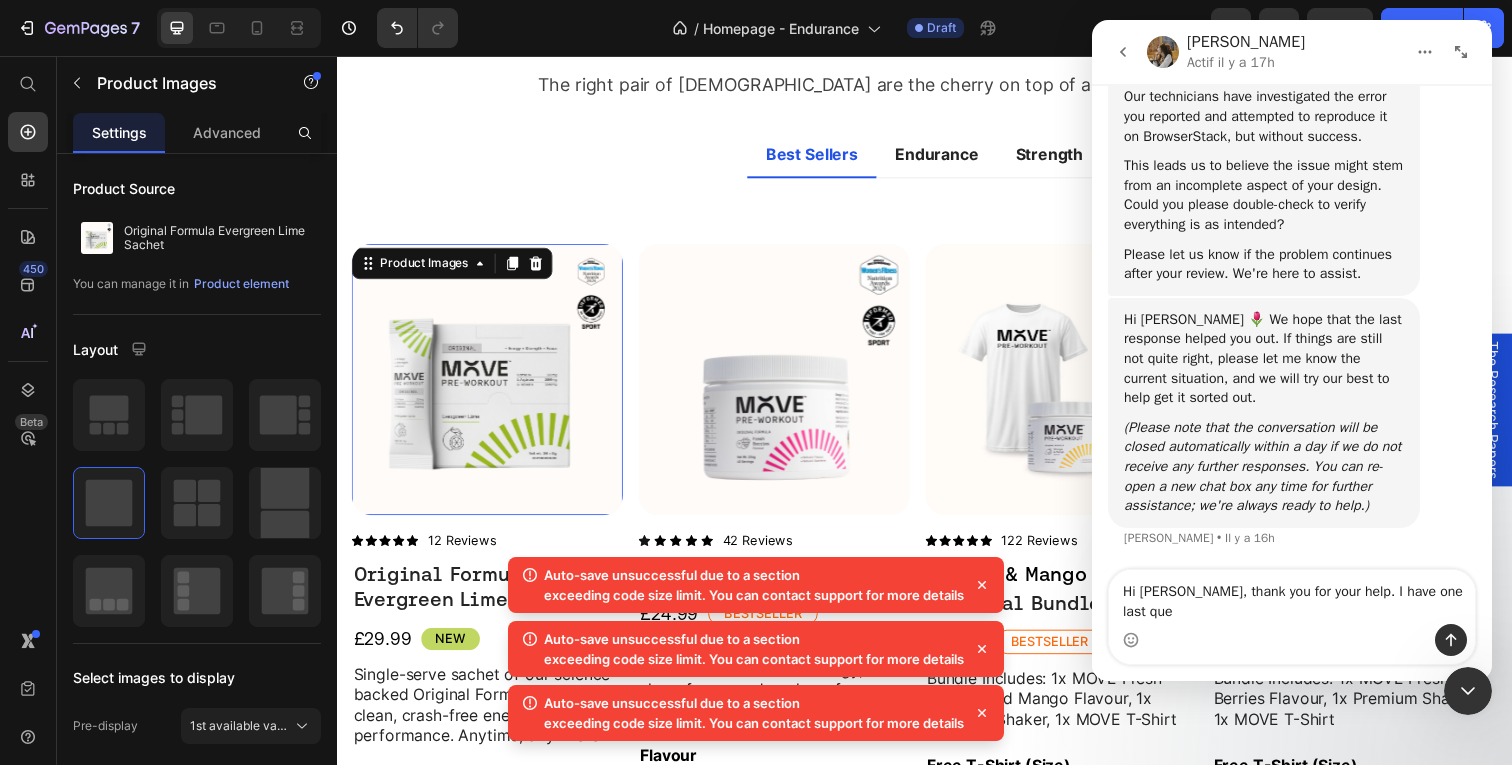 scroll, scrollTop: 7239, scrollLeft: 0, axis: vertical 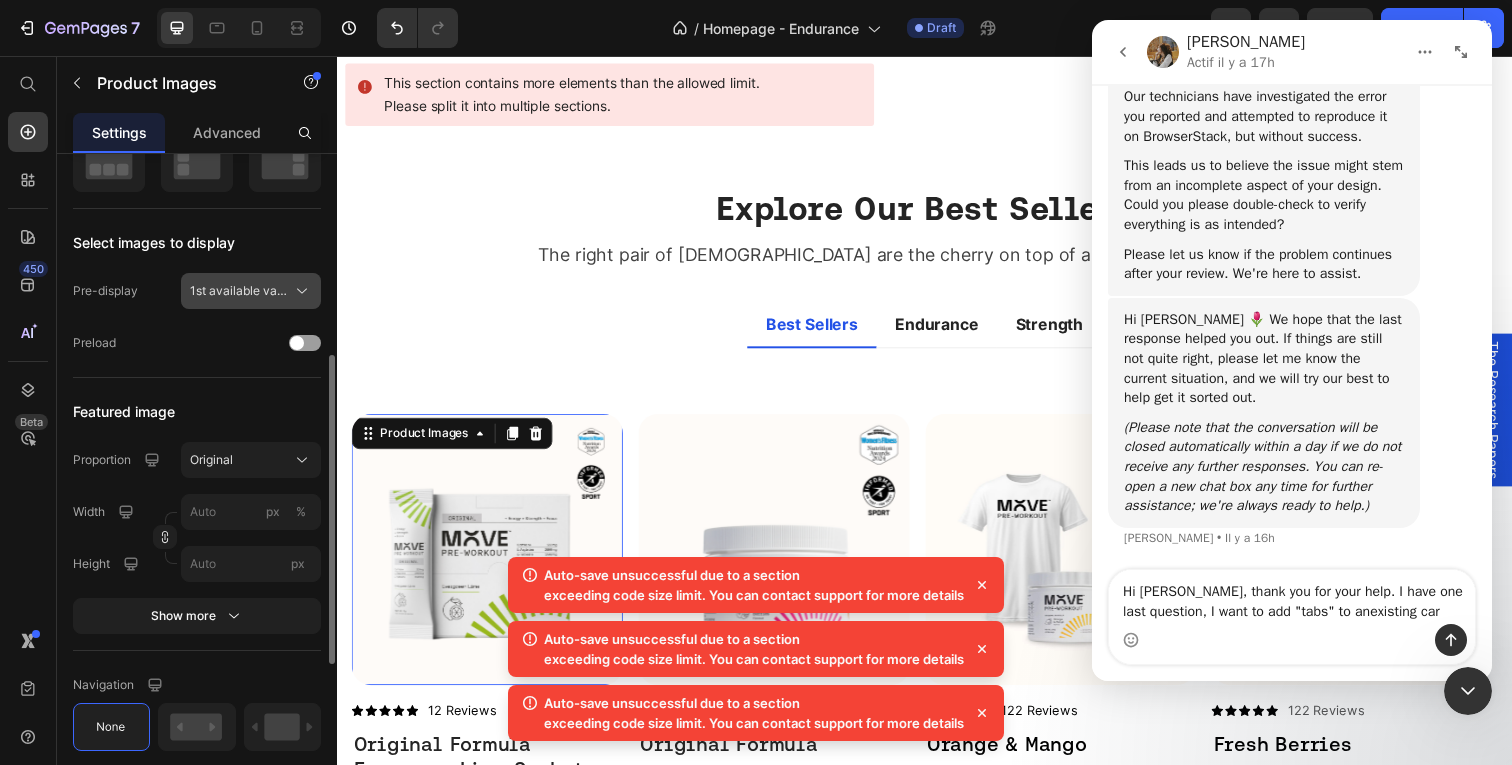 type on "Hi [PERSON_NAME], thank you for your help. I have one last question, I want to add "tabs" to anexisting car" 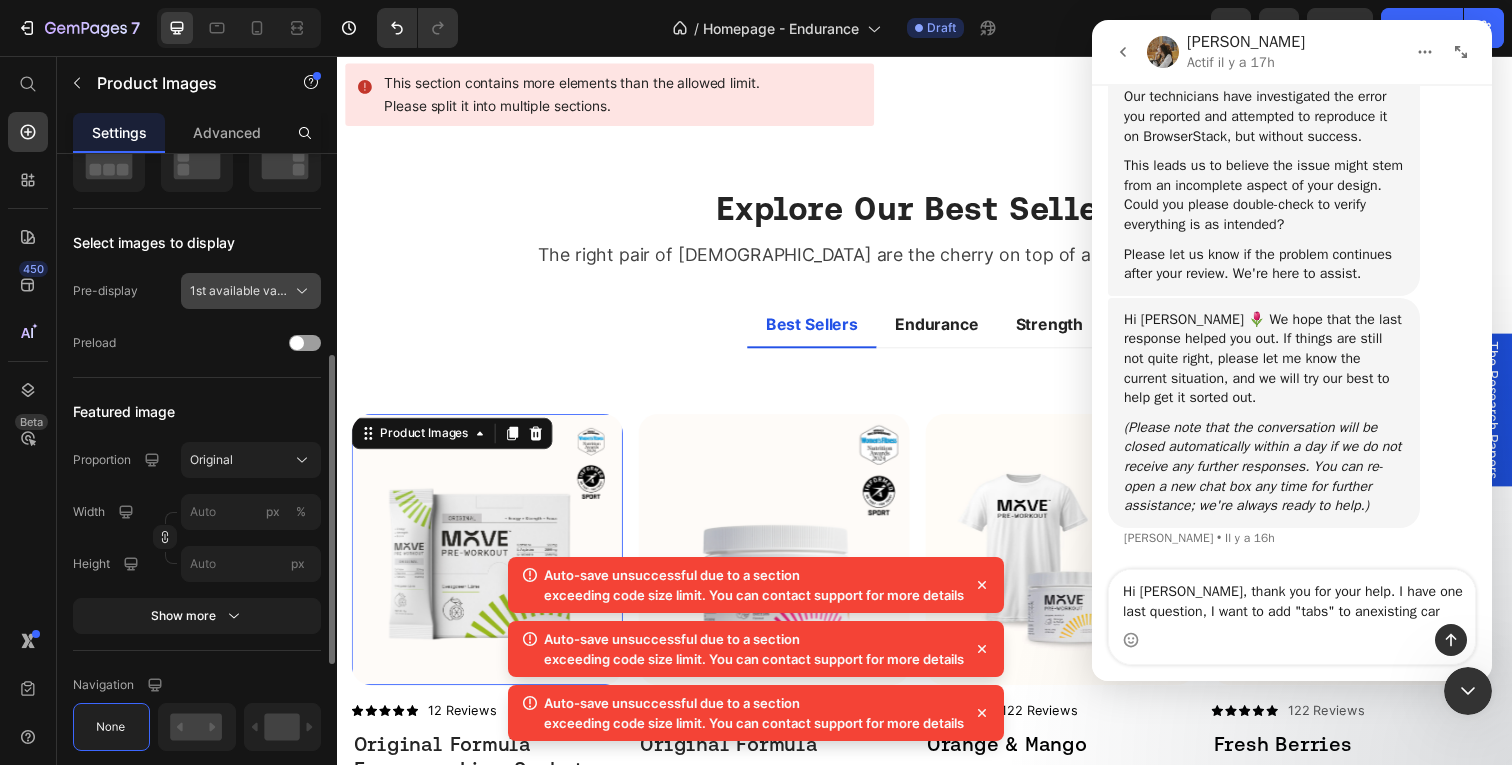 click on "1st available variant" at bounding box center [239, 291] 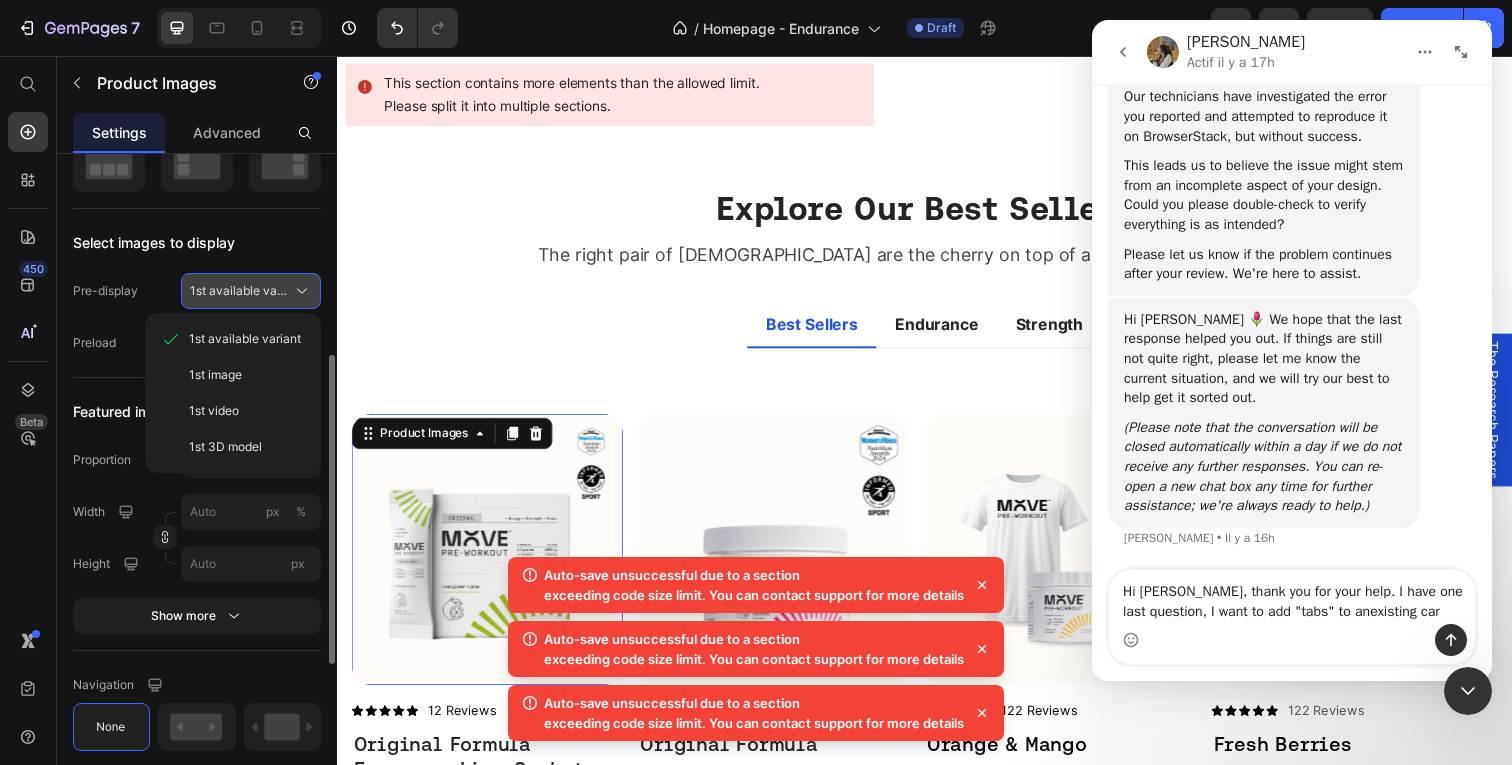 click on "1st available variant" at bounding box center [239, 291] 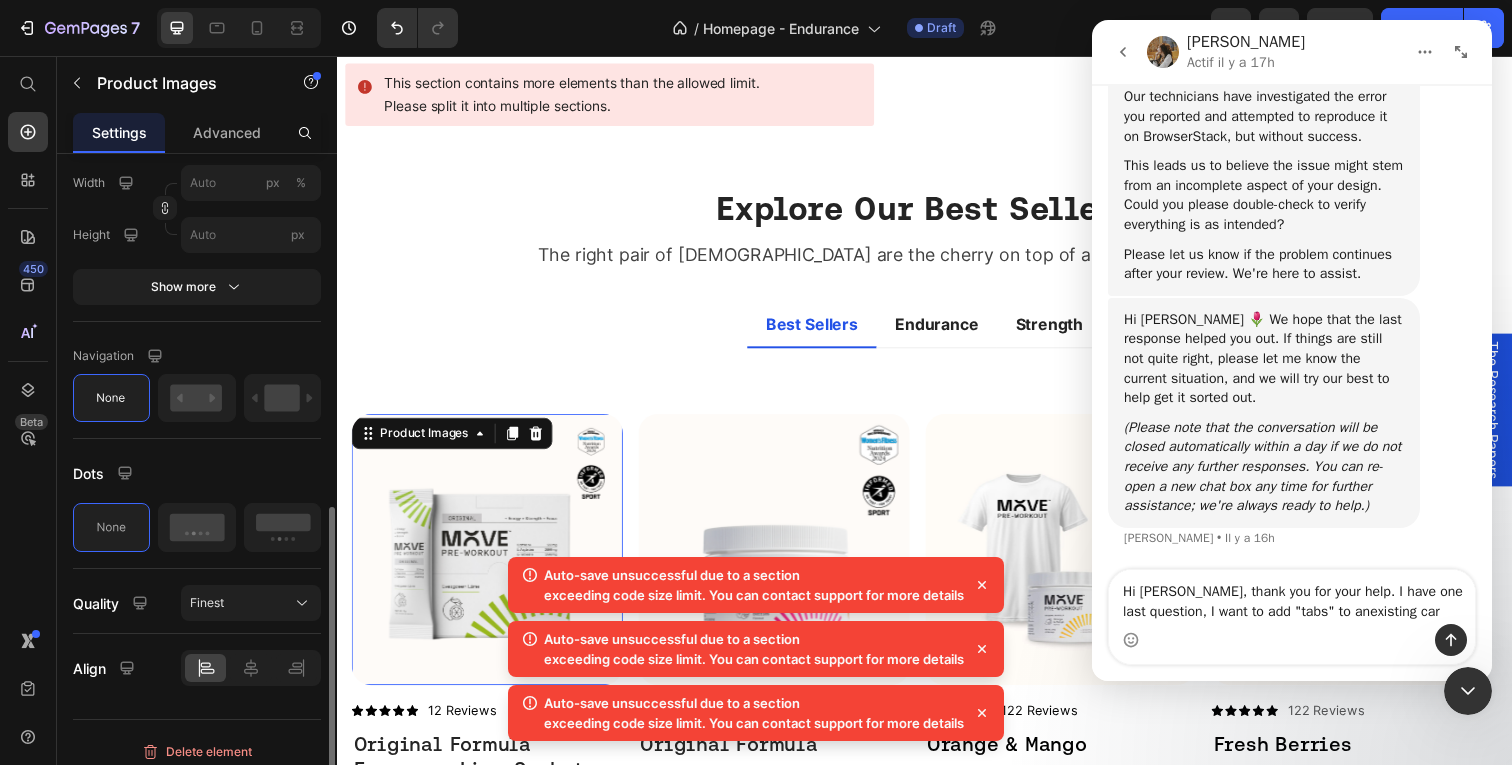 scroll, scrollTop: 760, scrollLeft: 0, axis: vertical 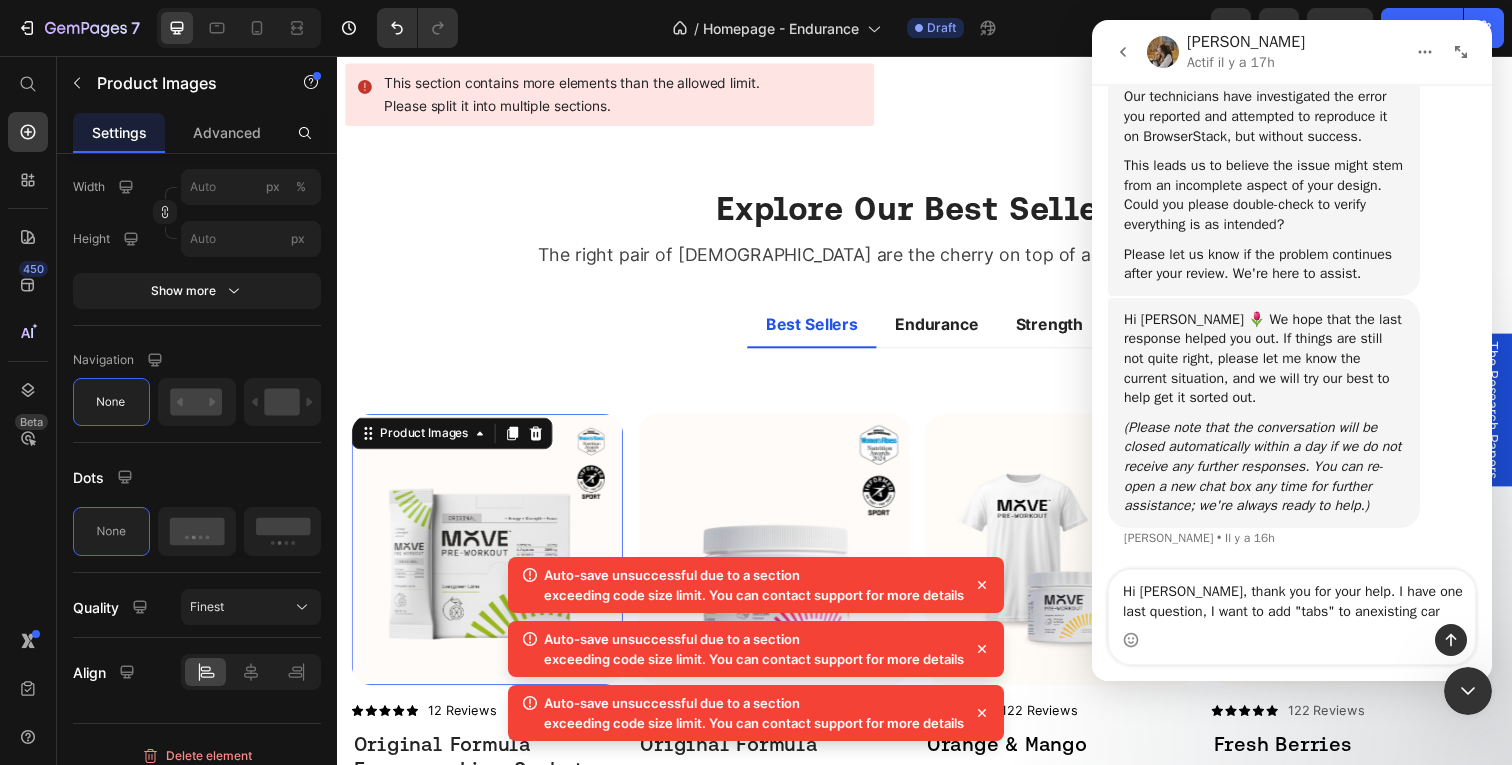 click 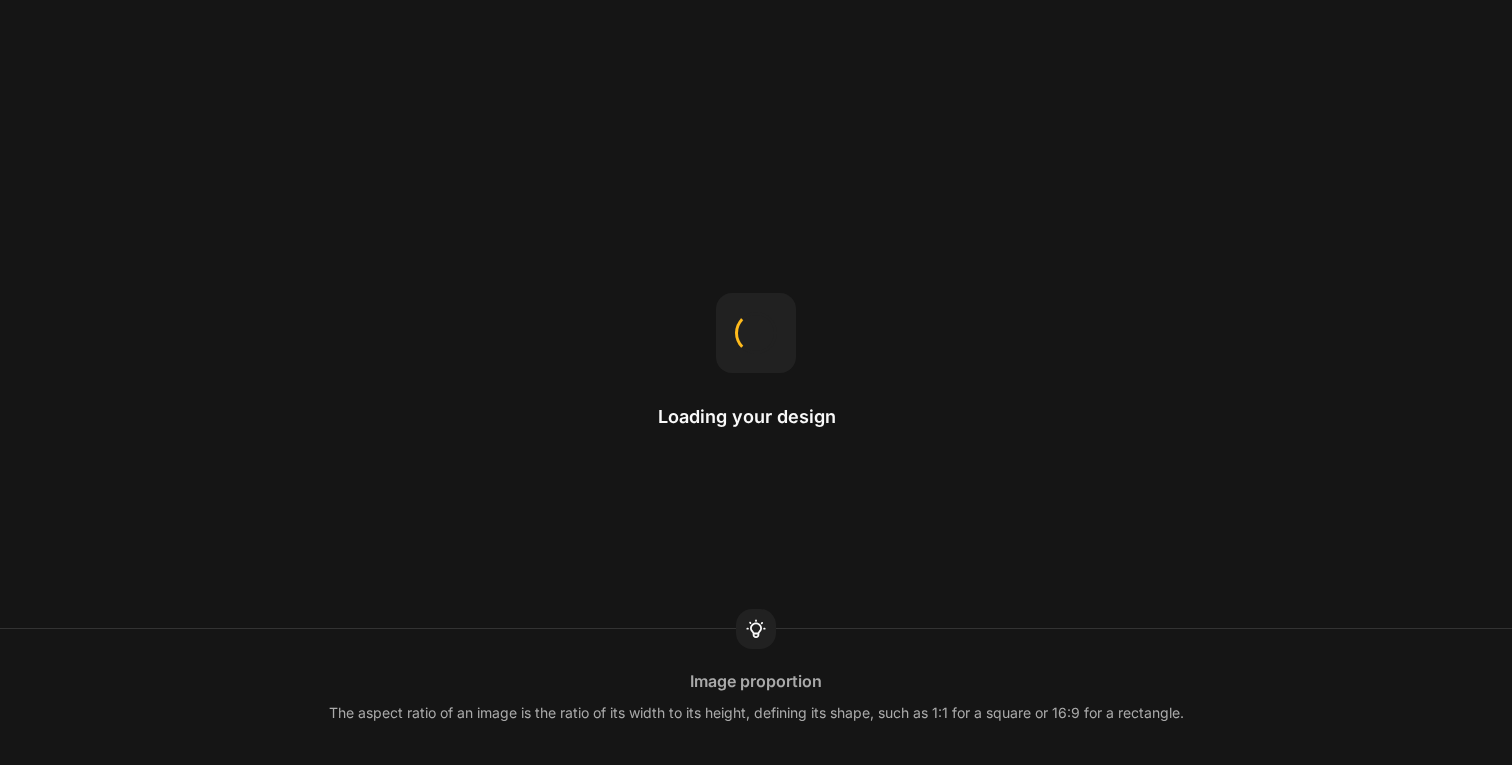 scroll, scrollTop: 0, scrollLeft: 0, axis: both 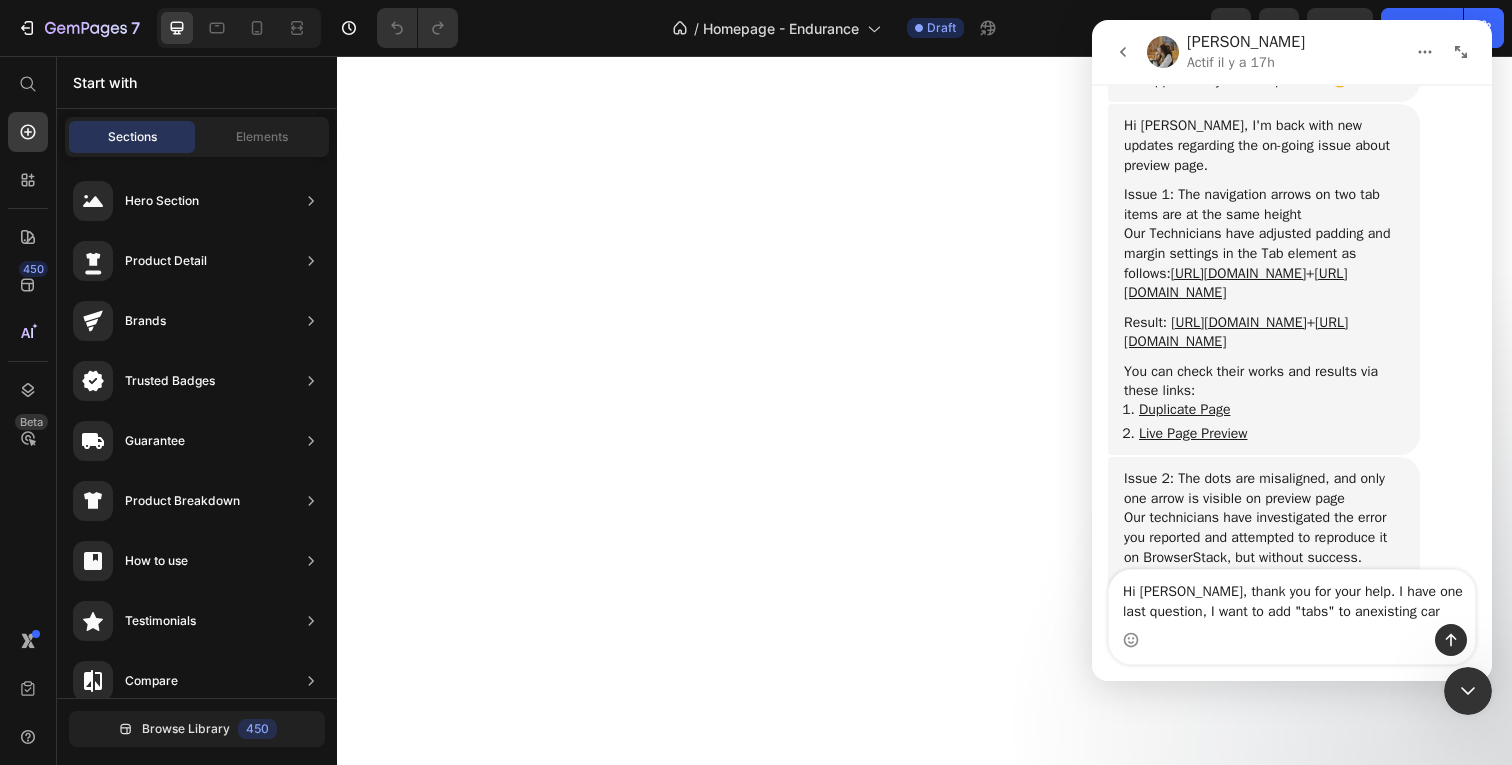 select on "S" 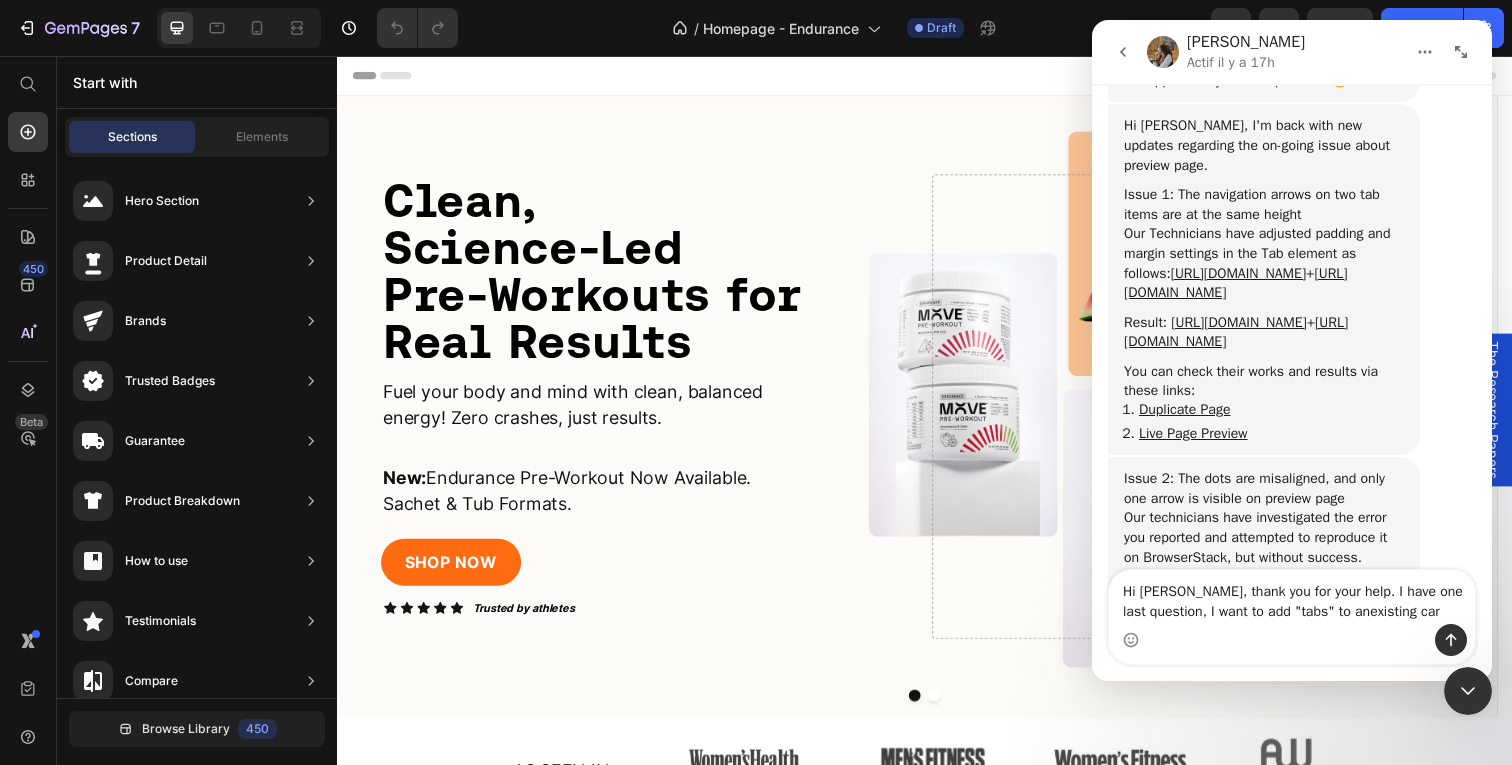 scroll, scrollTop: 7239, scrollLeft: 0, axis: vertical 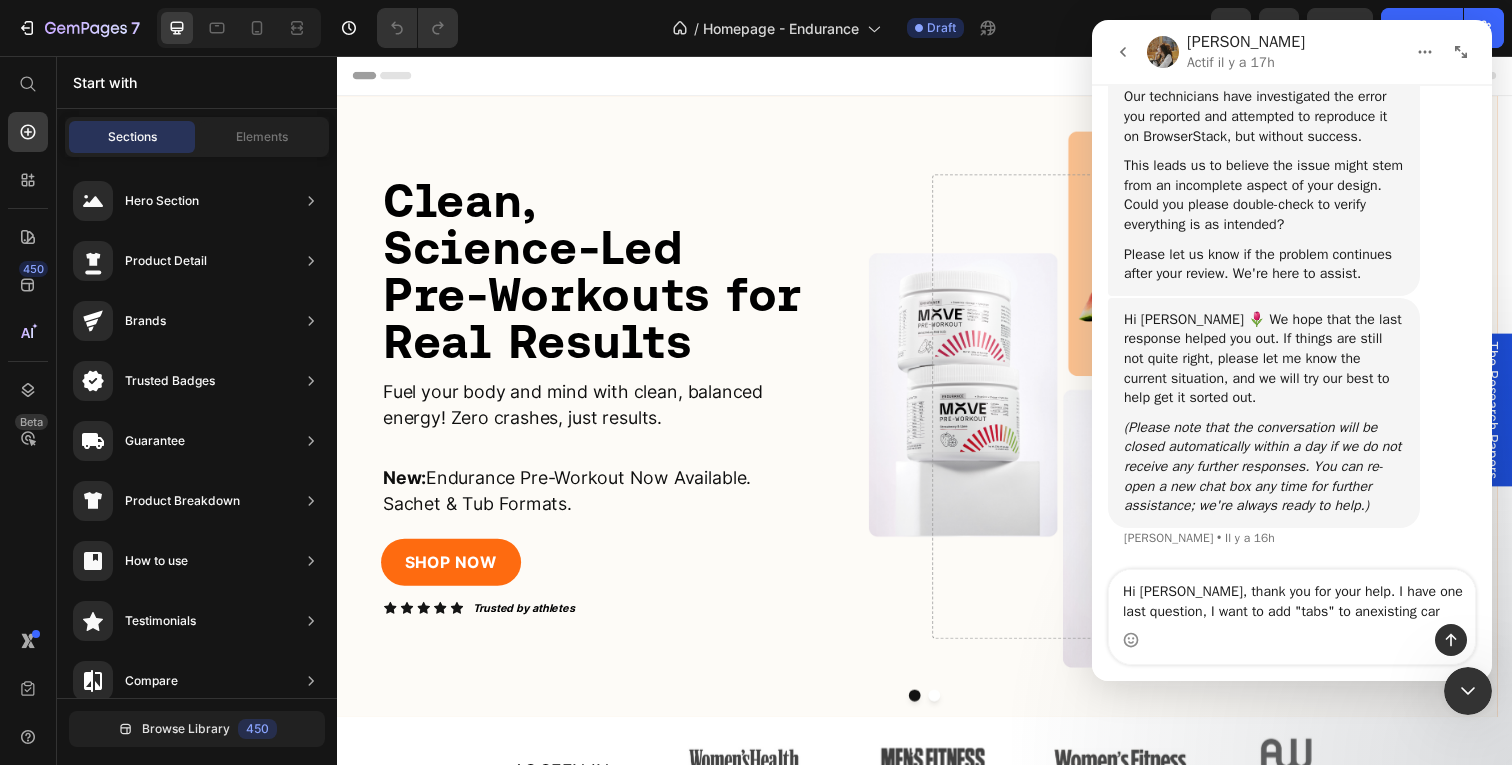 click 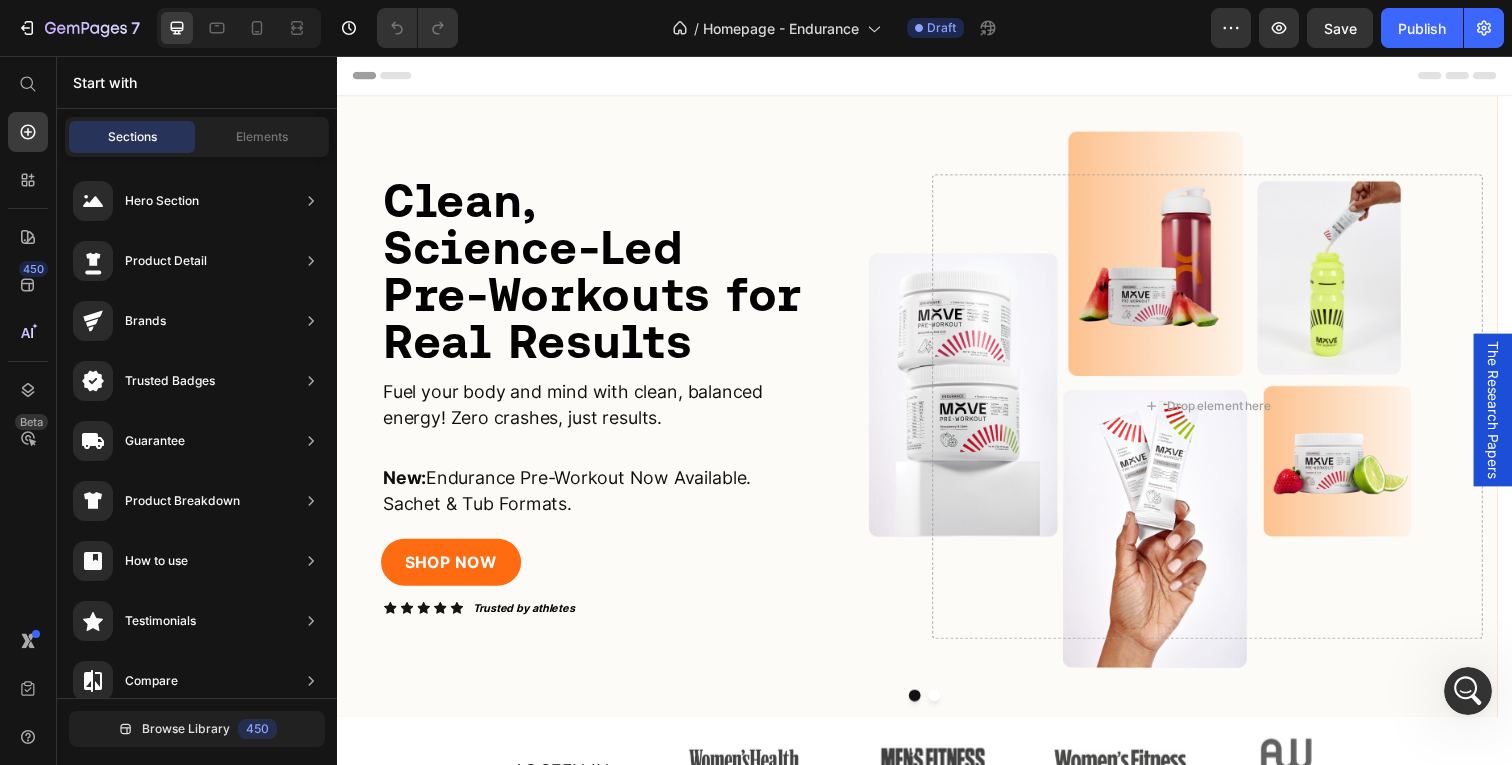 scroll, scrollTop: 0, scrollLeft: 0, axis: both 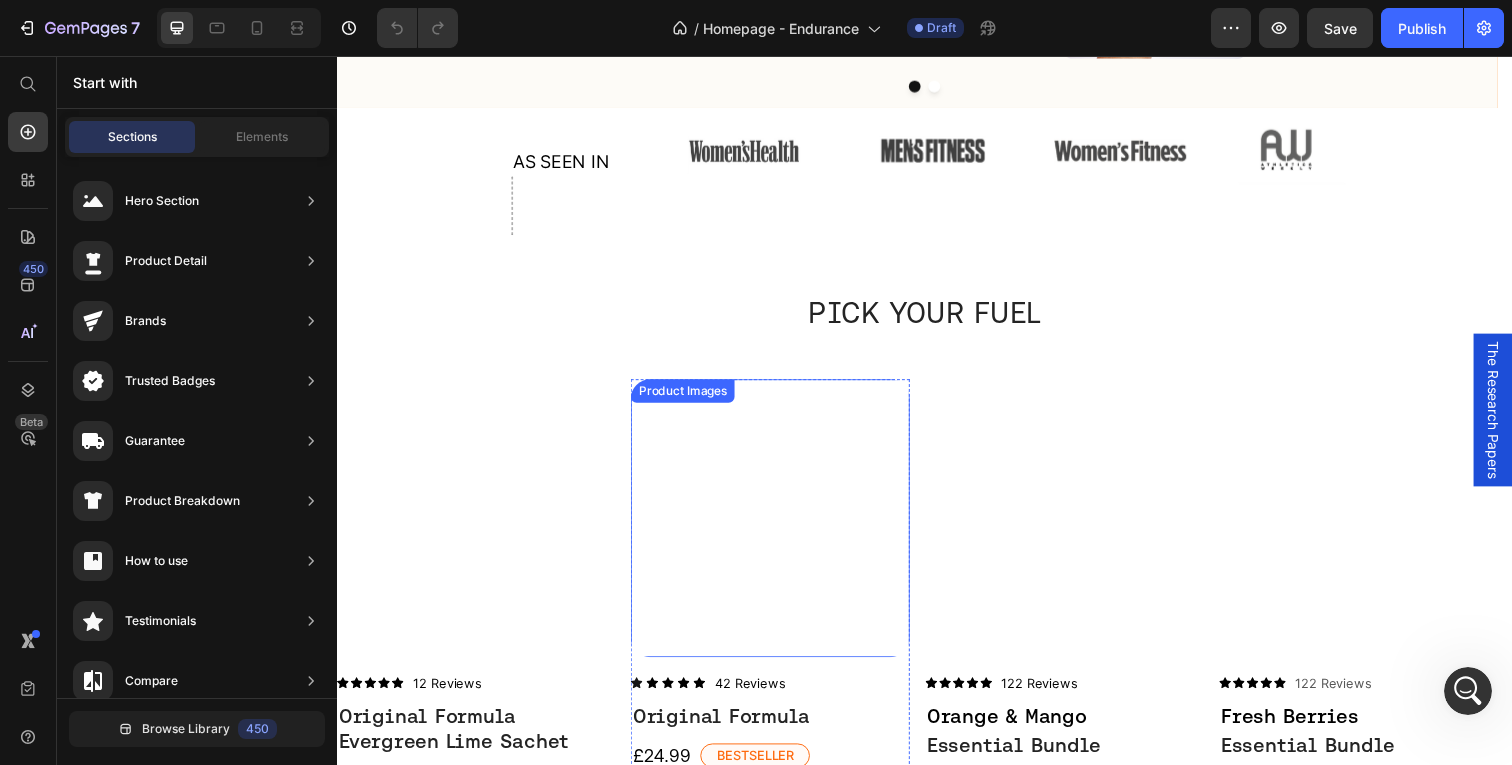 select on "S" 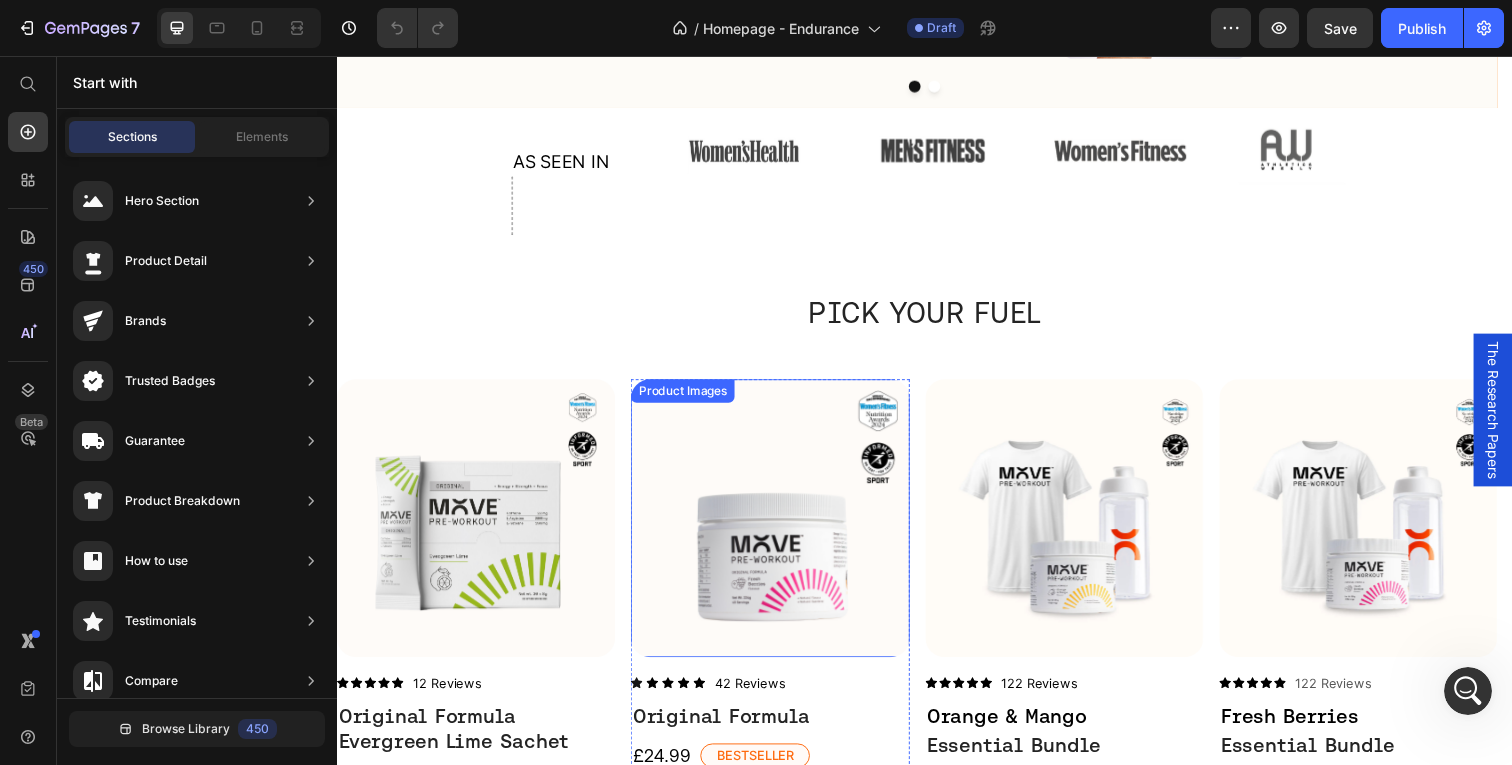 select on "S" 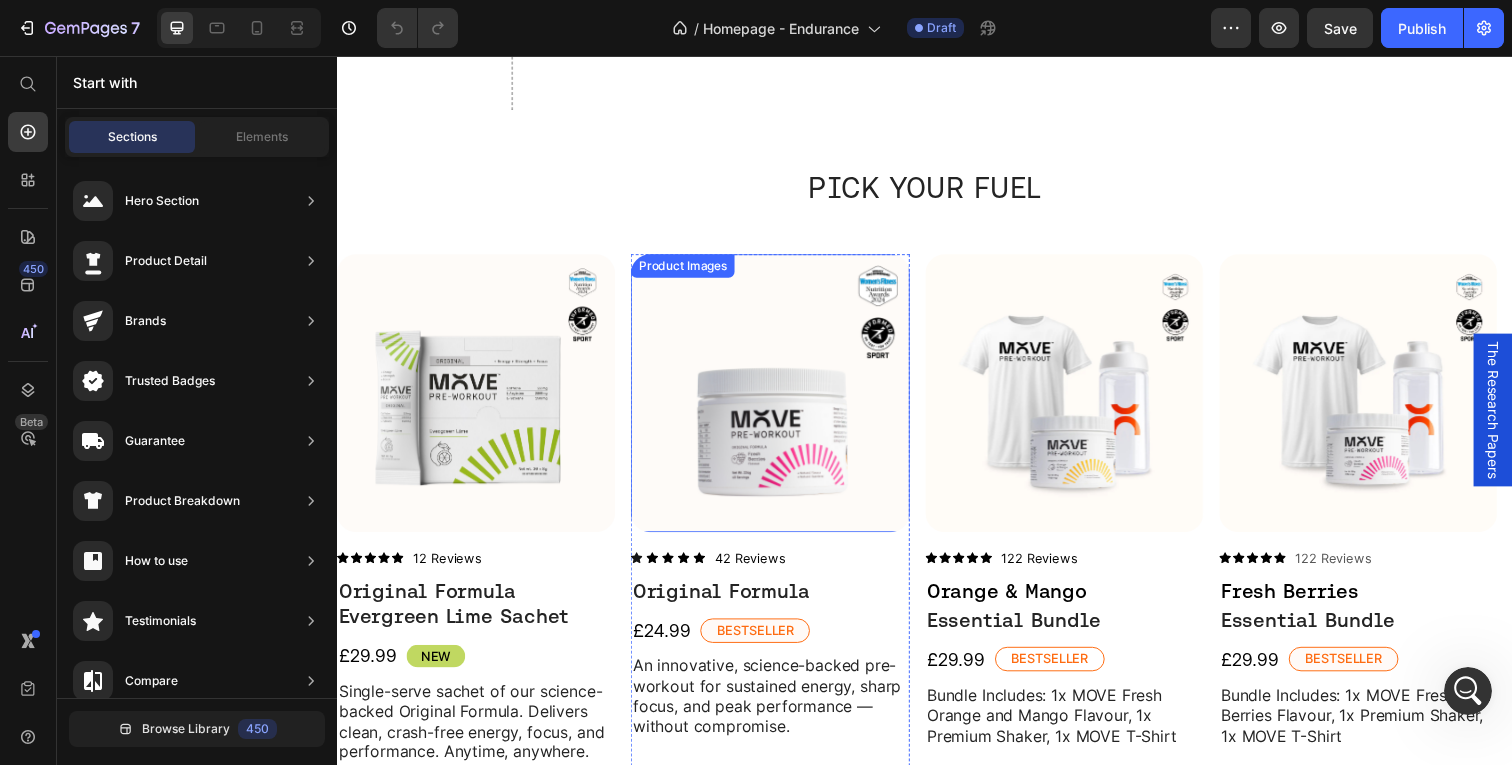 scroll, scrollTop: 734, scrollLeft: 0, axis: vertical 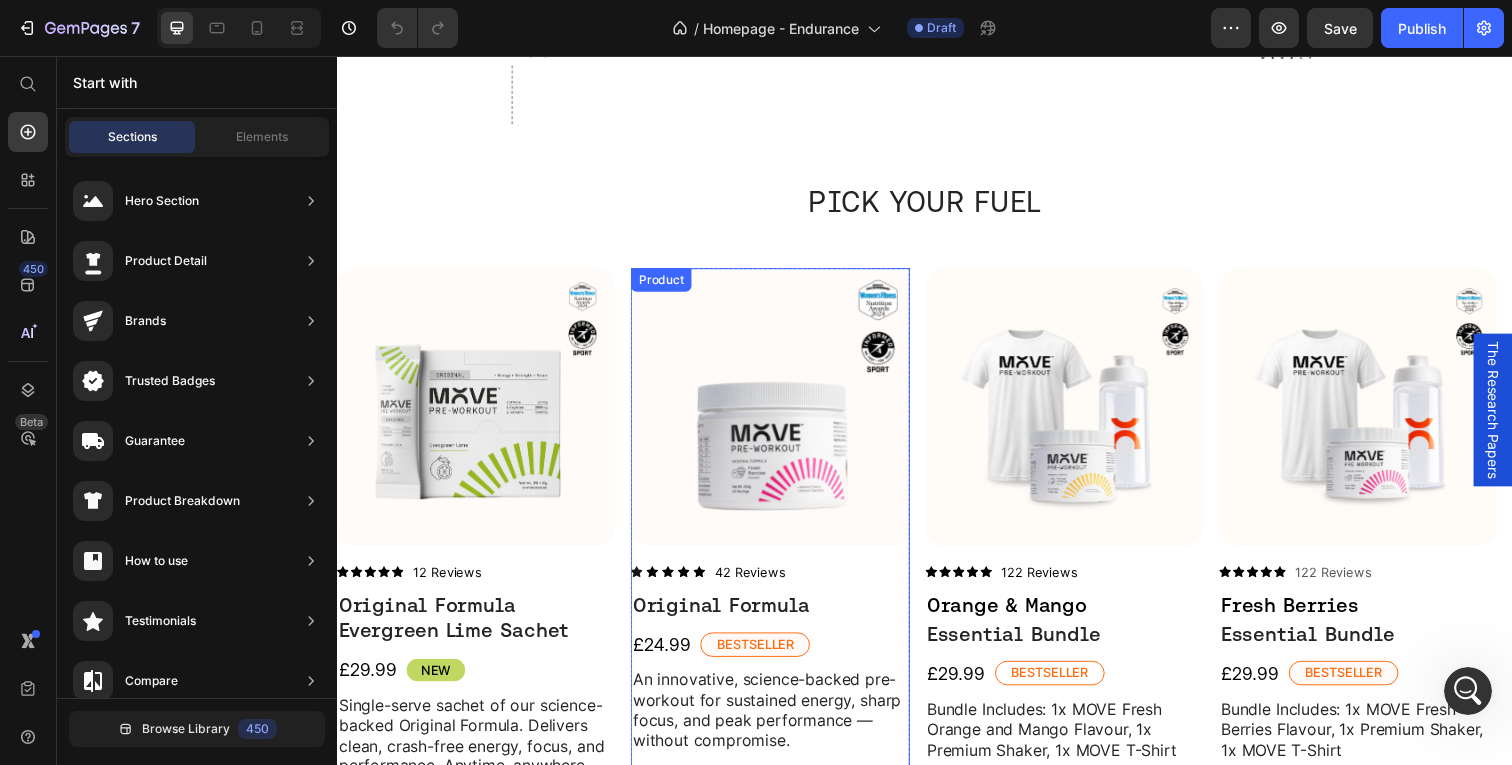 select on "S" 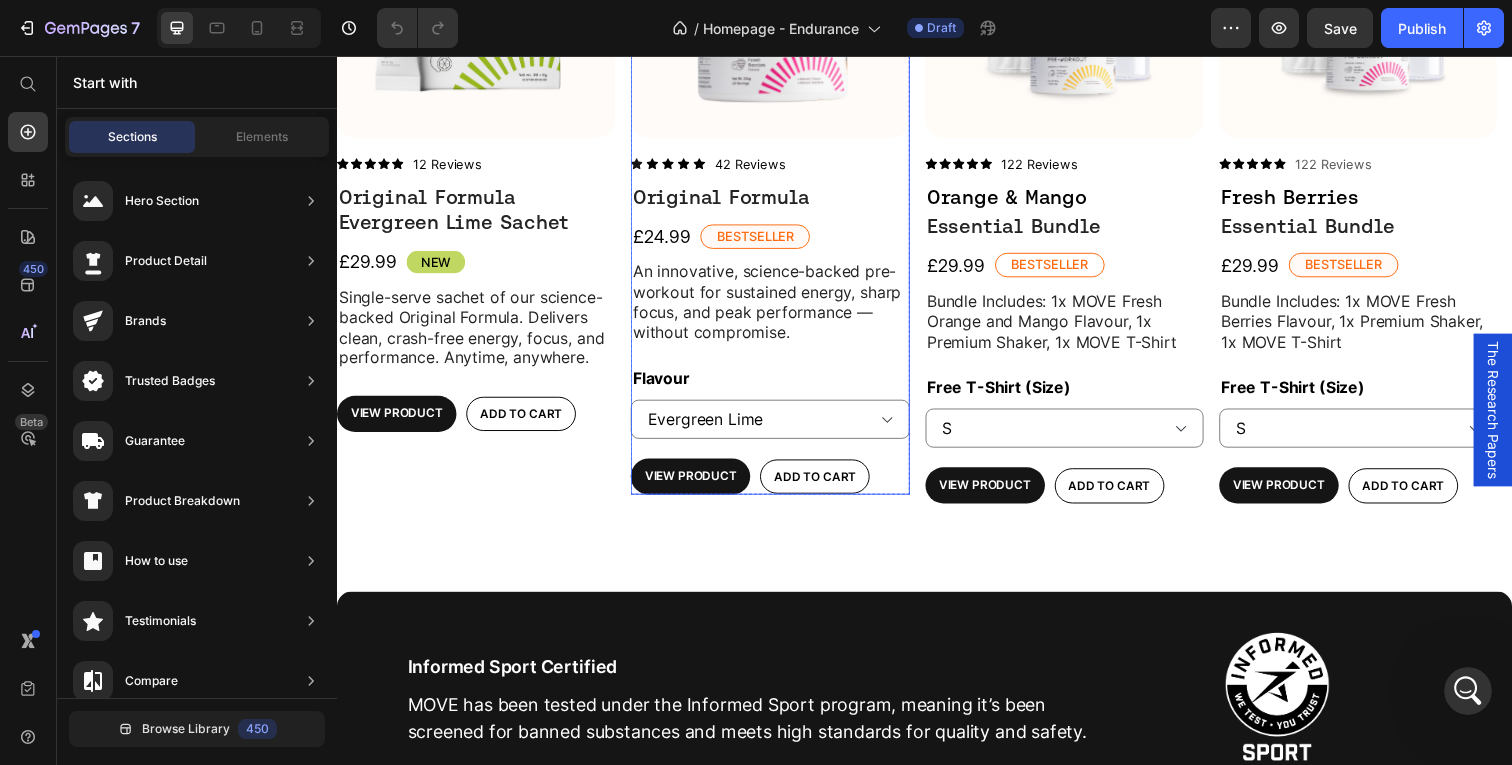 scroll, scrollTop: 1169, scrollLeft: 0, axis: vertical 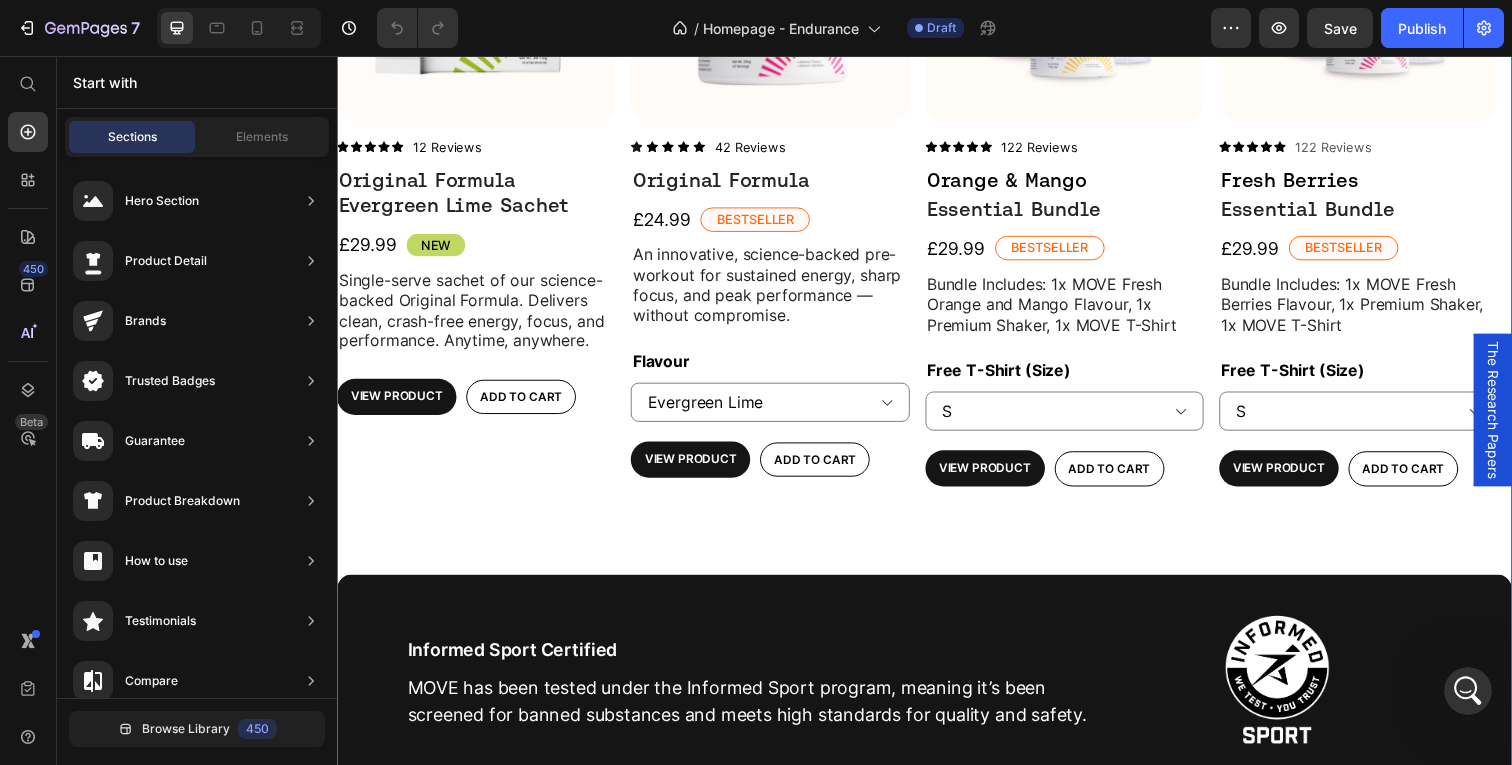 click on "Product Images Icon Icon Icon Icon Icon Icon List 12 Reviews Text Block Row Original Formula Evergreen Lime Sachet Product Title £29.99 Product Price NEW Text Block Row Single-serve sachet of our science-backed Original Formula. Delivers clean, crash-free energy, focus, and performance. Anytime, anywhere. Text Block View Product Product View More Add to cart Add to Cart Row Product Row Product Images Icon Icon Icon Icon Icon Icon List 42 Reviews Text Block Row Original Formula Product Title £24.99 Product Price Bestseller Text Block Row An innovative, science-backed pre-workout for sustained energy, sharp focus, and peak performance — without compromise. Text Block Flavour Evergreen Lime Fresh Berries Orange & Mango Product Variants & Swatches View Product Product View More Add to cart Add to Cart Row Product Row Product Images Icon Icon Icon Icon Icon Icon List 122 Reviews Text Block Row Orange & Mango Text Block Essential Bundle Product Title Row £29.99 Product Price Bestseller Text Block Row XS S M L" at bounding box center [937, 213] 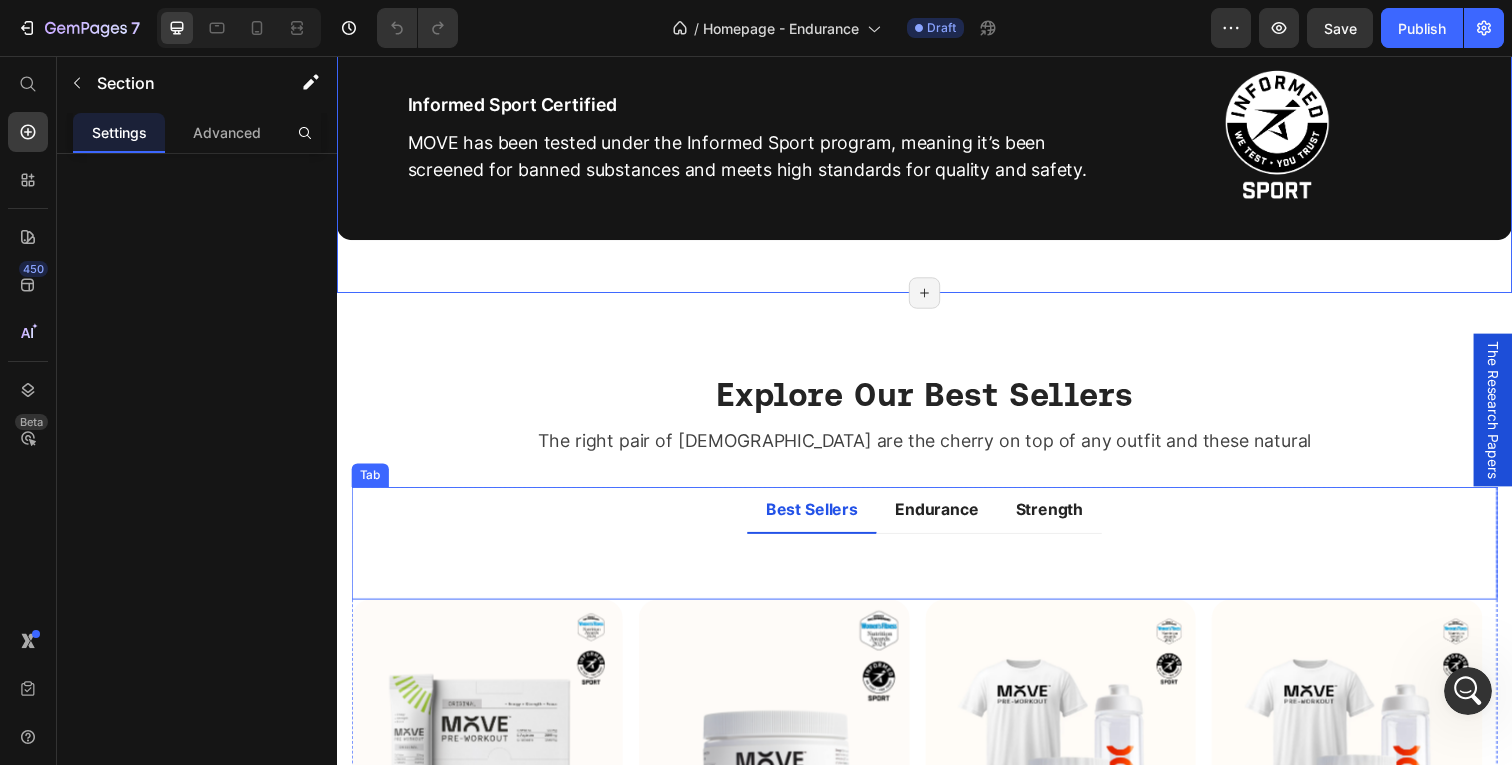 scroll, scrollTop: 1852, scrollLeft: 0, axis: vertical 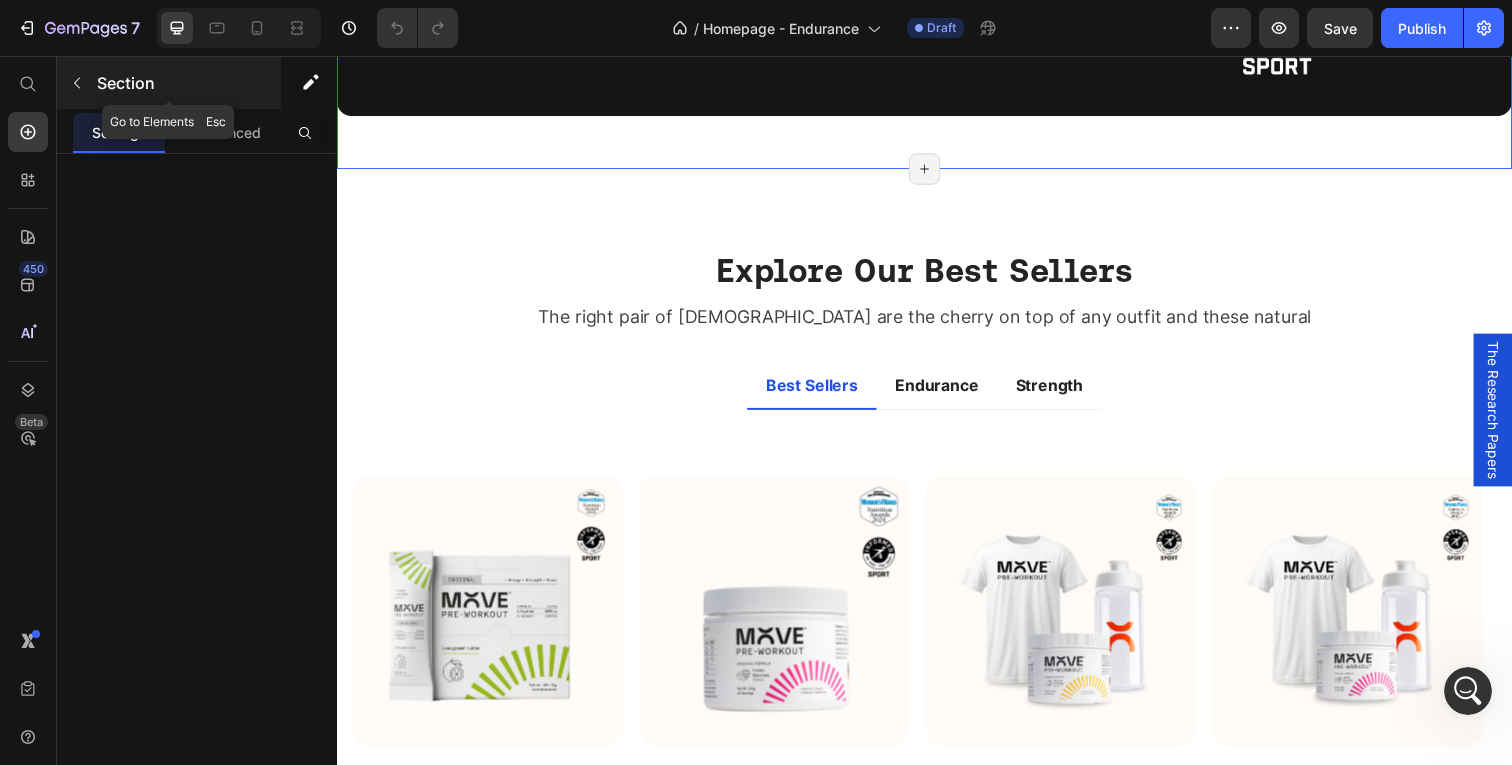 click 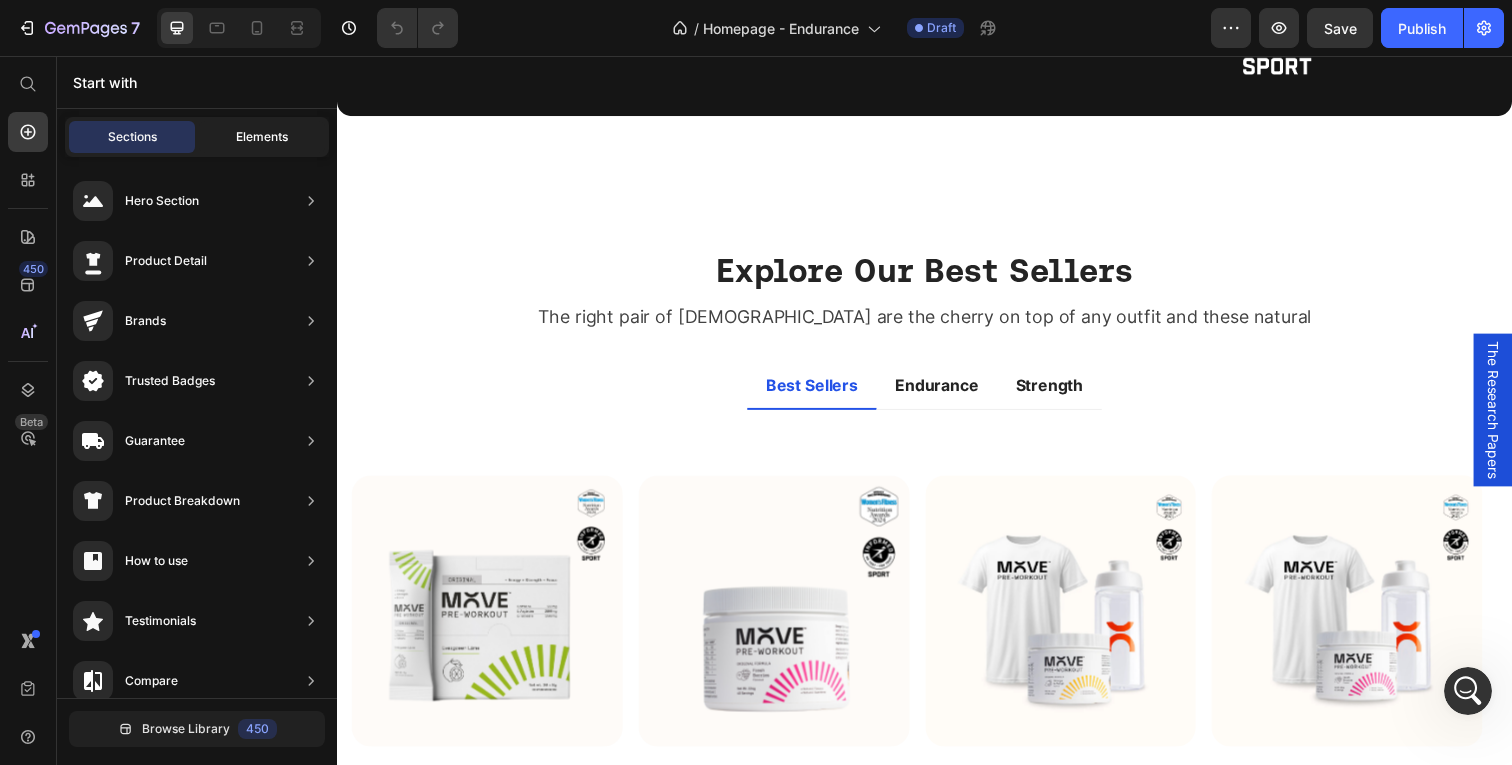 click on "Elements" at bounding box center (262, 137) 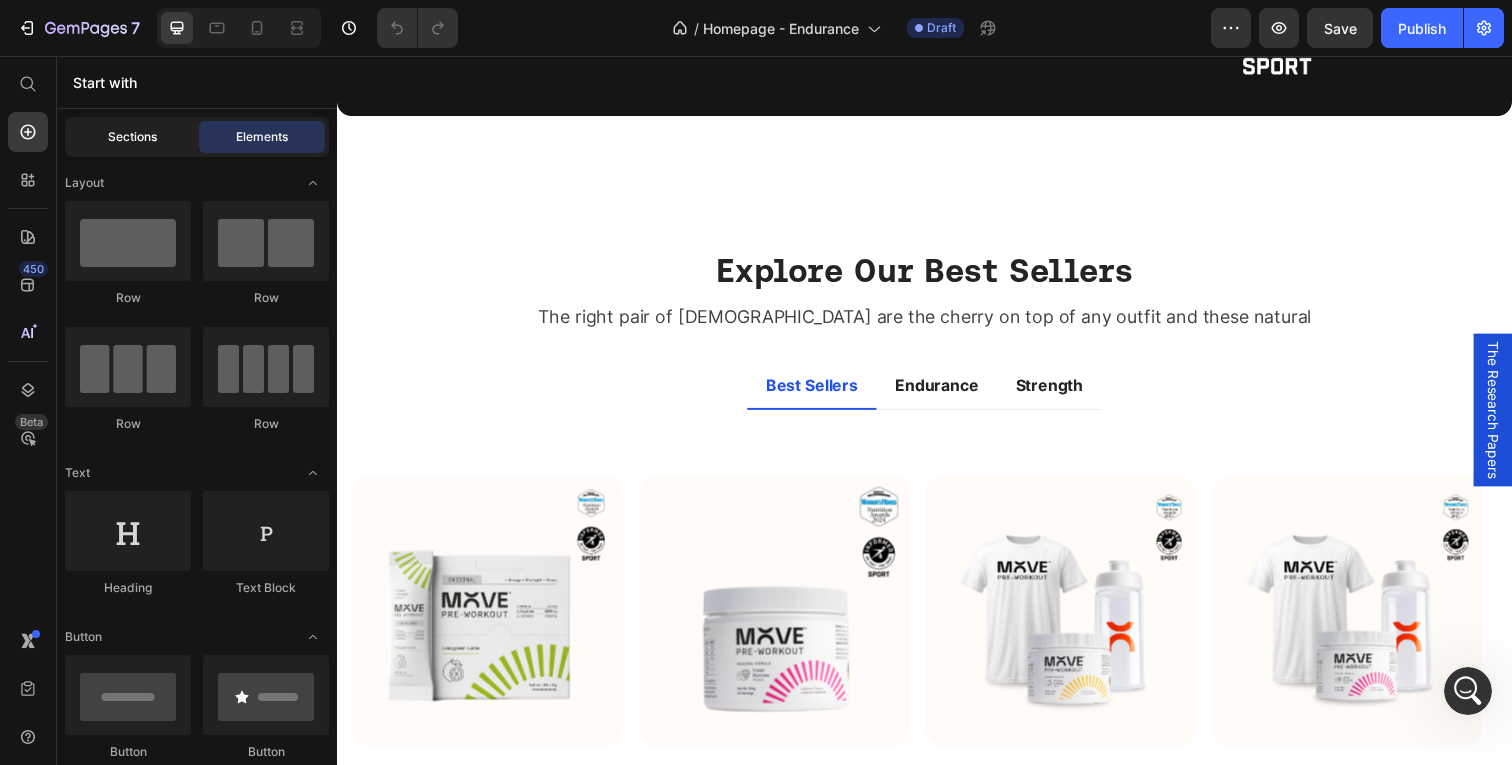 click on "Sections" 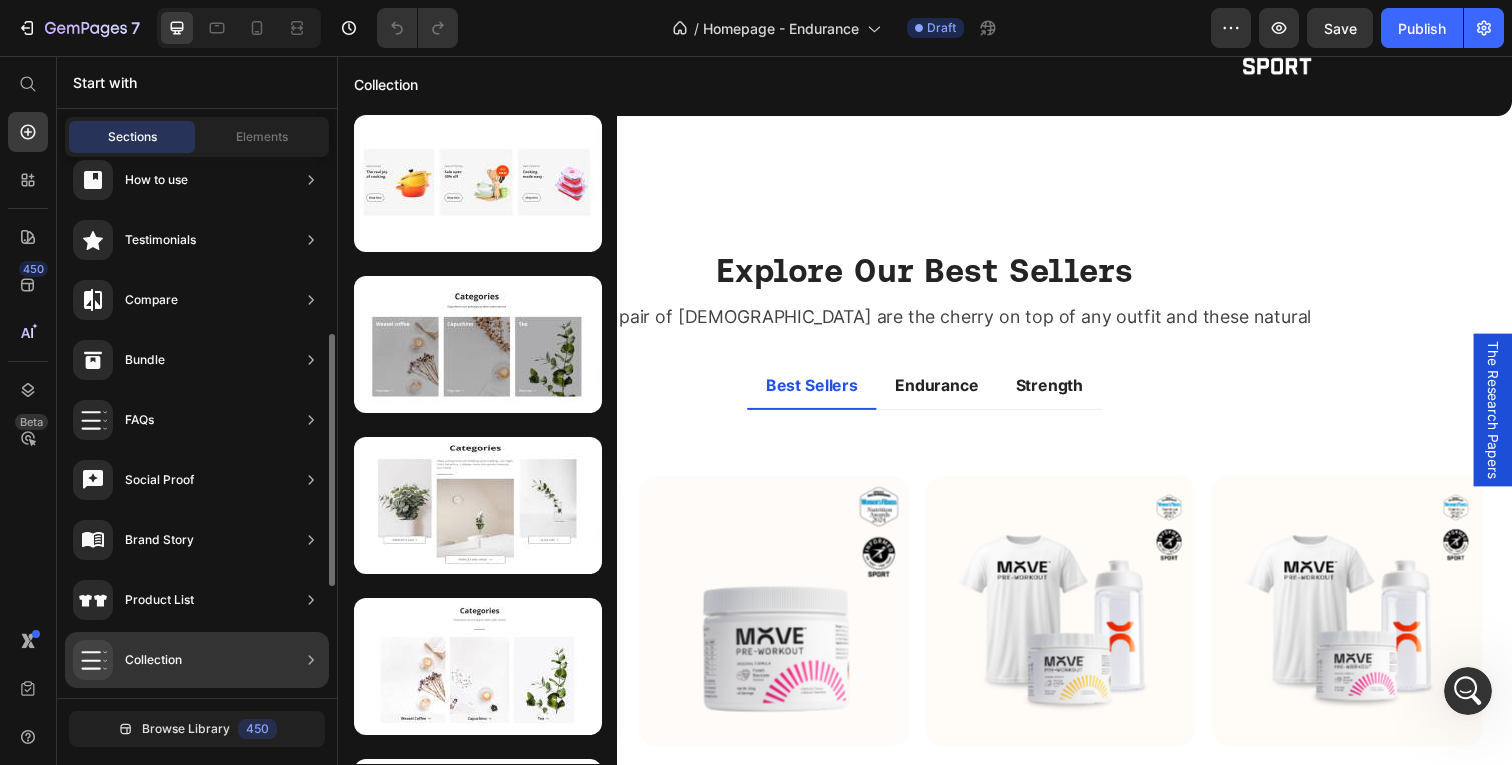 scroll, scrollTop: 500, scrollLeft: 0, axis: vertical 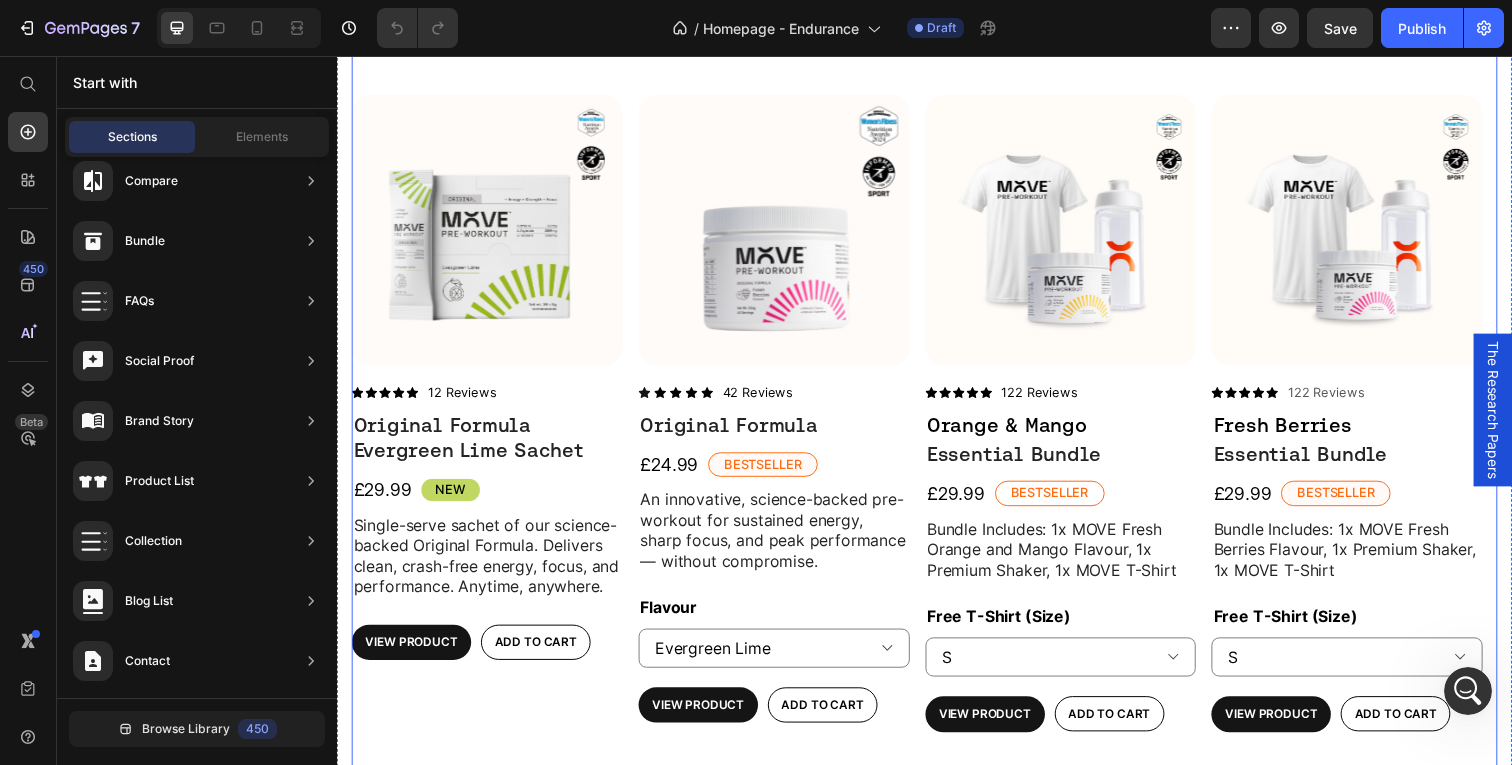 select on "S" 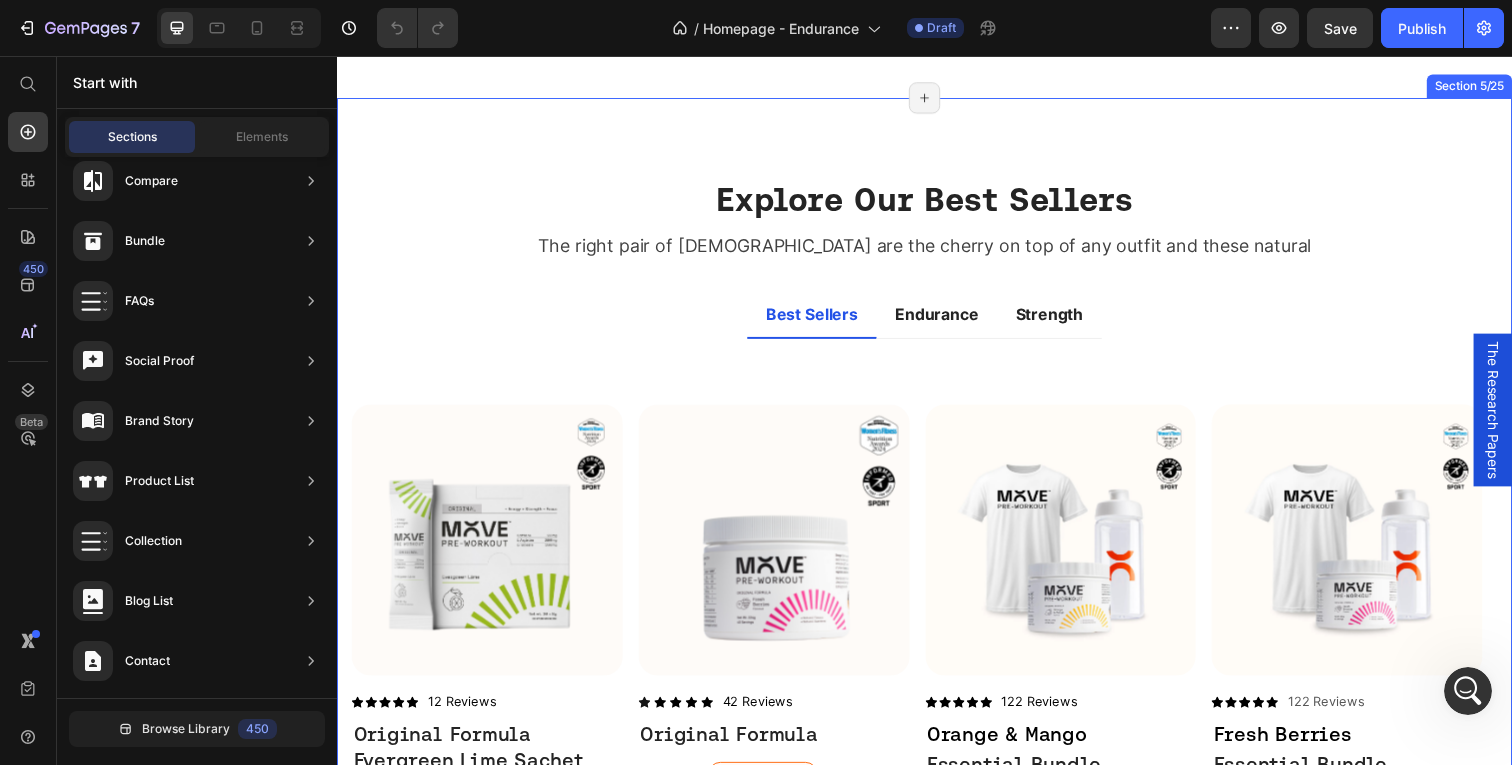 scroll, scrollTop: 1925, scrollLeft: 0, axis: vertical 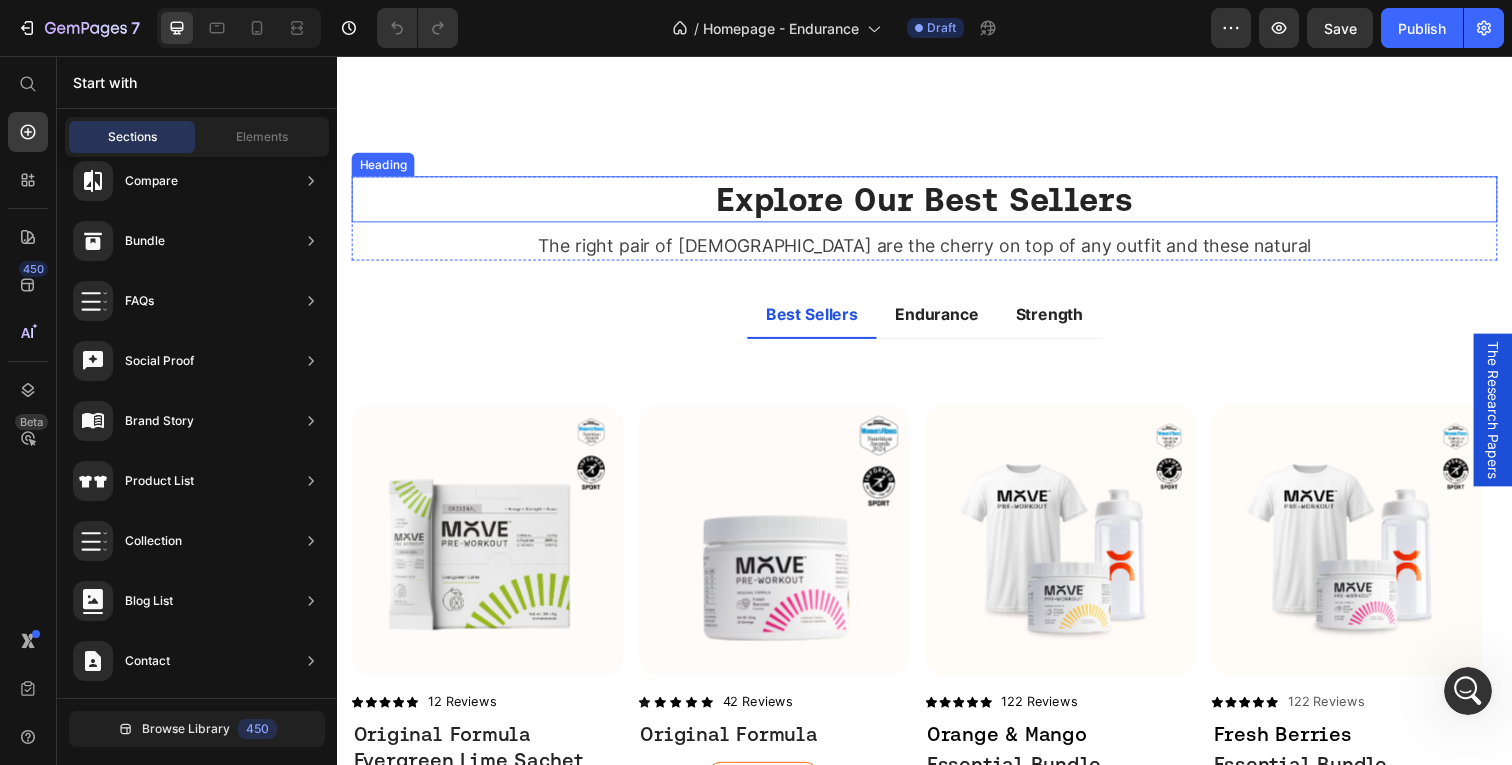 click on "Explore Our Best Sellers" at bounding box center (937, 202) 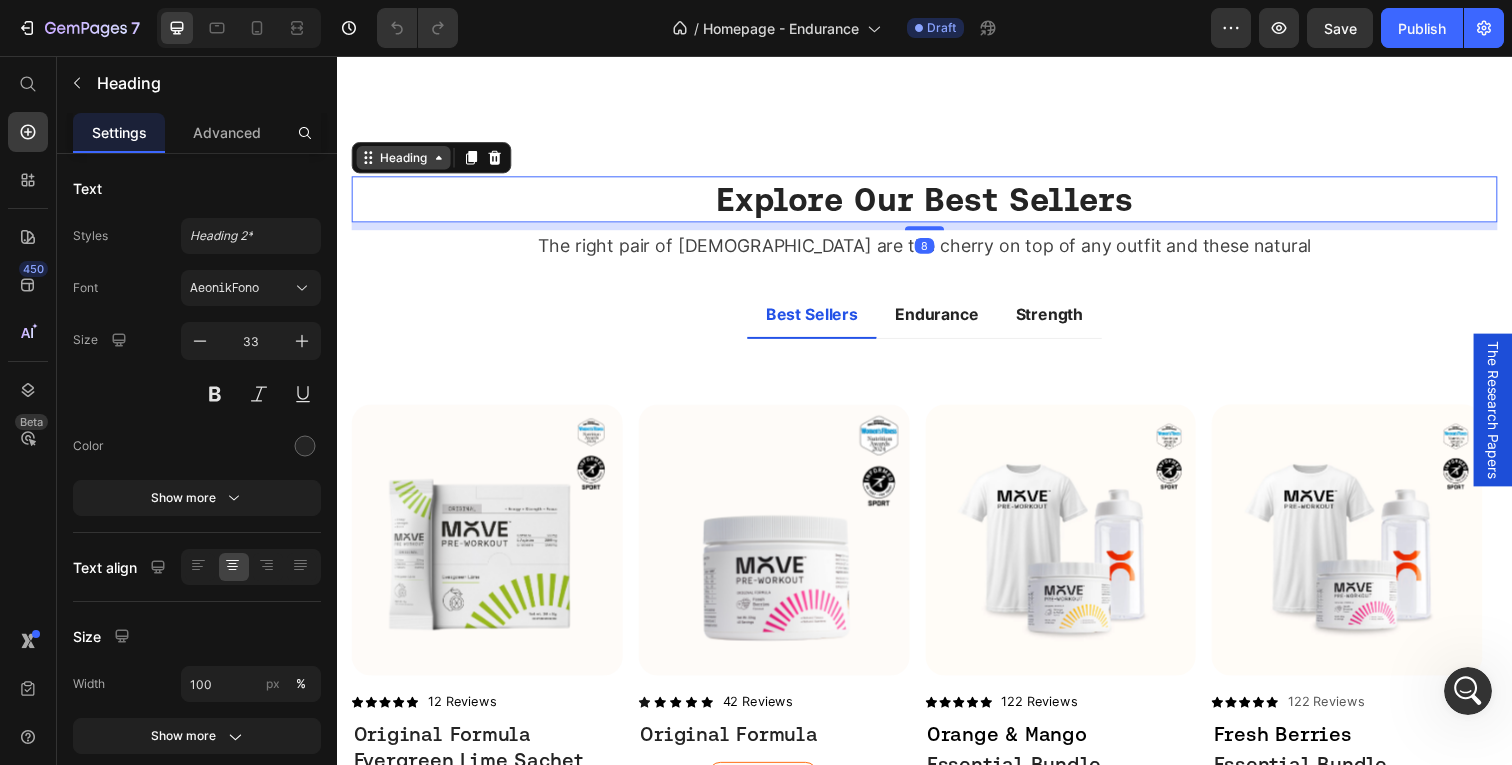 click on "Heading" at bounding box center [405, 160] 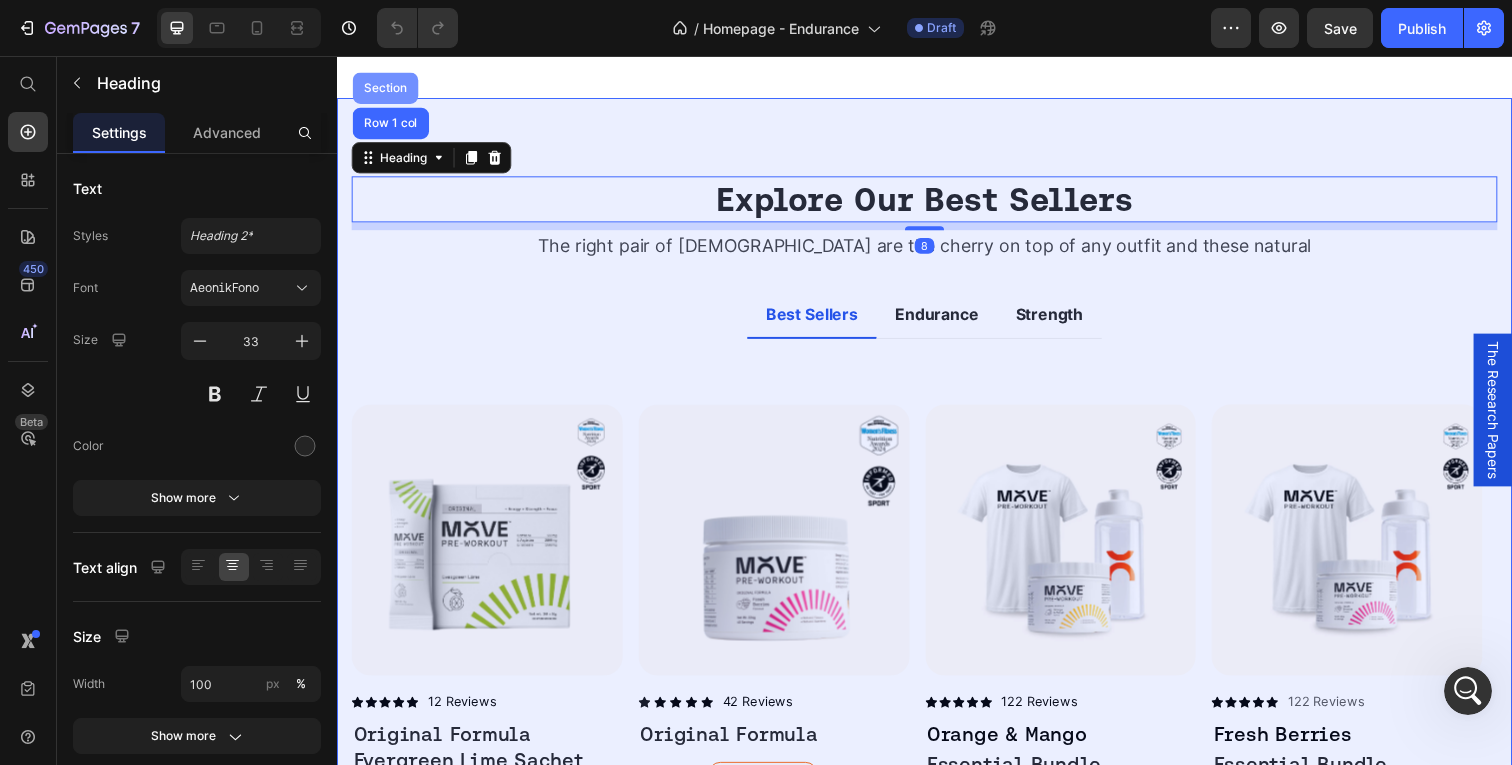 click on "Section" at bounding box center (386, 89) 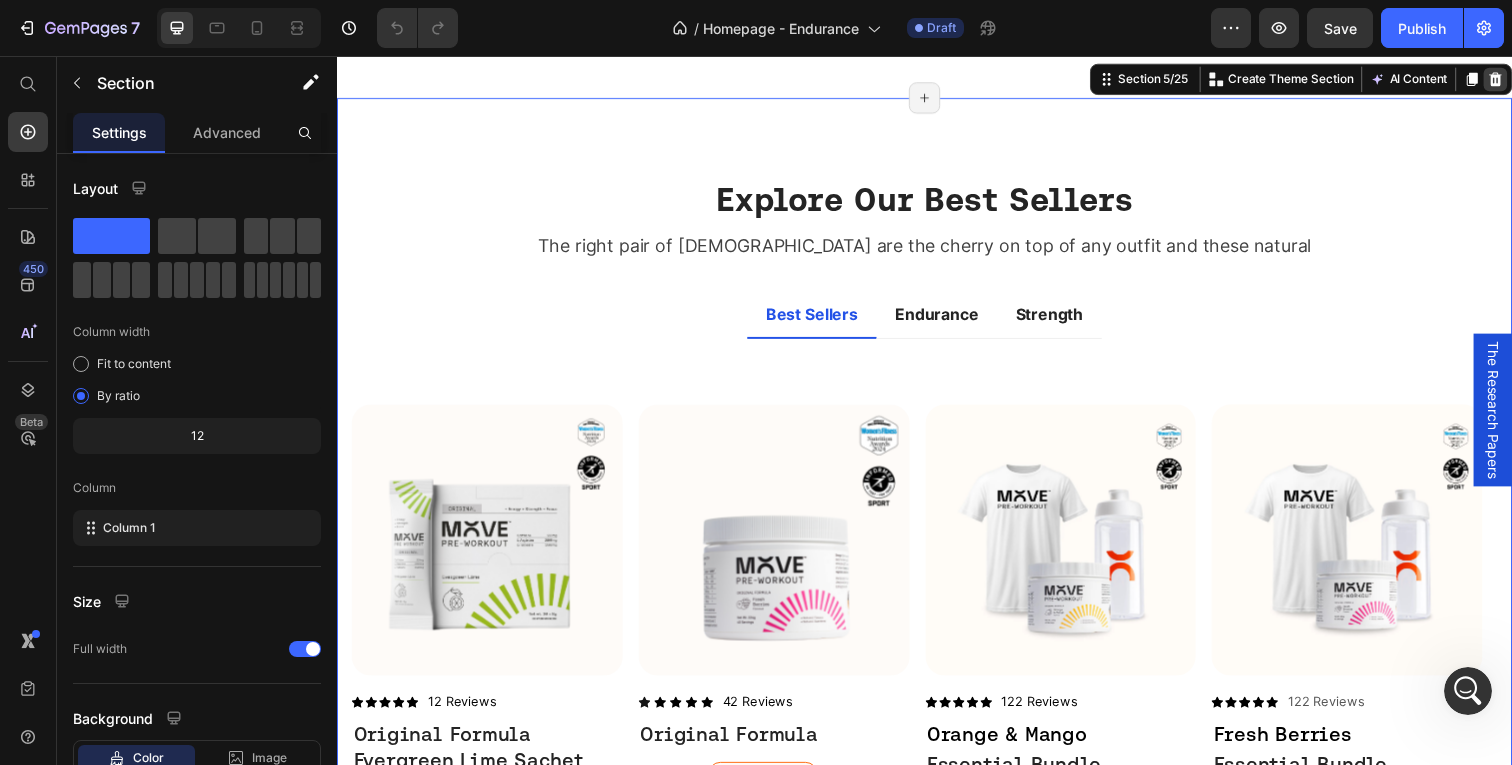click 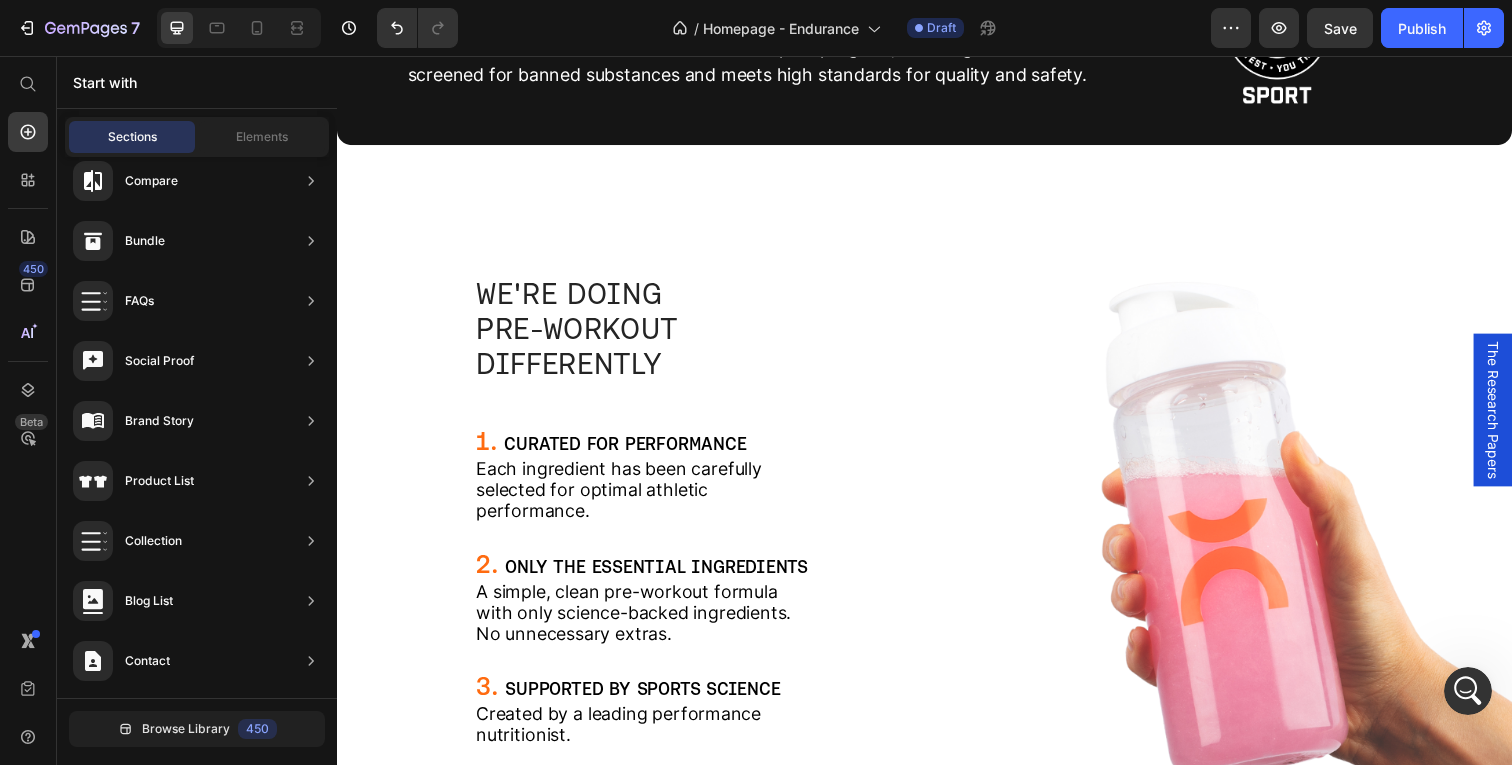 scroll, scrollTop: 1815, scrollLeft: 0, axis: vertical 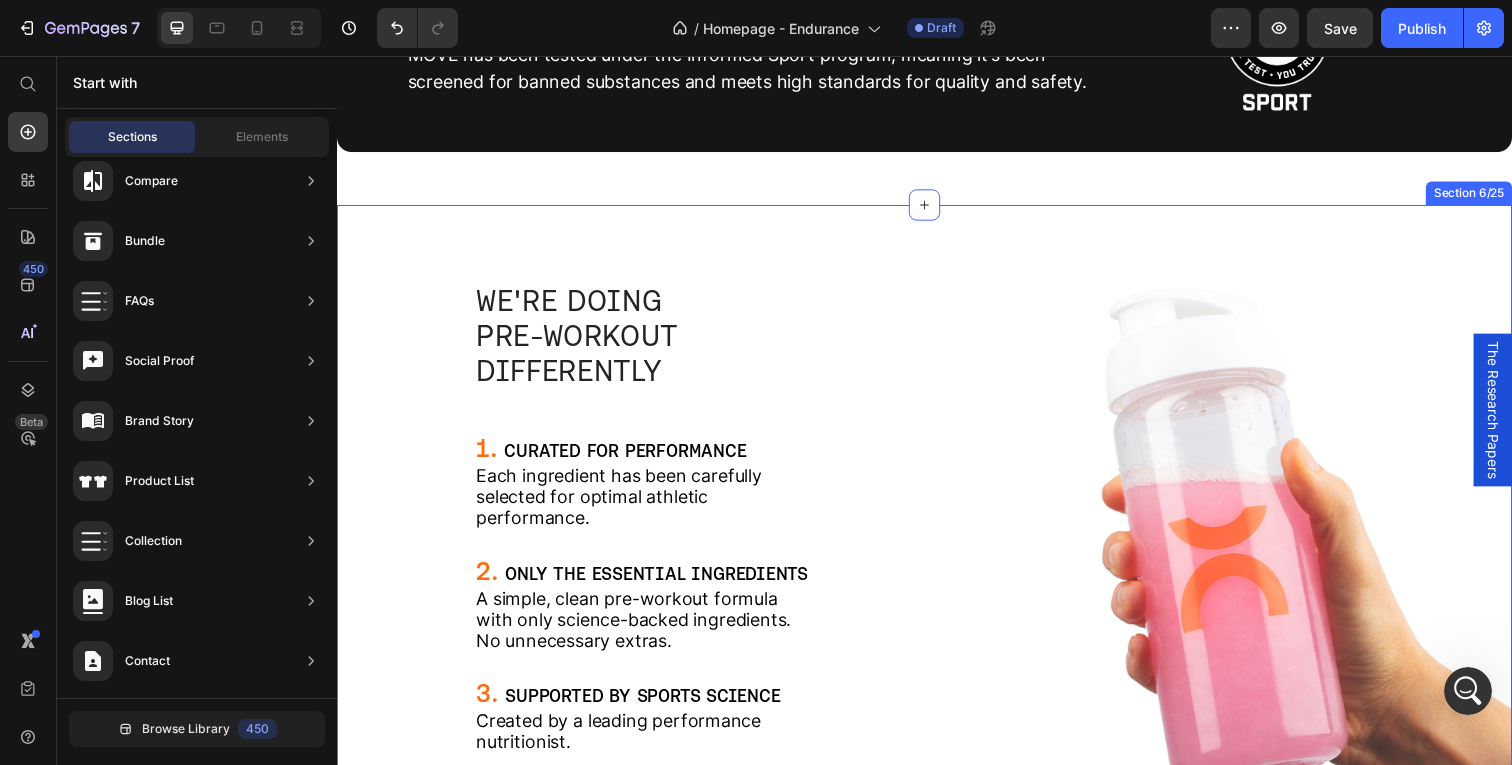 click on "AS SEEN IN Text Block
Row Image Image Image Image Carousel Row PICK YOUR FUEL Heading Product Images Icon Icon Icon Icon Icon Icon List 12 Reviews Text Block Row Original Formula Evergreen Lime Sachet Product Title £29.99 Product Price NEW Text Block Row Single-serve sachet of our science-backed Original Formula. Delivers clean, crash-free energy, focus, and performance. Anytime, anywhere. Text Block View Product Product View More Add to cart Add to Cart Row Product Row Product Images Icon Icon Icon Icon Icon Icon List 42 Reviews Text Block Row Original Formula Product Title £24.99 Product Price Bestseller Text Block Row An innovative, science-backed pre-workout for sustained energy, sharp focus, and peak performance — without compromise. Text Block Flavour Evergreen Lime Fresh Berries Orange & Mango Product Variants & Swatches View Product Product View More Add to cart Add to Cart Row Product Row Product Images Icon Icon Icon Icon Icon Icon List 122 Reviews Text Block Row Orange & Mango" at bounding box center (937, -430) 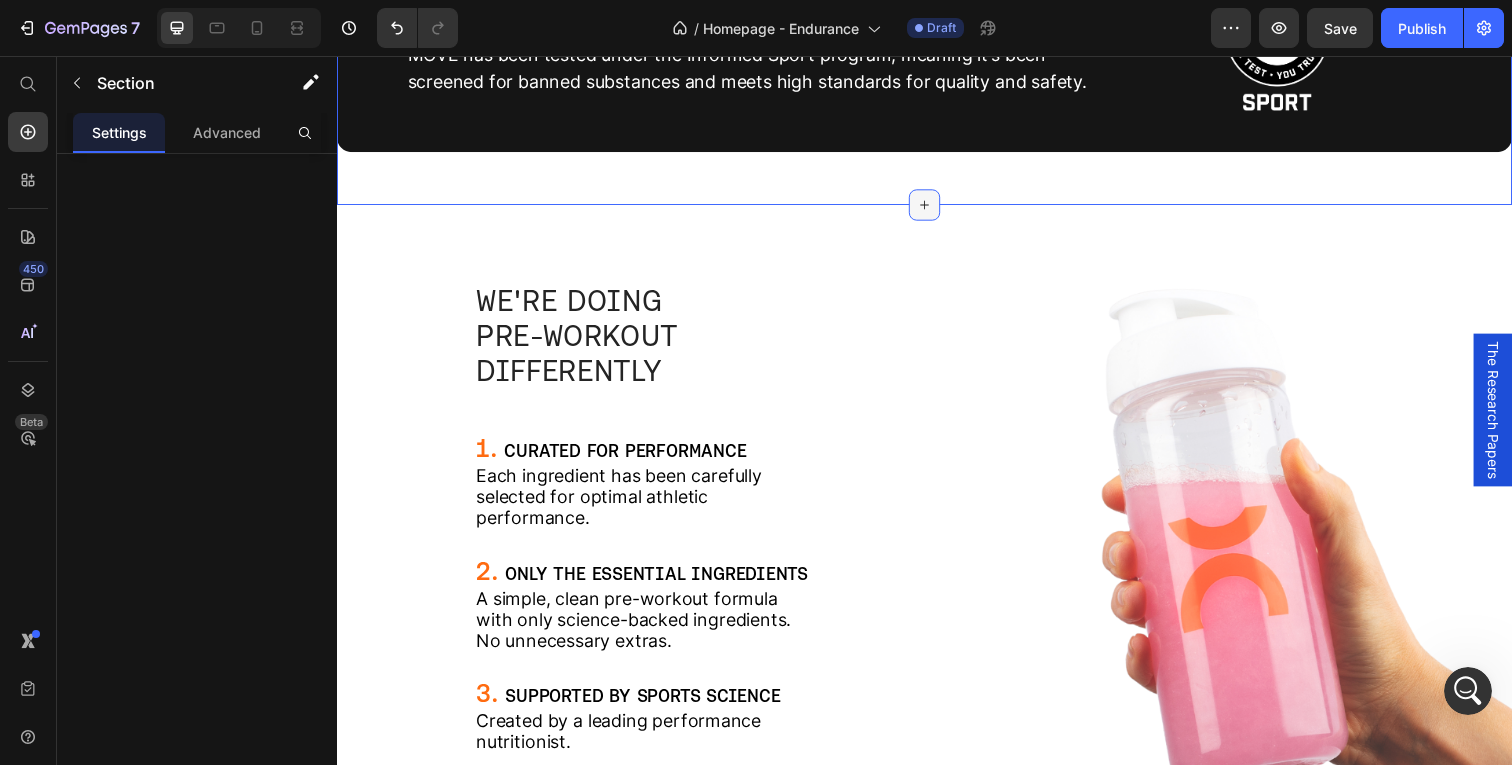 click at bounding box center [937, 209] 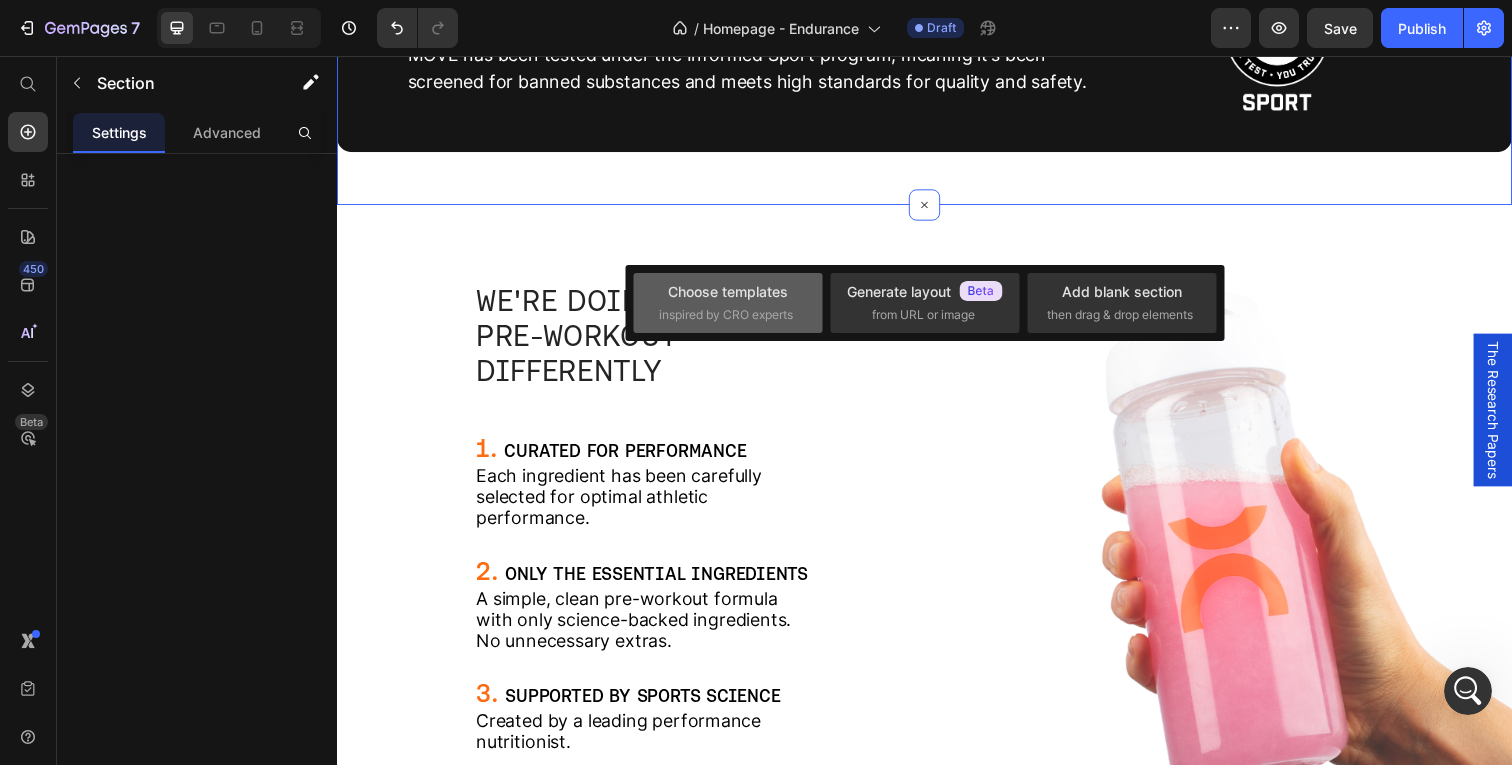 click on "Choose templates" at bounding box center (728, 291) 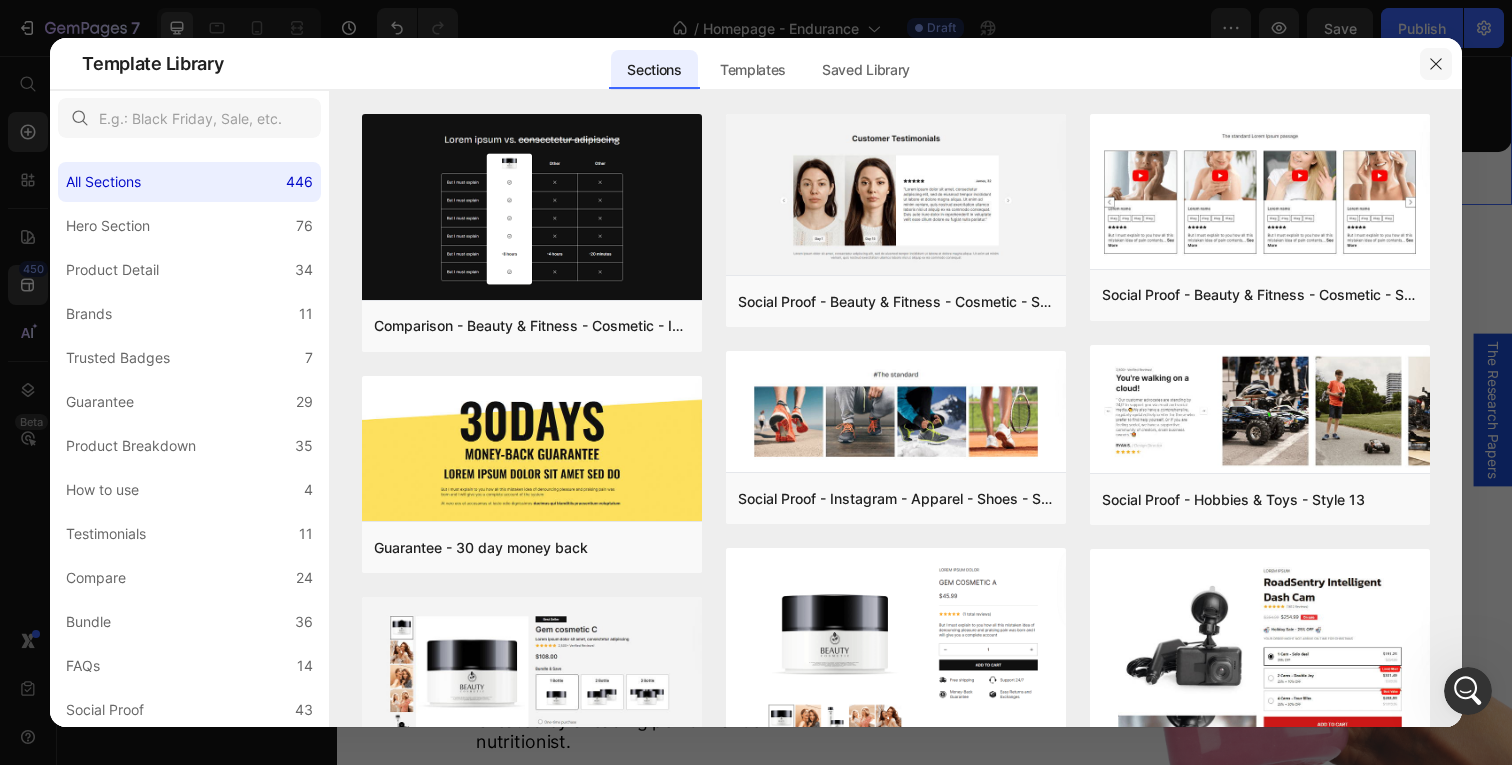drag, startPoint x: 1437, startPoint y: 64, endPoint x: 1123, endPoint y: 8, distance: 318.95453 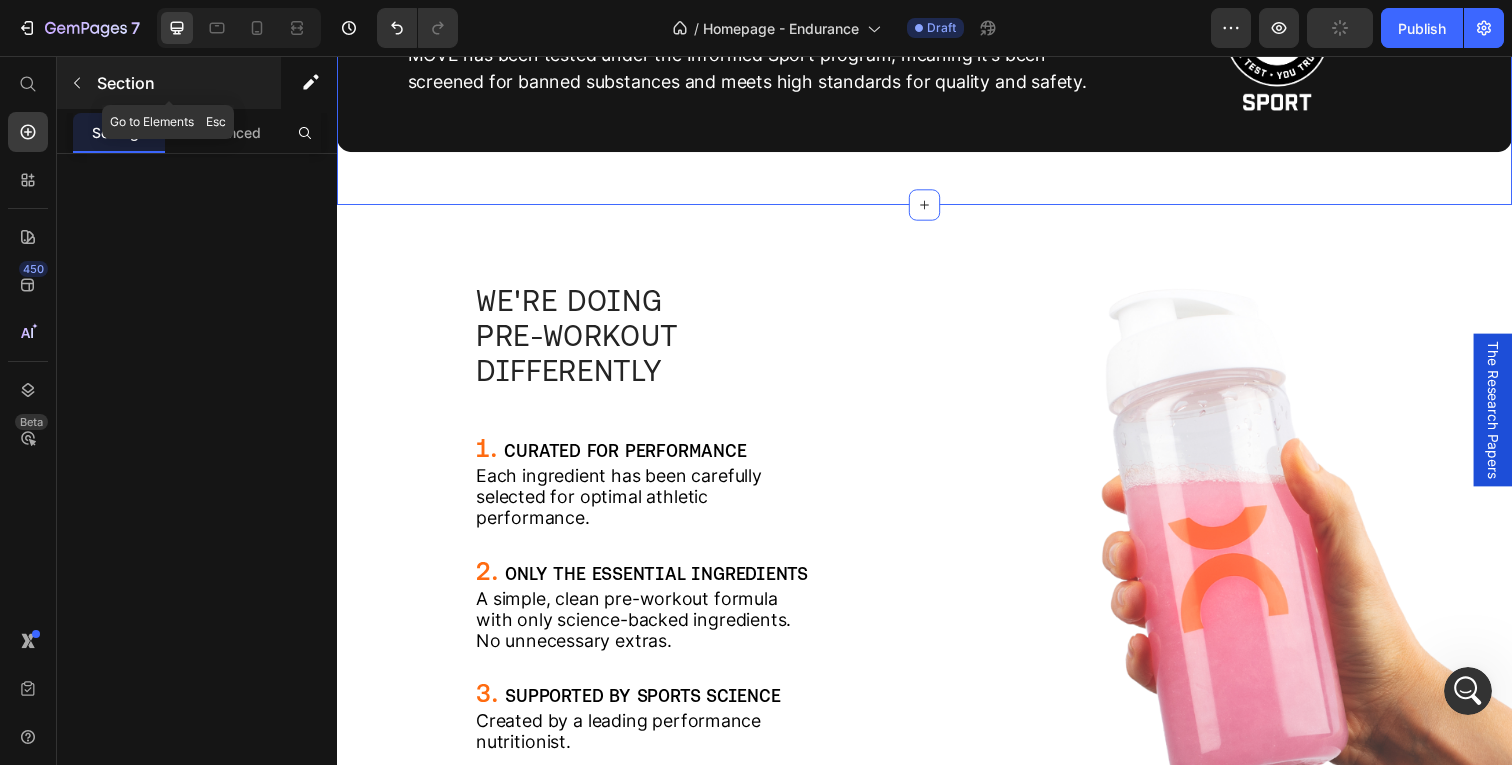 click 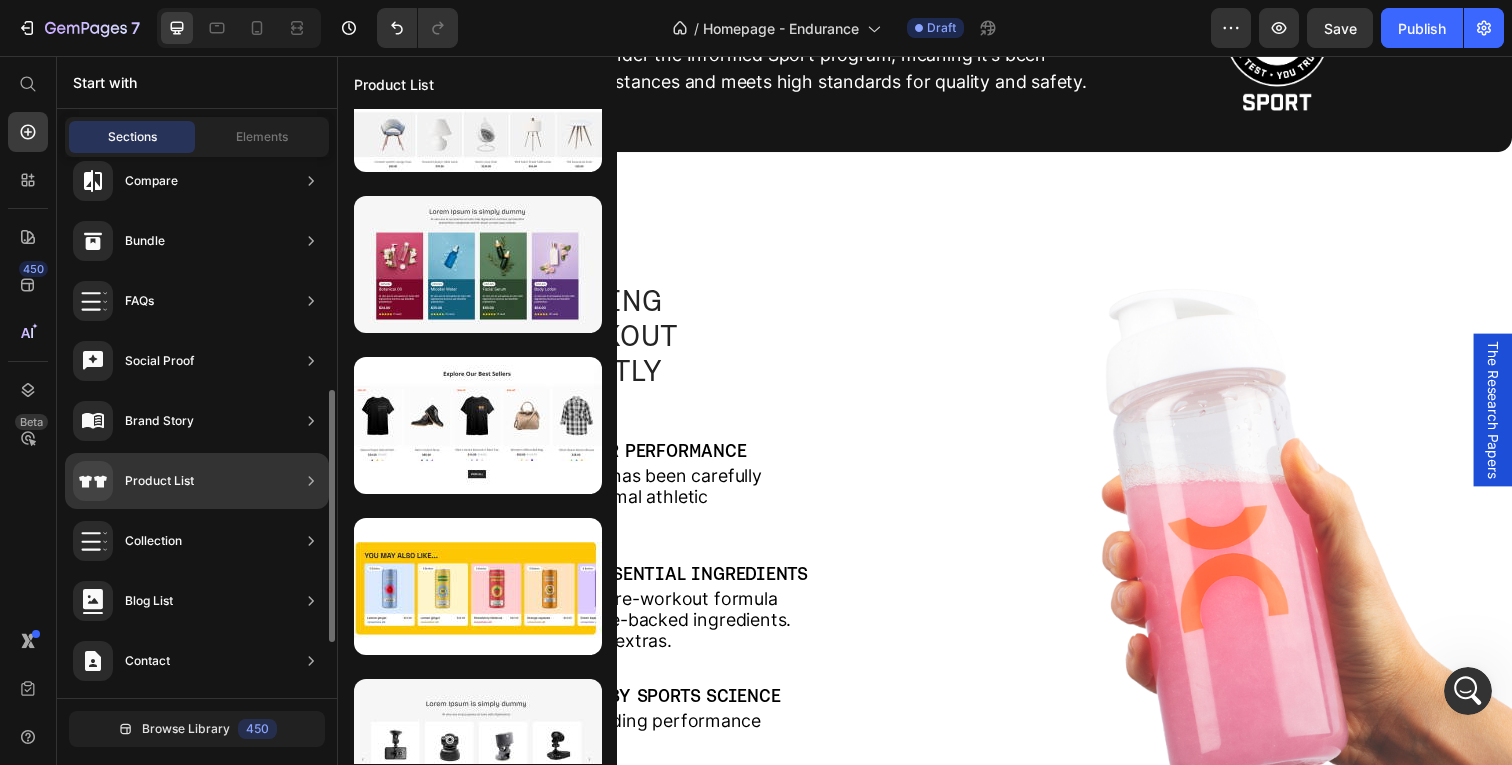 scroll, scrollTop: 943, scrollLeft: 0, axis: vertical 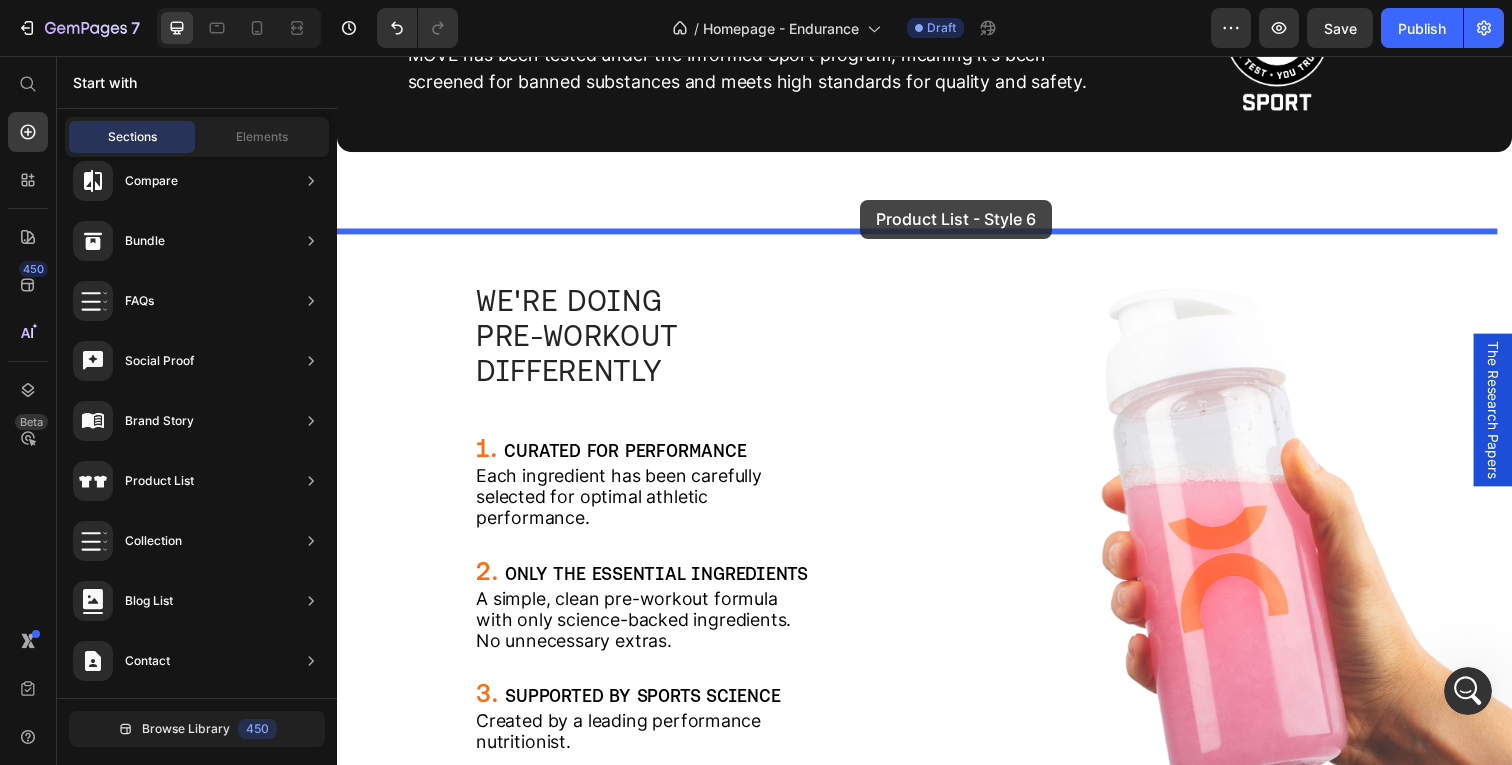drag, startPoint x: 807, startPoint y: 267, endPoint x: 871, endPoint y: 203, distance: 90.50967 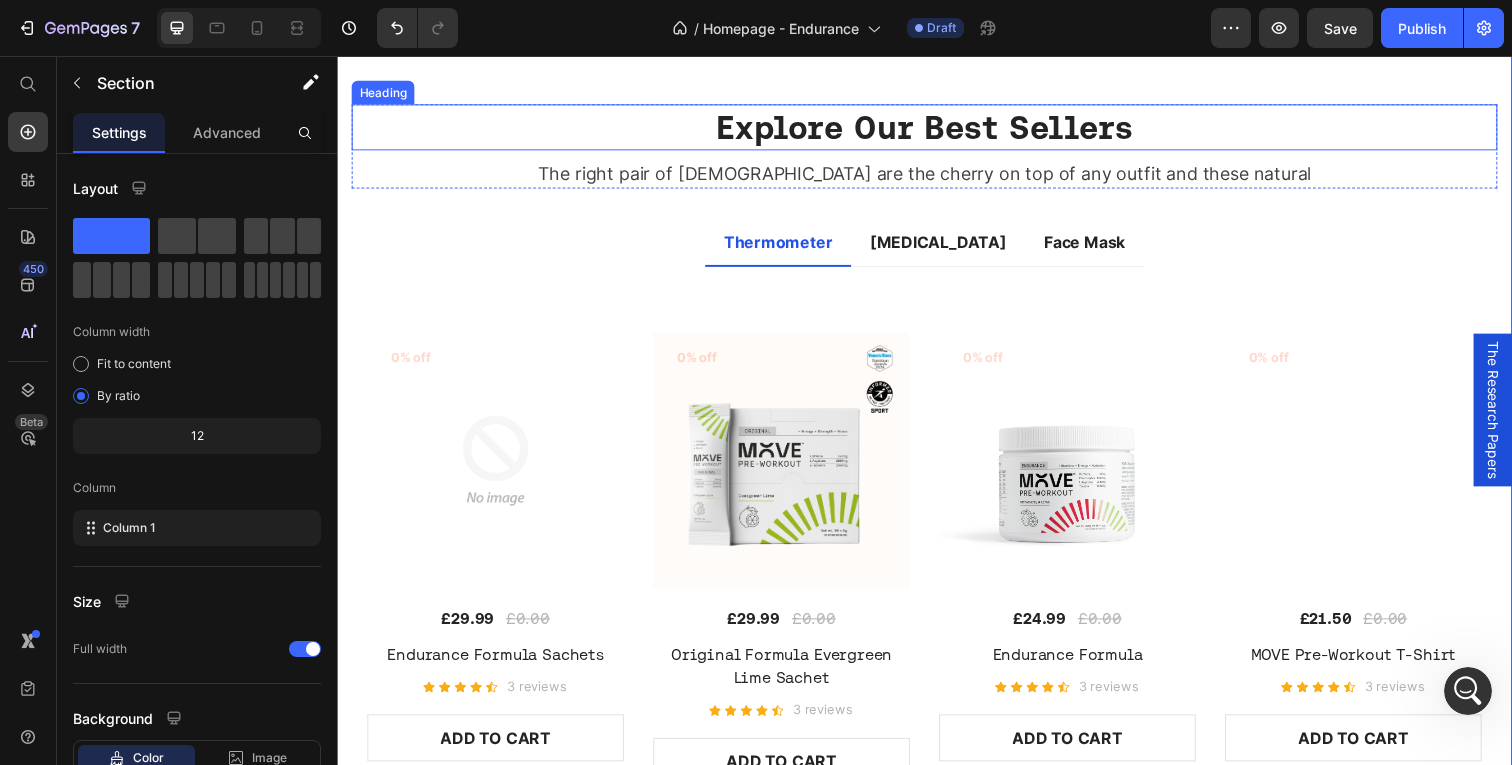 scroll, scrollTop: 2001, scrollLeft: 0, axis: vertical 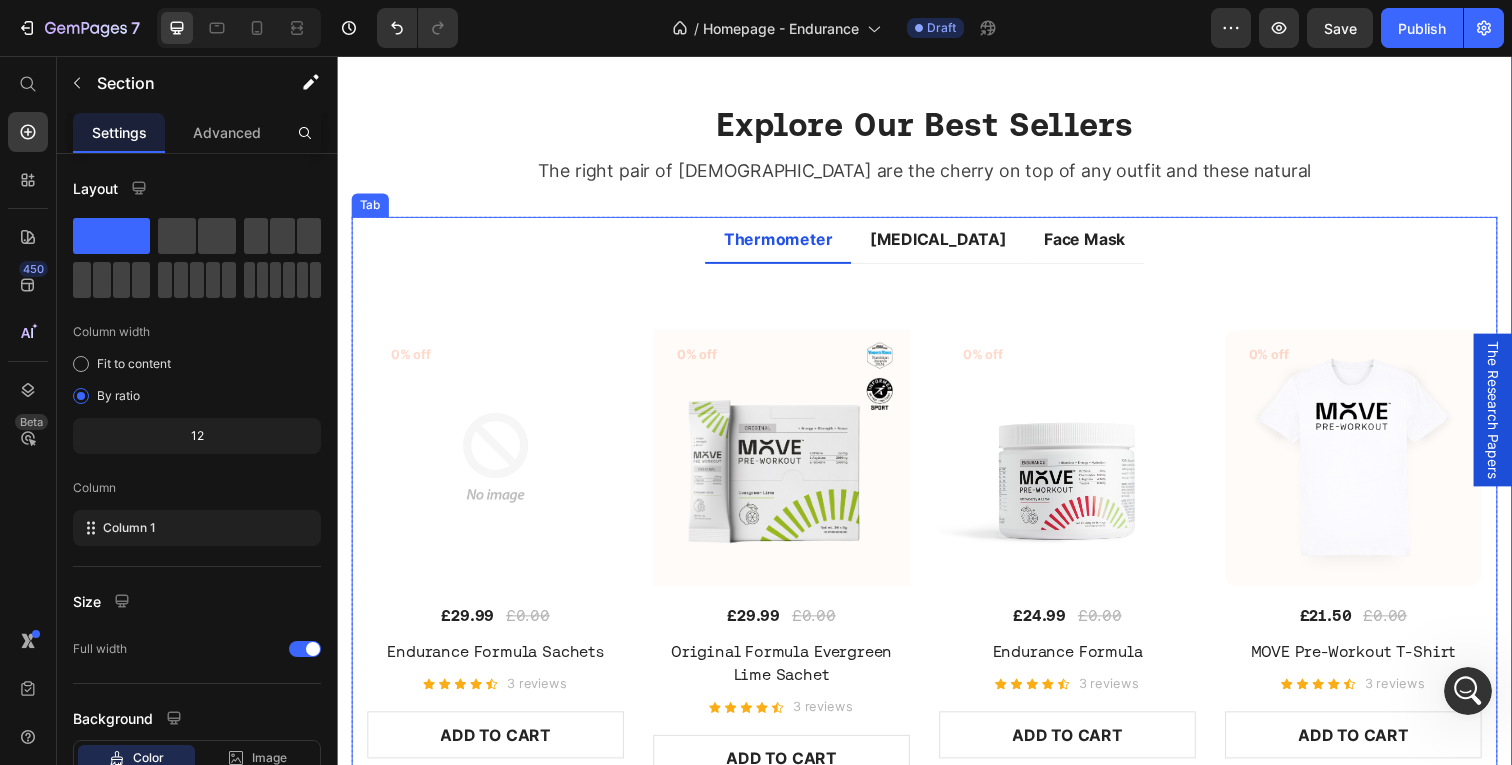 click on "Thermometer" at bounding box center (787, 244) 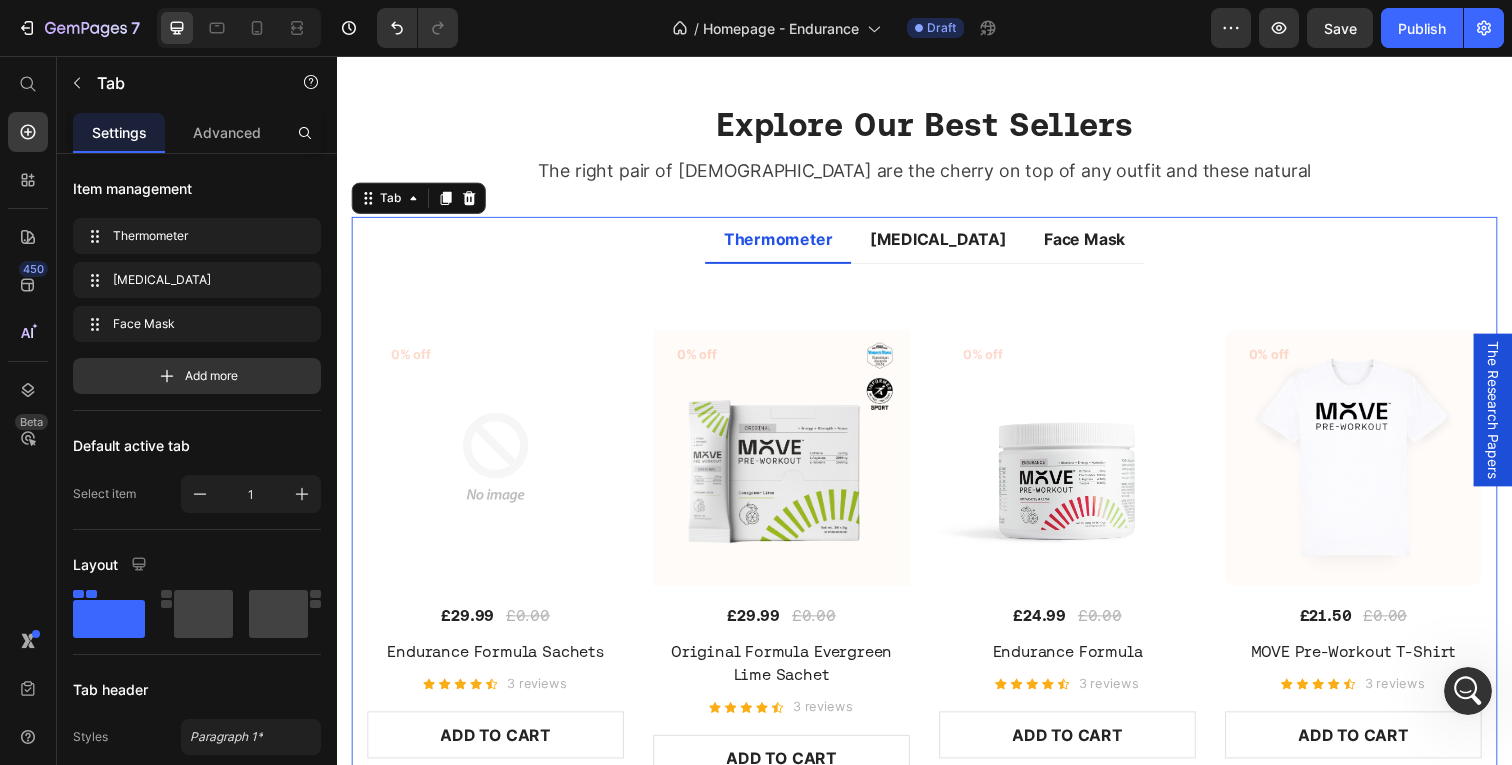 click on "Thermometer" at bounding box center [787, 244] 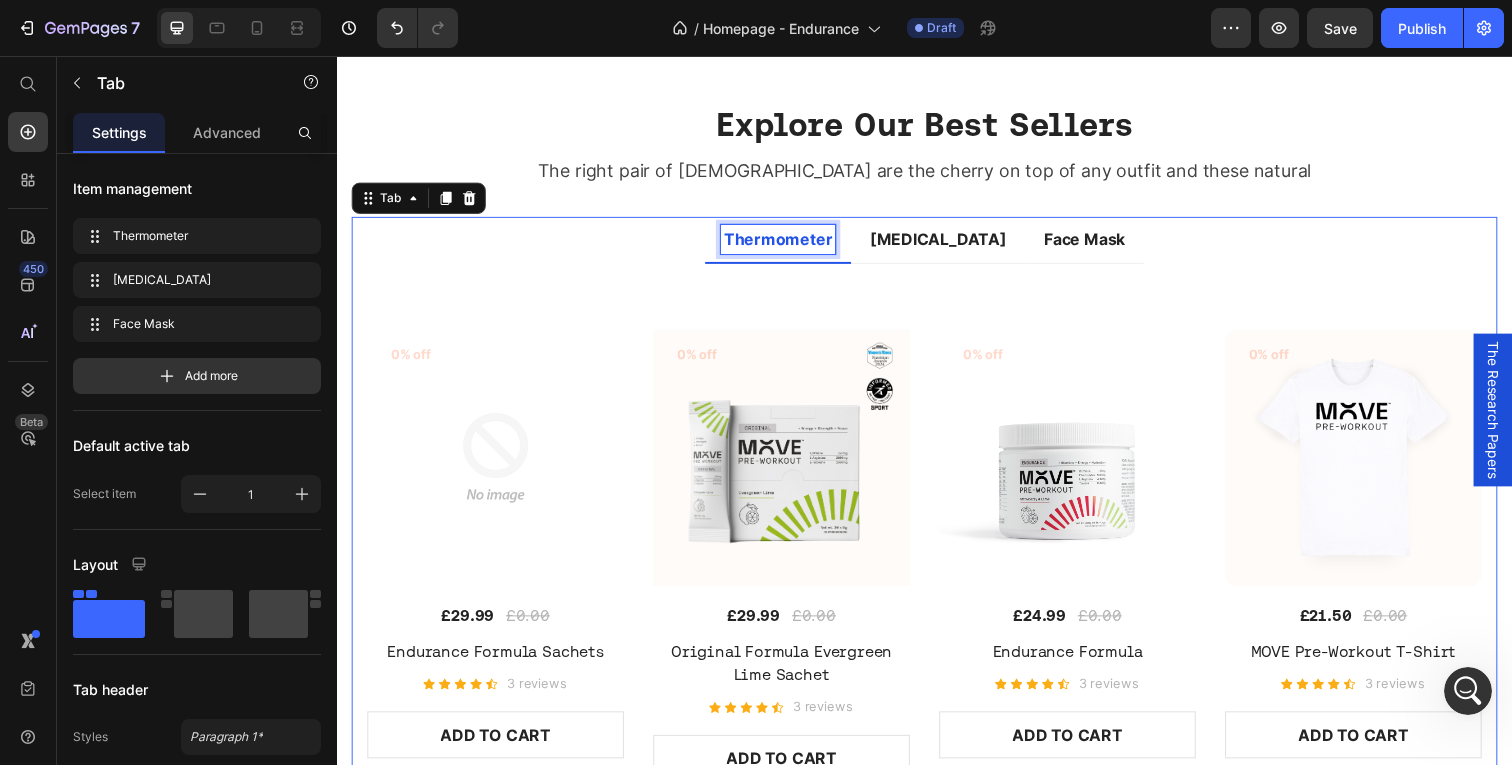 click on "Thermometer" at bounding box center [787, 244] 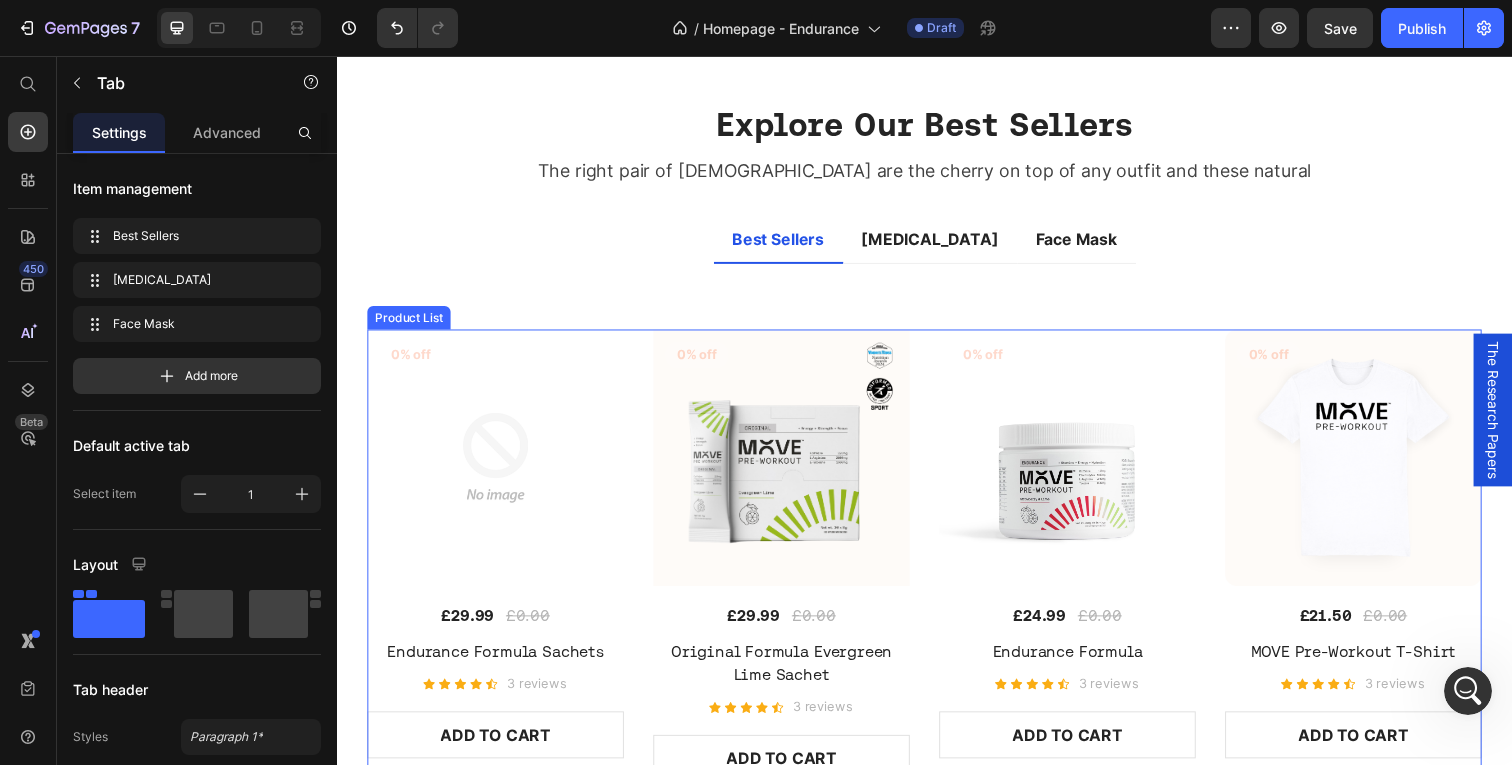 click on "0% off Product Badge (P) Images £29.99 (P) Price £0.00 (P) Price Row Endurance Formula Sachets (P) Title                Icon                Icon                Icon                Icon
Icon Icon List Hoz 3 reviews Text block Row ADD TO CART (P) Cart Button Row 0% off Product Badge (P) Images £29.99 (P) Price £0.00 (P) Price Row Original Formula Evergreen Lime Sachet (P) Title                Icon                Icon                Icon                Icon
Icon Icon List Hoz 3 reviews Text block Row ADD TO CART (P) Cart Button Row 0% off Product Badge (P) Images £24.99 (P) Price £0.00 (P) Price Row Endurance Formula (P) Title                Icon                Icon                Icon                Icon
Icon Icon List Hoz 3 reviews Text block Row ADD TO CART (P) Cart Button Row 0% off Product Badge (P) Images £21.50 (P) Price £0.00 (P) Price Row MOVE Pre-Workout T-Shirt (P) Title                Icon                Icon                Icon" at bounding box center (937, 567) 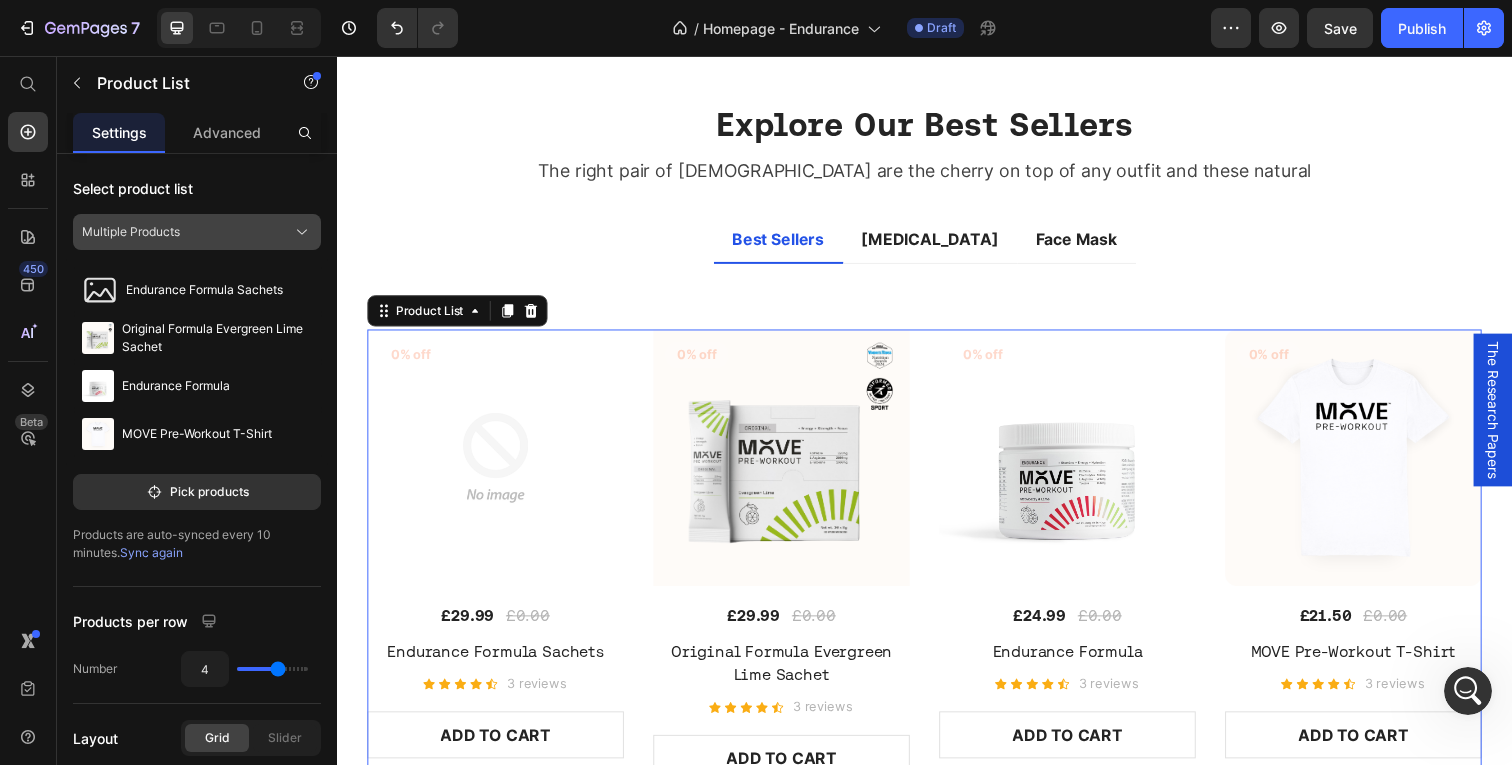 click on "Multiple Products" 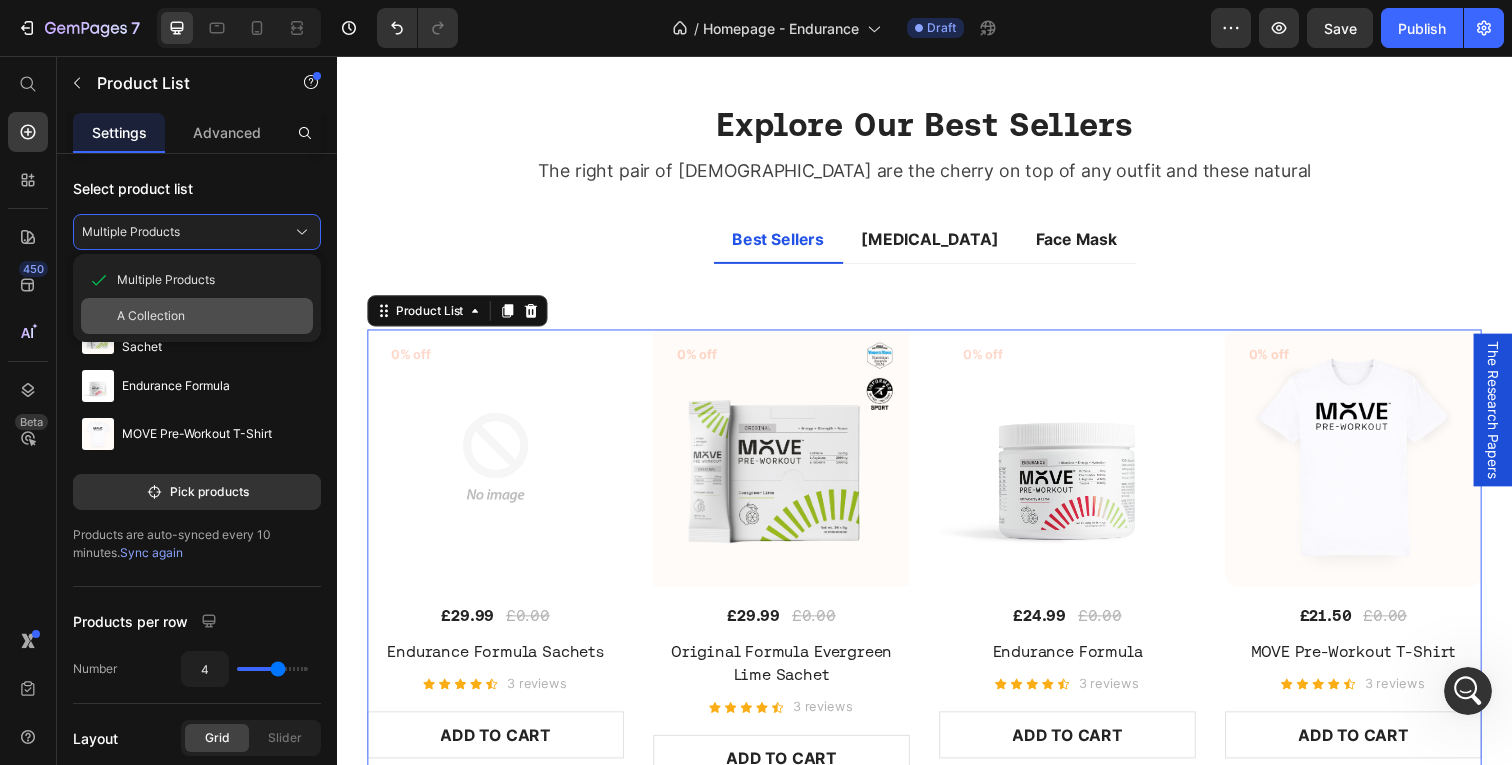 click on "A Collection" 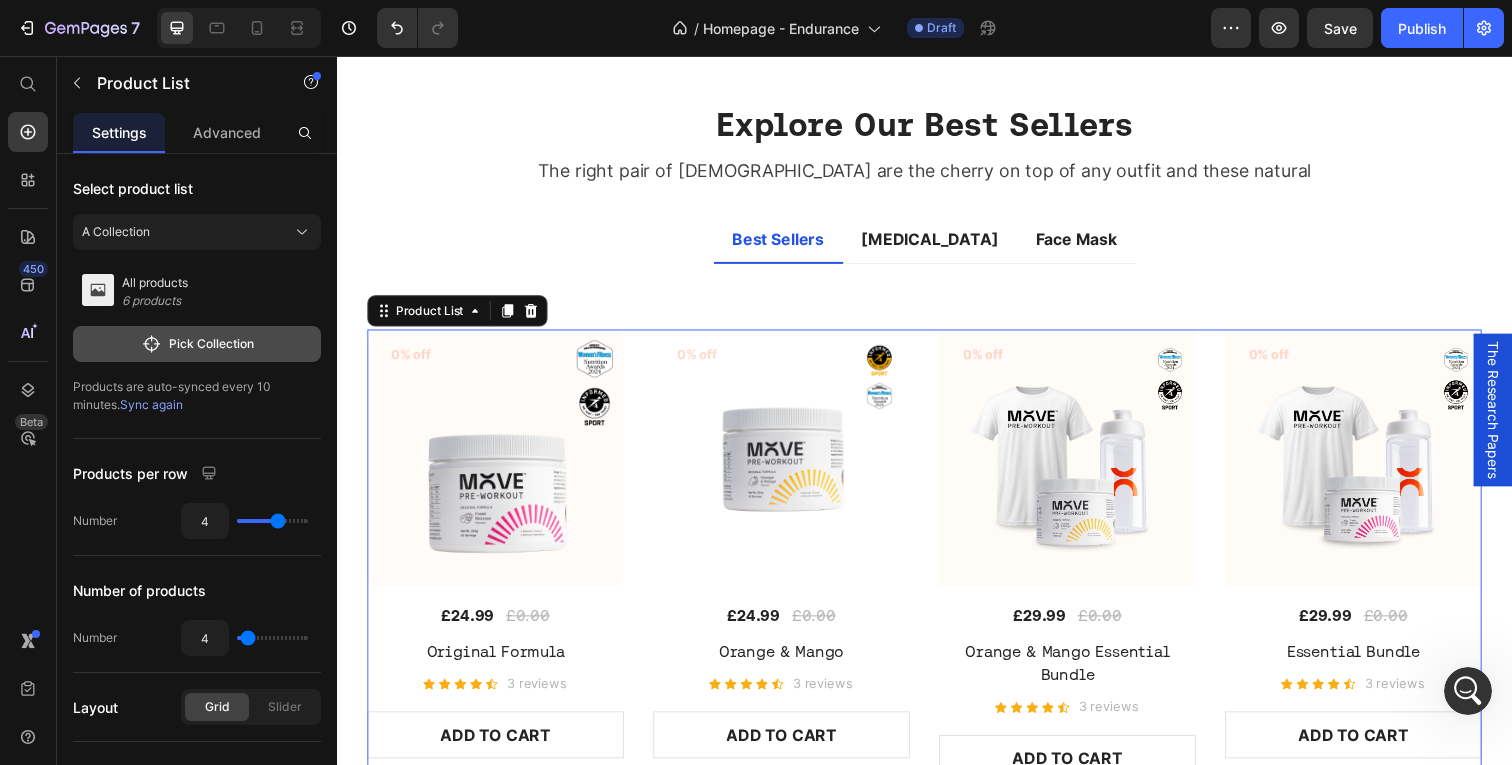 click on "Pick Collection" at bounding box center (197, 344) 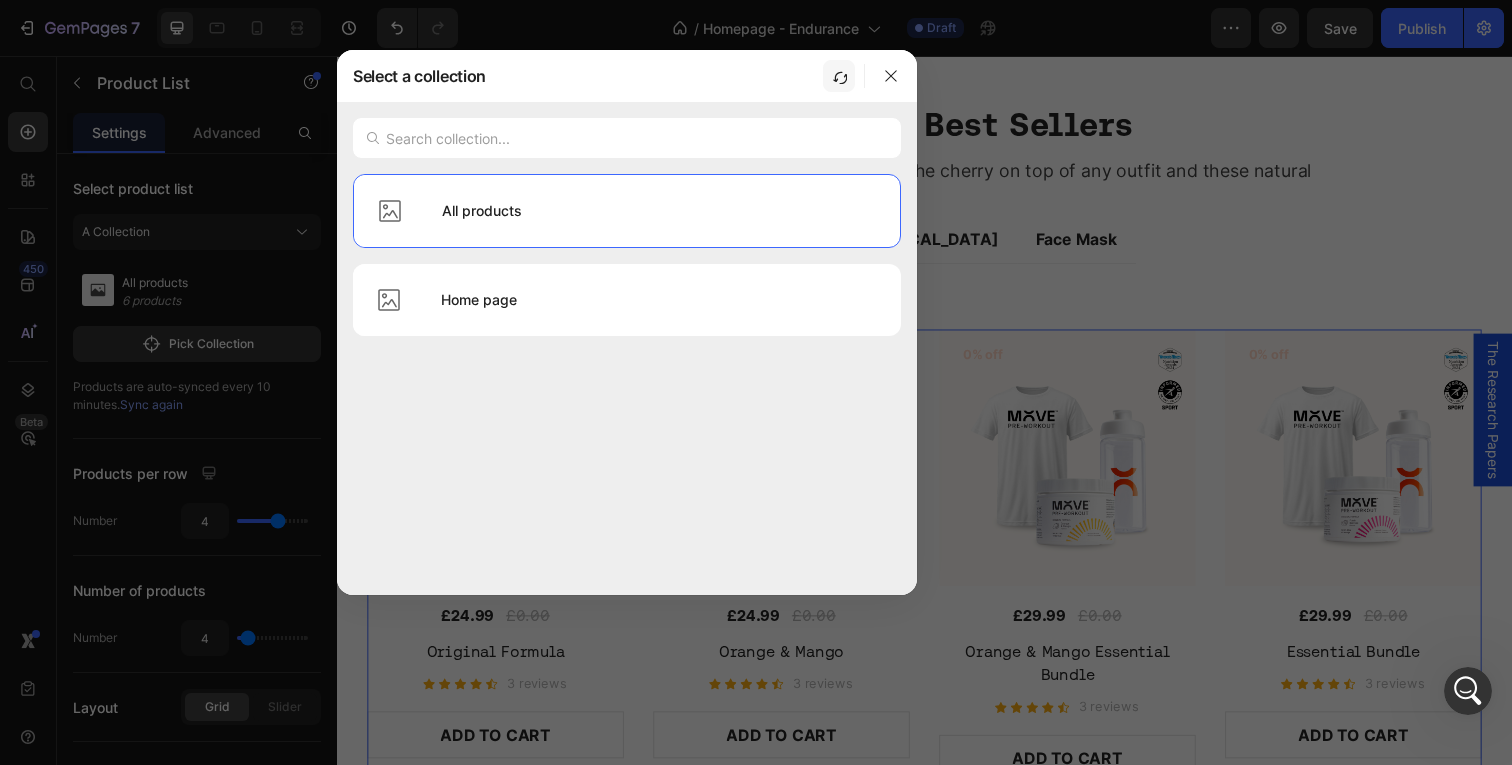 click at bounding box center (839, 76) 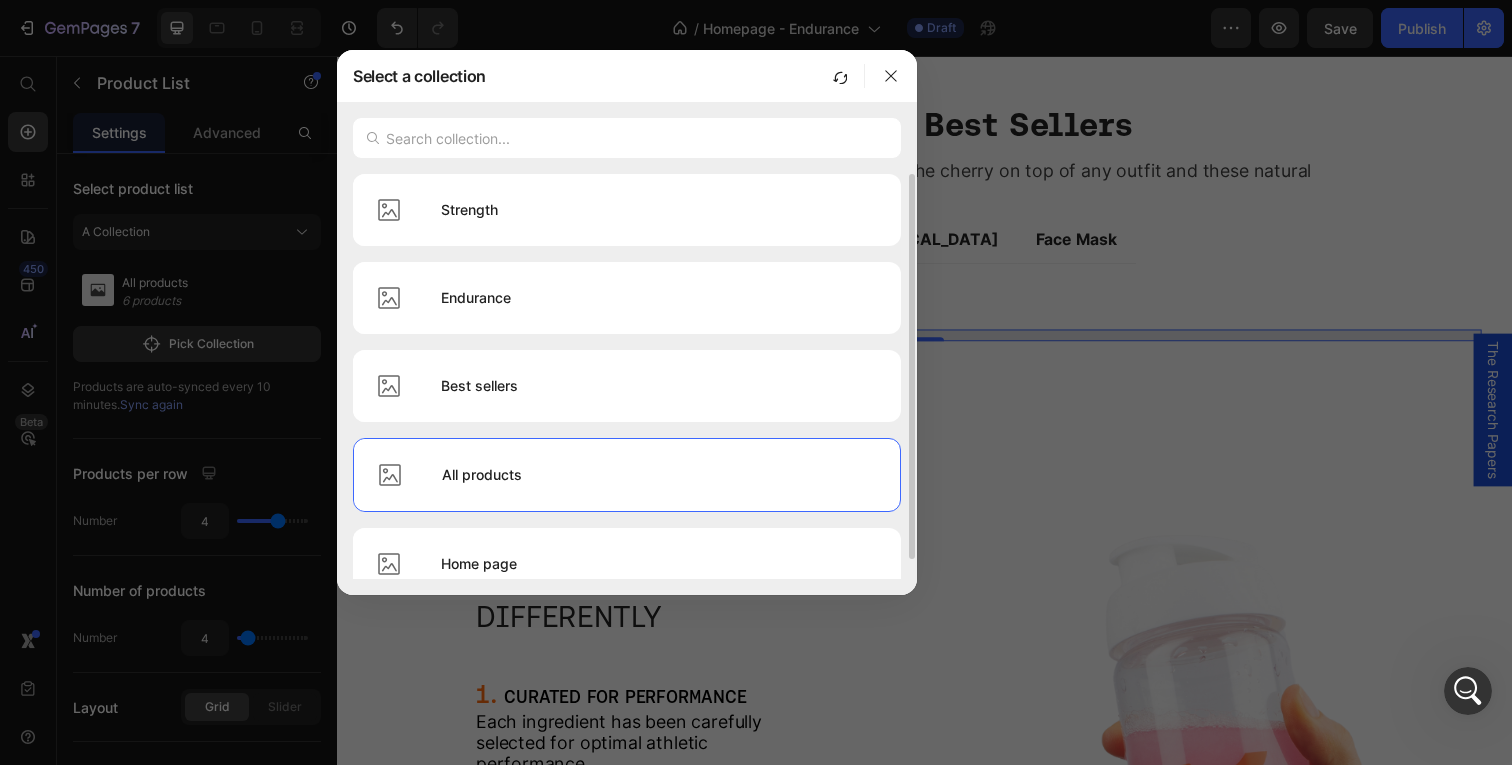 select on "S" 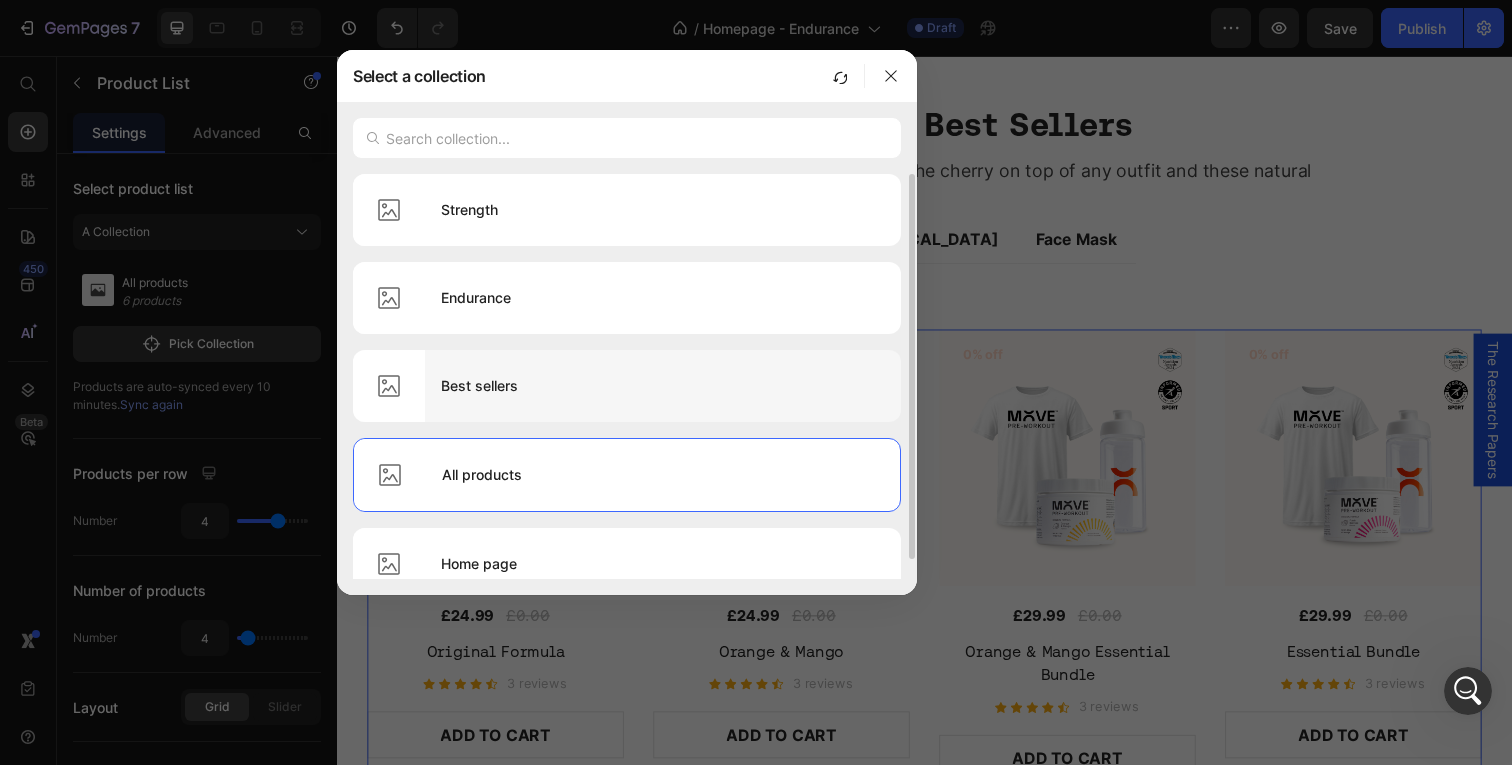click on "Best sellers" at bounding box center (663, 386) 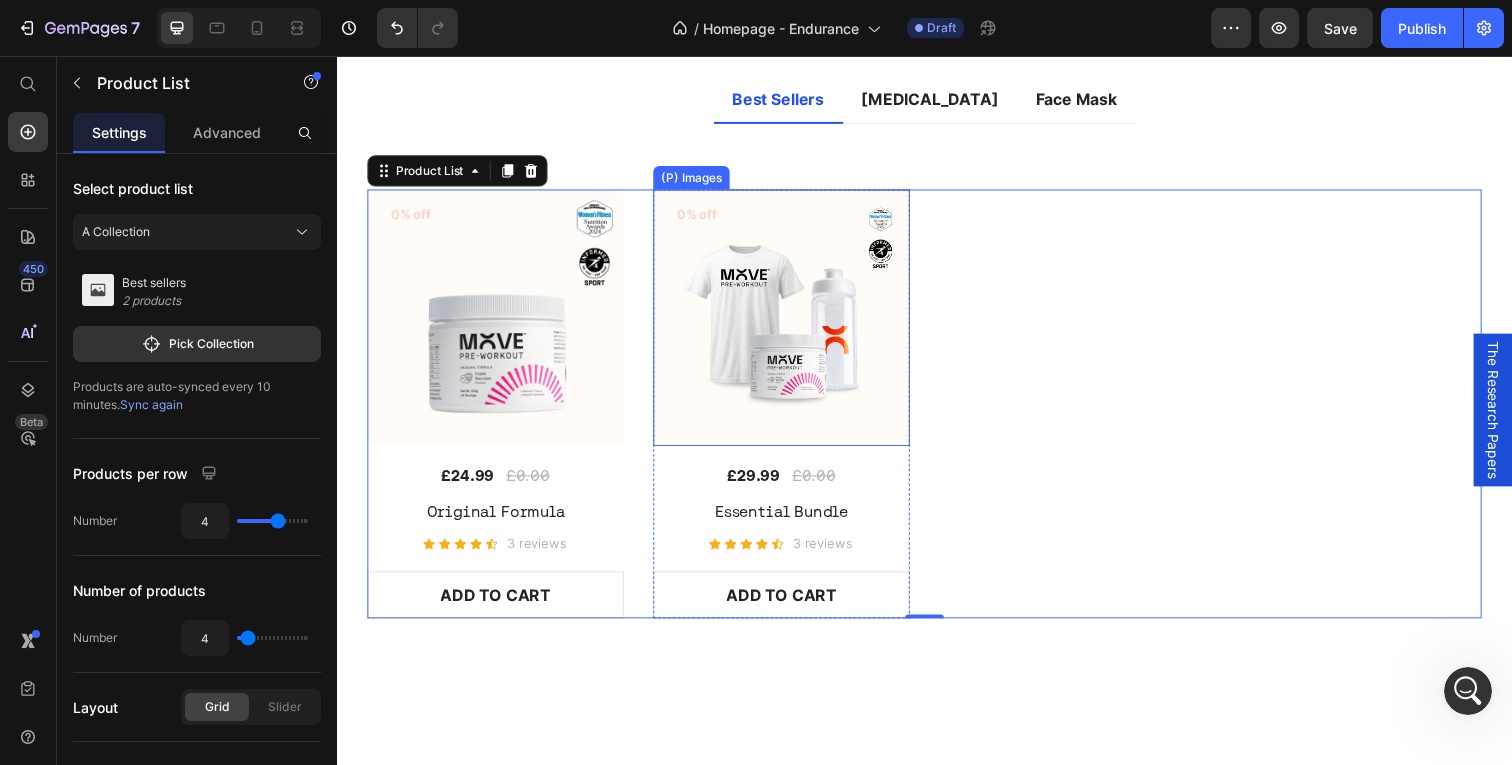 scroll, scrollTop: 2146, scrollLeft: 0, axis: vertical 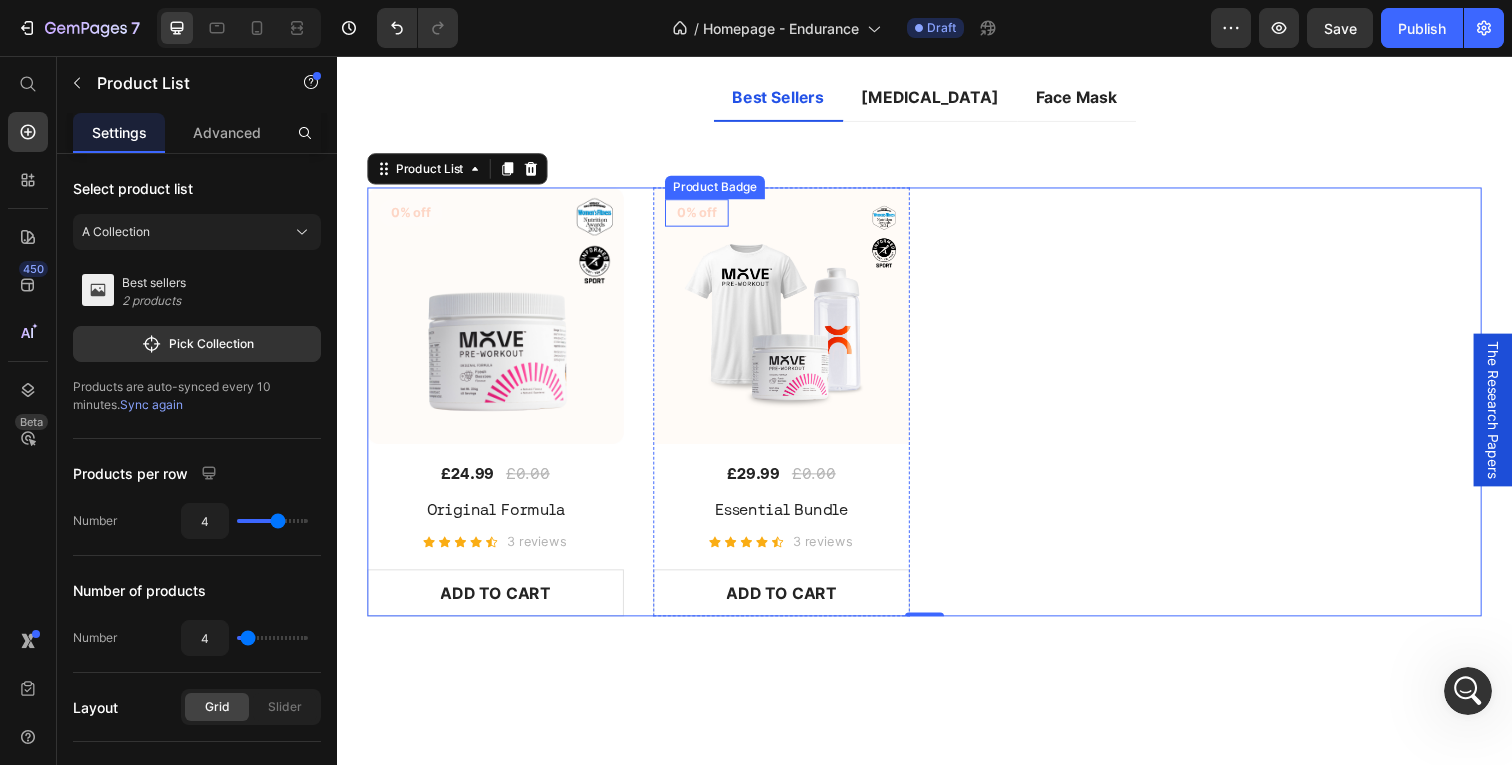 click on "0% off" at bounding box center [412, 217] 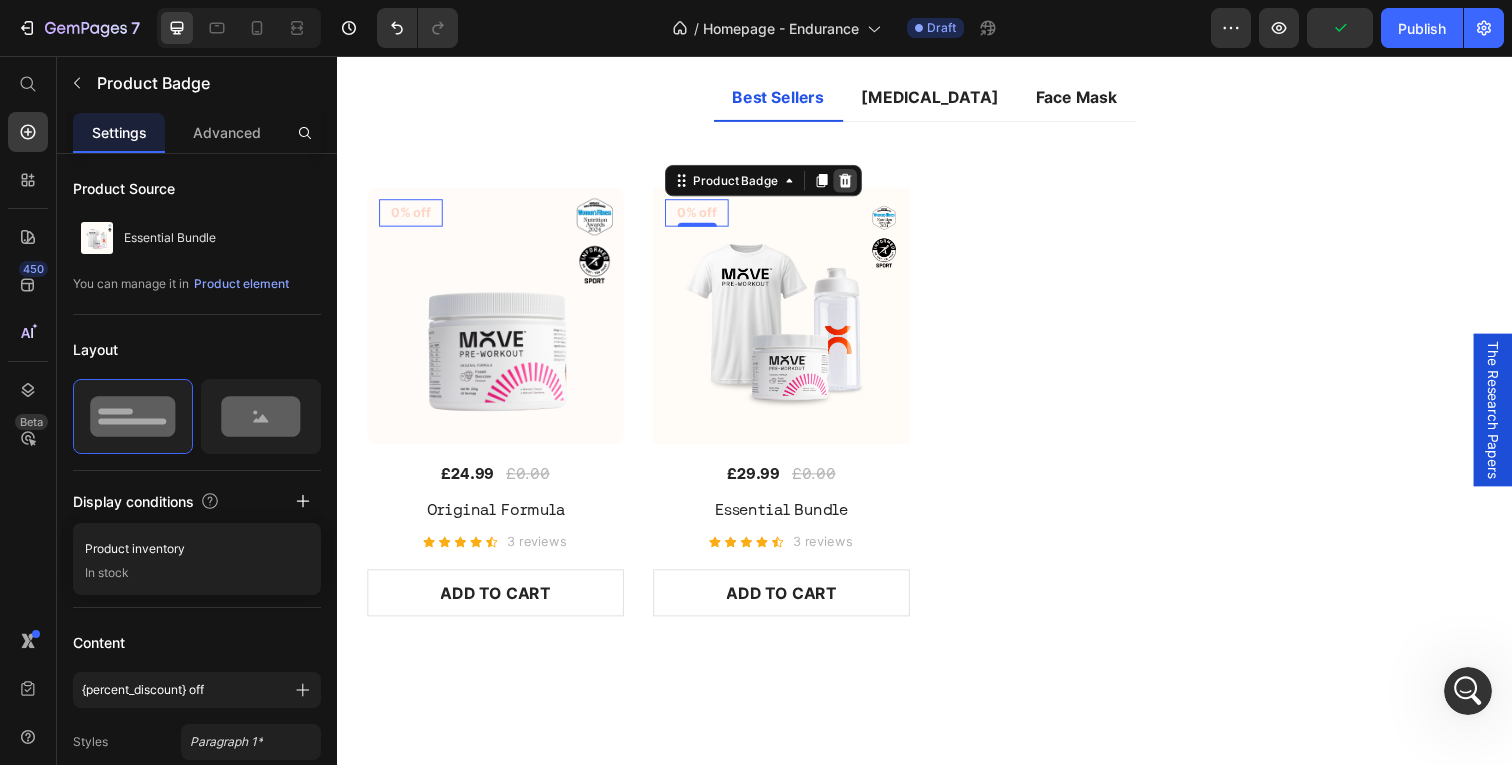 click 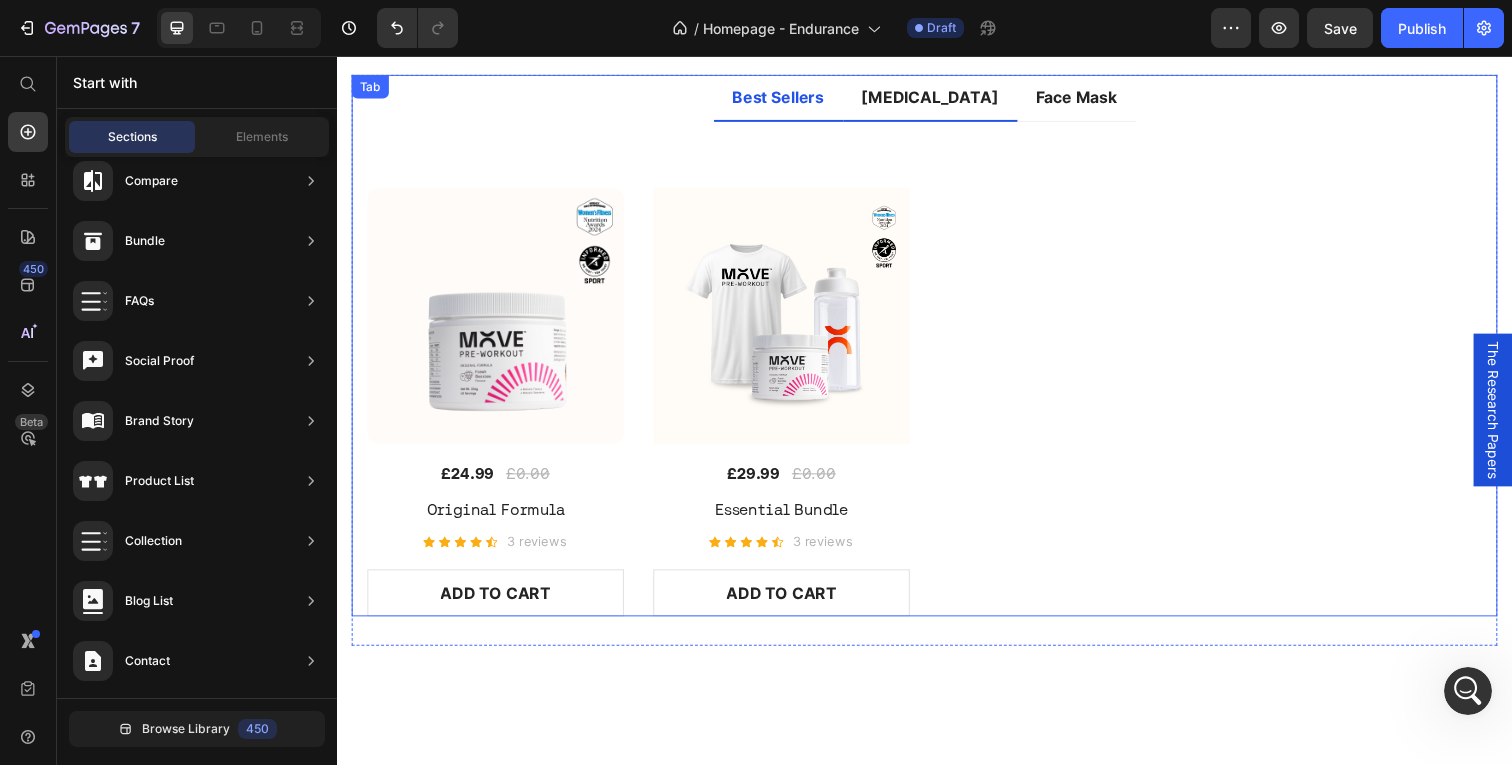 click on "Pulse Oximeter" at bounding box center [943, 99] 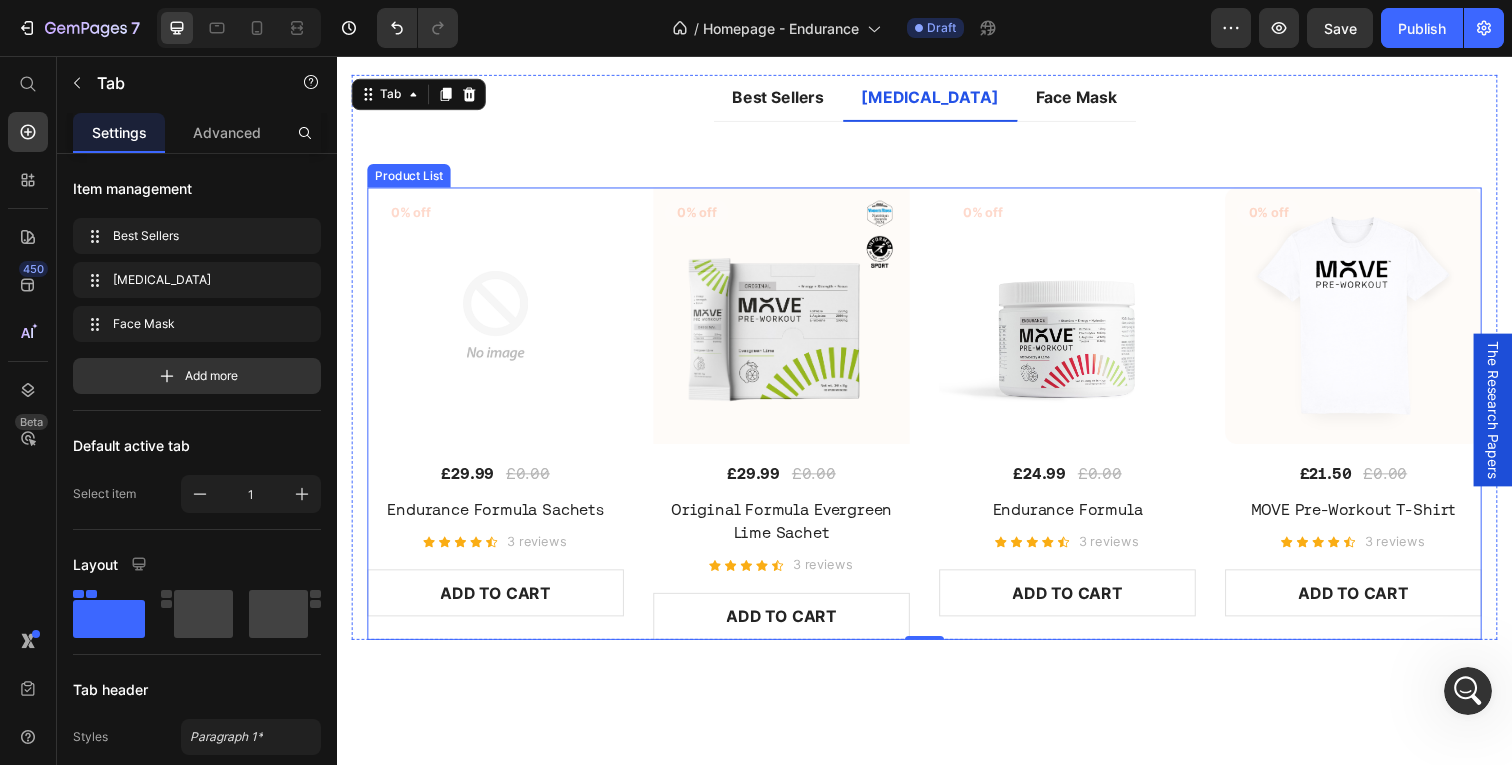 click on "0% off Product Badge (P) Images £29.99 (P) Price £0.00 (P) Price Row Endurance Formula Sachets (P) Title                Icon                Icon                Icon                Icon
Icon Icon List Hoz 3 reviews Text block Row ADD TO CART (P) Cart Button Row 0% off Product Badge (P) Images £29.99 (P) Price £0.00 (P) Price Row Original Formula Evergreen Lime Sachet (P) Title                Icon                Icon                Icon                Icon
Icon Icon List Hoz 3 reviews Text block Row ADD TO CART (P) Cart Button Row 0% off Product Badge (P) Images £24.99 (P) Price £0.00 (P) Price Row Endurance Formula (P) Title                Icon                Icon                Icon                Icon
Icon Icon List Hoz 3 reviews Text block Row ADD TO CART (P) Cart Button Row 0% off Product Badge (P) Images £21.50 (P) Price £0.00 (P) Price Row MOVE Pre-Workout T-Shirt (P) Title                Icon                Icon                Icon" at bounding box center (937, 422) 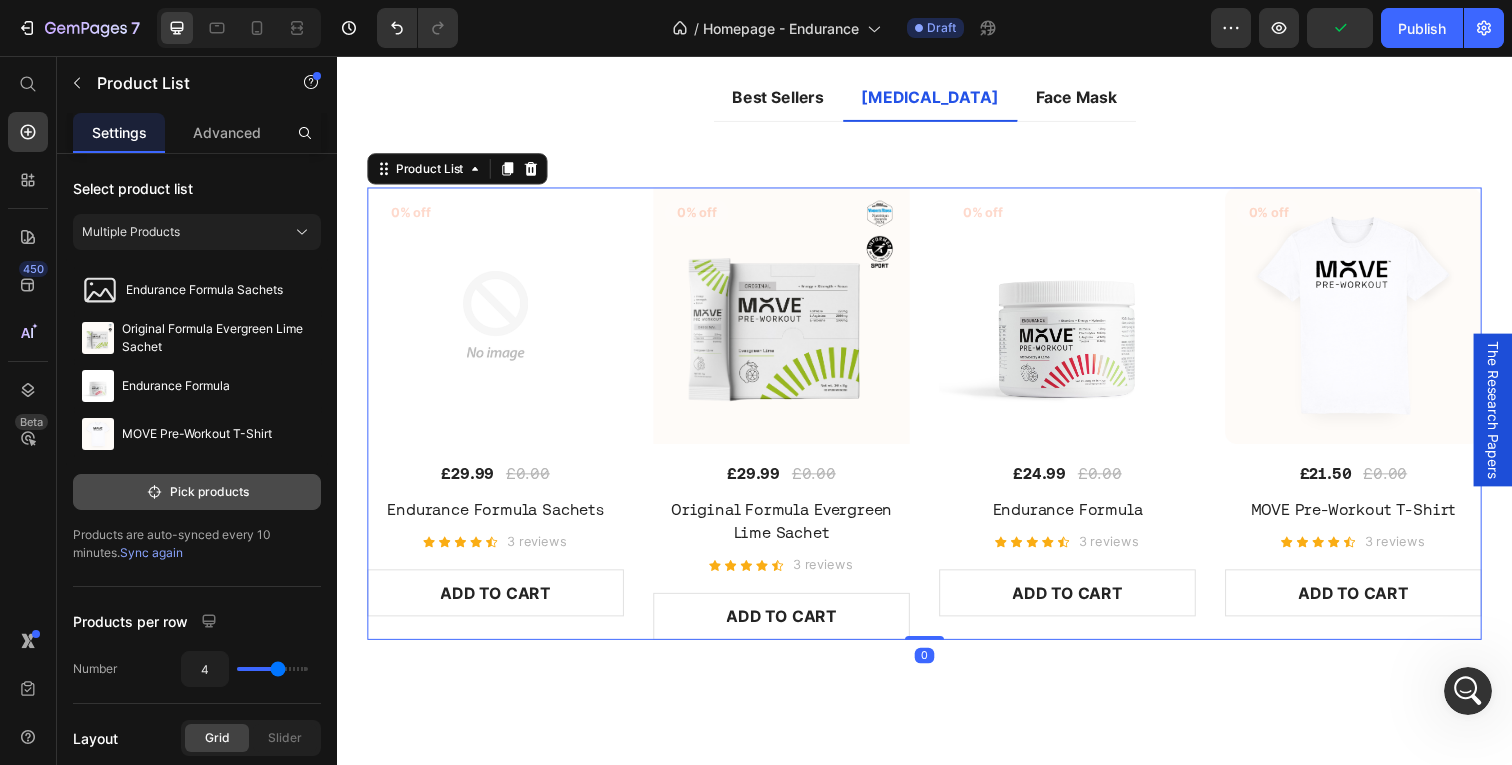 click on "Pick products" at bounding box center [197, 492] 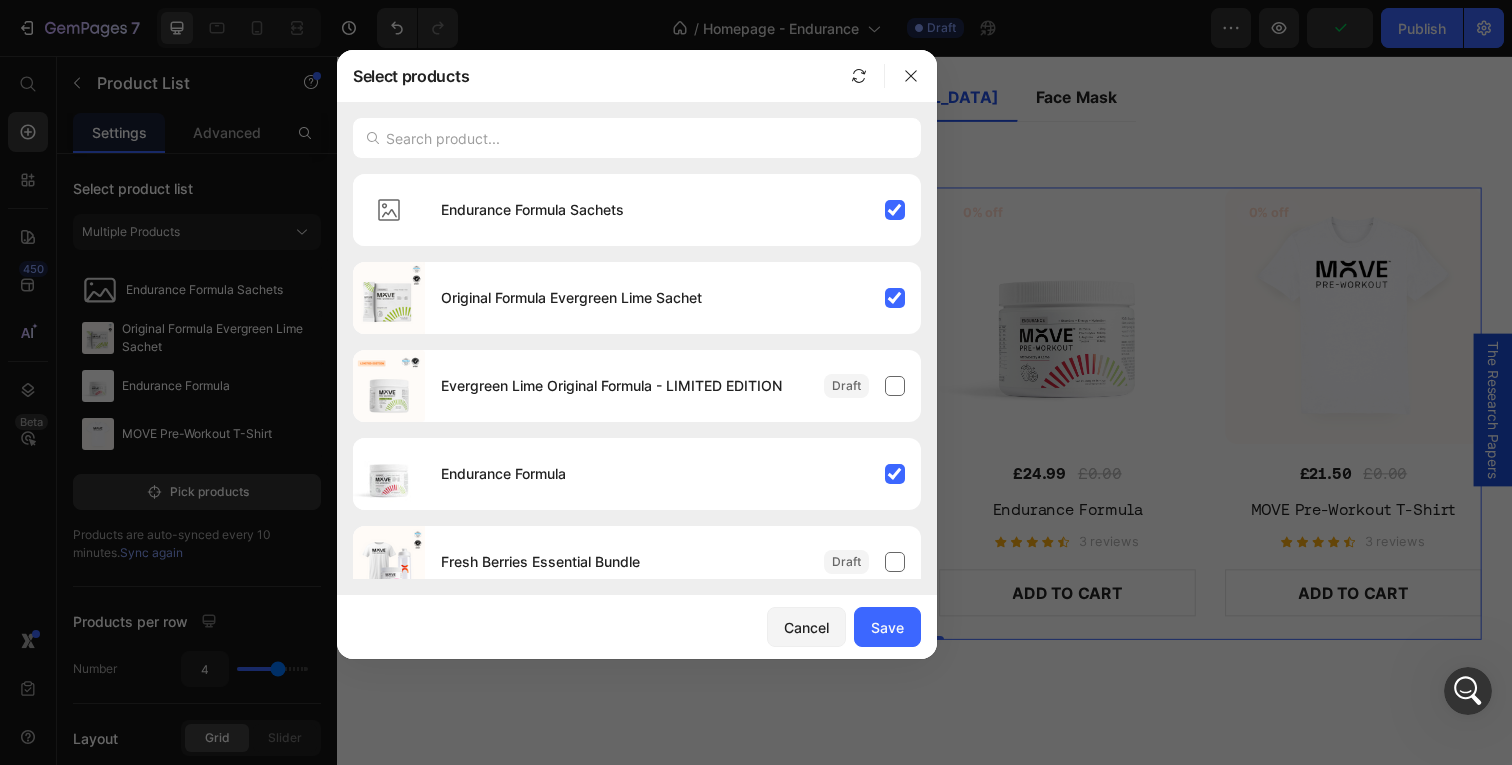 click at bounding box center (756, 382) 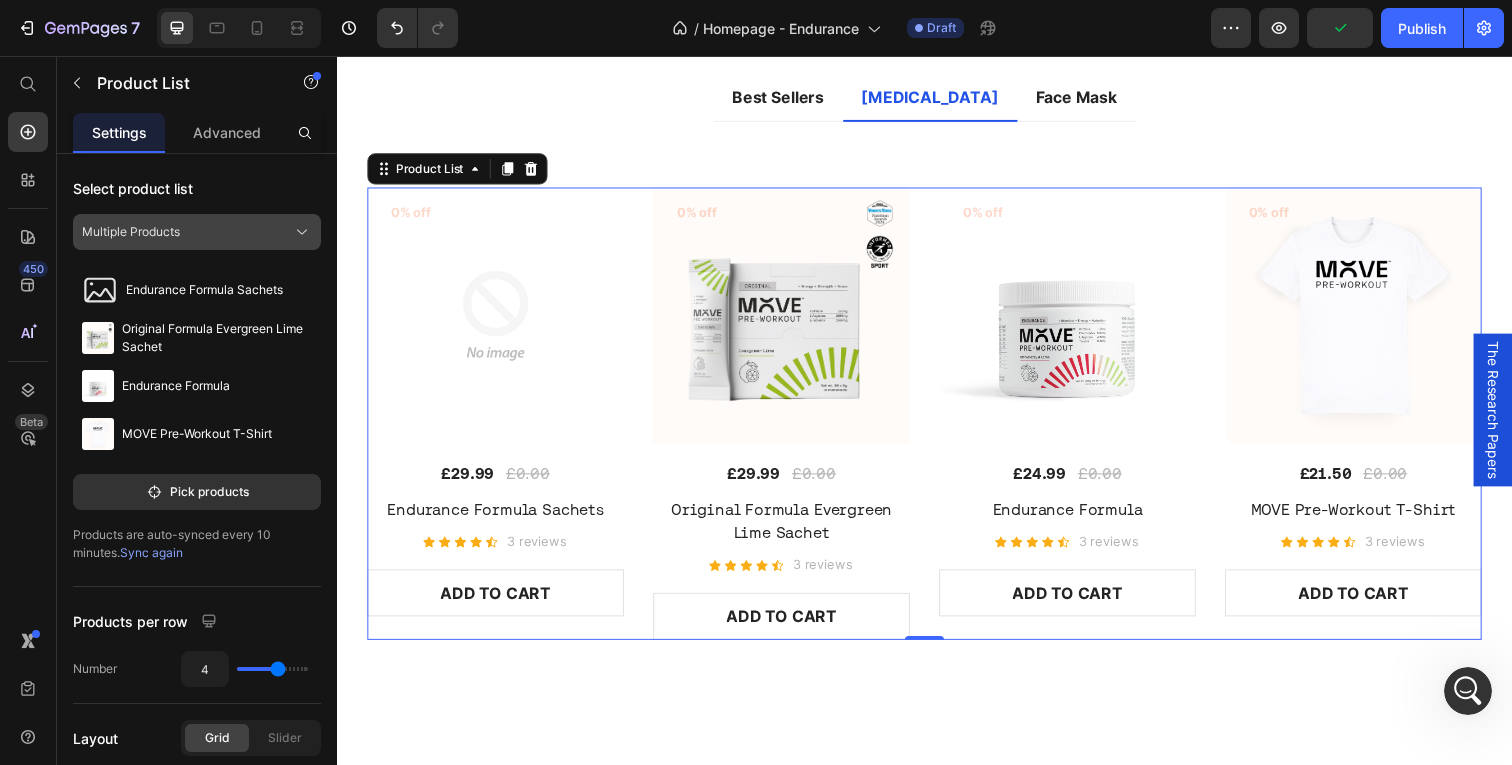 click on "Multiple Products" 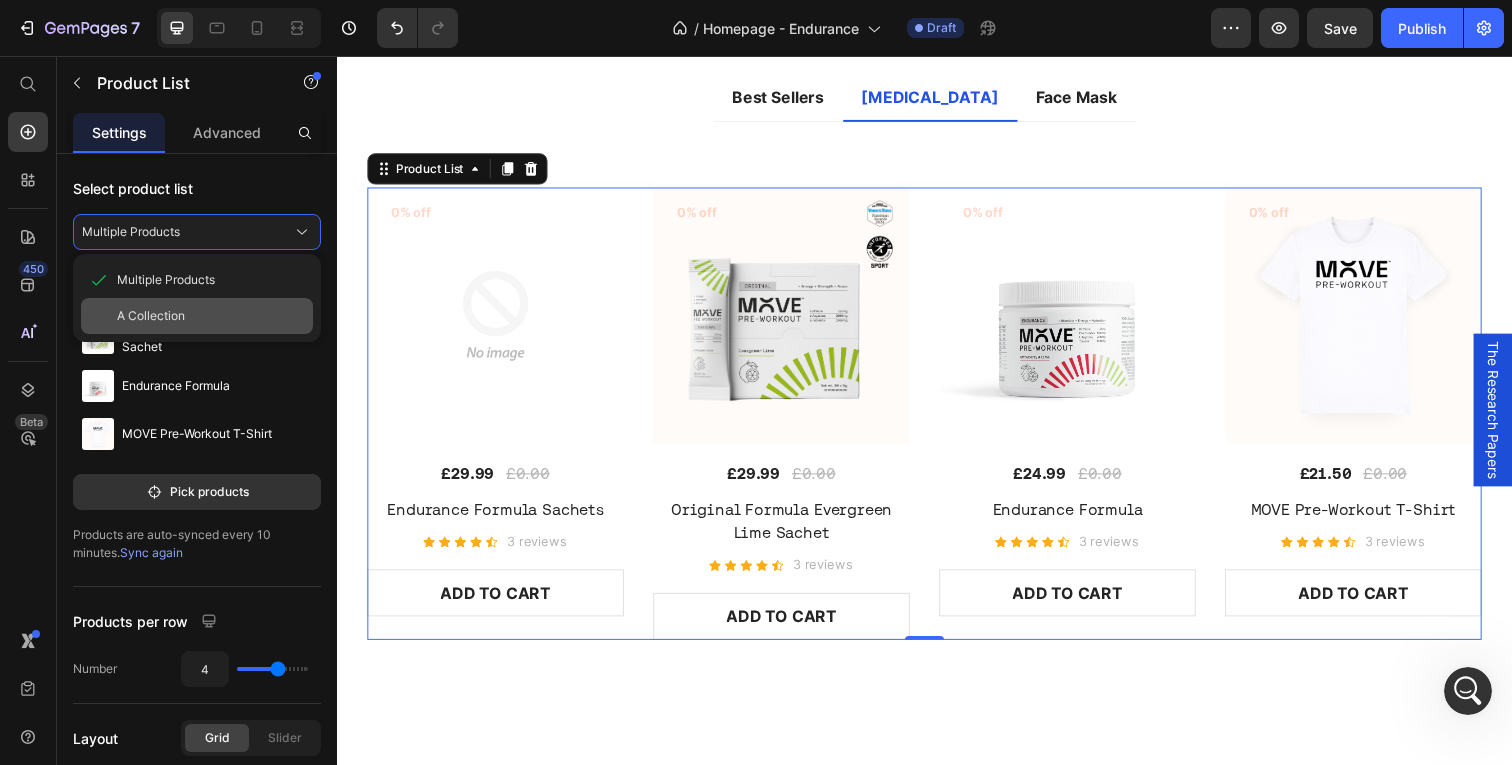 click on "A Collection" at bounding box center [151, 316] 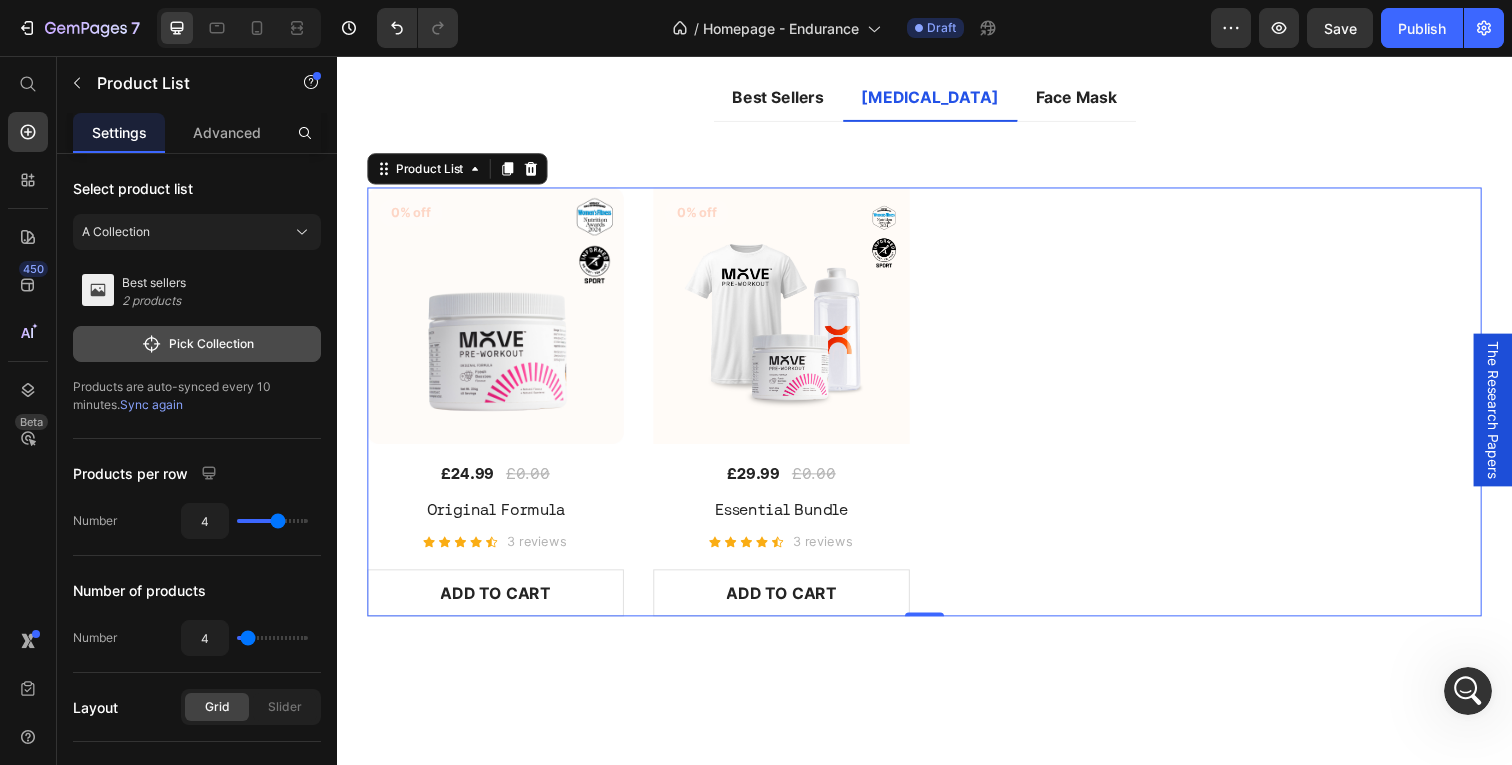 click on "Pick Collection" at bounding box center [197, 344] 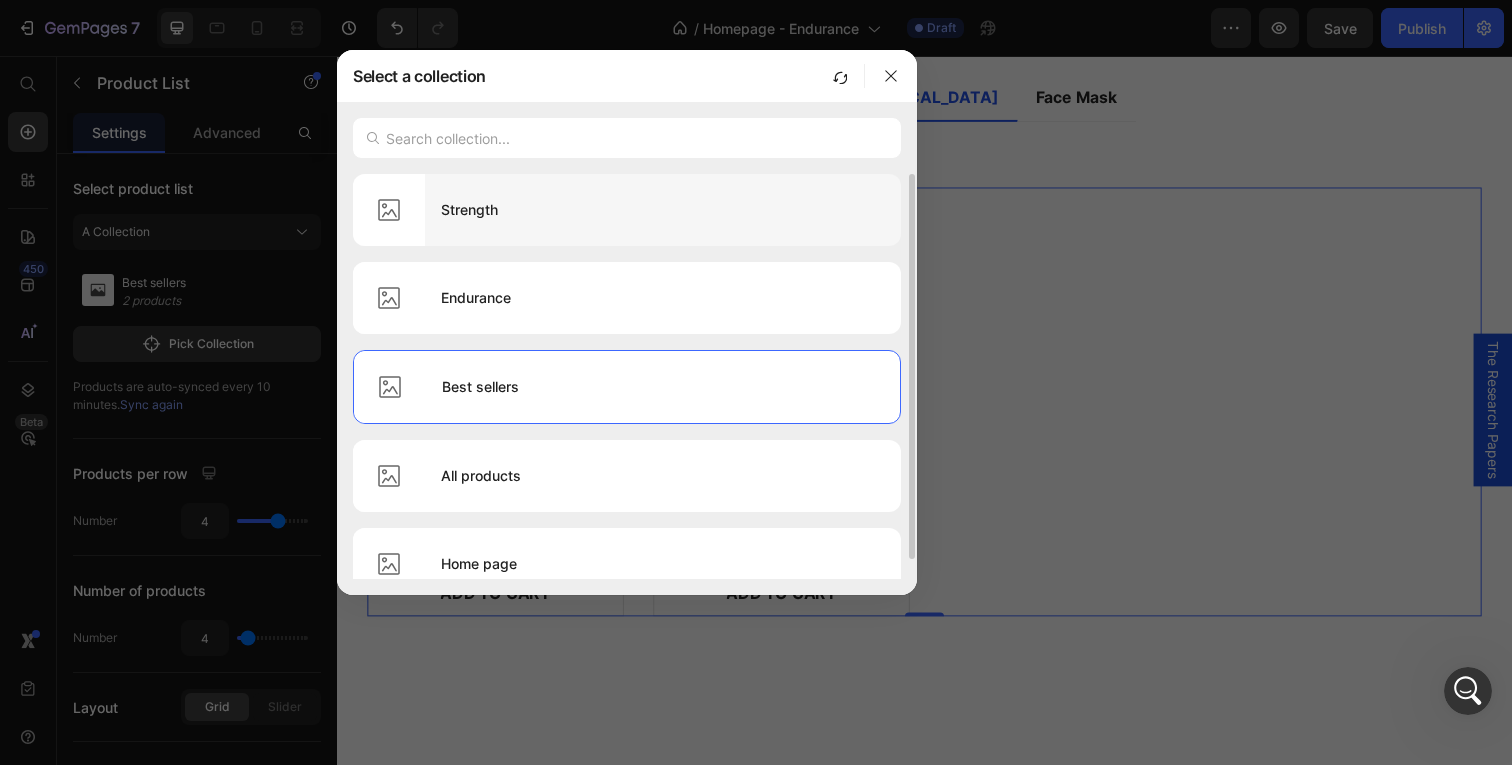 click on "Strength" at bounding box center [663, 210] 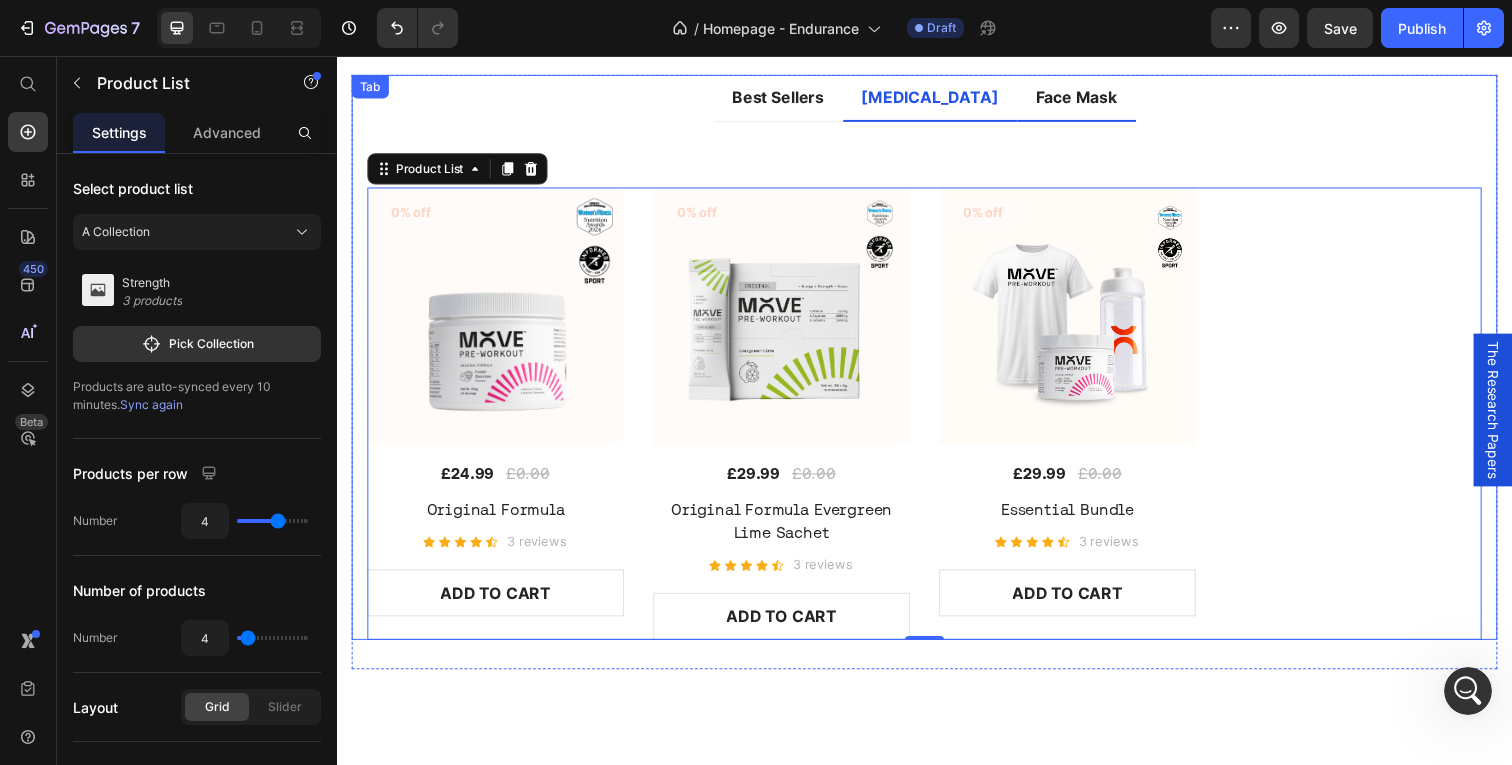click on "Face Mask" at bounding box center (1092, 99) 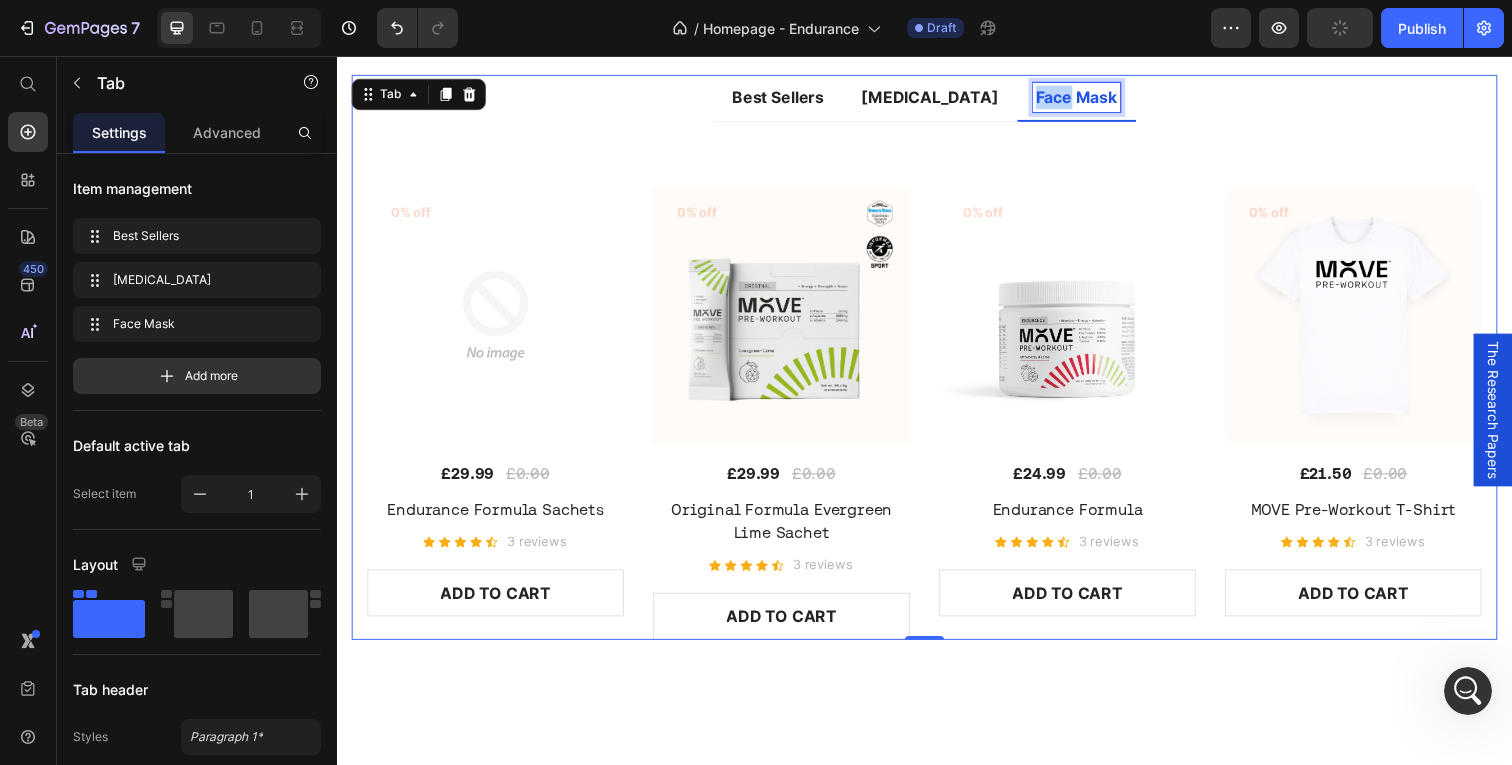 click on "Face Mask" at bounding box center [1092, 99] 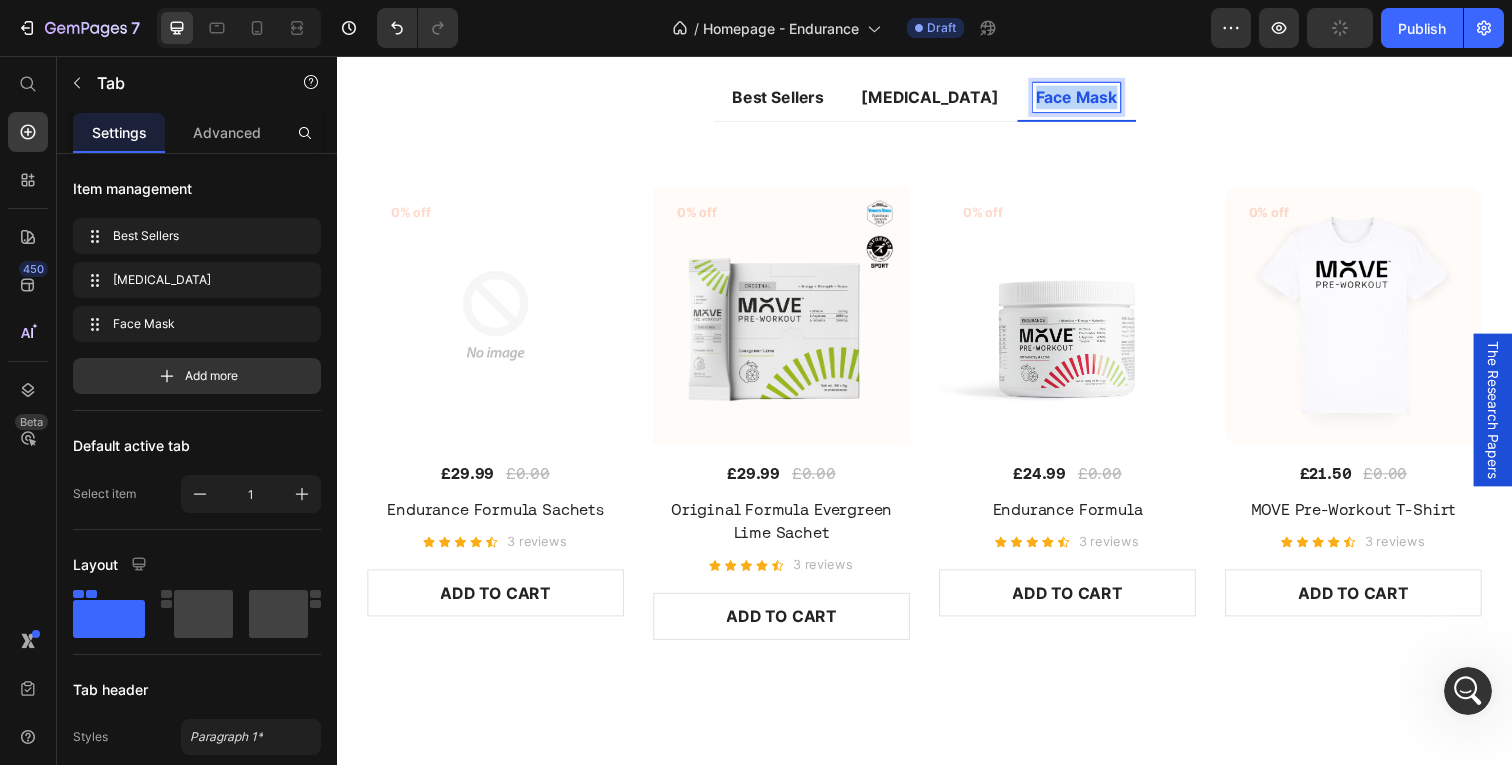 click on "Face Mask" at bounding box center [1092, 99] 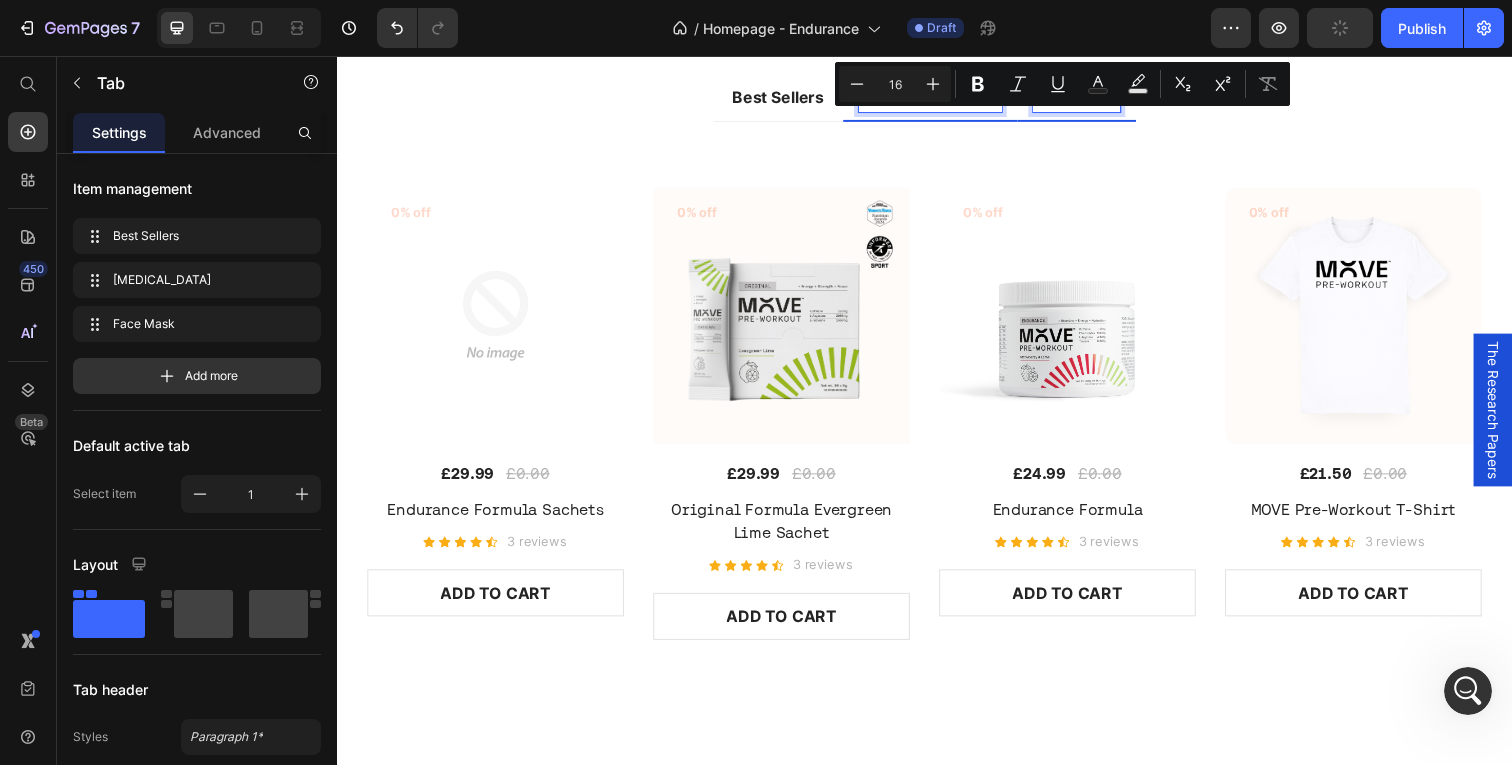 click on "Pulse Oximeter" at bounding box center [943, 99] 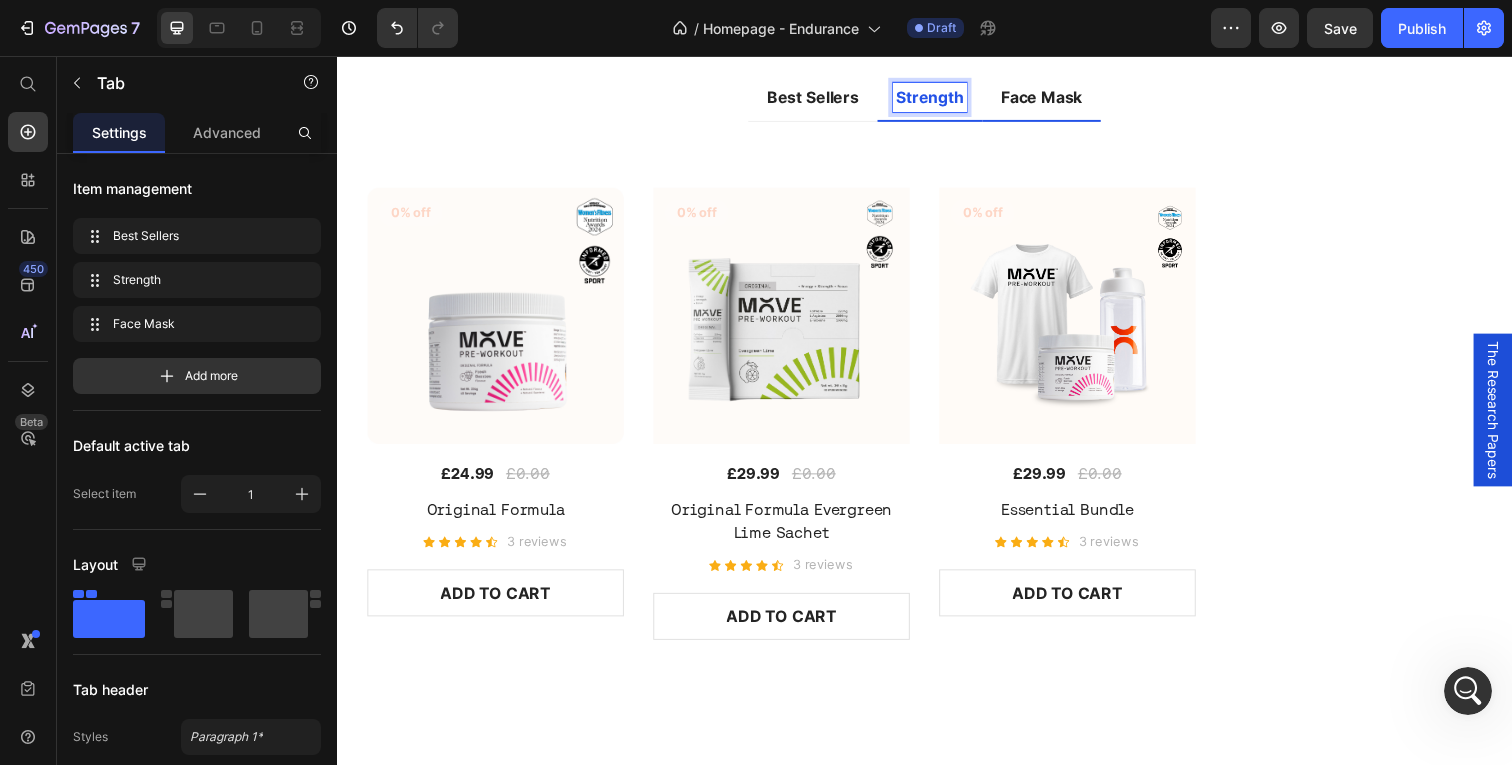 click on "Face Mask" at bounding box center (1056, 99) 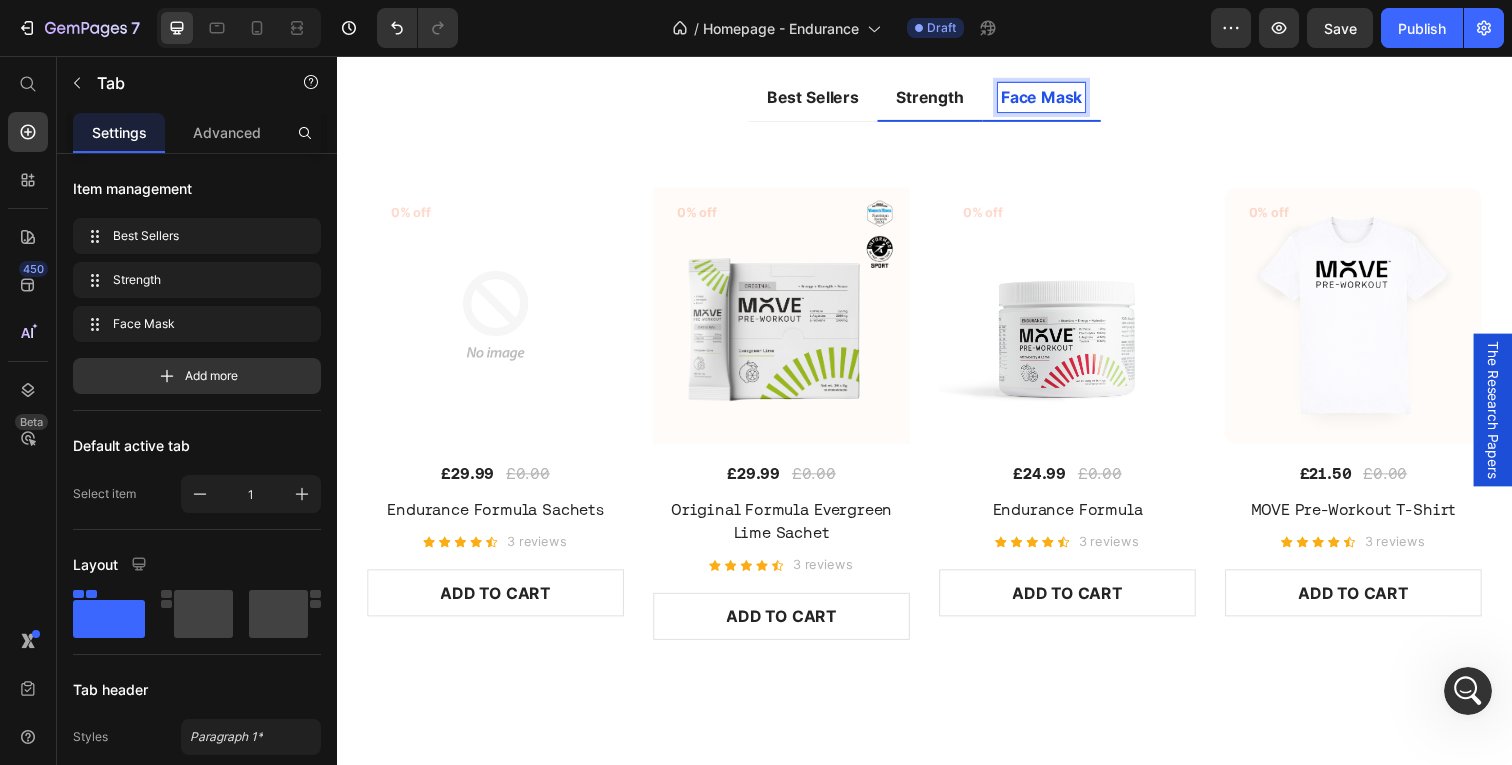 click on "Face Mask" at bounding box center (1056, 99) 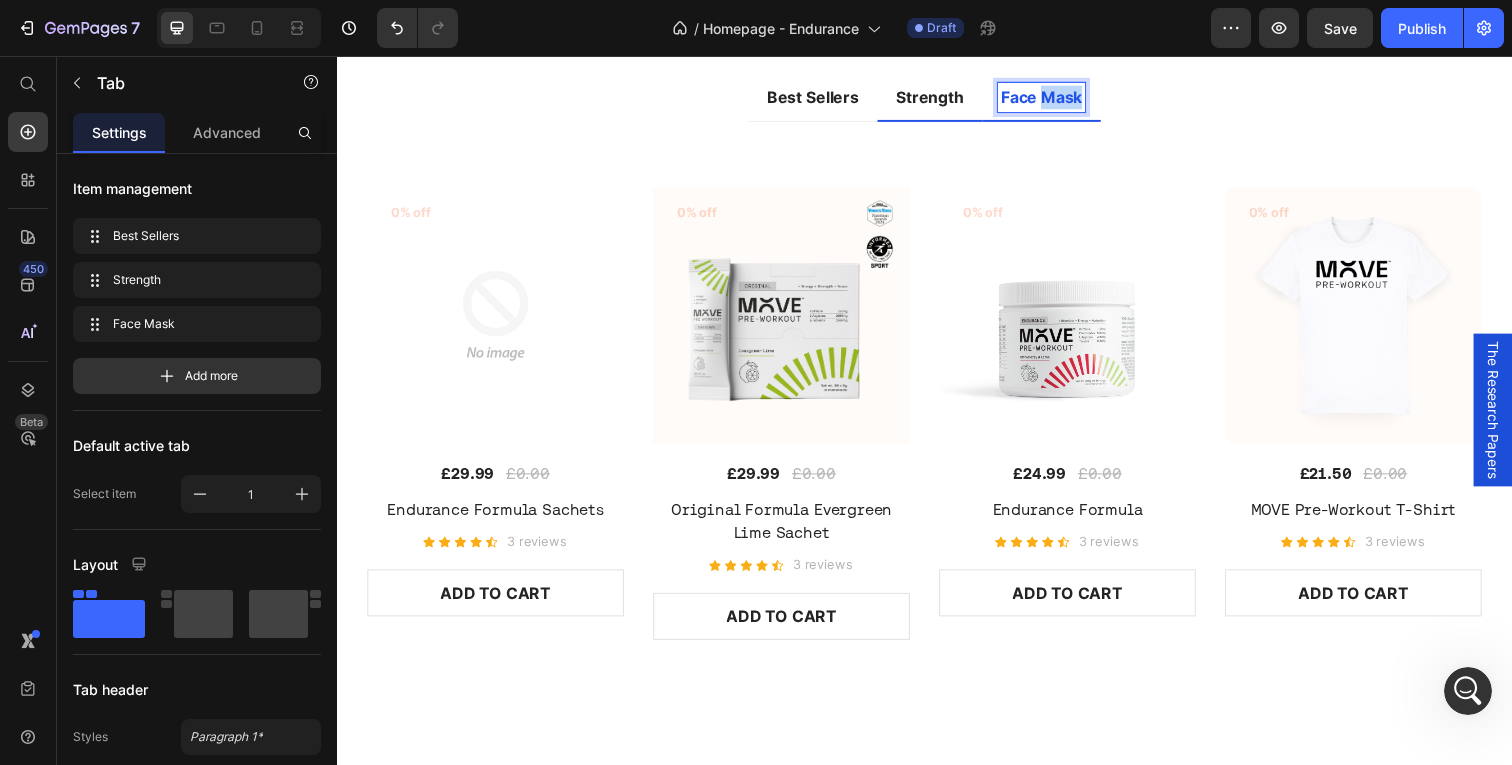 click on "Face Mask" at bounding box center (1056, 99) 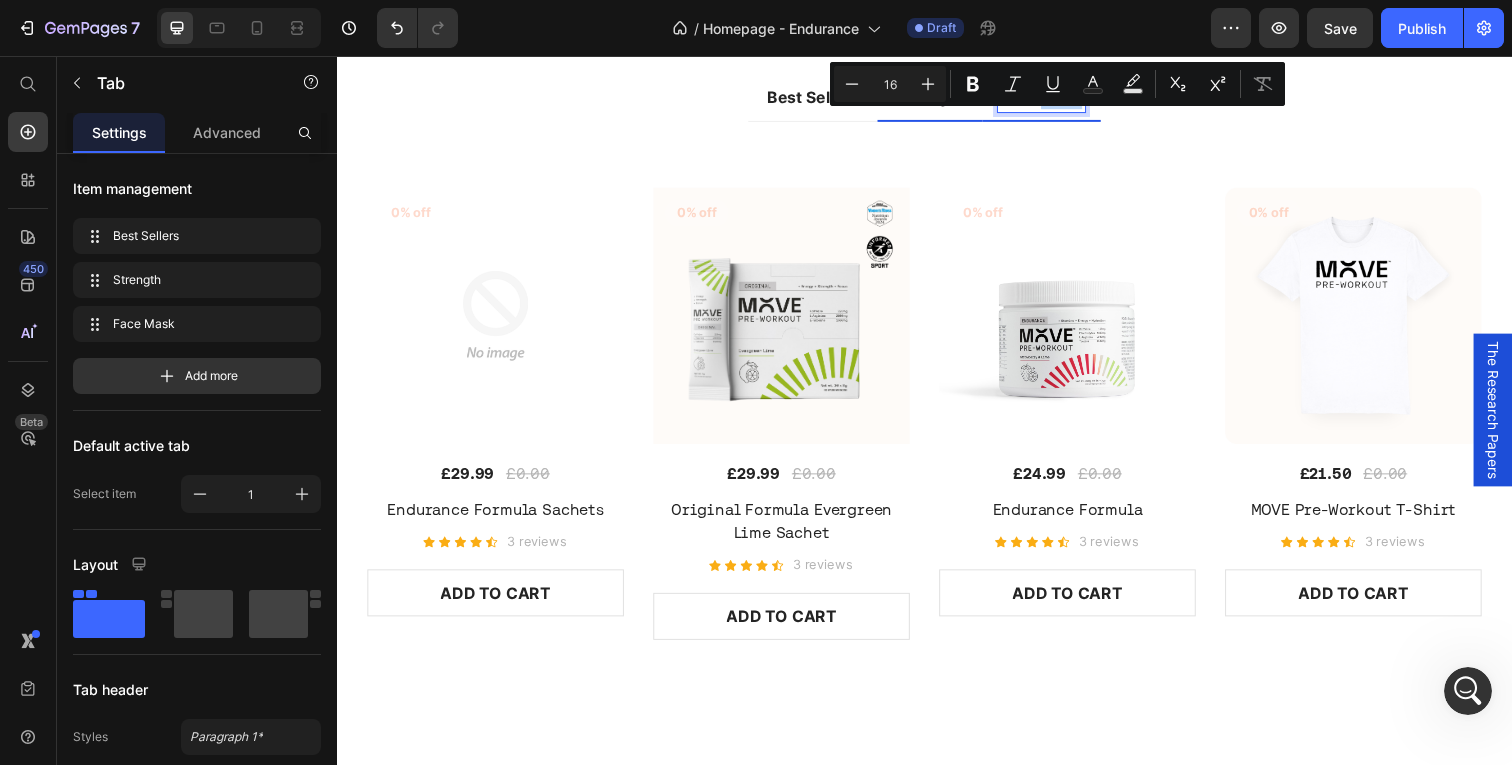 click on "Face Mask" at bounding box center (1056, 99) 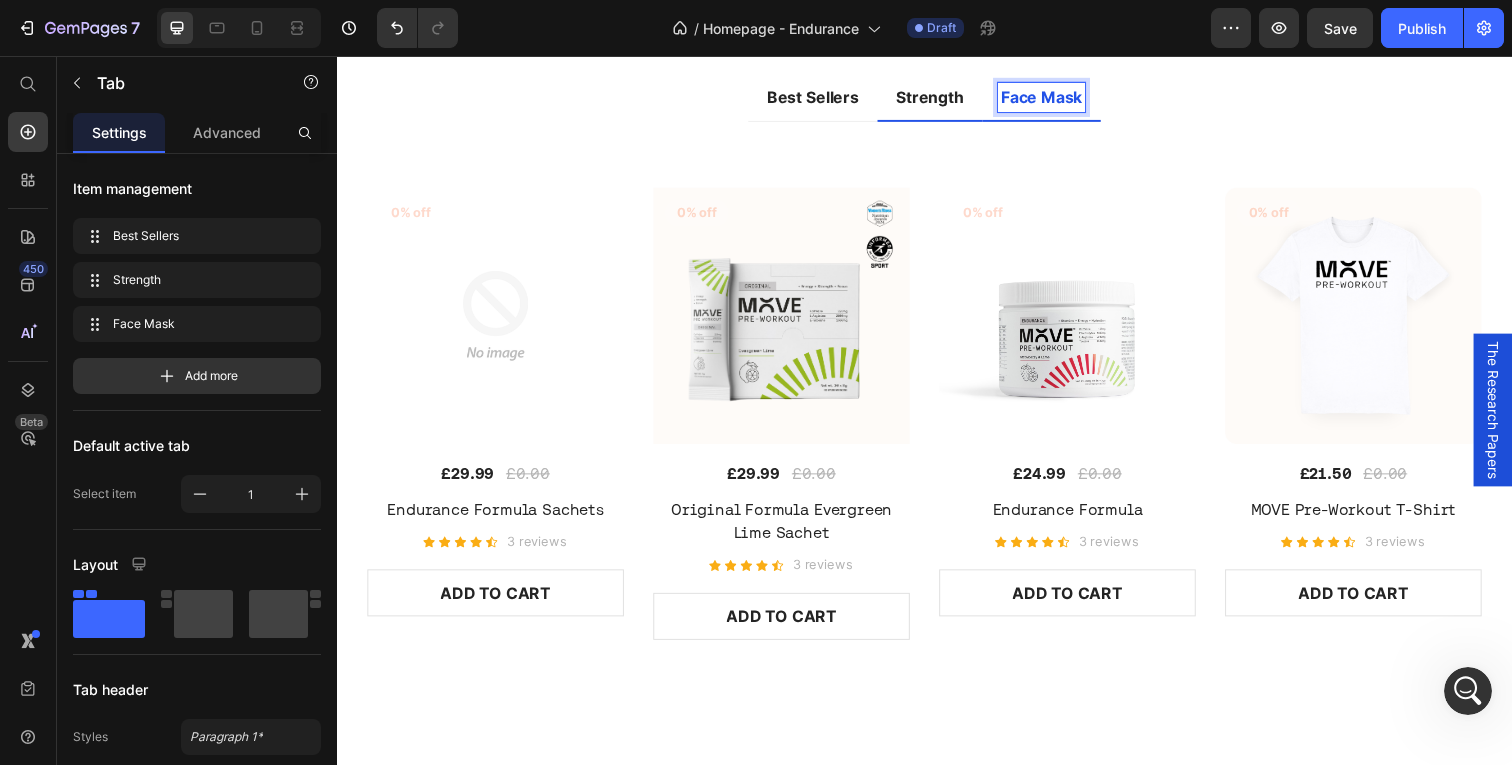 click on "Face Mask" at bounding box center [1056, 99] 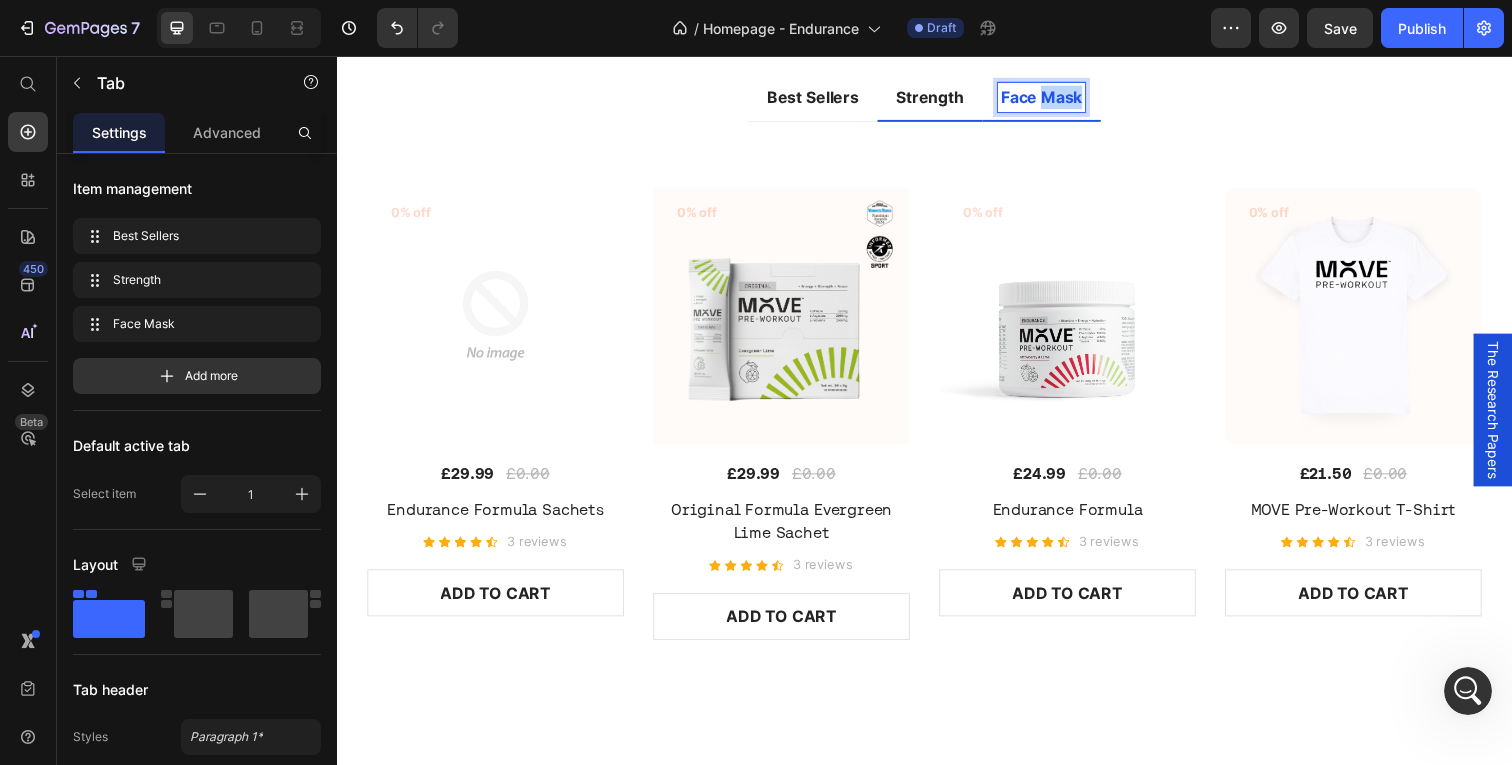 click on "Face Mask" at bounding box center (1056, 99) 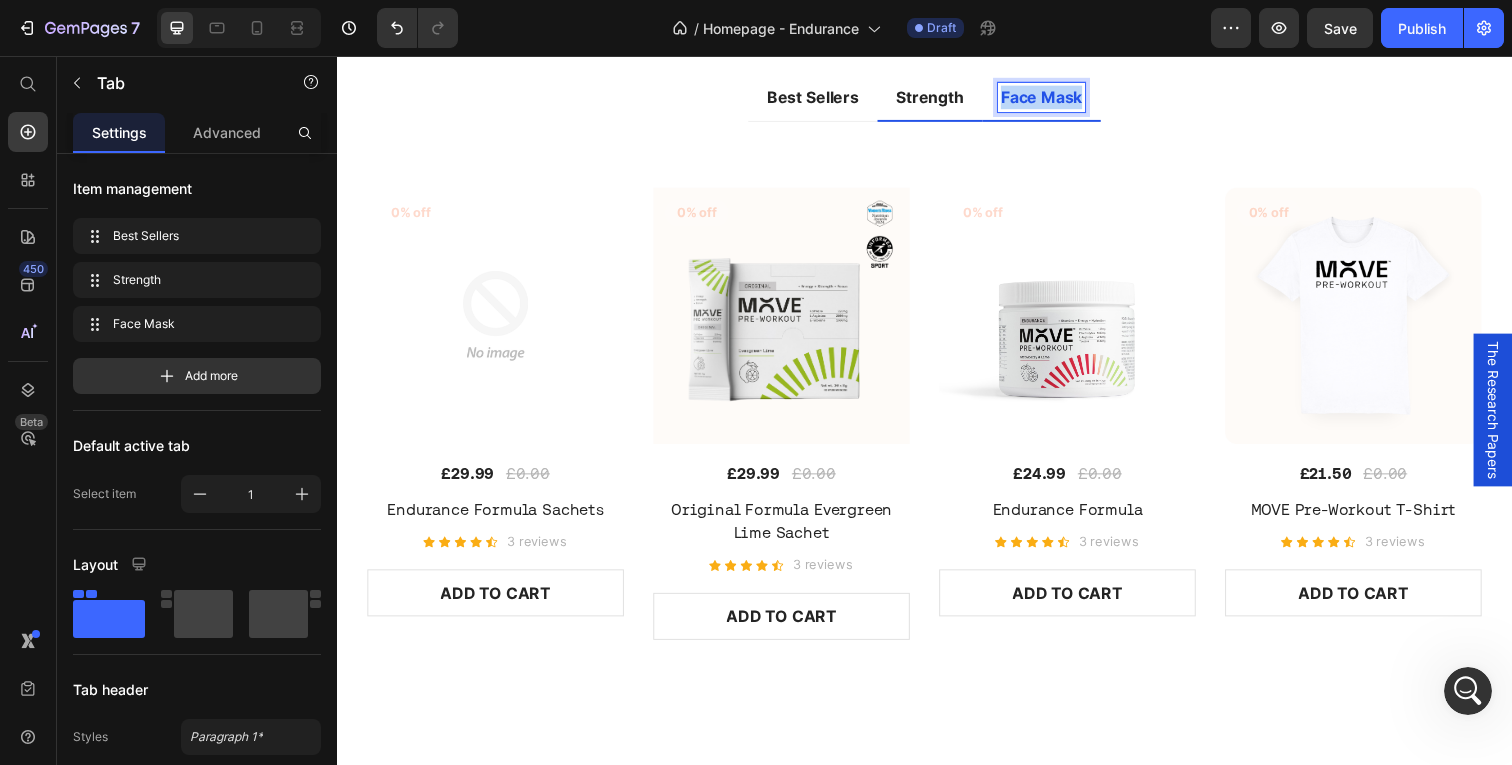 click on "Face Mask" at bounding box center [1056, 99] 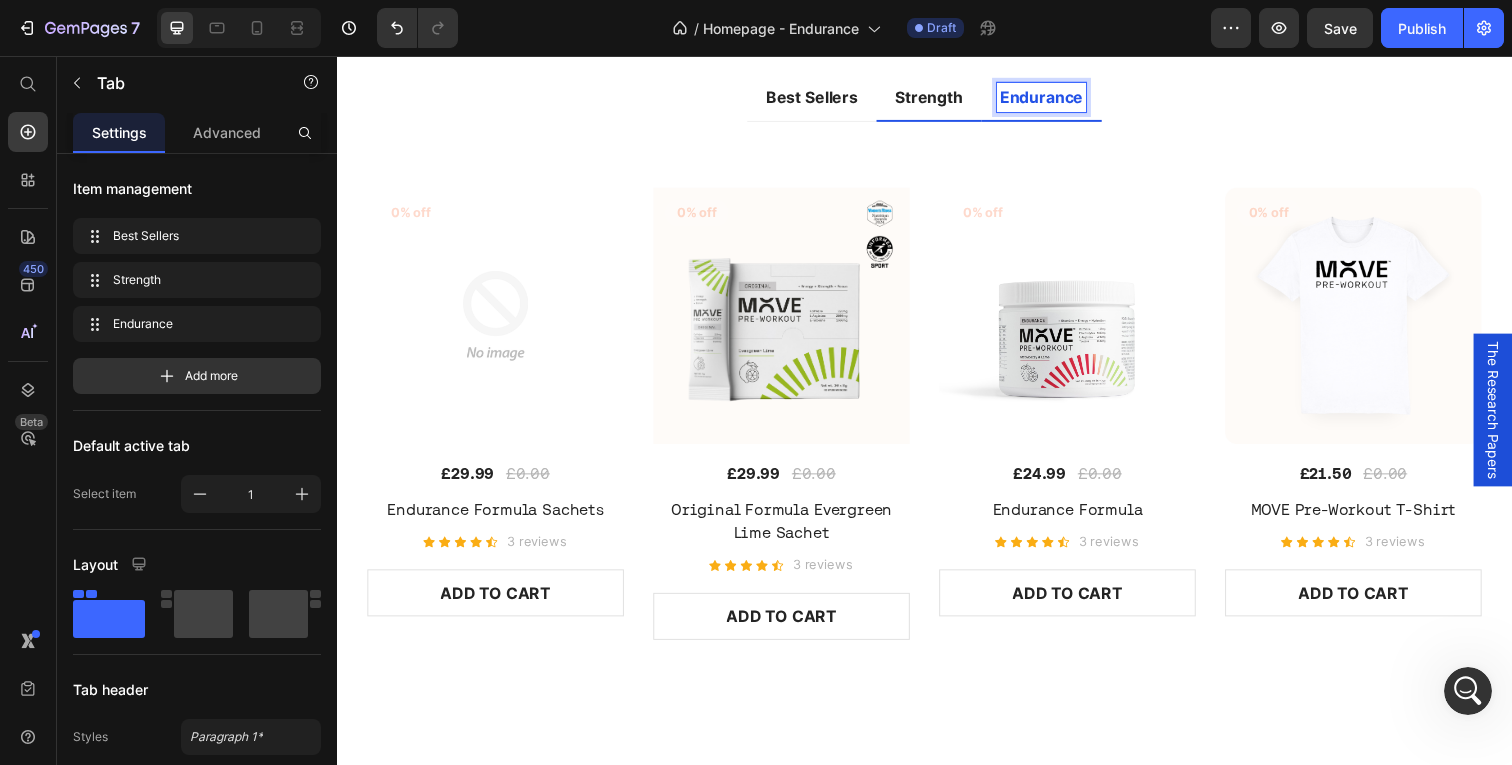 click on "Best Sellers Strength Endurance" at bounding box center [937, 100] 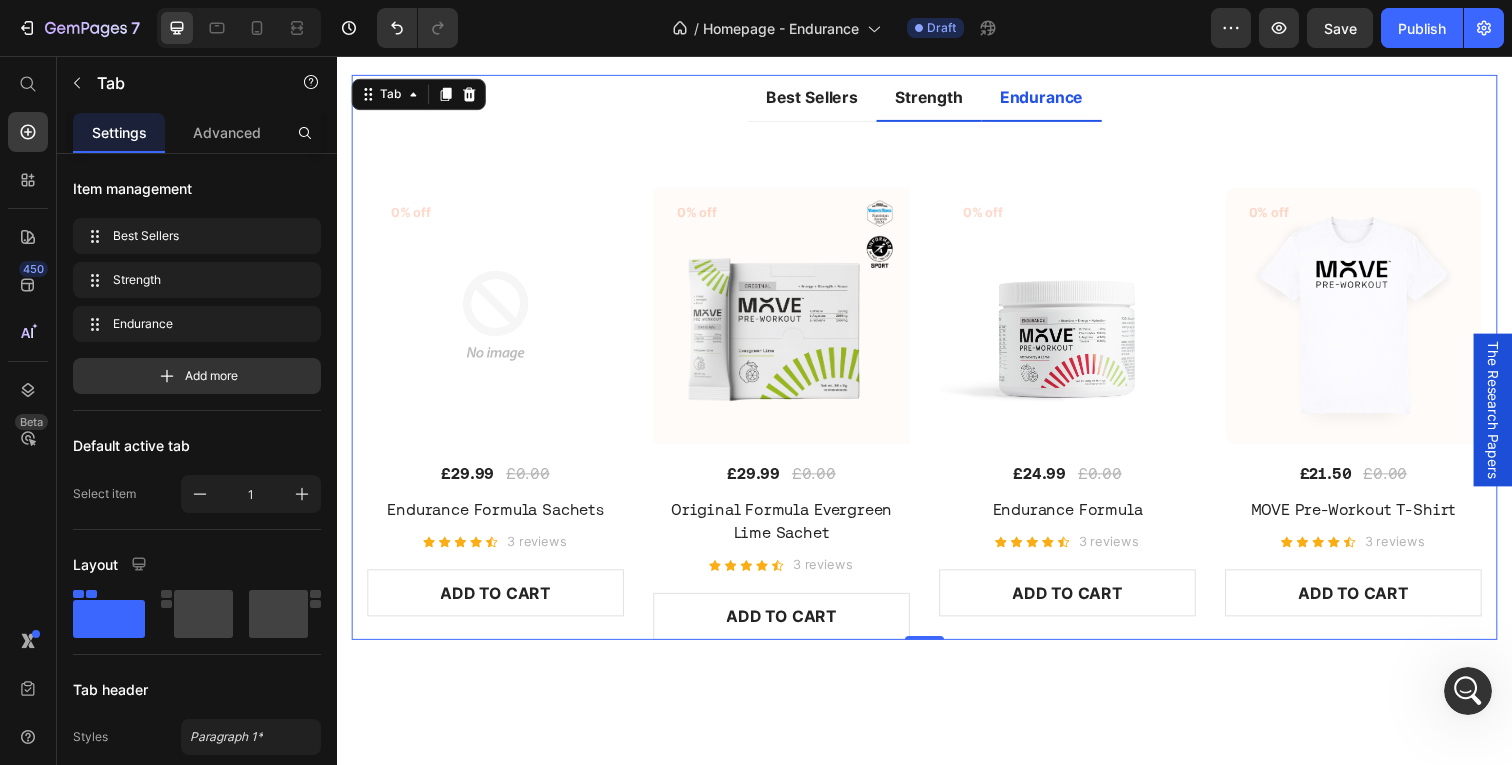 click on "Strength" at bounding box center (941, 100) 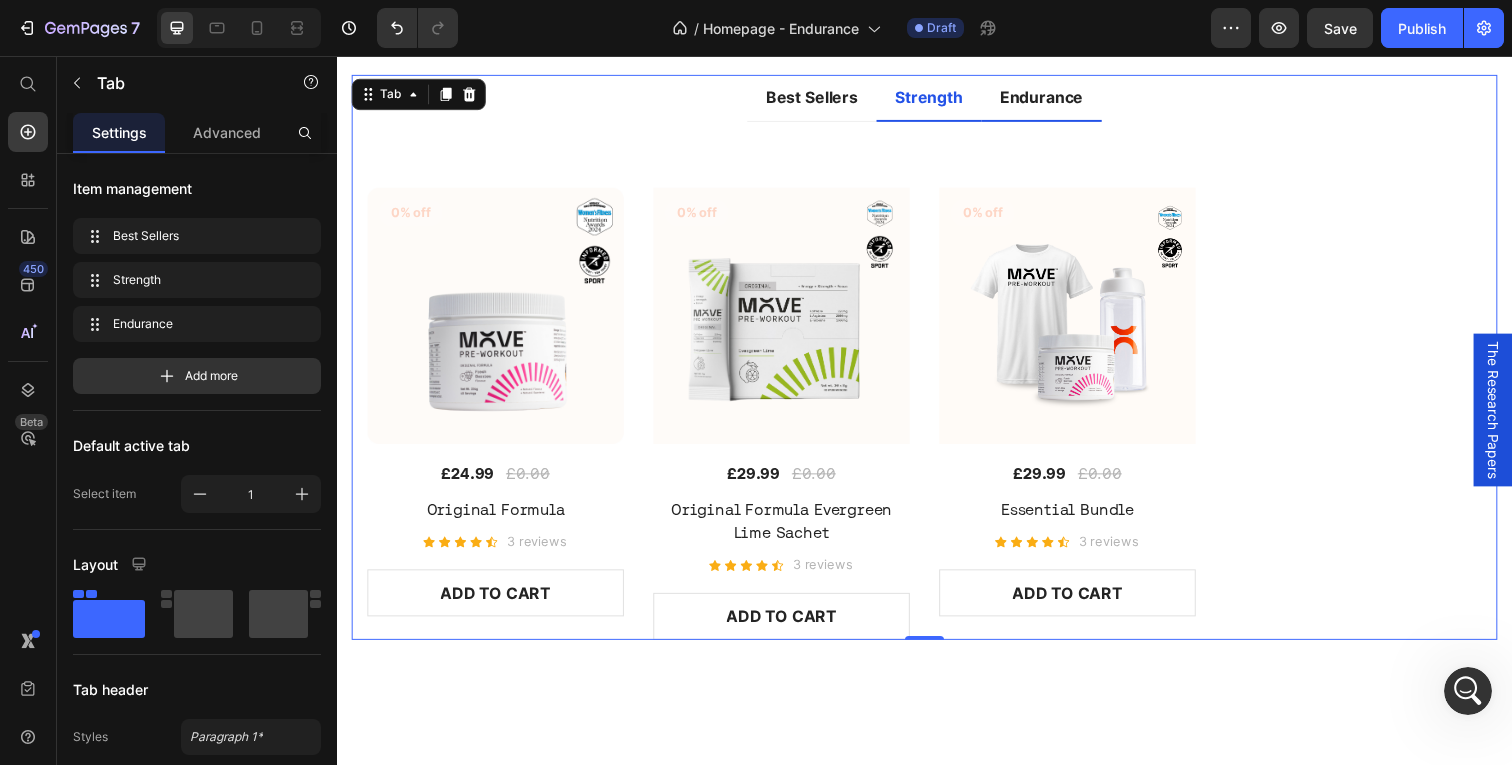 click on "Endurance" at bounding box center [1056, 99] 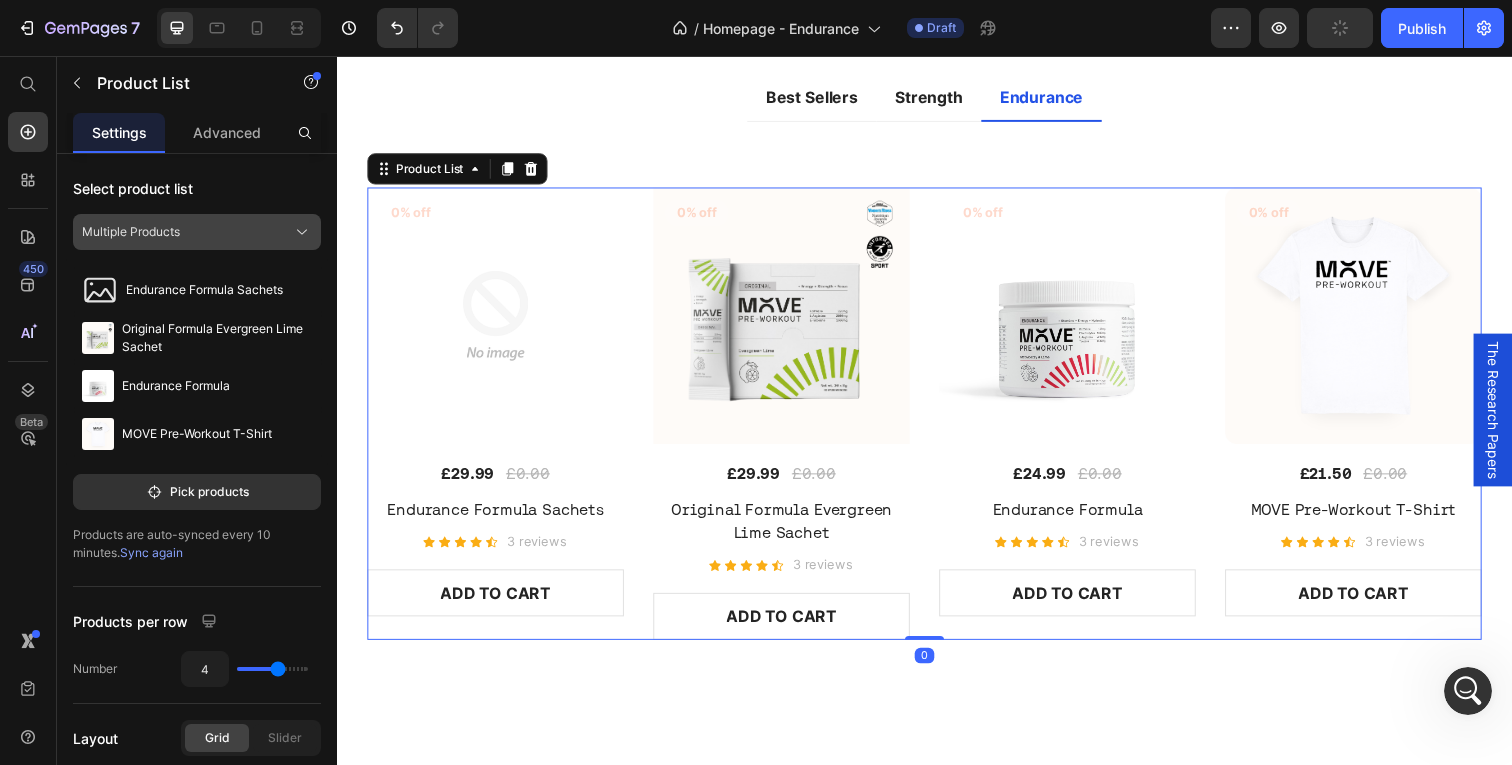 click on "Multiple Products" 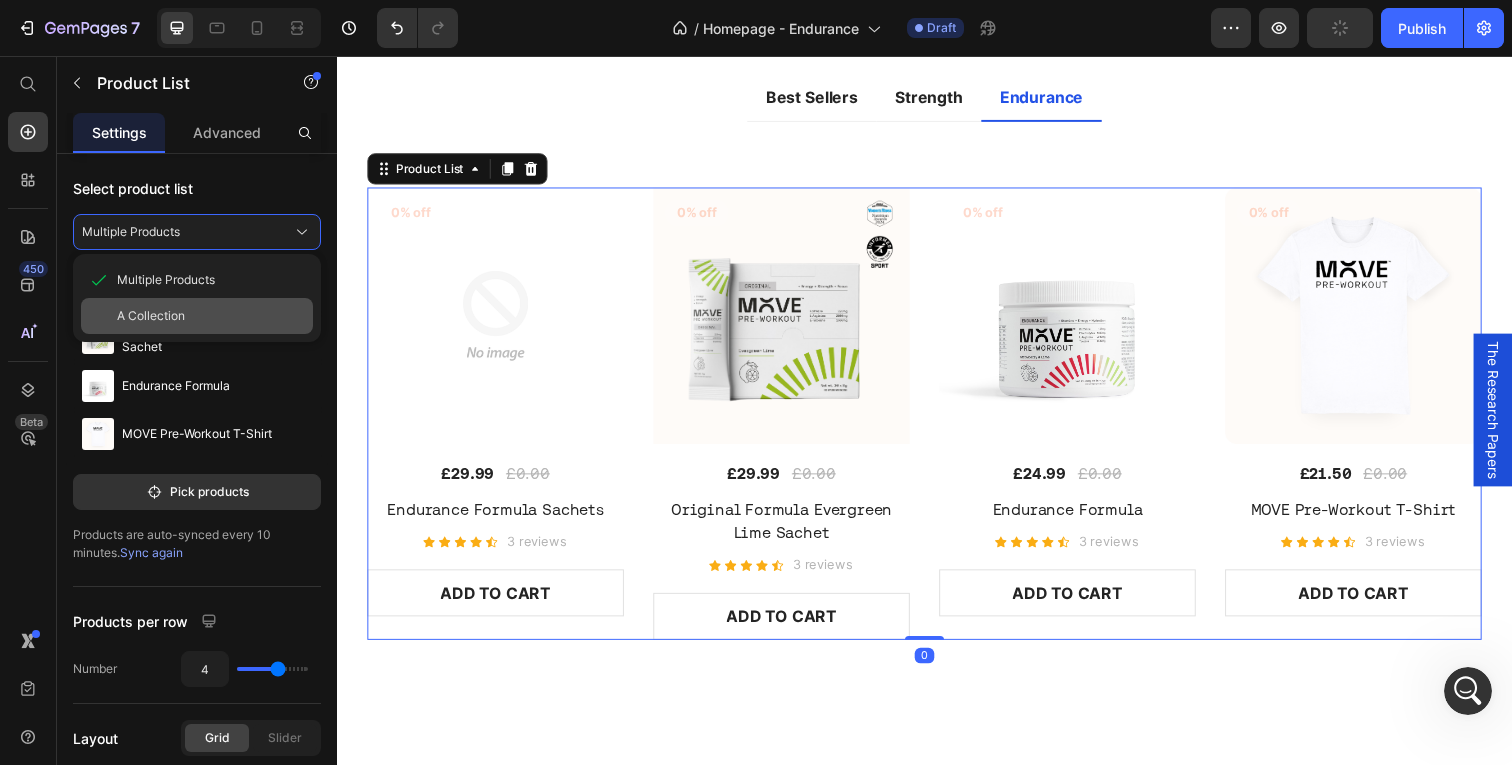 click on "A Collection" at bounding box center [211, 316] 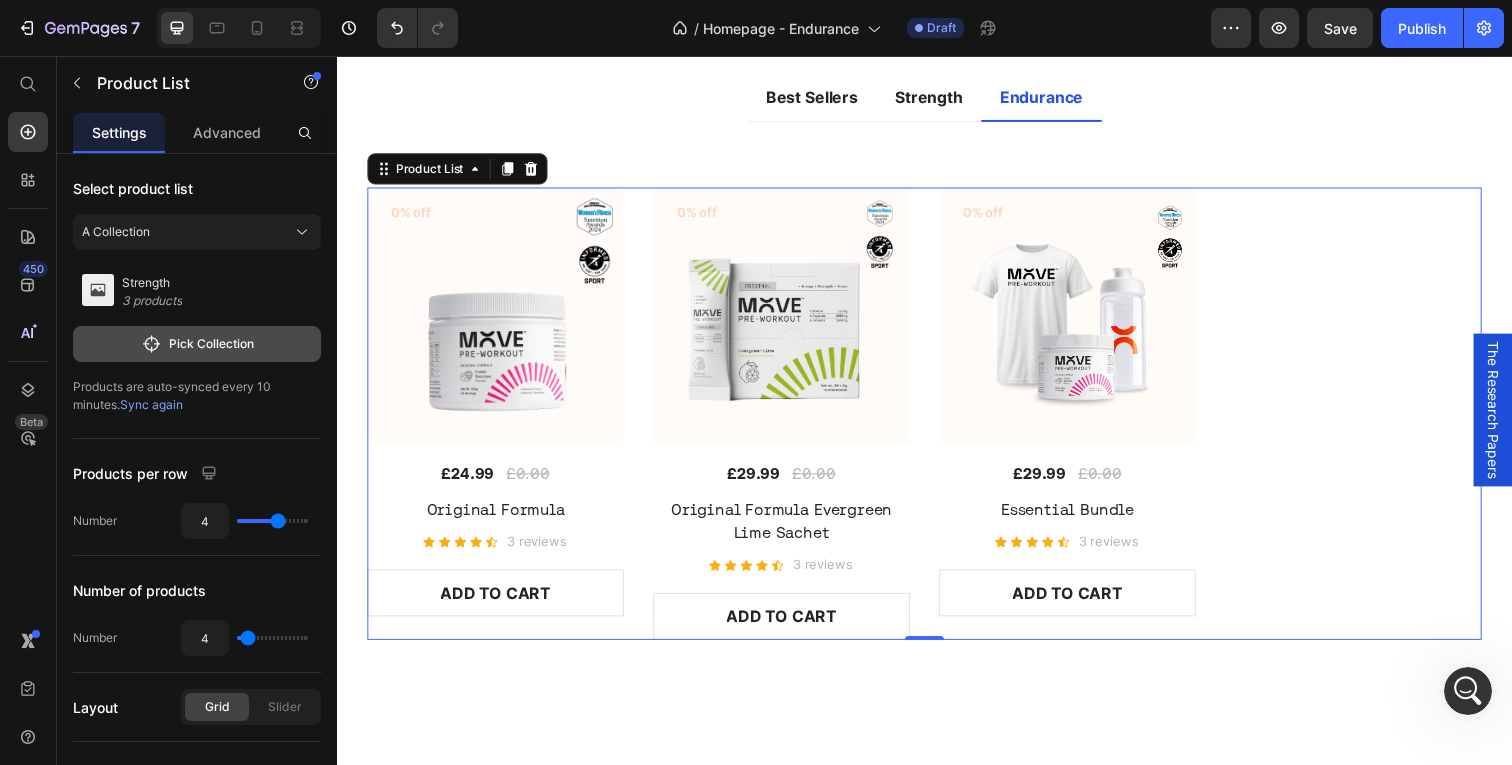 click on "Pick Collection" at bounding box center [197, 344] 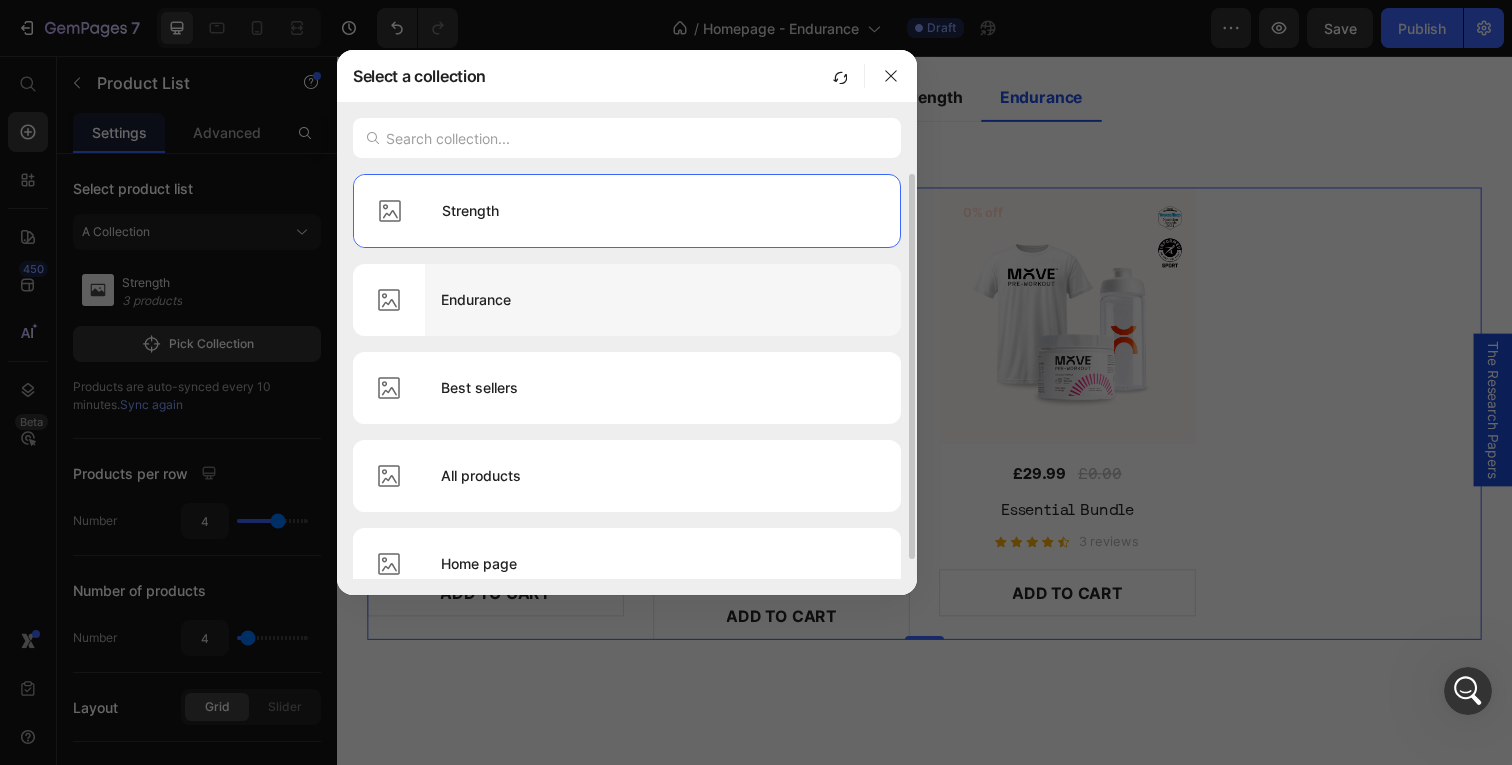 click on "Endurance" at bounding box center (663, 300) 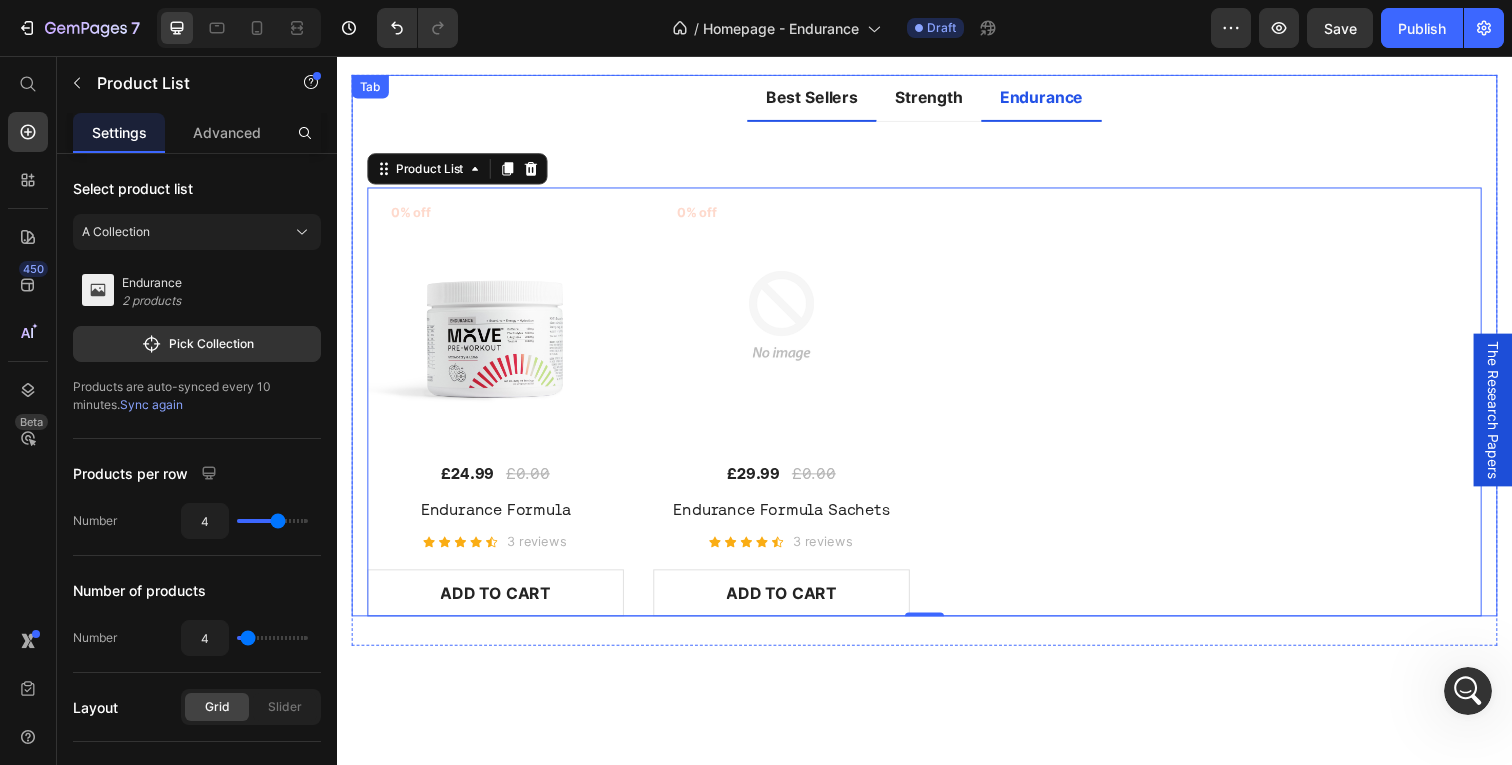 click on "Best Sellers" at bounding box center (822, 99) 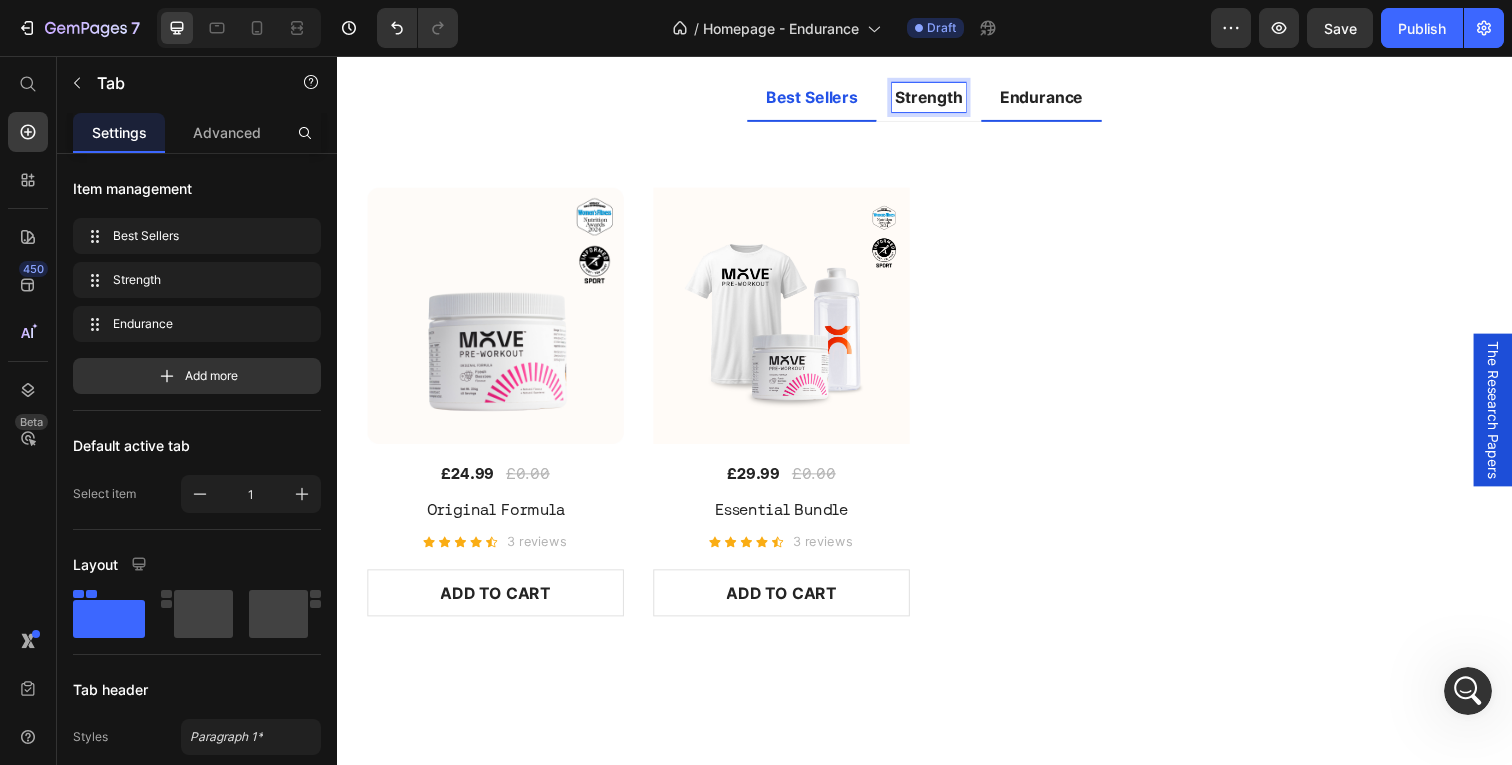 click on "Endurance" at bounding box center (1056, 99) 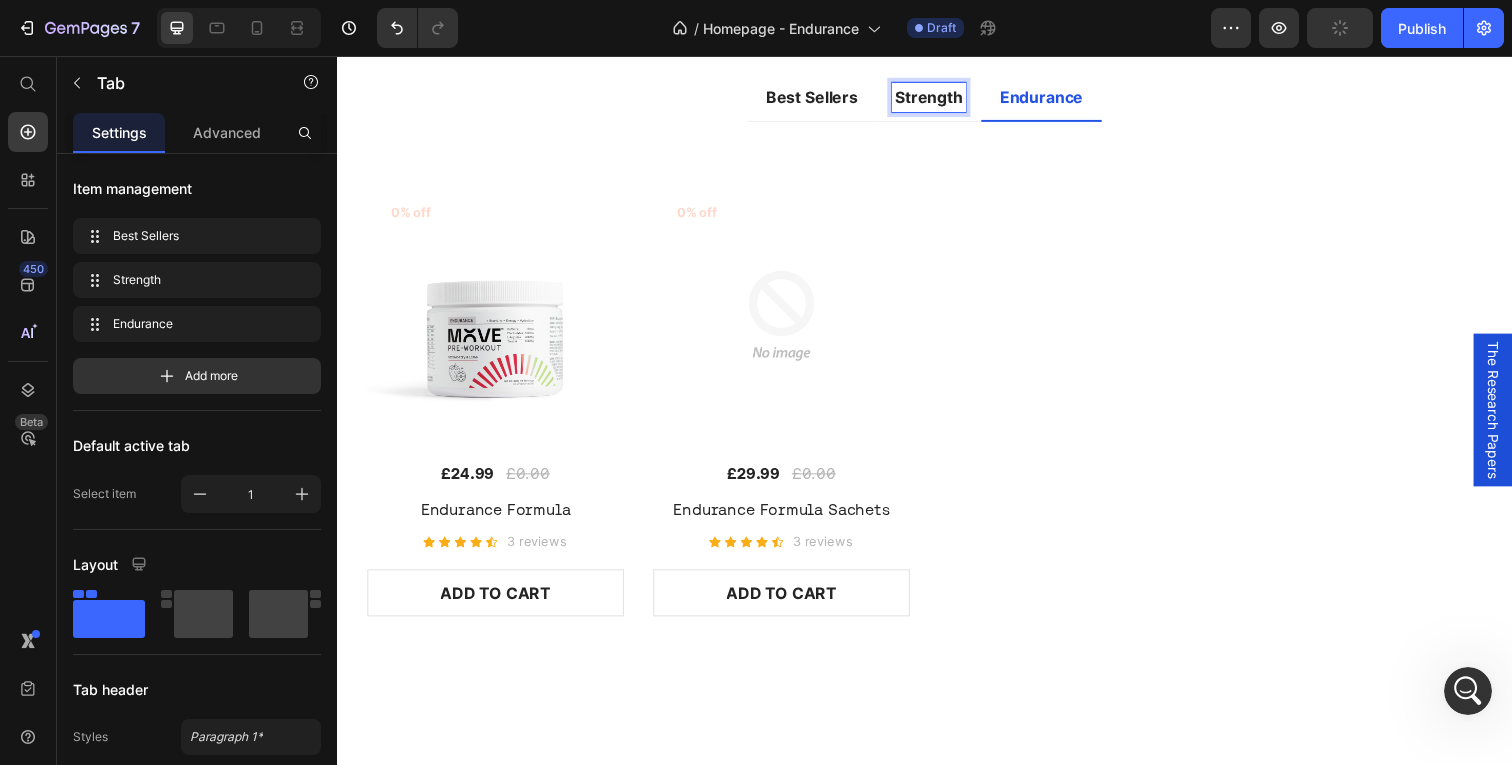 click on "Strength" at bounding box center (941, 99) 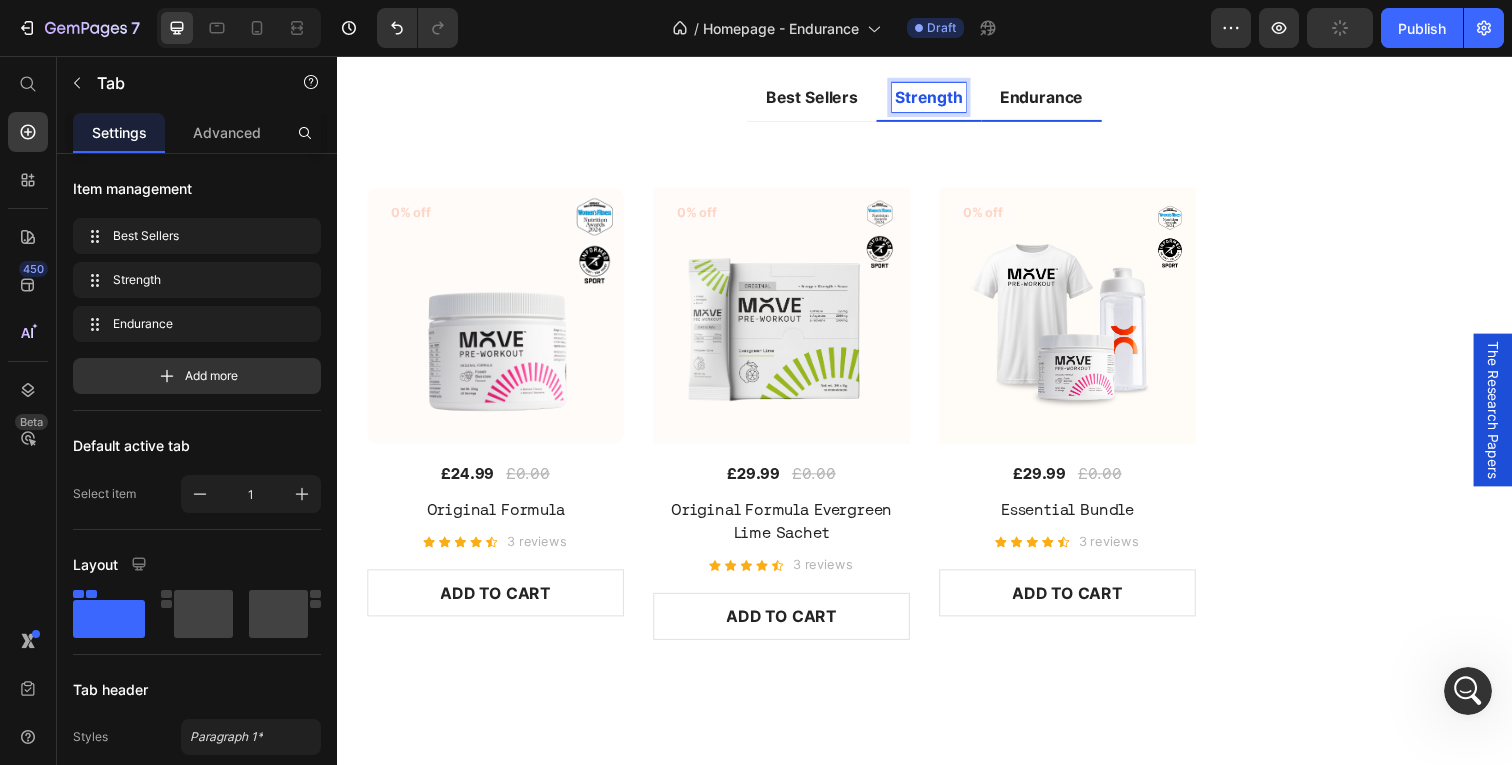 click on "Endurance" at bounding box center (1056, 99) 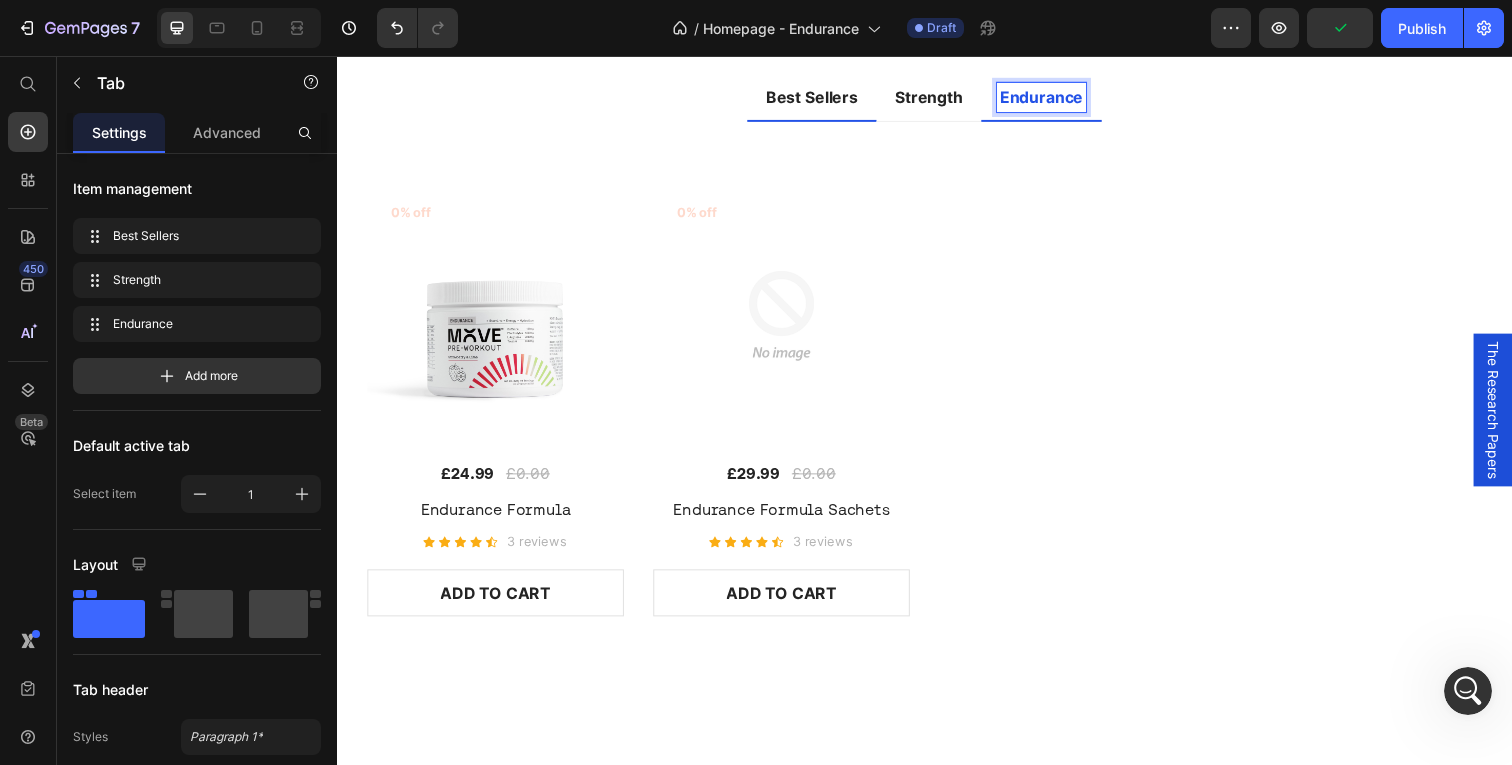 click on "Best Sellers" at bounding box center (822, 99) 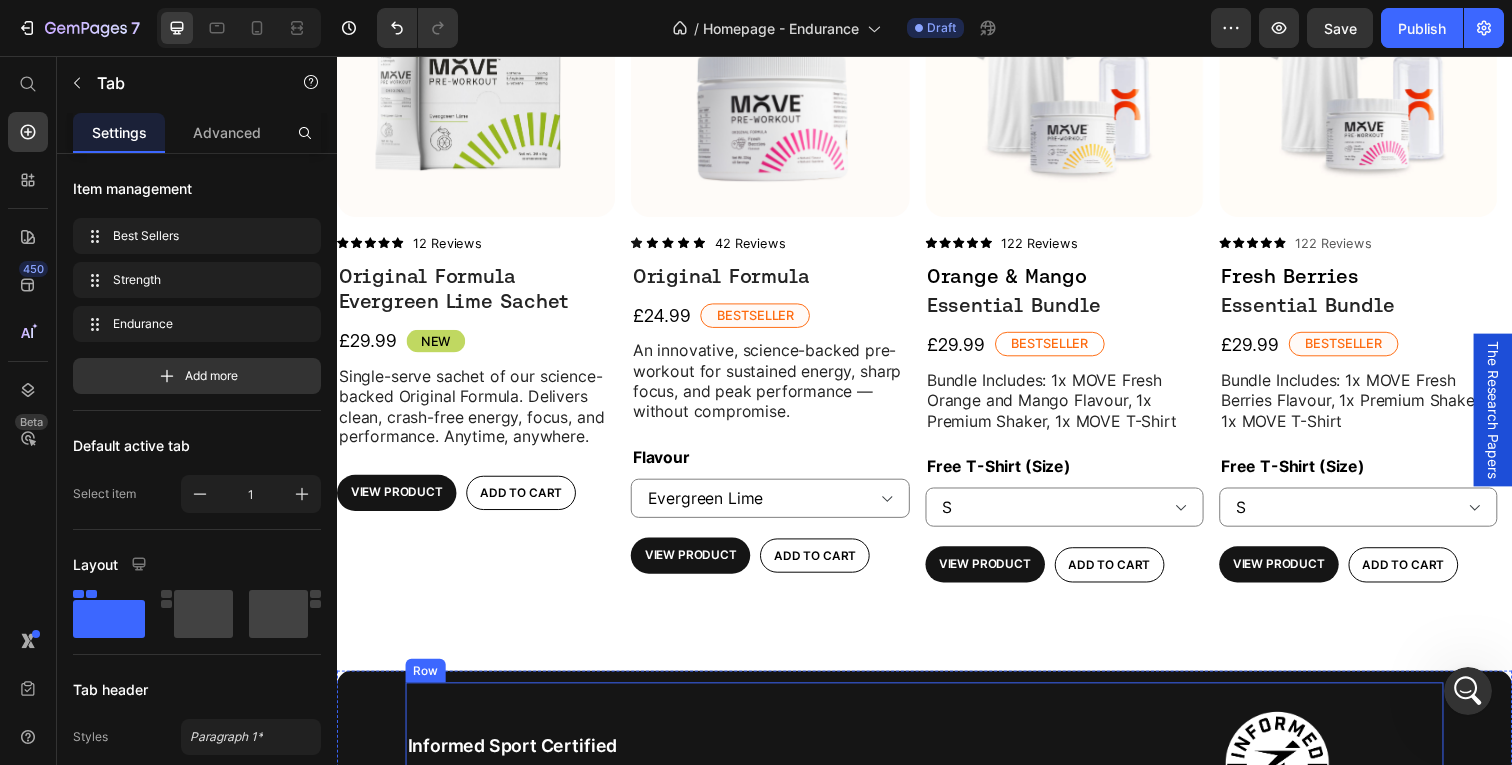 scroll, scrollTop: 491, scrollLeft: 0, axis: vertical 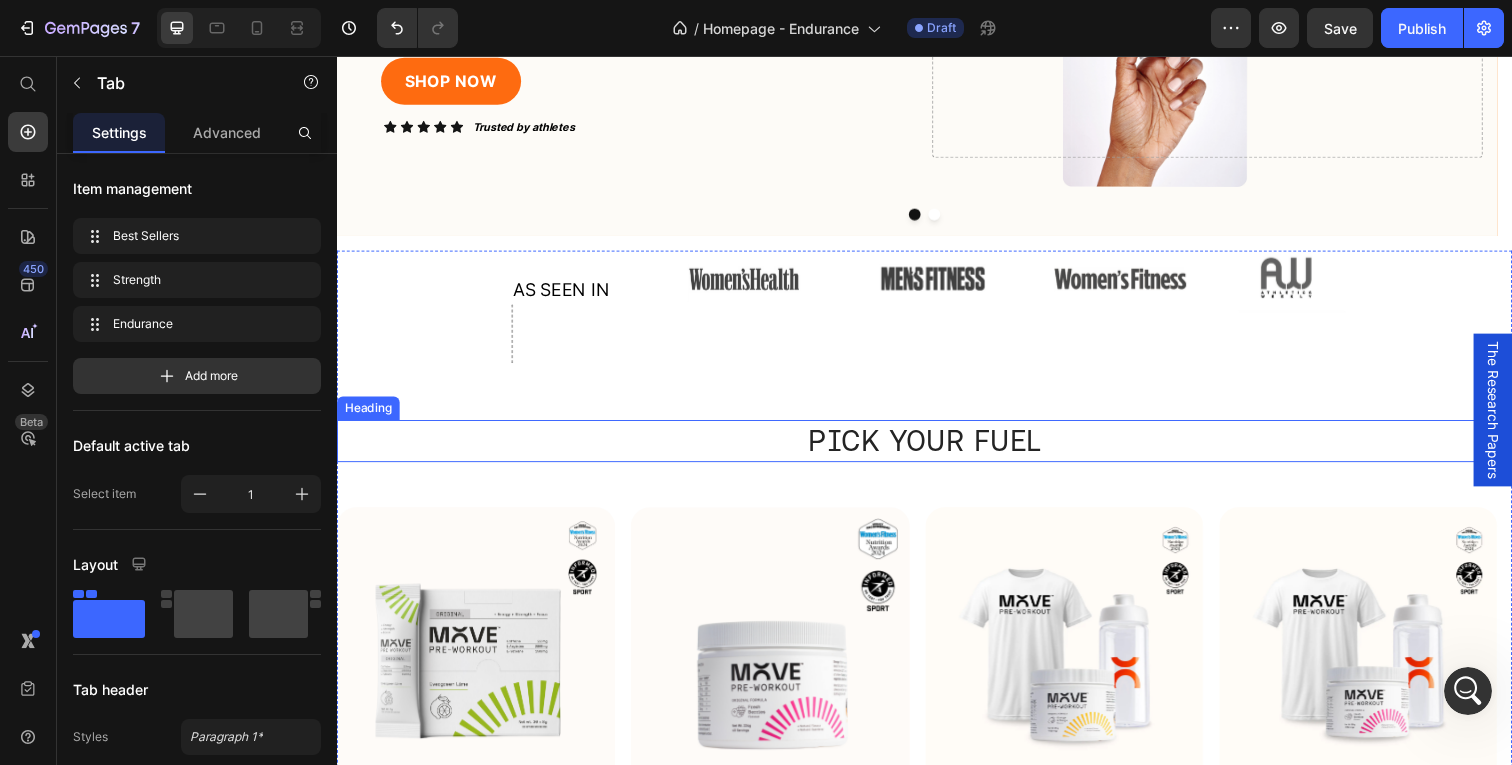 click on "PICK YOUR FUEL" at bounding box center (937, 449) 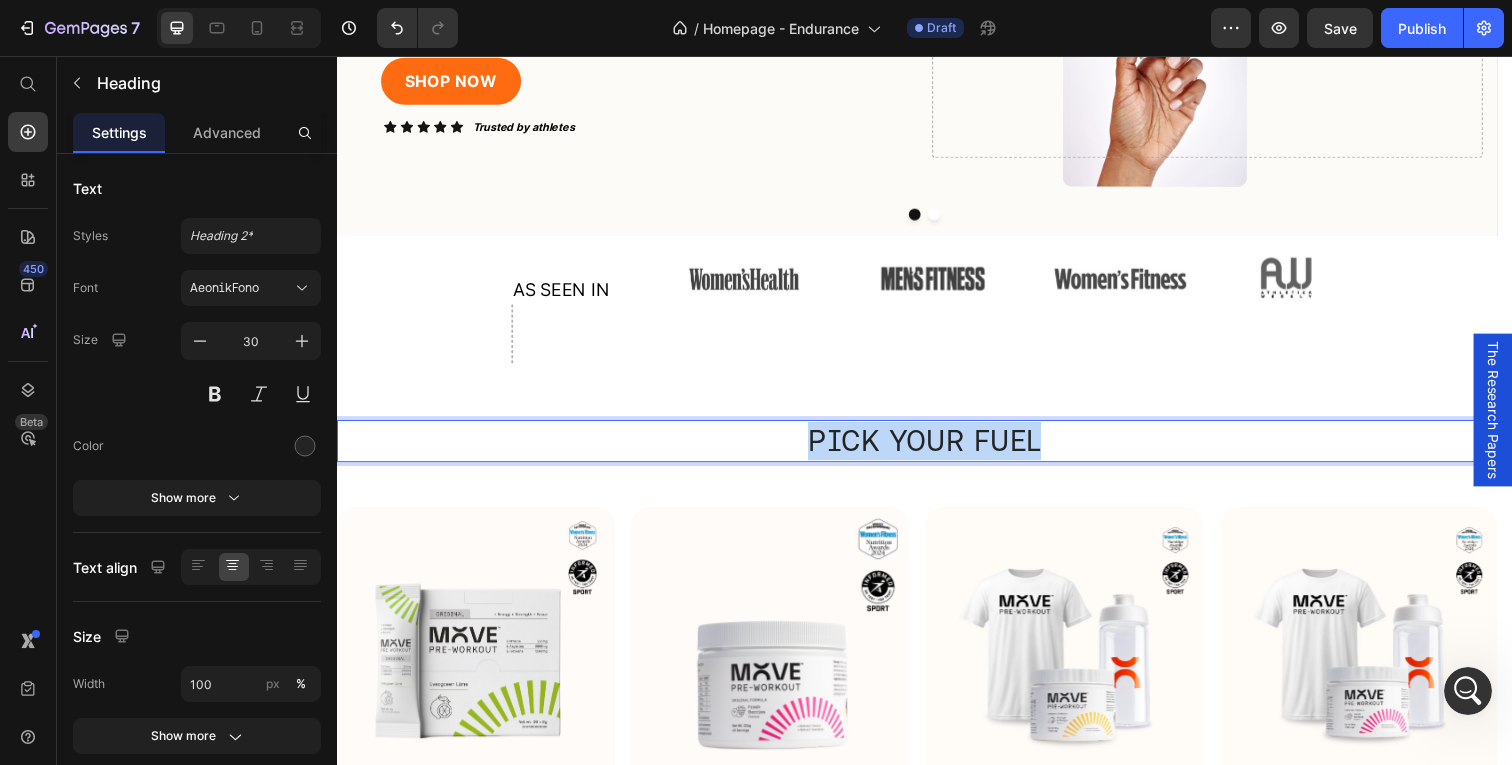 click on "PICK YOUR FUEL" at bounding box center [937, 449] 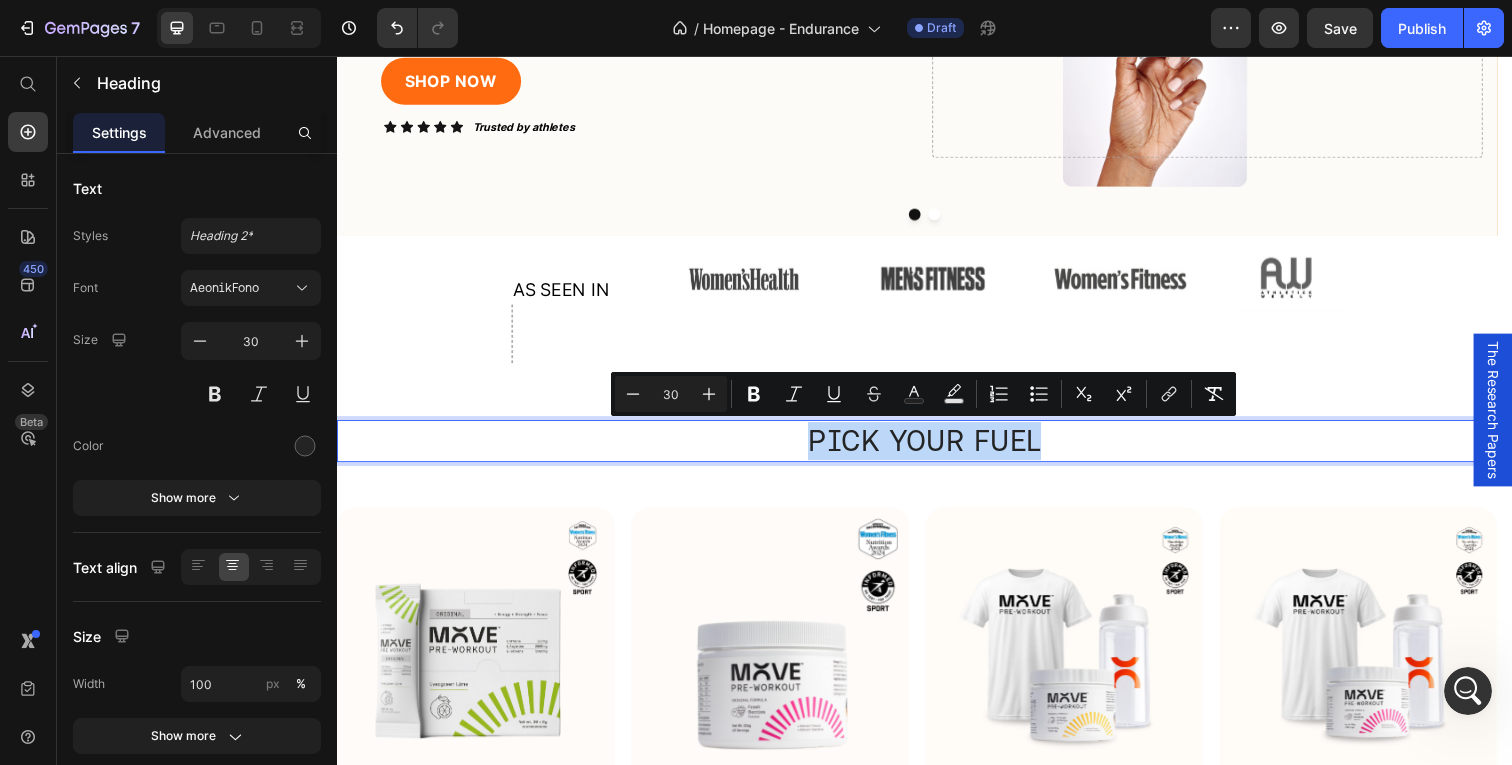 copy on "PICK YOUR FUEL" 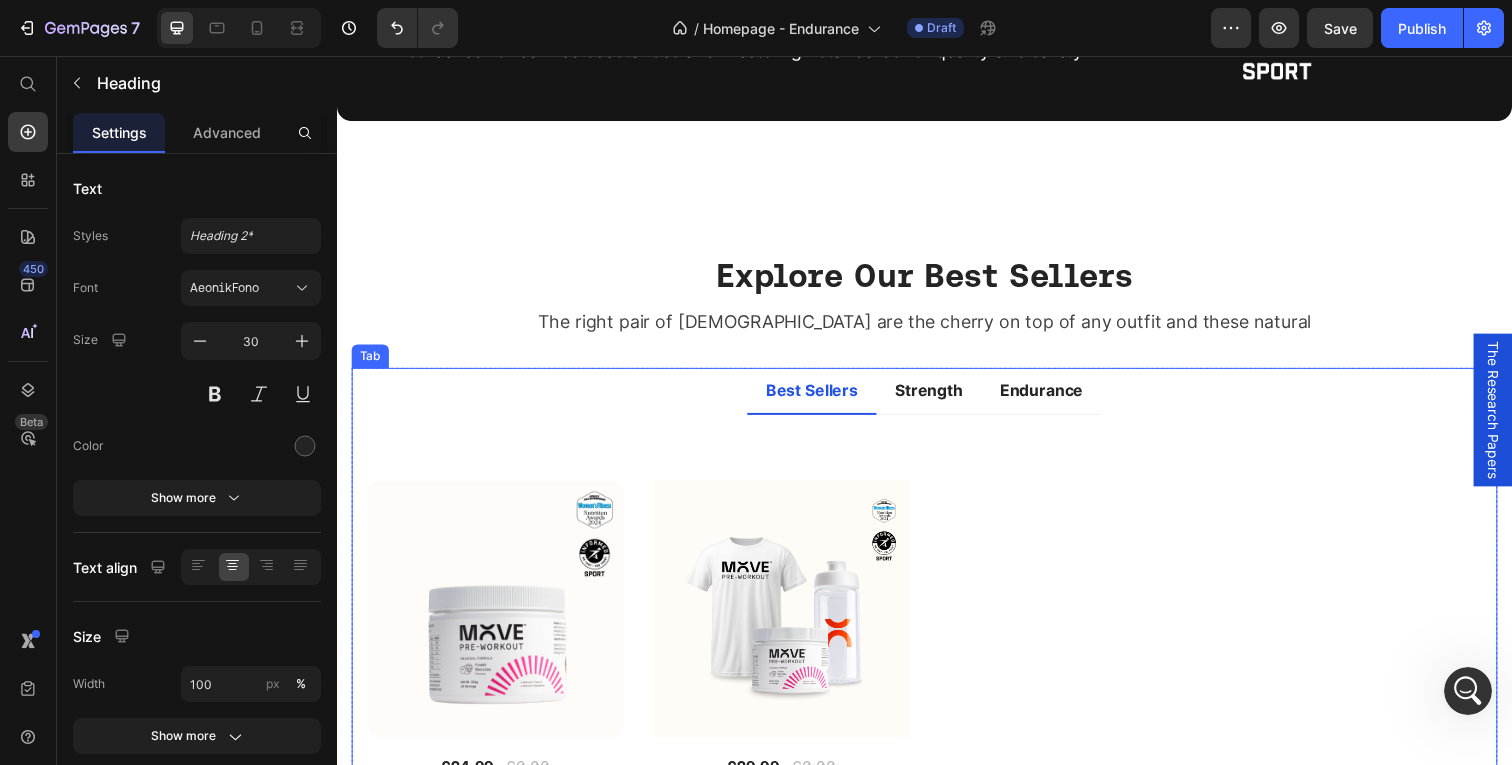 scroll, scrollTop: 1846, scrollLeft: 0, axis: vertical 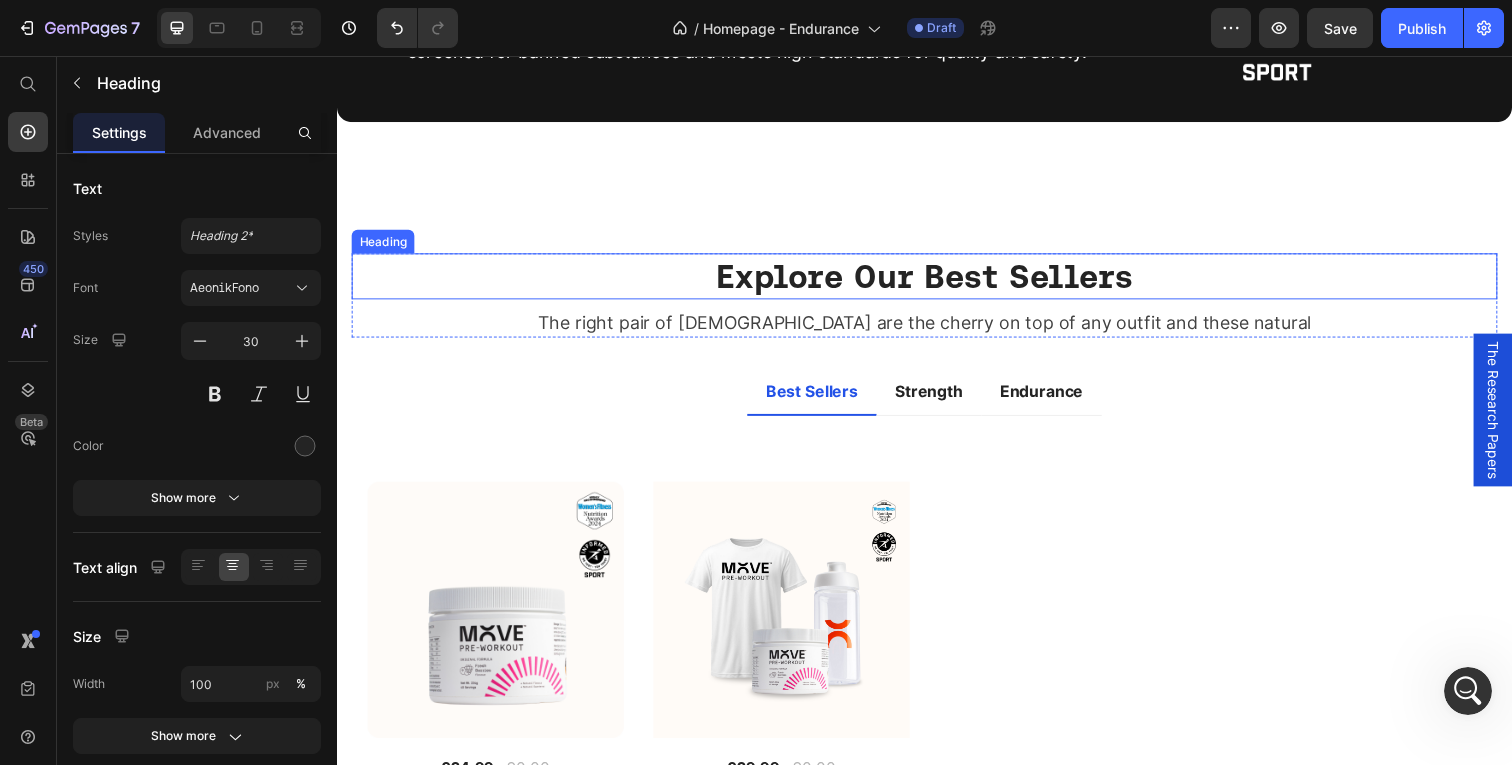 click on "Explore Our Best Sellers" at bounding box center (937, 281) 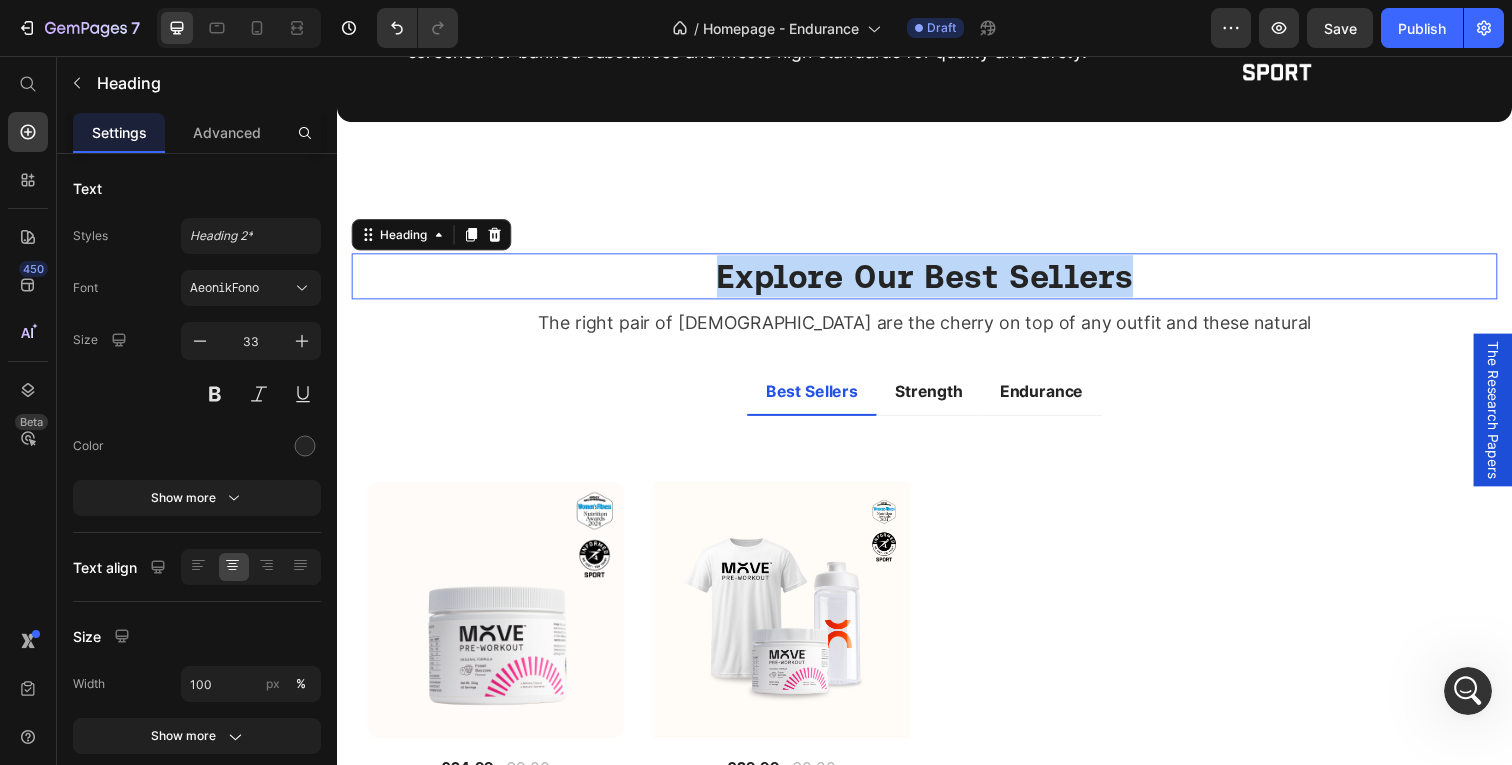 click on "Explore Our Best Sellers" at bounding box center (937, 281) 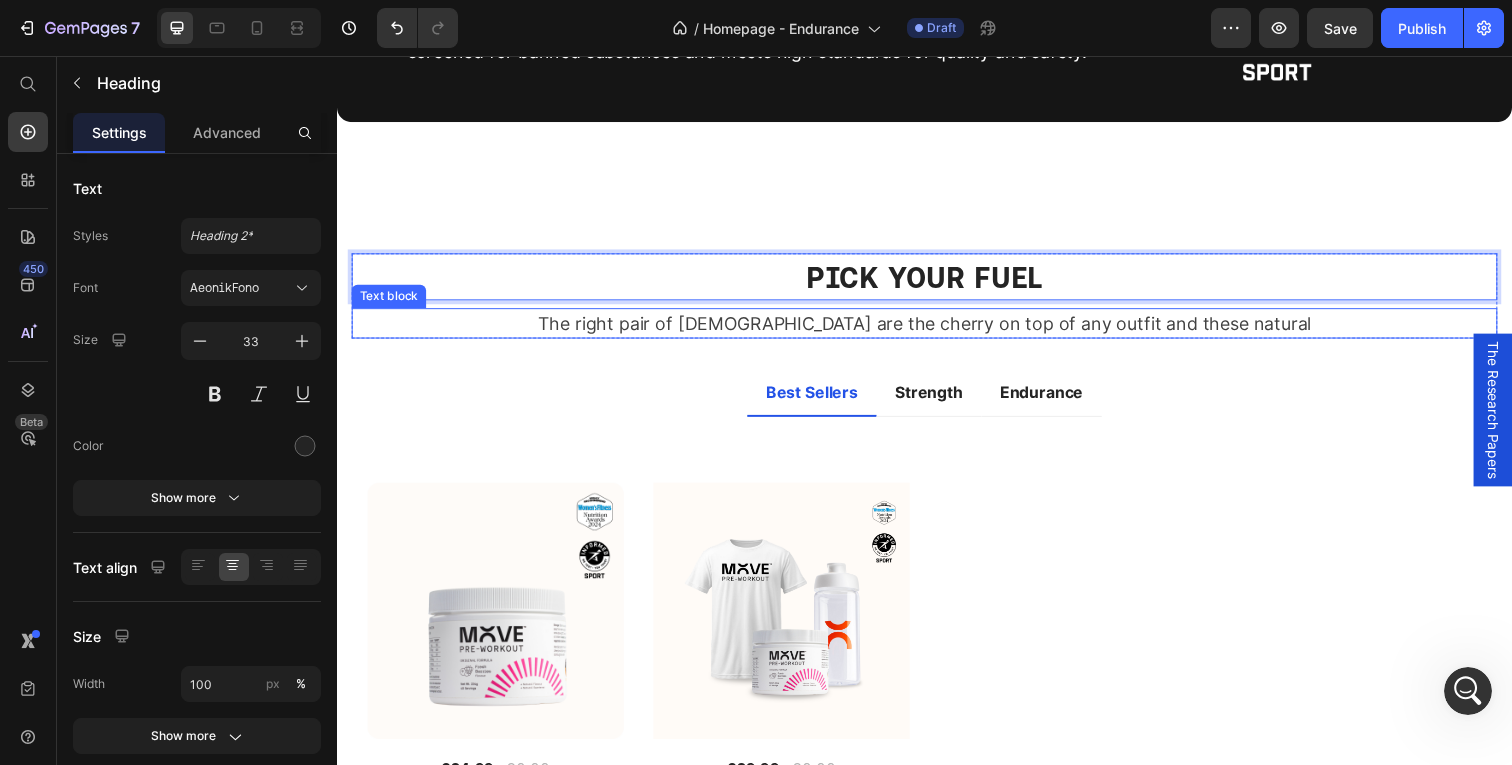 click on "The right pair of [DEMOGRAPHIC_DATA] are the cherry on top of any outfit and these natural" at bounding box center (937, 329) 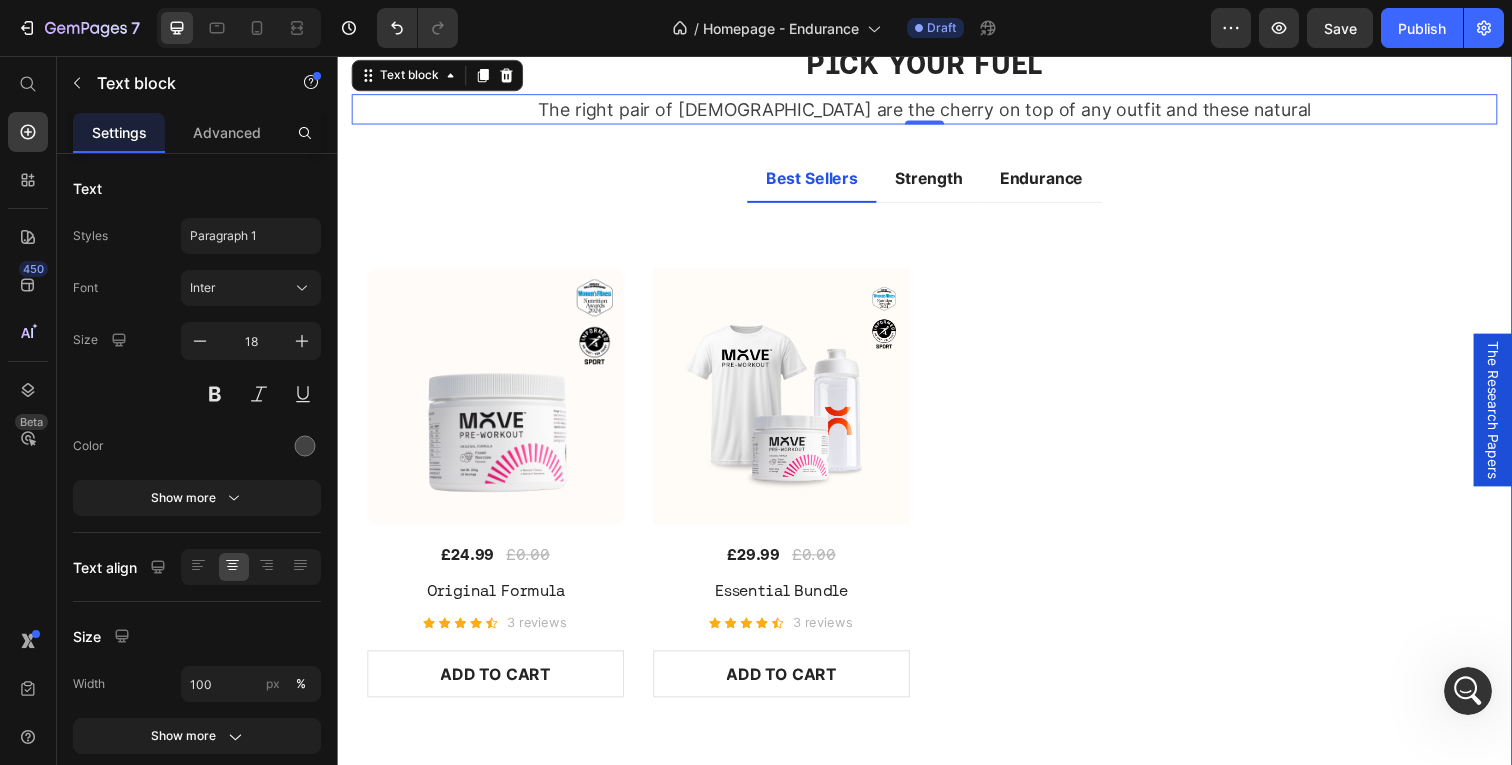 scroll, scrollTop: 2077, scrollLeft: 0, axis: vertical 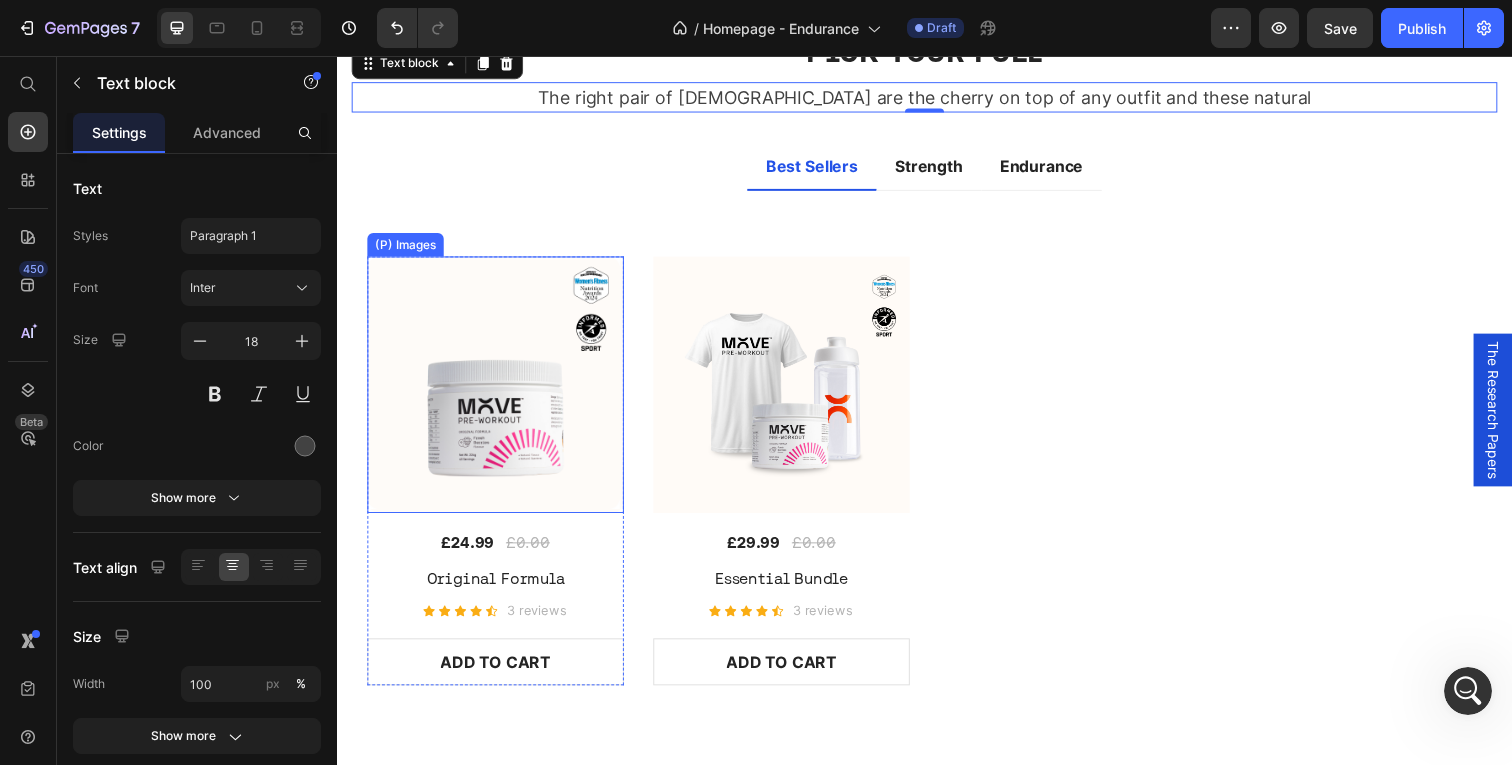 click at bounding box center [499, 392] 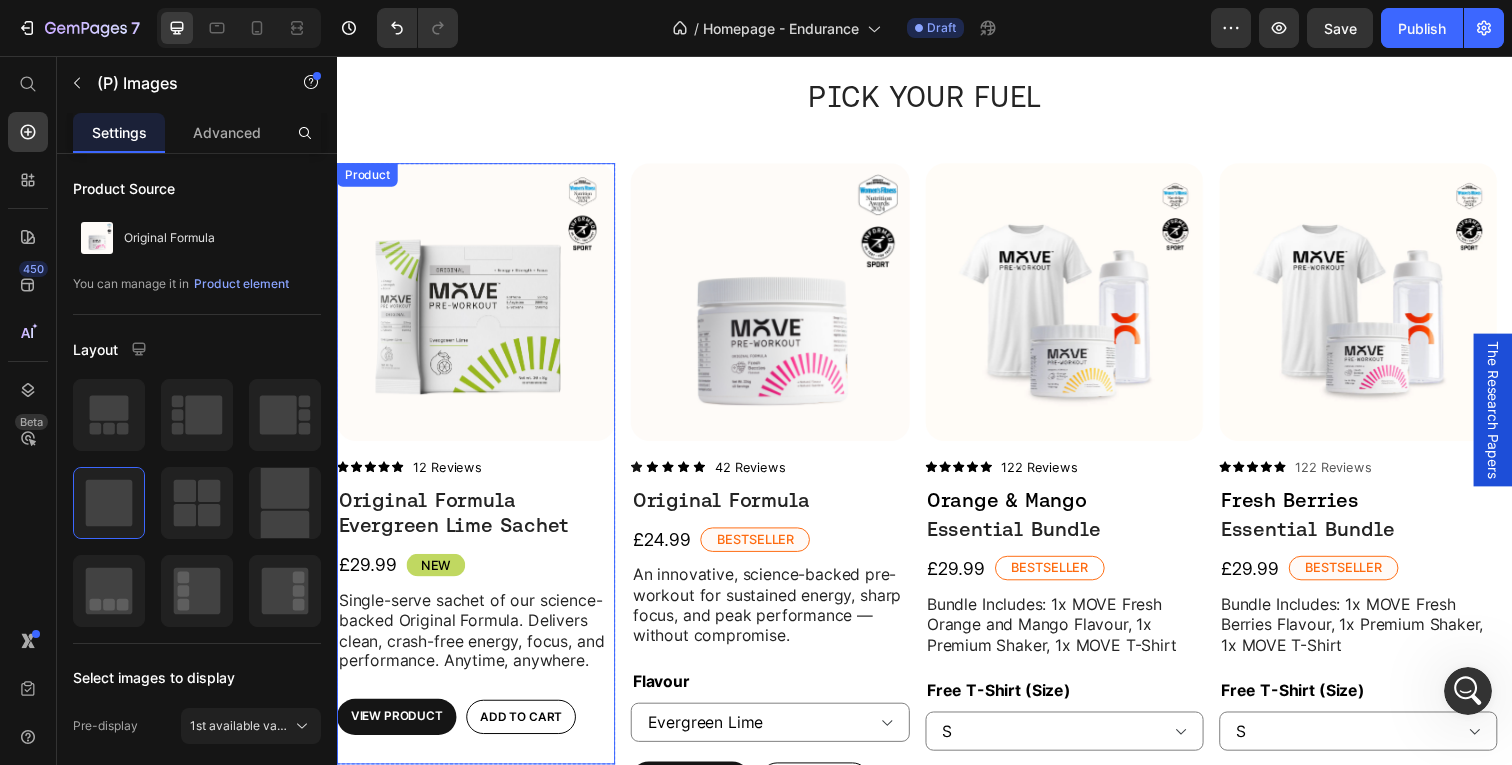 scroll, scrollTop: 898, scrollLeft: 0, axis: vertical 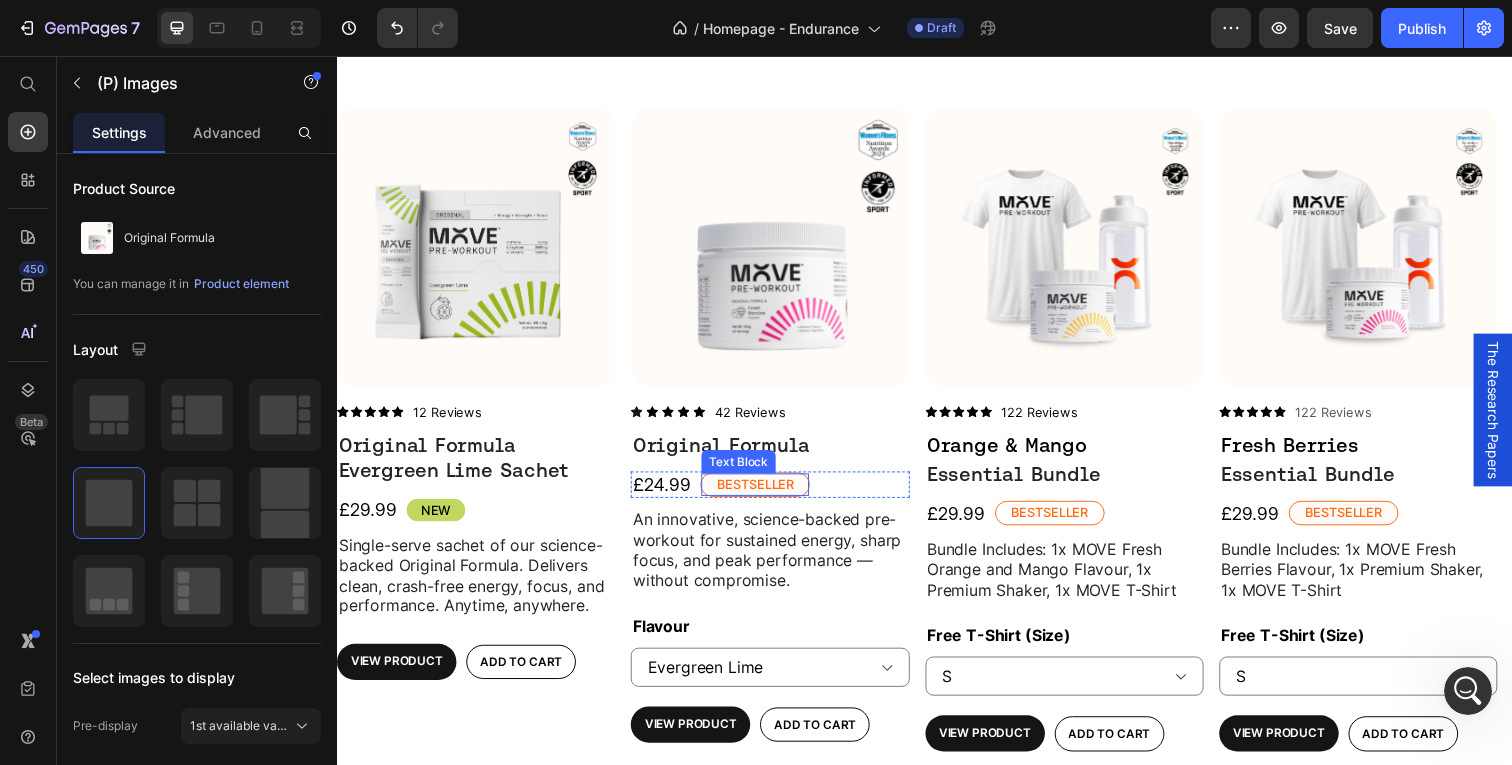 click on "Bestseller" at bounding box center (764, 495) 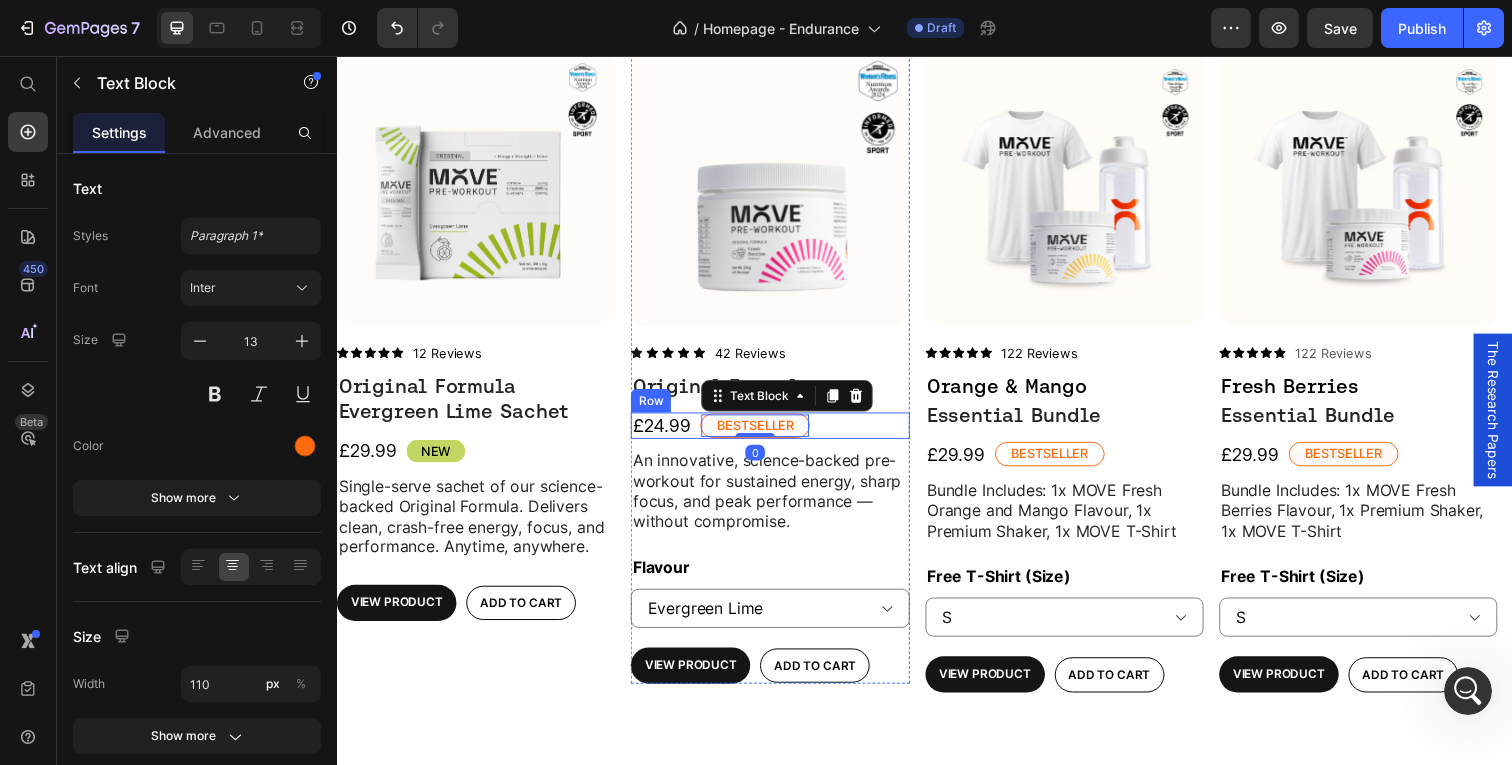scroll, scrollTop: 974, scrollLeft: 0, axis: vertical 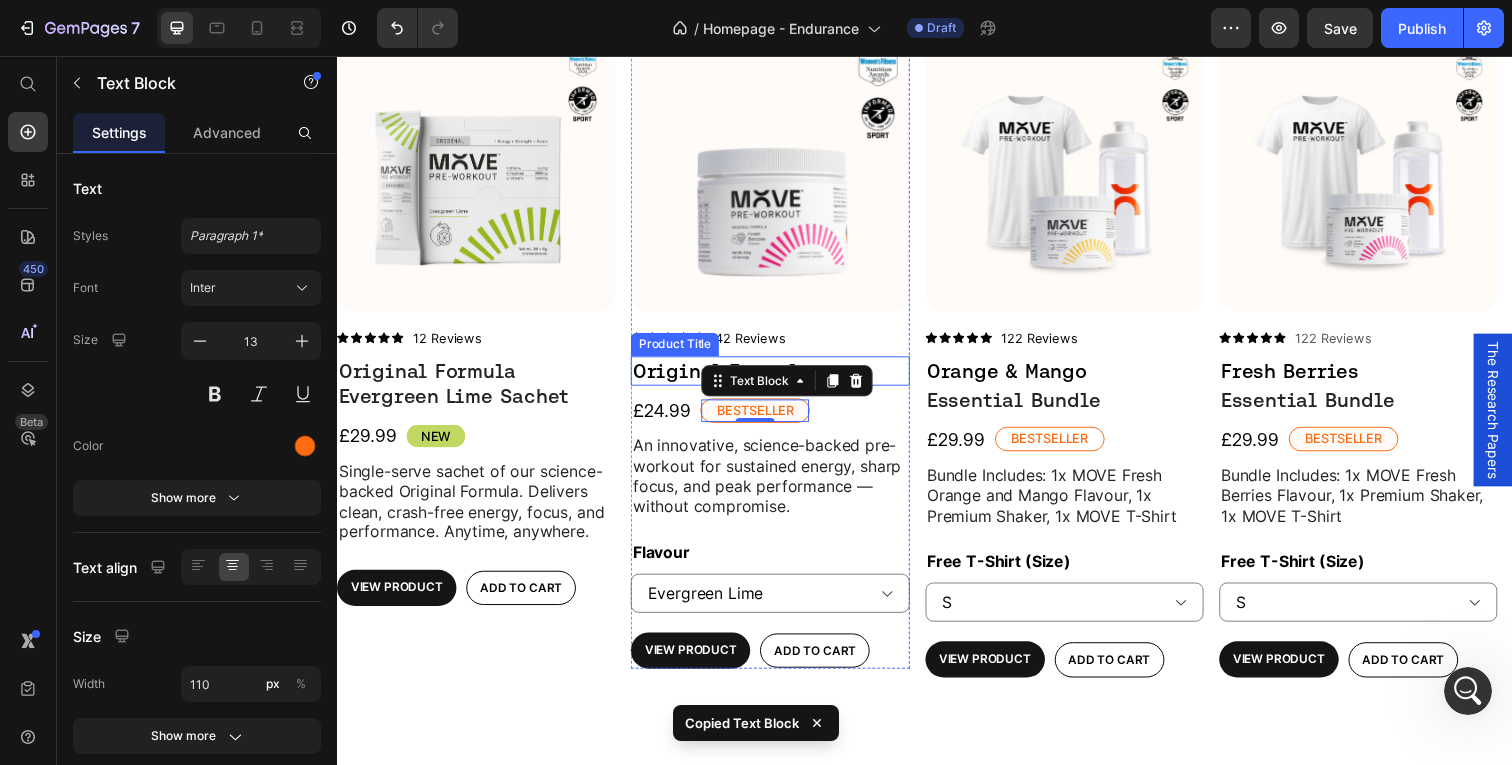 click on "Original Formula" at bounding box center [779, 378] 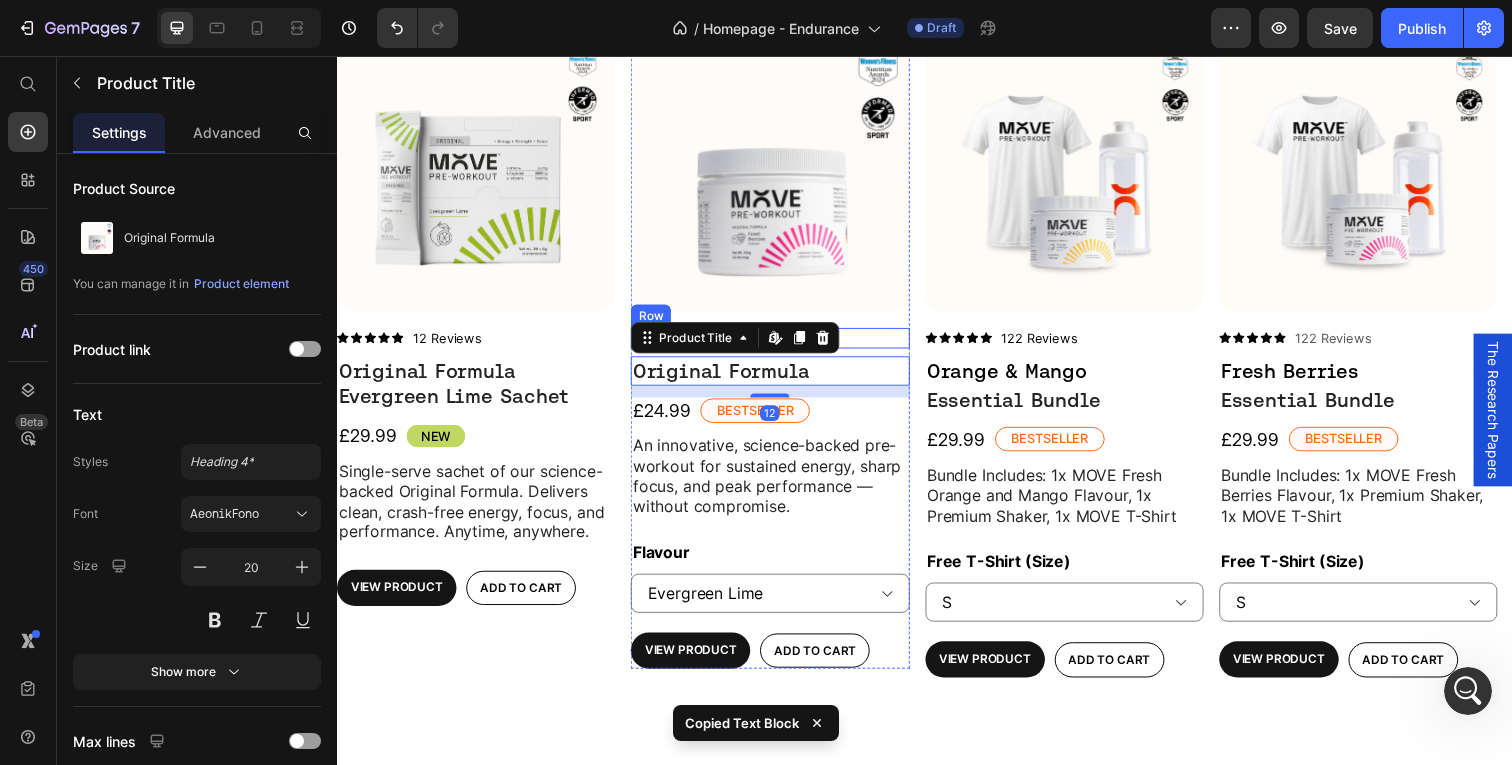 click on "Icon Icon Icon Icon Icon Icon List 42 Reviews Text Block Row" at bounding box center [779, 344] 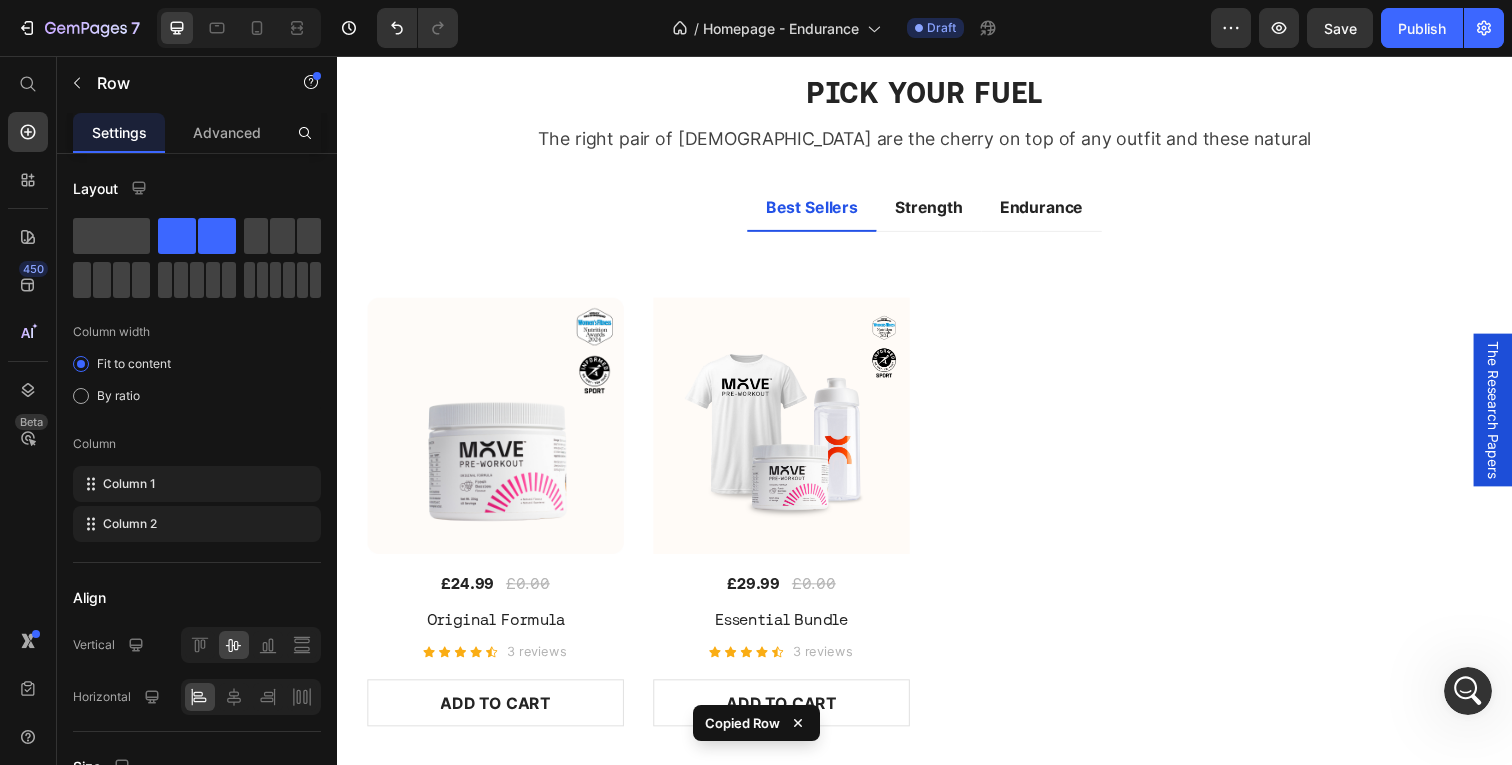 scroll, scrollTop: 2299, scrollLeft: 0, axis: vertical 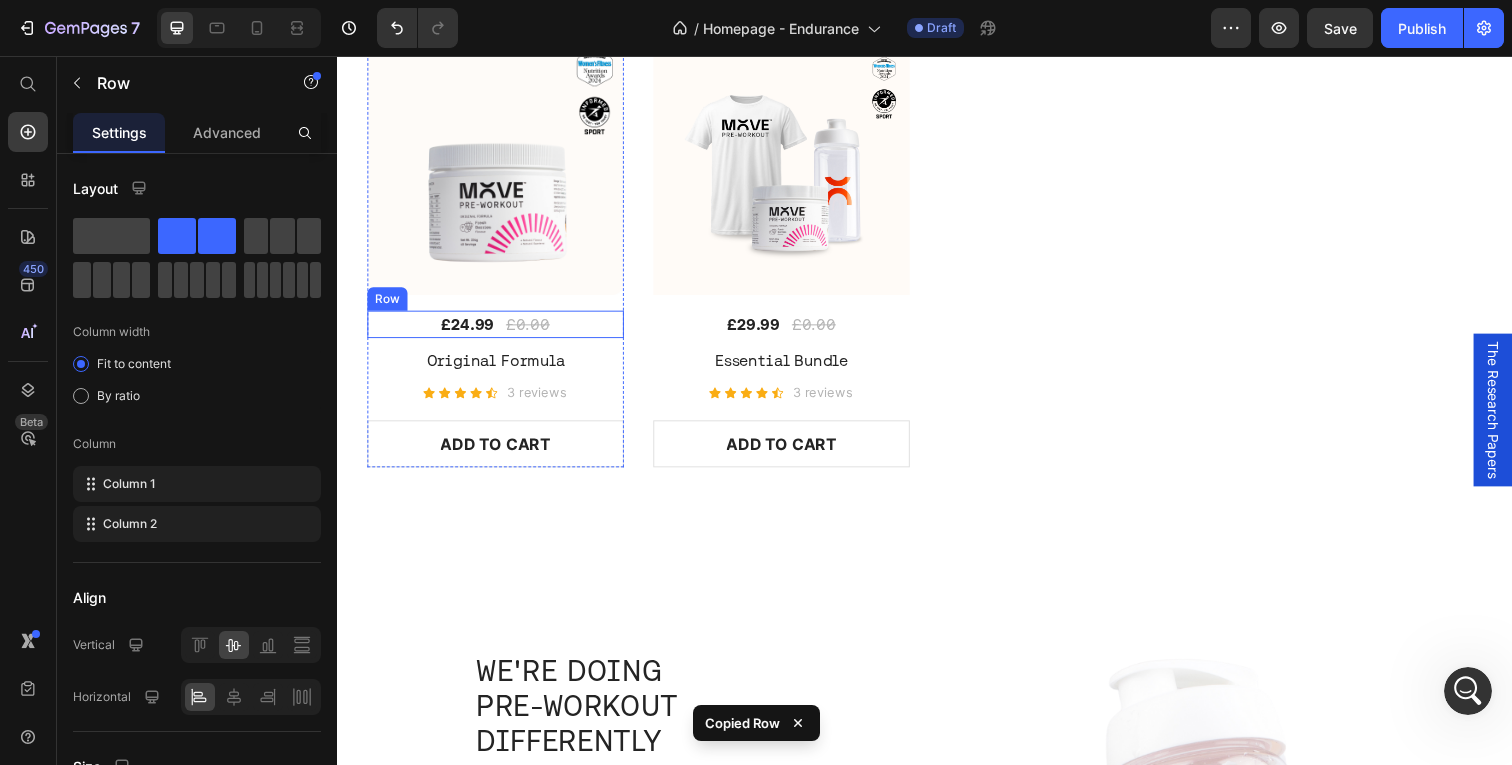 click on "£24.99 (P) Price £0.00 (P) Price Row" at bounding box center (499, 331) 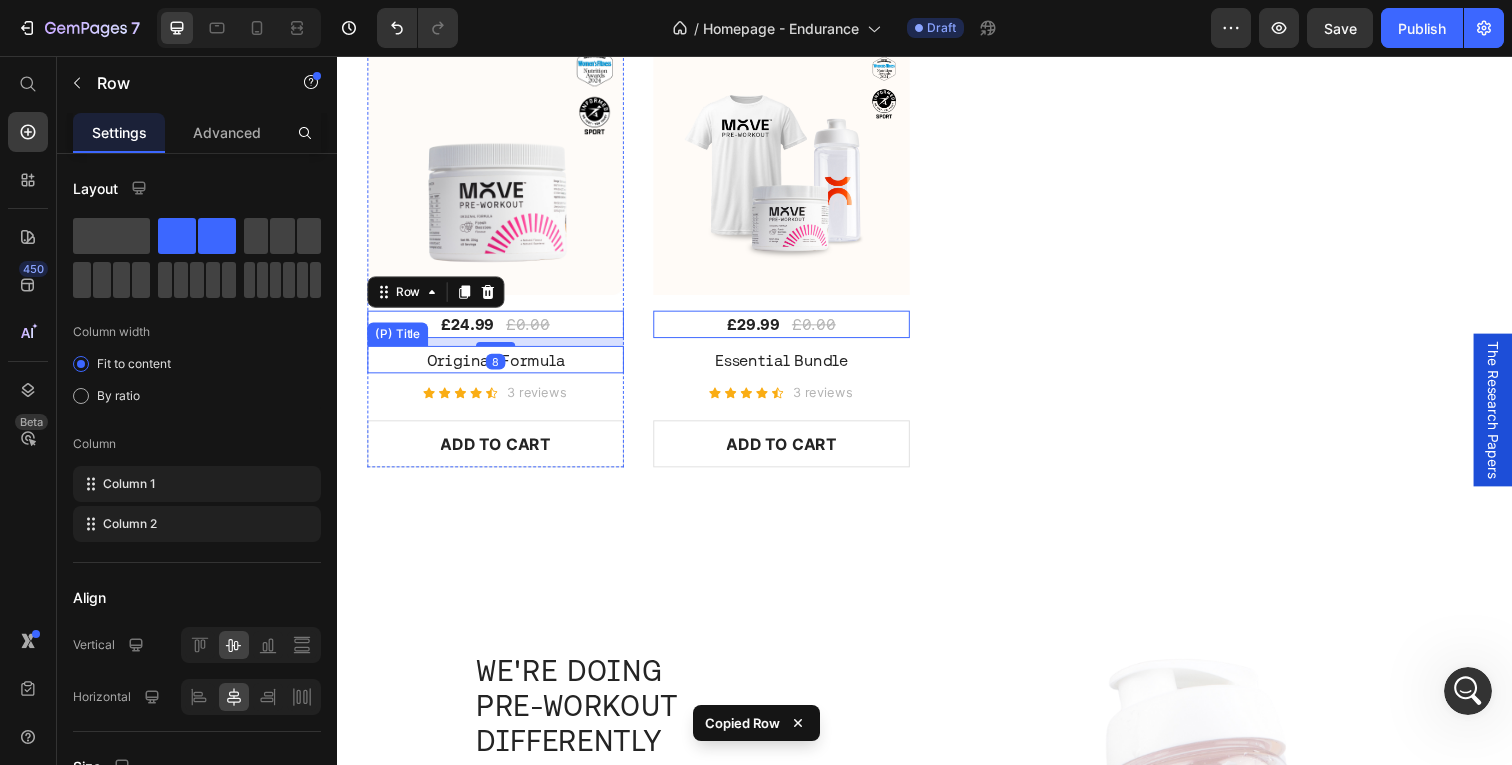 click on "Original Formula" at bounding box center [499, 367] 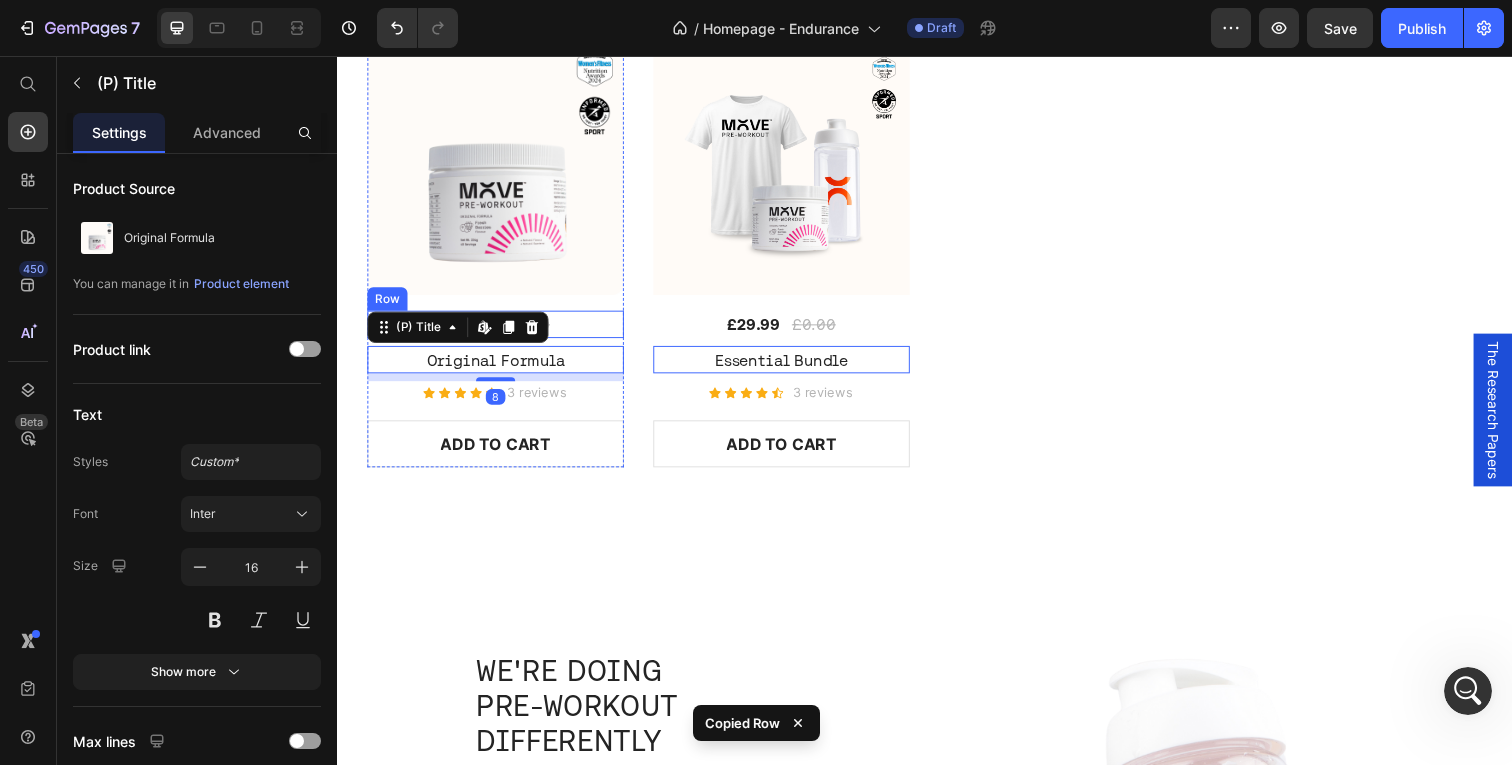 click on "£24.99 (P) Price £0.00 (P) Price Row" at bounding box center [499, 331] 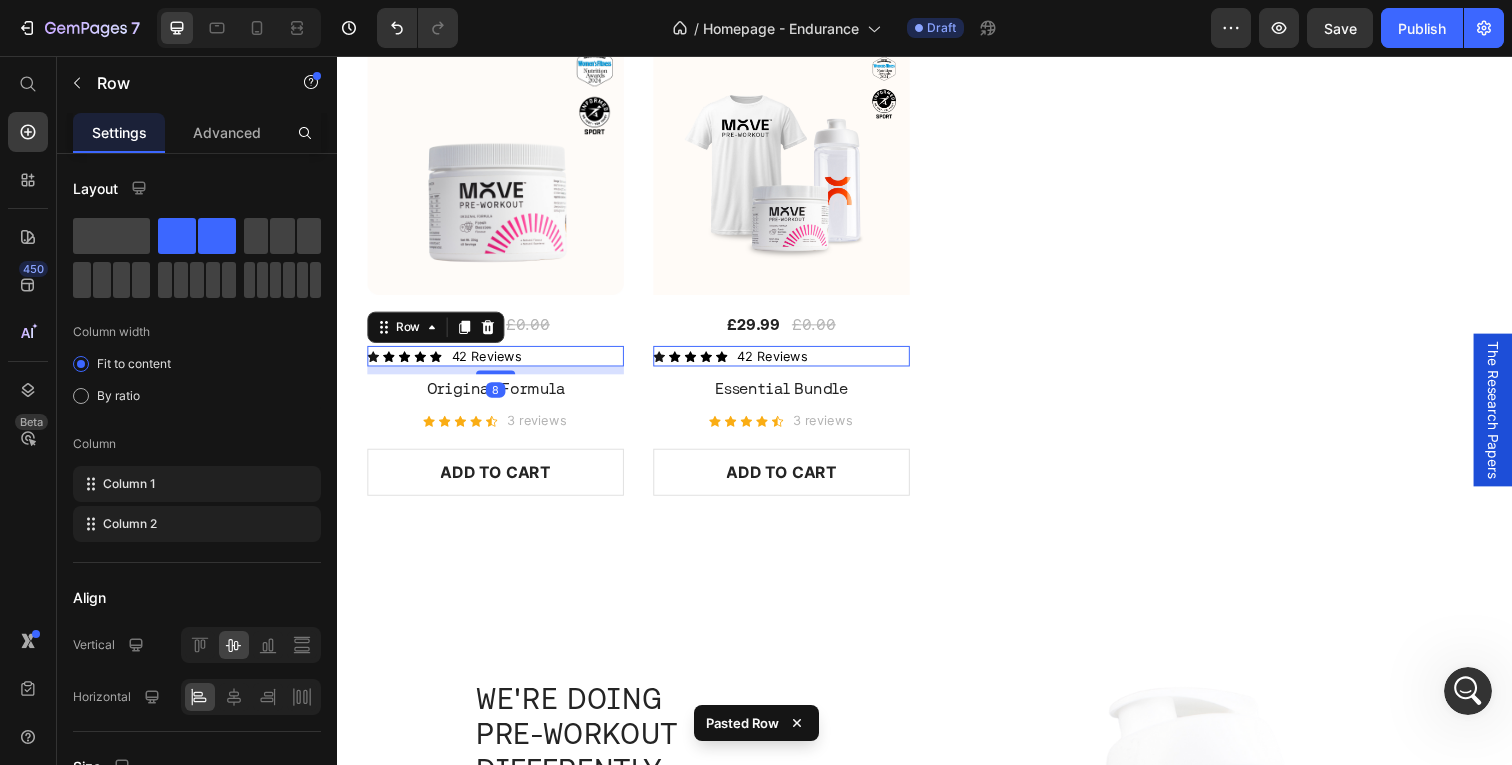 click on "Icon Icon Icon Icon Icon Icon List 42 Reviews Text Block Row   8" at bounding box center [499, 363] 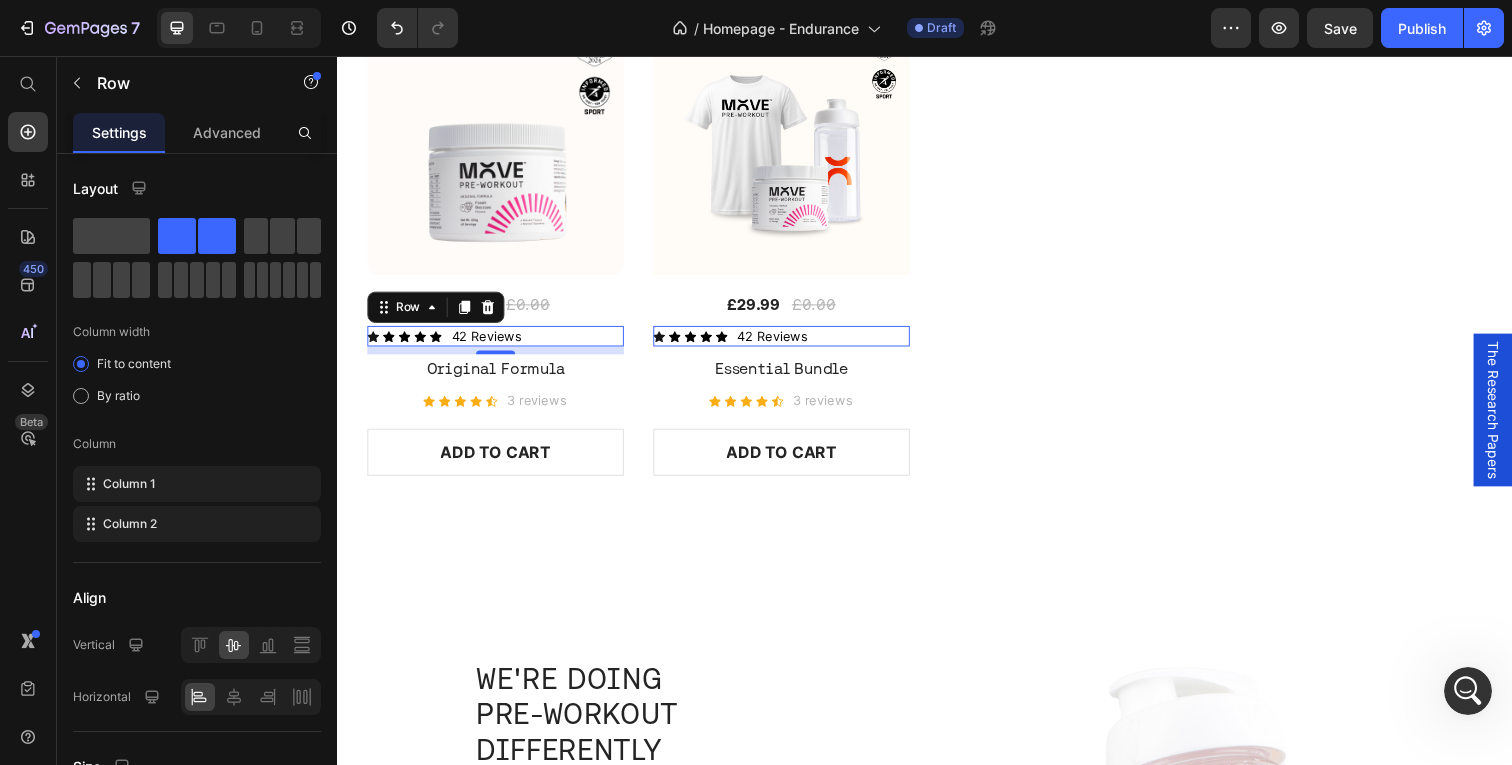 scroll, scrollTop: 2324, scrollLeft: 0, axis: vertical 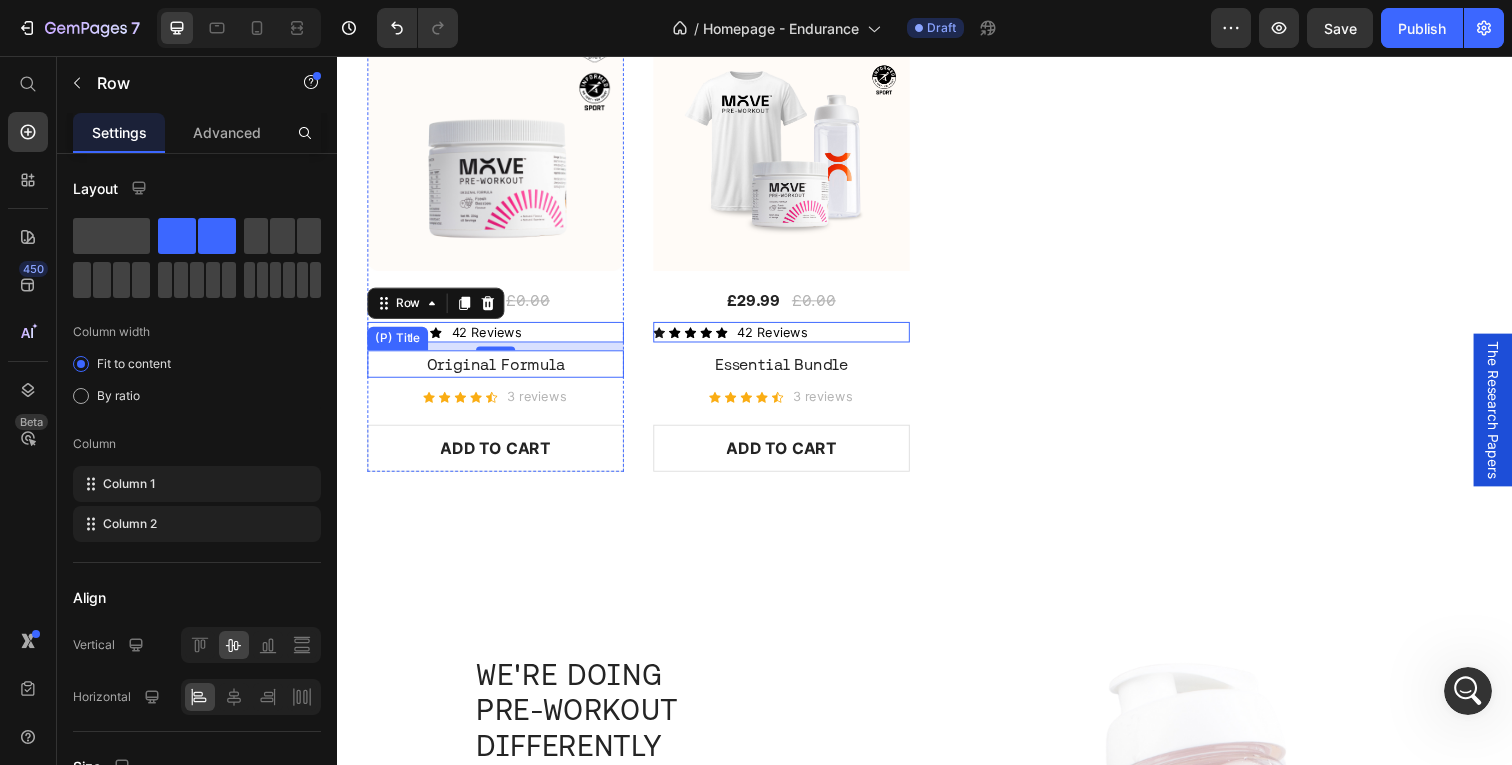 click on "Original Formula" at bounding box center [499, 371] 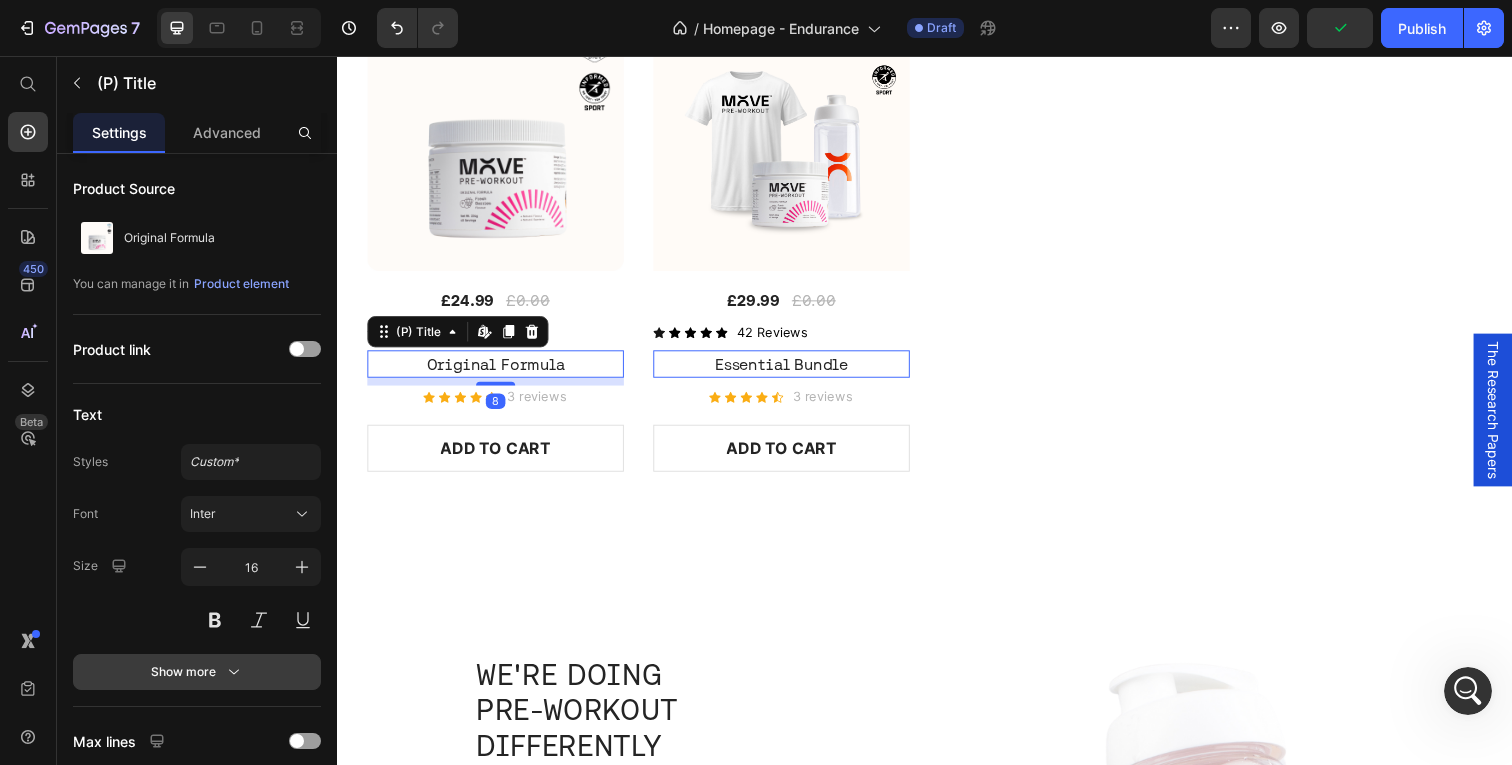 click on "Show more" at bounding box center [197, 672] 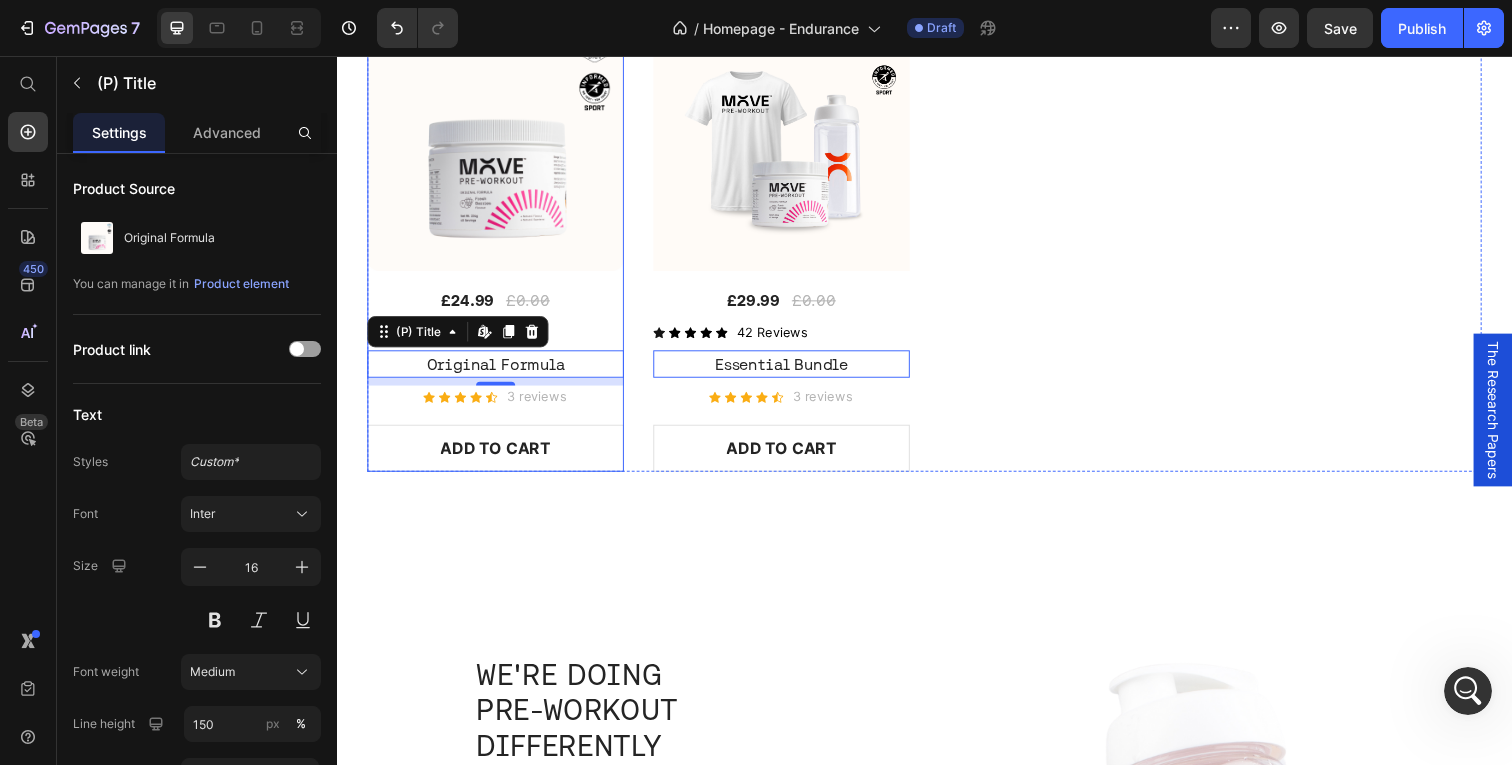 click on "(P) Images £24.99 (P) Price £0.00 (P) Price Row Icon Icon Icon Icon Icon Icon List 42 Reviews Text Block Row Original Formula (P) Title   Edit content in Shopify 8                Icon                Icon                Icon                Icon
Icon Icon List Hoz 3 reviews Text block Row ADD TO CART (P) Cart Button" at bounding box center (499, 247) 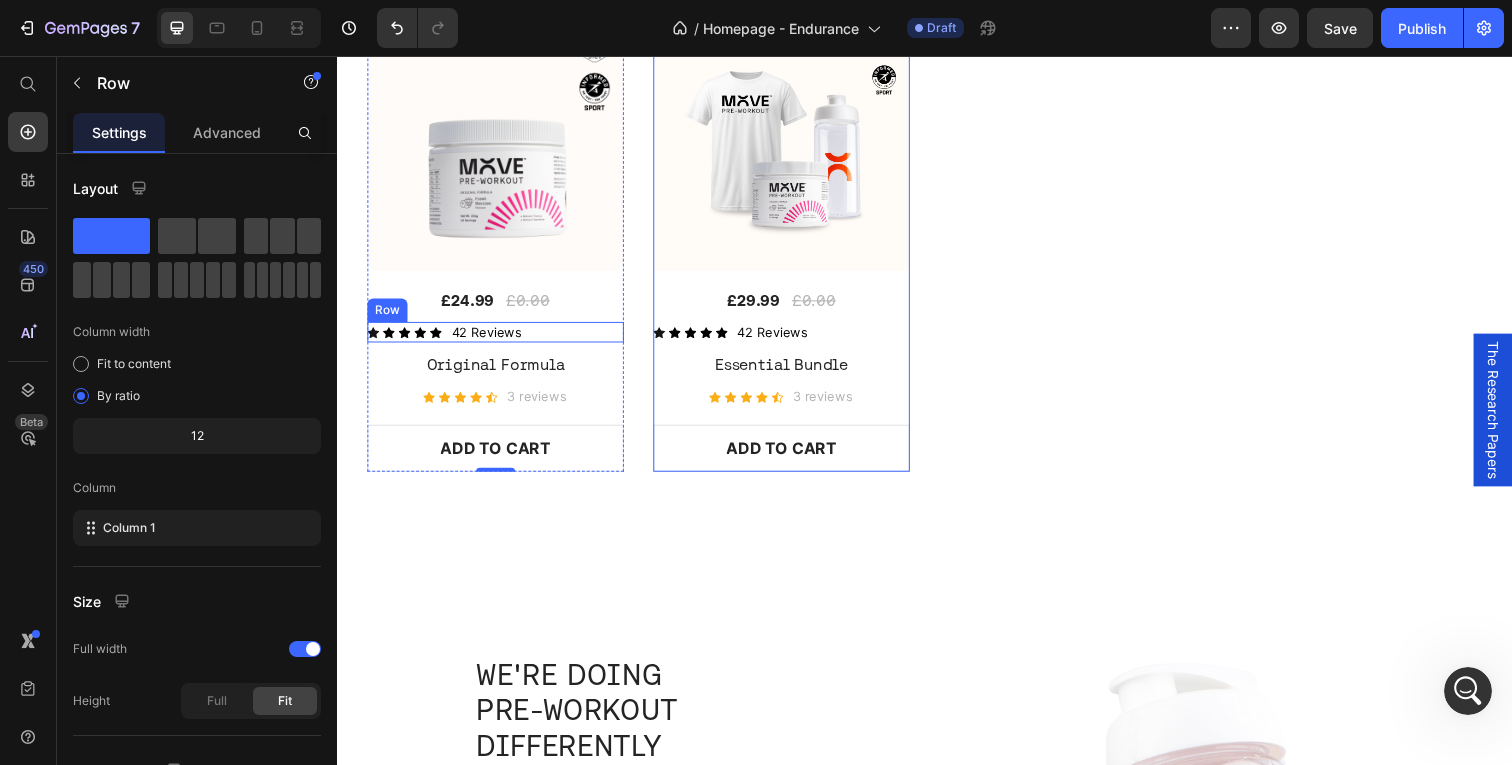 click on "Icon Icon Icon Icon Icon Icon List 42 Reviews Text Block Row" at bounding box center [499, 338] 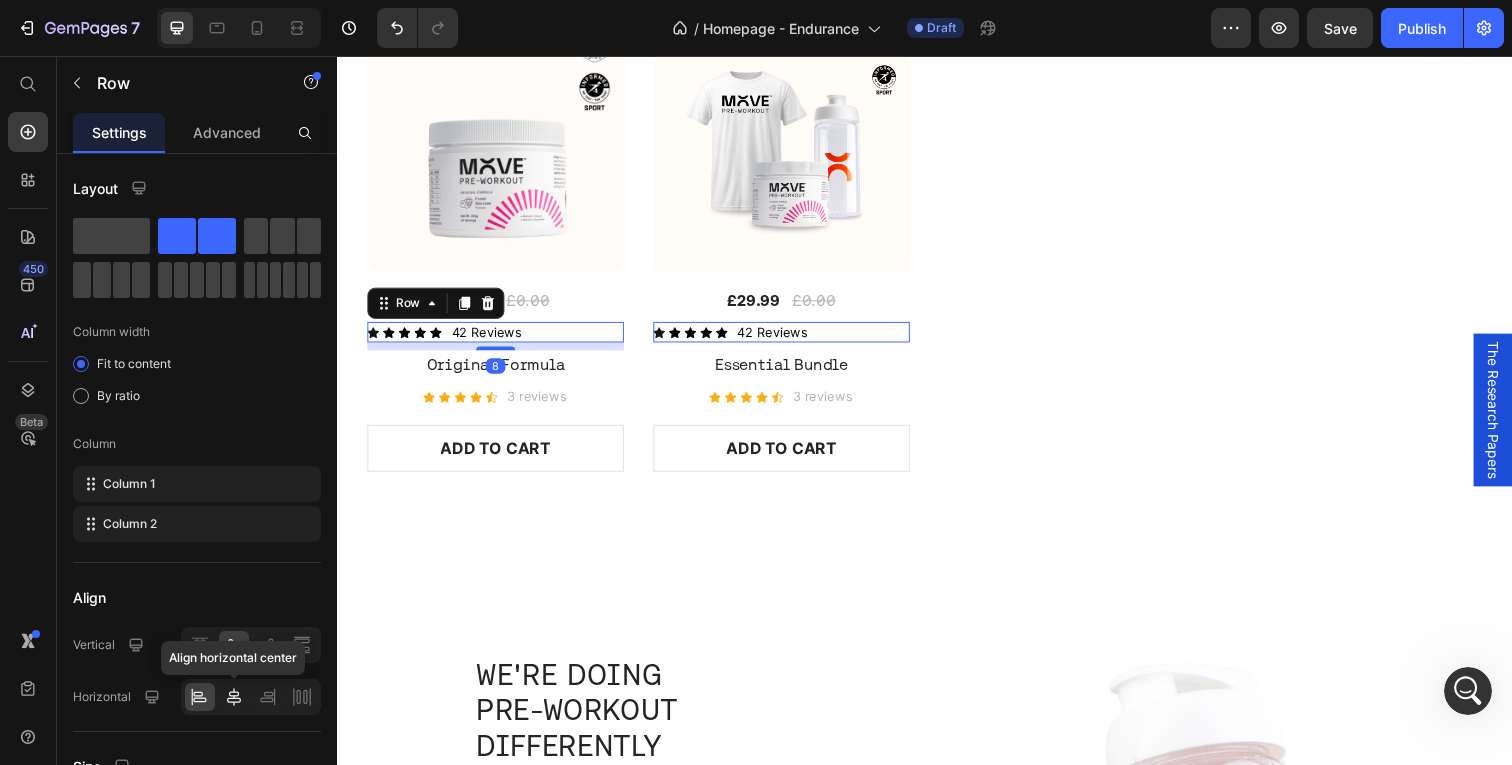 click 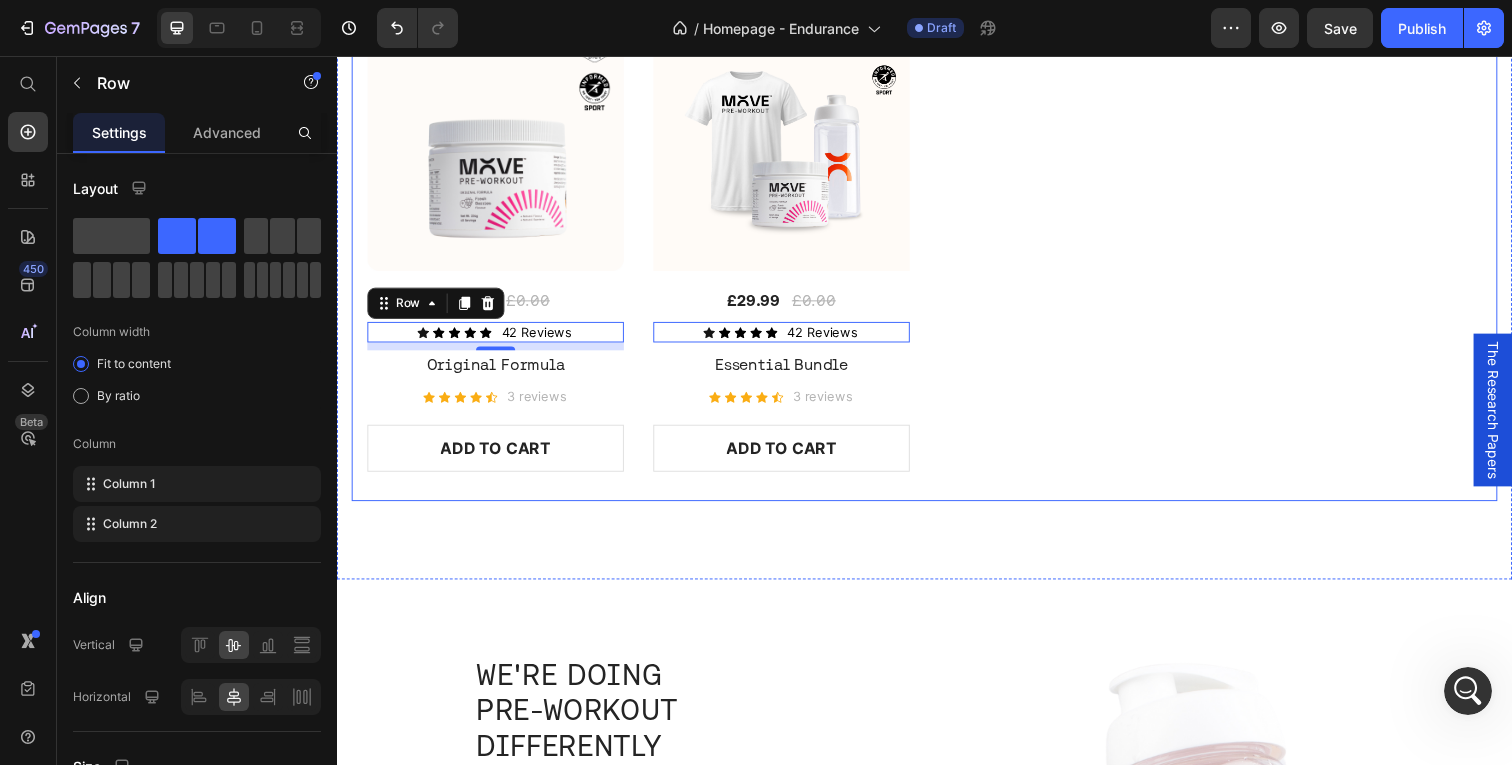 click on "Best Sellers Strength Endurance                Title Line (P) Images £24.99 (P) Price £0.00 (P) Price Row Icon Icon Icon Icon Icon Icon List 42 Reviews Text Block Row   8 Original Formula (P) Title                Icon                Icon                Icon                Icon
Icon Icon List Hoz 3 reviews Text block Row ADD TO CART (P) Cart Button Row (P) Images £29.99 (P) Price £0.00 (P) Price Row Icon Icon Icon Icon Icon Icon List 42 Reviews Text Block Row   0 Essential Bundle (P) Title                Icon                Icon                Icon                Icon
Icon Icon List Hoz 3 reviews Text block Row ADD TO CART (P) Cart Button Row Product List View All Button                Title Line 0% off Product Badge (P) Images £24.99 (P) Price £0.00 (P) Price Row Original Formula (P) Title                Icon                Icon                Icon                Icon
Icon Icon List Hoz 3 reviews Text block Row ADD TO CART (P) Cart Button Row 0% off £0.00" at bounding box center (937, 204) 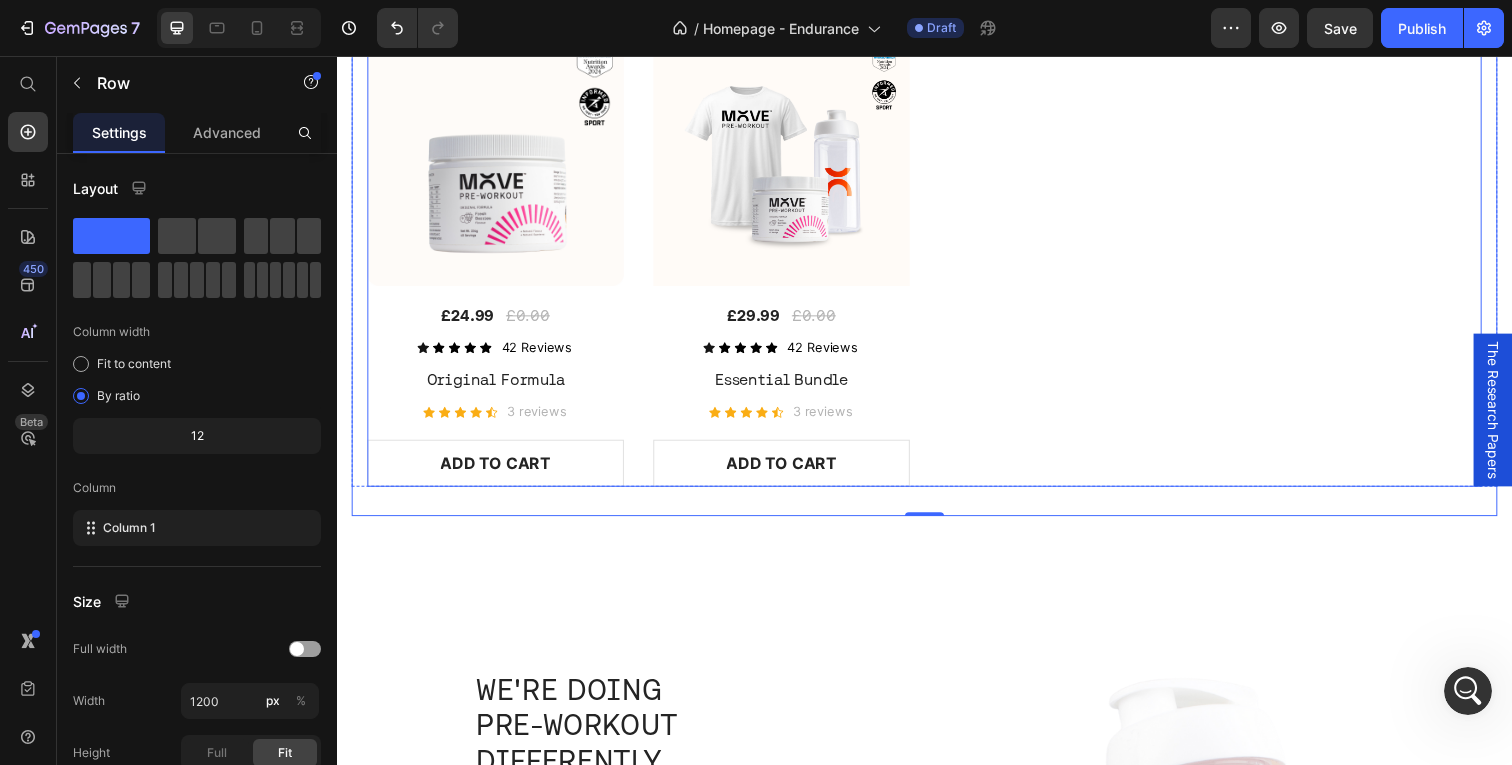 scroll, scrollTop: 2298, scrollLeft: 0, axis: vertical 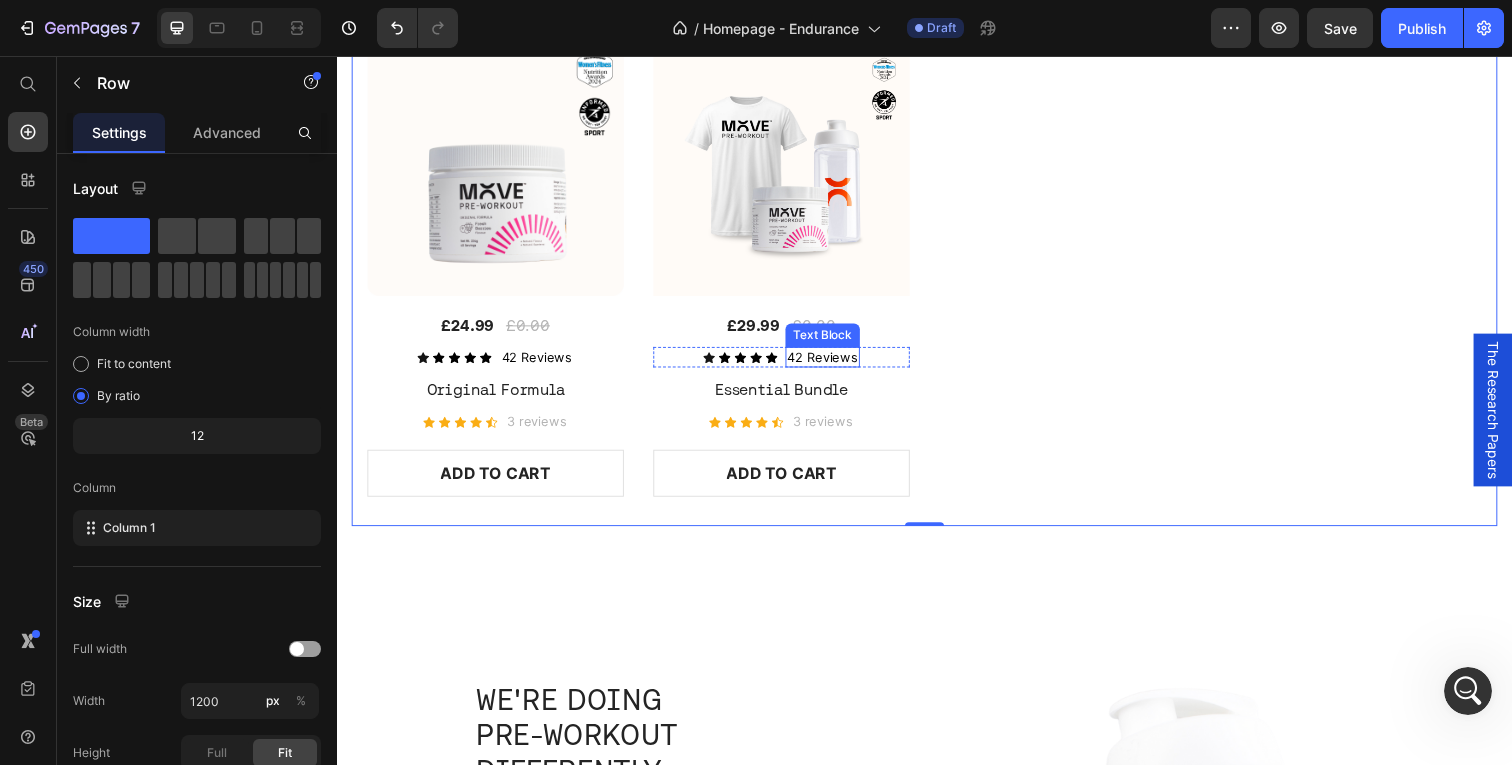 click on "42 Reviews" at bounding box center (541, 364) 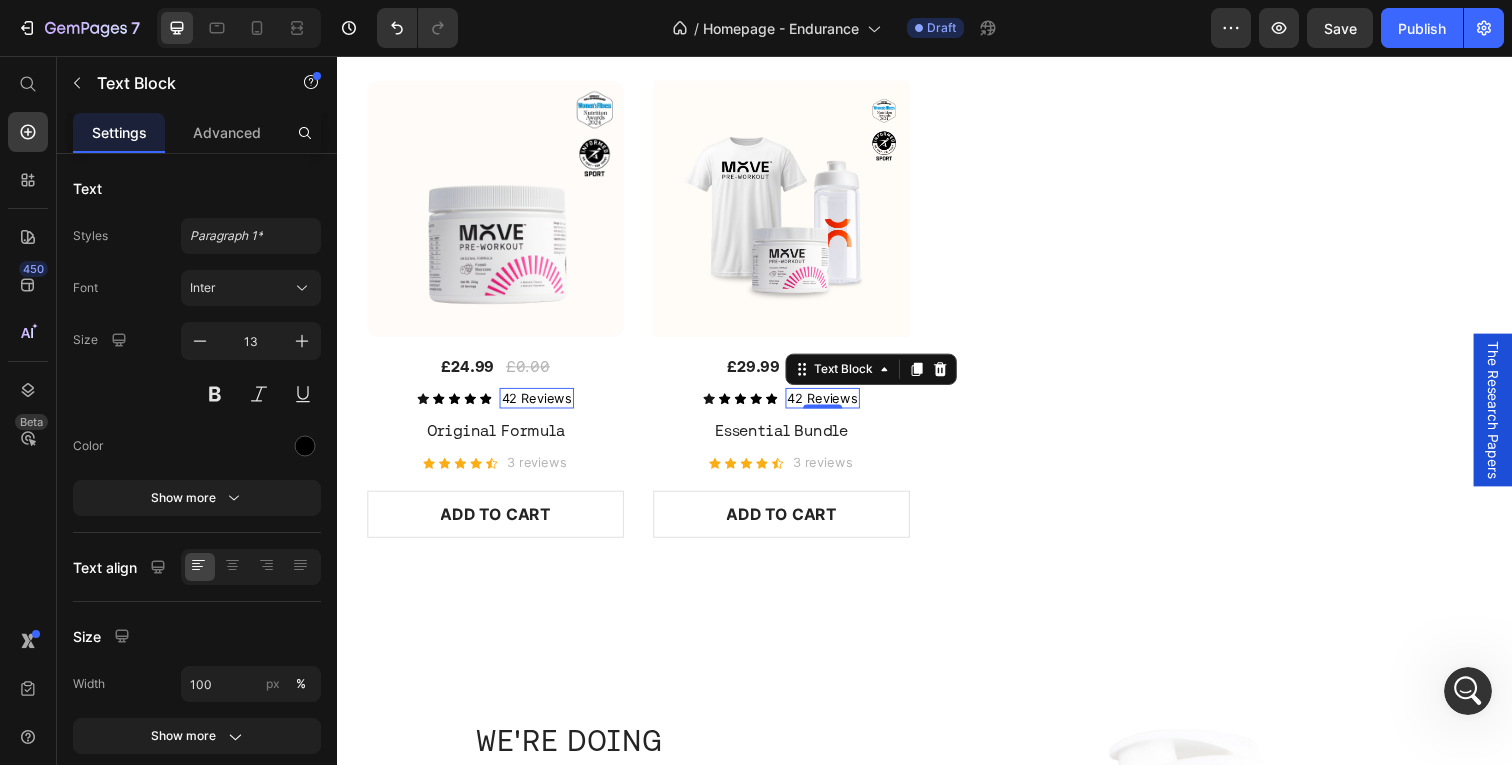 scroll, scrollTop: 2258, scrollLeft: 0, axis: vertical 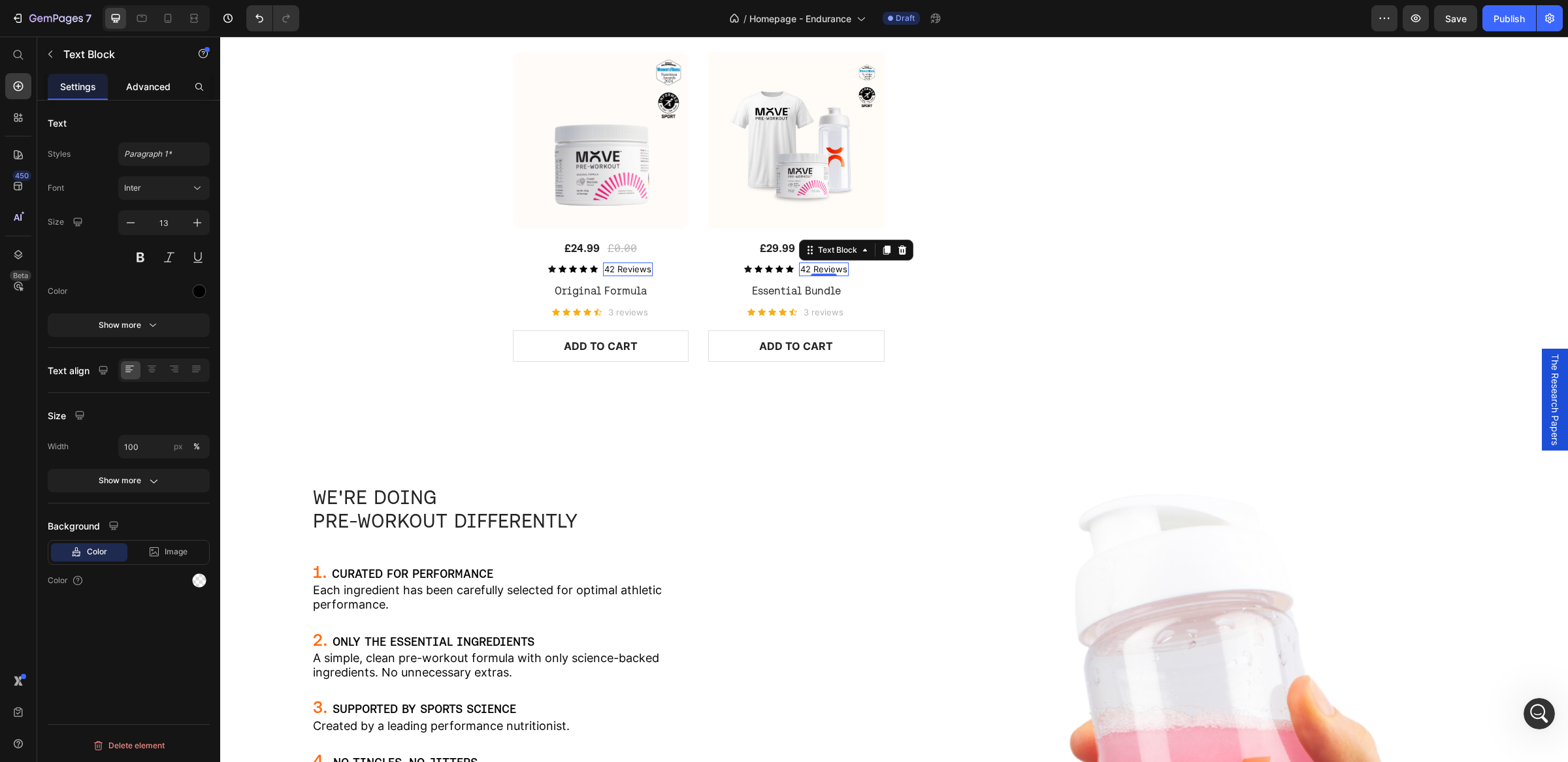 click on "Advanced" at bounding box center (148, 86) 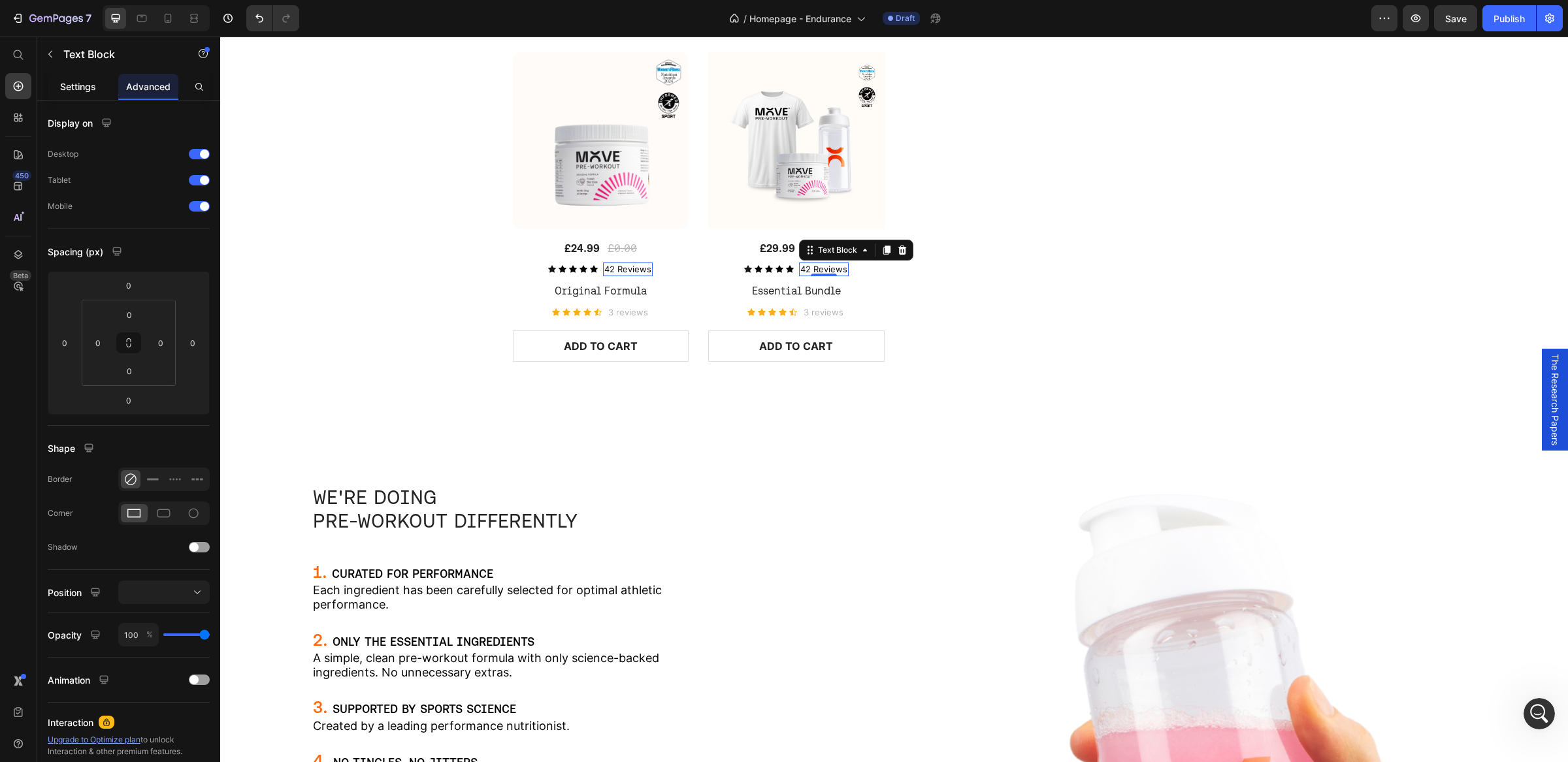 click on "Settings" at bounding box center [78, 86] 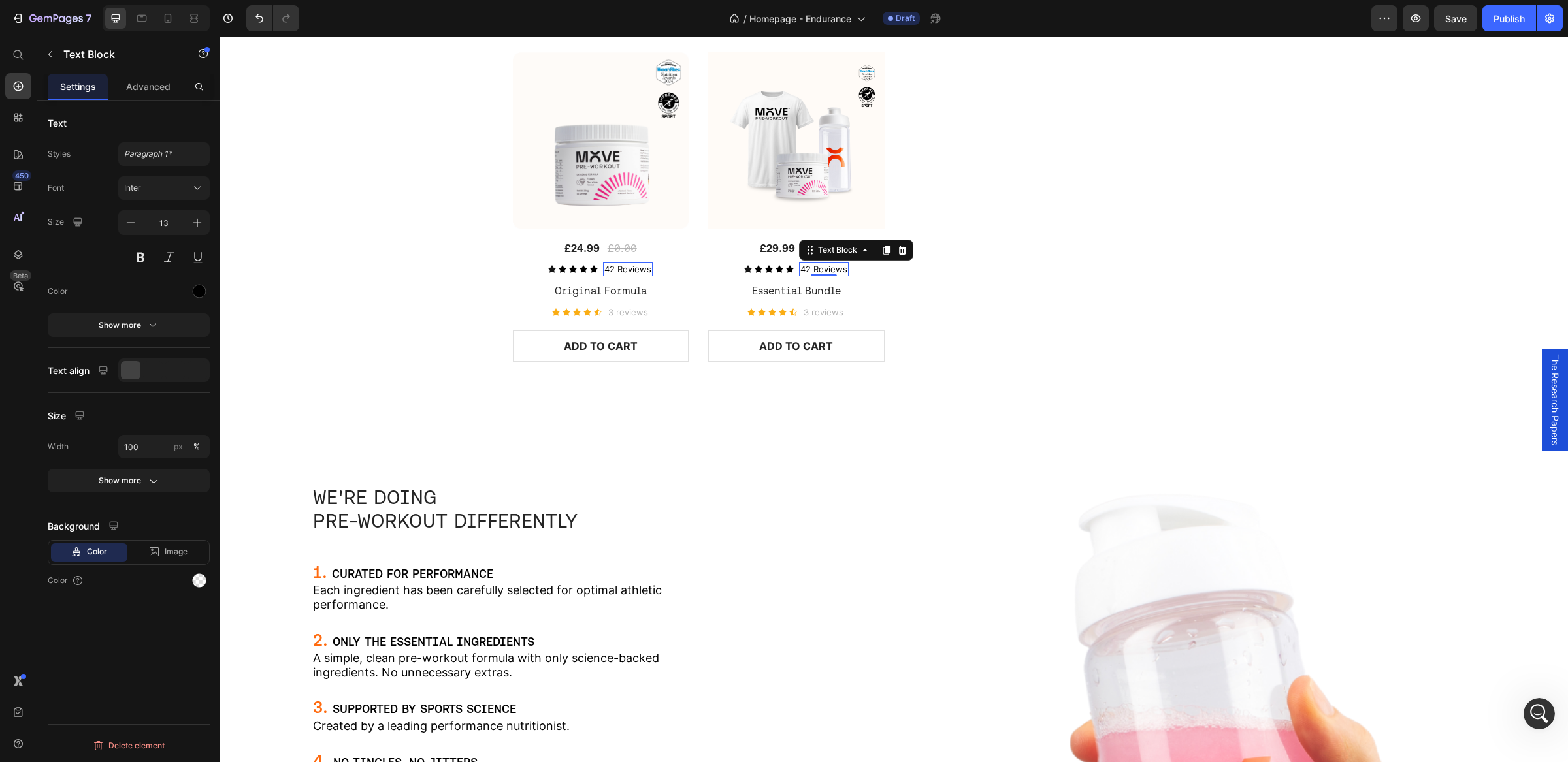 click on "42 Reviews" at bounding box center (628, 269) 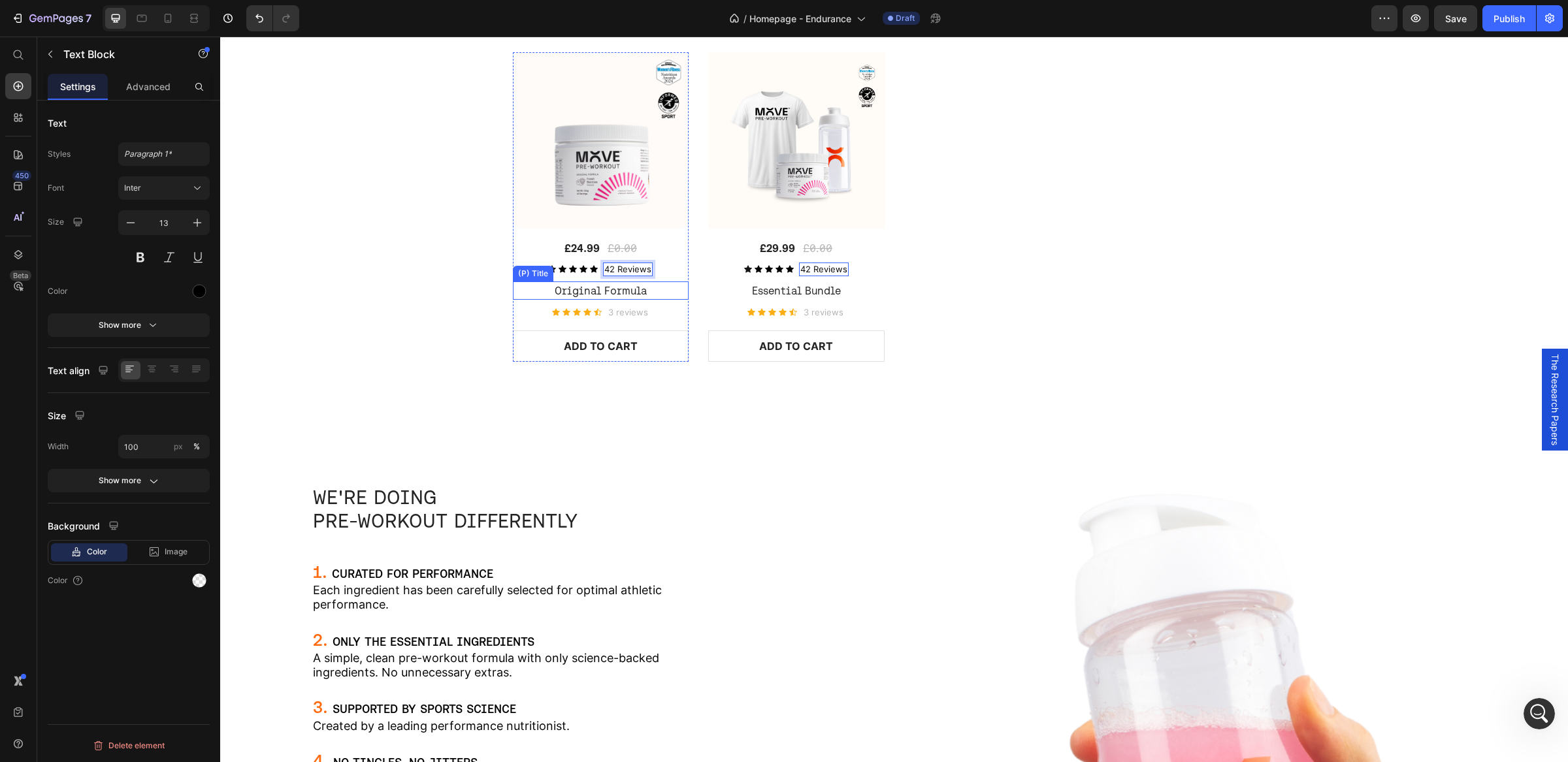 click on "Original Formula" at bounding box center (601, 291) 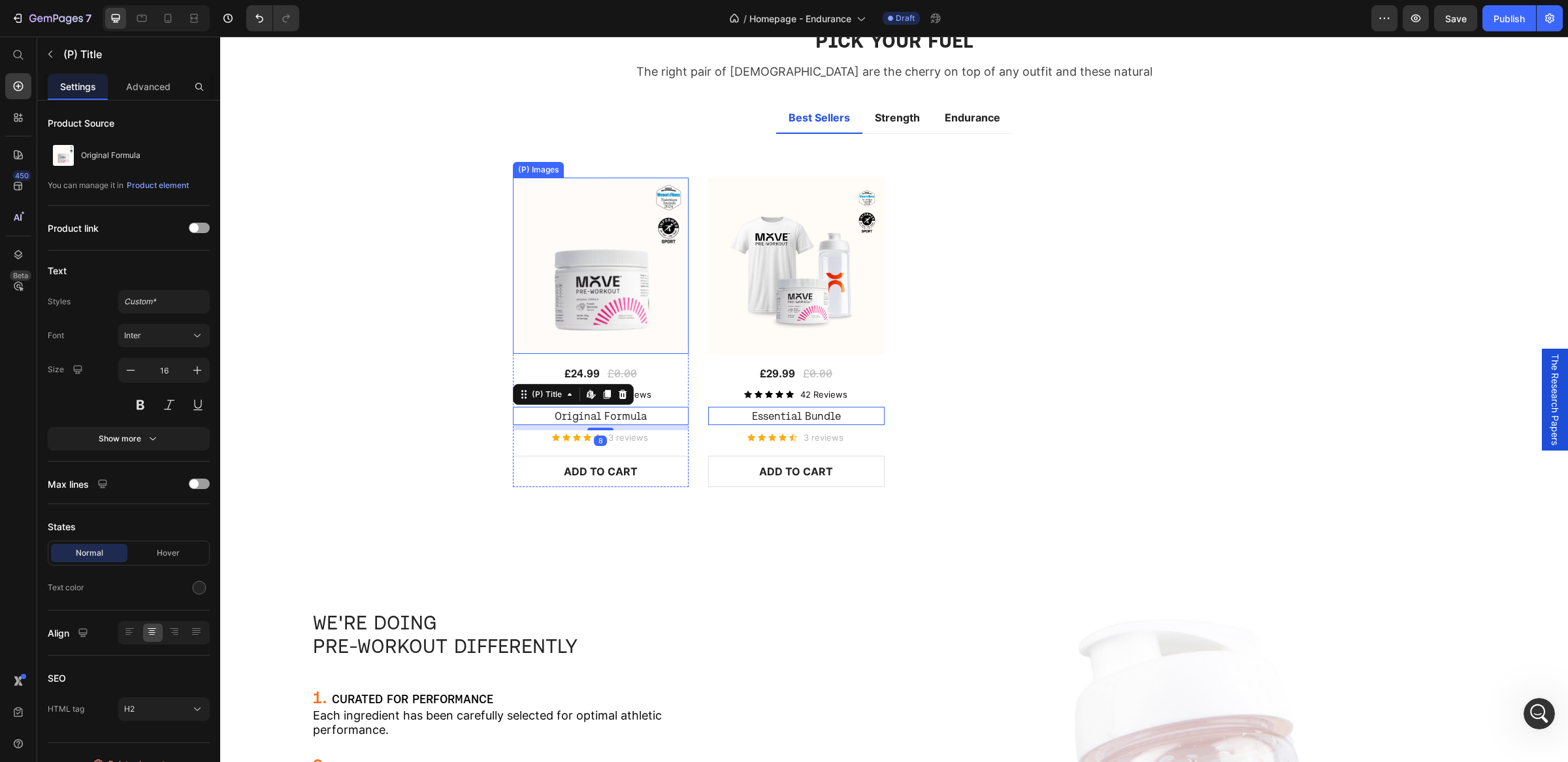 scroll, scrollTop: 1350, scrollLeft: 0, axis: vertical 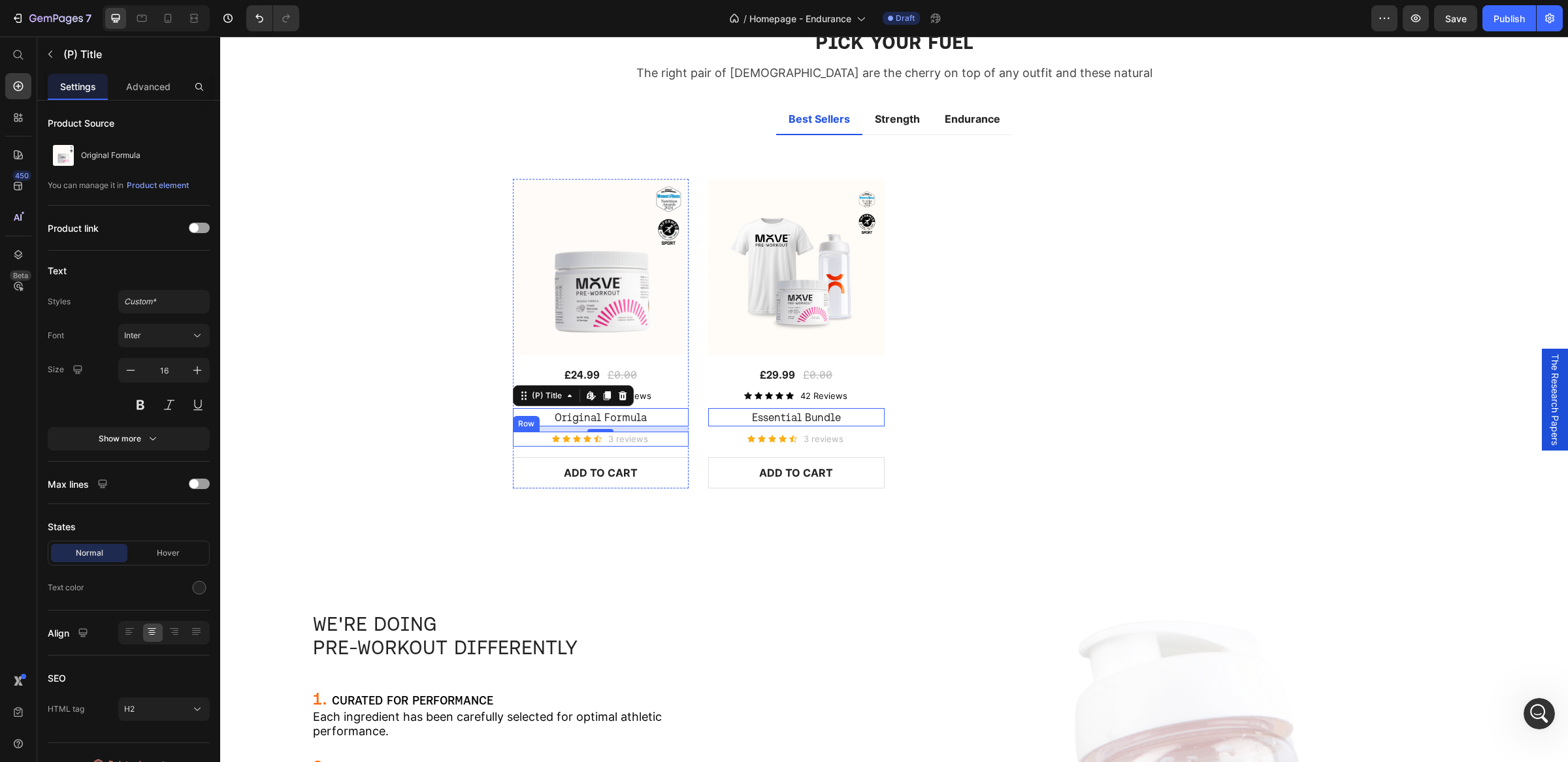 click on "Icon                Icon                Icon                Icon
Icon Icon List Hoz 3 reviews Text block Row" at bounding box center [601, 439] 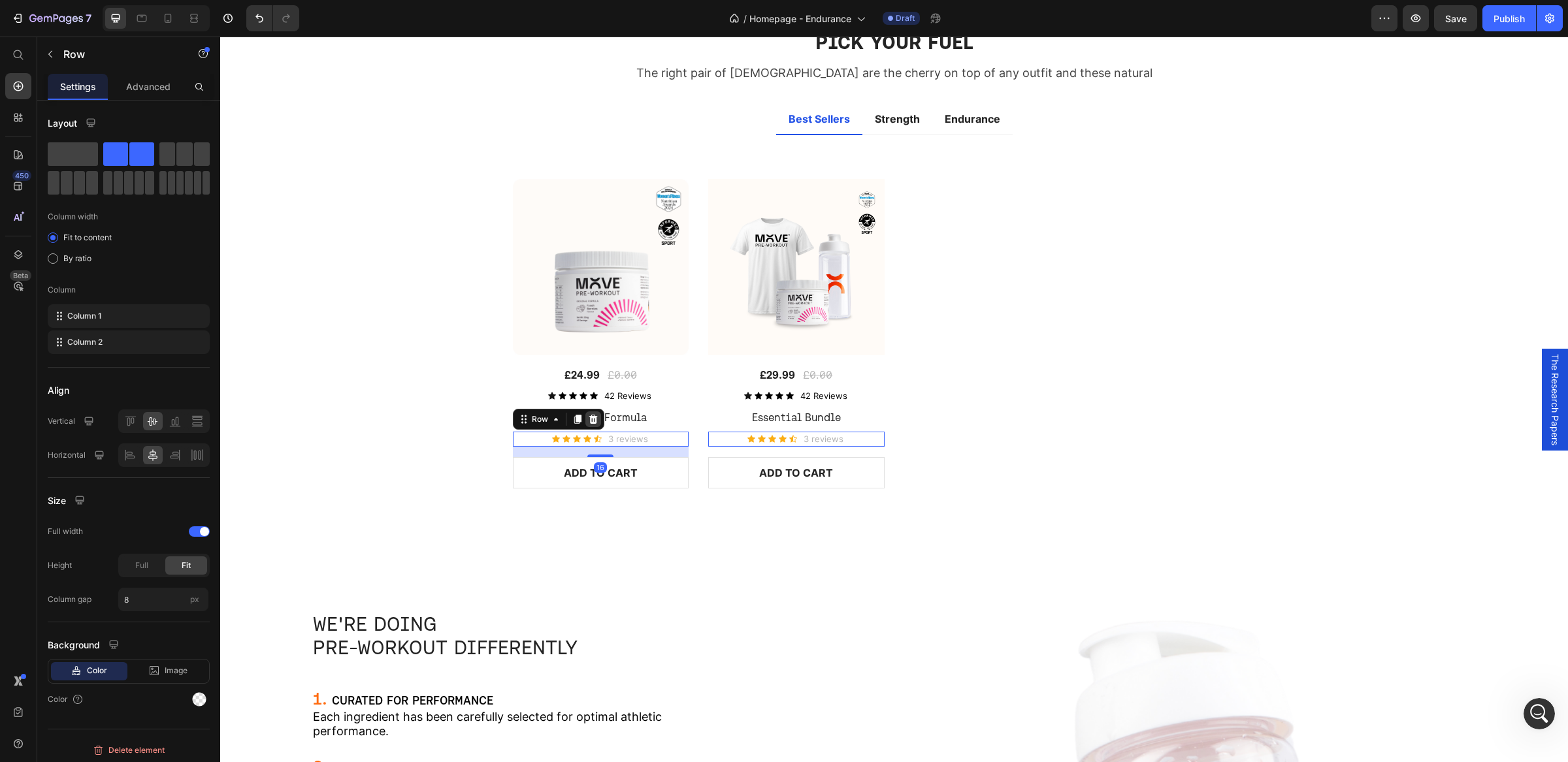 click at bounding box center [593, 419] 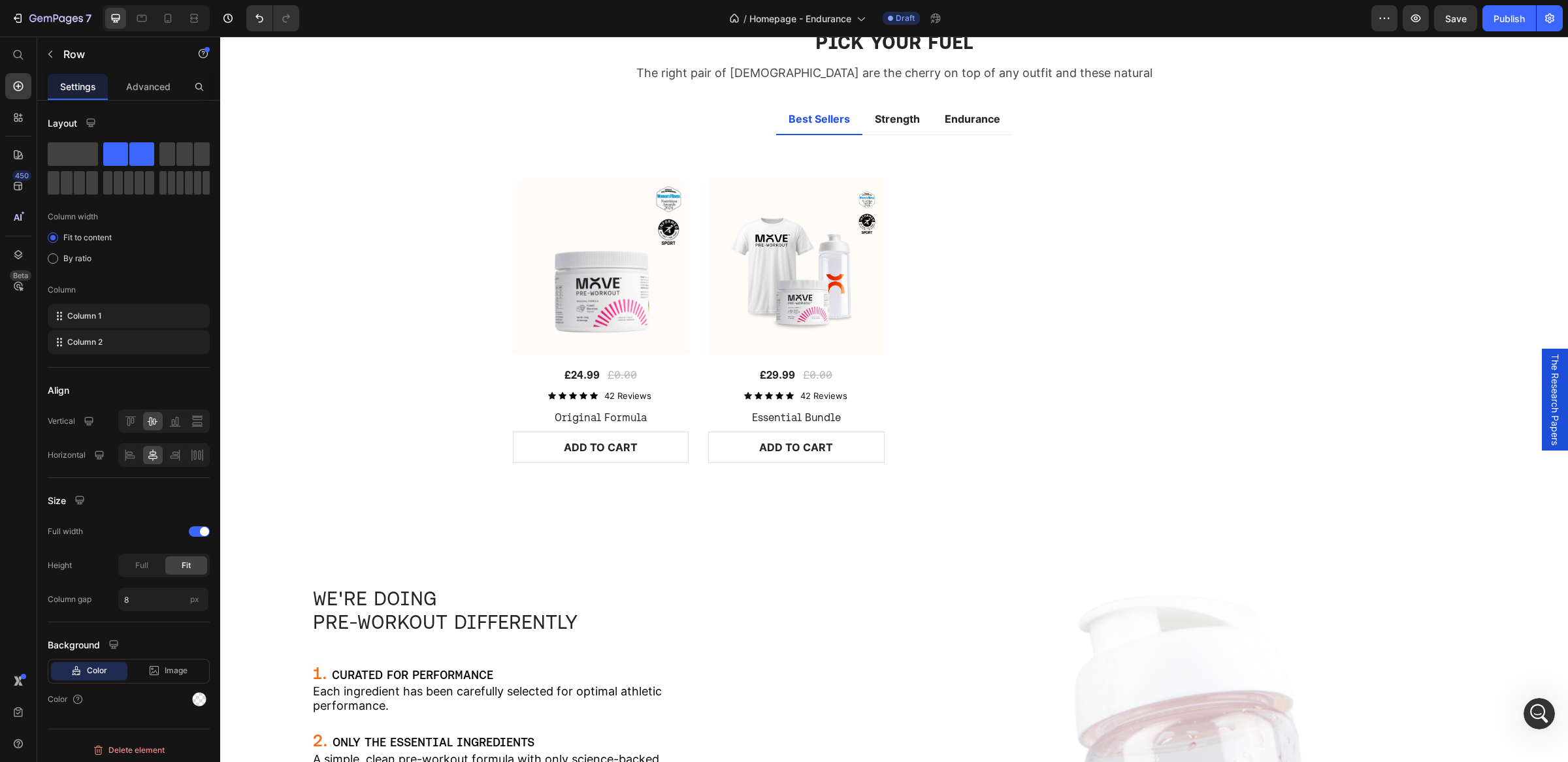 scroll, scrollTop: 141, scrollLeft: 0, axis: vertical 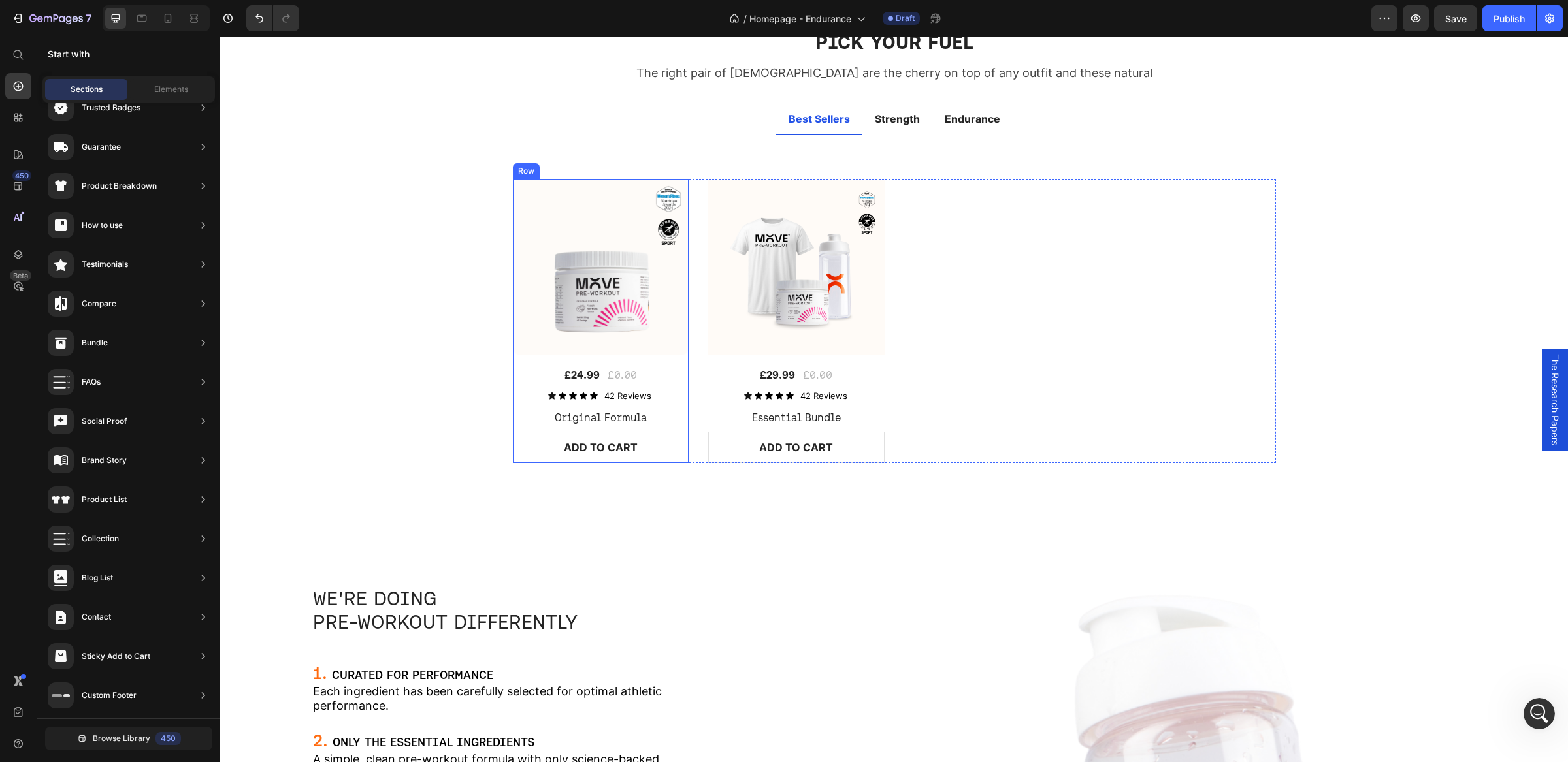 click on "(P) Images £24.99 (P) Price £0.00 (P) Price Row Icon Icon Icon Icon Icon Icon List 42 Reviews Text Block Row Original Formula (P) Title ADD TO CART (P) Cart Button" at bounding box center (601, 321) 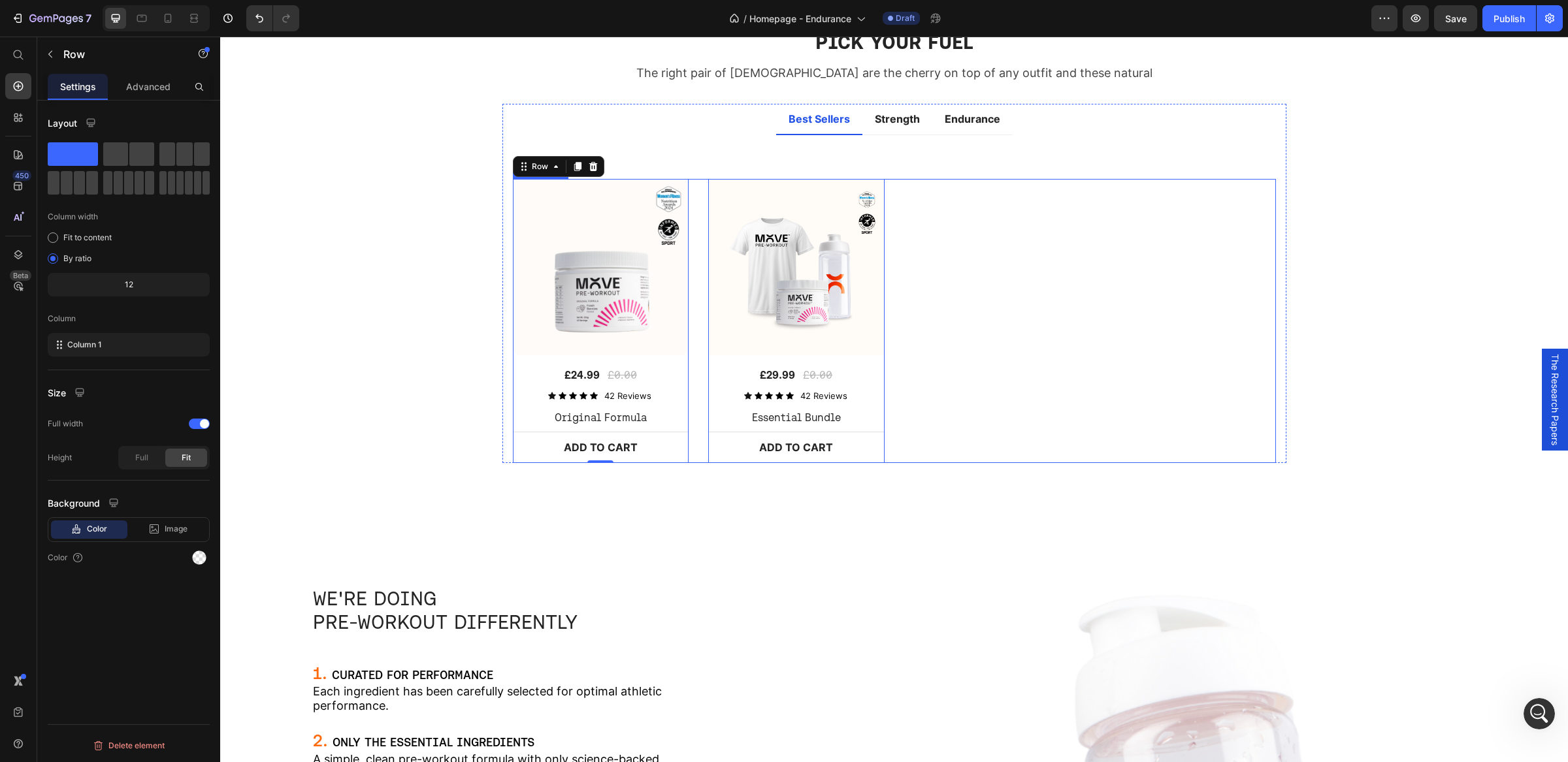 click on "(P) Images £24.99 (P) Price £0.00 (P) Price Row Icon Icon Icon Icon Icon Icon List 42 Reviews Text Block Row Original Formula (P) Title ADD TO CART (P) Cart Button Row   0 (P) Images £29.99 (P) Price £0.00 (P) Price Row Icon Icon Icon Icon Icon Icon List 42 Reviews Text Block Row Essential Bundle (P) Title ADD TO CART (P) Cart Button Row   0" at bounding box center (894, 321) 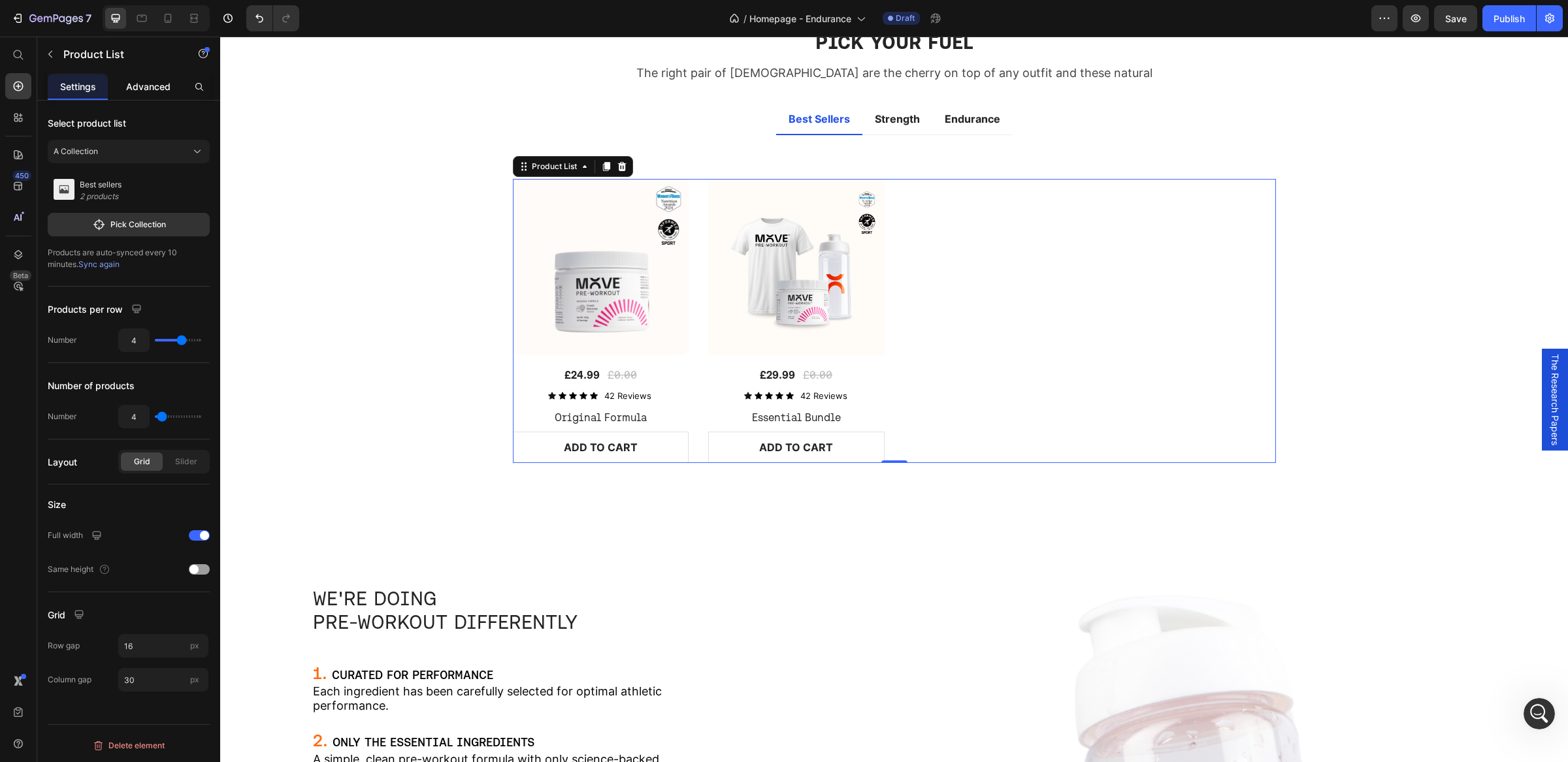 click on "Advanced" at bounding box center (148, 86) 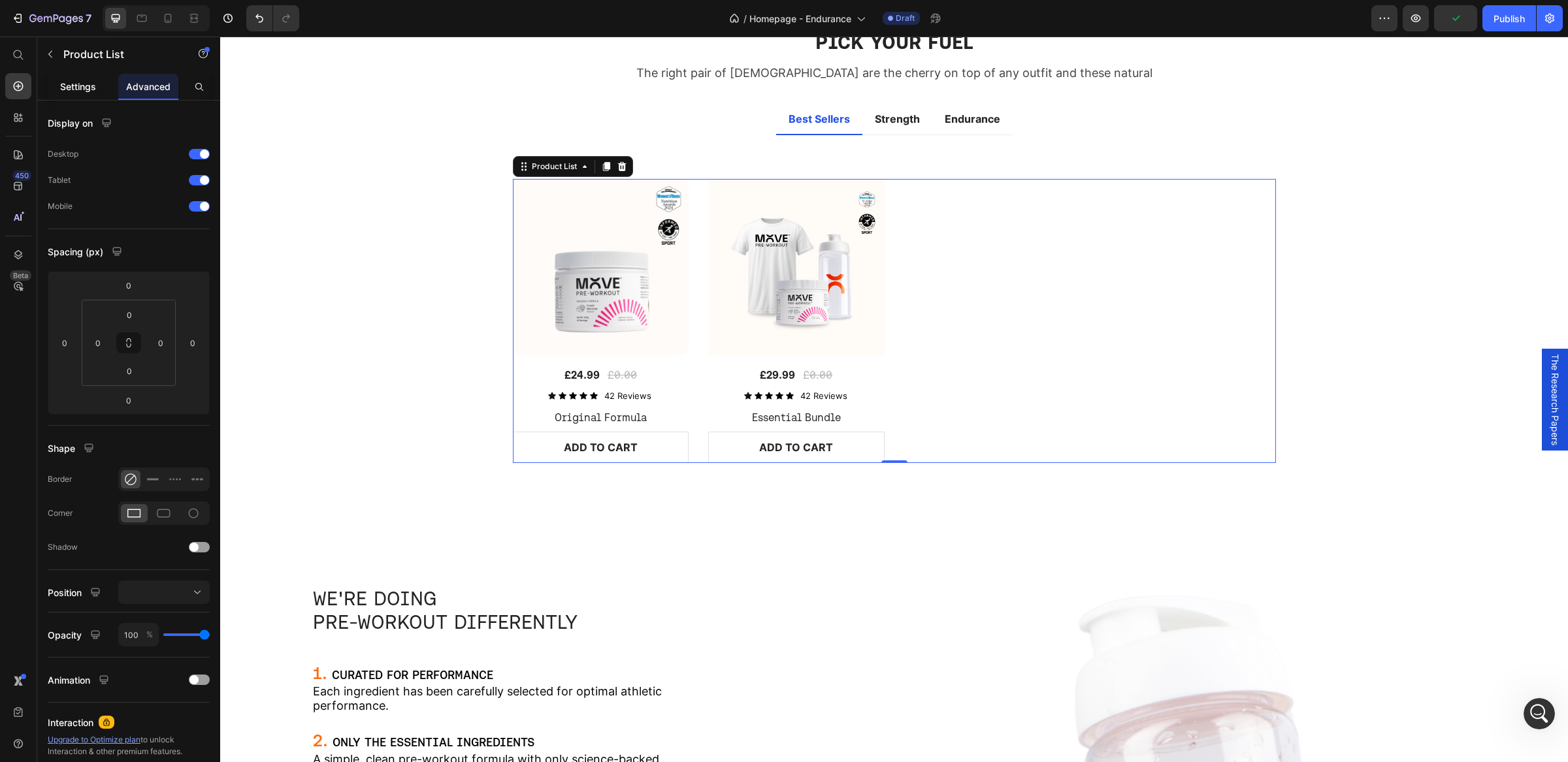 click on "Settings" at bounding box center [78, 86] 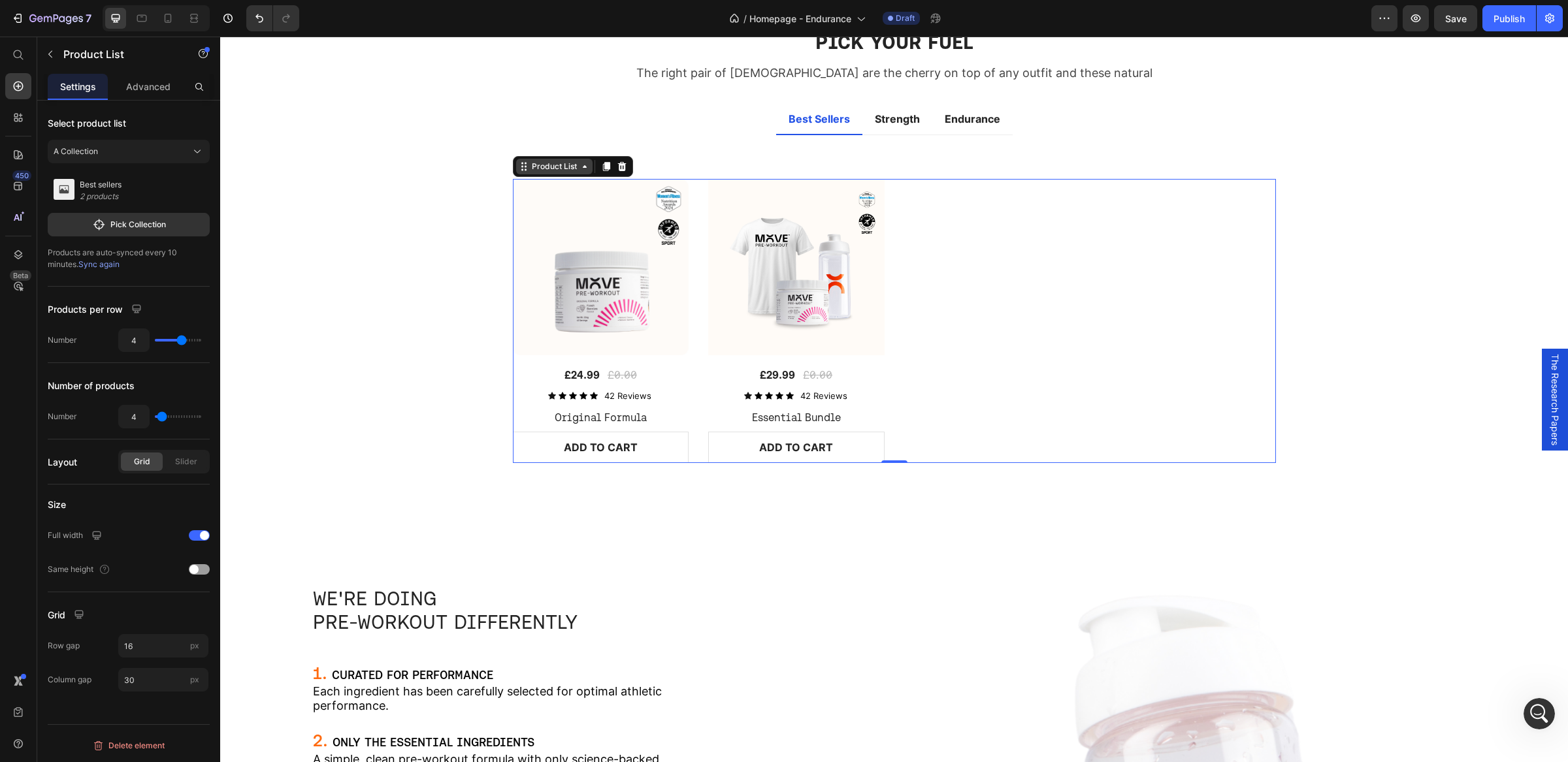 click on "Product List" at bounding box center [554, 167] 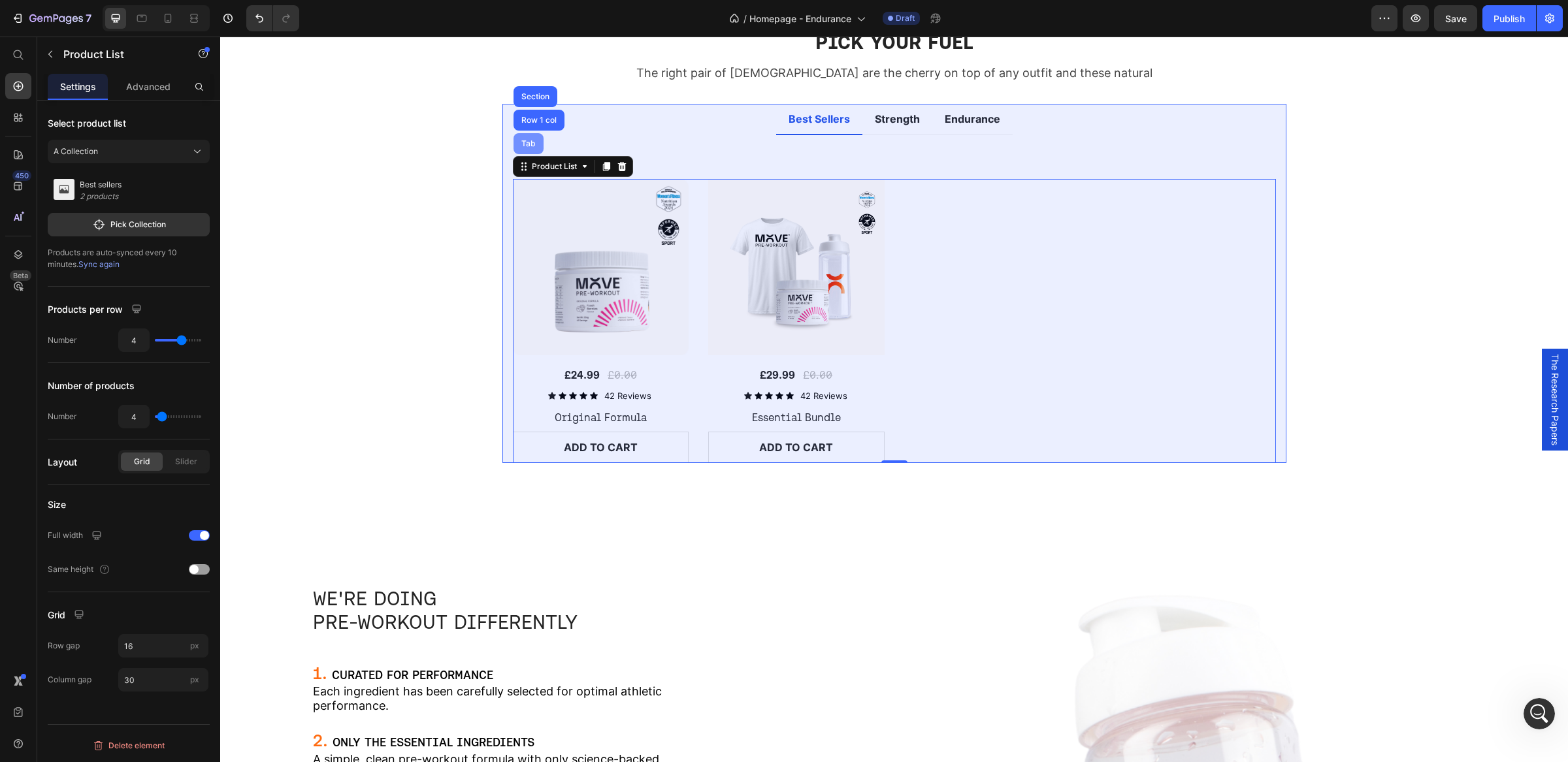 click on "Tab" at bounding box center (529, 144) 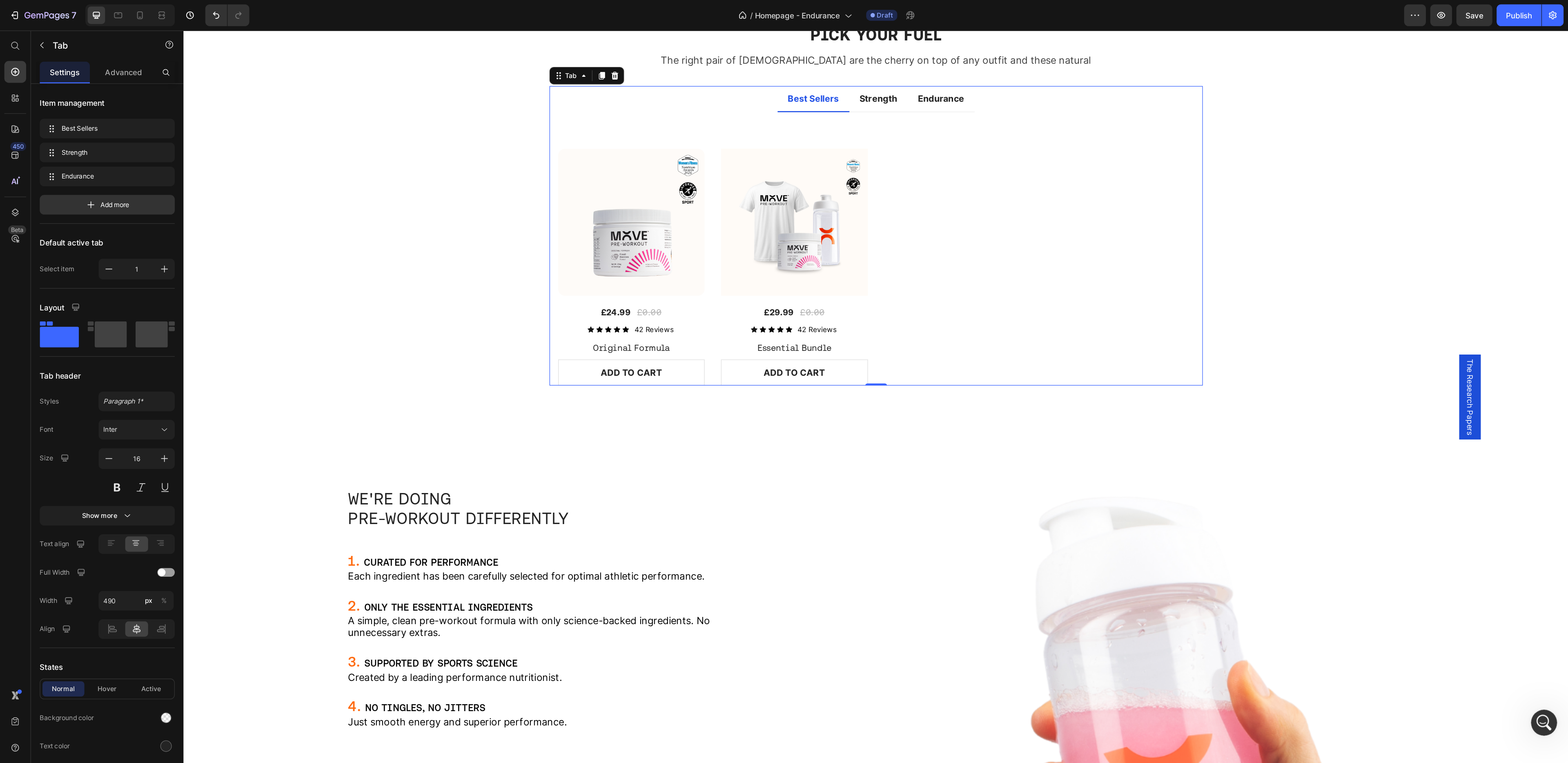 scroll, scrollTop: 846, scrollLeft: 0, axis: vertical 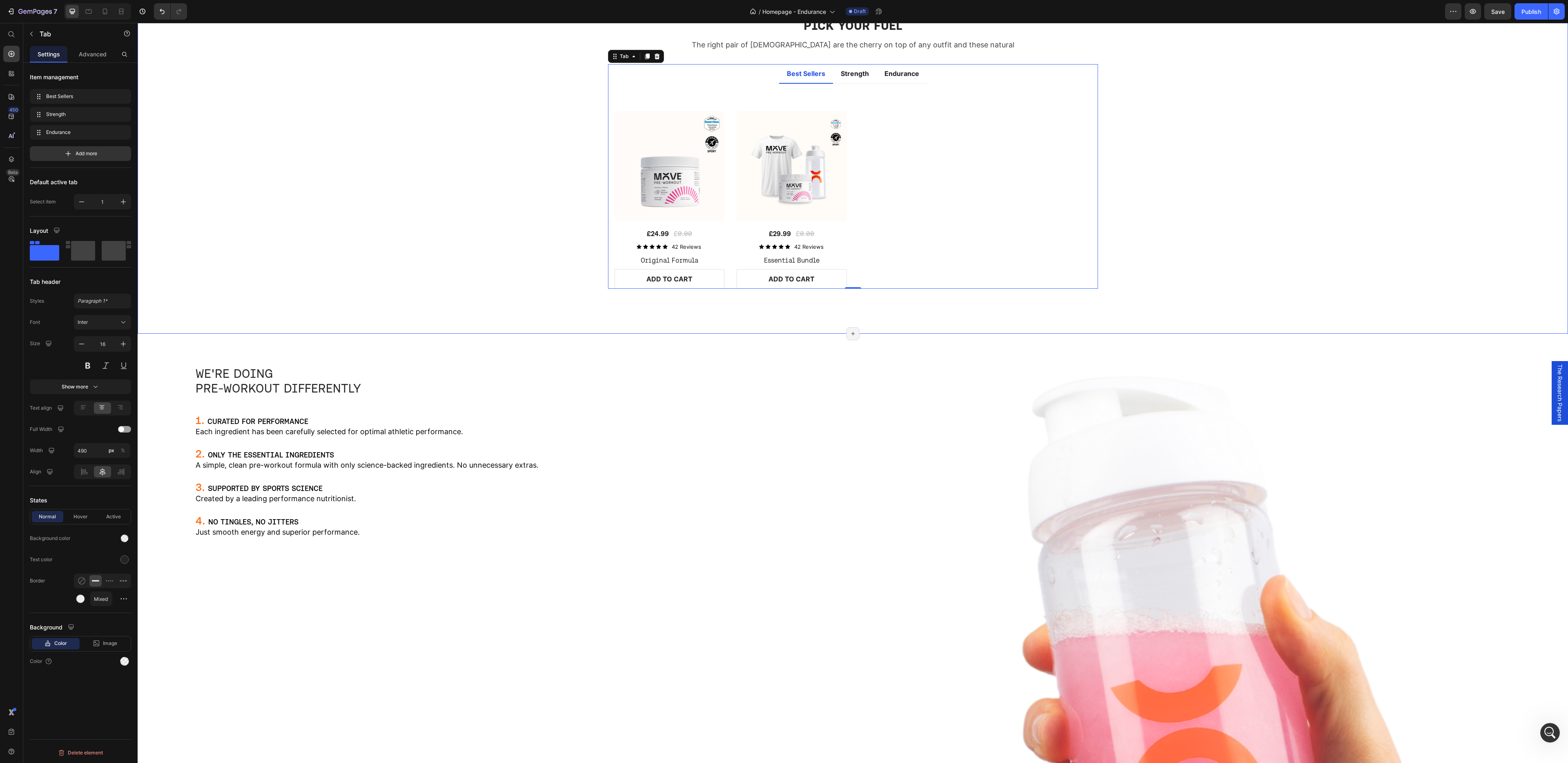 click on "Advanced" at bounding box center [93, 54] 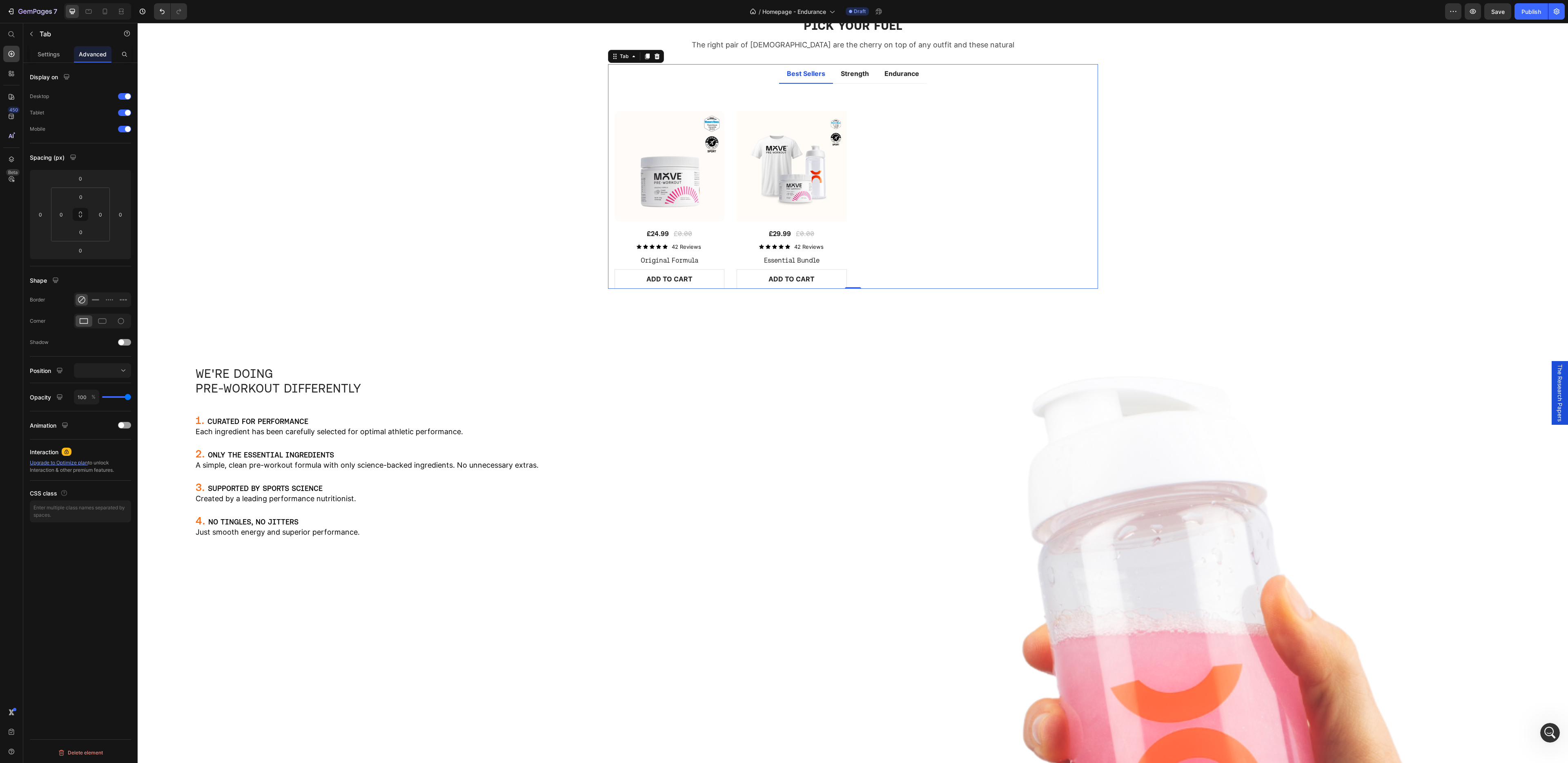 click on "Advanced" at bounding box center (93, 54) 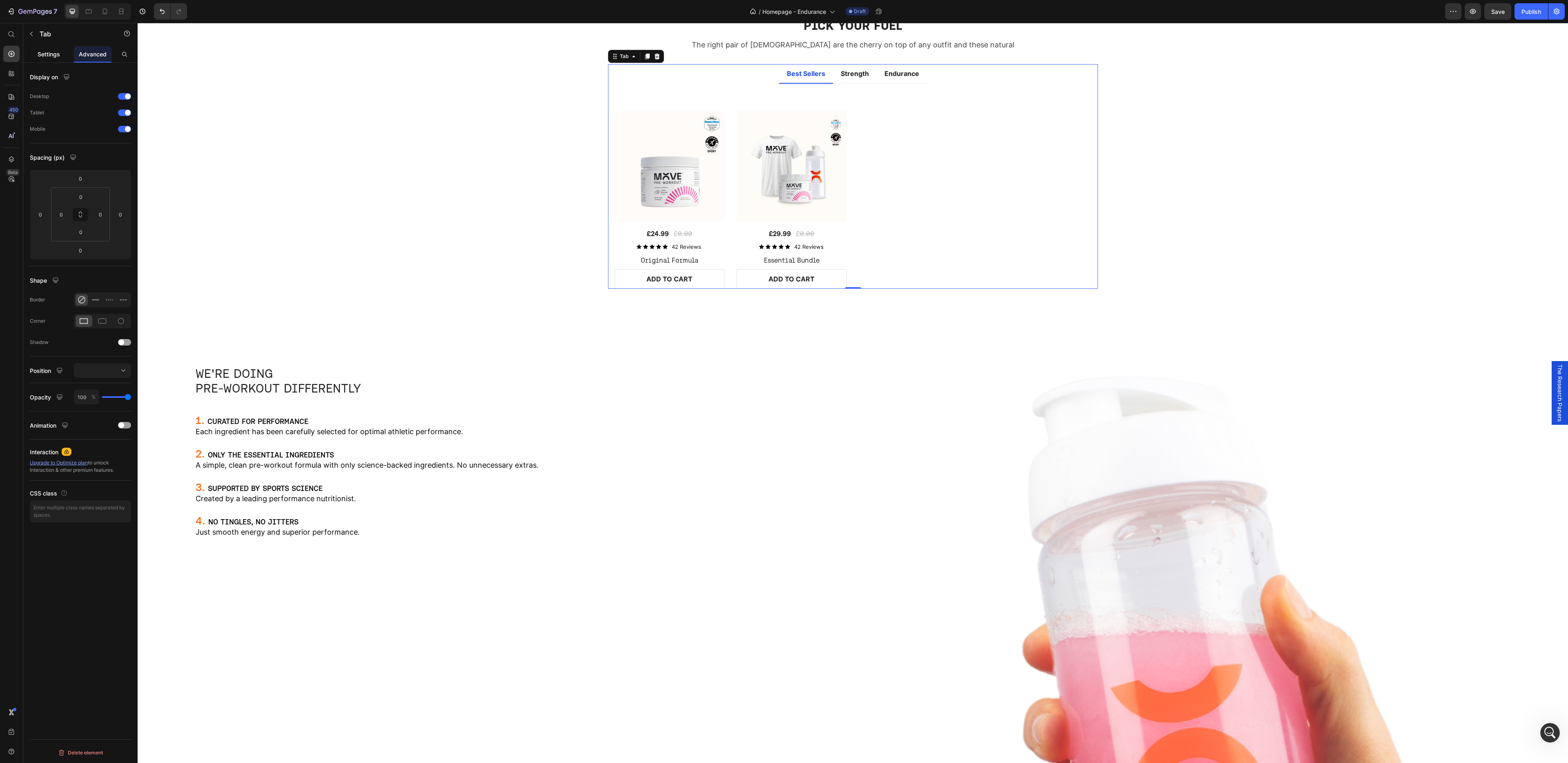 click on "Settings" at bounding box center (49, 54) 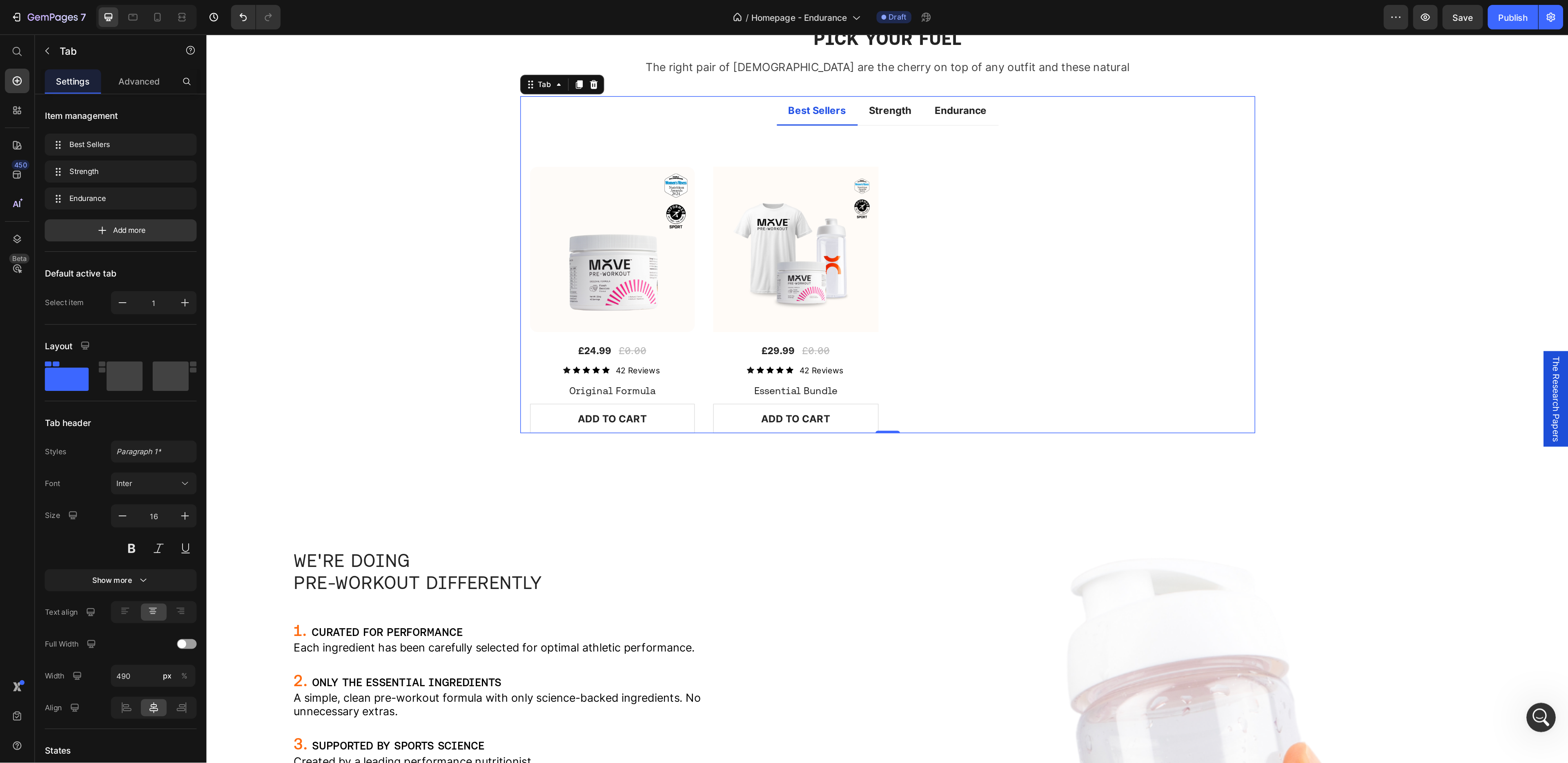 scroll, scrollTop: 2938, scrollLeft: 0, axis: vertical 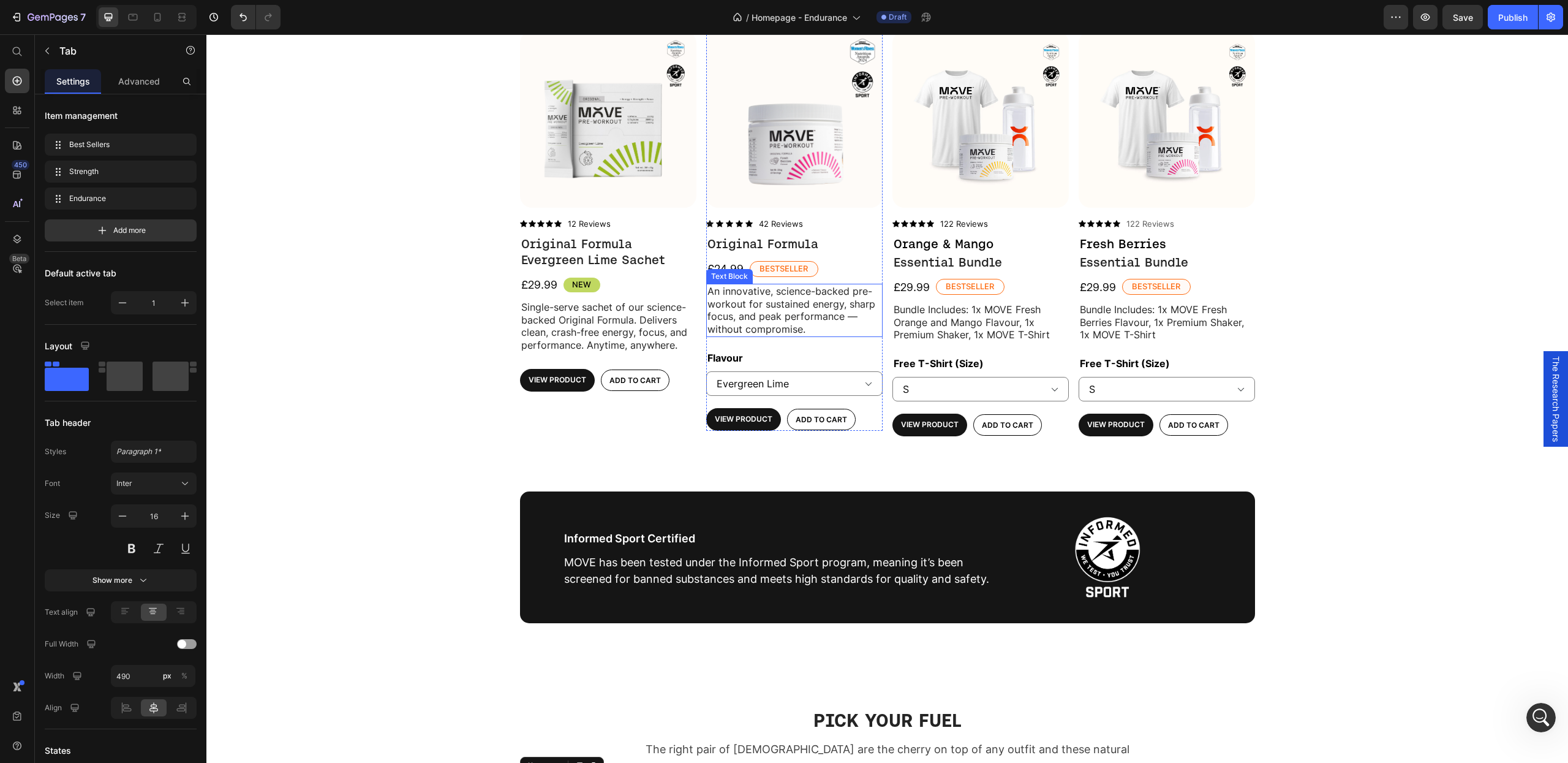 click on "An innovative, science-backed pre-workout for sustained energy, sharp focus, and peak performance — without compromise." at bounding box center (794, 310) 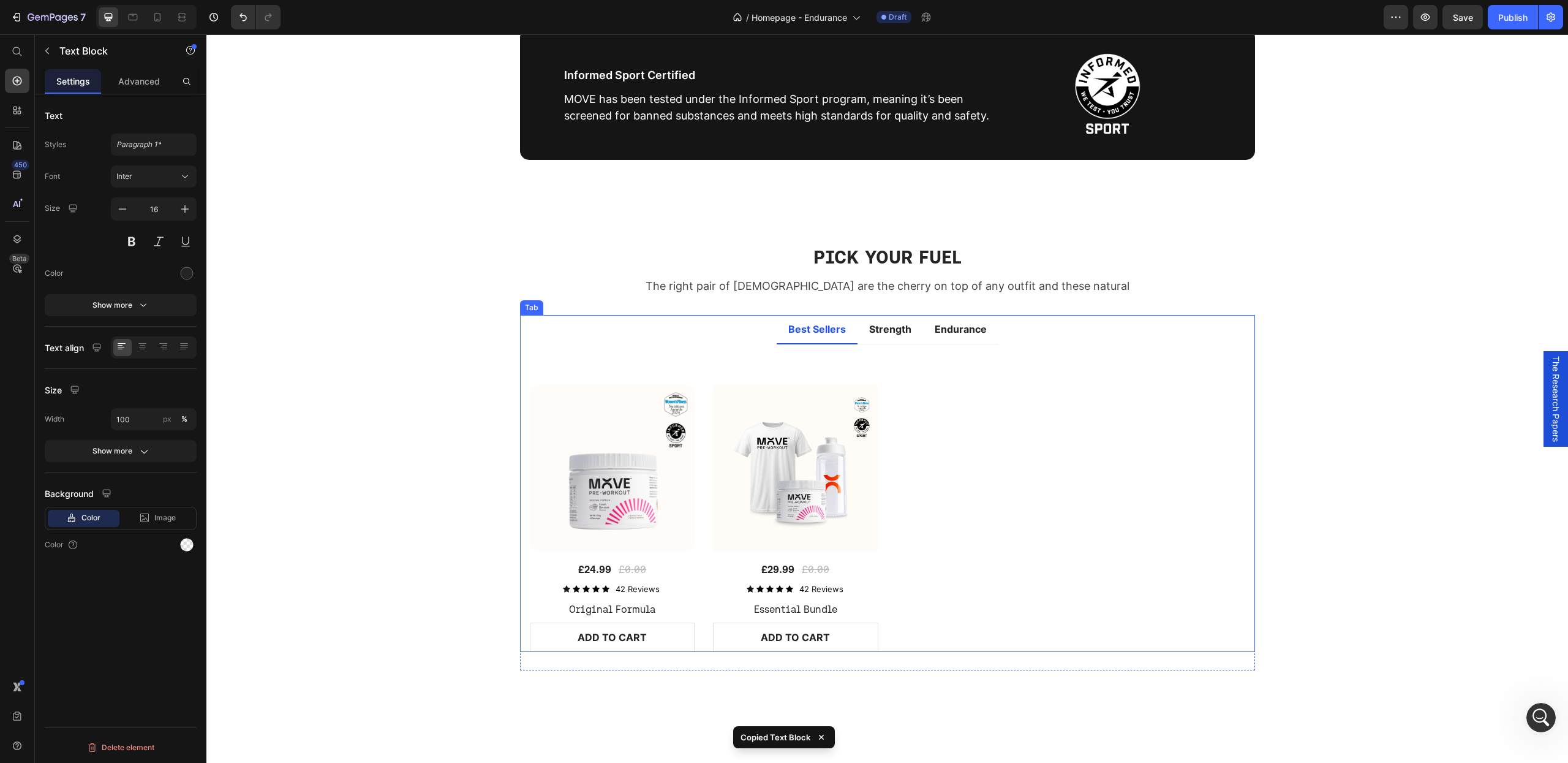scroll, scrollTop: 1087, scrollLeft: 0, axis: vertical 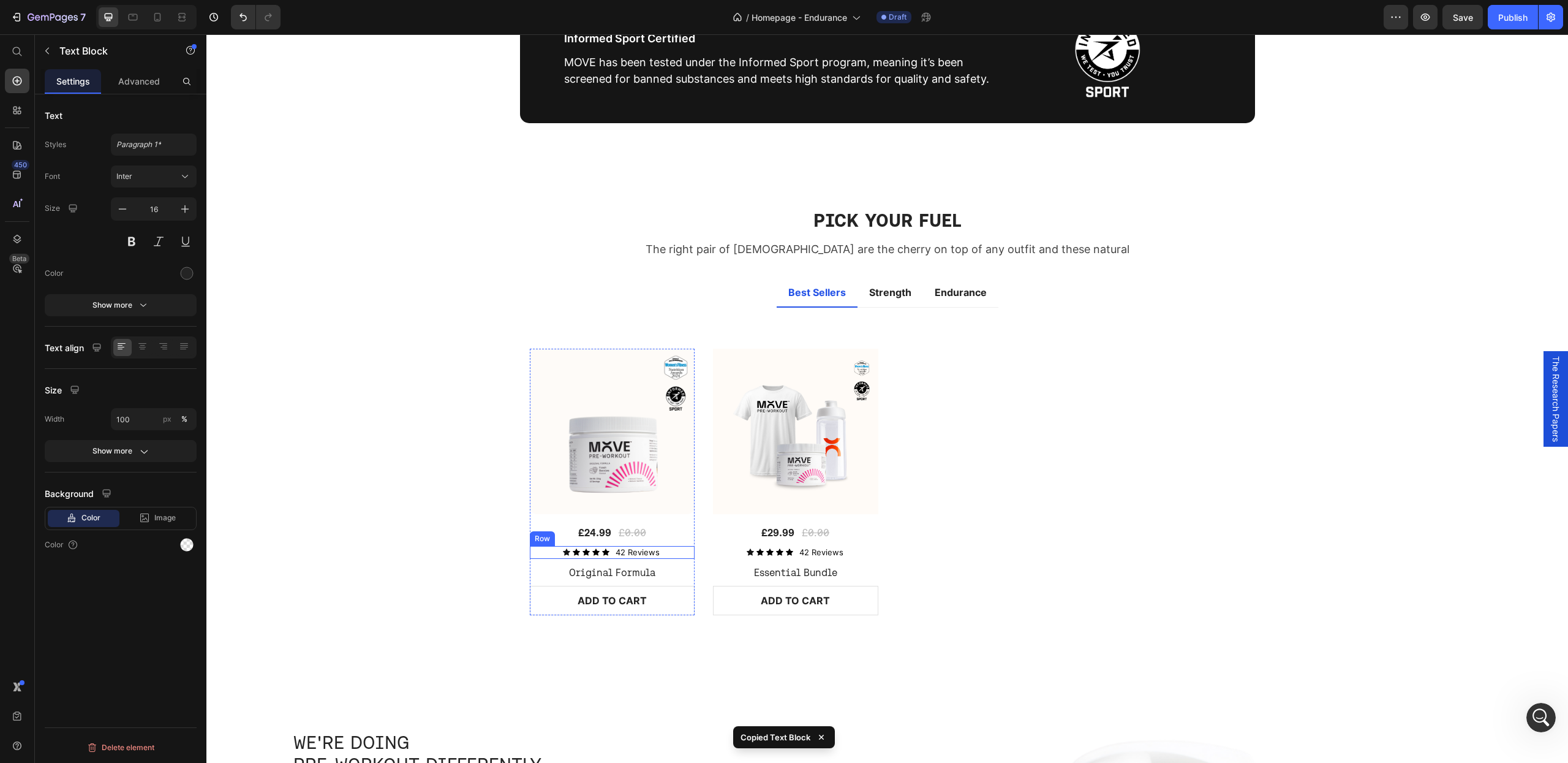 click on "Icon Icon Icon Icon Icon Icon List 42 Reviews Text Block Row" at bounding box center [612, 552] 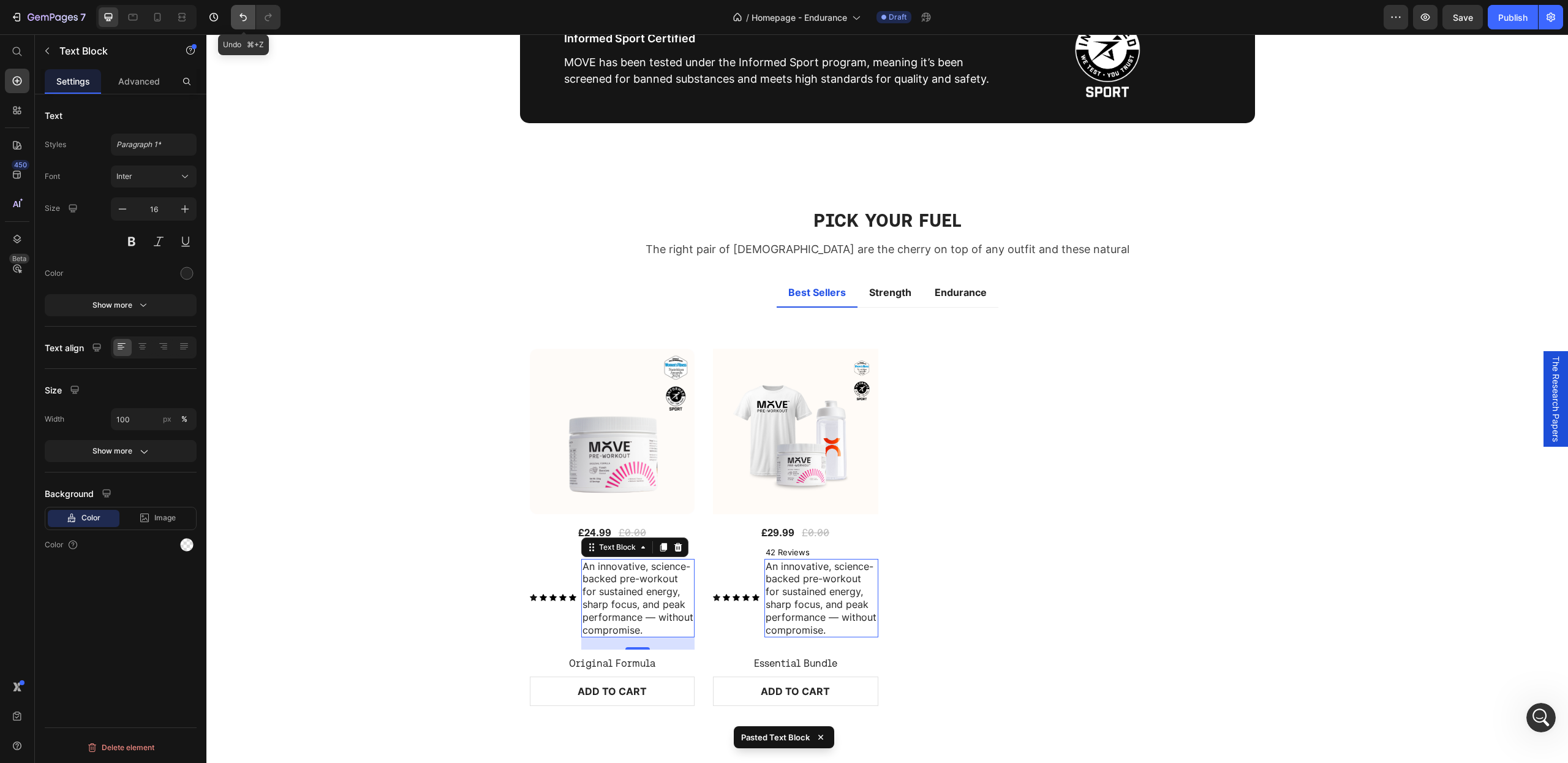 click 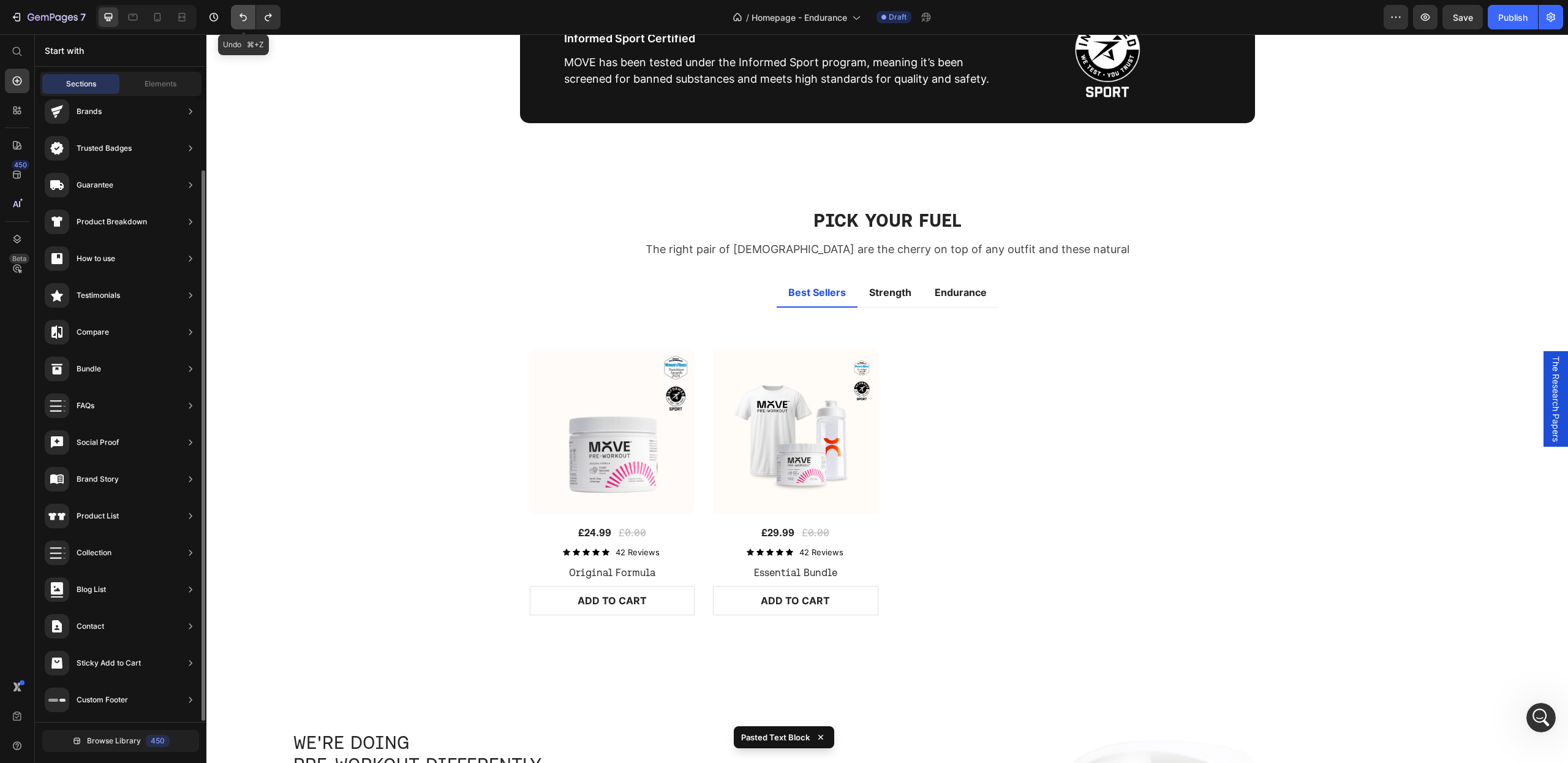 scroll, scrollTop: 85, scrollLeft: 0, axis: vertical 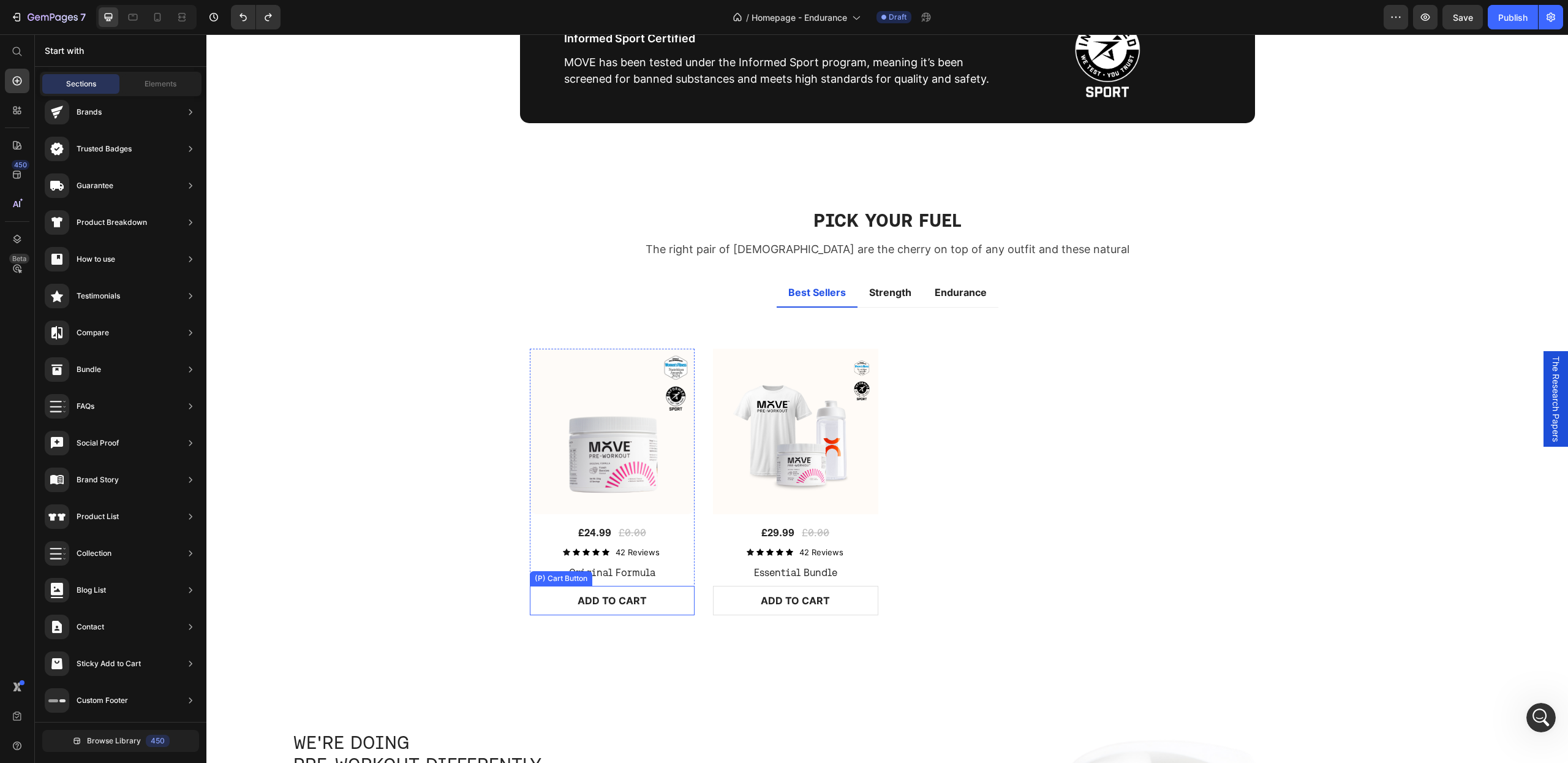 click on "(P) Title" at bounding box center (549, 556) 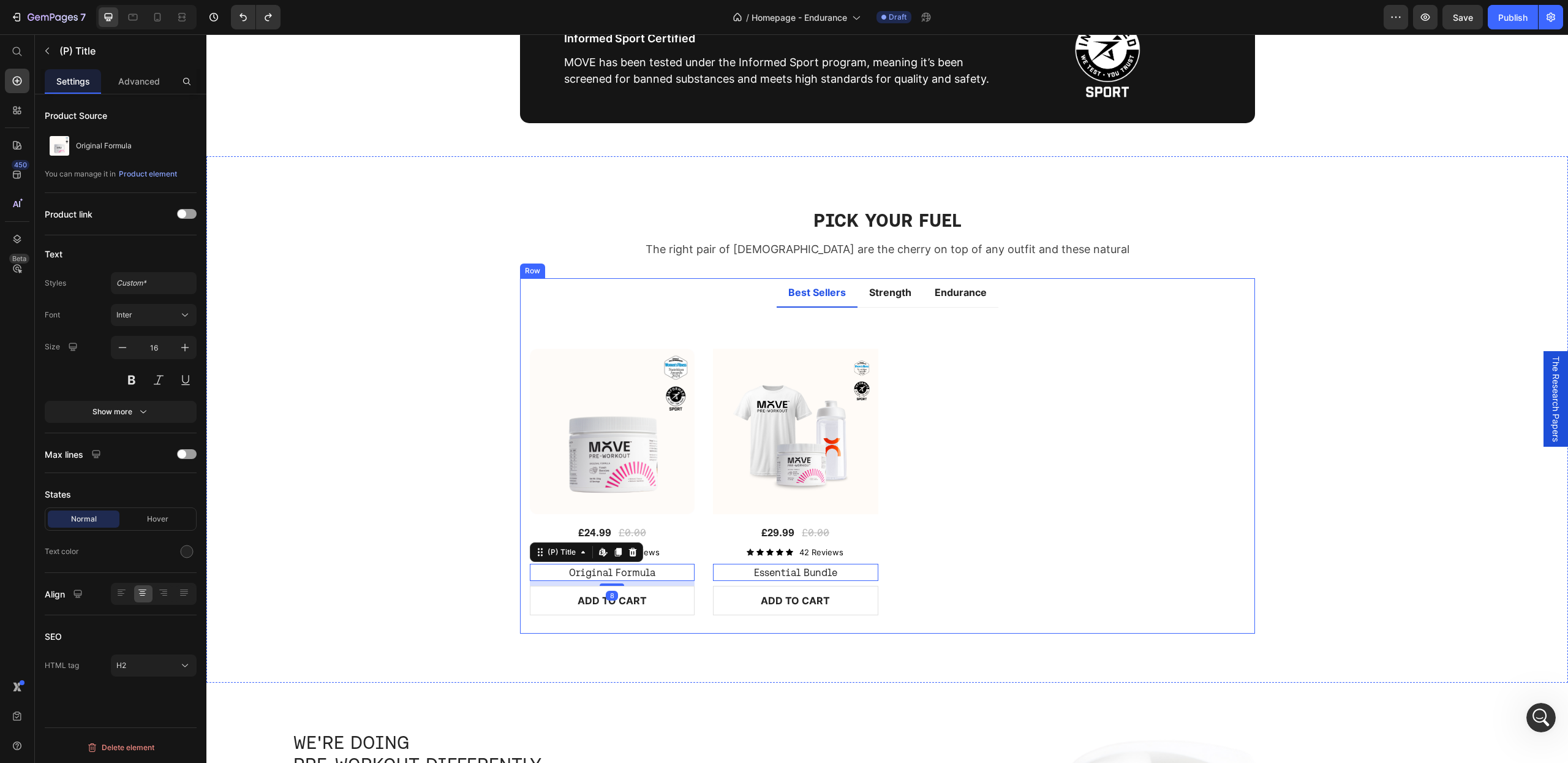 click on "Best Sellers Strength Endurance                Title Line (P) Images £24.99 (P) Price £0.00 (P) Price Row Icon Icon Icon Icon Icon Icon List 42 Reviews Text Block Row Original Formula (P) Title   Edit content in Shopify 8 ADD TO CART (P) Cart Button Row (P) Images £29.99 (P) Price £0.00 (P) Price Row Icon Icon Icon Icon Icon Icon List 42 Reviews Text Block Row Essential Bundle (P) Title   Edit content in Shopify 0 ADD TO CART (P) Cart Button Row Product List View All Button                Title Line 0% off Product Badge (P) Images £24.99 (P) Price £0.00 (P) Price Row Original Formula (P) Title                Icon                Icon                Icon                Icon
Icon Icon List Hoz 3 reviews Text block Row ADD TO CART (P) Cart Button Row 0% off Product Badge (P) Images £29.99 (P) Price £0.00 (P) Price Row Original Formula Evergreen Lime Sachet (P) Title                Icon                Icon                Icon                Icon
Icon Icon List Hoz 3 reviews" at bounding box center (888, 455) 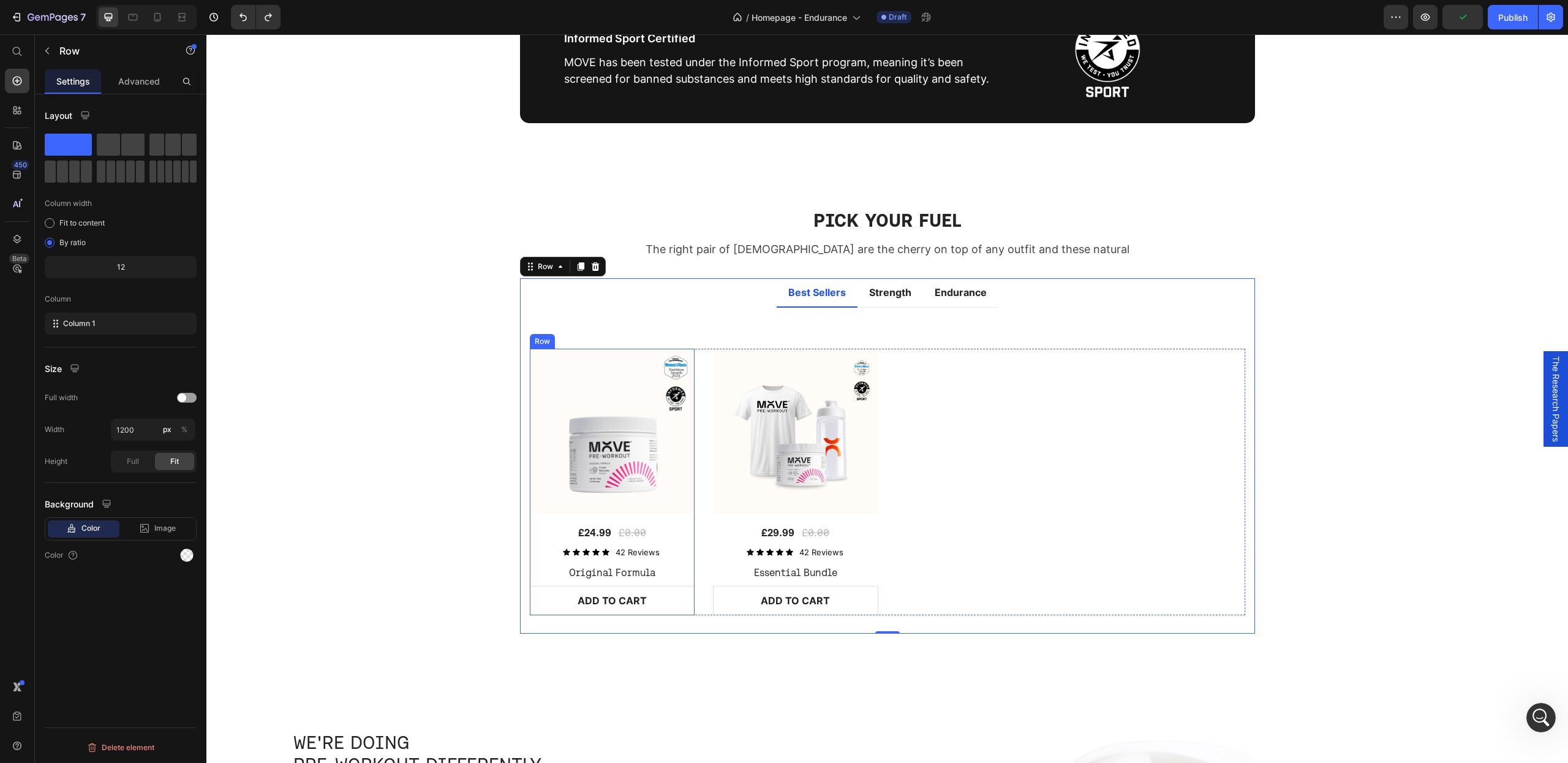 click on "(P) Images £24.99 (P) Price £0.00 (P) Price Row Icon Icon Icon Icon Icon Icon List 42 Reviews Text Block Row Original Formula (P) Title ADD TO CART (P) Cart Button" at bounding box center [612, 482] 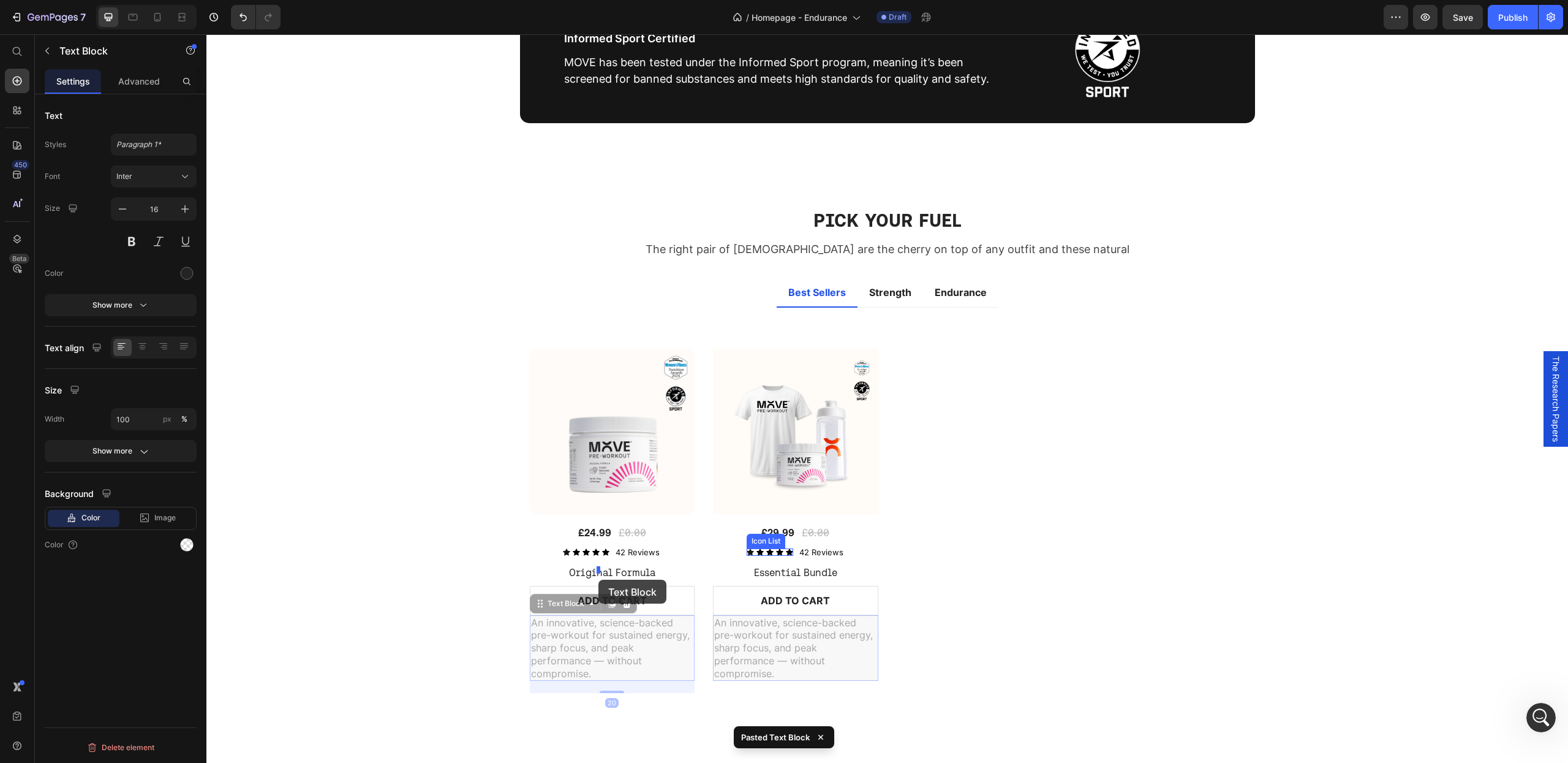drag, startPoint x: 650, startPoint y: 661, endPoint x: 598, endPoint y: 580, distance: 96.25487 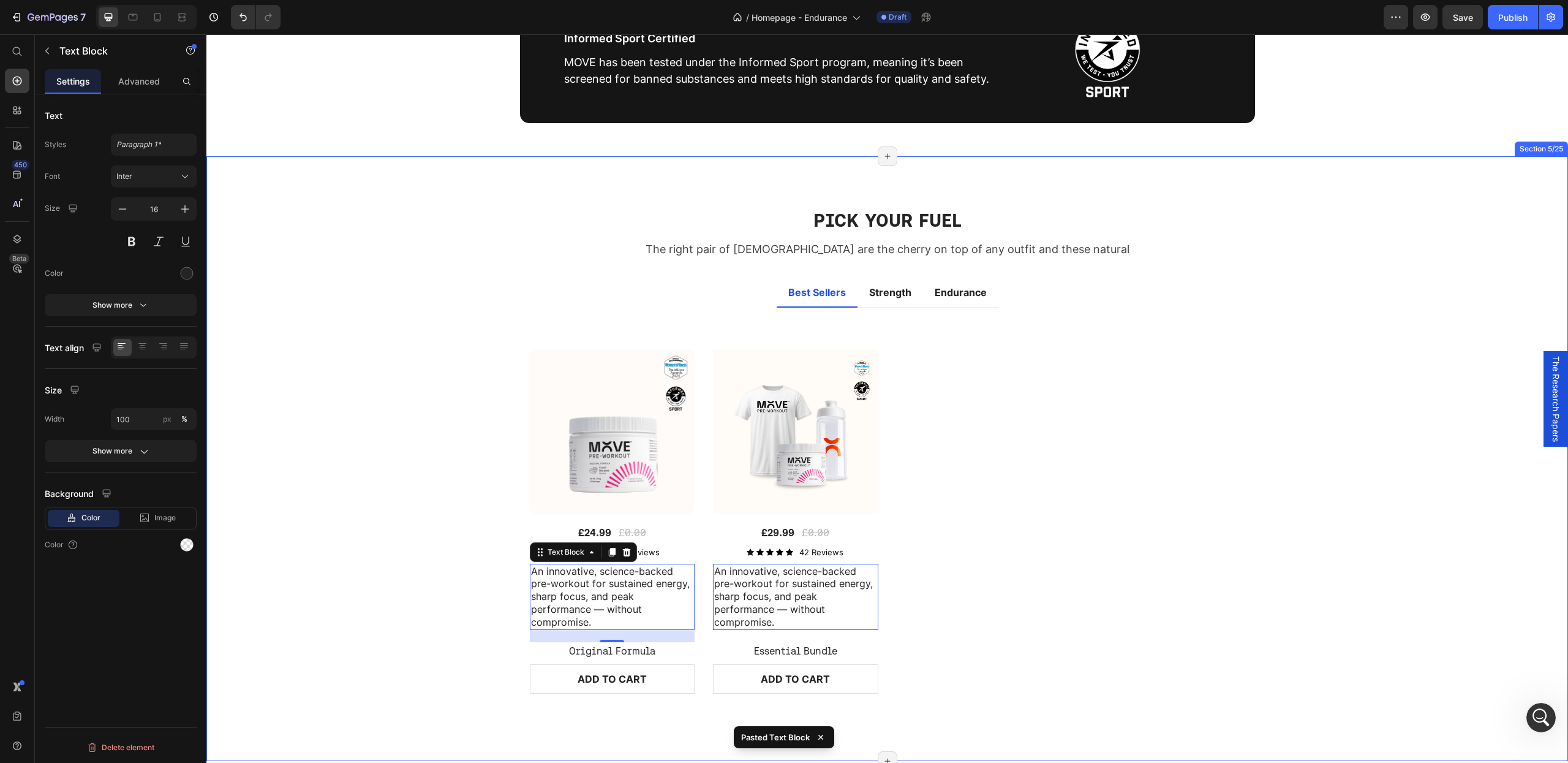 click on "PICK YOUR FUEL Heading The right pair of sunnies are the cherry on top of any outfit and these natural Text block Row Best Sellers Strength Endurance                Title Line (P) Images £24.99 (P) Price £0.00 (P) Price Row Icon Icon Icon Icon Icon Icon List 42 Reviews Text Block Row An innovative, science-backed pre-workout for sustained energy, sharp focus, and peak performance — without compromise. Text Block   20 Original Formula (P) Title ADD TO CART (P) Cart Button Row (P) Images £29.99 (P) Price £0.00 (P) Price Row Icon Icon Icon Icon Icon Icon List 42 Reviews Text Block Row An innovative, science-backed pre-workout for sustained energy, sharp focus, and peak performance — without compromise. Text Block   0 Essential Bundle (P) Title ADD TO CART (P) Cart Button Row Product List View All Button                Title Line 0% off Product Badge (P) Images £24.99 (P) Price £0.00 (P) Price Row Original Formula (P) Title                Icon                Icon                Icon                Icon" at bounding box center (887, 458) 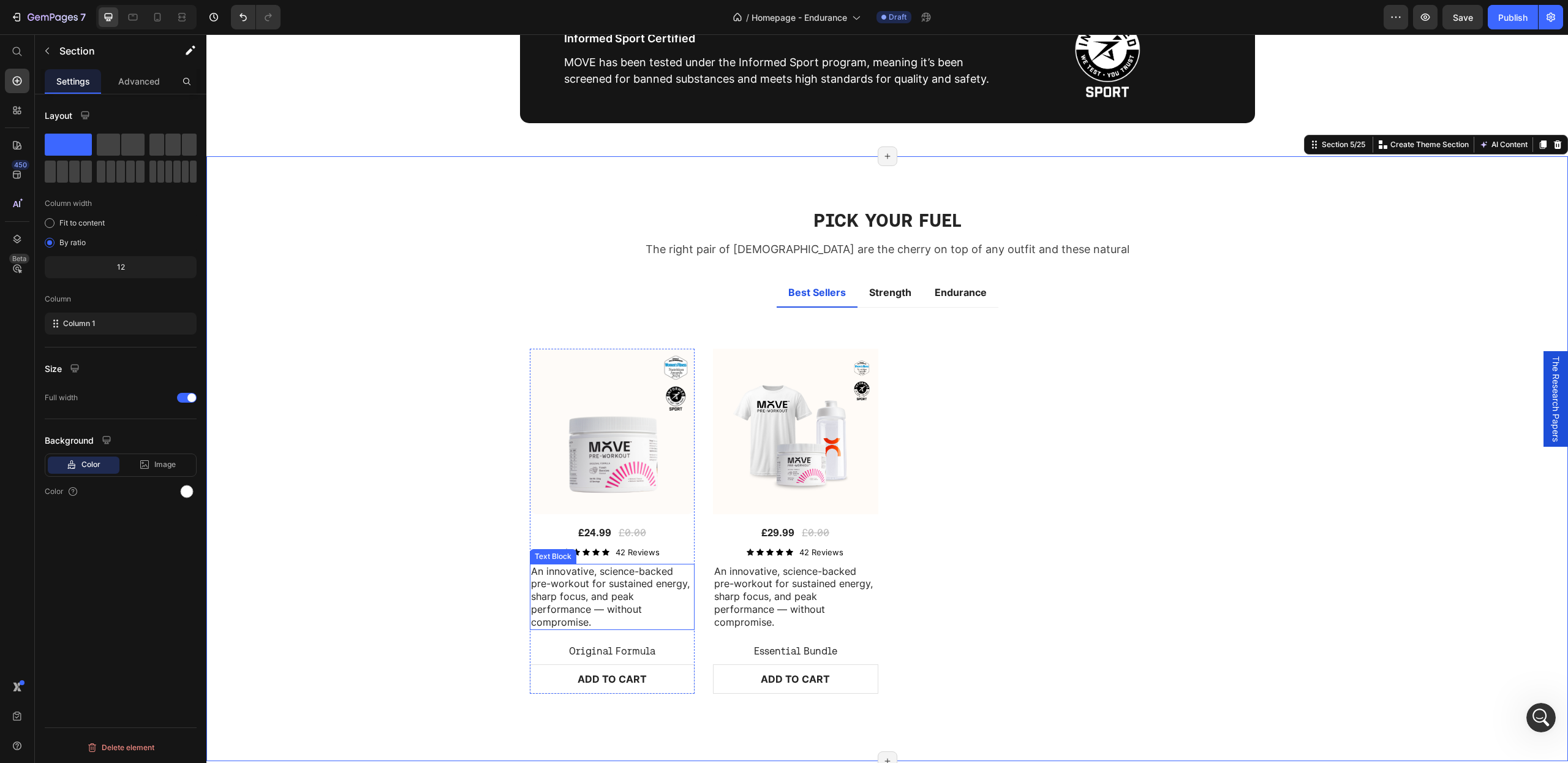 click on "An innovative, science-backed pre-workout for sustained energy, sharp focus, and peak performance — without compromise." at bounding box center (612, 597) 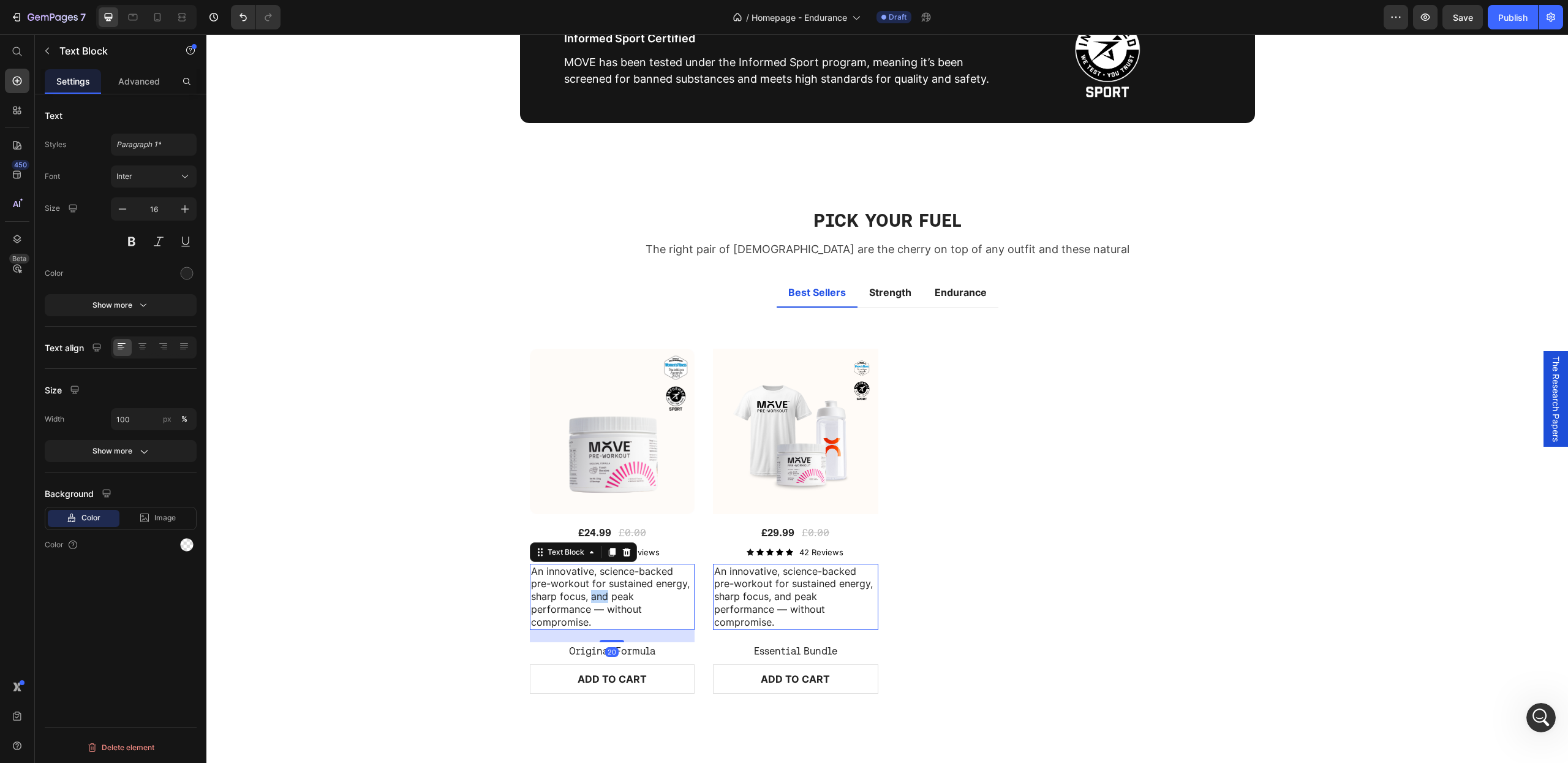 click on "An innovative, science-backed pre-workout for sustained energy, sharp focus, and peak performance — without compromise." at bounding box center [612, 597] 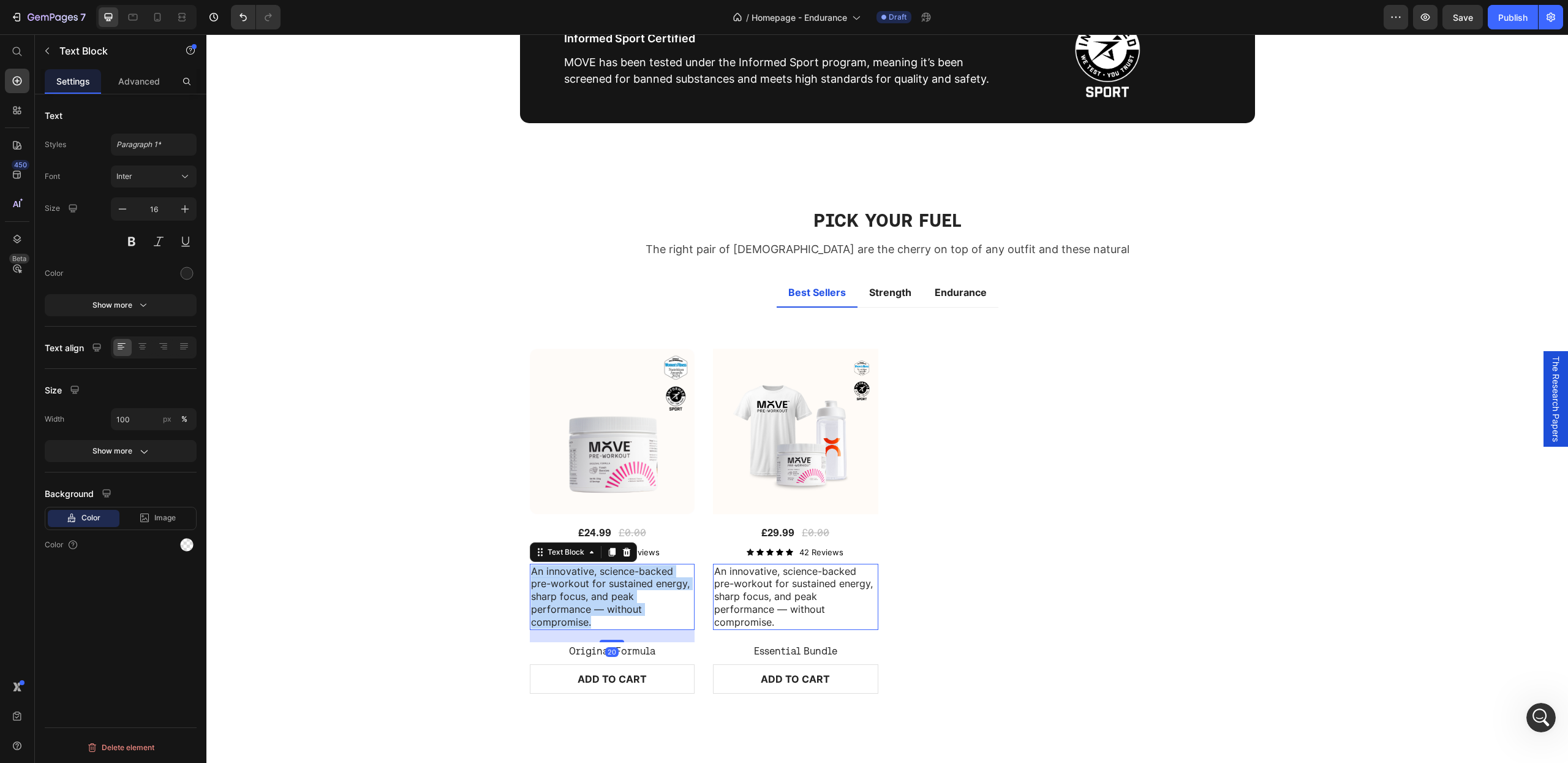 click on "An innovative, science-backed pre-workout for sustained energy, sharp focus, and peak performance — without compromise." at bounding box center [612, 597] 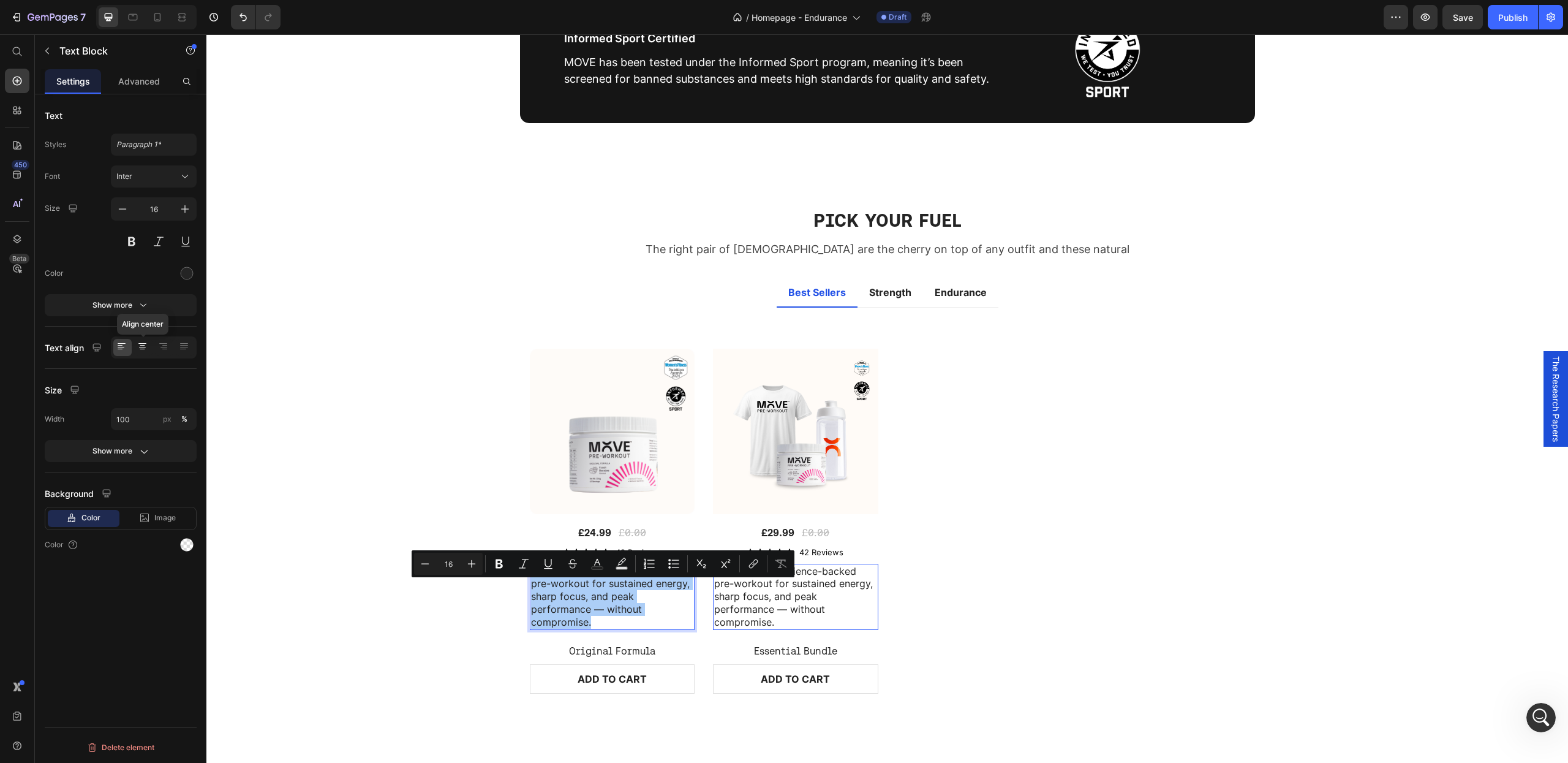 click 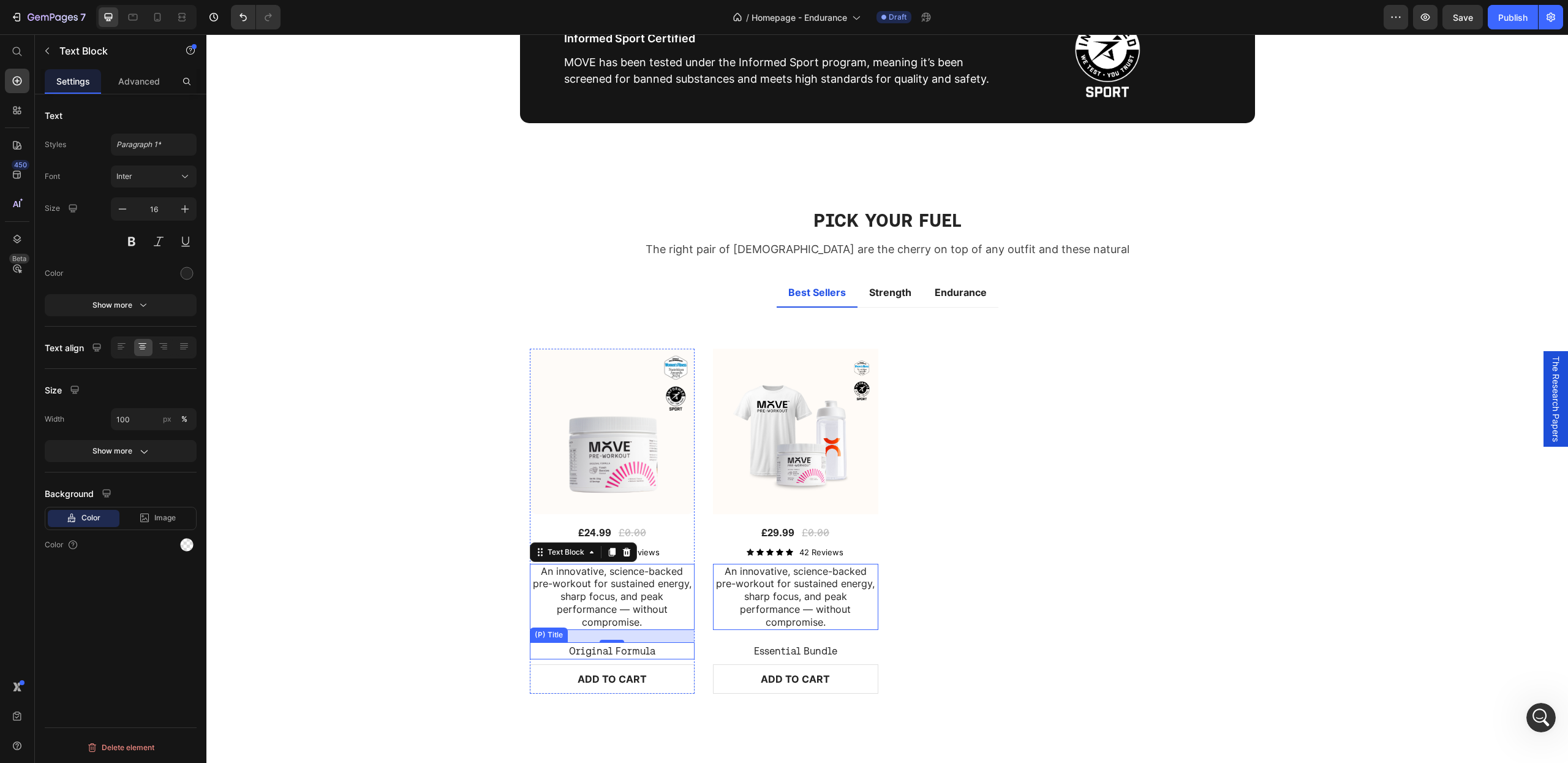 click on "Original Formula" at bounding box center (612, 651) 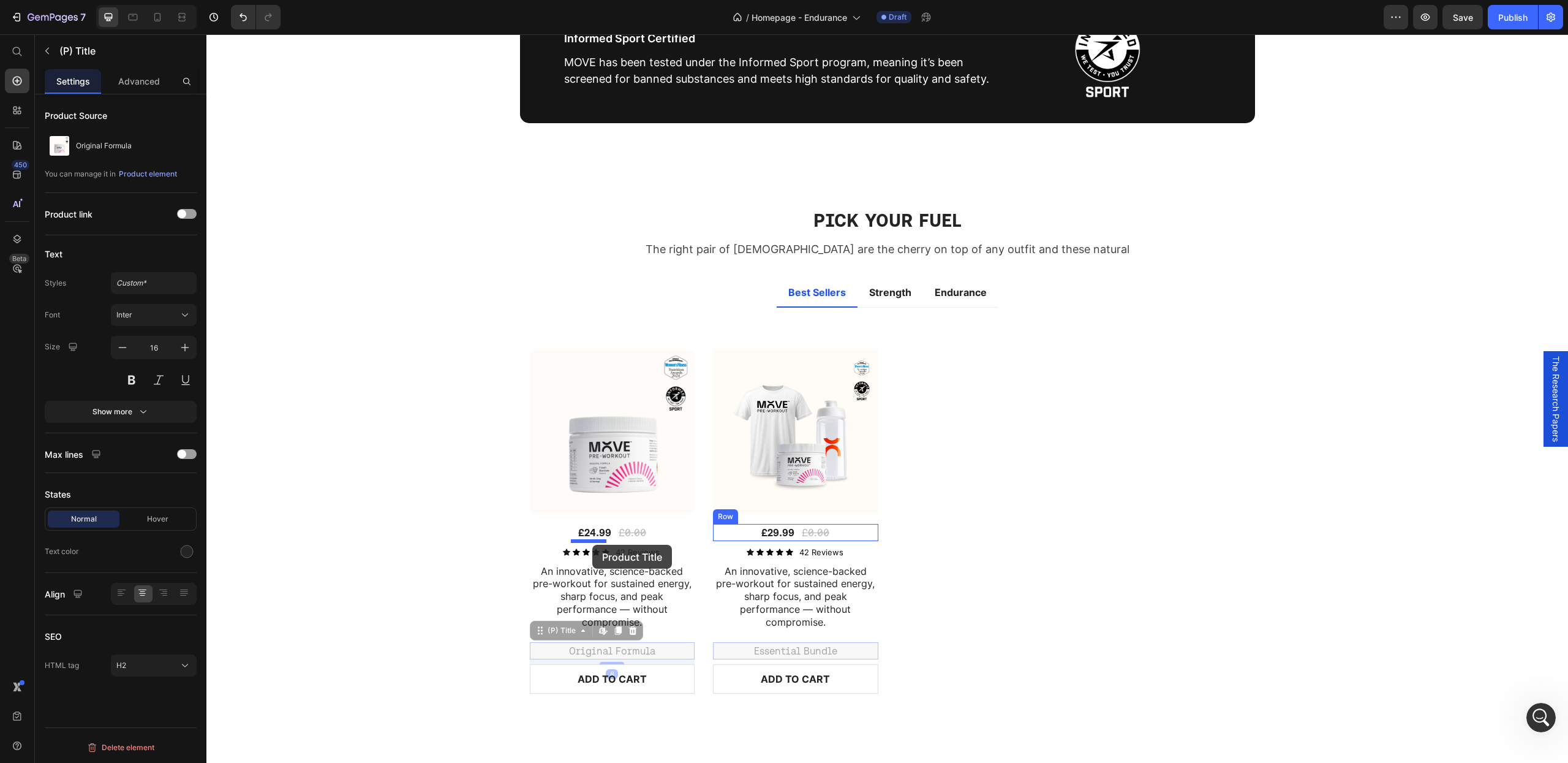 drag, startPoint x: 552, startPoint y: 668, endPoint x: 592, endPoint y: 545, distance: 129.3406 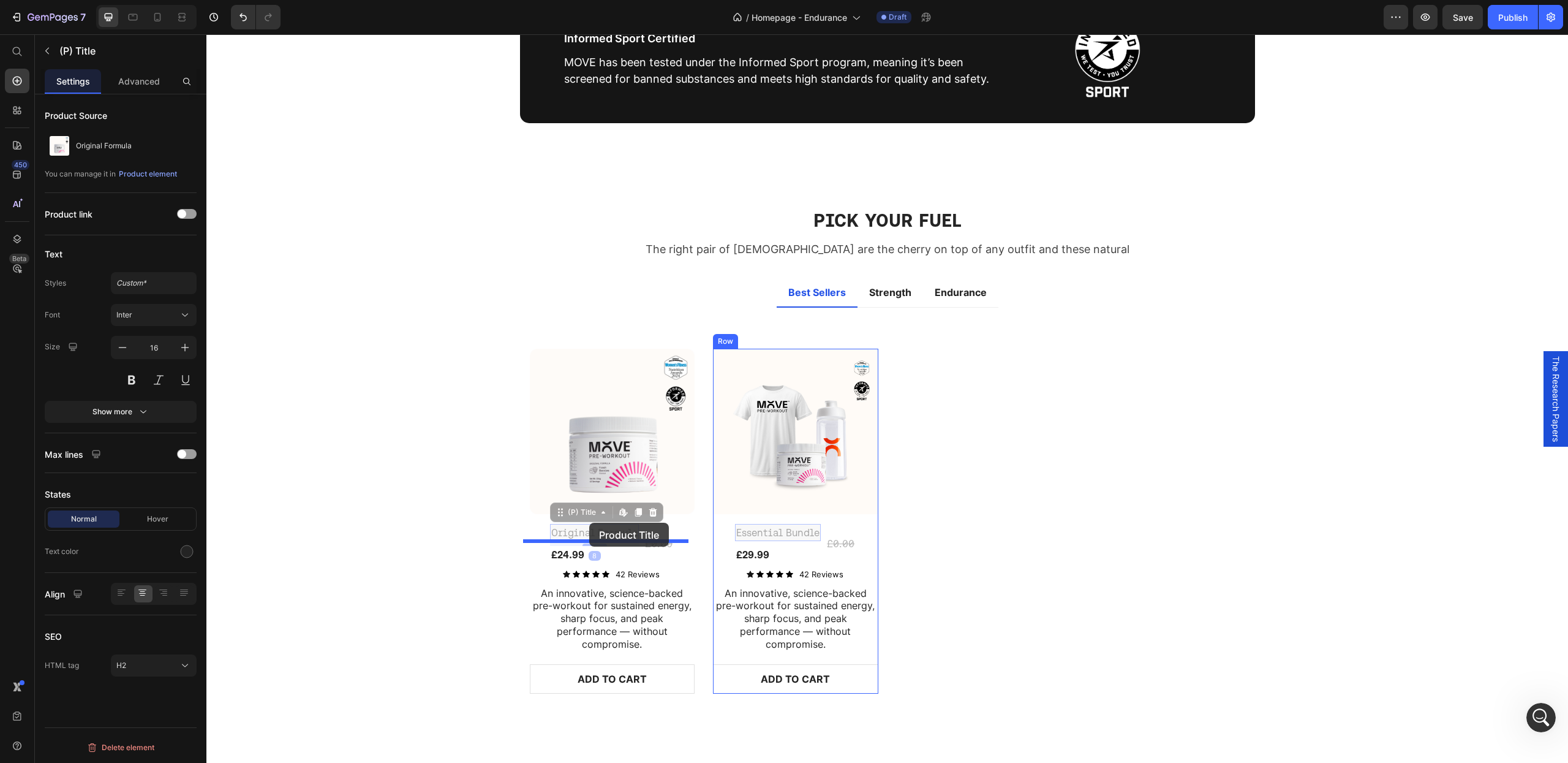 drag, startPoint x: 584, startPoint y: 550, endPoint x: 589, endPoint y: 523, distance: 27.45906 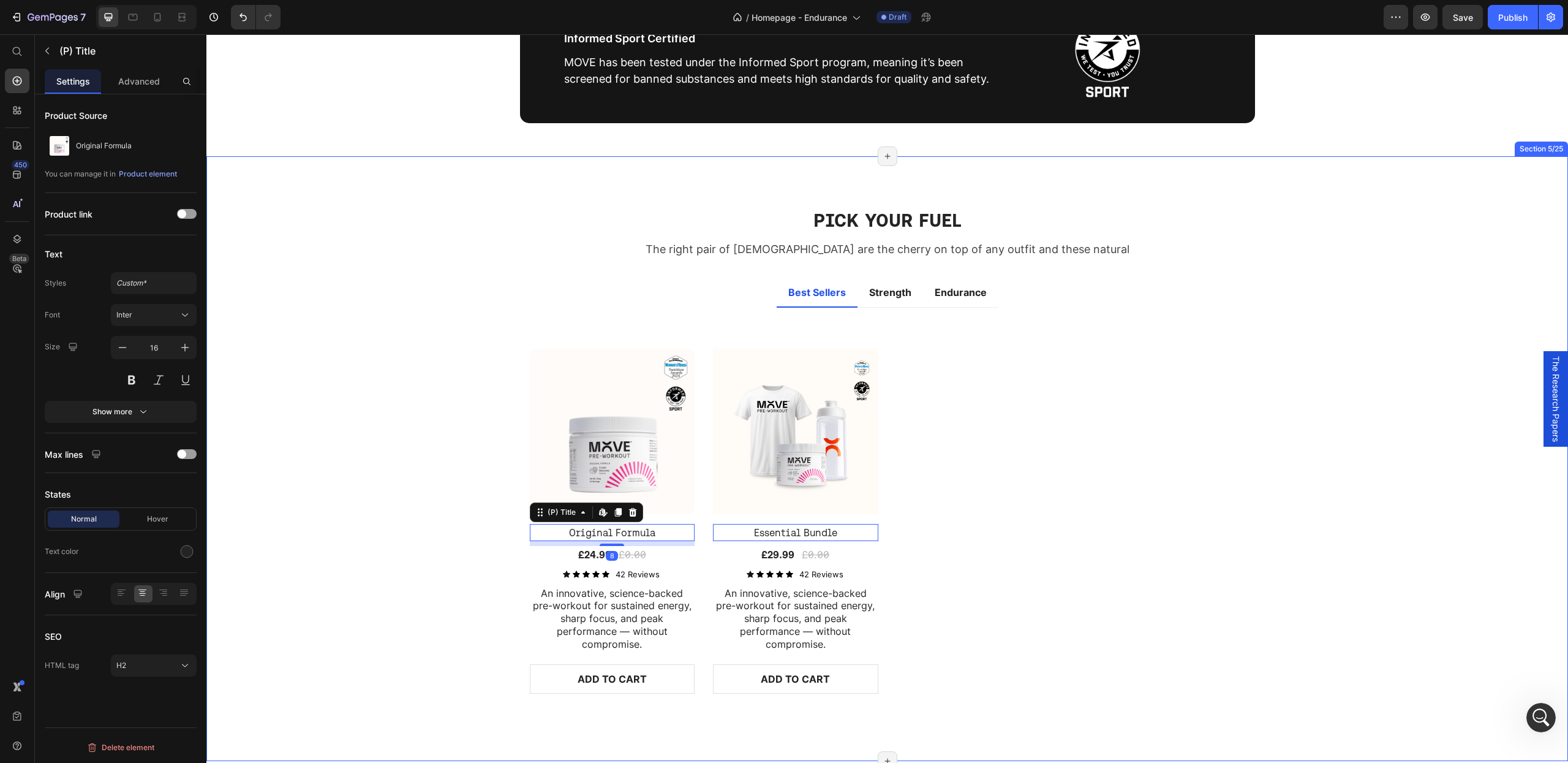 click on "PICK YOUR FUEL Heading The right pair of sunnies are the cherry on top of any outfit and these natural Text block Row Best Sellers Strength Endurance                Title Line (P) Images Original Formula (P) Title   Edit content in Shopify 8 £24.99 (P) Price £0.00 (P) Price Row Icon Icon Icon Icon Icon Icon List 42 Reviews Text Block Row An innovative, science-backed pre-workout for sustained energy, sharp focus, and peak performance — without compromise. Text Block ADD TO CART (P) Cart Button Row (P) Images Essential Bundle (P) Title   Edit content in Shopify 0 £29.99 (P) Price £0.00 (P) Price Row Icon Icon Icon Icon Icon Icon List 42 Reviews Text Block Row An innovative, science-backed pre-workout for sustained energy, sharp focus, and peak performance — without compromise. Text Block ADD TO CART (P) Cart Button Row Product List View All Button                Title Line 0% off Product Badge (P) Images £24.99 (P) Price £0.00 (P) Price Row Original Formula (P) Title                Icon Icon Icon Row" at bounding box center (887, 458) 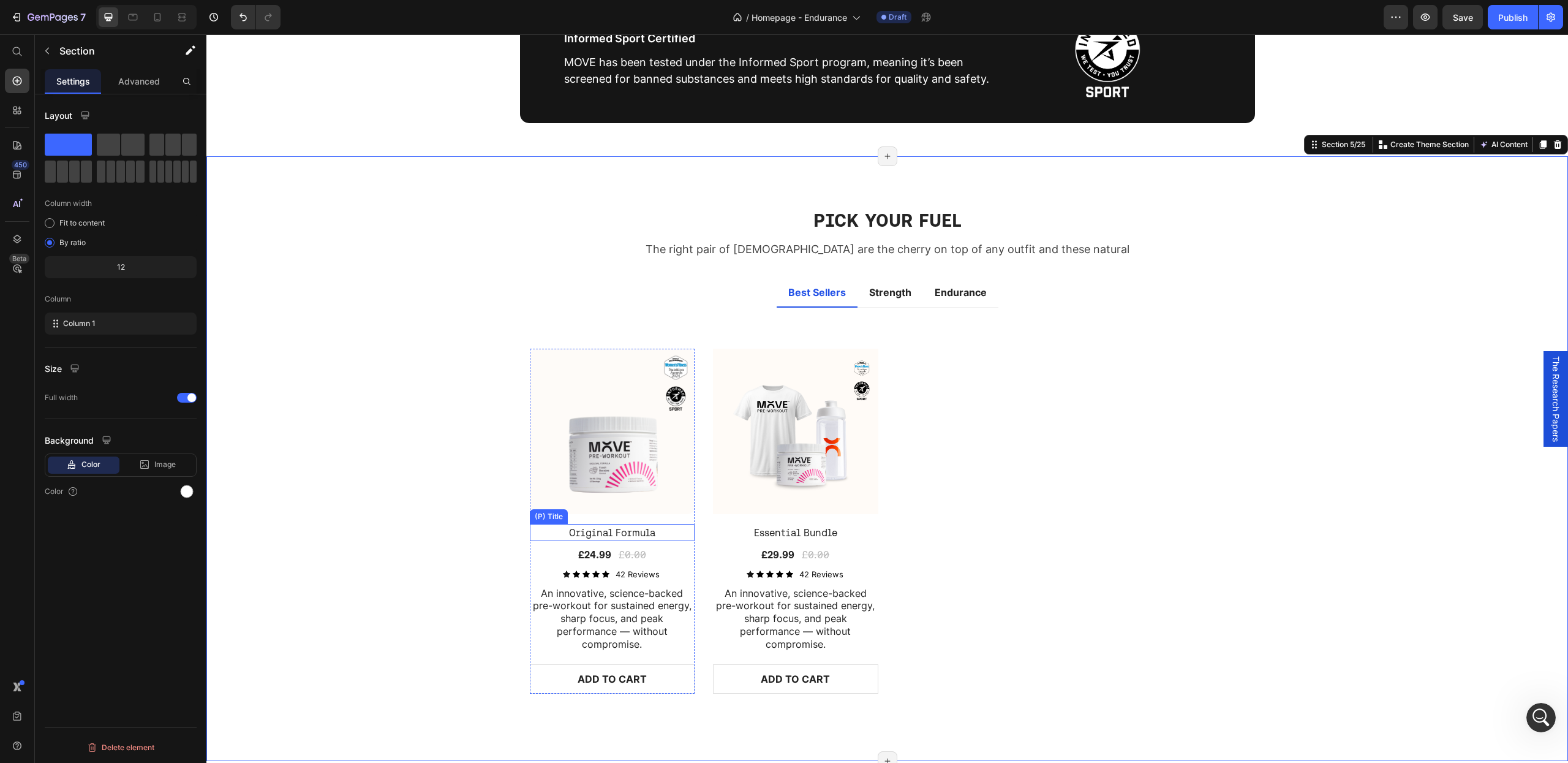 click on "Original Formula" at bounding box center [612, 533] 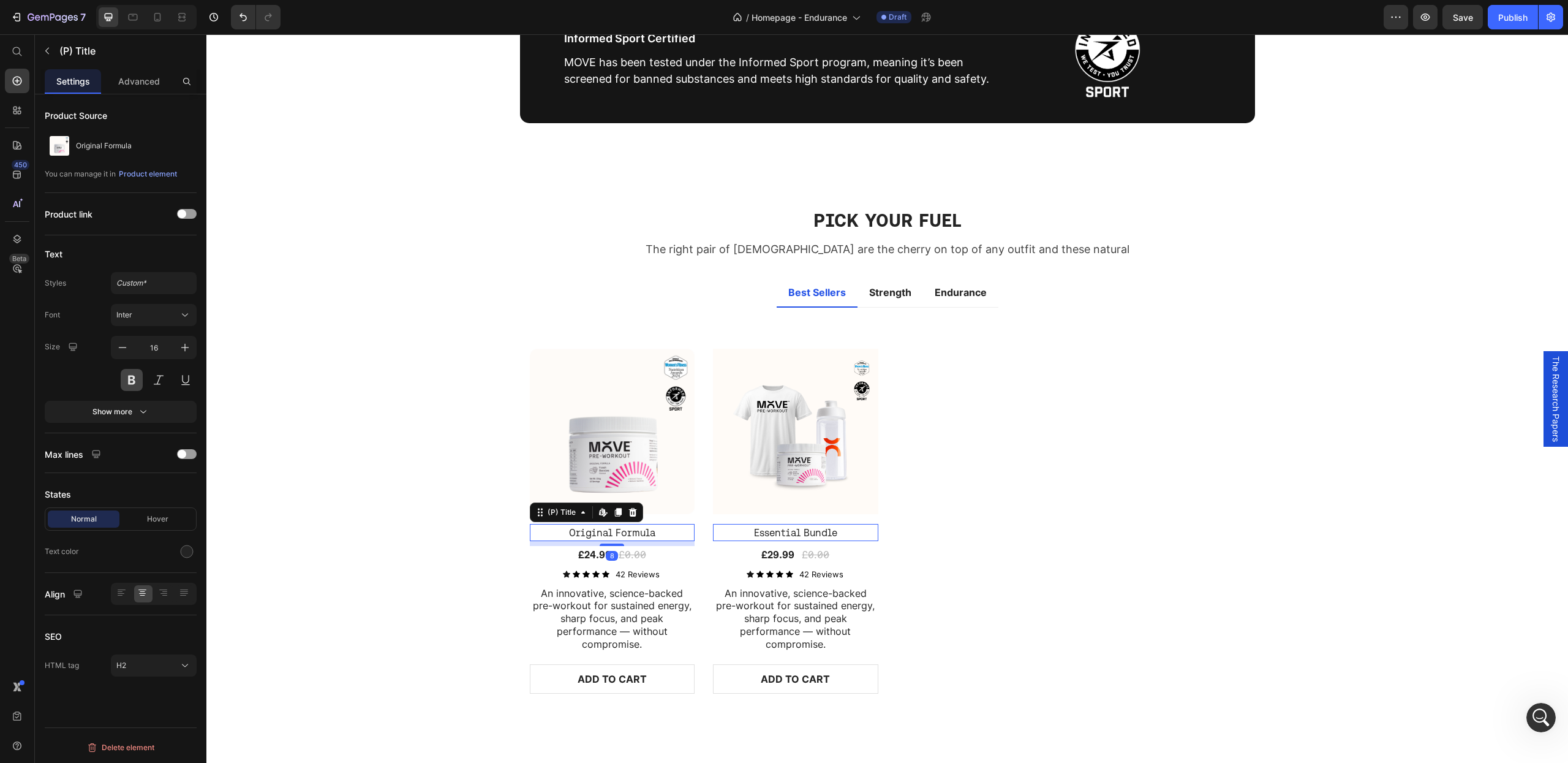 click at bounding box center [132, 380] 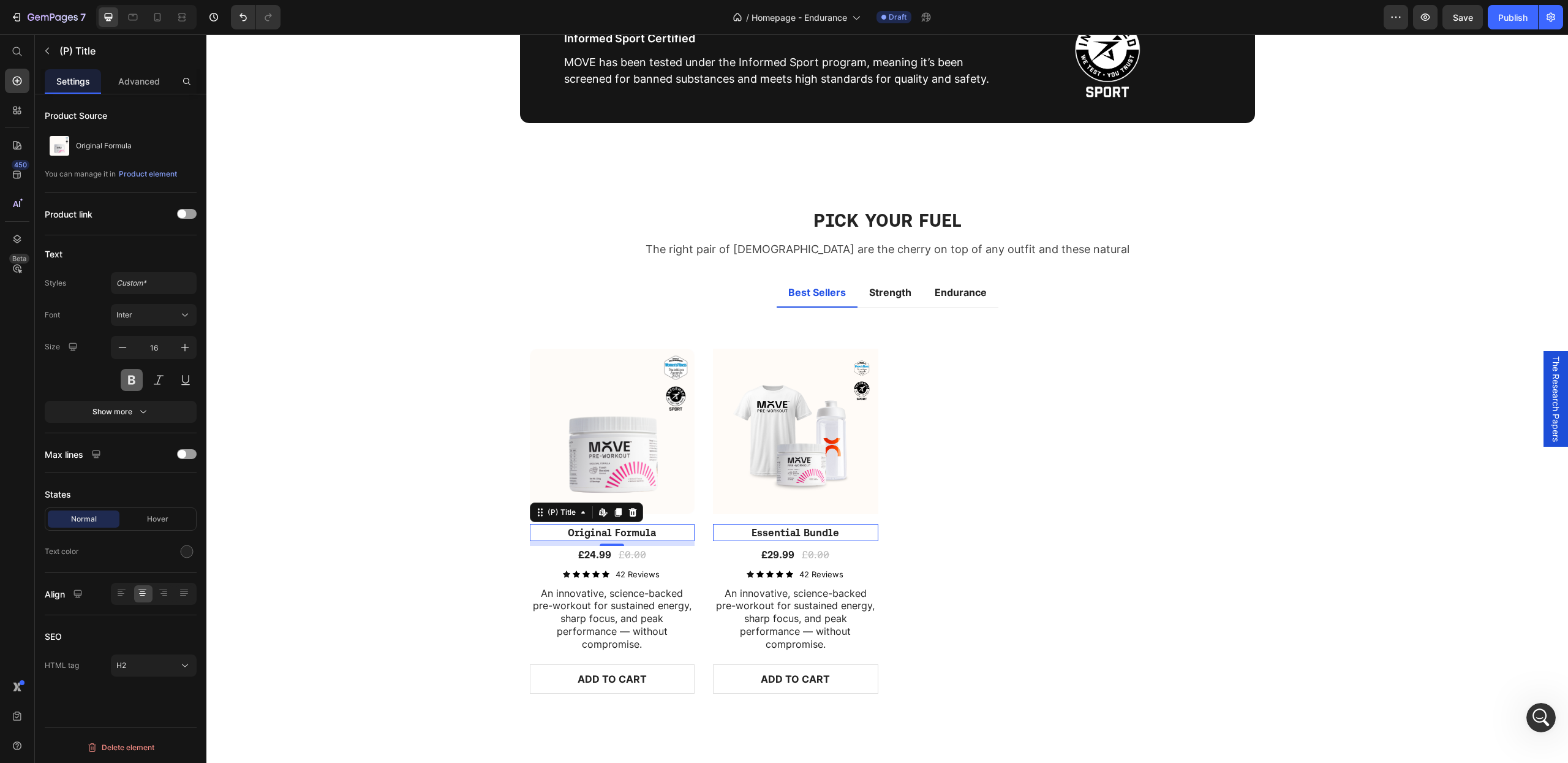 type 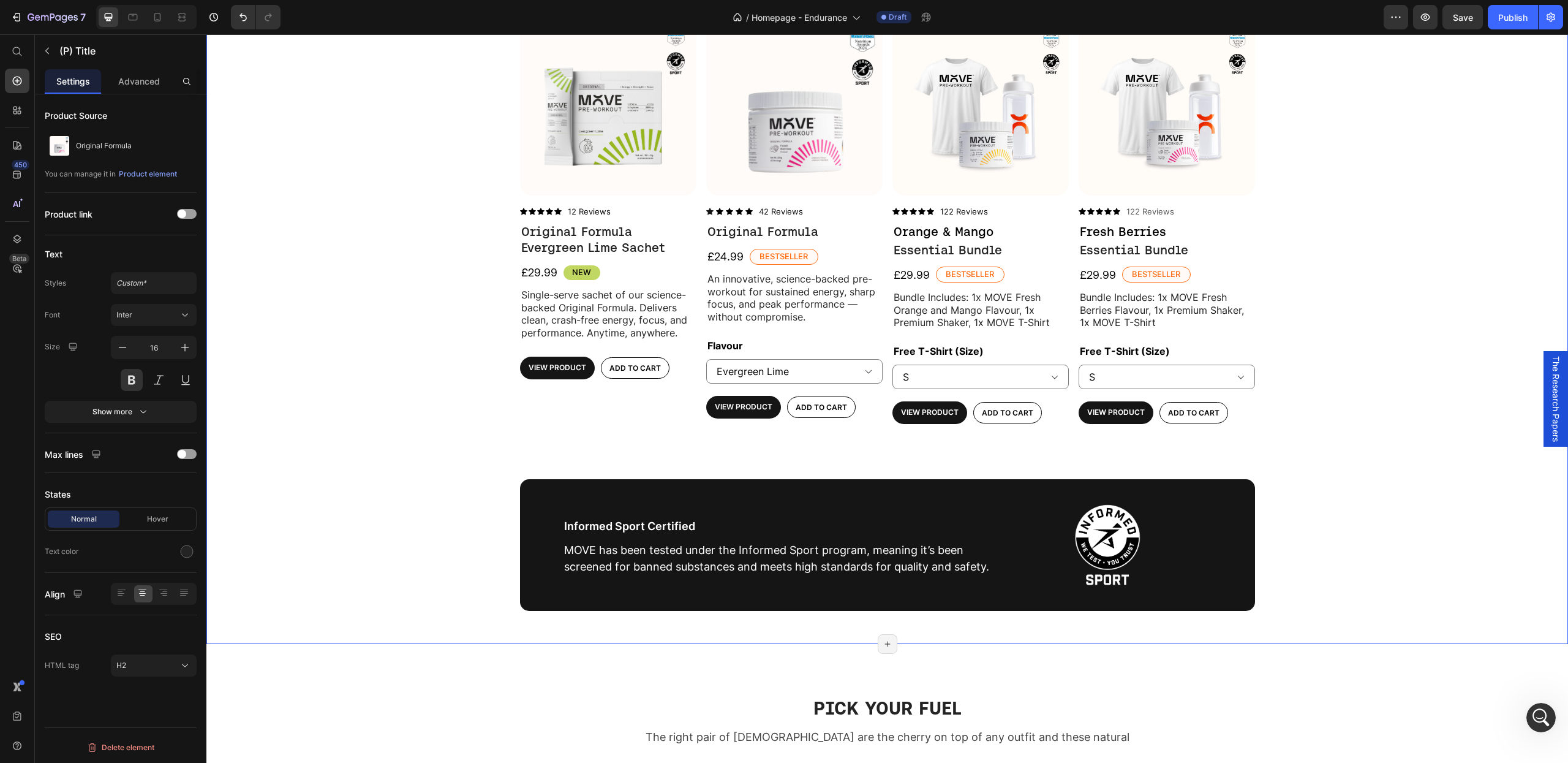 scroll, scrollTop: 556, scrollLeft: 0, axis: vertical 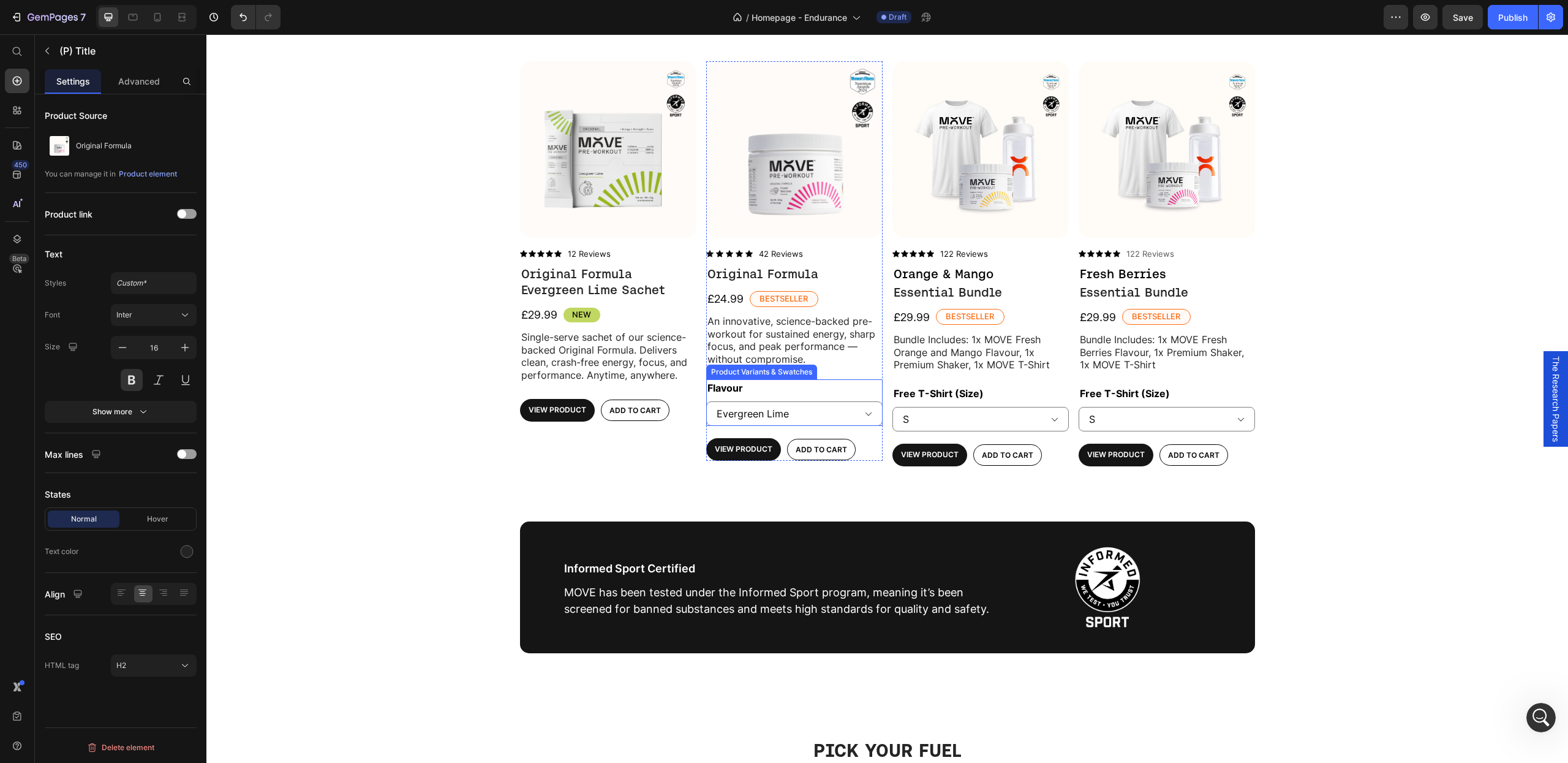 click on "Flavour Evergreen Lime Fresh Berries Orange & Mango" at bounding box center (794, 403) 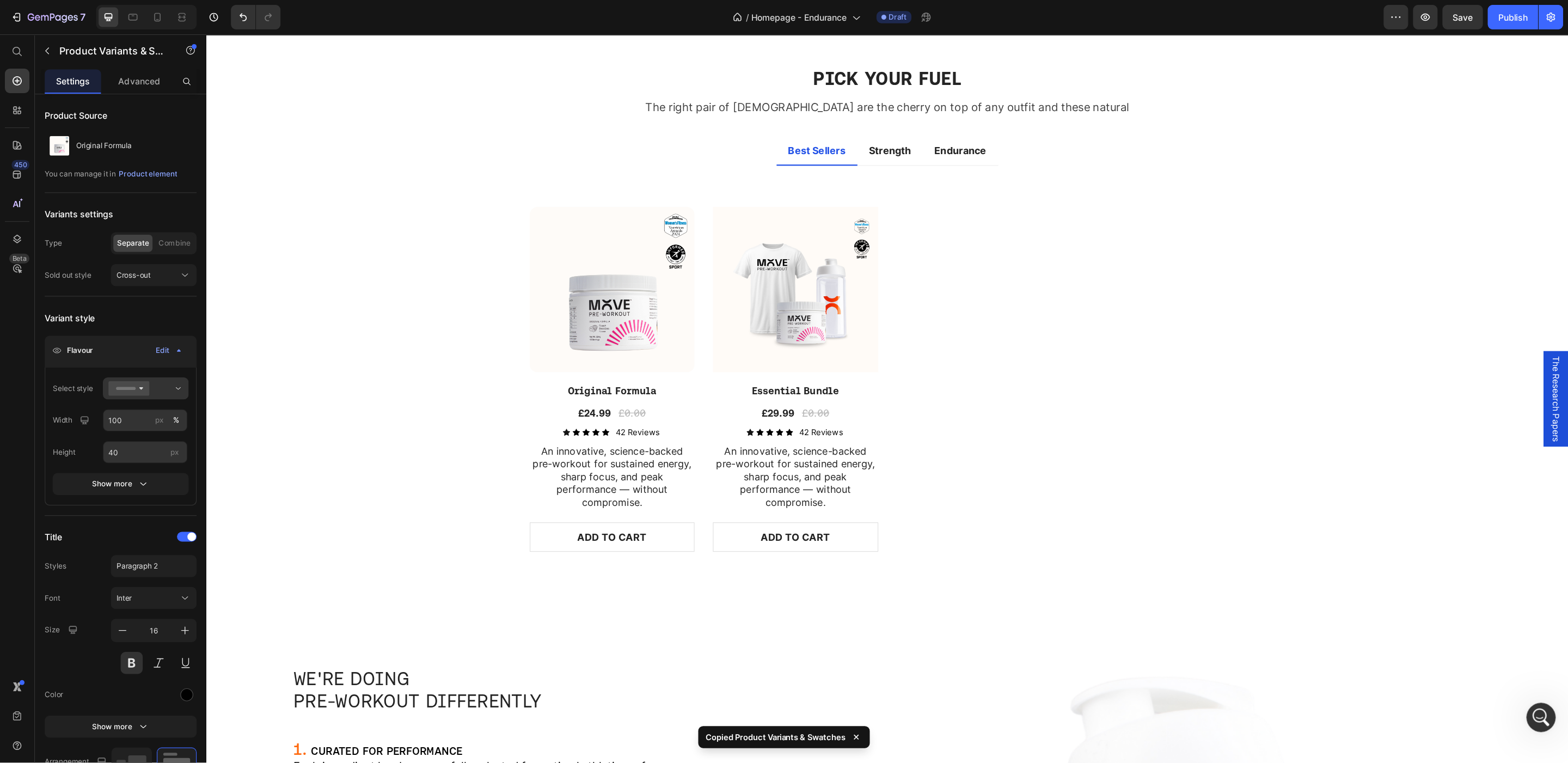 scroll, scrollTop: 1094, scrollLeft: 0, axis: vertical 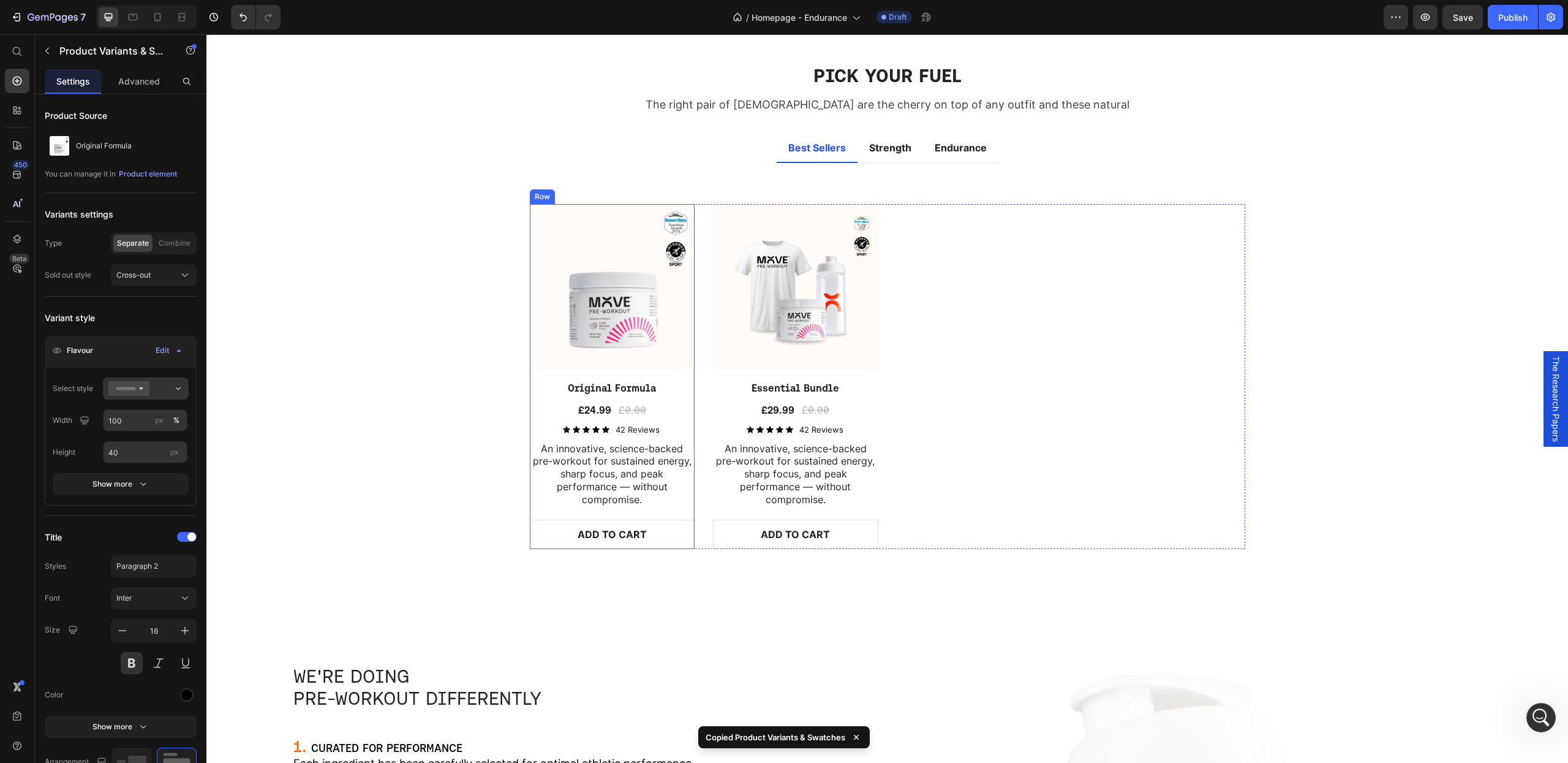 click on "(P) Images Original Formula (P) Title £24.99 (P) Price £0.00 (P) Price Row Icon Icon Icon Icon Icon Icon List 42 Reviews Text Block Row An innovative, science-backed pre-workout for sustained energy, sharp focus, and peak performance — without compromise. Text Block ADD TO CART (P) Cart Button" at bounding box center (612, 376) 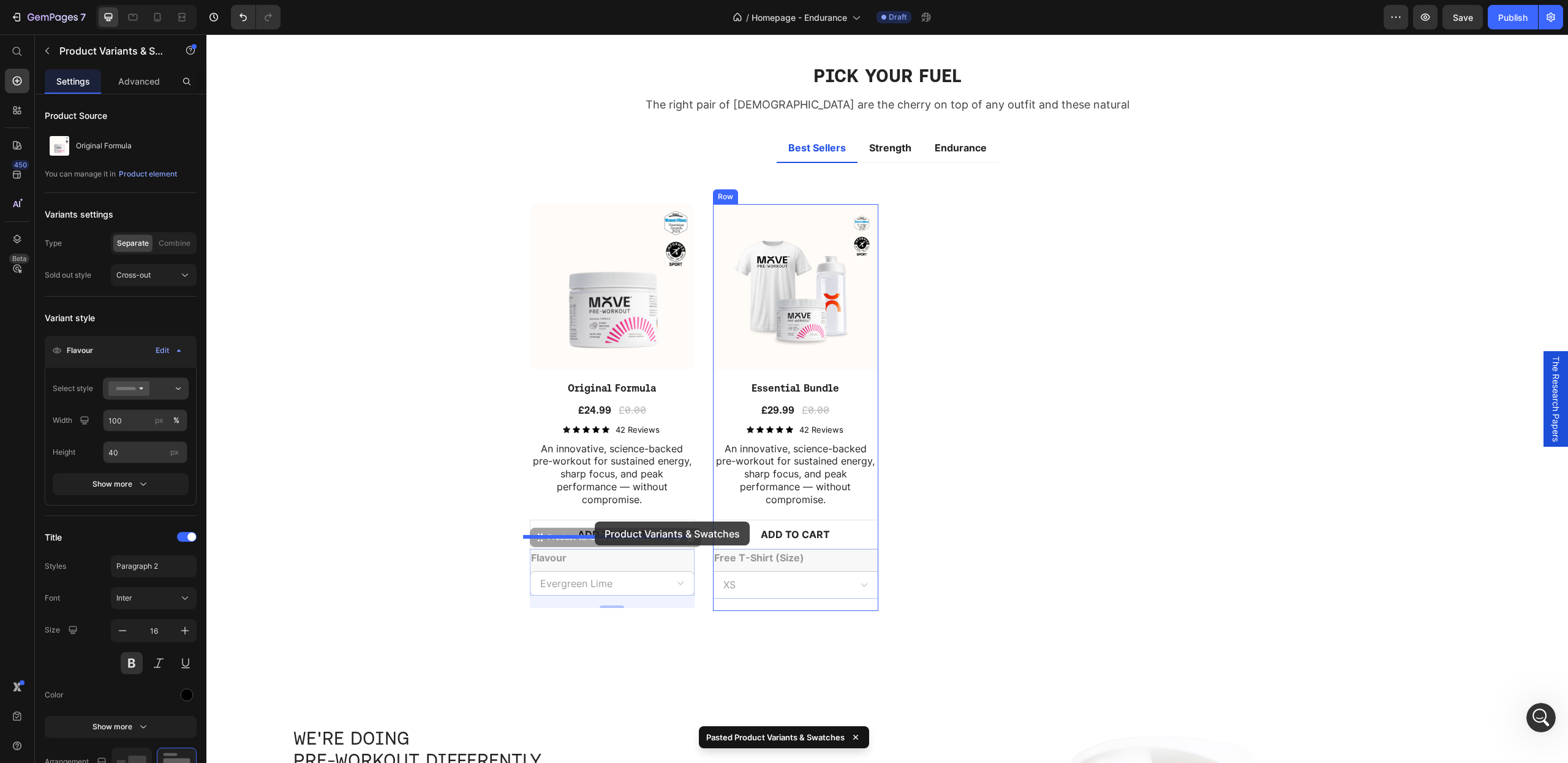 drag, startPoint x: 562, startPoint y: 556, endPoint x: 595, endPoint y: 522, distance: 47.38143 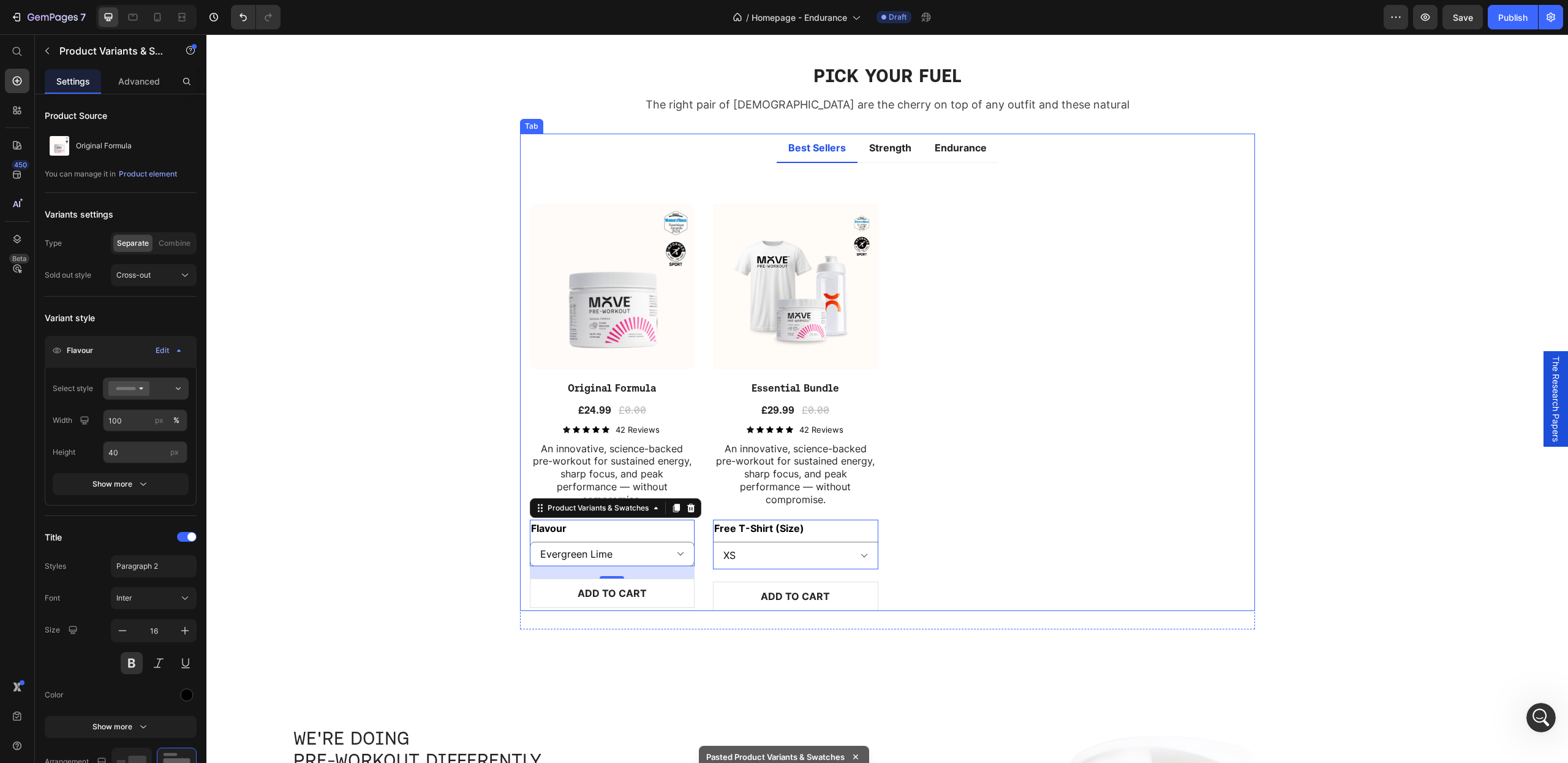 click on "Best Sellers Strength Endurance                Title Line (P) Images Original Formula (P) Title £24.99 (P) Price £0.00 (P) Price Row Icon Icon Icon Icon Icon Icon List 42 Reviews Text Block Row An innovative, science-backed pre-workout for sustained energy, sharp focus, and peak performance — without compromise. Text Block Flavour Evergreen Lime Fresh Berries Orange & Mango Product Variants & Swatches   20 ADD TO CART (P) Cart Button Row (P) Images Essential Bundle (P) Title £29.99 (P) Price £0.00 (P) Price Row Icon Icon Icon Icon Icon Icon List 42 Reviews Text Block Row An innovative, science-backed pre-workout for sustained energy, sharp focus, and peak performance — without compromise. Text Block Free T-Shirt (Size) XS S M L XL 2XL Product Variants & Swatches   0 ADD TO CART (P) Cart Button Row Product List View All Button                Title Line 0% off Product Badge (P) Images £24.99 (P) Price £0.00 (P) Price Row Original Formula (P) Title                Icon                Icon" at bounding box center [888, 381] 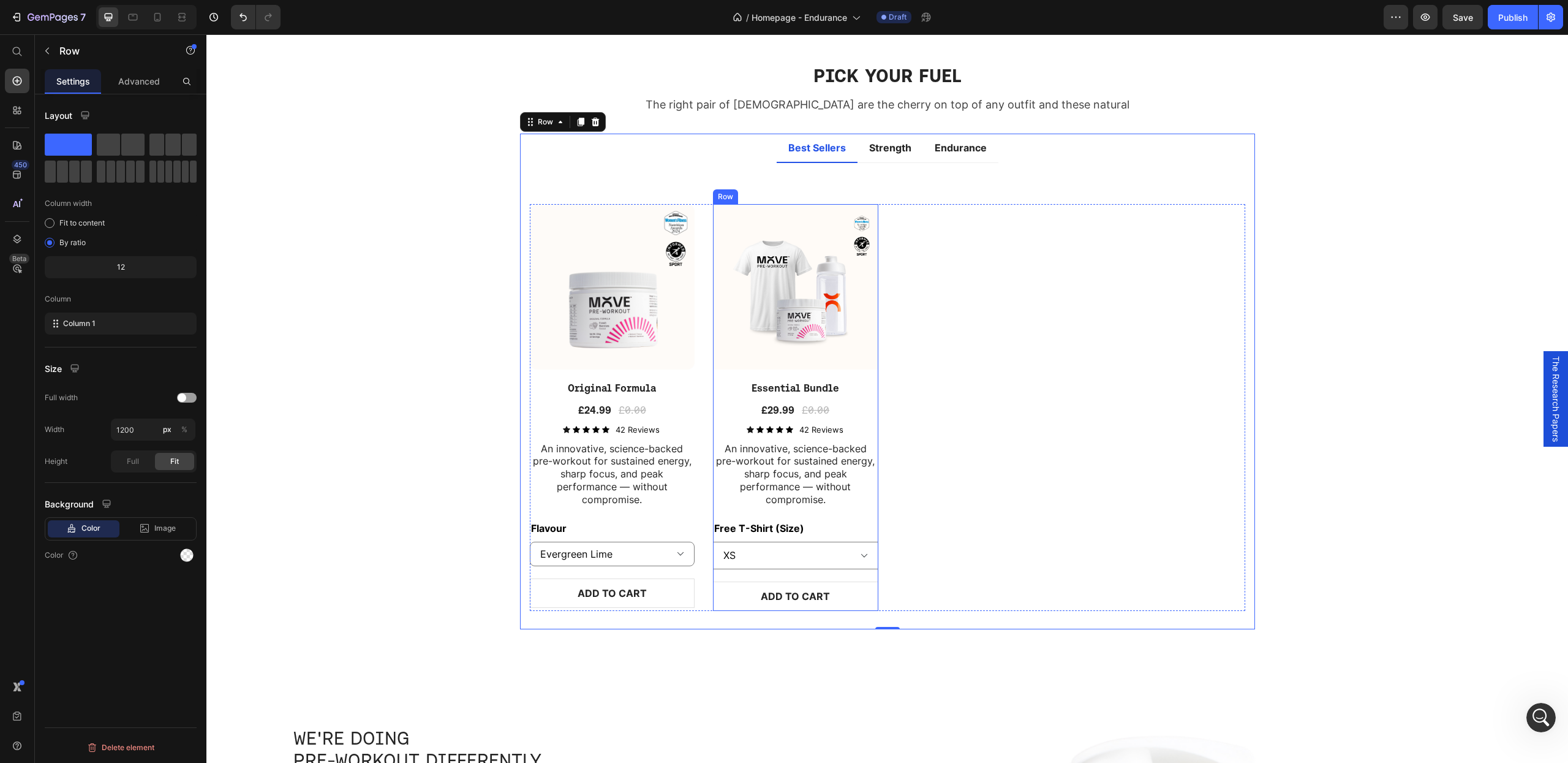 click on "(P) Images Essential Bundle (P) Title £29.99 (P) Price £0.00 (P) Price Row Icon Icon Icon Icon Icon Icon List 42 Reviews Text Block Row An innovative, science-backed pre-workout for sustained energy, sharp focus, and peak performance — without compromise. Text Block Free T-Shirt (Size) XS S M L XL 2XL Product Variants & Swatches ADD TO CART (P) Cart Button" at bounding box center (612, 406) 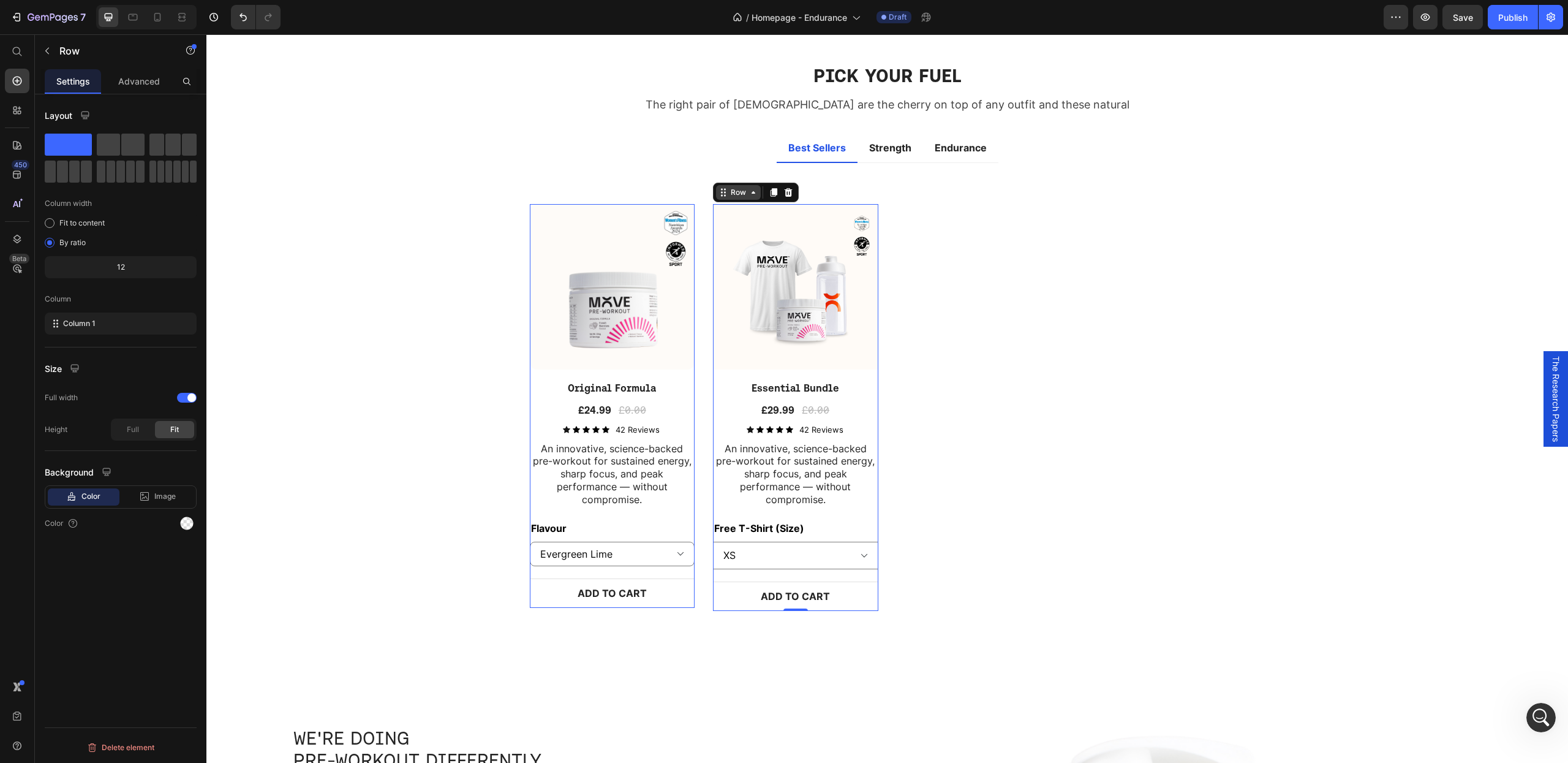 click 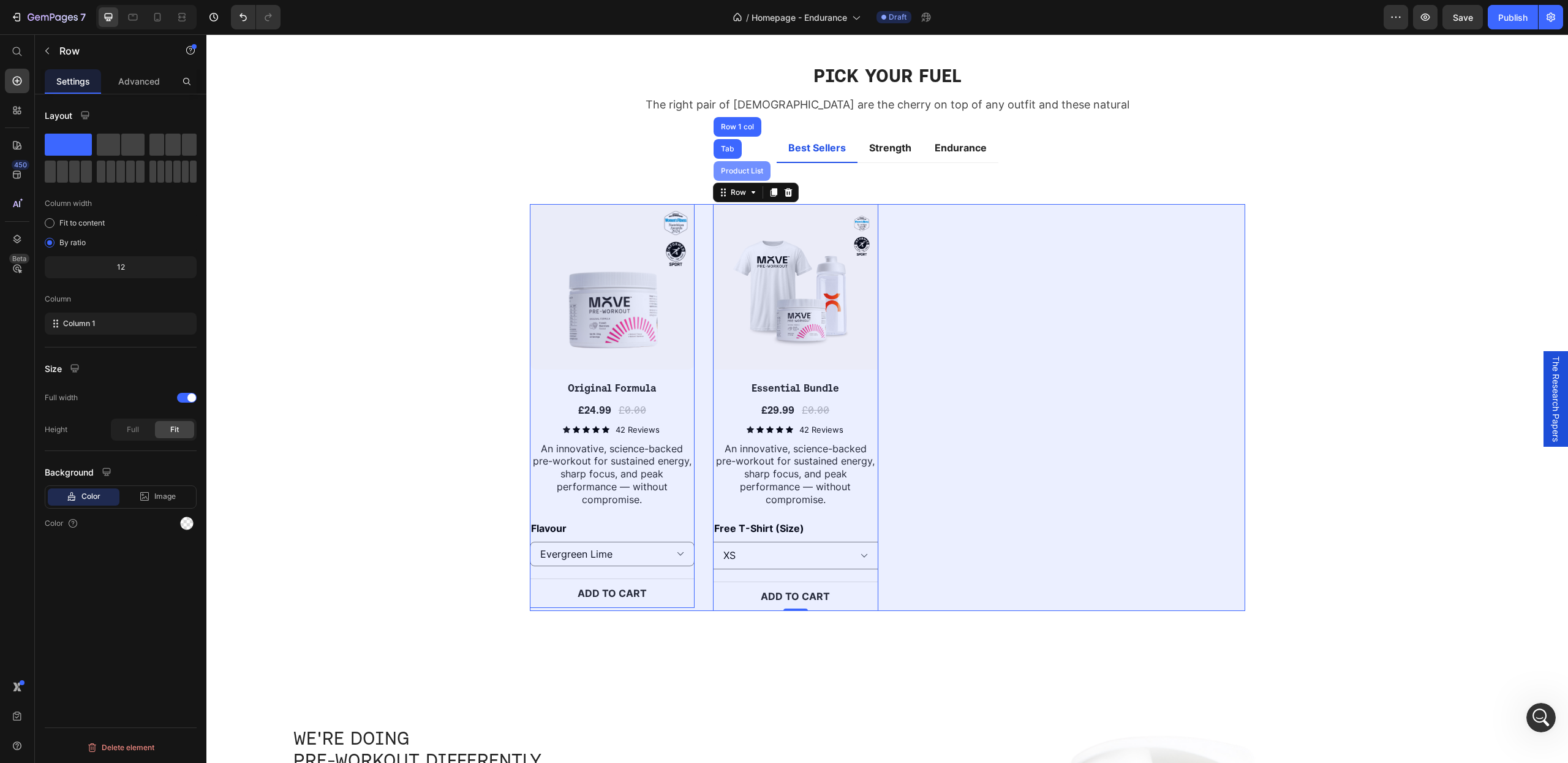 click on "Product List" at bounding box center [742, 171] 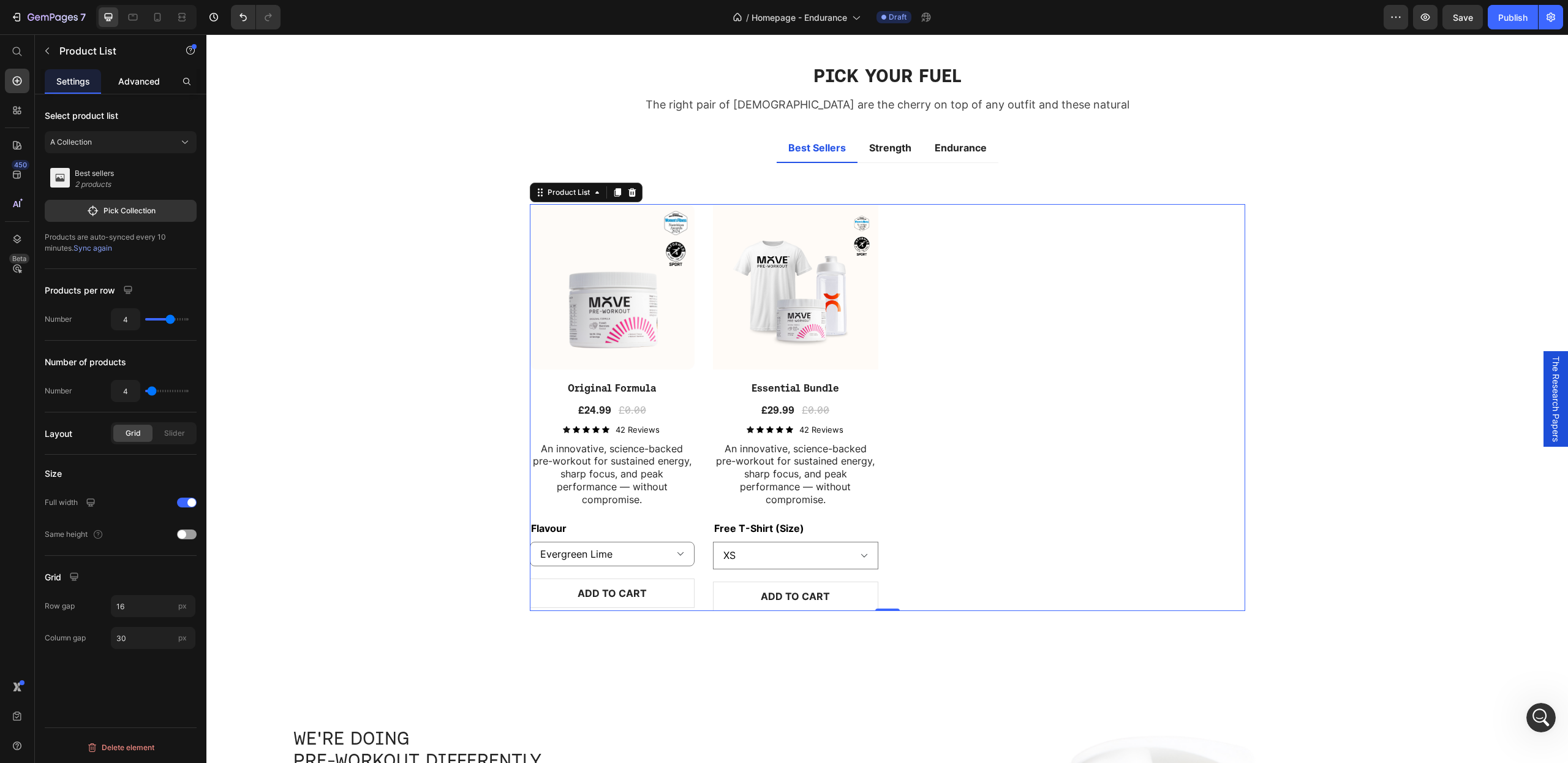 click on "Advanced" 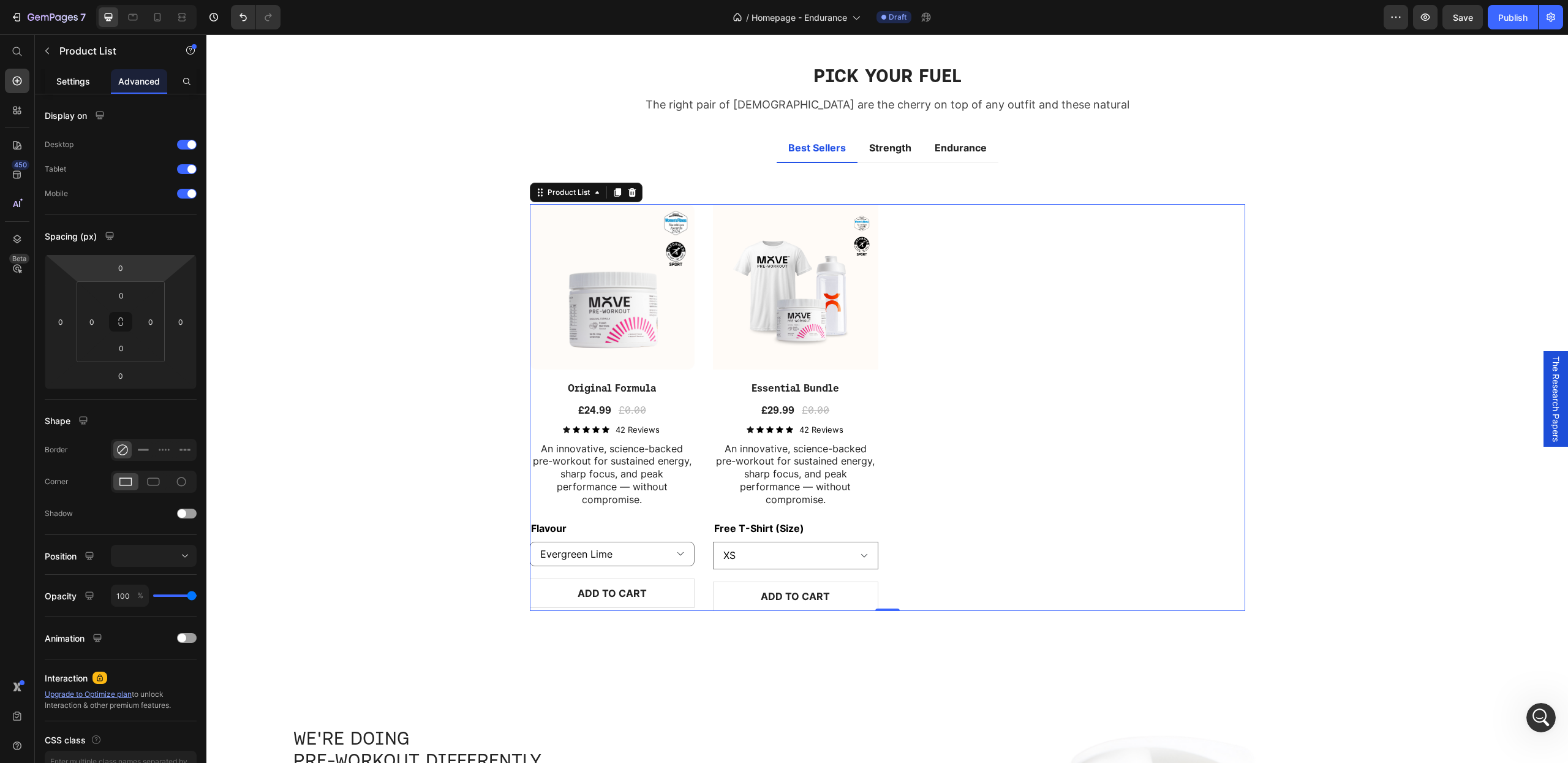click on "Settings" 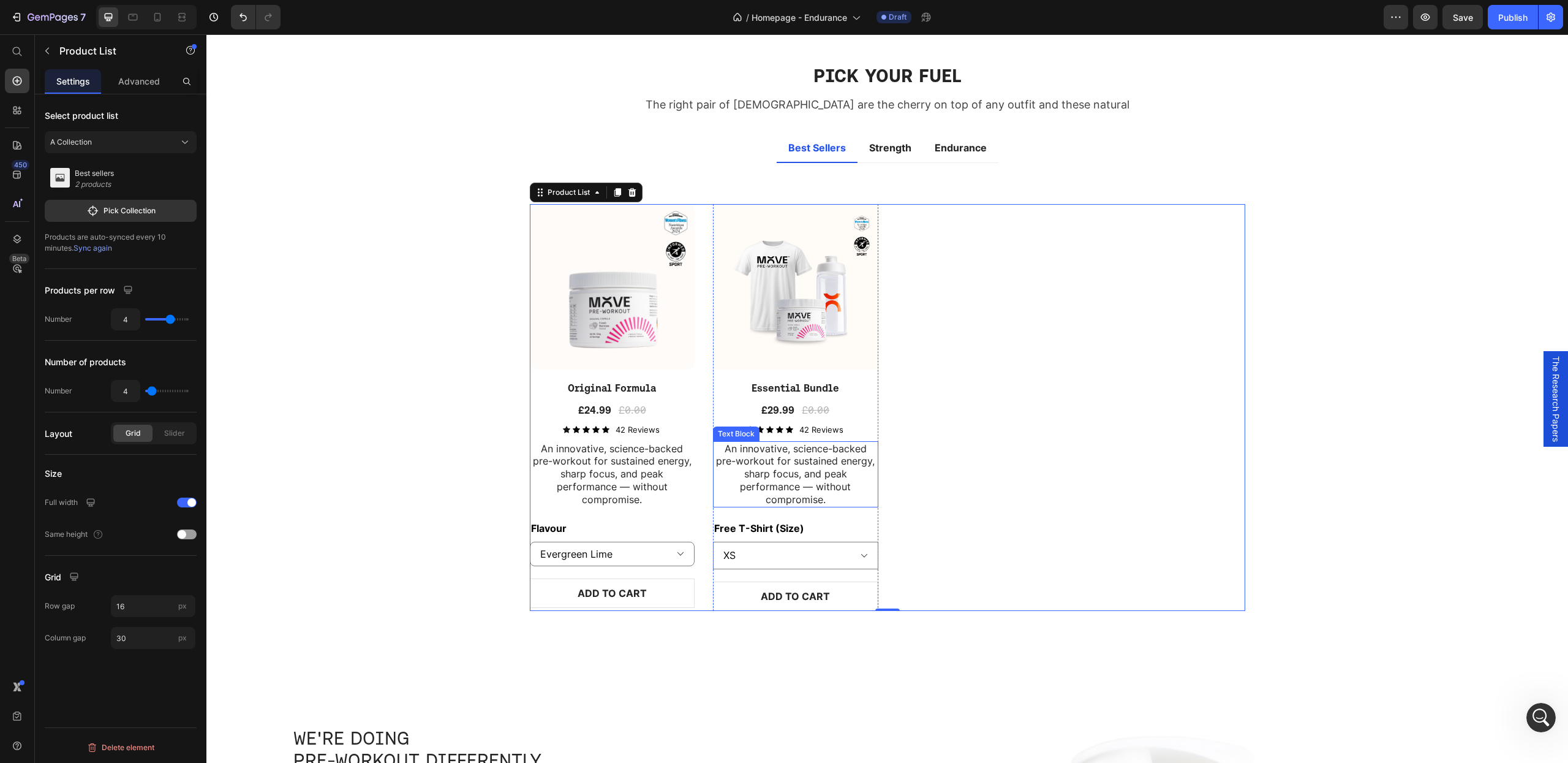 click on "An innovative, science-backed pre-workout for sustained energy, sharp focus, and peak performance — without compromise." at bounding box center [612, 474] 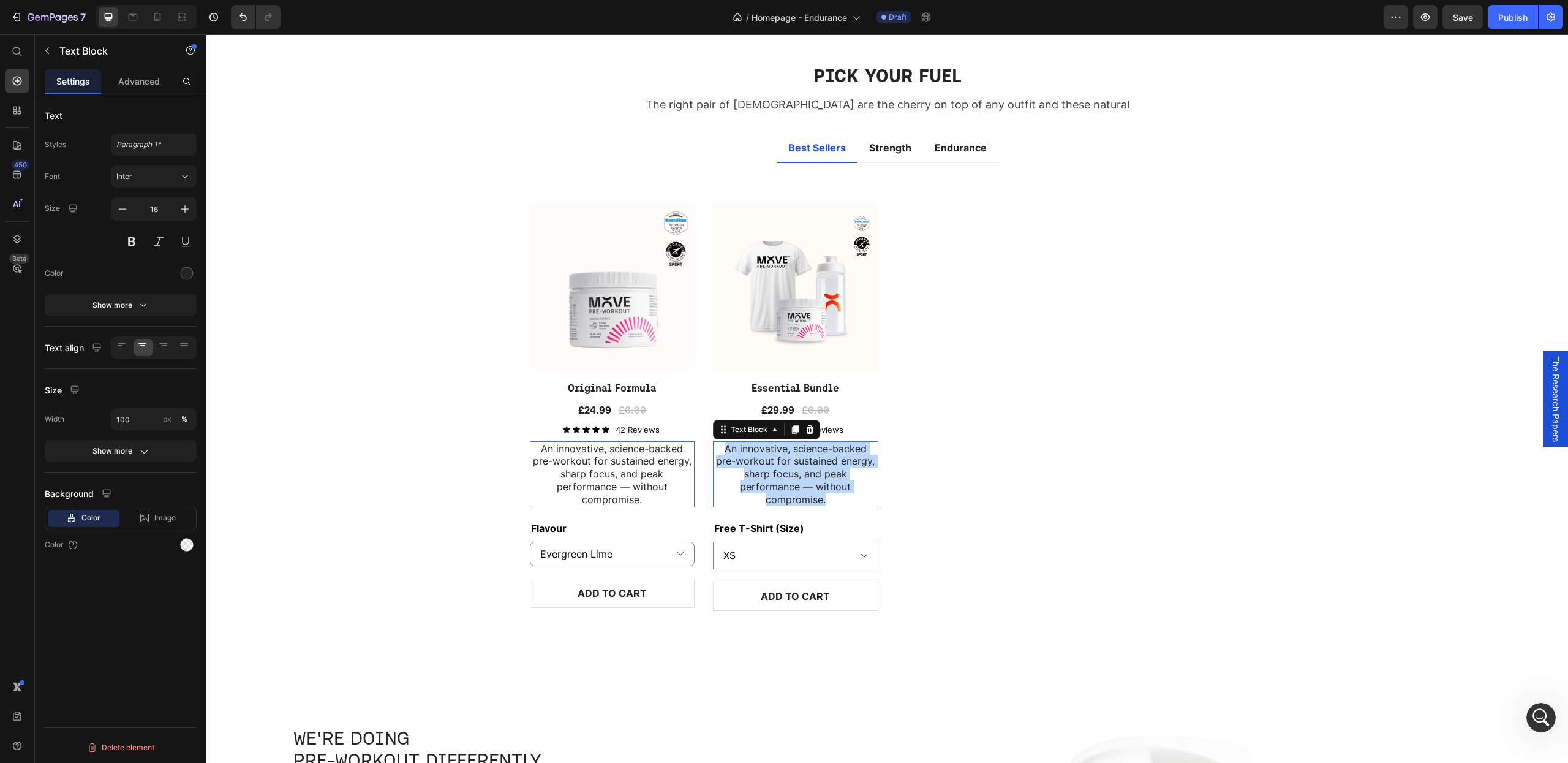 click on "An innovative, science-backed pre-workout for sustained energy, sharp focus, and peak performance — without compromise." at bounding box center [796, 474] 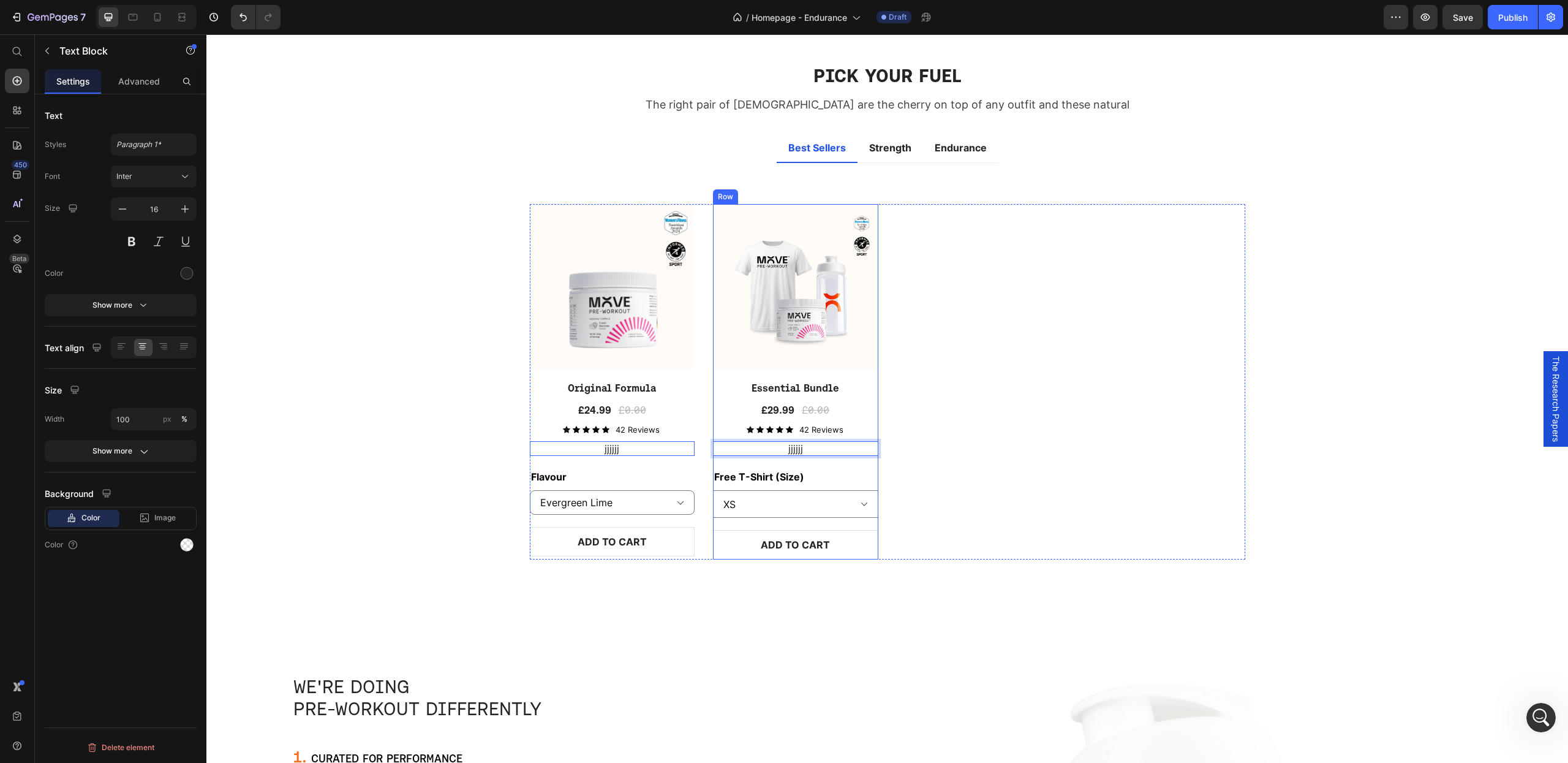 click on "(P) Images Essential Bundle (P) Title £29.99 (P) Price £0.00 (P) Price Row Icon Icon Icon Icon Icon Icon List 42 Reviews Text Block Row jjjjjj Text Block   20 Free T-Shirt (Size) XS S M L XL 2XL Product Variants & Swatches ADD TO CART (P) Cart Button" at bounding box center (612, 380) 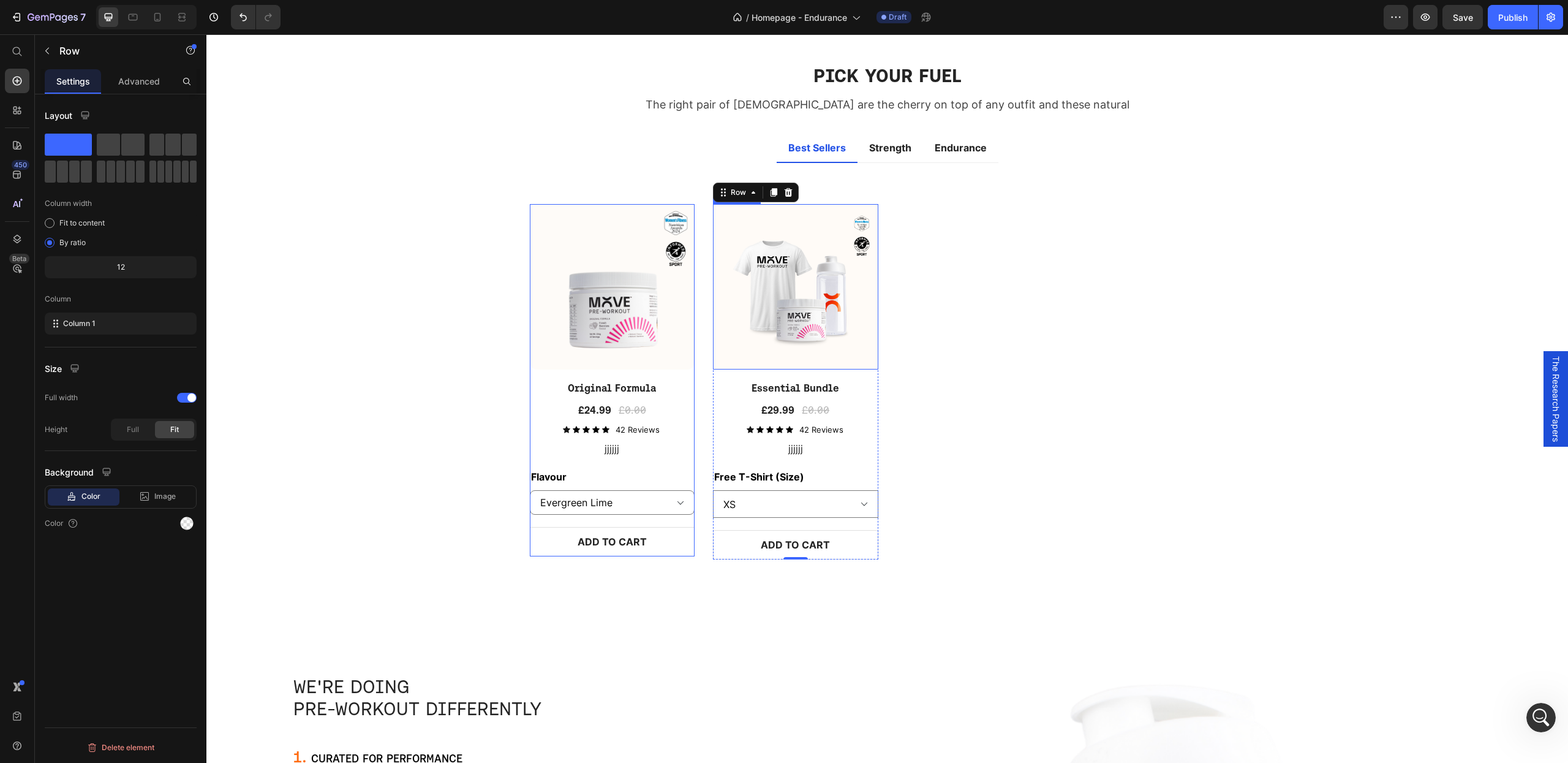click at bounding box center (796, 287) 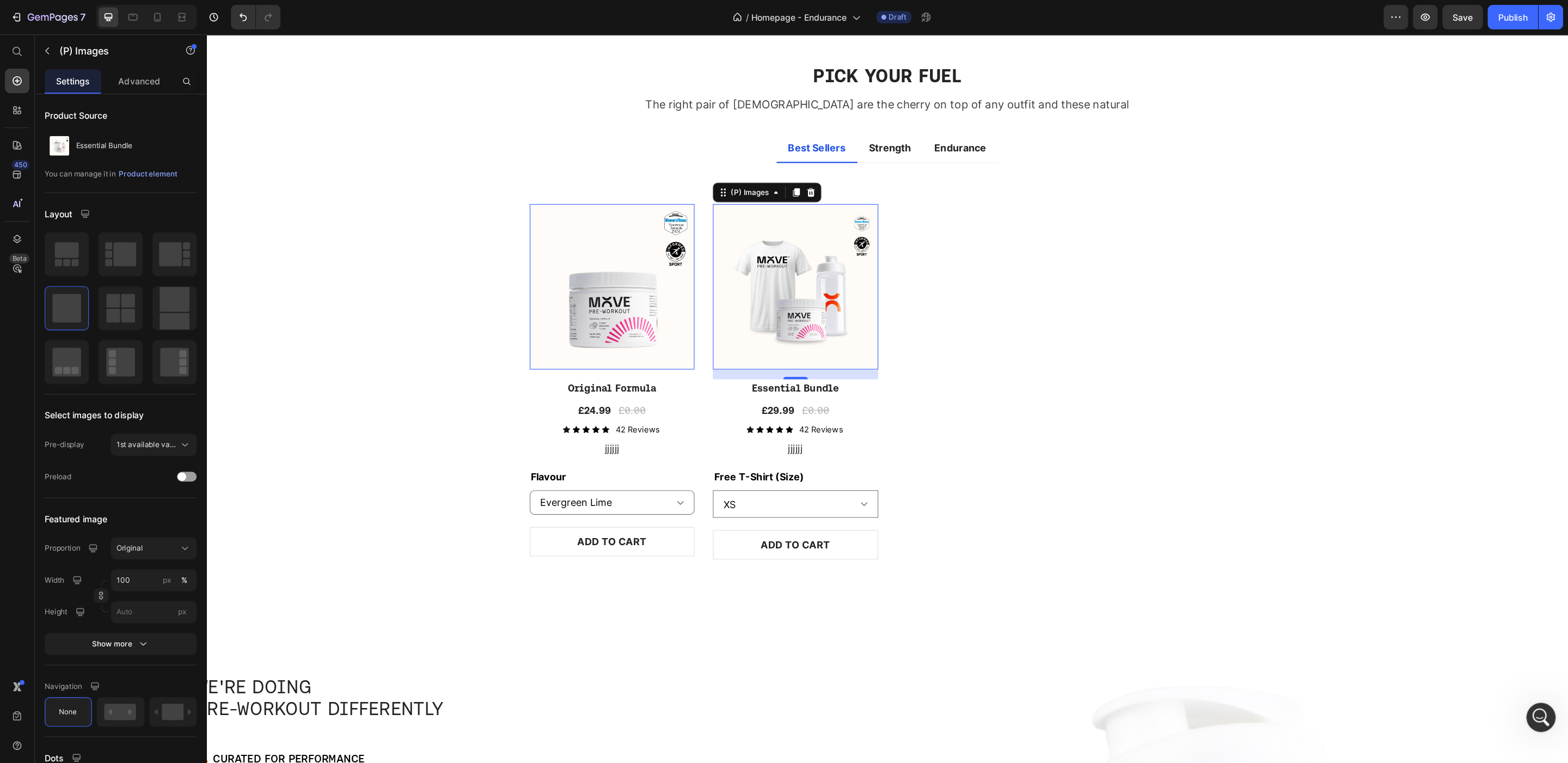 scroll, scrollTop: 1095, scrollLeft: 0, axis: vertical 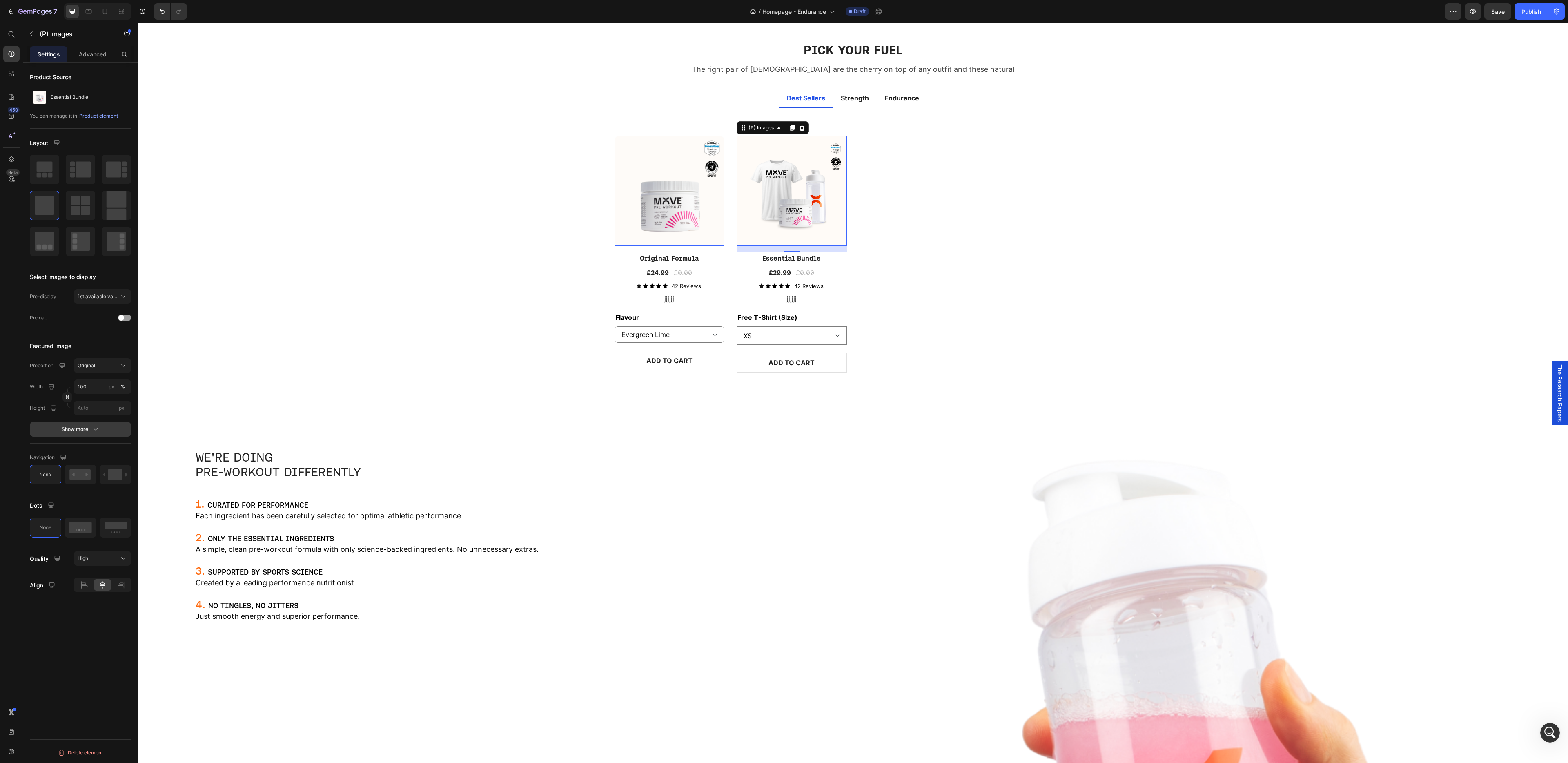 click on "Show more" at bounding box center (80, 429) 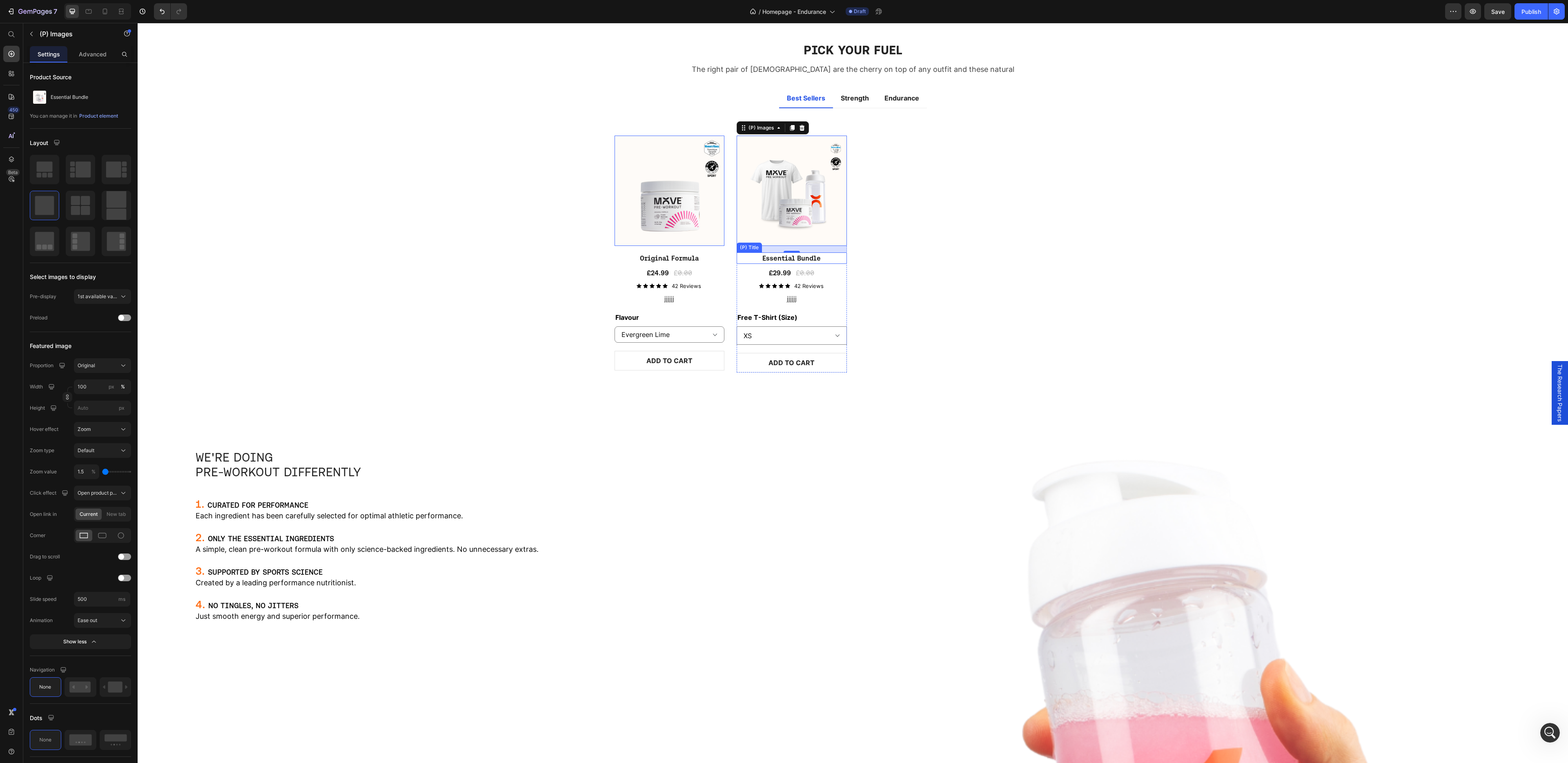 click on "Essential Bundle" at bounding box center [670, 258] 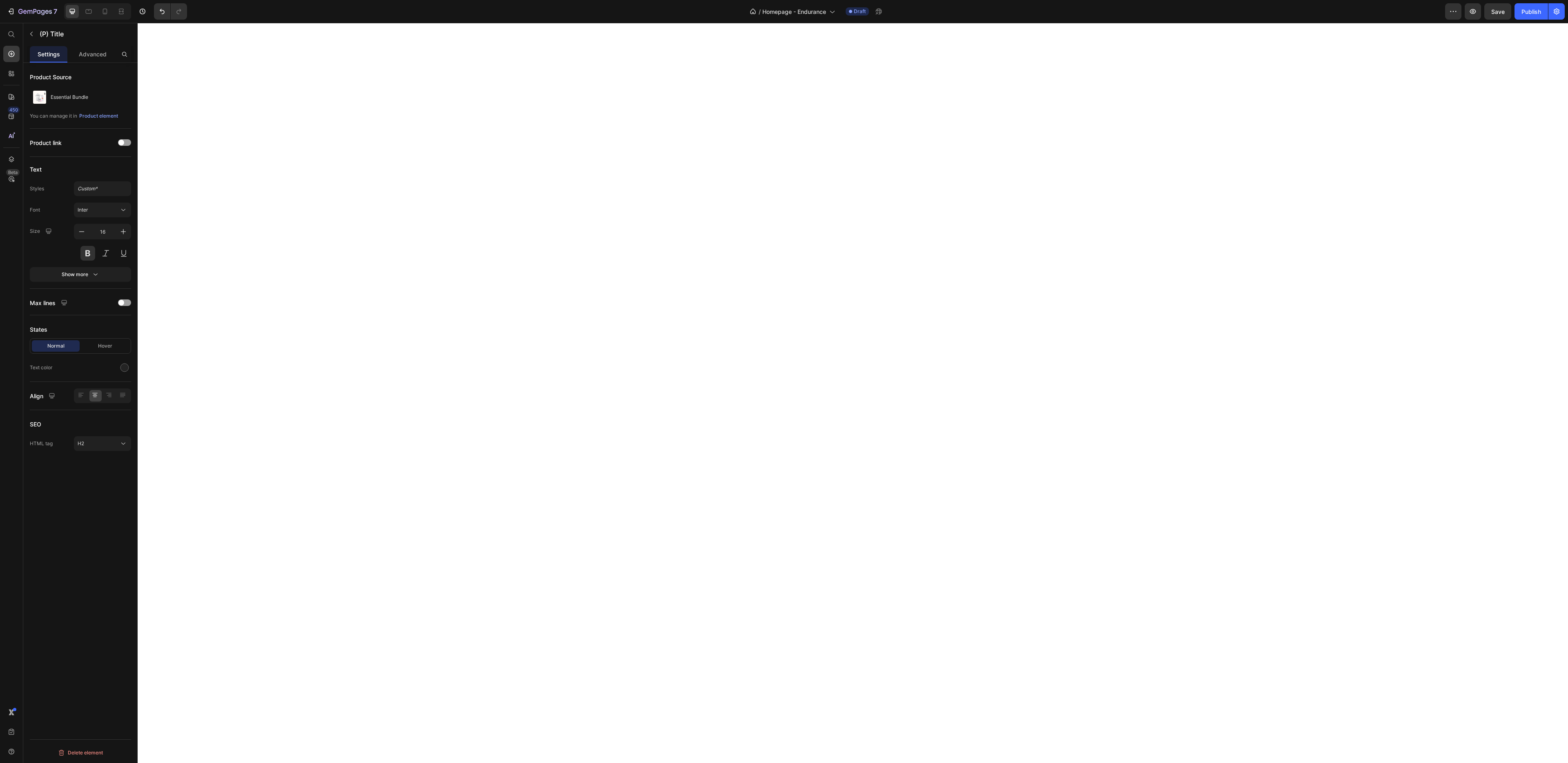 scroll, scrollTop: 0, scrollLeft: 0, axis: both 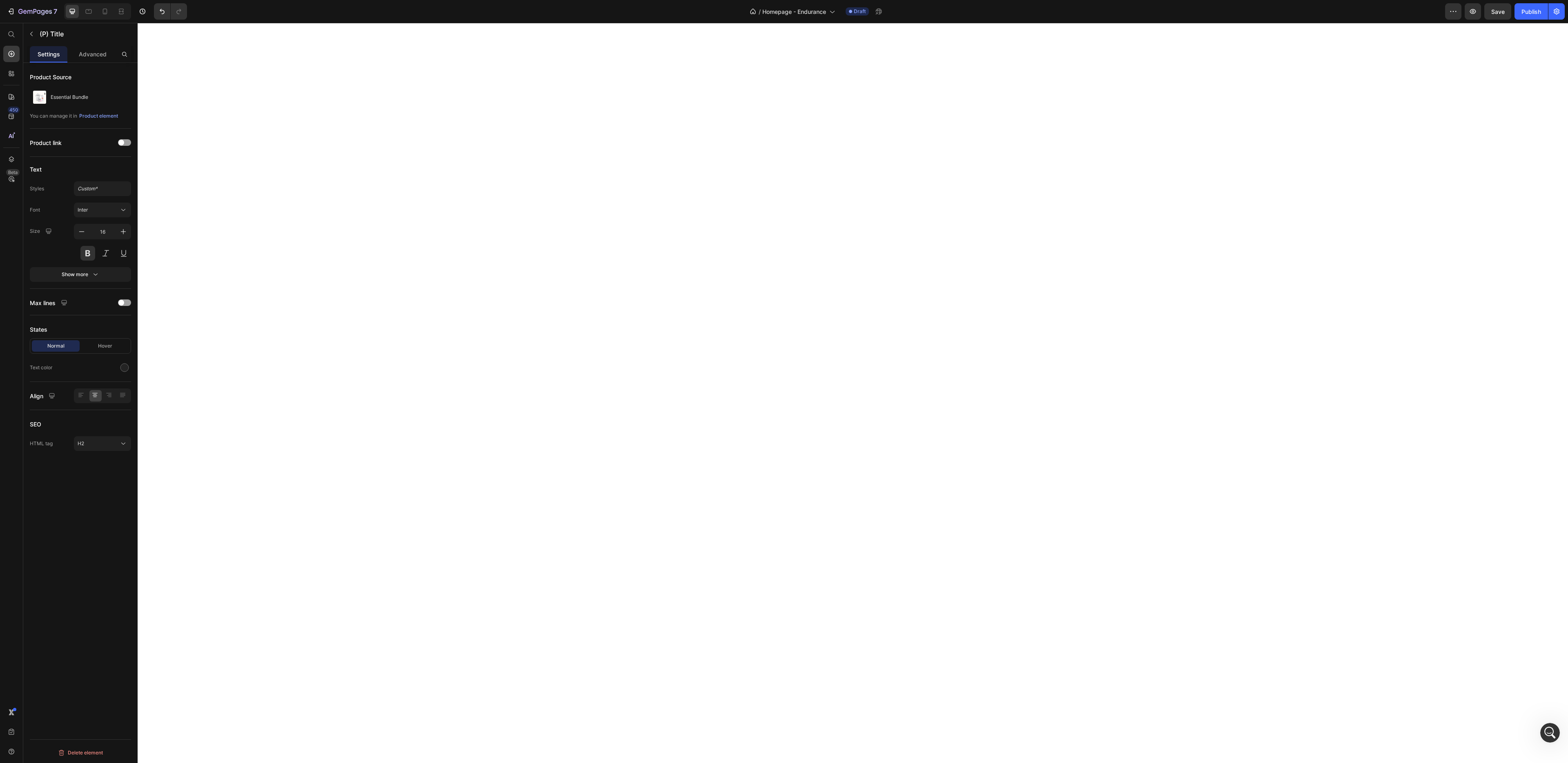 select on "S" 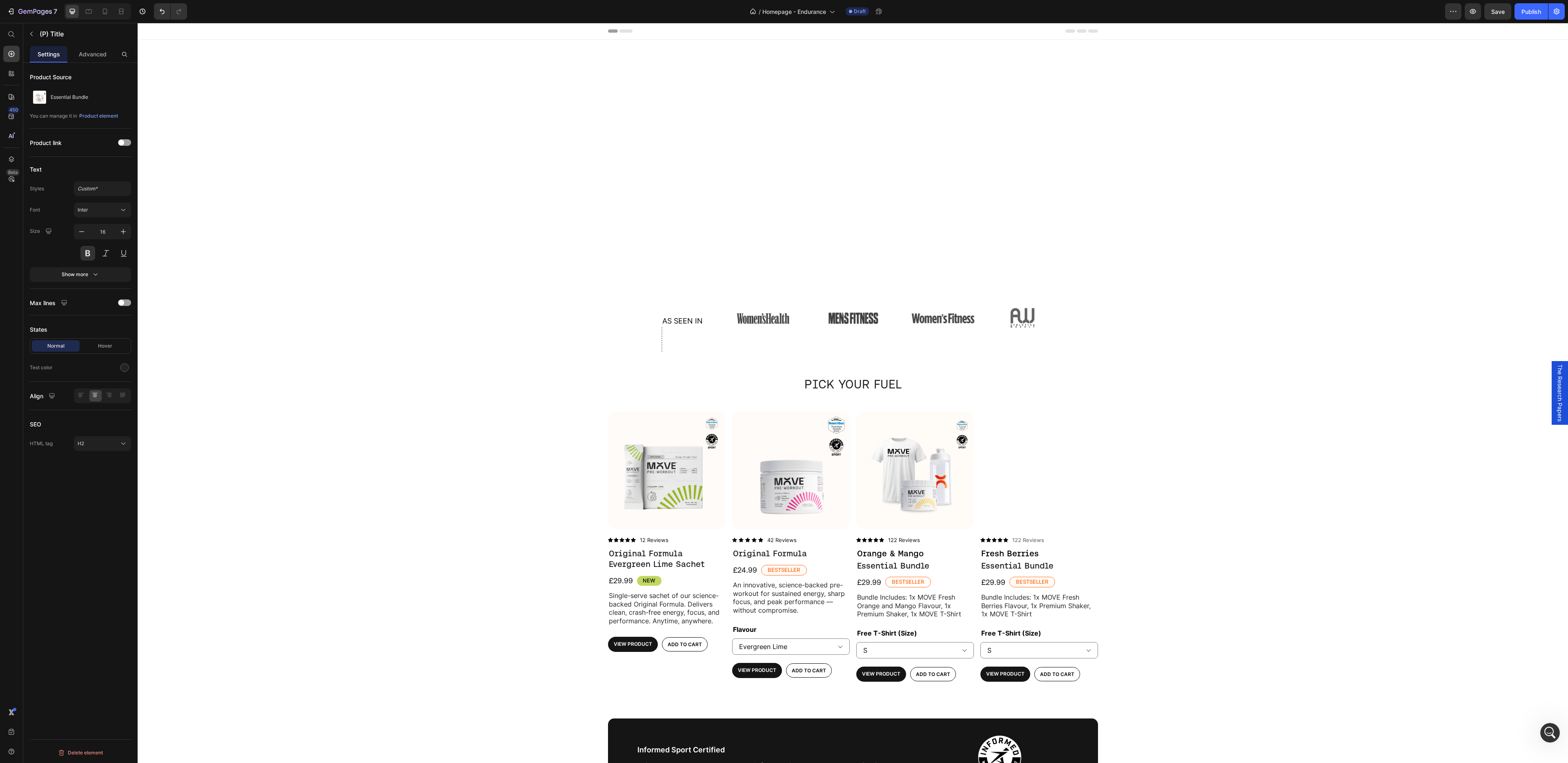 scroll, scrollTop: 0, scrollLeft: 0, axis: both 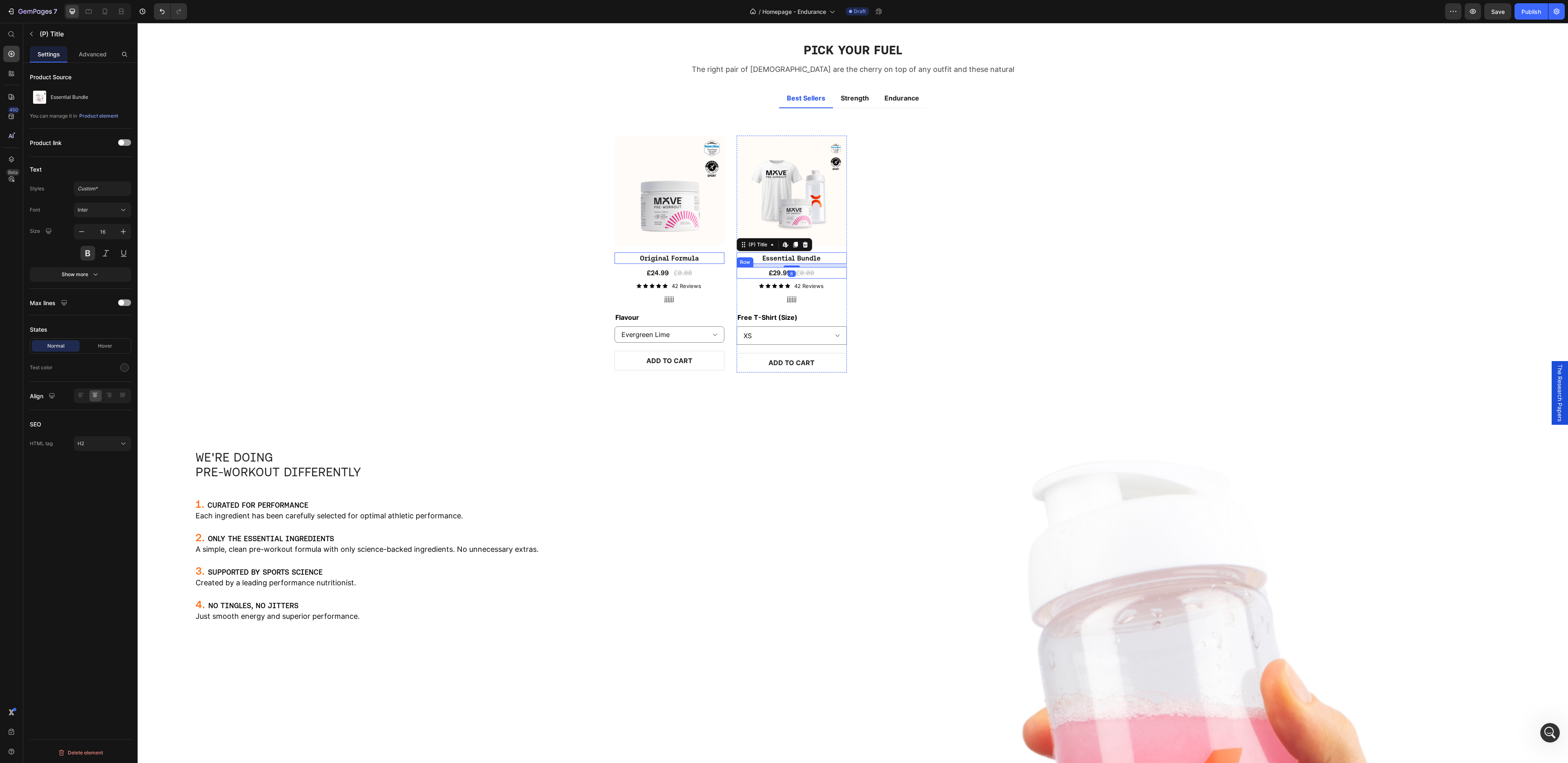 click on "£29.99 (P) Price £0.00 (P) Price Row" at bounding box center [670, 273] 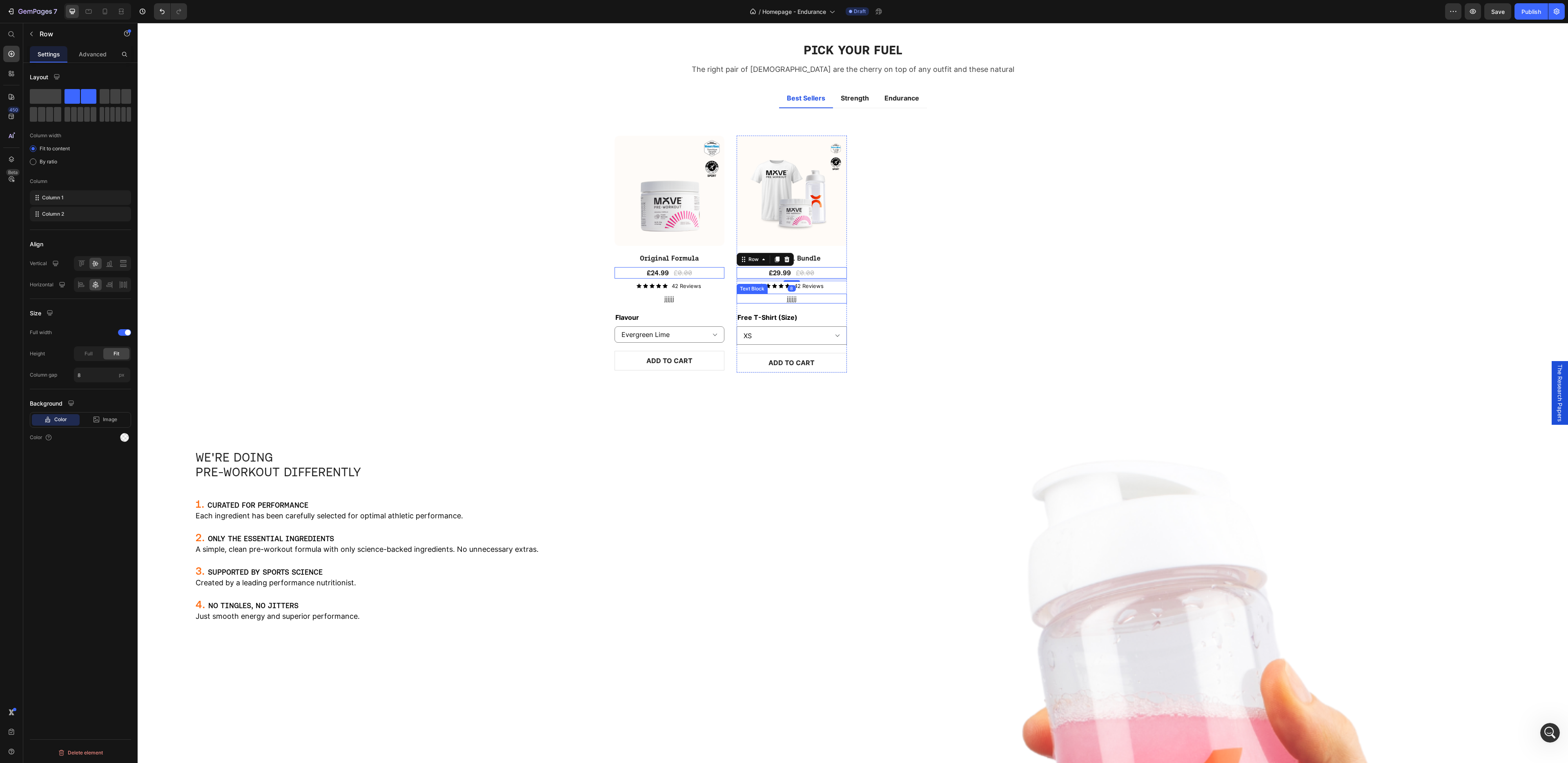 click on "jjjjjj" at bounding box center [670, 299] 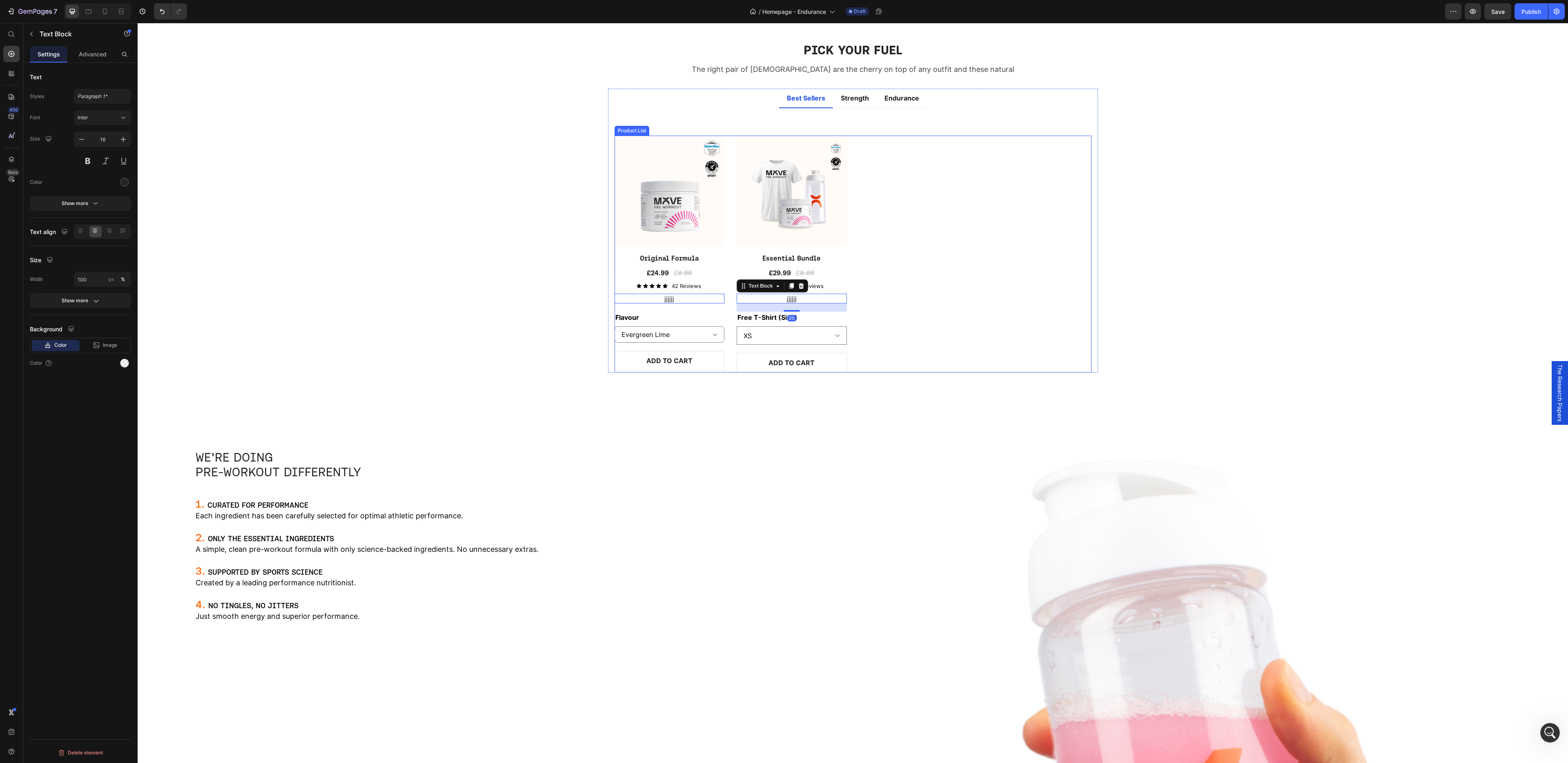 click on "(P) Images Original Formula (P) Title £24.99 (P) Price £0.00 (P) Price Row Icon Icon Icon Icon Icon Icon List 42 Reviews Text Block Row jjjjjj Text Block   0 Flavour Evergreen Lime Fresh Berries Orange & Mango Product Variants & Swatches ADD TO CART (P) Cart Button Row (P) Images Essential Bundle (P) Title £29.99 (P) Price £0.00 (P) Price Row Icon Icon Icon Icon Icon Icon List 42 Reviews Text Block Row jjjjjj Text Block   20 Free T-Shirt (Size) XS S M L XL 2XL Product Variants & Swatches ADD TO CART (P) Cart Button Row" at bounding box center [853, 254] 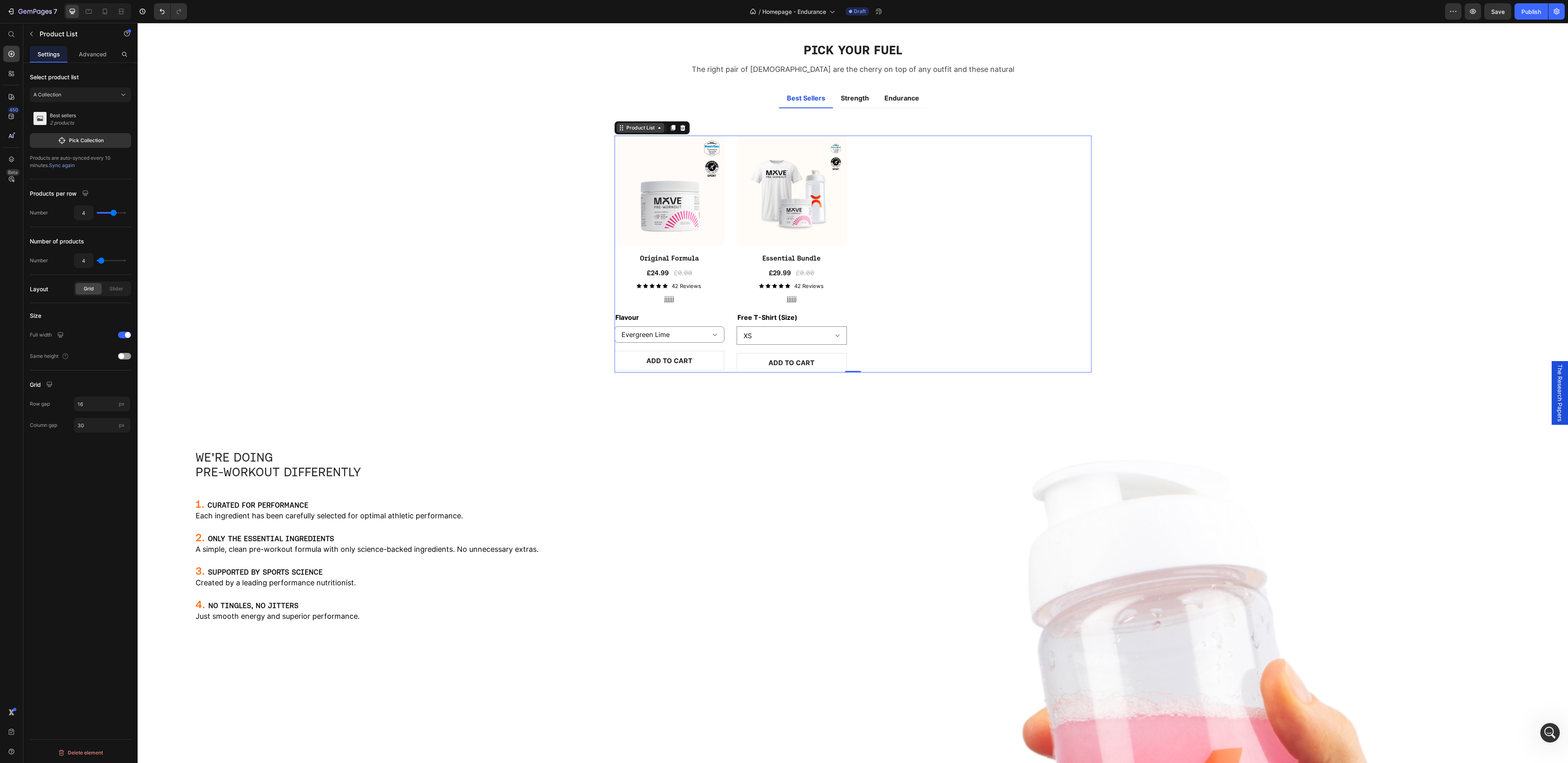 click on "Product List" at bounding box center (640, 128) 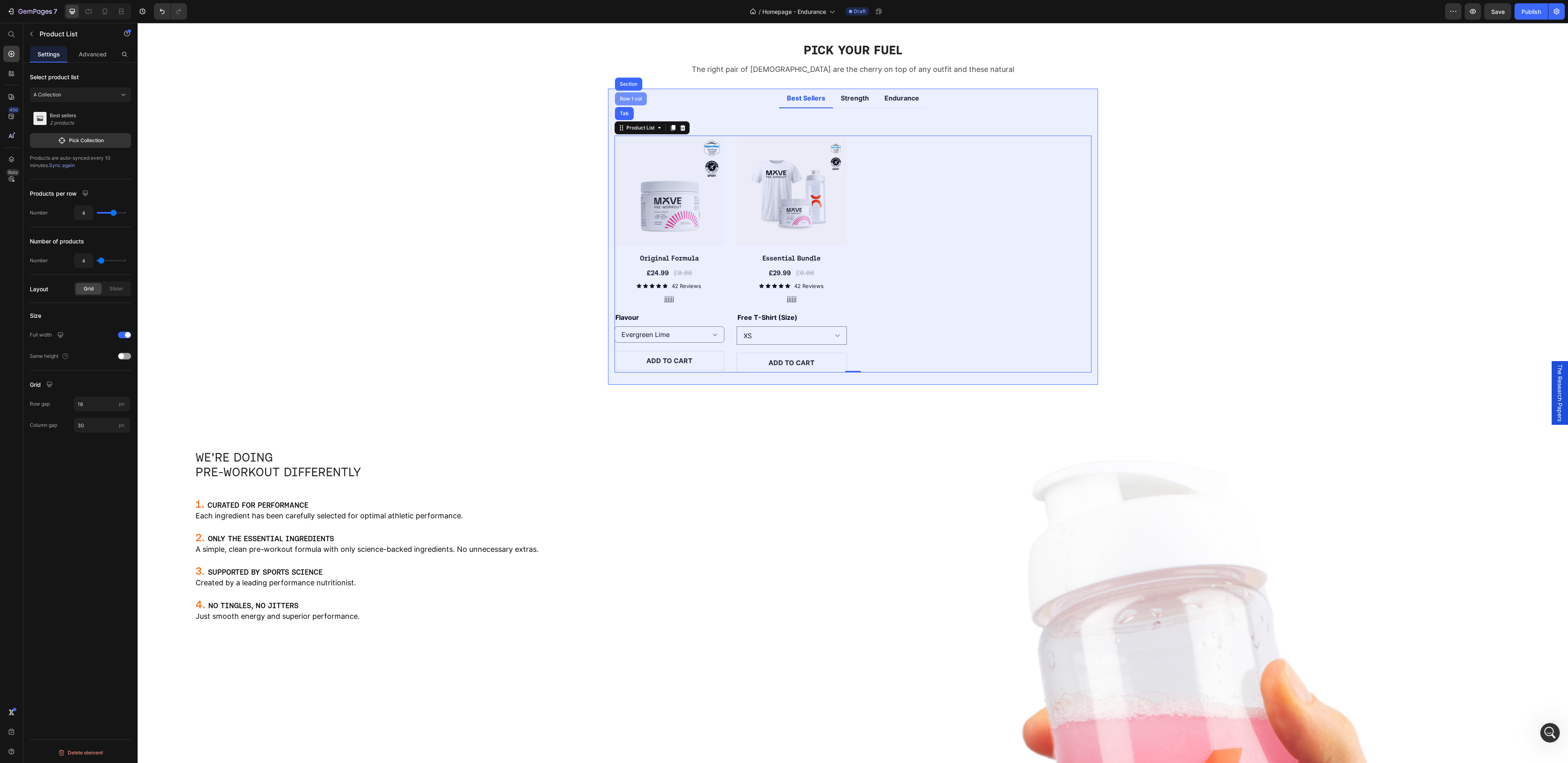 click on "Row 1 col" at bounding box center [631, 99] 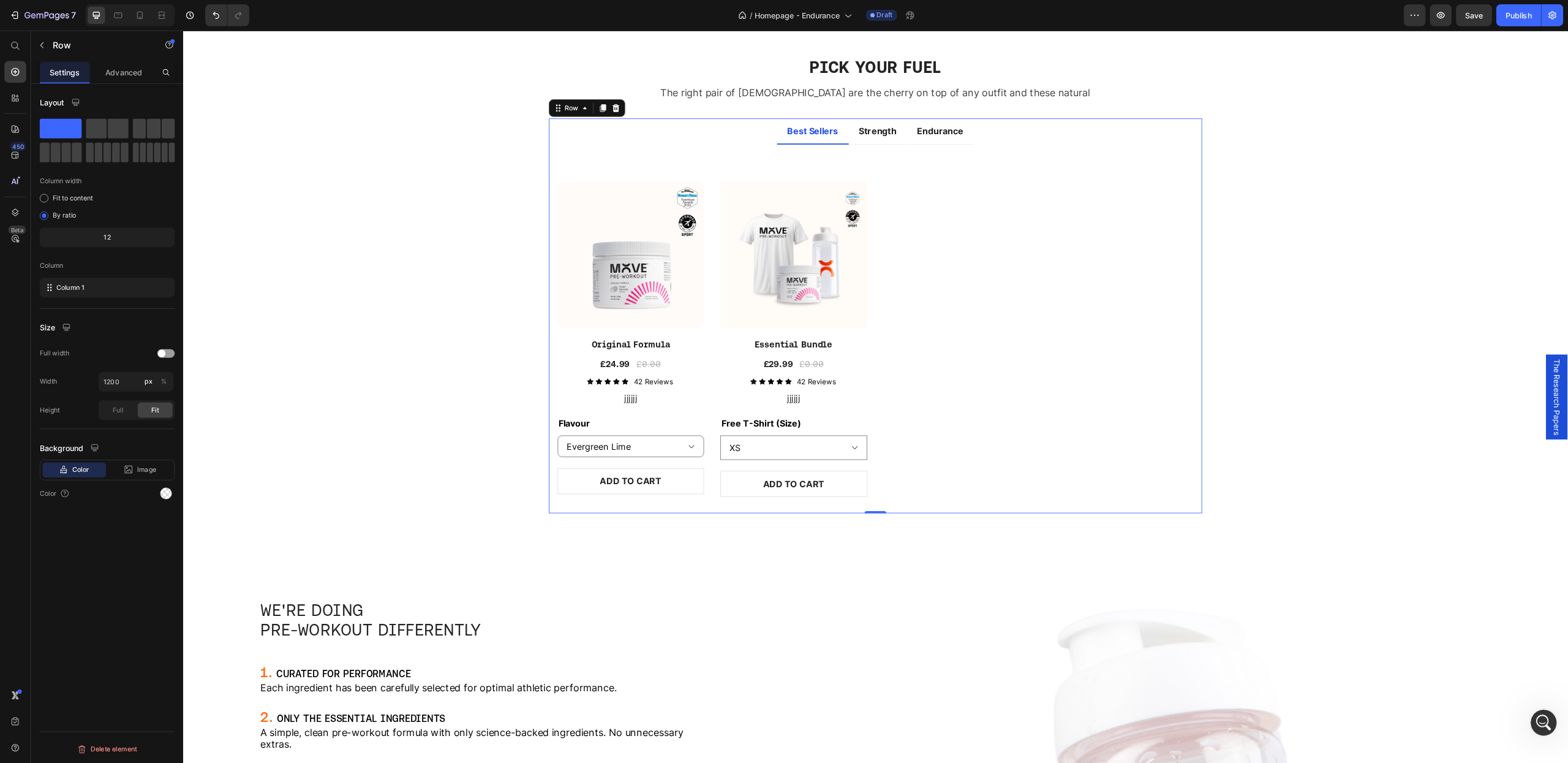 scroll, scrollTop: 4409, scrollLeft: 0, axis: vertical 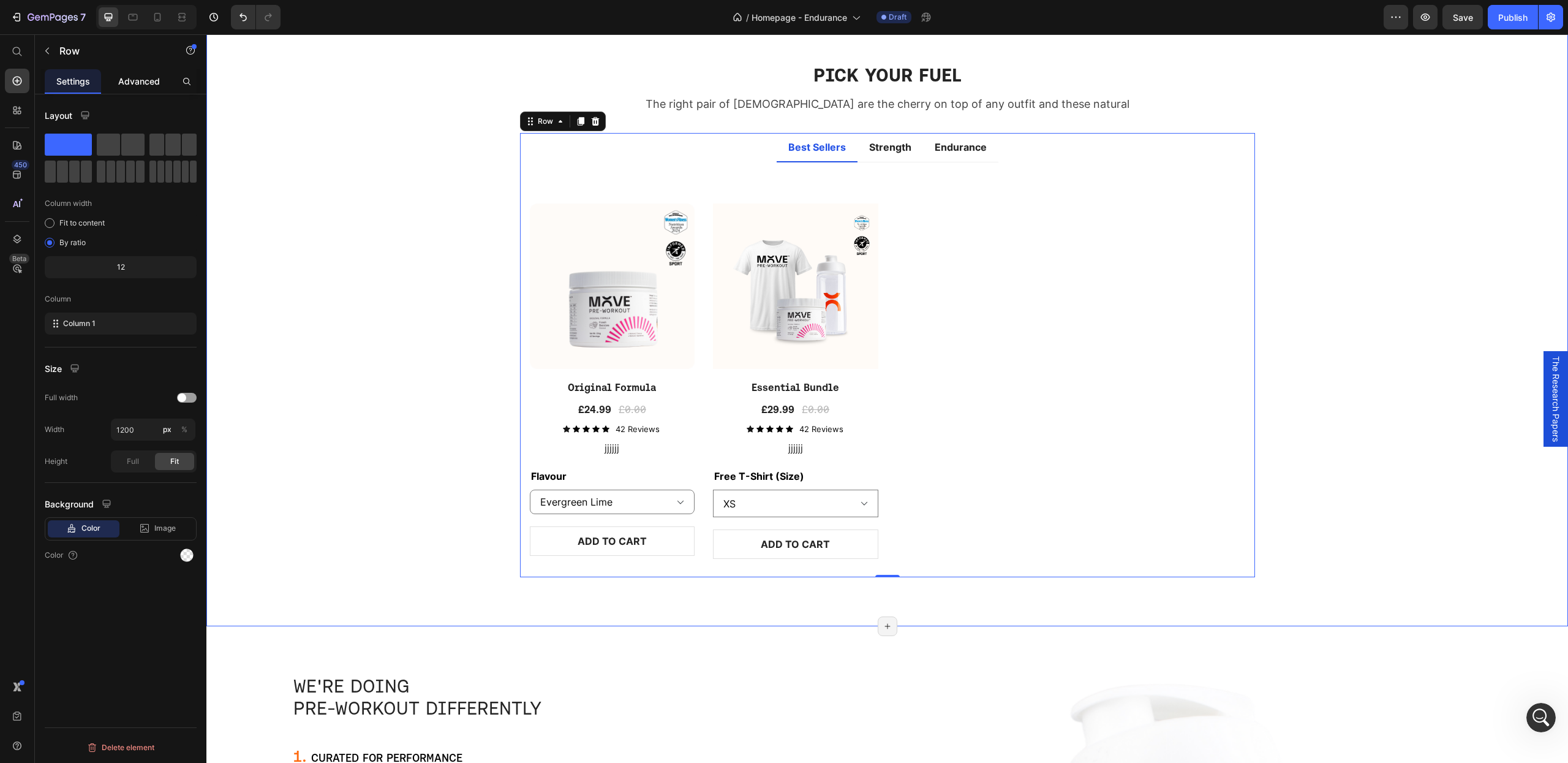 click on "Advanced" at bounding box center [139, 81] 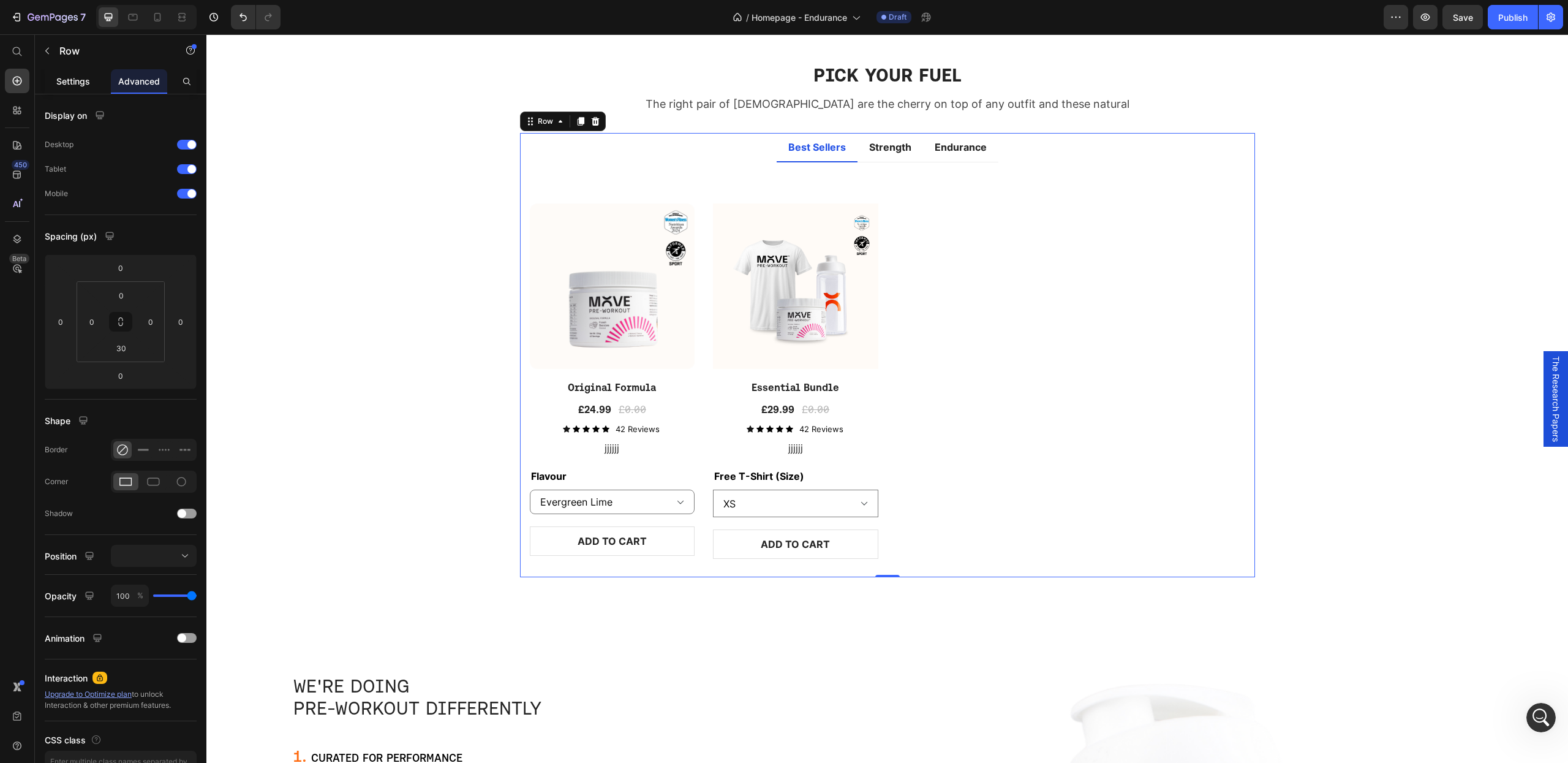 click on "Settings" at bounding box center (73, 81) 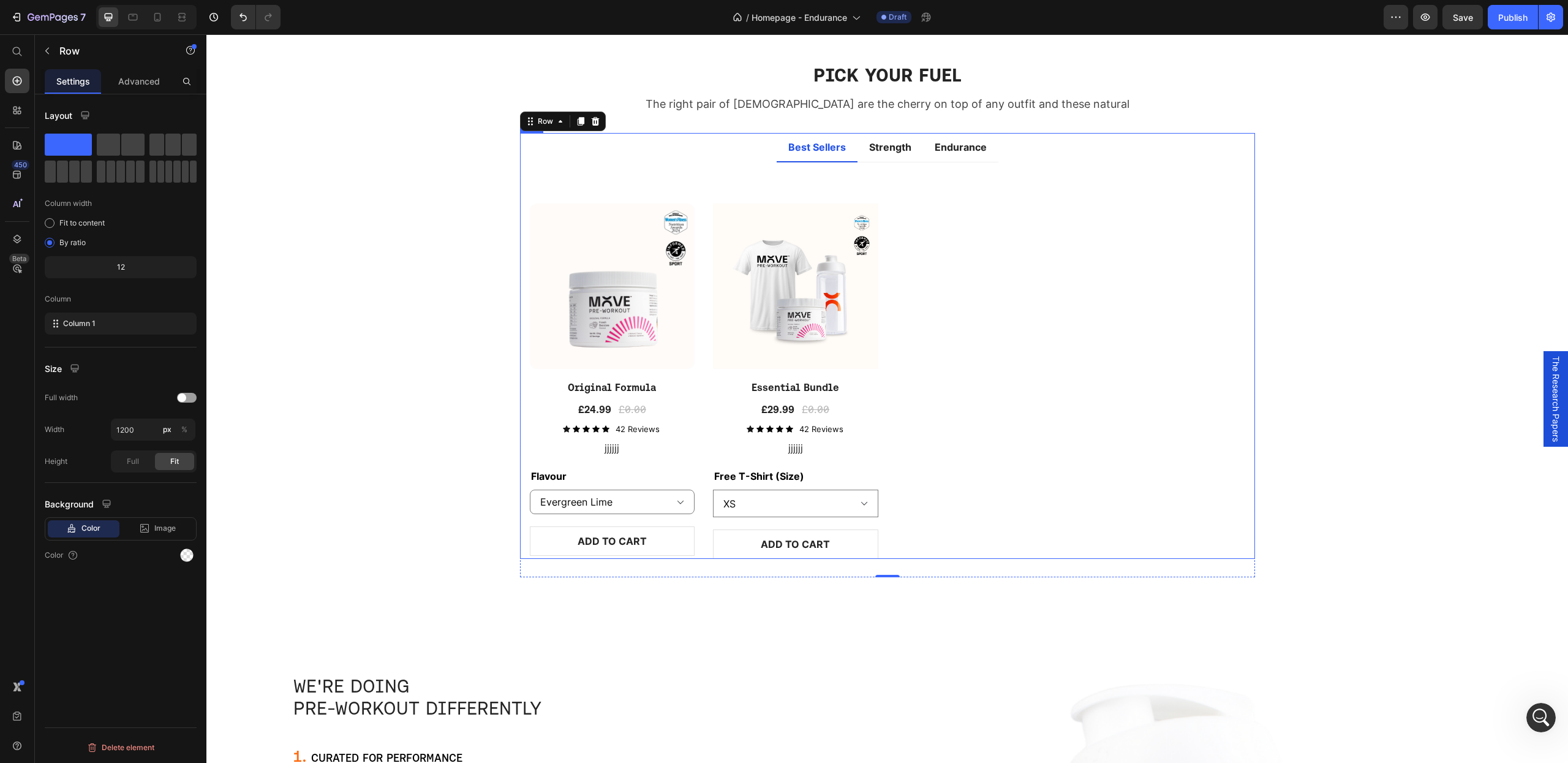 click on "Title Line (P) Images Original Formula (P) Title £24.99 (P) Price £0.00 (P) Price Row Icon Icon Icon Icon Icon Icon List 42 Reviews Text Block Row jjjjjj Text Block Flavour Evergreen Lime Fresh Berries Orange & Mango Product Variants & Swatches ADD TO CART (P) Cart Button Row (P) Images Essential Bundle (P) Title £29.99 (P) Price £0.00 (P) Price Row Icon Icon Icon Icon Icon Icon List 42 Reviews Text Block Row jjjjjj Text Block Free T-Shirt (Size) XS S M L XL 2XL Product Variants & Swatches ADD TO CART (P) Cart Button Row Product List View All Button                Title Line 0% off Product Badge (P) Images £24.99 (P) Price £0.00 (P) Price Row Original Formula (P) Title                Icon                Icon                Icon                Icon
Icon Icon List Hoz 3 reviews Text block Row ADD TO CART (P) Cart Button Row 0% off Product Badge (P) Images £29.99 (P) Price £0.00 (P) Price Row Original Formula Evergreen Lime Sachet (P) Title                Icon Icon Icon Row" at bounding box center [888, 360] 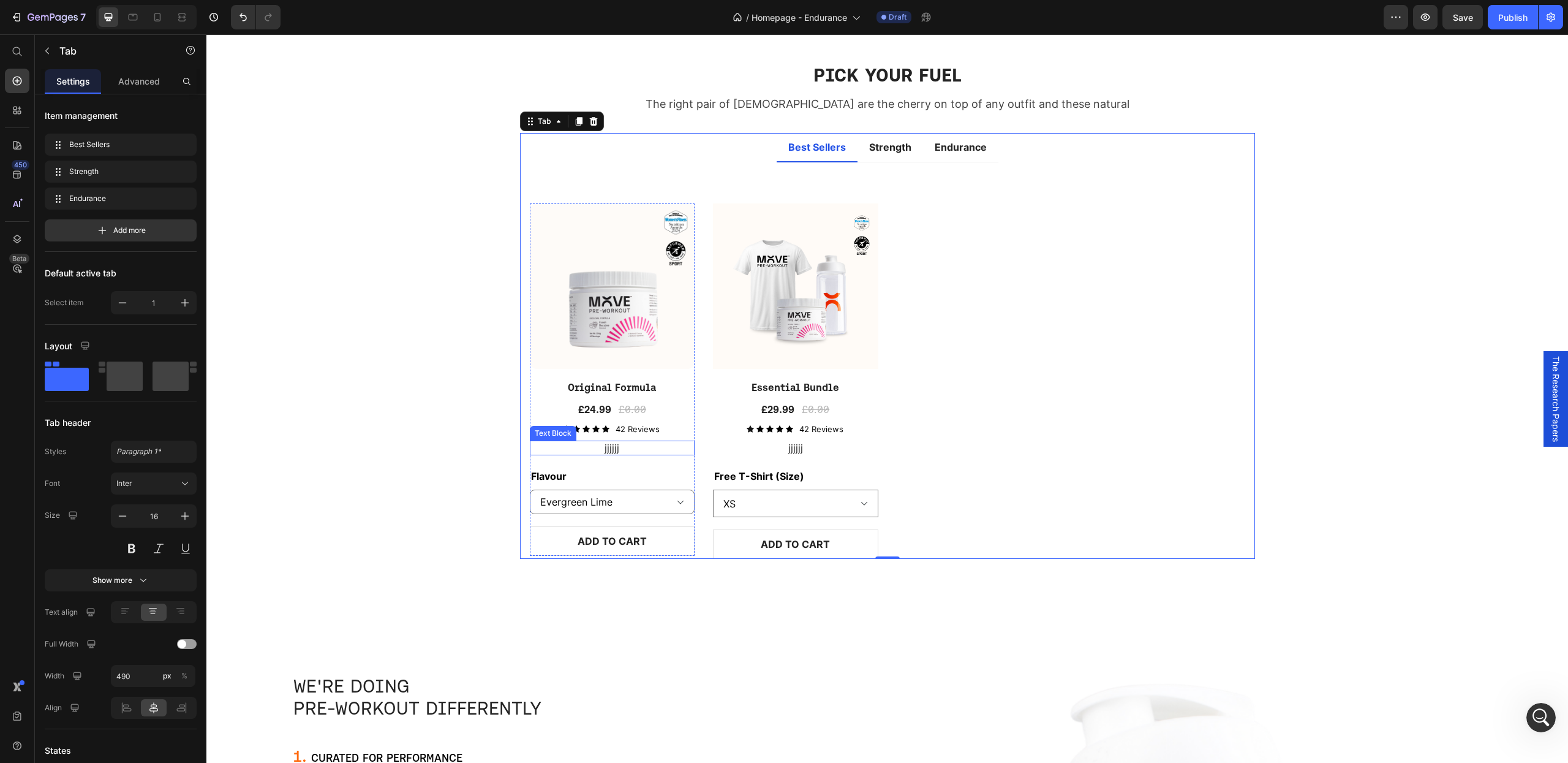 click on "jjjjjj" at bounding box center [612, 448] 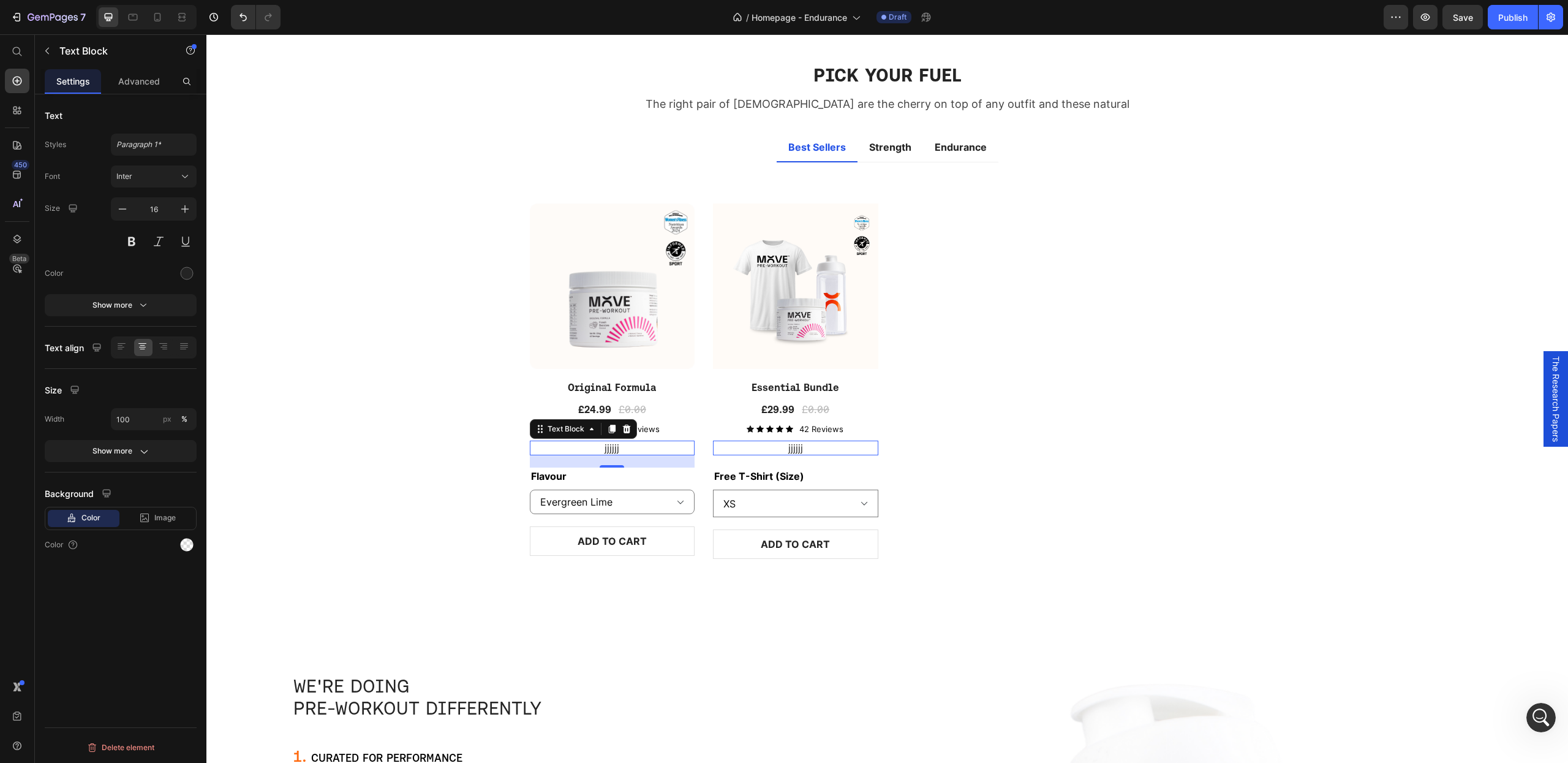 click on "jjjjjj" at bounding box center (612, 448) 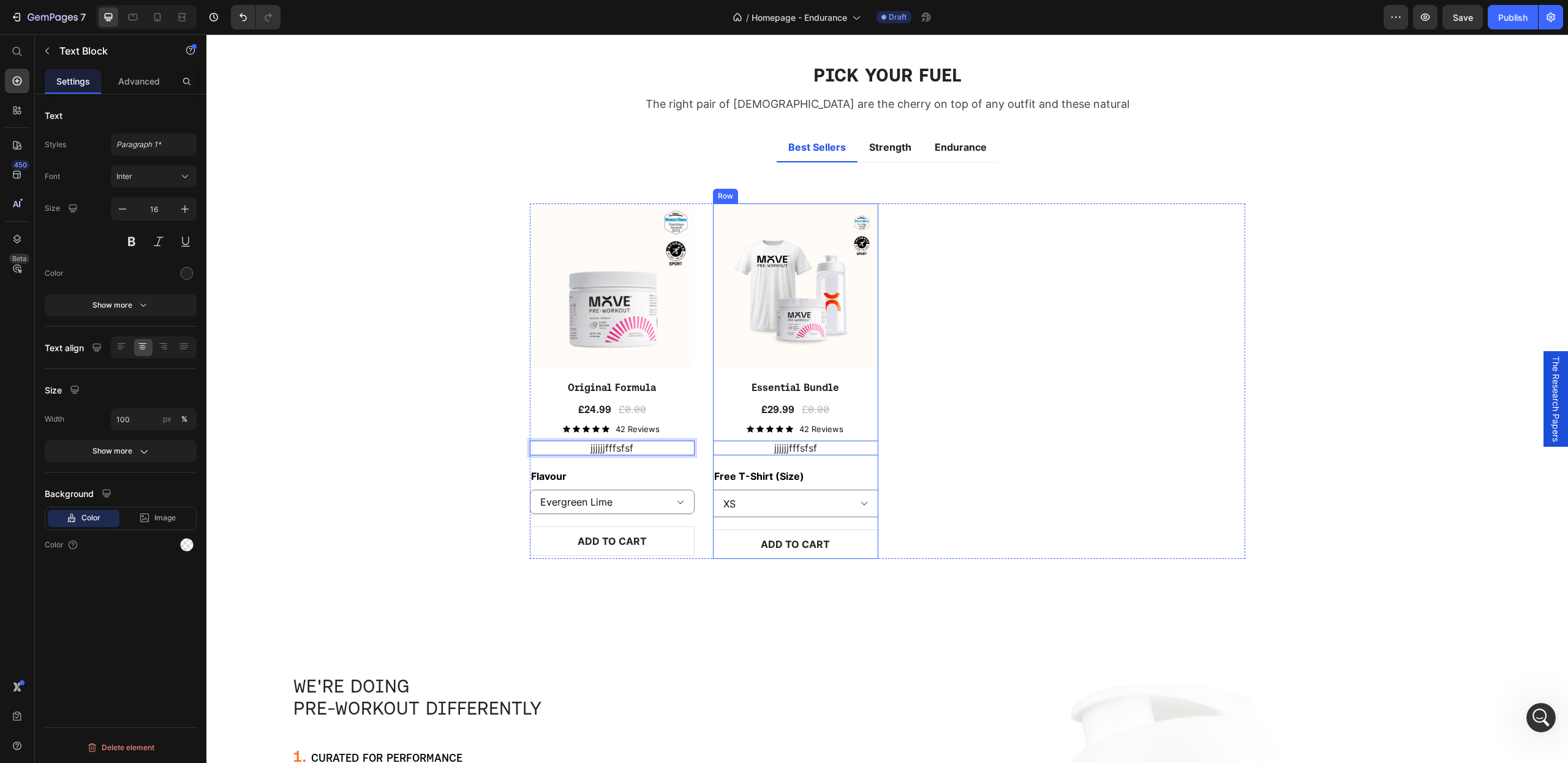 click on "Essential Bundle" at bounding box center [612, 387] 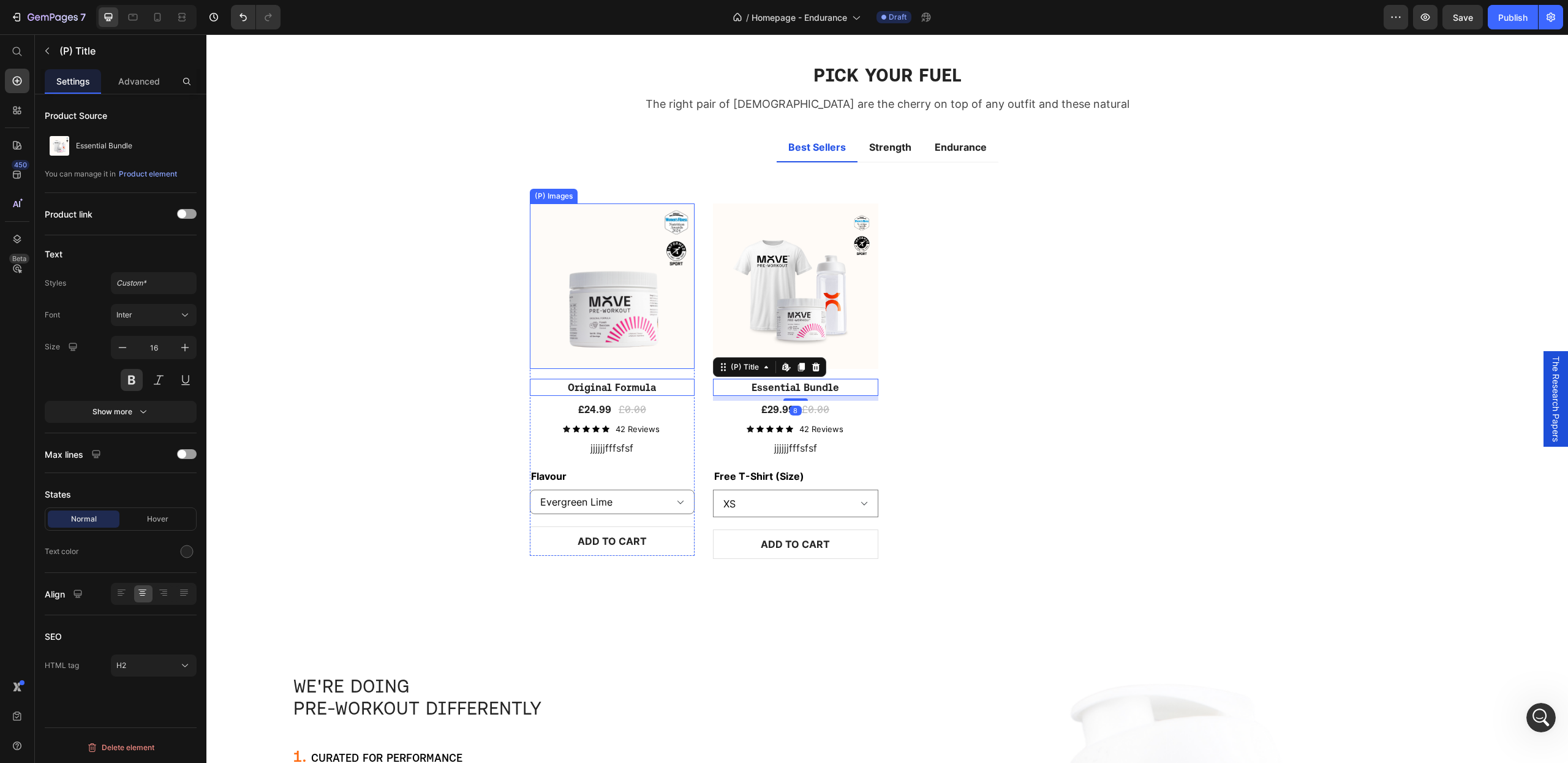 click at bounding box center (612, 286) 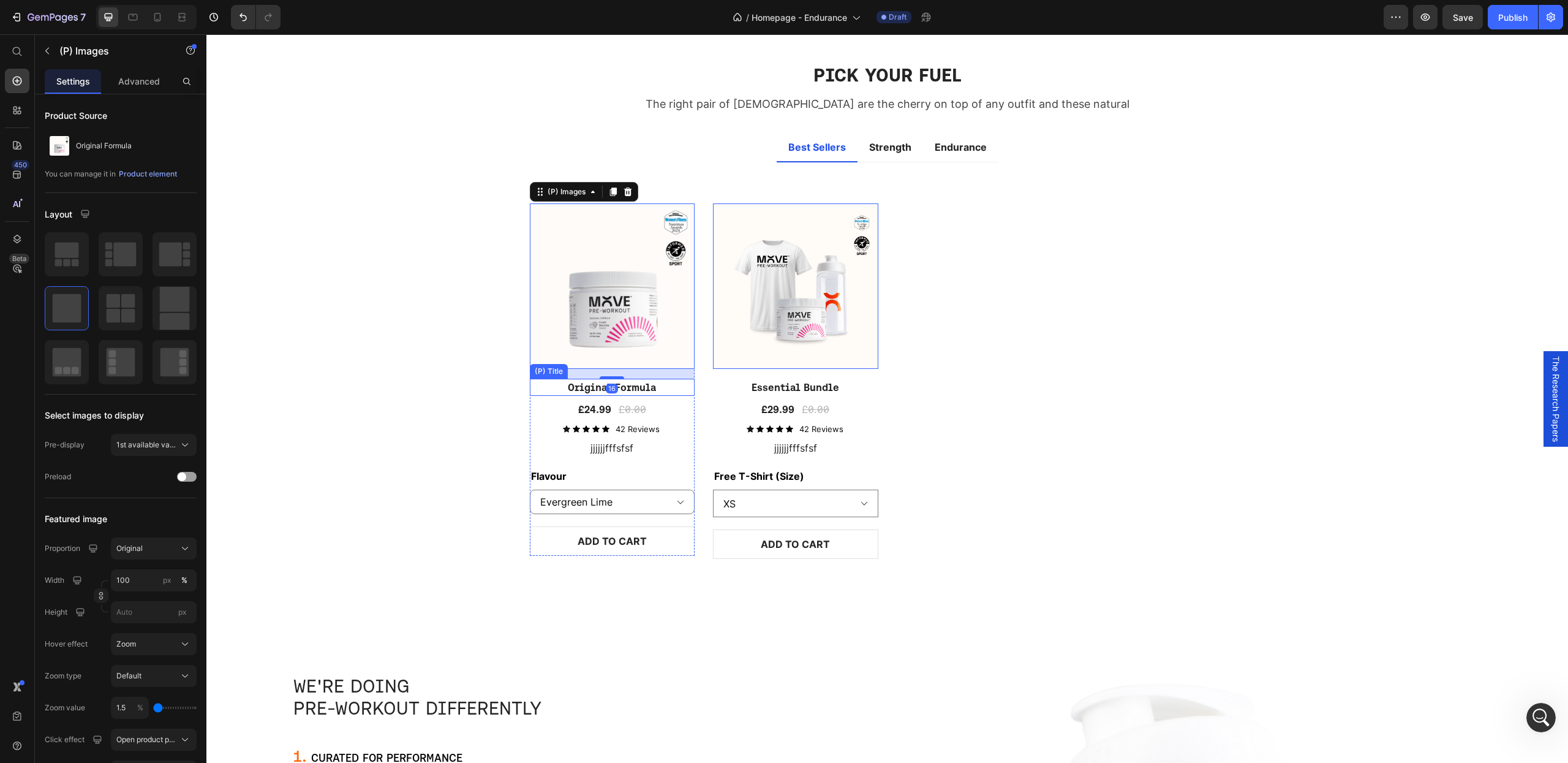 click on "Original Formula" at bounding box center (612, 387) 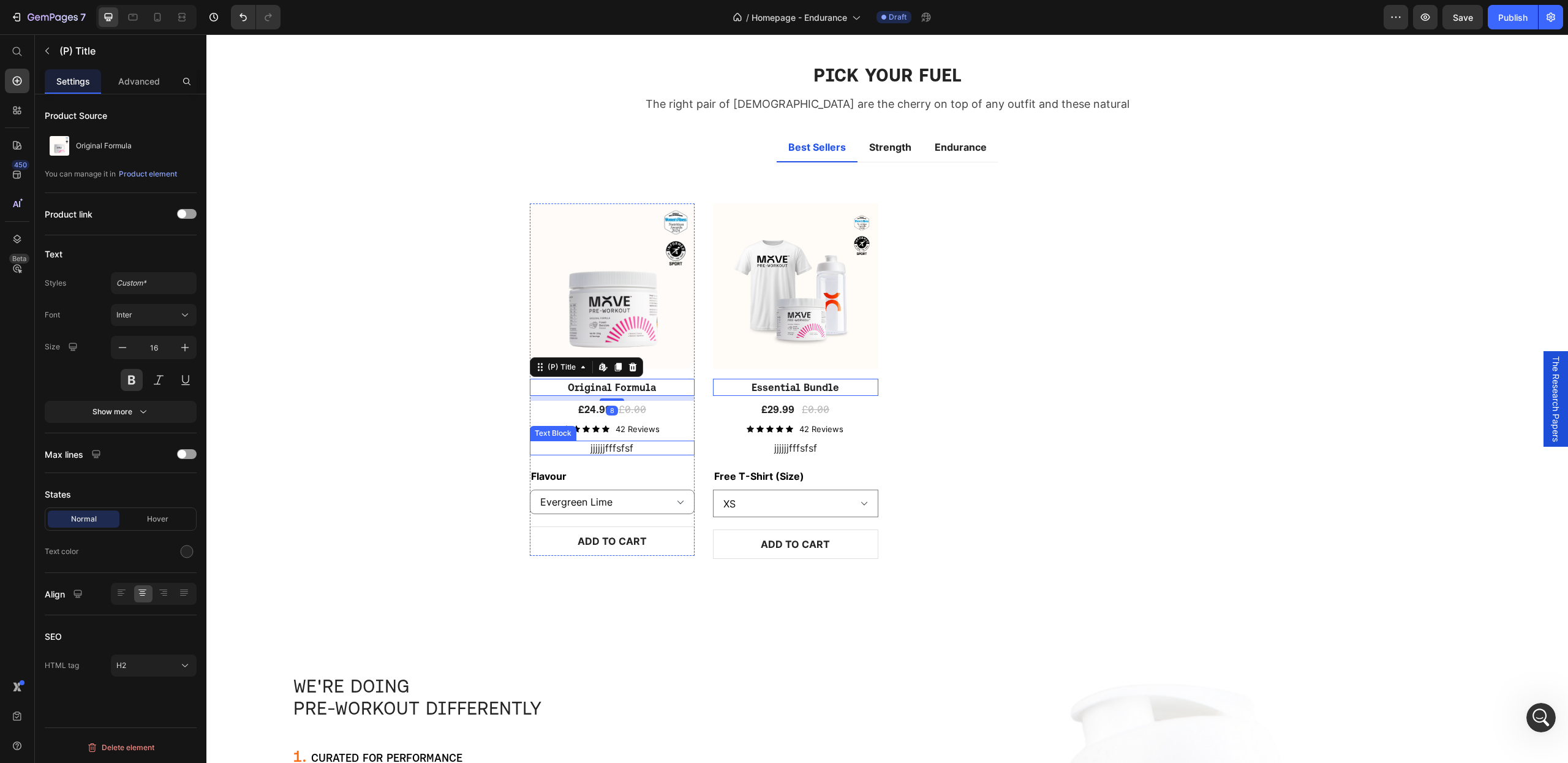 click on "jjjjjjfffsfsf" at bounding box center (612, 448) 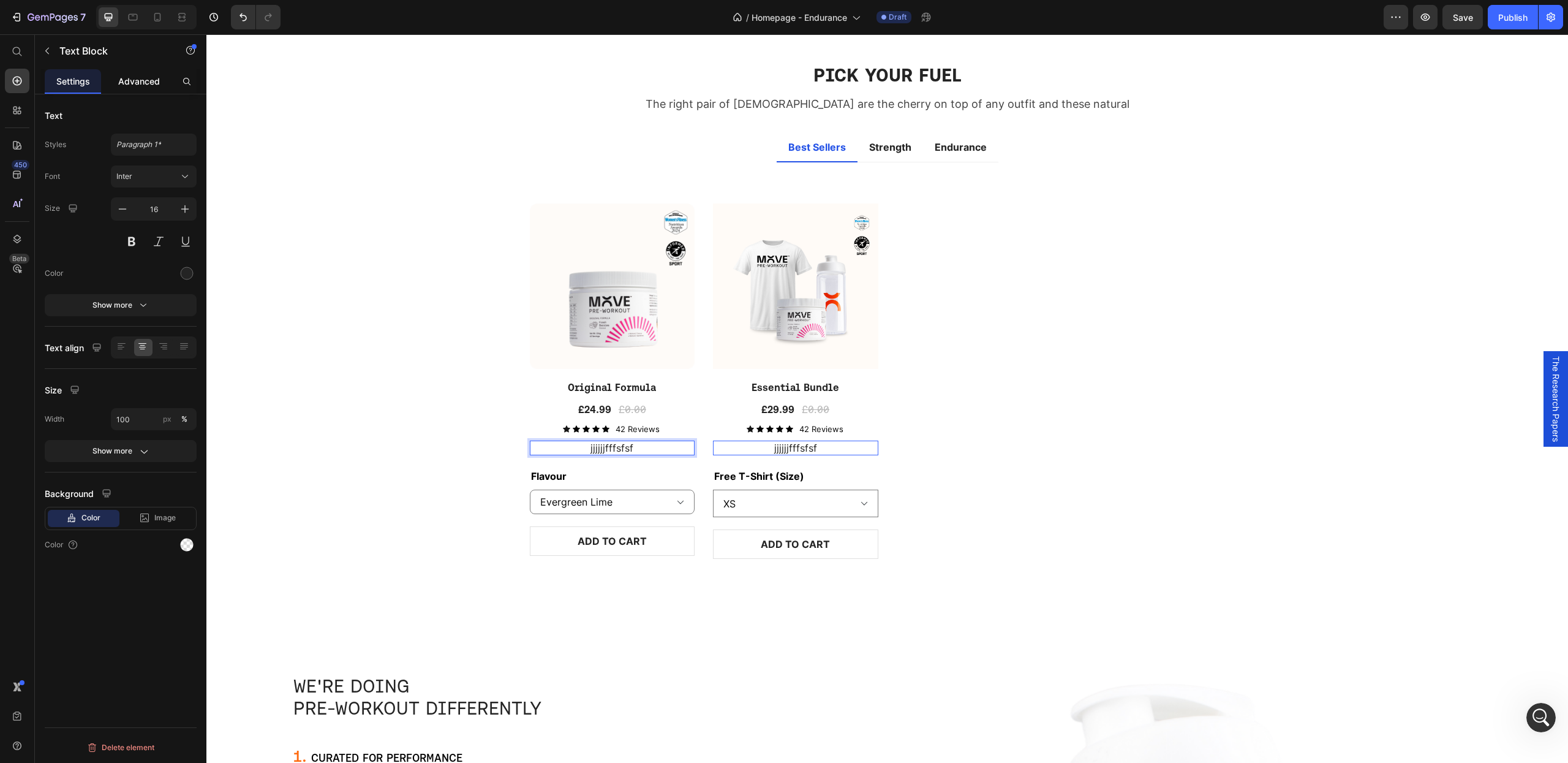 click on "Advanced" at bounding box center [139, 81] 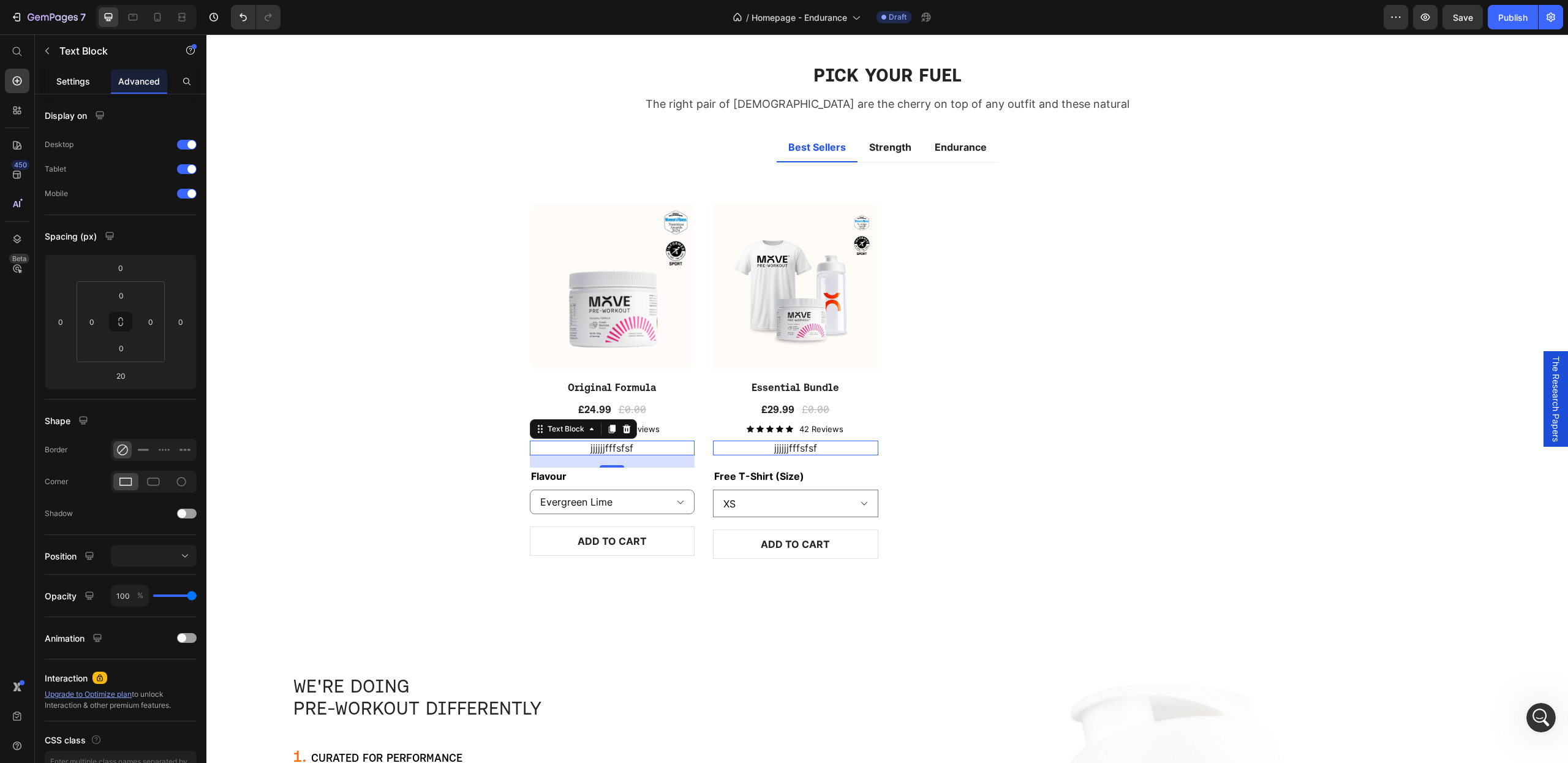 click on "Settings" at bounding box center [73, 81] 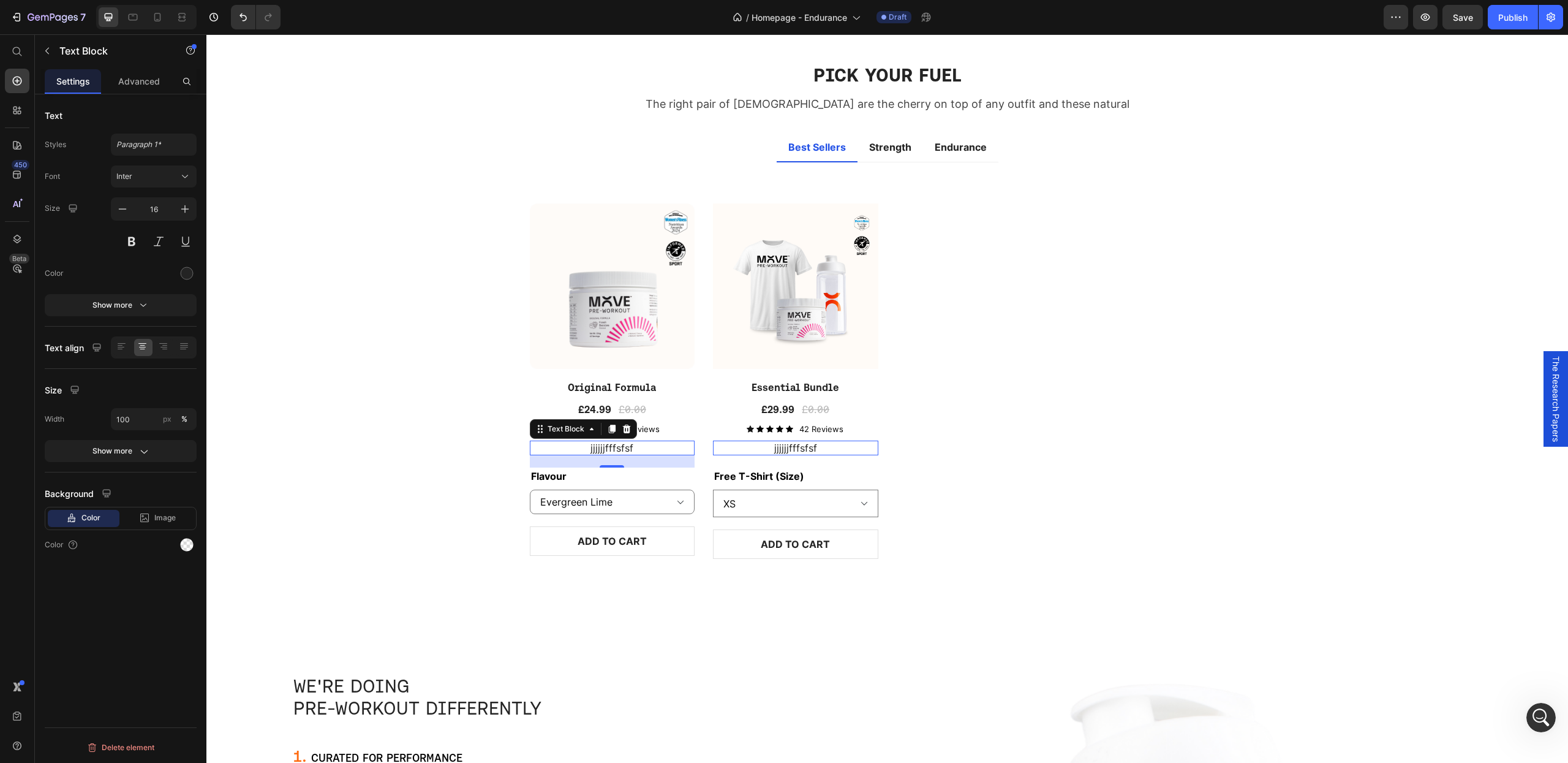 click on "jjjjjjfffsfsf Text Block   0" at bounding box center [612, 448] 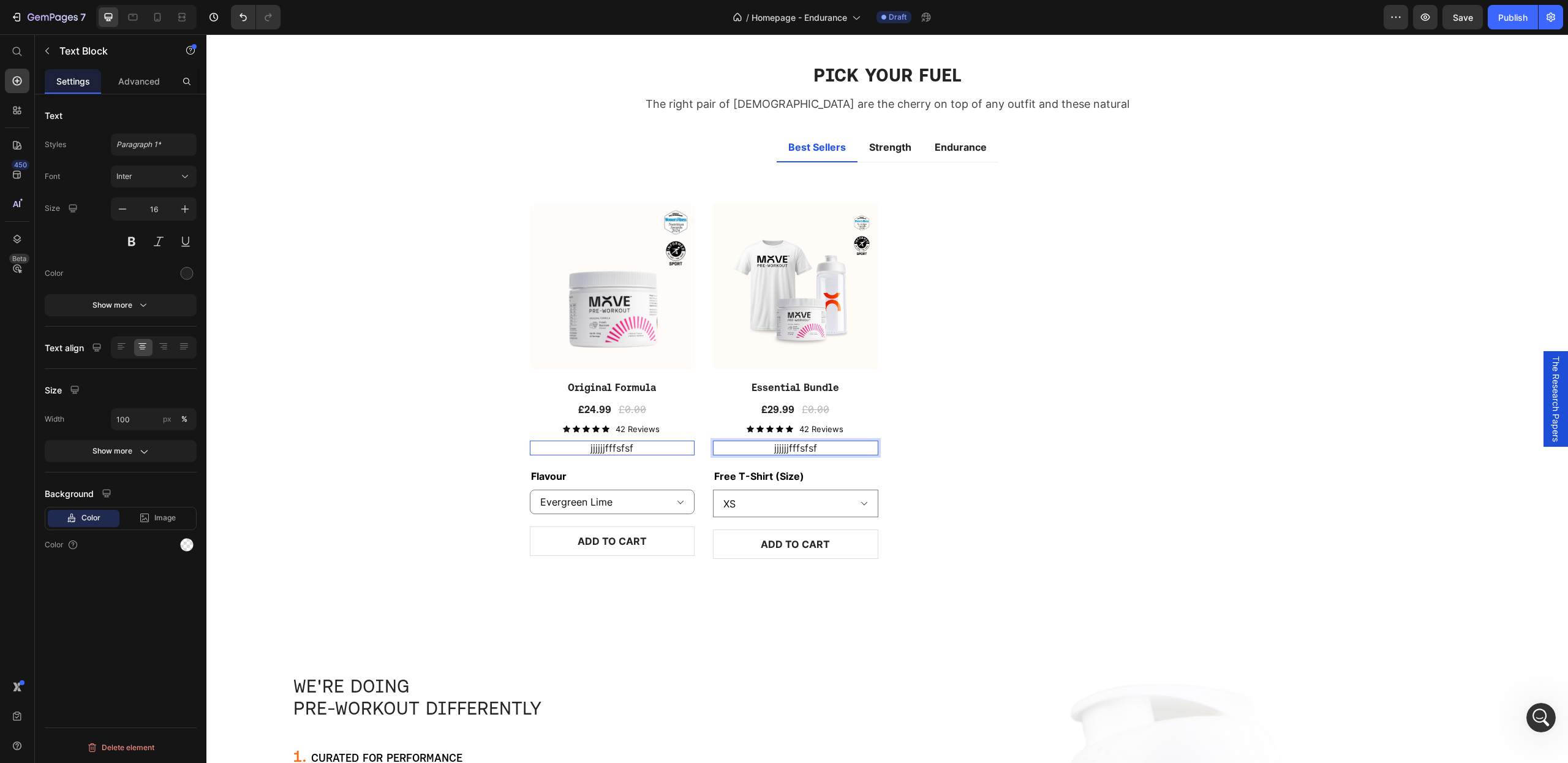 click on "jjjjjjfffsfsf" at bounding box center [796, 448] 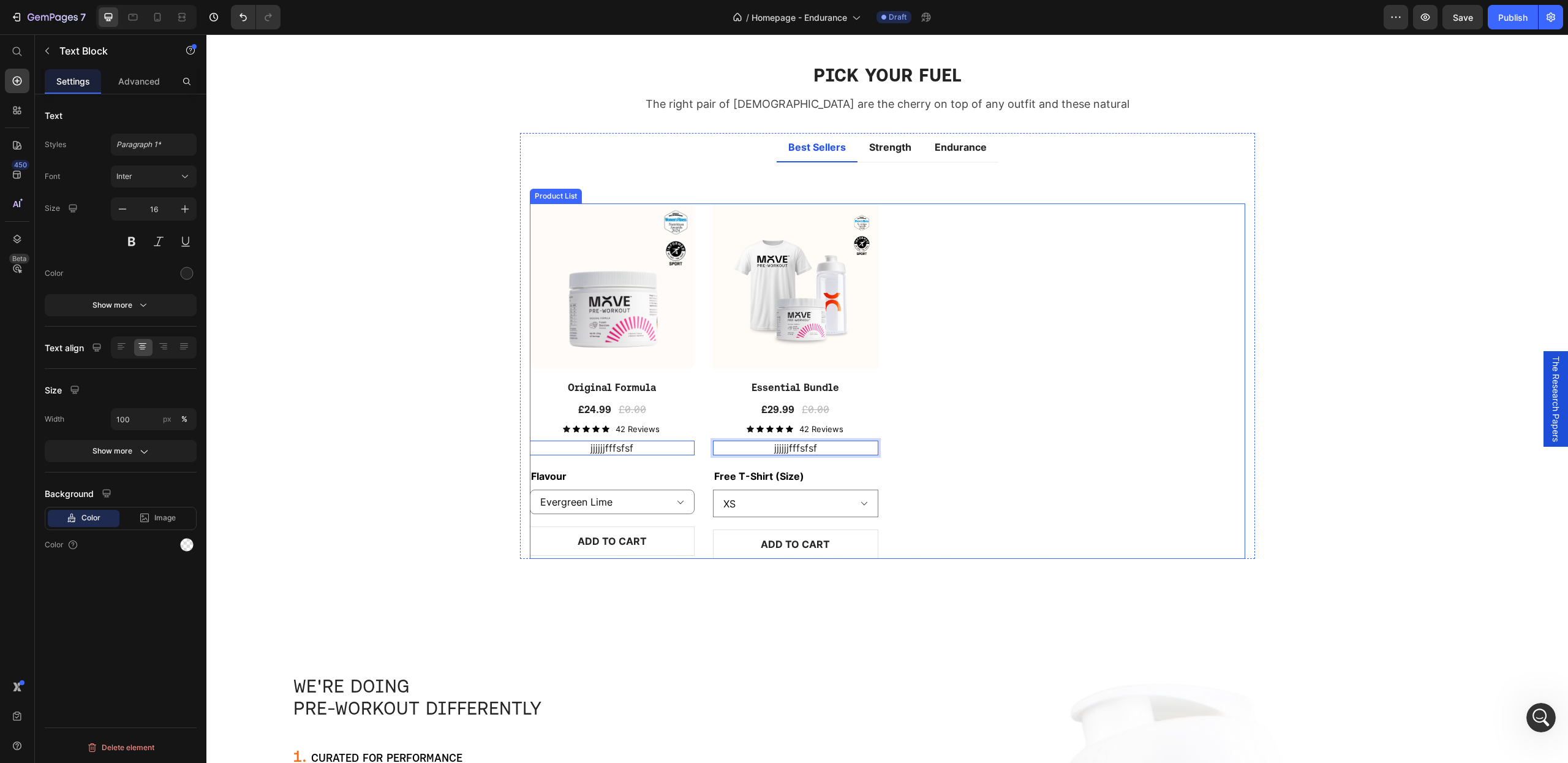 click on "(P) Images Original Formula (P) Title £24.99 (P) Price £0.00 (P) Price Row Icon Icon Icon Icon Icon Icon List 42 Reviews Text Block Row jjjjjjfffsfsf Text Block   20 Flavour Evergreen Lime Fresh Berries Orange & Mango Product Variants & Swatches ADD TO CART (P) Cart Button Row (P) Images Essential Bundle (P) Title £29.99 (P) Price £0.00 (P) Price Row Icon Icon Icon Icon Icon Icon List 42 Reviews Text Block Row jjjjjjfffsfsf Text Block   0 Free T-Shirt (Size) XS S M L XL 2XL Product Variants & Swatches ADD TO CART (P) Cart Button Row" at bounding box center (888, 381) 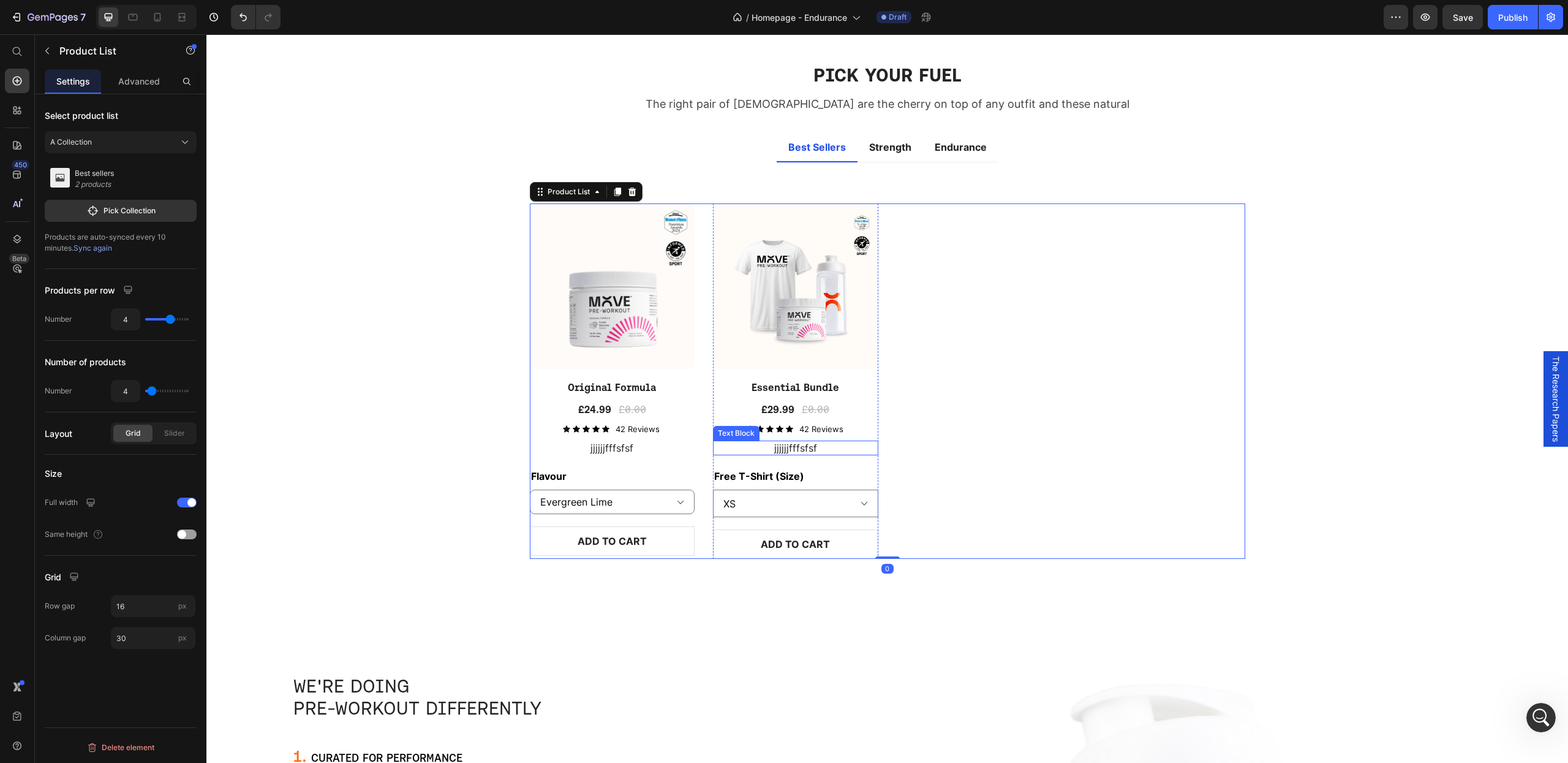 click on "jjjjjjfffsfsf" at bounding box center [612, 448] 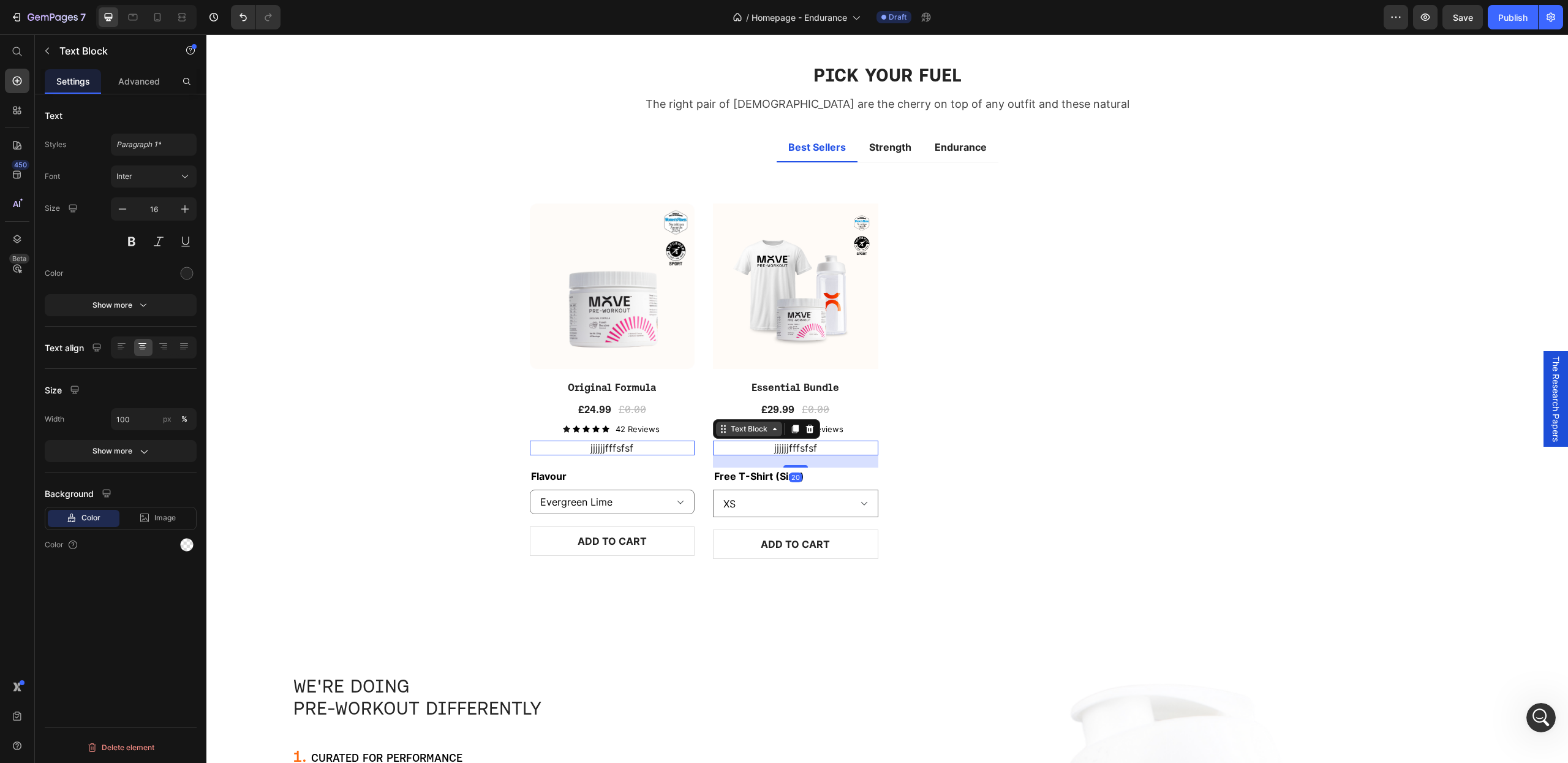 click 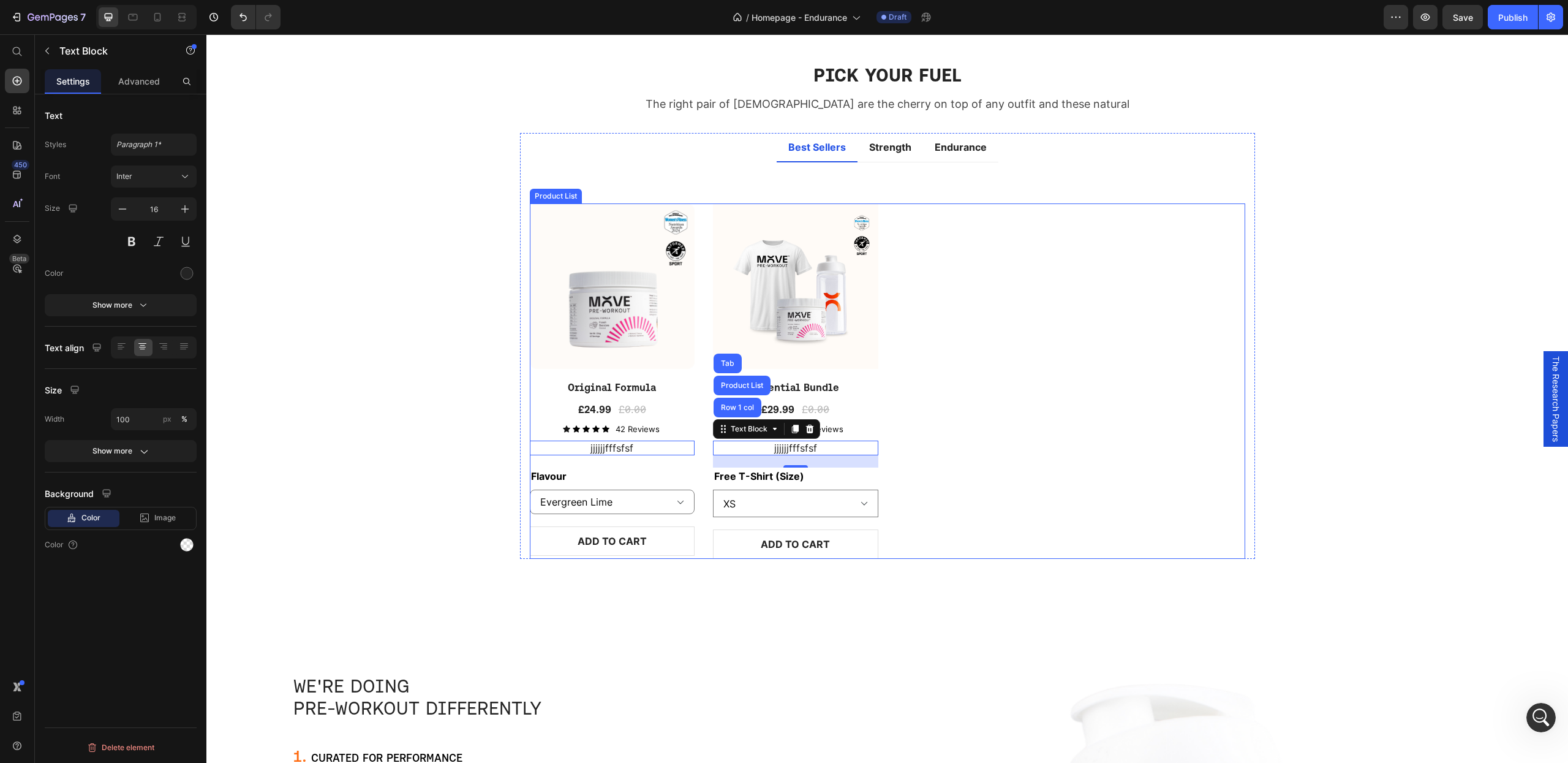 click on "(P) Images Original Formula (P) Title £24.99 (P) Price £0.00 (P) Price Row Icon Icon Icon Icon Icon Icon List 42 Reviews Text Block Row jjjjjjfffsfsf Text Block   0 Flavour Evergreen Lime Fresh Berries Orange & Mango Product Variants & Swatches ADD TO CART (P) Cart Button Row (P) Images Essential Bundle (P) Title £29.99 (P) Price £0.00 (P) Price Row Icon Icon Icon Icon Icon Icon List 42 Reviews Text Block Row jjjjjjfffsfsf Text Block Row 1 col Product List Tab   20 Free T-Shirt (Size) XS S M L XL 2XL Product Variants & Swatches ADD TO CART (P) Cart Button Row" at bounding box center [888, 381] 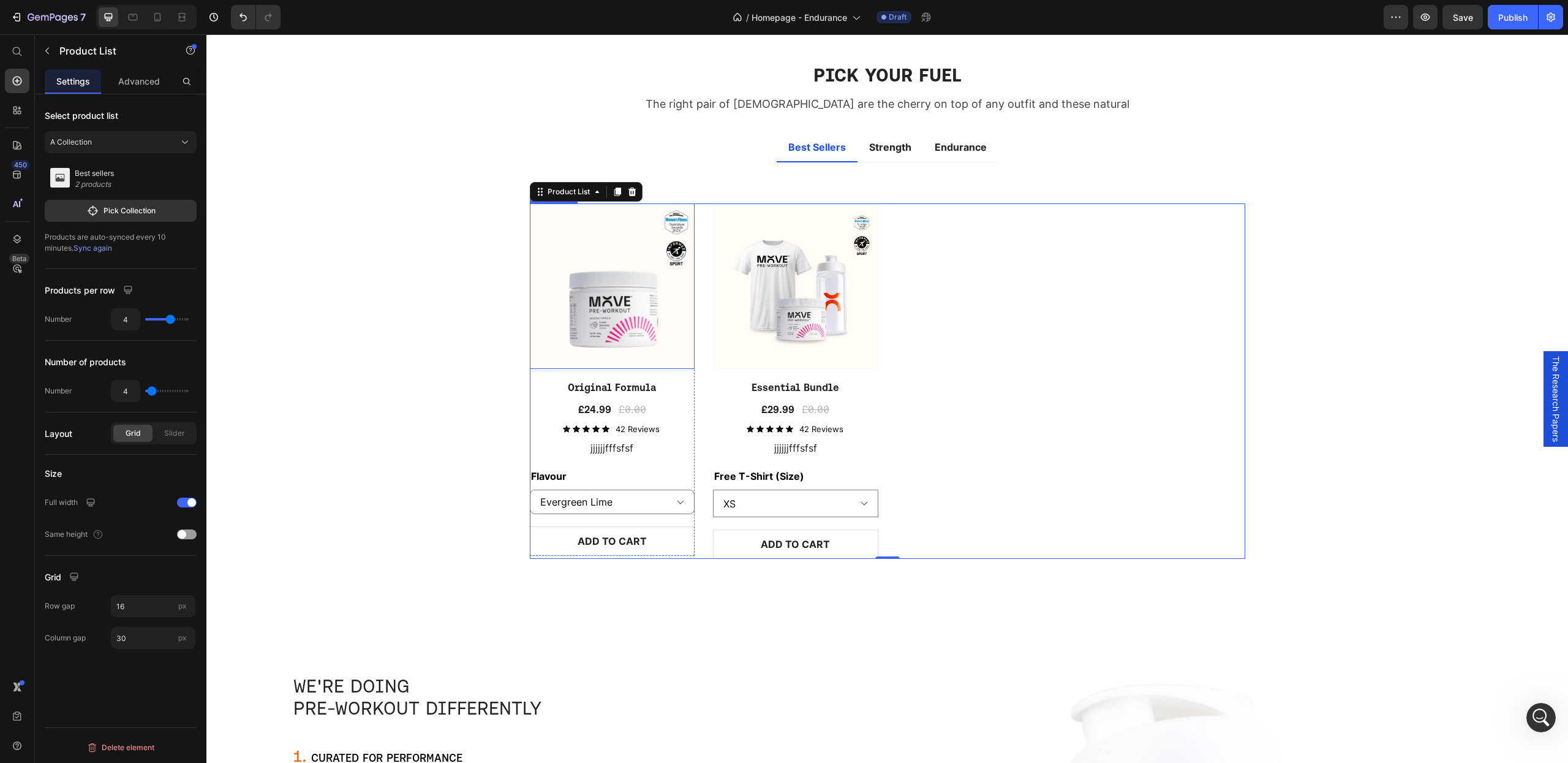 click at bounding box center (612, 286) 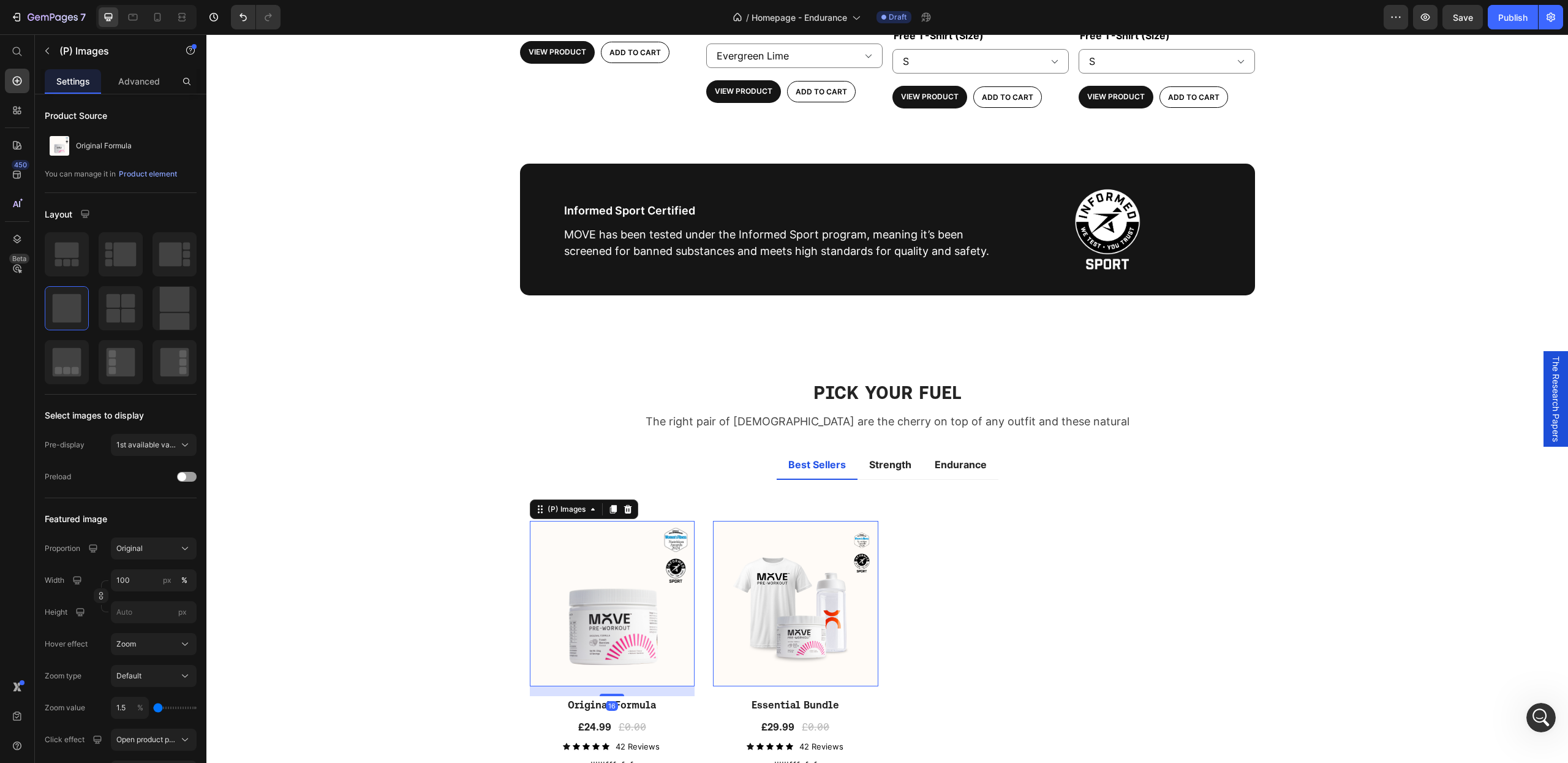 scroll, scrollTop: 466, scrollLeft: 0, axis: vertical 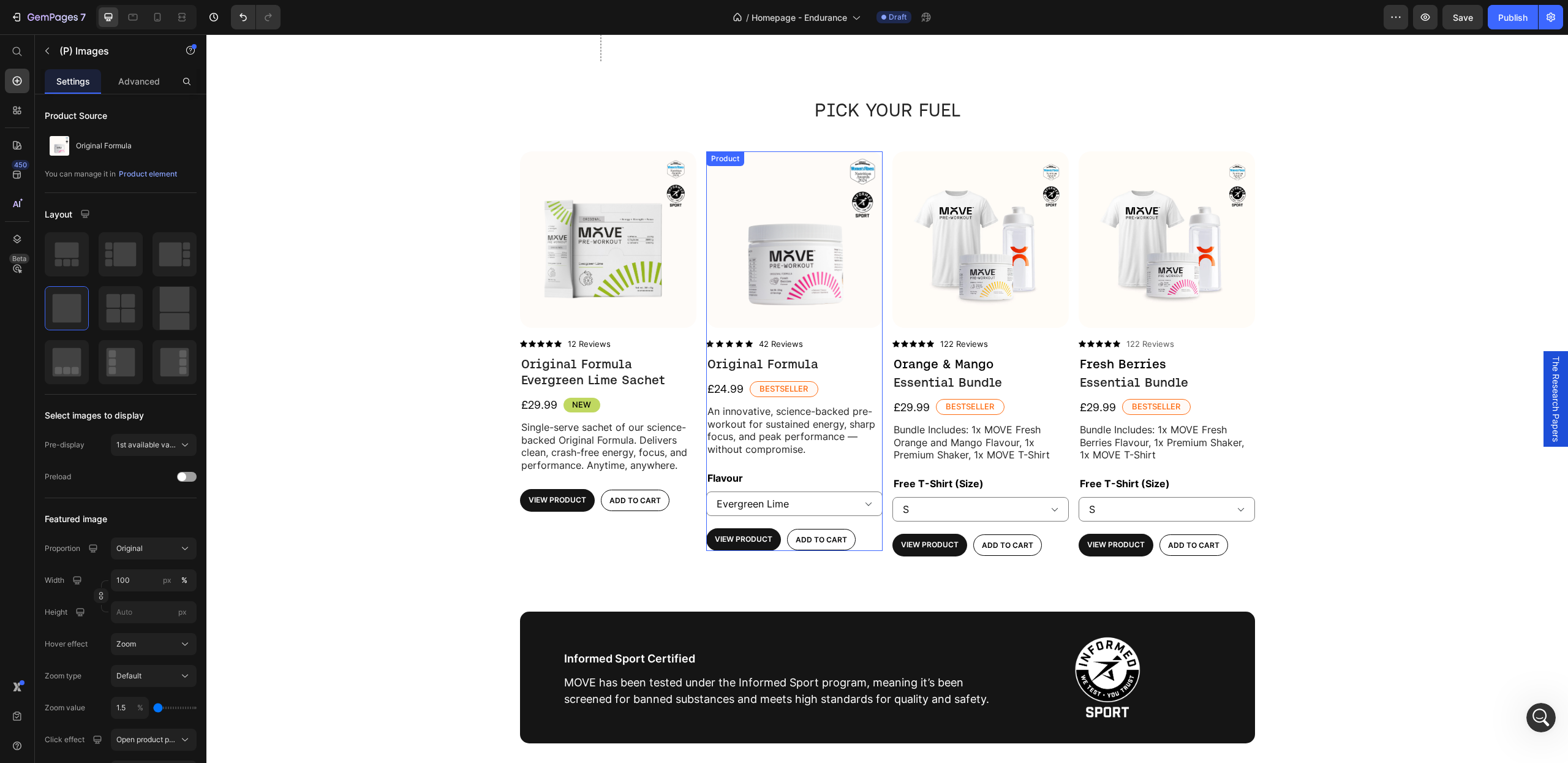 click on "£24.99 Product Price Bestseller Text Block Row An innovative, science-backed pre-workout for sustained energy, sharp focus, and peak performance — without compromise. Text Block Flavour Evergreen Lime Fresh Berries Orange & Mango Product Variants & Swatches View Product Product View More Add to cart Add to Cart Row" at bounding box center (794, 465) 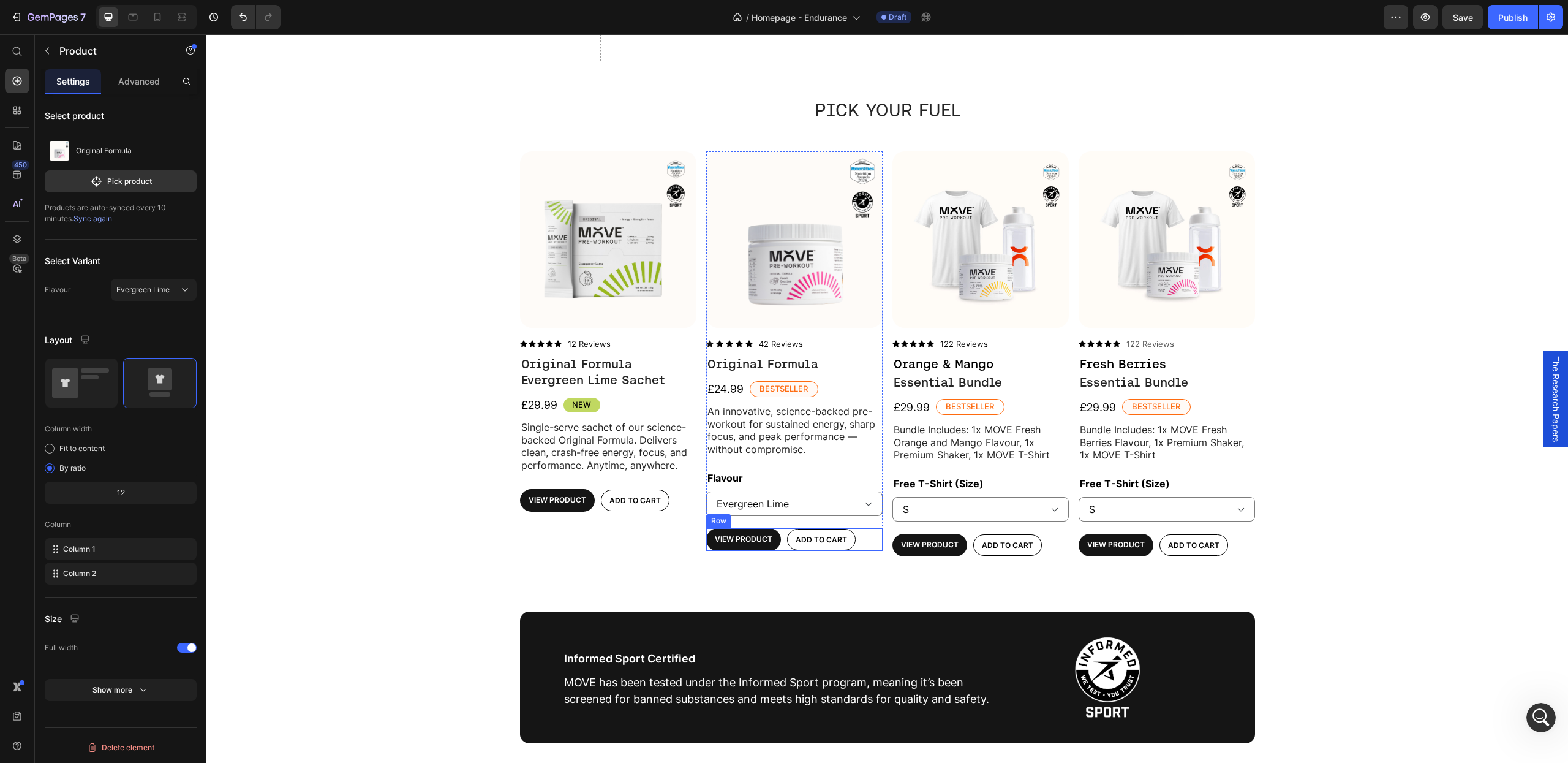 click on "View Product Product View More Add to cart Add to Cart Row" at bounding box center [794, 539] 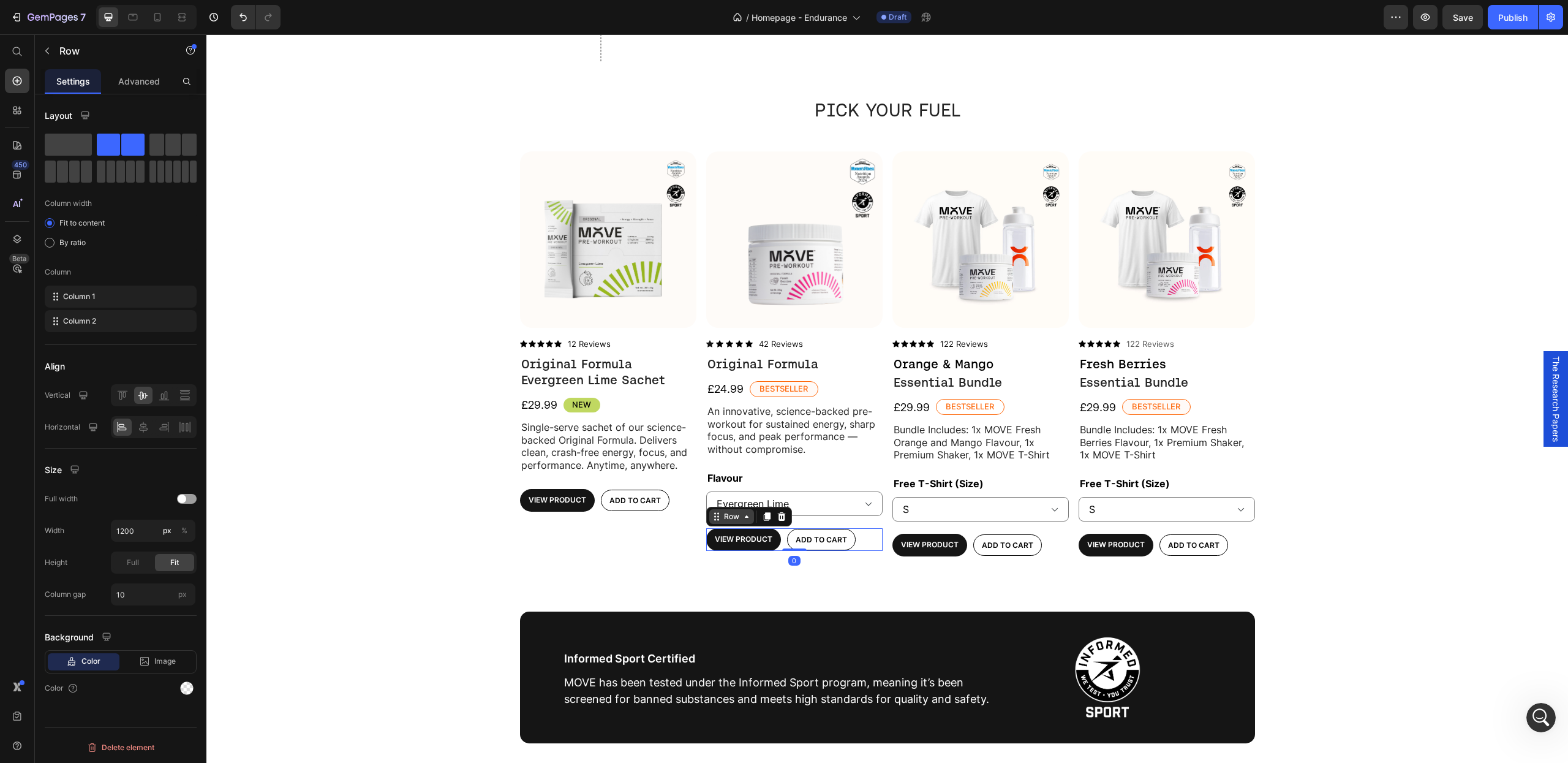click on "Row" at bounding box center [731, 517] 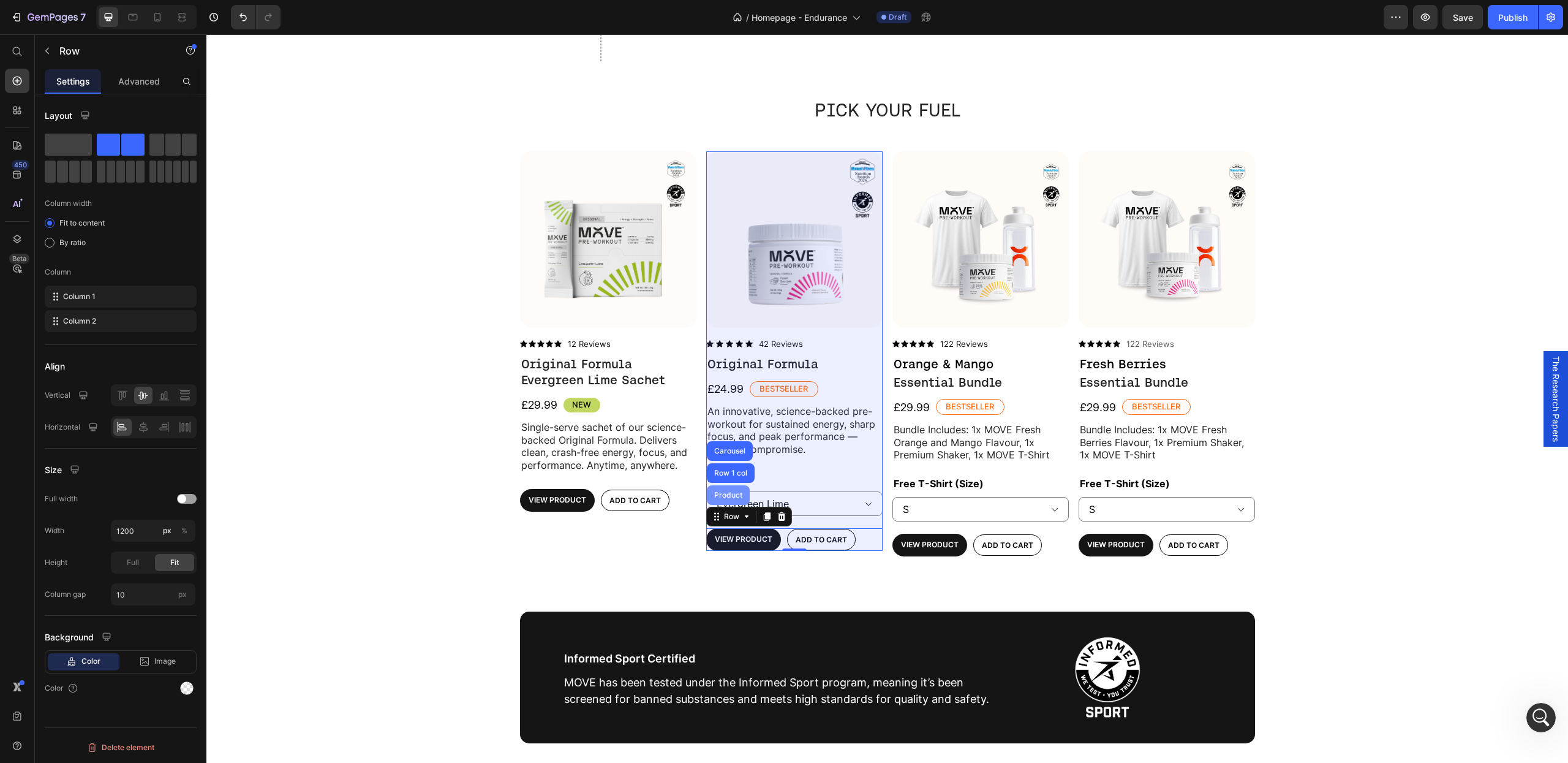 click on "Product" at bounding box center (728, 495) 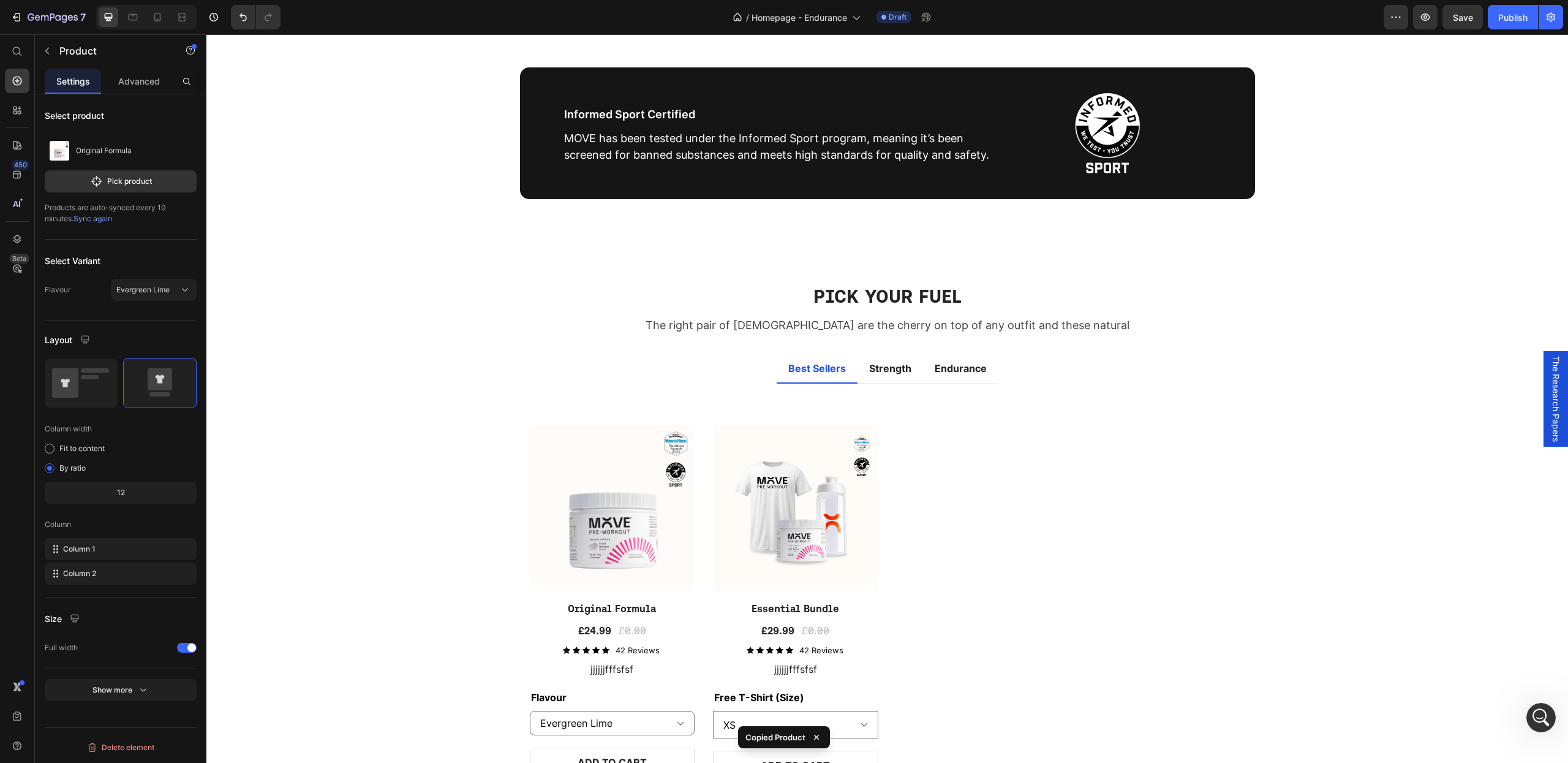 scroll, scrollTop: 1202, scrollLeft: 0, axis: vertical 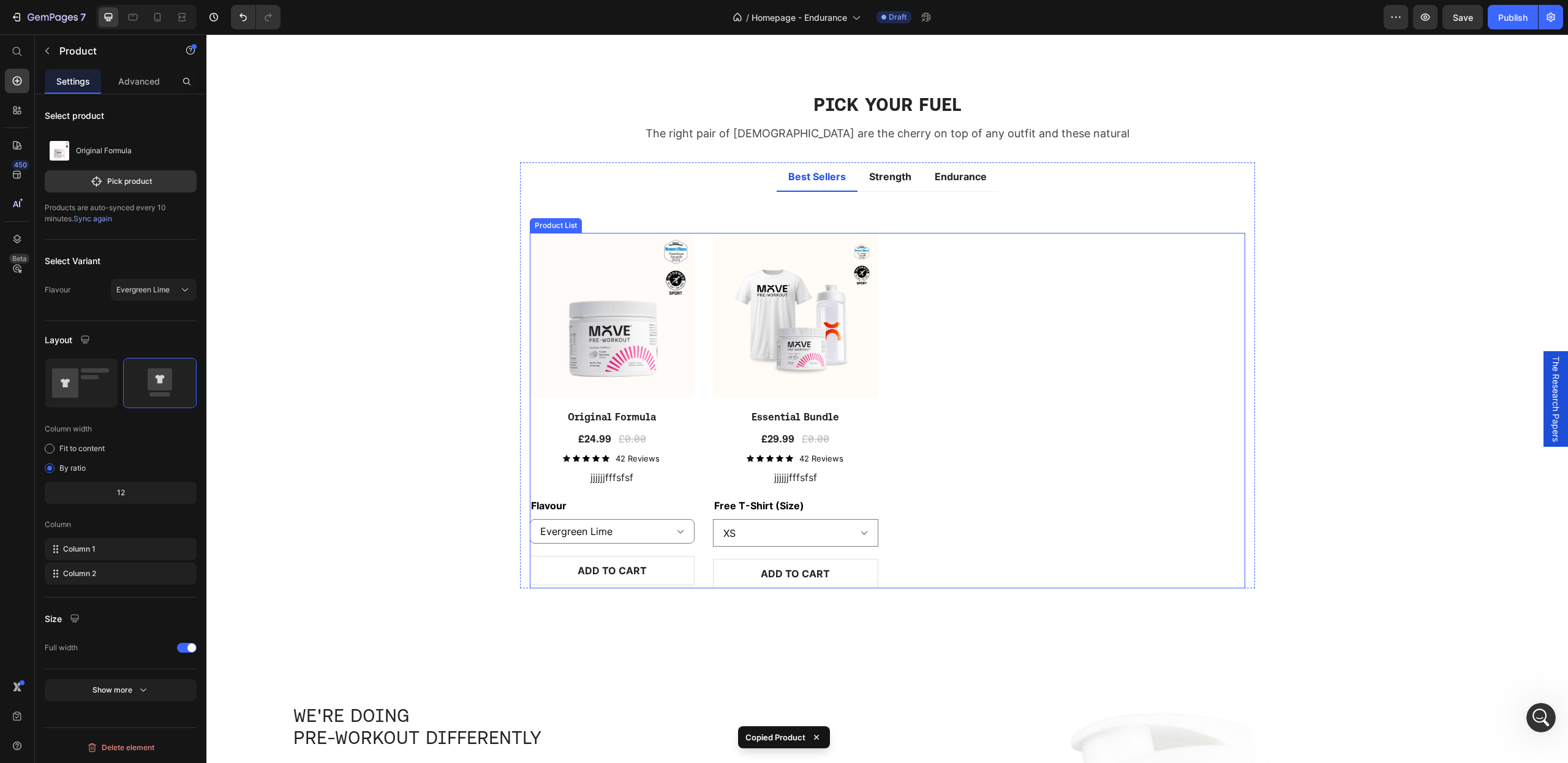 click on "(P) Images Original Formula (P) Title £24.99 (P) Price £0.00 (P) Price Row Icon Icon Icon Icon Icon Icon List 42 Reviews Text Block Row jjjjjjfffsfsf Text Block Flavour Evergreen Lime Fresh Berries Orange & Mango Product Variants & Swatches ADD TO CART (P) Cart Button Row (P) Images Essential Bundle (P) Title £29.99 (P) Price £0.00 (P) Price Row Icon Icon Icon Icon Icon Icon List 42 Reviews Text Block Row jjjjjjfffsfsf Text Block Free T-Shirt (Size) XS S M L XL 2XL Product Variants & Swatches ADD TO CART (P) Cart Button Row" at bounding box center (888, 411) 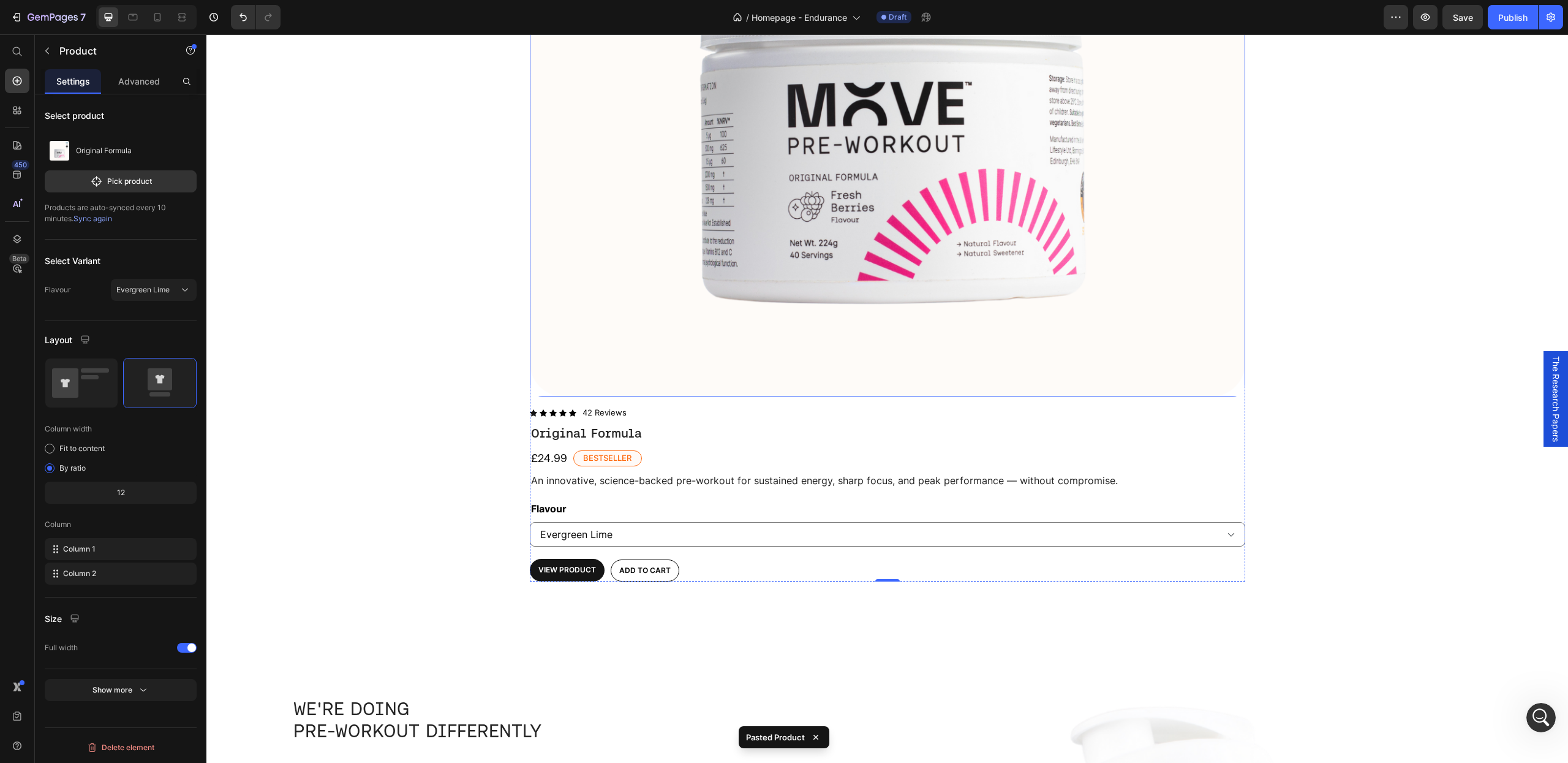 scroll, scrollTop: 2138, scrollLeft: 0, axis: vertical 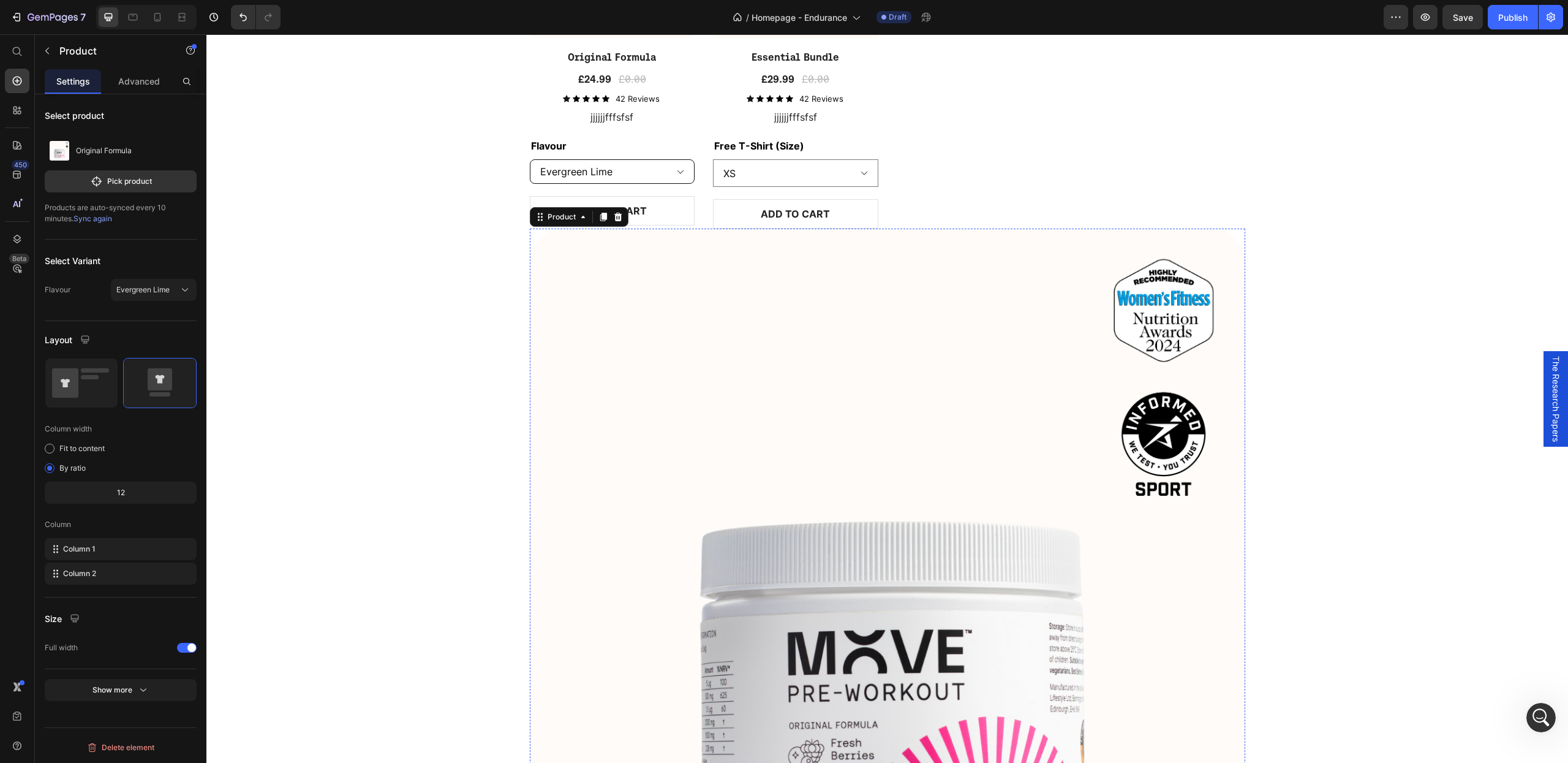 select on "S" 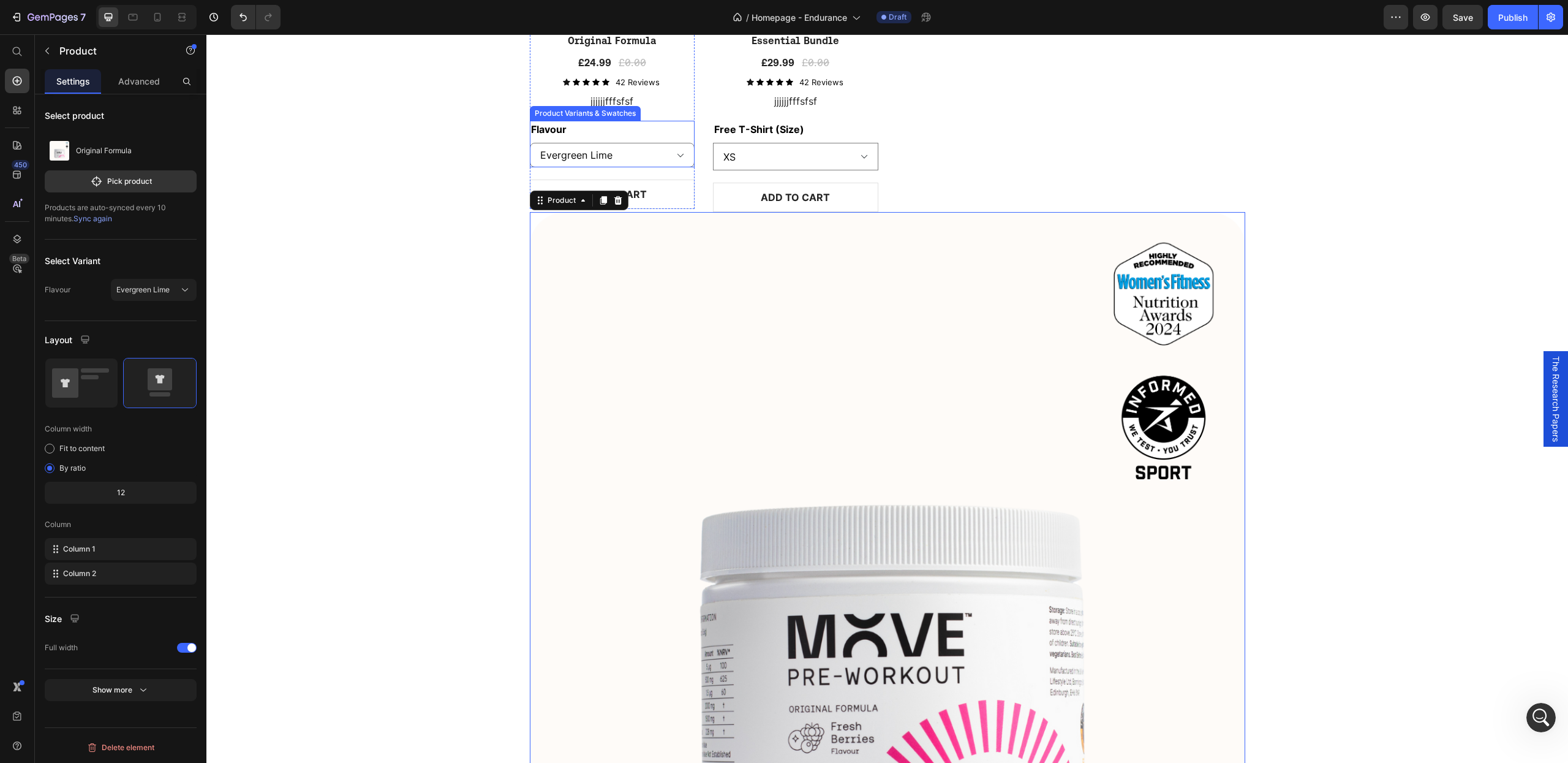 scroll, scrollTop: 1486, scrollLeft: 0, axis: vertical 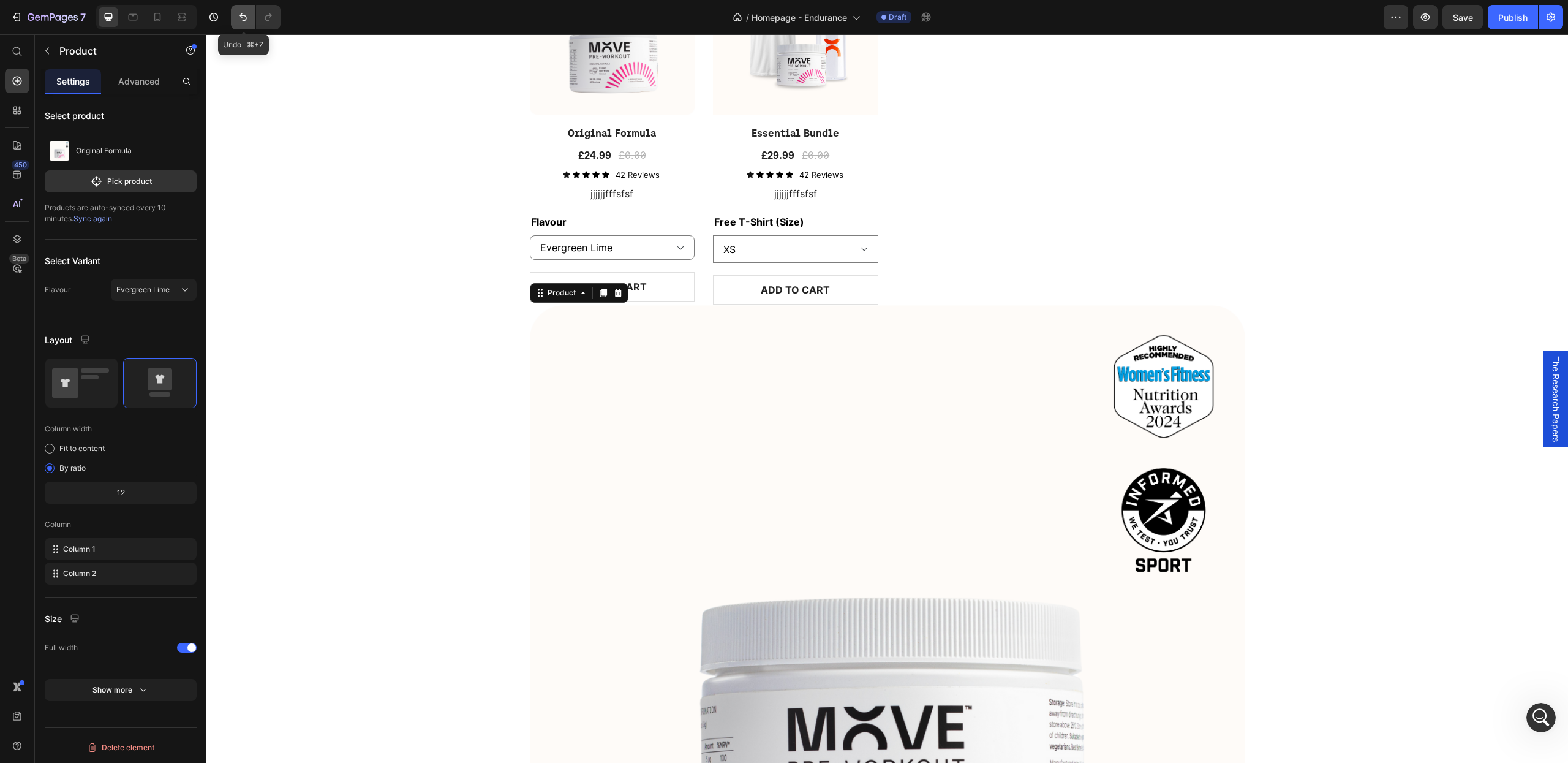 click 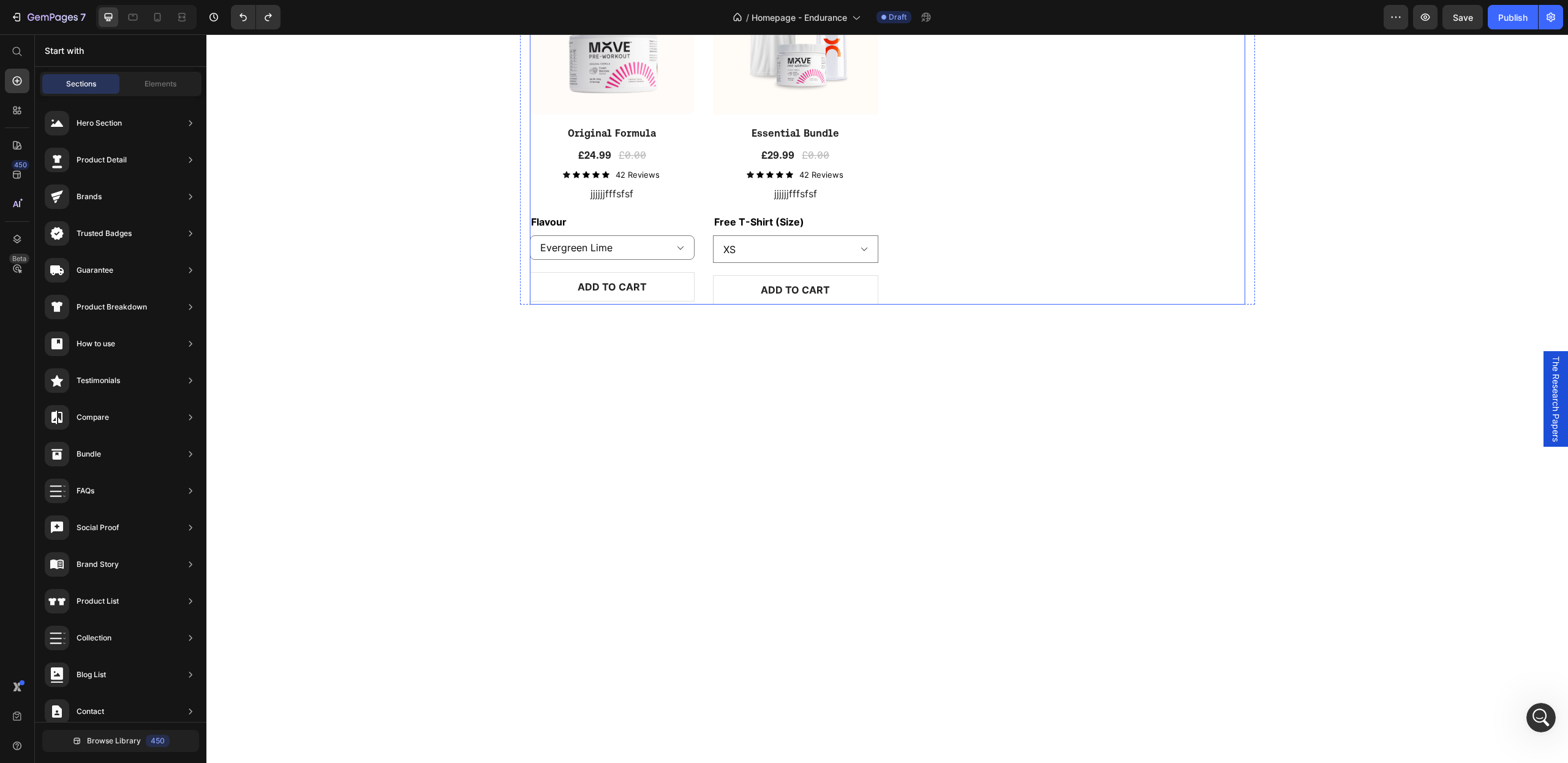 click on "(P) Images Original Formula (P) Title £24.99 (P) Price £0.00 (P) Price Row Icon Icon Icon Icon Icon Icon List 42 Reviews Text Block Row jjjjjjfffsfsf Text Block Flavour Evergreen Lime Fresh Berries Orange & Mango Product Variants & Swatches ADD TO CART (P) Cart Button Row (P) Images Essential Bundle (P) Title £29.99 (P) Price £0.00 (P) Price Row Icon Icon Icon Icon Icon Icon List 42 Reviews Text Block Row jjjjjjfffsfsf Text Block Free T-Shirt (Size) XS S M L XL 2XL Product Variants & Swatches ADD TO CART (P) Cart Button Row" at bounding box center (888, 127) 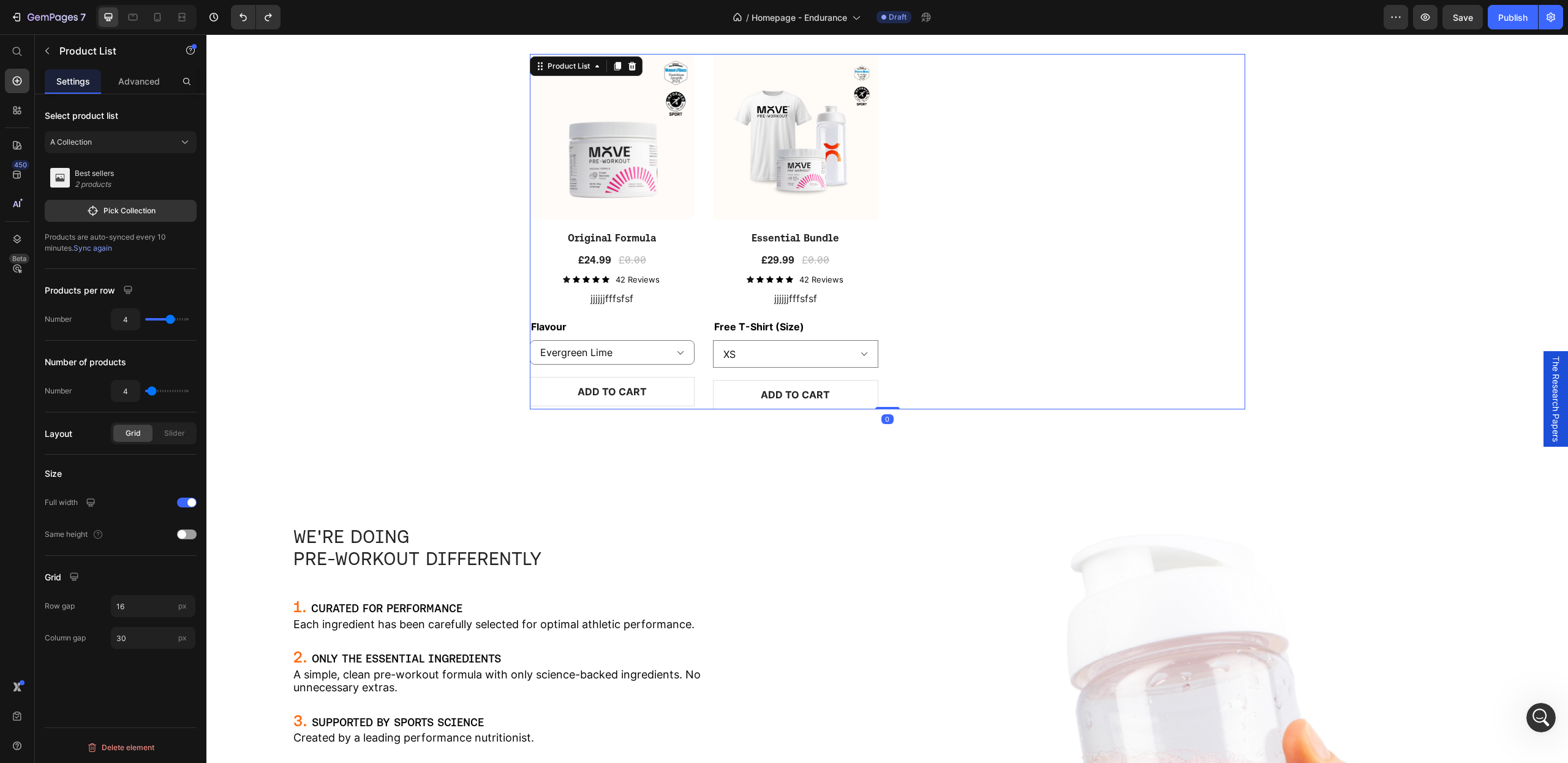 scroll, scrollTop: 1347, scrollLeft: 0, axis: vertical 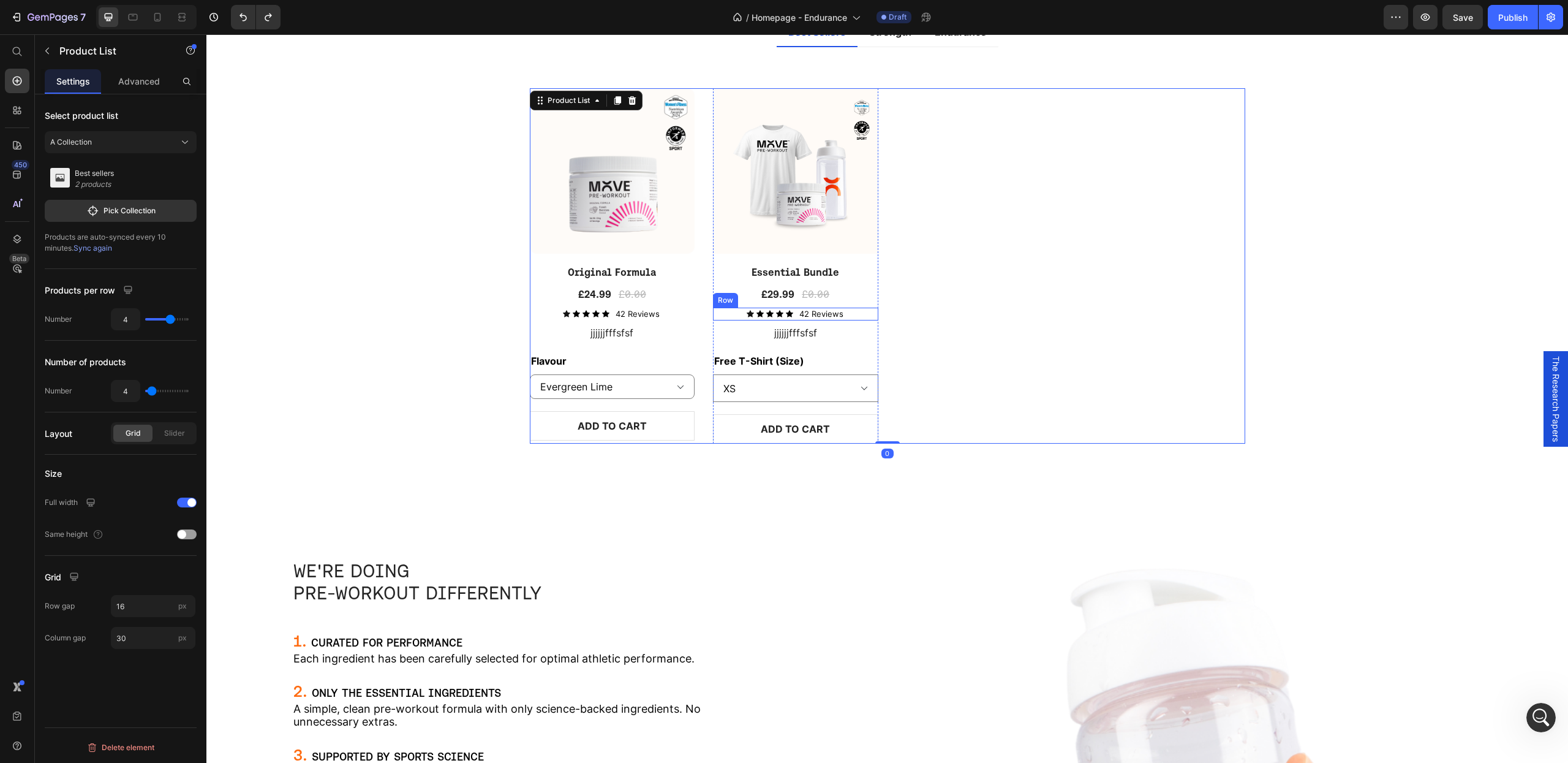 click on "Icon Icon Icon Icon Icon Icon List 42 Reviews Text Block Row" at bounding box center (612, 314) 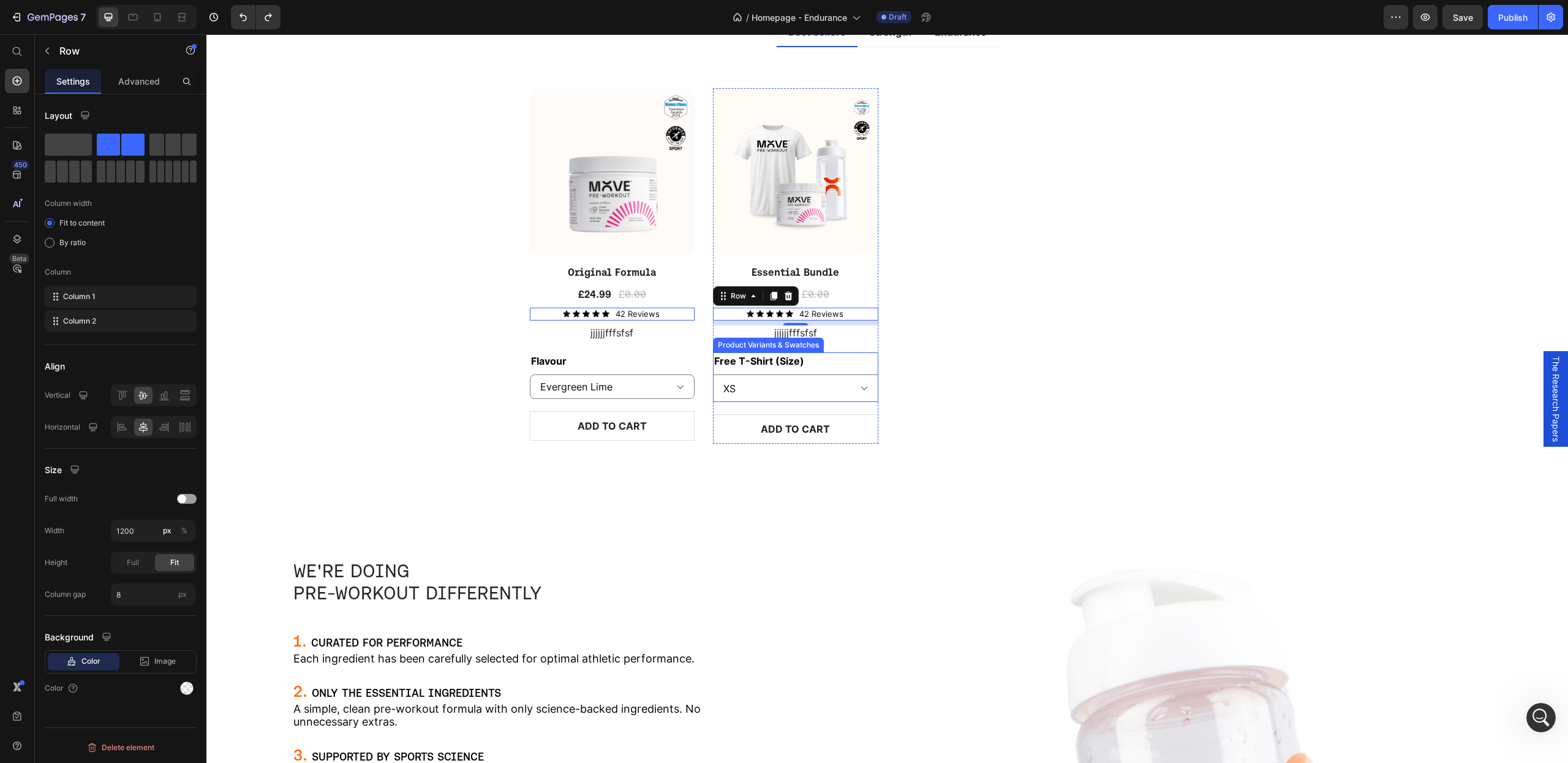 click on "Free T-Shirt (Size) XS S M L XL 2XL" at bounding box center (612, 376) 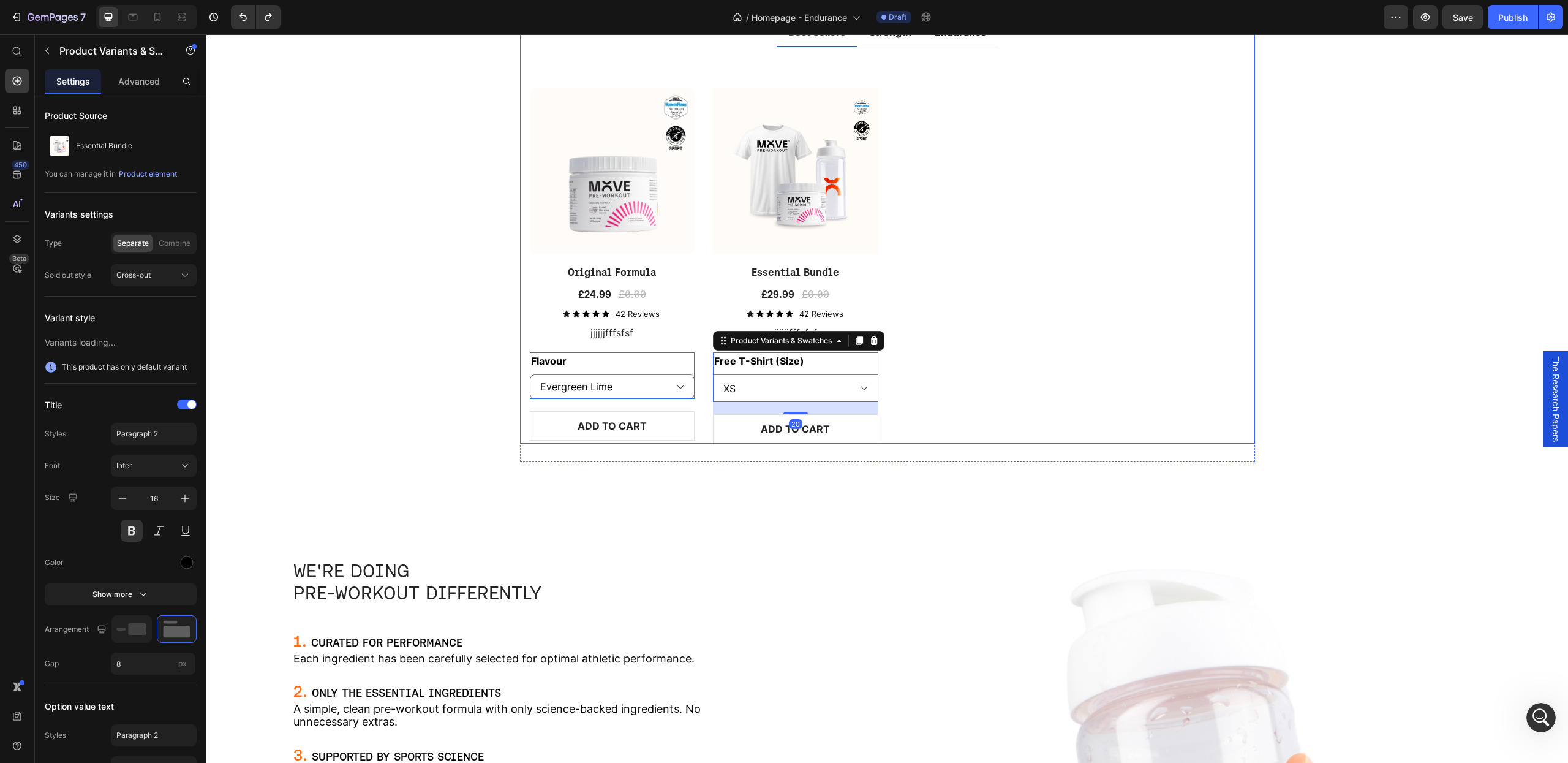 click at bounding box center [796, 171] 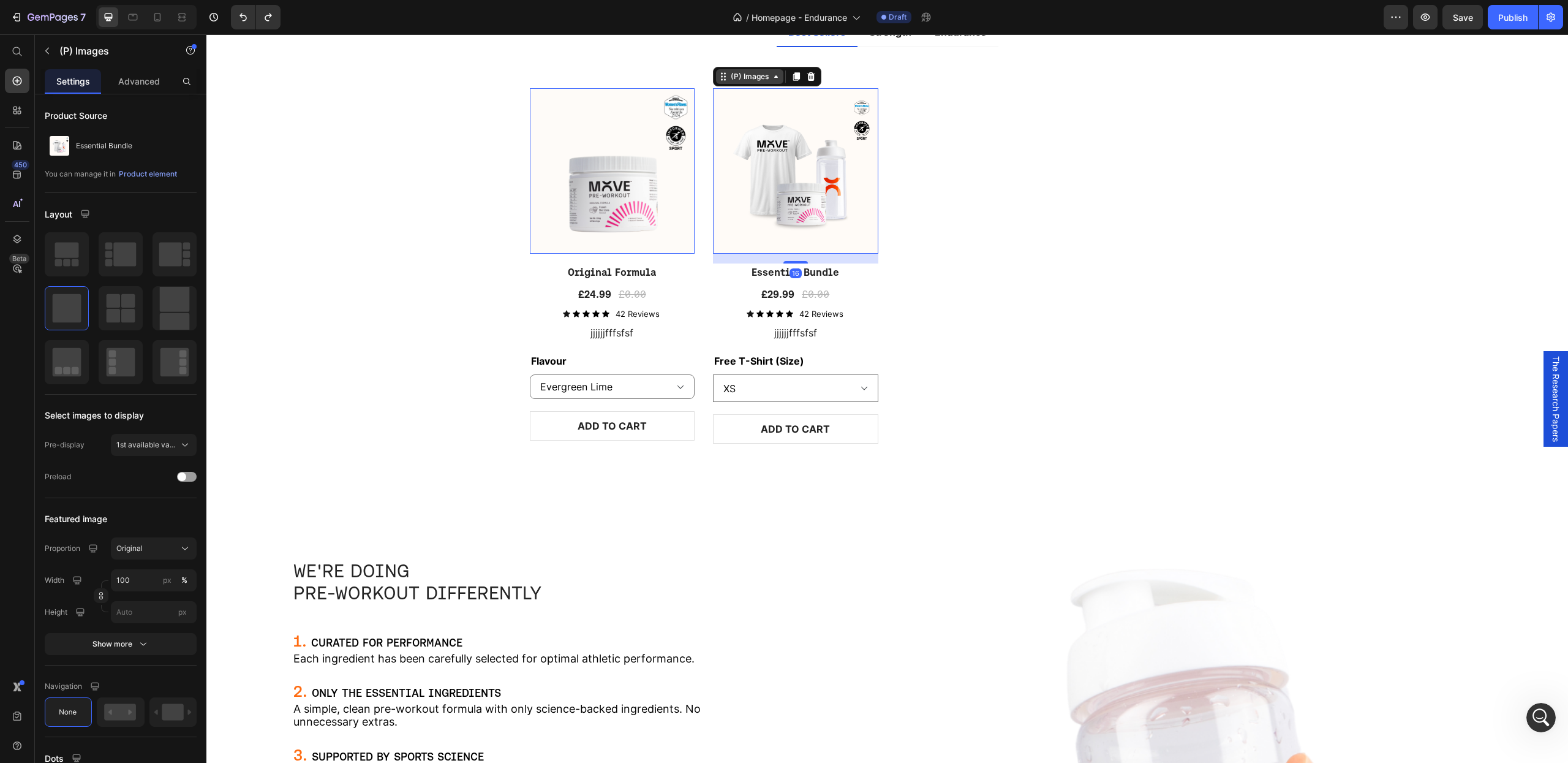 click on "(P) Images" at bounding box center (554, 81) 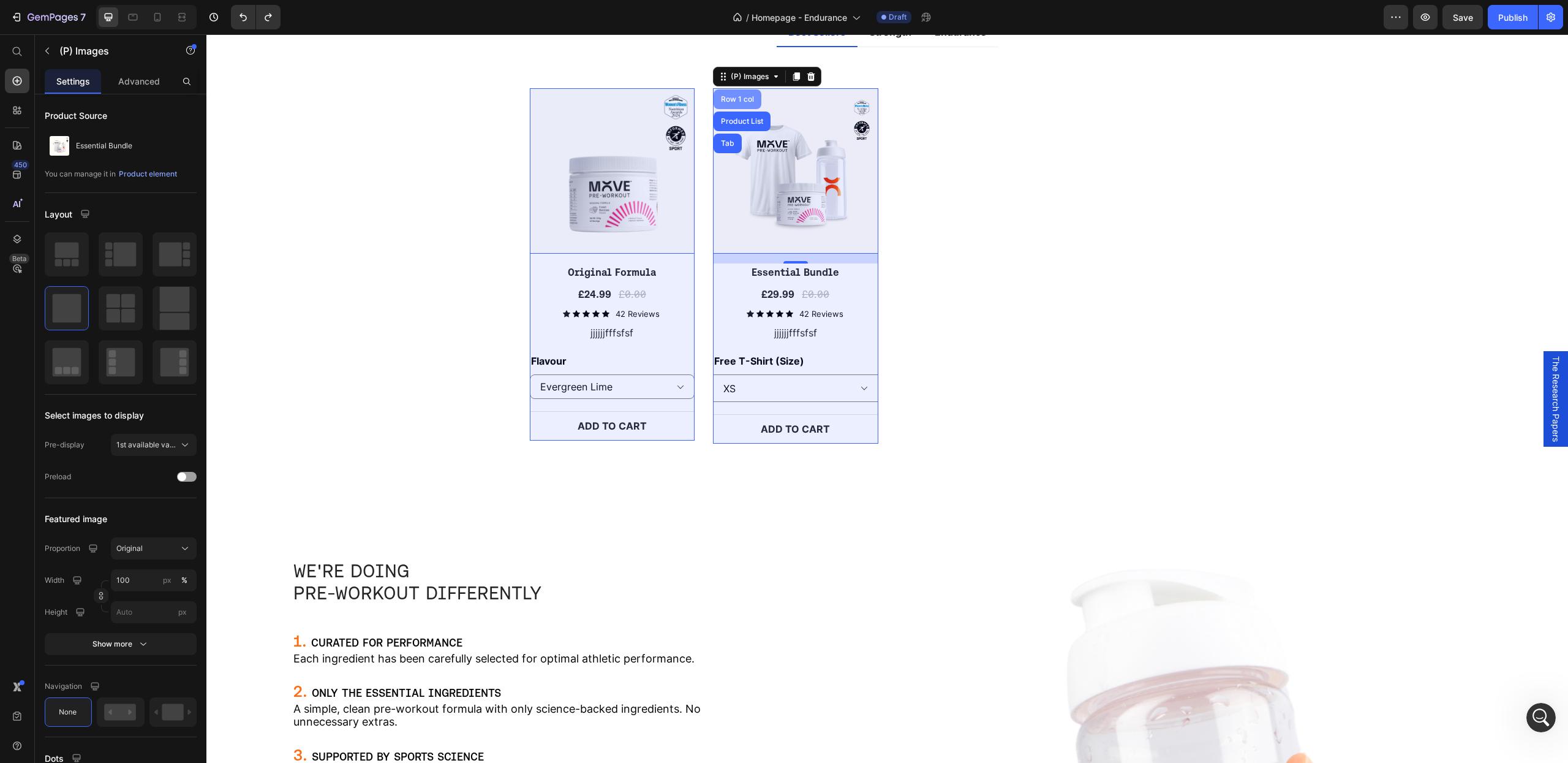 click on "Row 1 col" at bounding box center (737, 99) 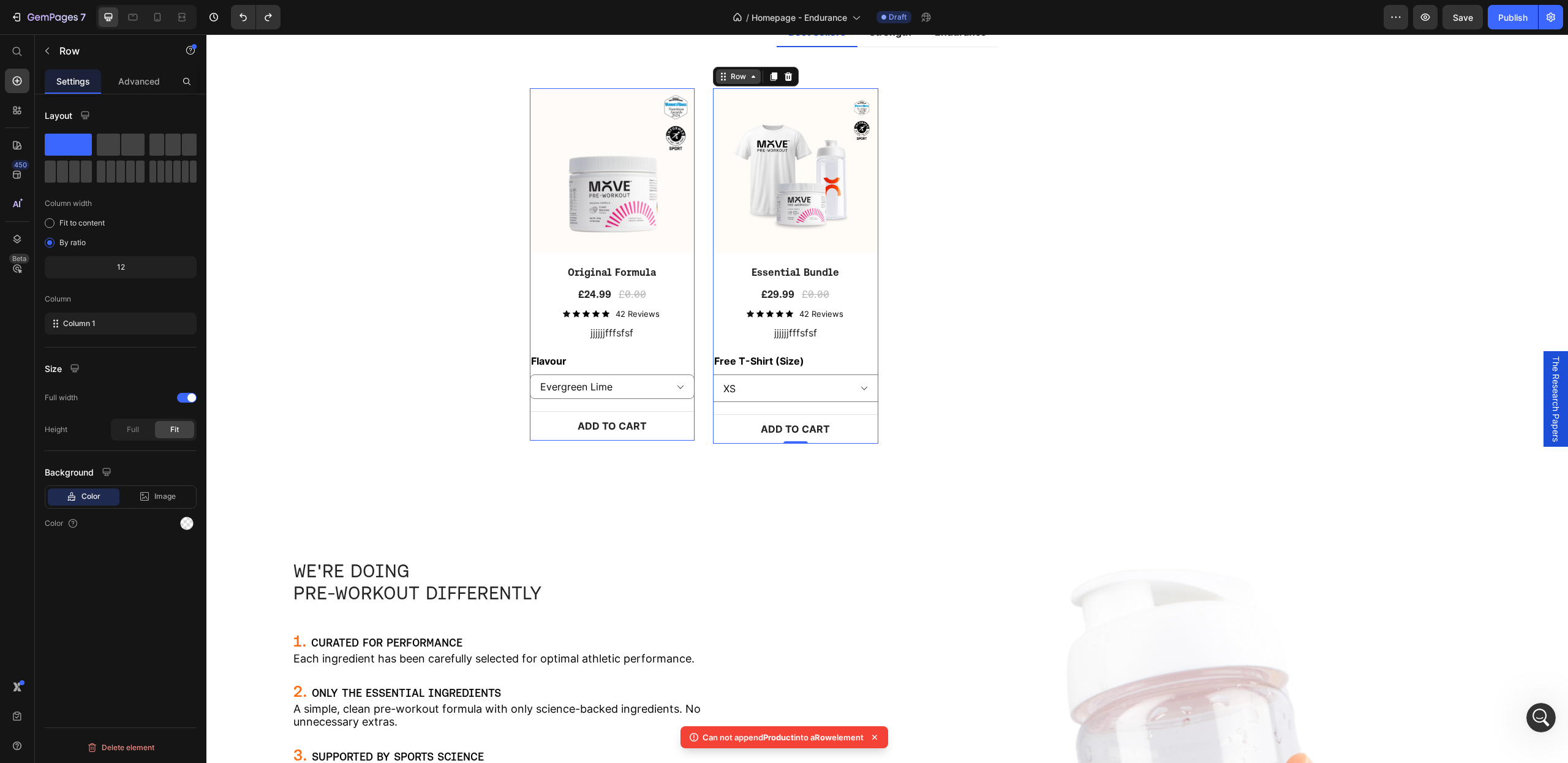 click on "Row" at bounding box center [543, 81] 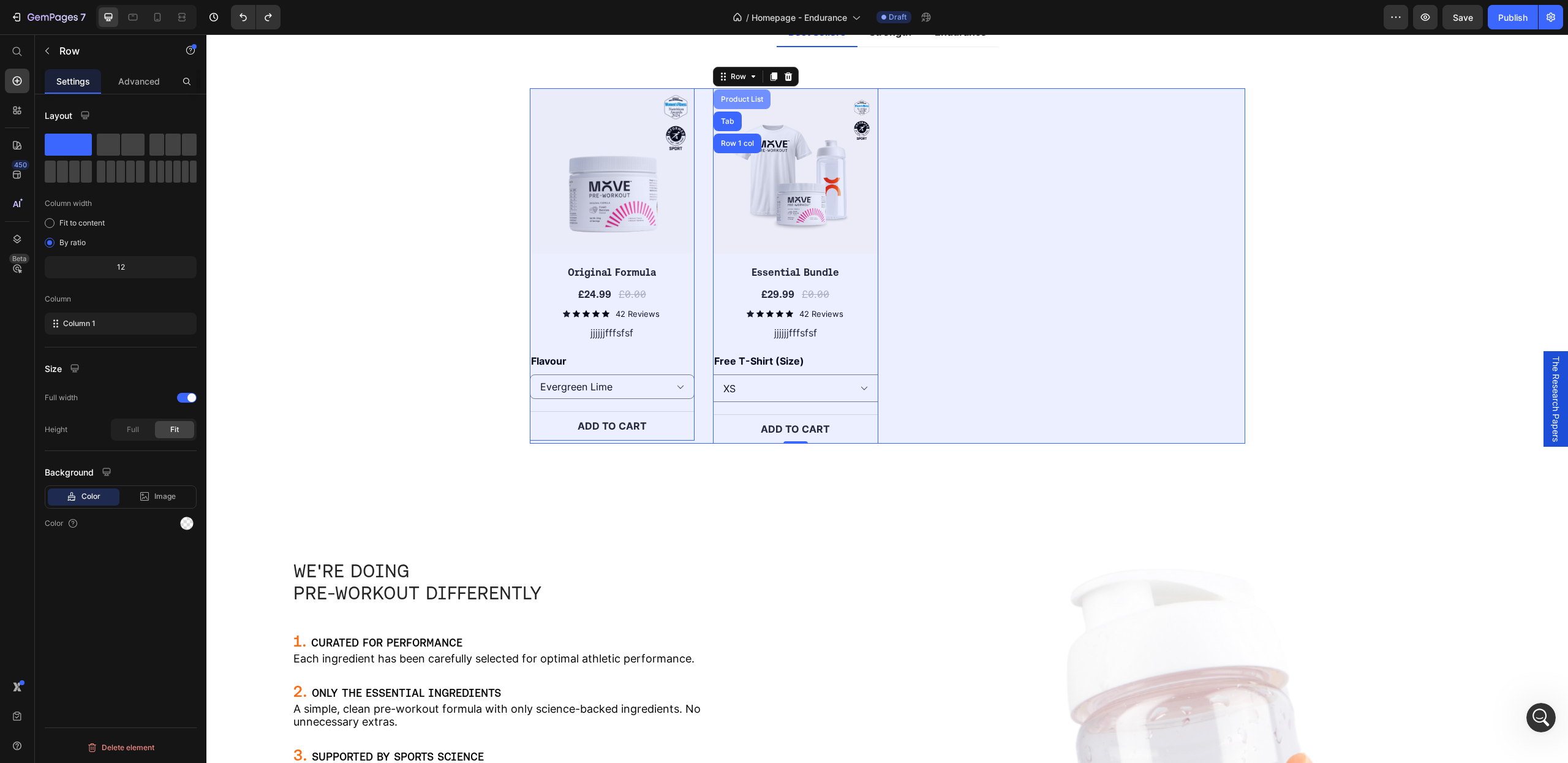 click on "Product List" at bounding box center (742, 99) 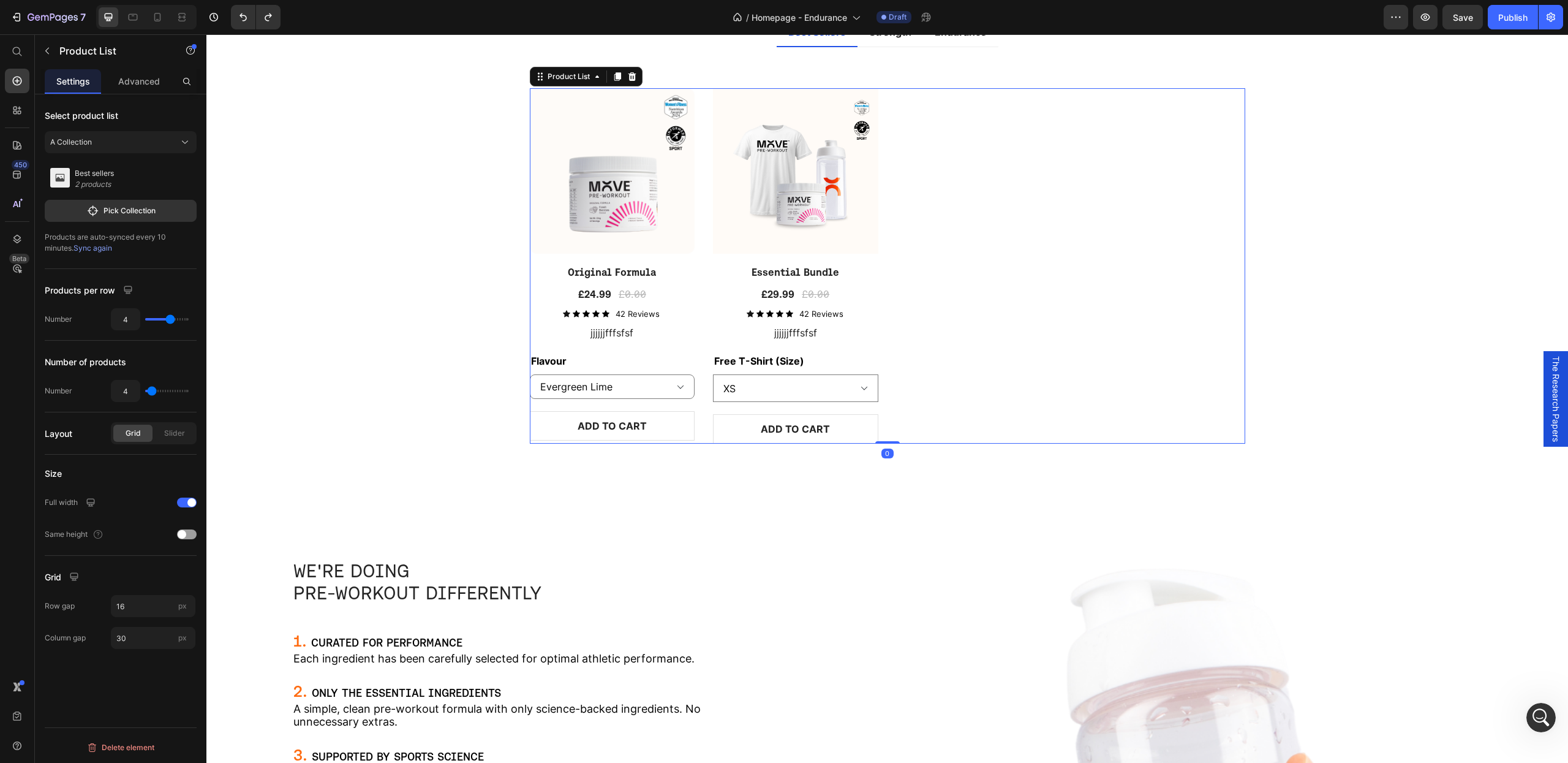 click on "Sync again" at bounding box center (92, 248) 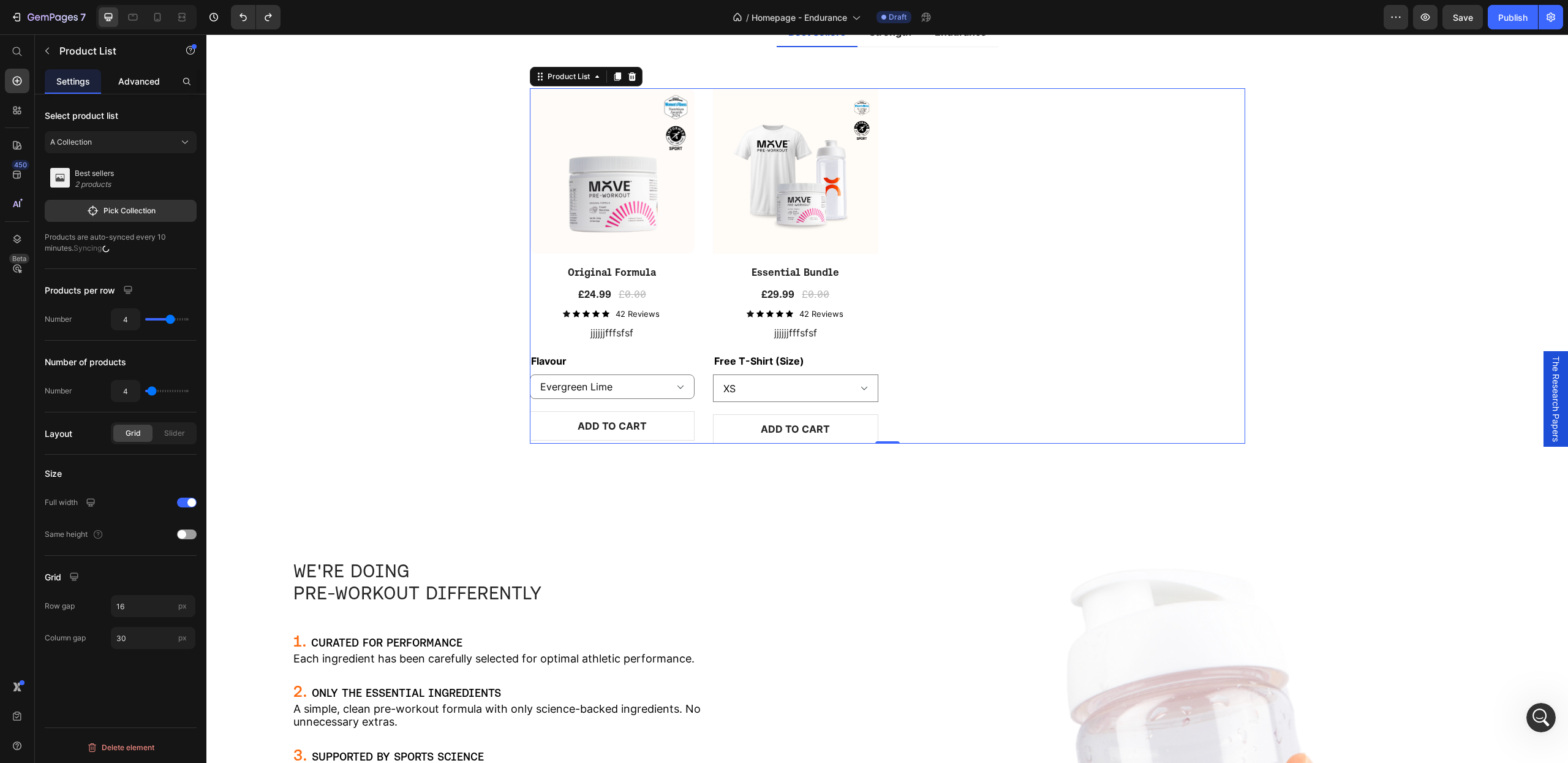click on "Advanced" at bounding box center (139, 81) 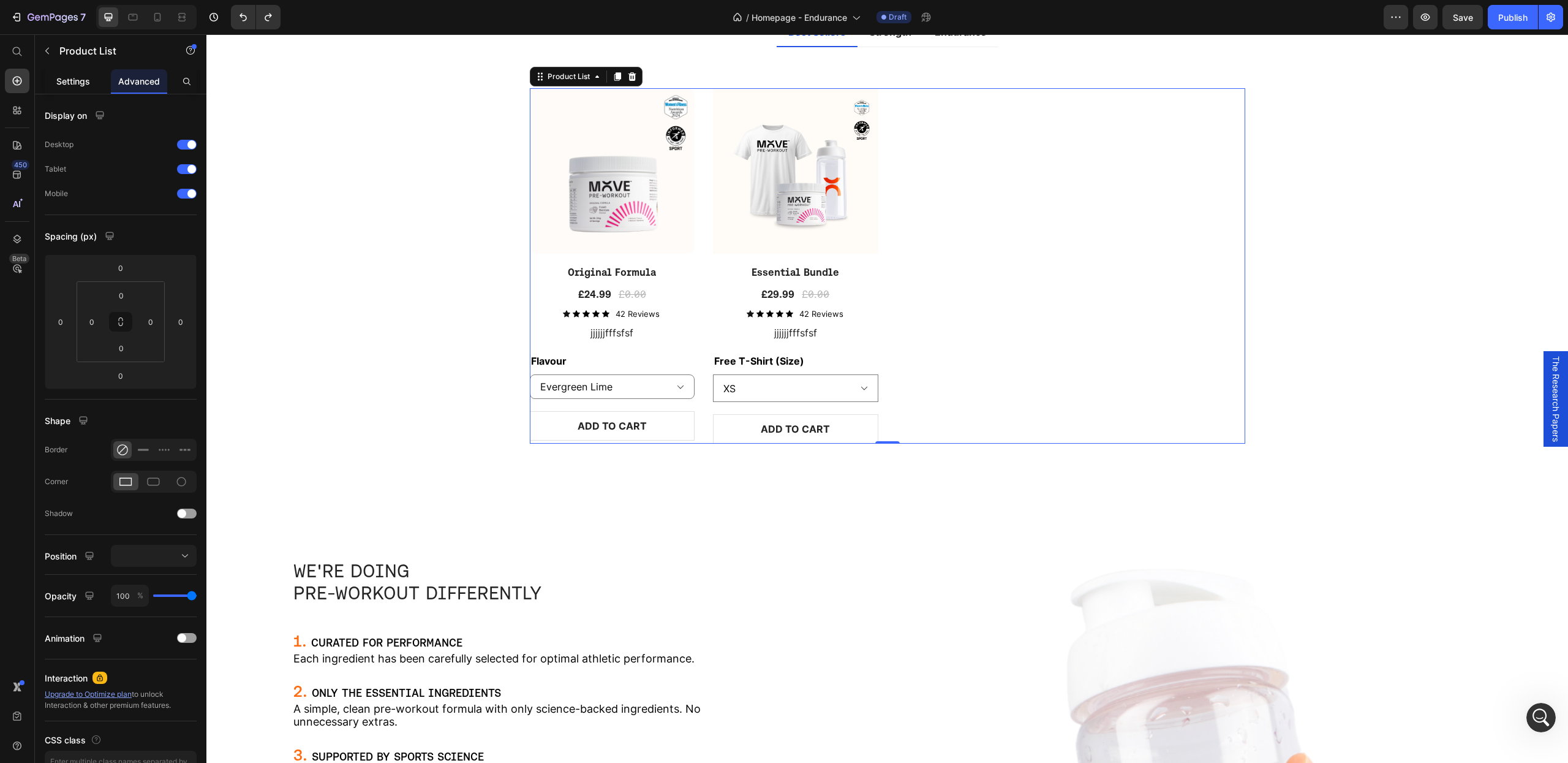 click on "Settings" 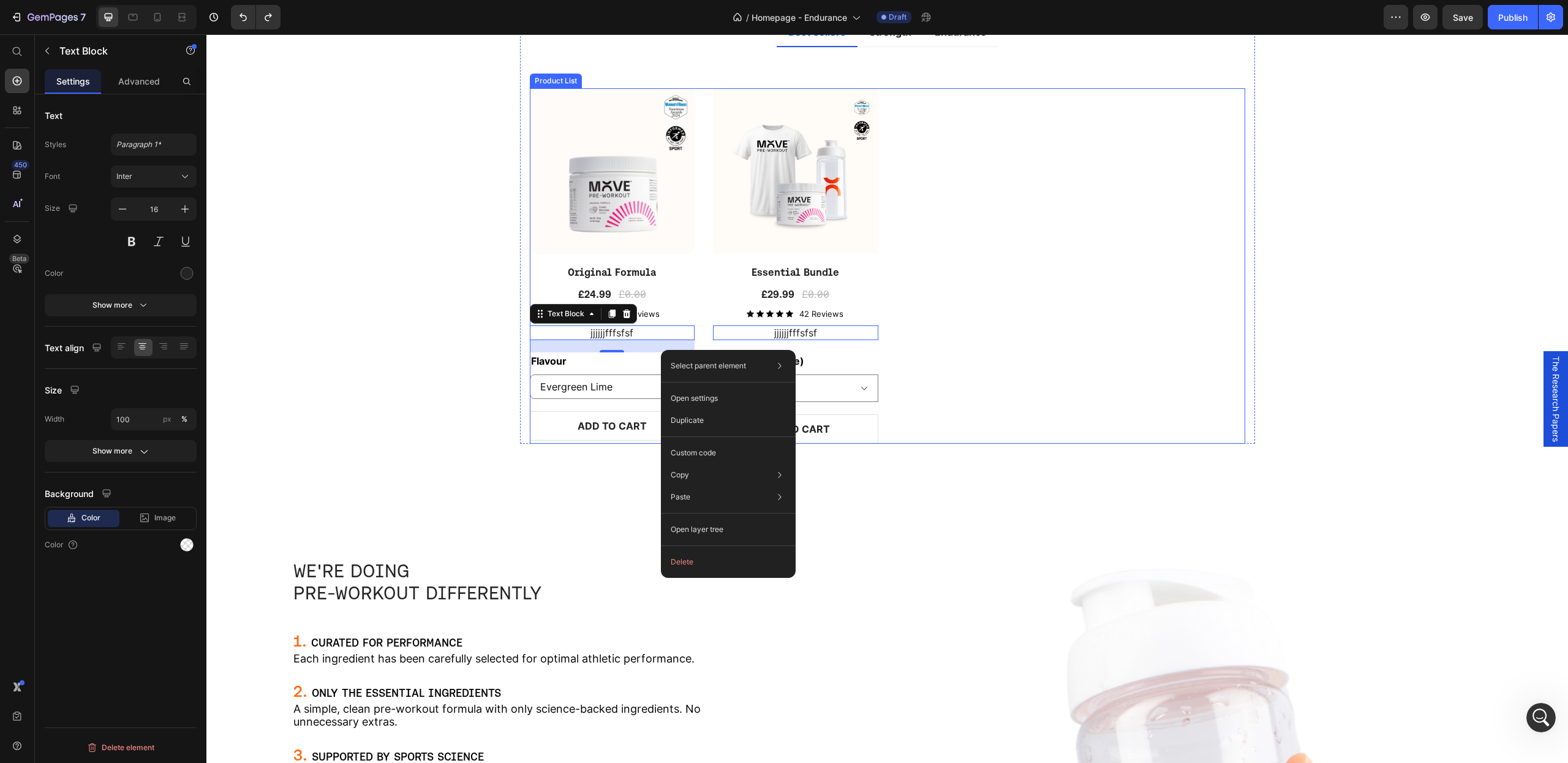 click on "(P) Images Original Formula (P) Title £24.99 (P) Price £0.00 (P) Price Row Icon Icon Icon Icon Icon Icon List 42 Reviews Text Block Row jjjjjjfffsfsf Text Block   20 Flavour Evergreen Lime Fresh Berries Orange & Mango Product Variants & Swatches ADD TO CART (P) Cart Button Row (P) Images Essential Bundle (P) Title £29.99 (P) Price £0.00 (P) Price Row Icon Icon Icon Icon Icon Icon List 42 Reviews Text Block Row jjjjjjfffsfsf Text Block   0 Free T-Shirt (Size) XS S M L XL 2XL Product Variants & Swatches ADD TO CART (P) Cart Button Row" at bounding box center (888, 266) 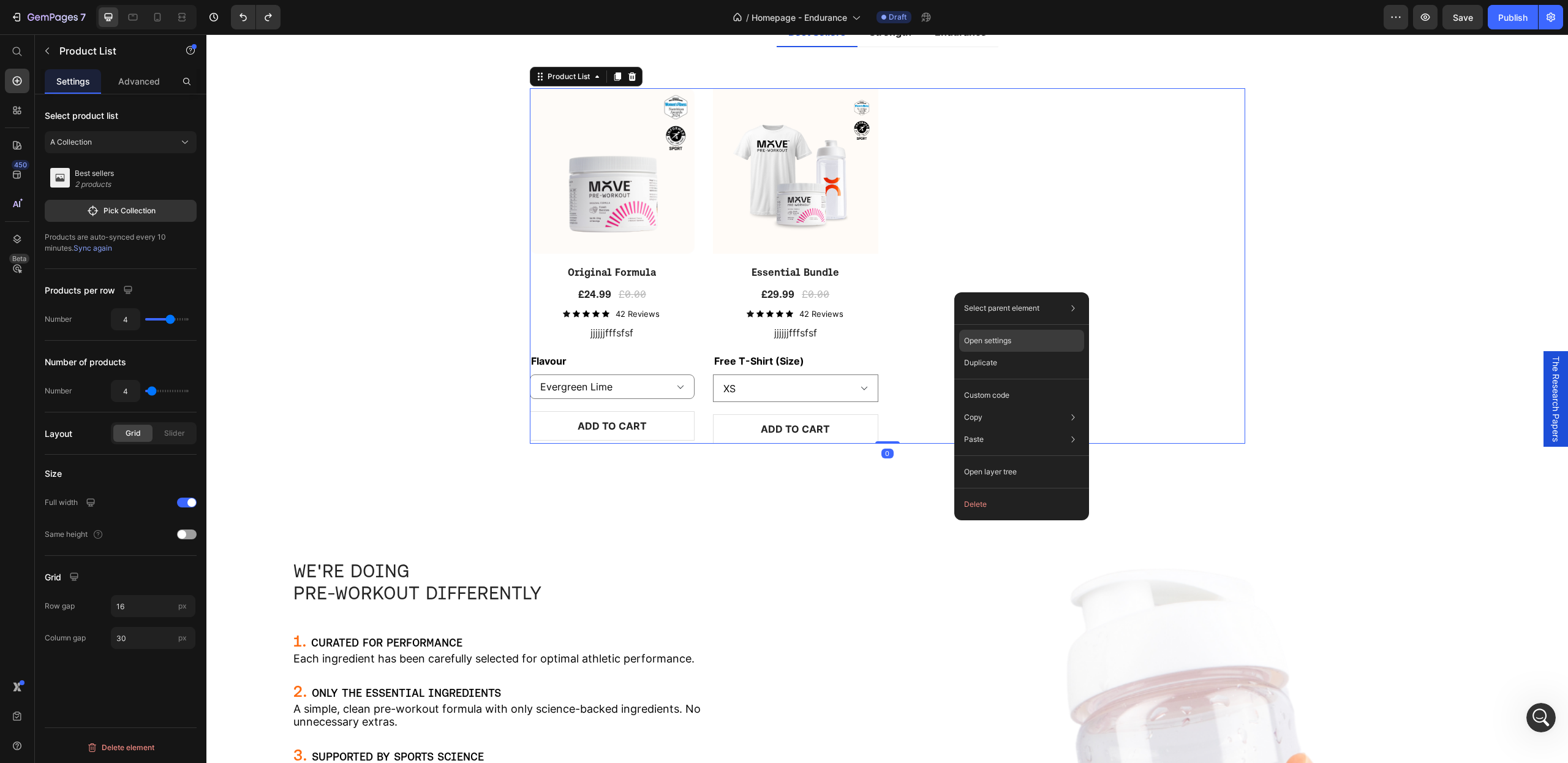 click on "Open settings" at bounding box center [987, 341] 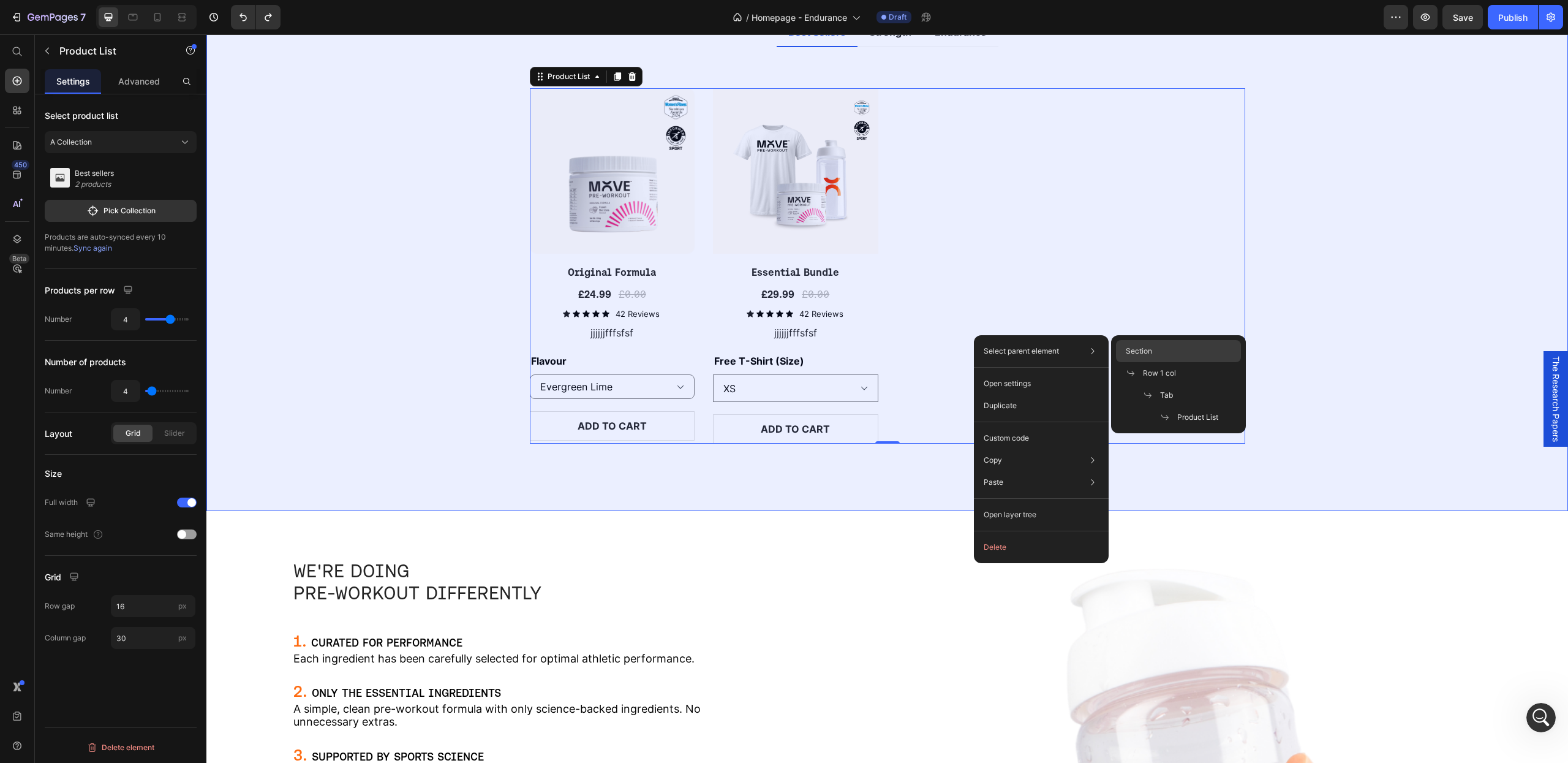 click on "Section" 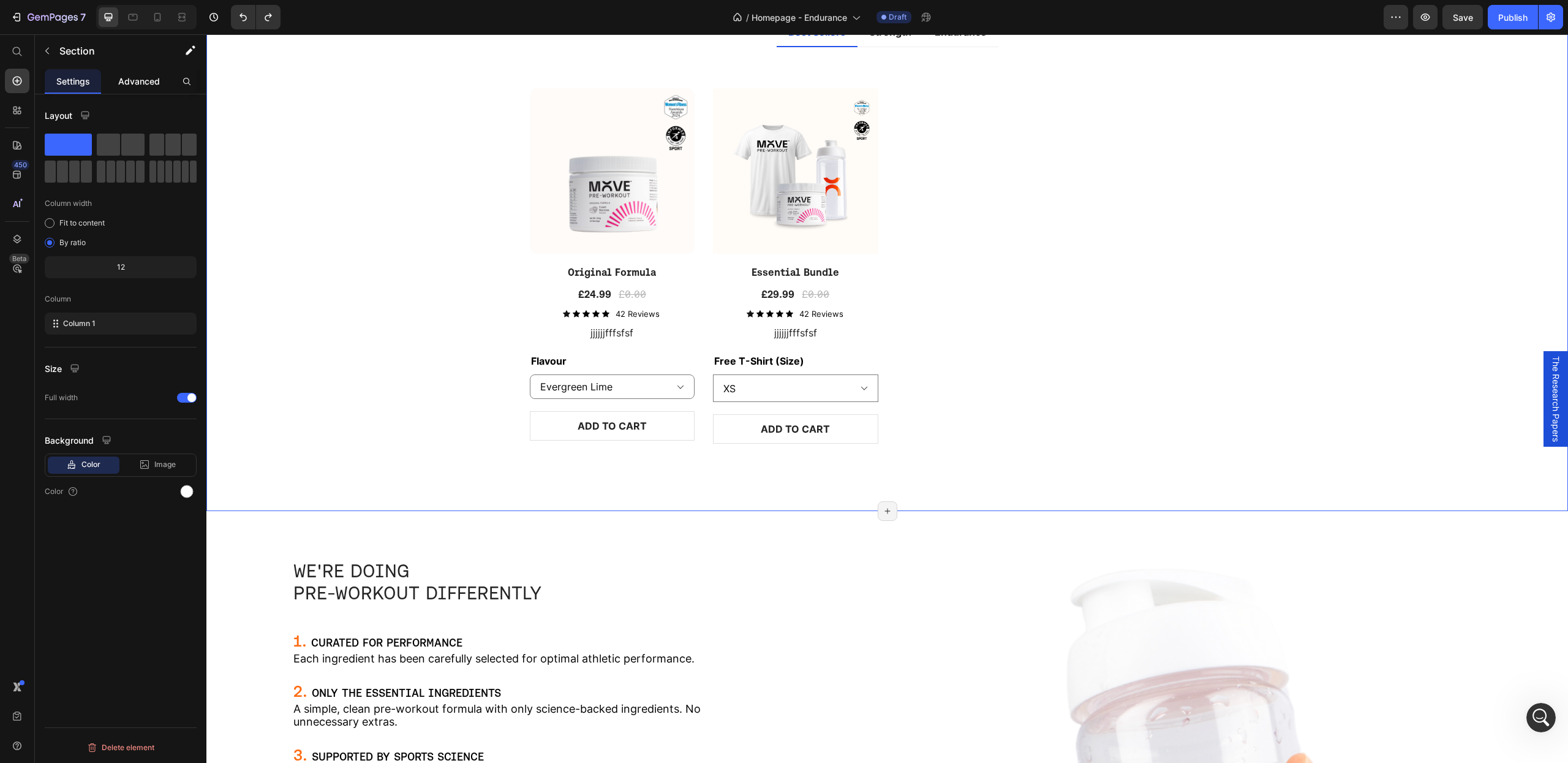 click on "Advanced" at bounding box center [139, 81] 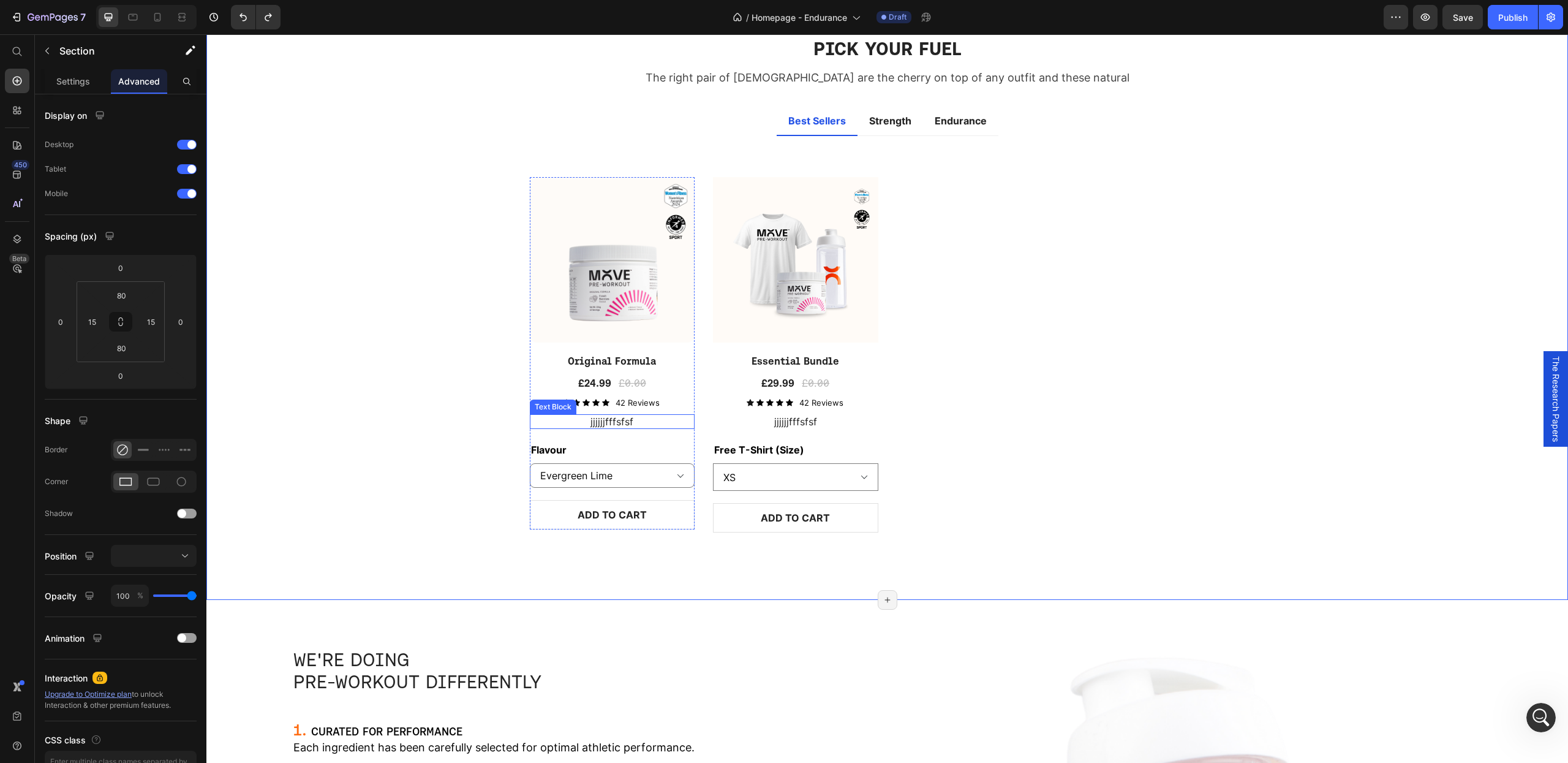 scroll, scrollTop: 1200, scrollLeft: 0, axis: vertical 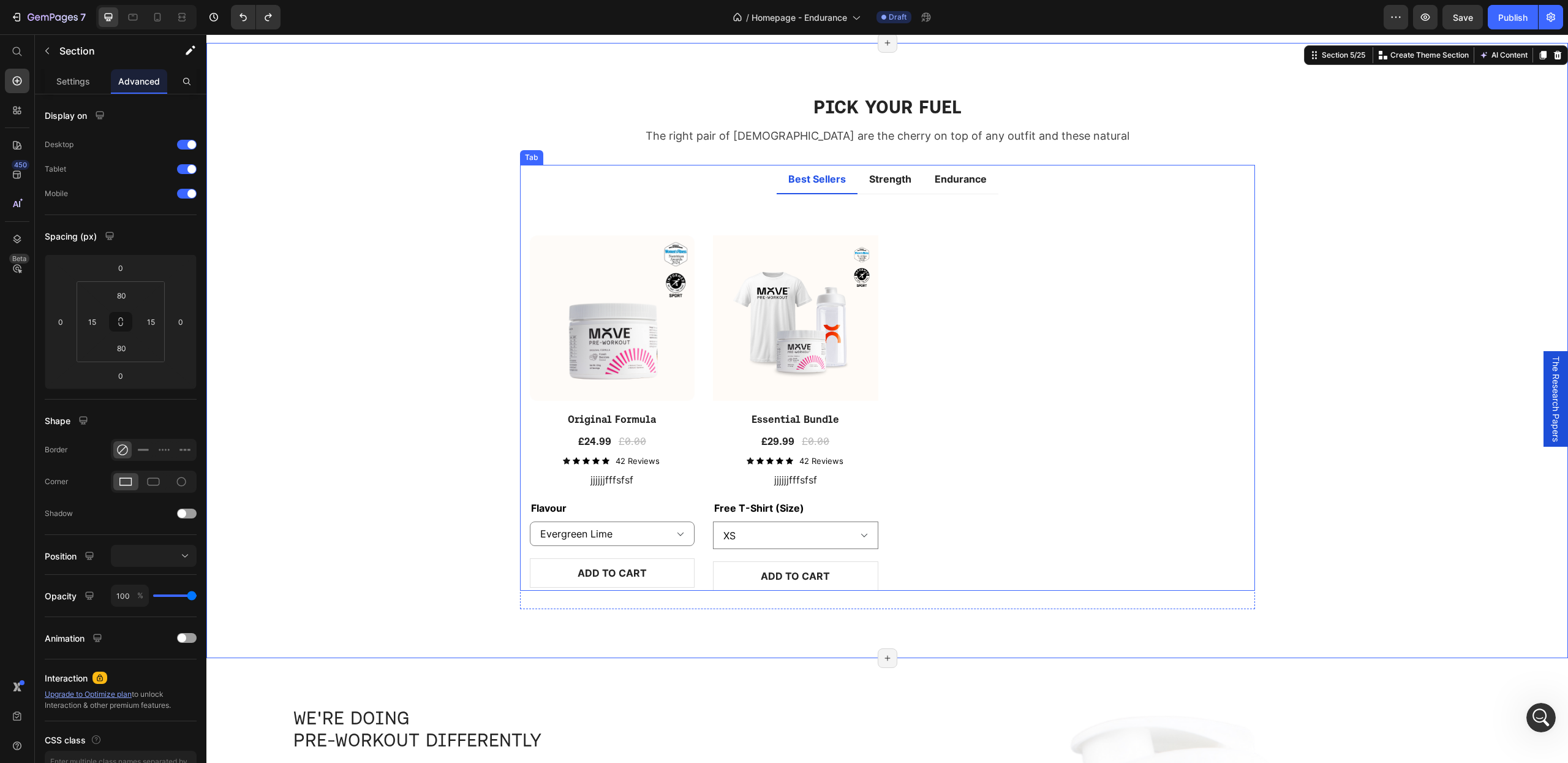 click on "Best Sellers Strength Endurance" at bounding box center (888, 180) 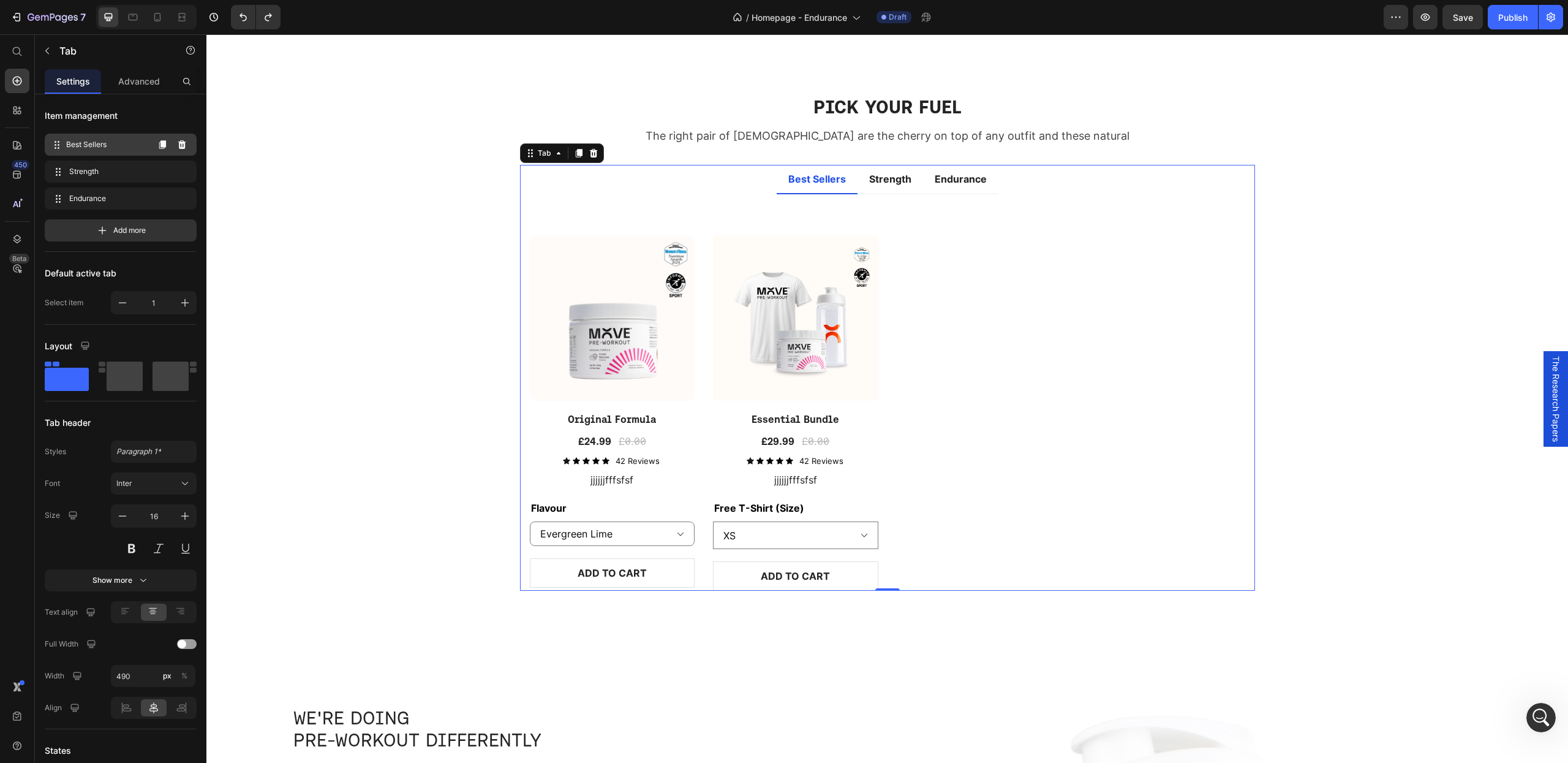 click on "Best Sellers Best Sellers" at bounding box center (99, 145) 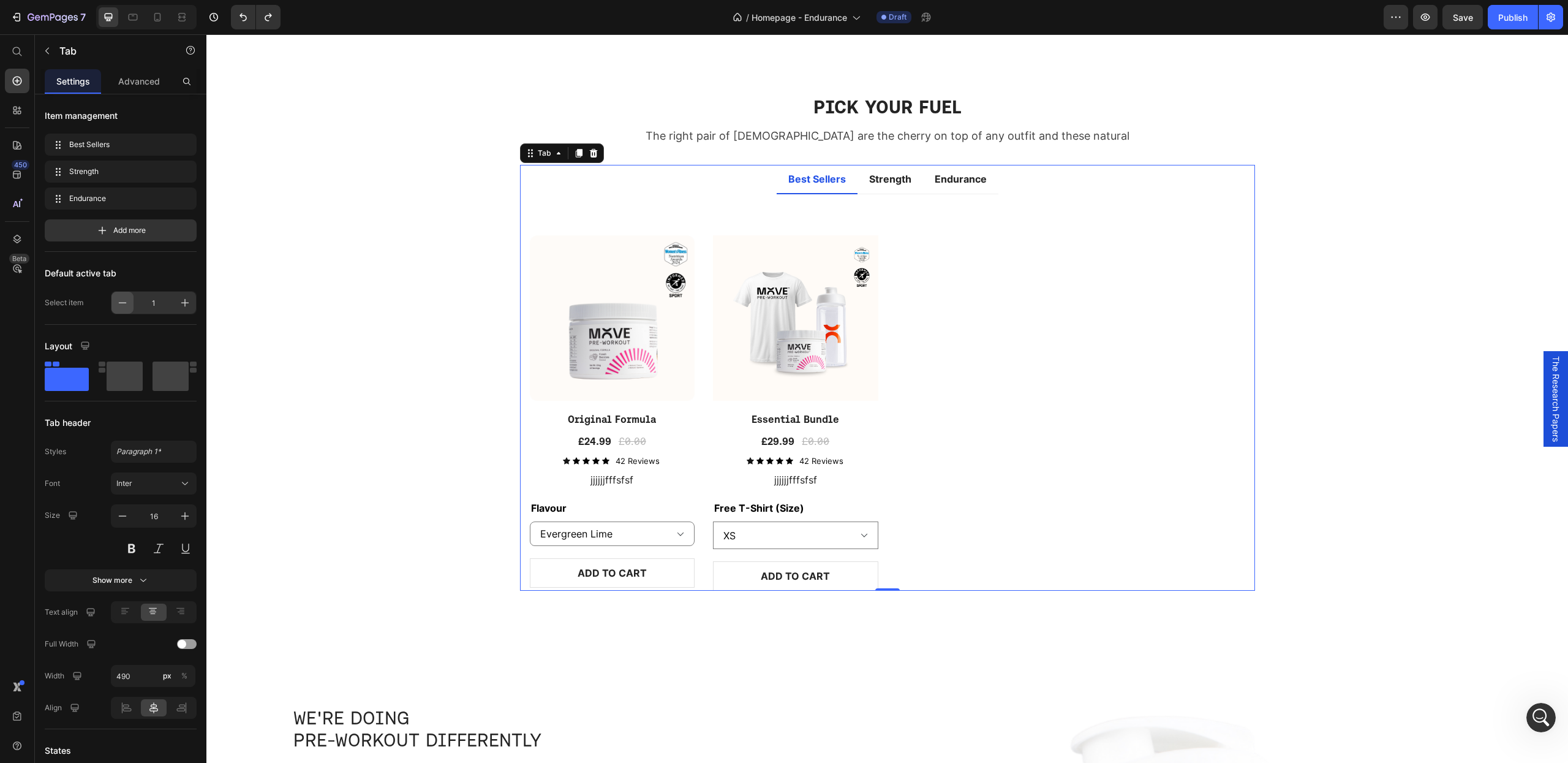 click 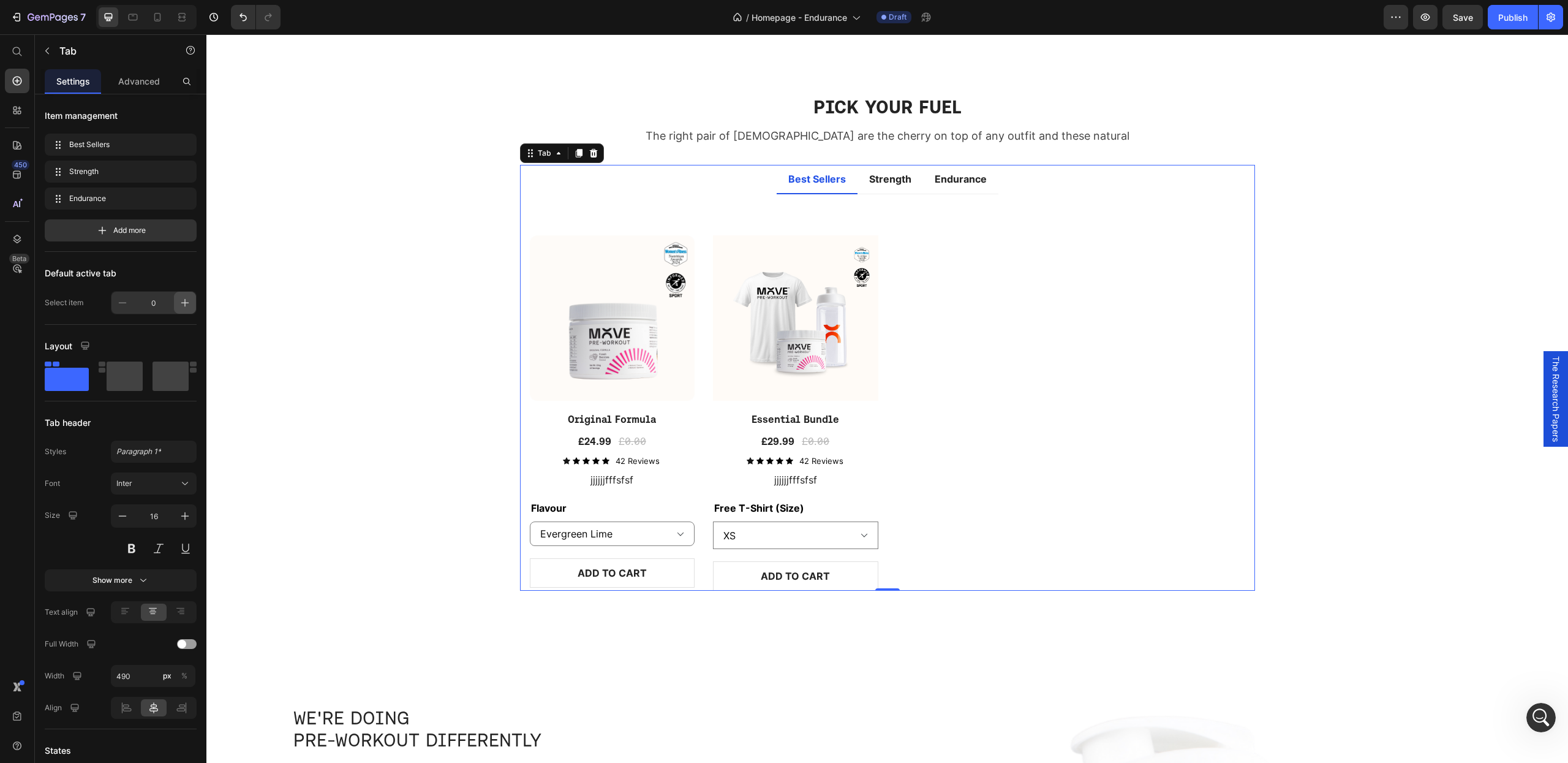 click 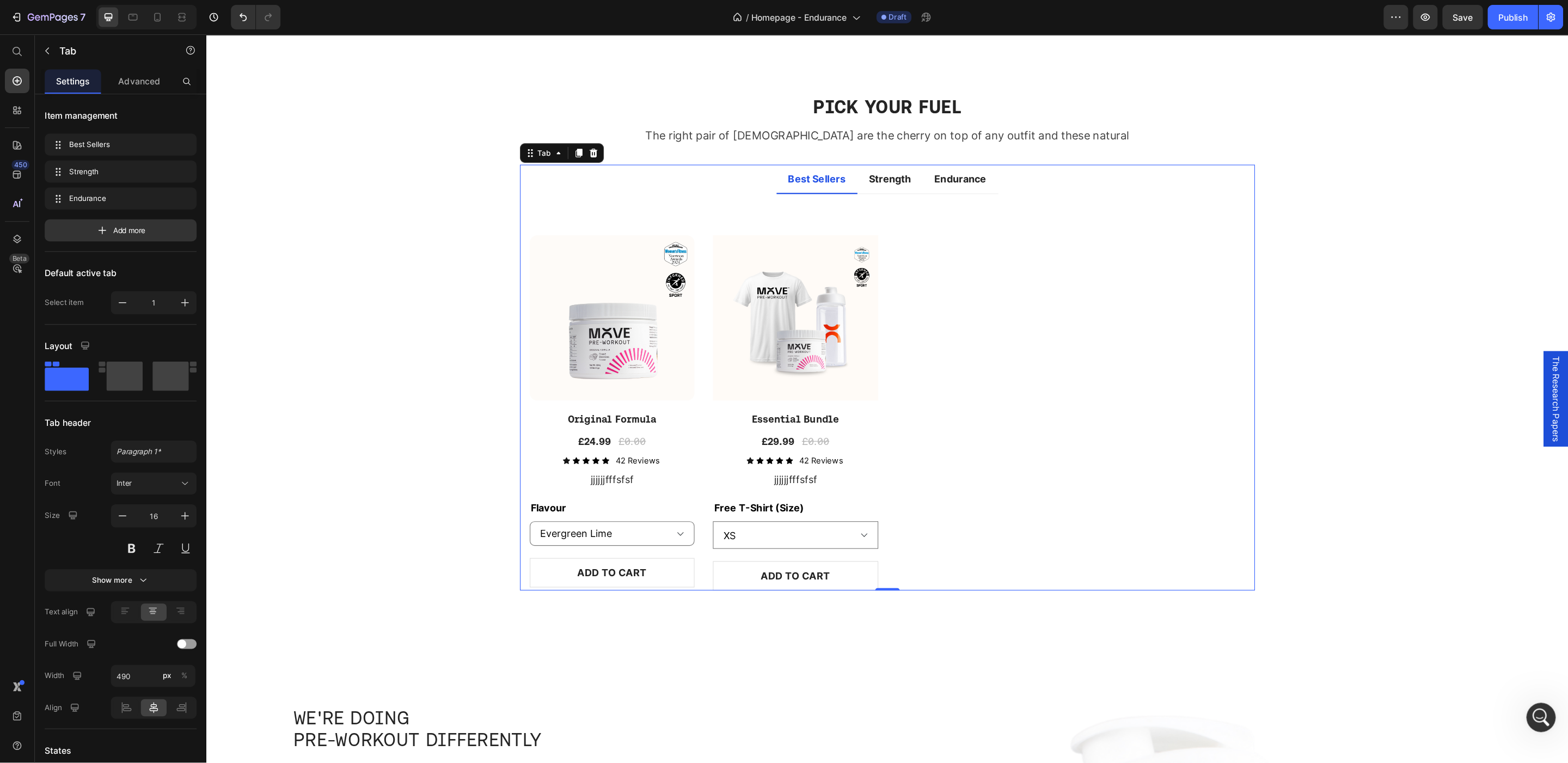 scroll, scrollTop: 1067, scrollLeft: 0, axis: vertical 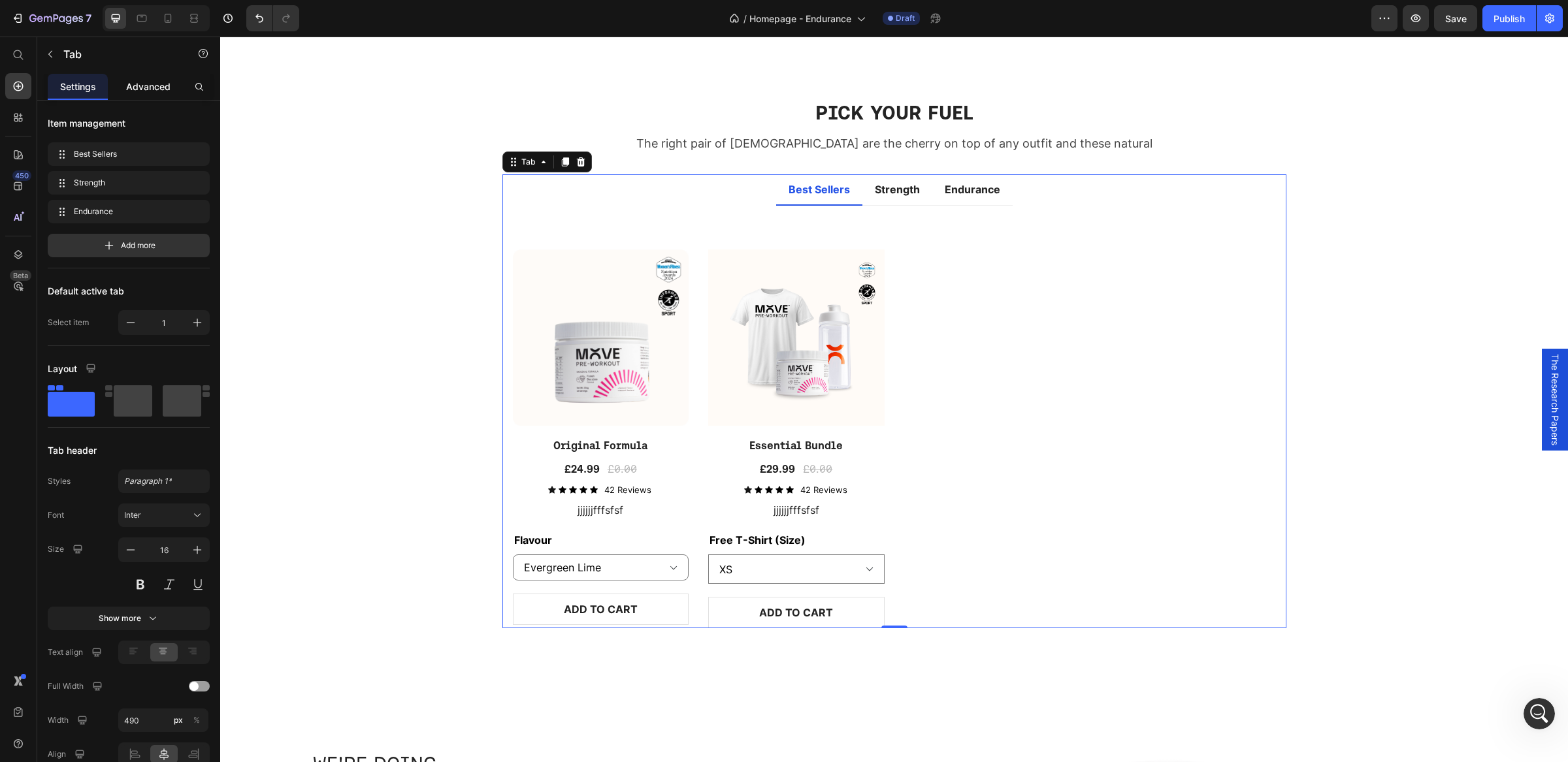 click on "Advanced" at bounding box center (148, 86) 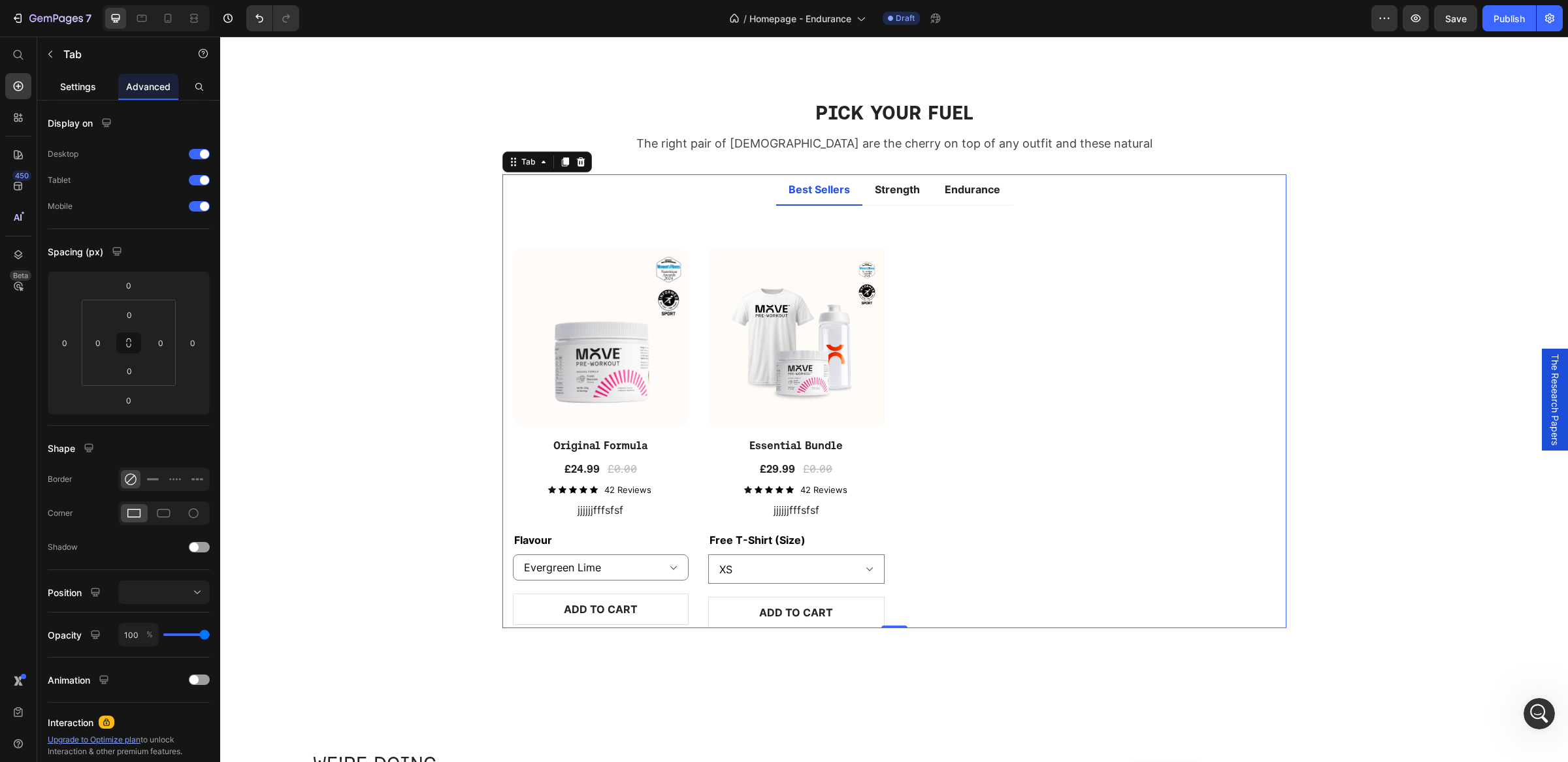 click on "Settings" 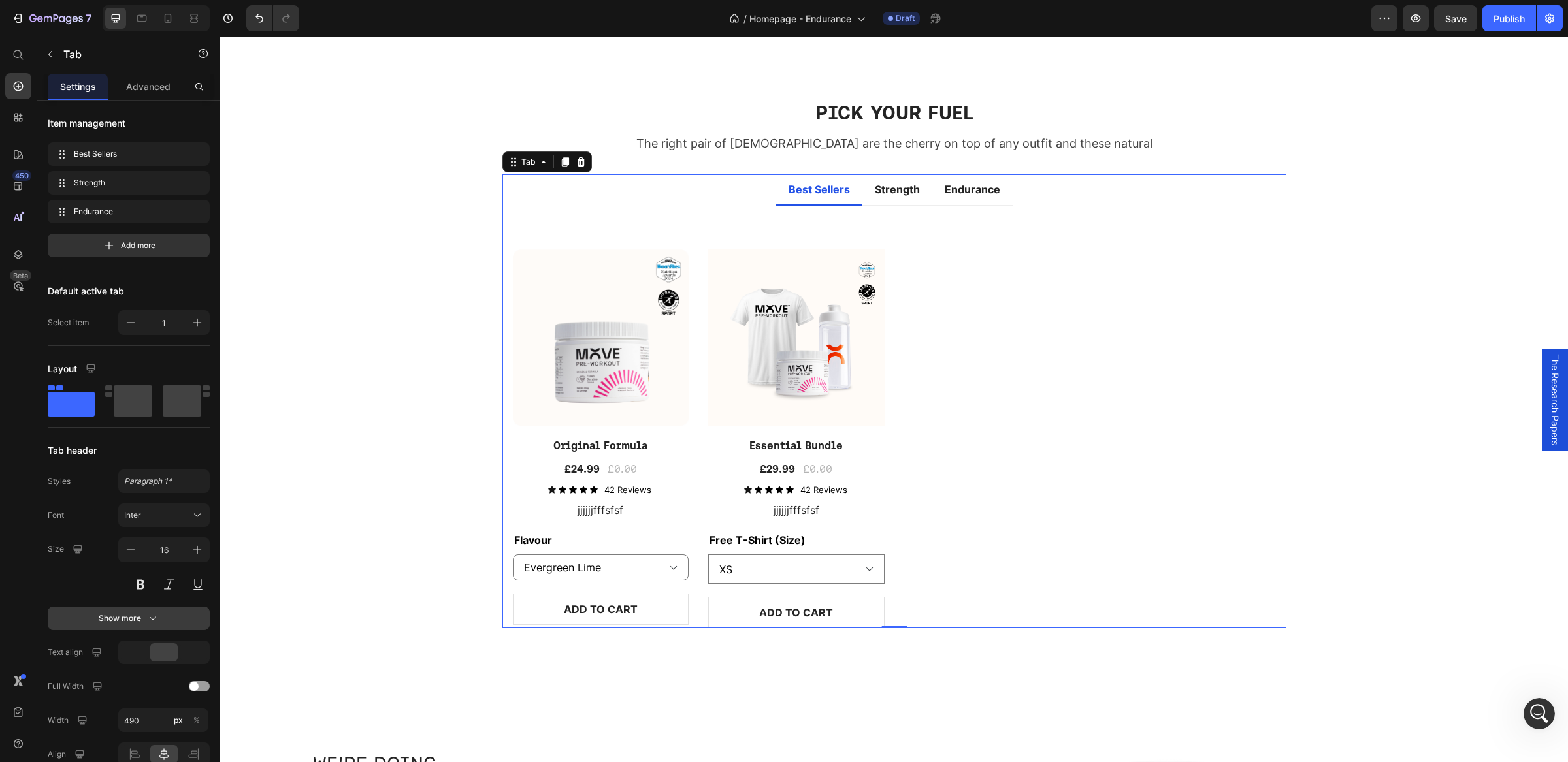 click on "Show more" at bounding box center [129, 618] 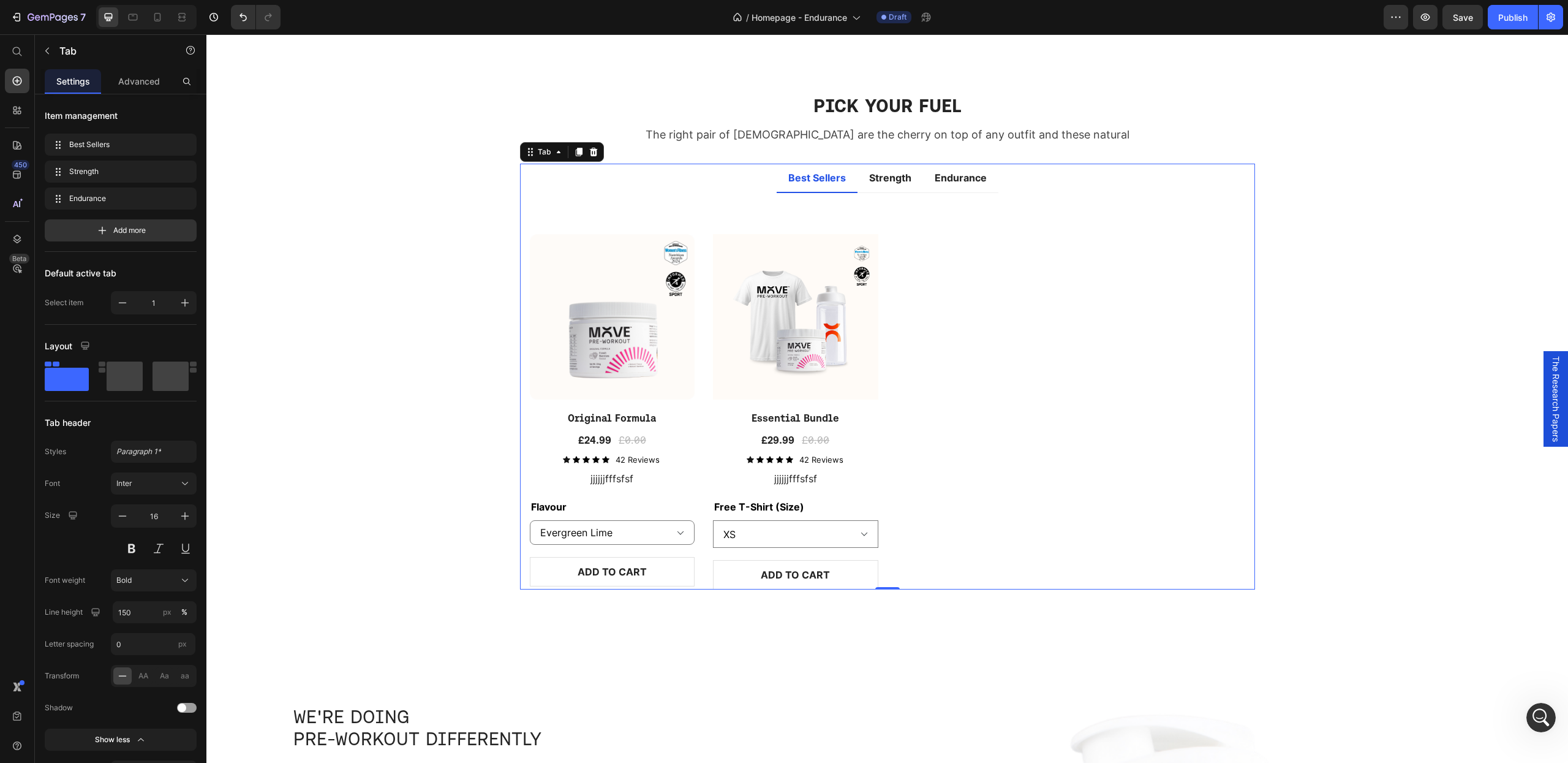 scroll, scrollTop: 4409, scrollLeft: 0, axis: vertical 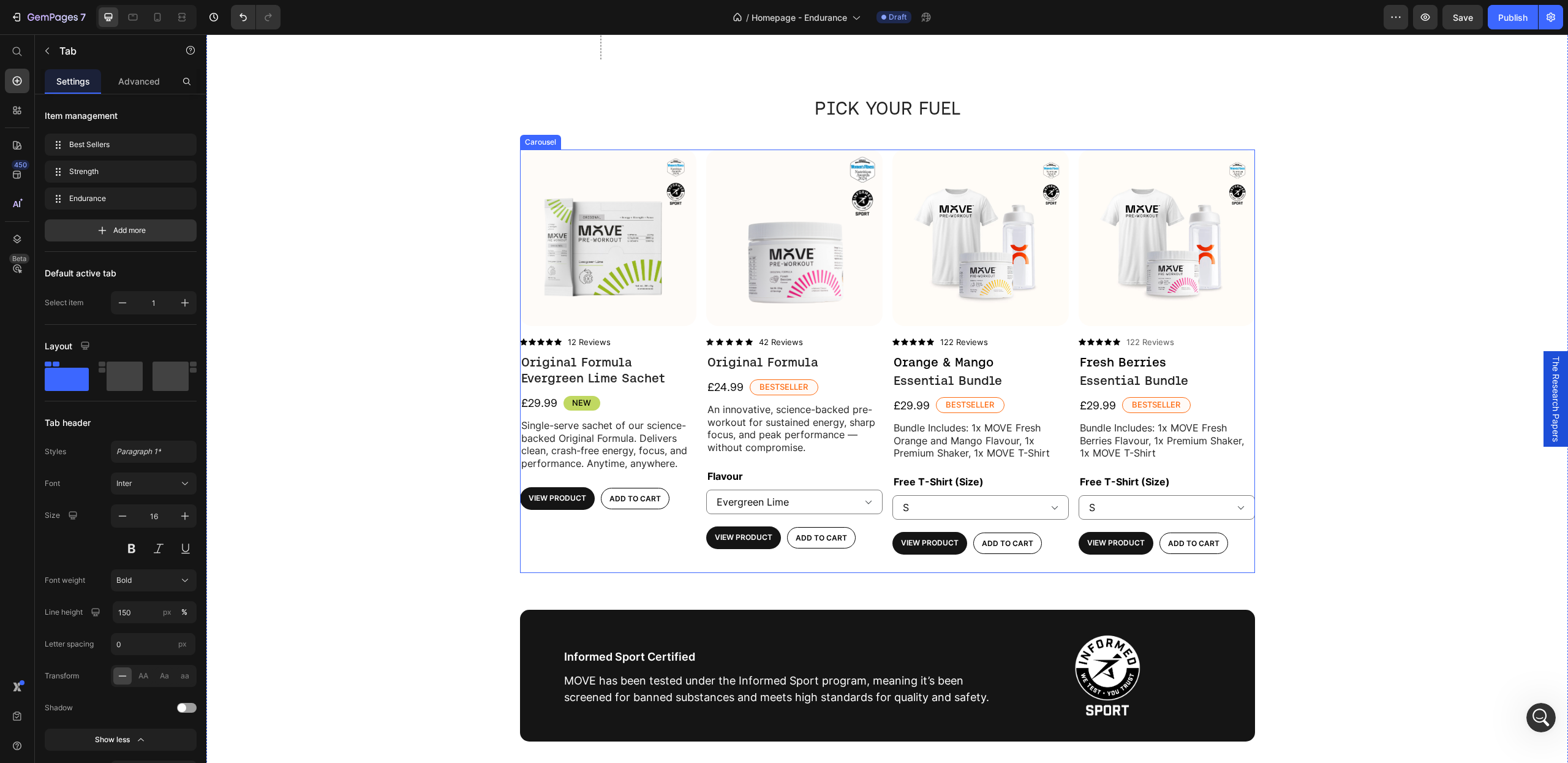 click on "Product Images Icon Icon Icon Icon Icon Icon List 12 Reviews Text Block Row Original Formula Evergreen Lime Sachet Product Title £29.99 Product Price NEW Text Block Row Single-serve sachet of our science-backed Original Formula. Delivers clean, crash-free energy, focus, and performance. Anytime, anywhere. Text Block View Product Product View More Add to cart Add to Cart Row Product Row" at bounding box center (608, 362) 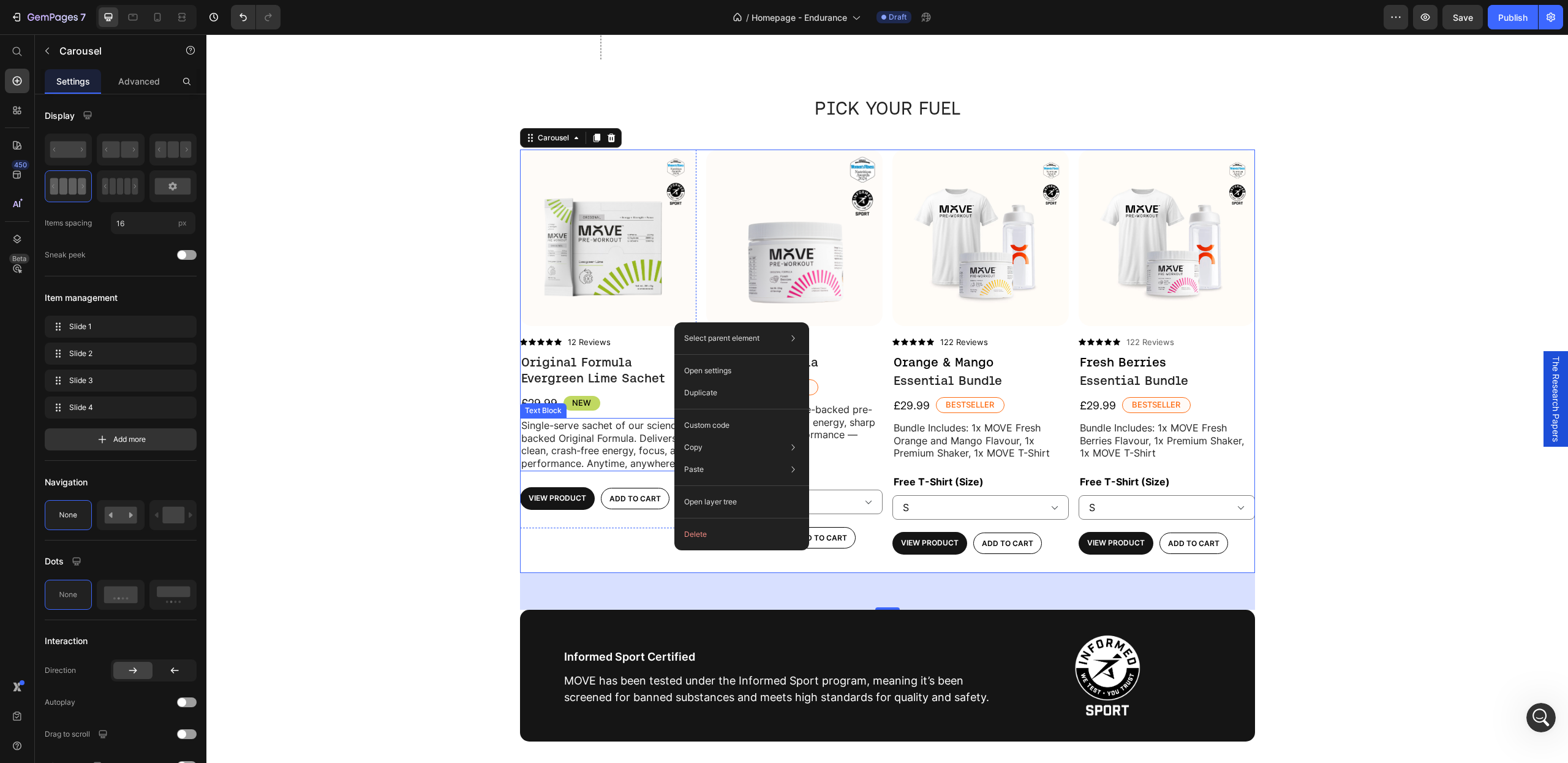 click at bounding box center [608, 238] 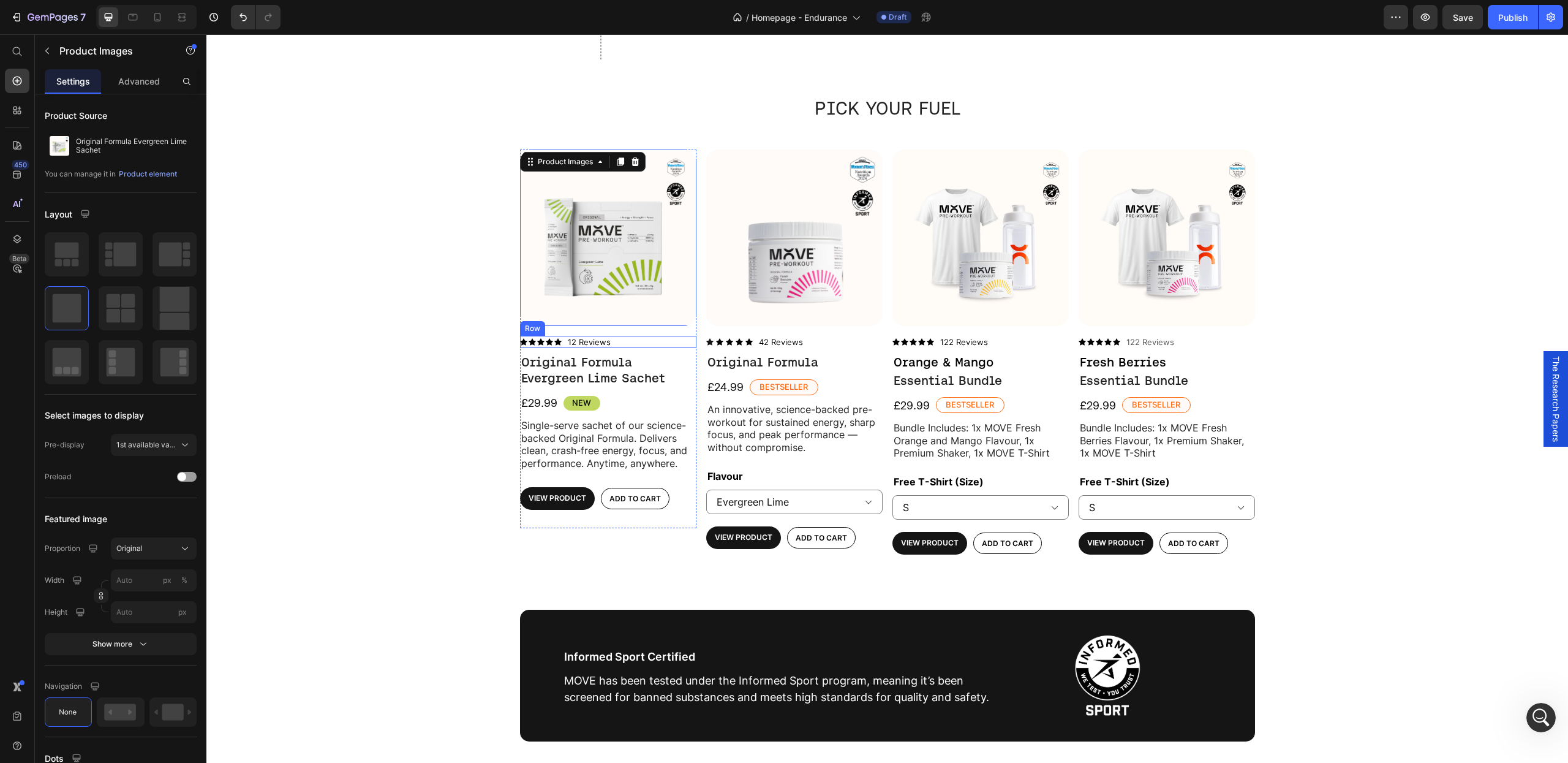 click on "Icon Icon Icon Icon Icon Icon List 12 Reviews Text Block Row" at bounding box center (608, 342) 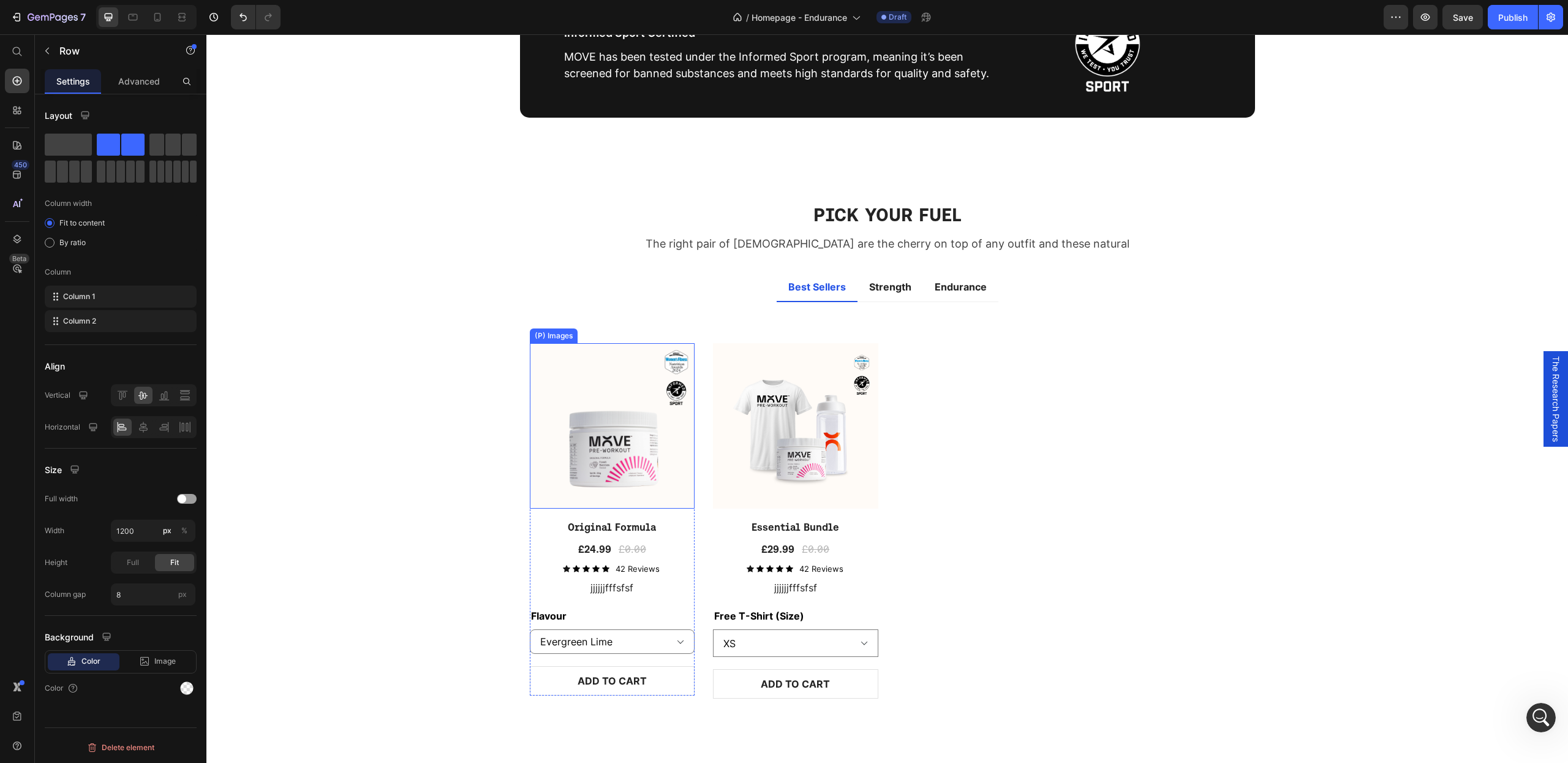 scroll, scrollTop: 1096, scrollLeft: 0, axis: vertical 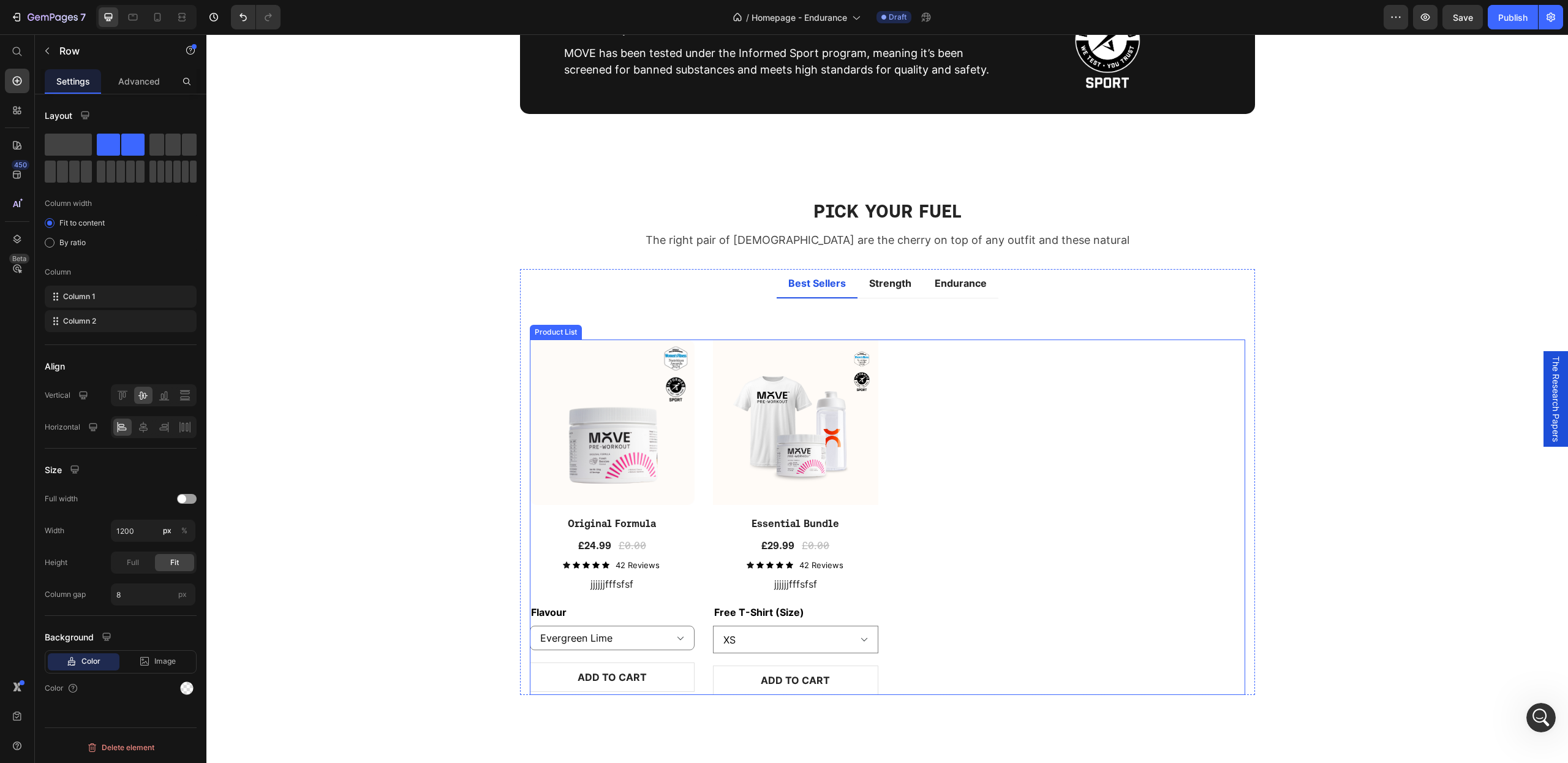 click on "(P) Images Original Formula (P) Title £24.99 (P) Price £0.00 (P) Price Row Icon Icon Icon Icon Icon Icon List 42 Reviews Text Block Row jjjjjjfffsfsf Text Block Flavour Evergreen Lime Fresh Berries Orange & Mango Product Variants & Swatches ADD TO CART (P) Cart Button Row (P) Images Essential Bundle (P) Title £29.99 (P) Price £0.00 (P) Price Row Icon Icon Icon Icon Icon Icon List 42 Reviews Text Block Row jjjjjjfffsfsf Text Block Free T-Shirt (Size) XS S M L XL 2XL Product Variants & Swatches ADD TO CART (P) Cart Button Row" at bounding box center (888, 517) 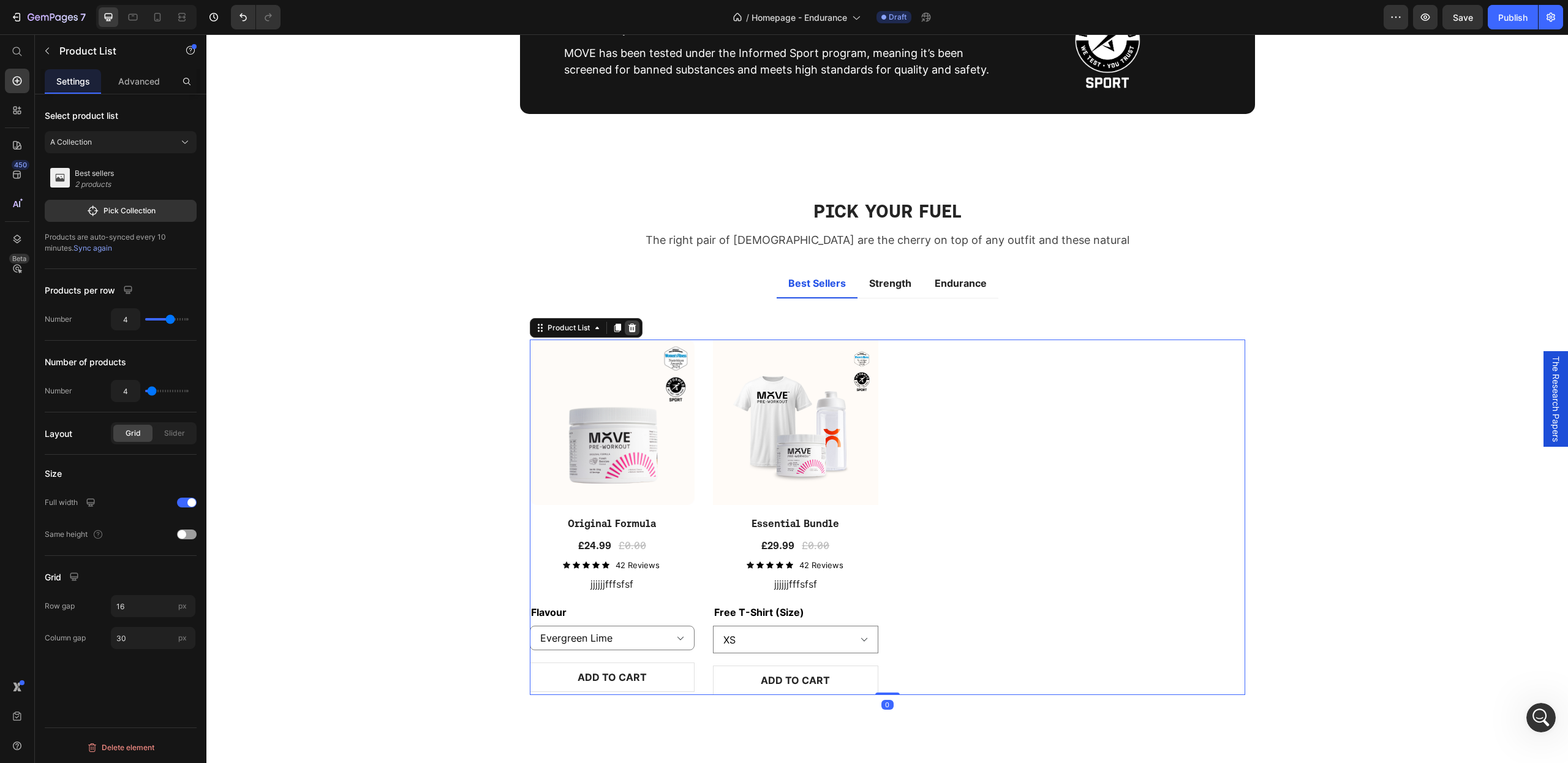 click 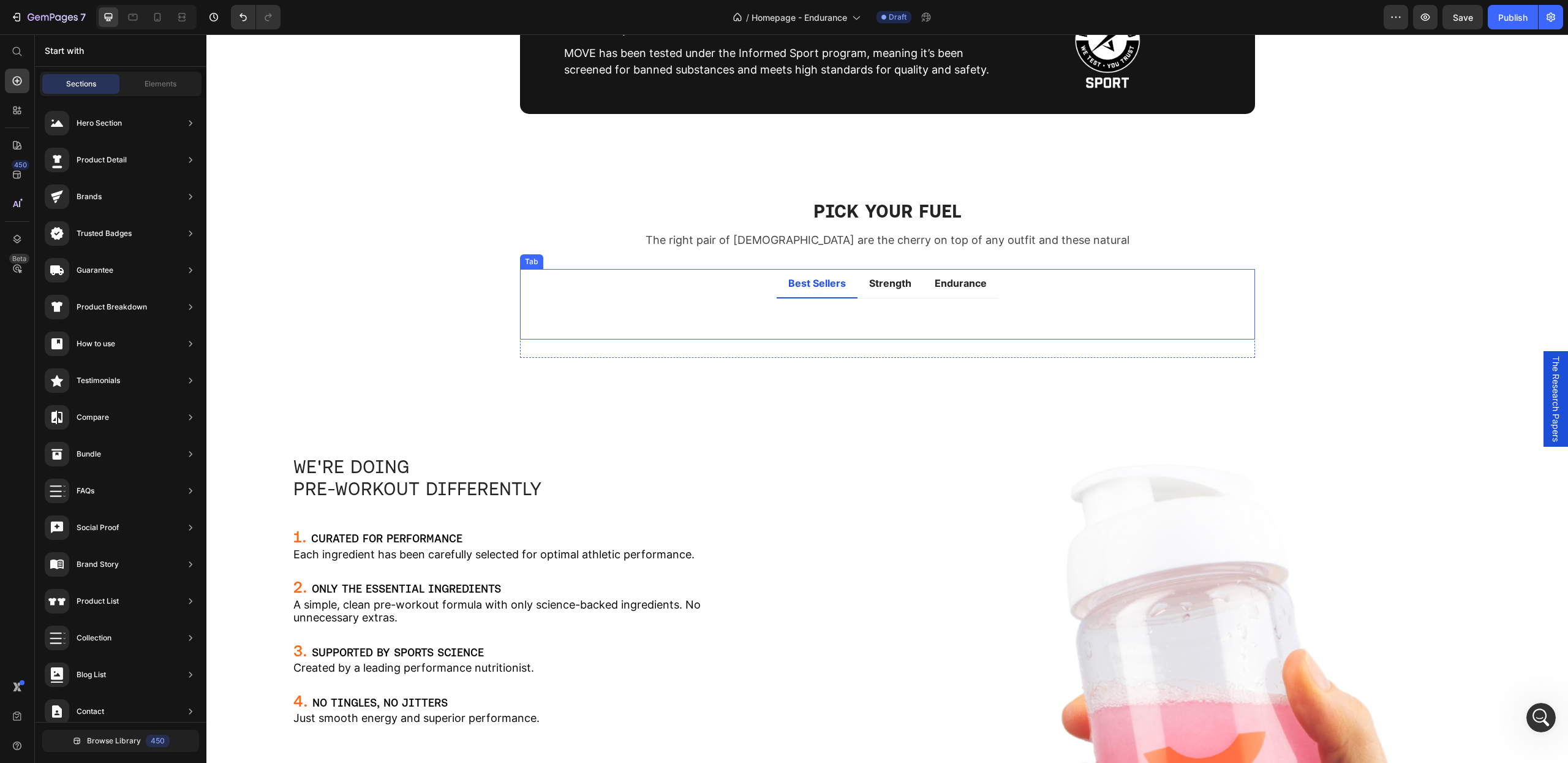 click on "Best Sellers" at bounding box center [817, 284] 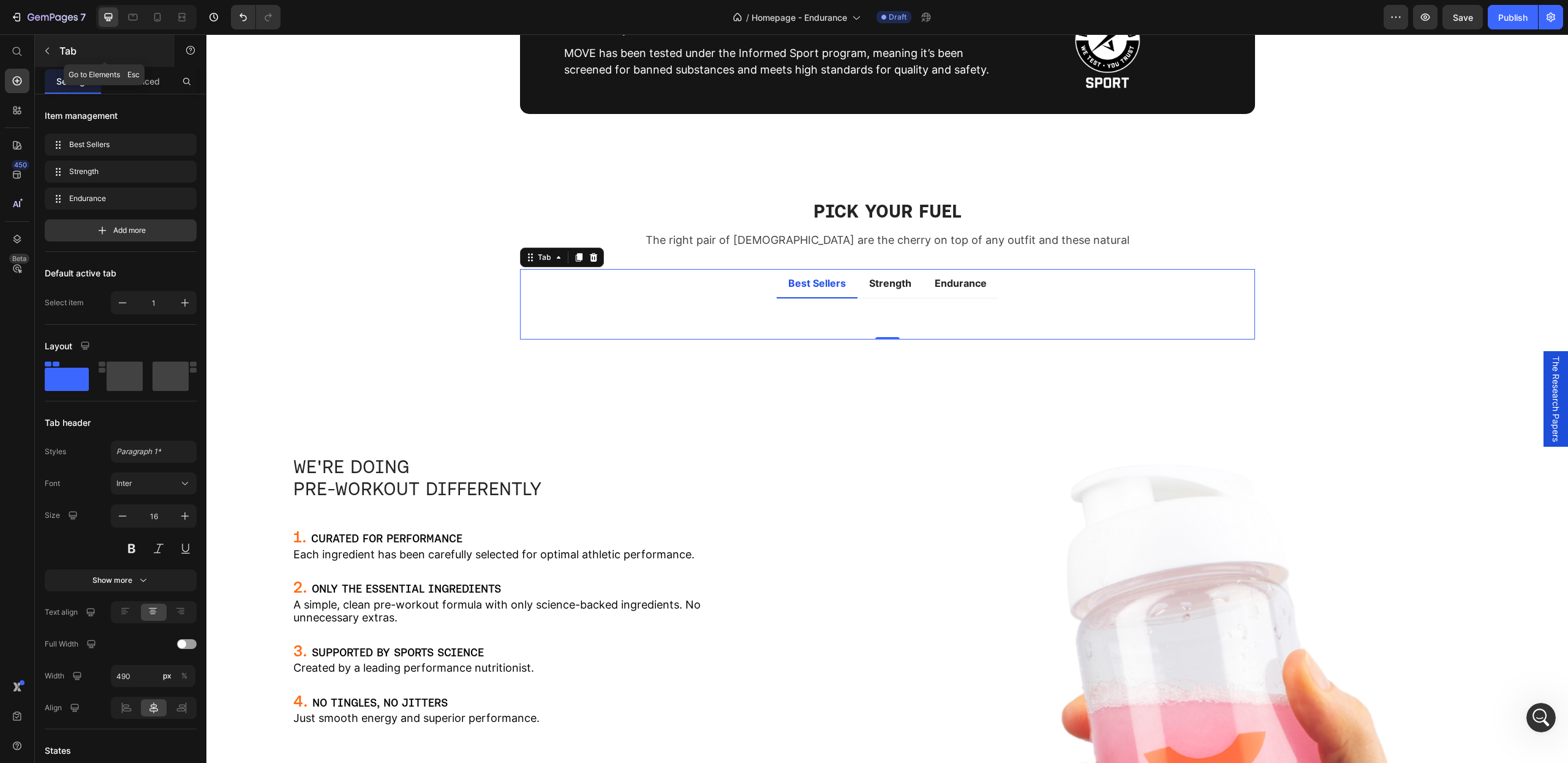 click at bounding box center [47, 51] 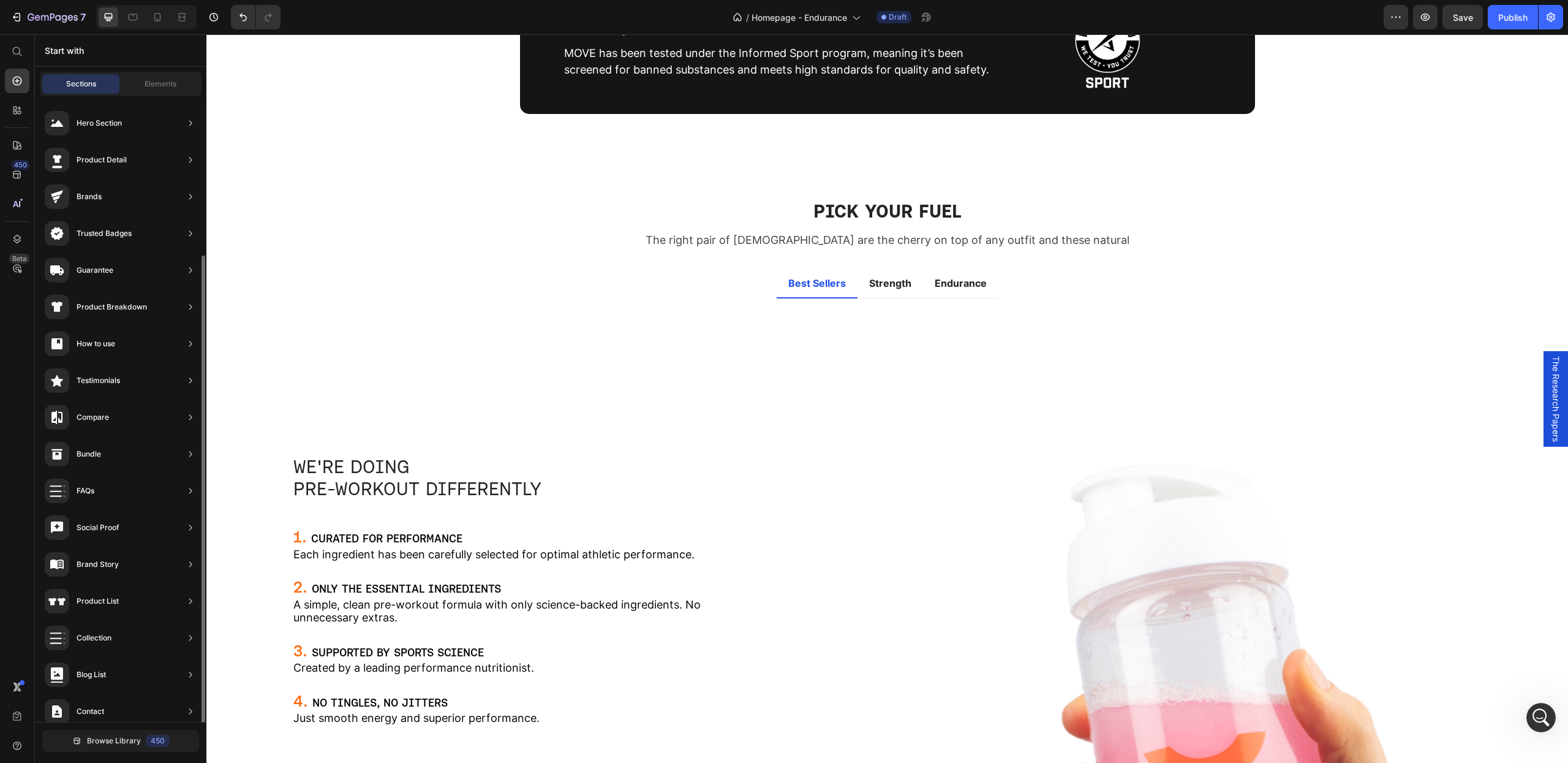 scroll, scrollTop: 0, scrollLeft: 0, axis: both 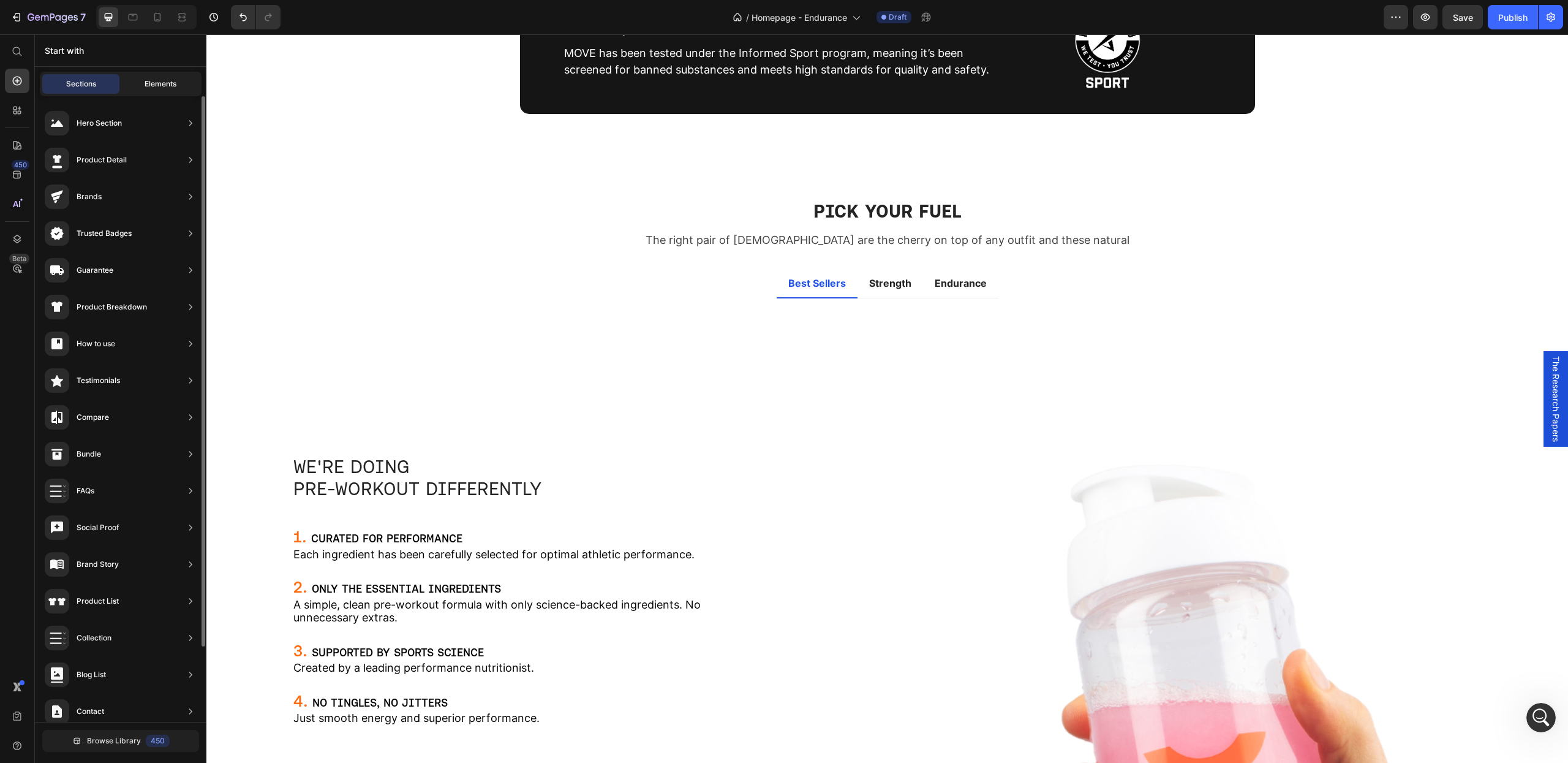 click on "Elements" at bounding box center (160, 84) 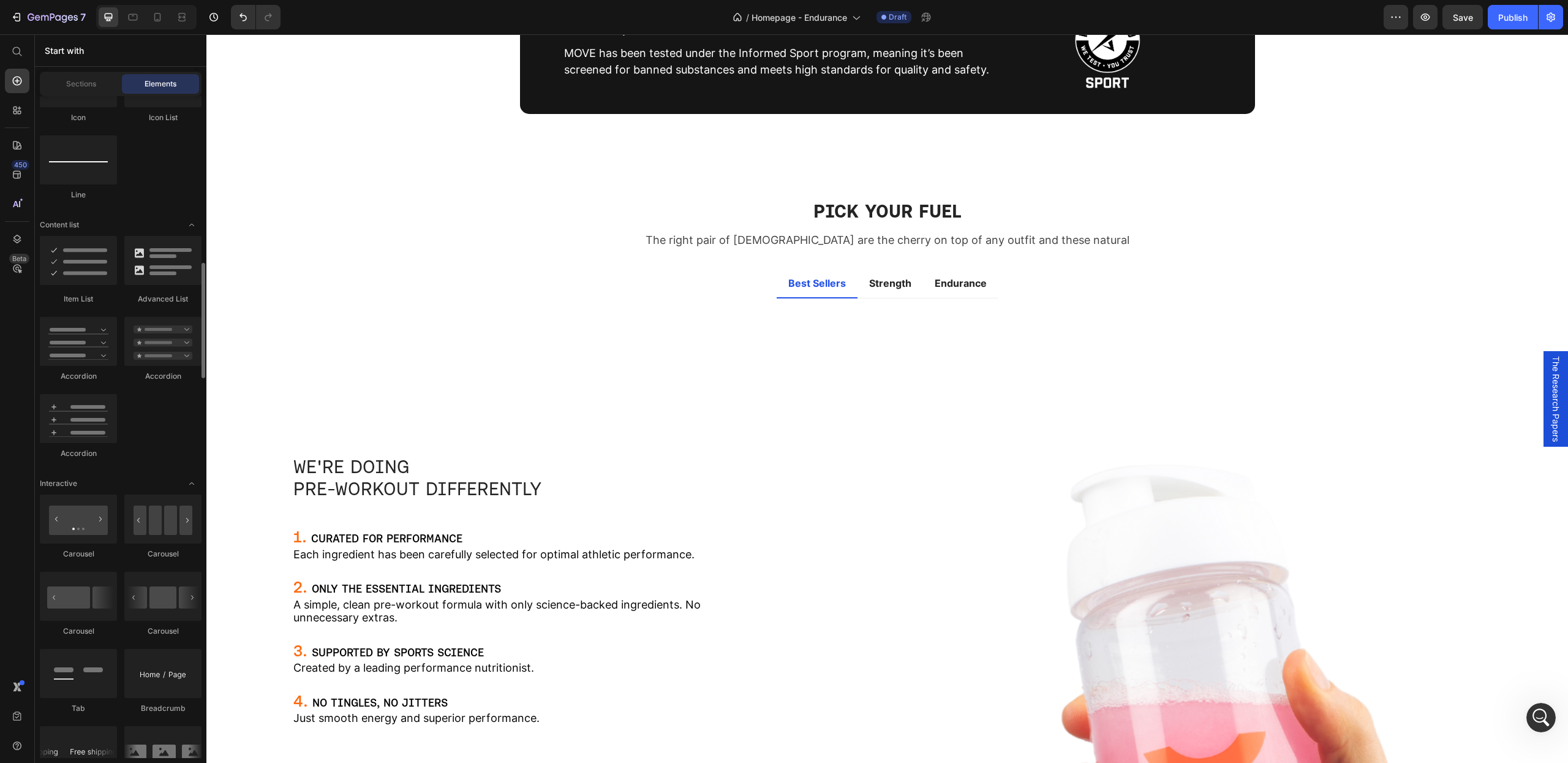 scroll, scrollTop: 934, scrollLeft: 0, axis: vertical 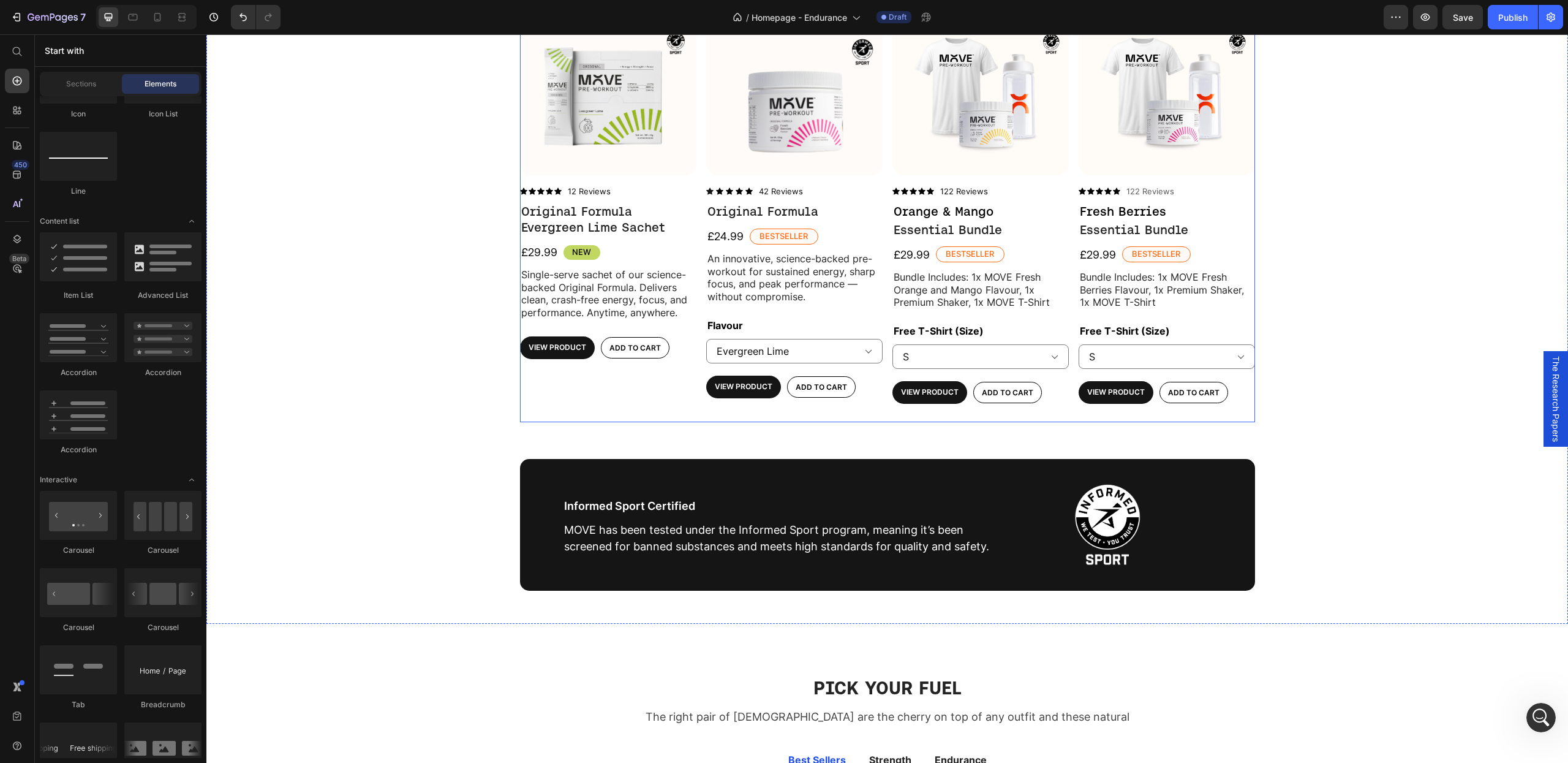 click on "Product Images Icon Icon Icon Icon Icon Icon List 12 Reviews Text Block Row Original Formula Evergreen Lime Sachet Product Title £29.99 Product Price NEW Text Block Row Single-serve sachet of our science-backed Original Formula. Delivers clean, crash-free energy, focus, and performance. Anytime, anywhere. Text Block View Product Product View More Add to cart Add to Cart Row Product Row Product Images Icon Icon Icon Icon Icon Icon List 42 Reviews Text Block Row Original Formula Product Title £24.99 Product Price Bestseller Text Block Row An innovative, science-backed pre-workout for sustained energy, sharp focus, and peak performance — without compromise. Text Block Flavour Evergreen Lime Fresh Berries Orange & Mango Product Variants & Swatches View Product Product View More Add to cart Add to Cart Row Product Row Product Images Icon Icon Icon Icon Icon Icon List 122 Reviews Text Block Row Orange & Mango Text Block Essential Bundle Product Title Row £29.99 Product Price Bestseller Text Block Row XS S M L" at bounding box center [888, 211] 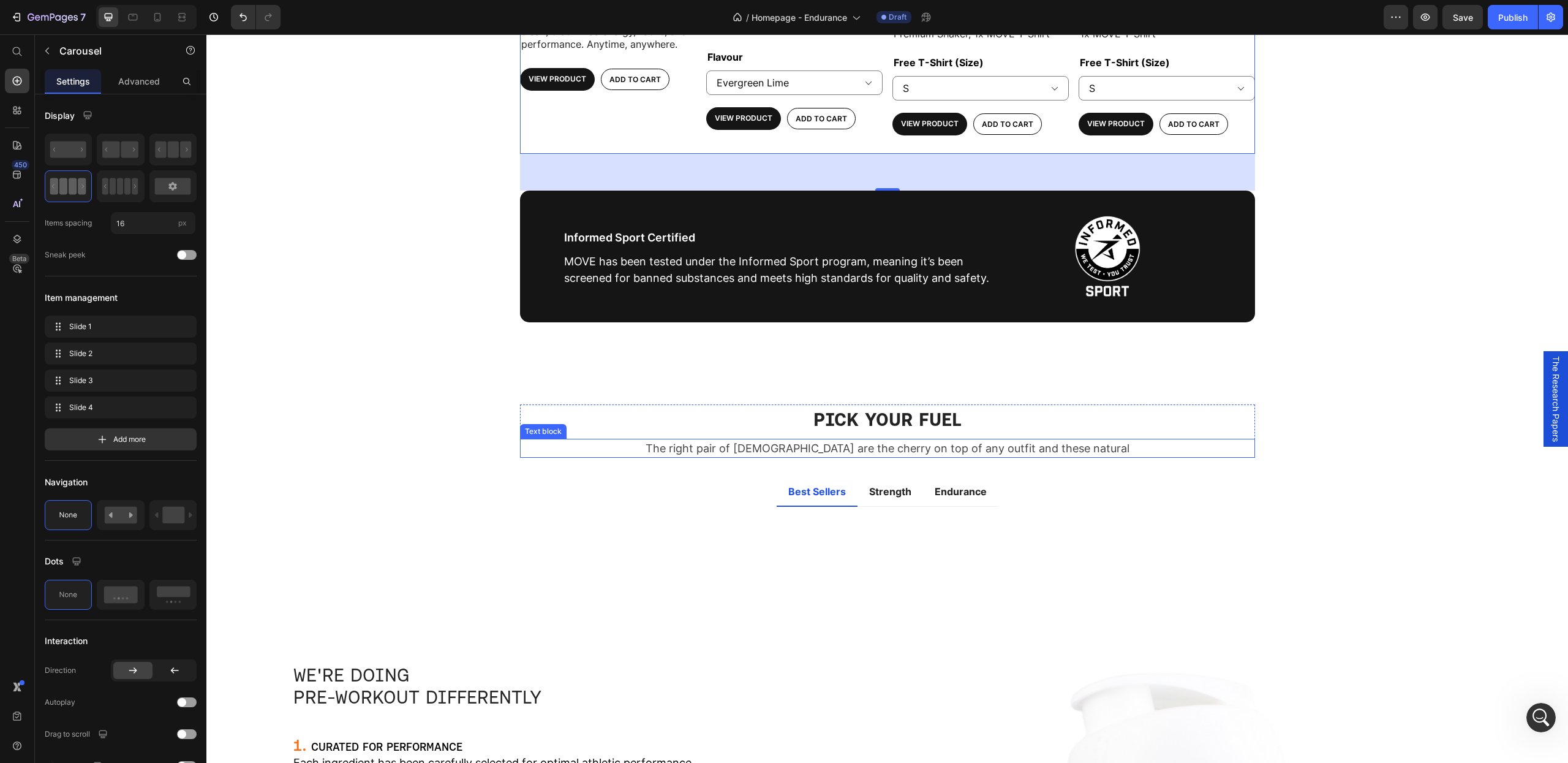 scroll, scrollTop: 890, scrollLeft: 0, axis: vertical 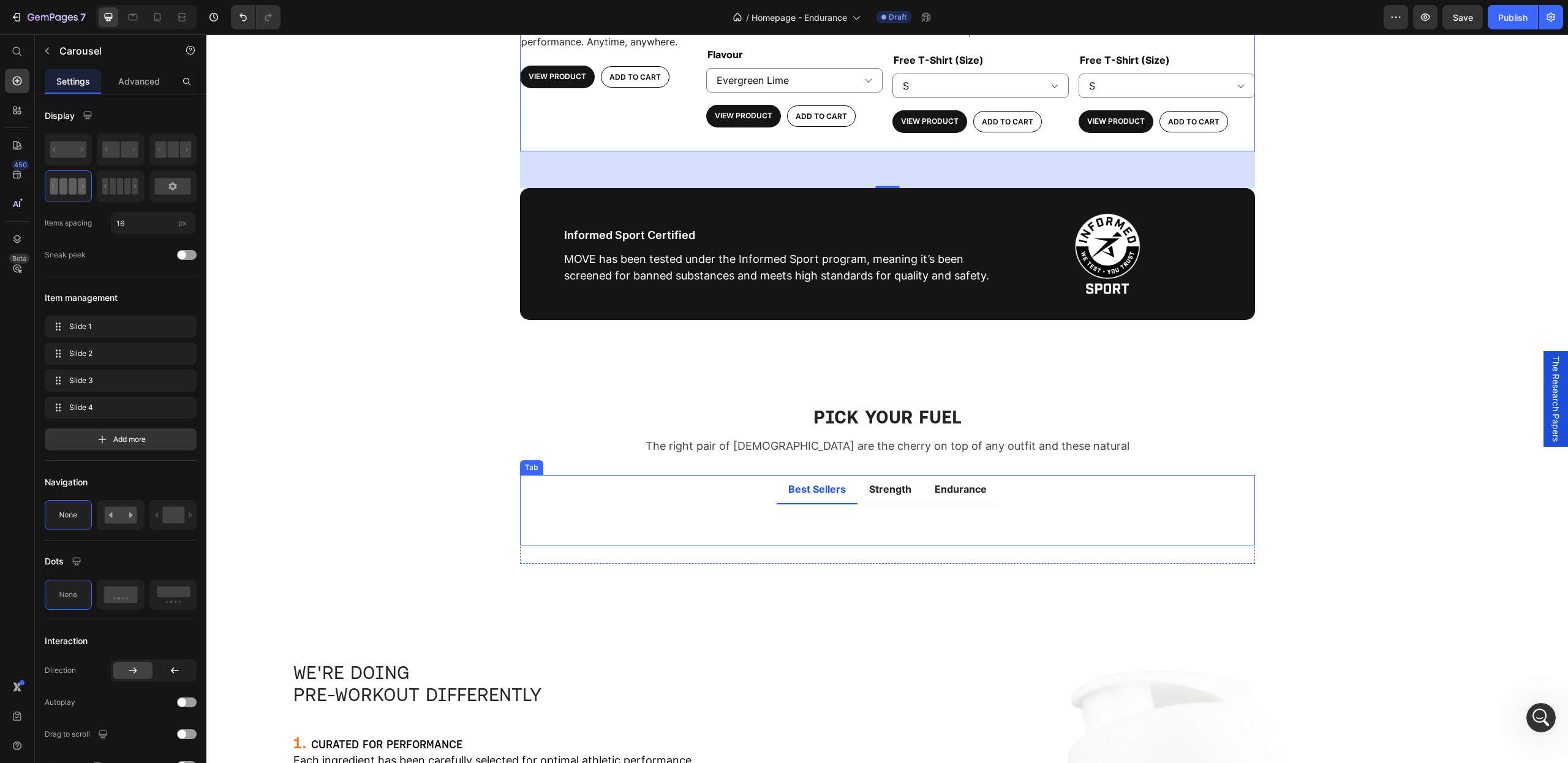 drag, startPoint x: 776, startPoint y: 523, endPoint x: 755, endPoint y: 557, distance: 39.96248 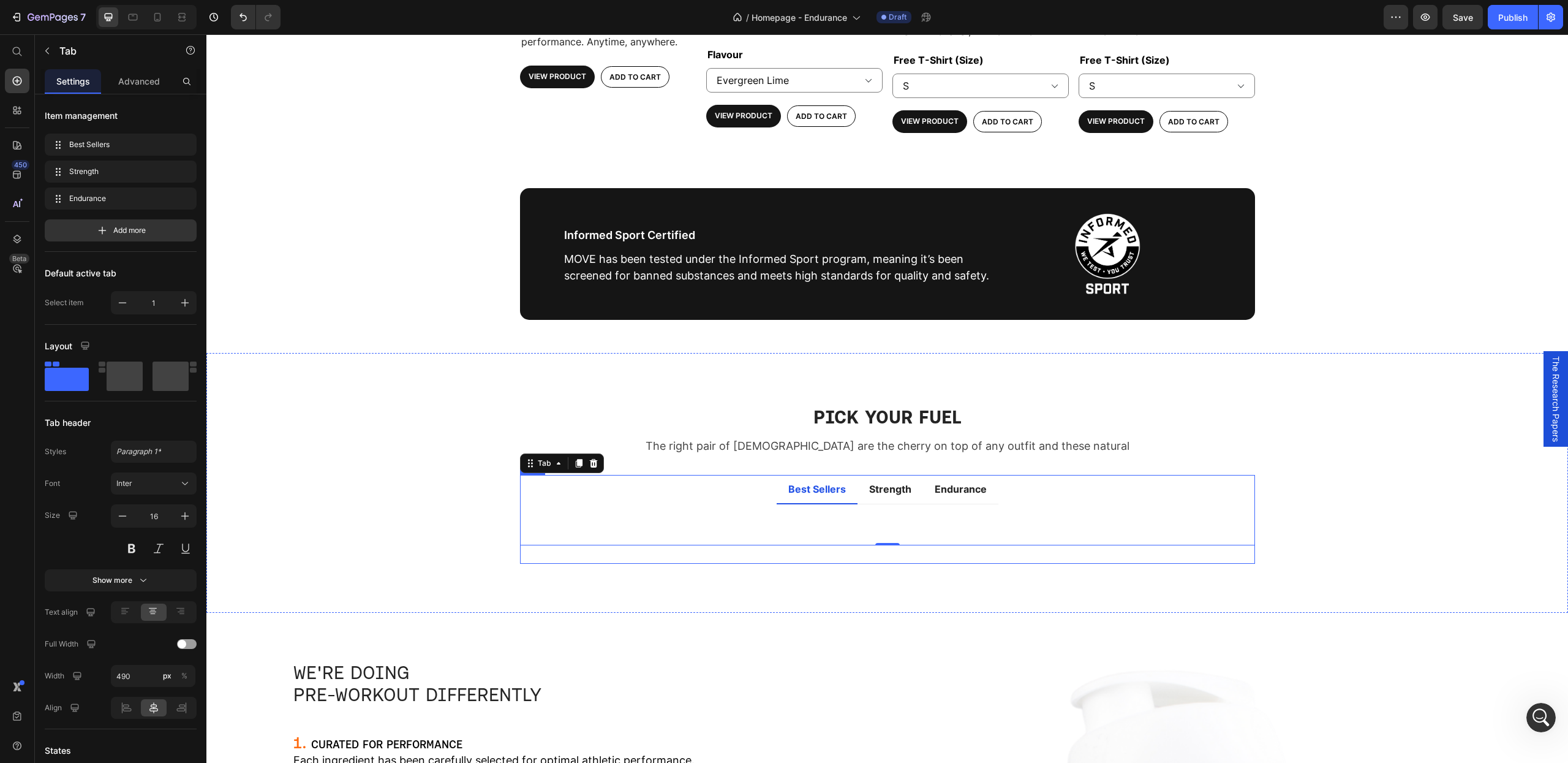 click on "Best Sellers Strength Endurance                Title Line View All Button                Title Line 0% off Product Badge (P) Images £24.99 (P) Price £0.00 (P) Price Row Original Formula (P) Title                Icon                Icon                Icon                Icon
Icon Icon List Hoz 3 reviews Text block Row ADD TO CART (P) Cart Button Row 0% off Product Badge (P) Images £29.99 (P) Price £0.00 (P) Price Row Original Formula Evergreen Lime Sachet (P) Title                Icon                Icon                Icon                Icon
Icon Icon List Hoz 3 reviews Text block Row ADD TO CART (P) Cart Button Row 0% off Product Badge (P) Images £29.99 (P) Price £0.00 (P) Price Row Essential Bundle (P) Title                Icon                Icon                Icon                Icon
Icon Icon List Hoz 3 reviews Text block Row ADD TO CART (P) Cart Button Row Product List View All Button                Title Line 0% off Product Badge (P) Images Row" at bounding box center (888, 519) 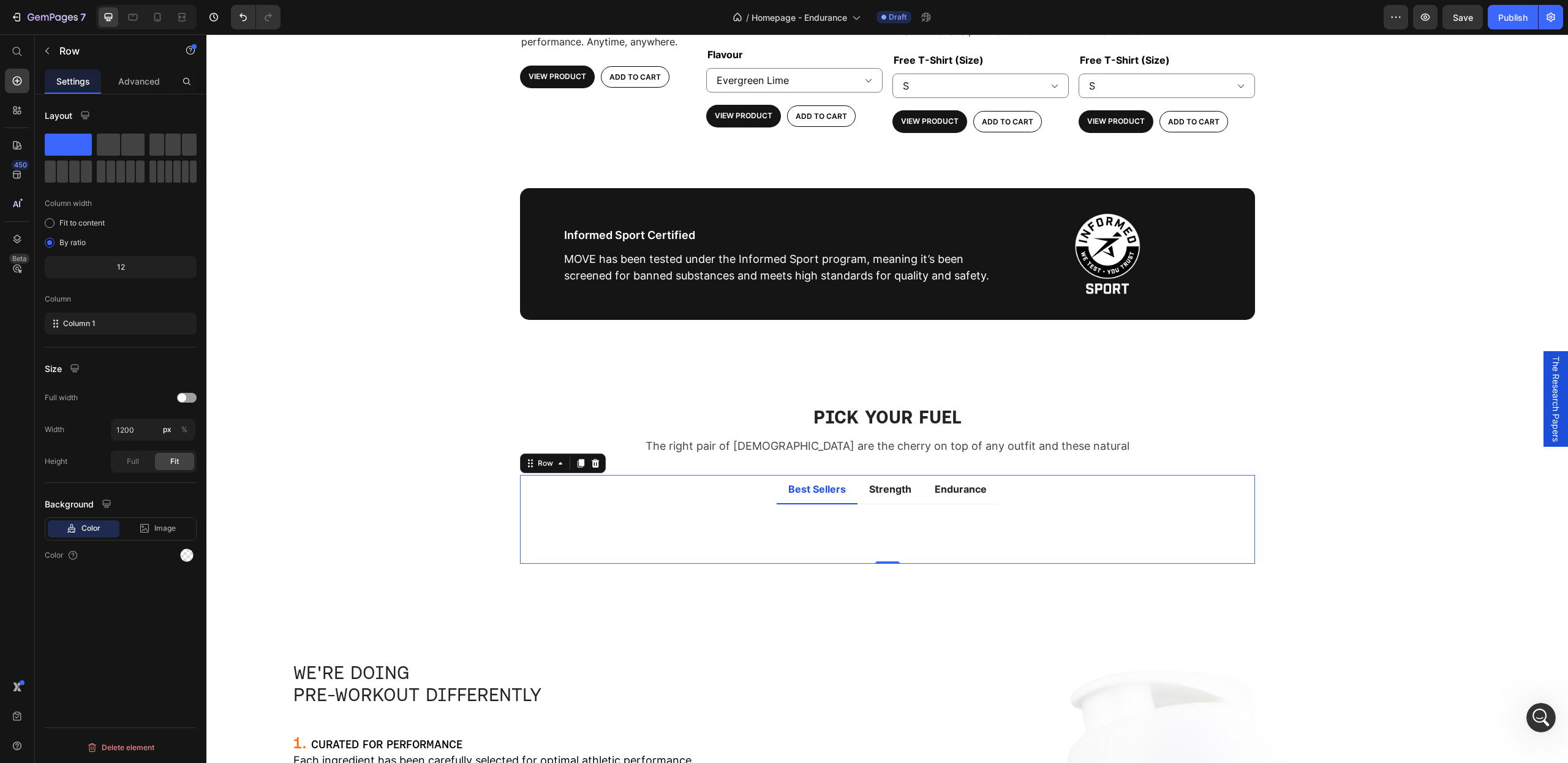 click on "Title Line View All Button" at bounding box center (888, 530) 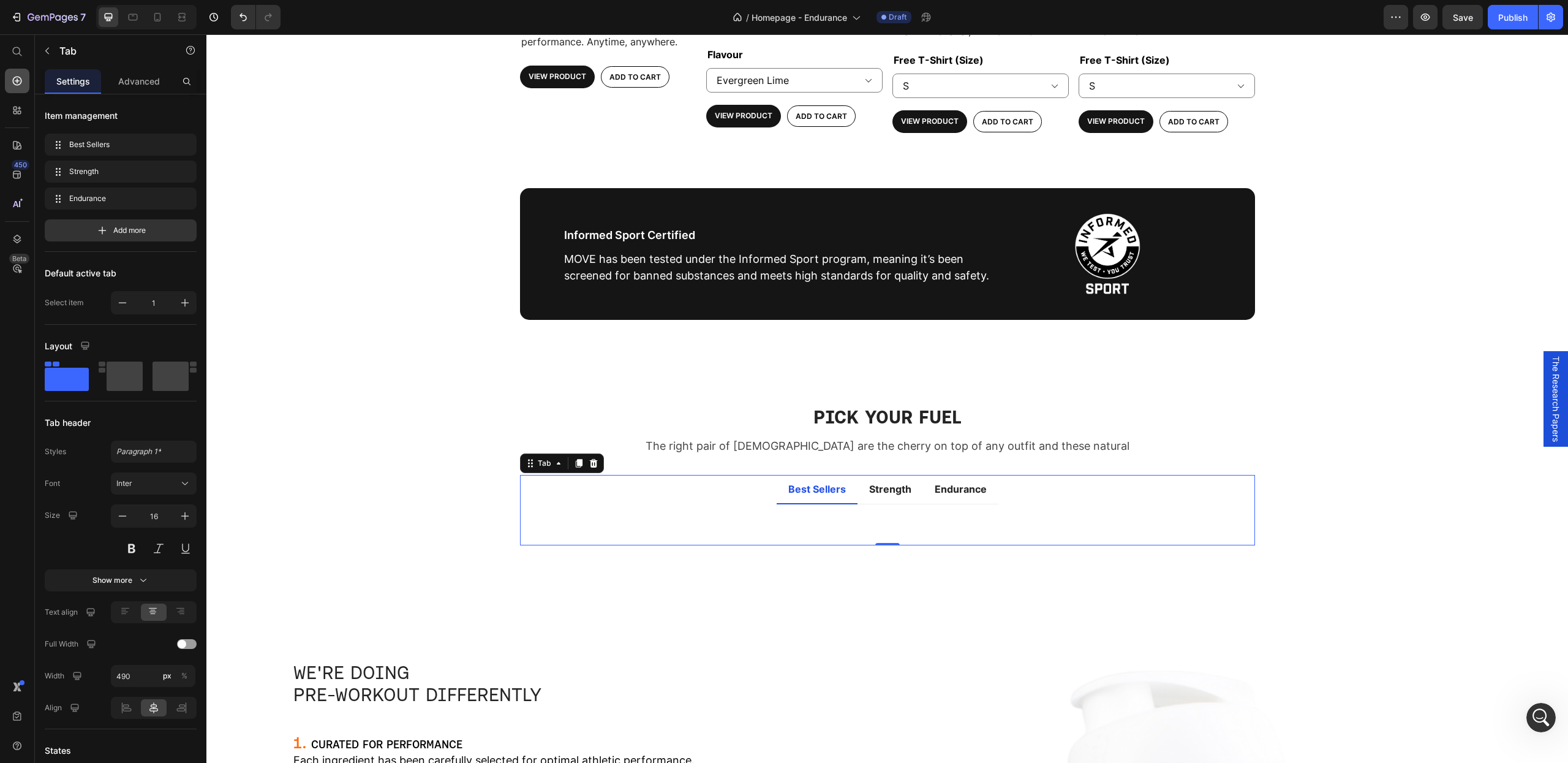 click 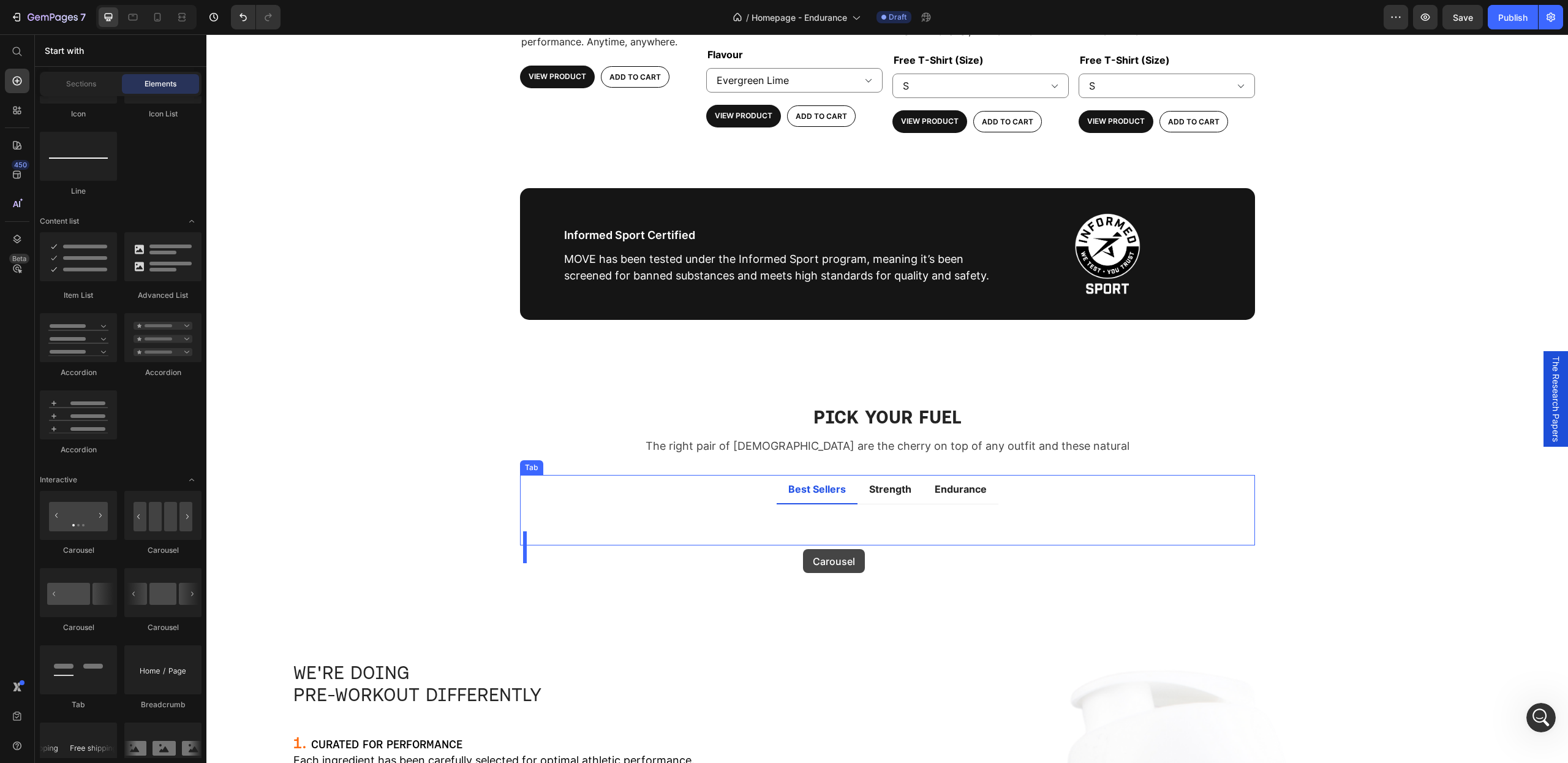 drag, startPoint x: 375, startPoint y: 550, endPoint x: 803, endPoint y: 549, distance: 428.0012 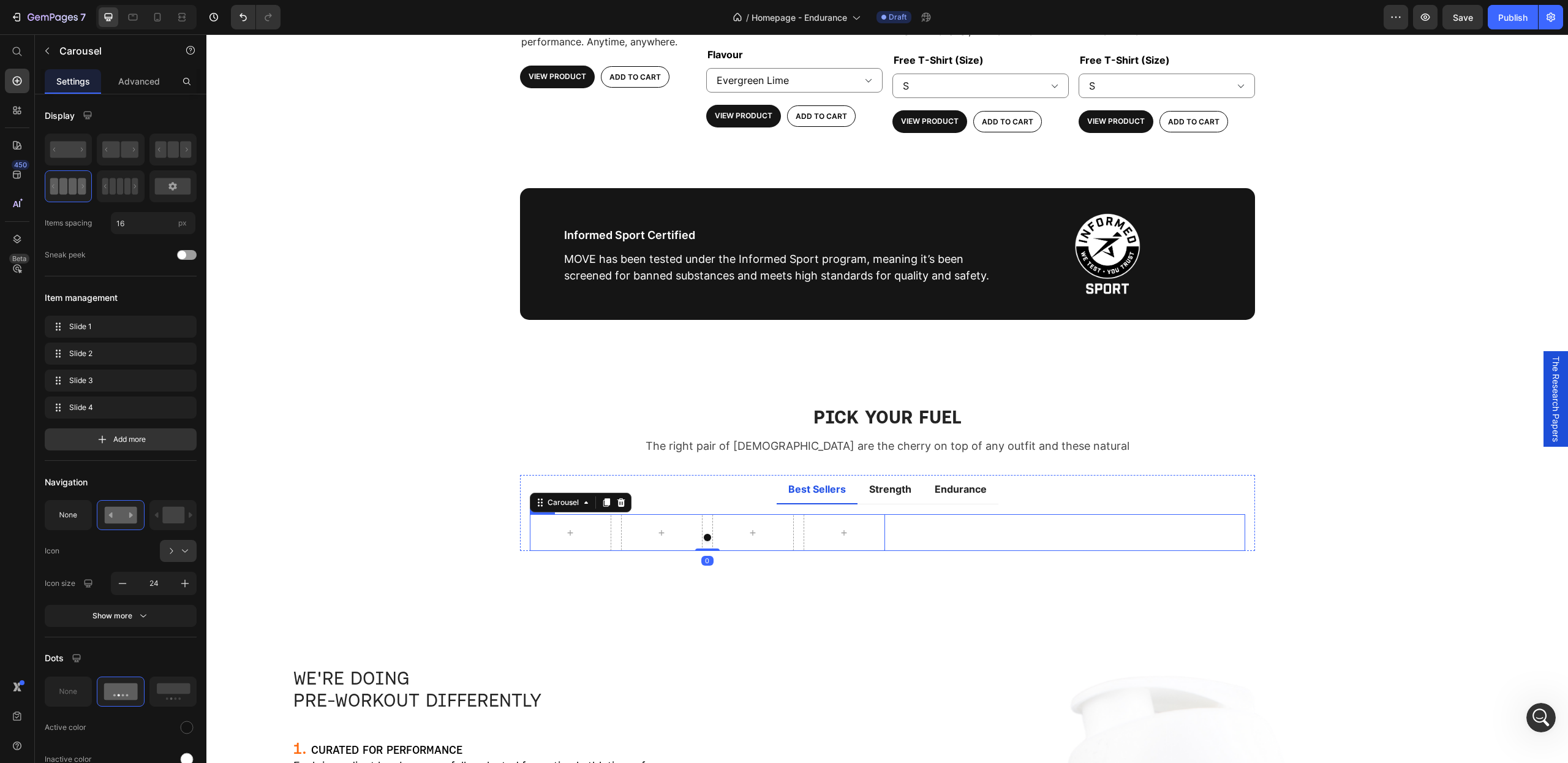 click on "Title Line View All Button" at bounding box center [1068, 533] 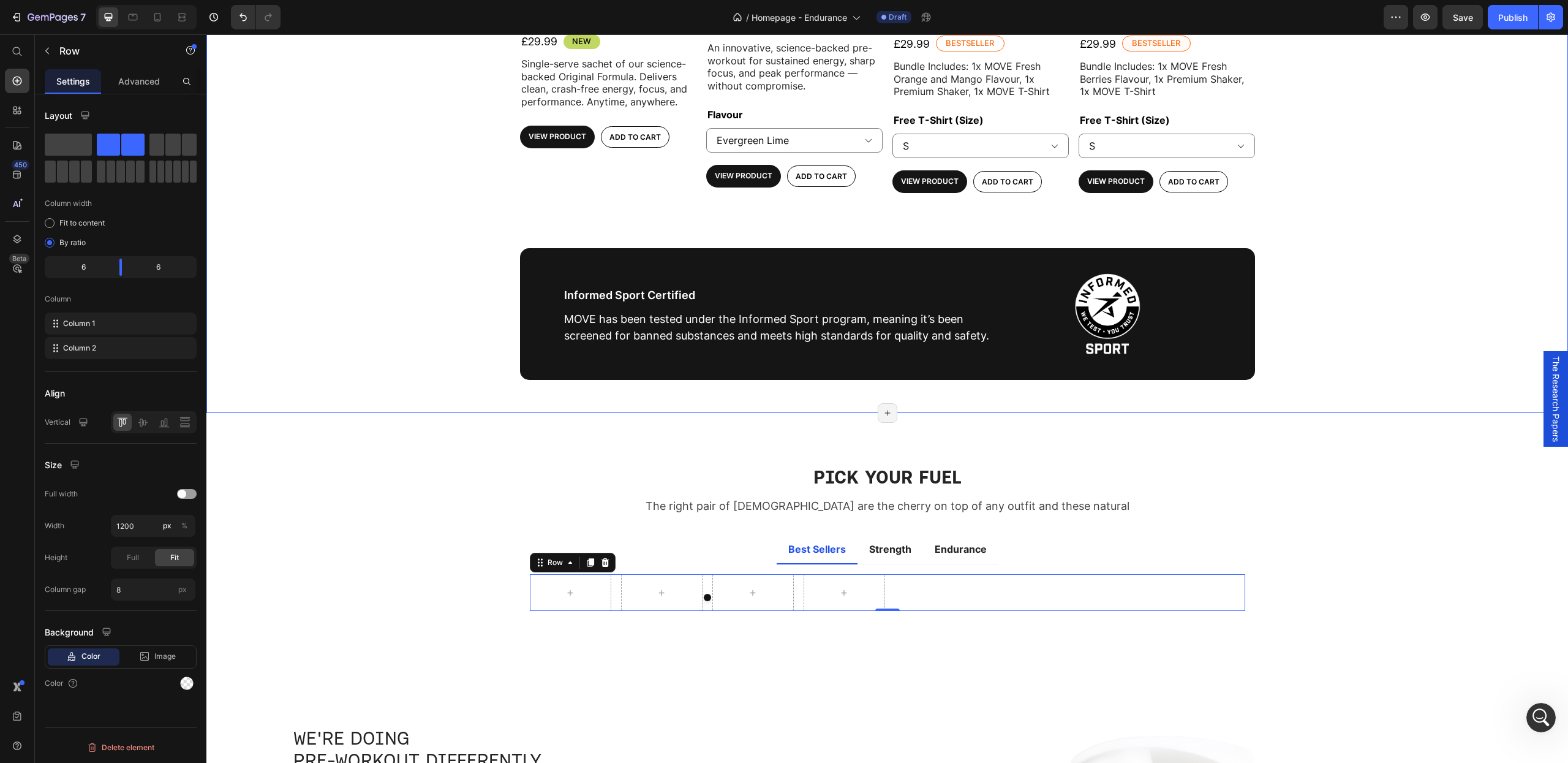 scroll, scrollTop: 756, scrollLeft: 0, axis: vertical 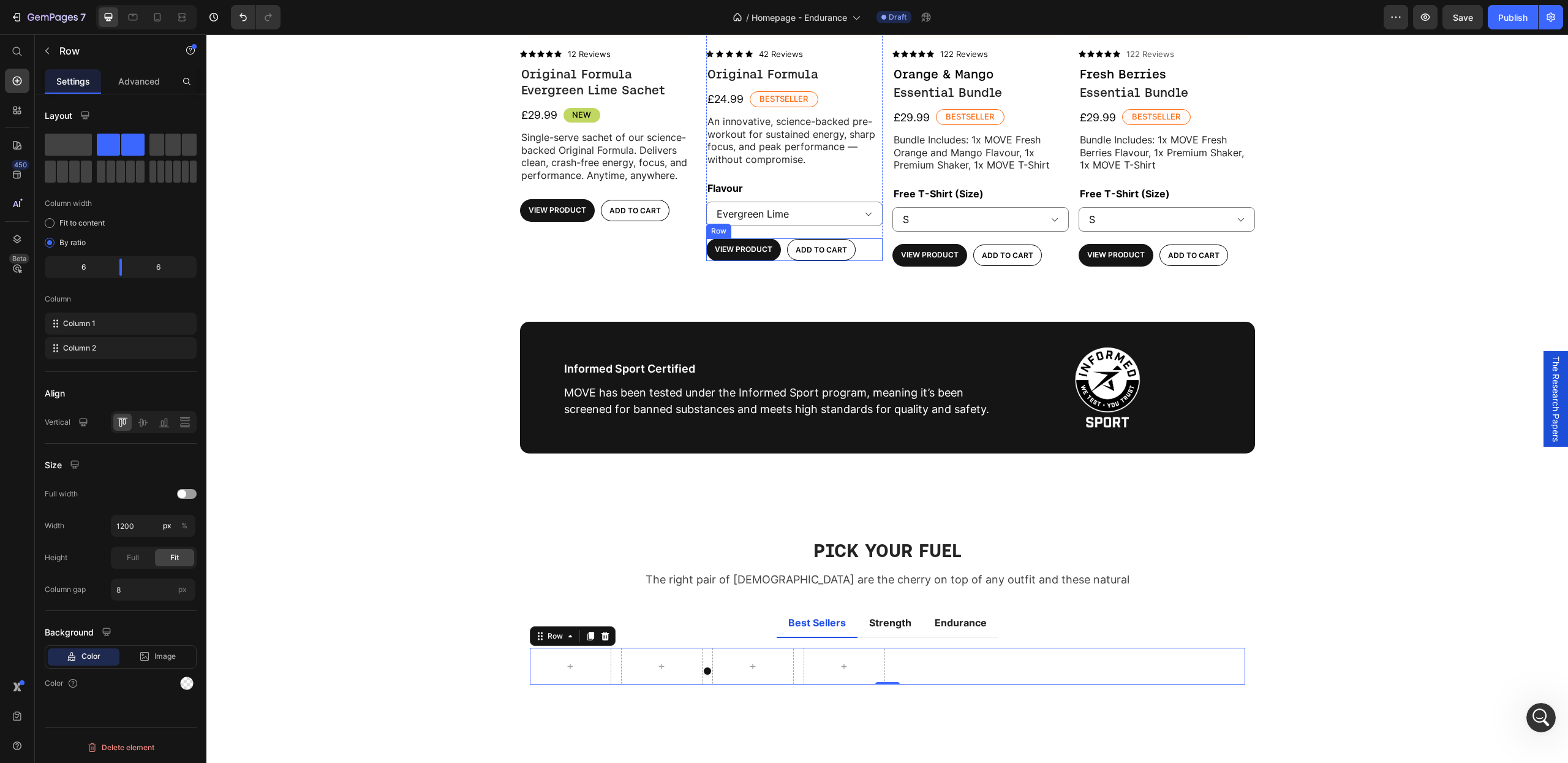 click on "View Product Product View More Add to cart Add to Cart Row" at bounding box center [794, 249] 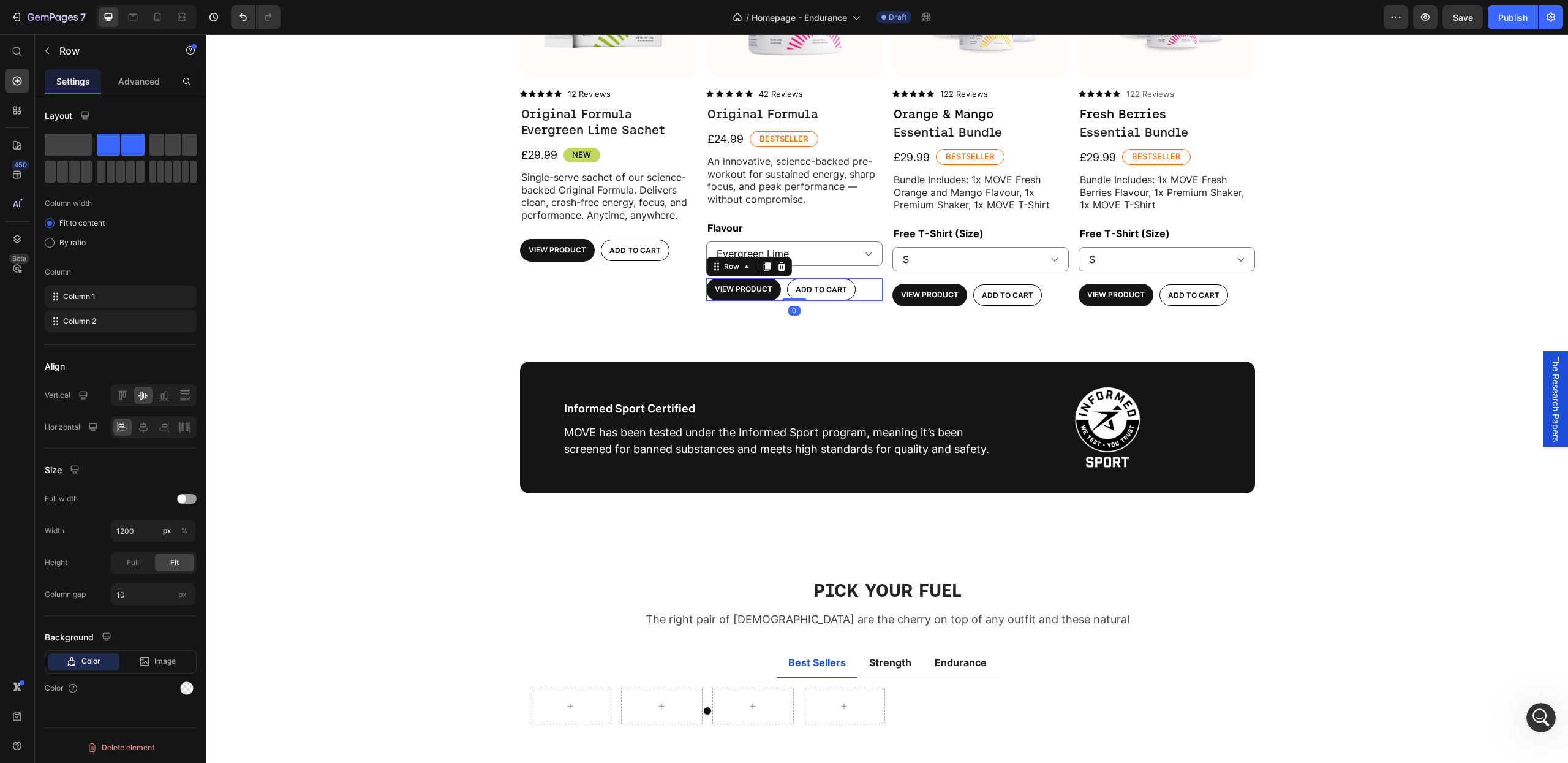 scroll, scrollTop: 636, scrollLeft: 0, axis: vertical 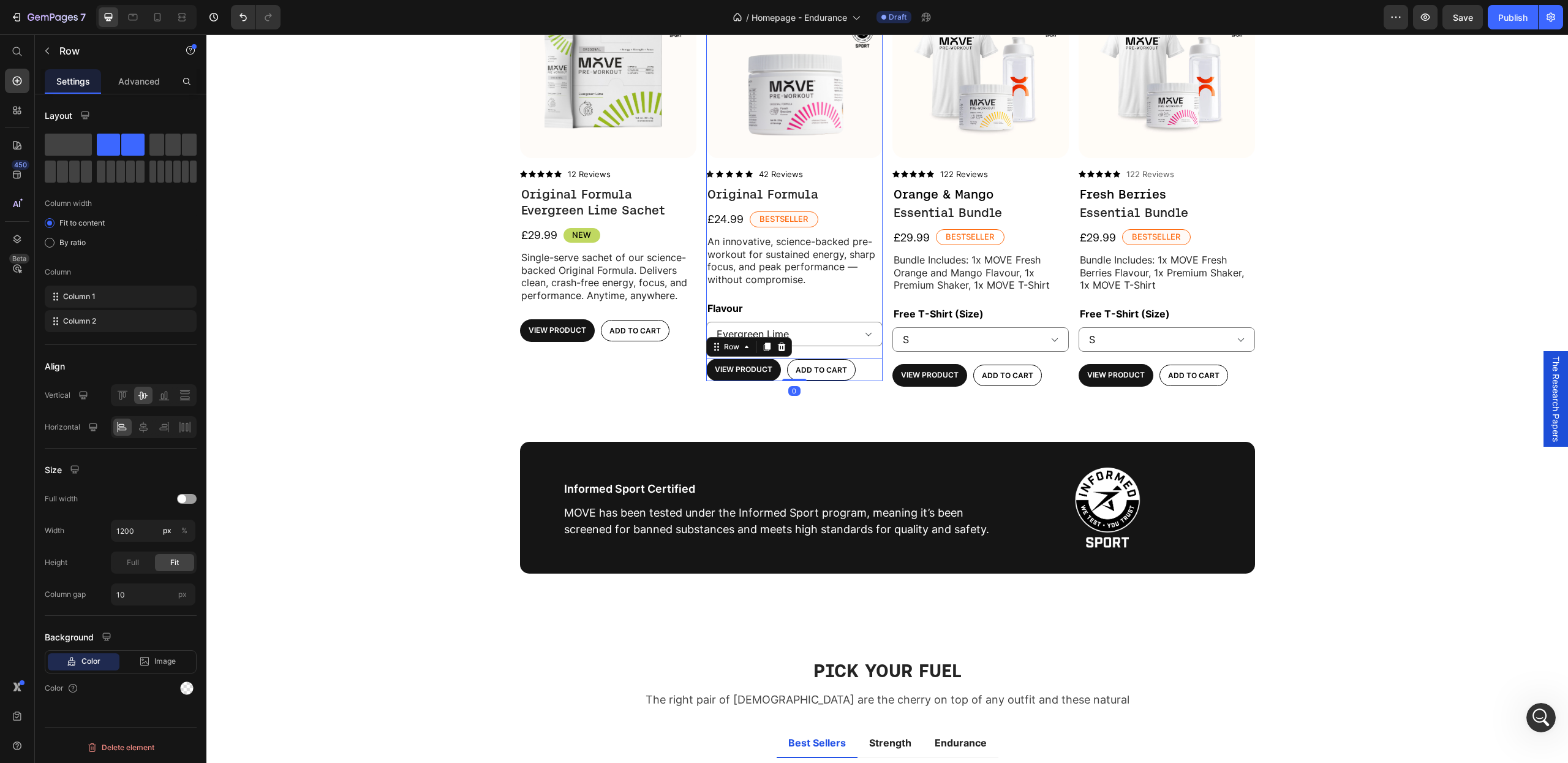 click on "£24.99 Product Price Bestseller Text Block Row An innovative, science-backed pre-workout for sustained energy, sharp focus, and peak performance — without compromise. Text Block Flavour Evergreen Lime Fresh Berries Orange & Mango Product Variants & Swatches View Product Product View More Add to cart Add to Cart Row   0" at bounding box center (794, 295) 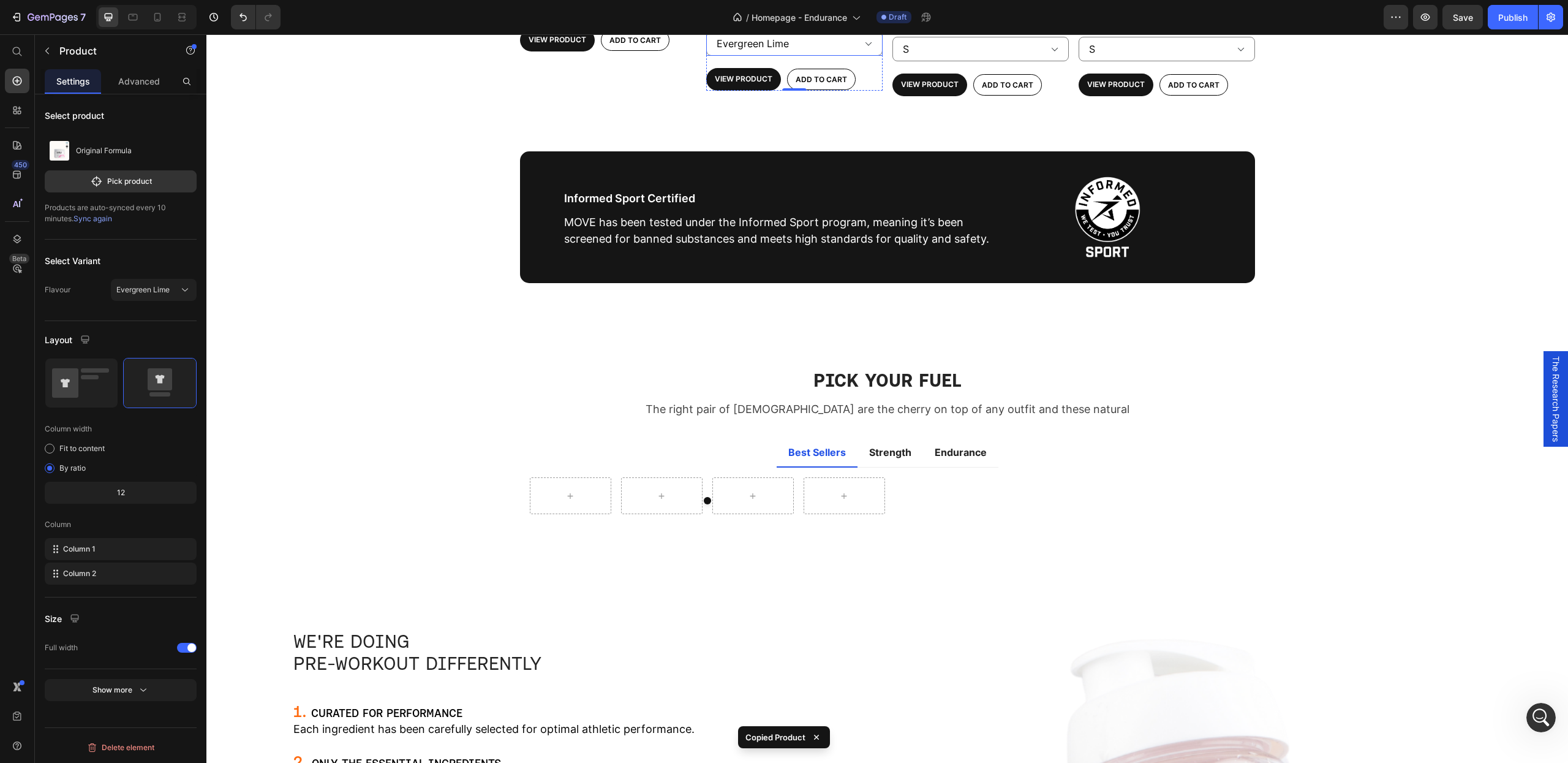 scroll, scrollTop: 1042, scrollLeft: 0, axis: vertical 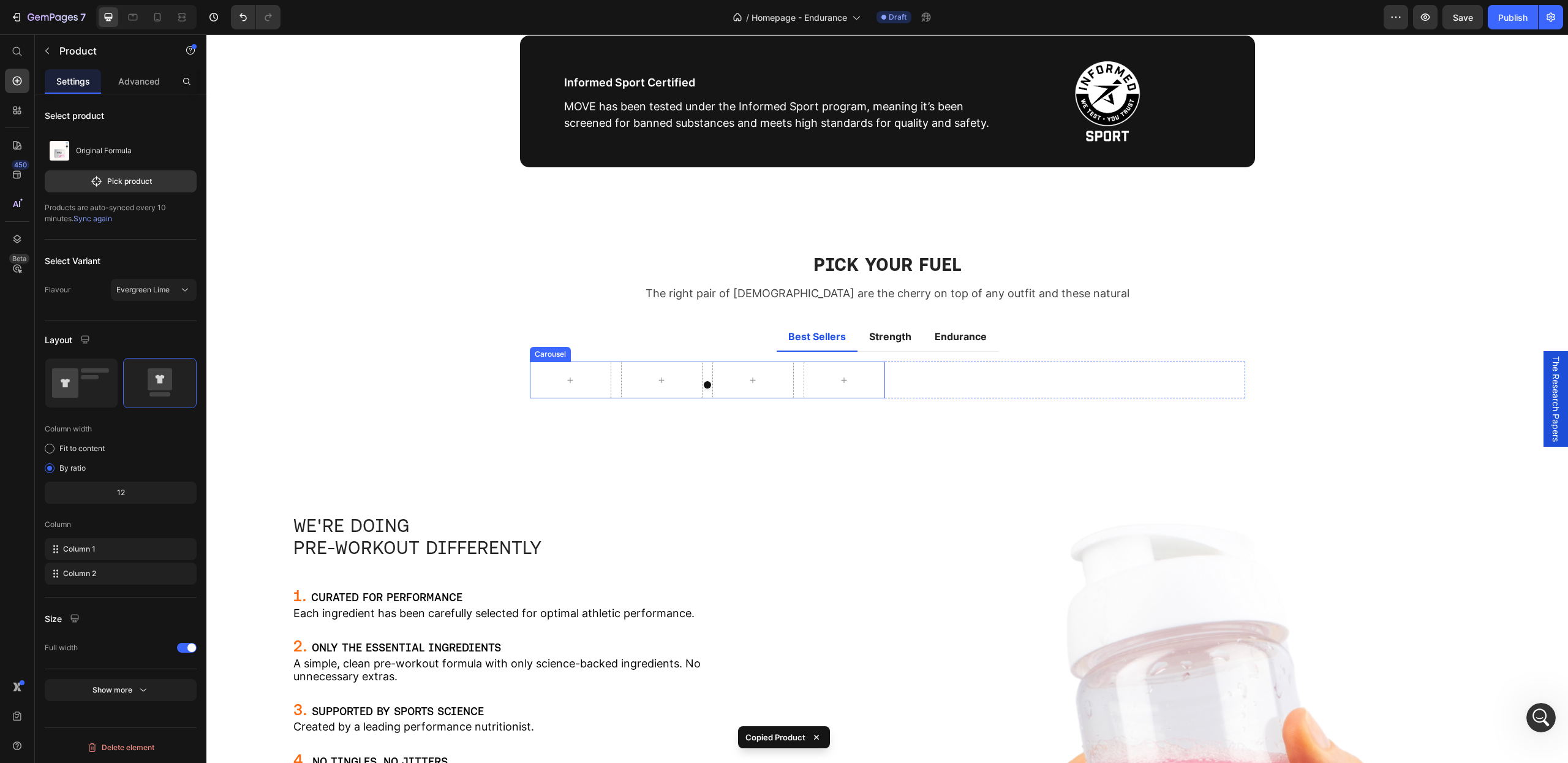 click at bounding box center [707, 385] 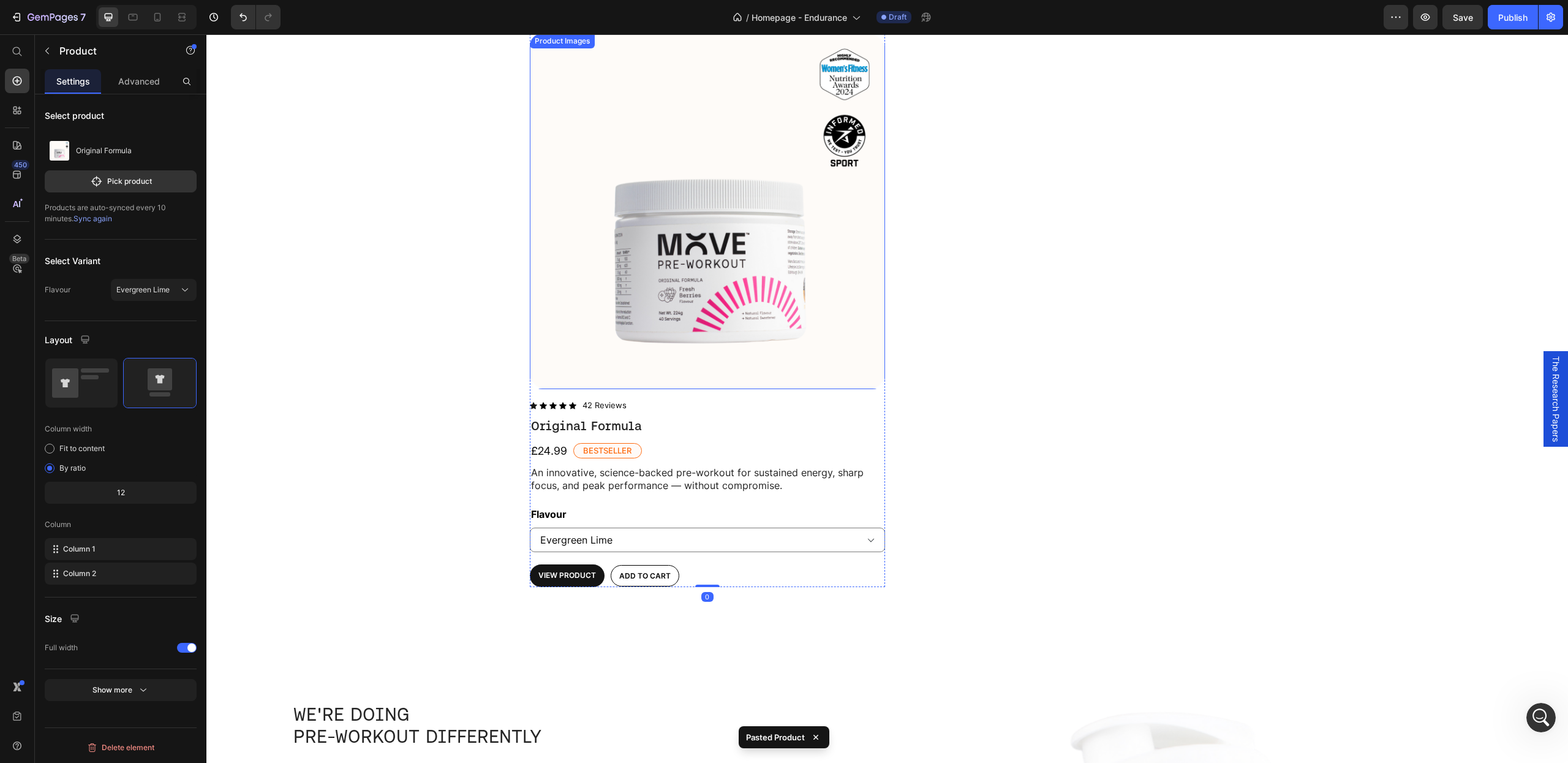 scroll, scrollTop: 1410, scrollLeft: 0, axis: vertical 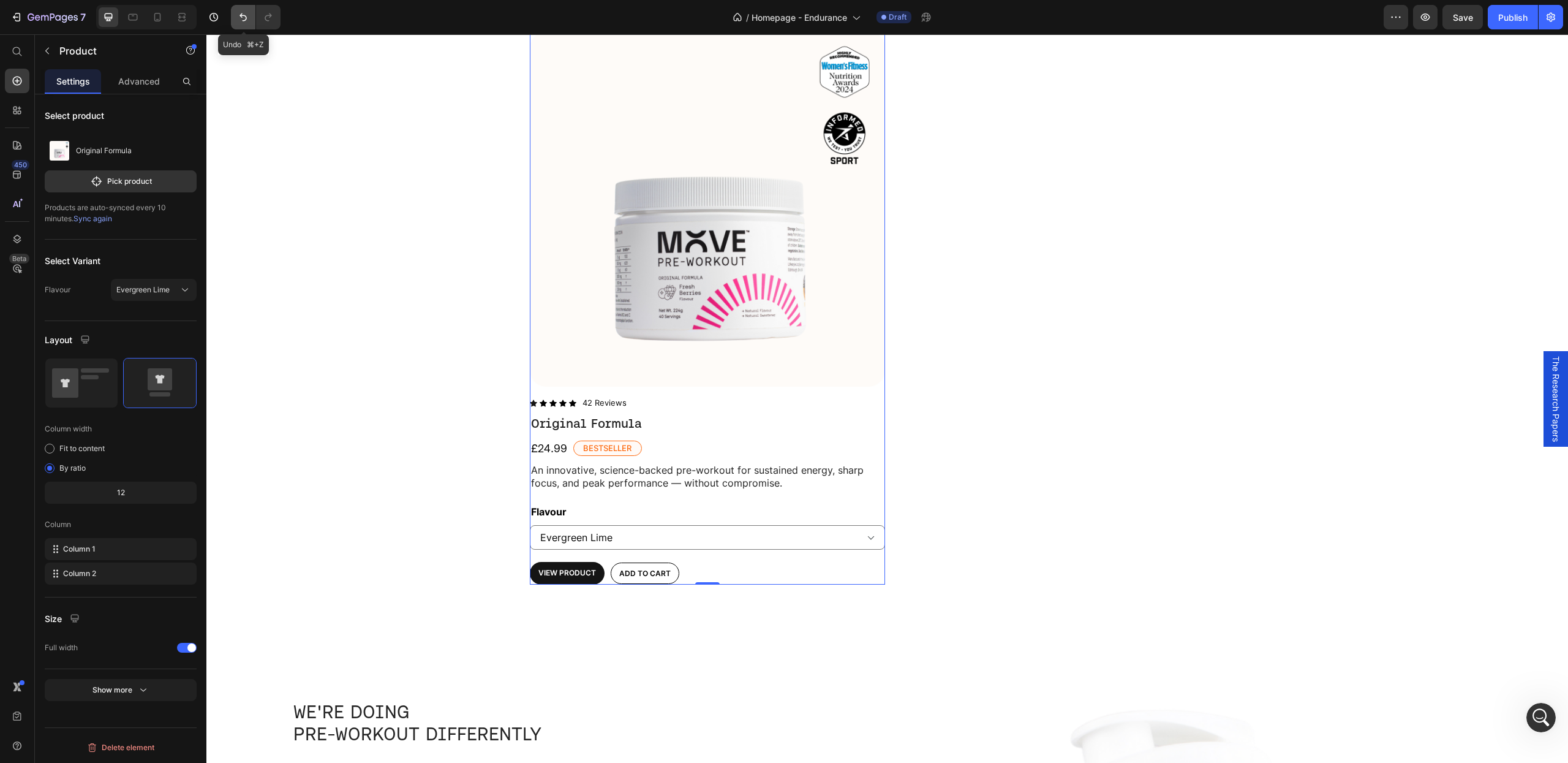 click 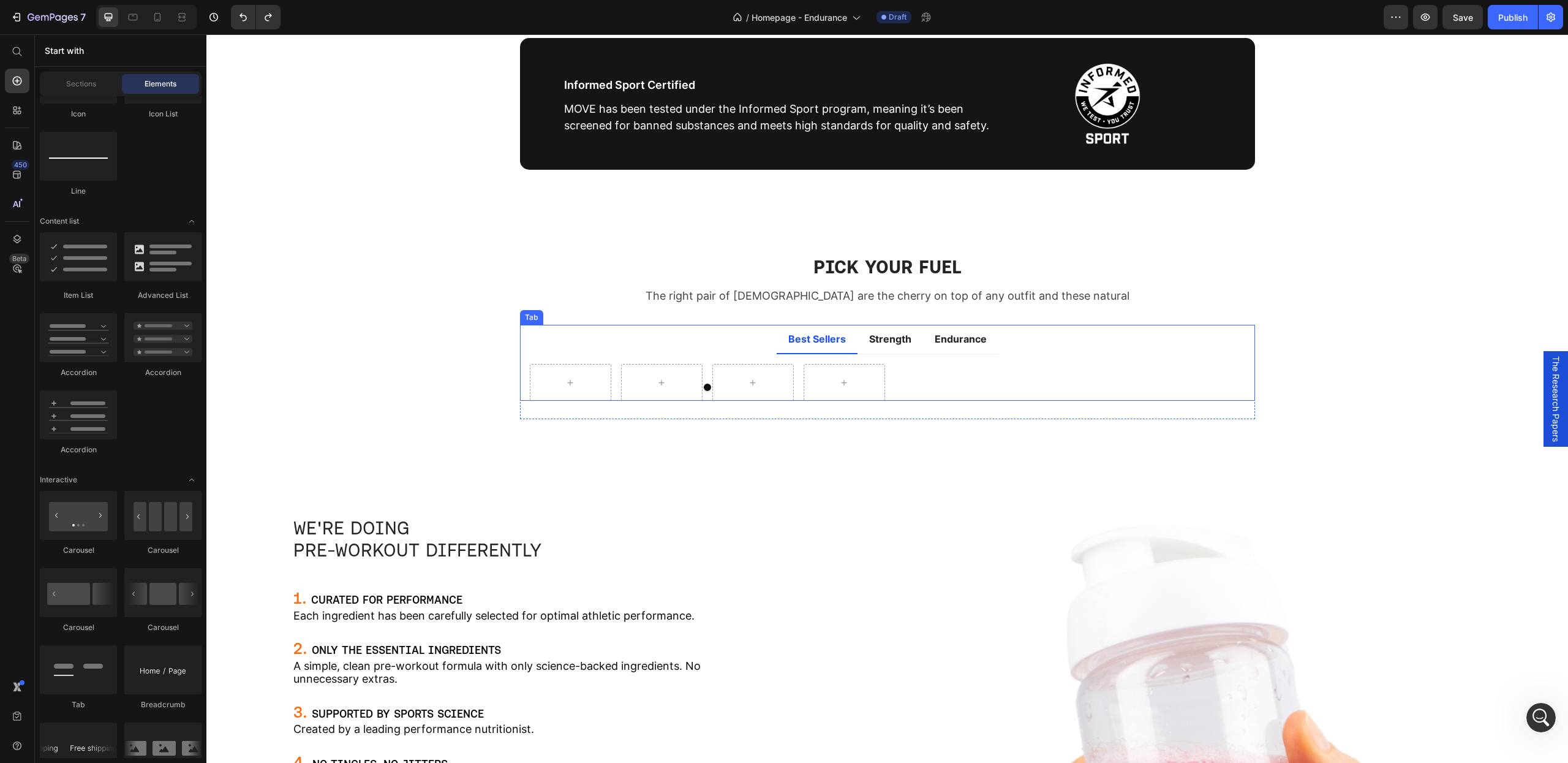 scroll, scrollTop: 1042, scrollLeft: 0, axis: vertical 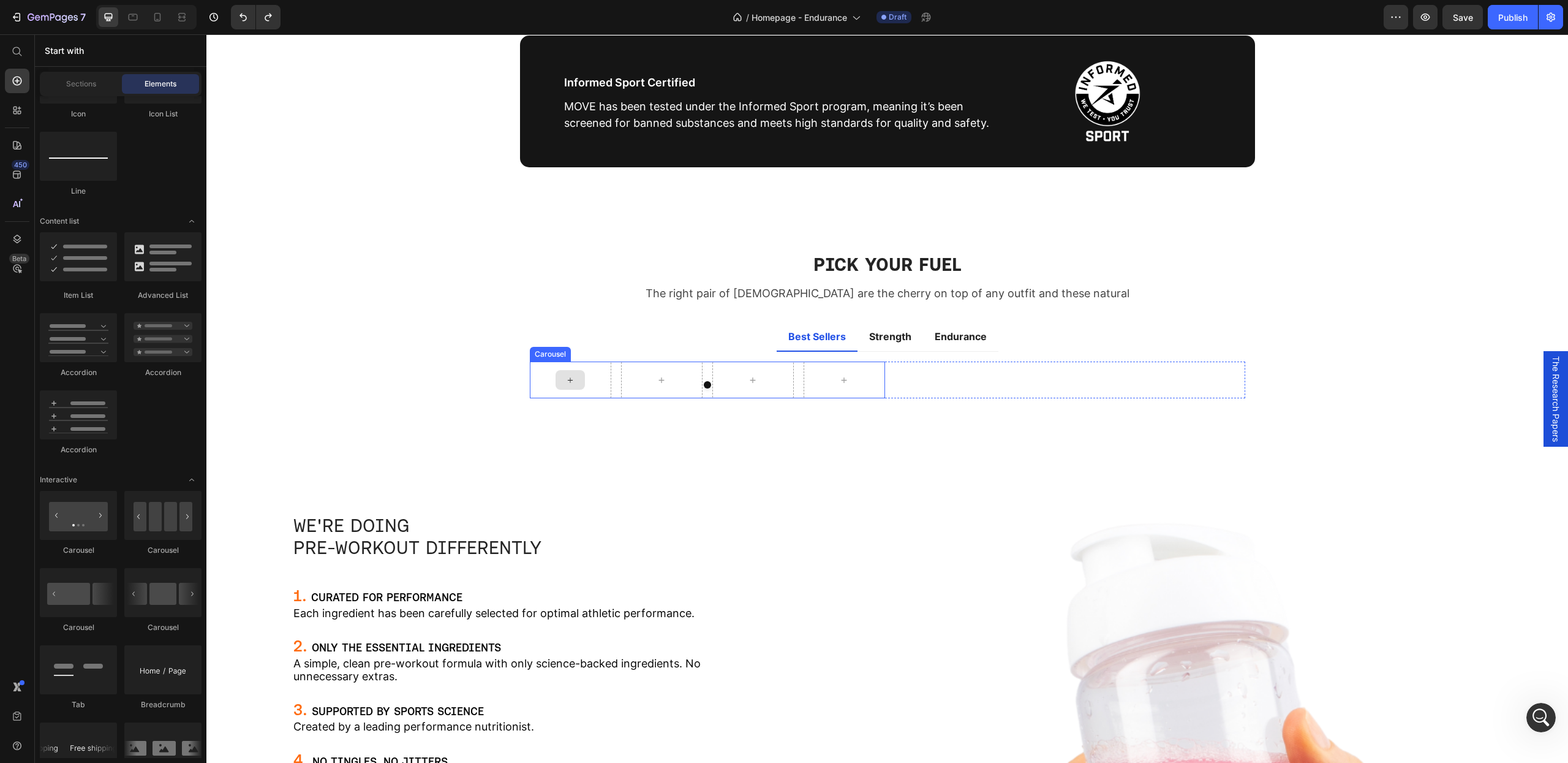 click 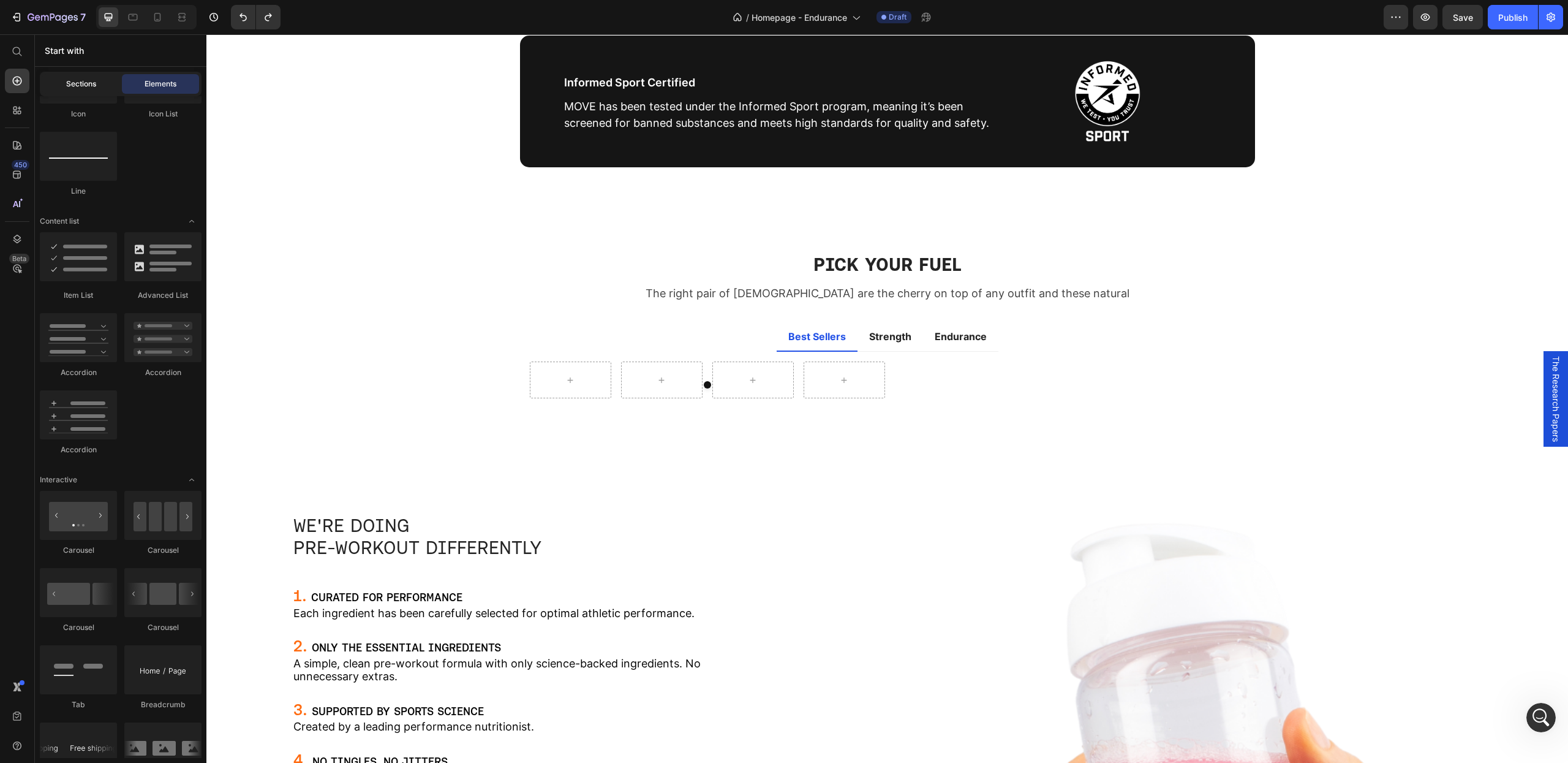 click on "Sections" 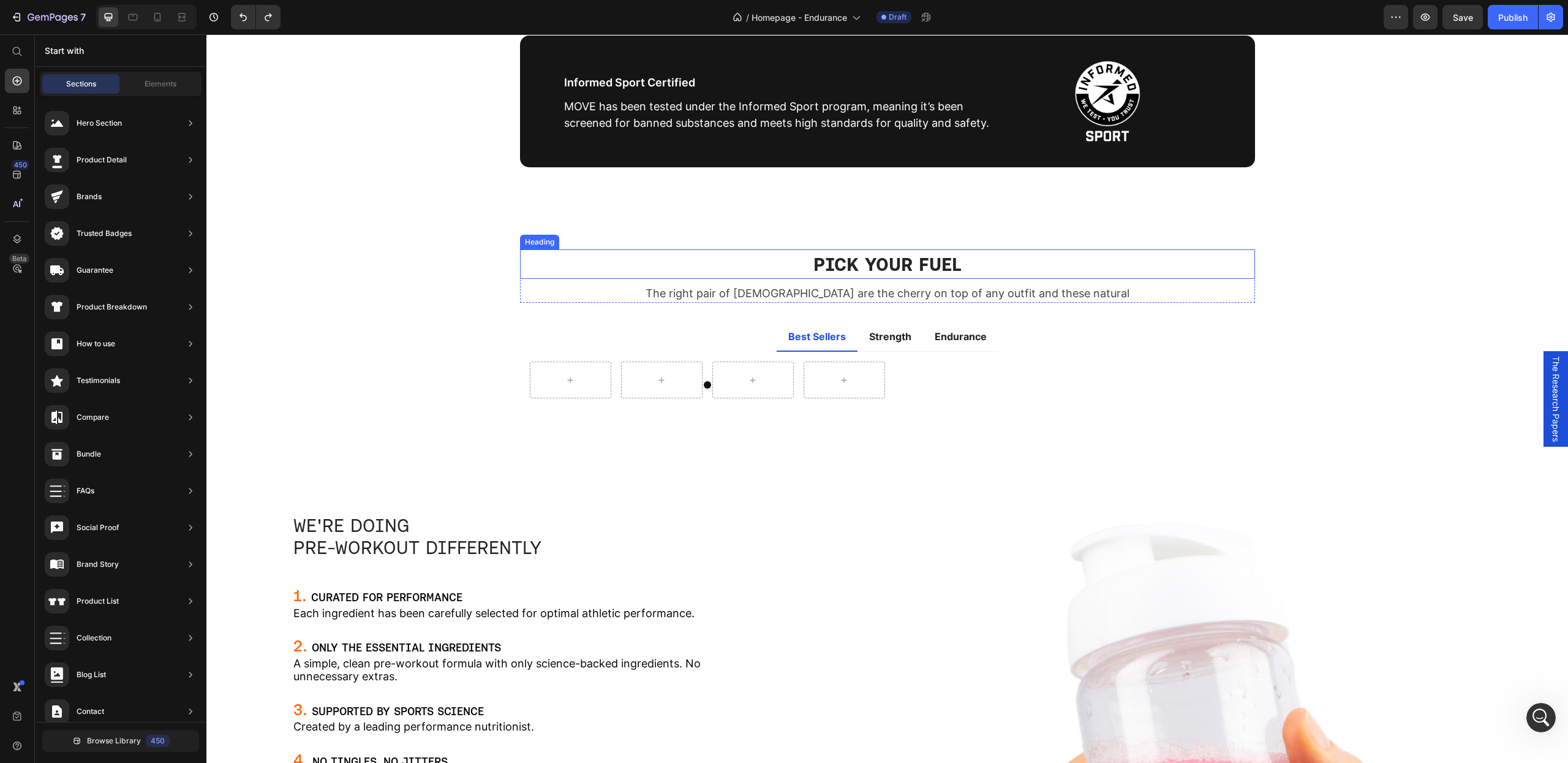 scroll, scrollTop: 1039, scrollLeft: 0, axis: vertical 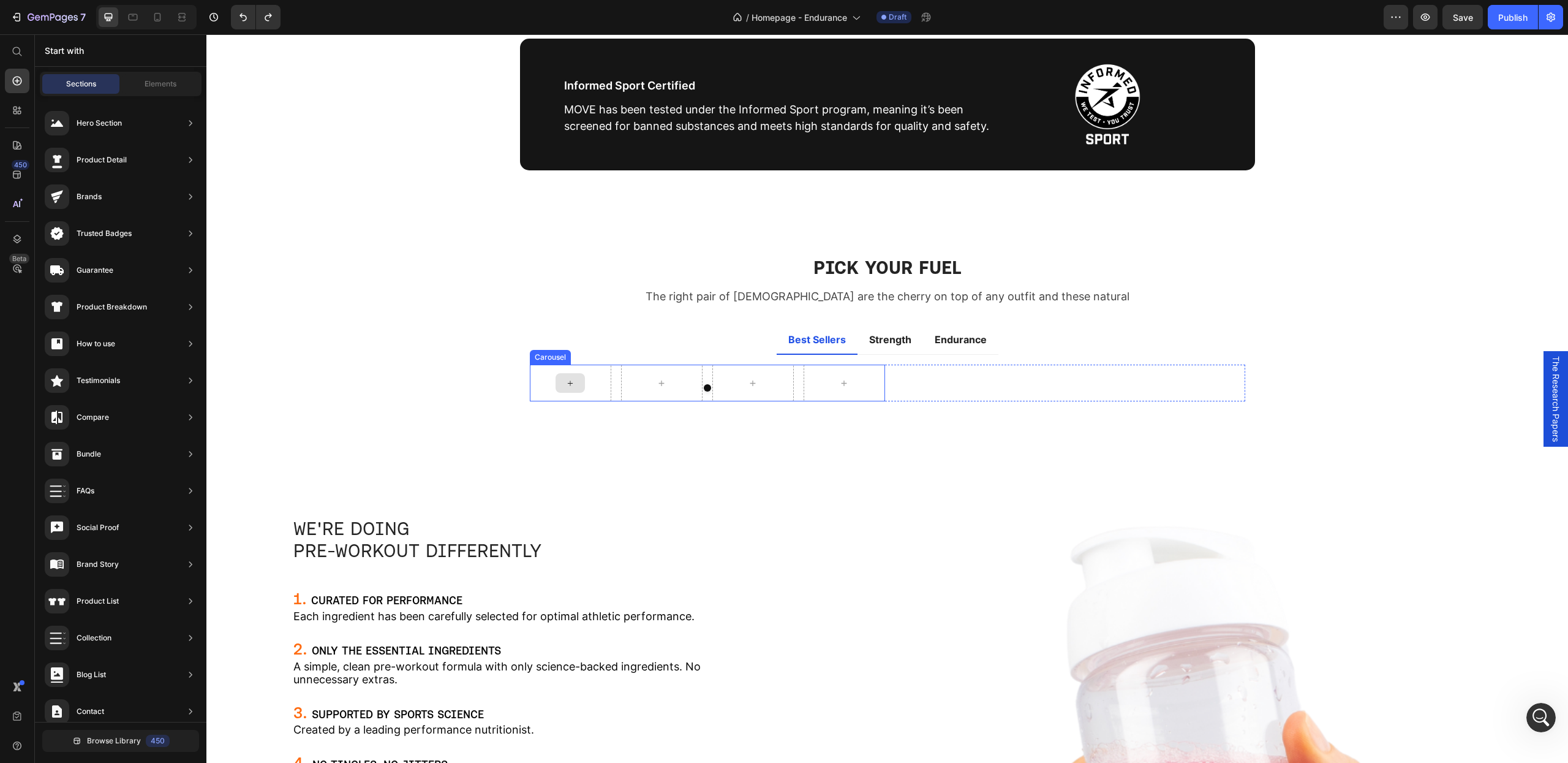 click at bounding box center [570, 383] 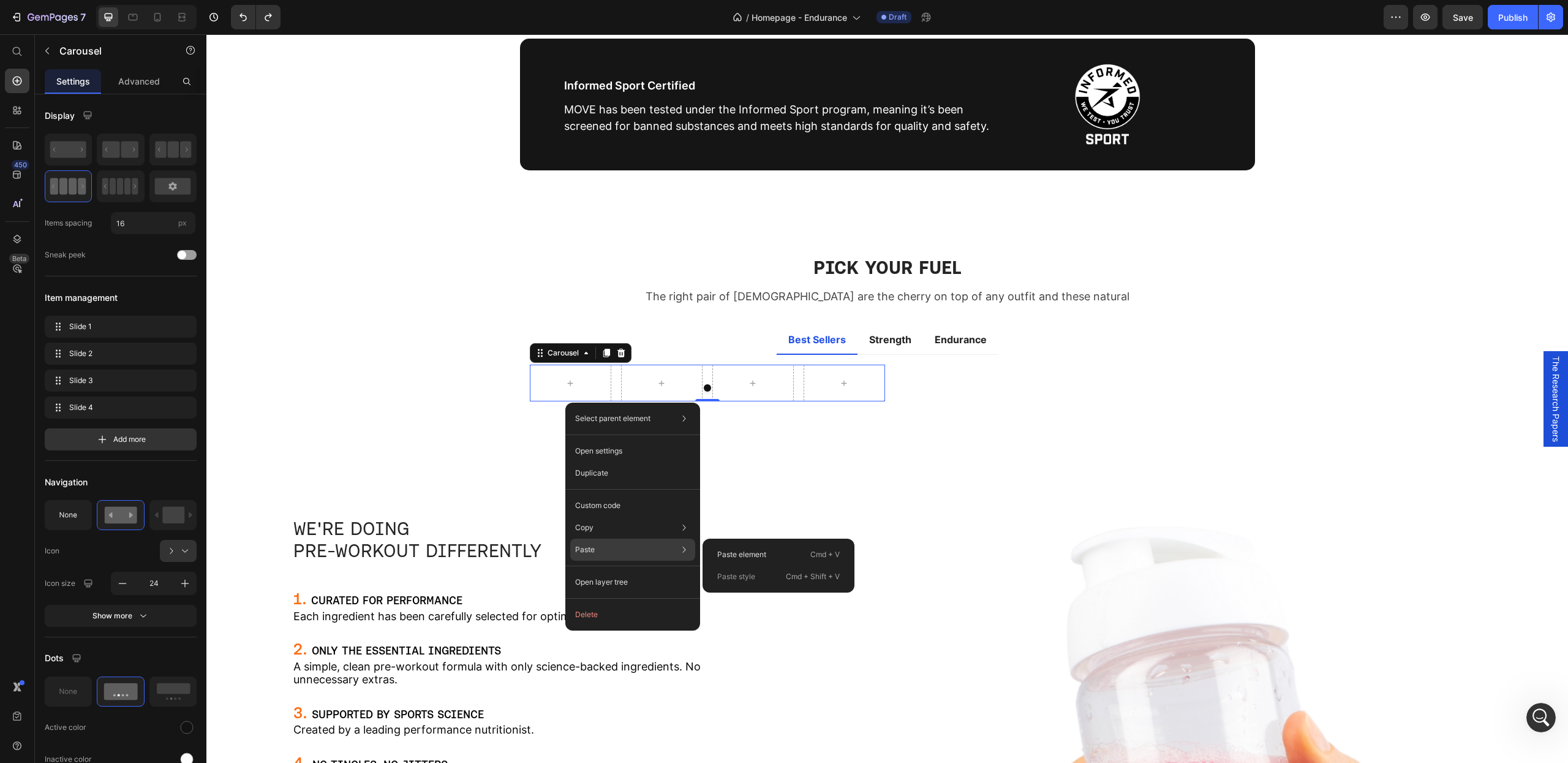 click on "Paste Paste element  Cmd + V Paste style  Cmd + Shift + V" 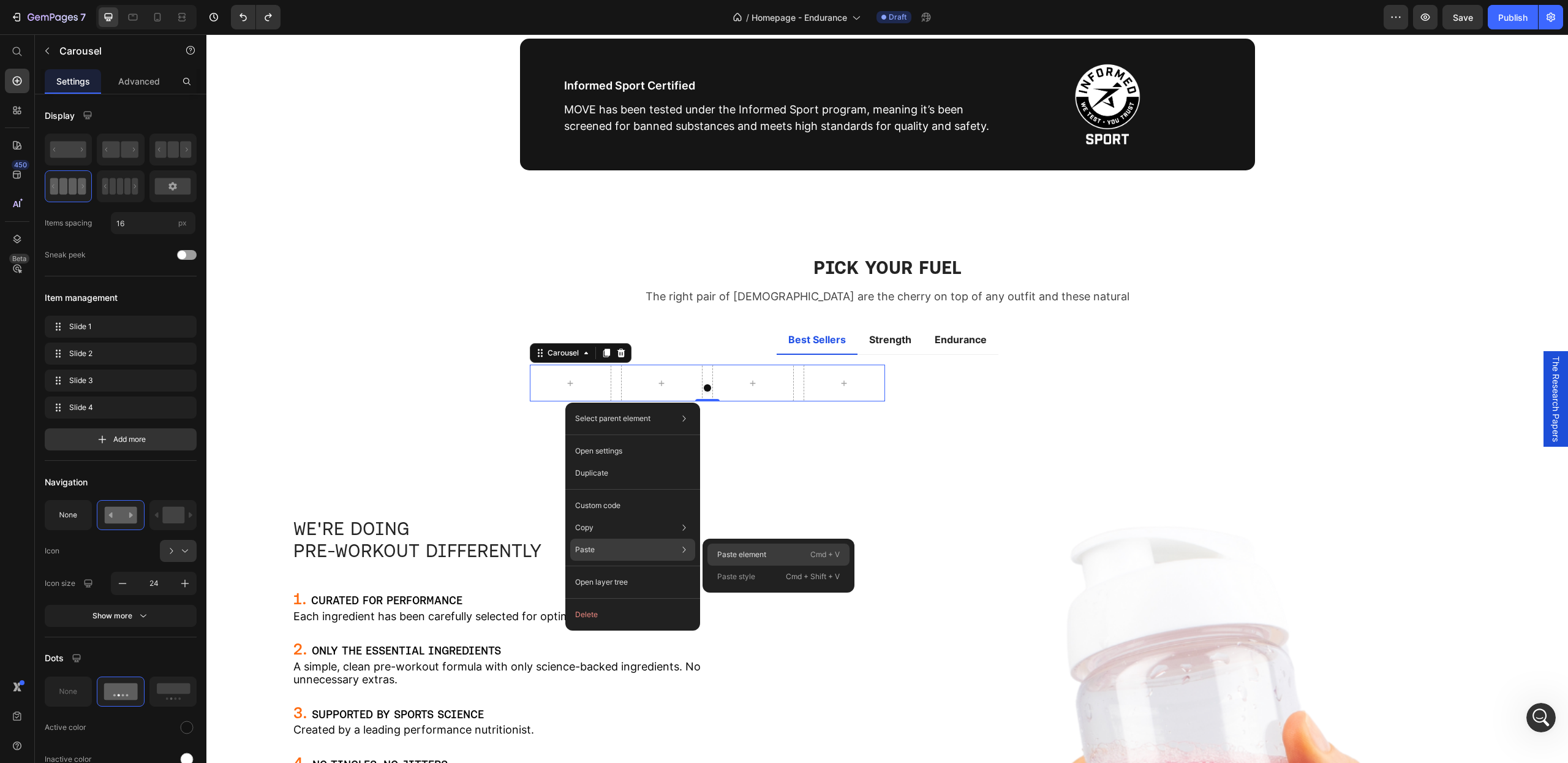 click on "Paste element" at bounding box center (742, 555) 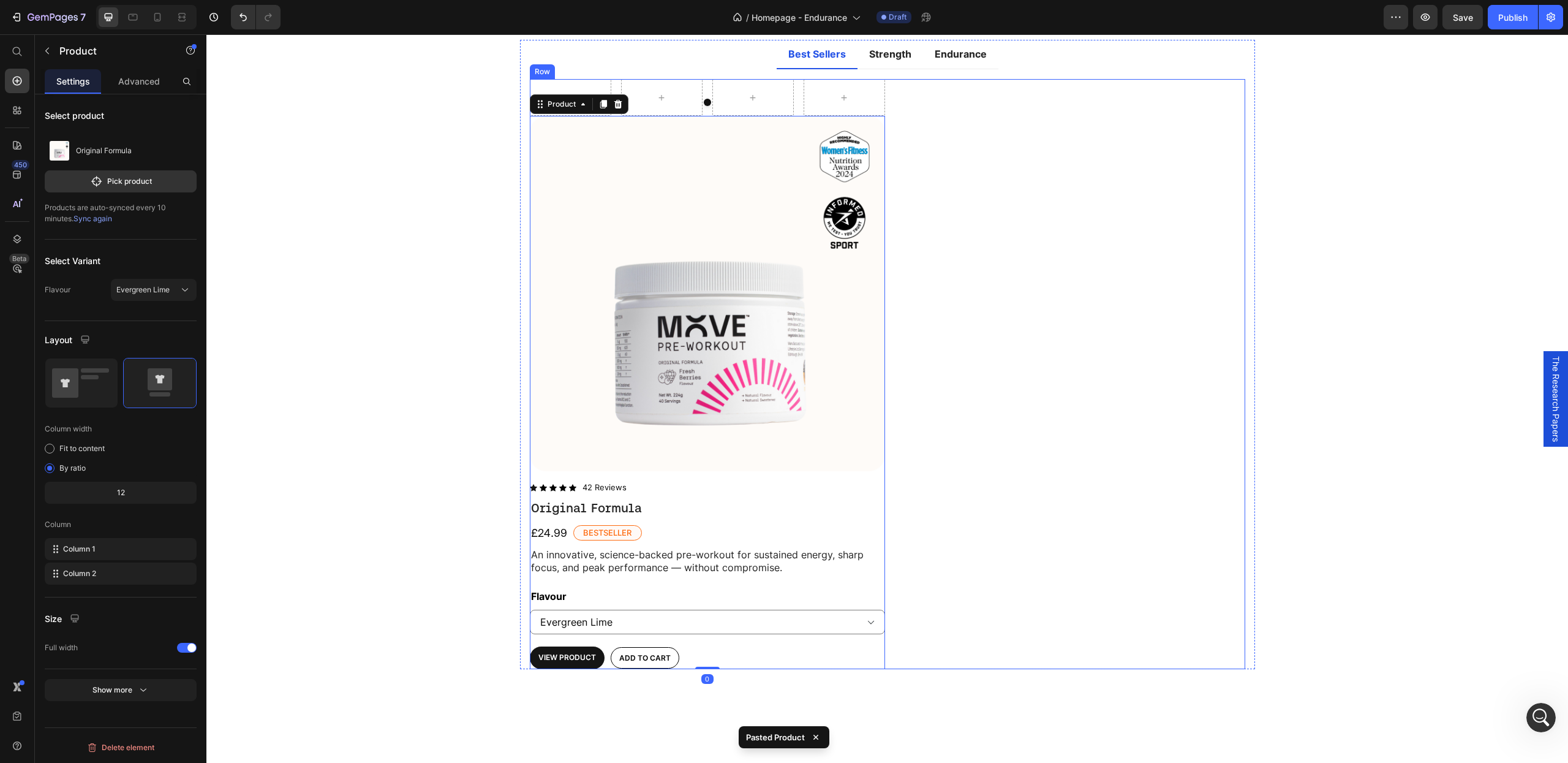 click on "Title Line View All Button" at bounding box center (1068, 374) 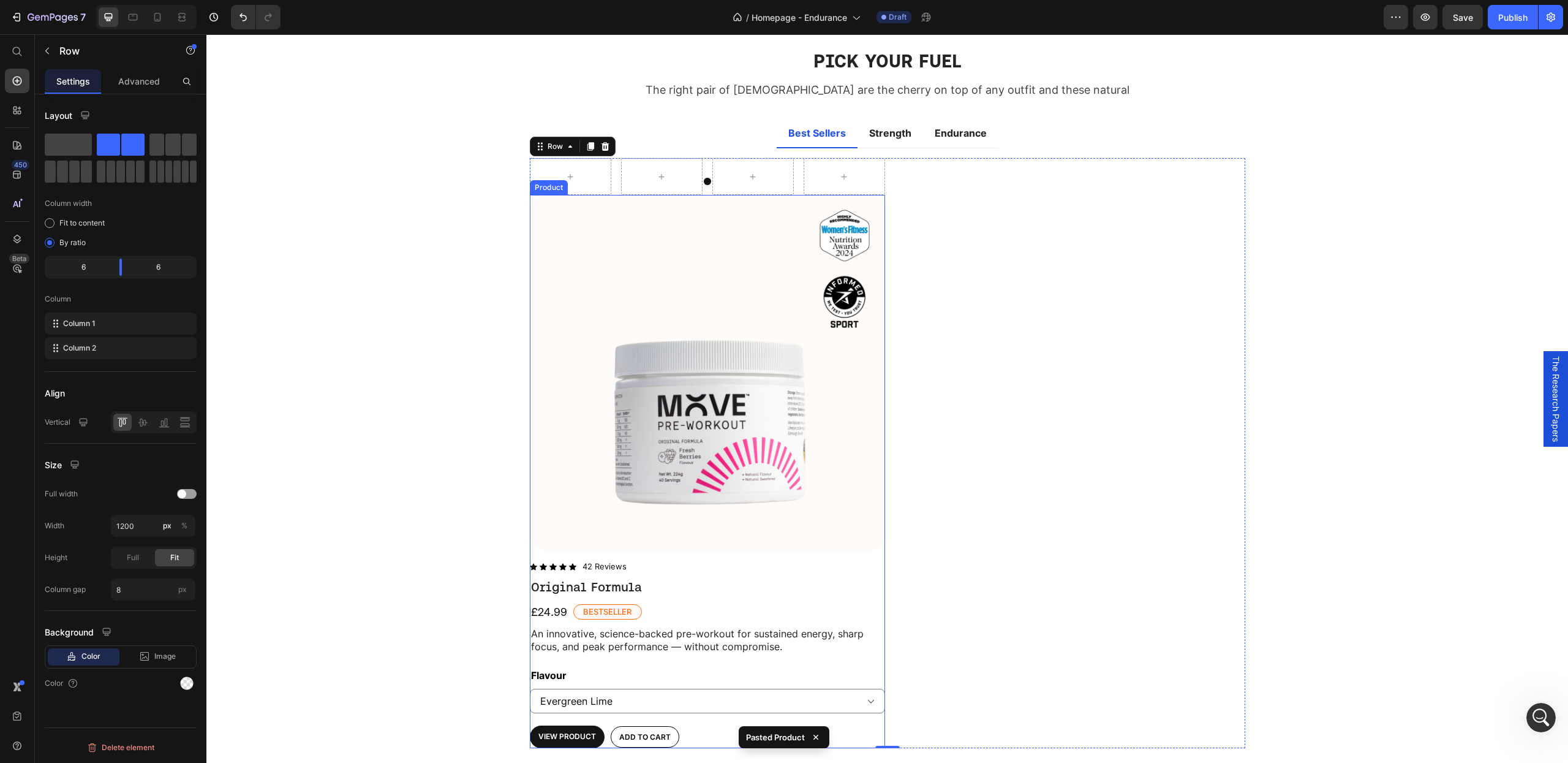 scroll, scrollTop: 1256, scrollLeft: 0, axis: vertical 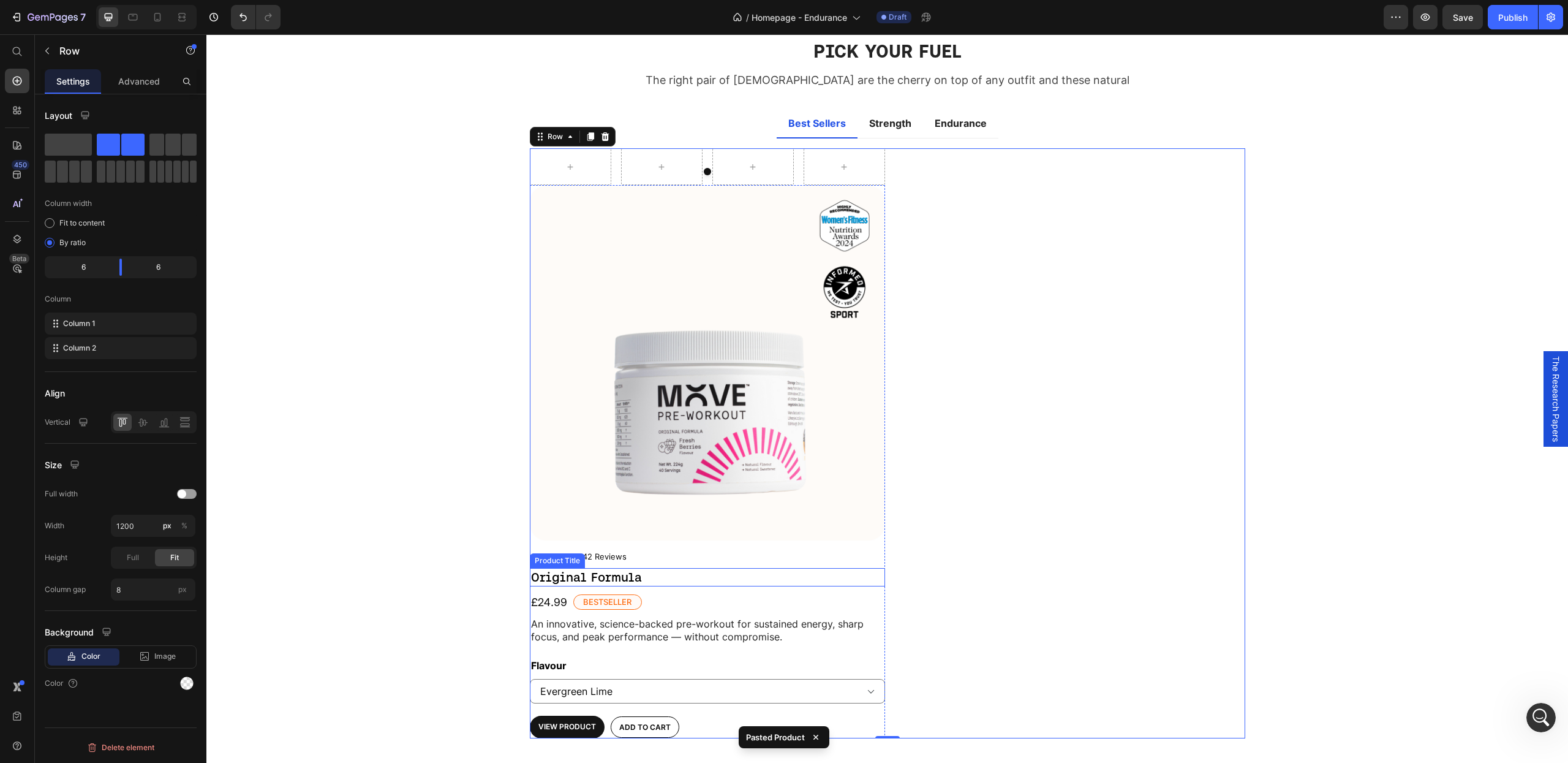 click on "Original Formula" at bounding box center [707, 577] 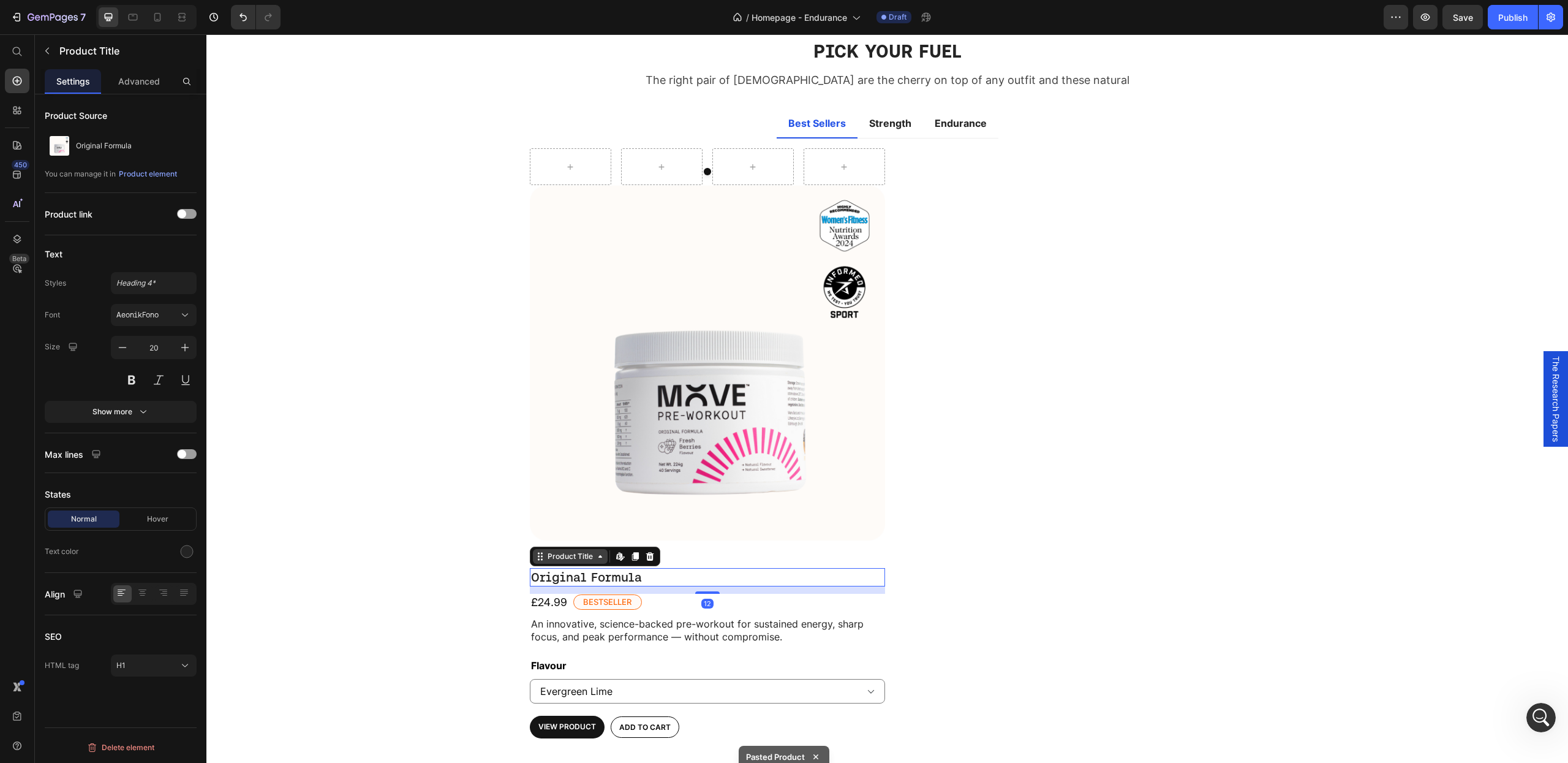 click on "Product Title" at bounding box center (570, 556) 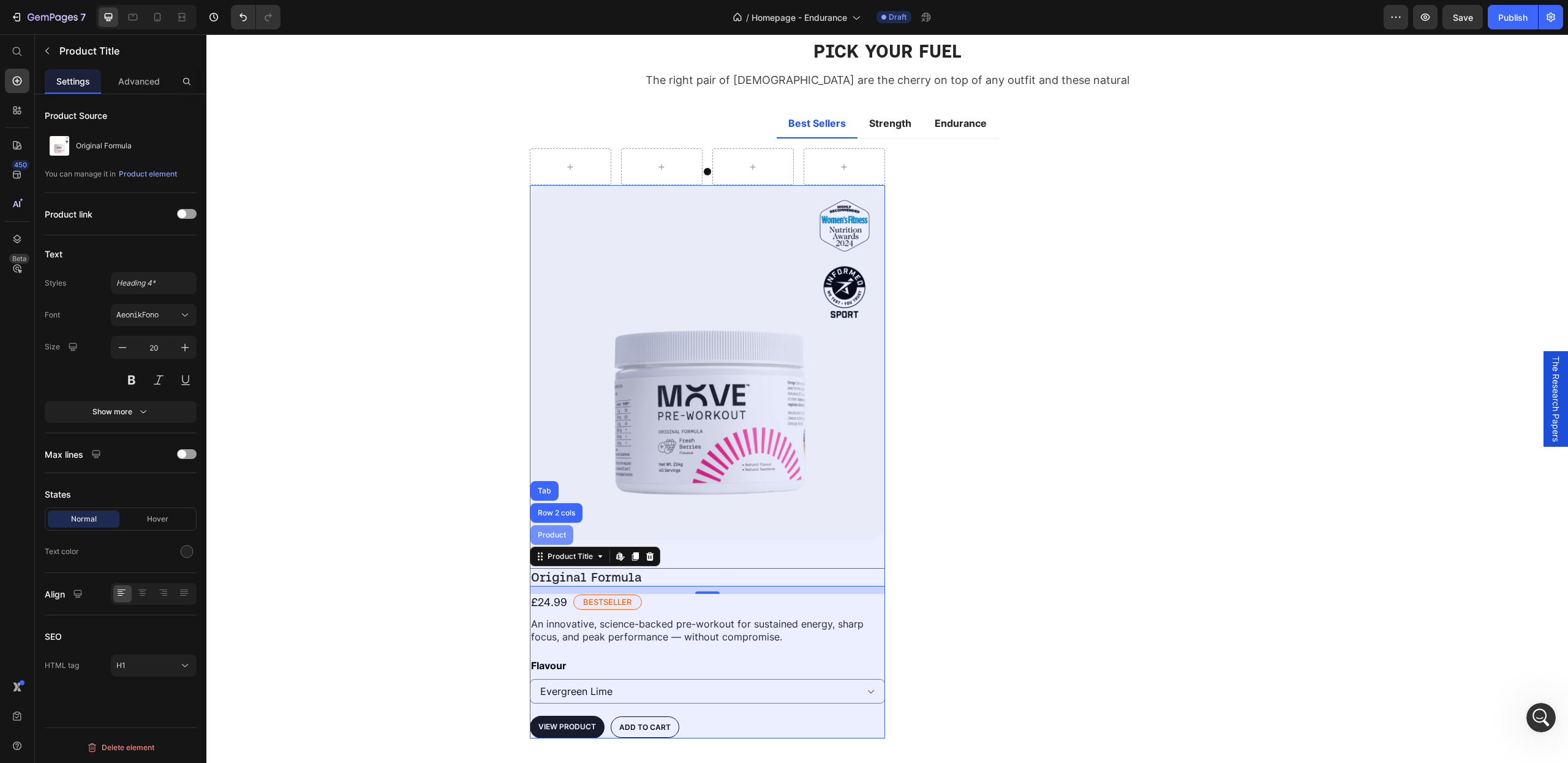 click on "Product" at bounding box center [552, 535] 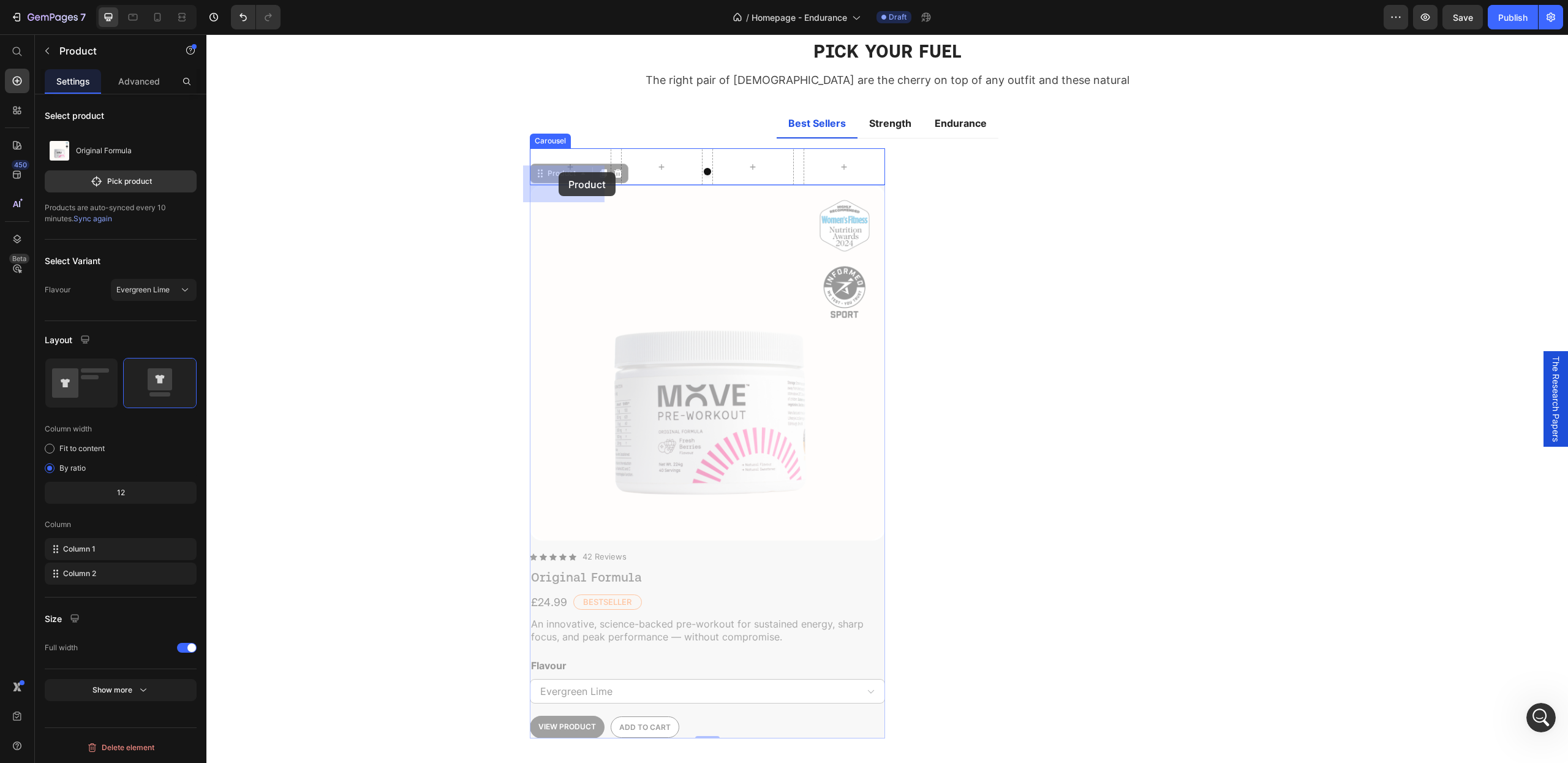drag, startPoint x: 552, startPoint y: 191, endPoint x: 560, endPoint y: 178, distance: 15.264338 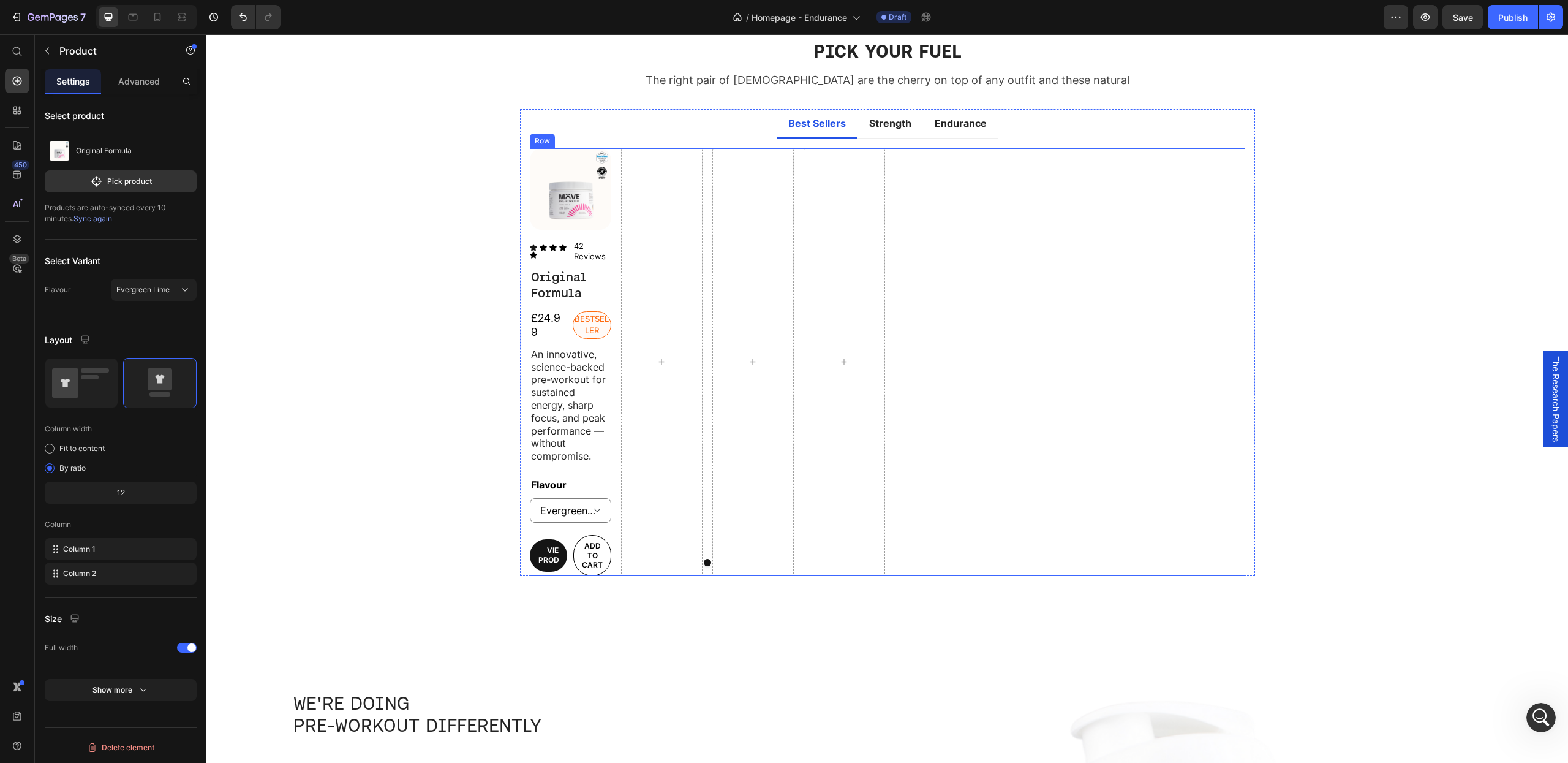 click on "Title Line View All Button" at bounding box center [1068, 362] 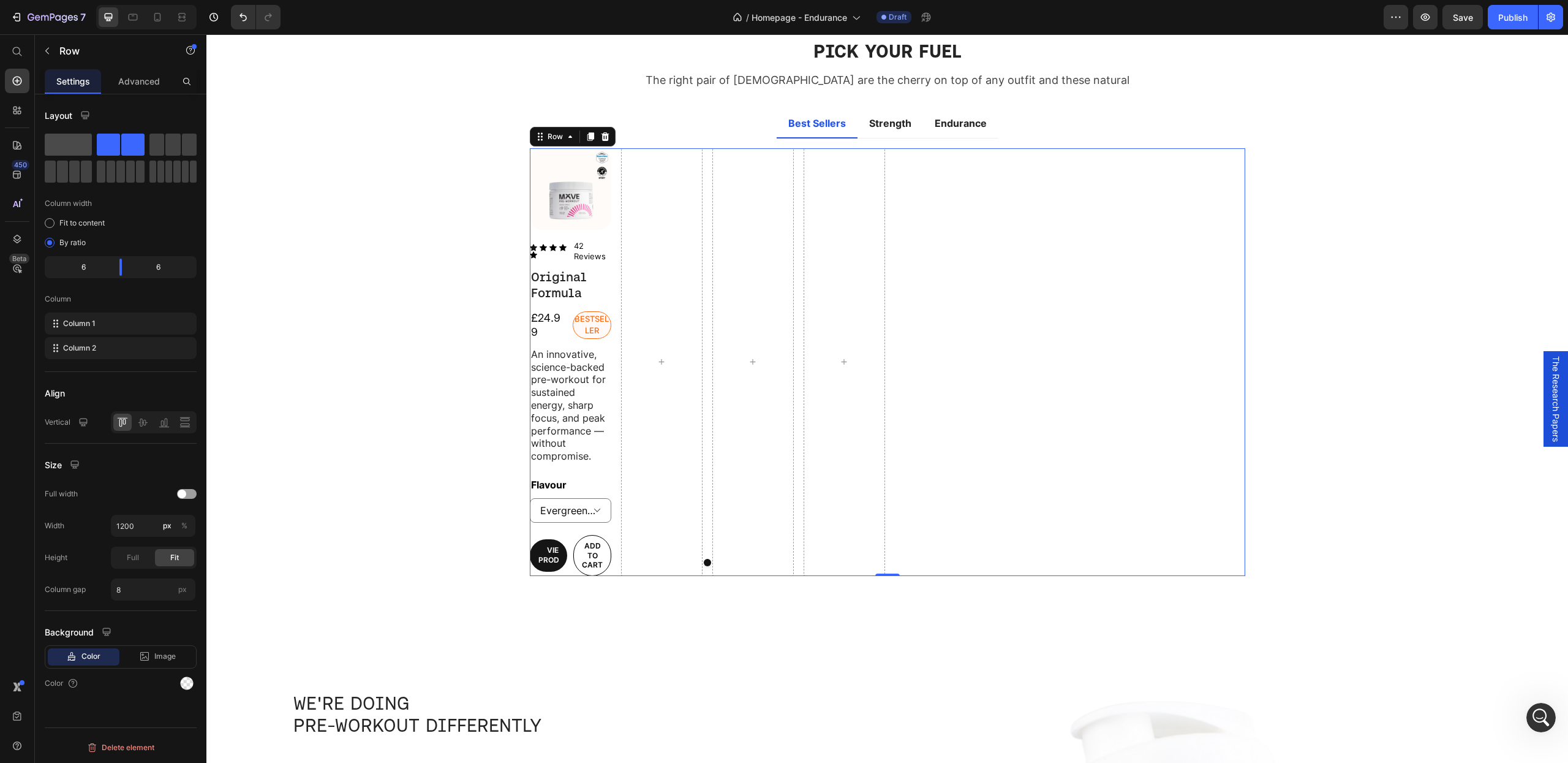 click 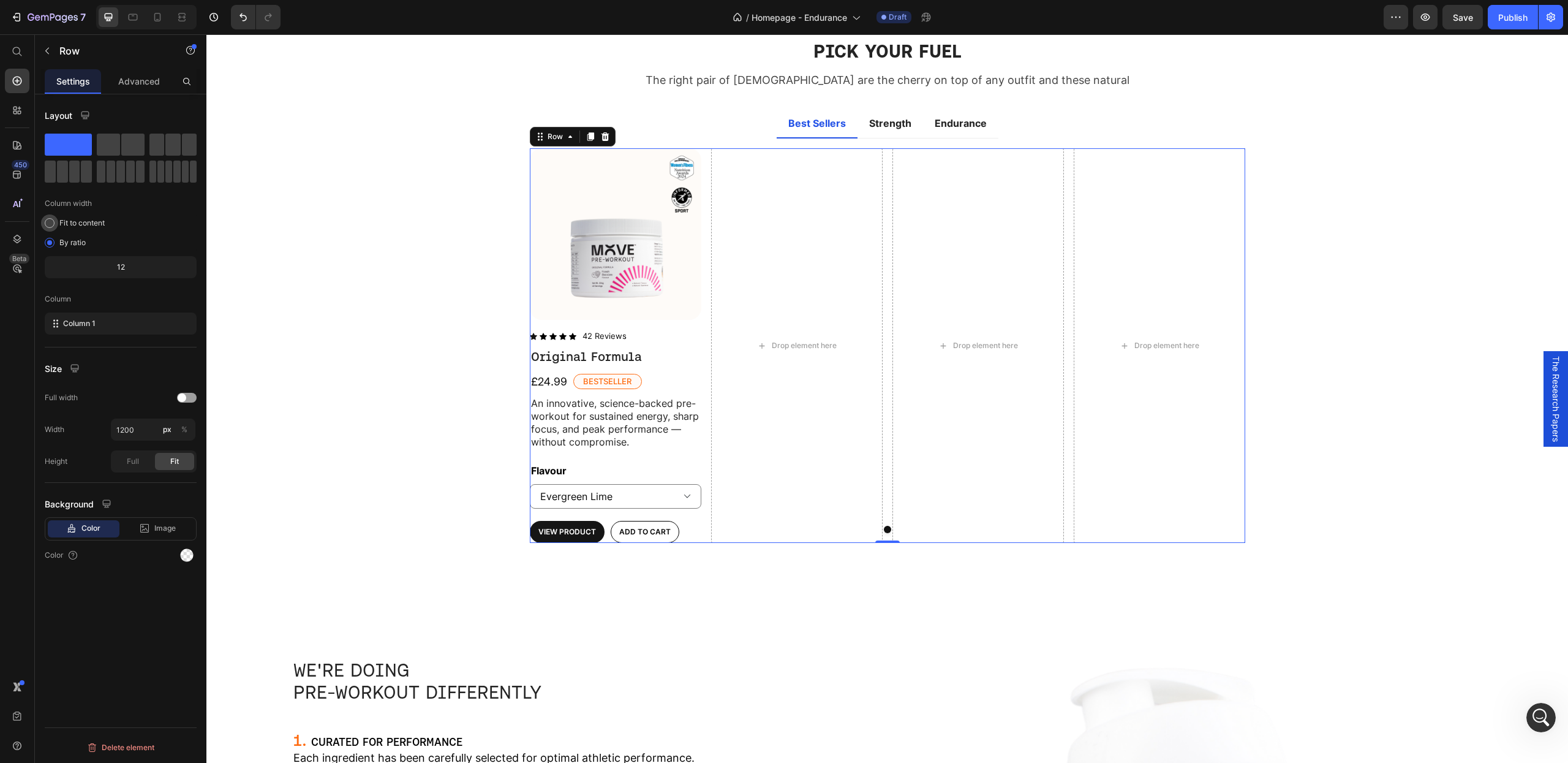 click on "Fit to content" at bounding box center (82, 223) 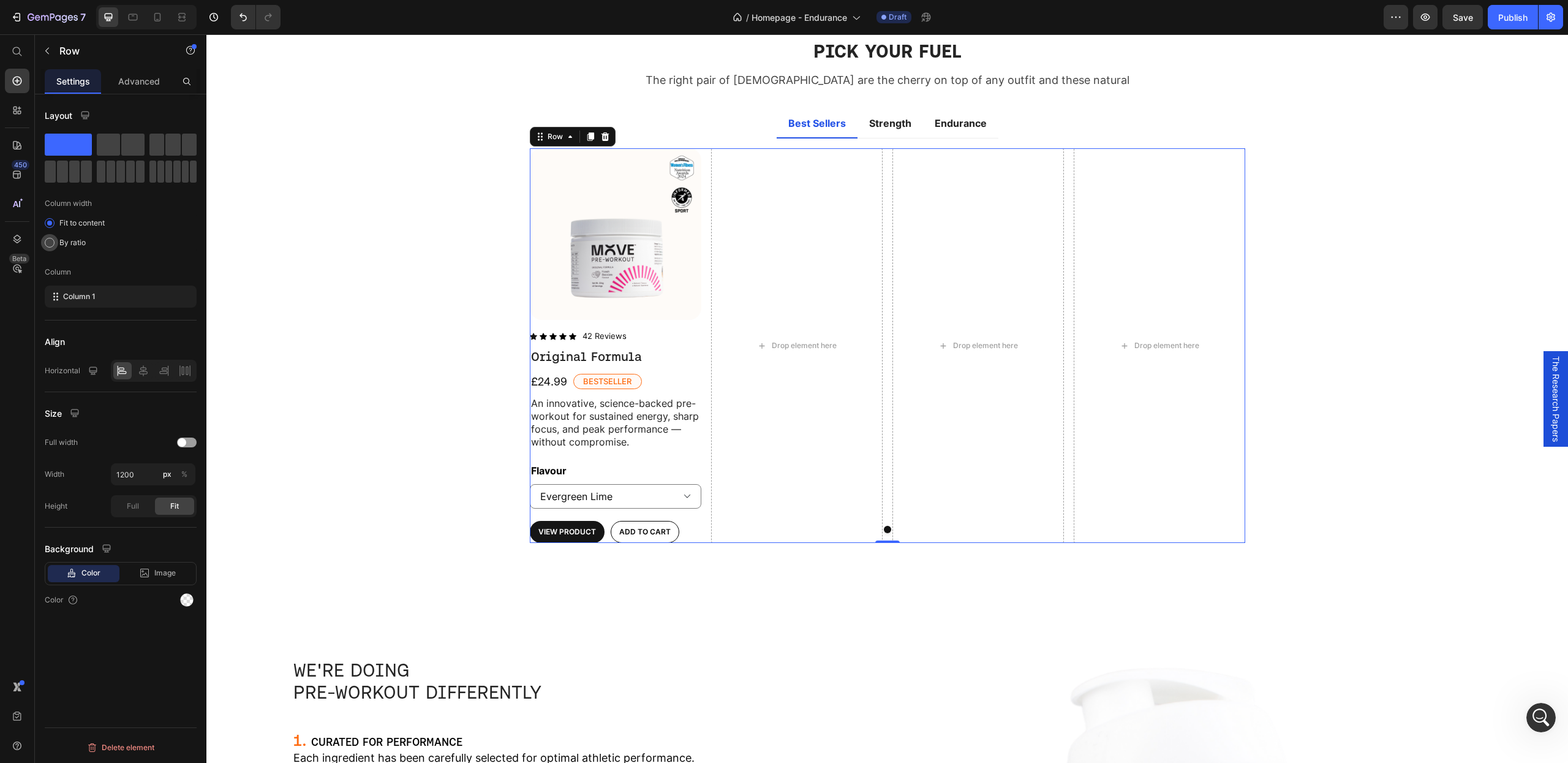 click on "By ratio" at bounding box center [72, 243] 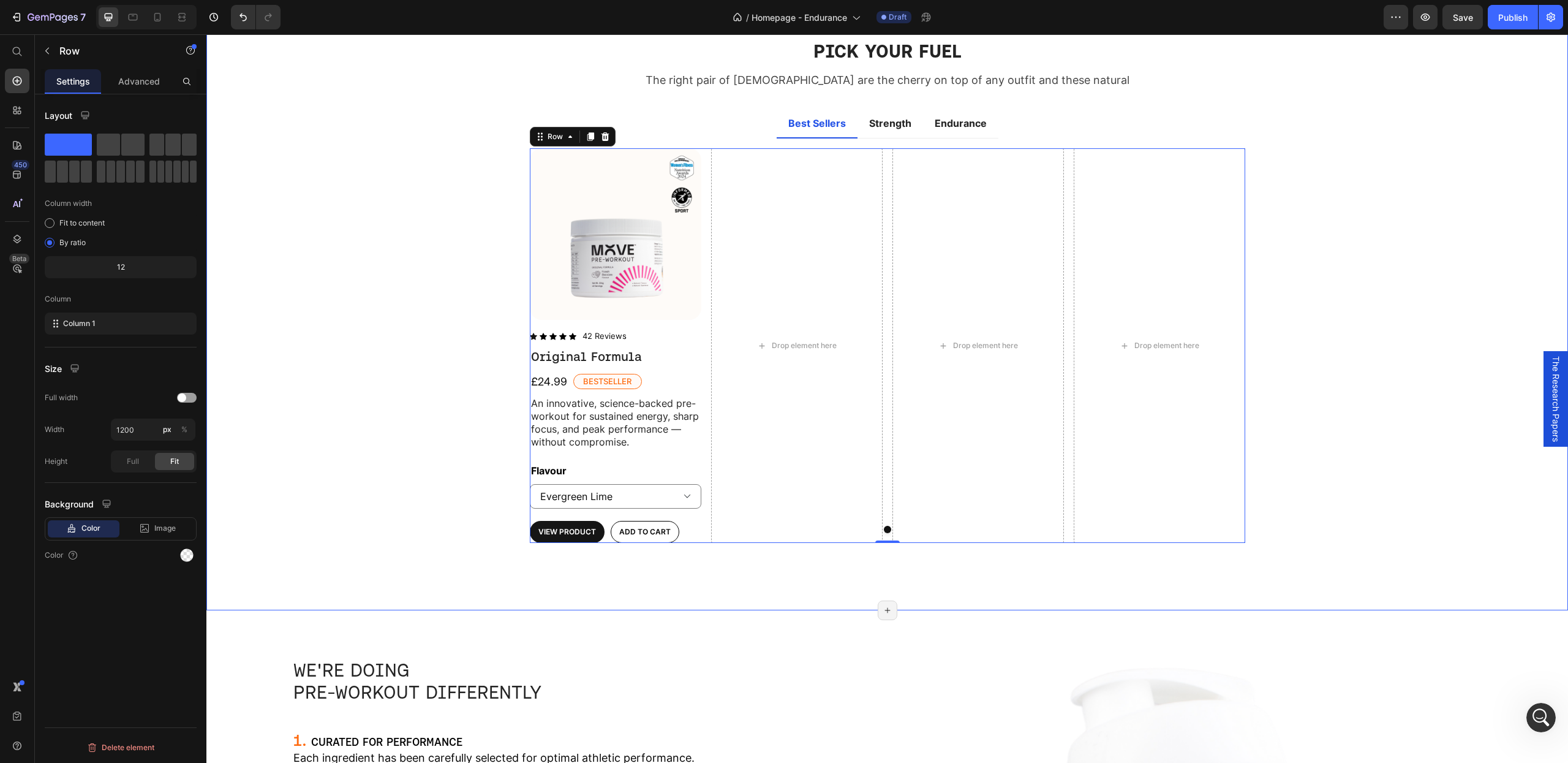 click on "PICK YOUR FUEL Heading The right pair of sunnies are the cherry on top of any outfit and these natural Text block Row Best Sellers Strength Endurance
Product Images Icon Icon Icon Icon Icon Icon List 42 Reviews Text Block Row Original Formula Product Title £24.99 Product Price Bestseller Text Block Row An innovative, science-backed pre-workout for sustained energy, sharp focus, and peak performance — without compromise. Text Block Flavour Evergreen Lime Fresh Berries Orange & Mango Product Variants & Swatches View Product Product View More Add to cart Add to Cart Row Product
Drop element here
Drop element here
Drop element here
Carousel                Title Line View All Button Row   0                Title Line 0% off Product Badge (P) Images £24.99 (P) Price £0.00 (P) Price Row Original Formula (P) Title                Icon                Icon Icon Icon" at bounding box center [887, 298] 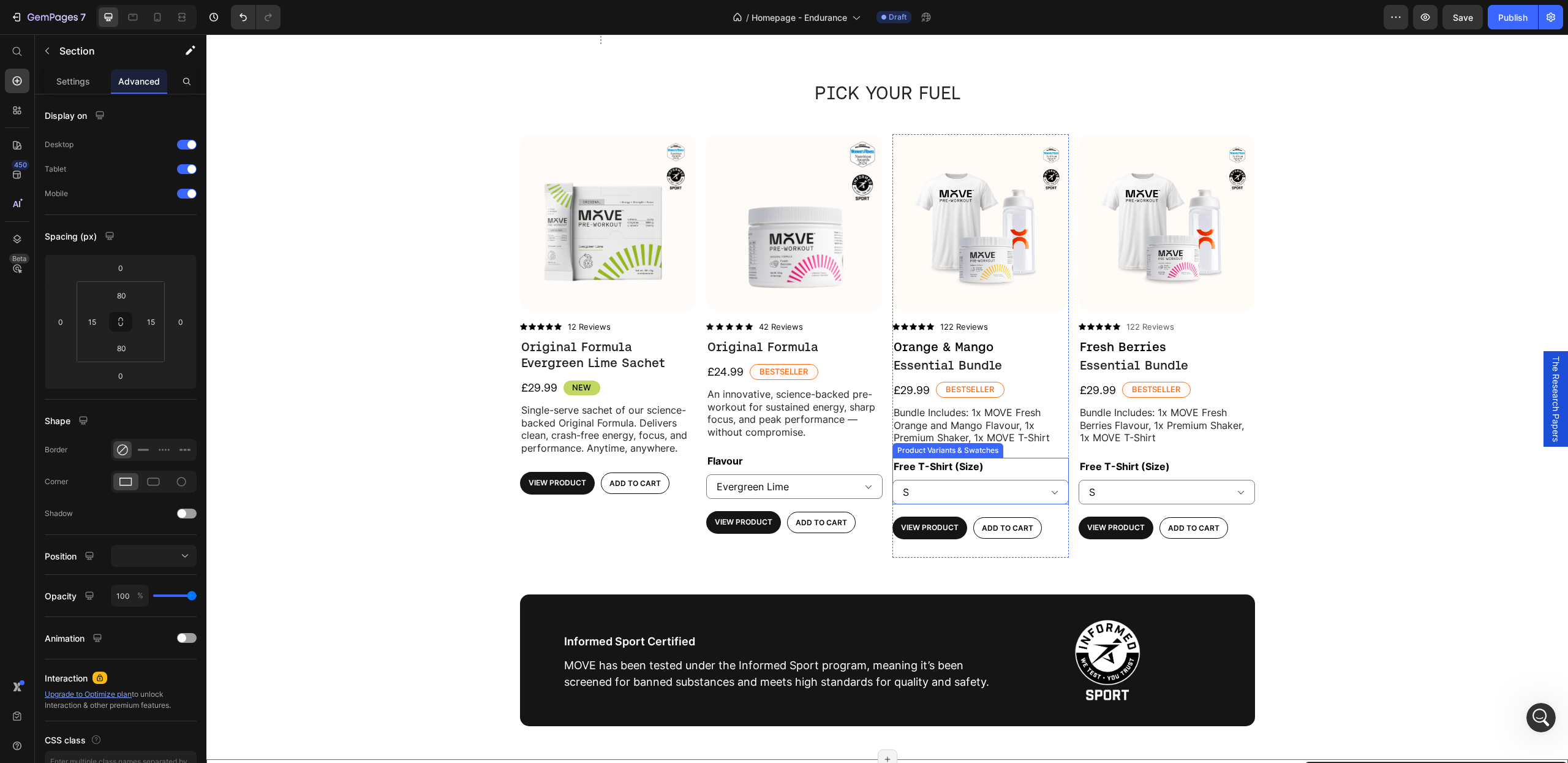 scroll, scrollTop: 484, scrollLeft: 0, axis: vertical 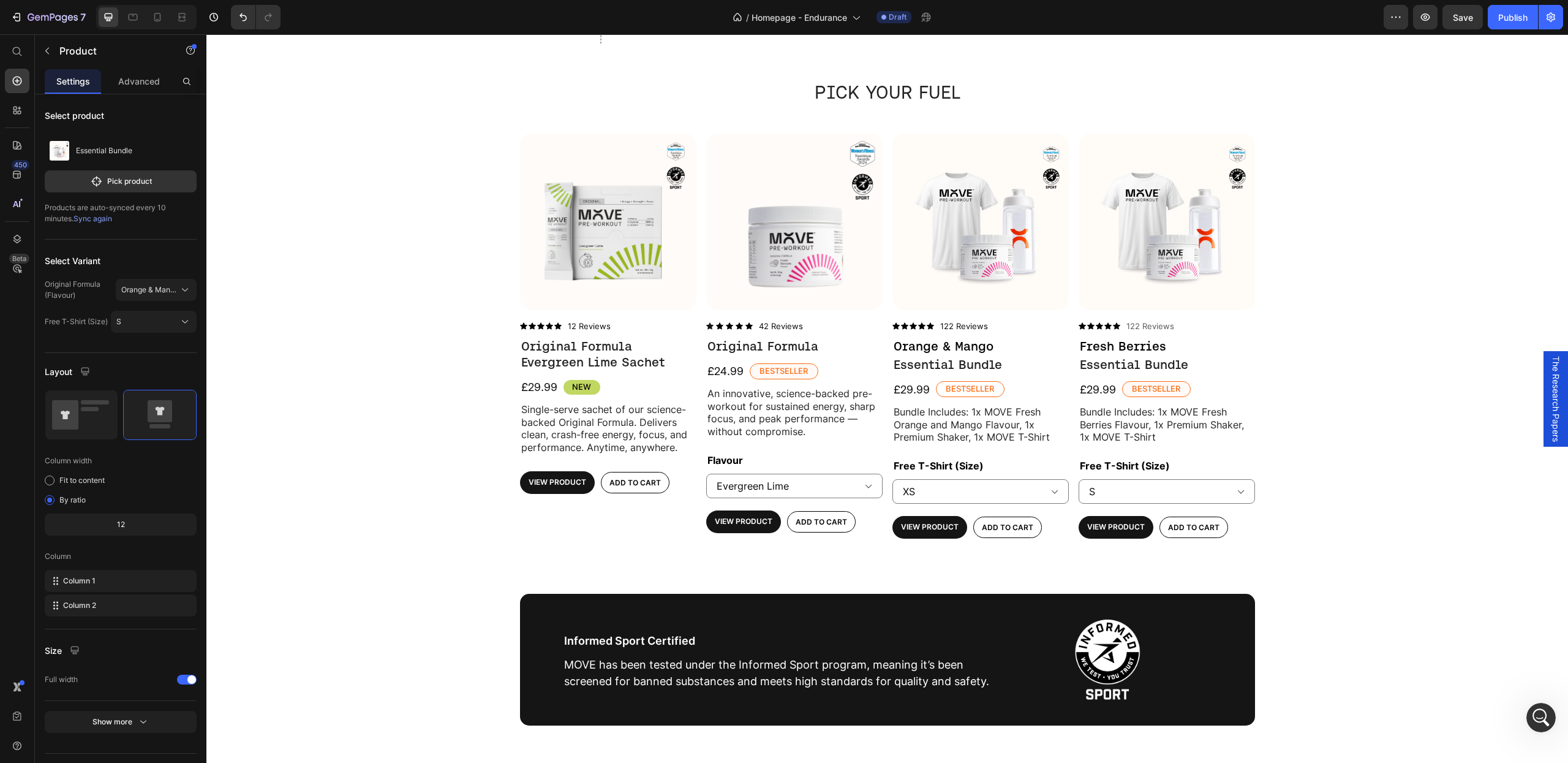 select on "S" 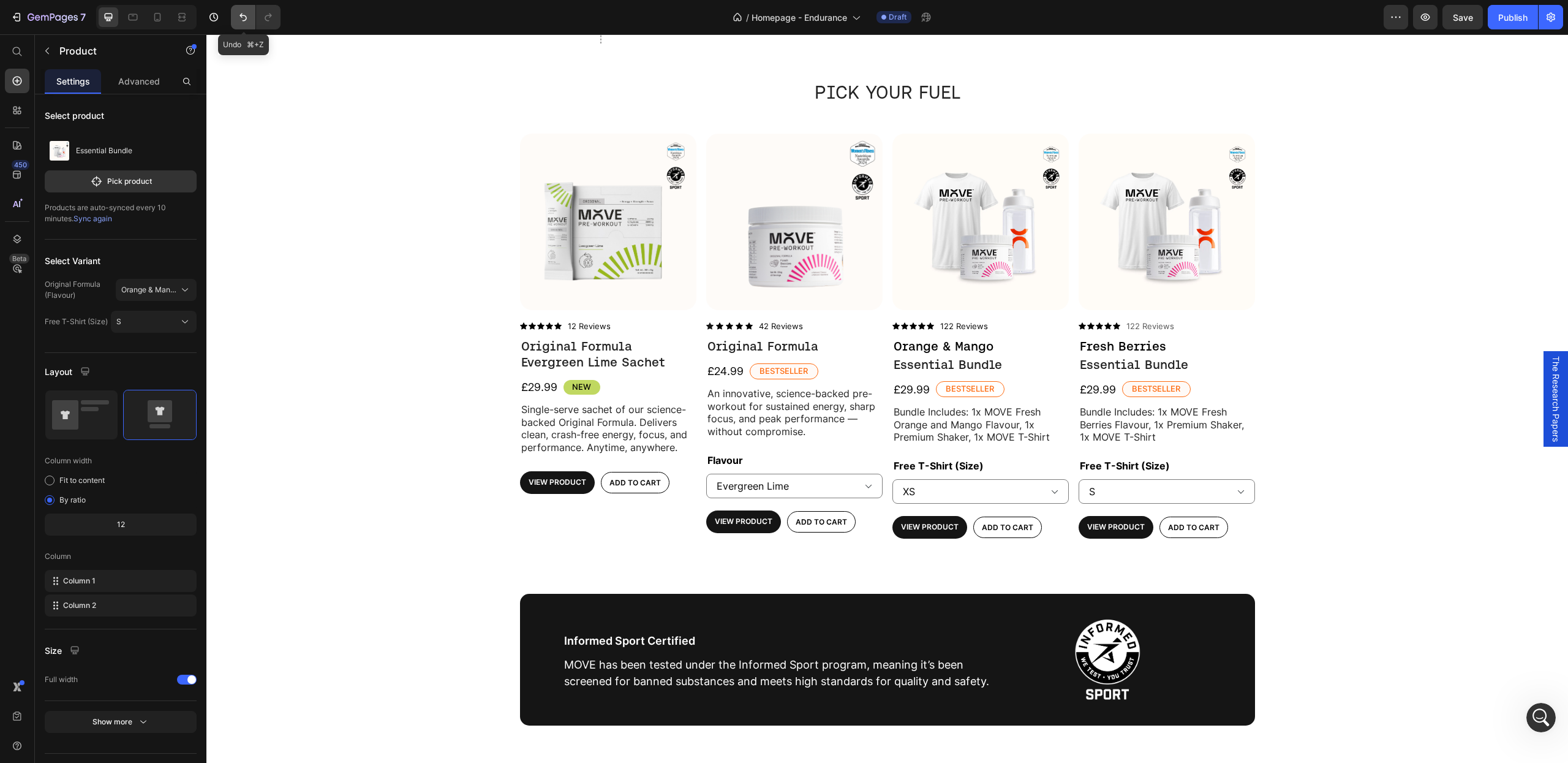 click 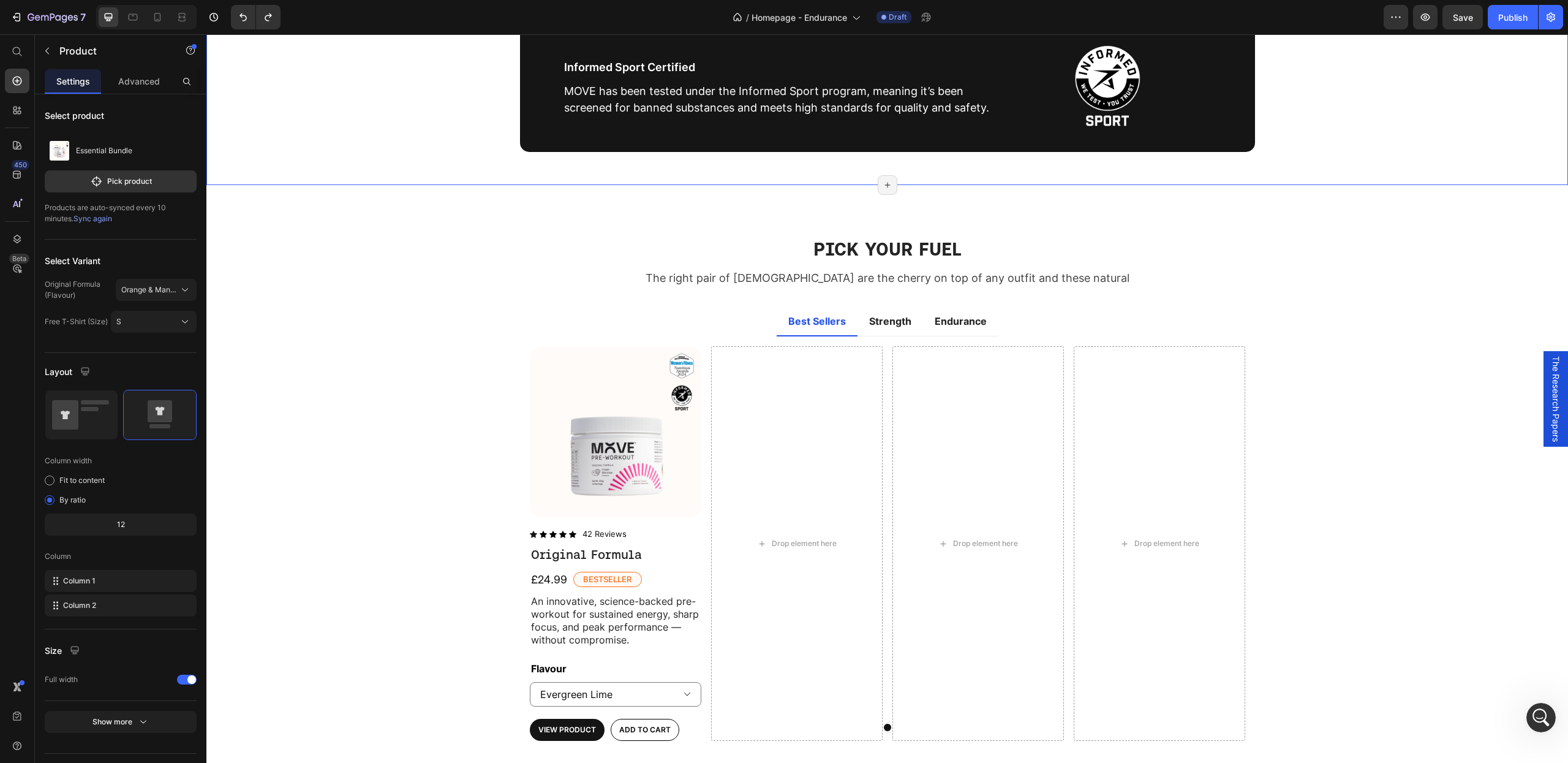 scroll, scrollTop: 1130, scrollLeft: 0, axis: vertical 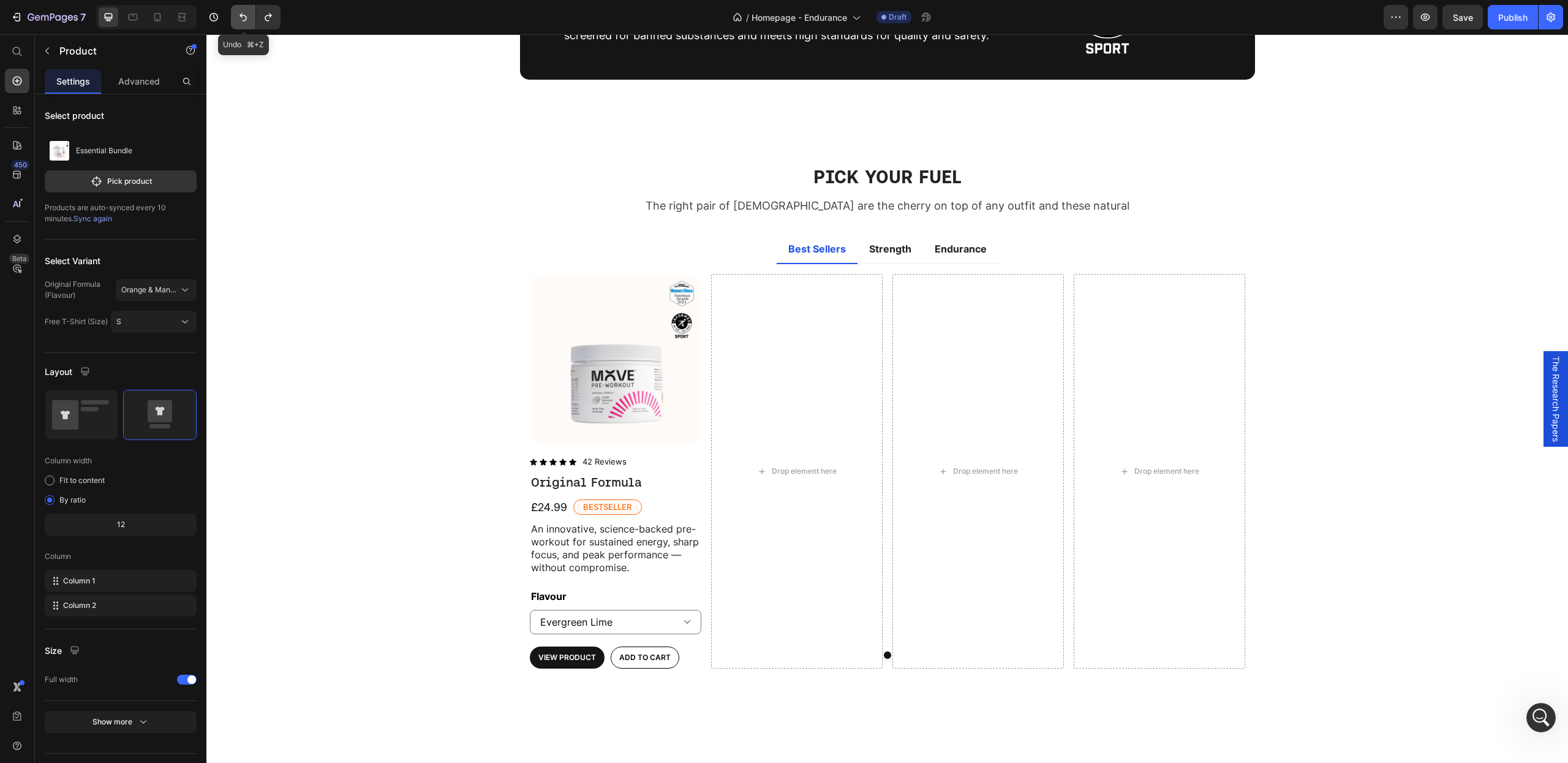 click 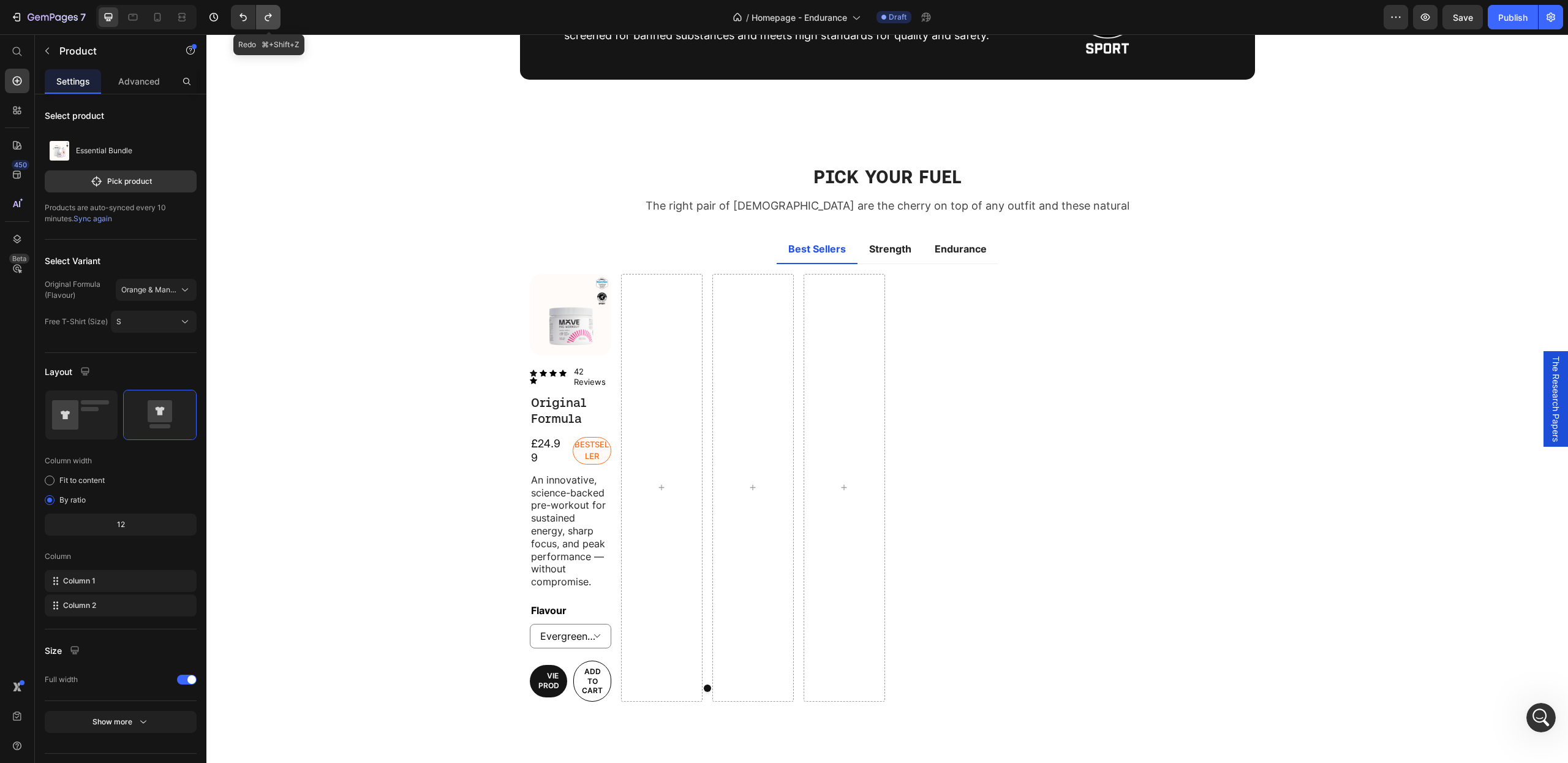 click 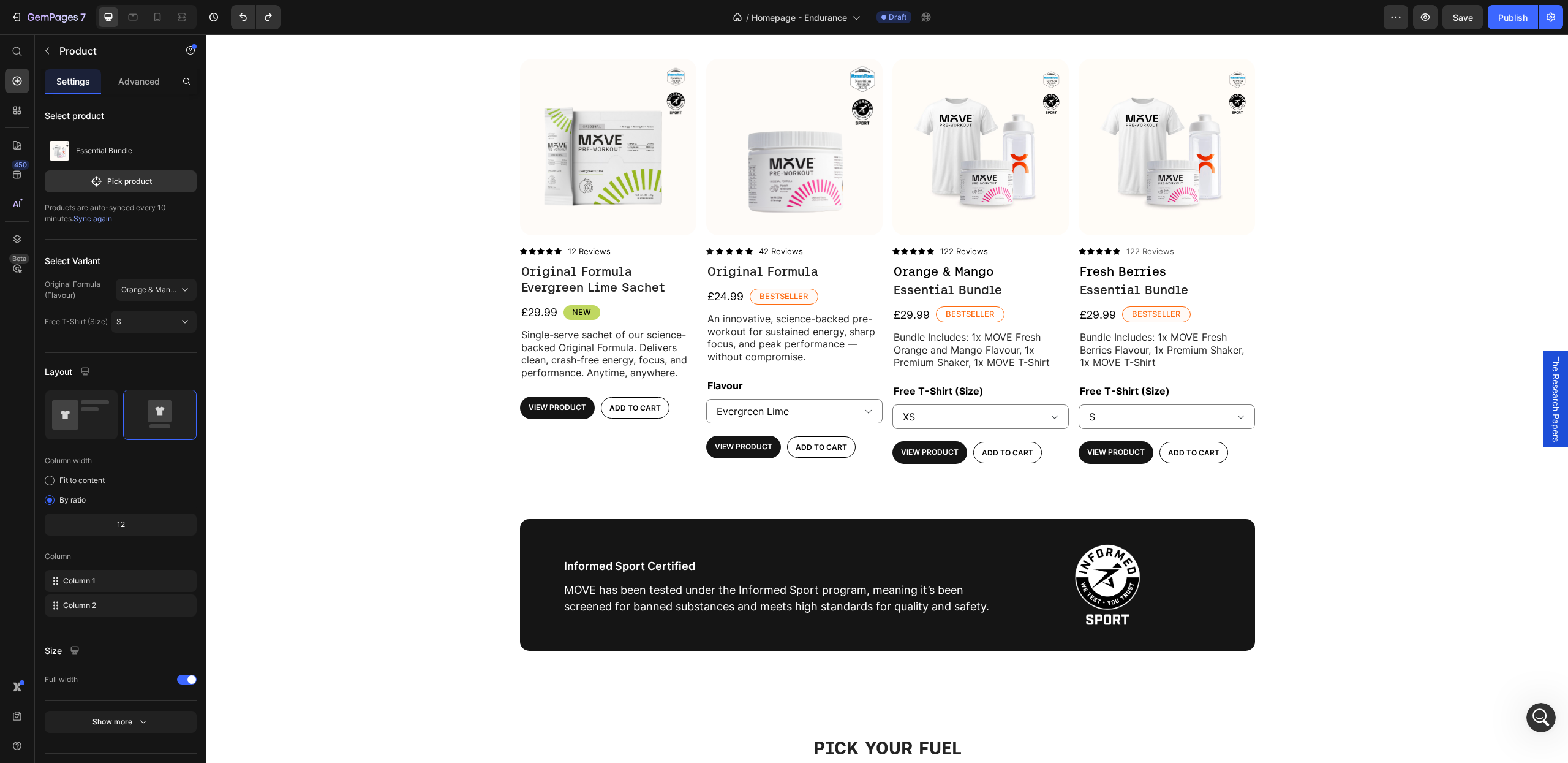 scroll, scrollTop: 463, scrollLeft: 0, axis: vertical 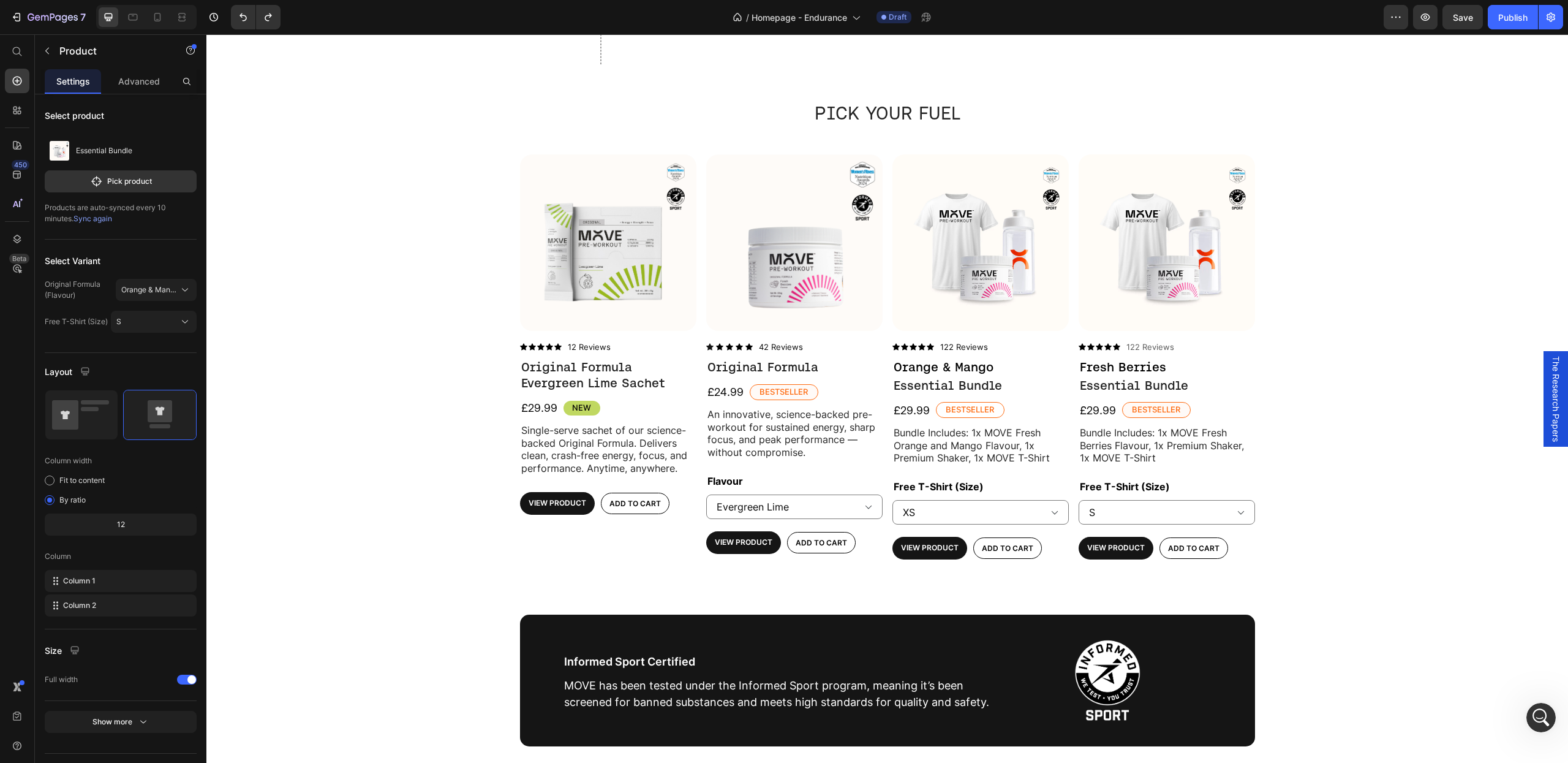 click on "Product Images Icon Icon Icon Icon Icon Icon List 122 Reviews Text Block Row Orange & Mango Text Block Essential Bundle Product Title Row £29.99 Product Price Bestseller Text Block Row Bundle Includes: 1x MOVE Fresh Orange and Mango Flavour, 1x Premium Shaker, 1x MOVE T-Shirt Text Block Free T-Shirt (Size) XS S M L XL 2XL Product Variants & Swatches View Product Product View More Add to cart Add to Cart Row Product" at bounding box center [981, 366] 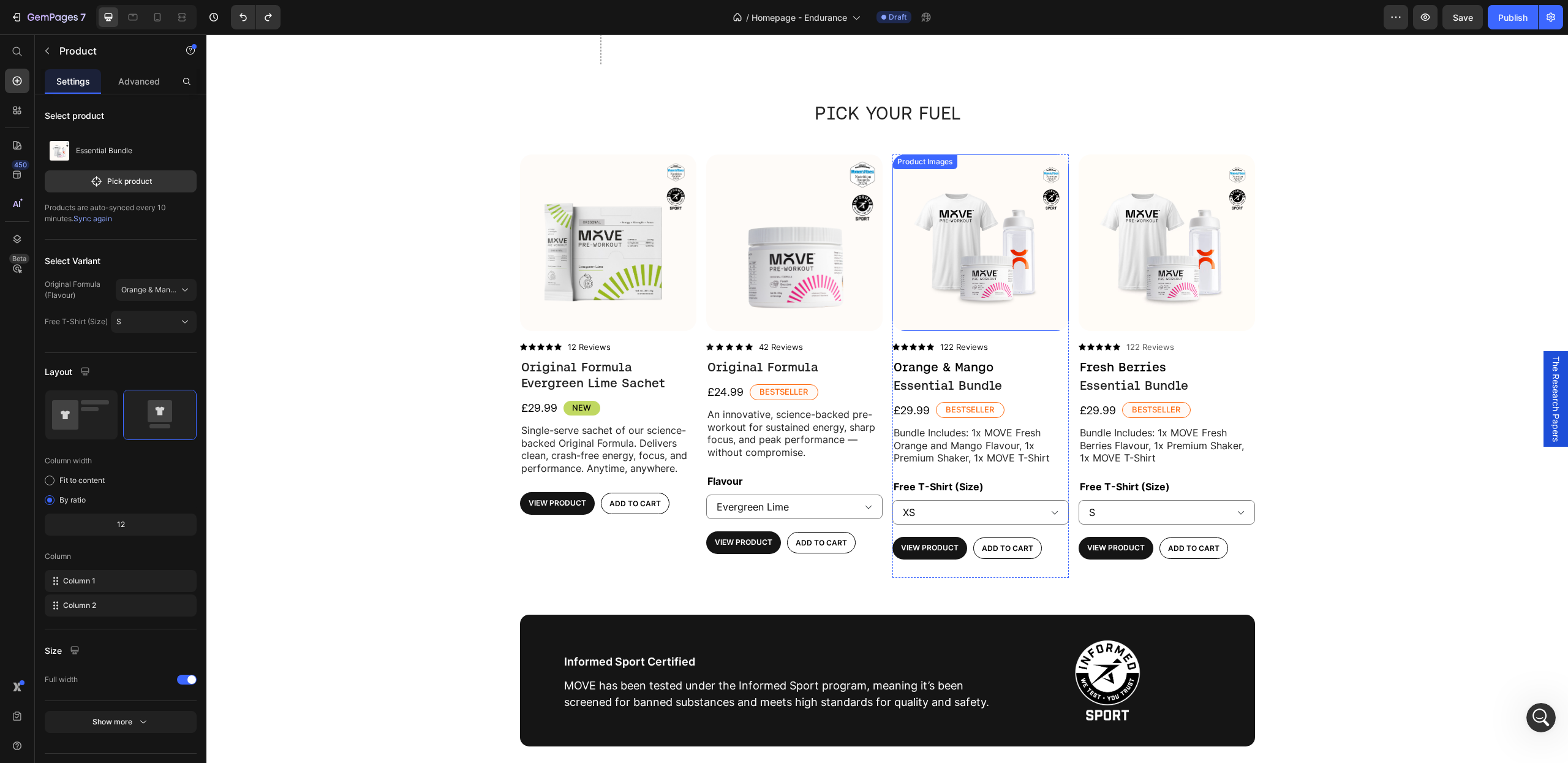 click at bounding box center (981, 243) 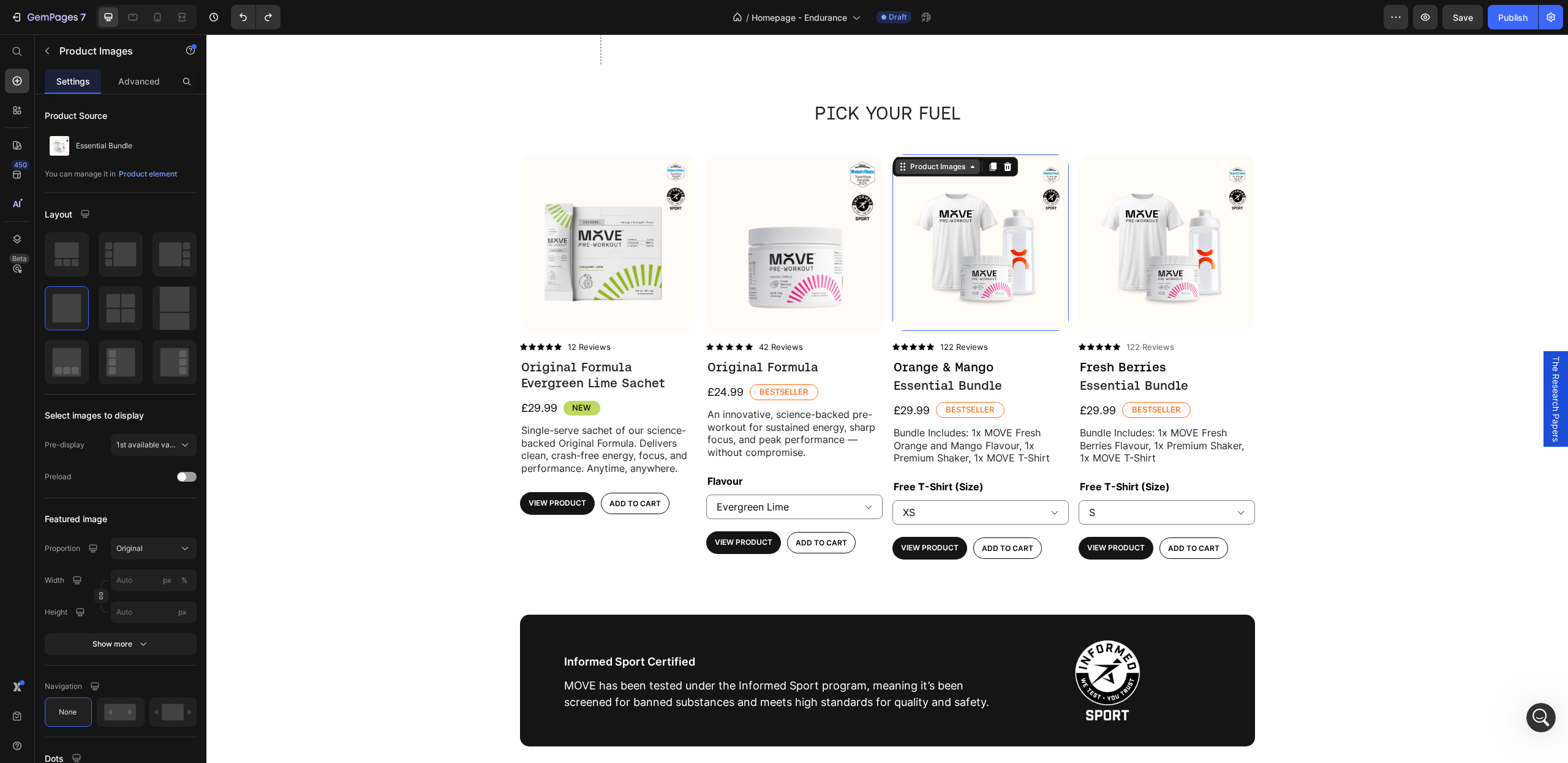 click on "Product Images" at bounding box center (938, 167) 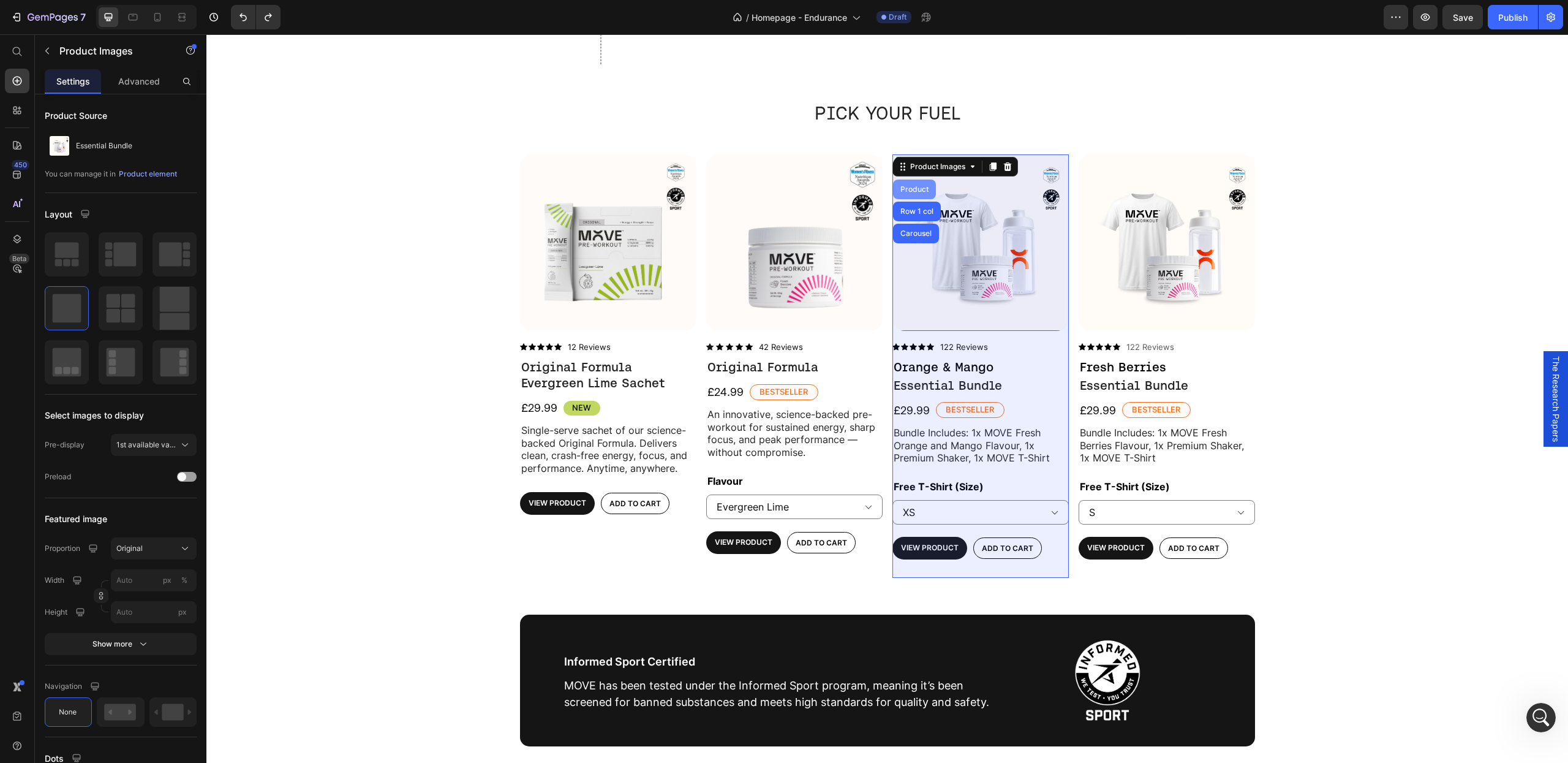 click on "Product" at bounding box center [914, 189] 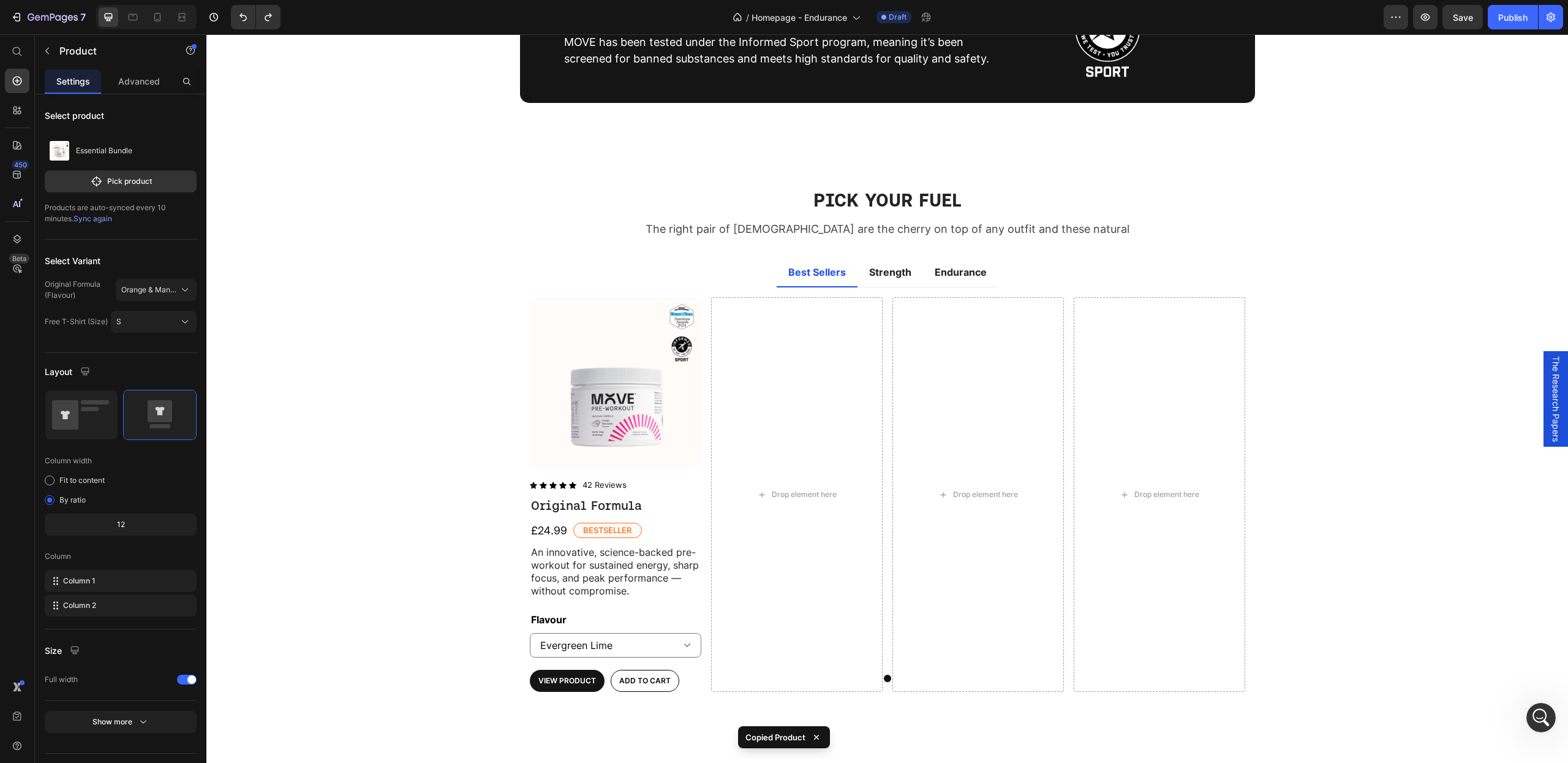 scroll, scrollTop: 1248, scrollLeft: 0, axis: vertical 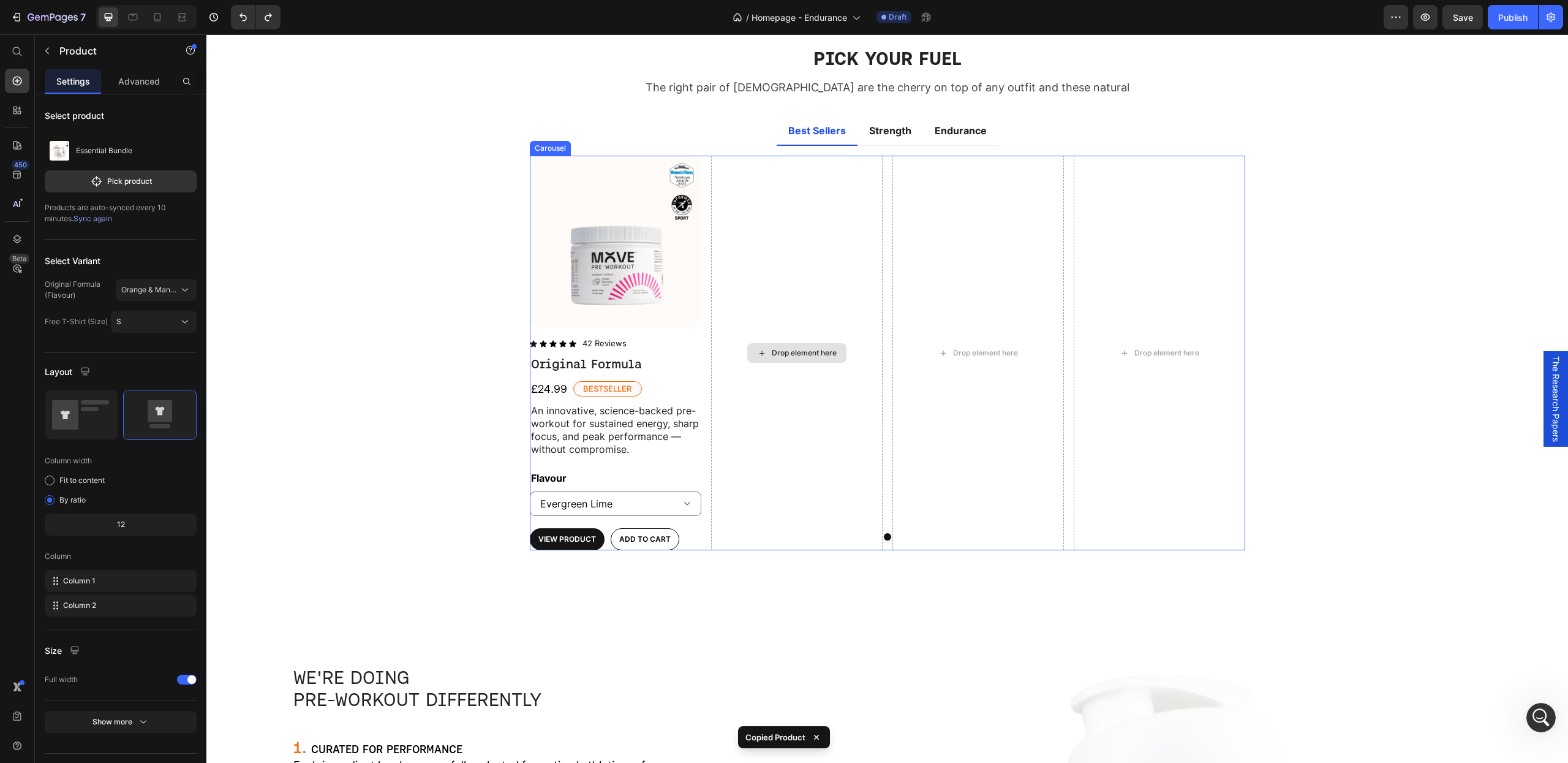 click on "Drop element here" at bounding box center (797, 353) 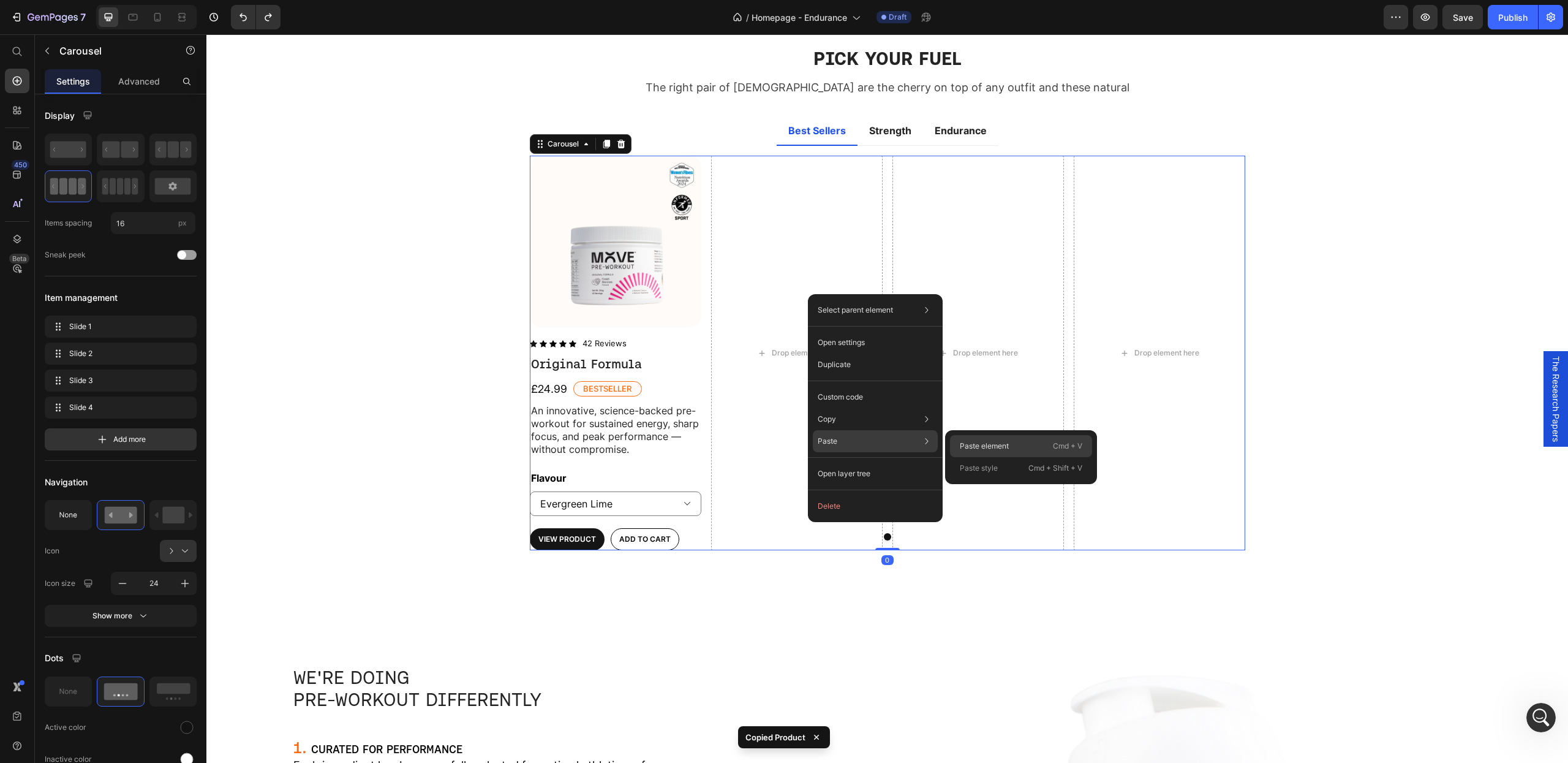 click on "Paste element" at bounding box center [984, 446] 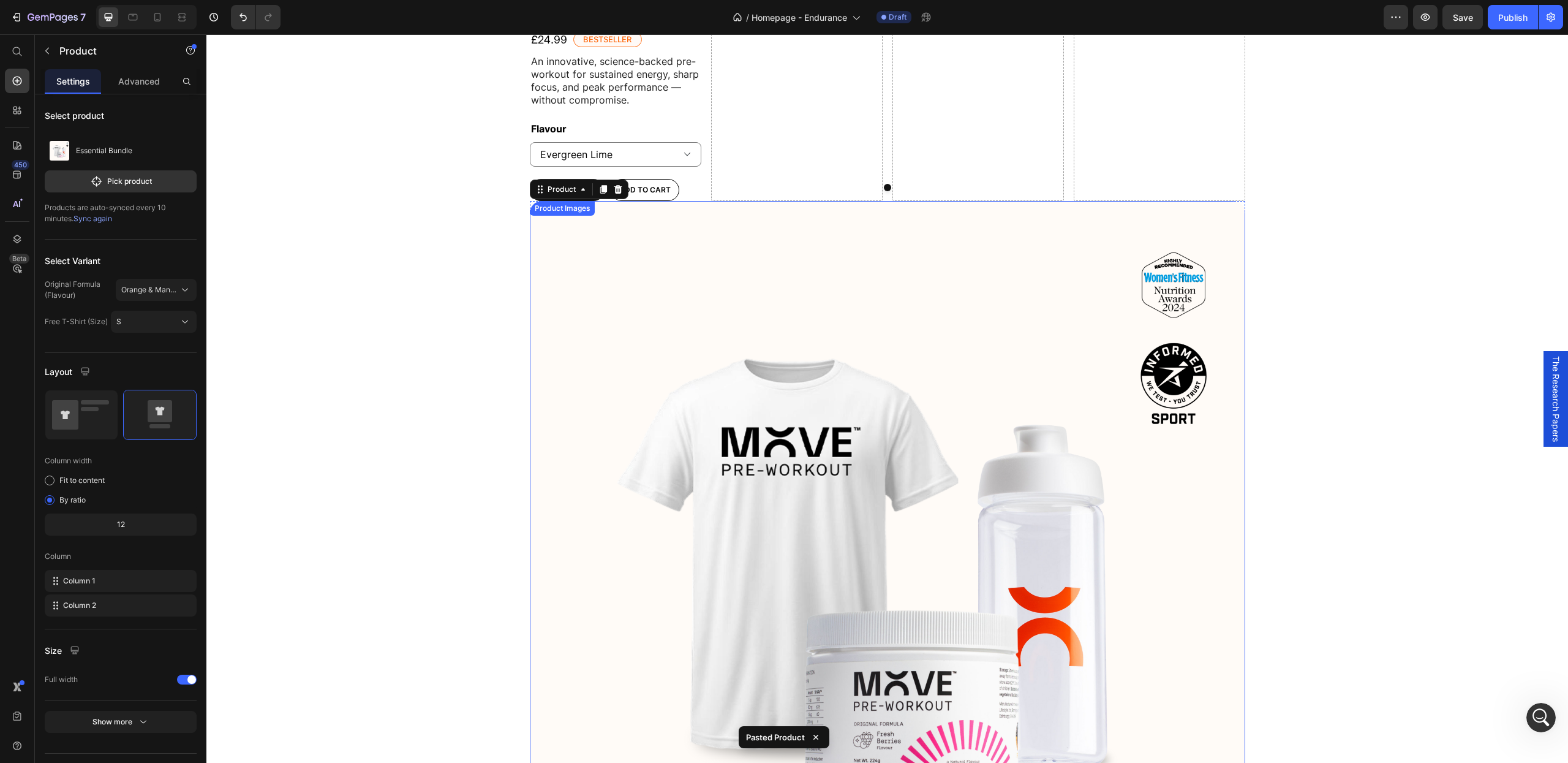 select on "S" 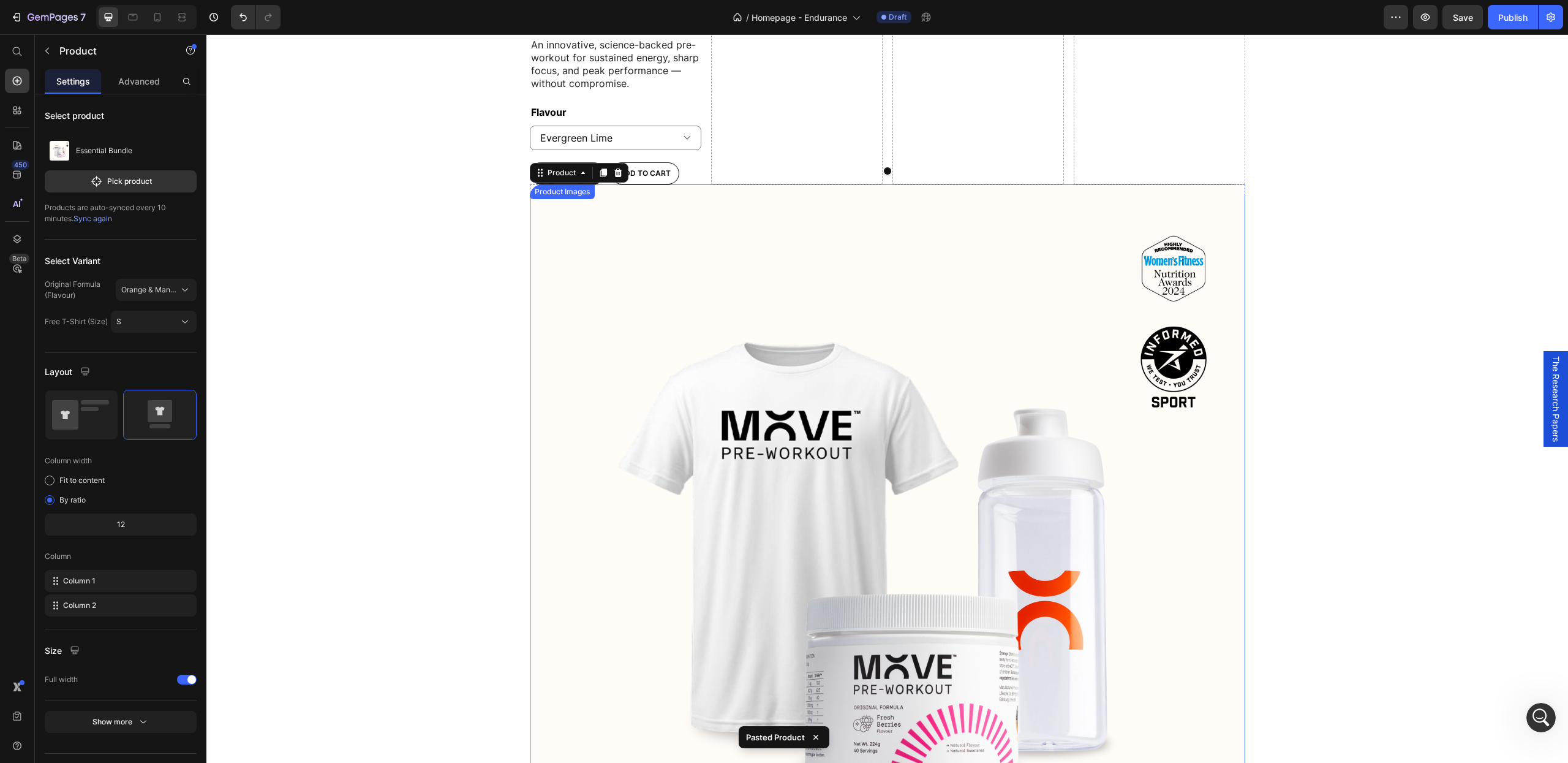 scroll, scrollTop: 1528, scrollLeft: 0, axis: vertical 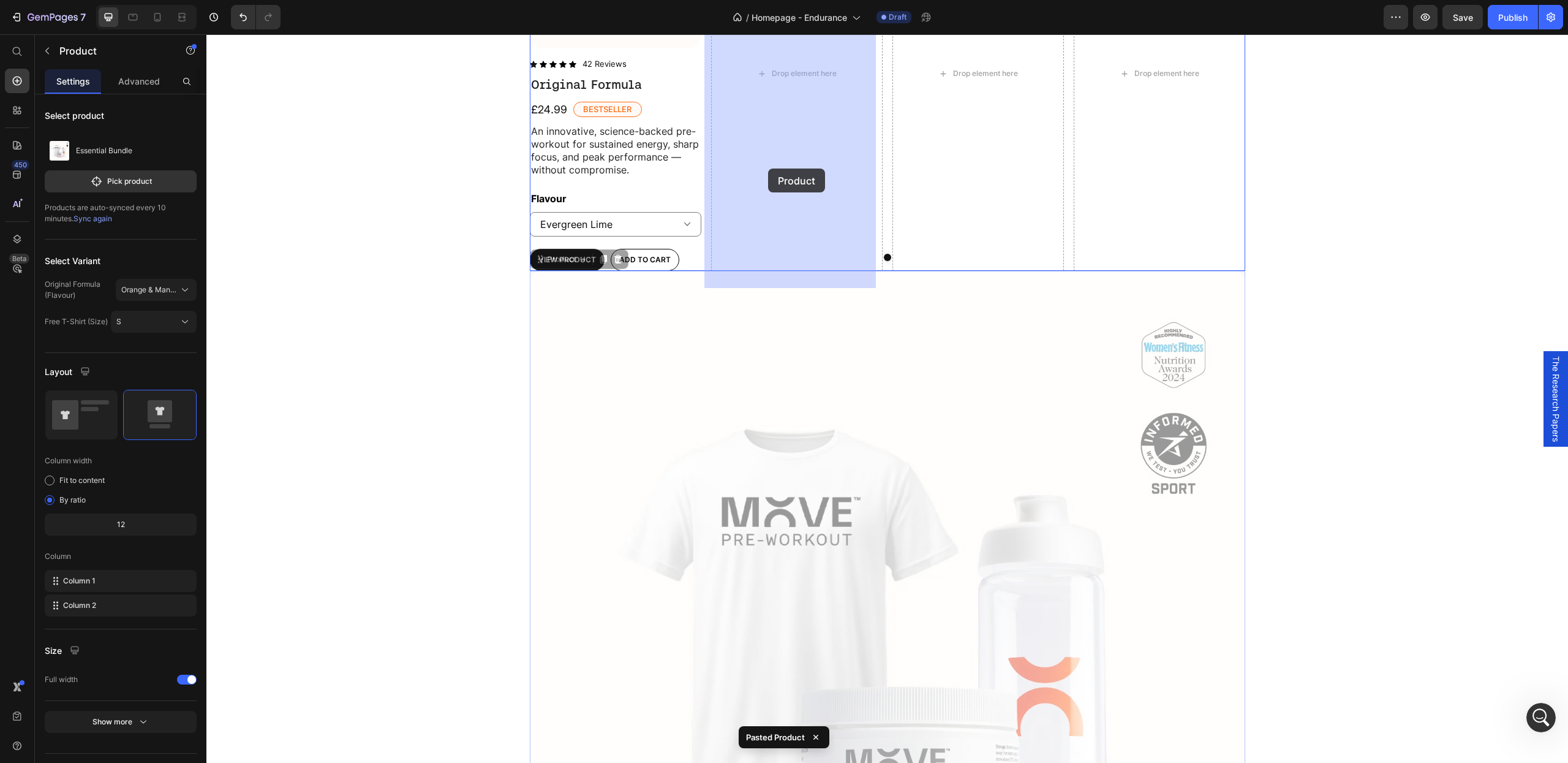 drag, startPoint x: 560, startPoint y: 277, endPoint x: 766, endPoint y: 173, distance: 230.7639 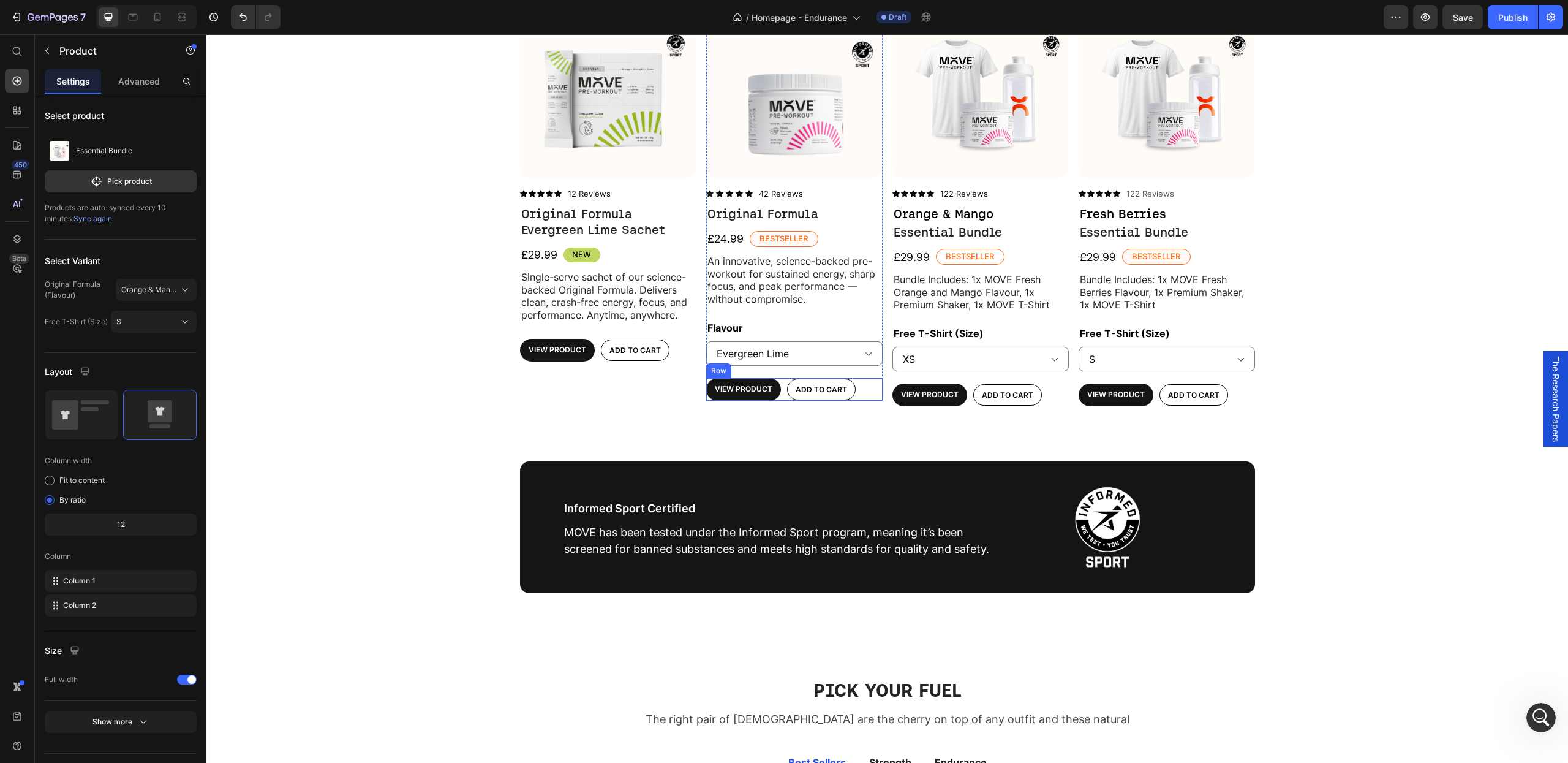 scroll, scrollTop: 419, scrollLeft: 0, axis: vertical 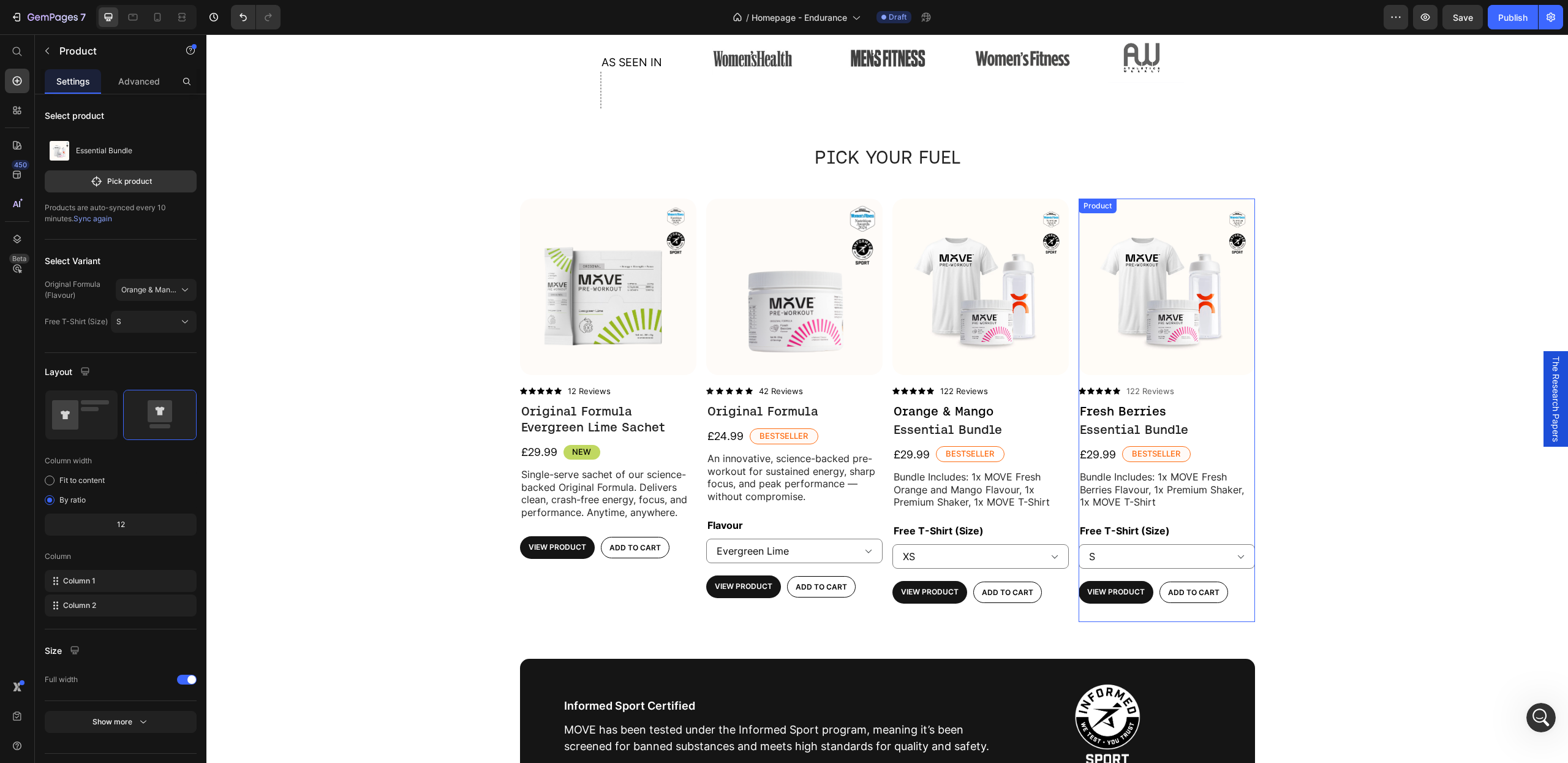 click on "Product Images Icon Icon Icon Icon Icon Icon List 122 Reviews Text Block Row Fresh Berries Text Block Essential Bundle Product Title Row £29.99 Product Price Bestseller Text Block Row Bundle Includes: 1x MOVE Fresh Berries Flavour, 1x Premium Shaker, 1x MOVE T-Shirt Text Block Free T-Shirt (Size) XS S M L XL 2XL Product Variants & Swatches View Product Product View More Add to cart Add to Cart Row Product" at bounding box center [1167, 411] 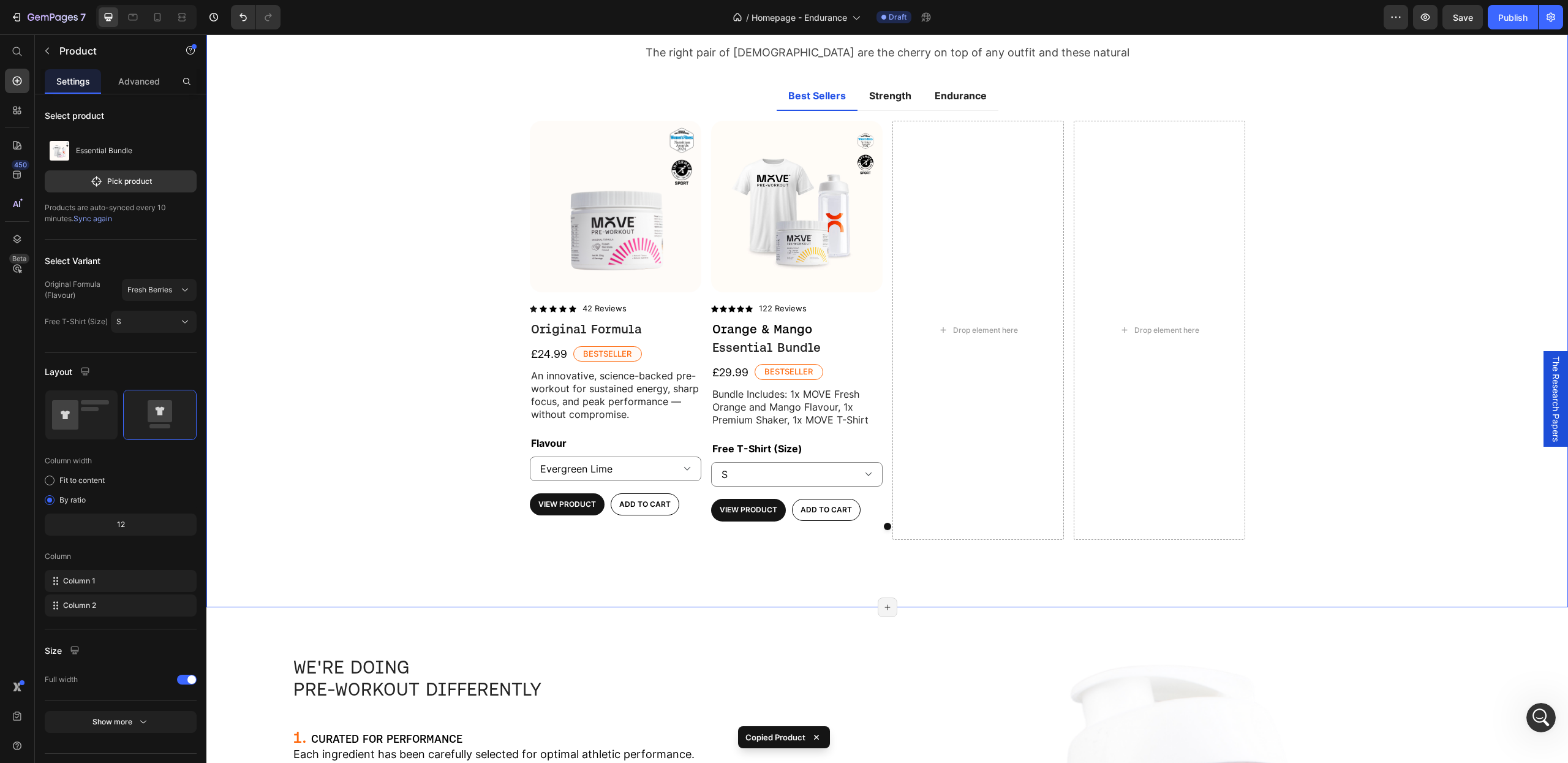 scroll, scrollTop: 1325, scrollLeft: 0, axis: vertical 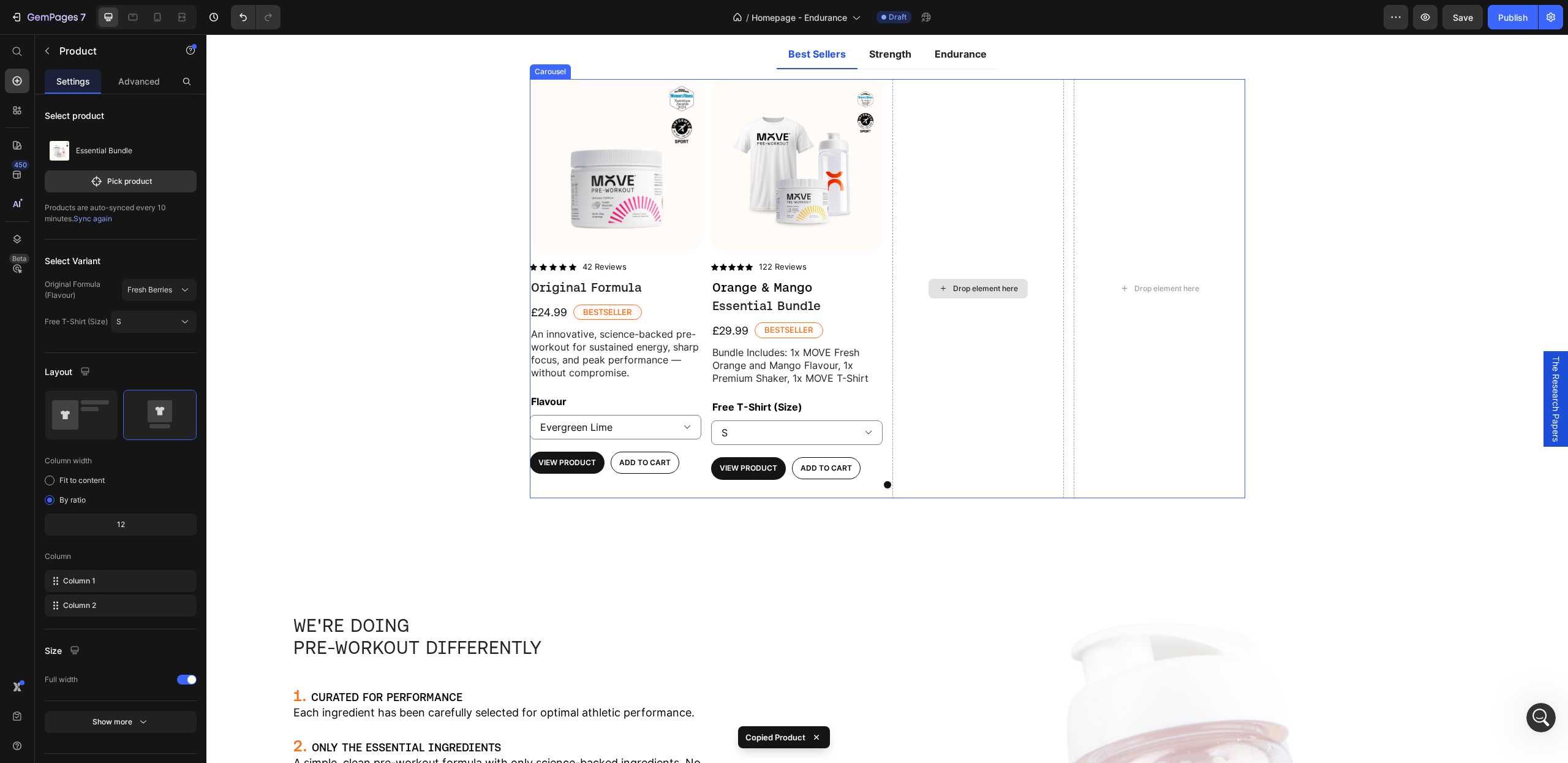 click on "Drop element here" at bounding box center (978, 289) 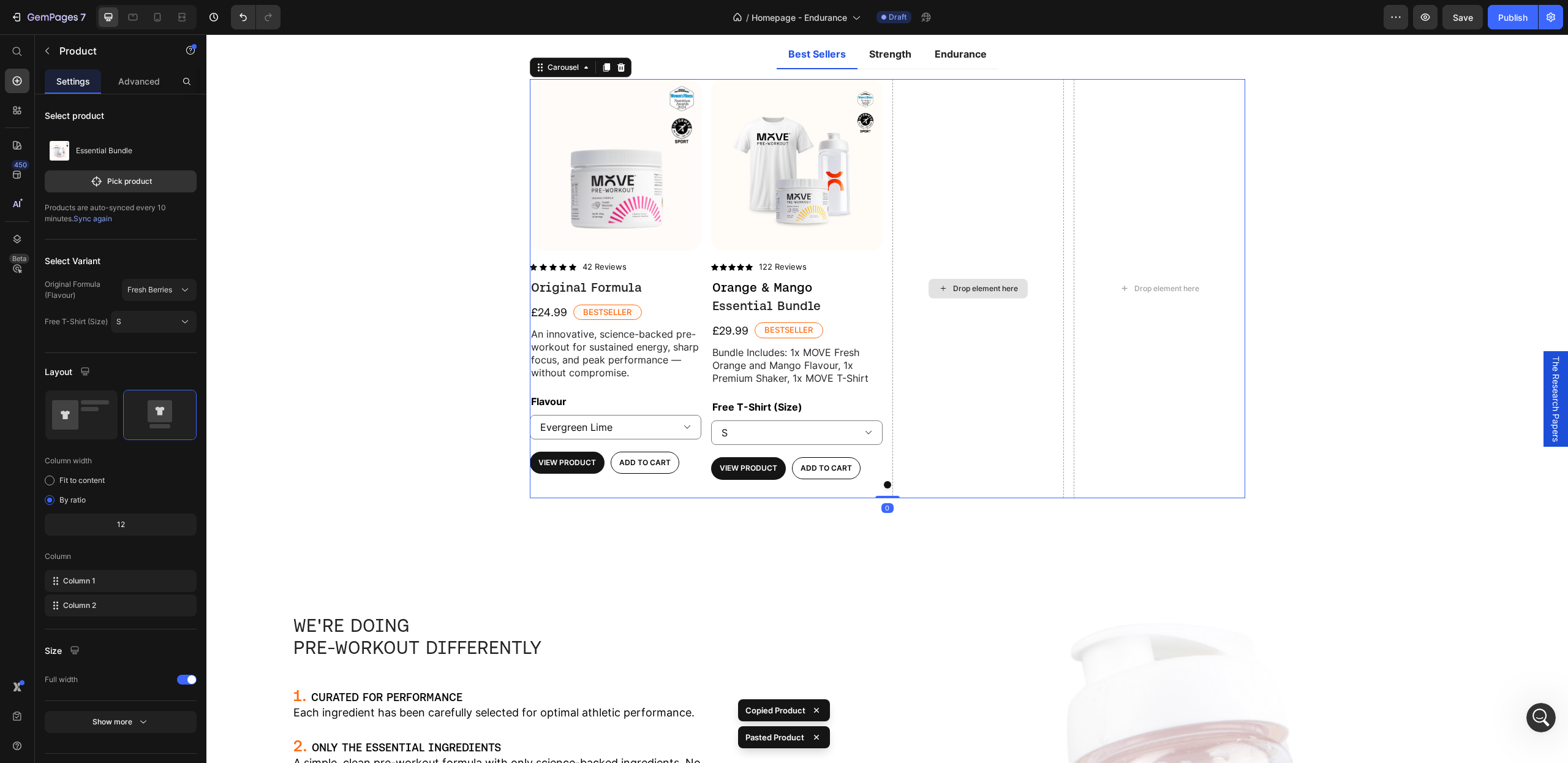 select on "S" 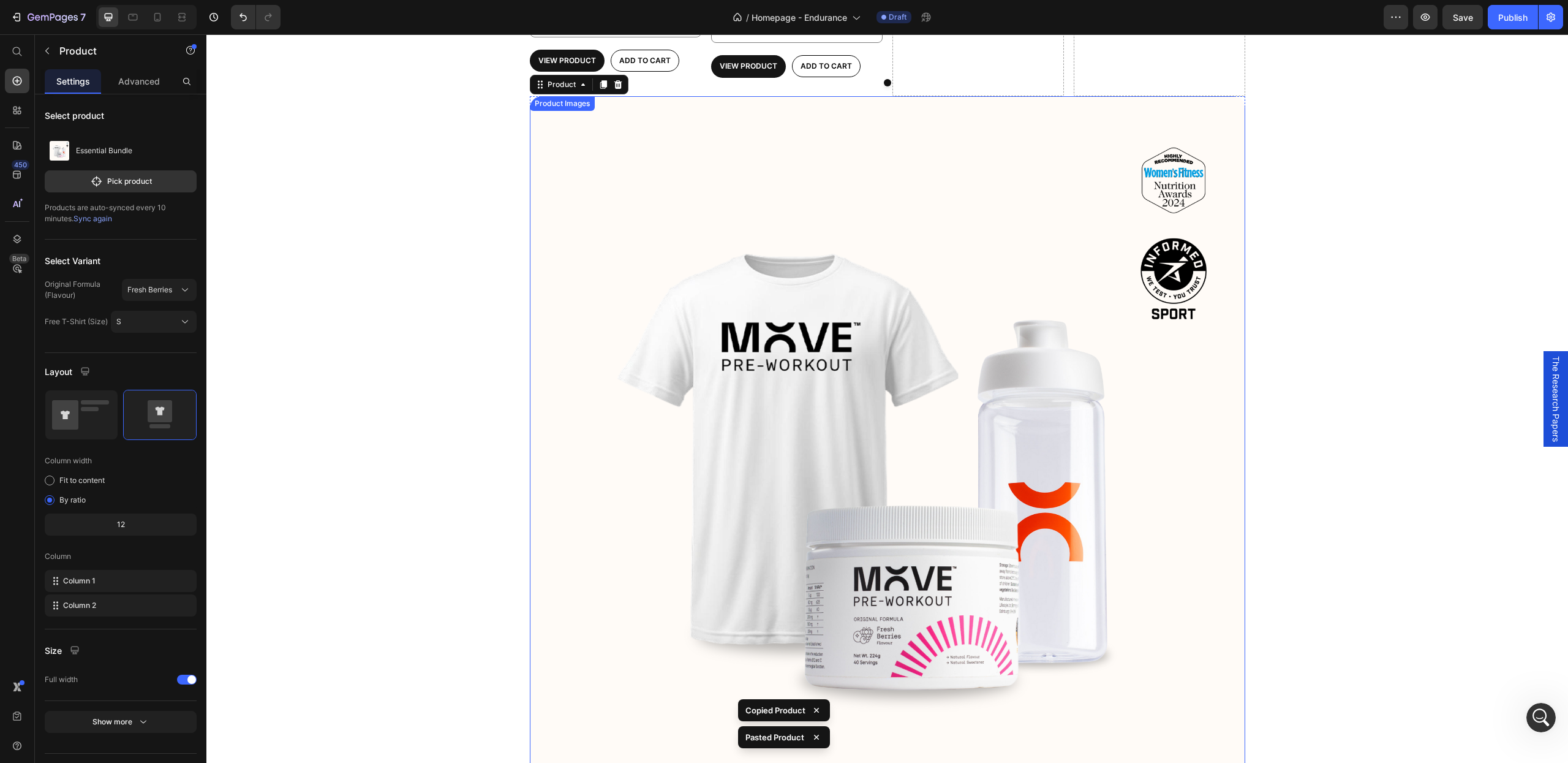 select on "S" 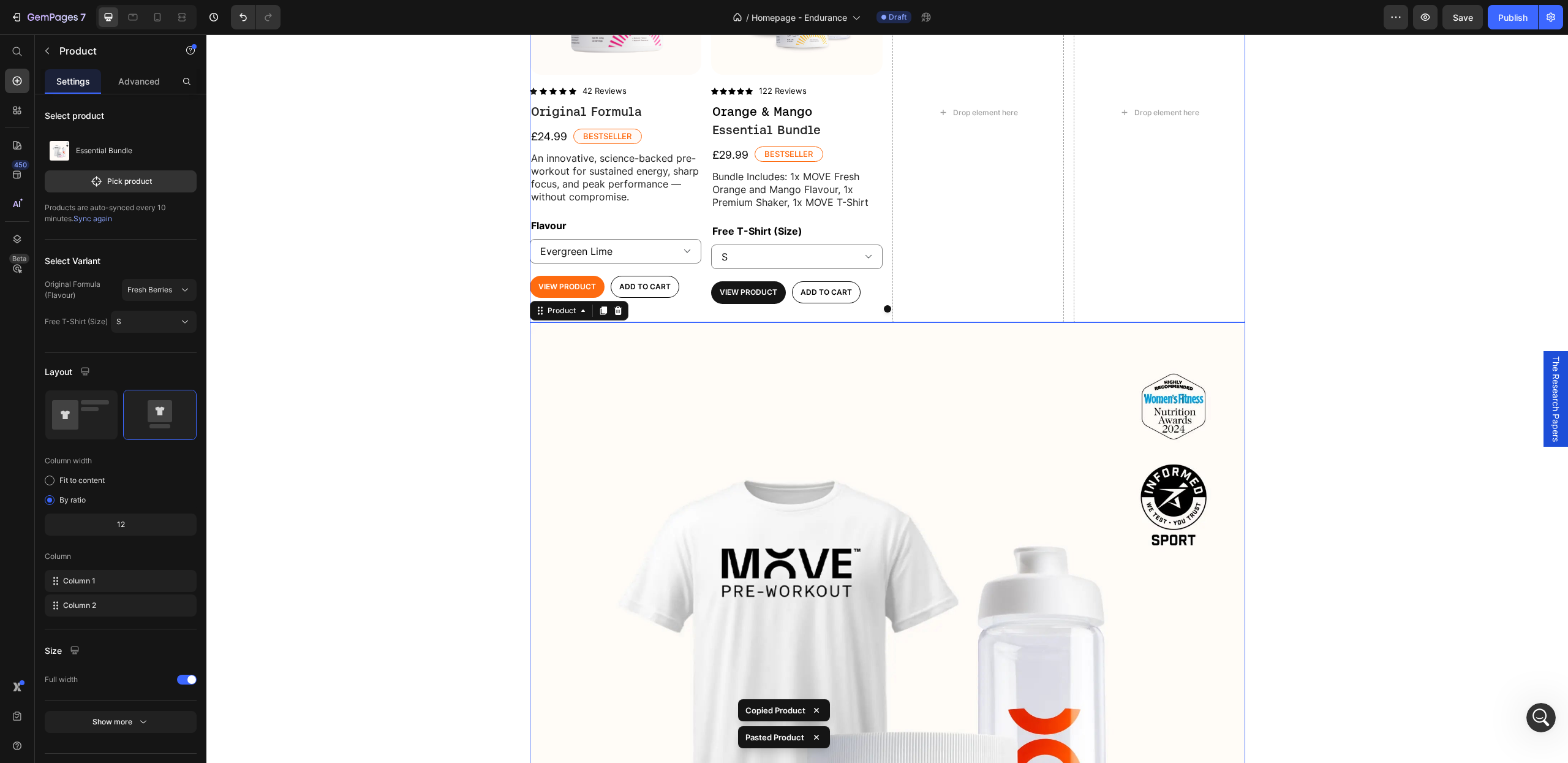 scroll, scrollTop: 1484, scrollLeft: 0, axis: vertical 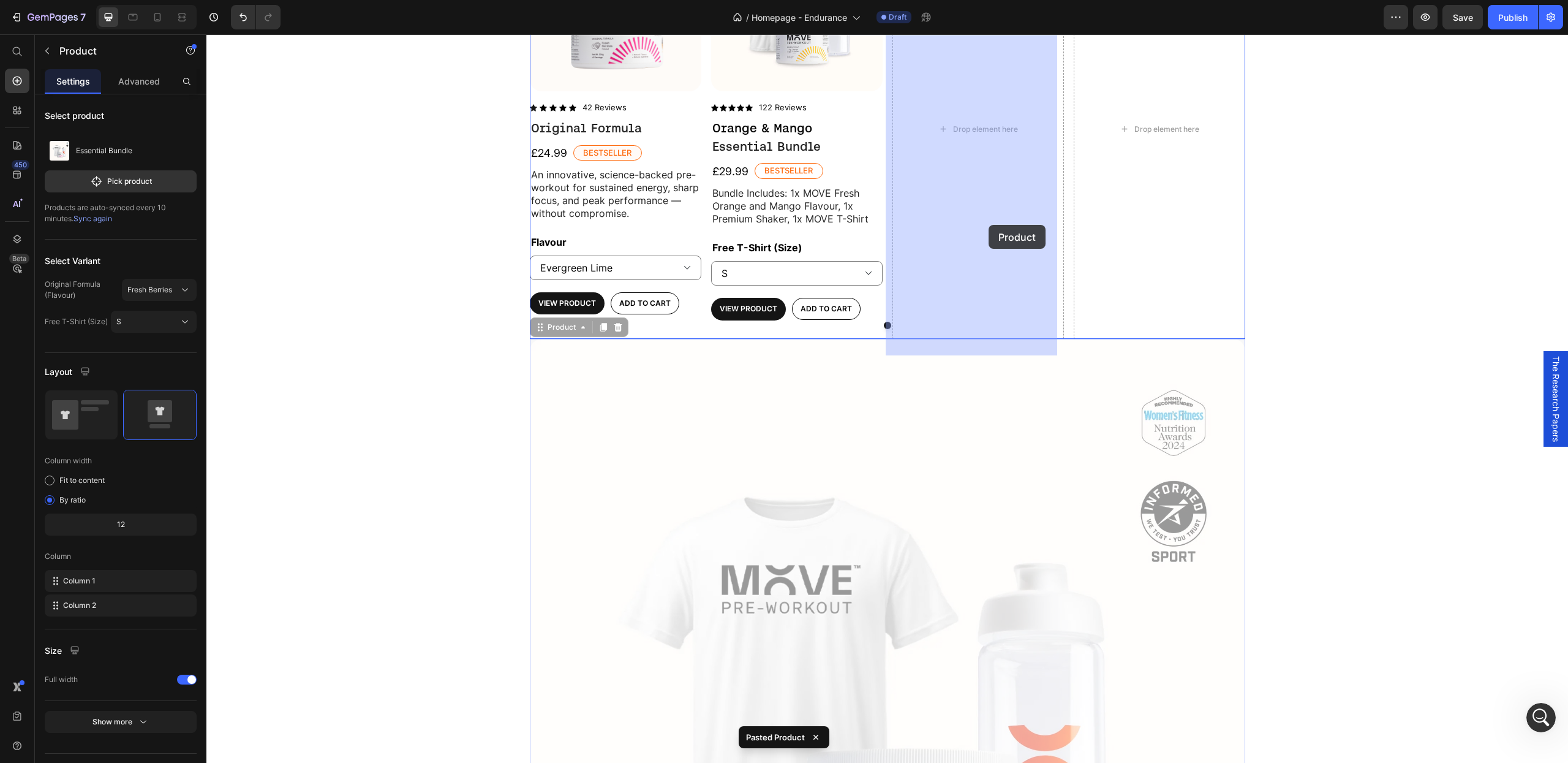 drag, startPoint x: 554, startPoint y: 346, endPoint x: 989, endPoint y: 225, distance: 451.5152 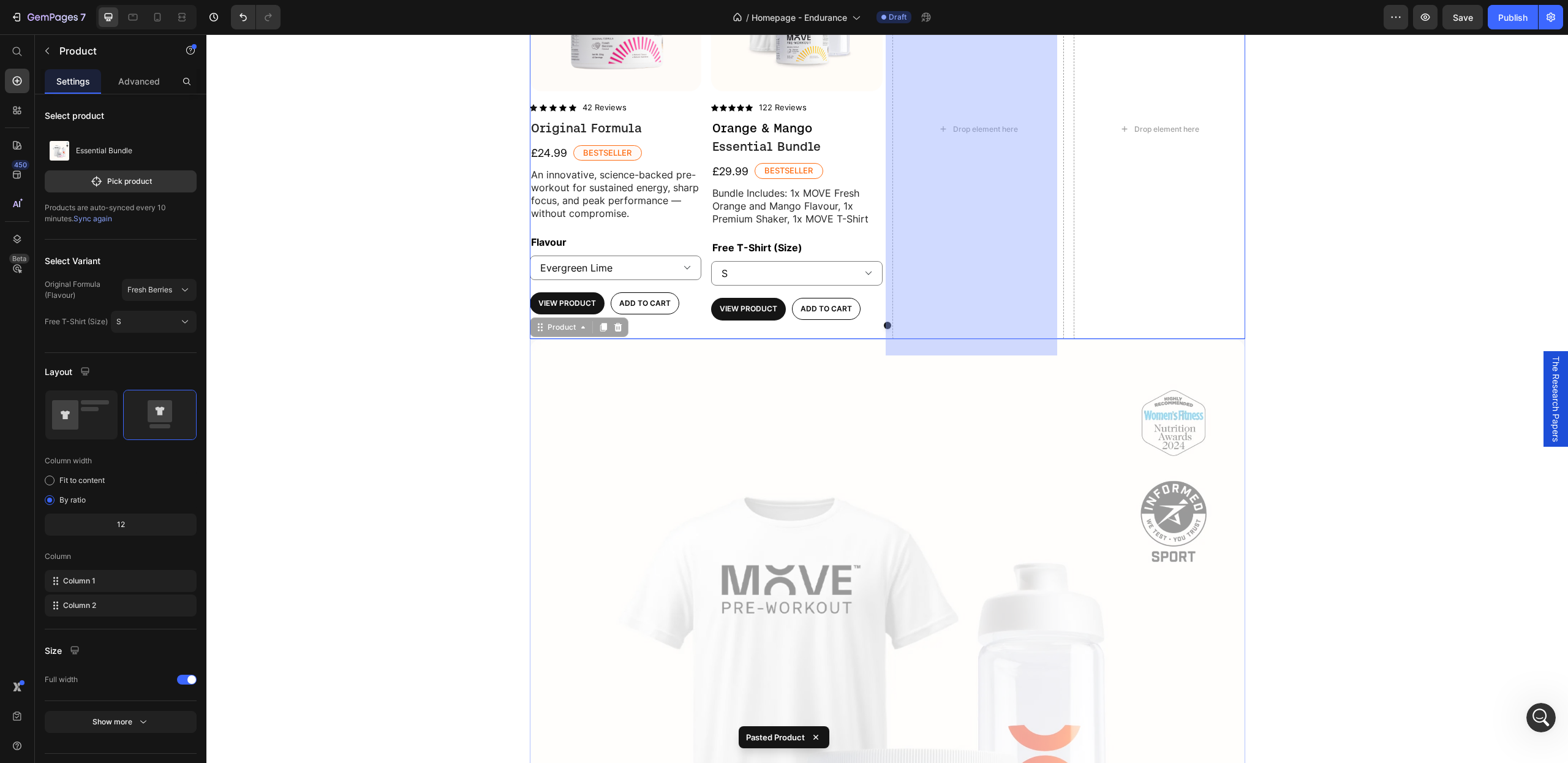 select on "S" 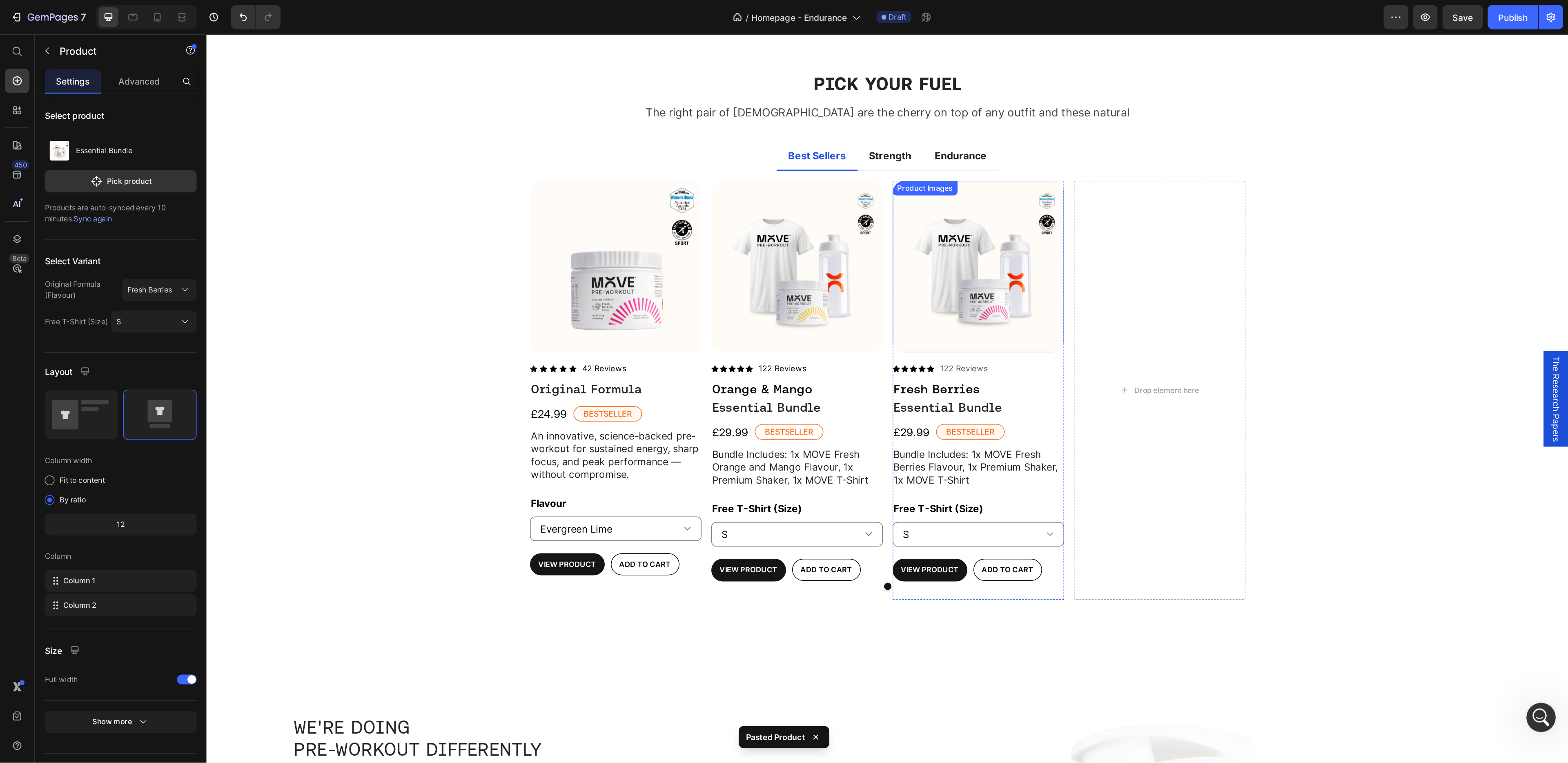 scroll, scrollTop: 809, scrollLeft: 0, axis: vertical 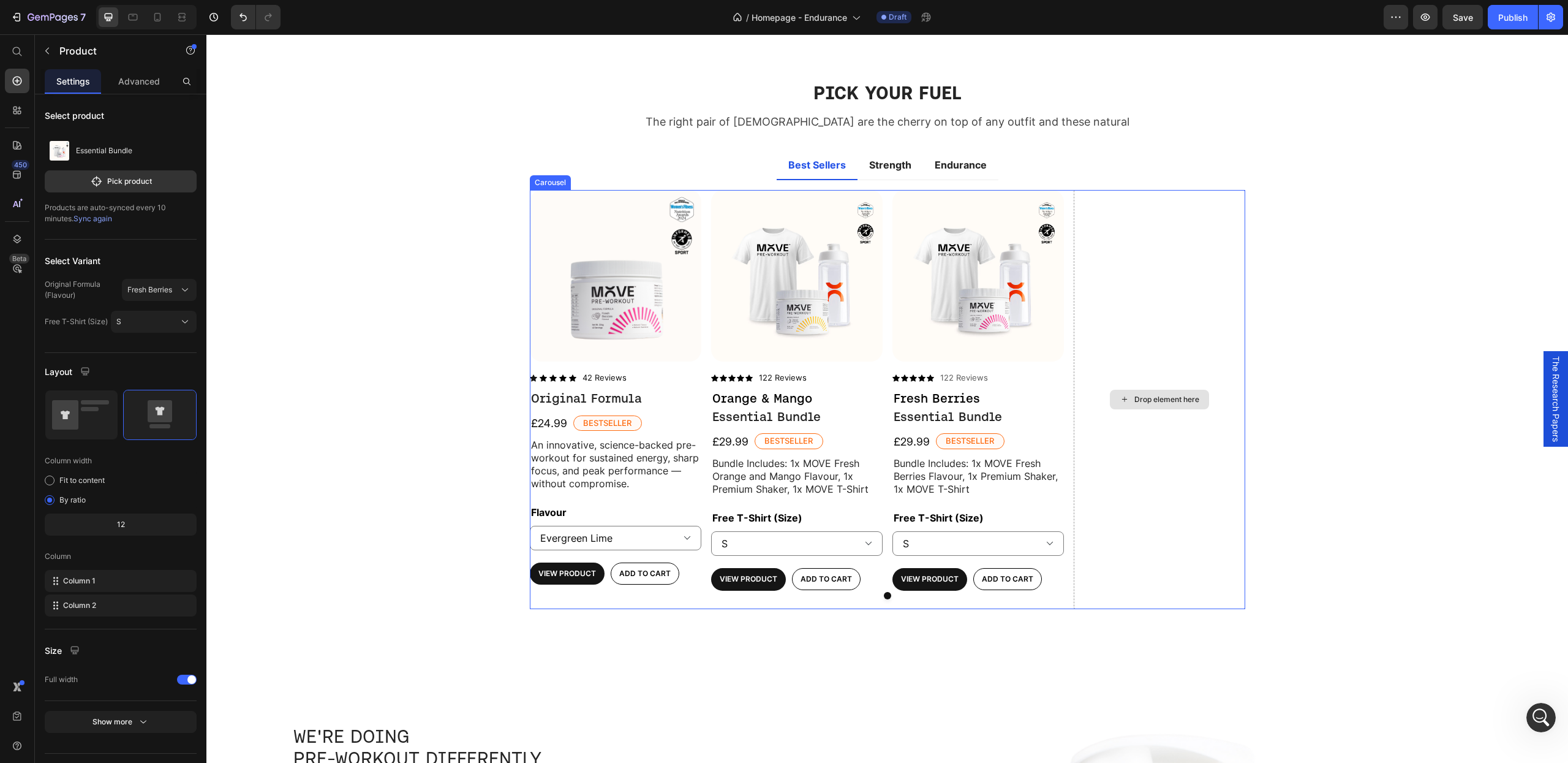click on "Drop element here" at bounding box center [1159, 400] 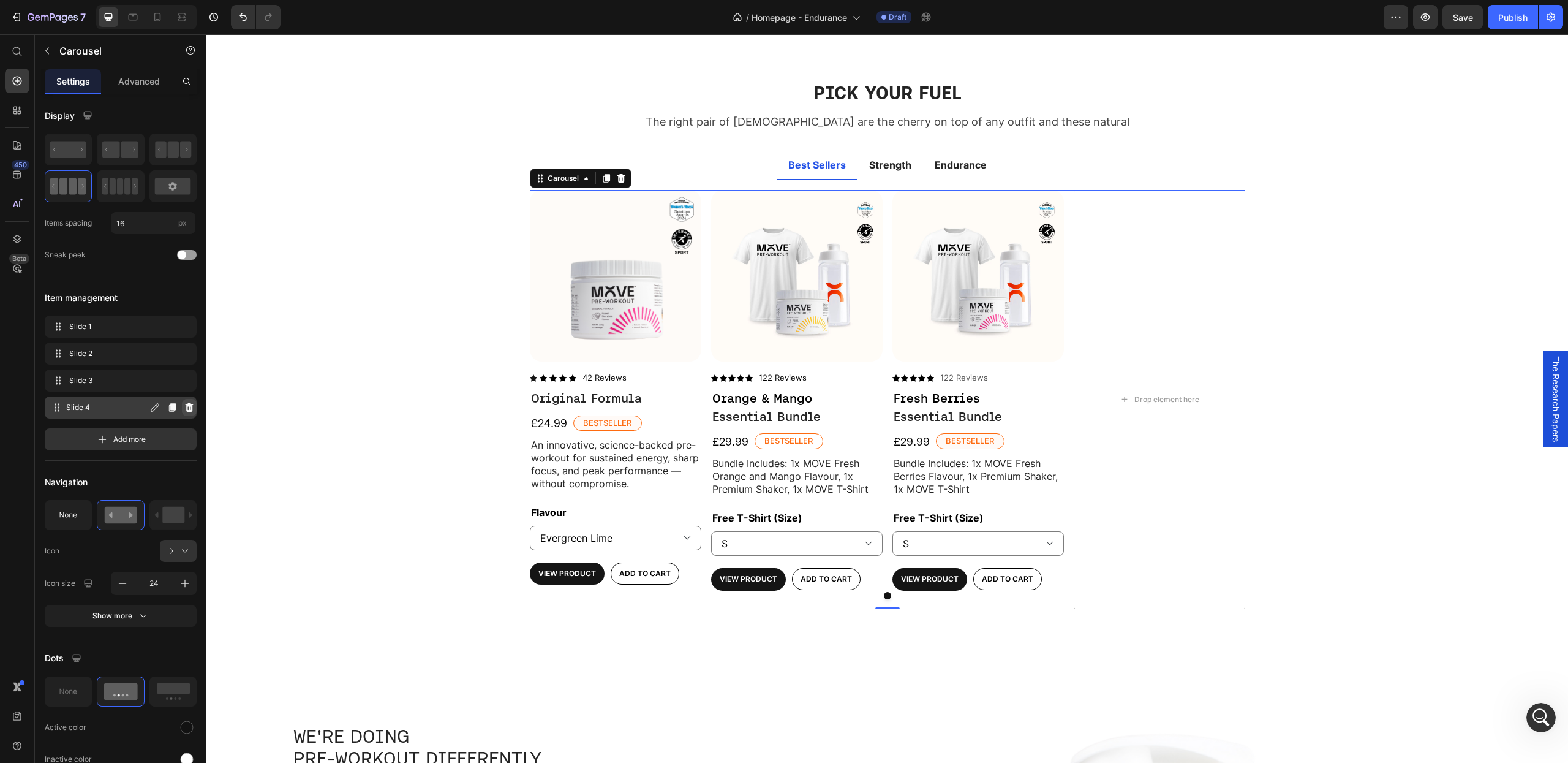 click 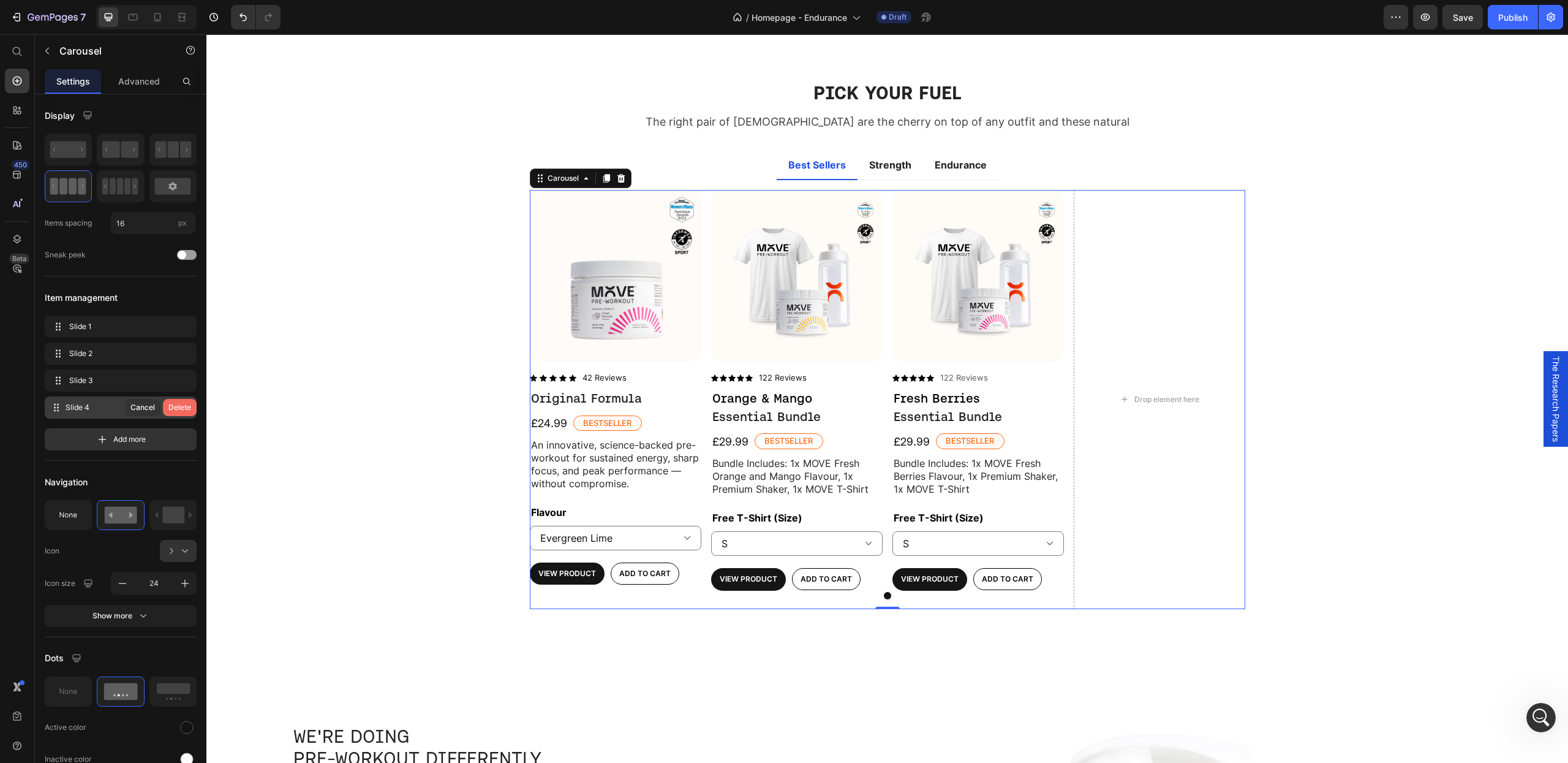 click on "Delete" at bounding box center (179, 408) 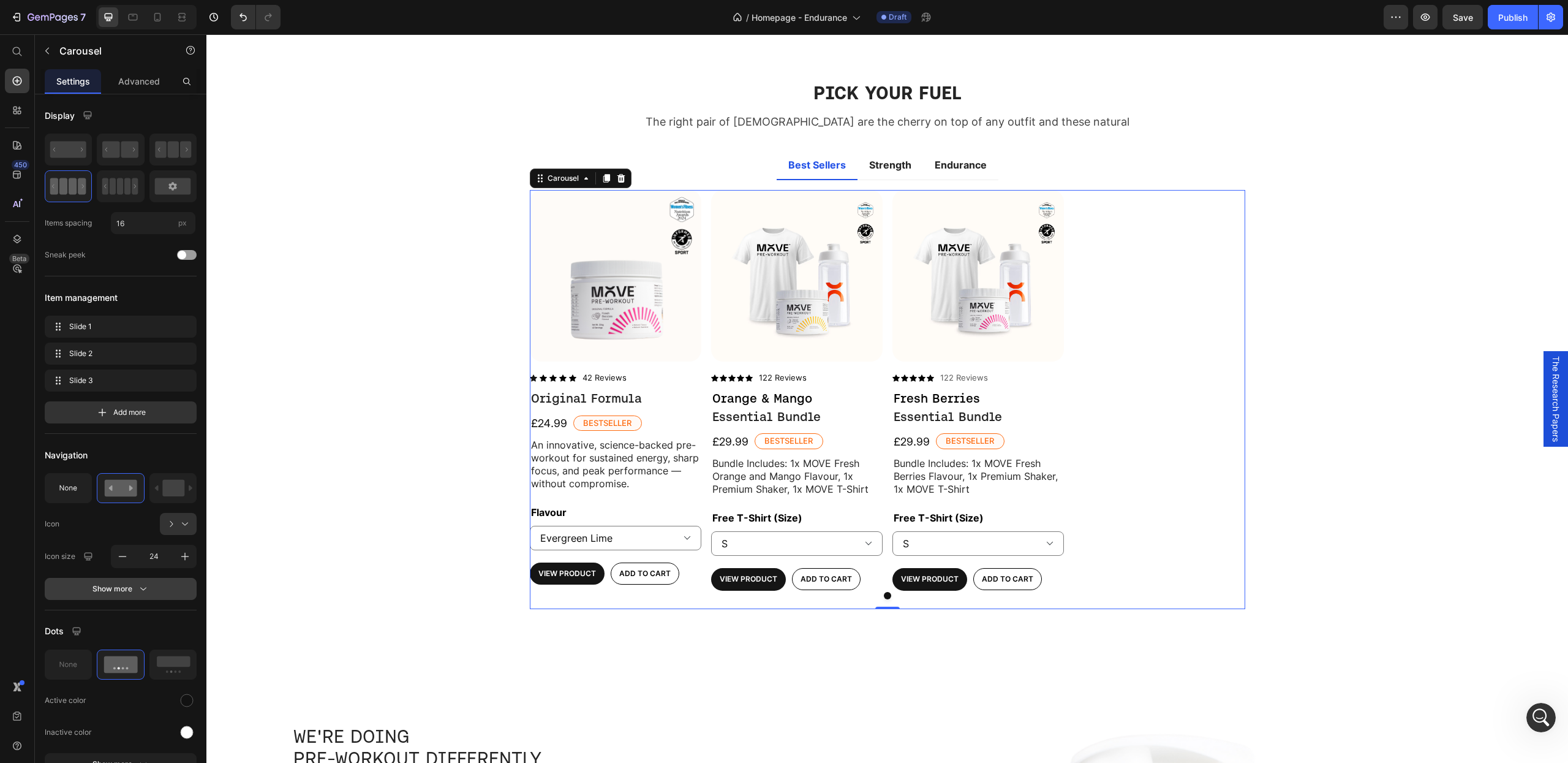 click on "Show more" at bounding box center [121, 589] 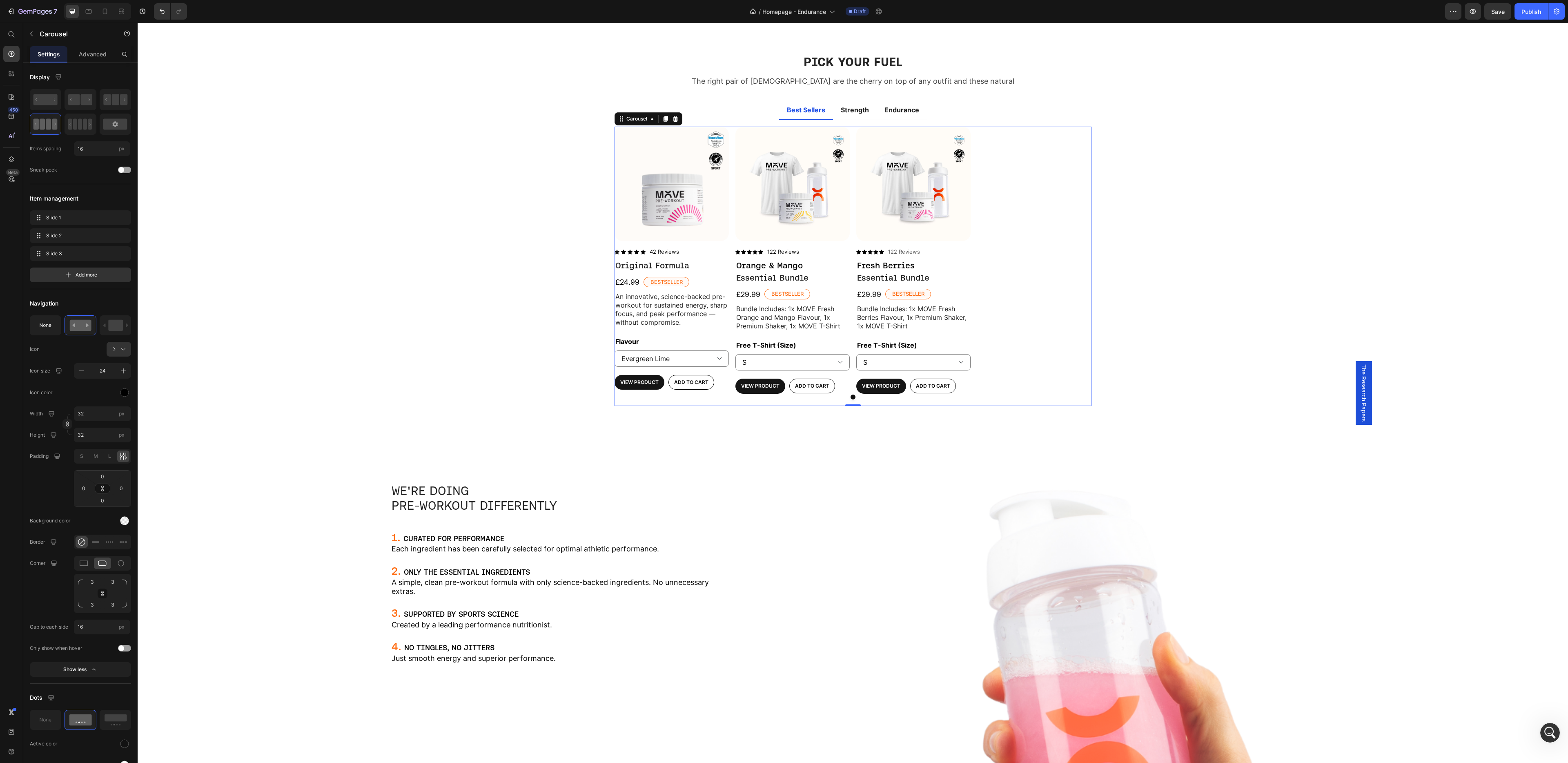 scroll, scrollTop: 810, scrollLeft: 0, axis: vertical 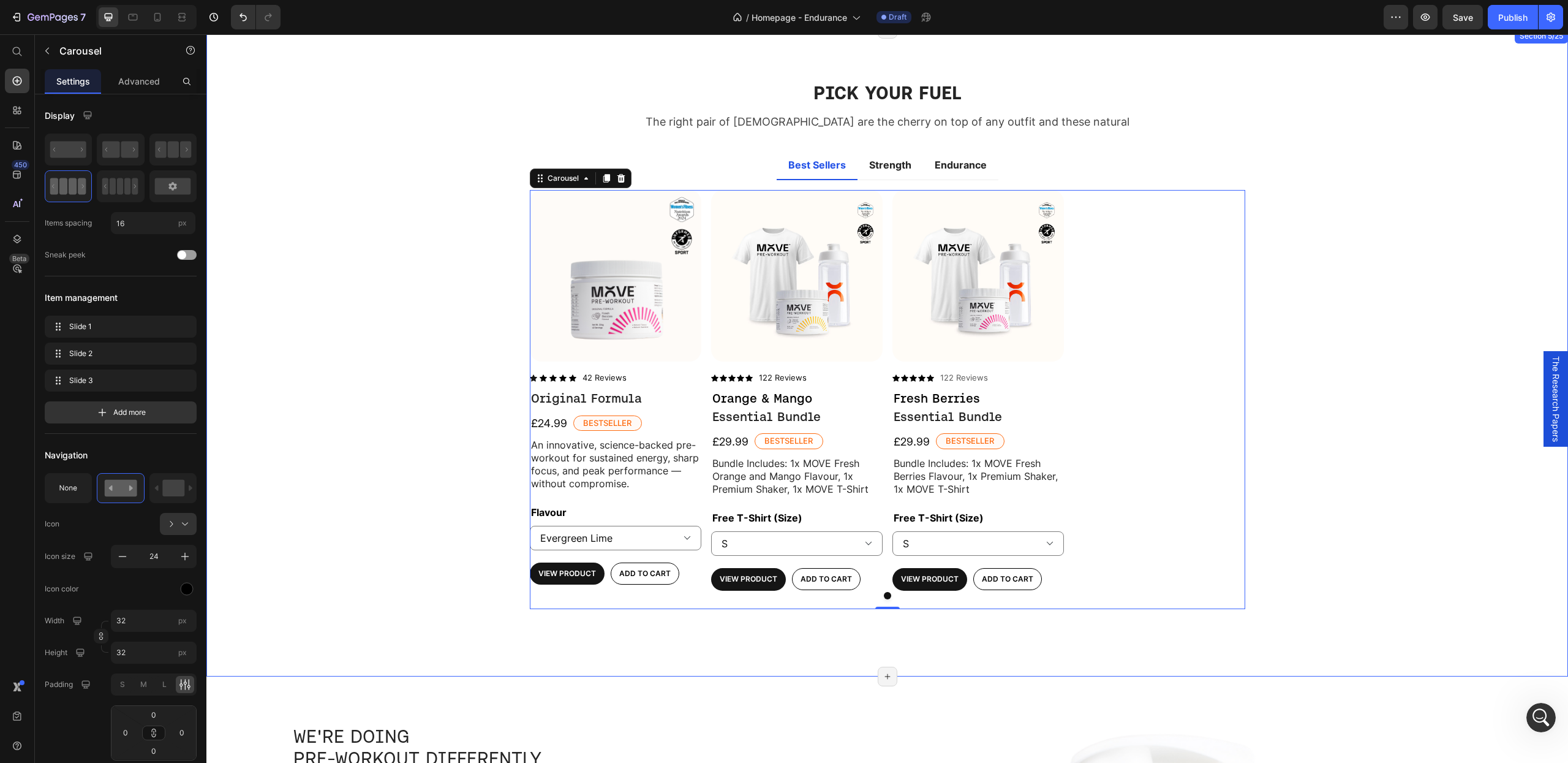 click on "PICK YOUR FUEL Heading The right pair of sunnies are the cherry on top of any outfit and these natural Text block Row Best Sellers Strength Endurance
Product Images Icon Icon Icon Icon Icon Icon List 42 Reviews Text Block Row Original Formula Product Title £24.99 Product Price Bestseller Text Block Row An innovative, science-backed pre-workout for sustained energy, sharp focus, and peak performance — without compromise. Text Block Flavour Evergreen Lime Fresh Berries Orange & Mango Product Variants & Swatches View Product Product View More Add to cart Add to Cart Row Product Product Images Icon Icon Icon Icon Icon Icon List 122 Reviews Text Block Row Orange & Mango Text Block Essential Bundle Product Title Row £29.99 Product Price Bestseller Text Block Row Bundle Includes: 1x MOVE Fresh Orange and Mango Flavour, 1x Premium Shaker, 1x MOVE T-Shirt Text Block Free T-Shirt (Size) XS S M L XL 2XL Product Variants & Swatches View Product Product View More Row Row" at bounding box center (887, 352) 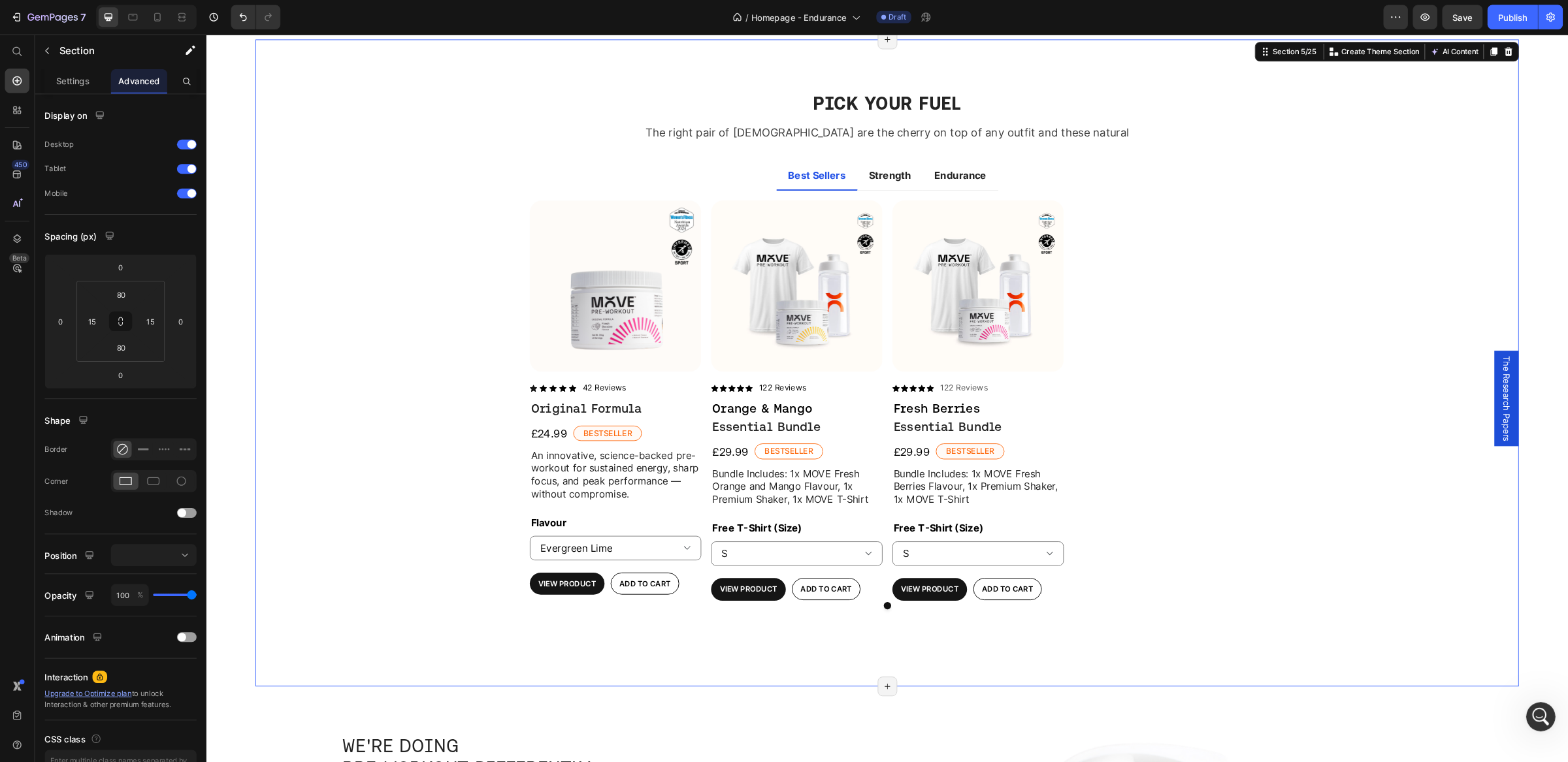 scroll, scrollTop: 1282, scrollLeft: 0, axis: vertical 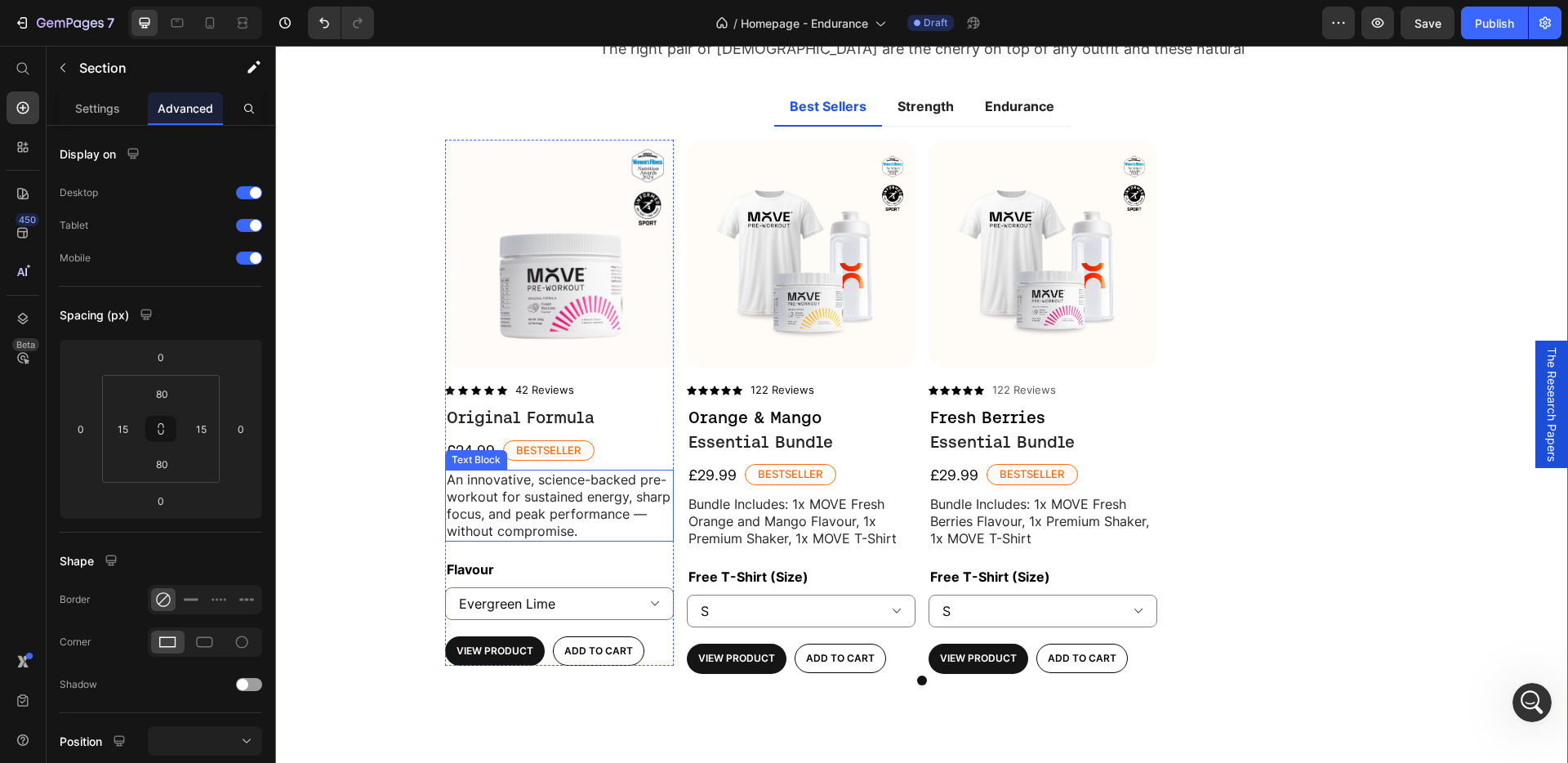 click on "An innovative, science-backed pre-workout for sustained energy, sharp focus, and peak performance — without compromise." at bounding box center [559, 505] 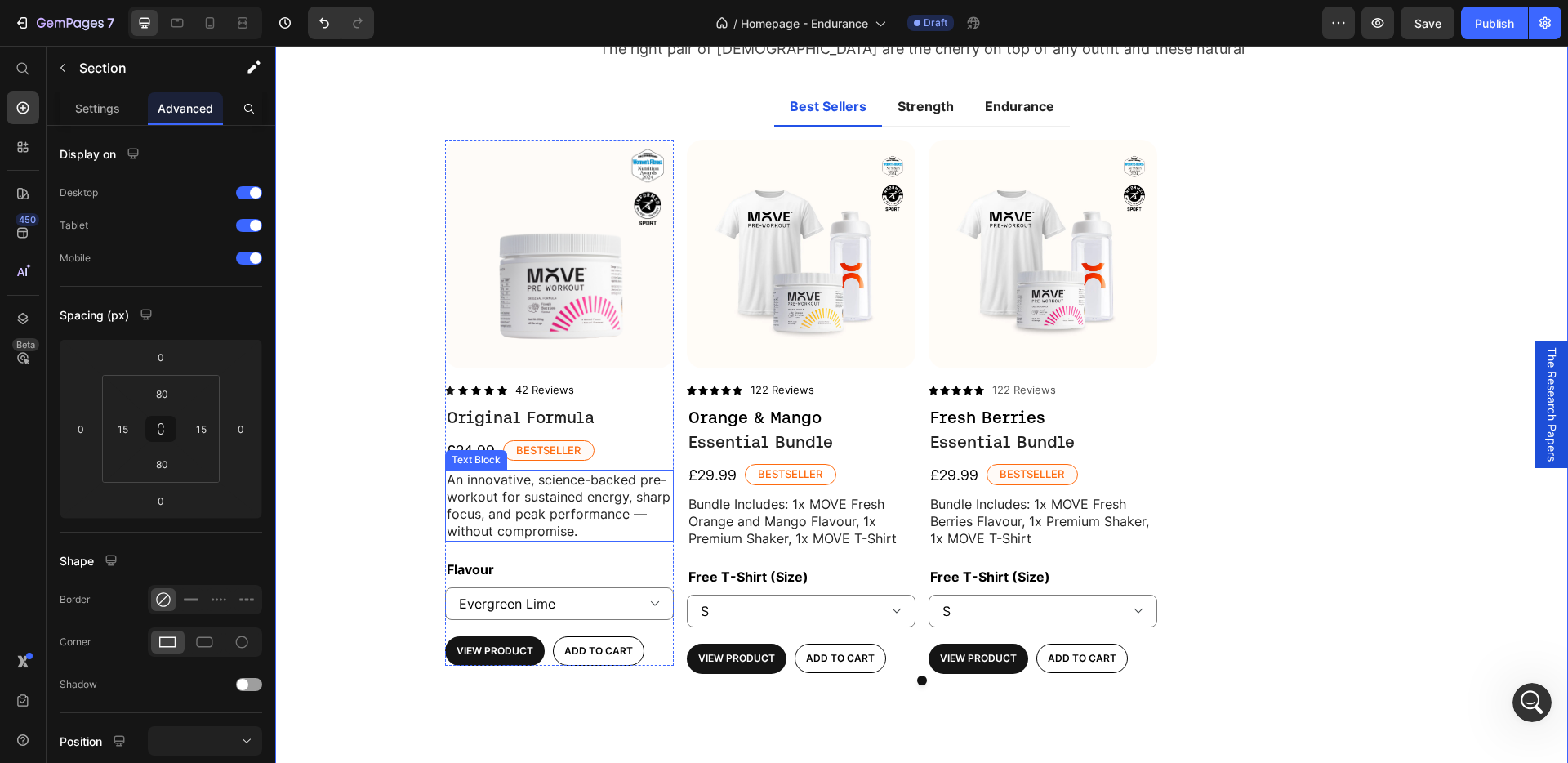 click on "An innovative, science-backed pre-workout for sustained energy, sharp focus, and peak performance — without compromise." at bounding box center (559, 505) 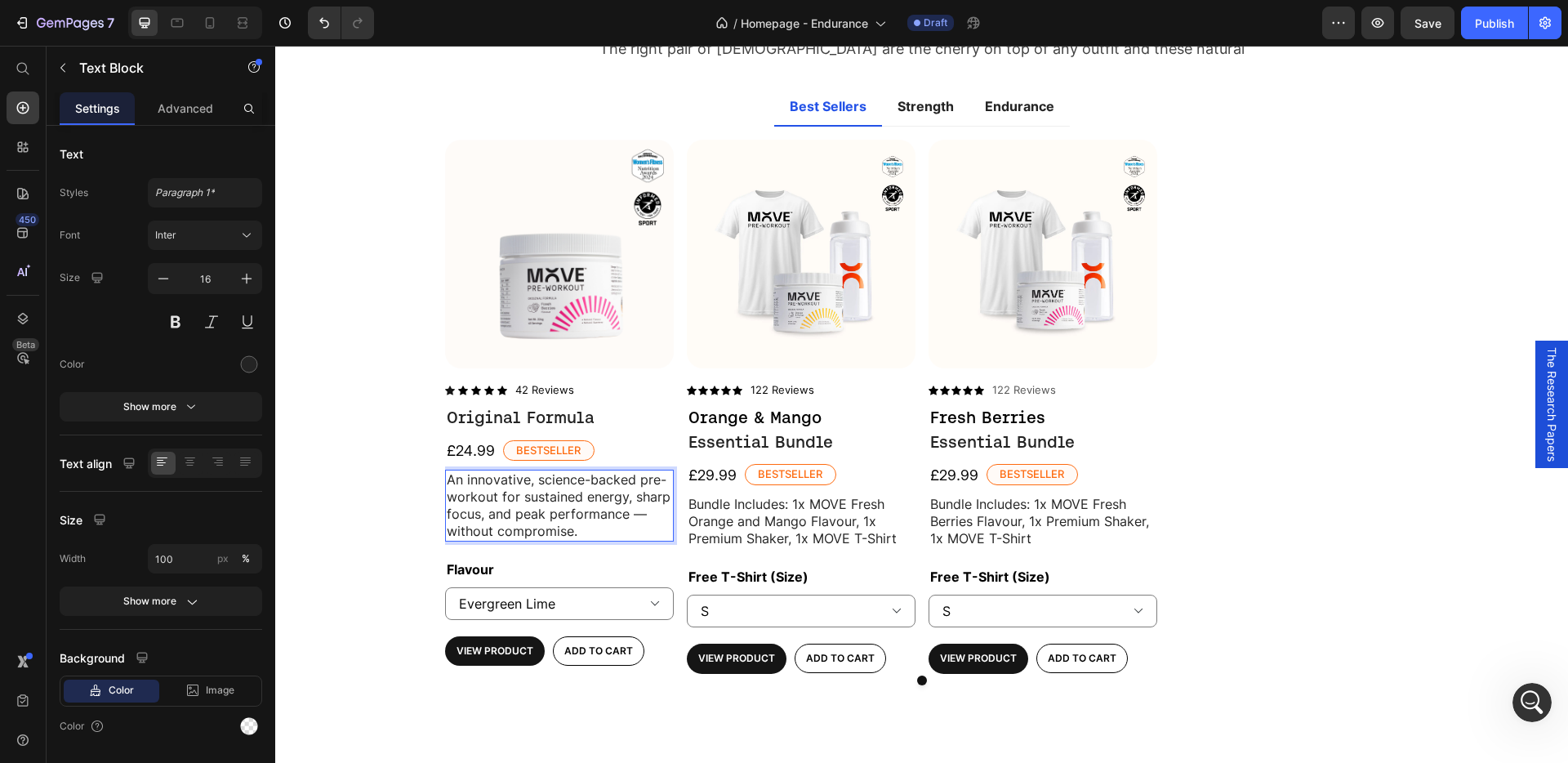 click on "An innovative, science-backed pre-workout for sustained energy, sharp focus, and peak performance — without compromise." at bounding box center [559, 505] 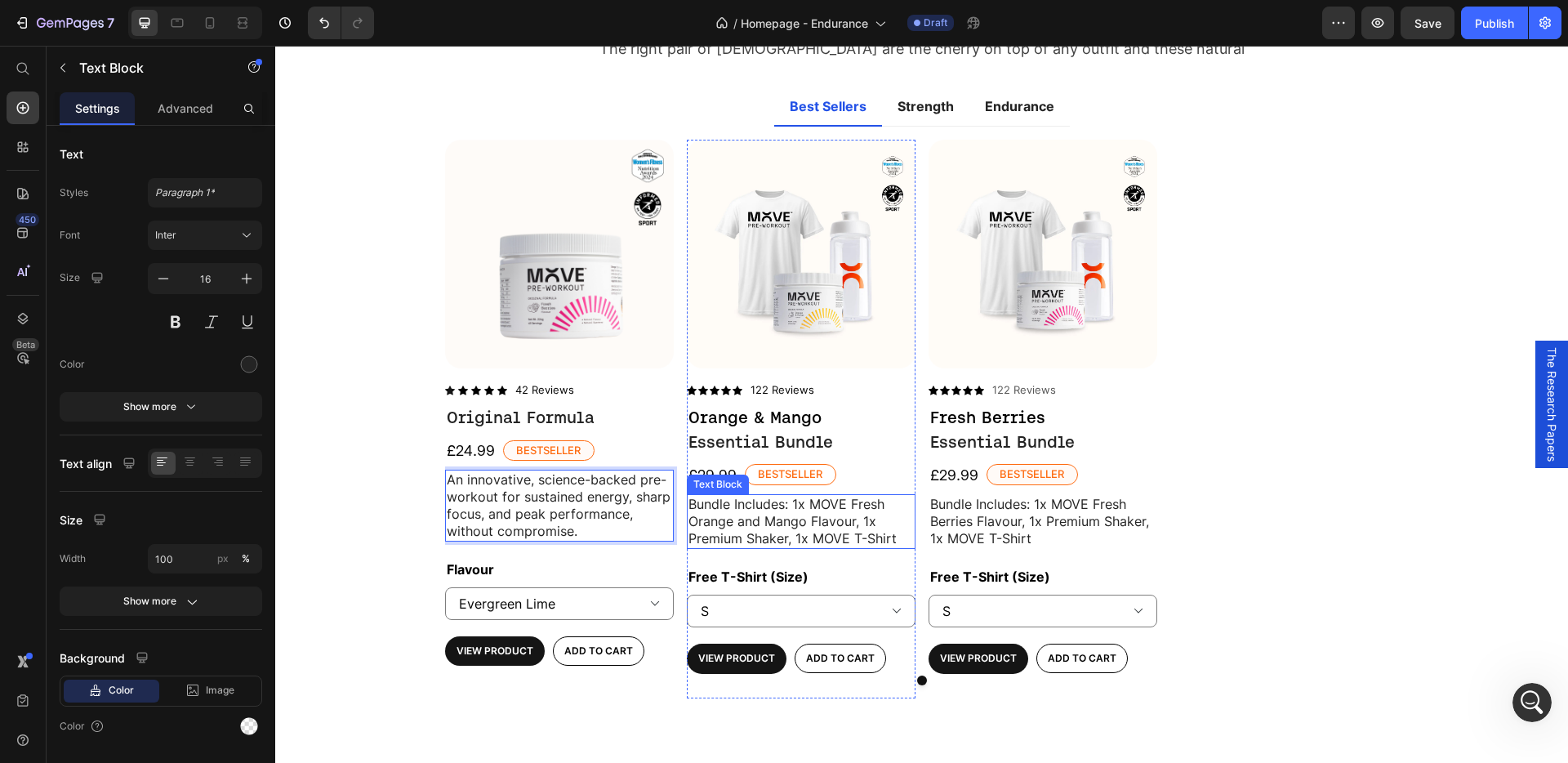 click on "Bundle Includes: 1x MOVE Fresh Orange and Mango Flavour, 1x Premium Shaker, 1x MOVE T-Shirt" at bounding box center [801, 521] 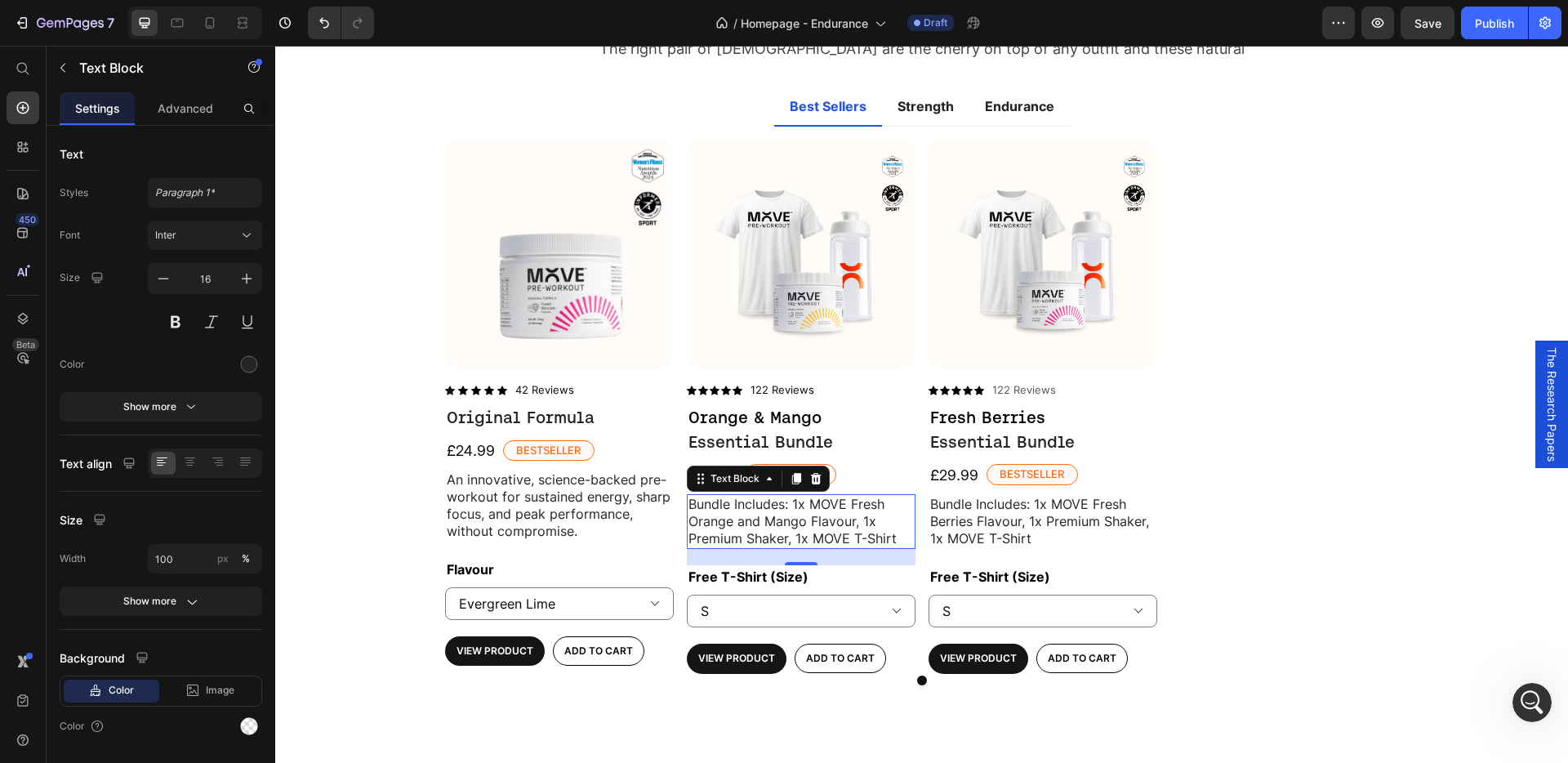 click on "Bundle Includes: 1x MOVE Fresh Orange and Mango Flavour, 1x Premium Shaker, 1x MOVE T-Shirt" at bounding box center (801, 521) 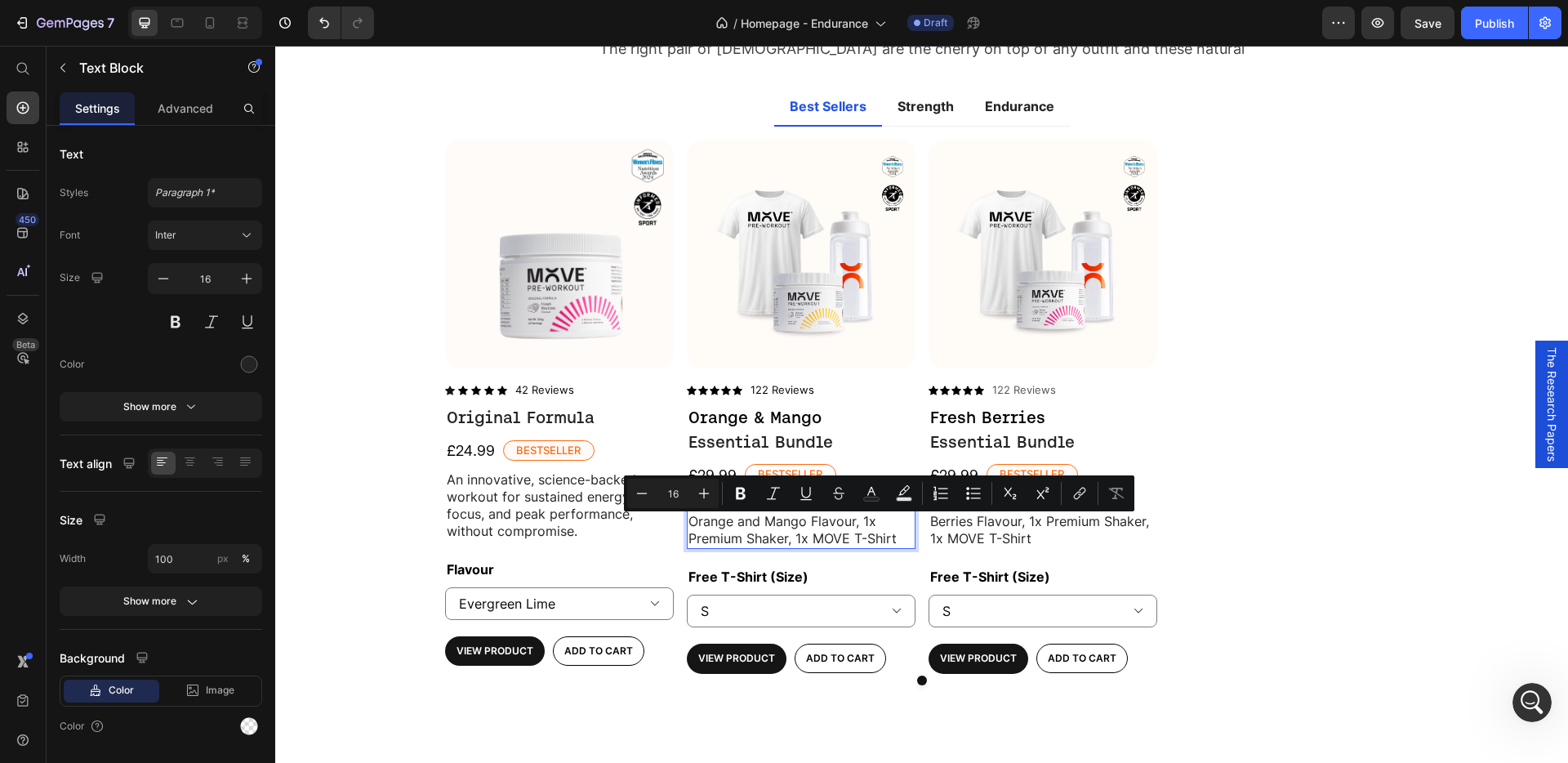 click on "Bundle Includes: 1x MOVE Fresh Orange and Mango Flavour, 1x Premium Shaker, 1x MOVE T-Shirt" at bounding box center (801, 521) 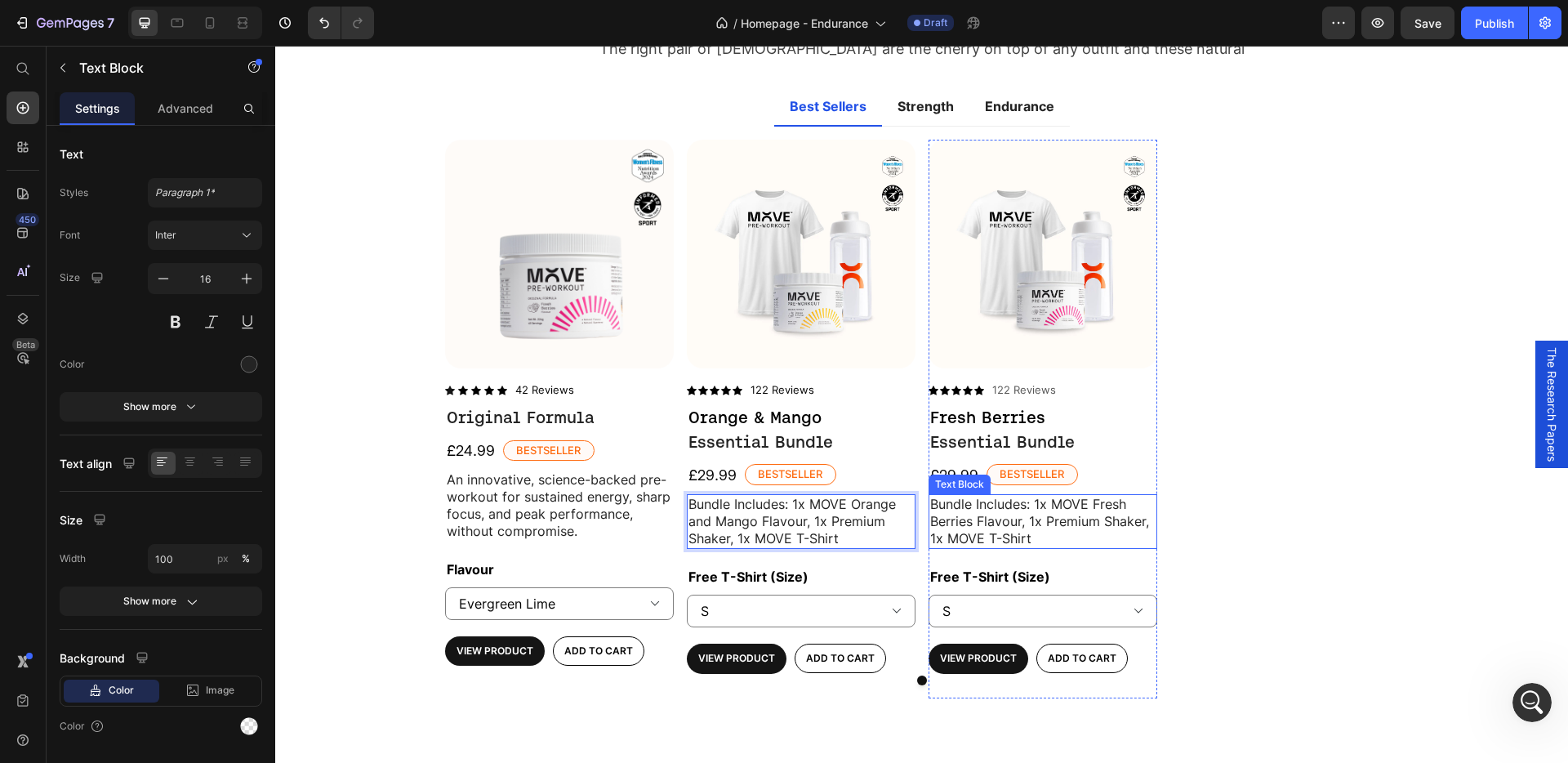 click on "Bundle Includes: 1x MOVE Fresh Berries Flavour, 1x Premium Shaker, 1x MOVE T-Shirt" at bounding box center [1043, 521] 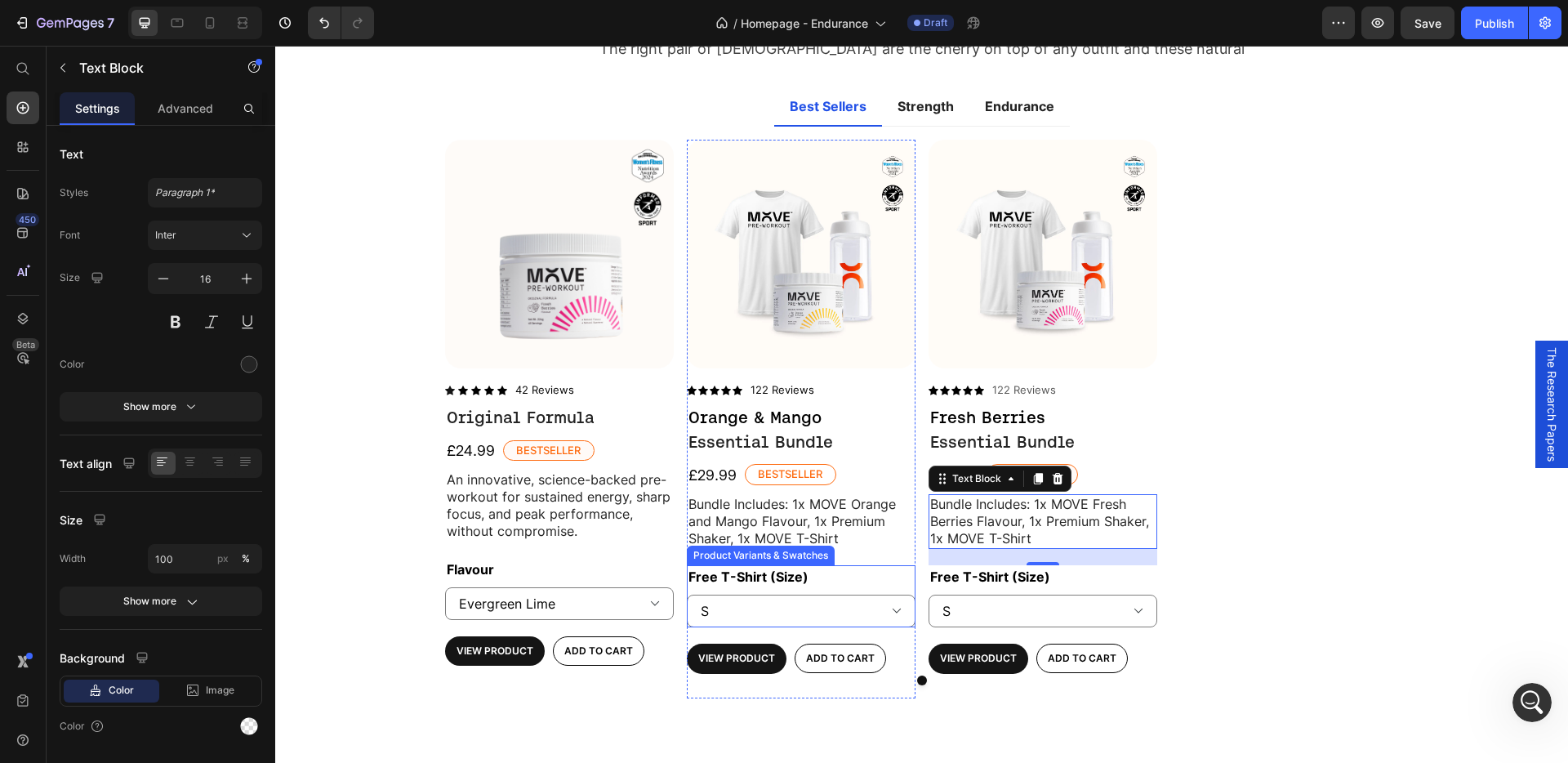 click on "Free T-Shirt (Size) XS S M L XL 2XL" at bounding box center [801, 596] 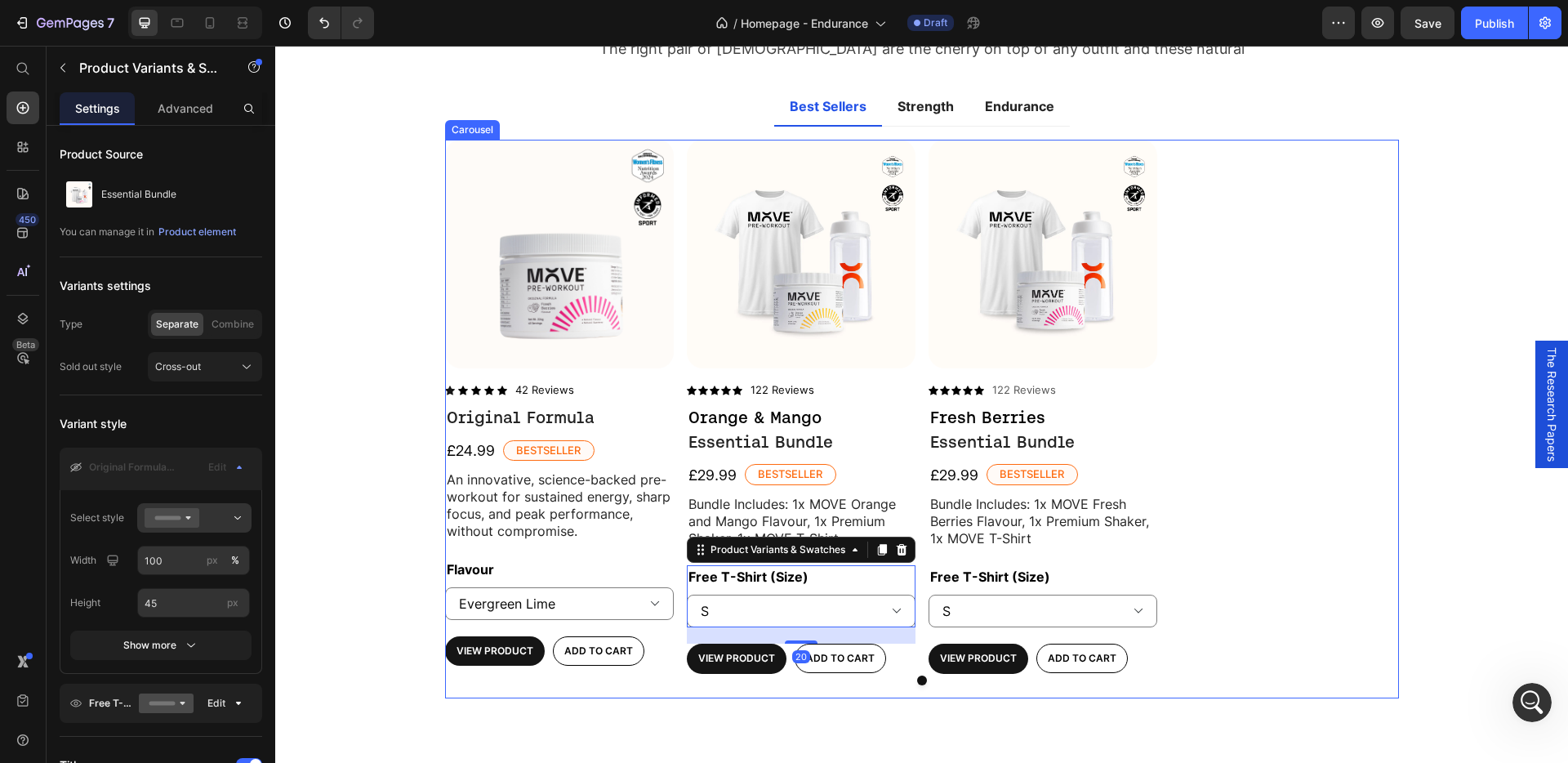 click on "Product Images Icon Icon Icon Icon Icon Icon List 42 Reviews Text Block Row Original Formula Product Title £24.99 Product Price Bestseller Text Block Row An innovative, science-backed pre-workout for sustained energy, sharp focus, and peak performance, without compromise. Text Block Flavour Evergreen Lime Fresh Berries Orange & Mango Product Variants & Swatches View Product Product View More Add to cart Add to Cart Row Product" at bounding box center [559, 419] 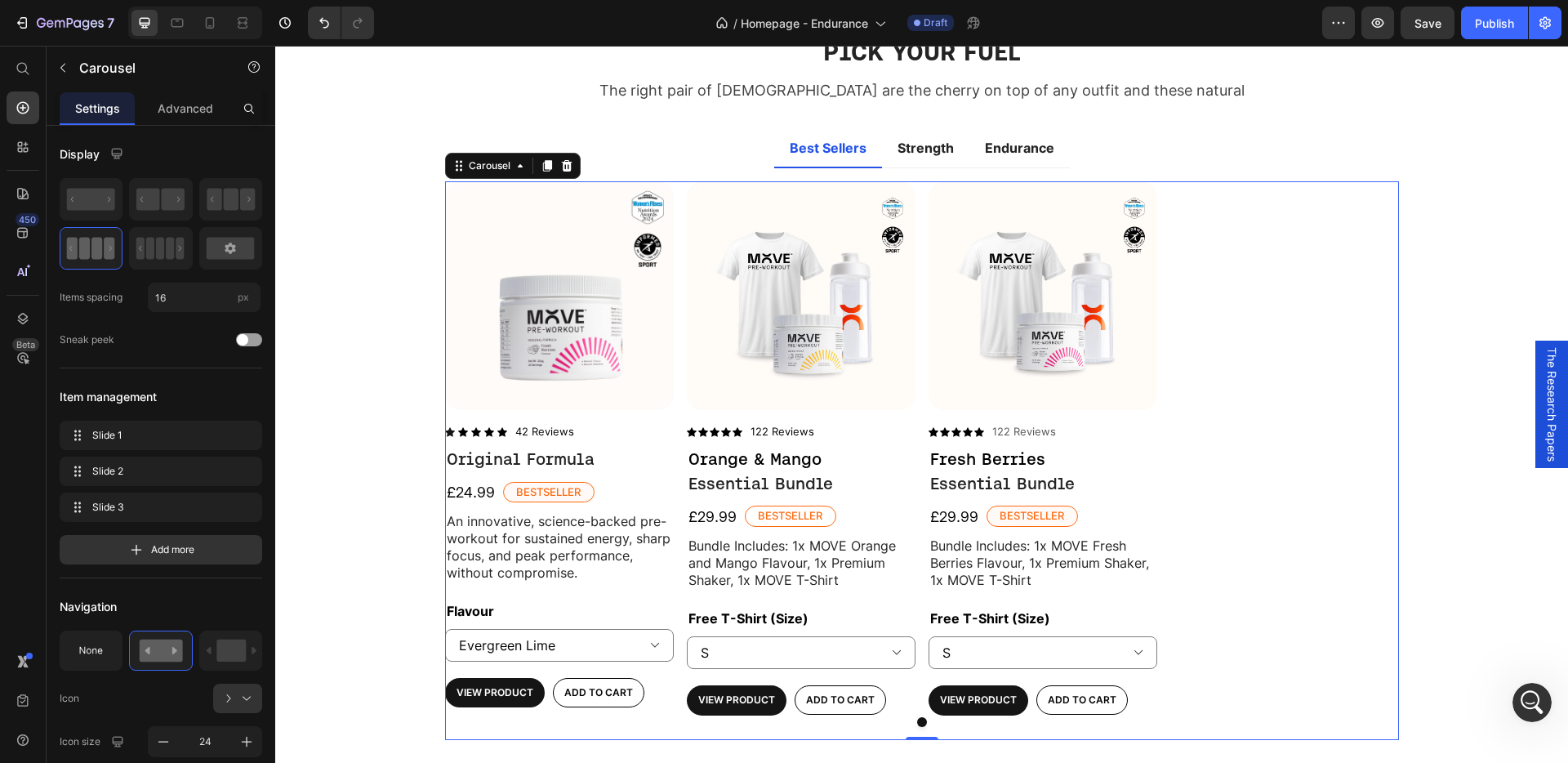 scroll, scrollTop: 1677, scrollLeft: 0, axis: vertical 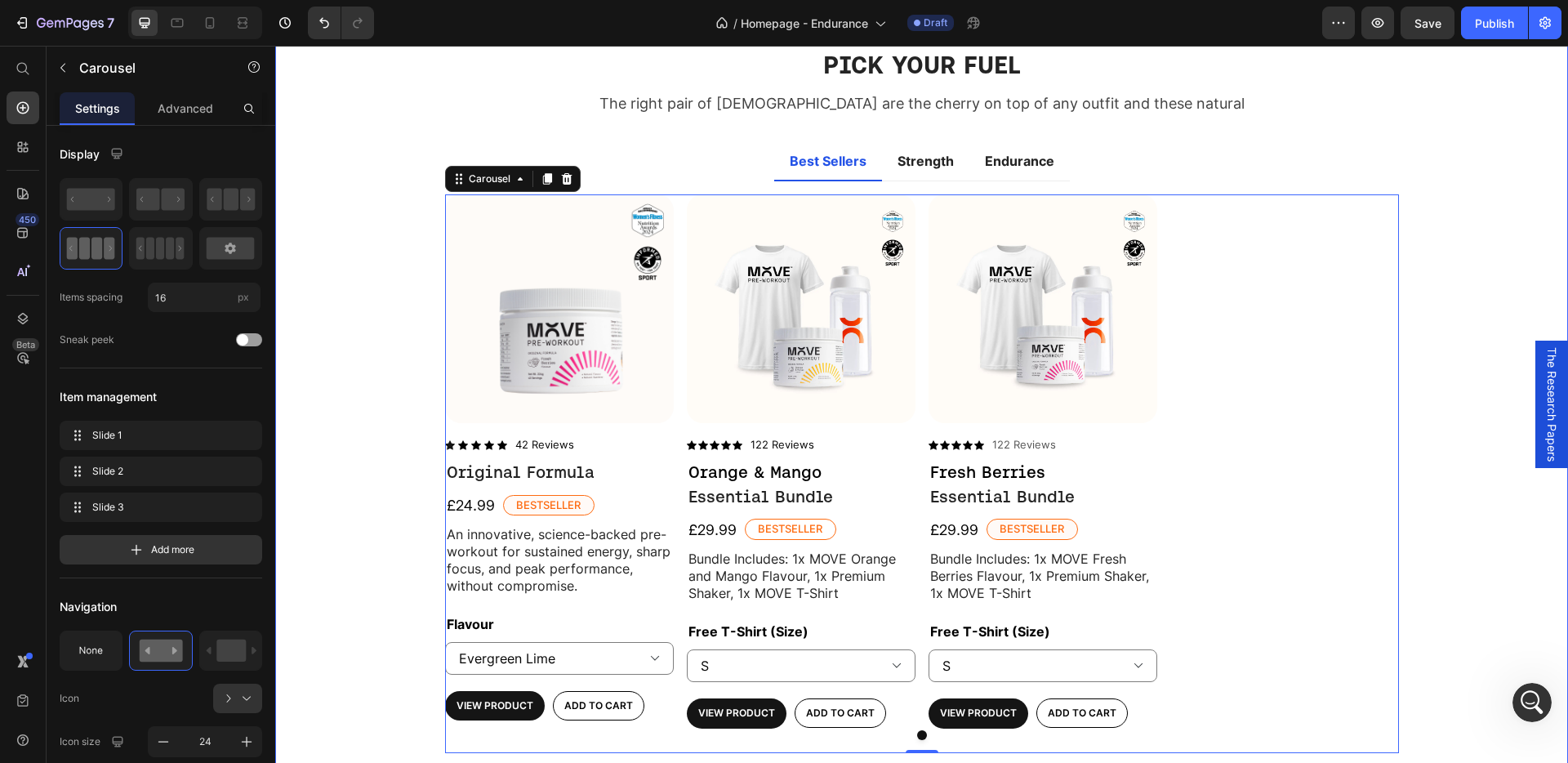 click on "PICK YOUR FUEL Heading The right pair of sunnies are the cherry on top of any outfit and these natural Text block Row Best Sellers Strength Endurance
Product Images Icon Icon Icon Icon Icon Icon List 42 Reviews Text Block Row Original Formula Product Title £24.99 Product Price Bestseller Text Block Row An innovative, science-backed pre-workout for sustained energy, sharp focus, and peak performance, without compromise. Text Block Flavour Evergreen Lime Fresh Berries Orange & Mango Product Variants & Swatches View Product Product View More Add to cart Add to Cart Row Product Product Images Icon Icon Icon Icon Icon Icon List 122 Reviews Text Block Row Orange & Mango Text Block Essential Bundle Product Title Row £29.99 Product Price Bestseller Text Block Row Bundle Includes: 1x MOVE Orange and Mango Flavour, 1x Premium Shaker, 1x MOVE T-Shirt Text Block Free T-Shirt (Size) XS S M L XL 2XL Product Variants & Swatches View Product Product View More Add to cart Row" at bounding box center [921, 411] 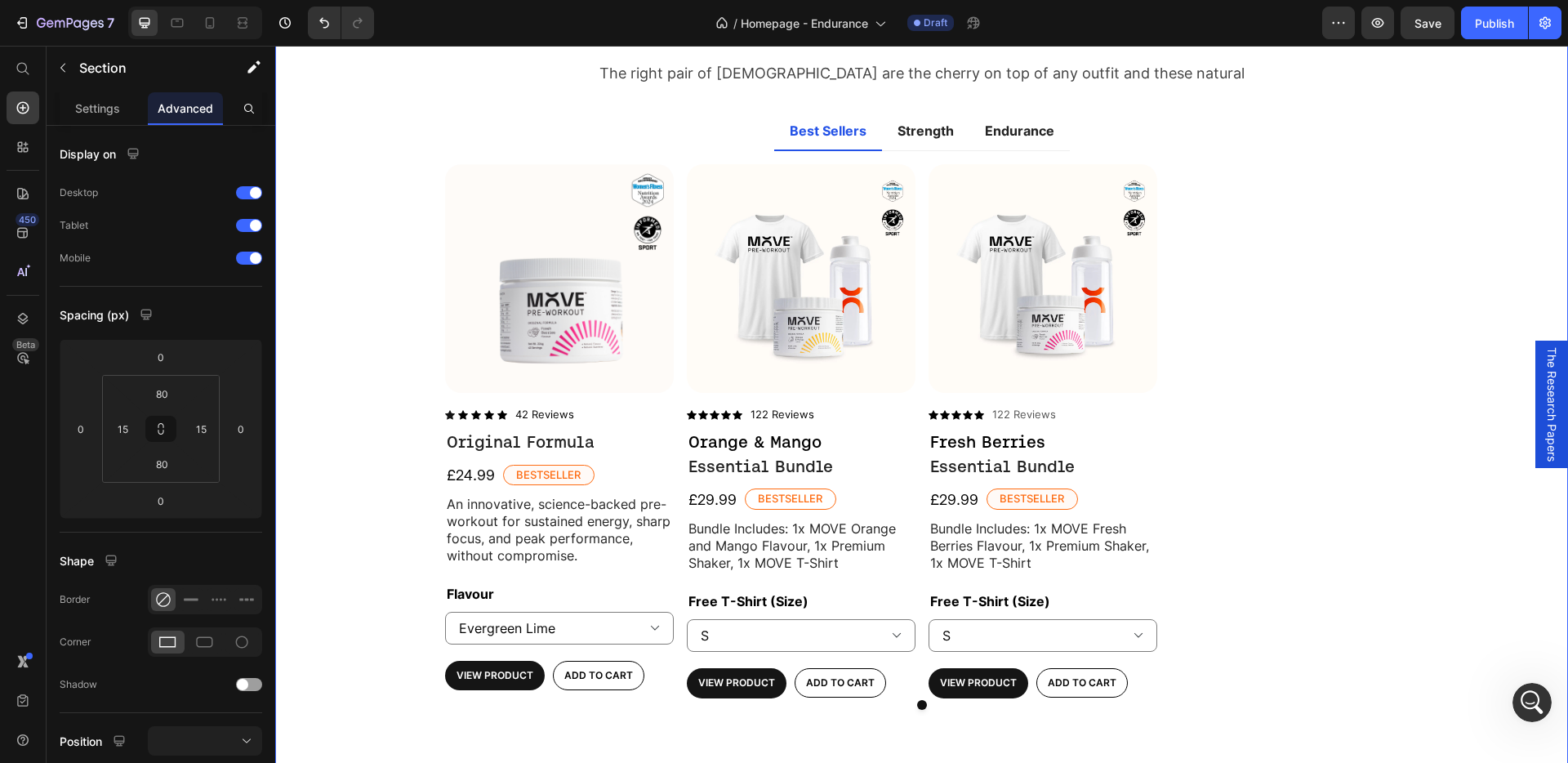 scroll, scrollTop: 1710, scrollLeft: 0, axis: vertical 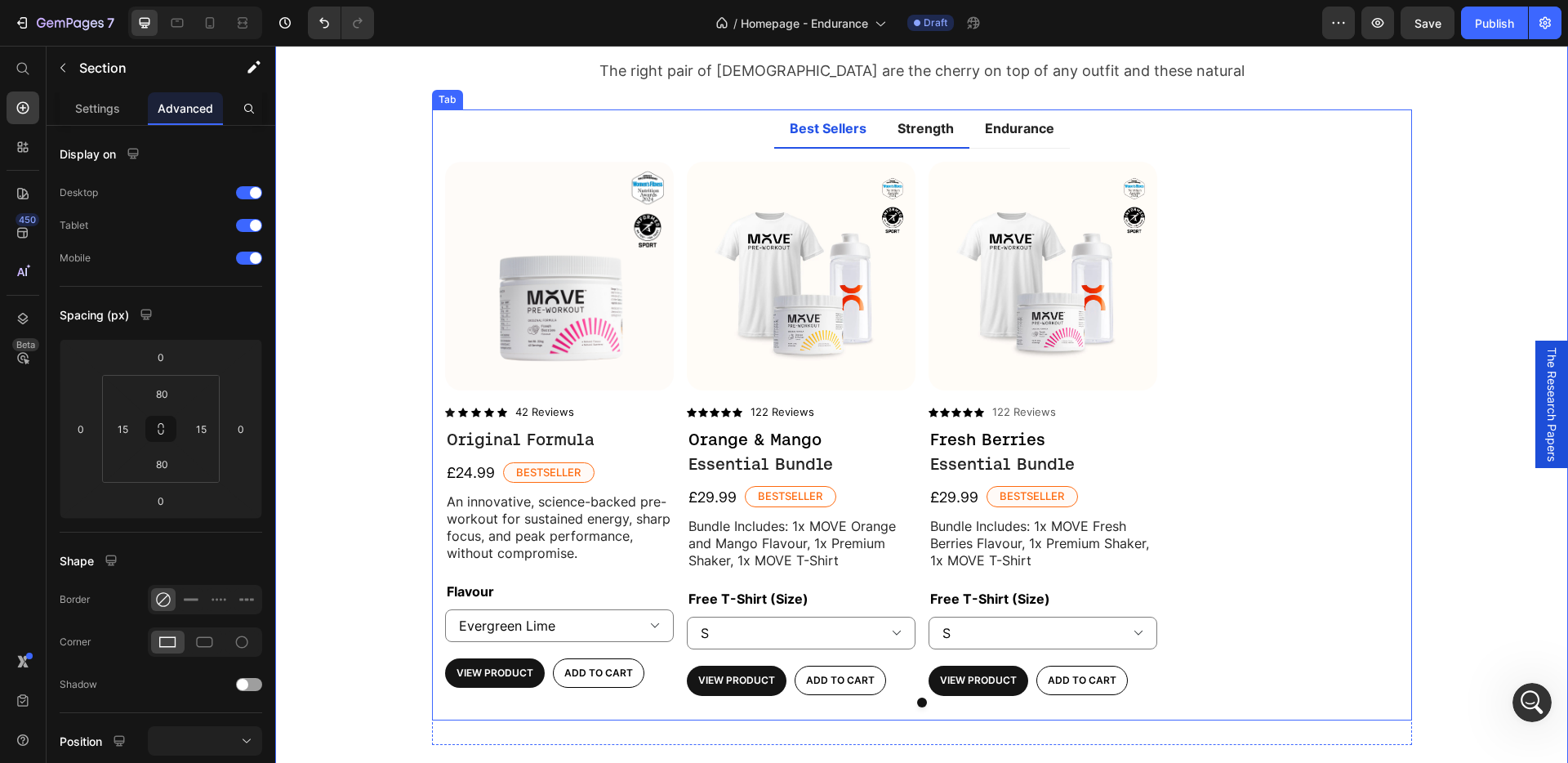 click on "Strength" at bounding box center [925, 128] 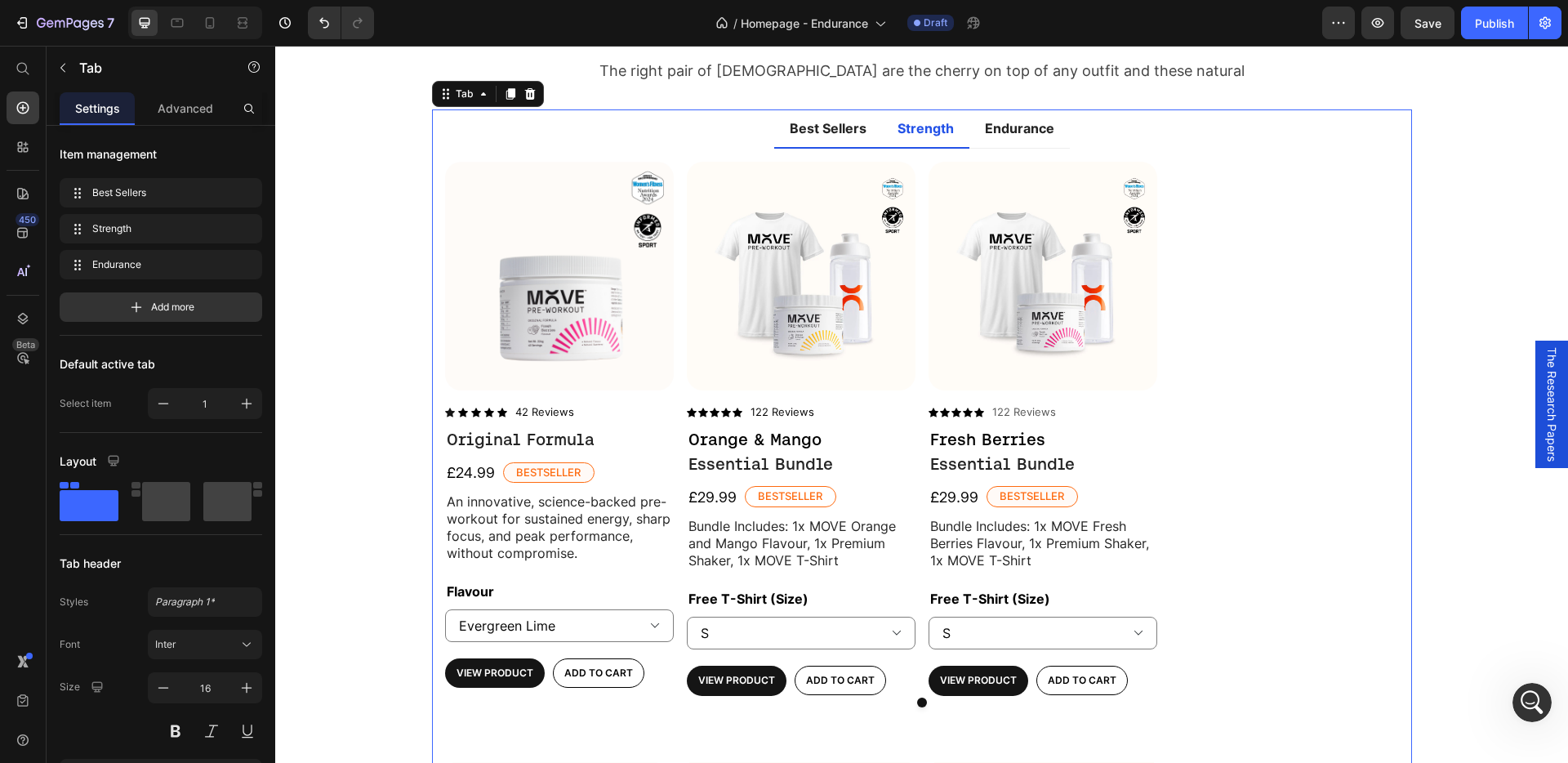 click on "Best Sellers" at bounding box center (828, 128) 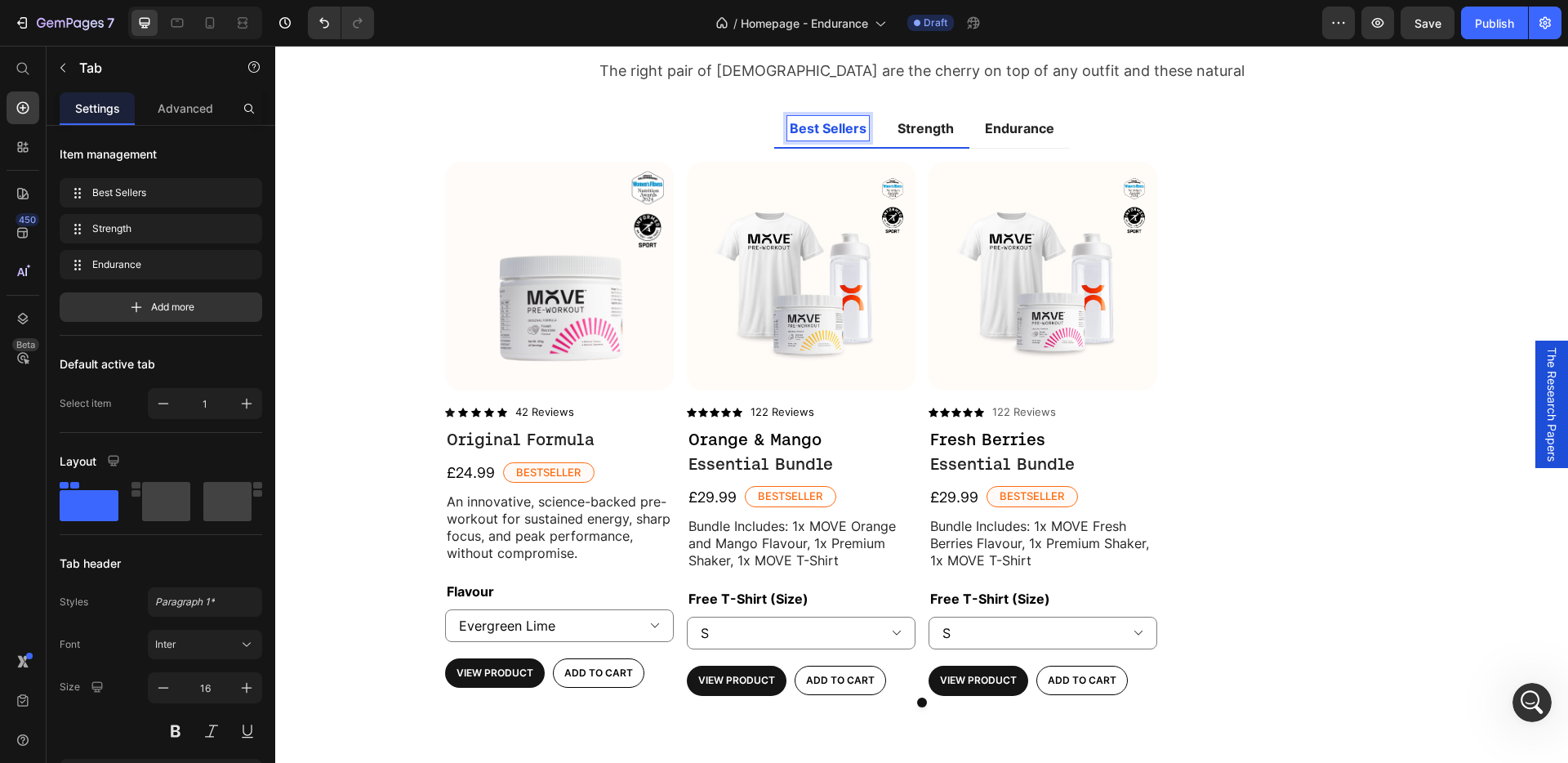 click on "Strength" at bounding box center [925, 128] 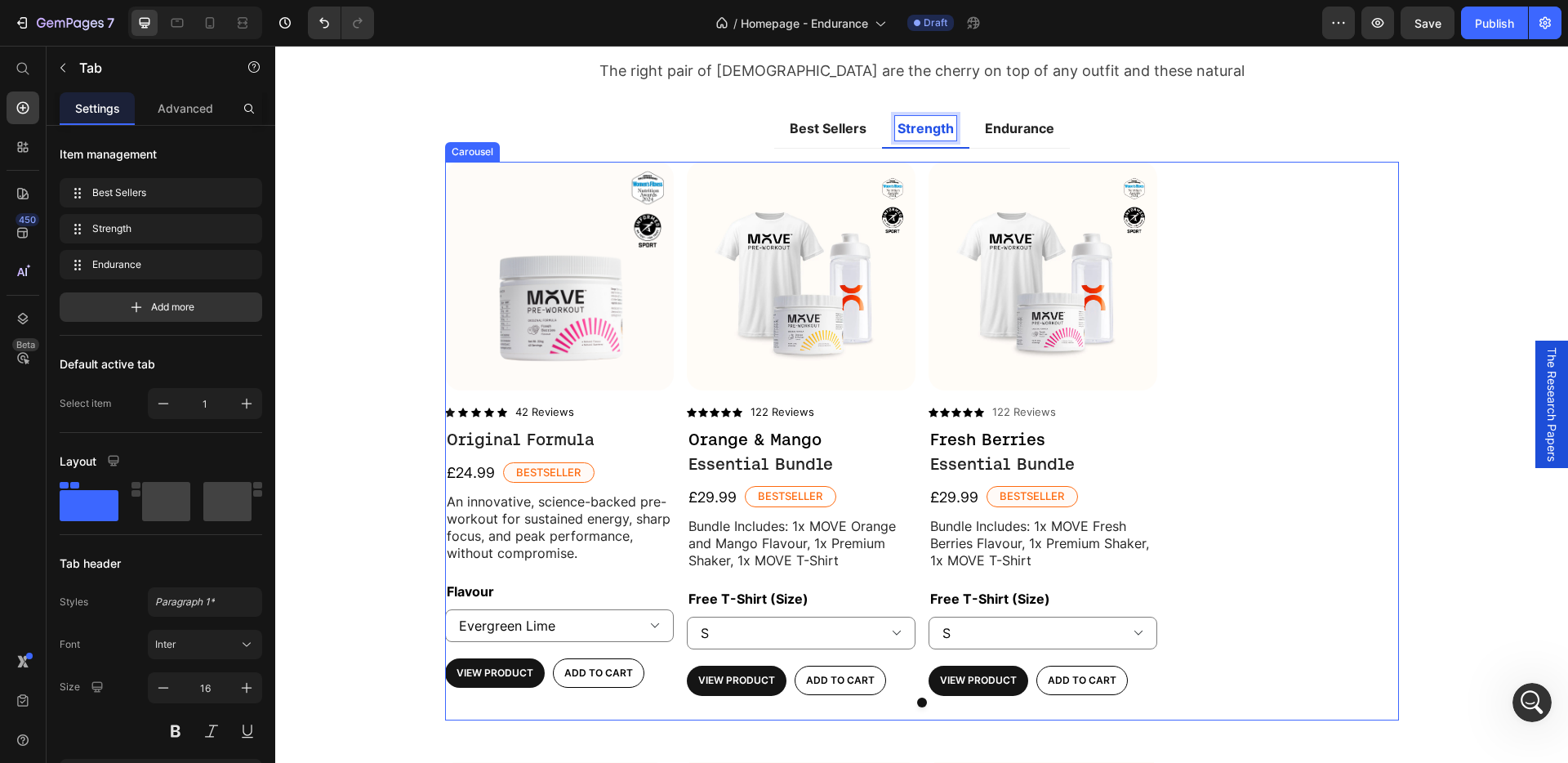 click on "Product Images Icon Icon Icon Icon Icon Icon List 42 Reviews Text Block Row Original Formula Product Title £24.99 Product Price Bestseller Text Block Row An innovative, science-backed pre-workout for sustained energy, sharp focus, and peak performance, without compromise. Text Block Flavour Evergreen Lime Fresh Berries Orange & Mango Product Variants & Swatches View Product Product View More Add to cart Add to Cart Row Product Product Images Icon Icon Icon Icon Icon Icon List 122 Reviews Text Block Row Orange & Mango Text Block Essential Bundle Product Title Row £29.99 Product Price Bestseller Text Block Row Bundle Includes: 1x MOVE Orange and Mango Flavour, 1x Premium Shaker, 1x MOVE T-Shirt Text Block Free T-Shirt (Size) XS S M L XL 2XL Product Variants & Swatches View Product Product View More Add to cart Add to Cart Row Product Product Images Icon Icon Icon Icon Icon Icon List 122 Reviews Text Block Row Fresh Berries Text Block Essential Bundle Product Title Row £29.99 Product Price Bestseller Row XS S" at bounding box center (922, 441) 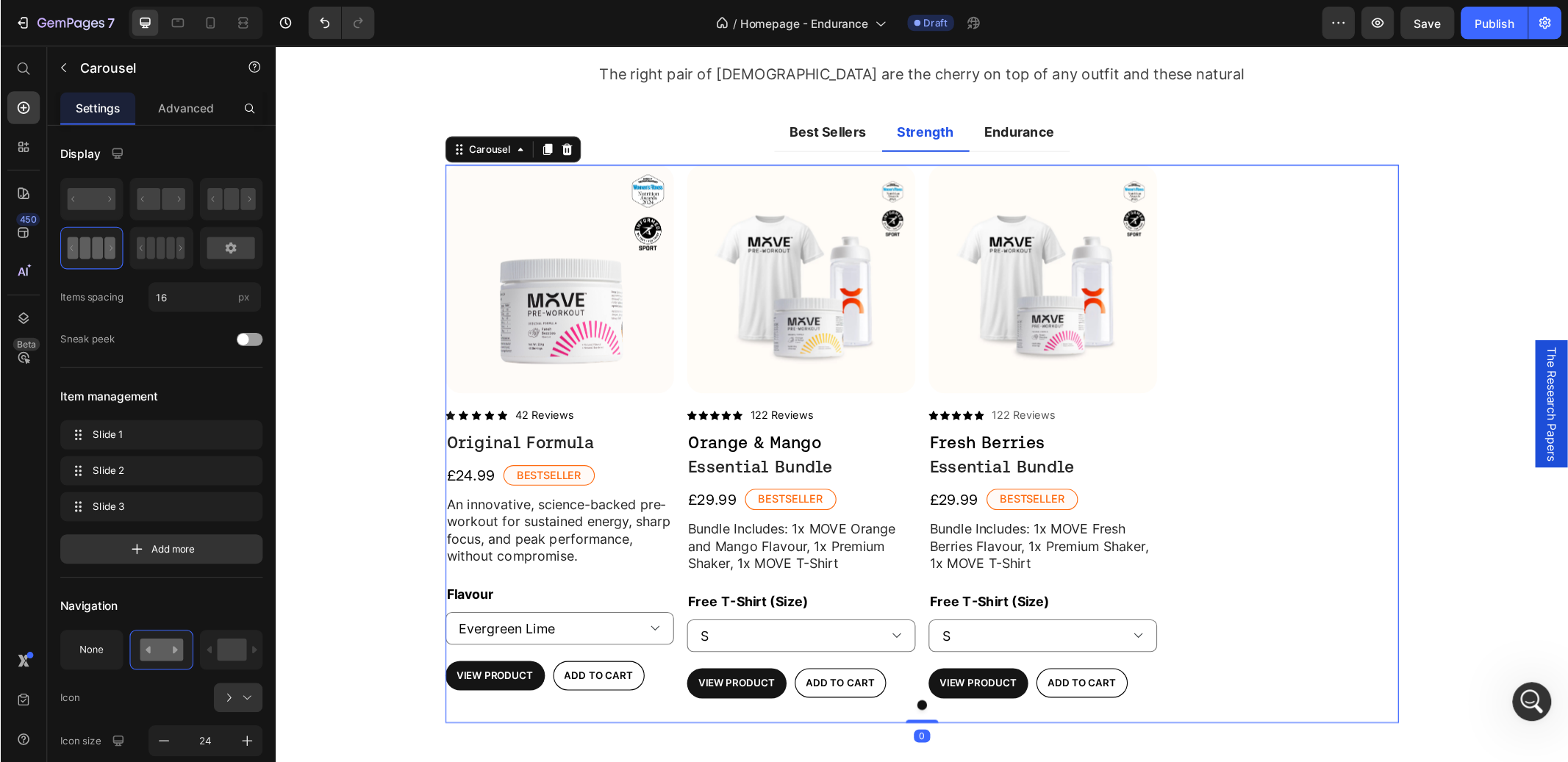 scroll, scrollTop: 1528, scrollLeft: 0, axis: vertical 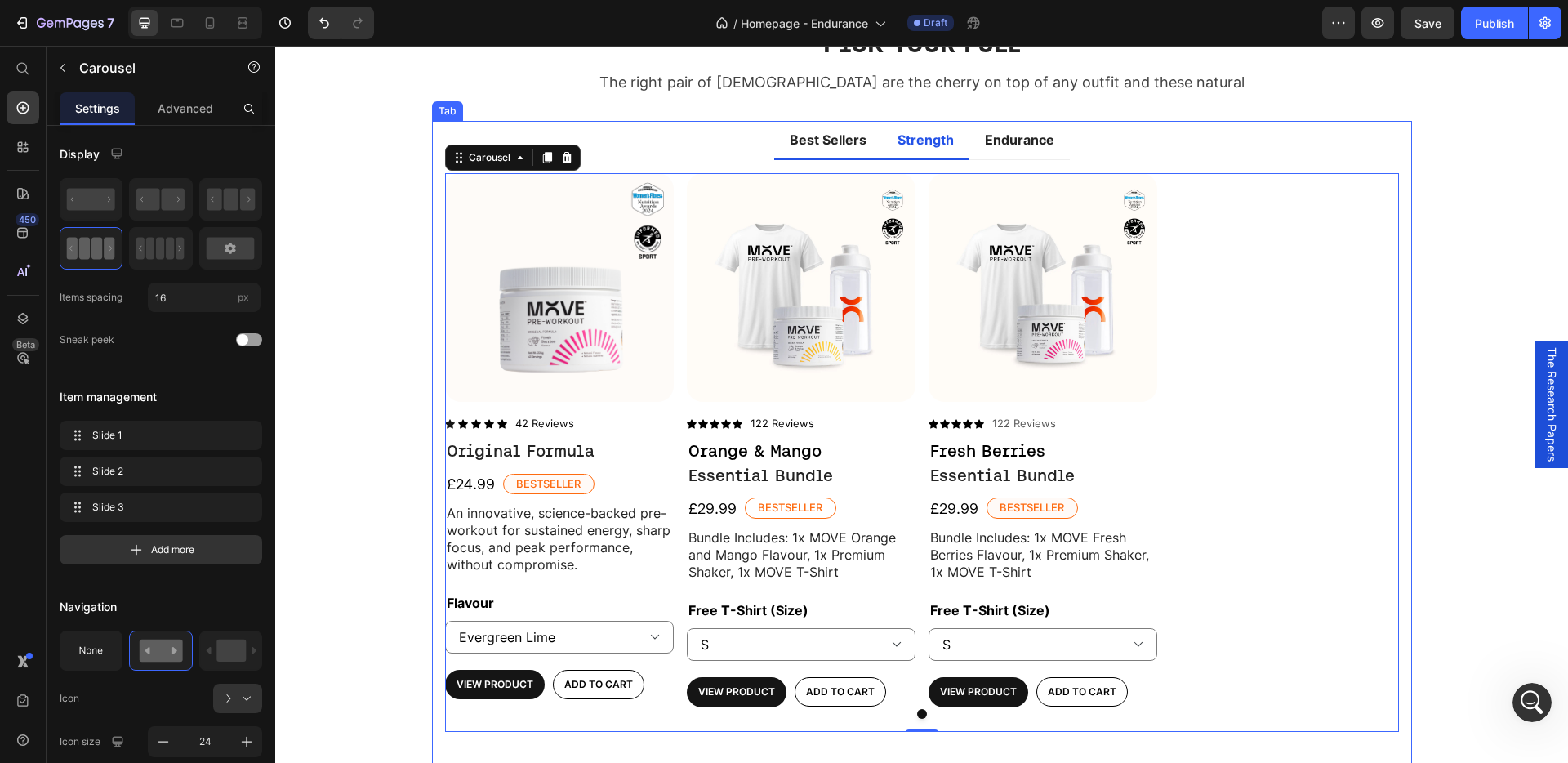 click on "Best Sellers" at bounding box center [828, 140] 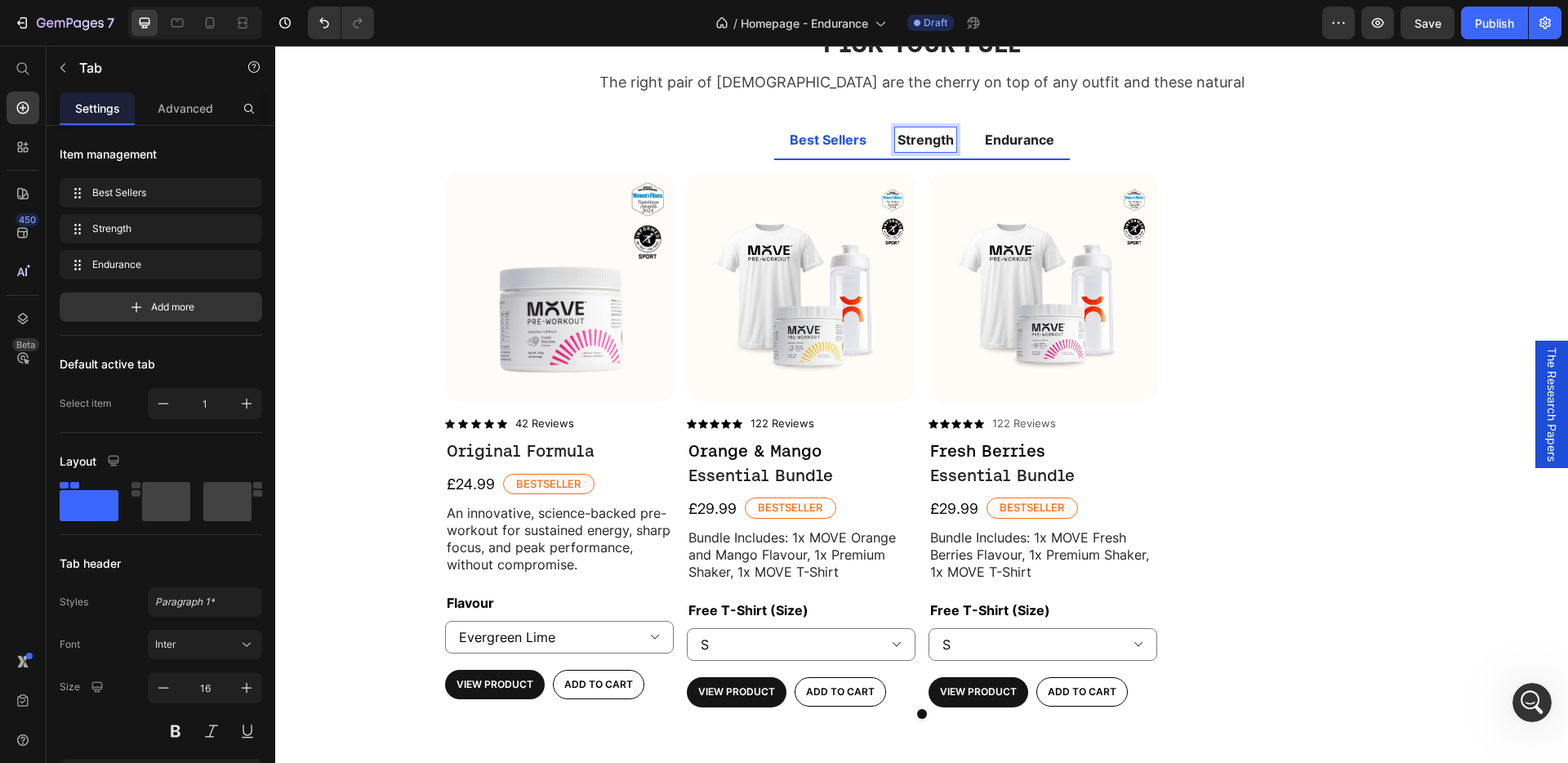 click on "Endurance" at bounding box center [1019, 140] 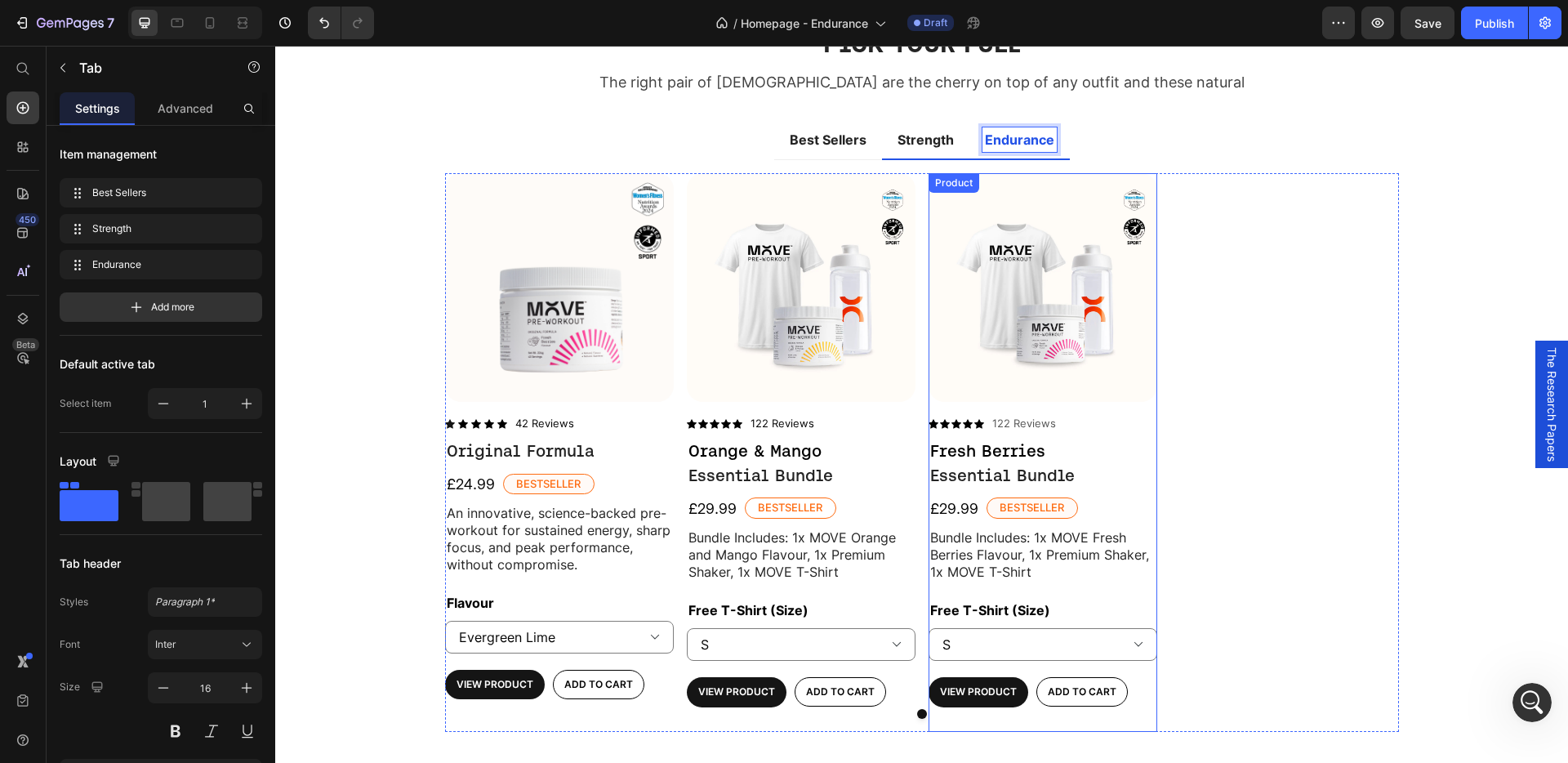 click on "Product Images Icon Icon Icon Icon Icon Icon List 122 Reviews Text Block Row" at bounding box center [1043, 306] 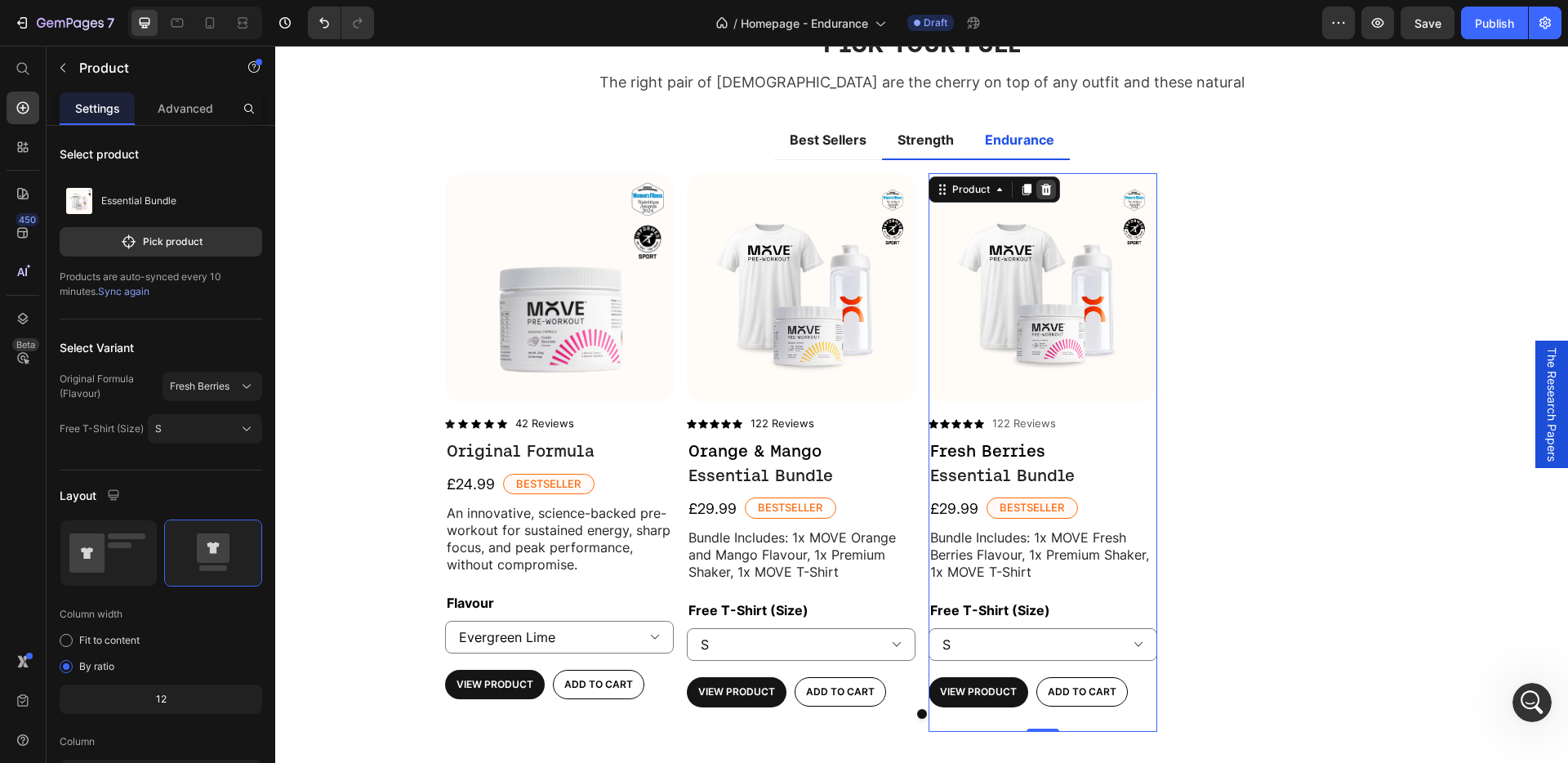 click 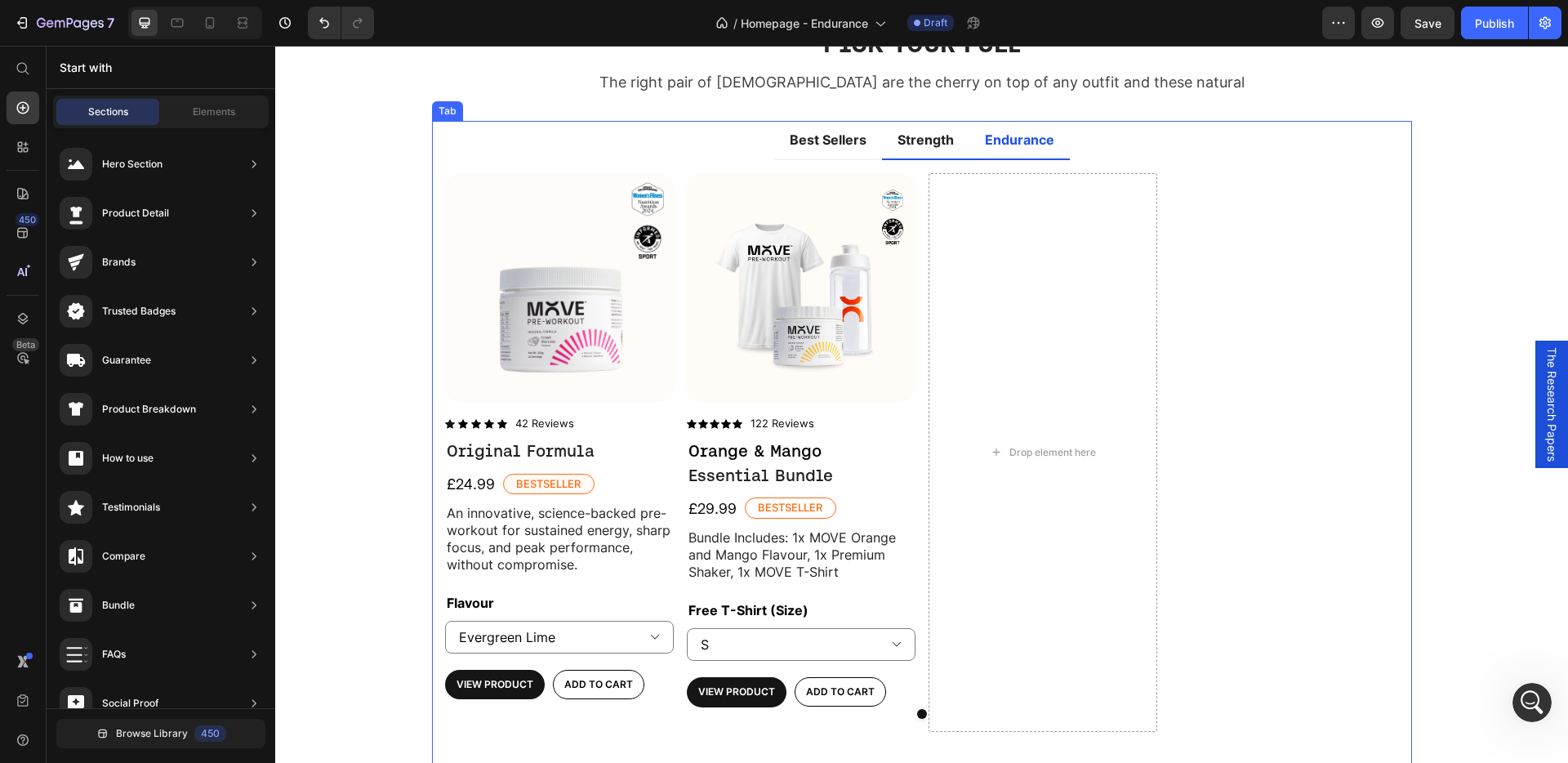 click on "Strength" at bounding box center (925, 140) 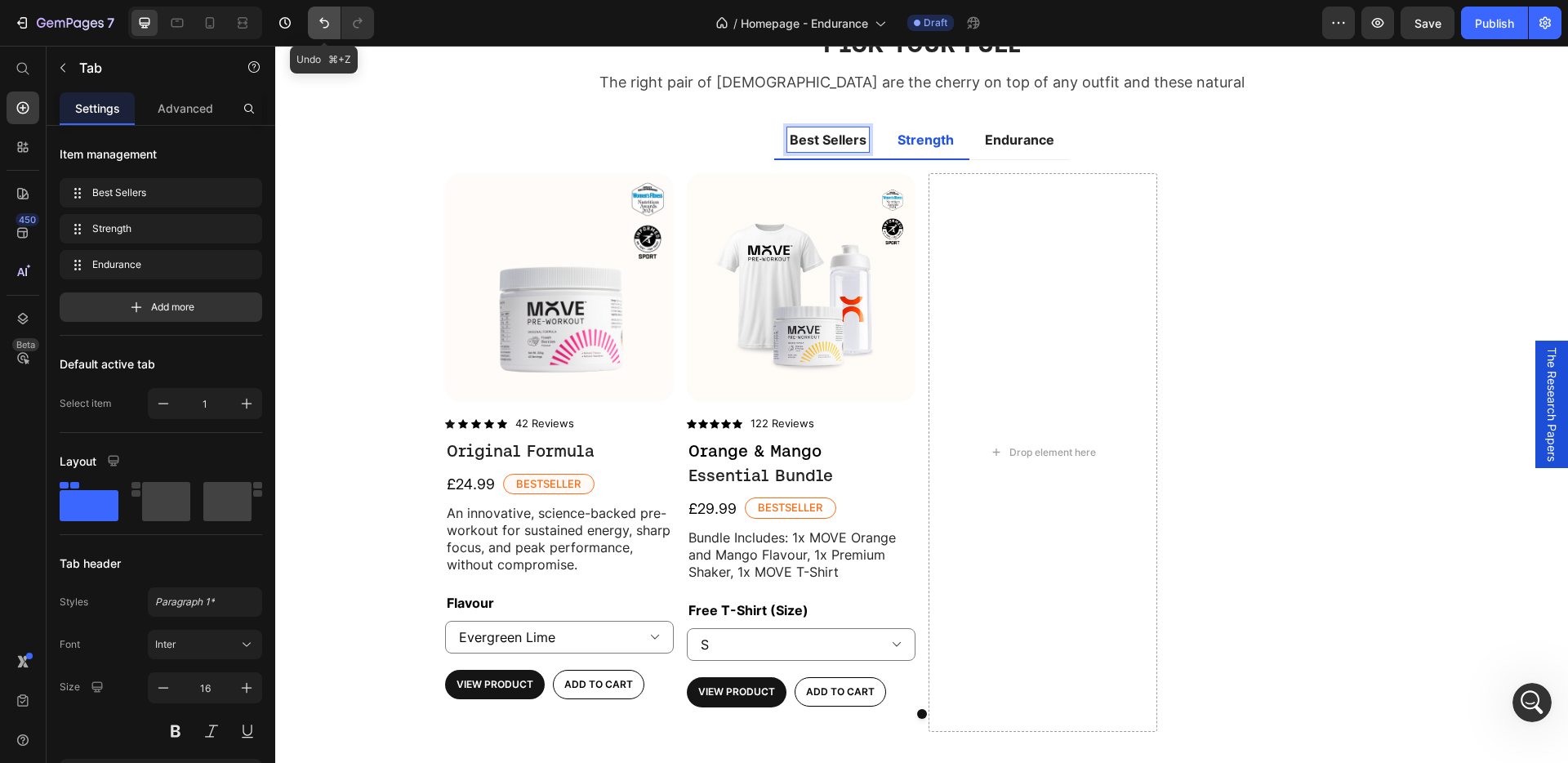 click 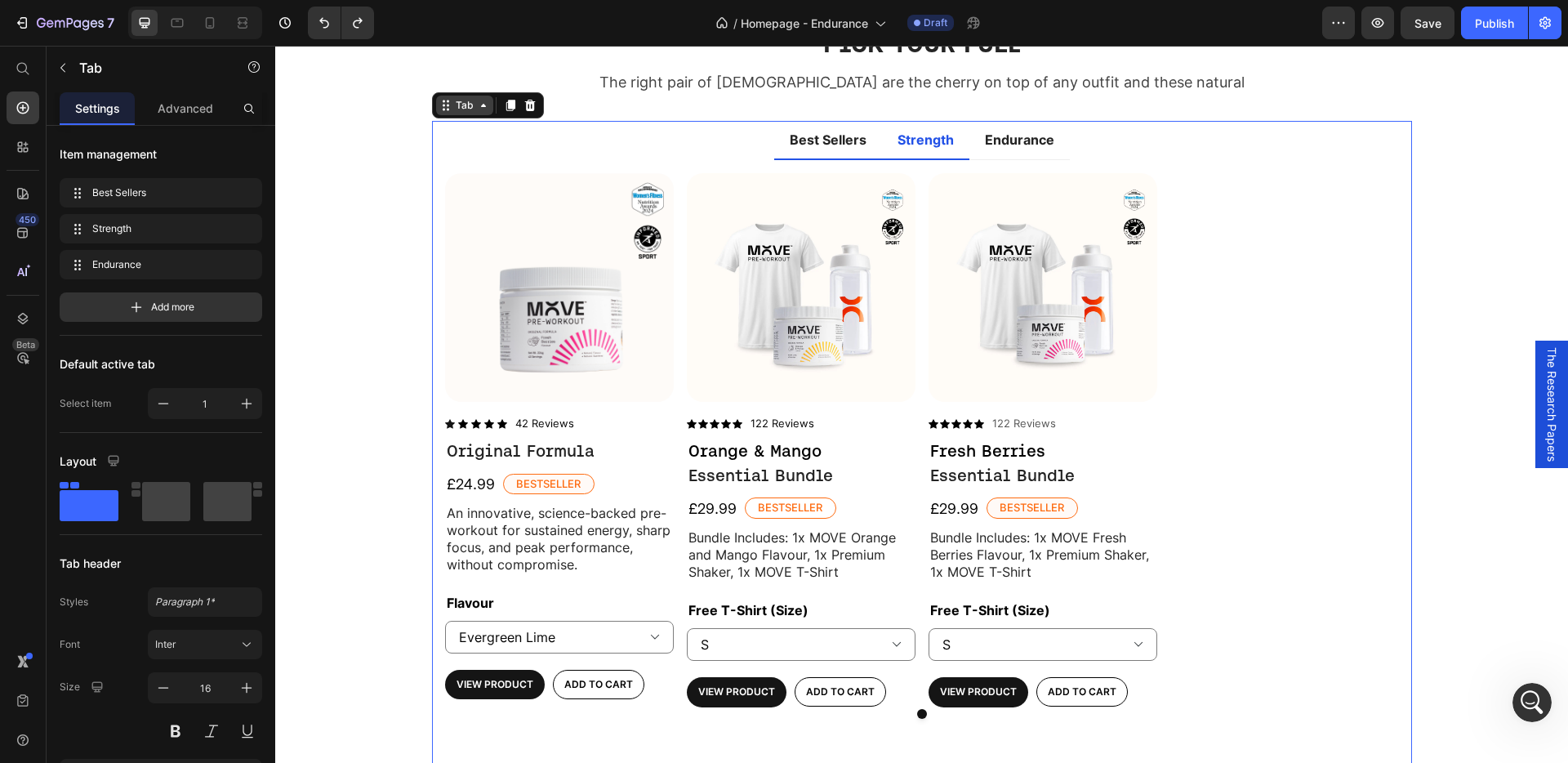 click on "Tab" at bounding box center (465, 105) 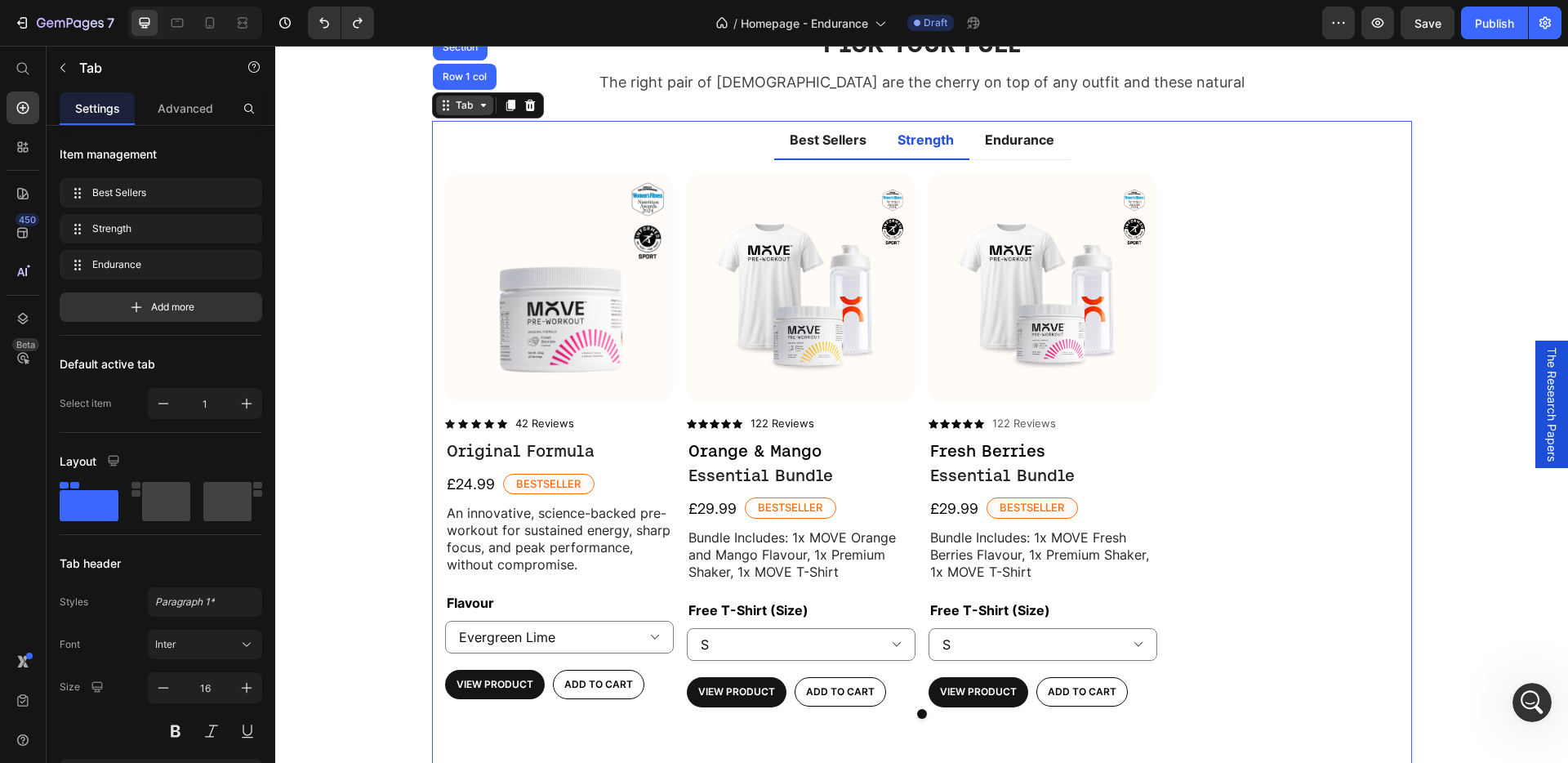 click on "Tab" at bounding box center [465, 105] 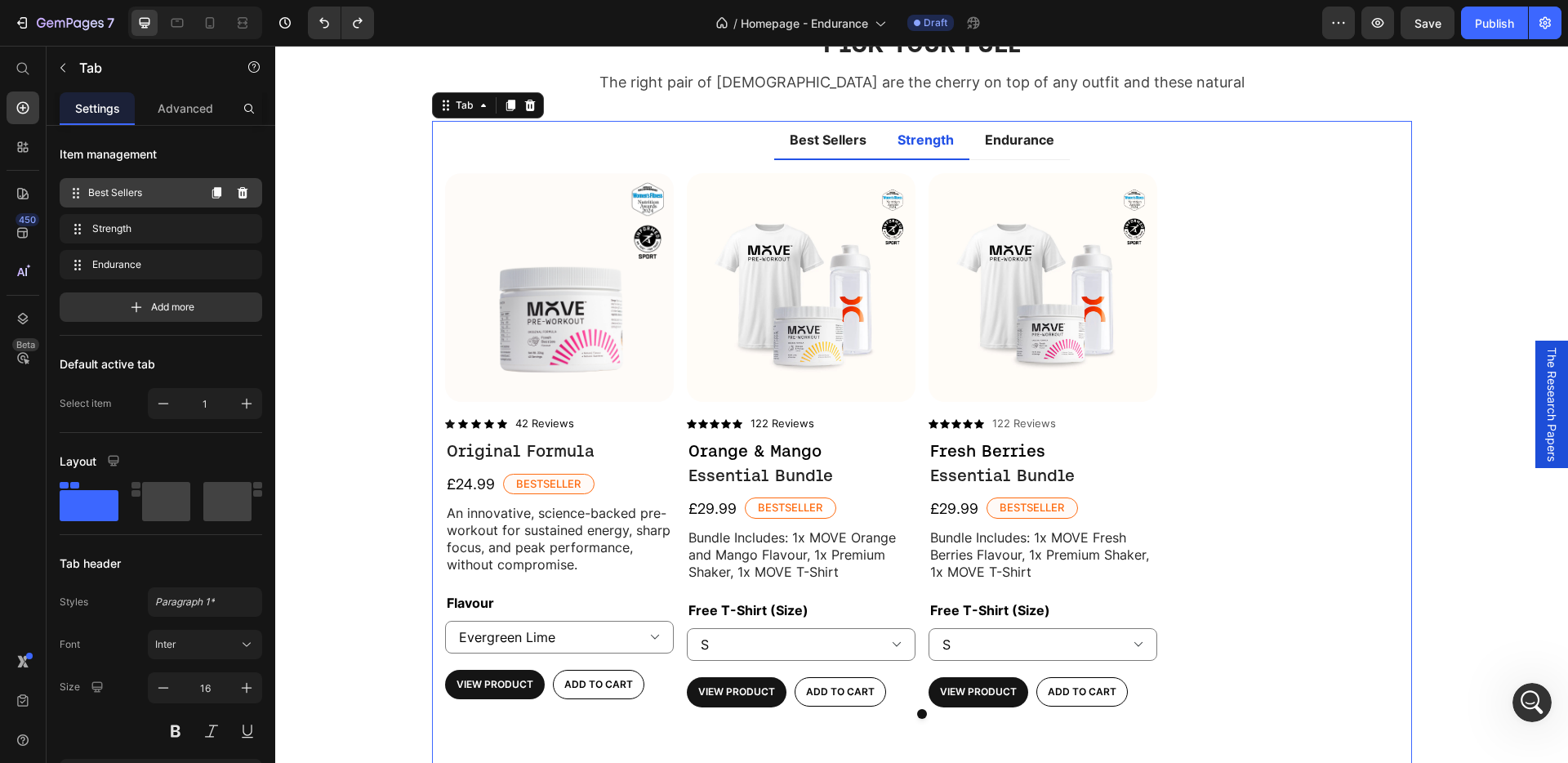 click on "Best Sellers" at bounding box center (142, 193) 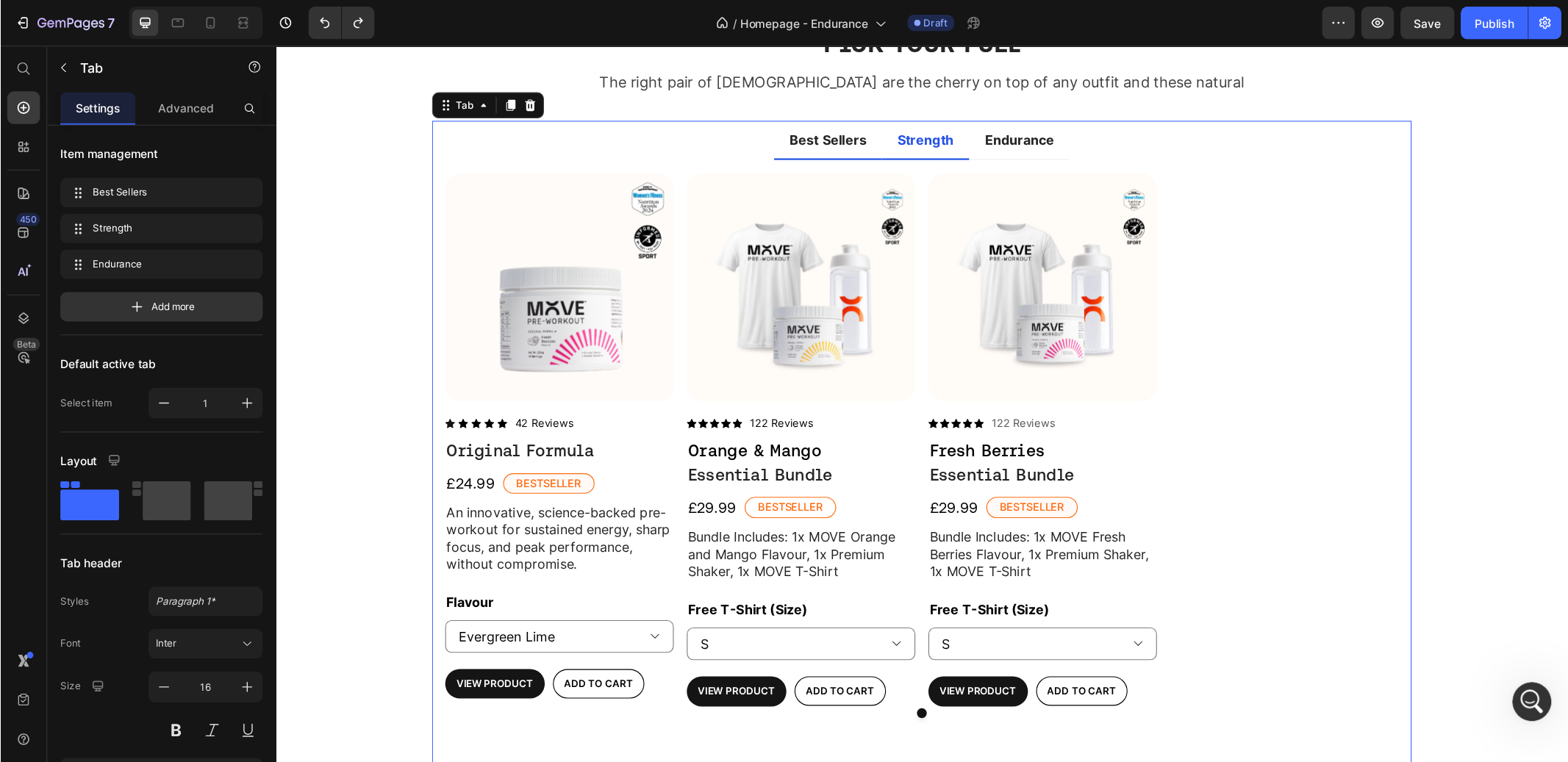 scroll, scrollTop: 1527, scrollLeft: 0, axis: vertical 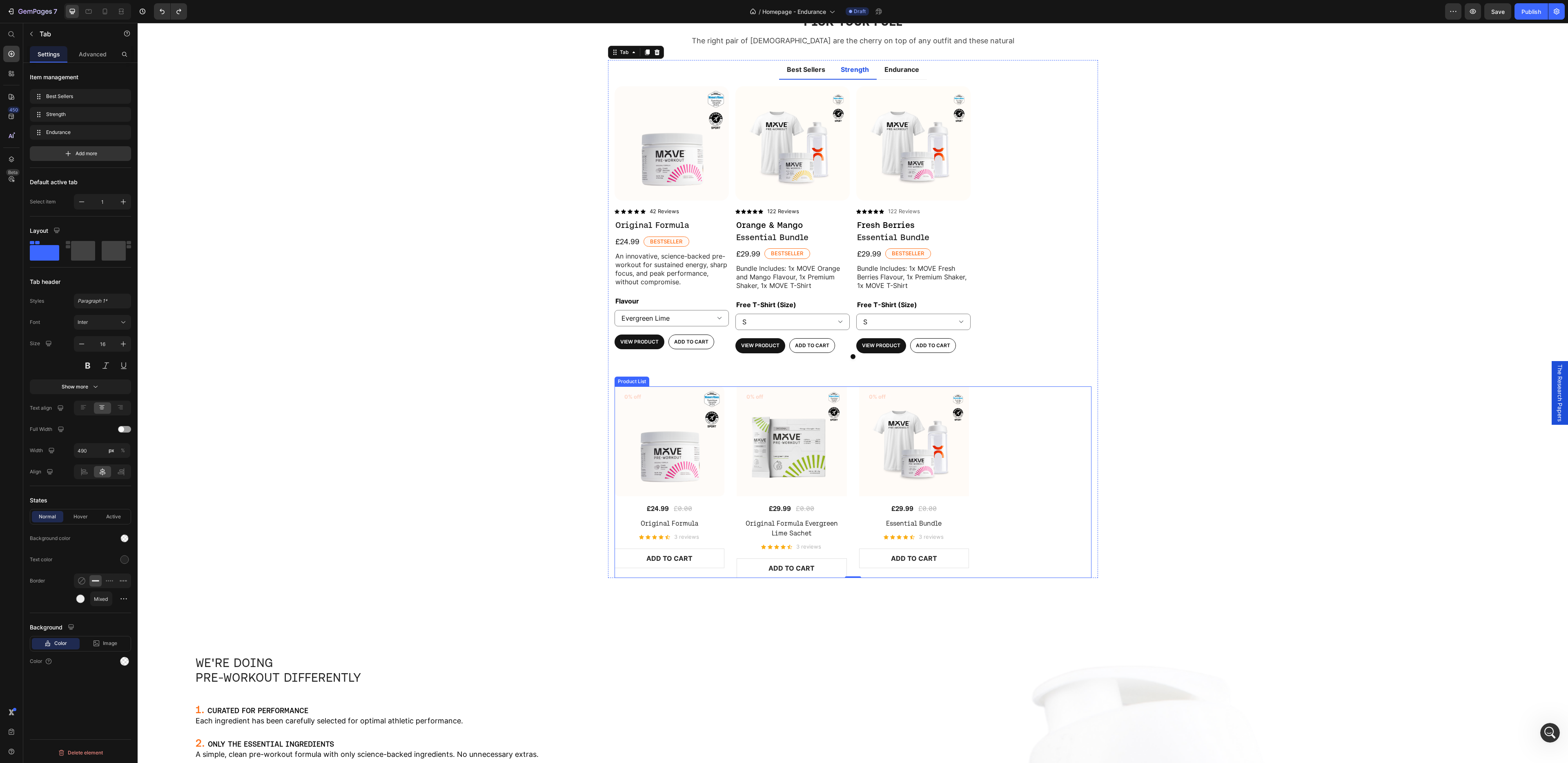 click on "0% off Product Badge (P) Images £24.99 (P) Price £0.00 (P) Price Row Original Formula (P) Title                Icon                Icon                Icon                Icon
Icon Icon List Hoz 3 reviews Text block Row ADD TO CART (P) Cart Button Row 0% off Product Badge (P) Images £29.99 (P) Price £0.00 (P) Price Row Original Formula Evergreen Lime Sachet (P) Title                Icon                Icon                Icon                Icon
Icon Icon List Hoz 3 reviews Text block Row ADD TO CART (P) Cart Button Row 0% off Product Badge (P) Images £29.99 (P) Price £0.00 (P) Price Row Essential Bundle (P) Title                Icon                Icon                Icon                Icon
Icon Icon List Hoz 3 reviews Text block Row ADD TO CART (P) Cart Button Row" at bounding box center (853, 482) 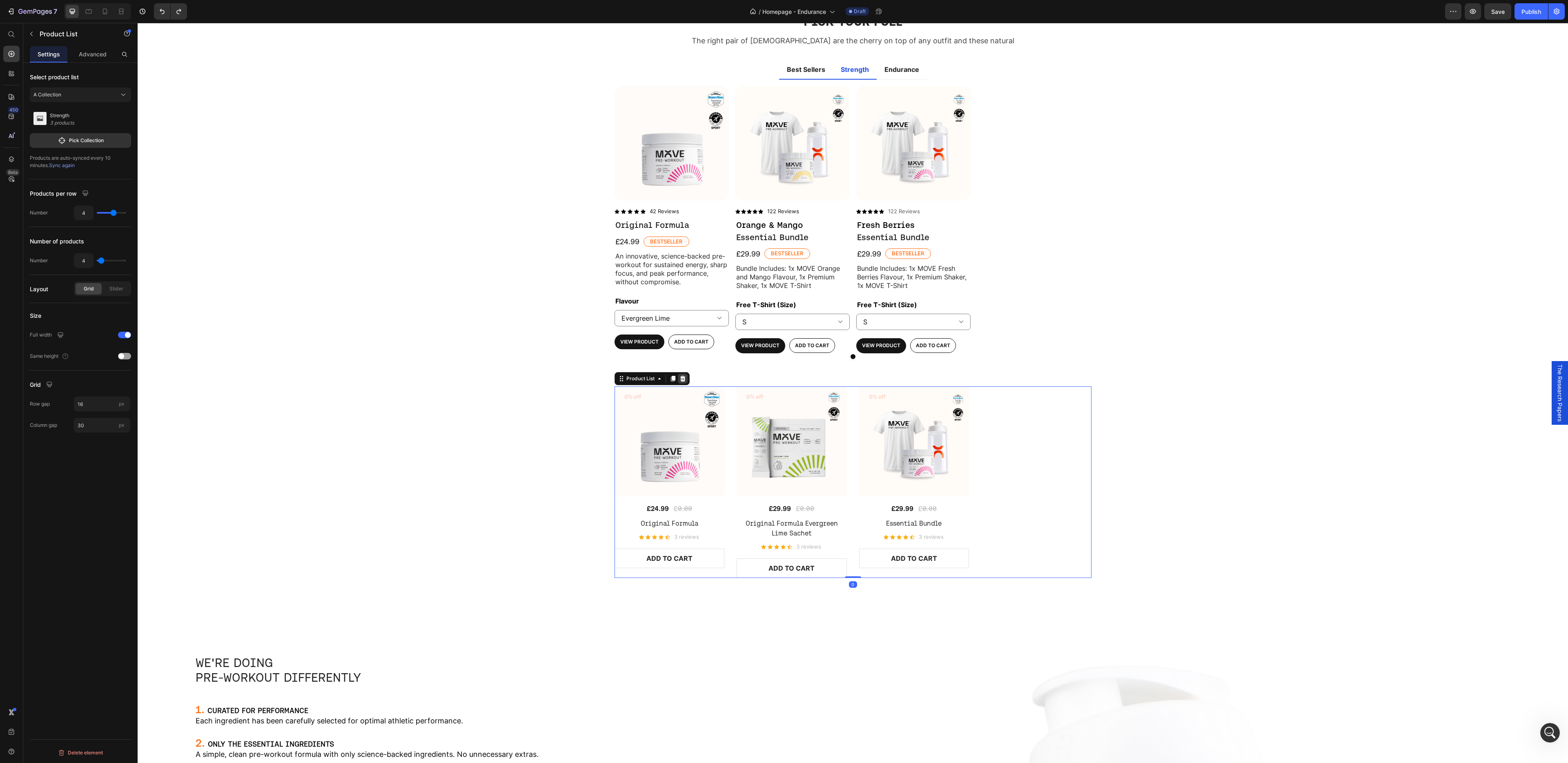 click 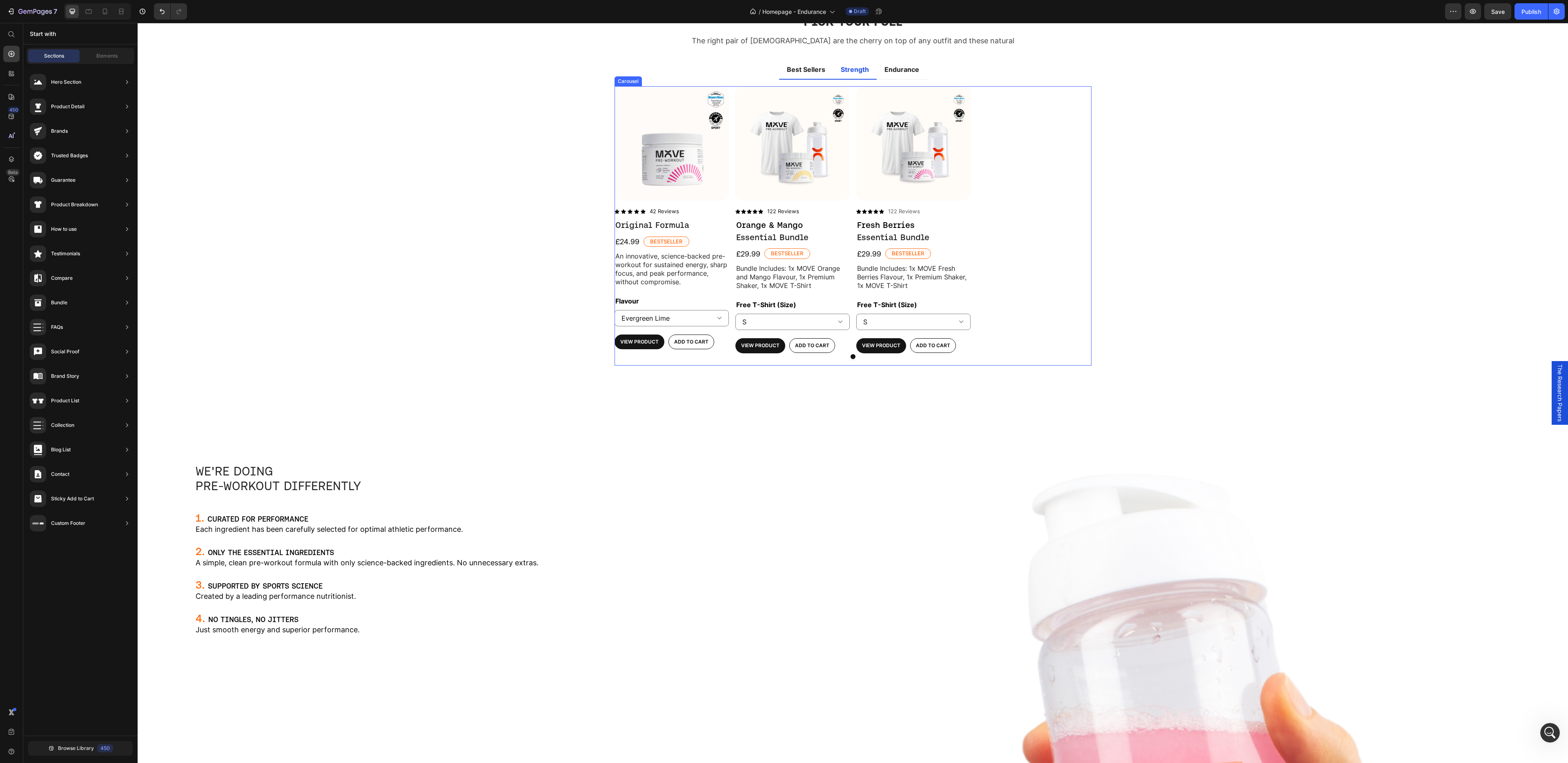 click on "Product Images Icon Icon Icon Icon Icon Icon List 42 Reviews Text Block Row Original Formula Product Title £24.99 Product Price Bestseller Text Block Row An innovative, science-backed pre-workout for sustained energy, sharp focus, and peak performance, without compromise. Text Block Flavour Evergreen Lime Fresh Berries Orange & Mango Product Variants & Swatches View Product Product View More Add to cart Add to Cart Row Product" at bounding box center [672, 226] 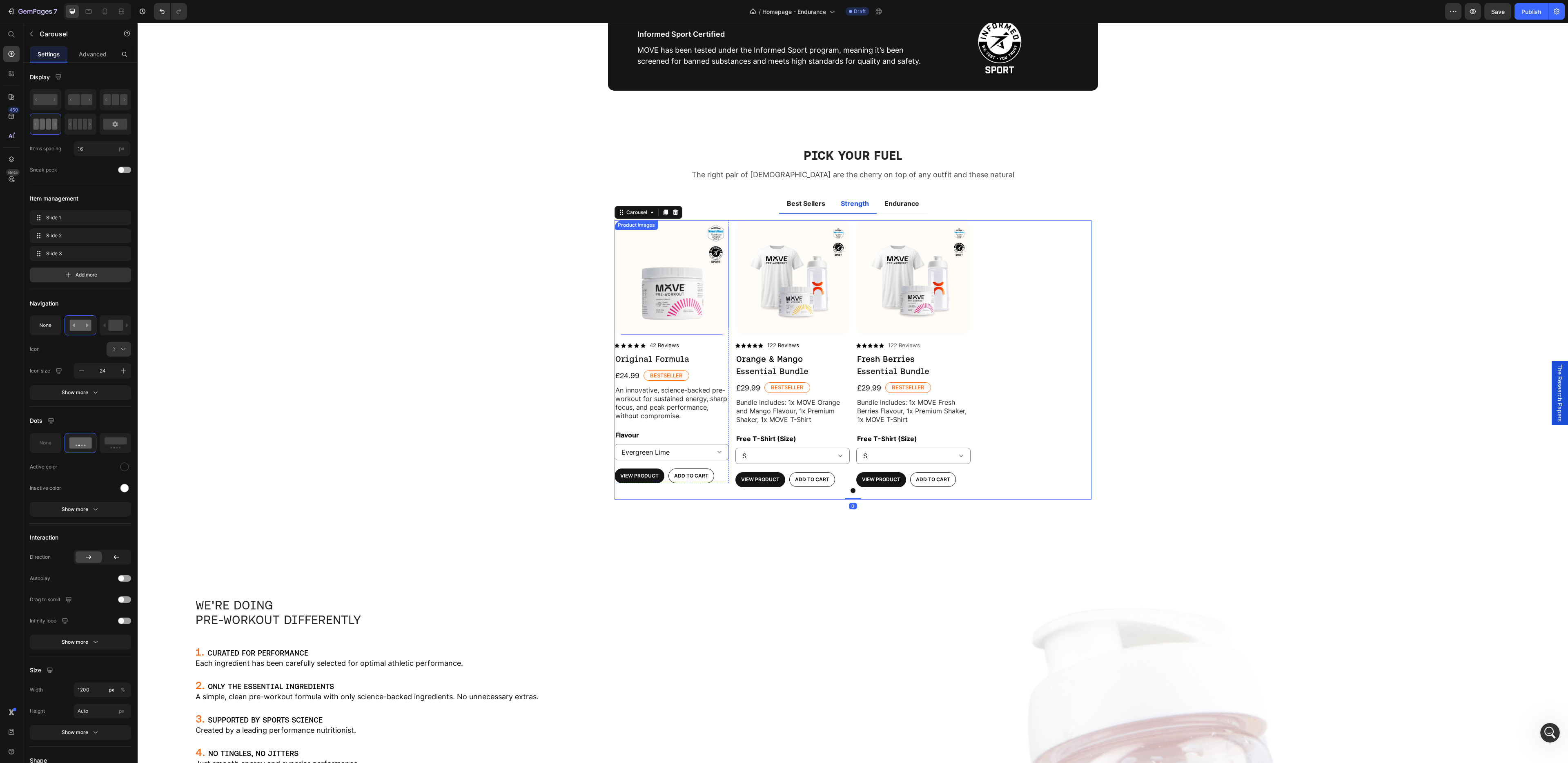 scroll, scrollTop: 689, scrollLeft: 0, axis: vertical 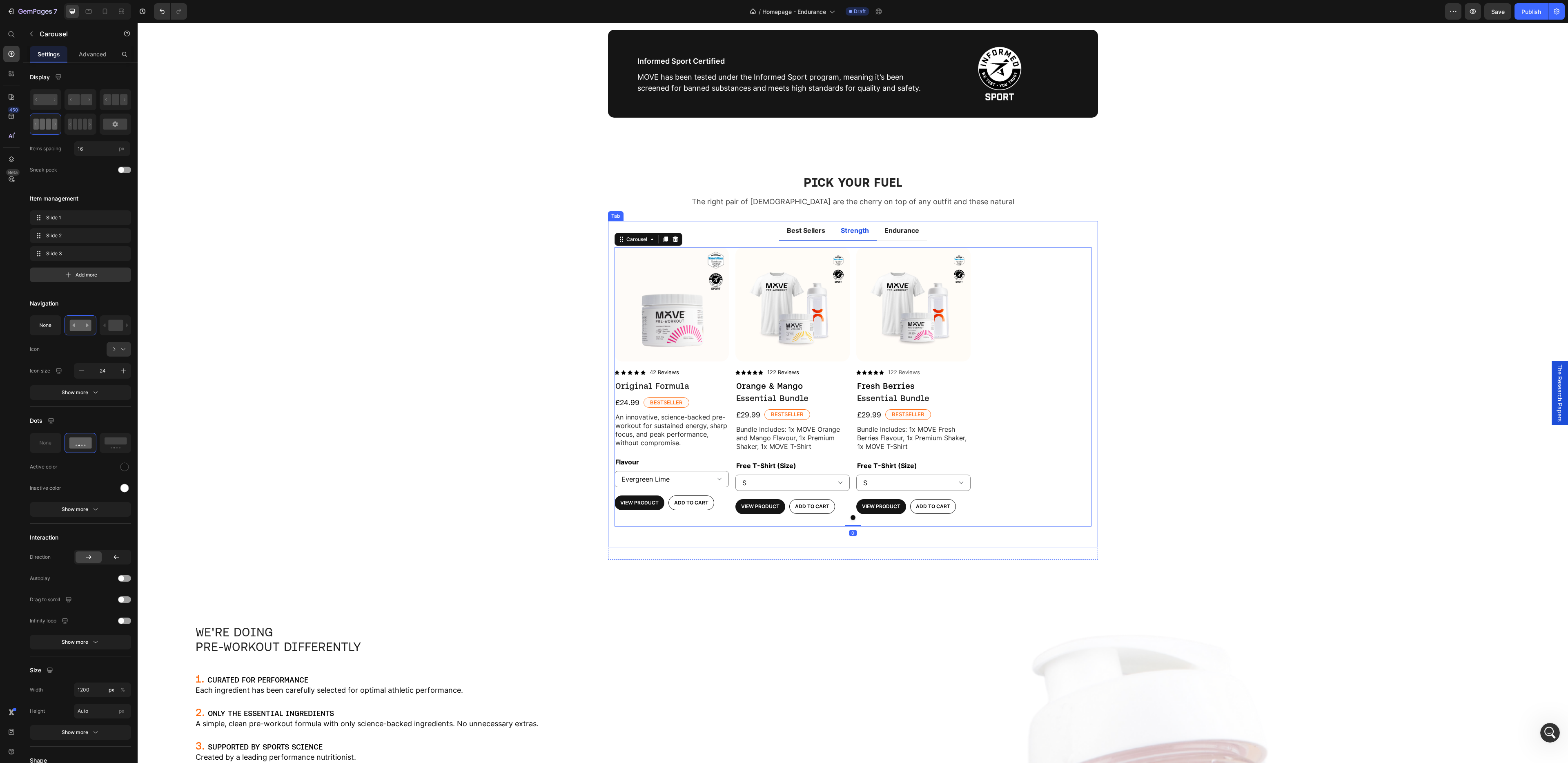 click on "Best Sellers" at bounding box center [806, 230] 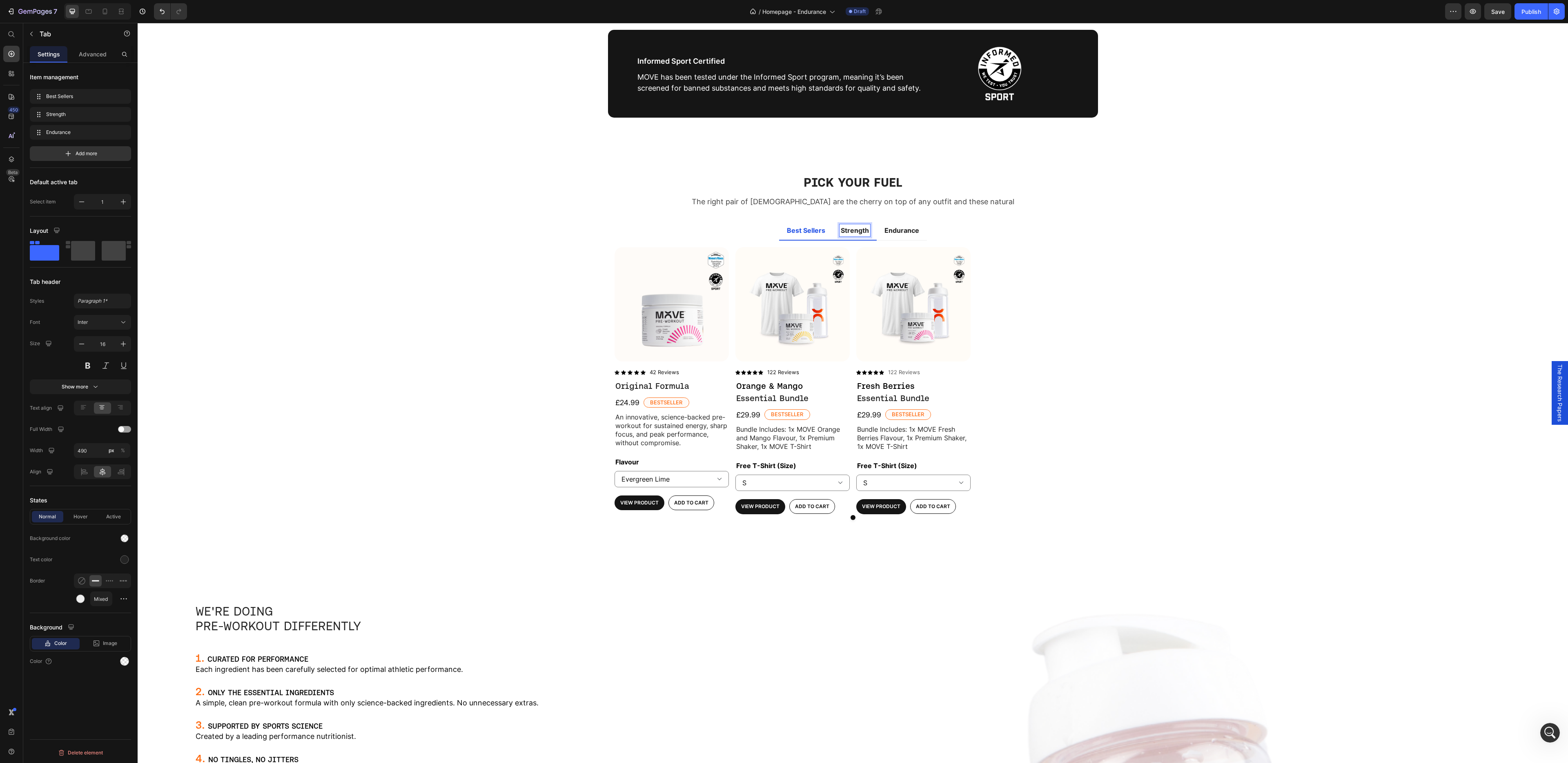 click on "Best Sellers" at bounding box center (806, 230) 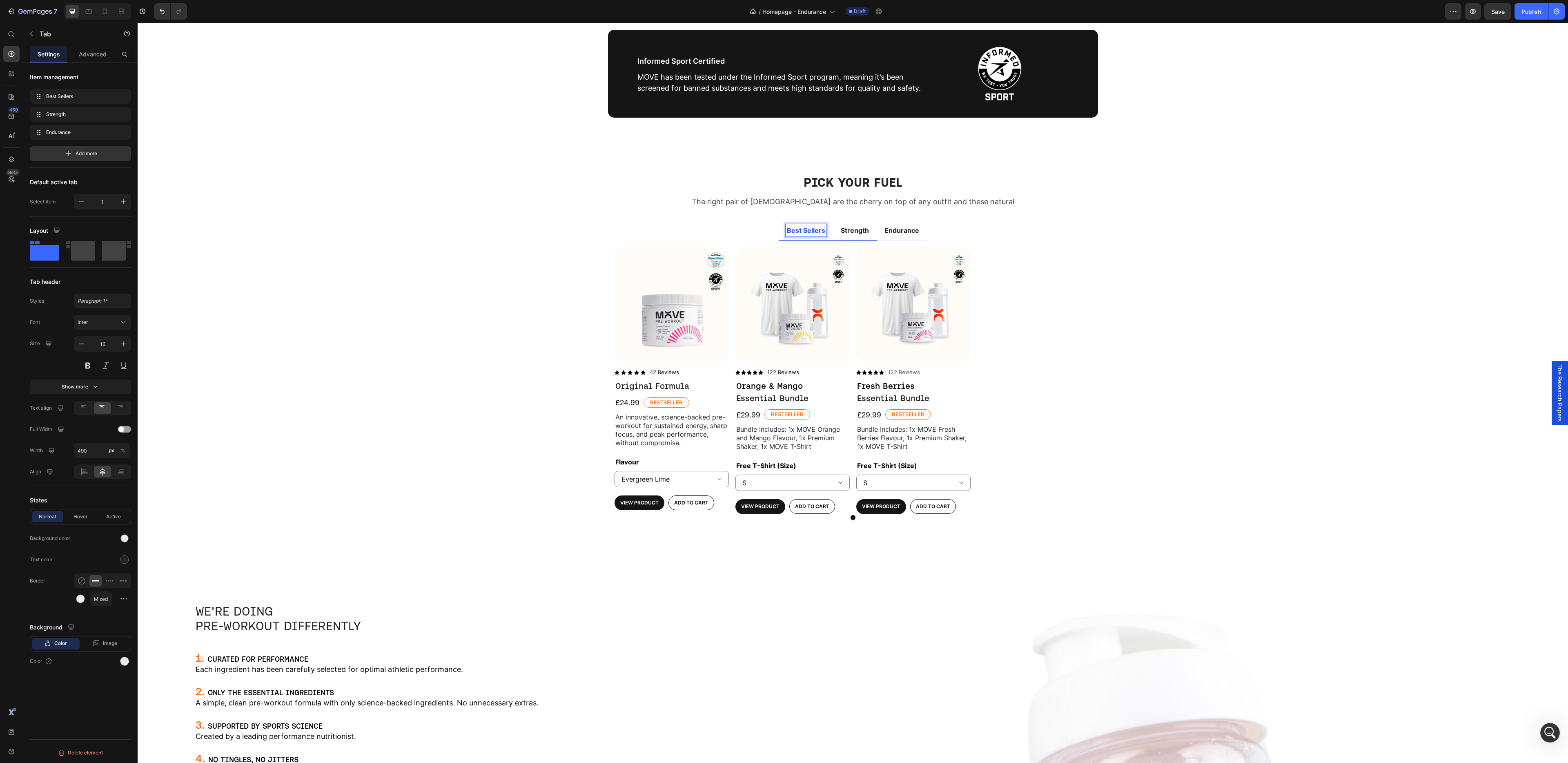click on "Strength" at bounding box center [855, 230] 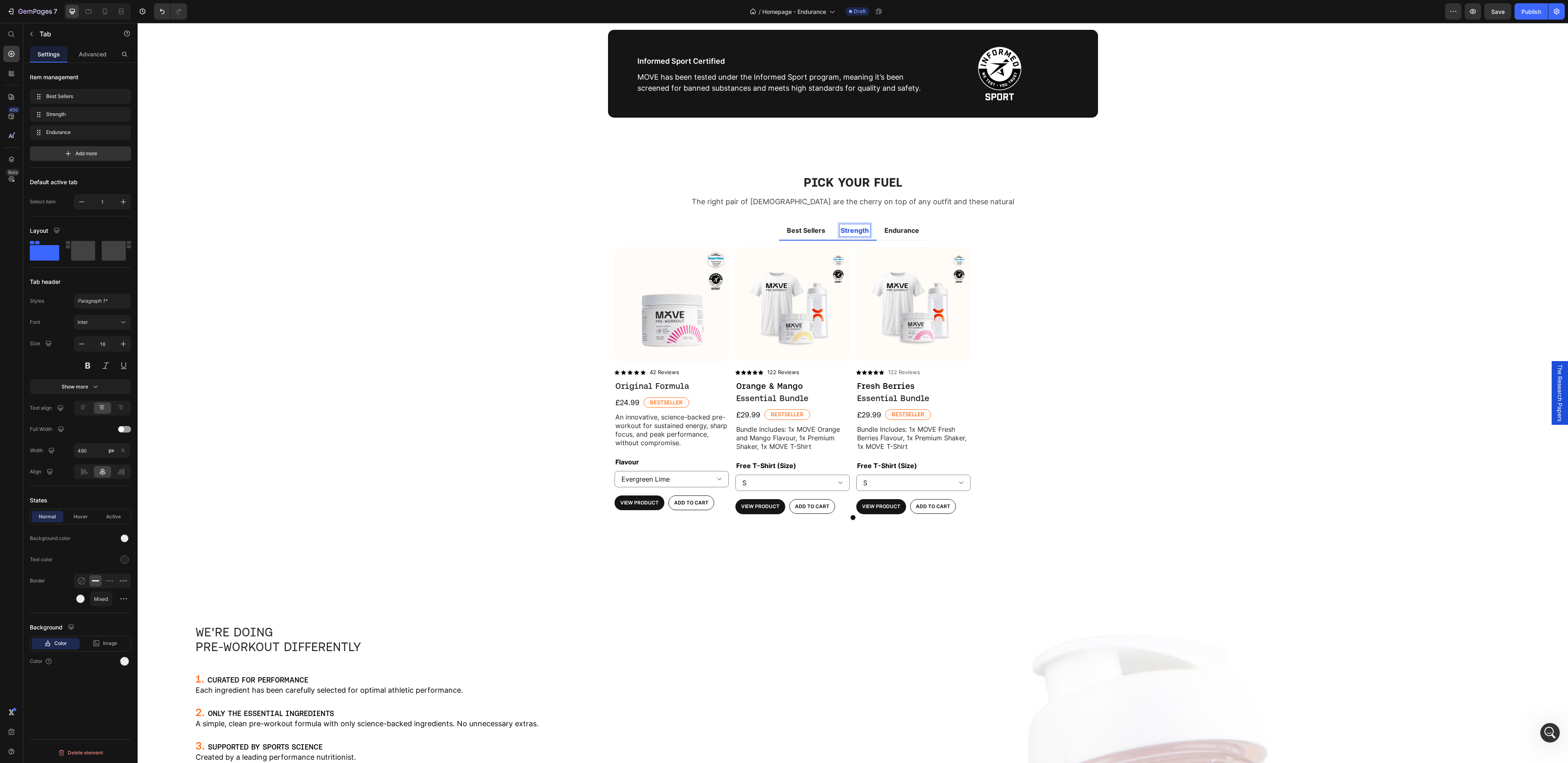 click on "Best Sellers" at bounding box center (806, 230) 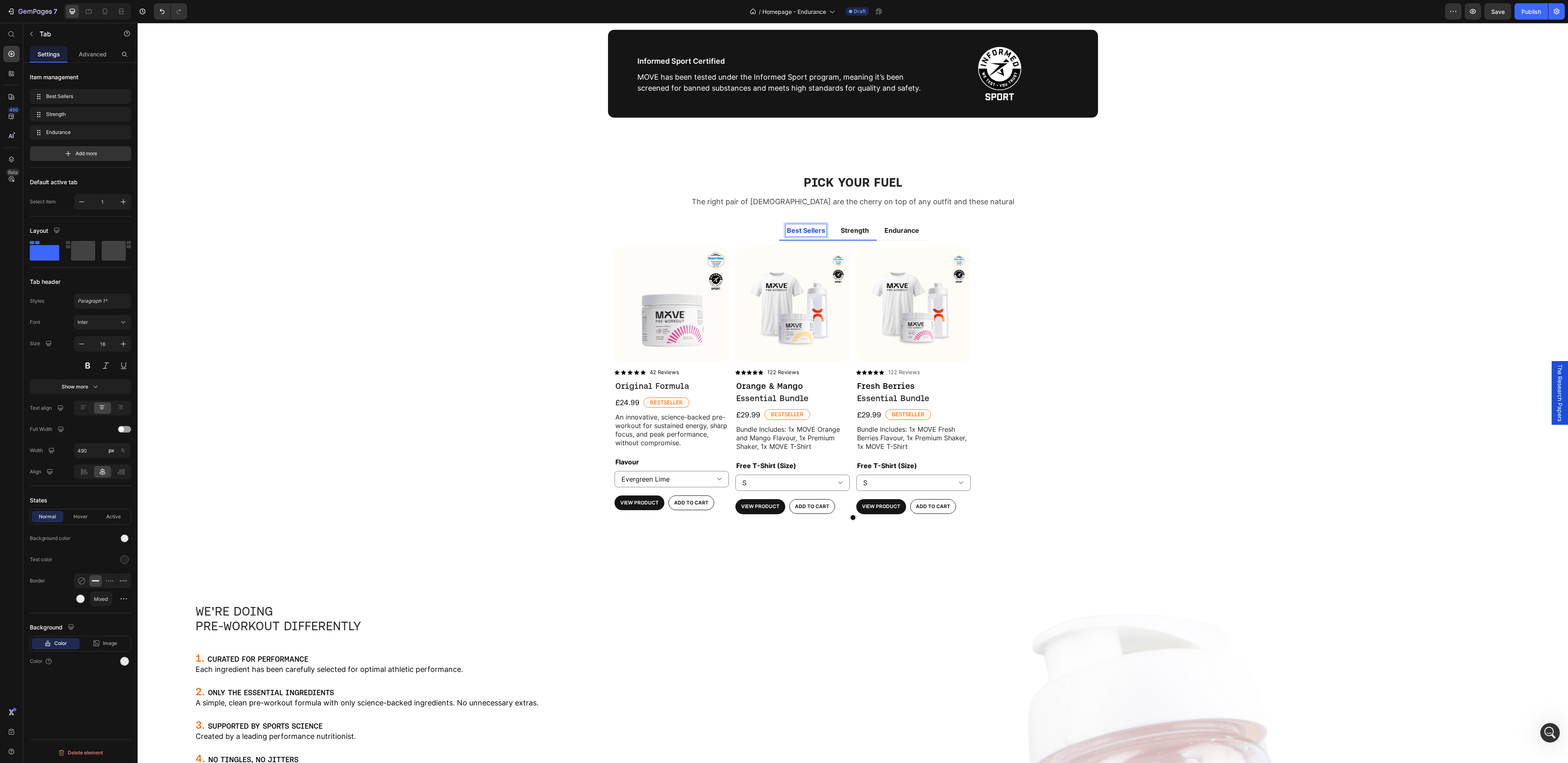 click on "Strength" at bounding box center [855, 231] 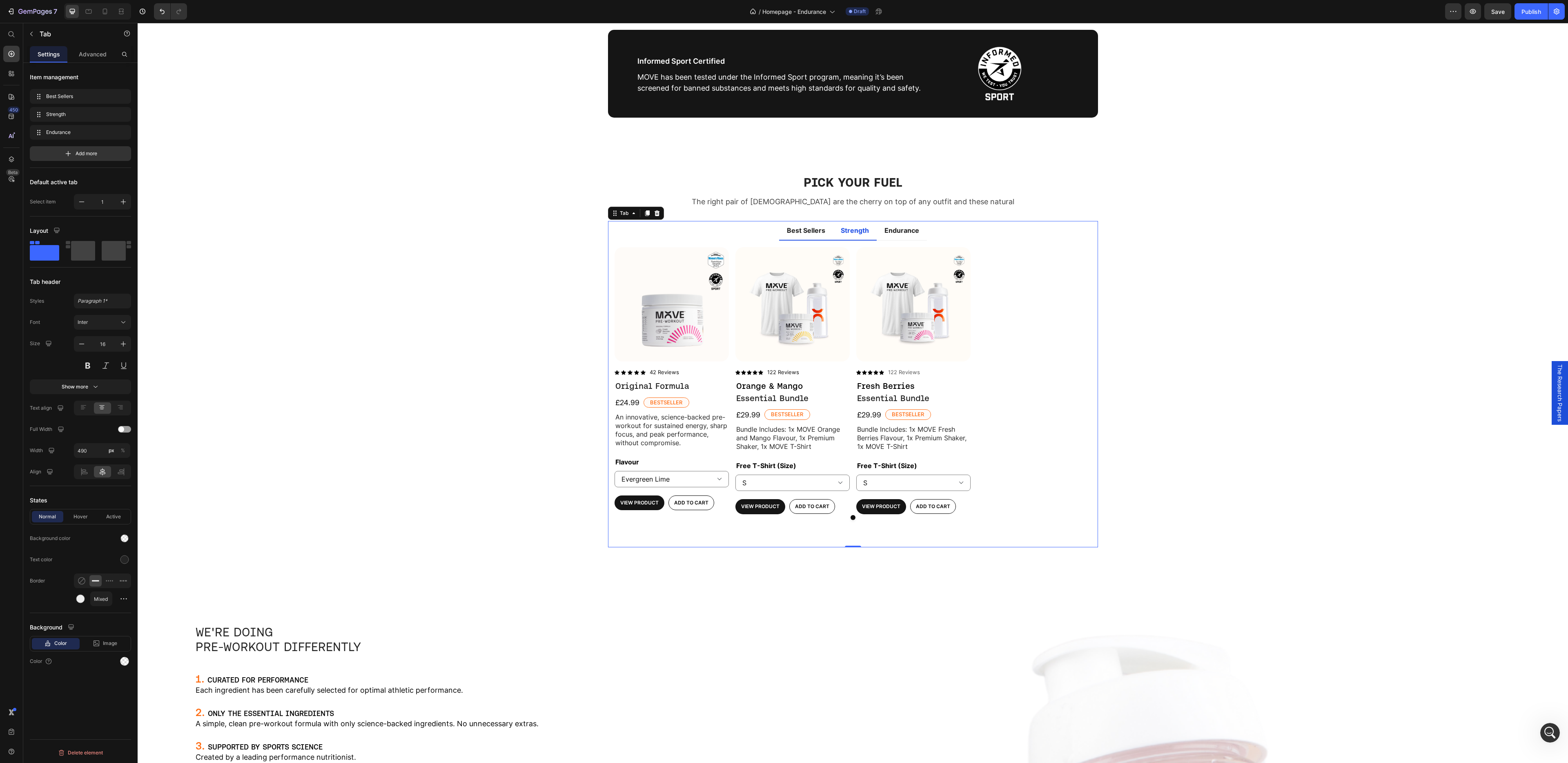 click on "Best Sellers" at bounding box center (806, 230) 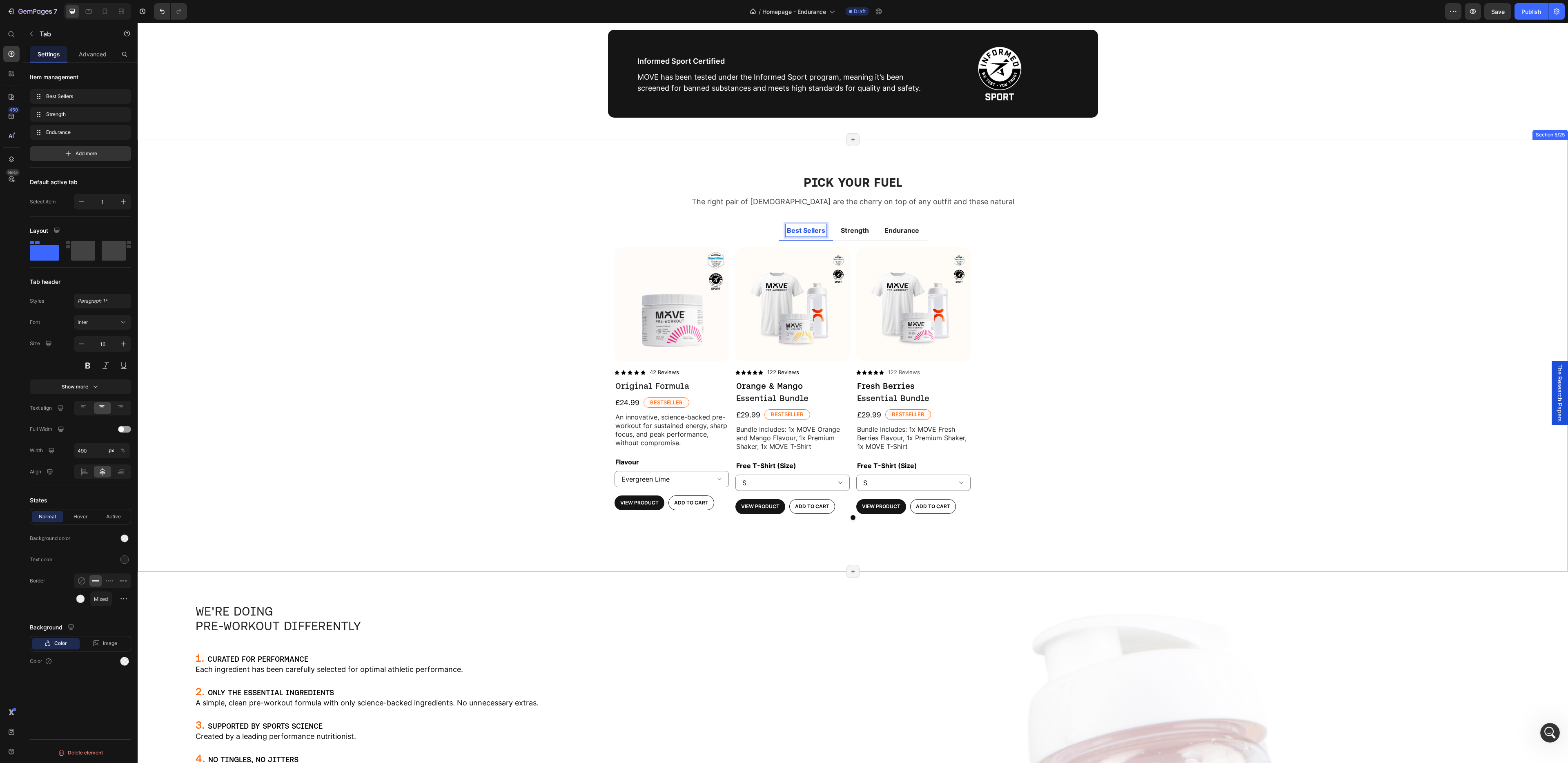 click on "PICK YOUR FUEL Heading The right pair of sunnies are the cherry on top of any outfit and these natural Text block Row Best Sellers Strength Endurance
Product Images Icon Icon Icon Icon Icon Icon List 42 Reviews Text Block Row Original Formula Product Title £24.99 Product Price Bestseller Text Block Row An innovative, science-backed pre-workout for sustained energy, sharp focus, and peak performance, without compromise. Text Block Flavour Evergreen Lime Fresh Berries Orange & Mango Product Variants & Swatches View Product Product View More Add to cart Add to Cart Row Product Product Images Icon Icon Icon Icon Icon Icon List 122 Reviews Text Block Row Orange & Mango Text Block Essential Bundle Product Title Row £29.99 Product Price Bestseller Text Block Row Bundle Includes: 1x MOVE Orange and Mango Flavour, 1x Premium Shaker, 1x MOVE T-Shirt Text Block Free T-Shirt (Size) XS S M L XL 2XL Product Variants & Swatches View Product Product View More Add to cart Row" at bounding box center (853, 355) 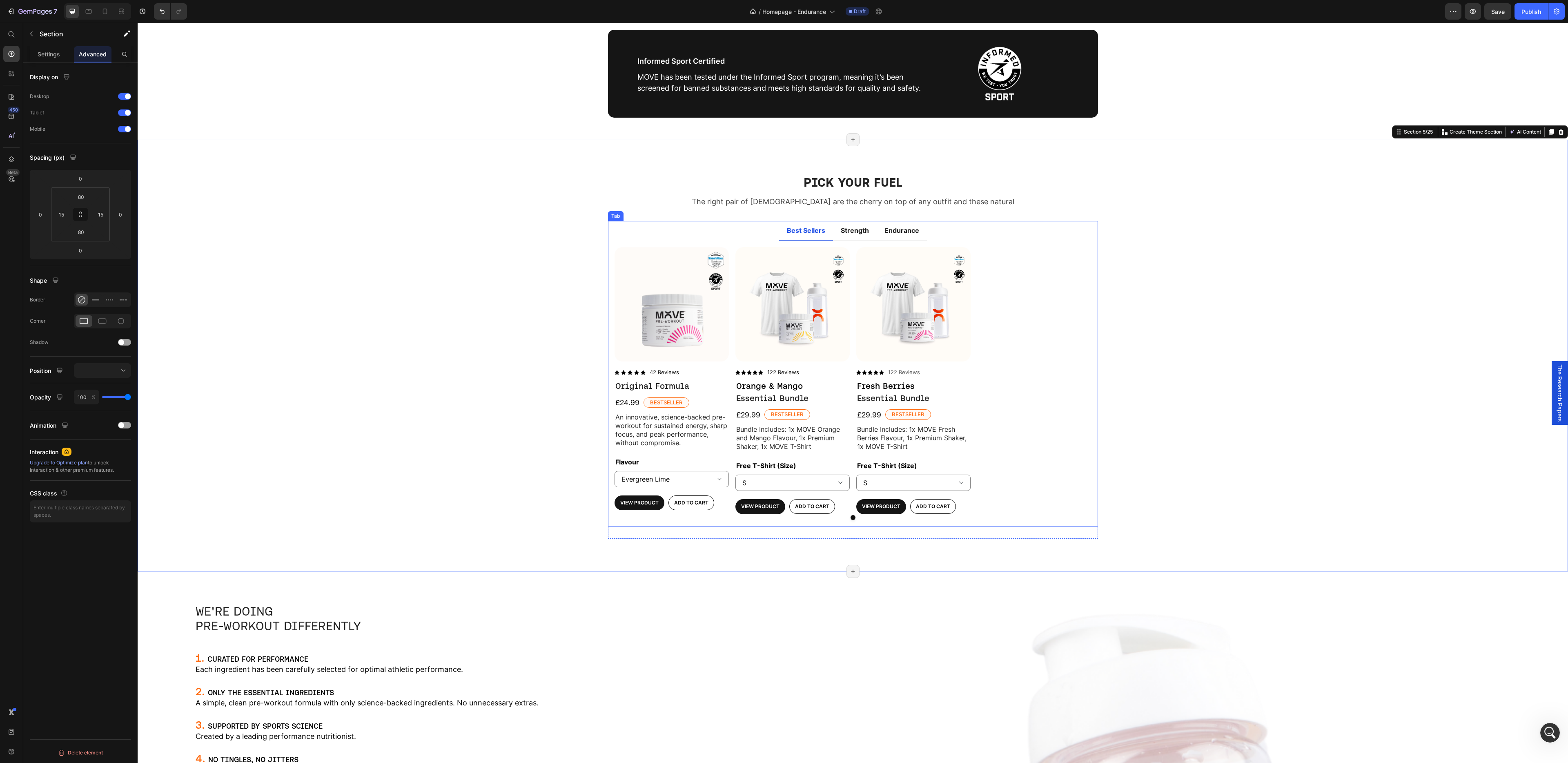 click on "Best Sellers Strength Endurance" at bounding box center (853, 231) 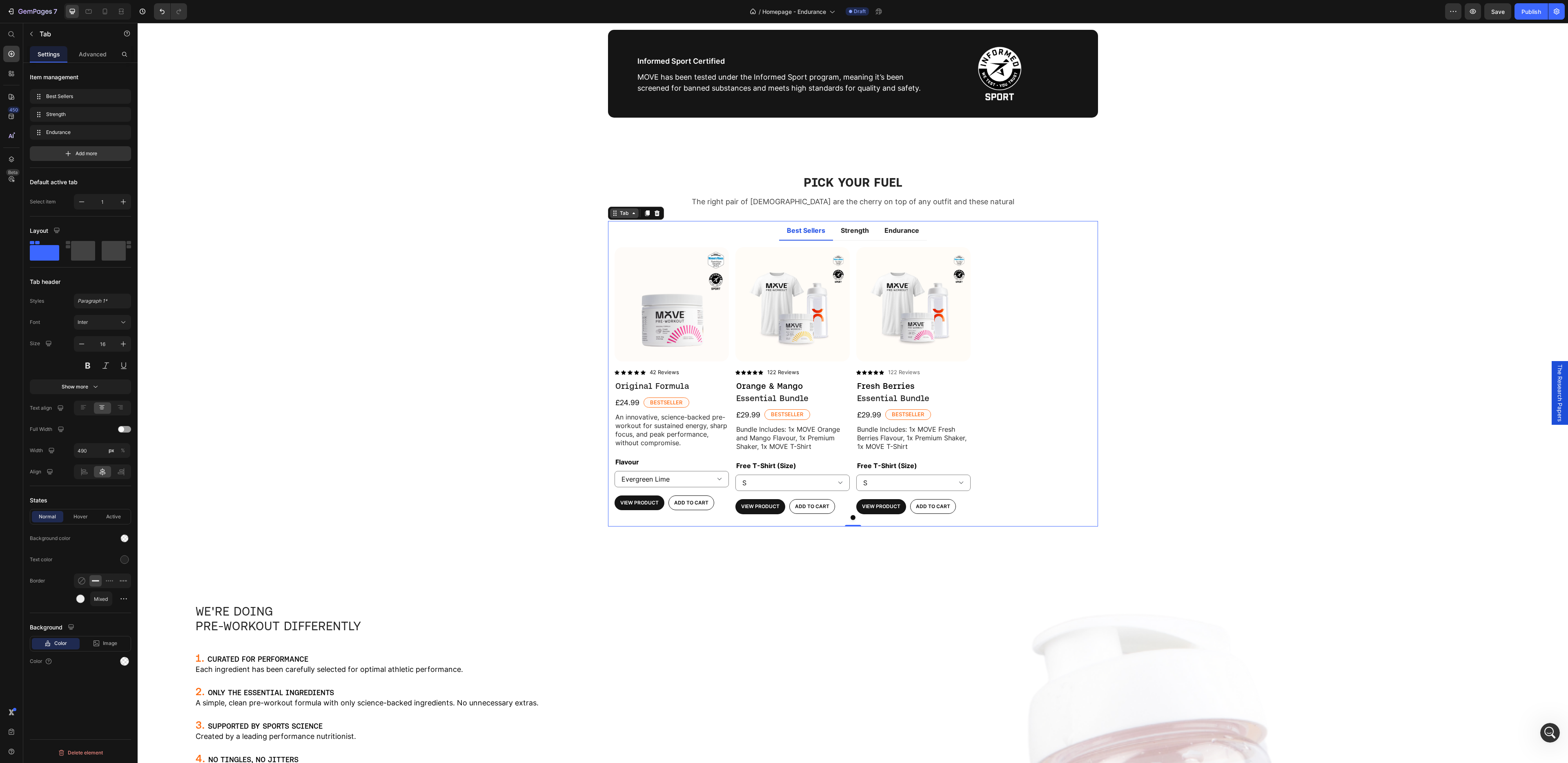 click on "Tab" at bounding box center [624, 213] 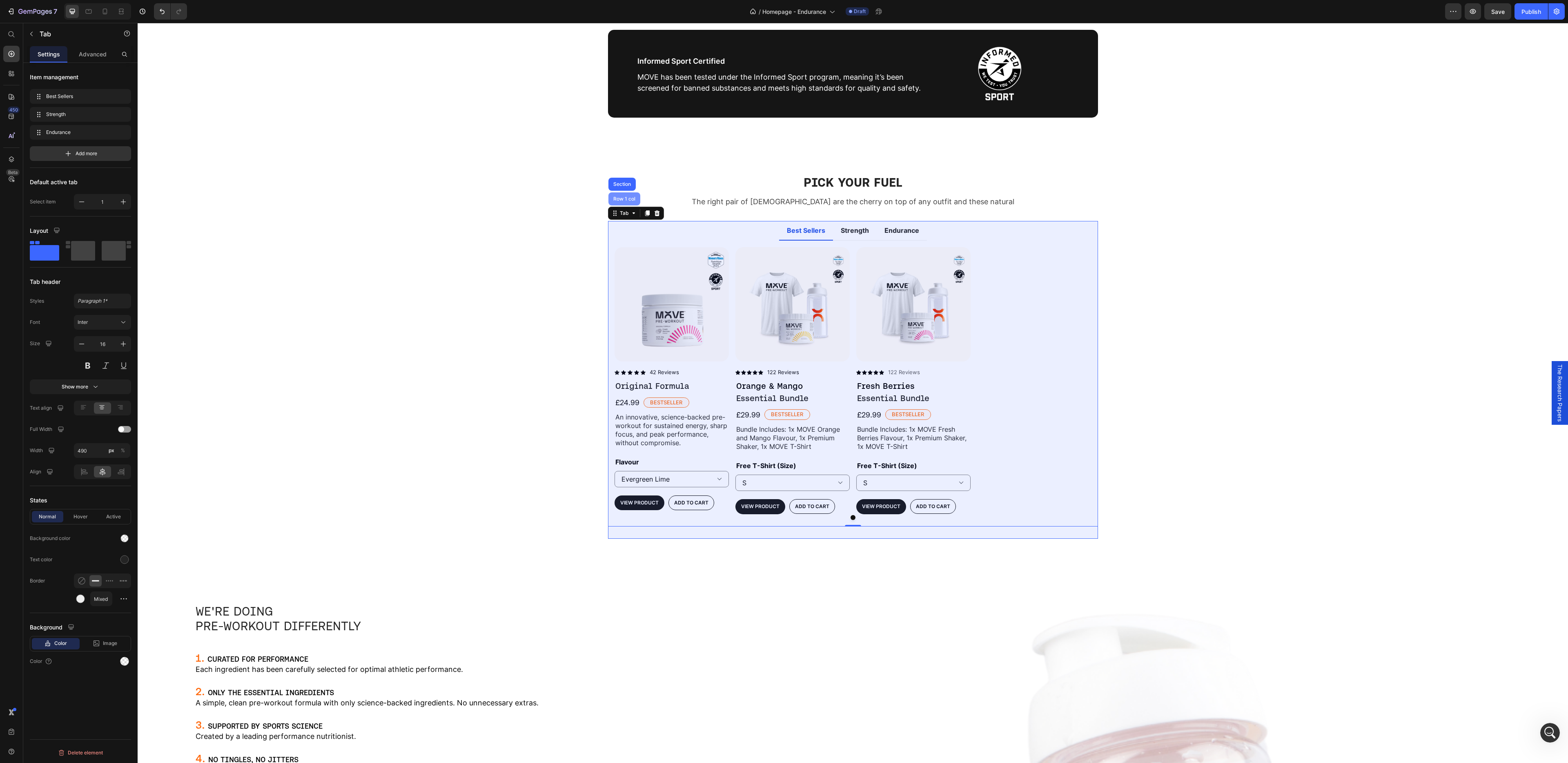 click on "Row 1 col" at bounding box center [624, 199] 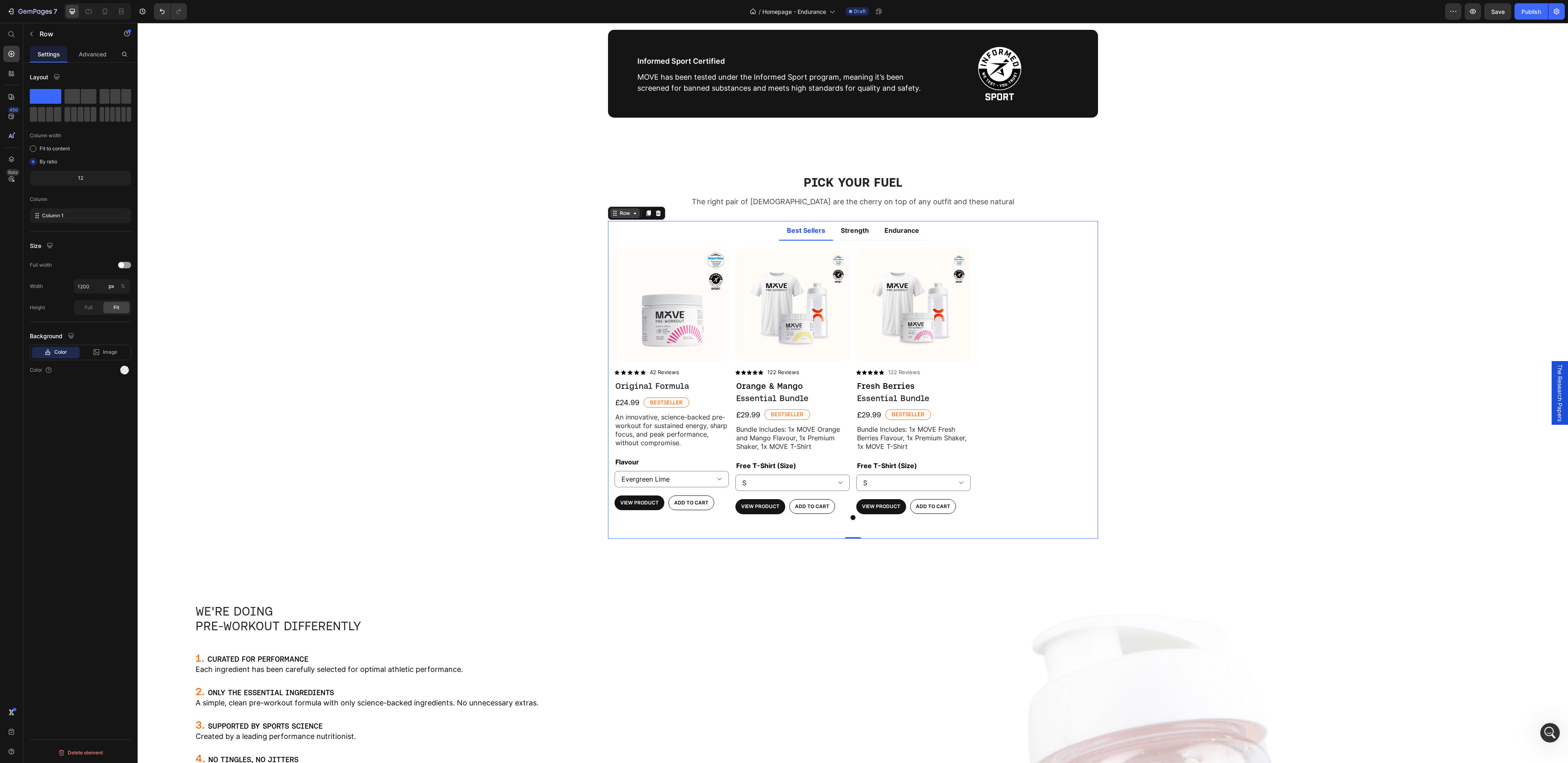 click 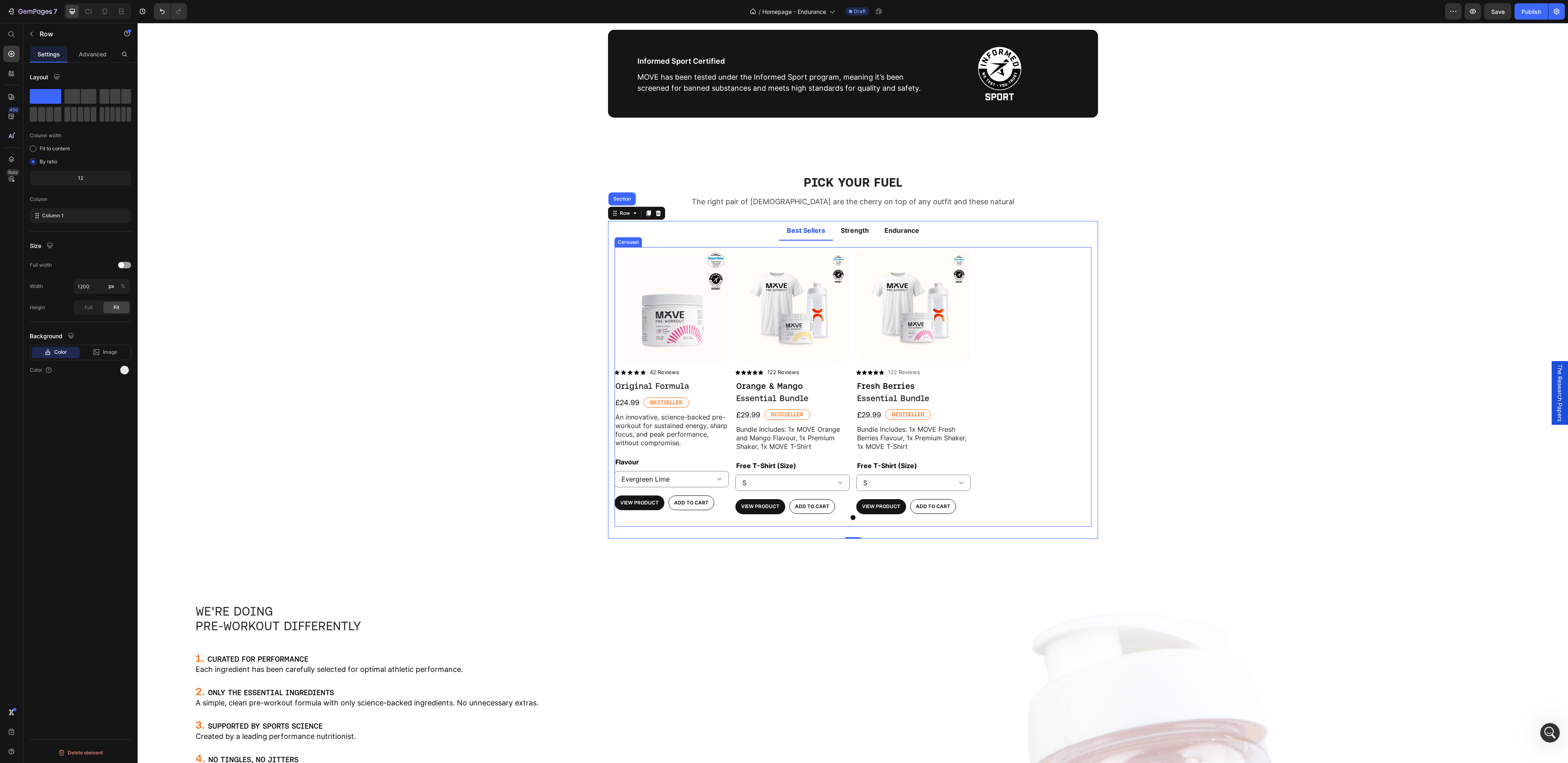 click at bounding box center (853, 518) 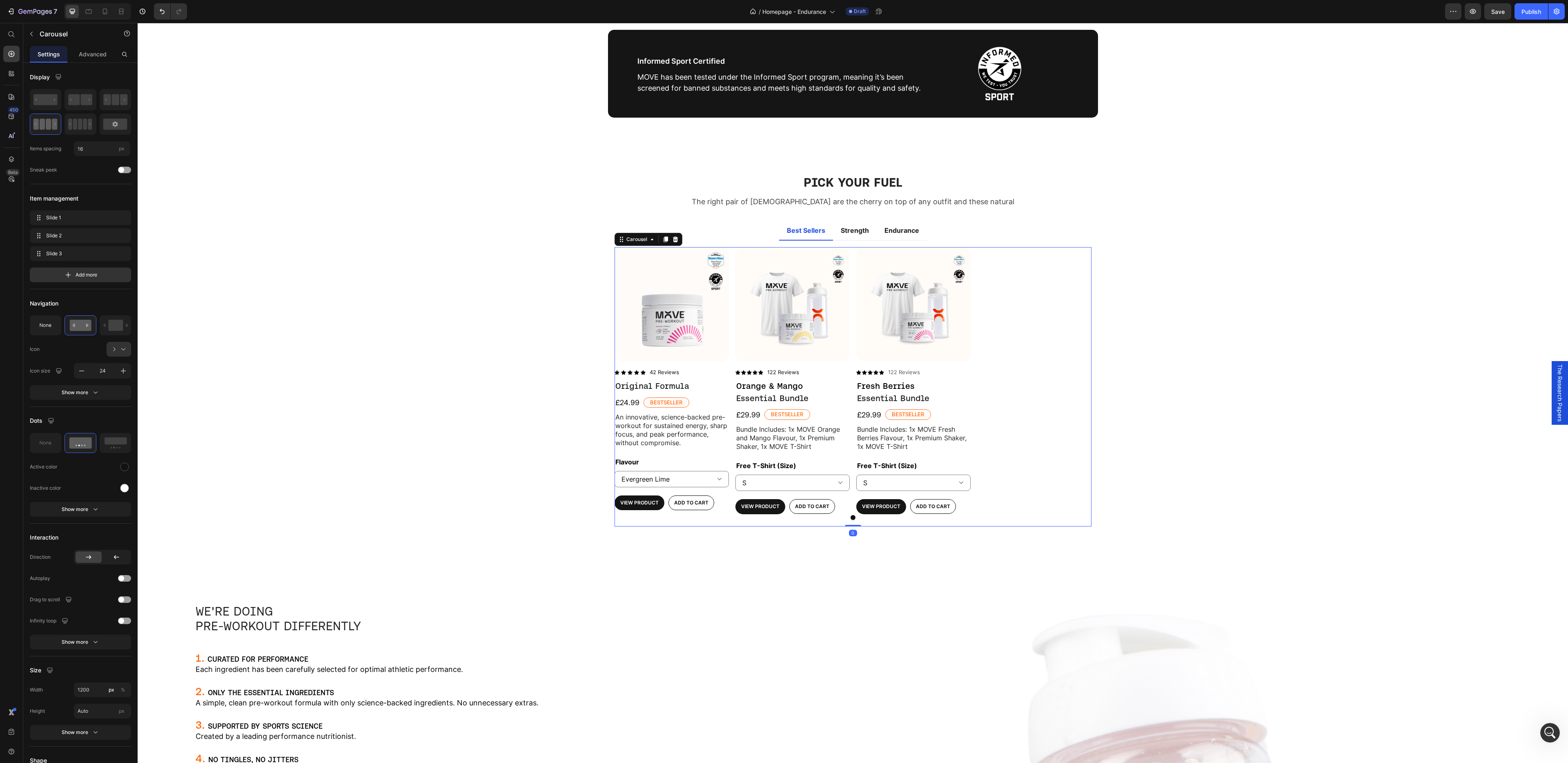scroll, scrollTop: 2962, scrollLeft: 0, axis: vertical 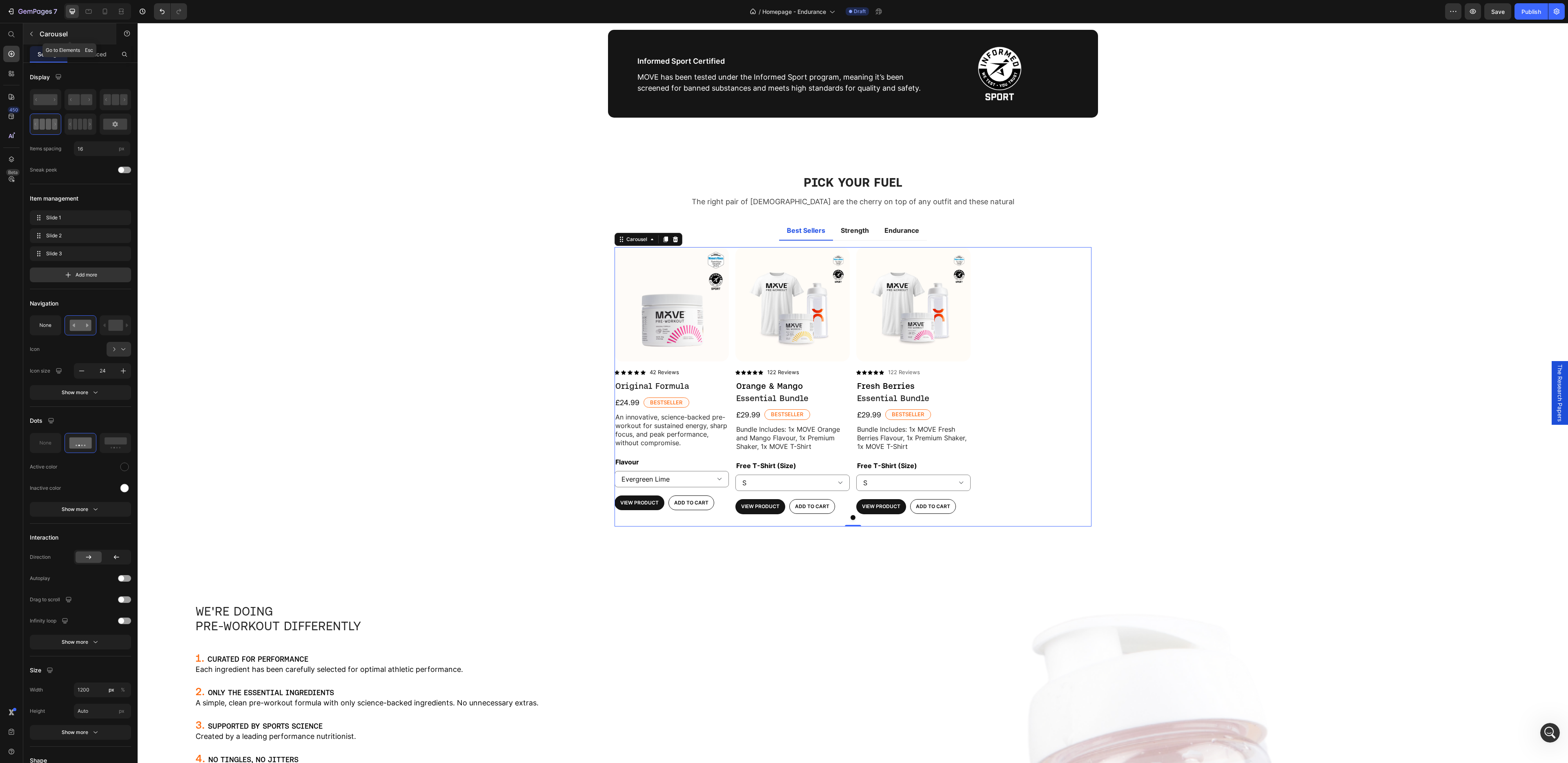 click 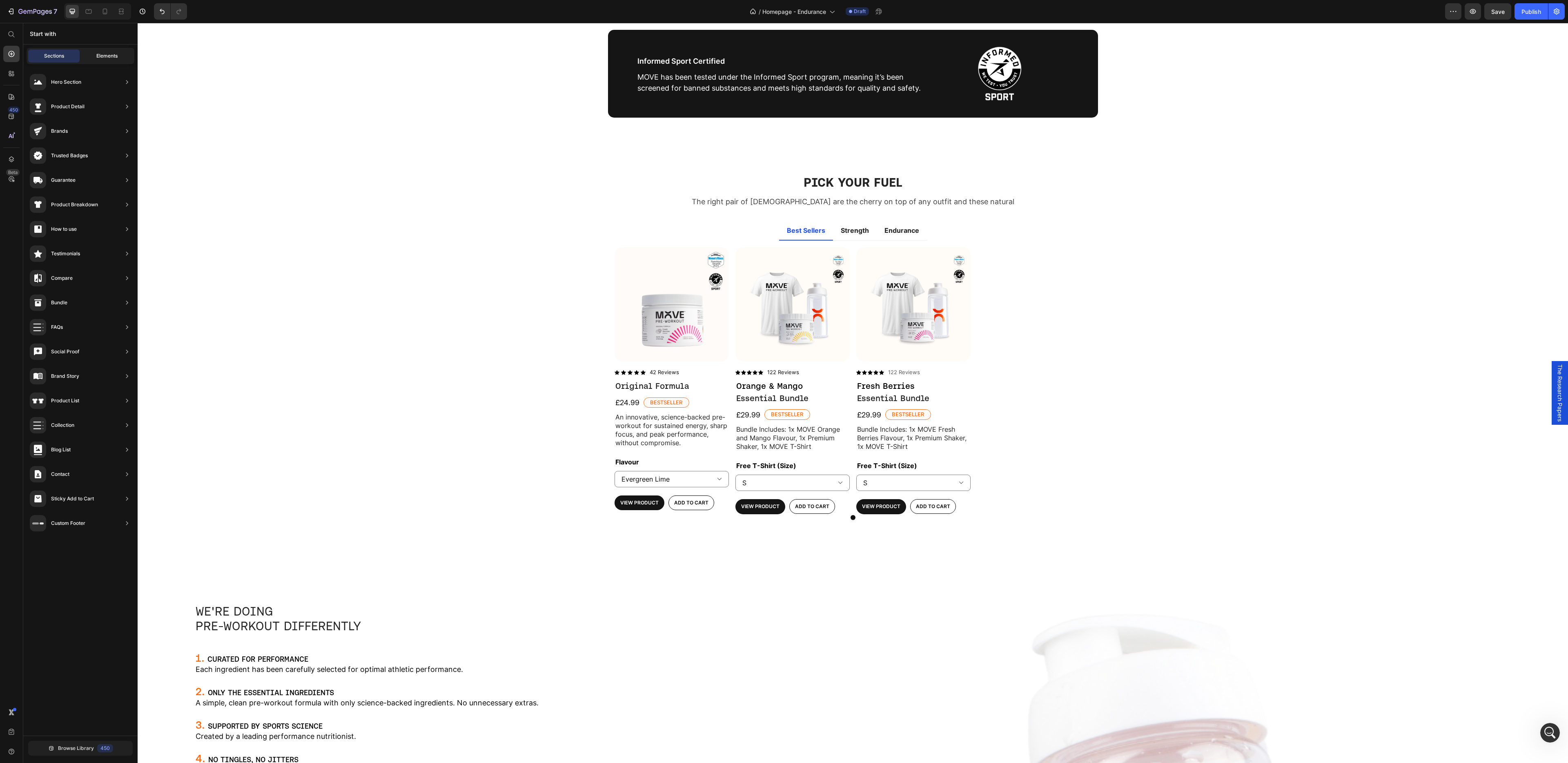 click on "Elements" at bounding box center (107, 56) 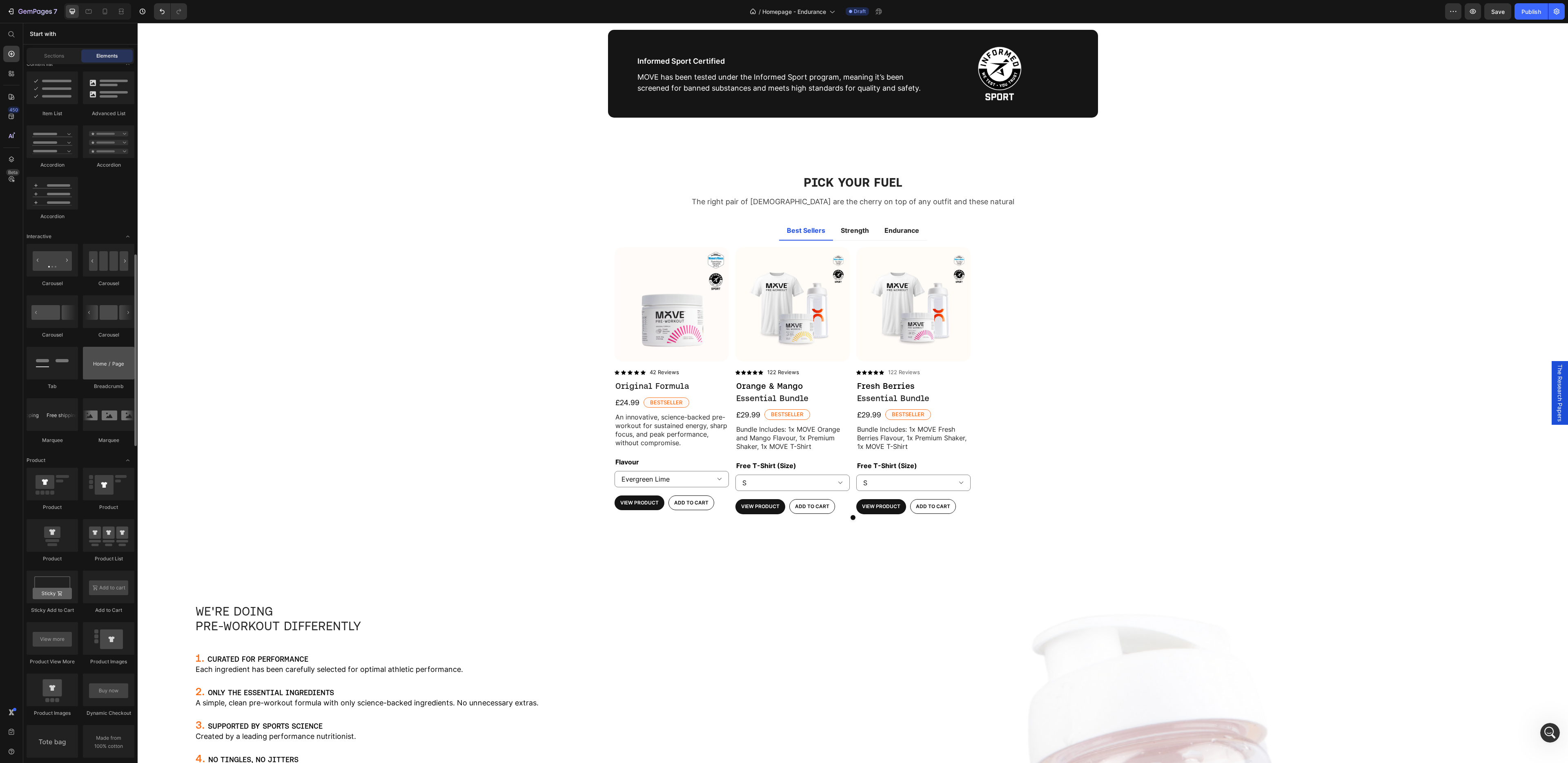 scroll, scrollTop: 0, scrollLeft: 0, axis: both 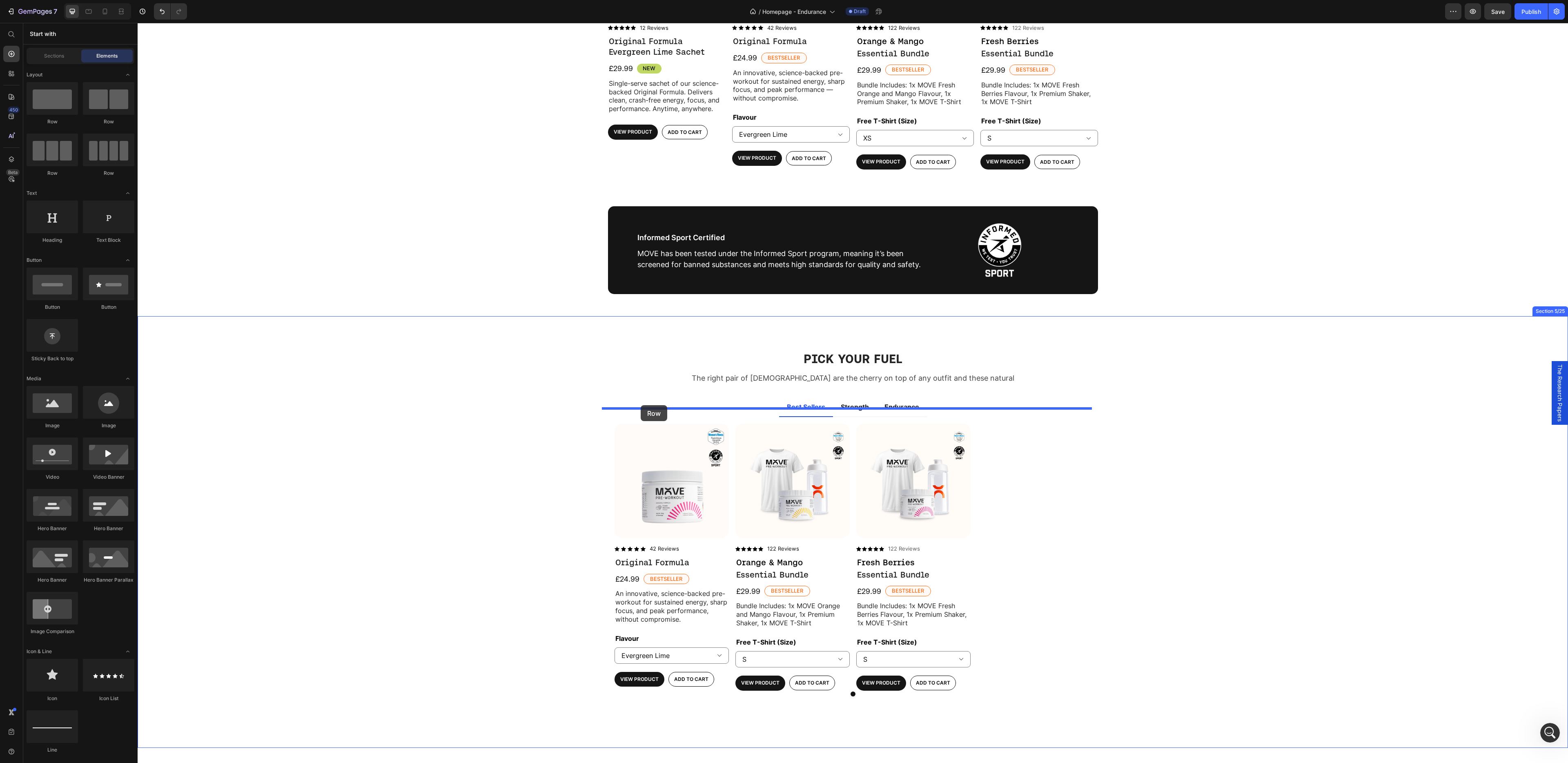 drag, startPoint x: 183, startPoint y: 120, endPoint x: 641, endPoint y: 405, distance: 539.434 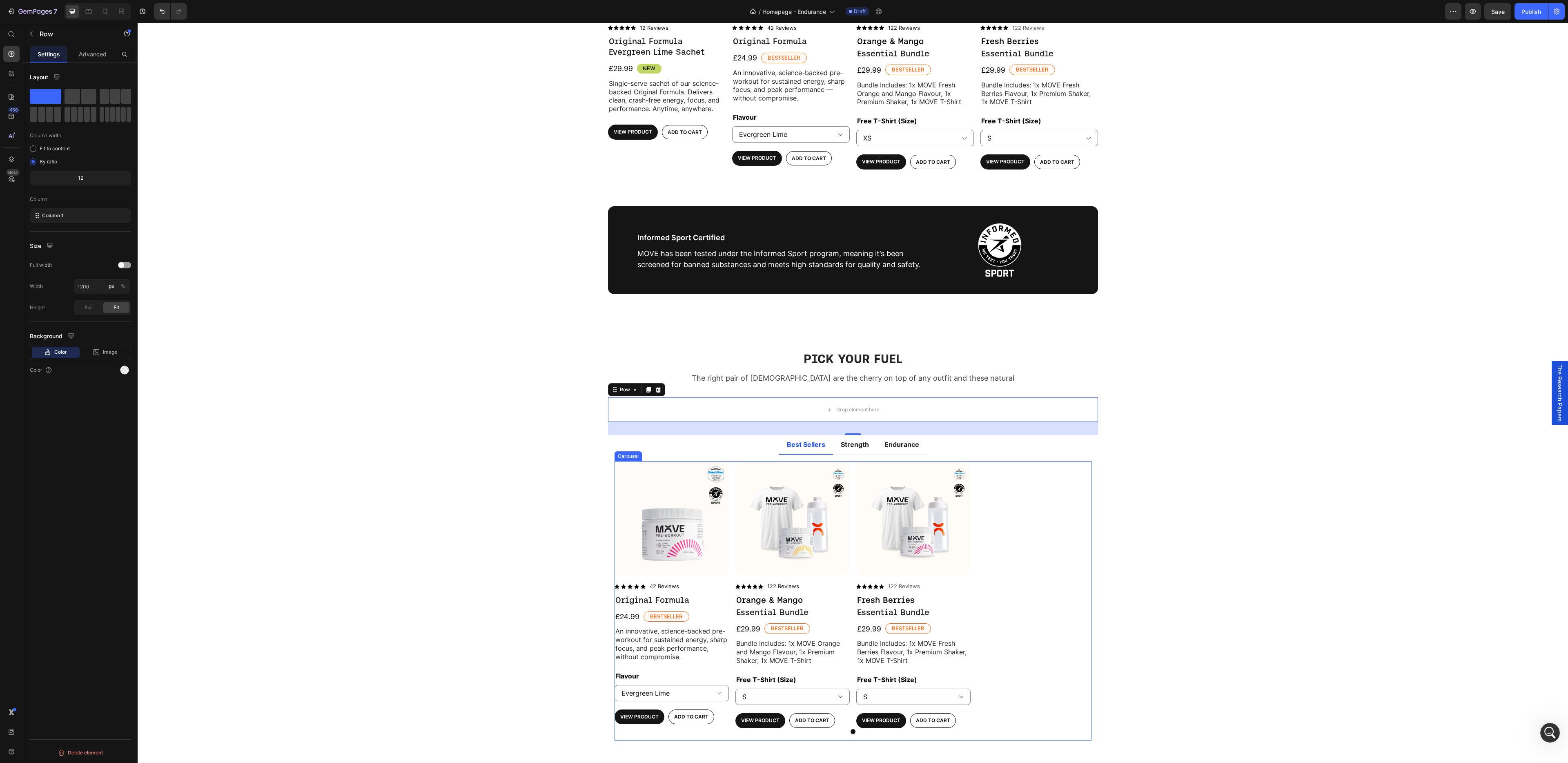 drag, startPoint x: 725, startPoint y: 741, endPoint x: 679, endPoint y: 556, distance: 190.63316 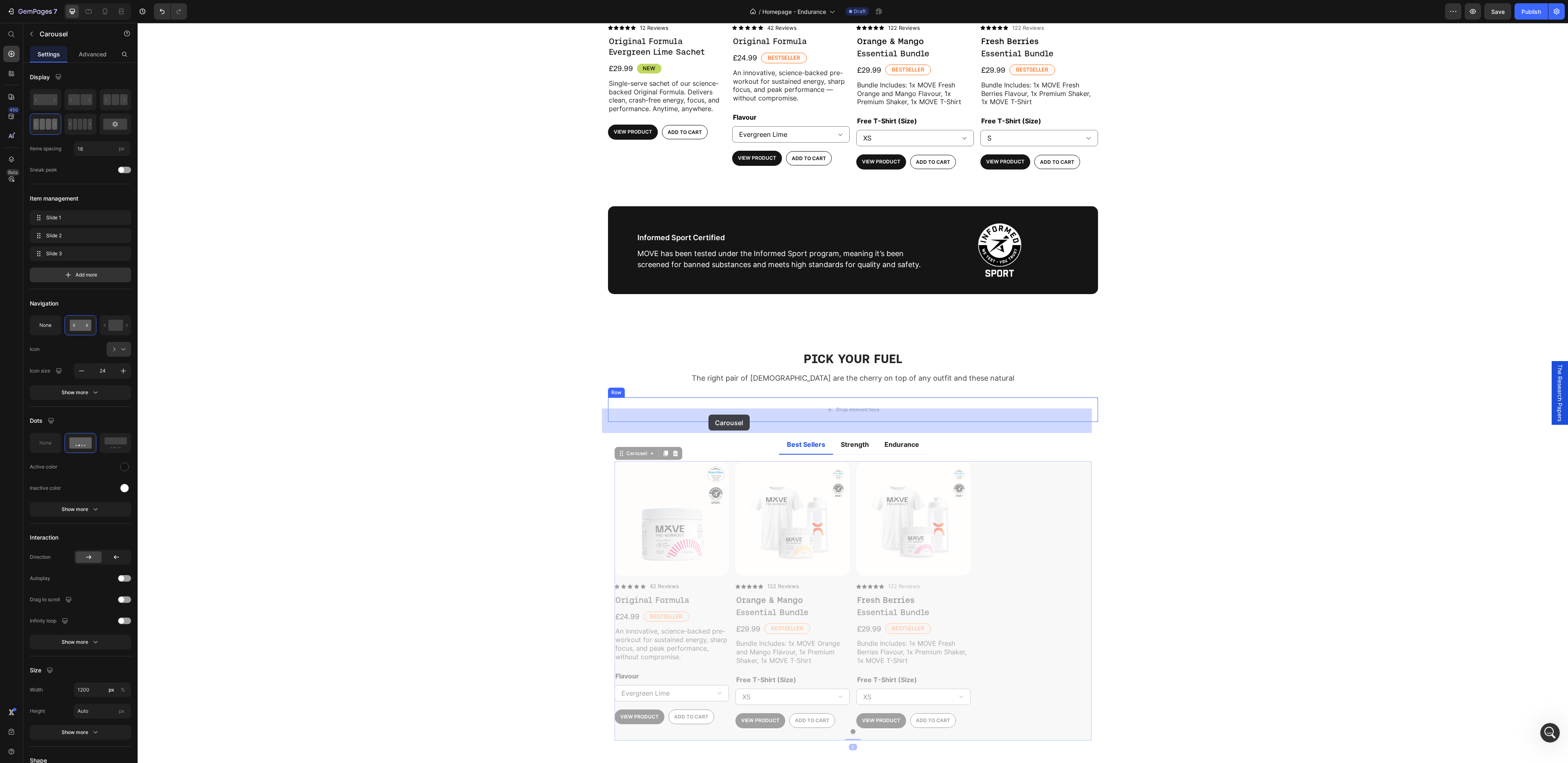 drag, startPoint x: 629, startPoint y: 468, endPoint x: 708, endPoint y: 415, distance: 95.13149 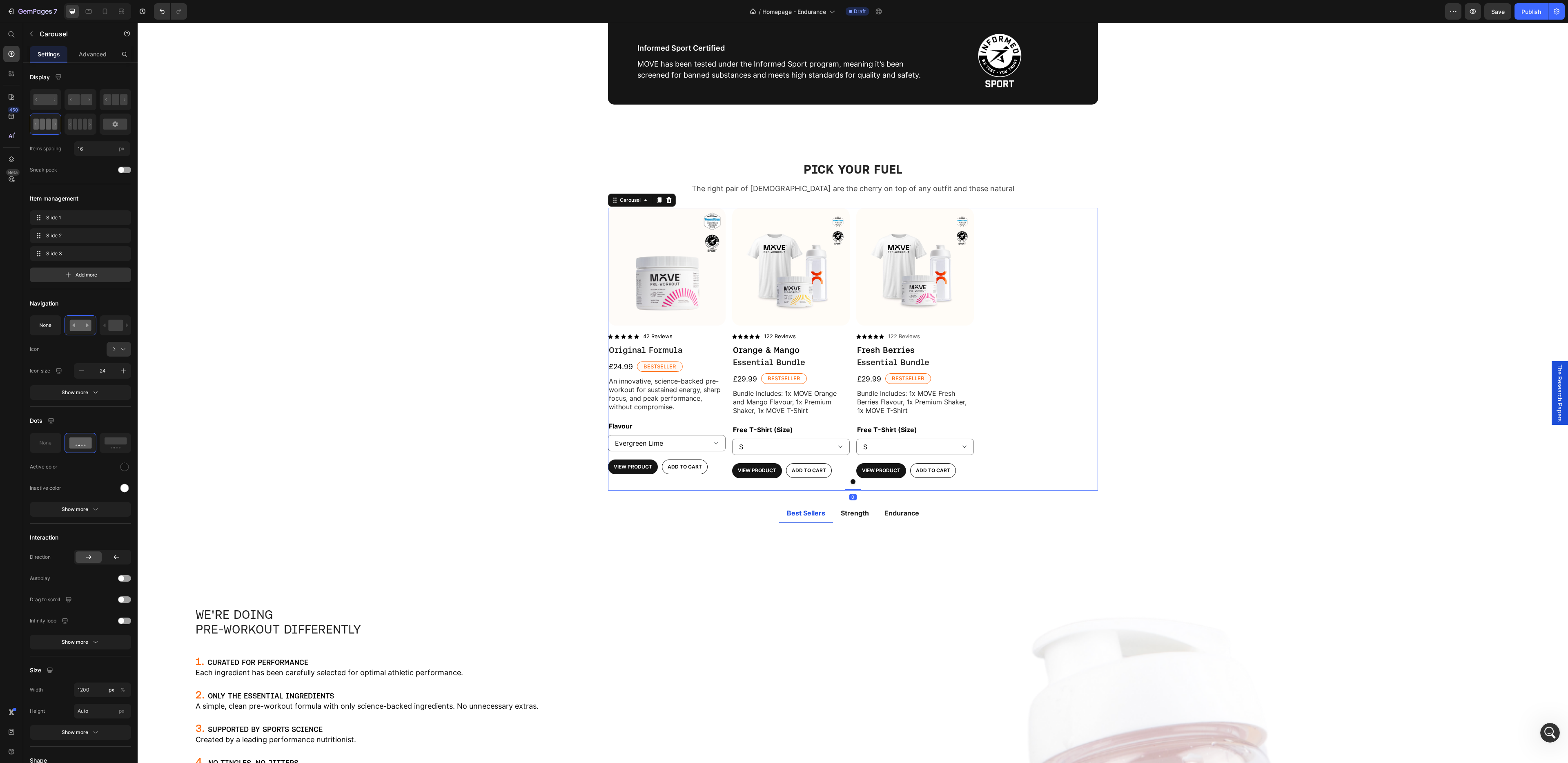 scroll, scrollTop: 721, scrollLeft: 0, axis: vertical 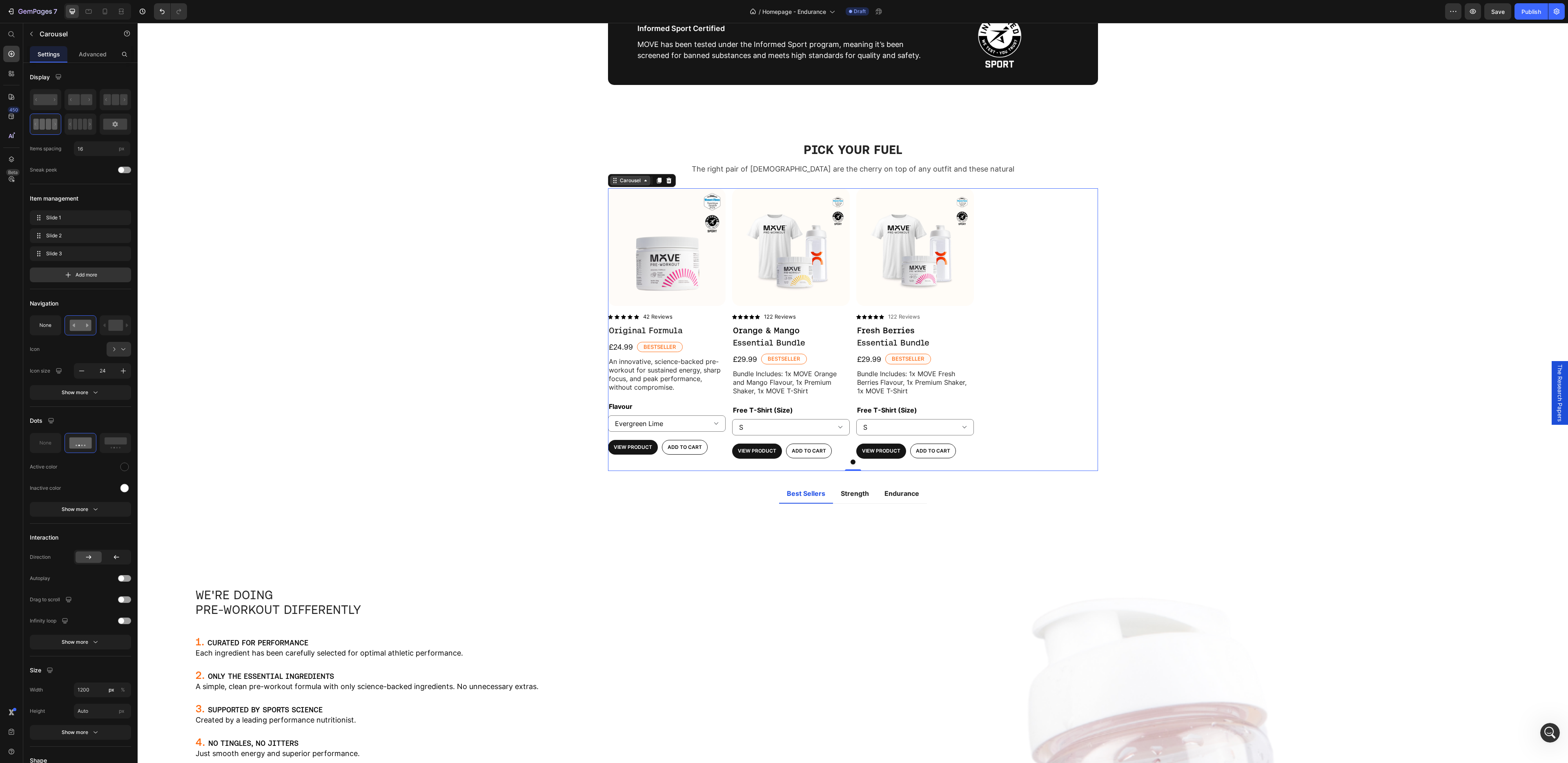click on "Carousel" at bounding box center [630, 181] 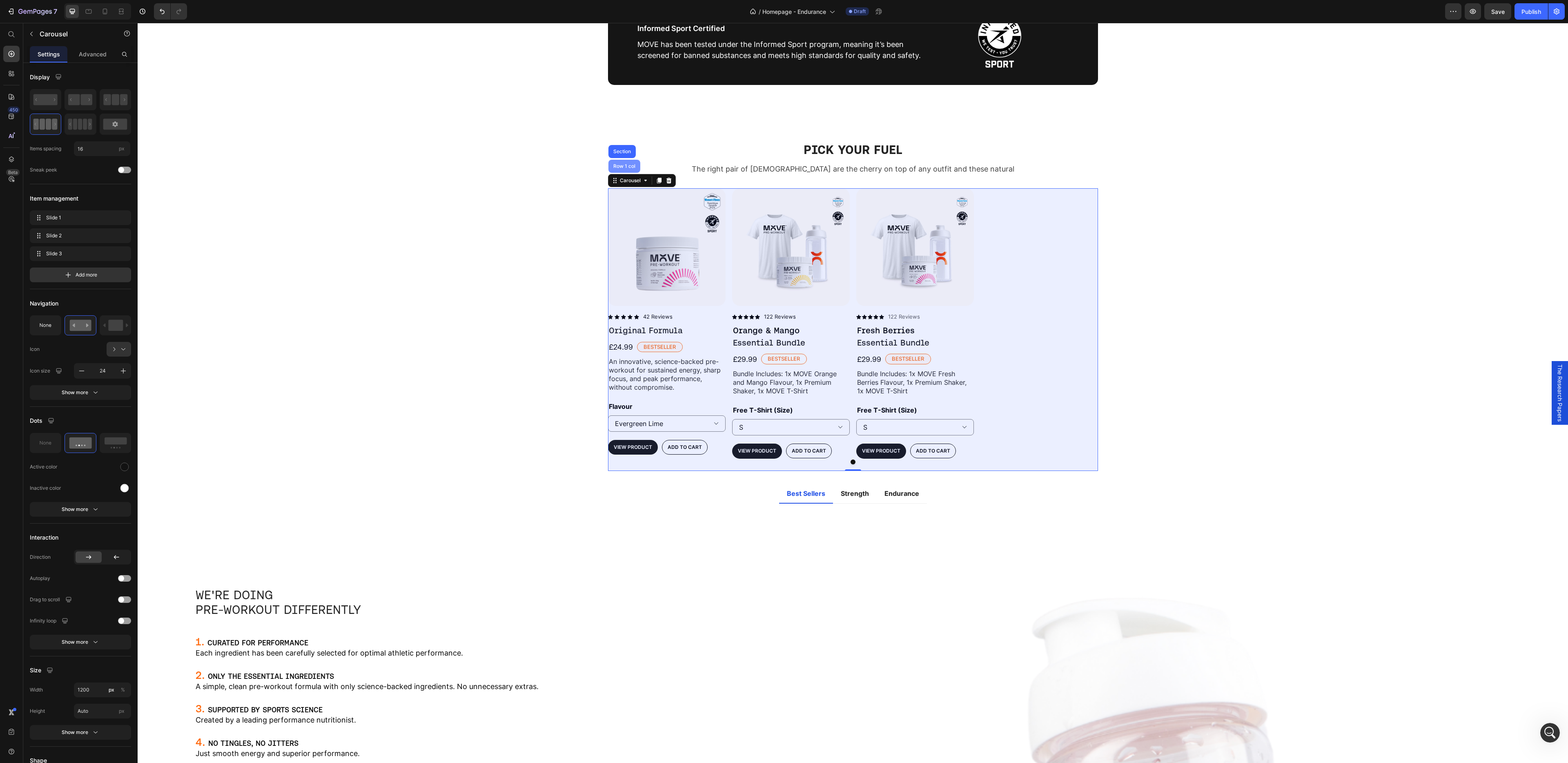 click on "Row 1 col" at bounding box center (624, 166) 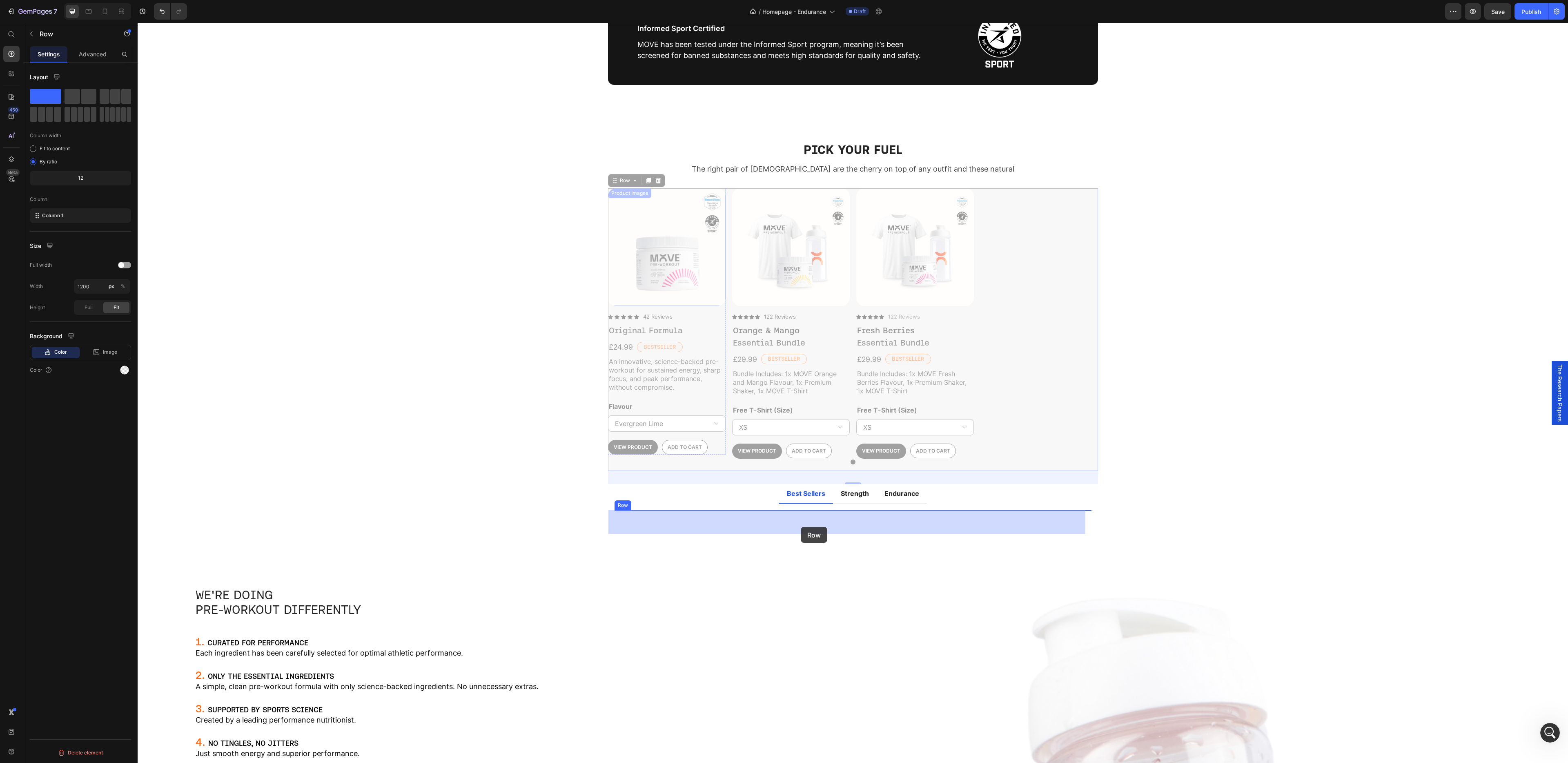 drag, startPoint x: 619, startPoint y: 191, endPoint x: 801, endPoint y: 527, distance: 382.12563 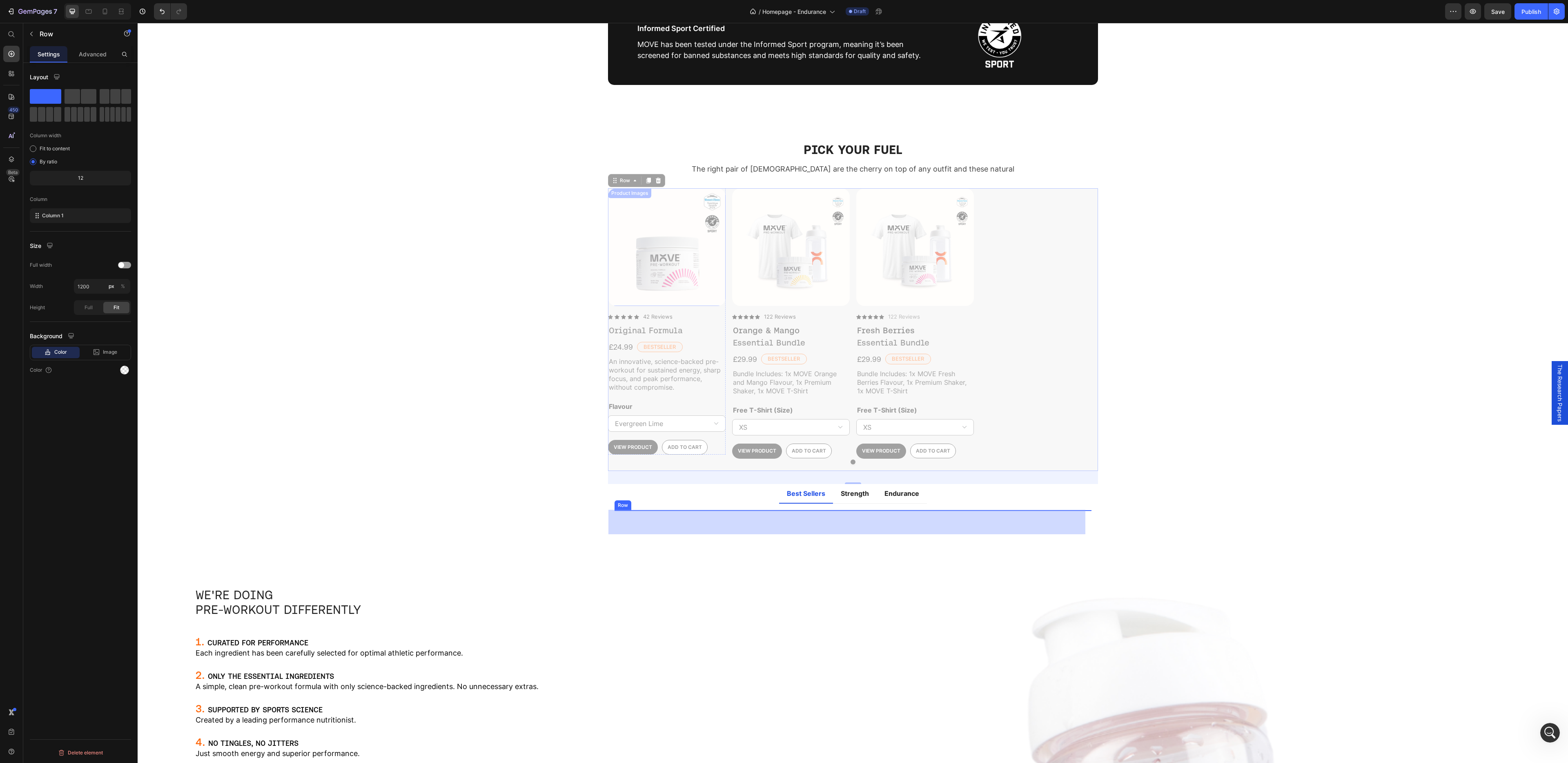 select on "S" 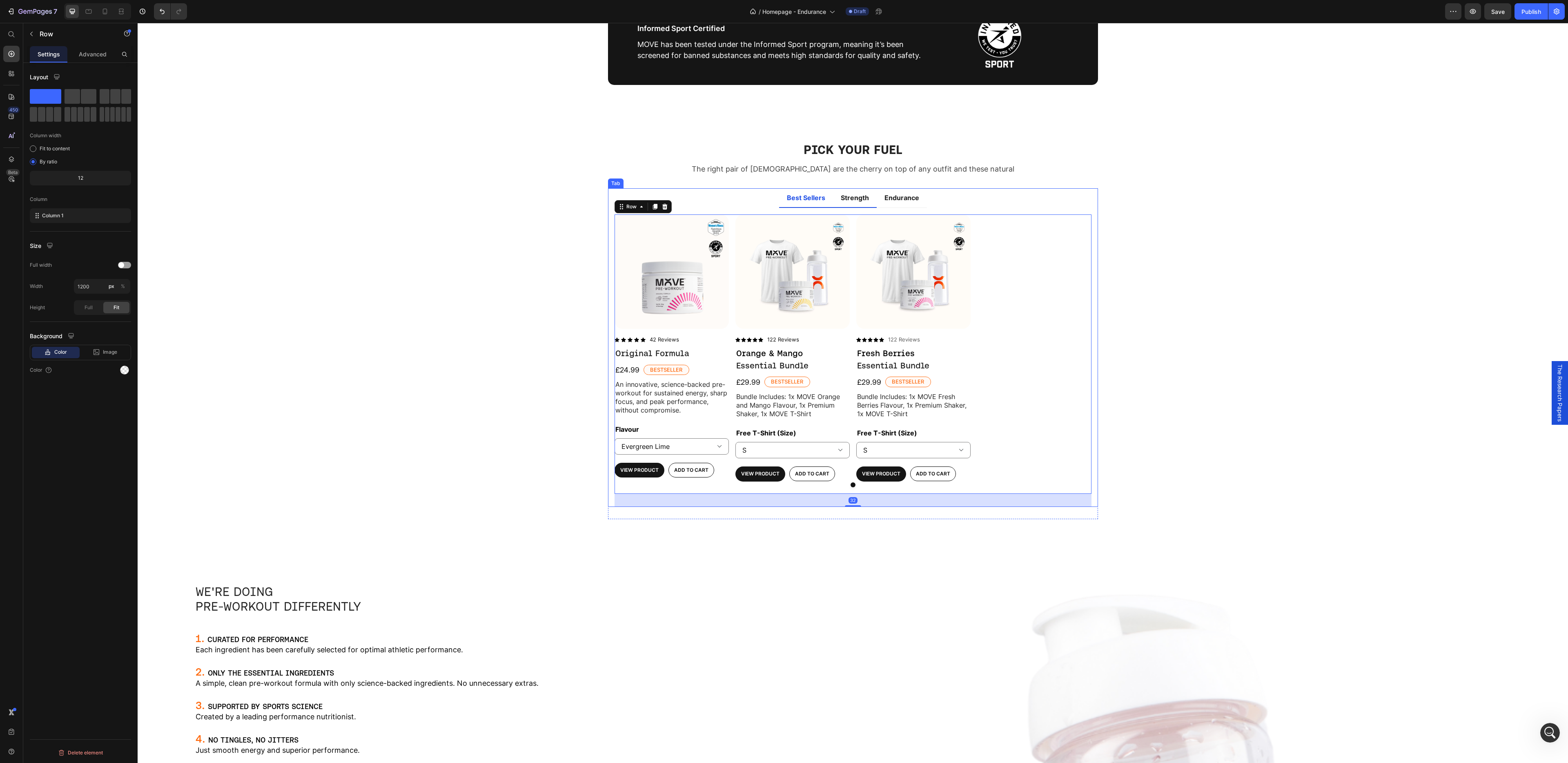 click on "Strength" at bounding box center (855, 198) 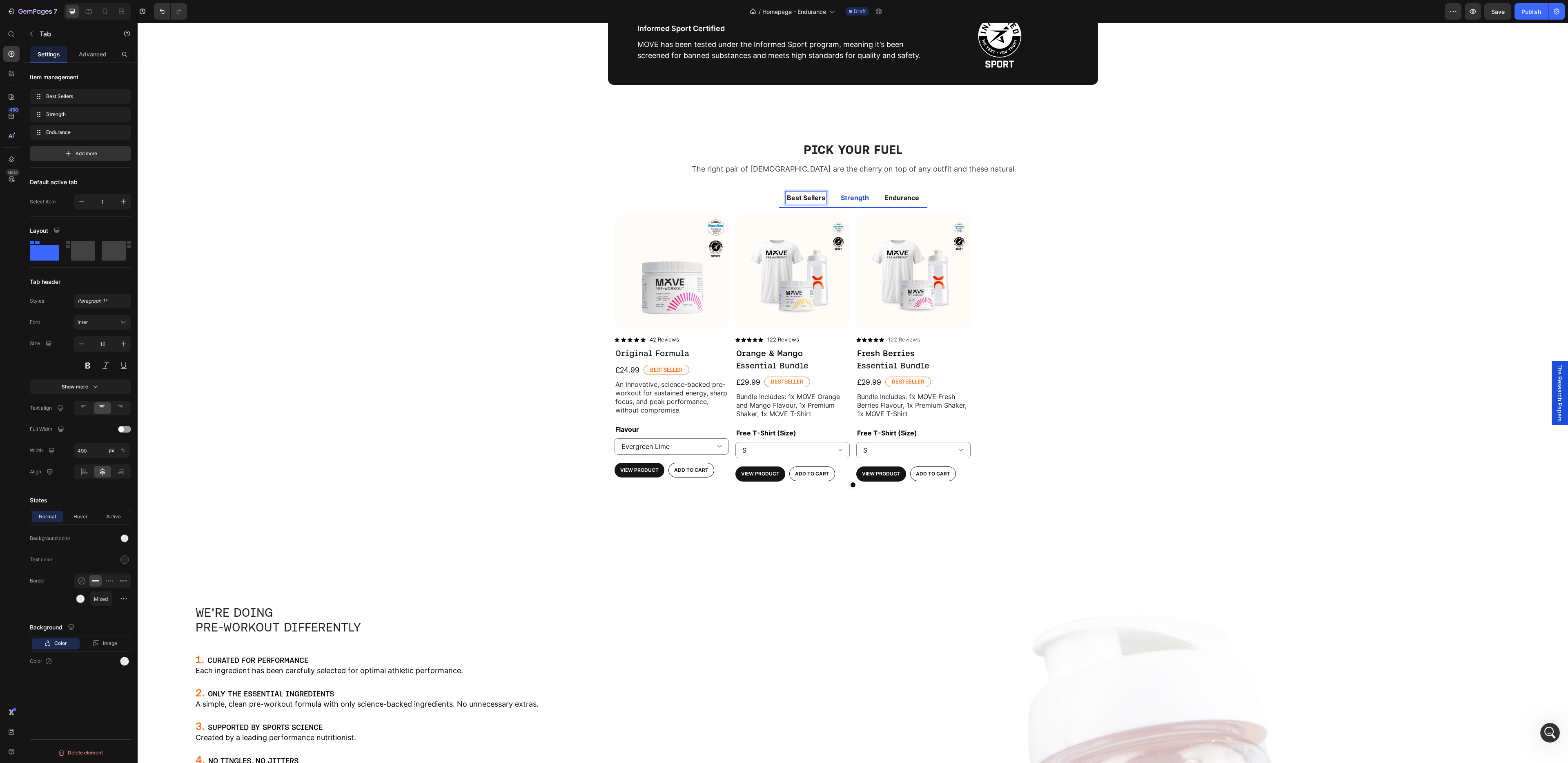 click on "Best Sellers" at bounding box center (806, 198) 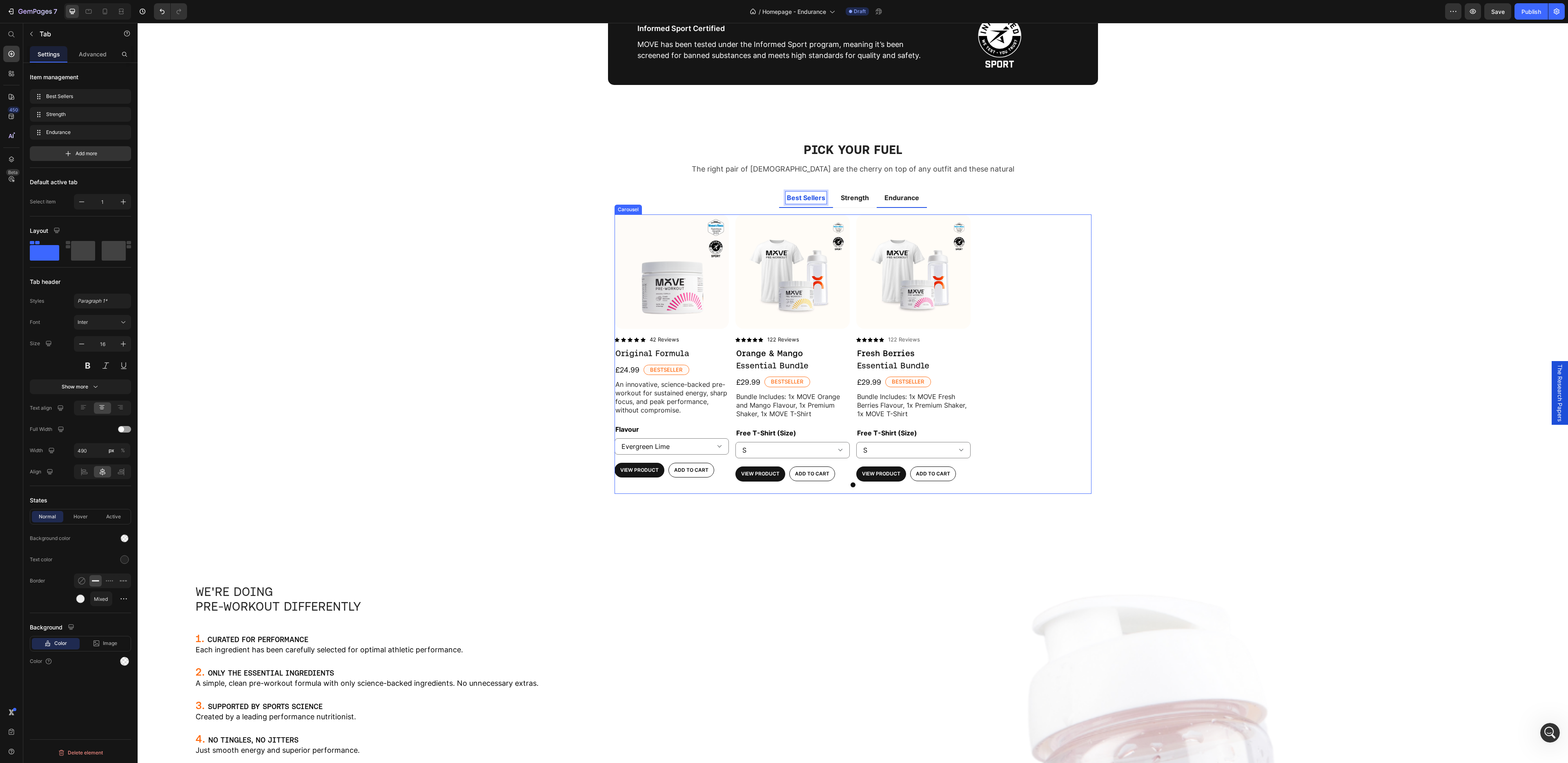click on "Product Images Icon Icon Icon Icon Icon Icon List 42 Reviews Text Block Row Original Formula Product Title £24.99 Product Price Bestseller Text Block Row An innovative, science-backed pre-workout for sustained energy, sharp focus, and peak performance, without compromise. Text Block Flavour Evergreen Lime Fresh Berries Orange & Mango Product Variants & Swatches View Product Product View More Add to cart Add to Cart Row Product Product Images Icon Icon Icon Icon Icon Icon List 122 Reviews Text Block Row Orange & Mango Text Block Essential Bundle Product Title Row £29.99 Product Price Bestseller Text Block Row Bundle Includes: 1x MOVE Orange and Mango Flavour, 1x Premium Shaker, 1x MOVE T-Shirt Text Block Free T-Shirt (Size) XS S M L XL 2XL Product Variants & Swatches View Product Product View More Add to cart Add to Cart Row Product Product Images Icon Icon Icon Icon Icon Icon List 122 Reviews Text Block Row Fresh Berries Text Block Essential Bundle Product Title Row £29.99 Product Price Bestseller Row XS S" at bounding box center [853, 354] 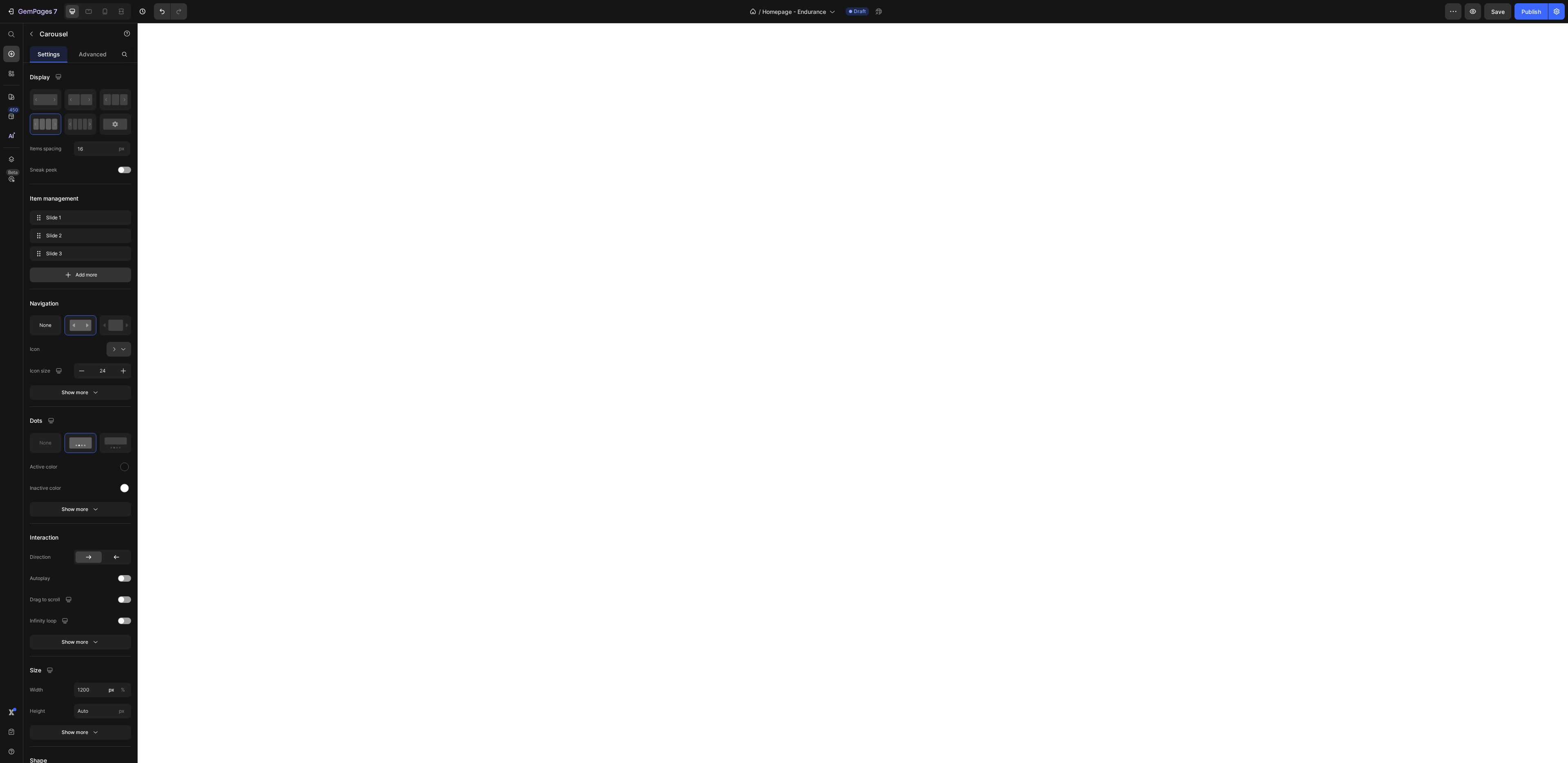 scroll, scrollTop: 0, scrollLeft: 0, axis: both 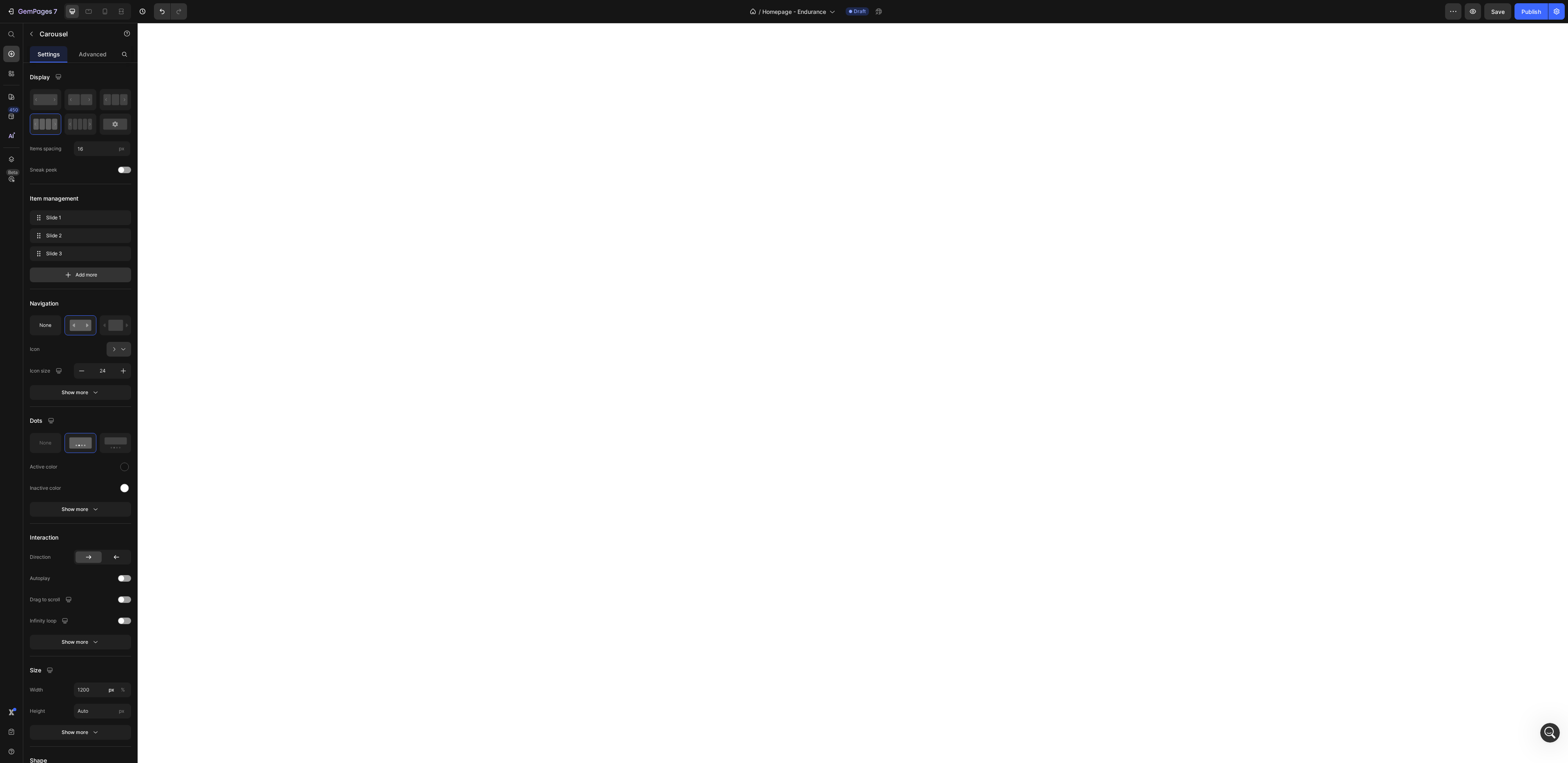 select on "S" 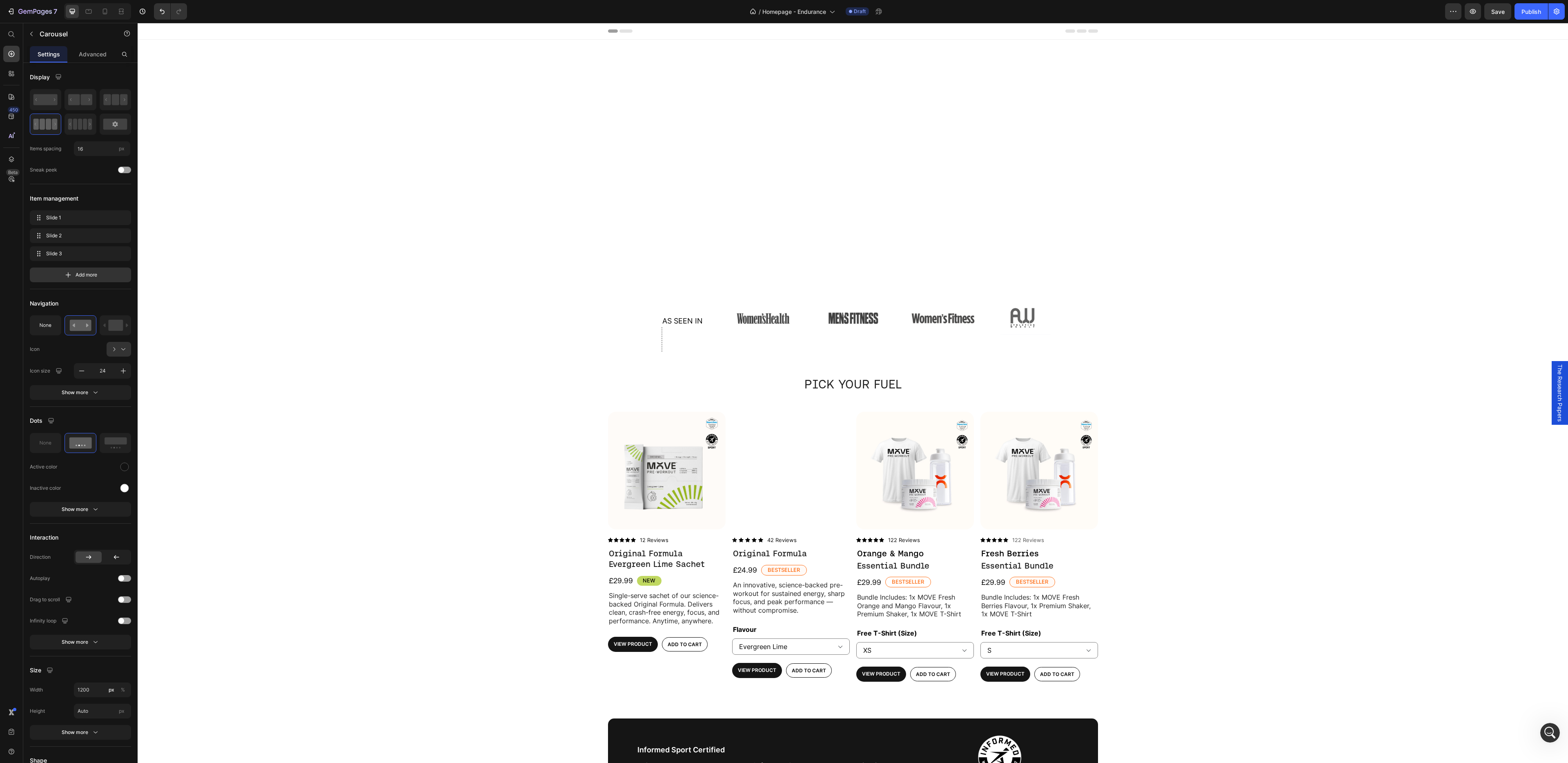 scroll, scrollTop: 0, scrollLeft: 0, axis: both 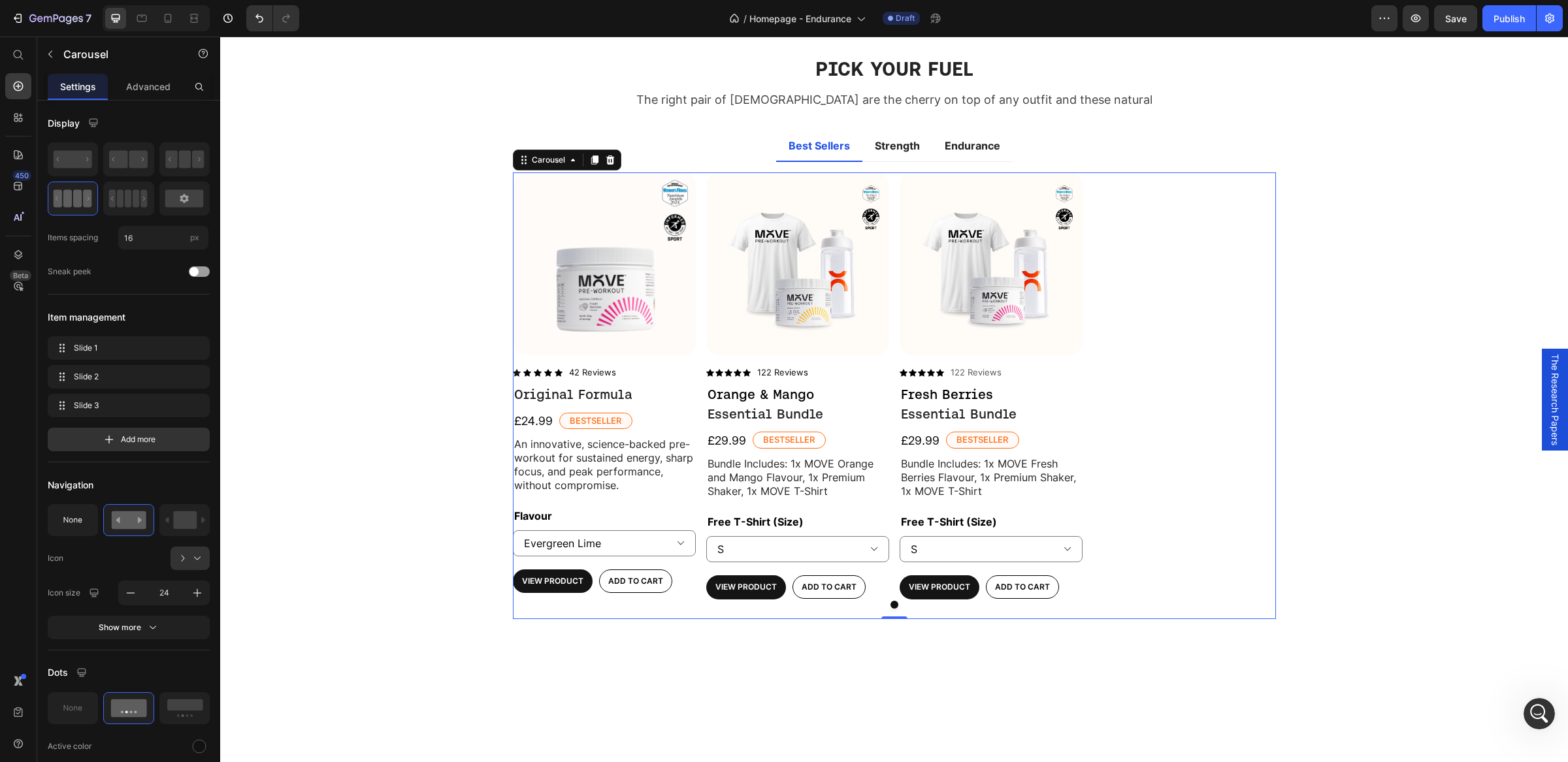 click at bounding box center (1539, 714) 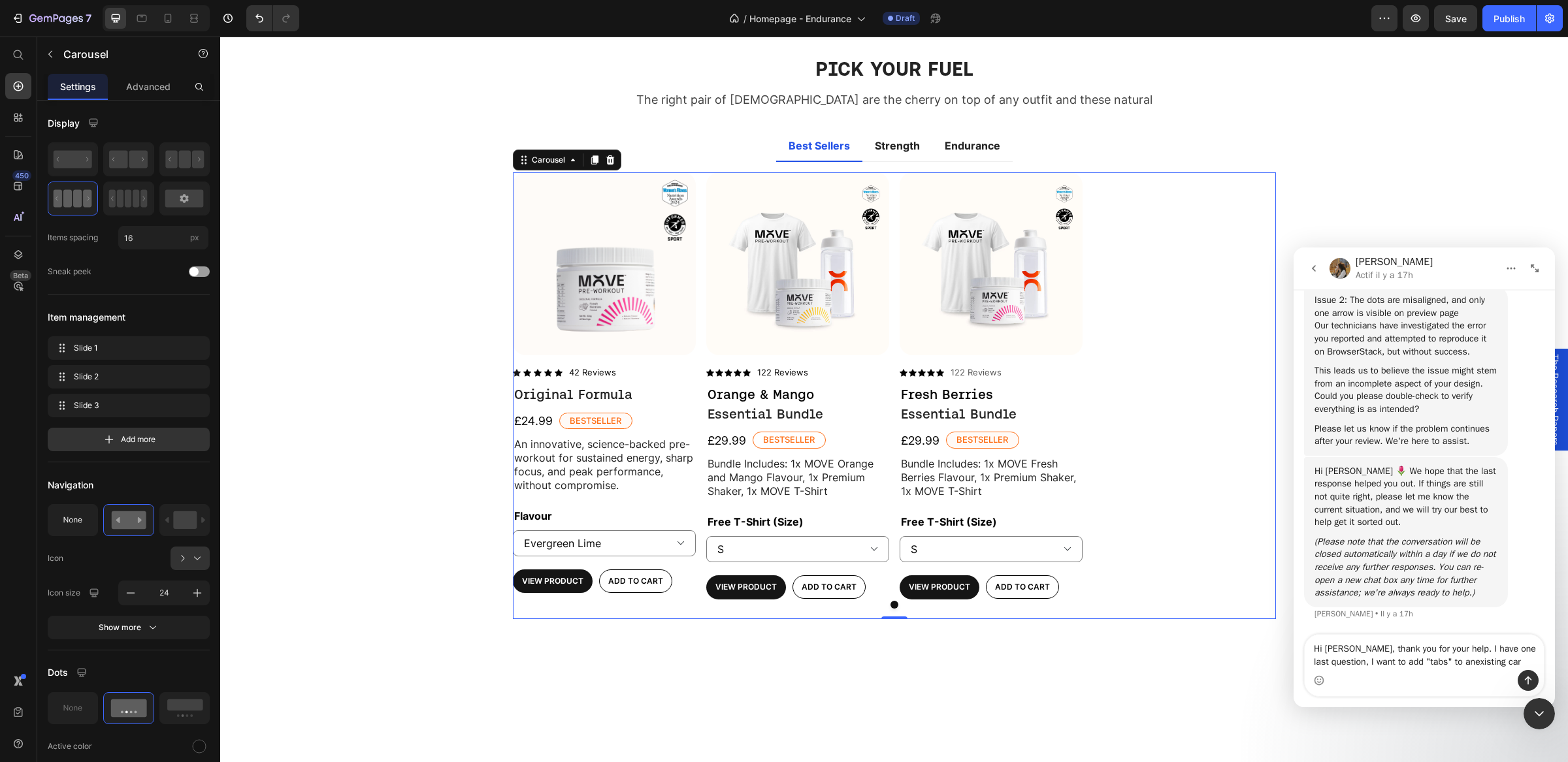 scroll, scrollTop: 4698, scrollLeft: 0, axis: vertical 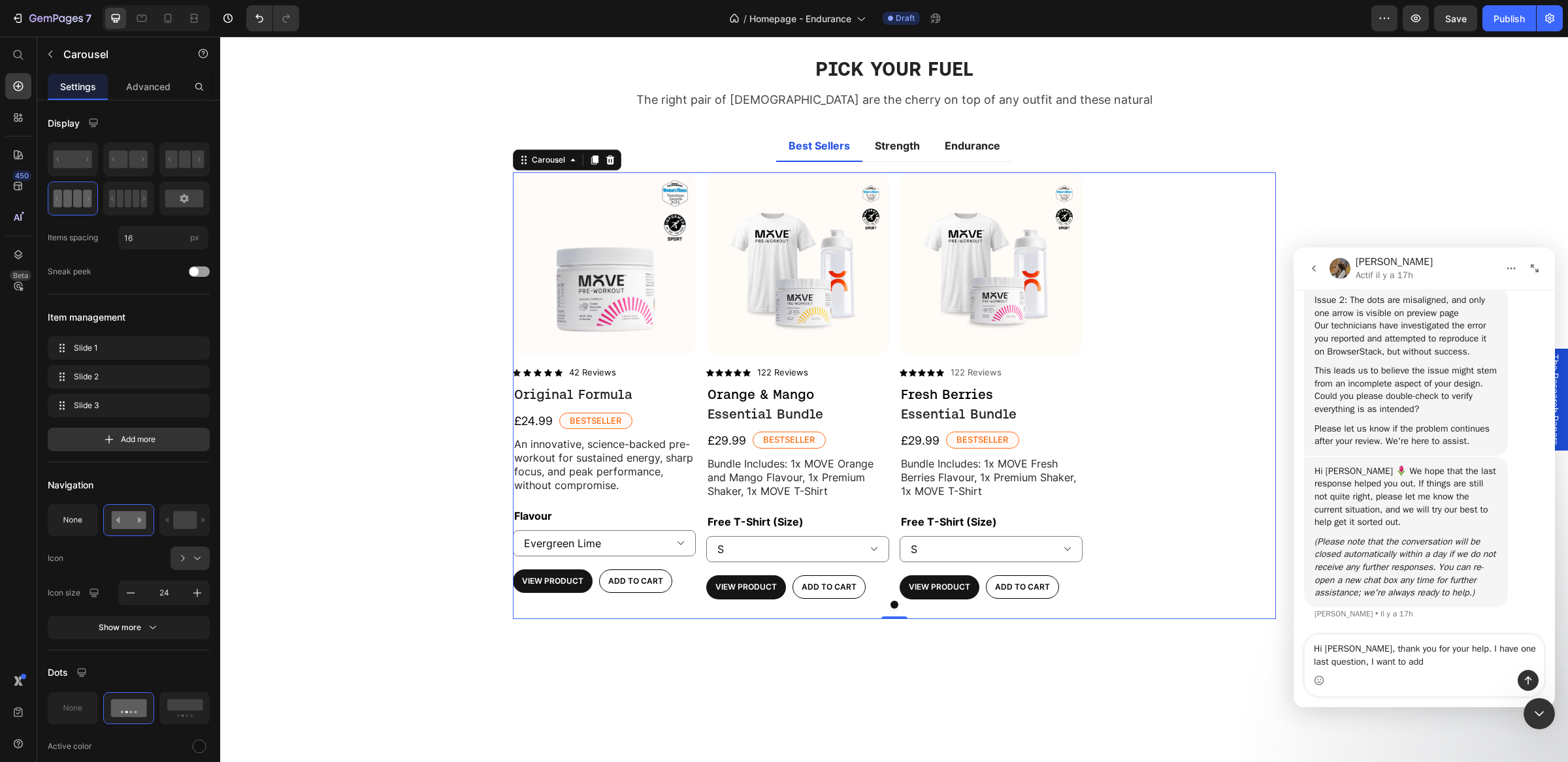 type on "Hi [PERSON_NAME], thank you for your help. I have one last question, I want to add" 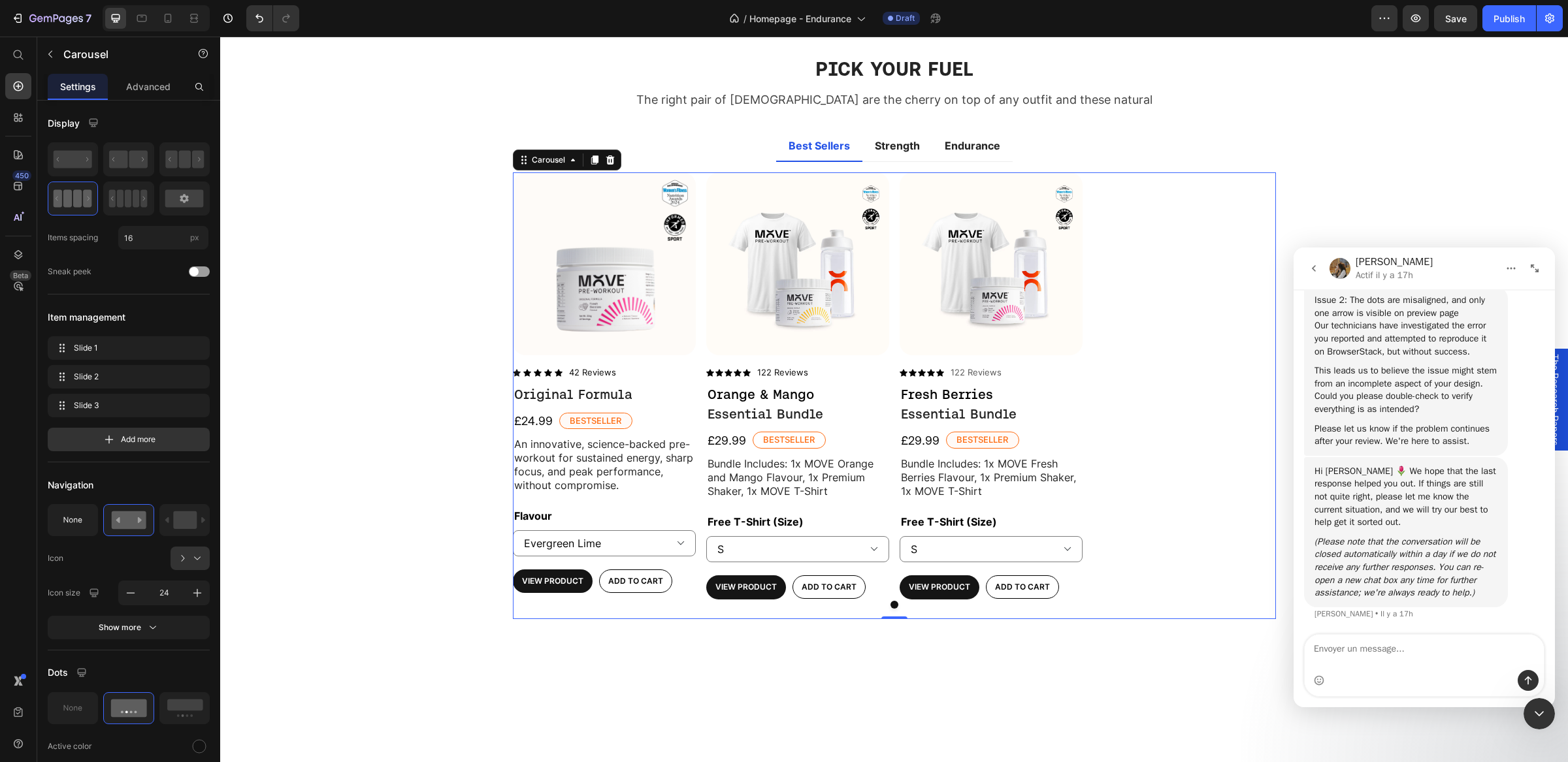 scroll, scrollTop: 4685, scrollLeft: 0, axis: vertical 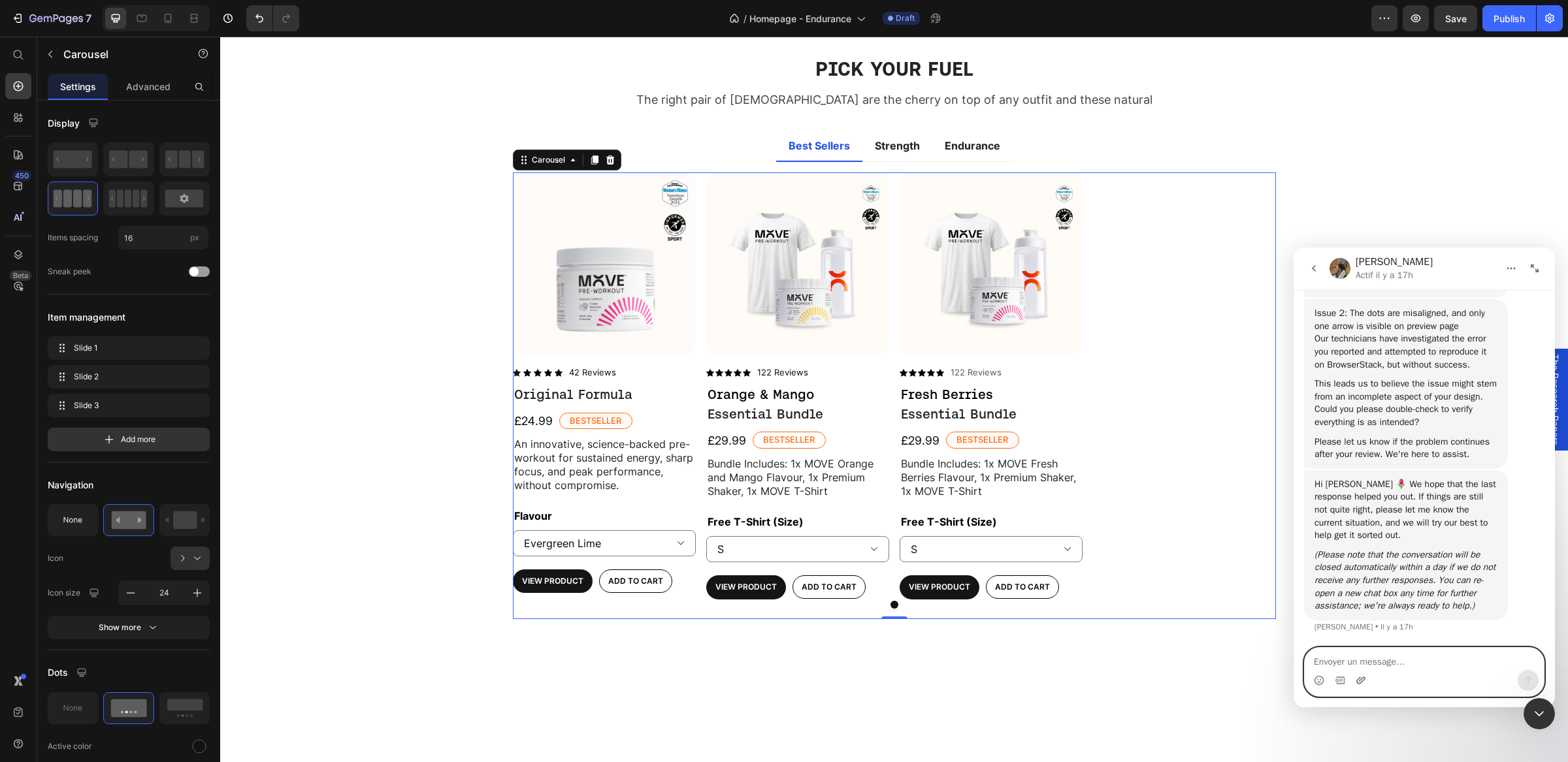 click 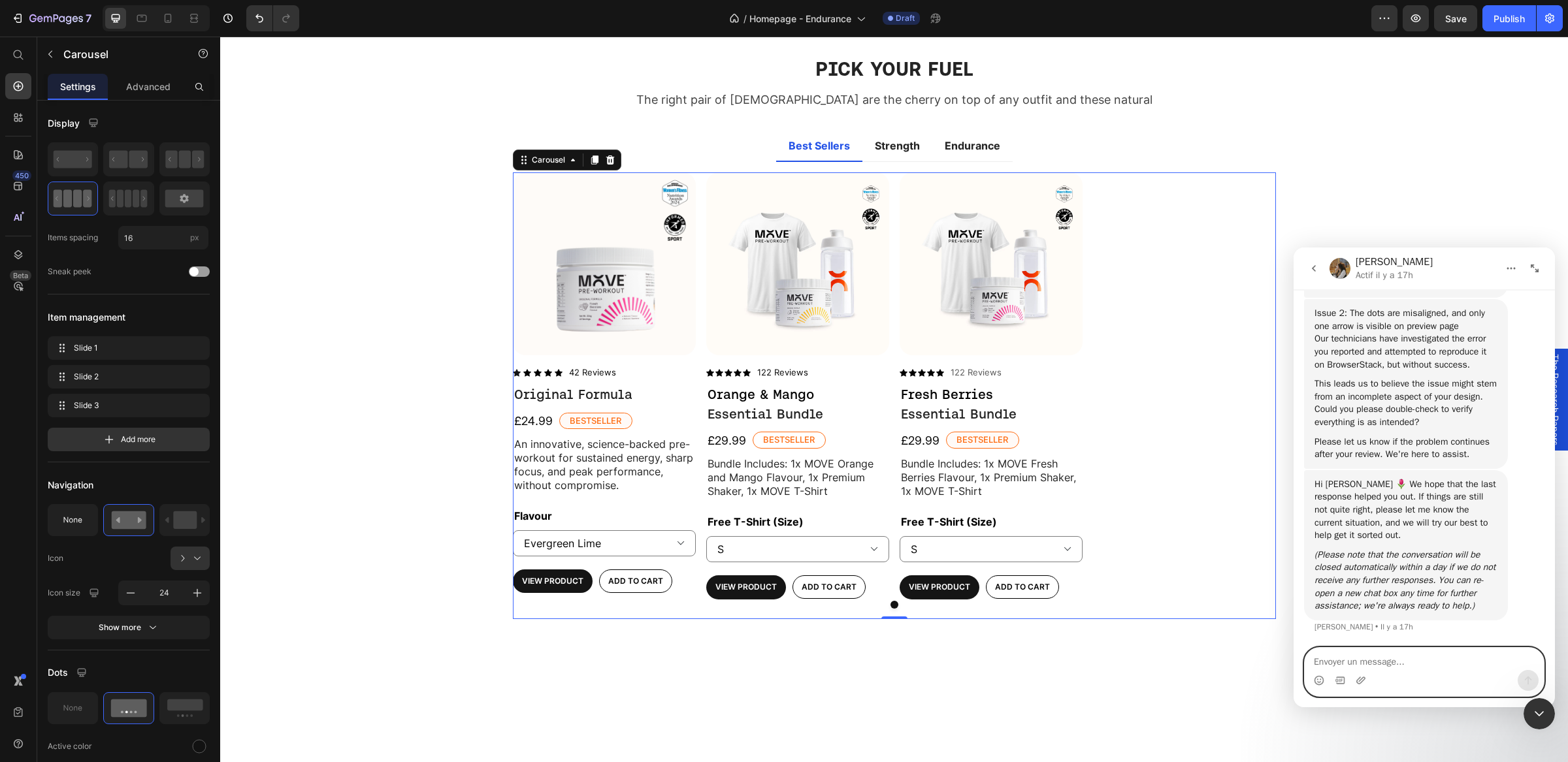 click at bounding box center (1424, 659) 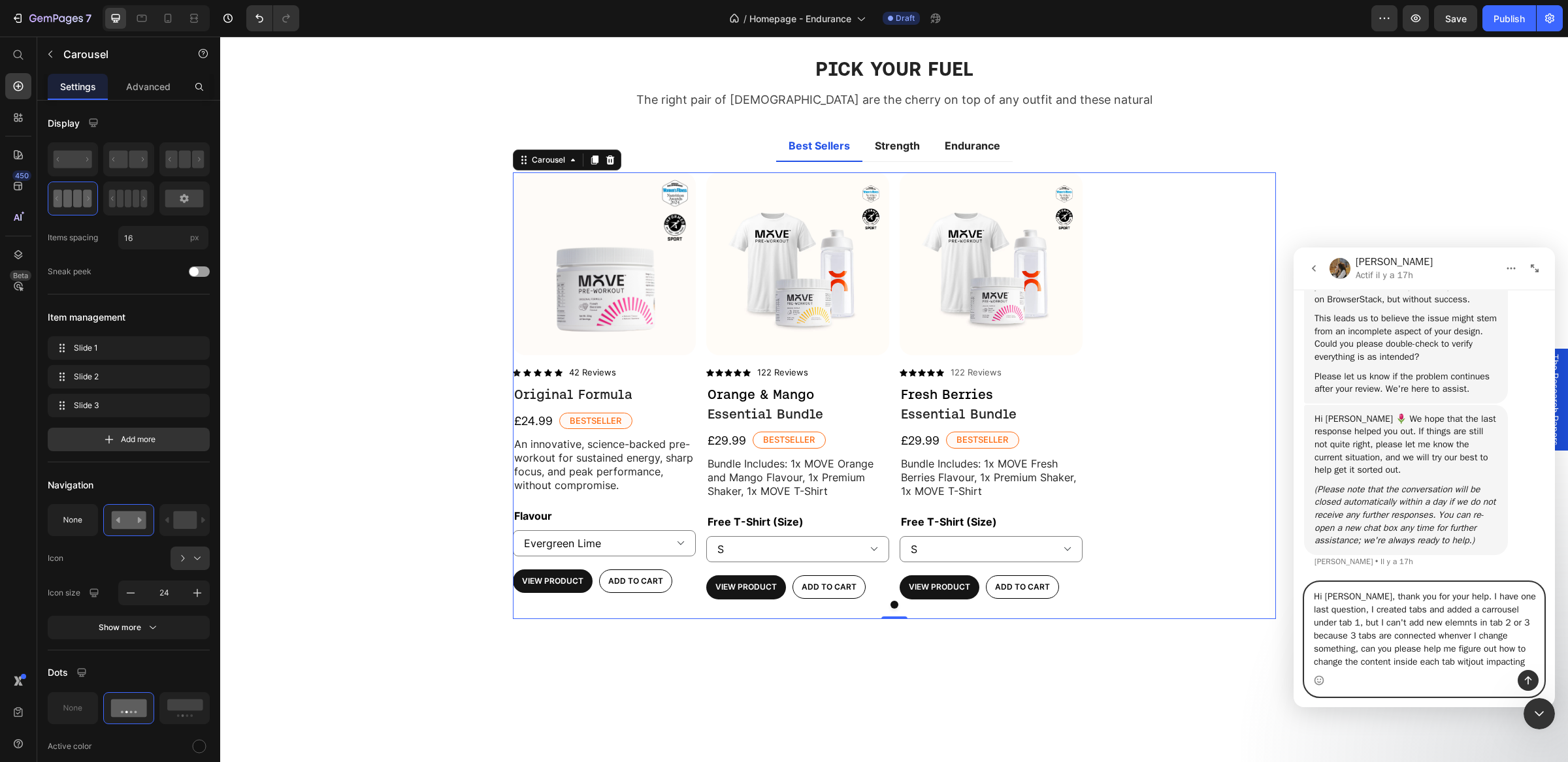 scroll, scrollTop: 4763, scrollLeft: 0, axis: vertical 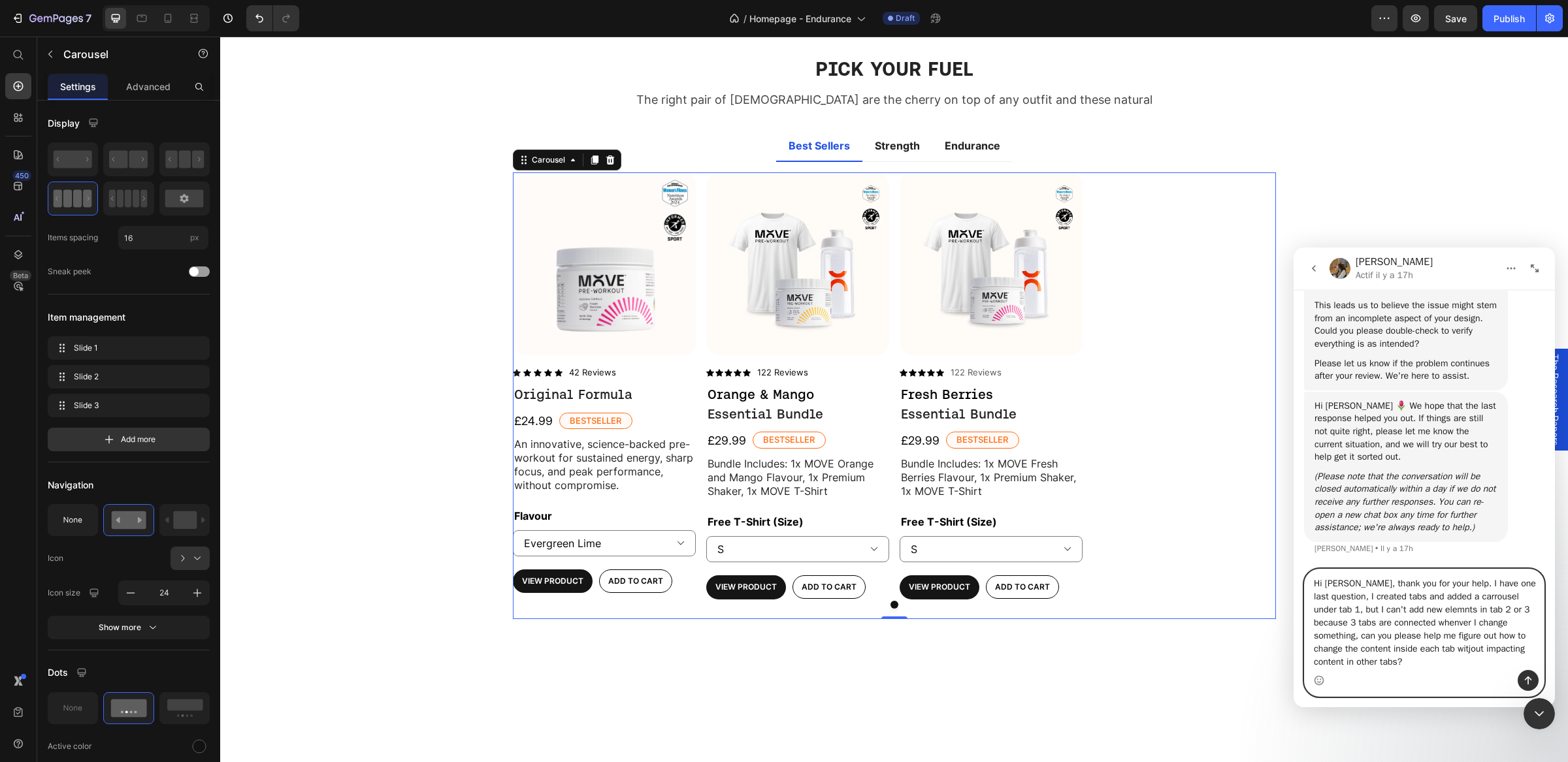 click on "Hi [PERSON_NAME], thank you for your help. I have one last question, I created tabs and added a carrousel under tab 1, but I can't add new elemnts in tab 2 or 3 because 3 tabs are connected whenver I change something, can you please help me figure out how to change the content inside each tab witjout impacting content in other tabs?" at bounding box center [1424, 620] 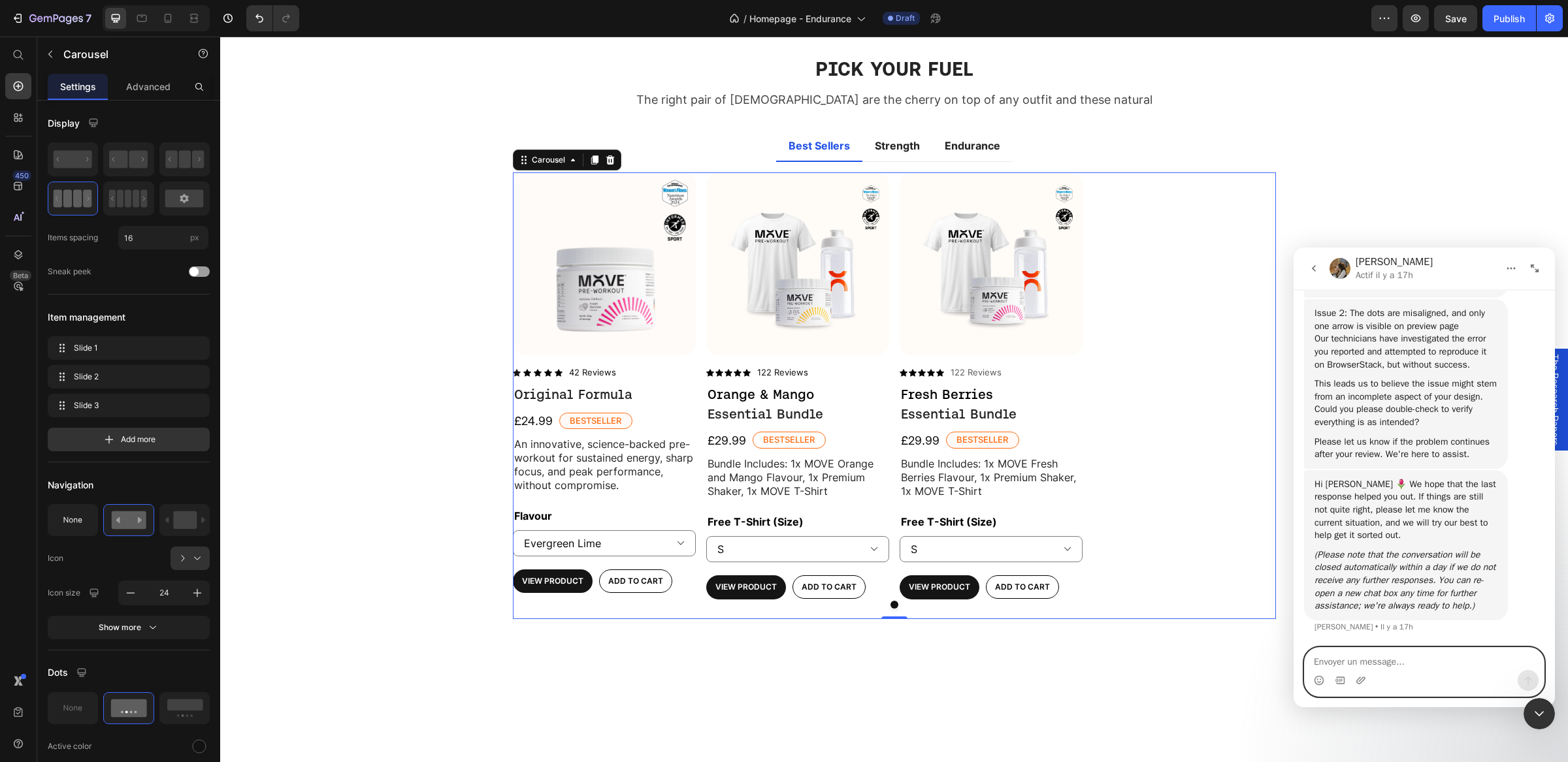 scroll, scrollTop: 4685, scrollLeft: 0, axis: vertical 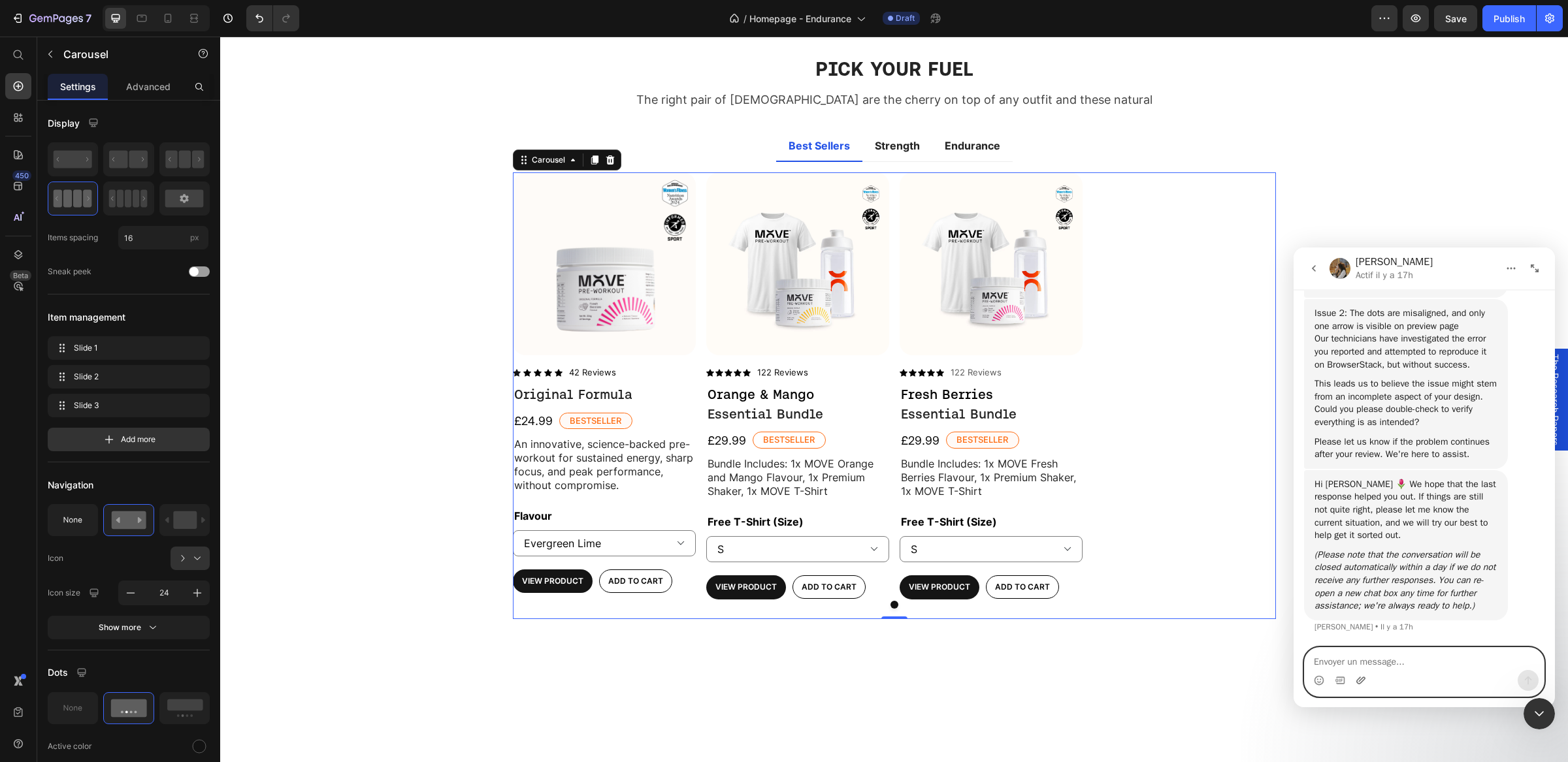 click 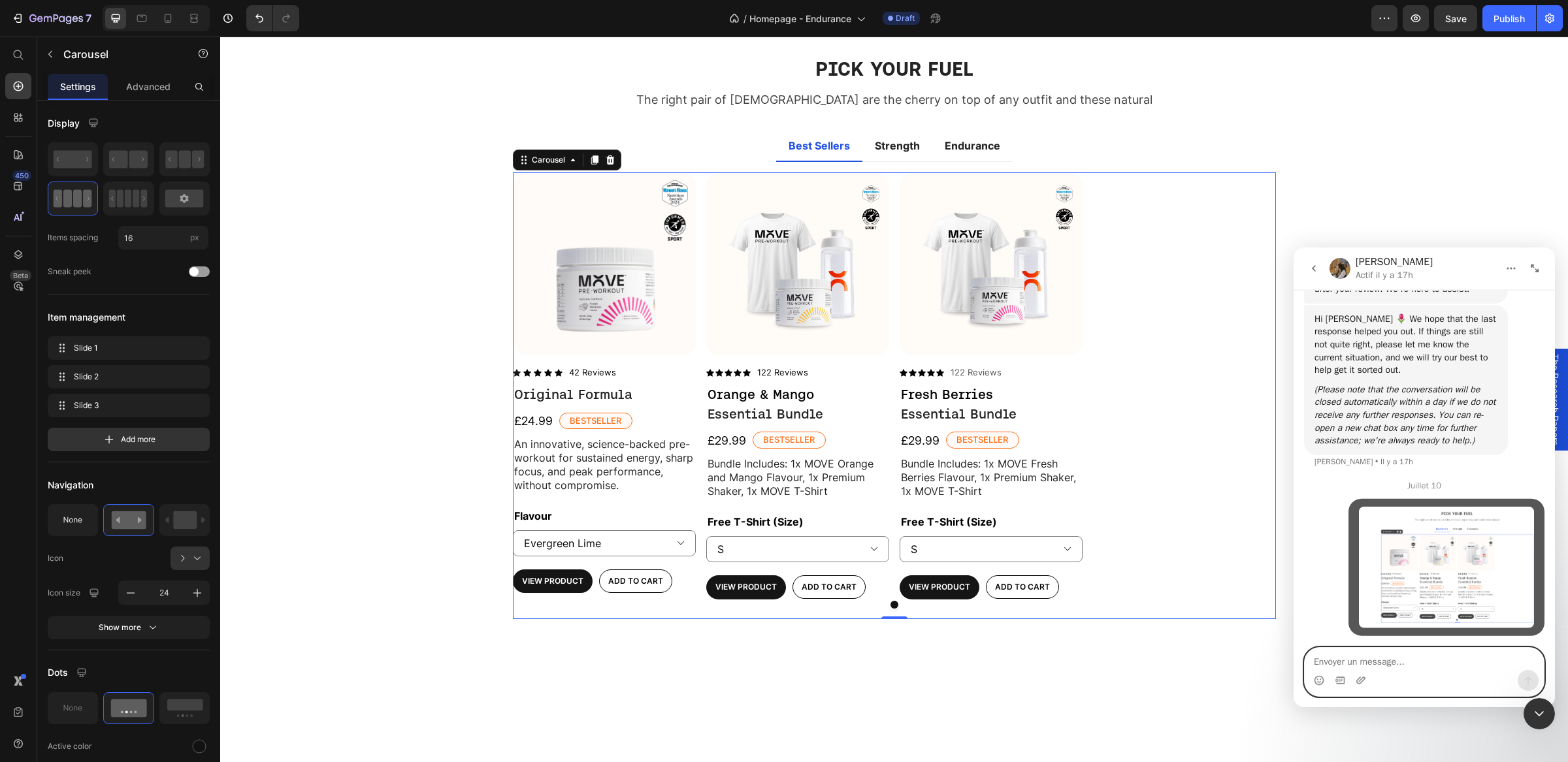 scroll, scrollTop: 4850, scrollLeft: 0, axis: vertical 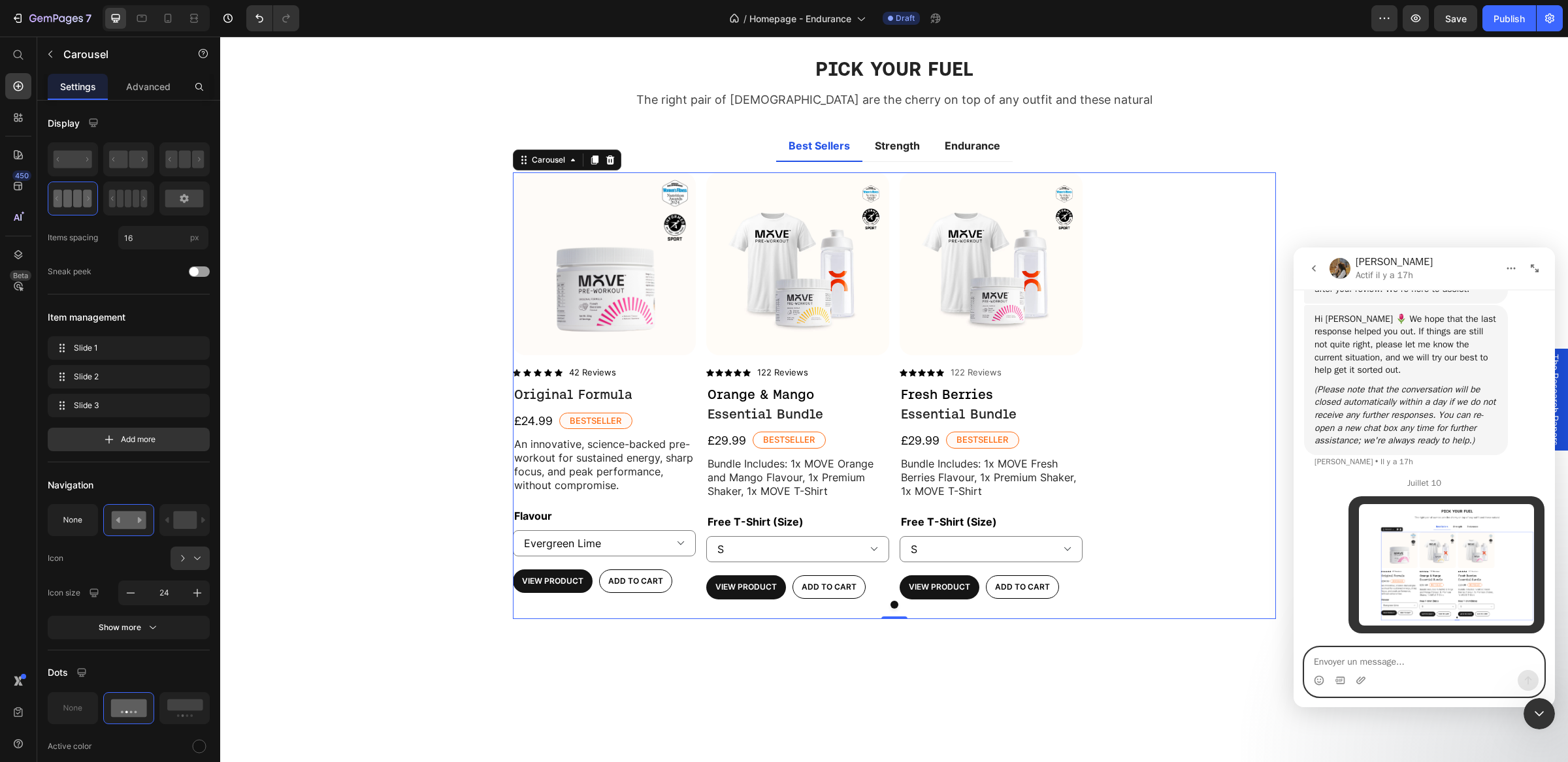 paste on "Hi [PERSON_NAME], thank you so much for your help! I have one last question: I created tabs and added a carousel under Tab 1, but I can’t seem to add new elements to Tabs 2 or 3. All three tabs appear to be linked, so whenever I change something, it affects all of them. Could you please help me figure out how to change the content inside each tab without impacting the others? Thank you!" 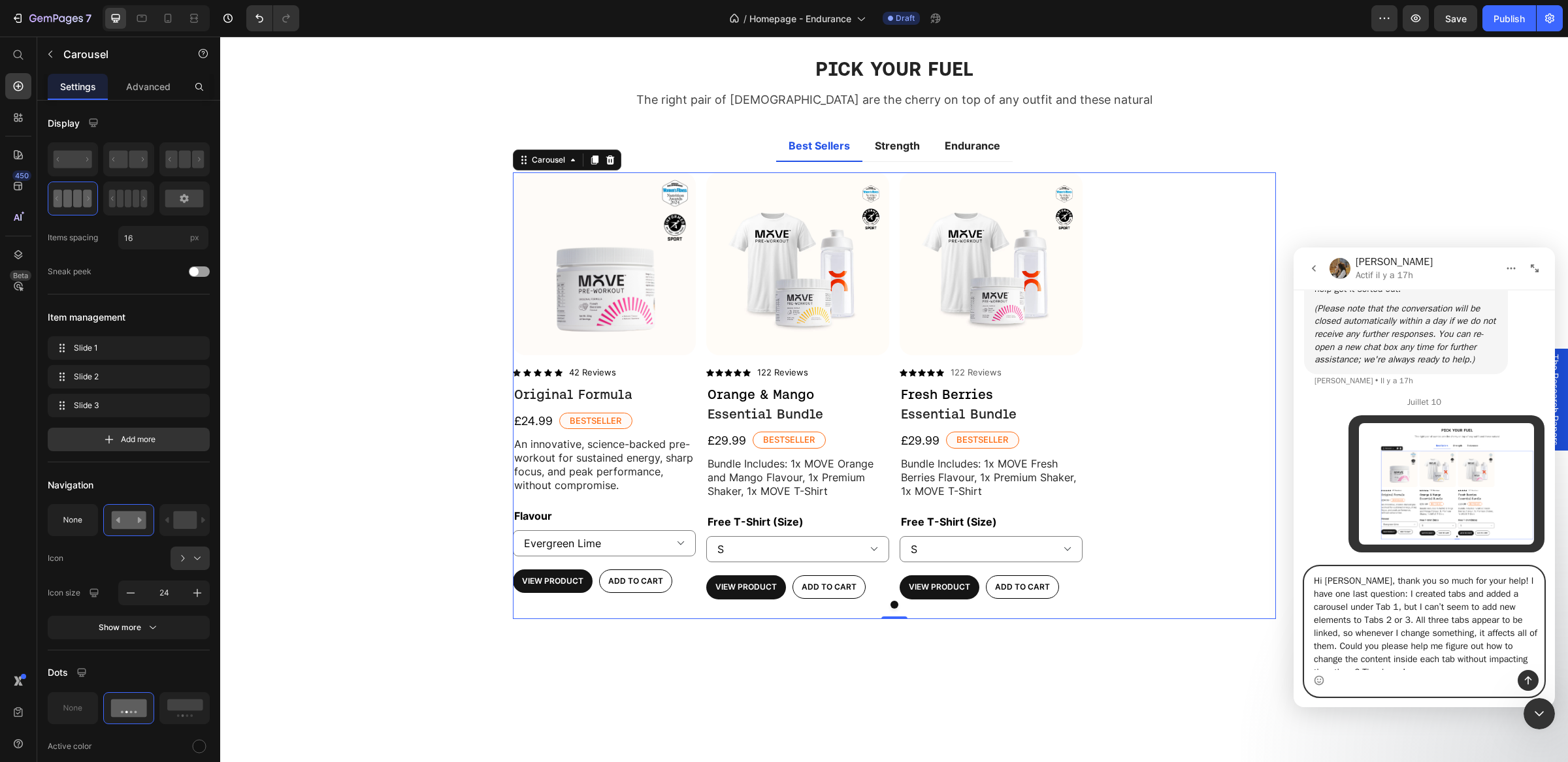 scroll, scrollTop: 7, scrollLeft: 0, axis: vertical 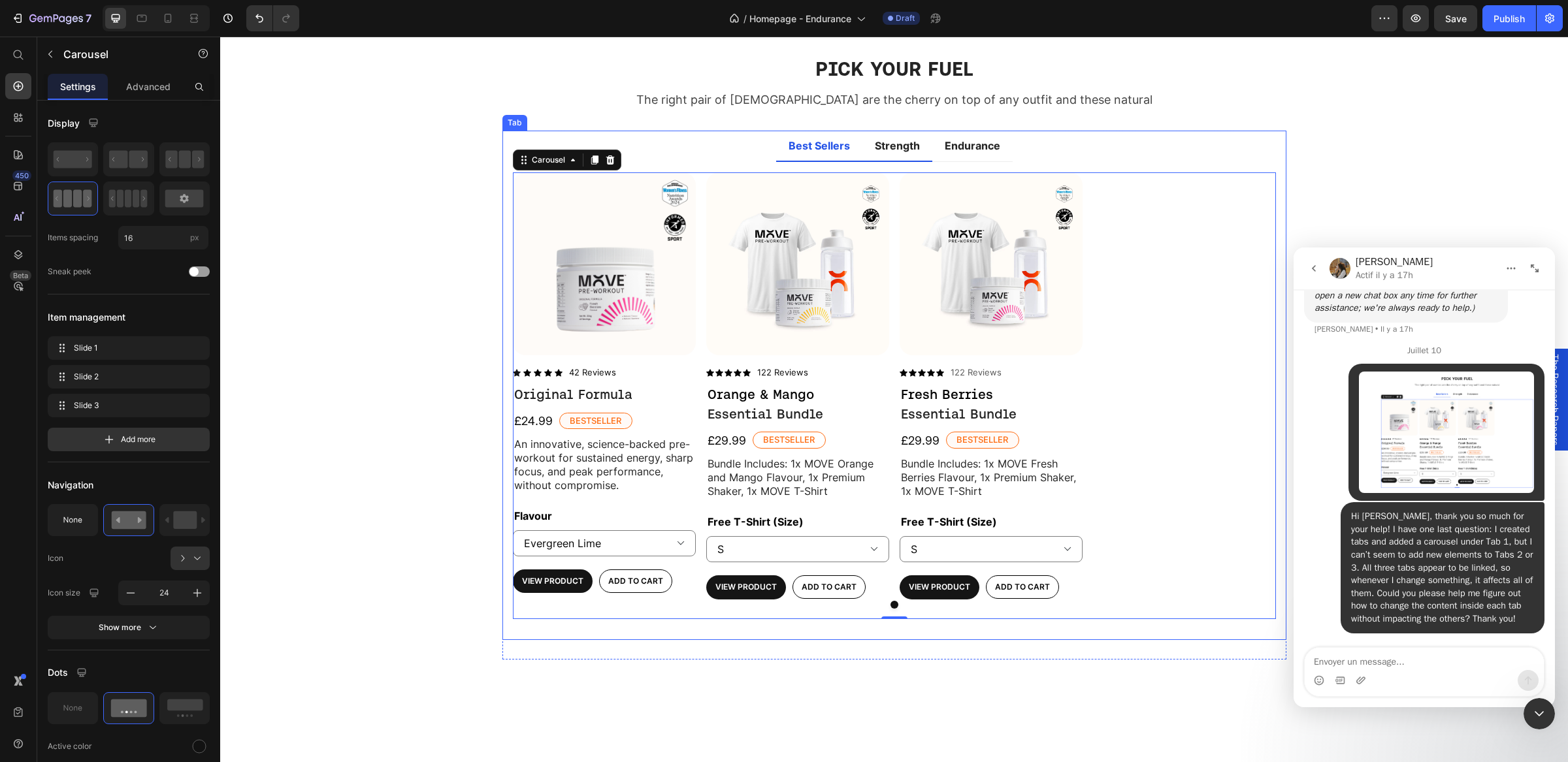 click on "Strength" at bounding box center (897, 146) 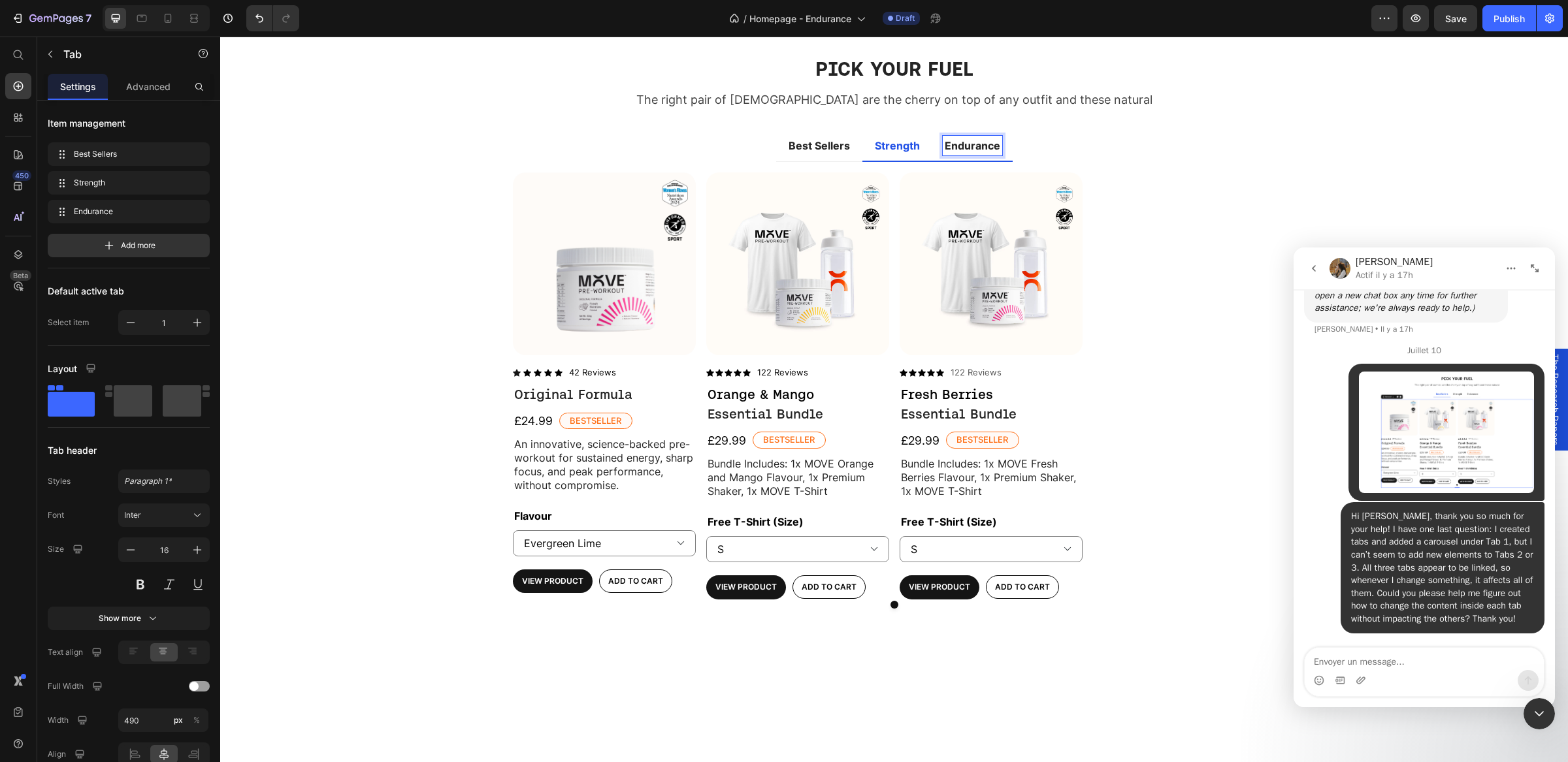 click on "Endurance" at bounding box center [972, 146] 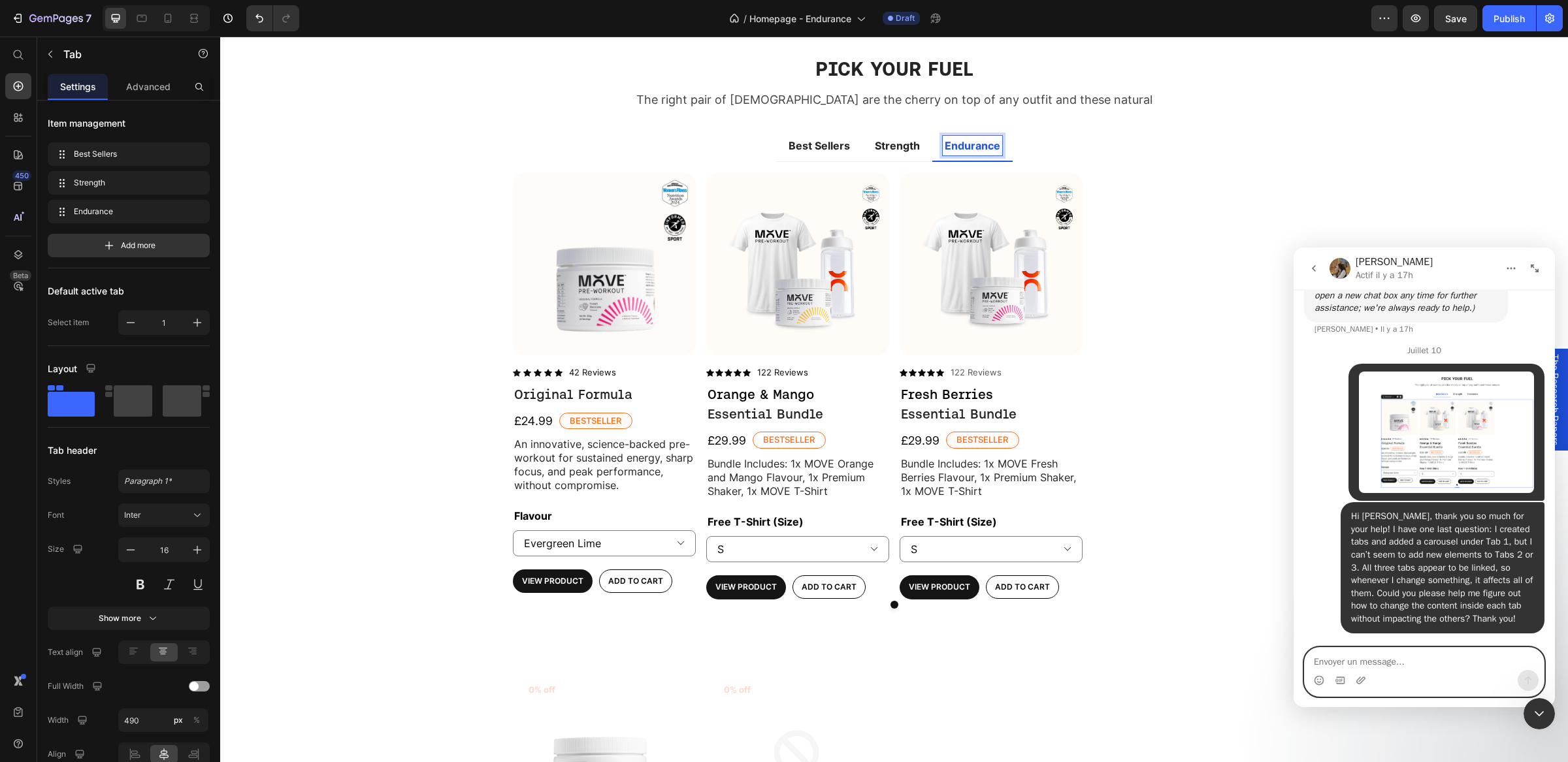 click at bounding box center (1424, 659) 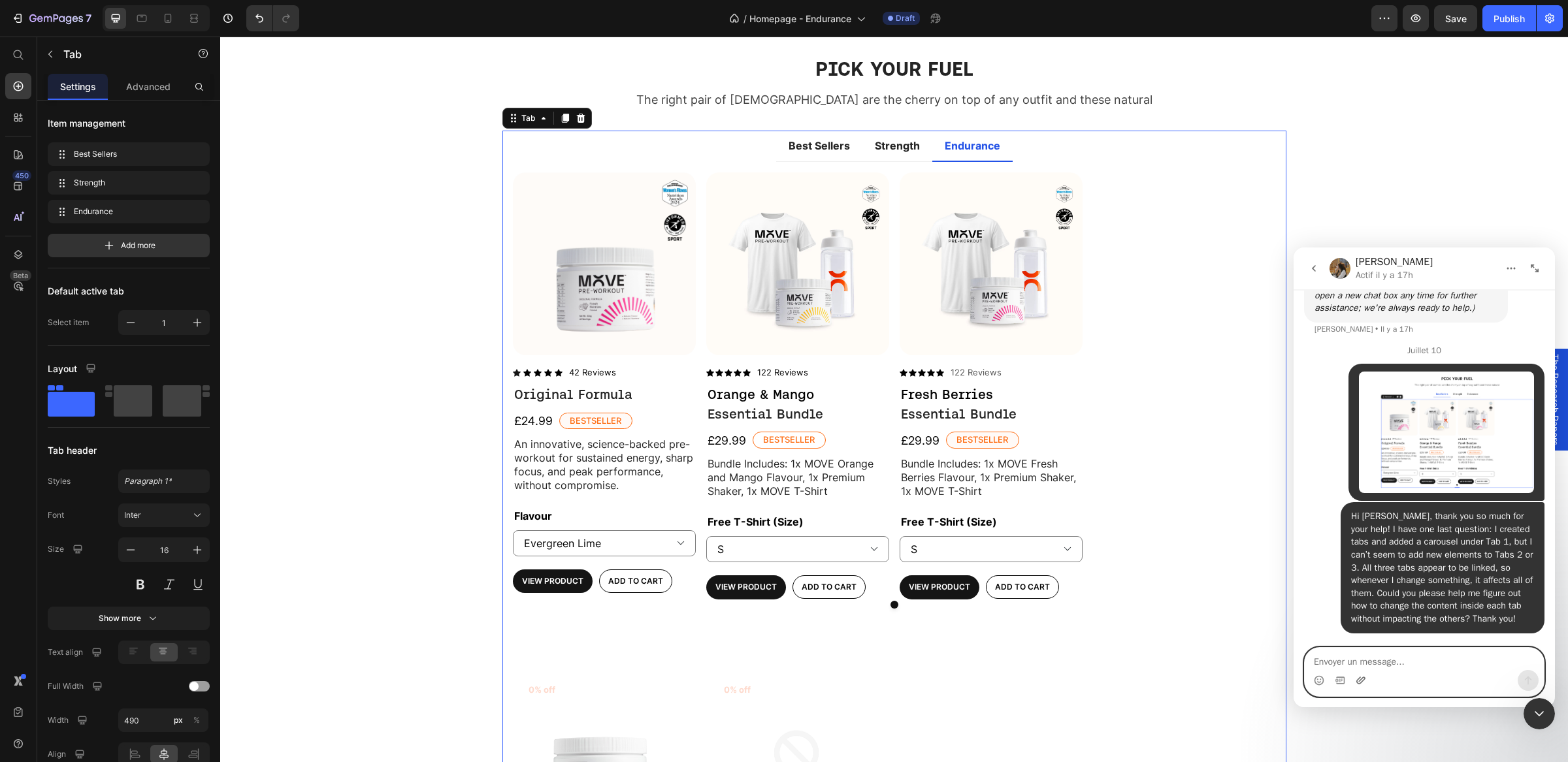 click 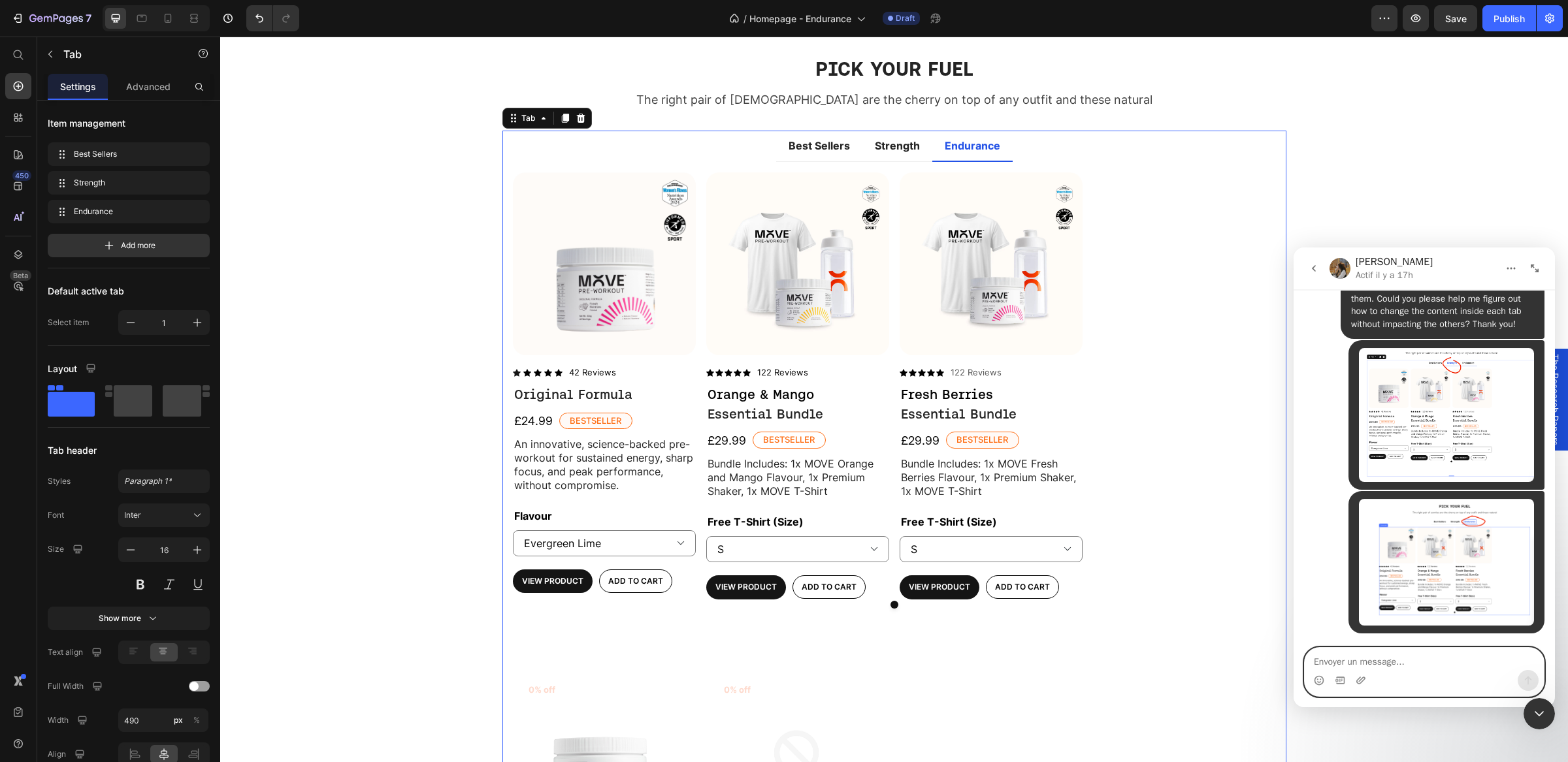 scroll, scrollTop: 5290, scrollLeft: 0, axis: vertical 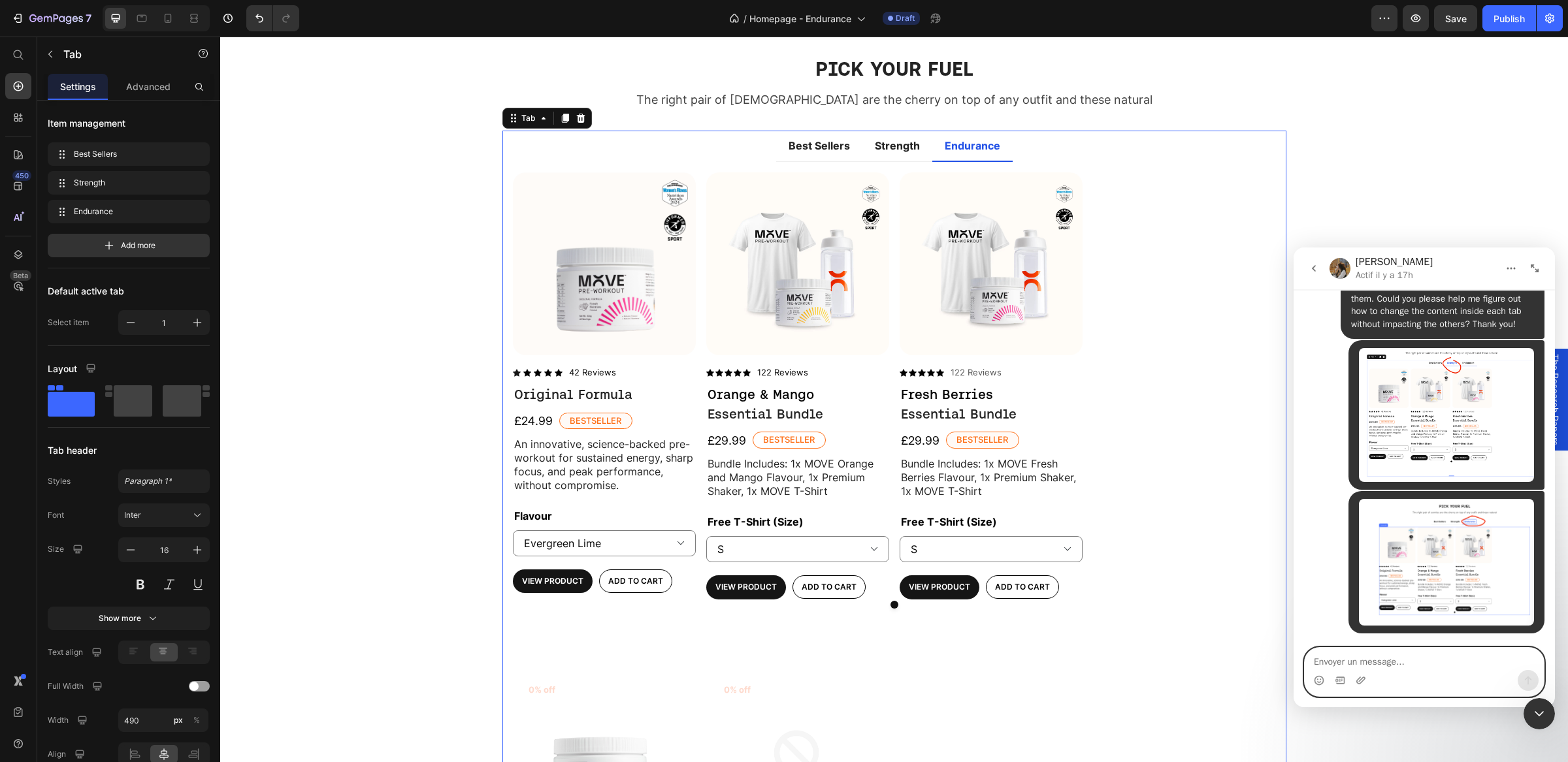 click at bounding box center [1424, 659] 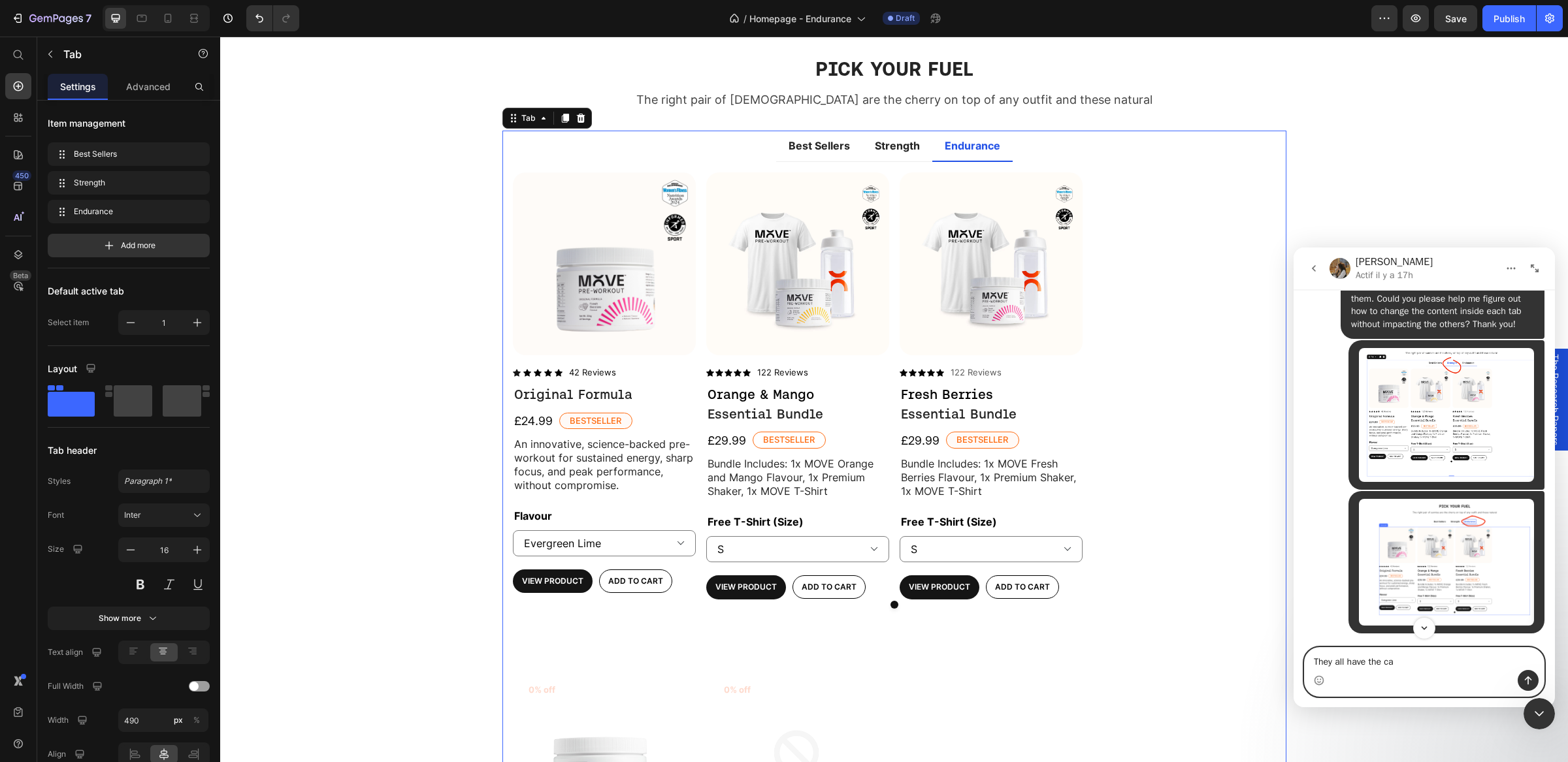 scroll, scrollTop: 5074, scrollLeft: 0, axis: vertical 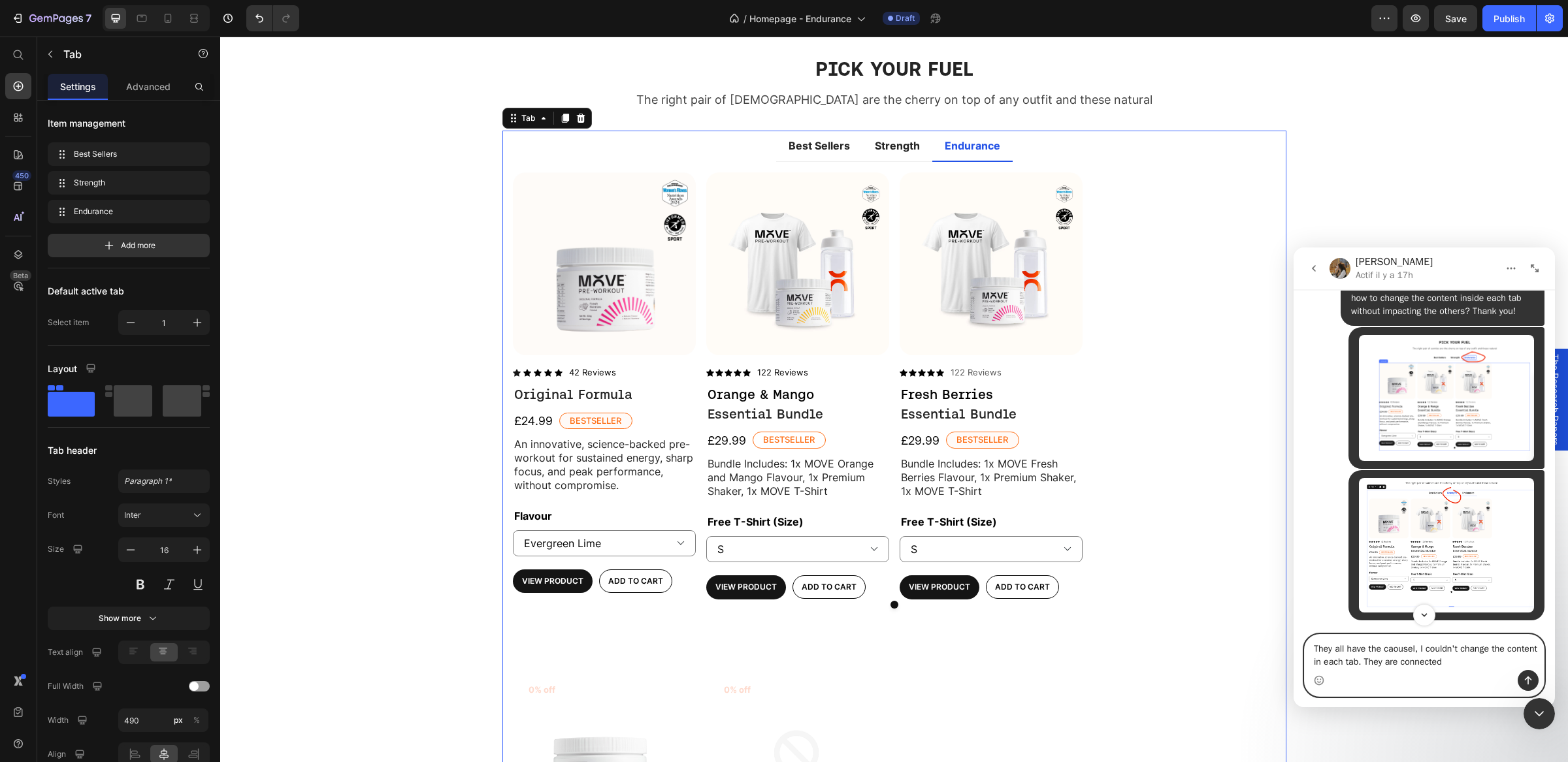 click on "They all have the caousel, I couldn't change the content in each tab. They are connected" at bounding box center (1424, 652) 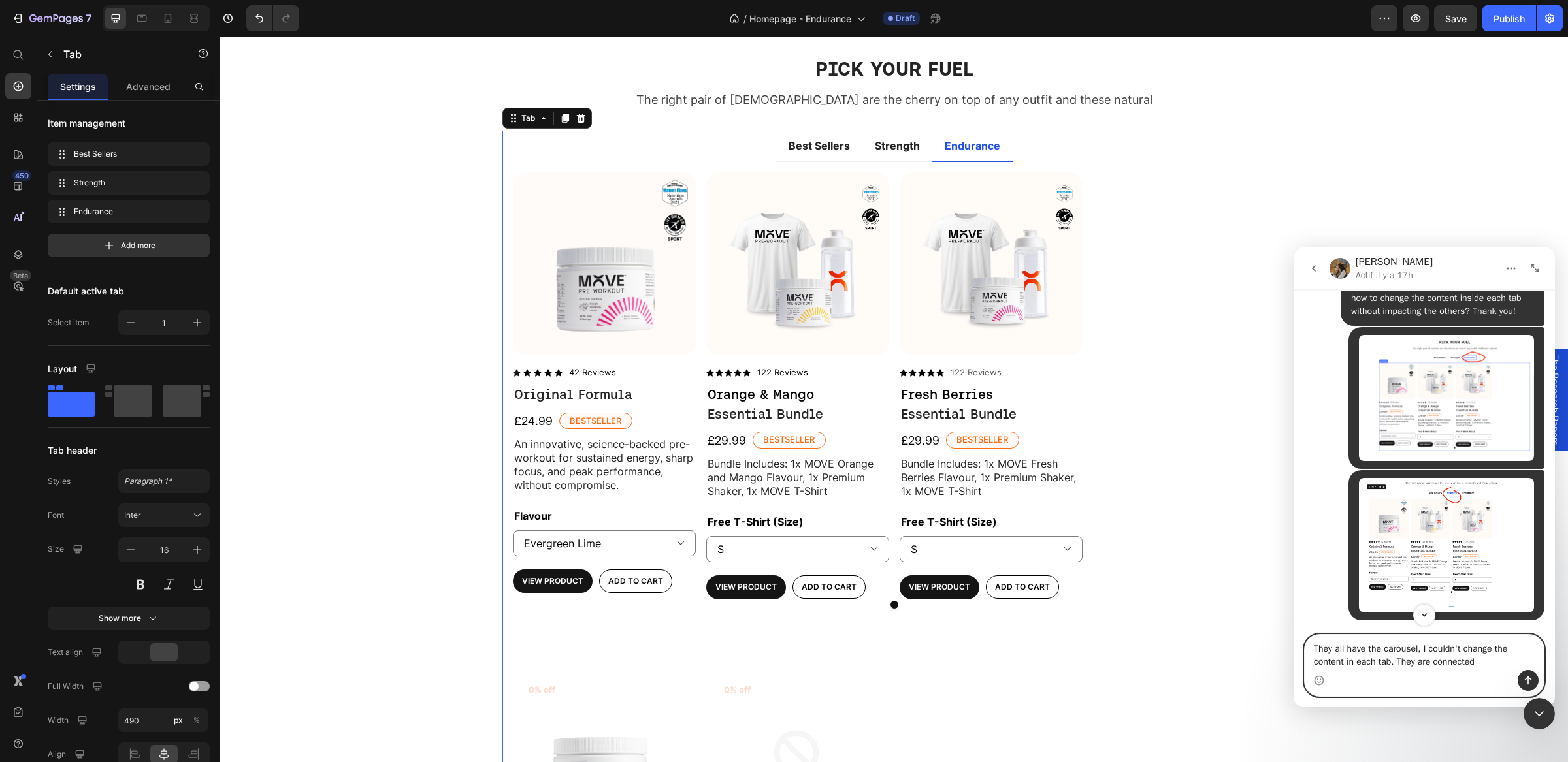 click on "They all have the carousel, I couldn't change the content in each tab. They are connected" at bounding box center (1424, 652) 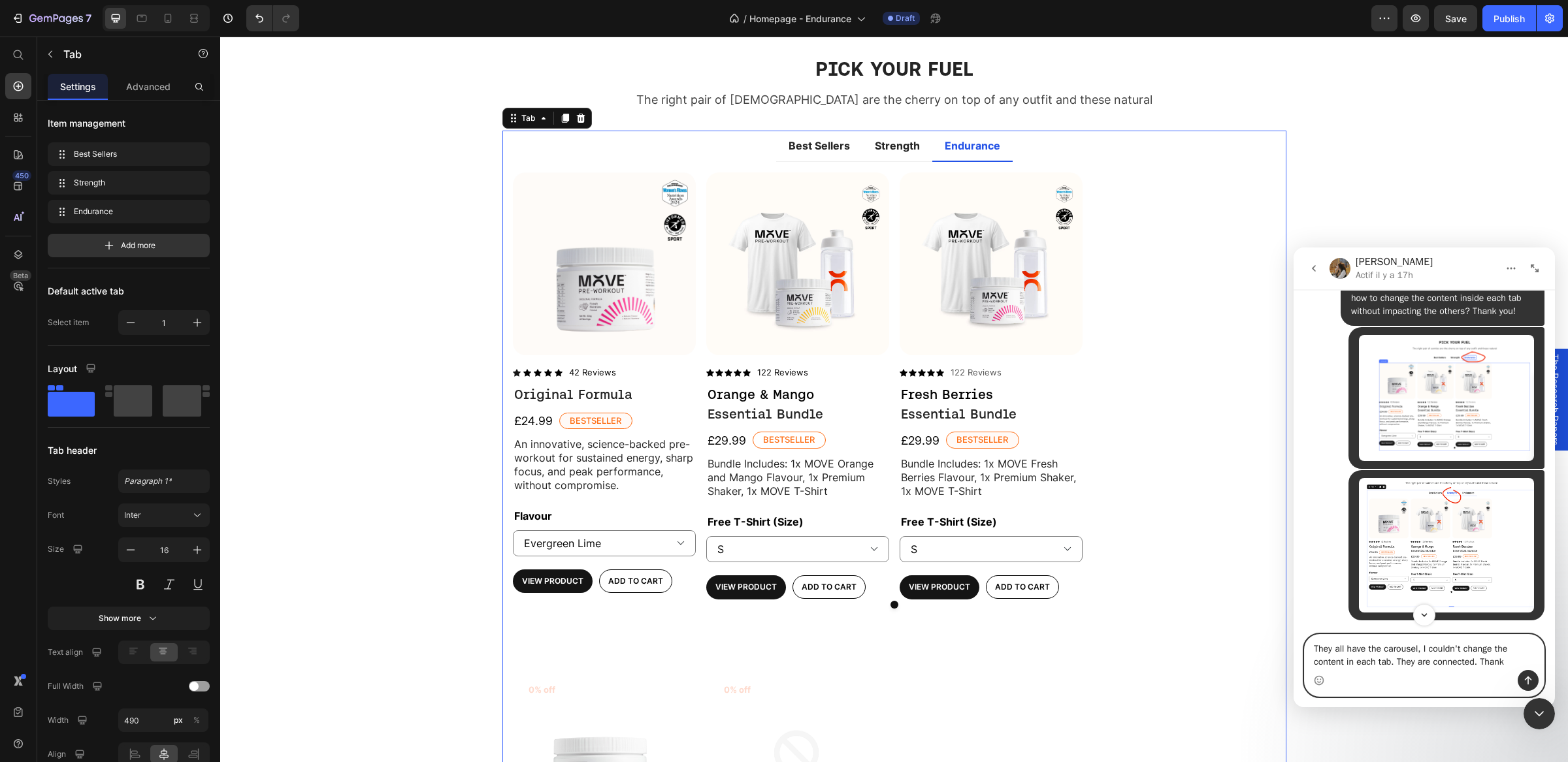 type on "They all have the carousel, I couldn't change the content in each tab. They are connected. Thanks" 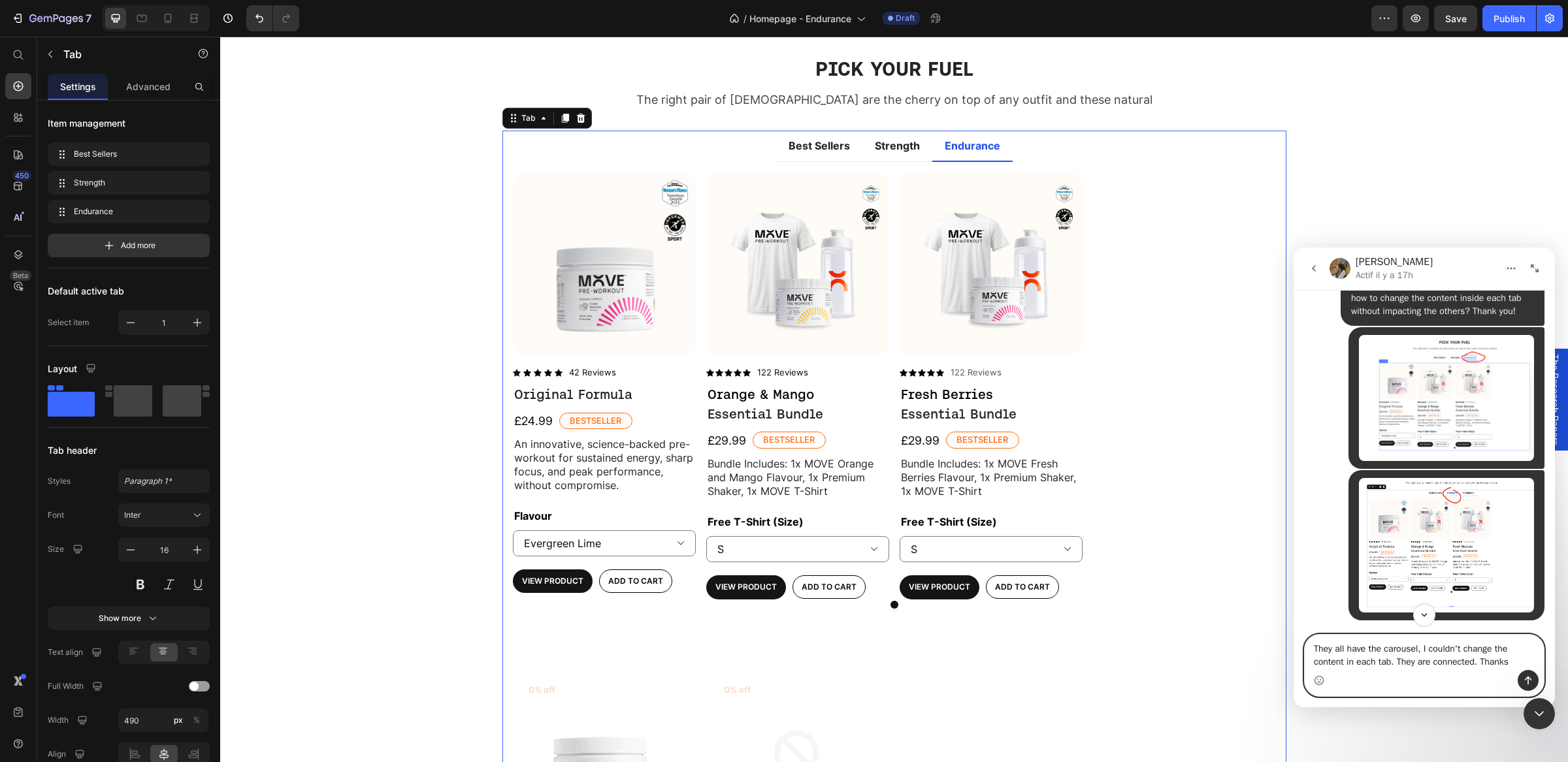 type 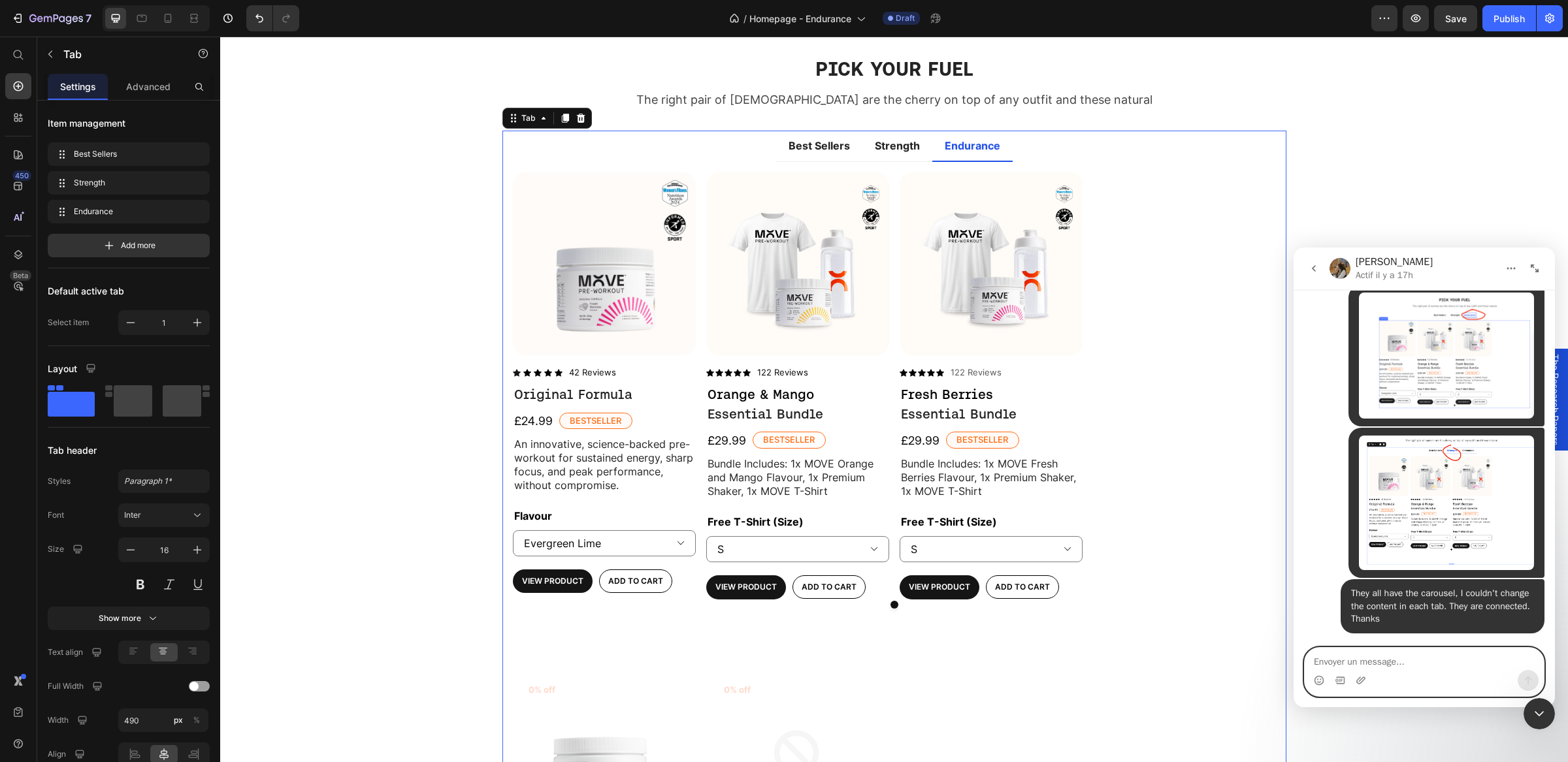 scroll, scrollTop: 5342, scrollLeft: 0, axis: vertical 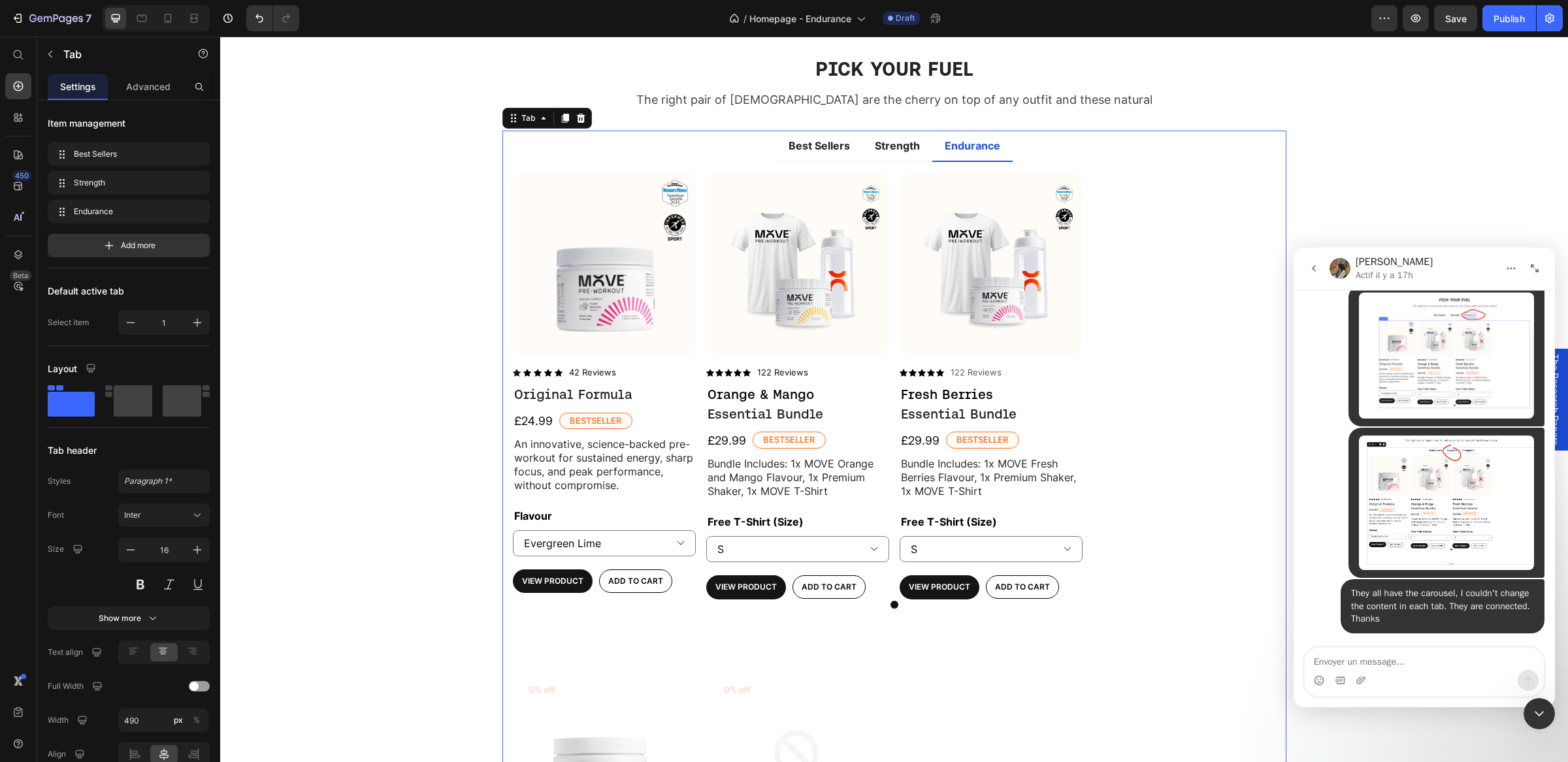 click on "Roxanne Actif il y a 17h" at bounding box center [1414, 268] 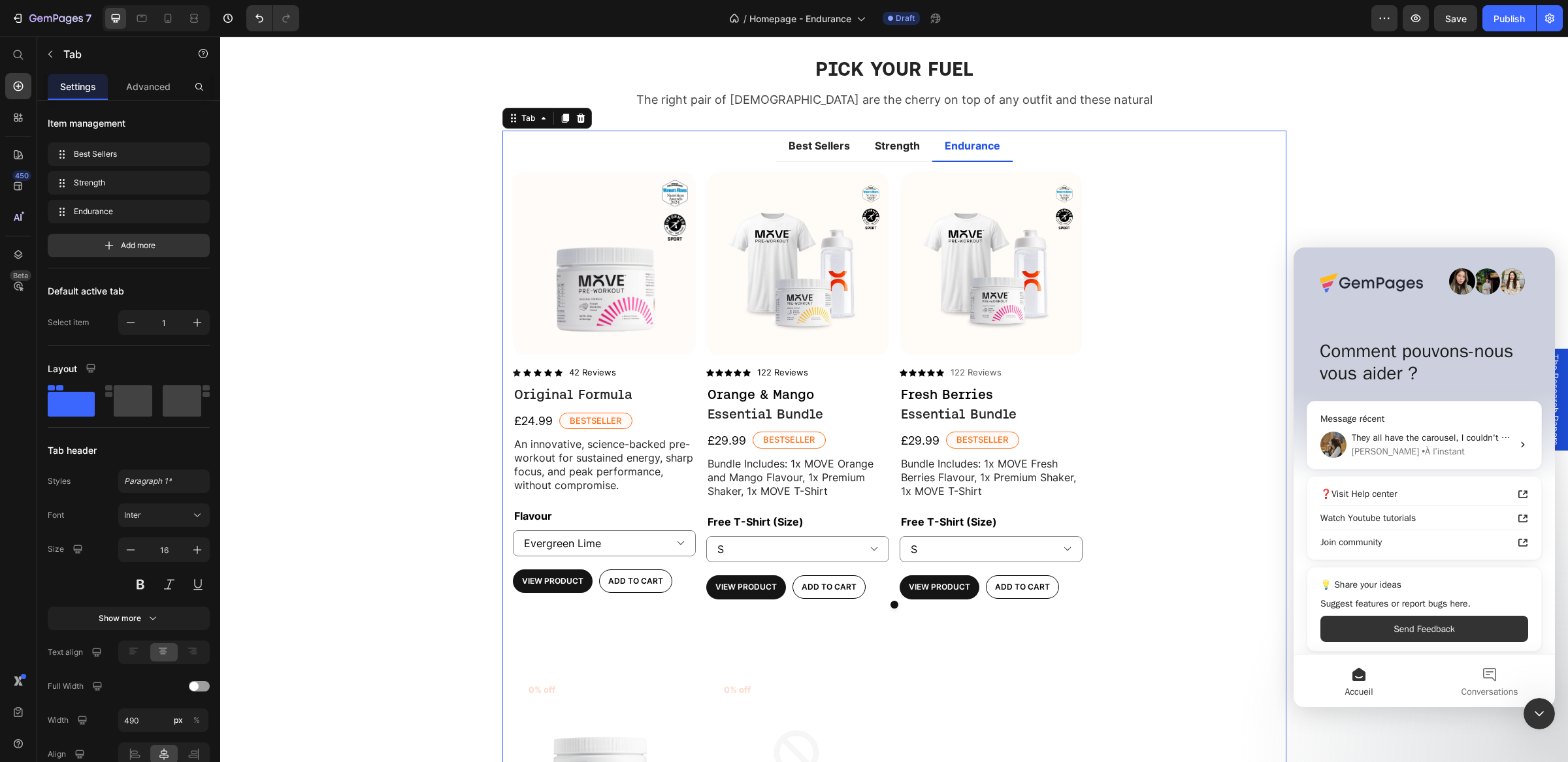 scroll, scrollTop: 0, scrollLeft: 0, axis: both 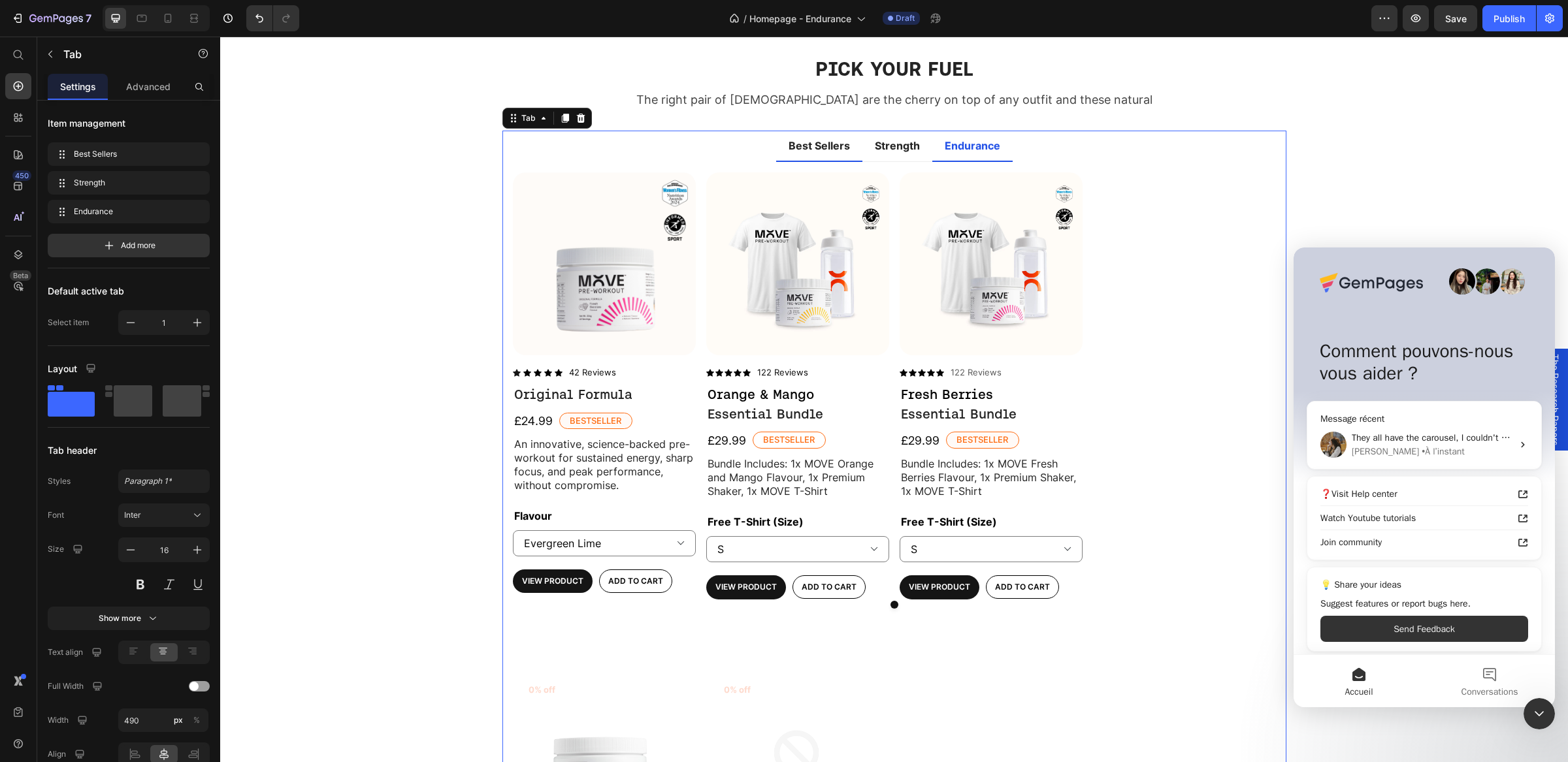 click on "Best Sellers" at bounding box center [819, 146] 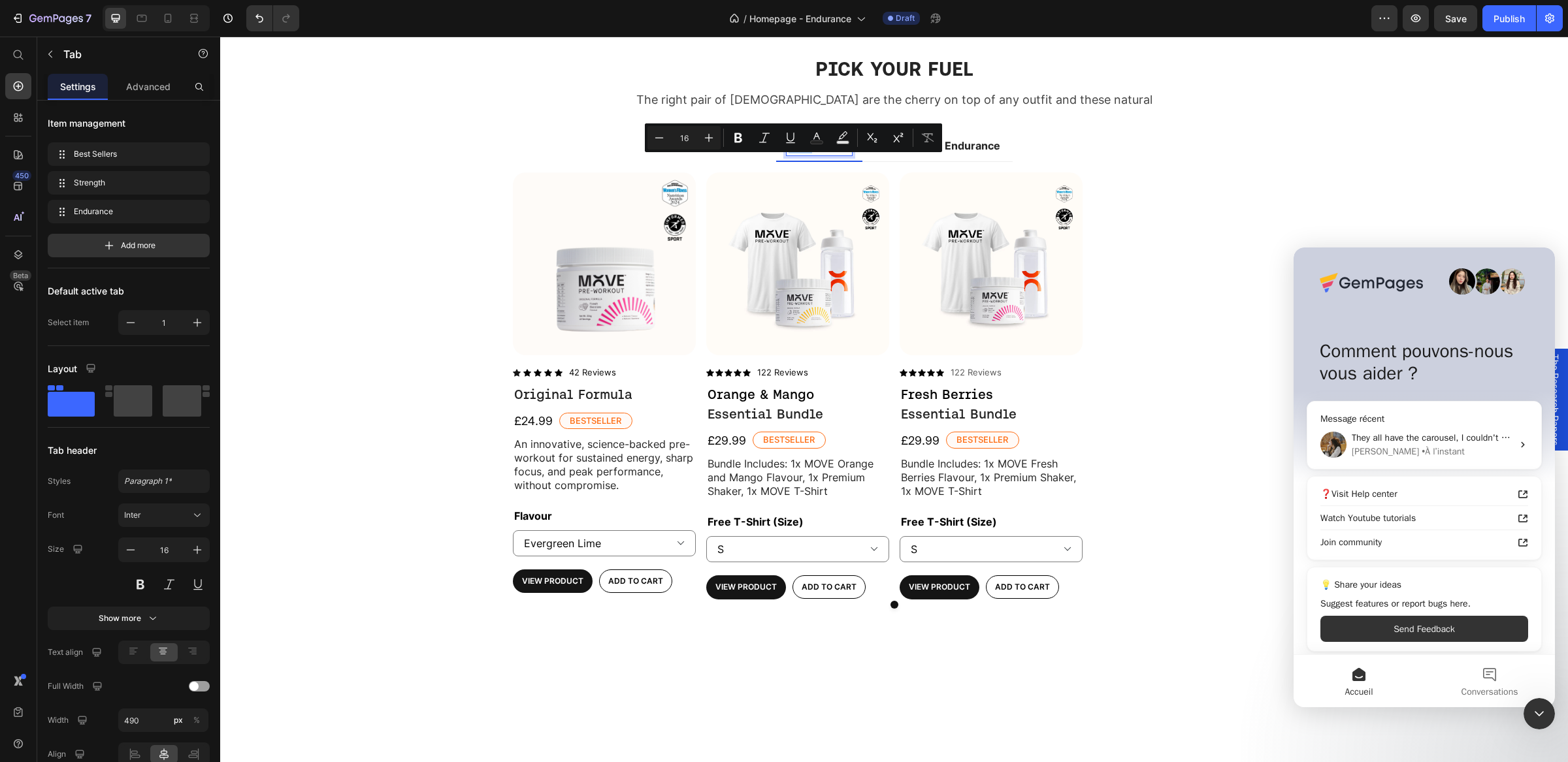click on "Best Sellers Strength Endurance" at bounding box center [894, 146] 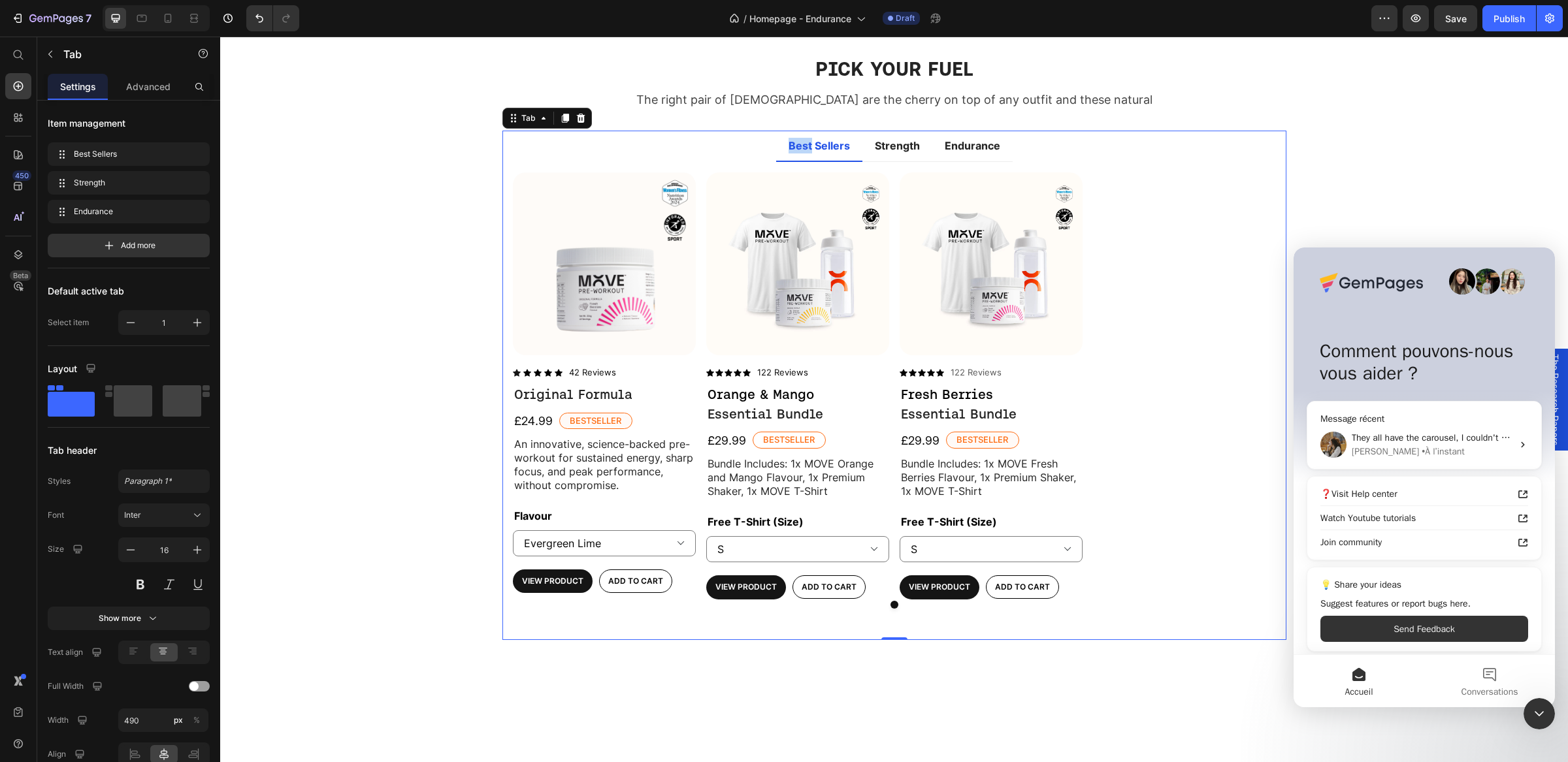 click on "Best Sellers Strength Endurance" at bounding box center (894, 146) 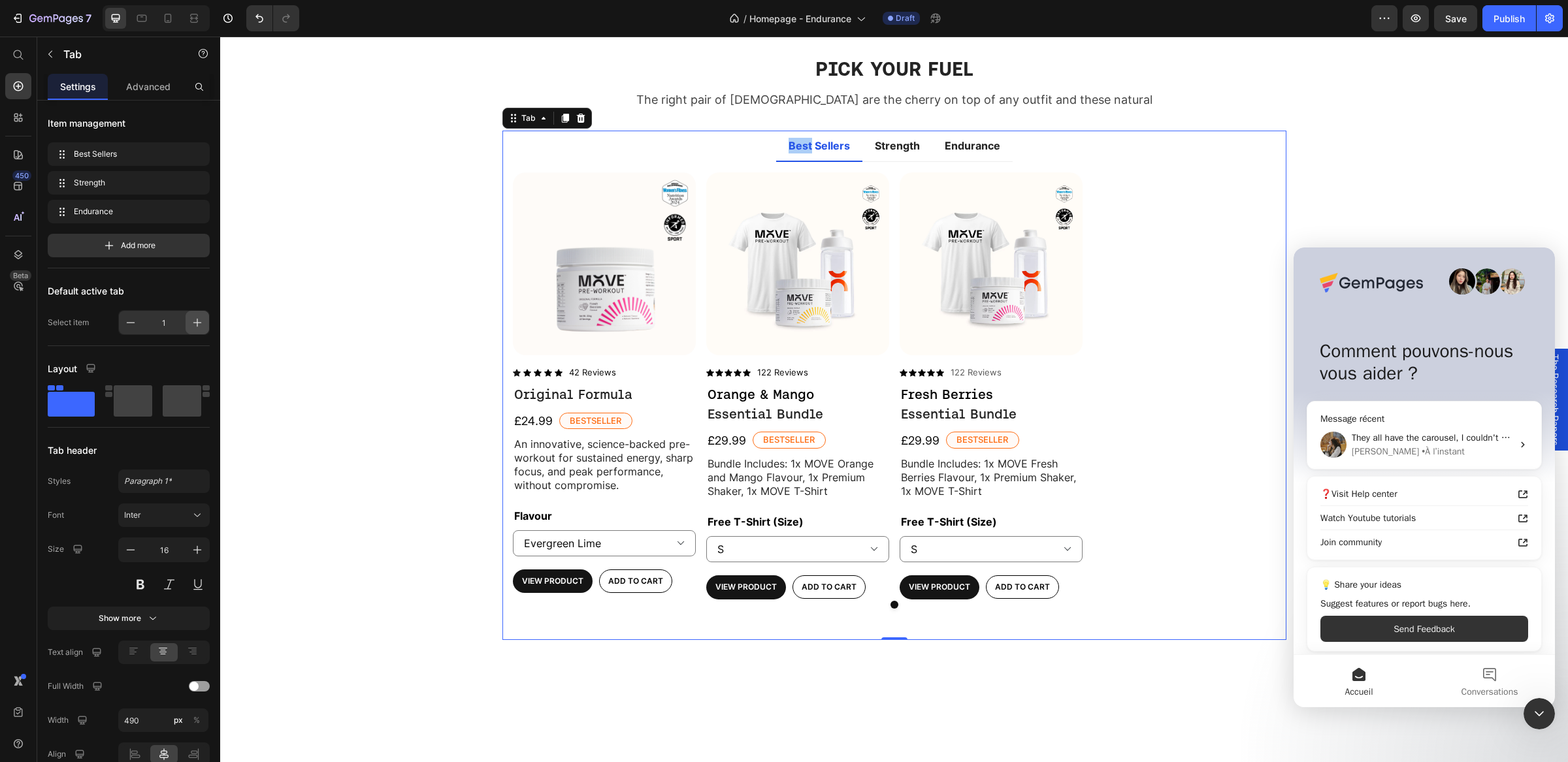 click 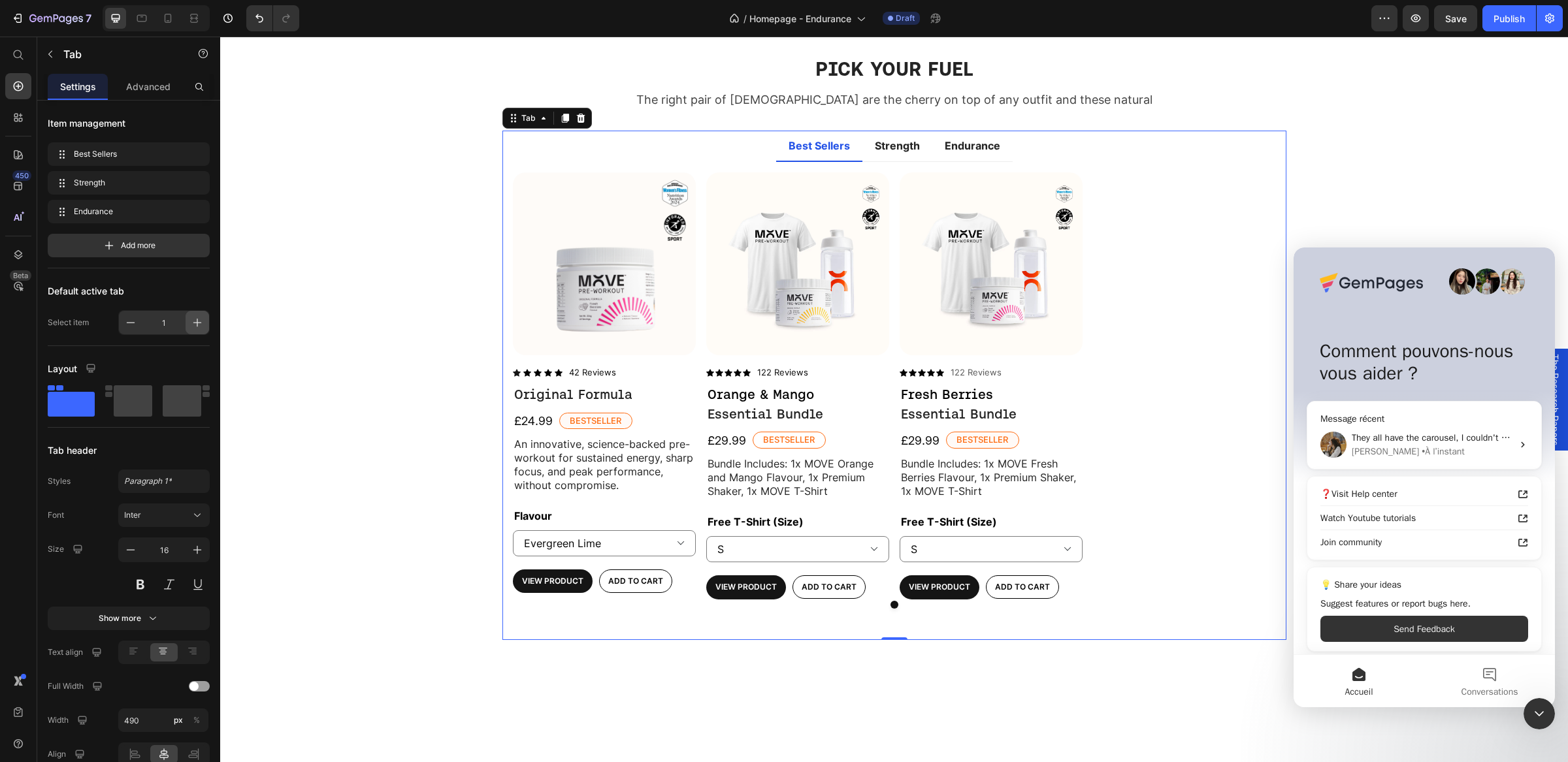 click 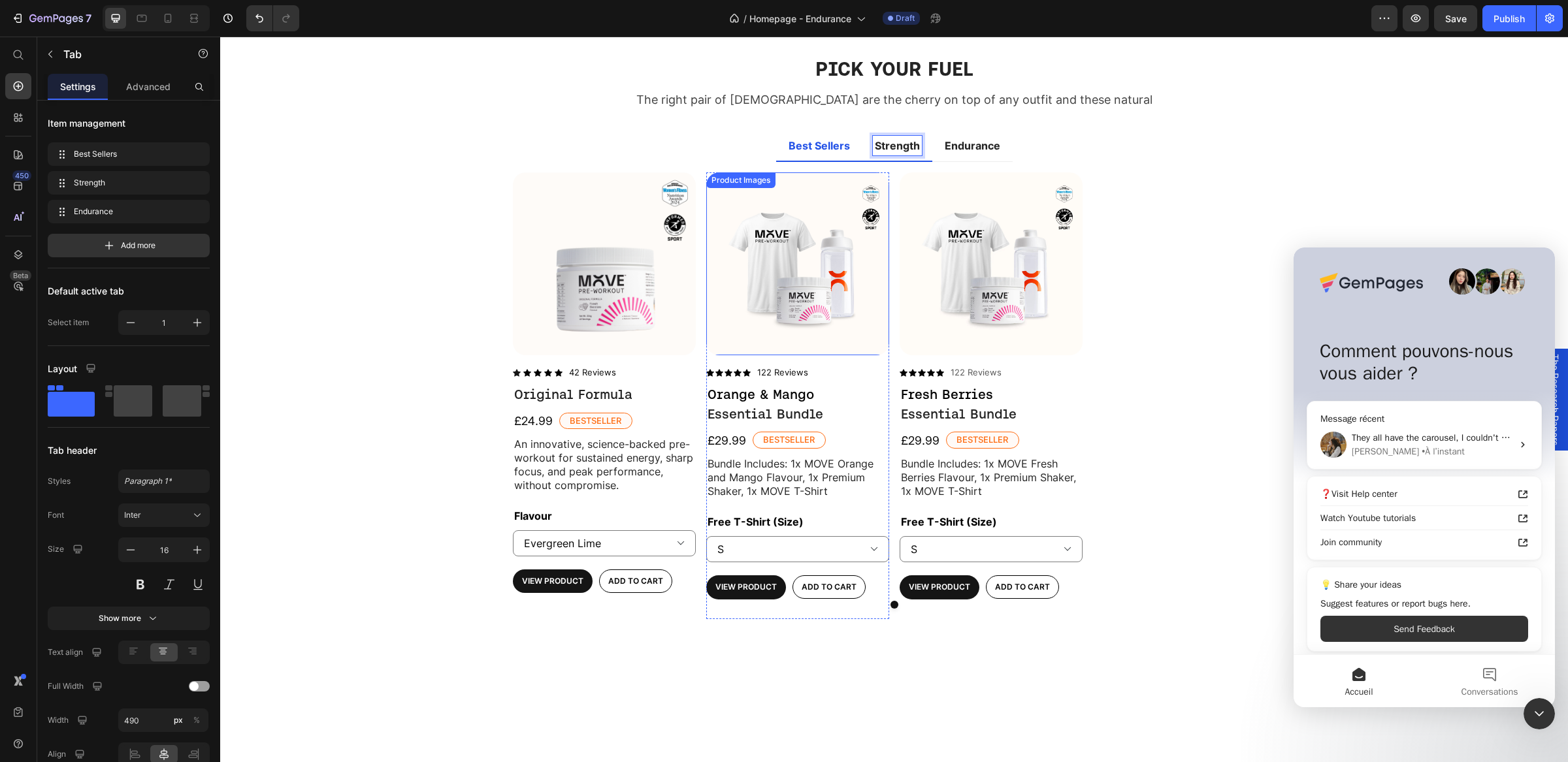 click at bounding box center [798, 264] 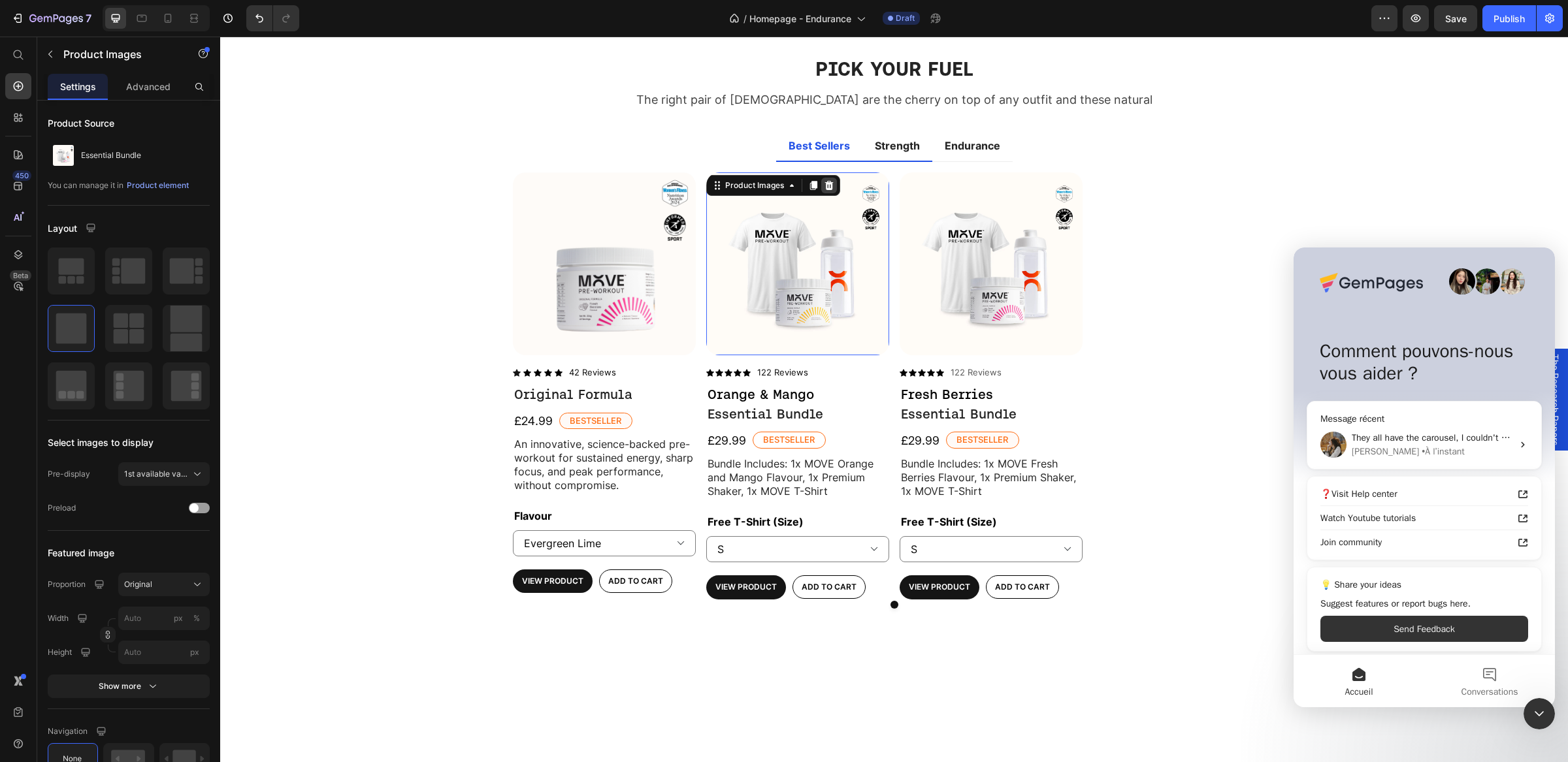 click 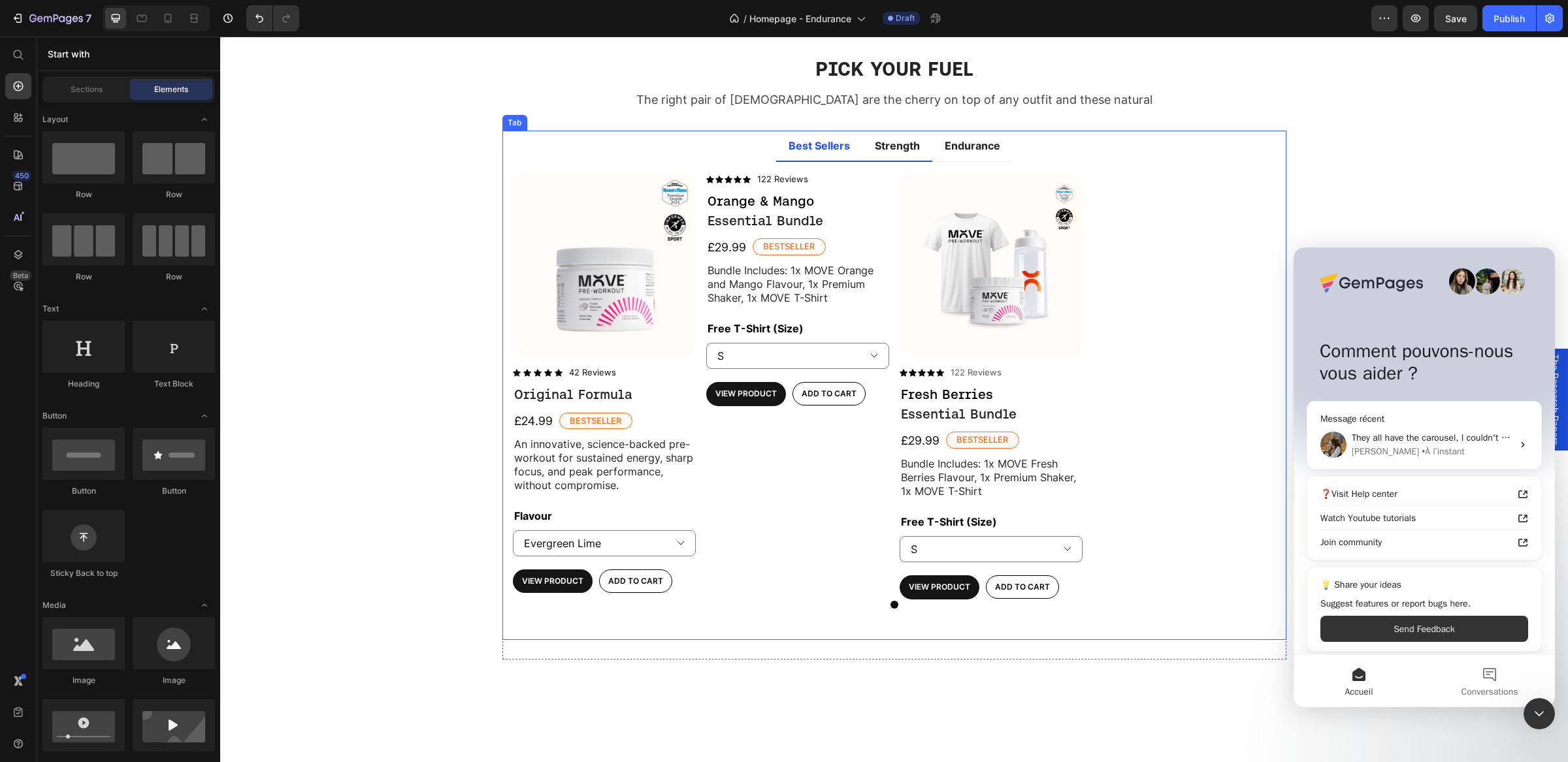 click on "Strength" at bounding box center [897, 146] 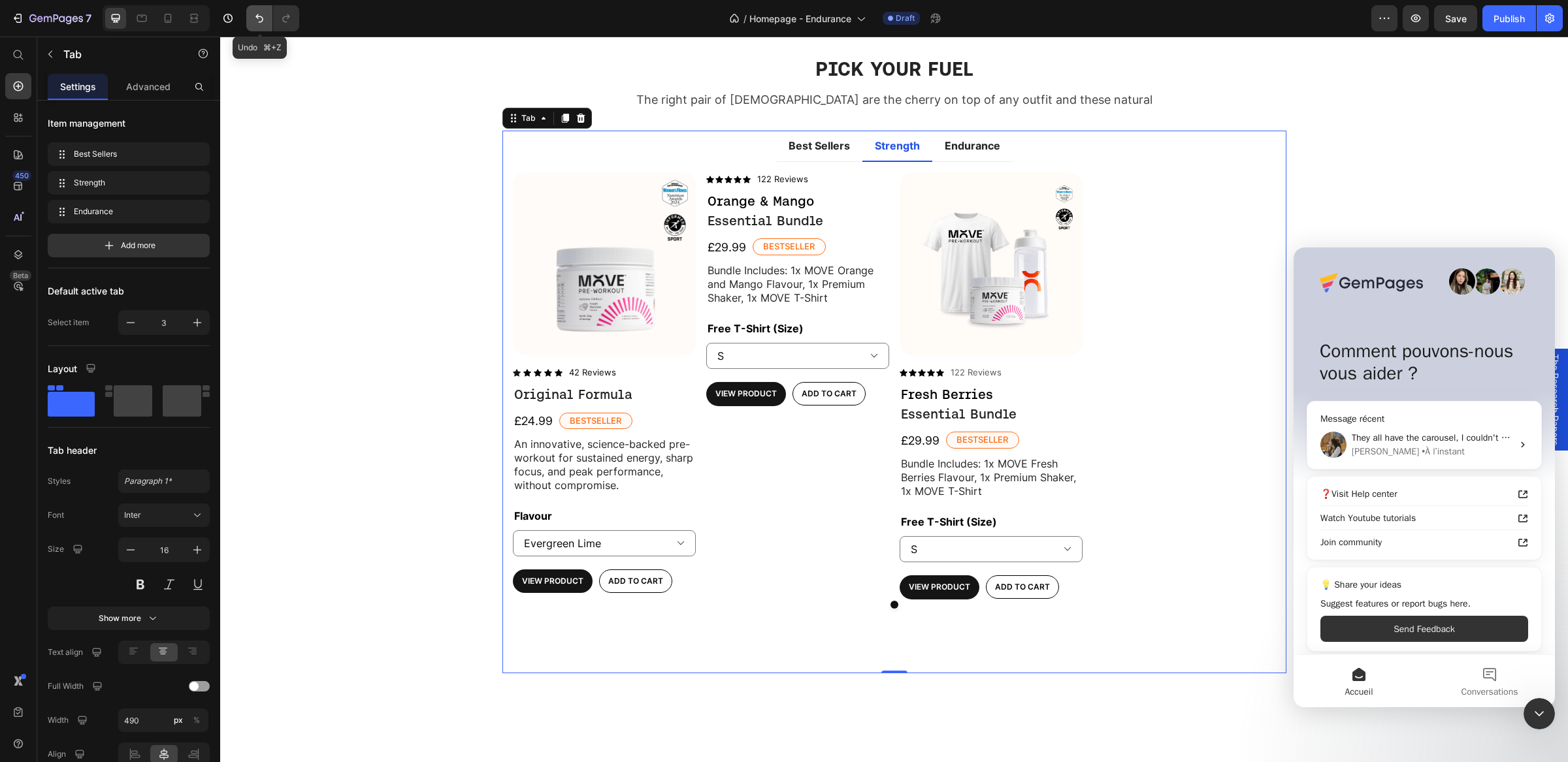 click 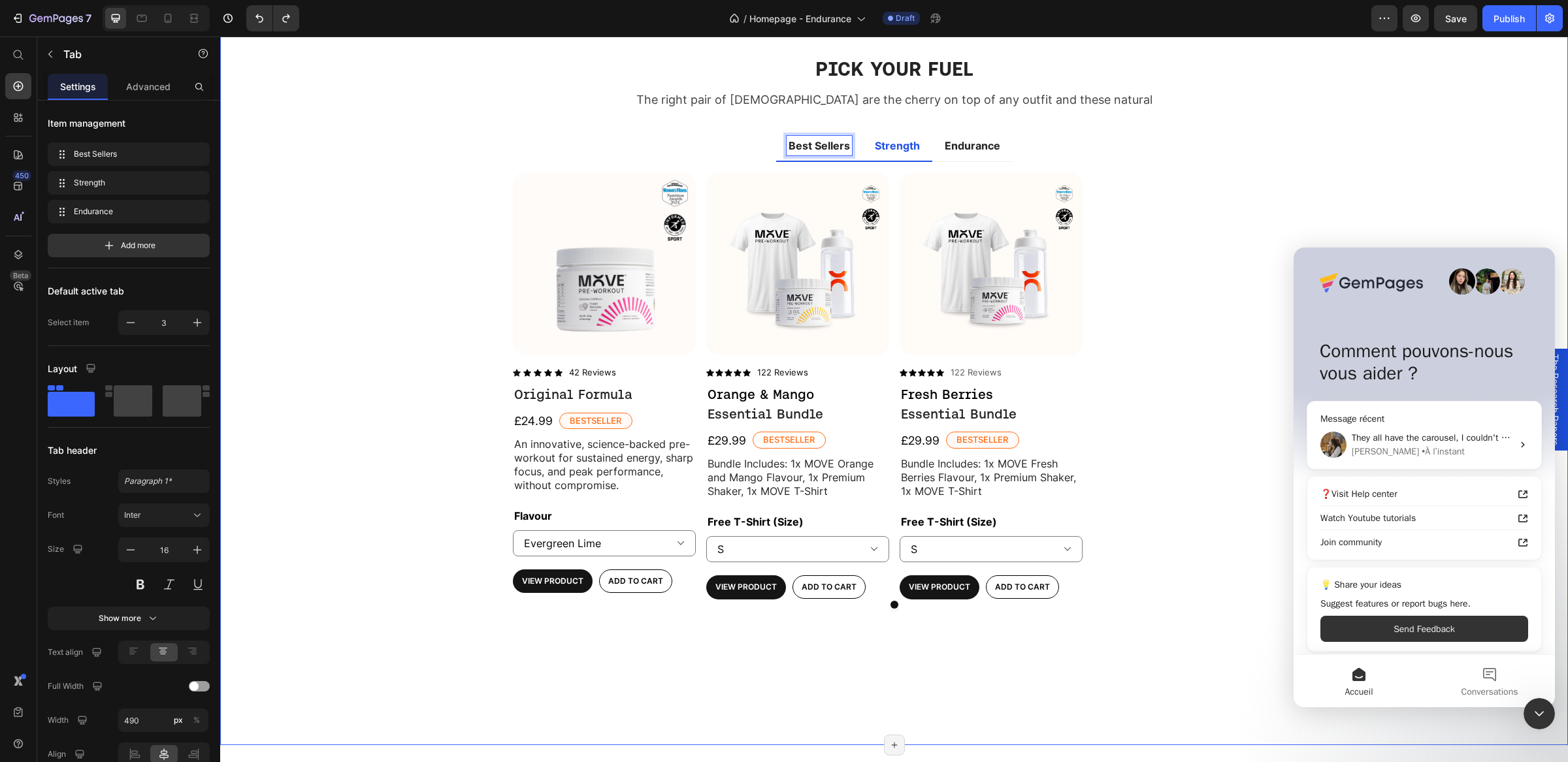 click on "PICK YOUR FUEL Heading The right pair of sunnies are the cherry on top of any outfit and these natural Text block Row Best Sellers Strength Endurance                Title Line View All Button
Product Images Icon Icon Icon Icon Icon Icon List 42 Reviews Text Block Row Original Formula Product Title £24.99 Product Price Bestseller Text Block Row An innovative, science-backed pre-workout for sustained energy, sharp focus, and peak performance, without compromise. Text Block Flavour Evergreen Lime Fresh Berries Orange & Mango Product Variants & Swatches View Product Product View More Add to cart Add to Cart Row Product Product Images Icon Icon Icon Icon Icon Icon List 122 Reviews Text Block Row Orange & Mango Text Block Essential Bundle Product Title Row £29.99 Product Price Bestseller Text Block Row Bundle Includes: 1x MOVE Orange and Mango Flavour, 1x Premium Shaker, 1x MOVE T-Shirt Text Block Free T-Shirt (Size) XS S M L XL 2XL Product Variants & Swatches Row S" at bounding box center [894, 372] 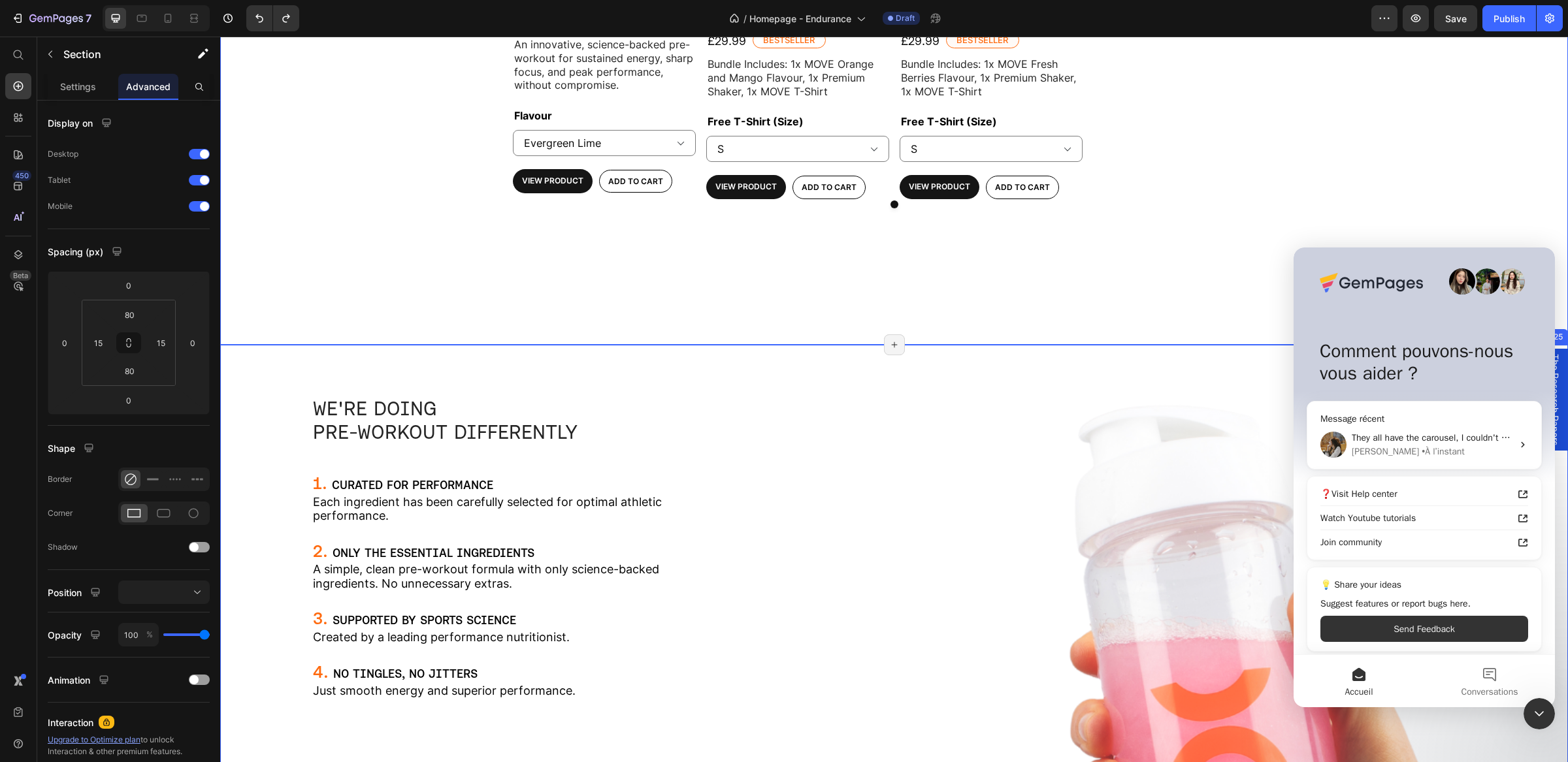 scroll, scrollTop: 1747, scrollLeft: 0, axis: vertical 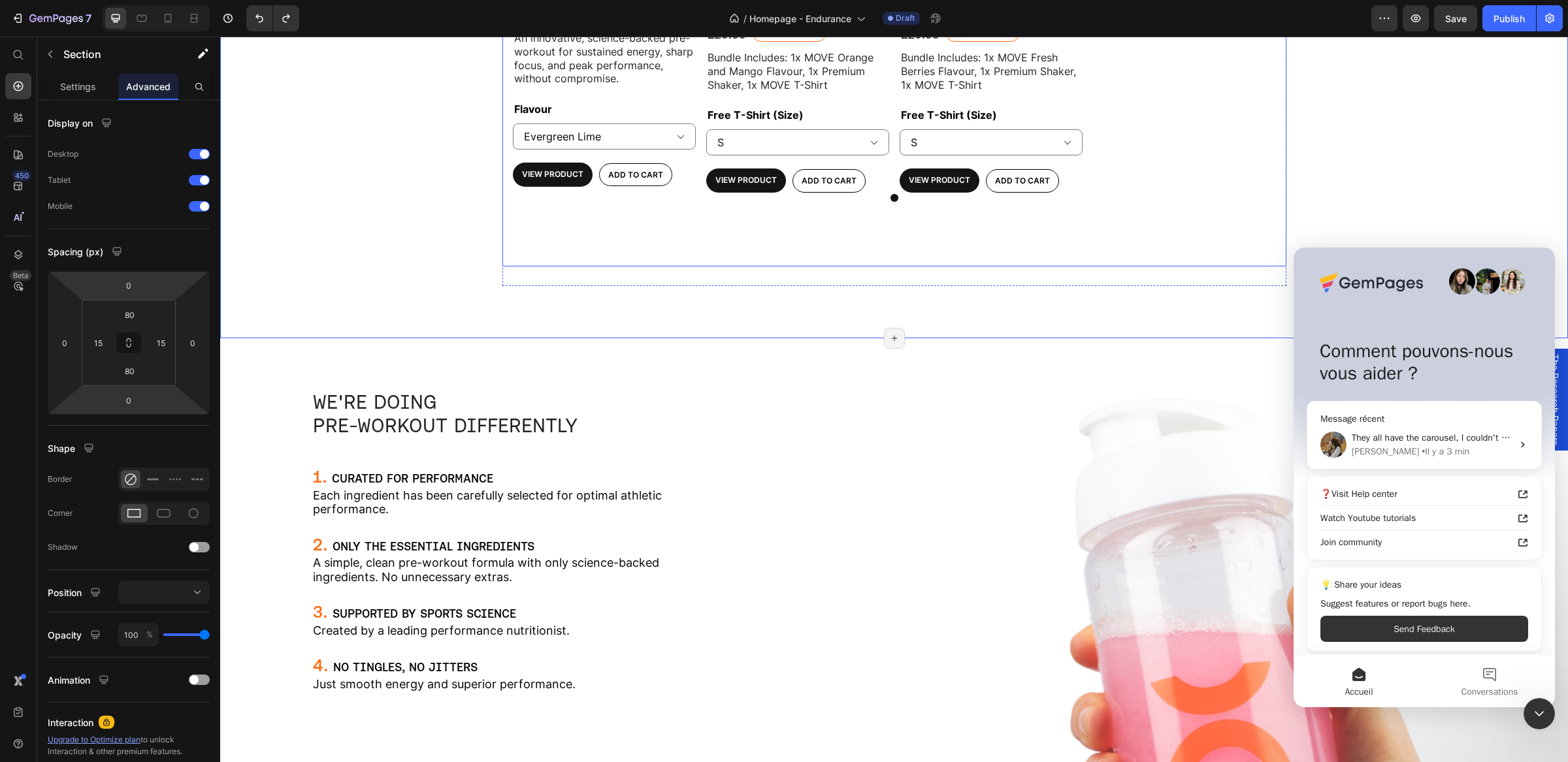 select on "S" 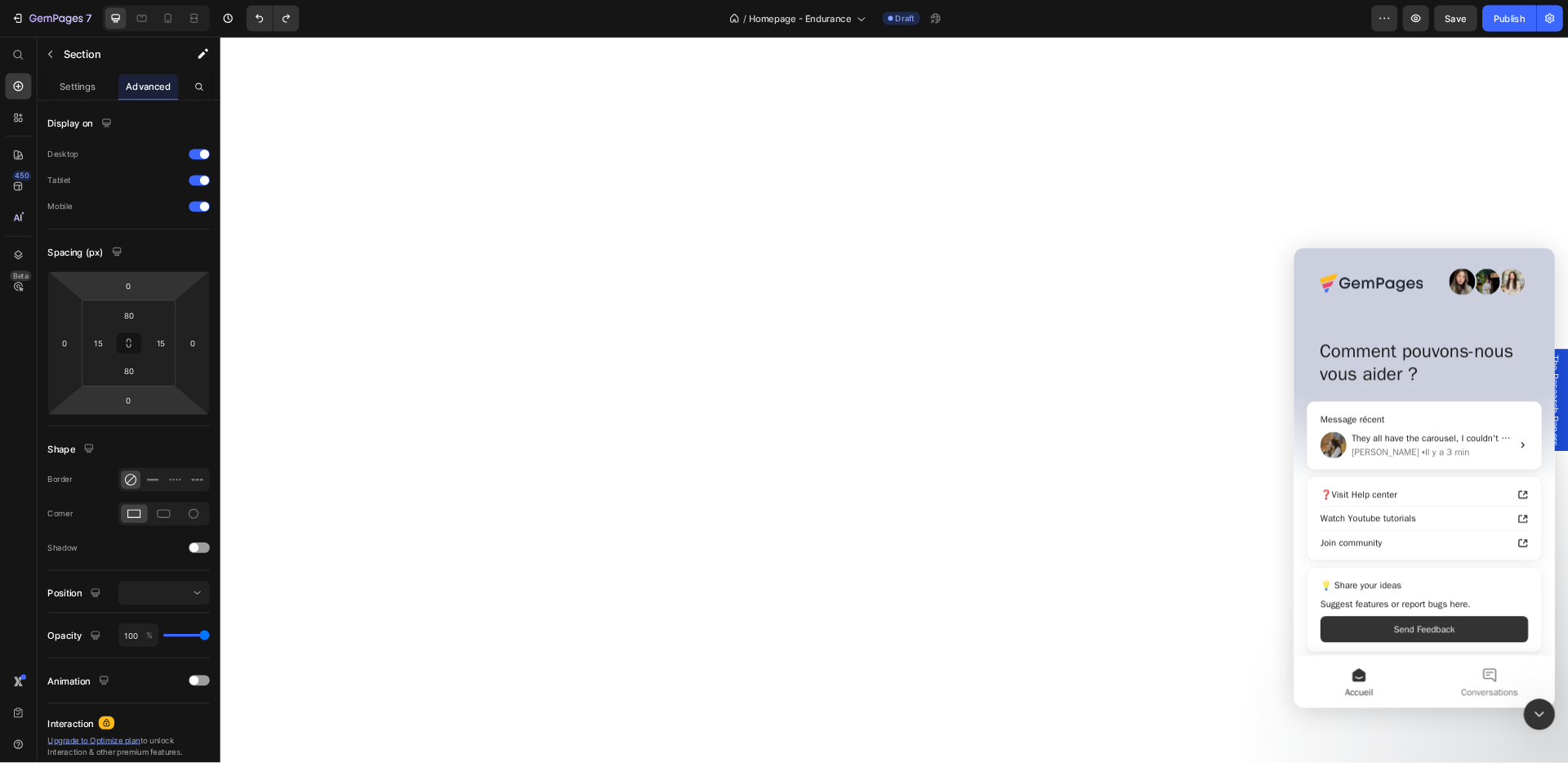 scroll, scrollTop: 0, scrollLeft: 0, axis: both 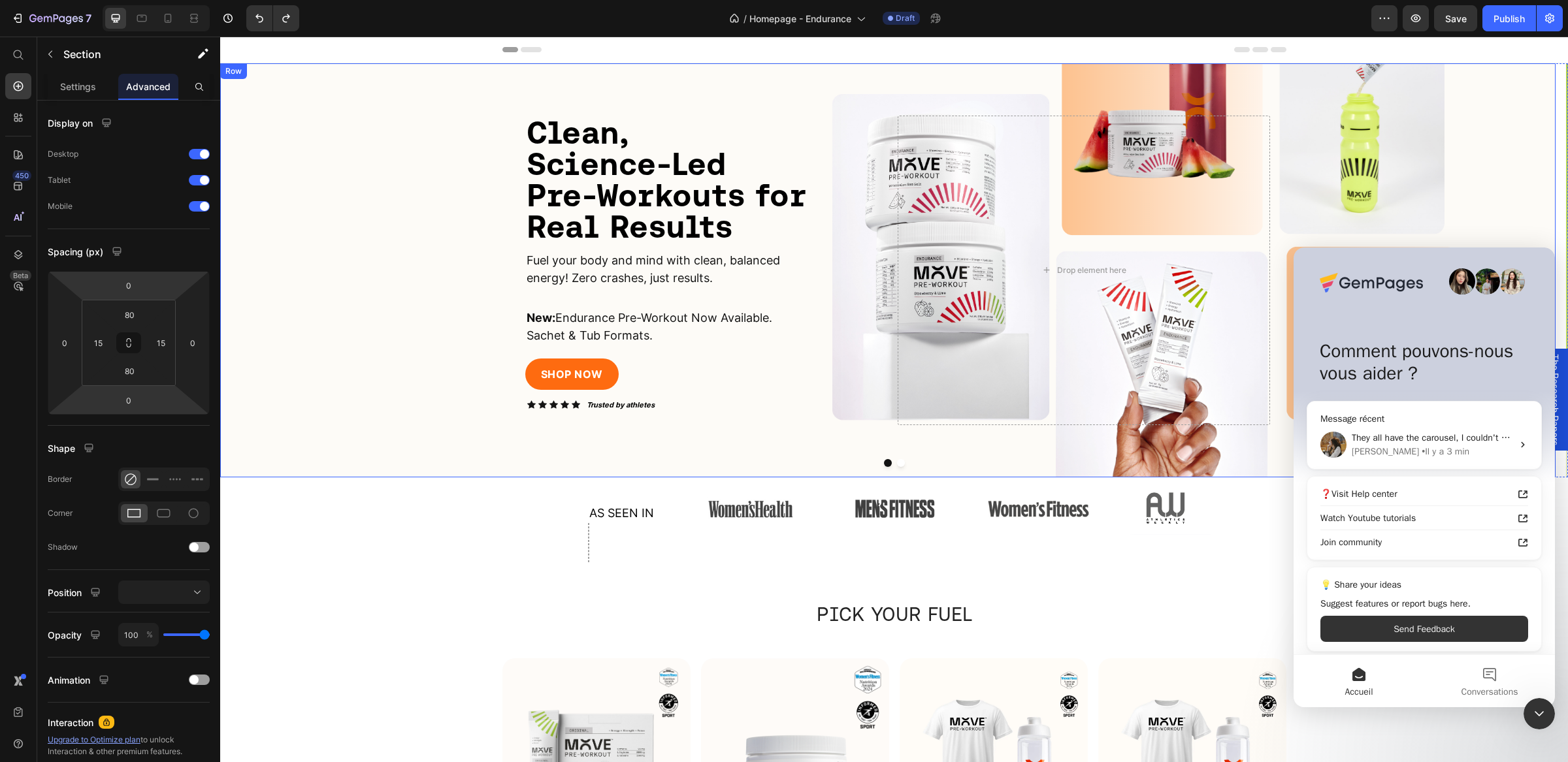 click on "Clean,  Science-Led  Pre-Workouts for Real Results Heading Fuel your body and mind with clean, balanced energy! Zero crashes, just results. Text Block New:  Endurance Pre-Workout Now Available. Sachet & Tub Formats. Text Block SHOP NOW Button Icon Icon Icon Icon Icon Icon List Trusted by athletes Text Block Row Image Row
Drop element here Row" at bounding box center [888, 270] 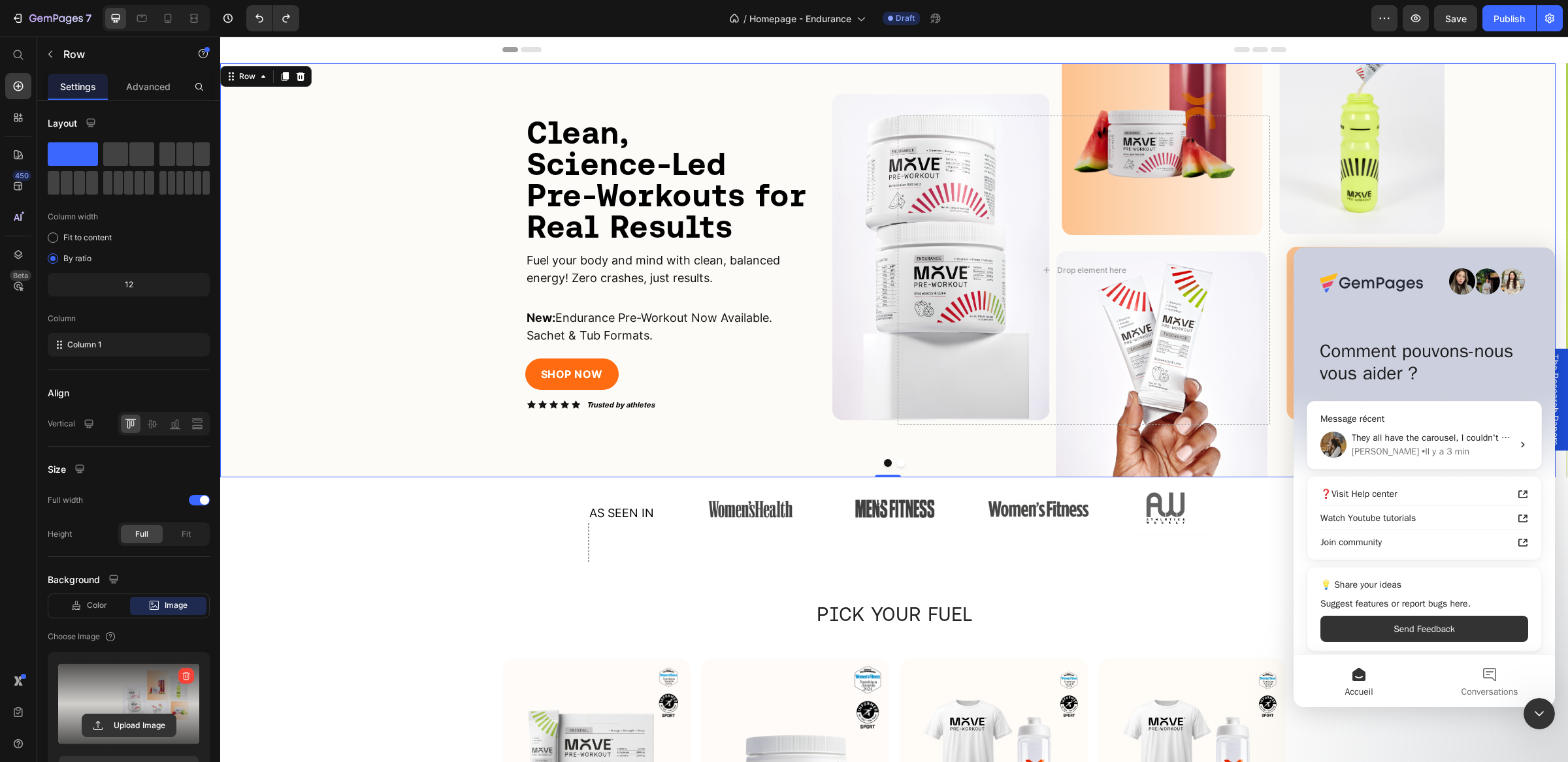 click at bounding box center [129, 704] 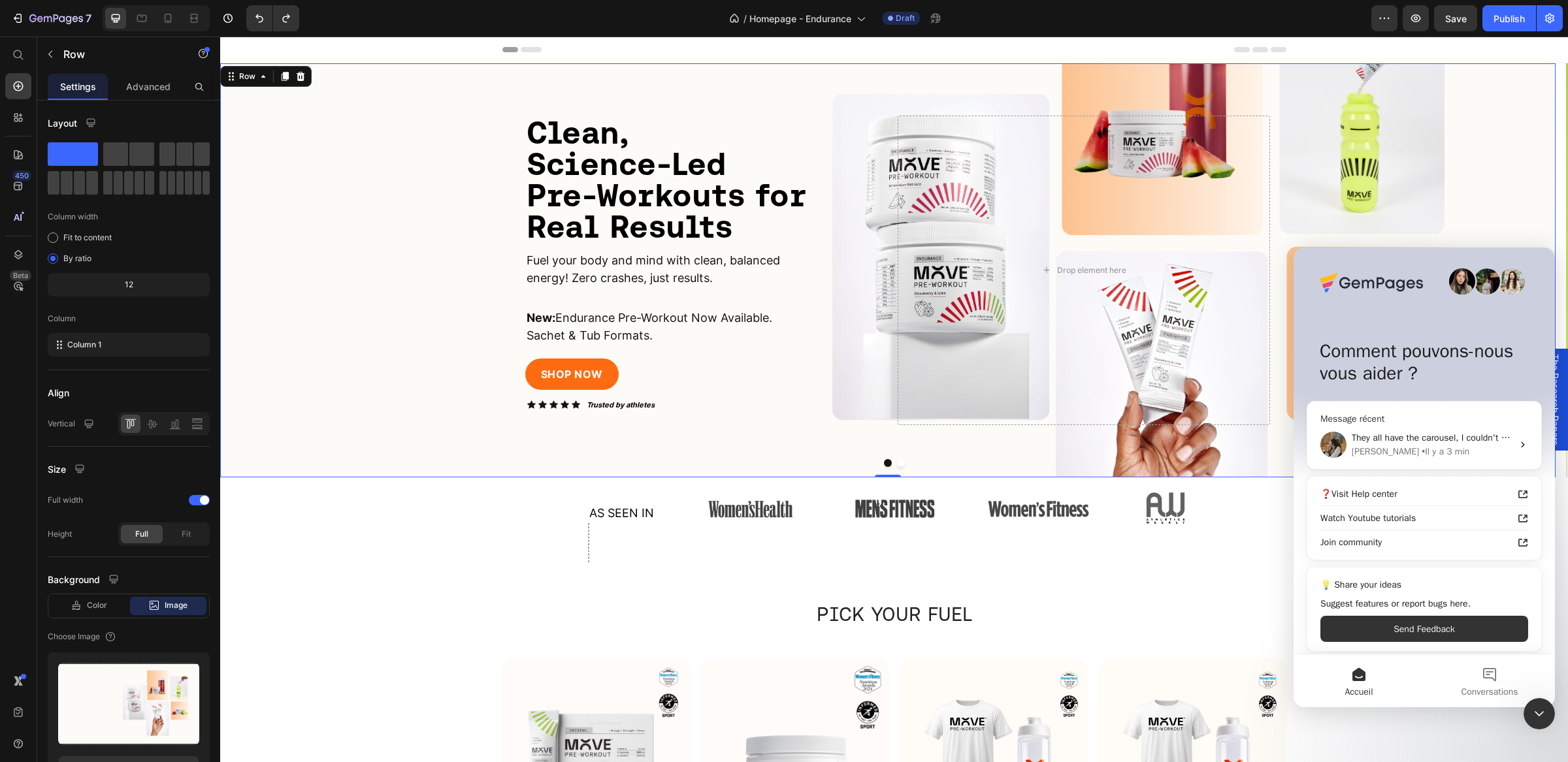 type on "C:\fakepath\move-running-july-2025-10.jpg" 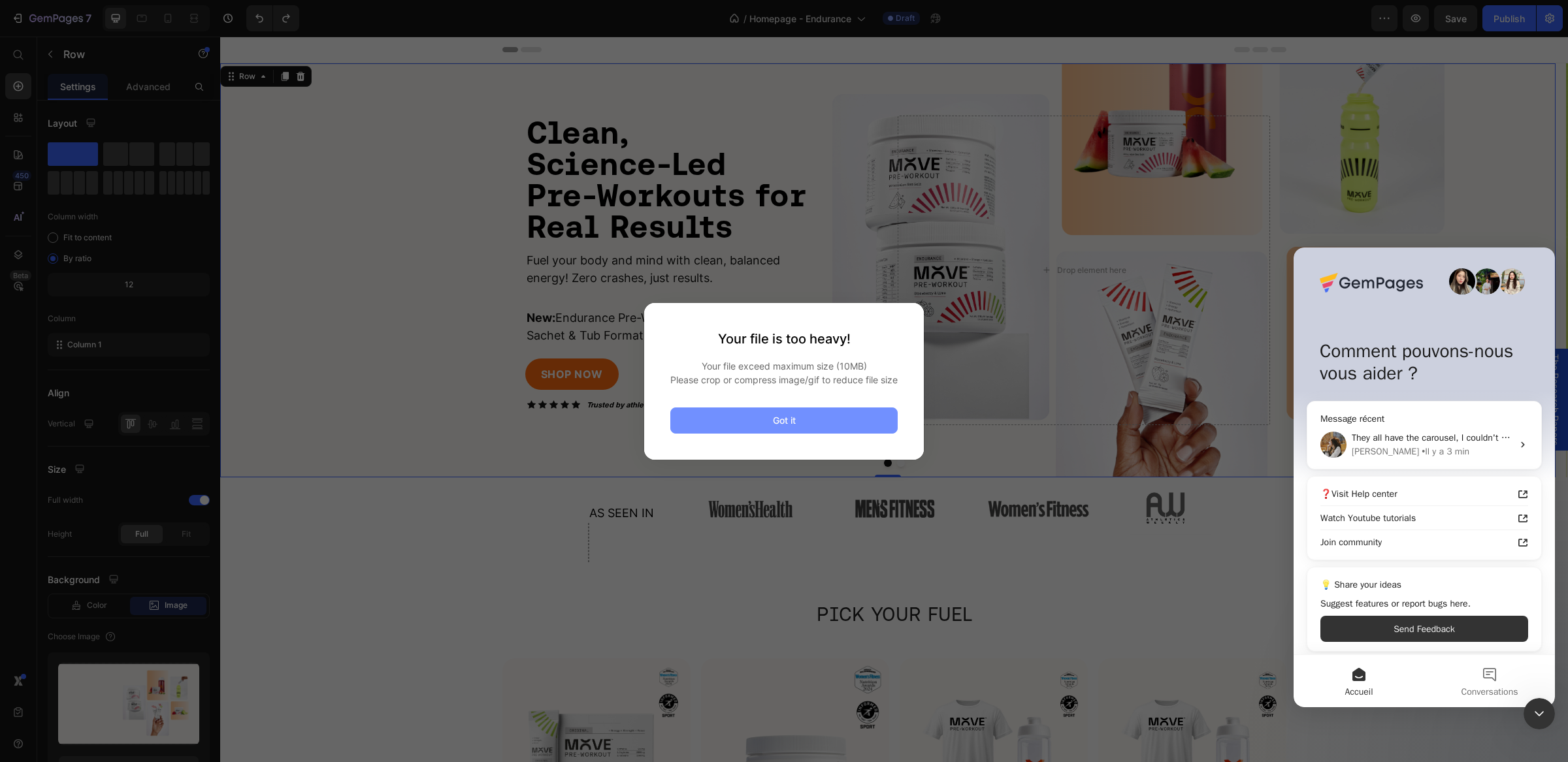 click on "Got it" at bounding box center (784, 421) 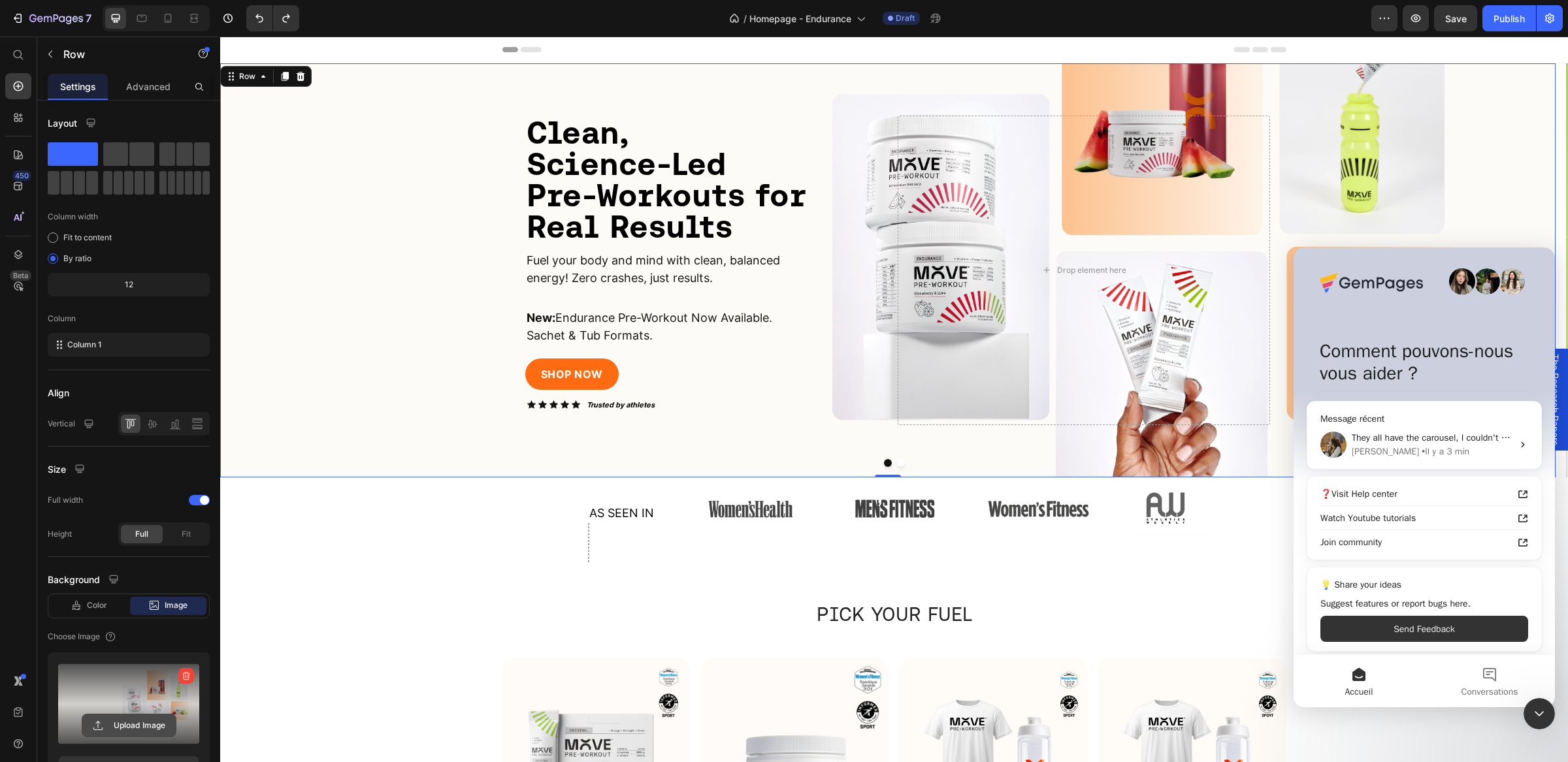 click 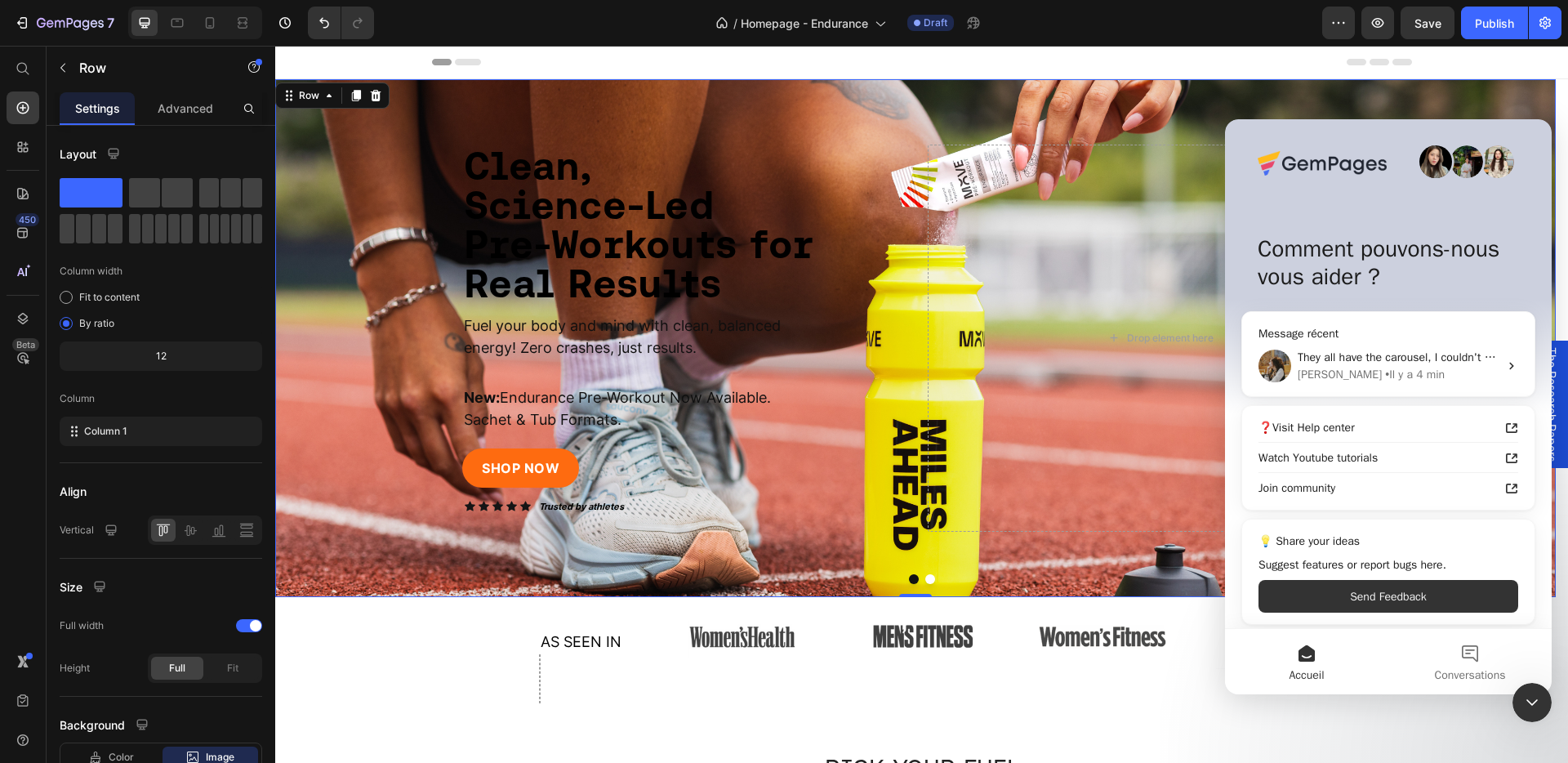 click at bounding box center (1532, 703) 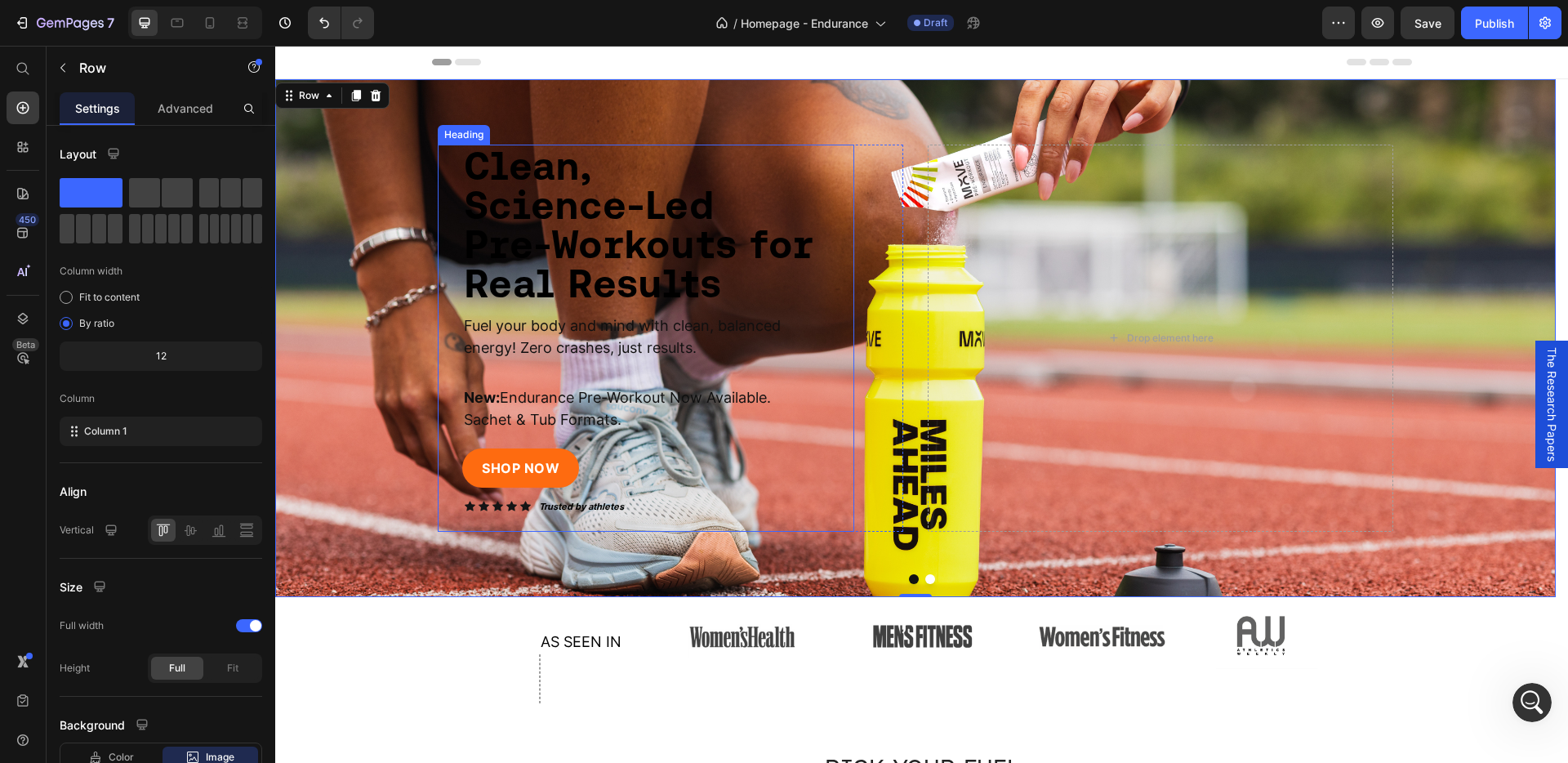 click on "Science-Led" at bounding box center (589, 204) 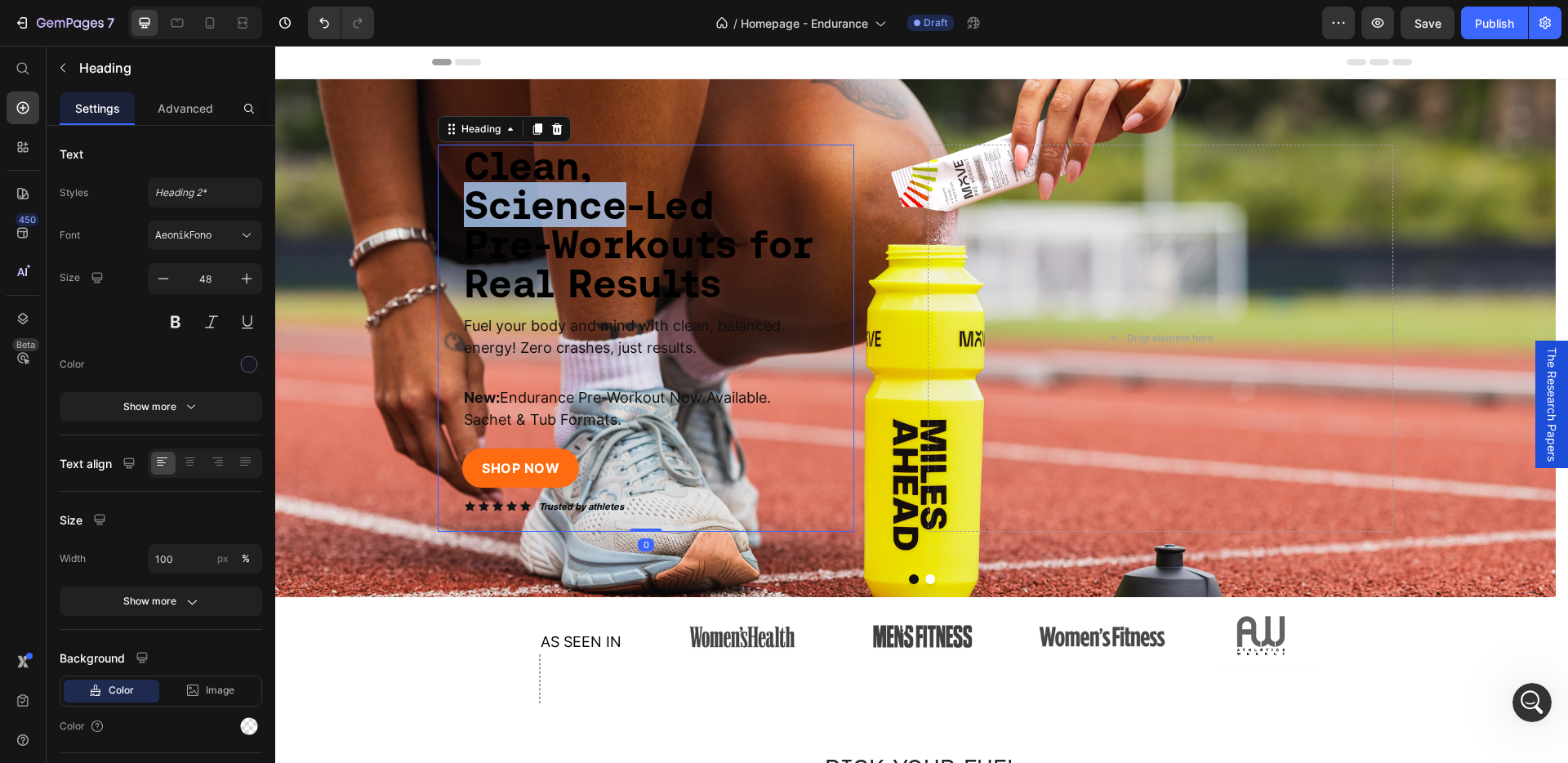 click on "Science-Led" at bounding box center [589, 204] 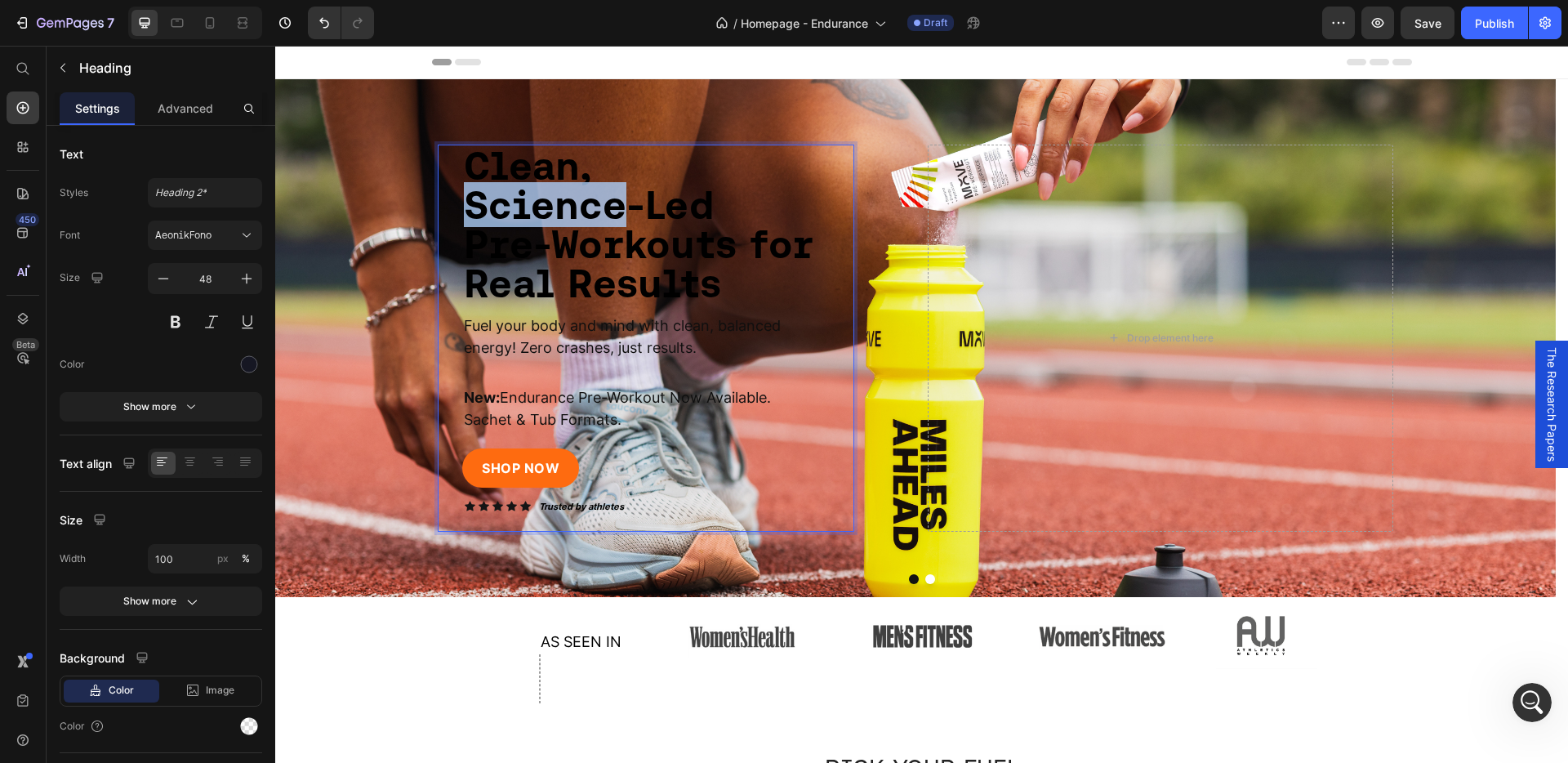click on "Science-Led" at bounding box center (589, 204) 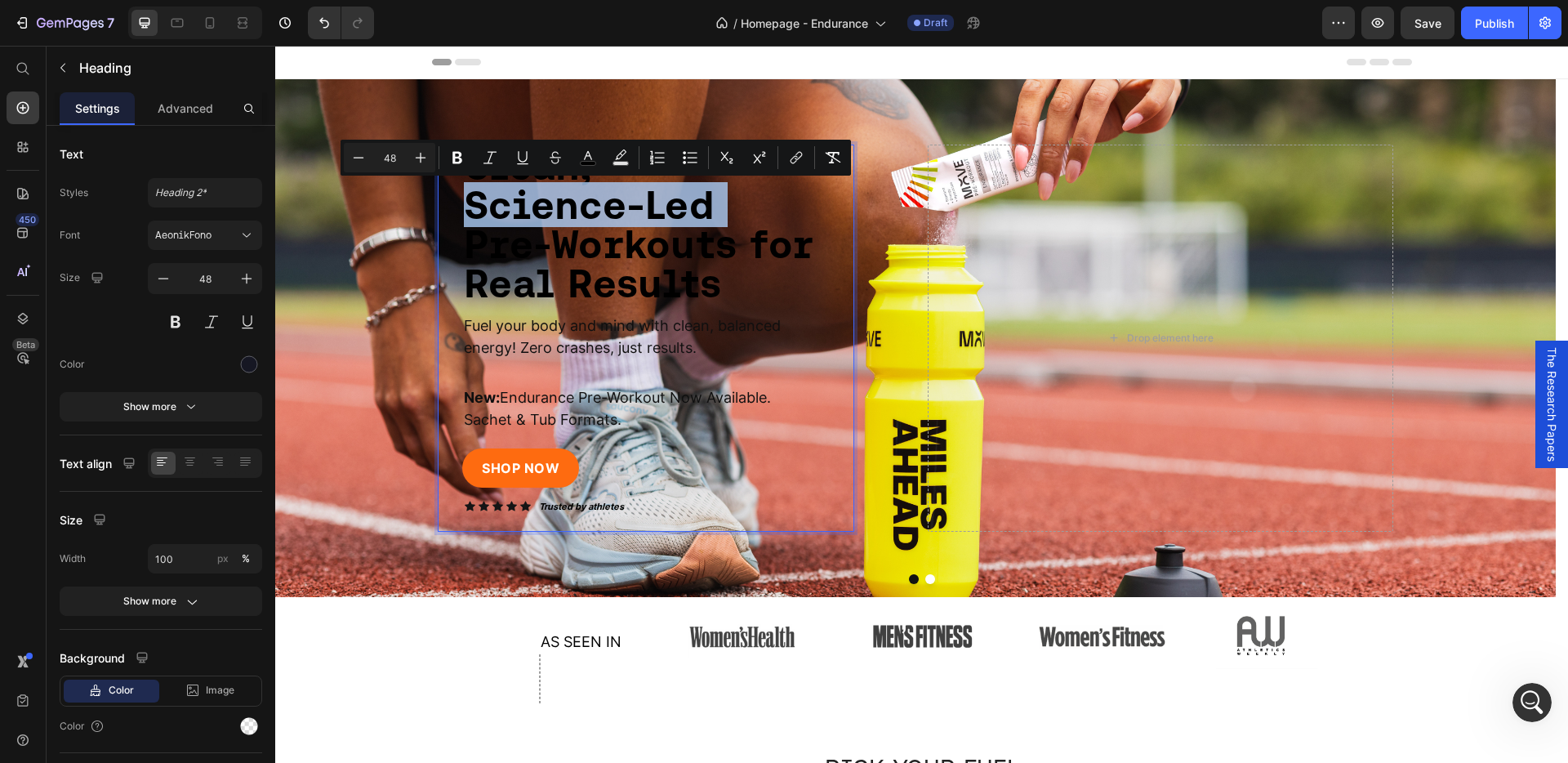 click on "Science-Led" at bounding box center [589, 204] 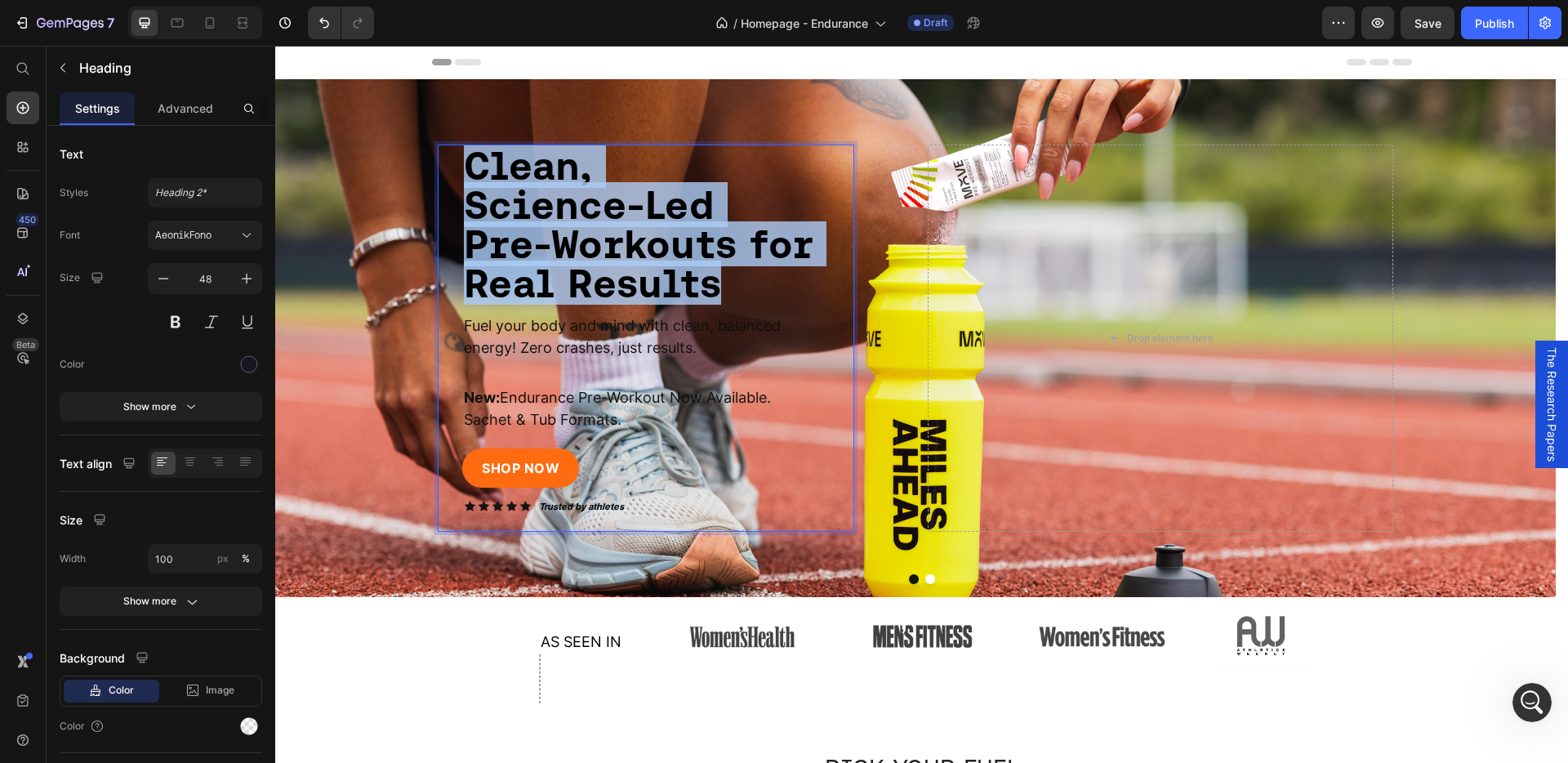 drag, startPoint x: 469, startPoint y: 174, endPoint x: 729, endPoint y: 288, distance: 283.89435 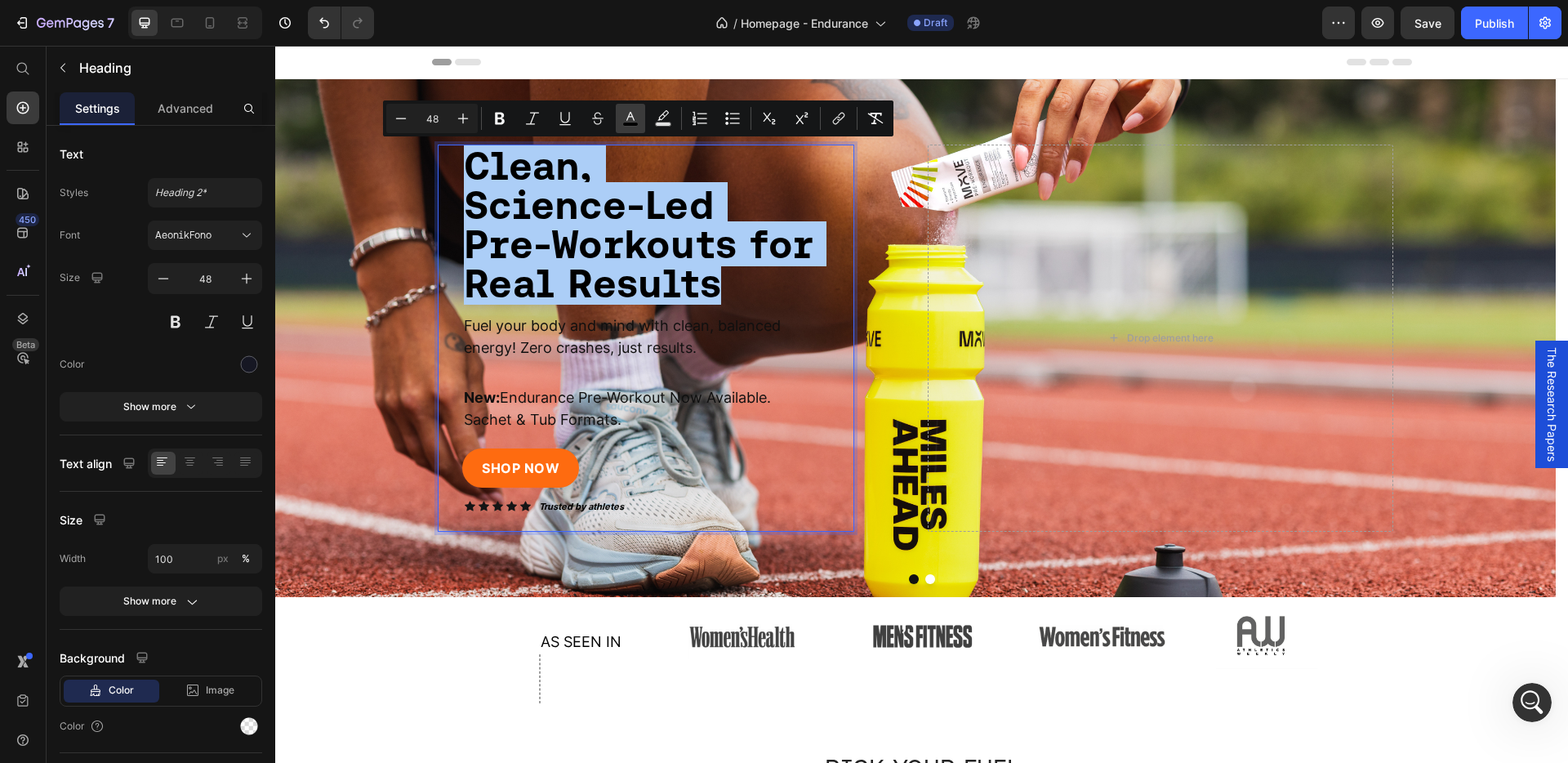 click 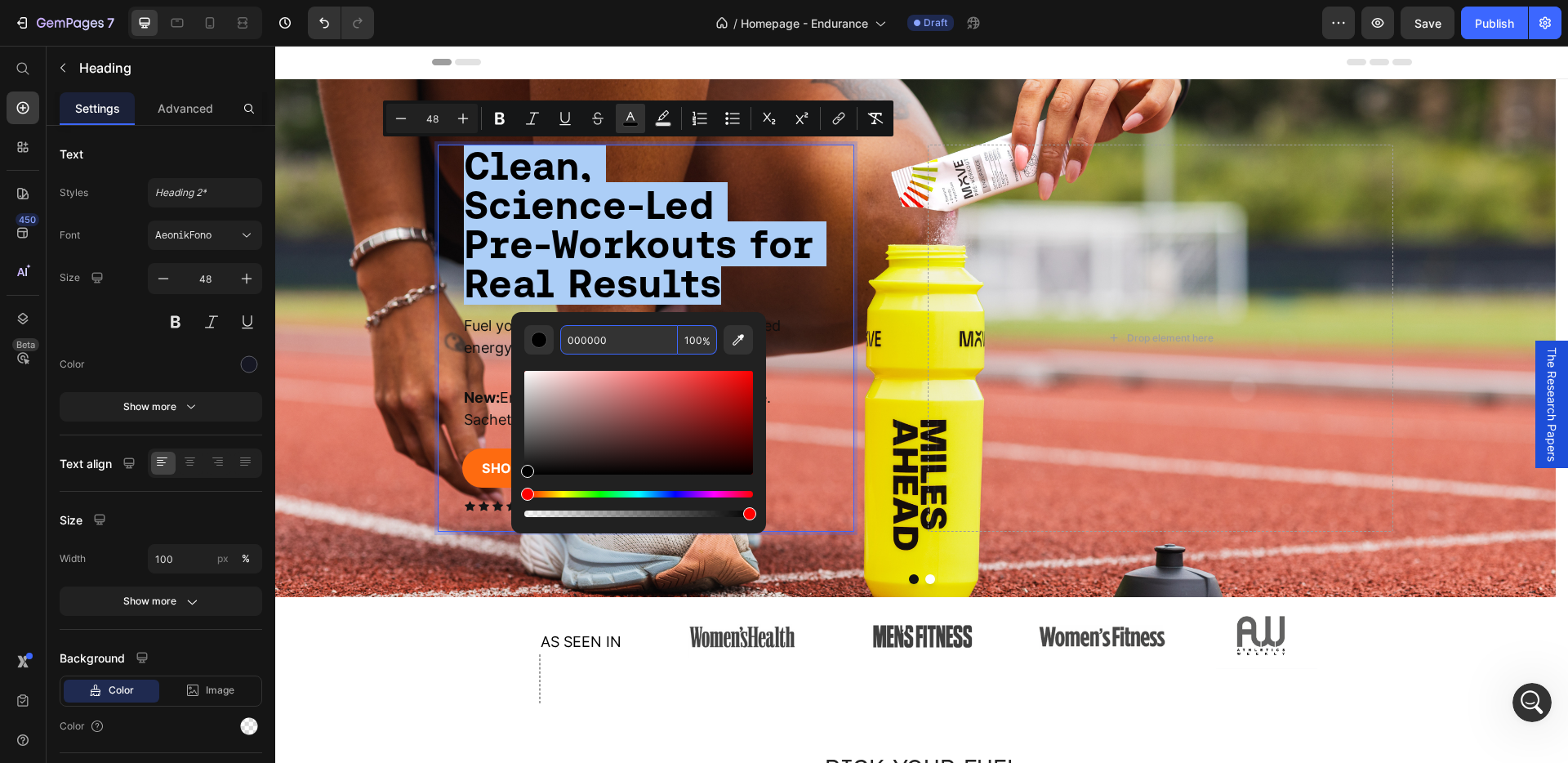 drag, startPoint x: 577, startPoint y: 340, endPoint x: 628, endPoint y: 341, distance: 51.009803 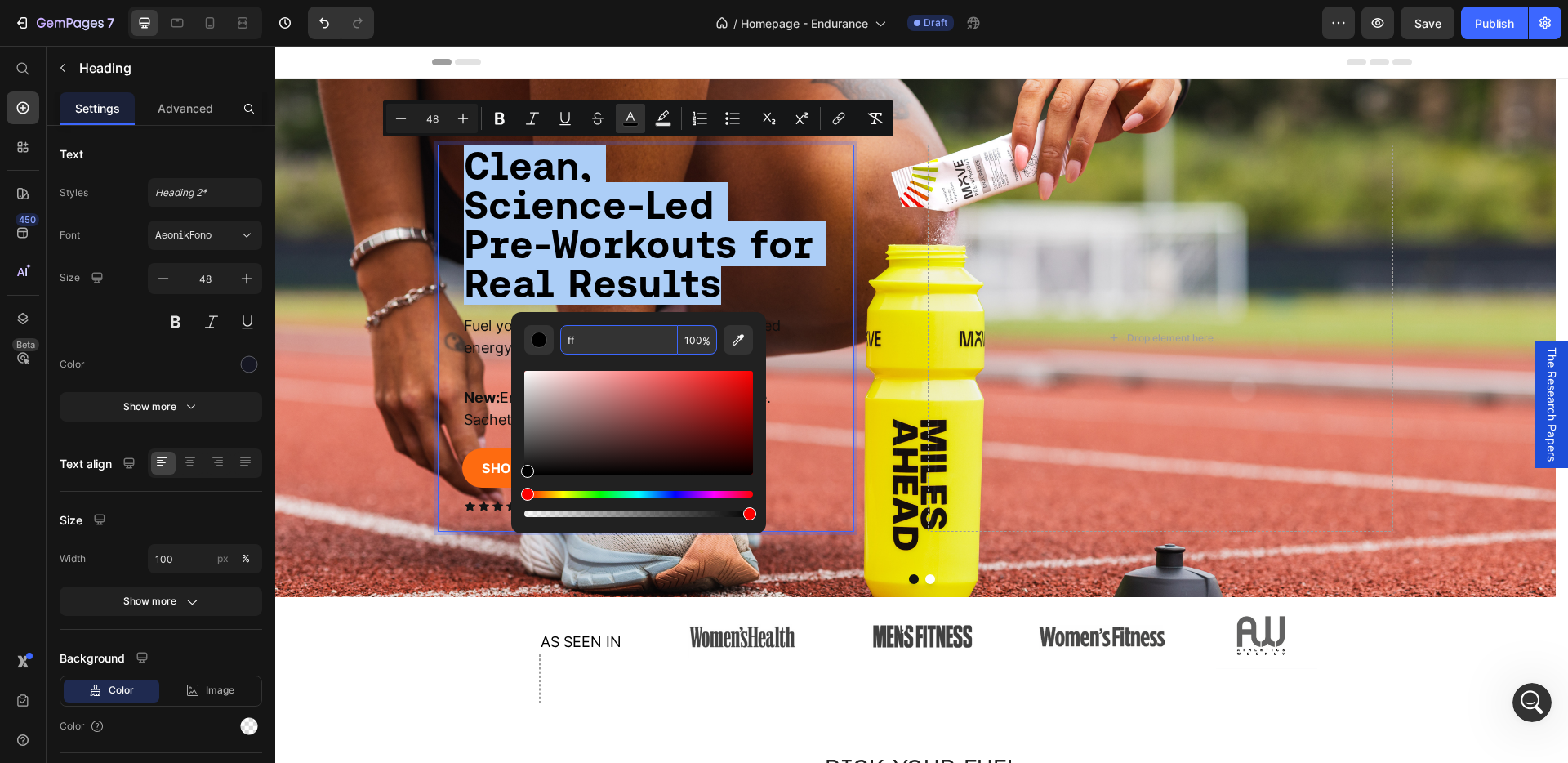 type on "fff" 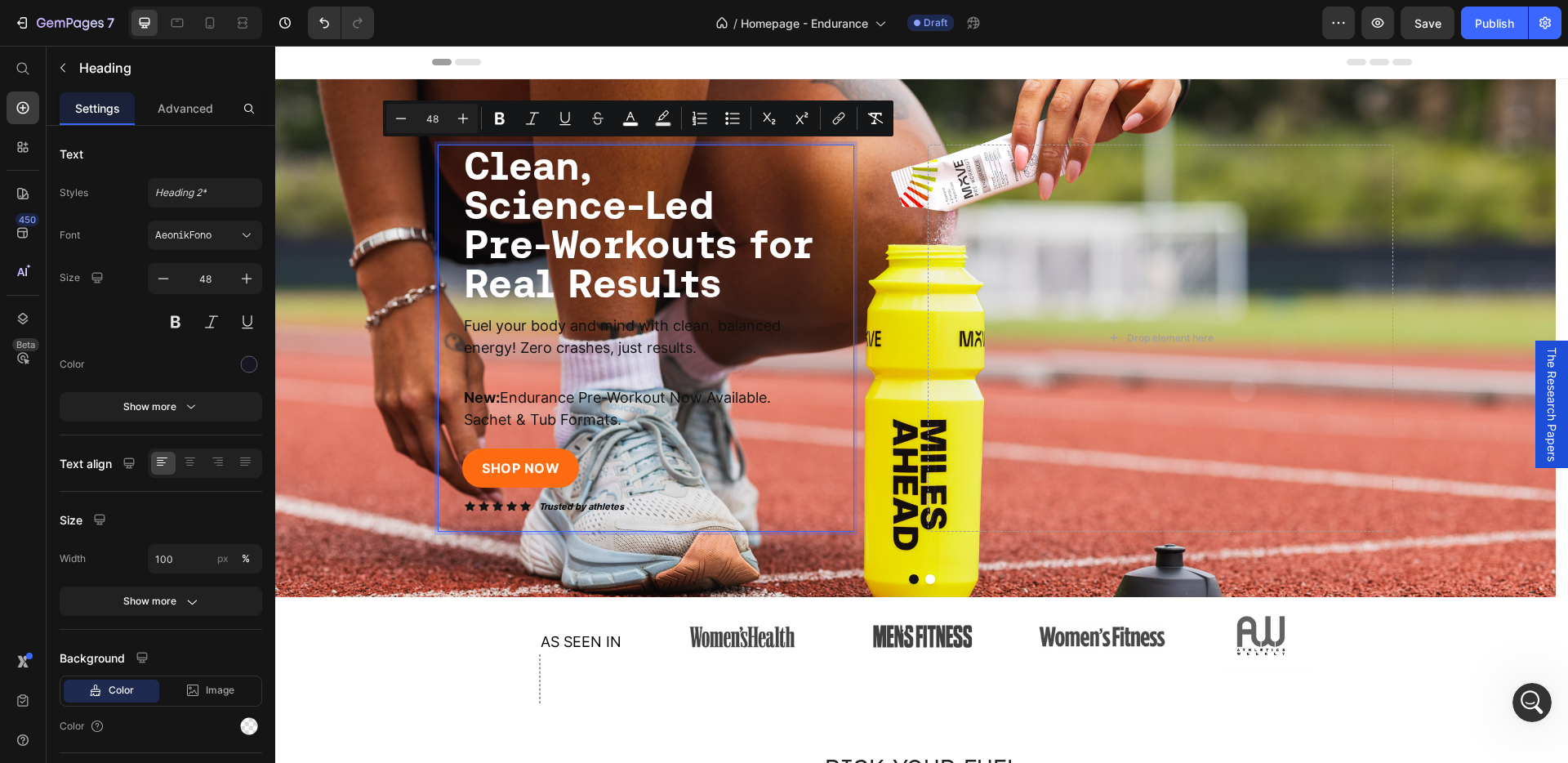 click on "Pre-Workouts for Real Results" at bounding box center (639, 263) 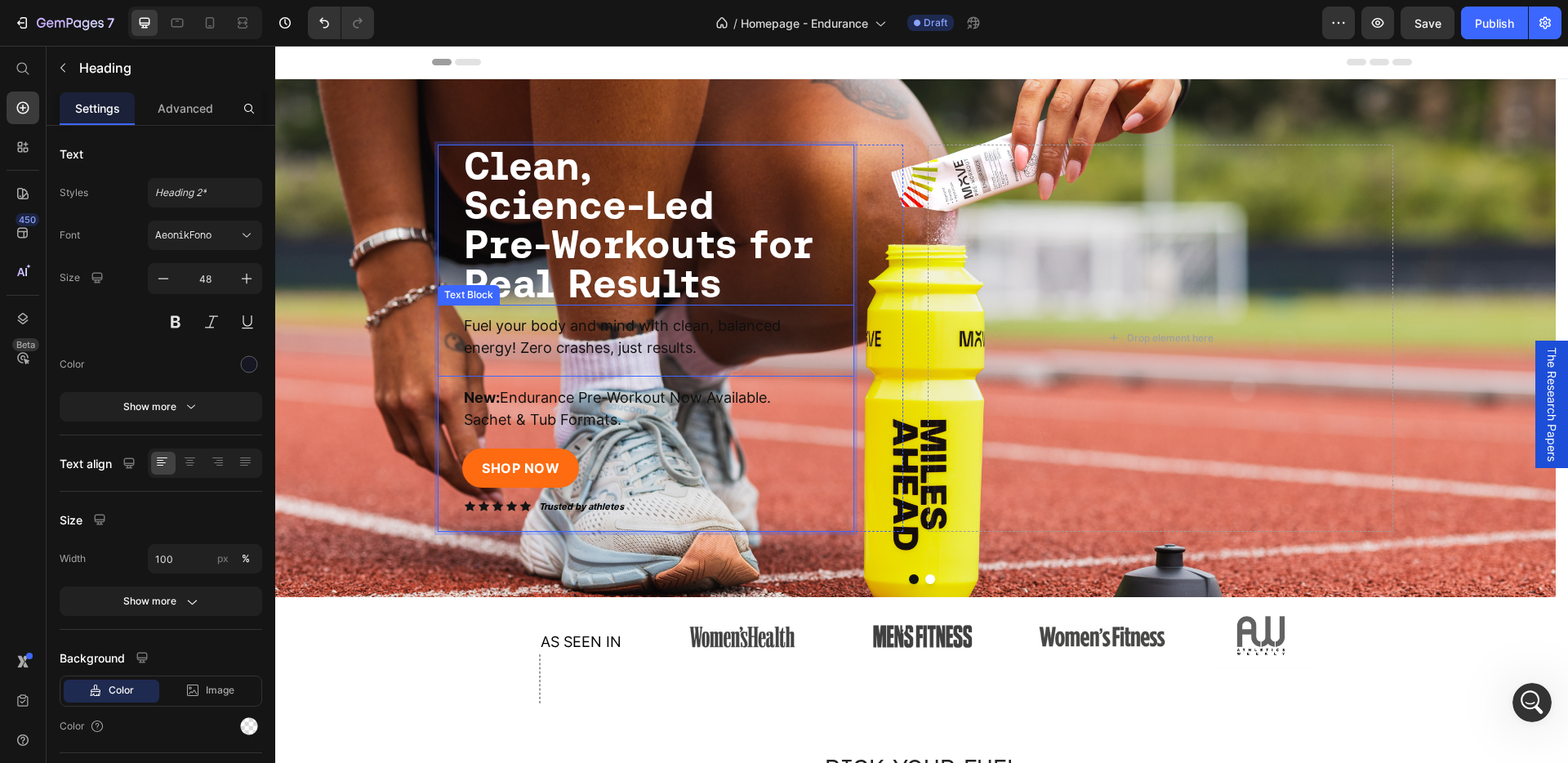 click on "Fuel your body and mind with clean, balanced energy! Zero crashes, just results." at bounding box center [639, 337] 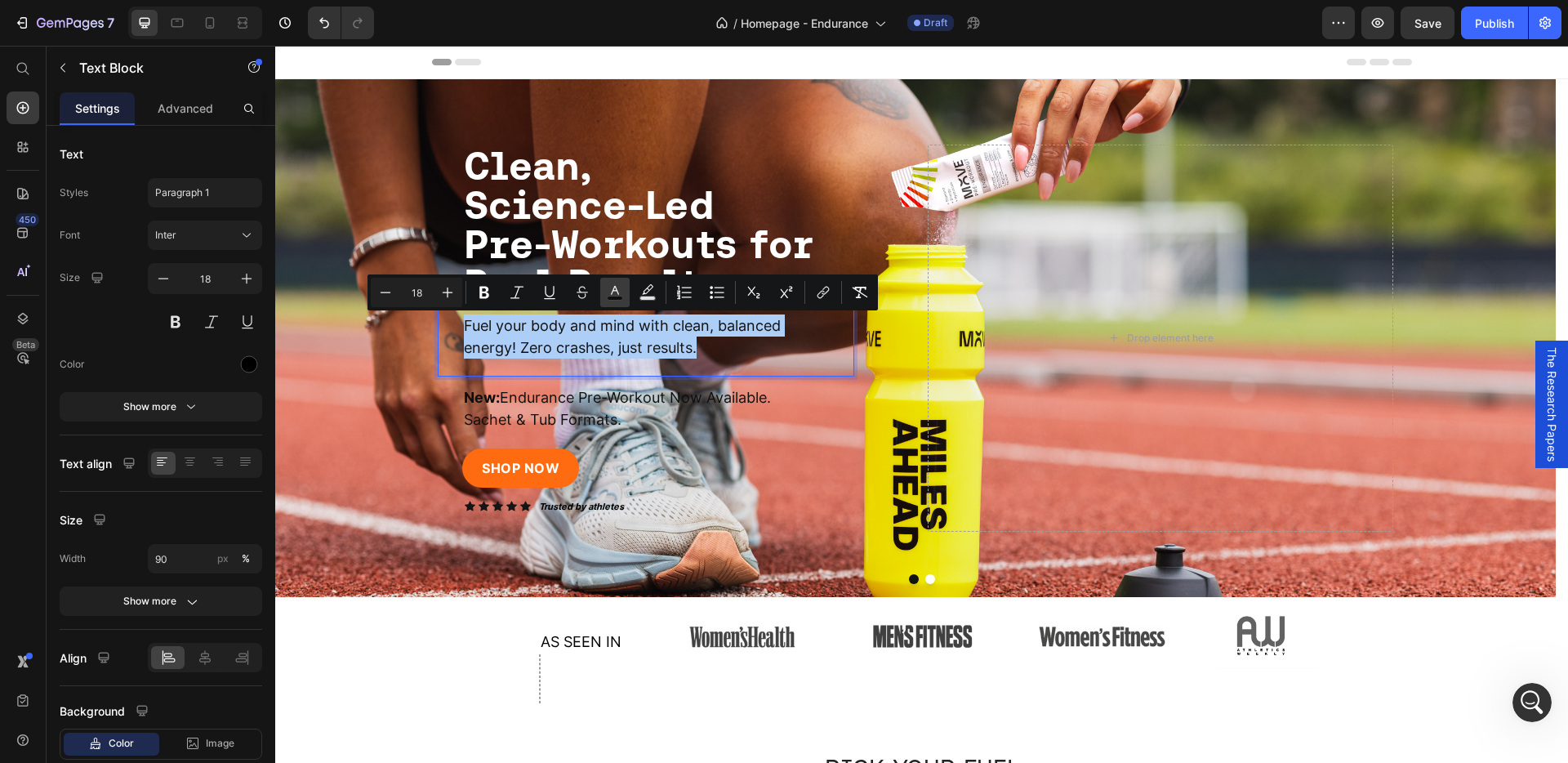 click 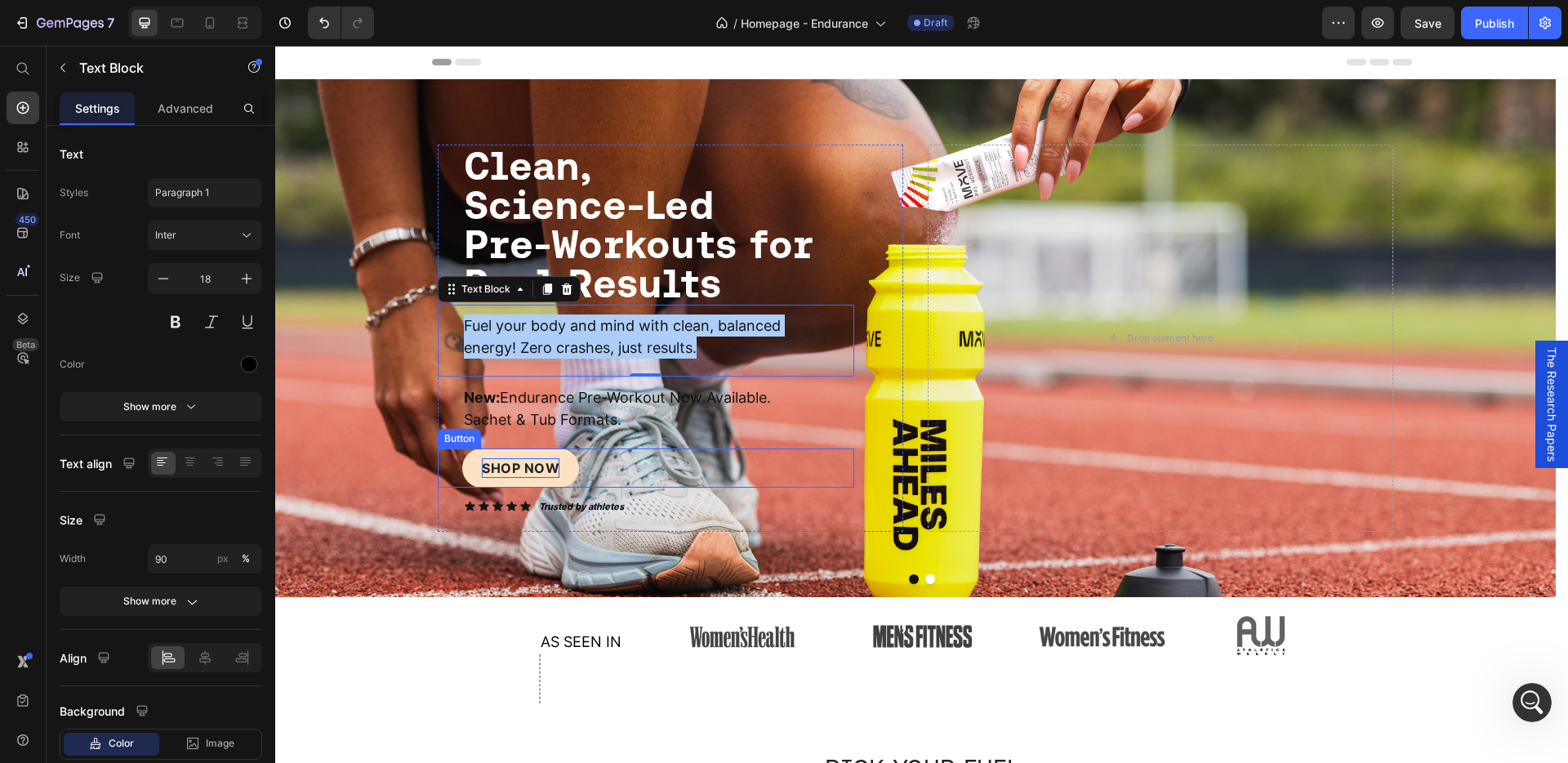 drag, startPoint x: 784, startPoint y: 576, endPoint x: 506, endPoint y: 461, distance: 300.84714 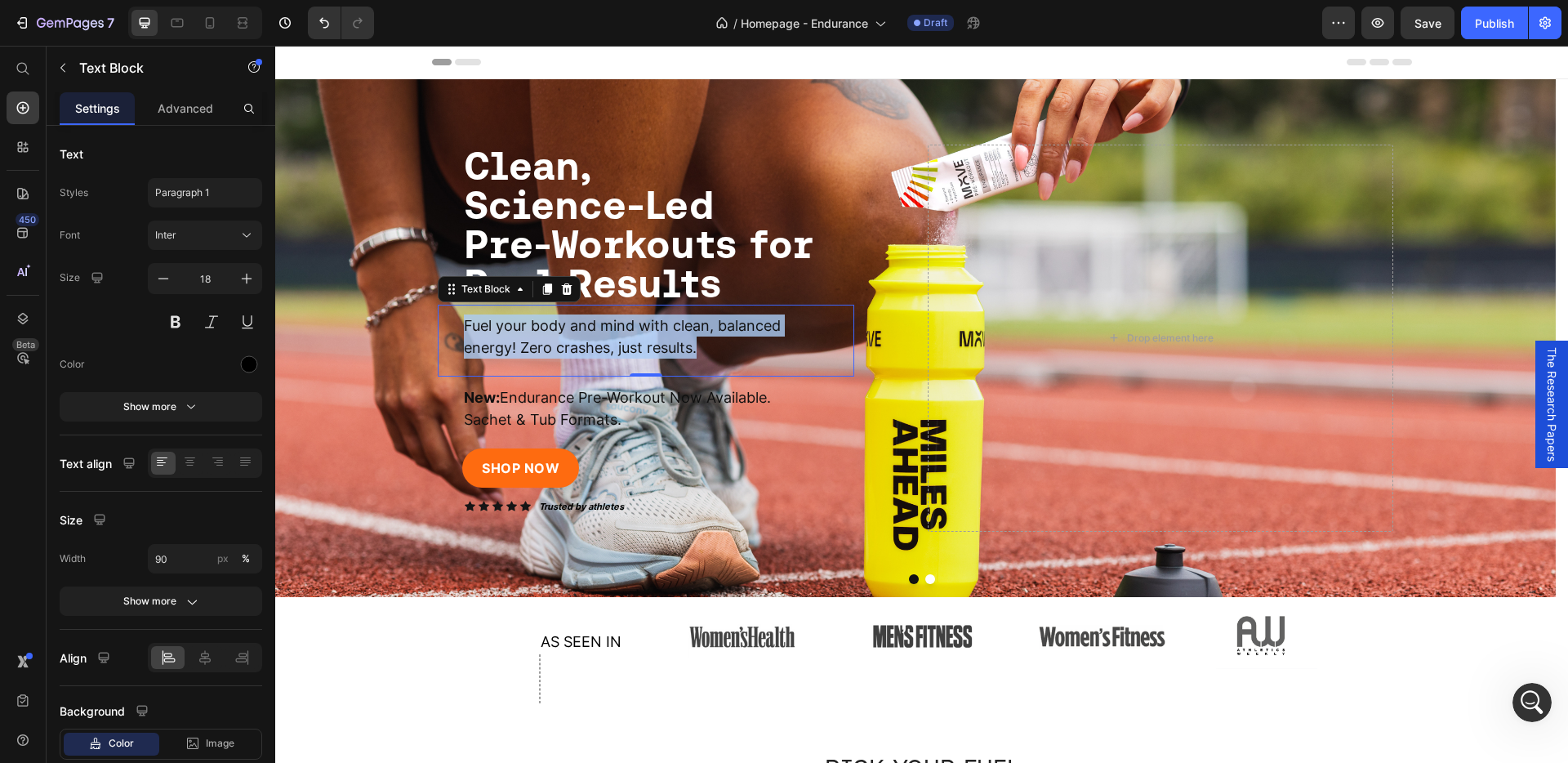 click on "Fuel your body and mind with clean, balanced energy! Zero crashes, just results." at bounding box center (622, 337) 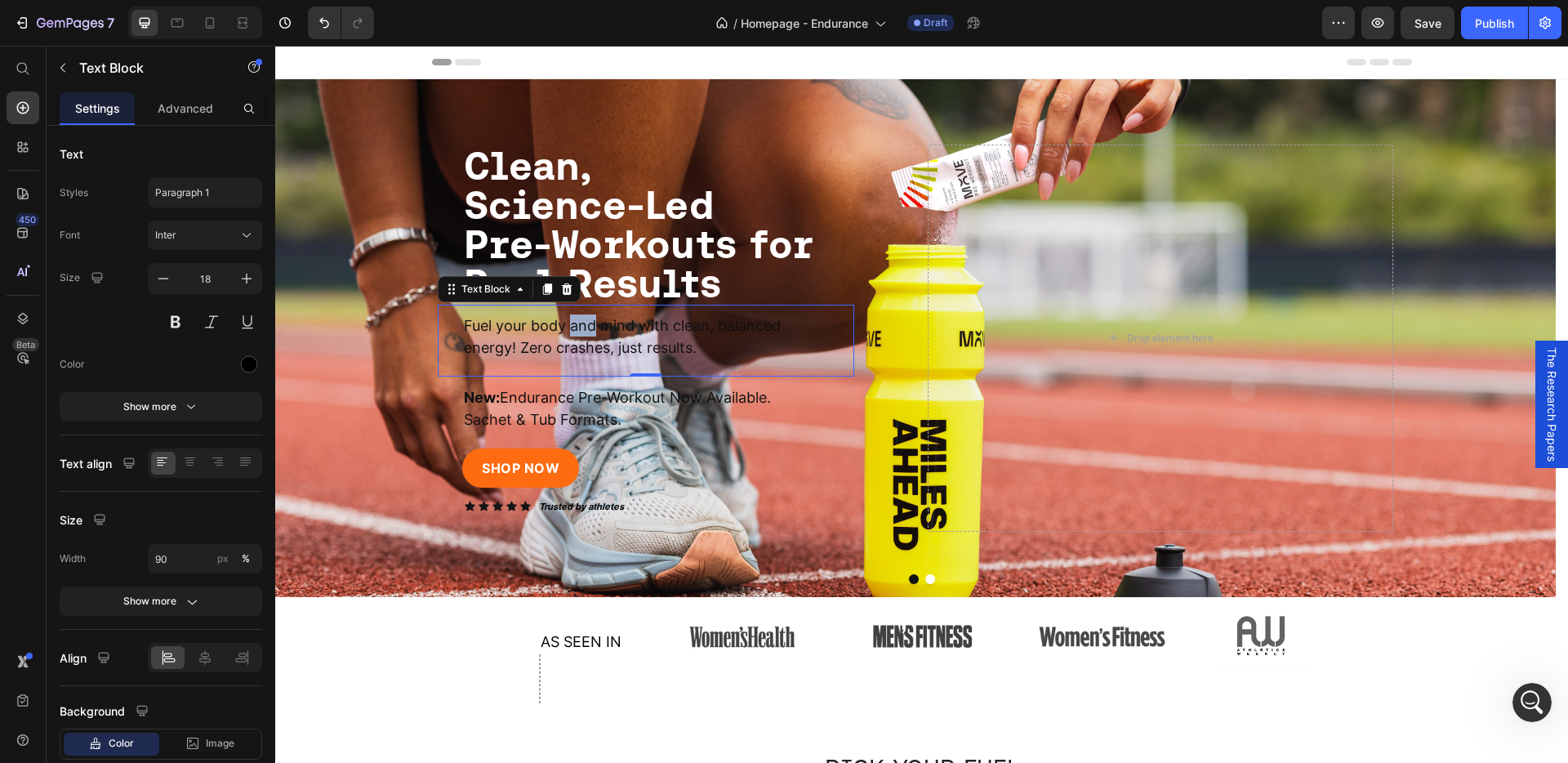 click on "Fuel your body and mind with clean, balanced energy! Zero crashes, just results." at bounding box center (622, 337) 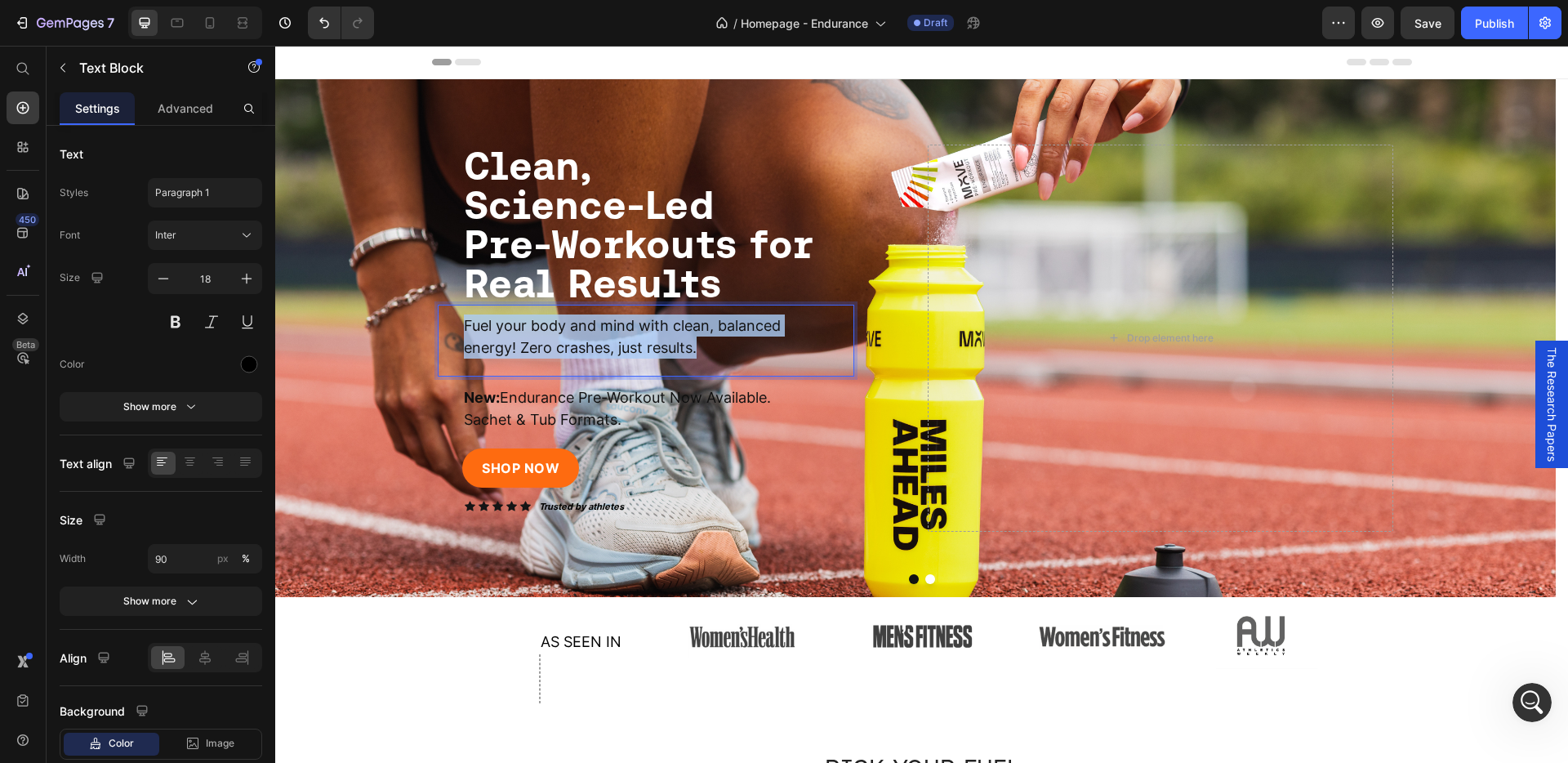 click on "Fuel your body and mind with clean, balanced energy! Zero crashes, just results." at bounding box center [622, 337] 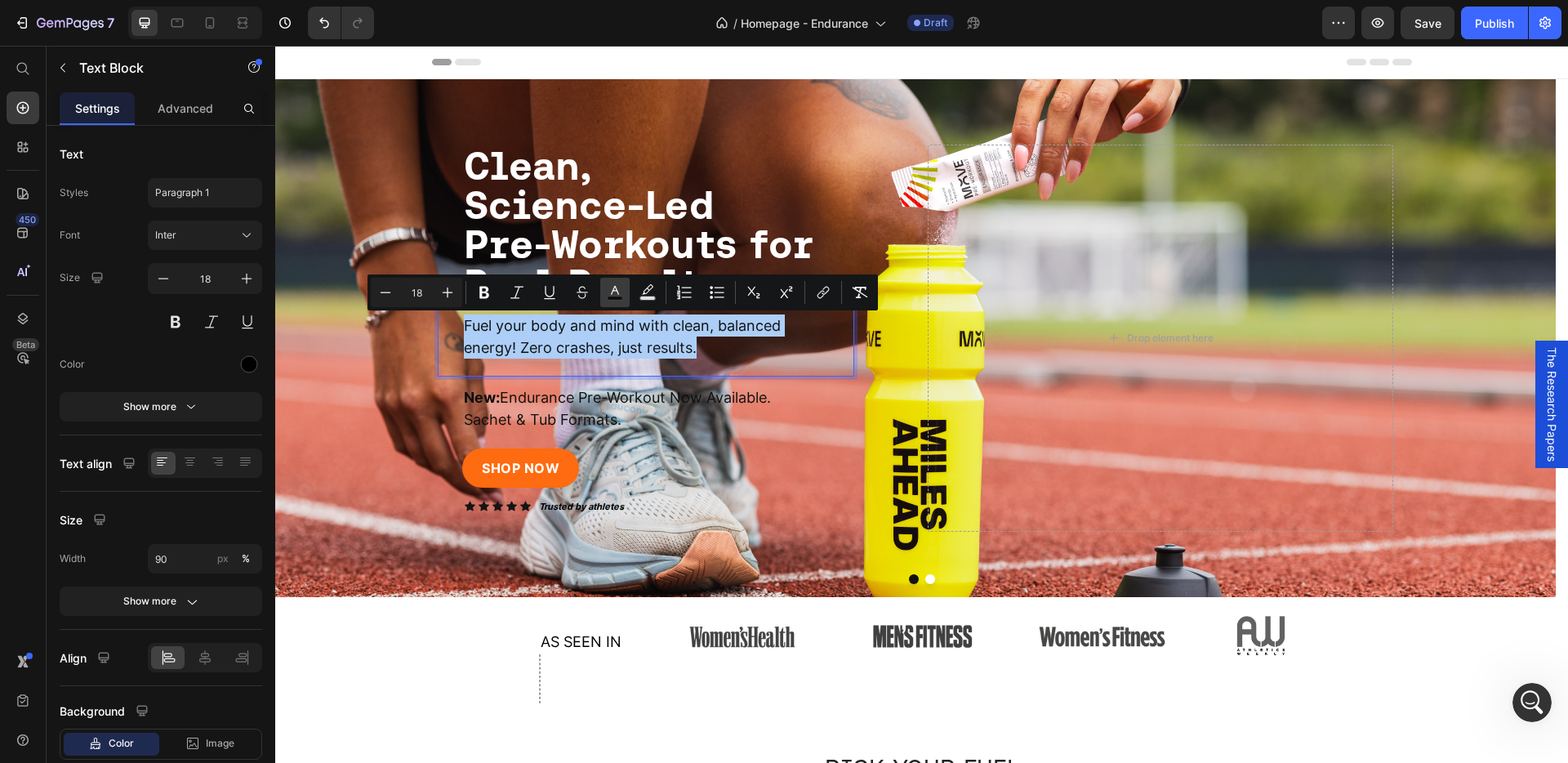click 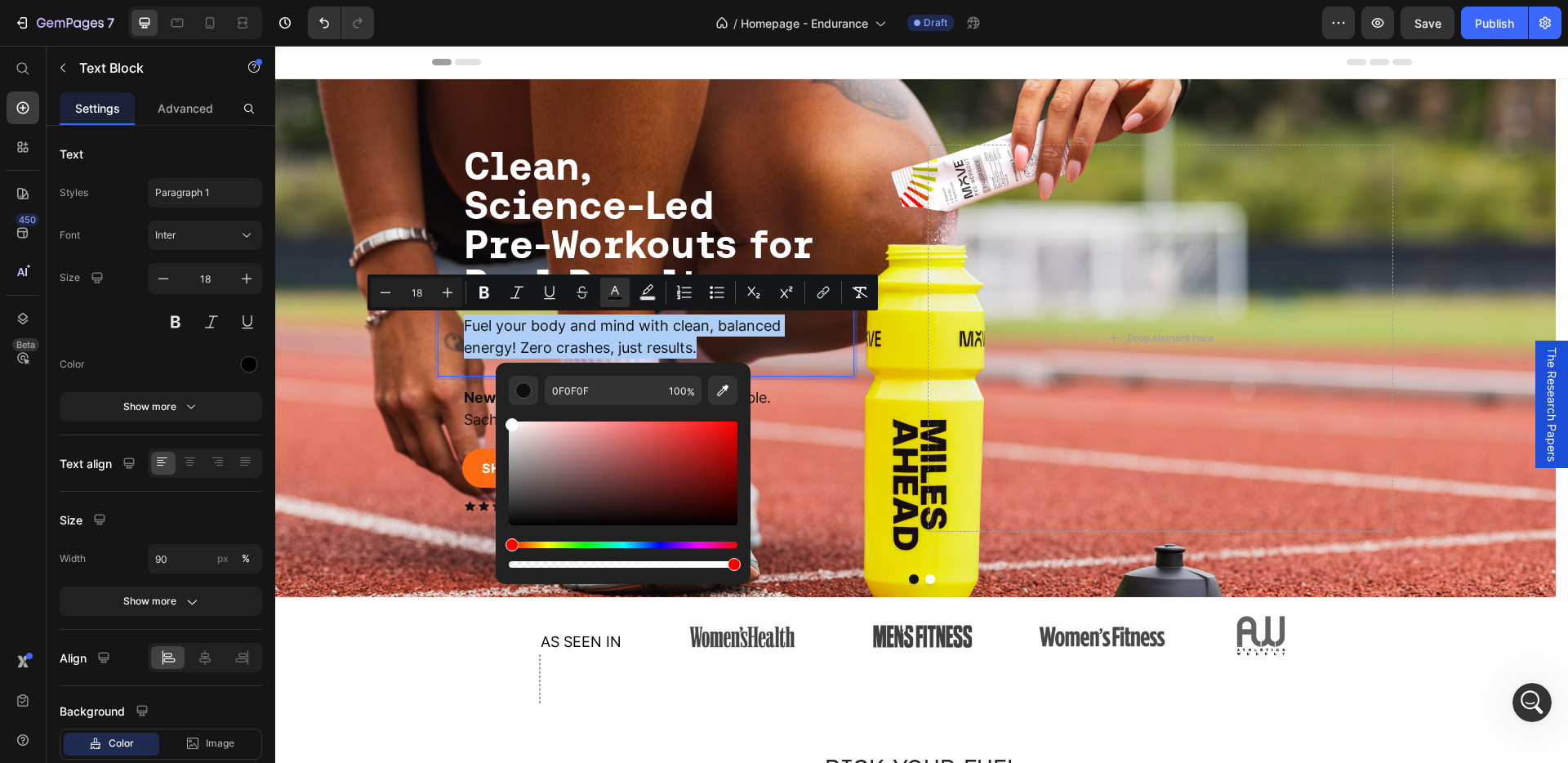drag, startPoint x: 514, startPoint y: 520, endPoint x: 506, endPoint y: 407, distance: 113.28283 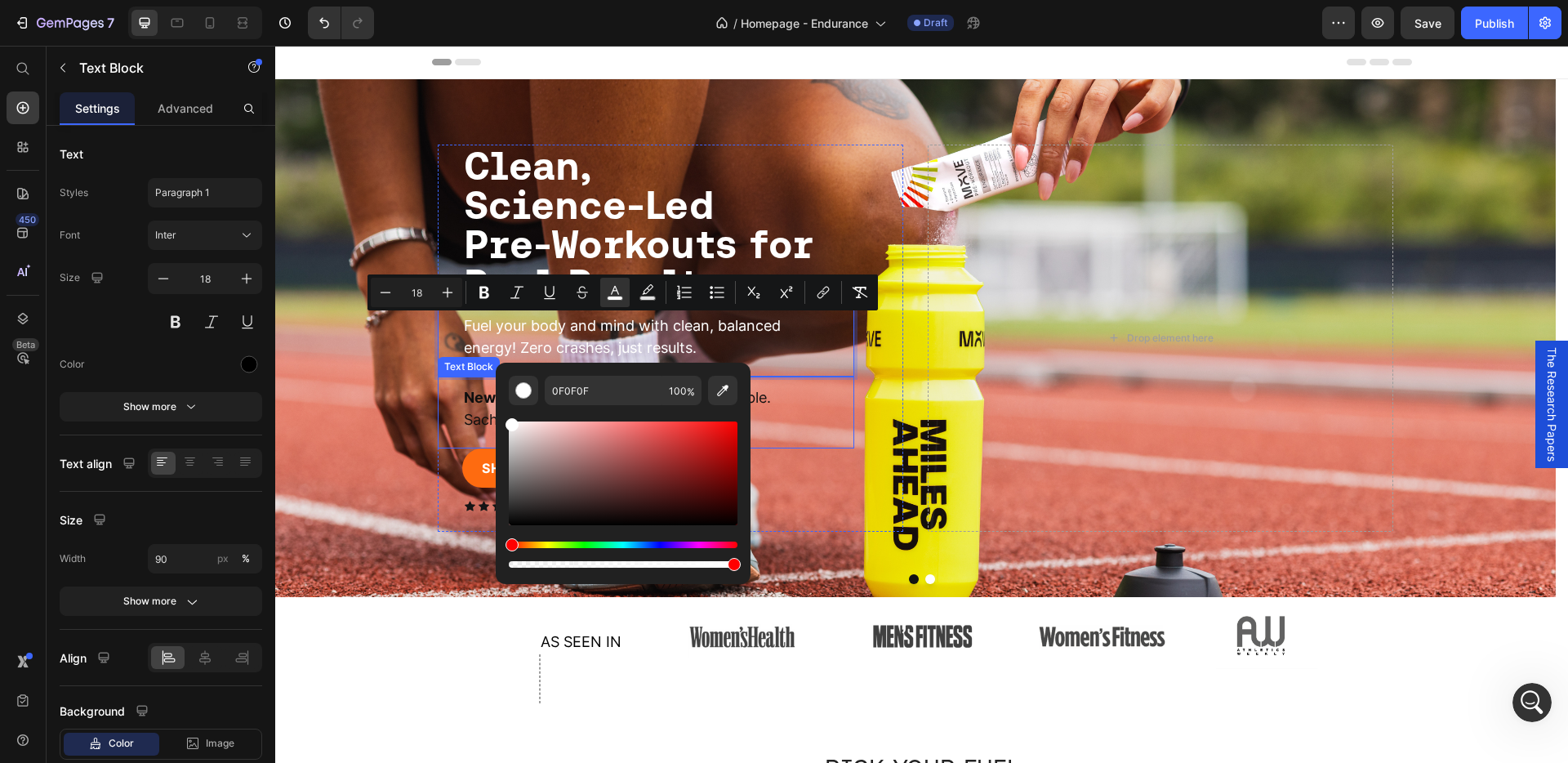 click on "New:  Endurance Pre-Workout Now Available. Sachet & Tub Formats." at bounding box center [617, 408] 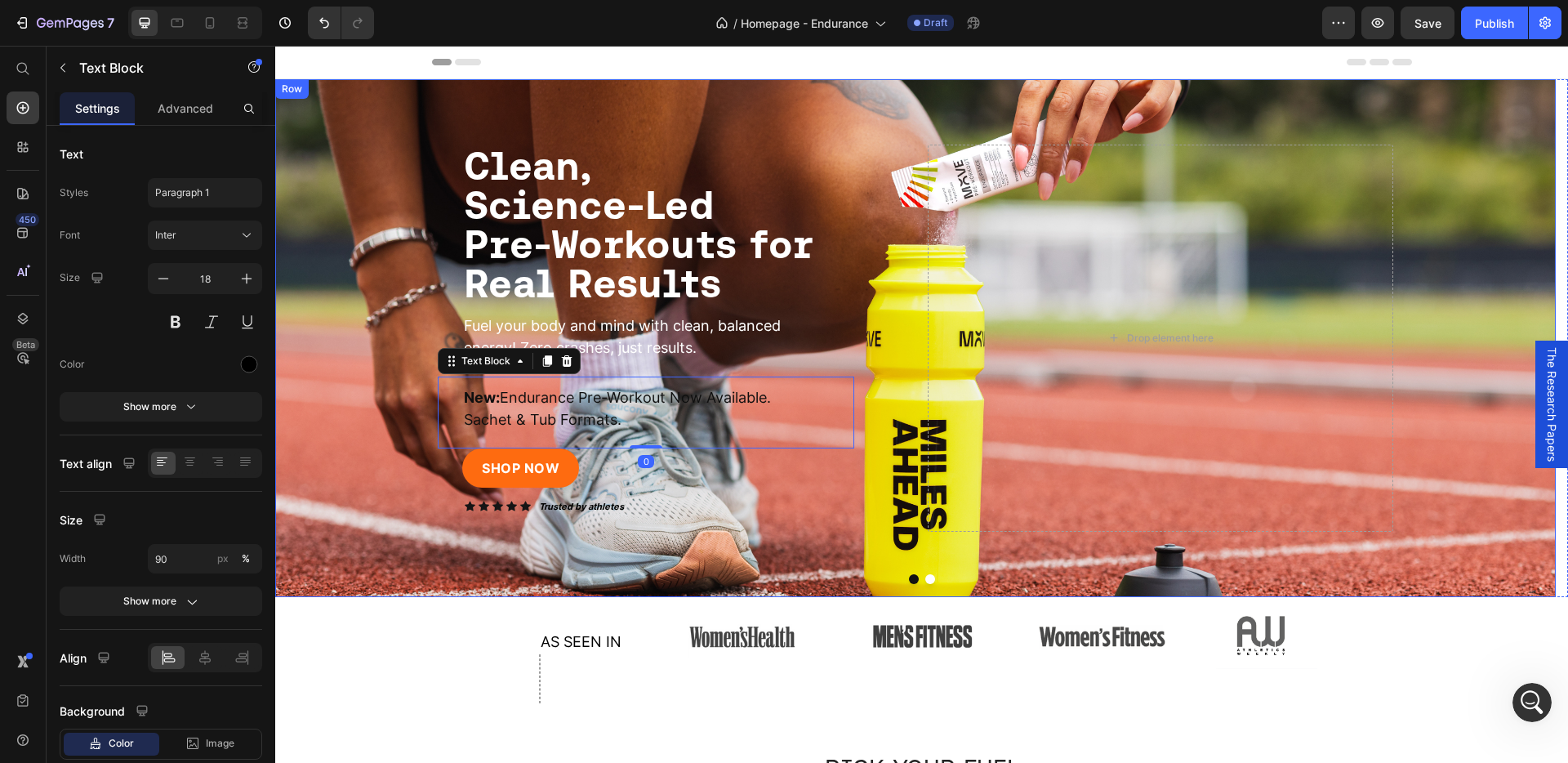 click on "⁠⁠⁠⁠⁠⁠⁠ Clean,  Science-Led  Pre-Workouts for Real Results Heading Fuel your body and mind with clean, balanced energy! Zero crashes, just results. Text Block New:  Endurance Pre-Workout Now Available. Sachet & Tub Formats. Text Block   0 SHOP NOW Button Icon Icon Icon Icon Icon Icon List Trusted by athletes Text Block Row Image Row
Drop element here Row" at bounding box center [915, 338] 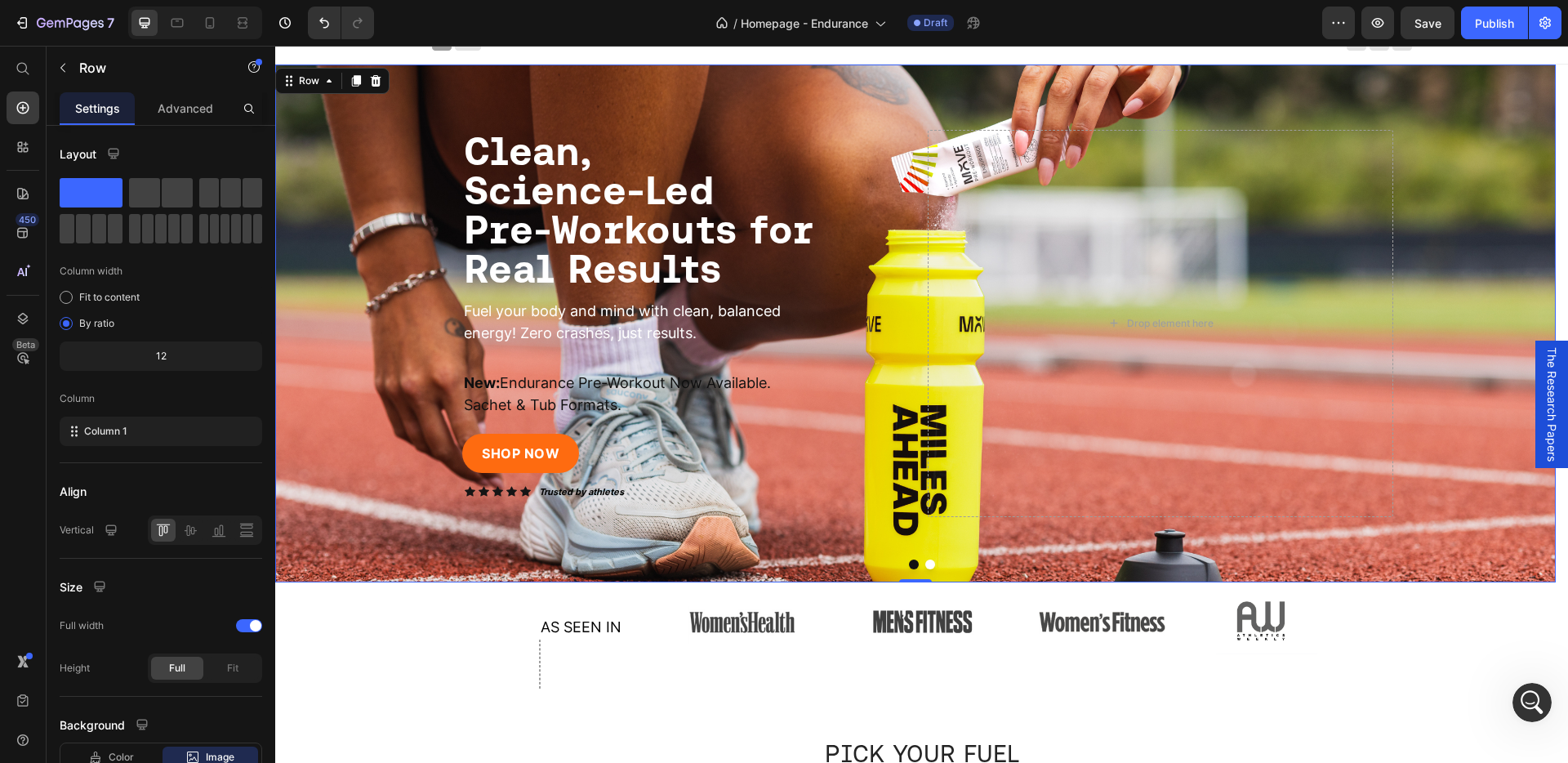 scroll, scrollTop: 0, scrollLeft: 0, axis: both 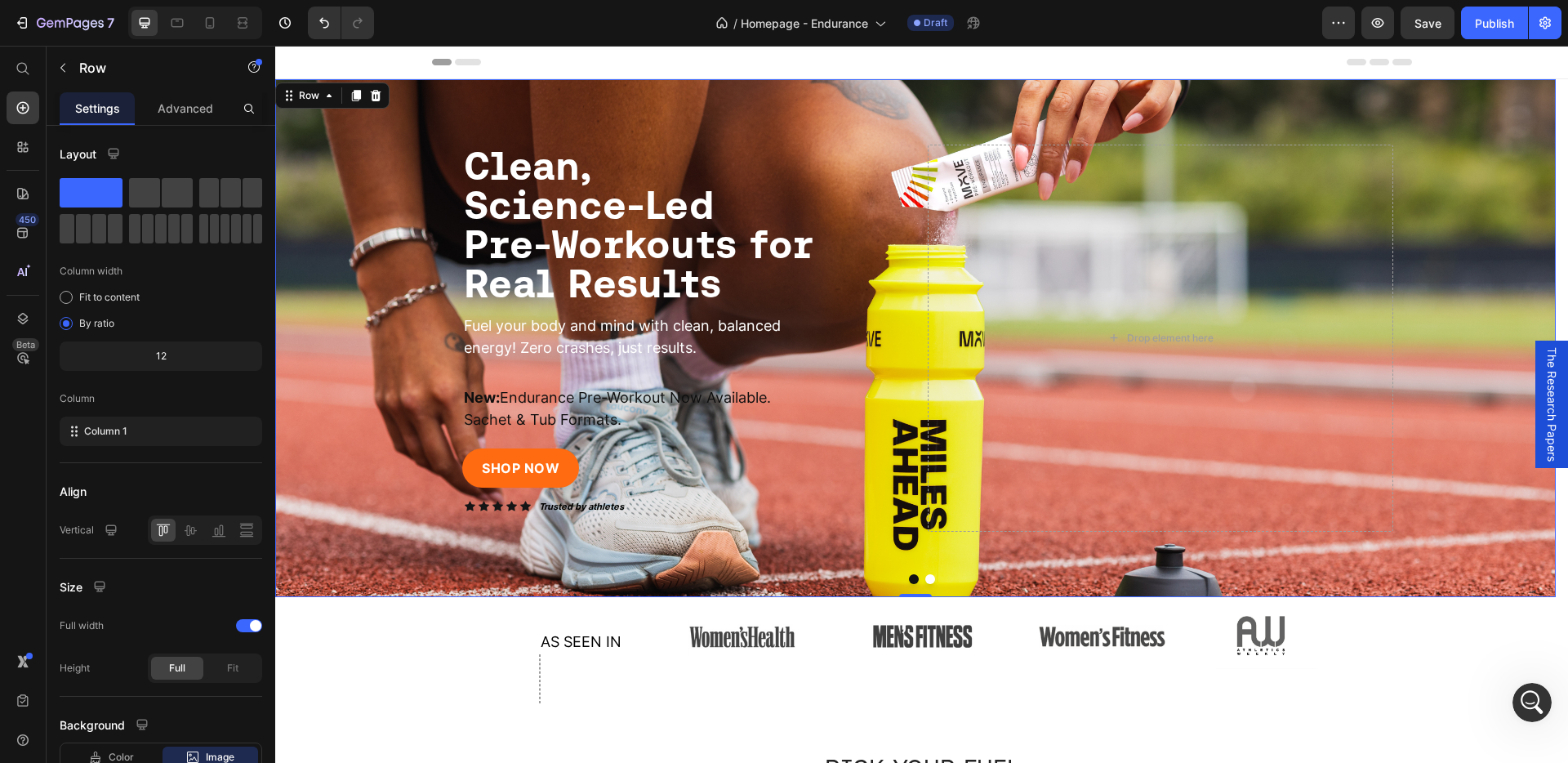 click on "⁠⁠⁠⁠⁠⁠⁠ Clean,  Science-Led  Pre-Workouts for Real Results Heading Fuel your body and mind with clean, balanced energy! Zero crashes, just results. Text Block New:  Endurance Pre-Workout Now Available. Sachet & Tub Formats. Text Block SHOP NOW Button Icon Icon Icon Icon Icon Icon List Trusted by athletes Text Block Row Image Row
Drop element here Row" at bounding box center (915, 338) 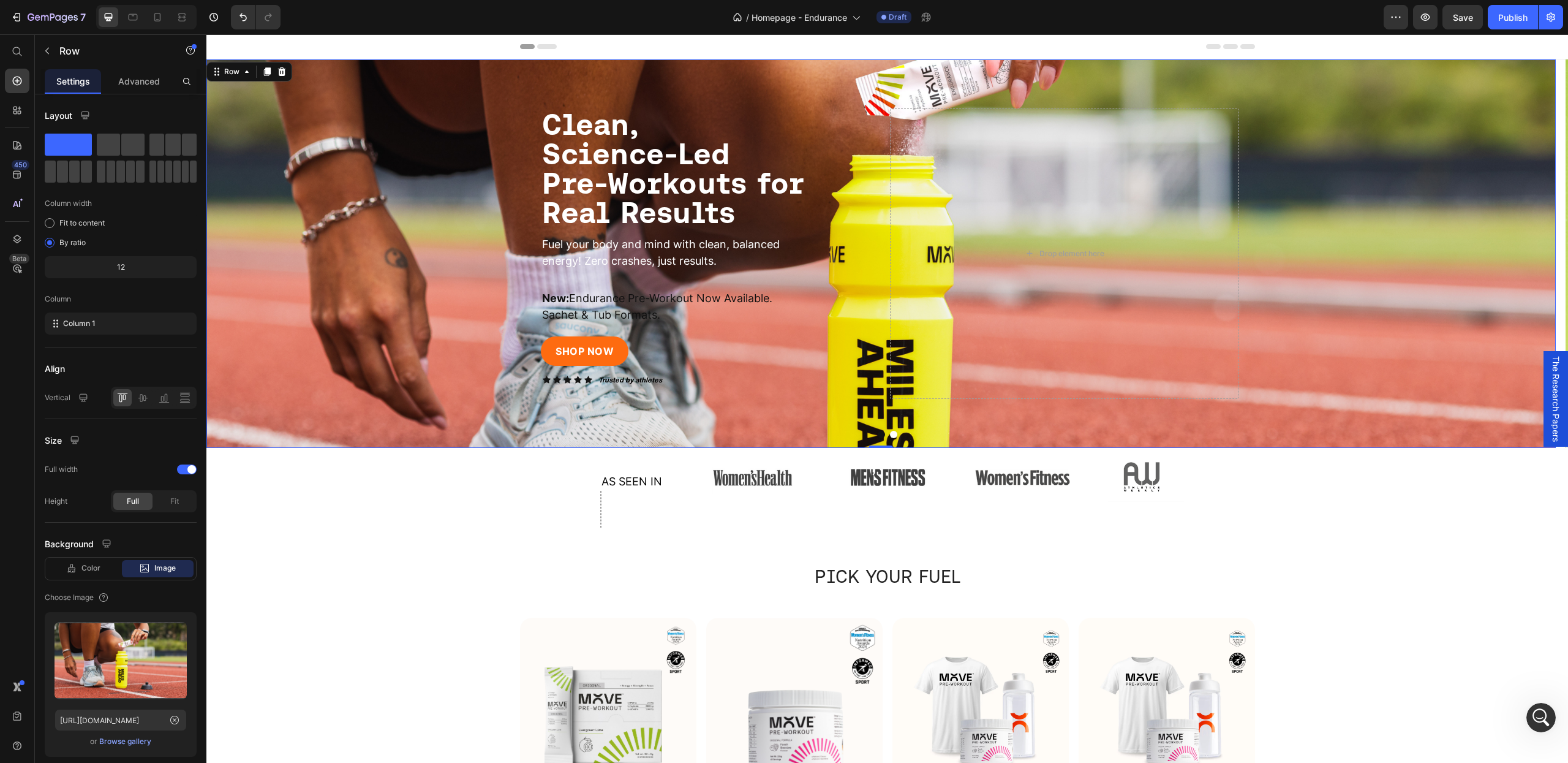 click on "Browse gallery" at bounding box center (125, 742) 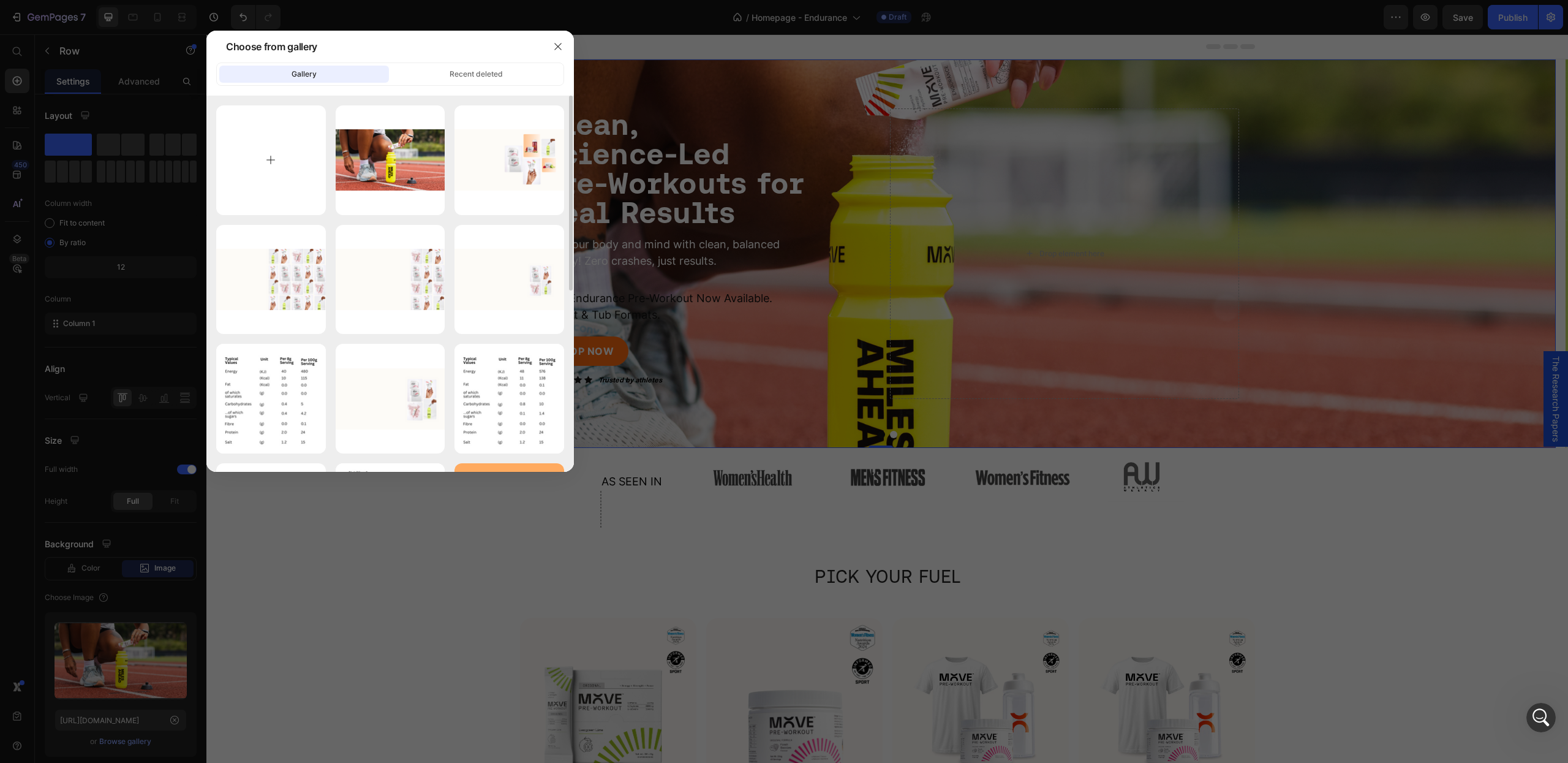 click at bounding box center [271, 160] 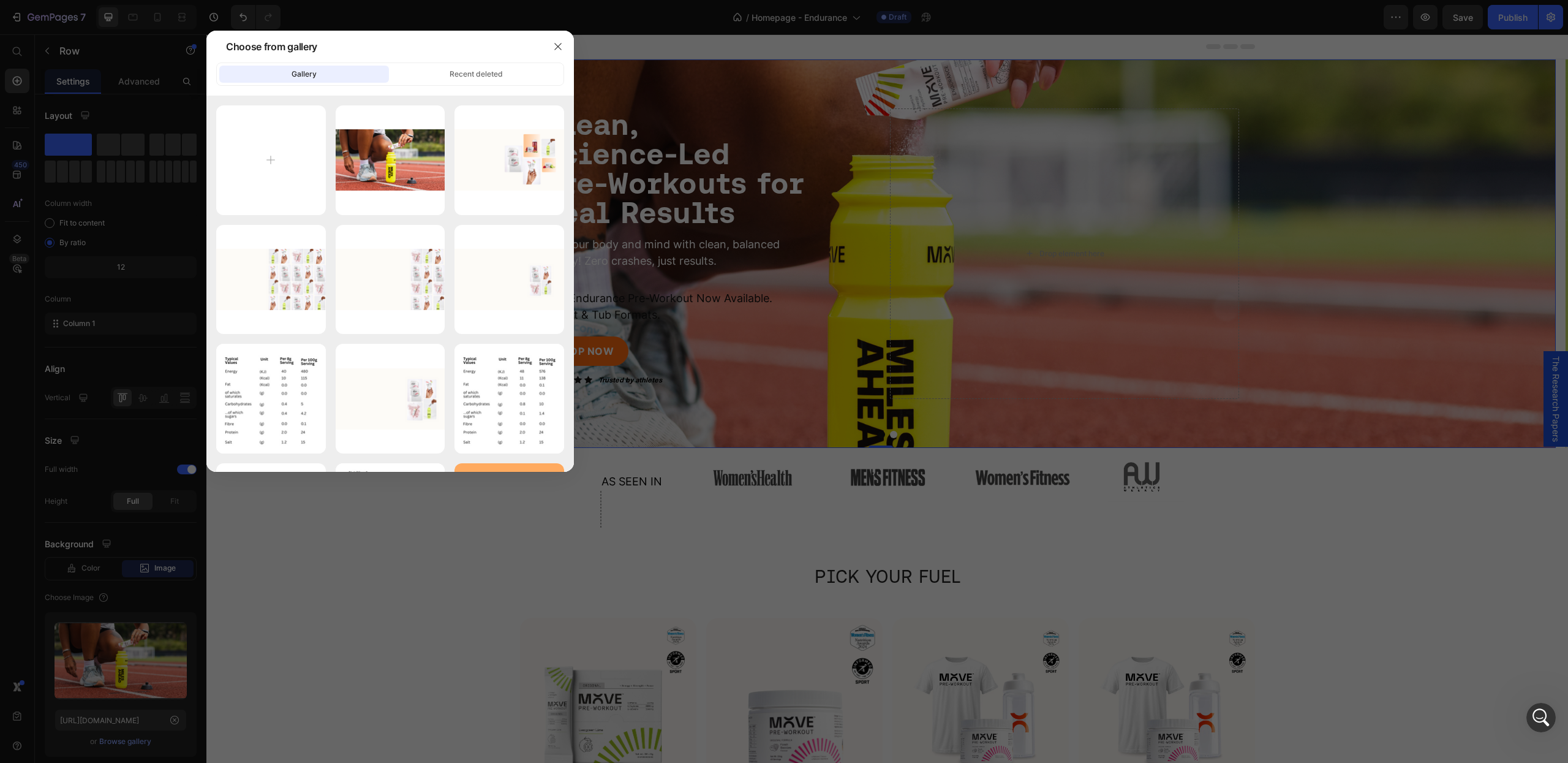 type on "C:\fakepath\Website banners (13).png" 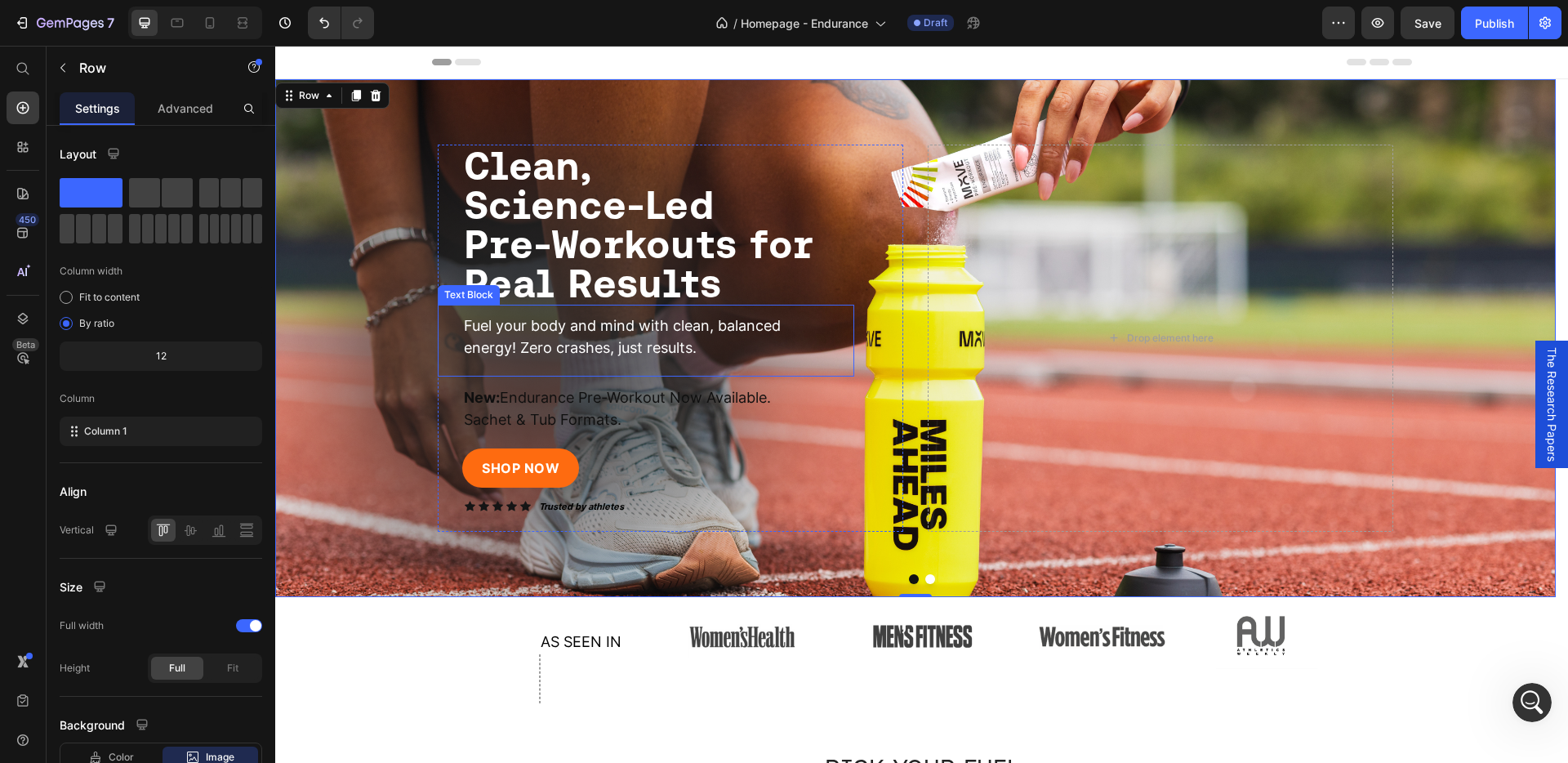 click on "Fuel your body and mind with clean, balanced energy! Zero crashes, just results." at bounding box center [639, 337] 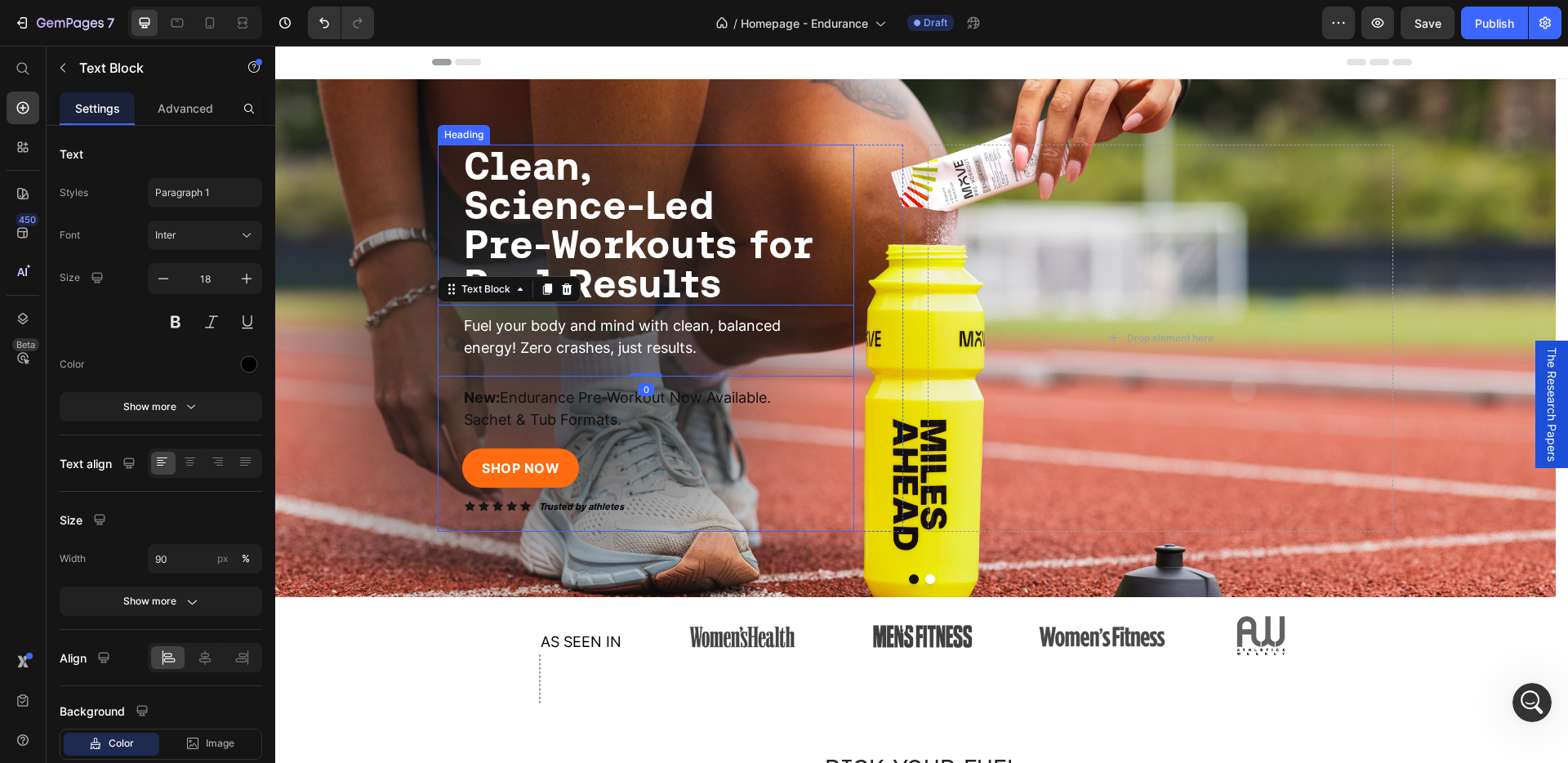 click on "Pre-Workouts for Real Results" at bounding box center [639, 263] 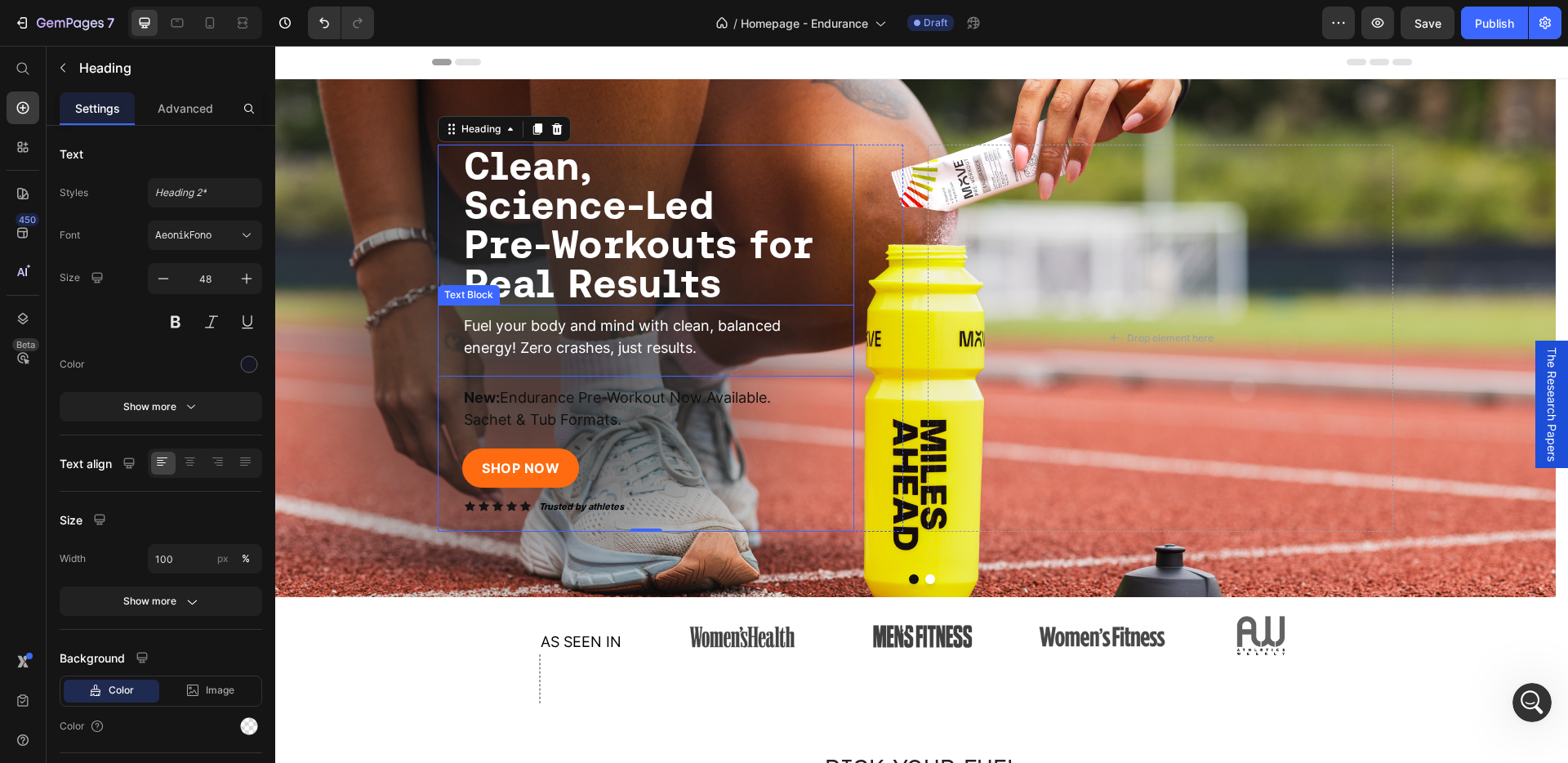 click on "Fuel your body and mind with clean, balanced energy! Zero crashes, just results." at bounding box center (622, 337) 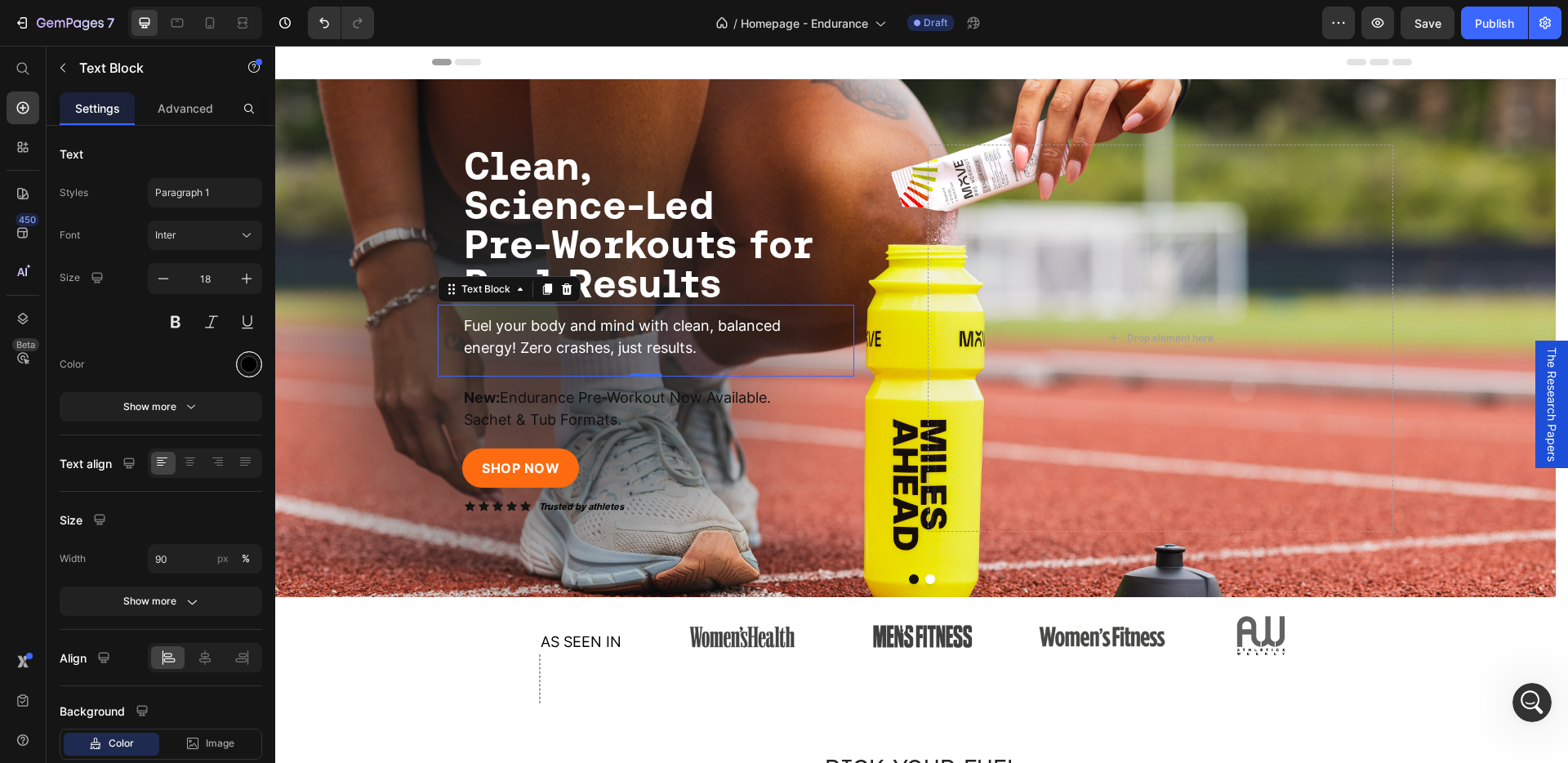 click at bounding box center [249, 364] 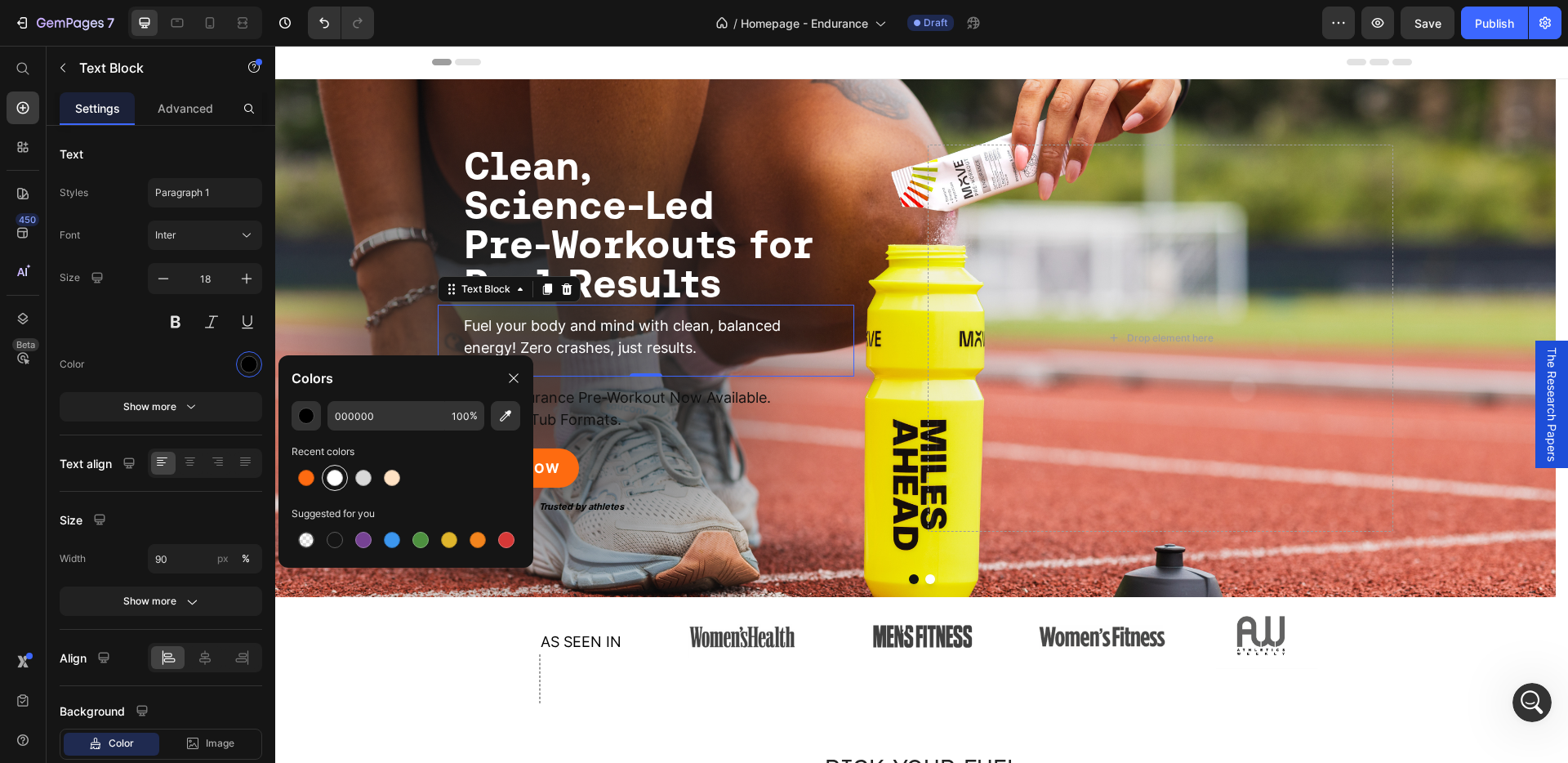 click at bounding box center (335, 478) 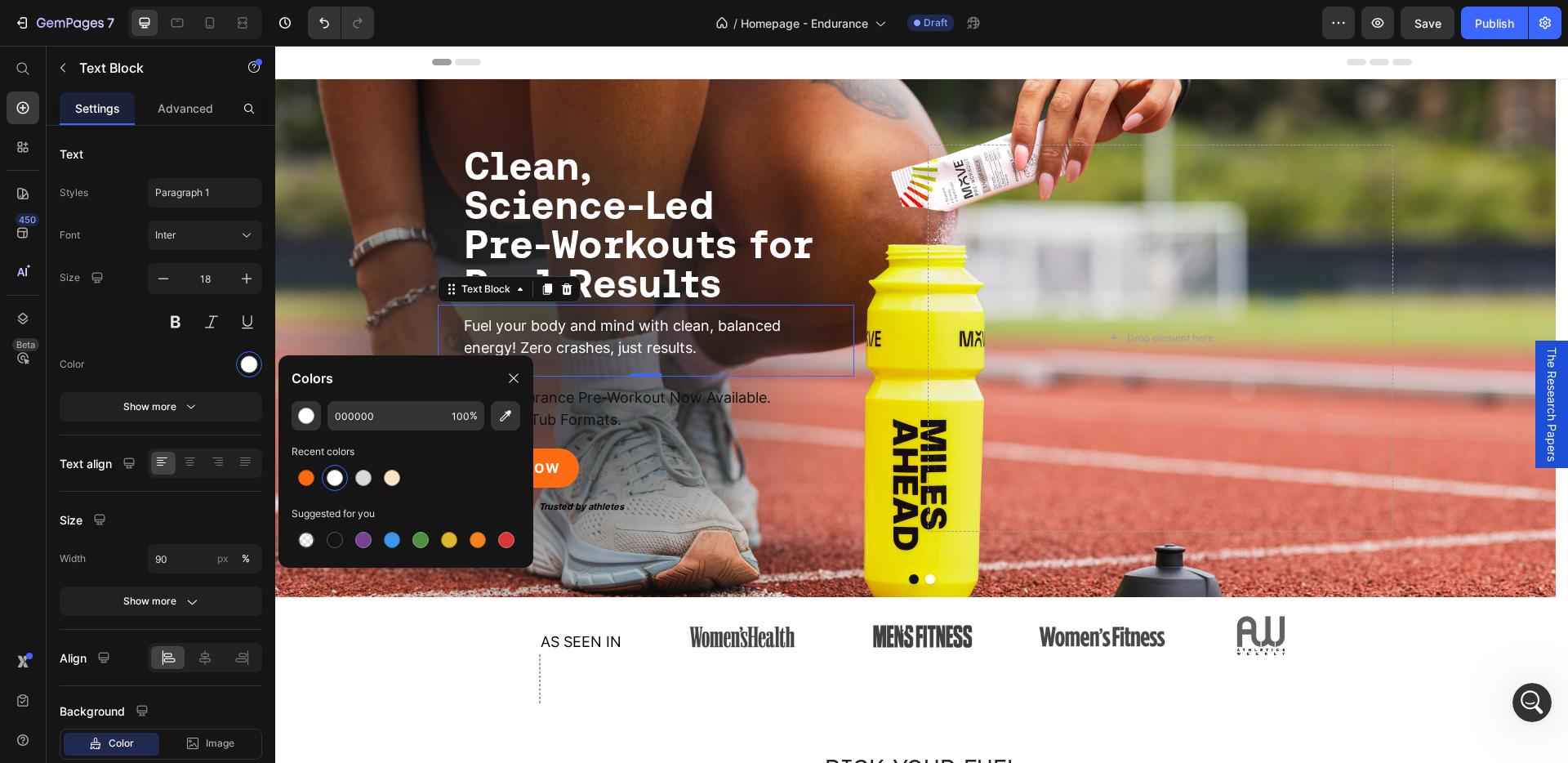 click on "Text align" 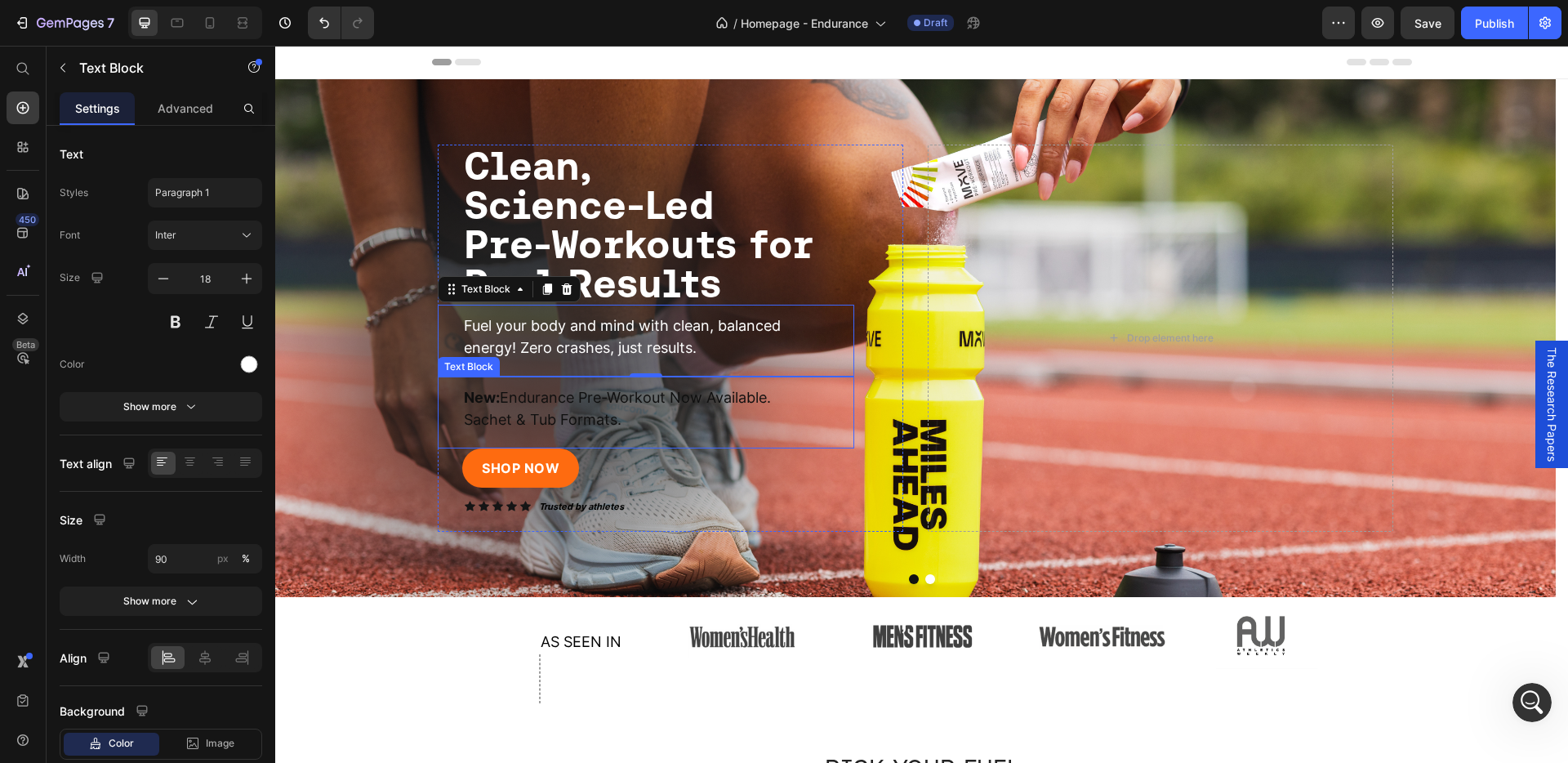 click on "New:  Endurance Pre-Workout Now Available. Sachet & Tub Formats." at bounding box center (639, 408) 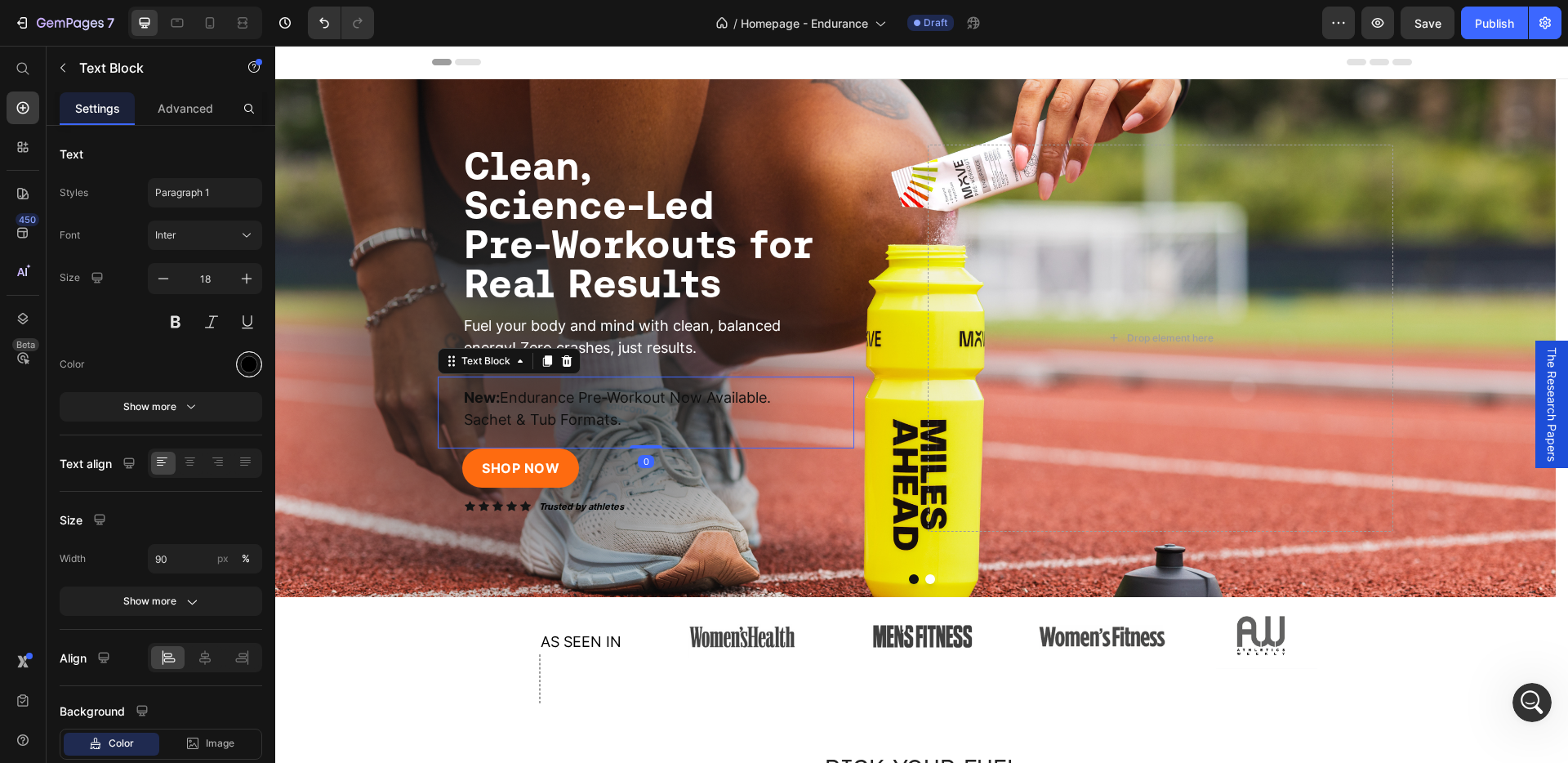 click at bounding box center [249, 364] 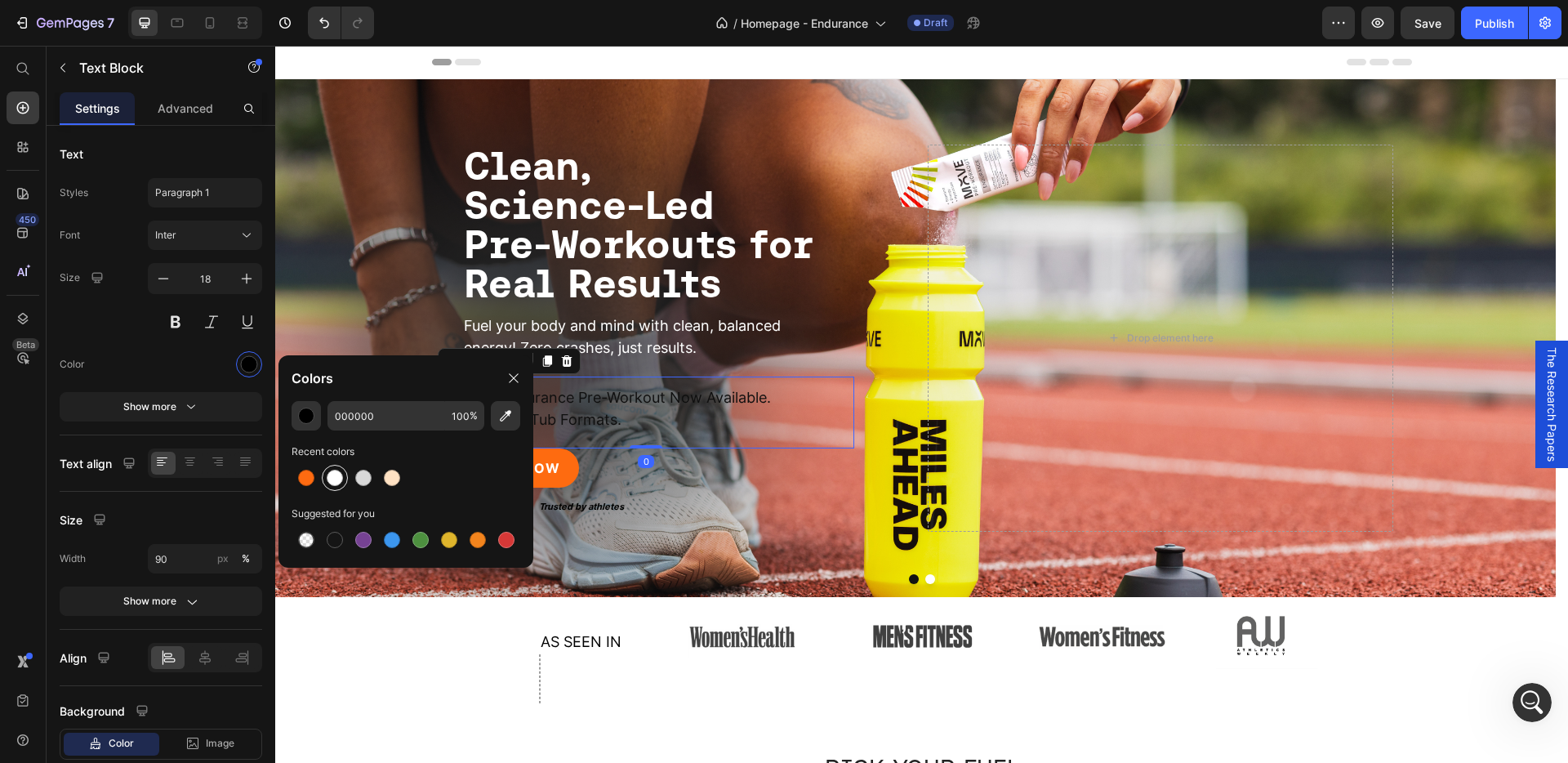 click at bounding box center (335, 478) 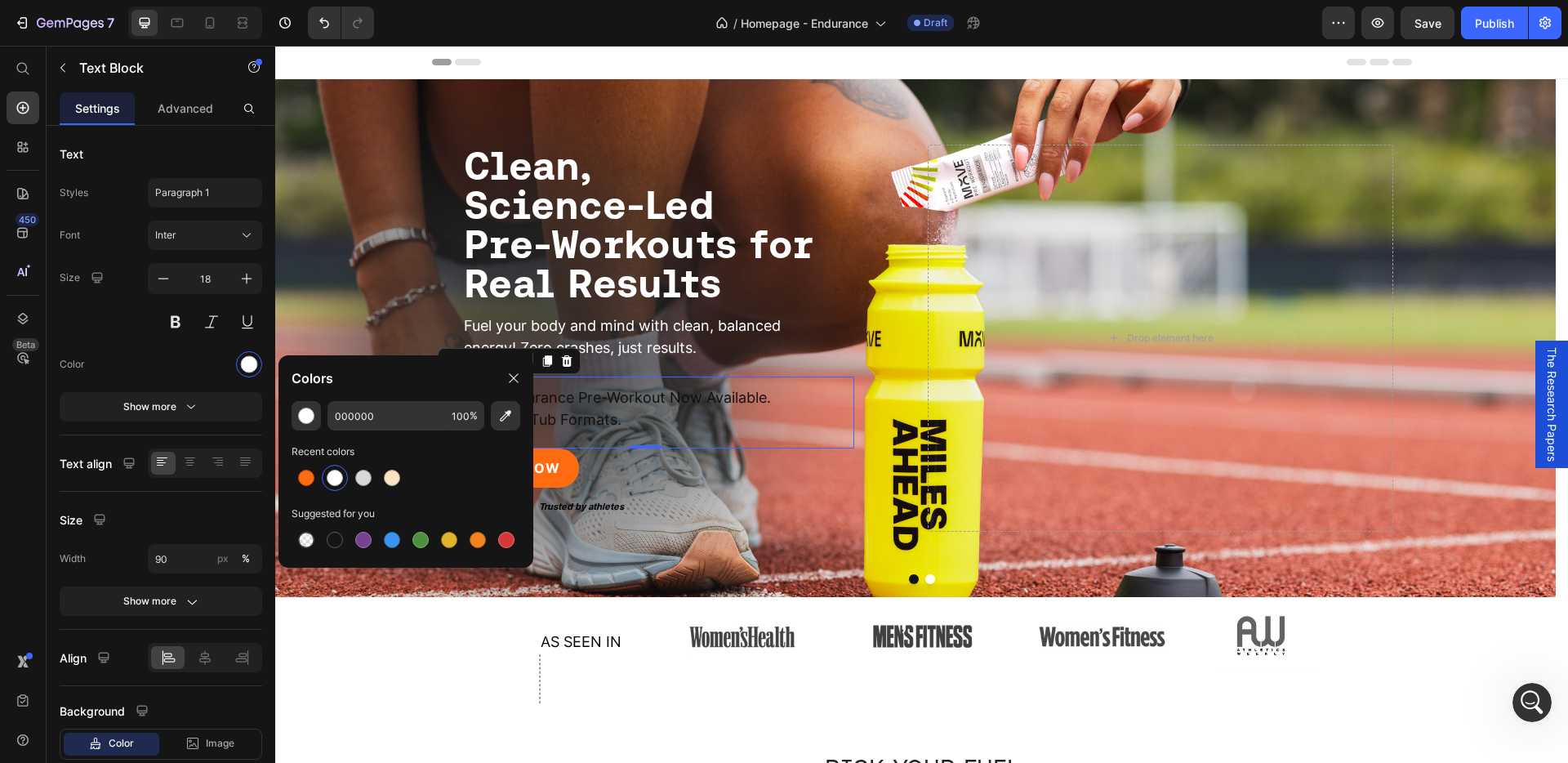 click on "New:  Endurance Pre-Workout Now Available. Sachet & Tub Formats." at bounding box center (617, 408) 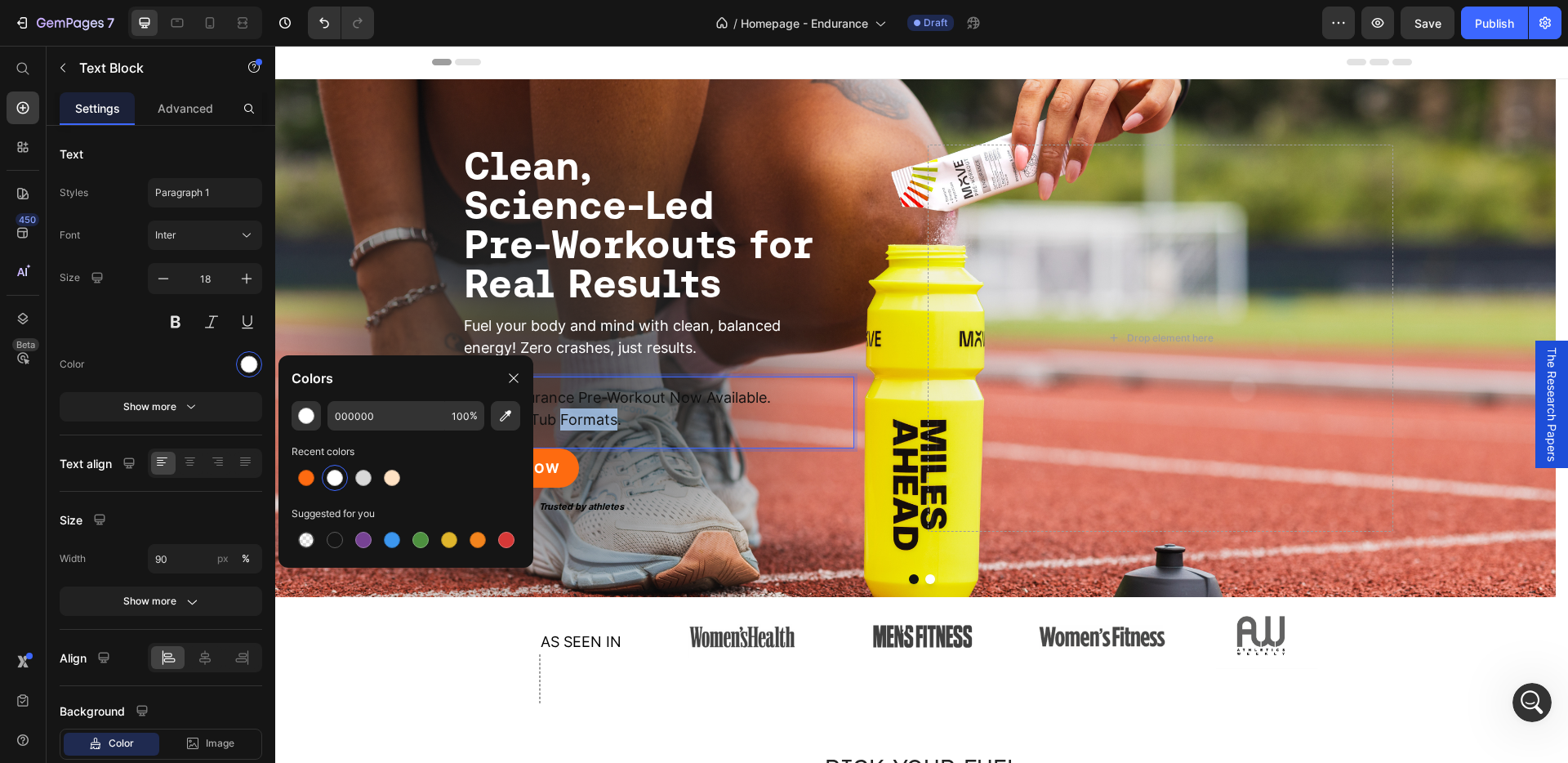 click on "New:  Endurance Pre-Workout Now Available. Sachet & Tub Formats." at bounding box center (617, 408) 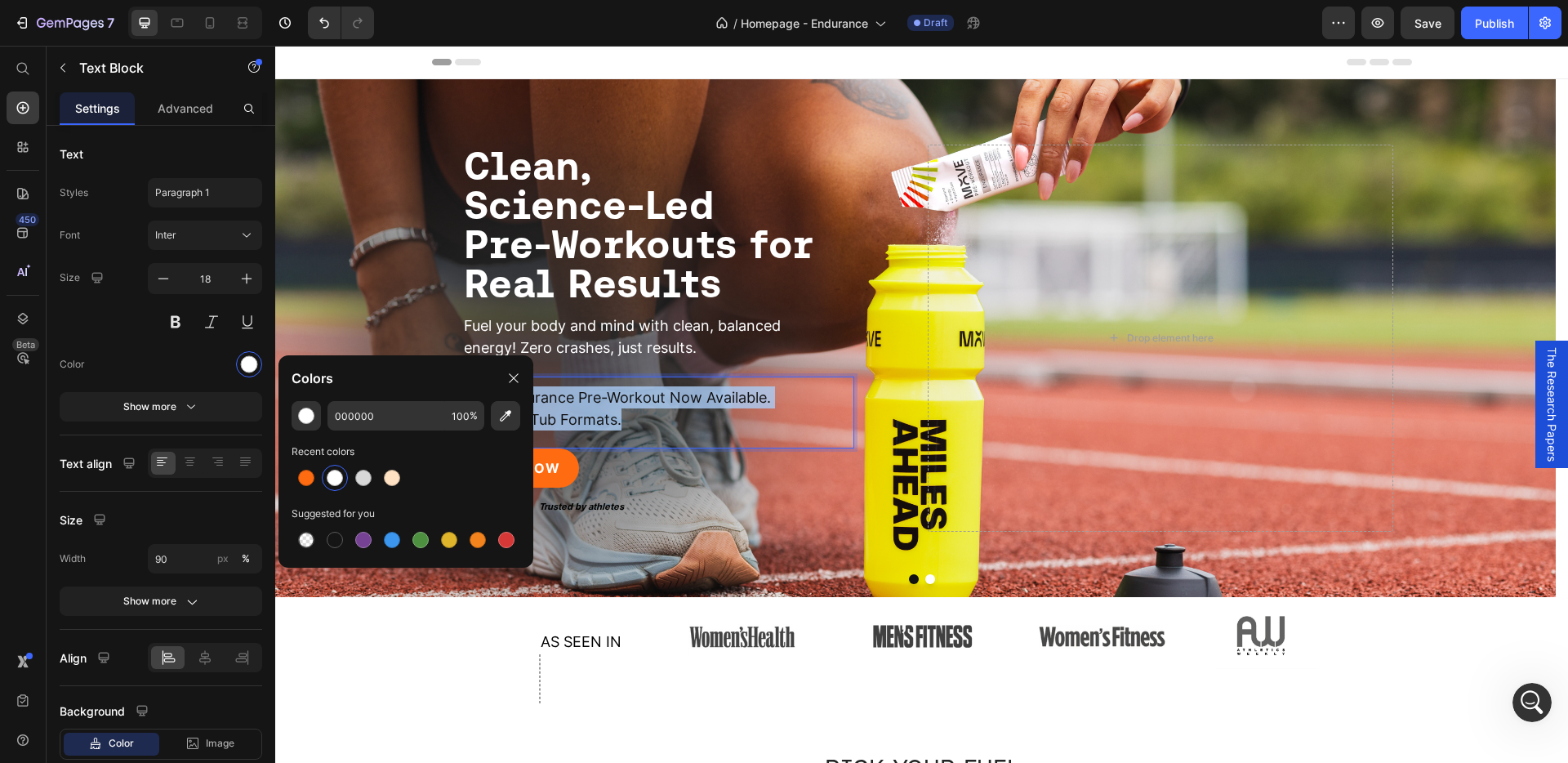 click on "New:  Endurance Pre-Workout Now Available. Sachet & Tub Formats." at bounding box center [617, 408] 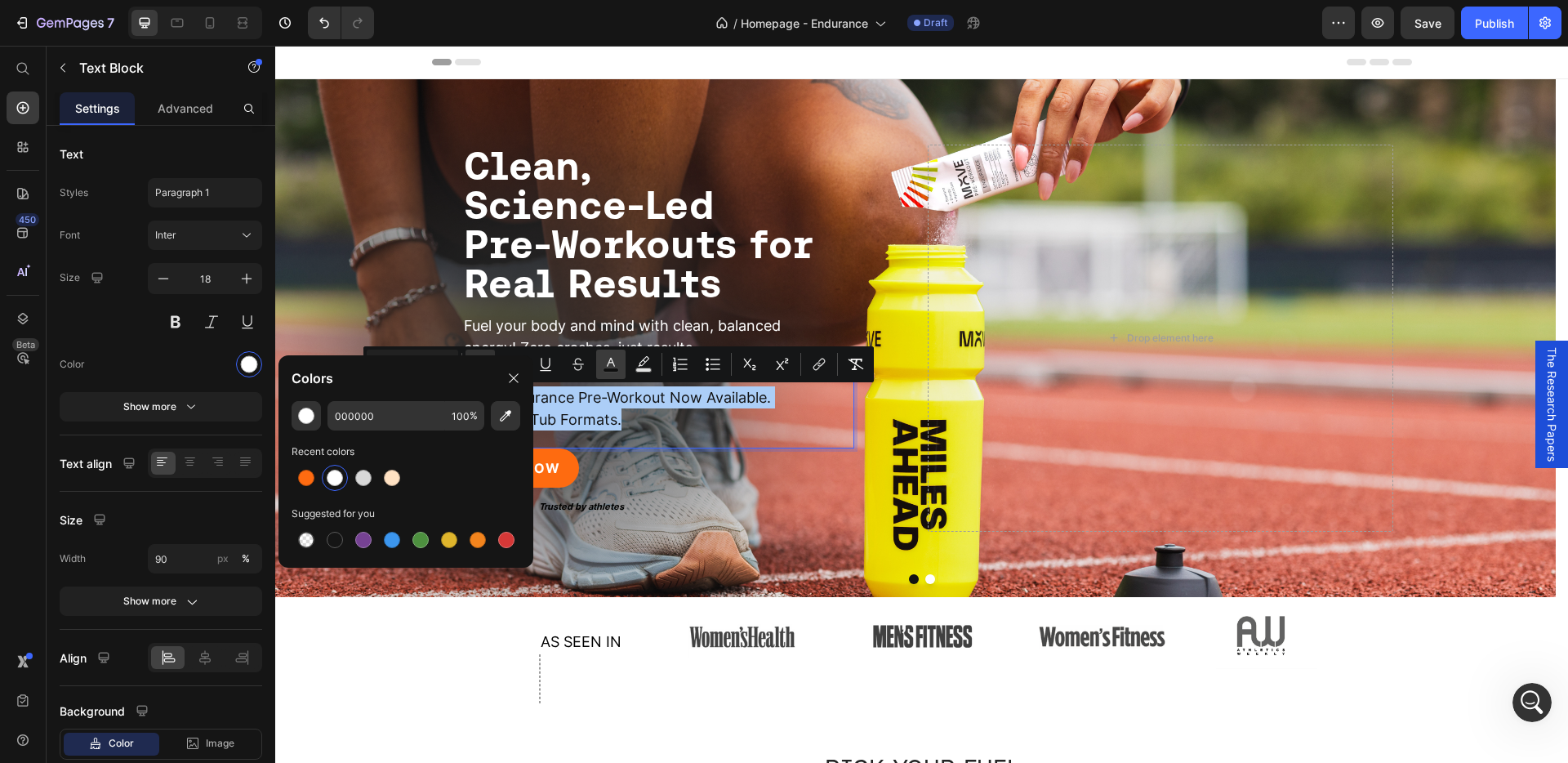 click 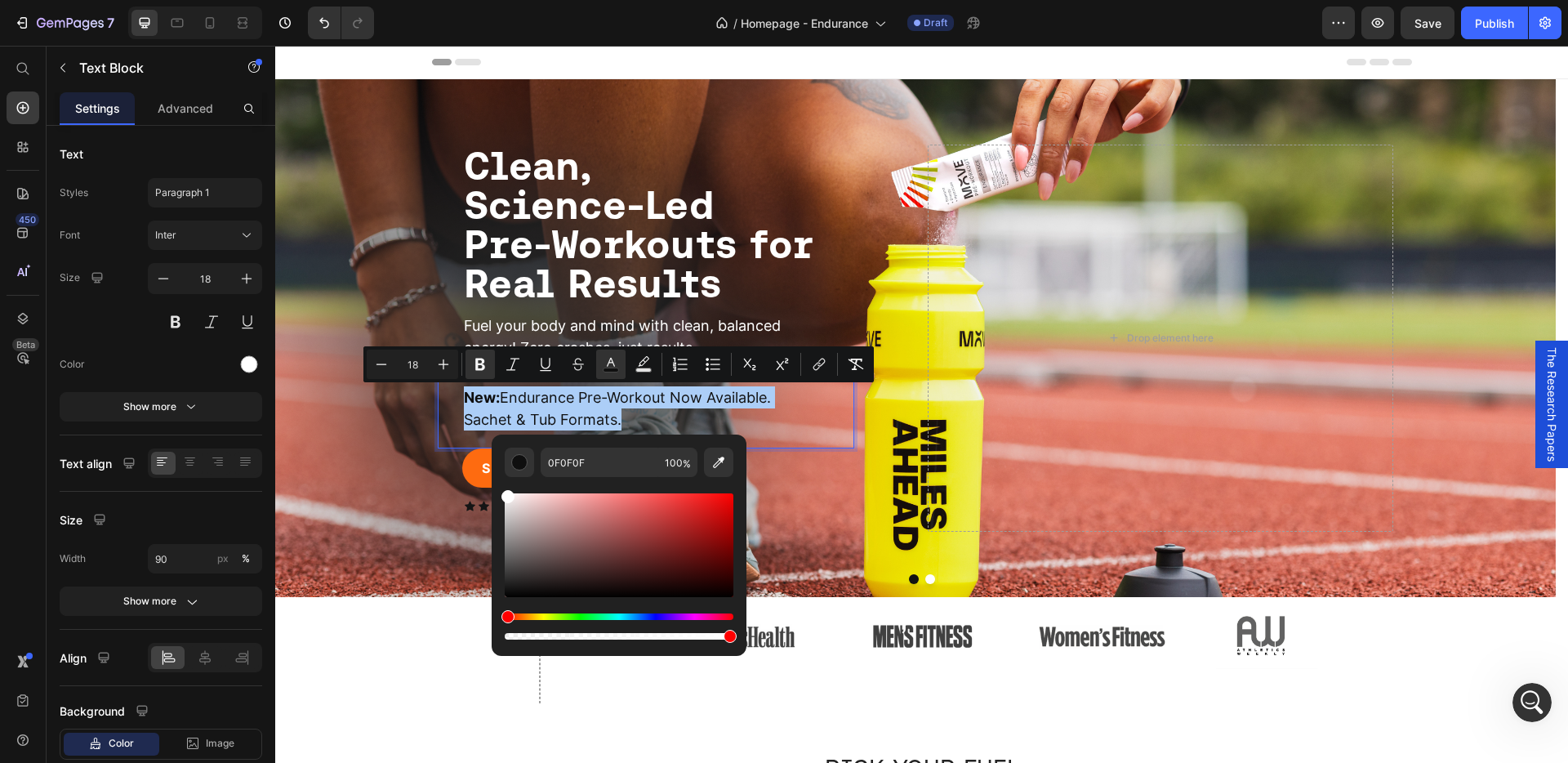 drag, startPoint x: 506, startPoint y: 596, endPoint x: 505, endPoint y: 484, distance: 112.0045 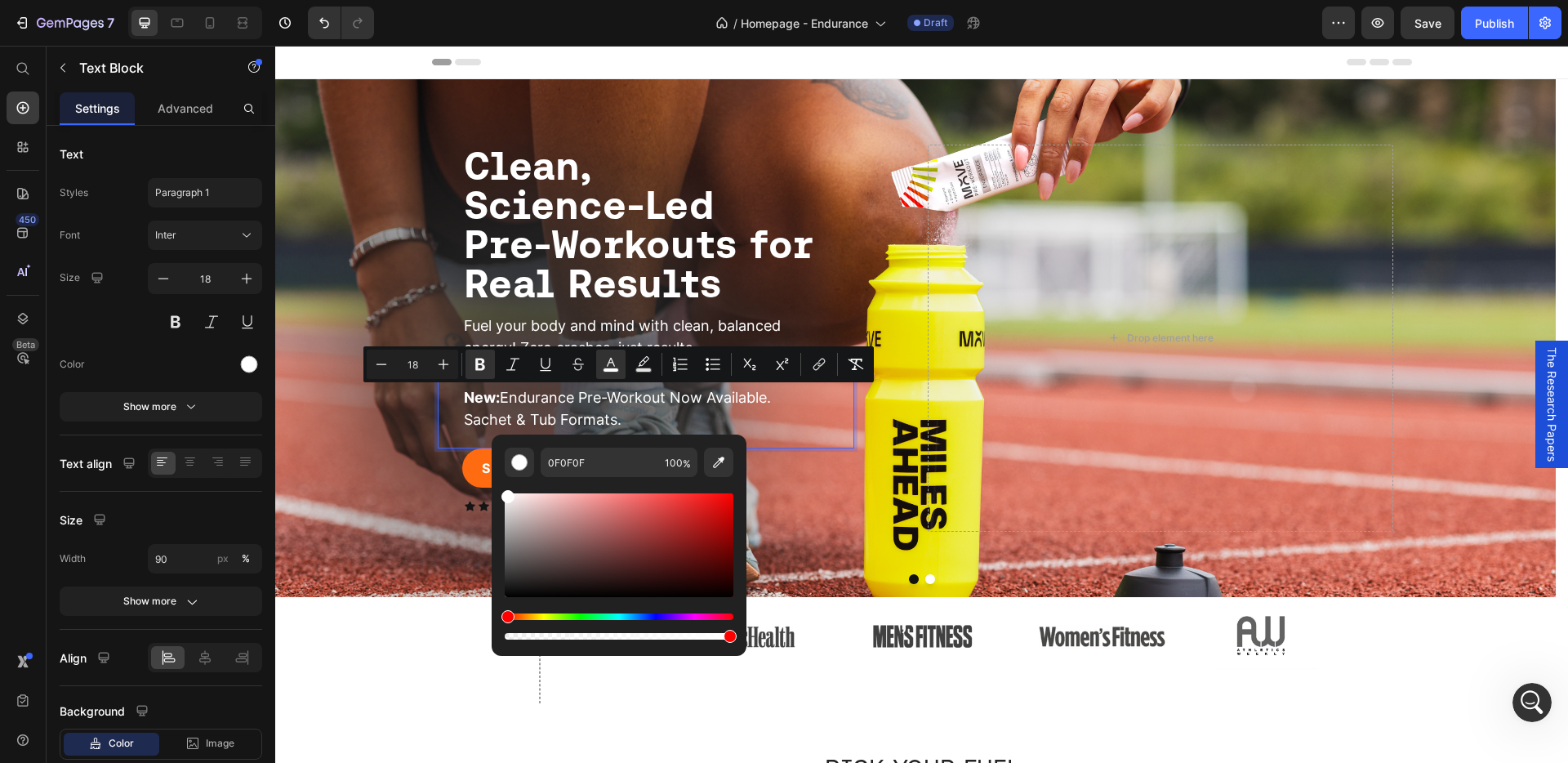 click on "New:  Endurance Pre-Workout Now Available. Sachet & Tub Formats. Text Block   0" at bounding box center [646, 413] 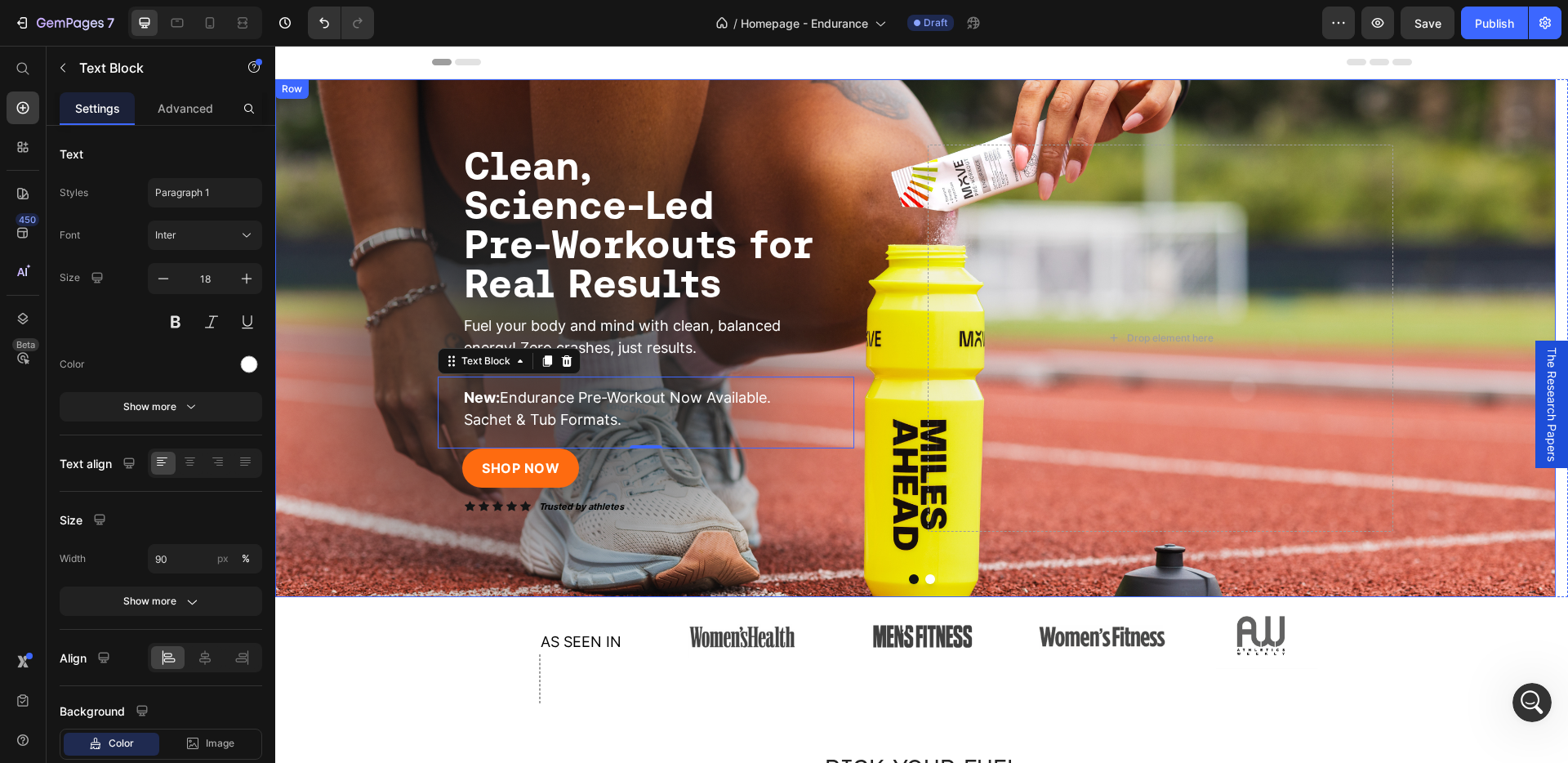 click on "⁠⁠⁠⁠⁠⁠⁠ Clean,  Science-Led  Pre-Workouts for Real Results Heading Fuel your body and mind with clean, balanced energy! Zero crashes, just results. Text Block New:  Endurance Pre-Workout Now Available. Sachet & Tub Formats. Text Block   0 SHOP NOW Button Icon Icon Icon Icon Icon Icon List Trusted by athletes Text Block Row Image Row
Drop element here Row" at bounding box center [915, 338] 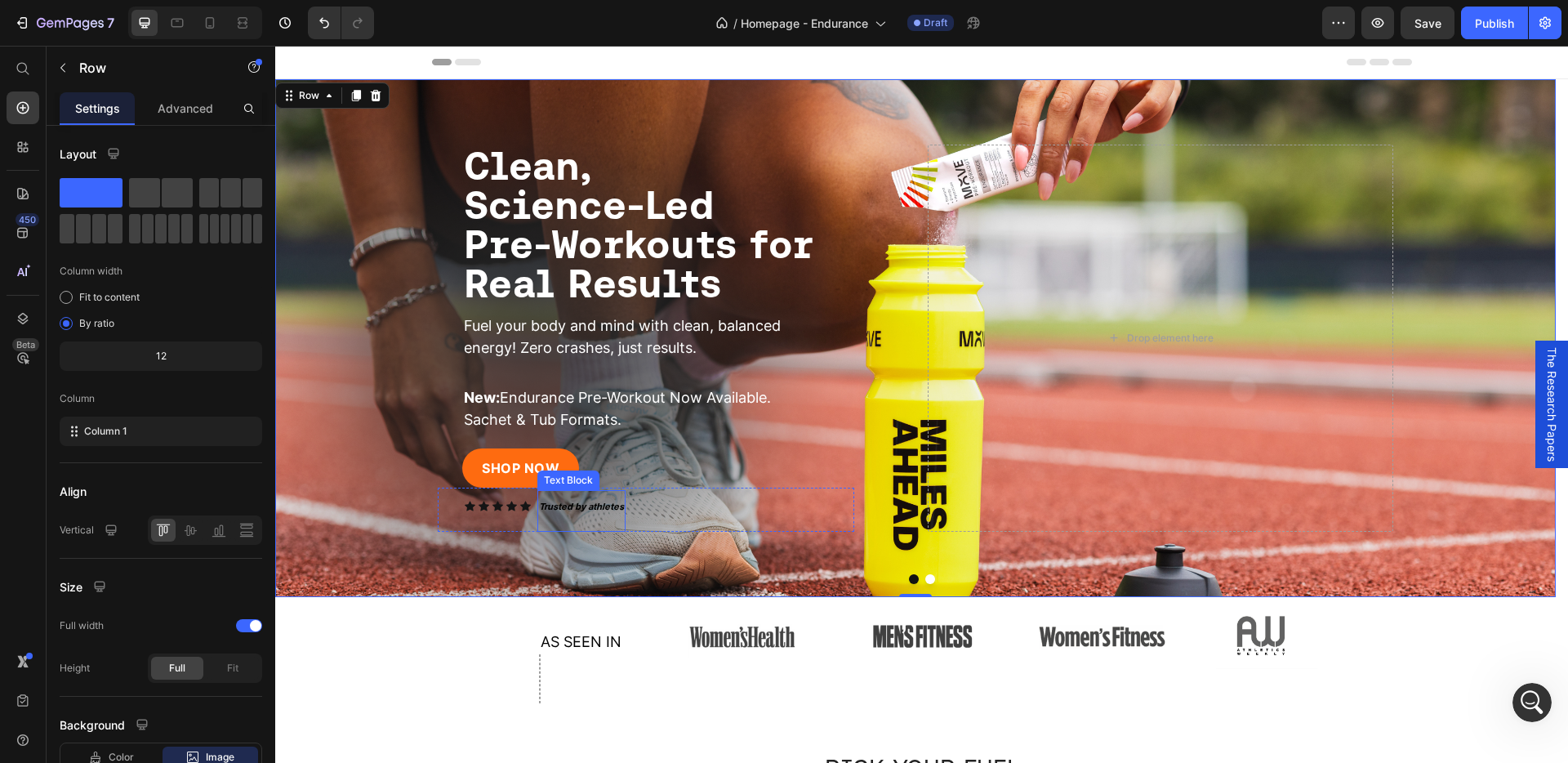 click on "Trusted by athletes" at bounding box center [581, 506] 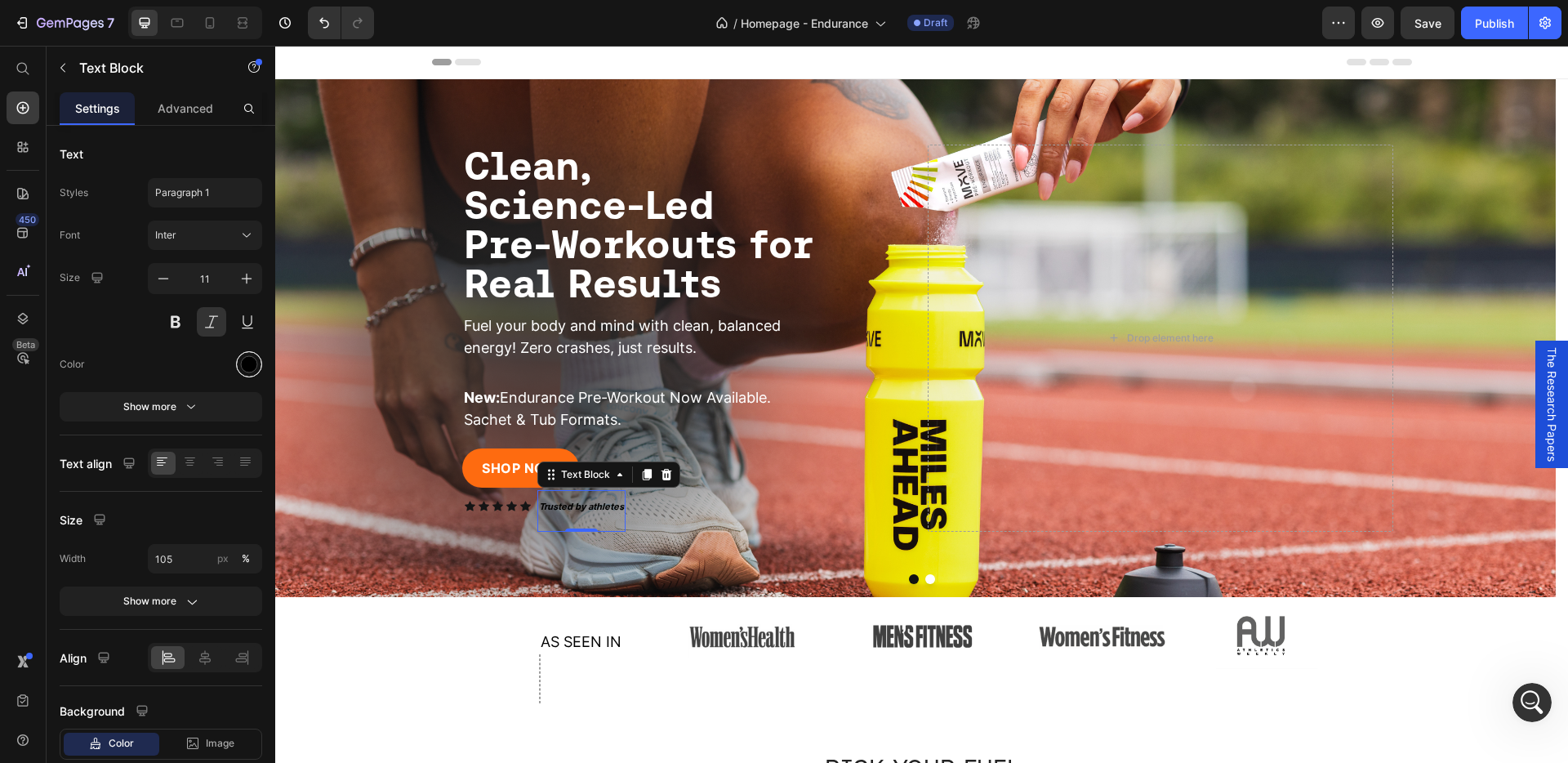 click at bounding box center (249, 364) 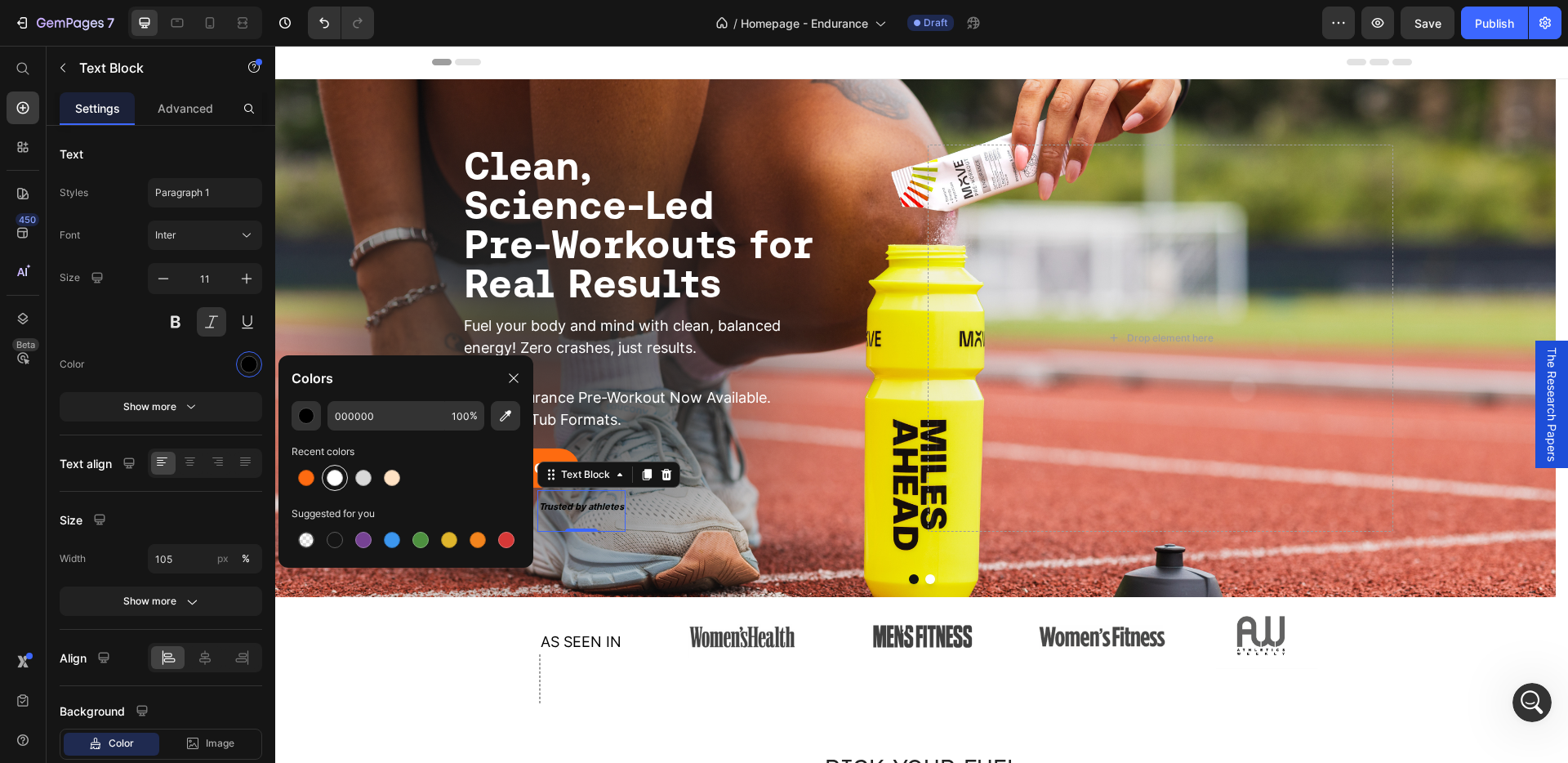 click at bounding box center [335, 478] 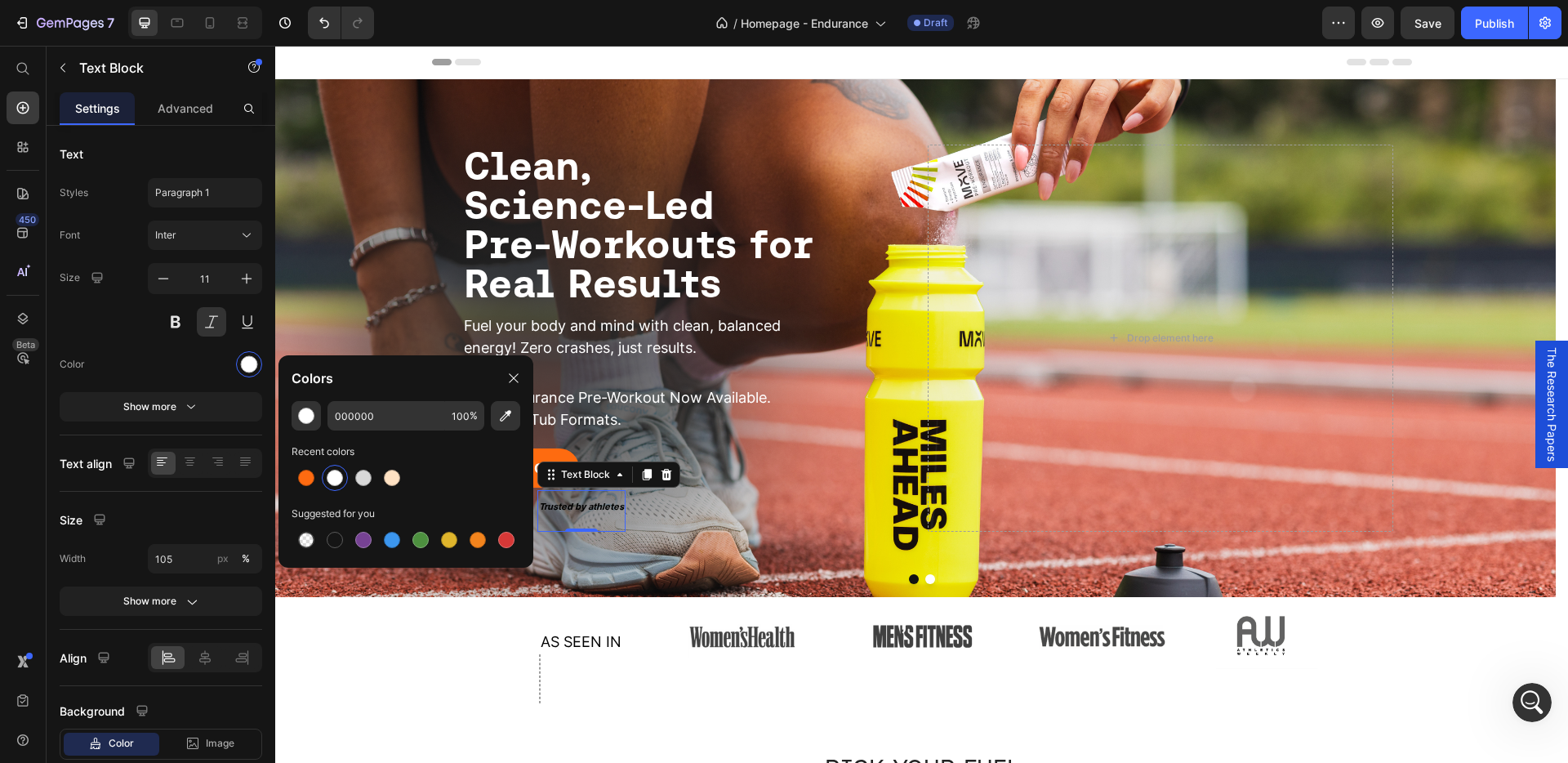 click on "Trusted by athletes" at bounding box center [581, 506] 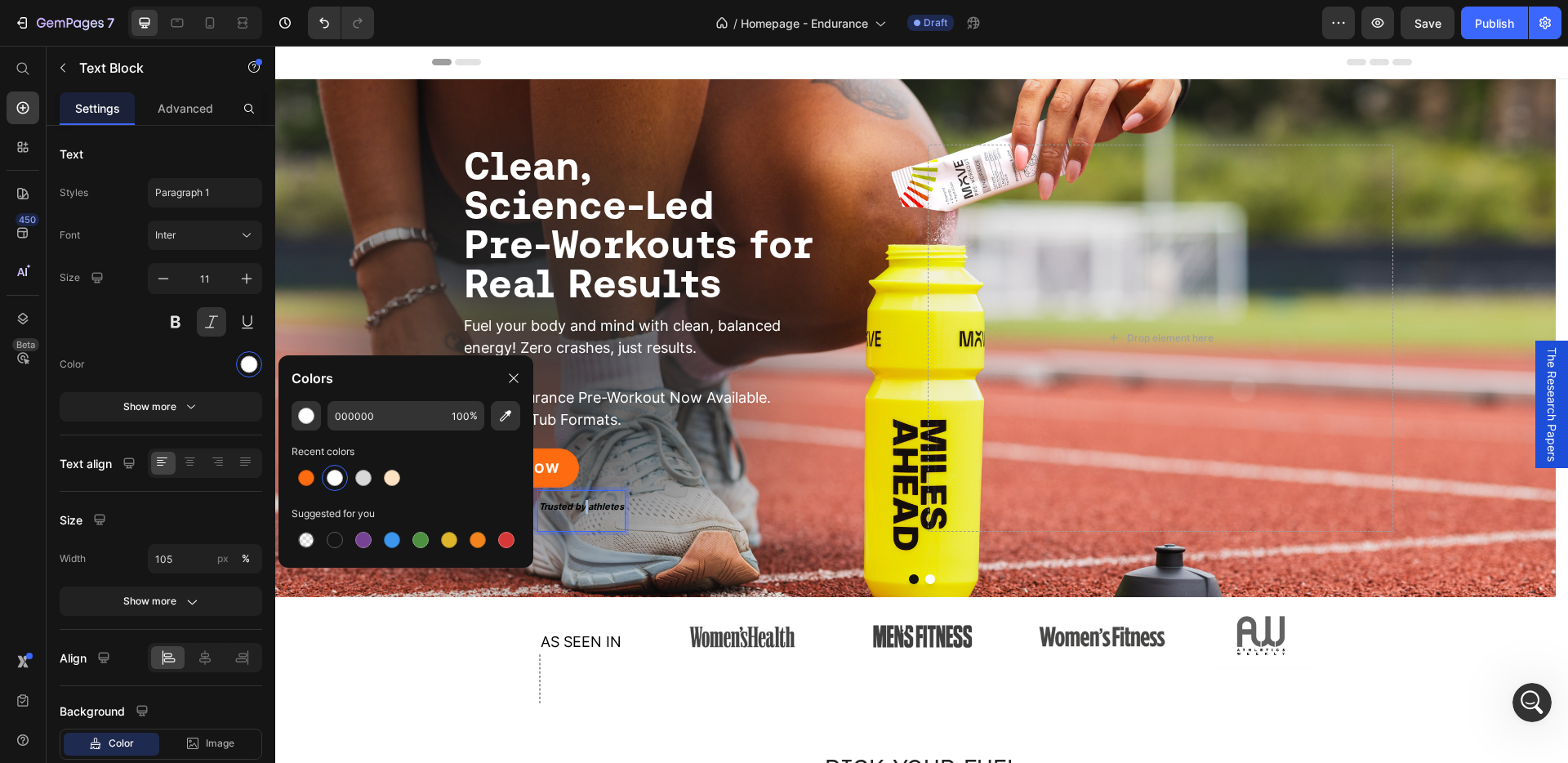 click on "Trusted by athletes" at bounding box center (581, 506) 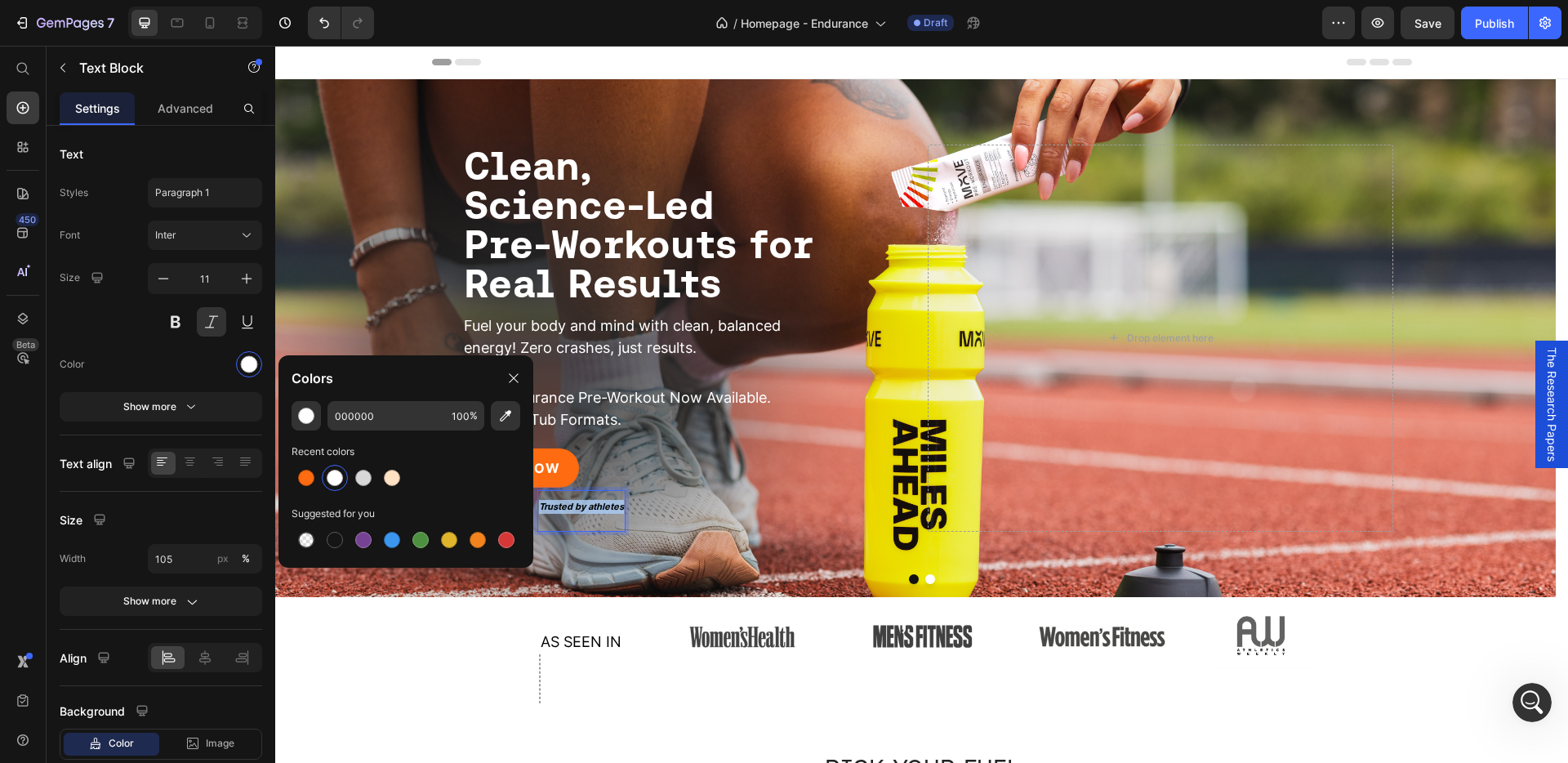 click on "Trusted by athletes" at bounding box center (581, 506) 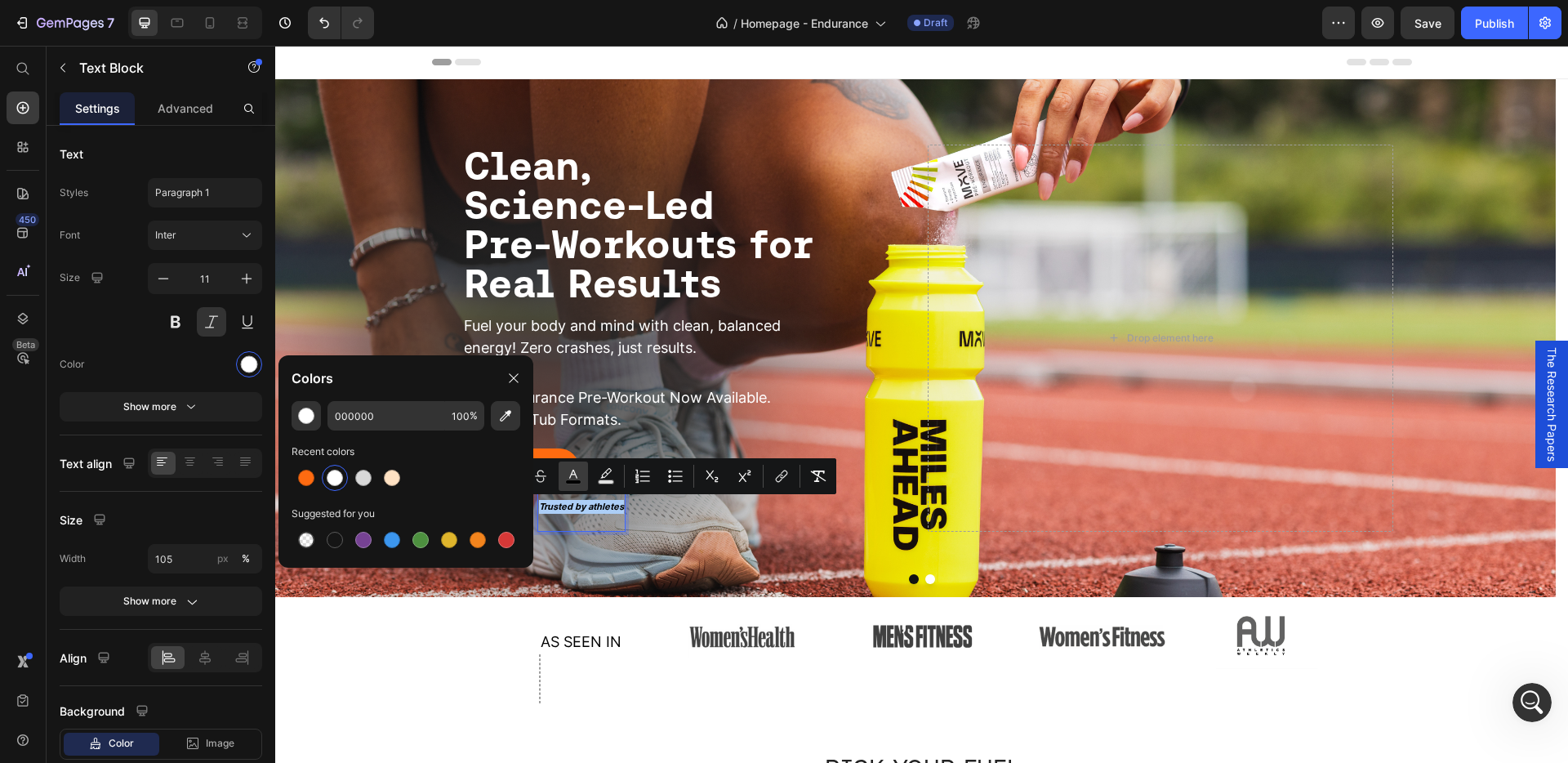 click 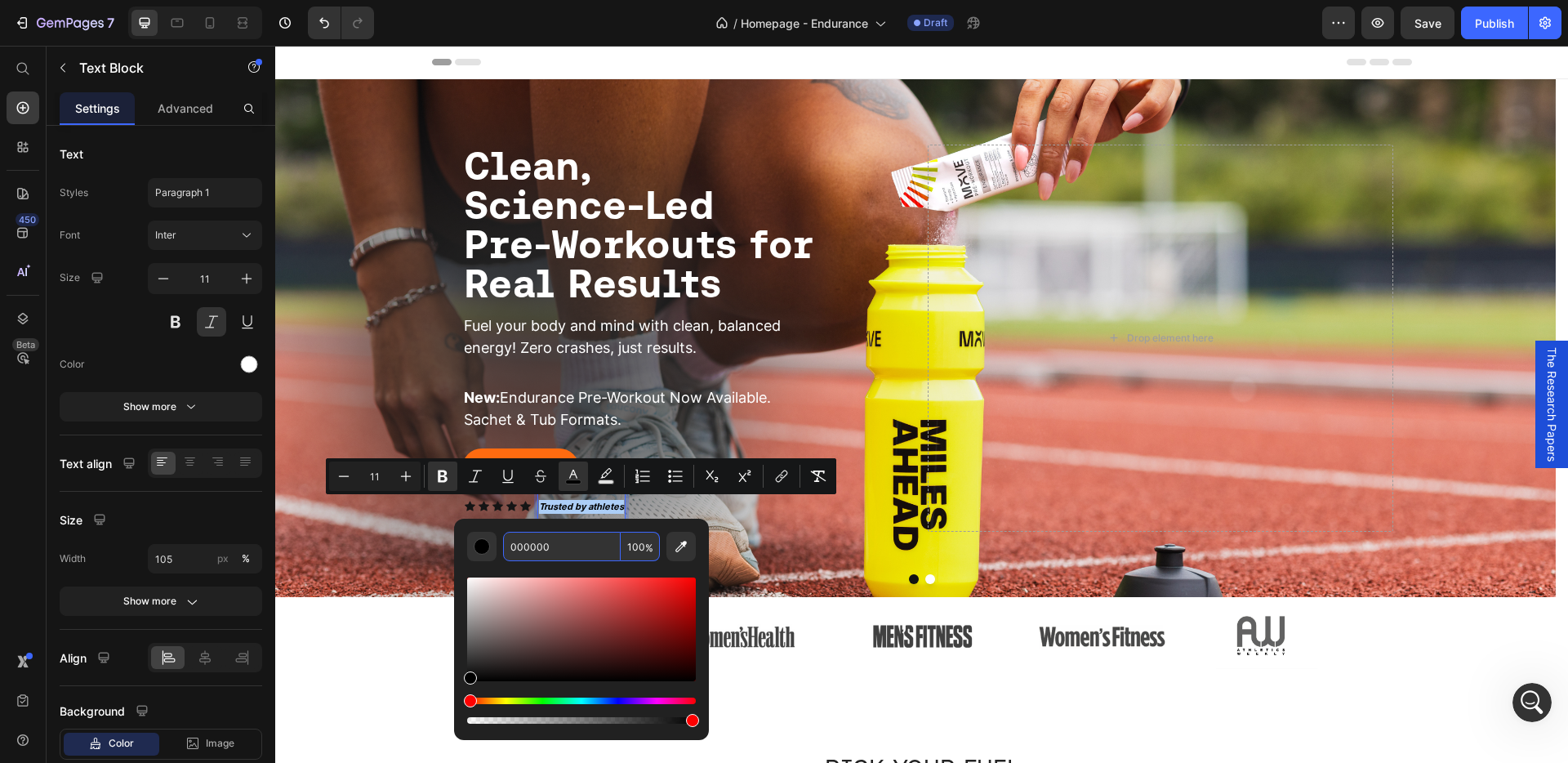 click on "000000" at bounding box center [562, 547] 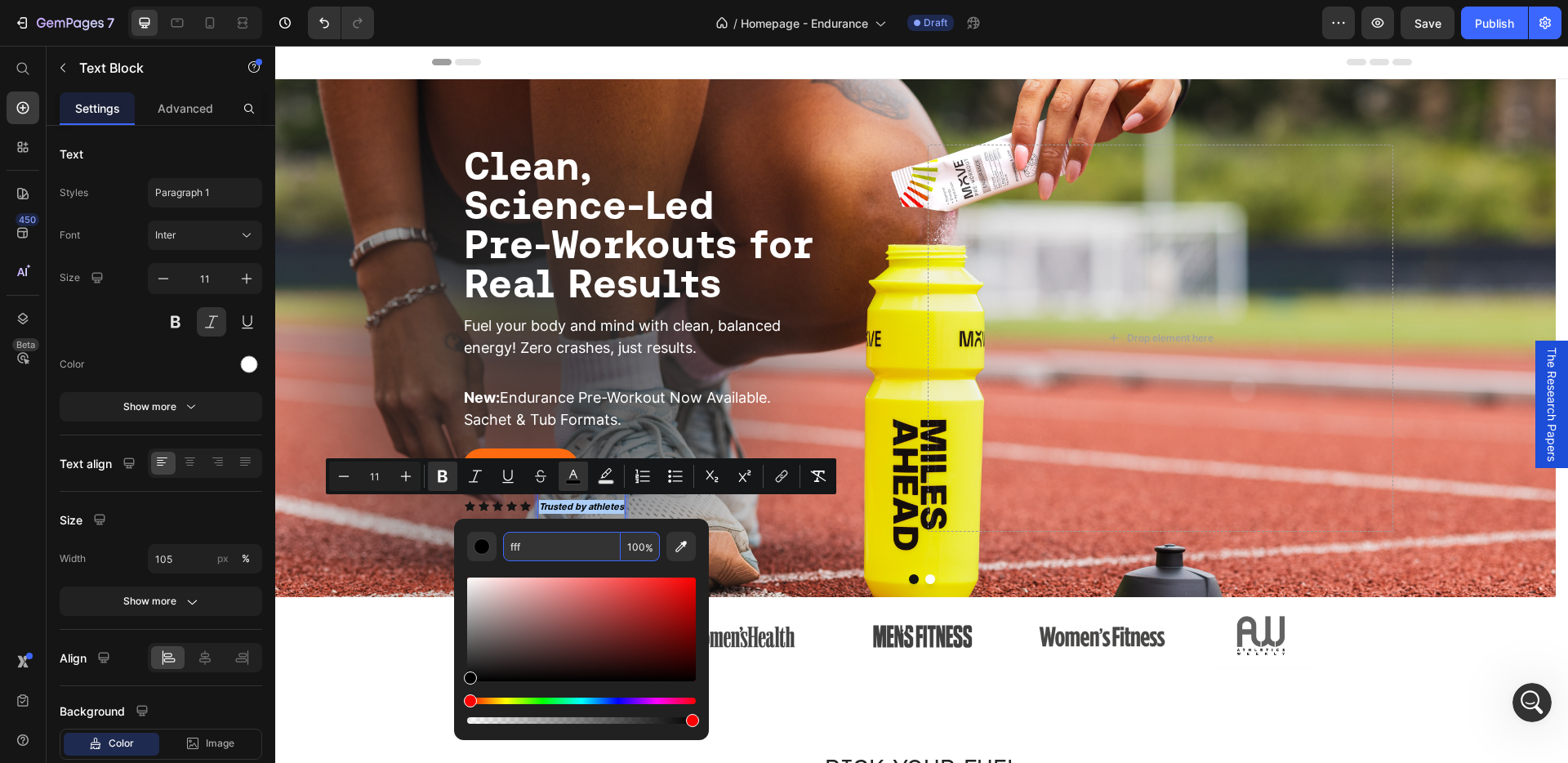 type on "fff" 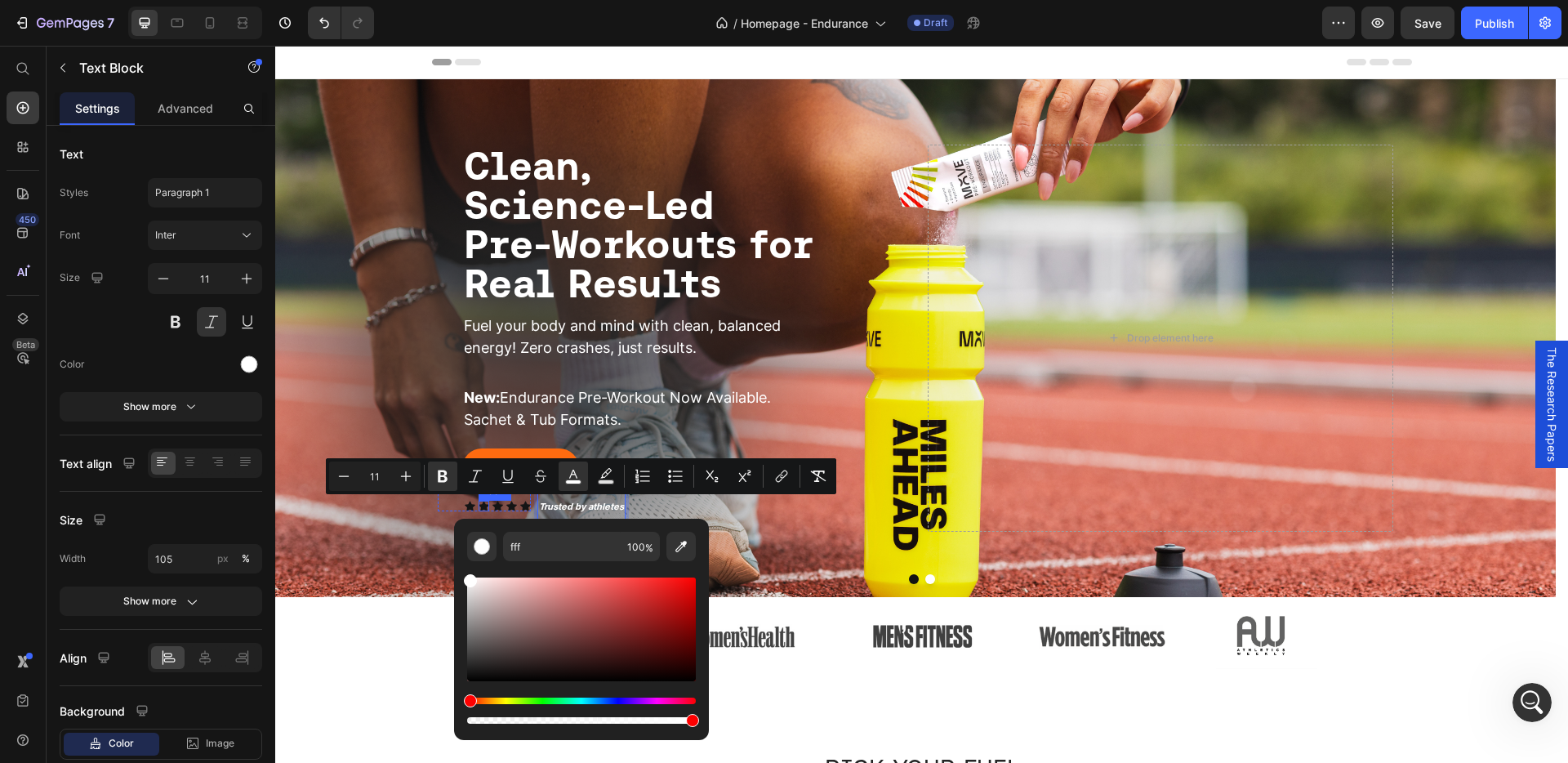 click 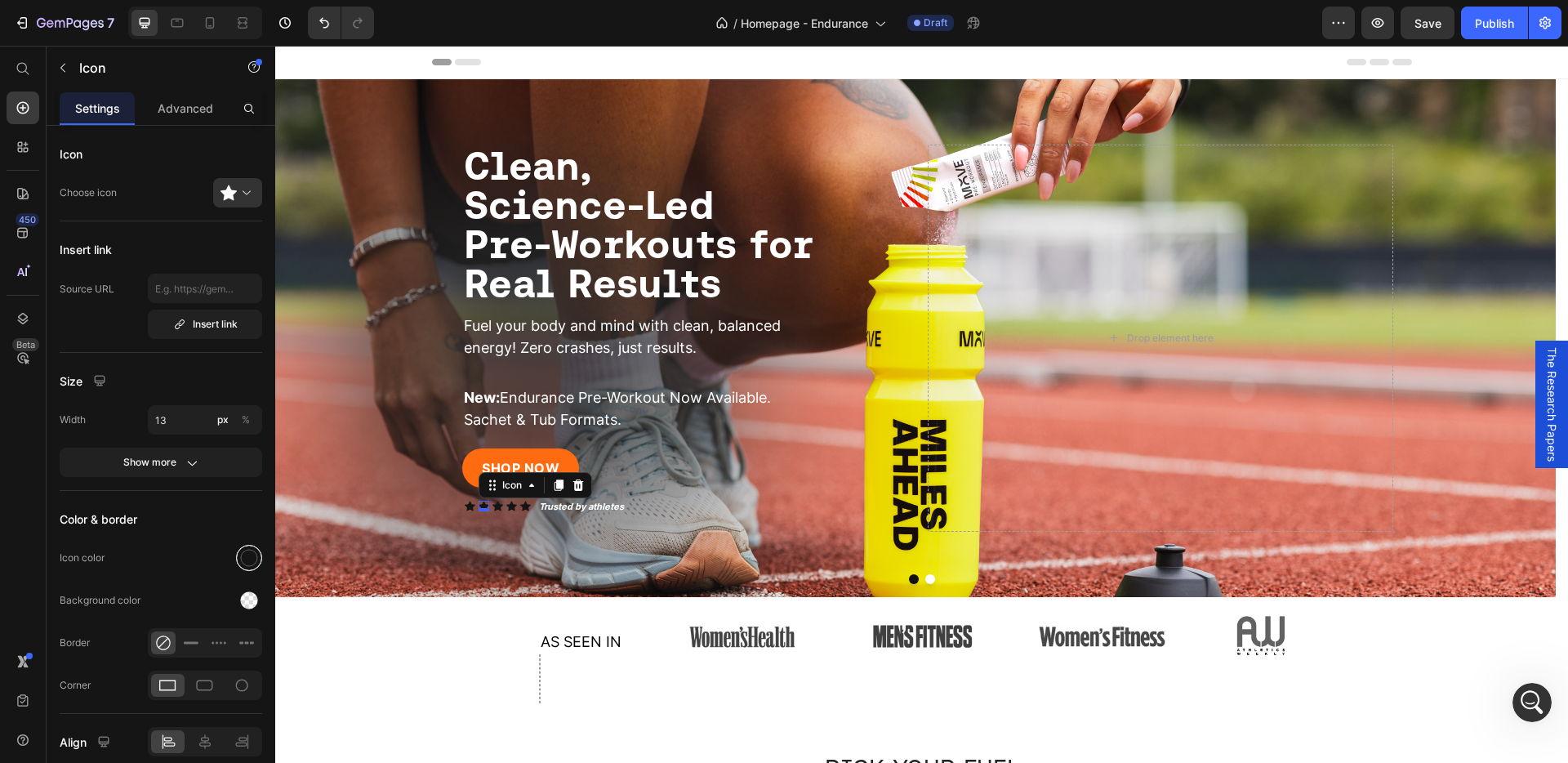 click at bounding box center [249, 558] 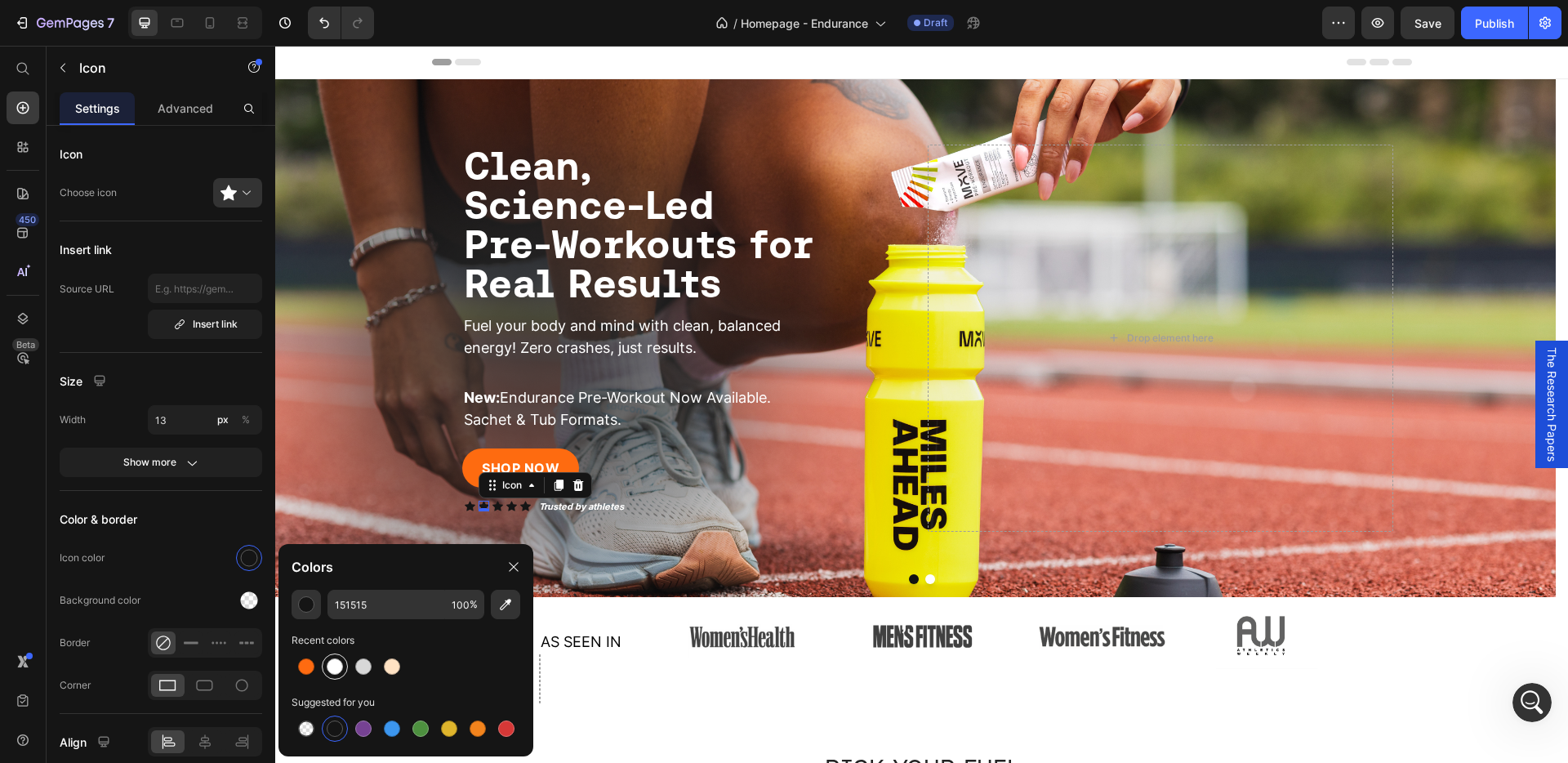 click at bounding box center (335, 667) 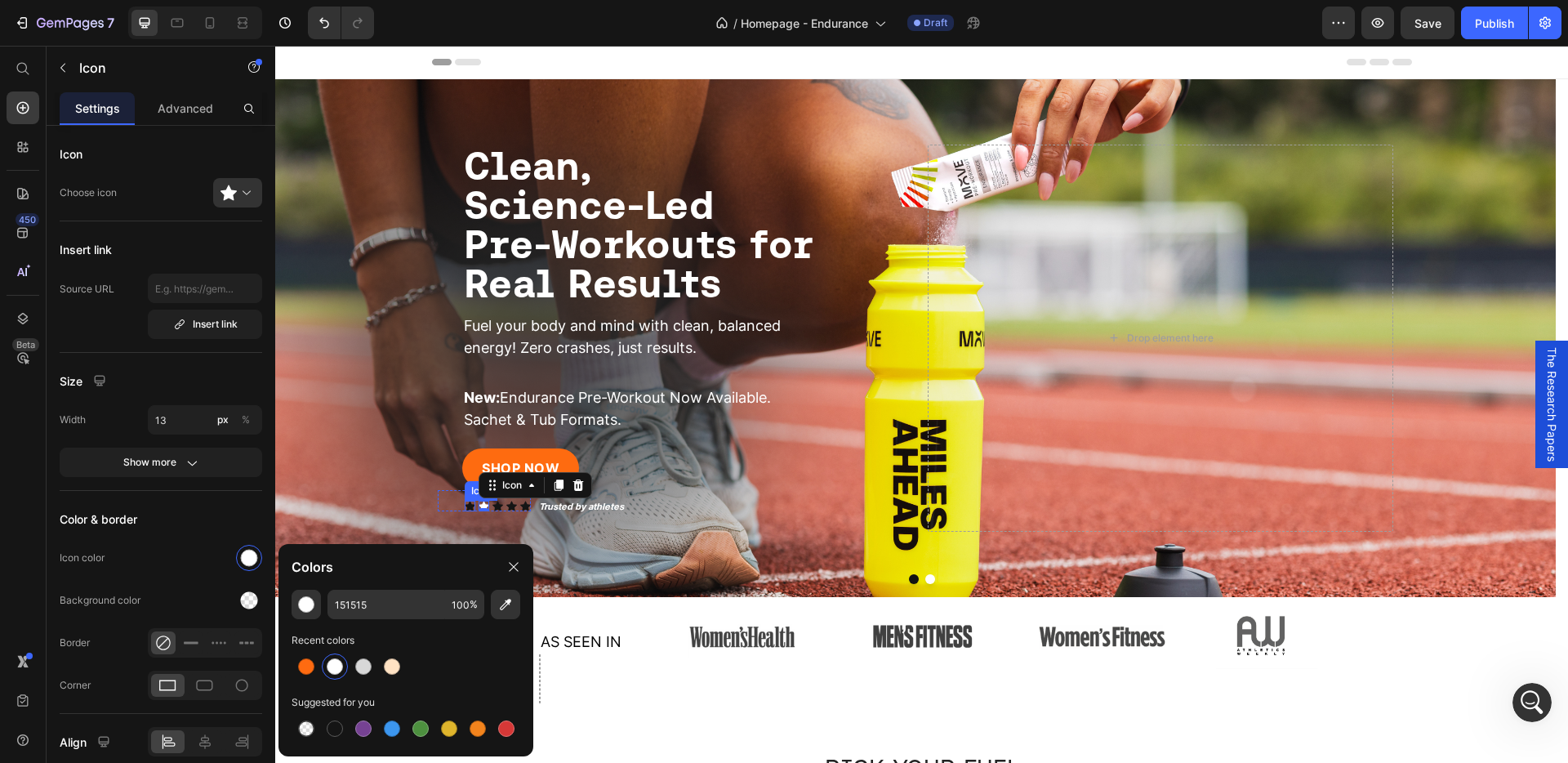click 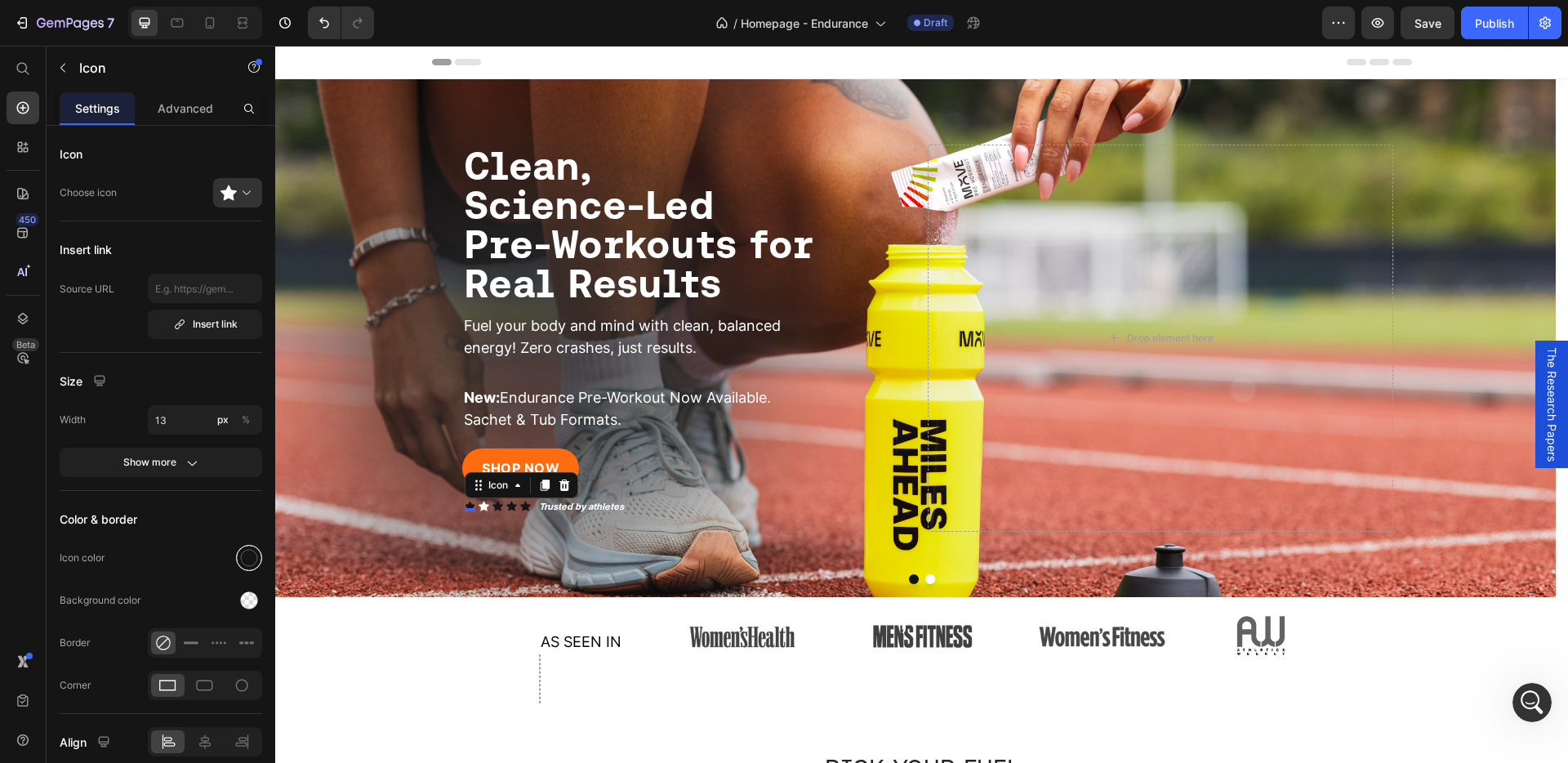click at bounding box center [249, 558] 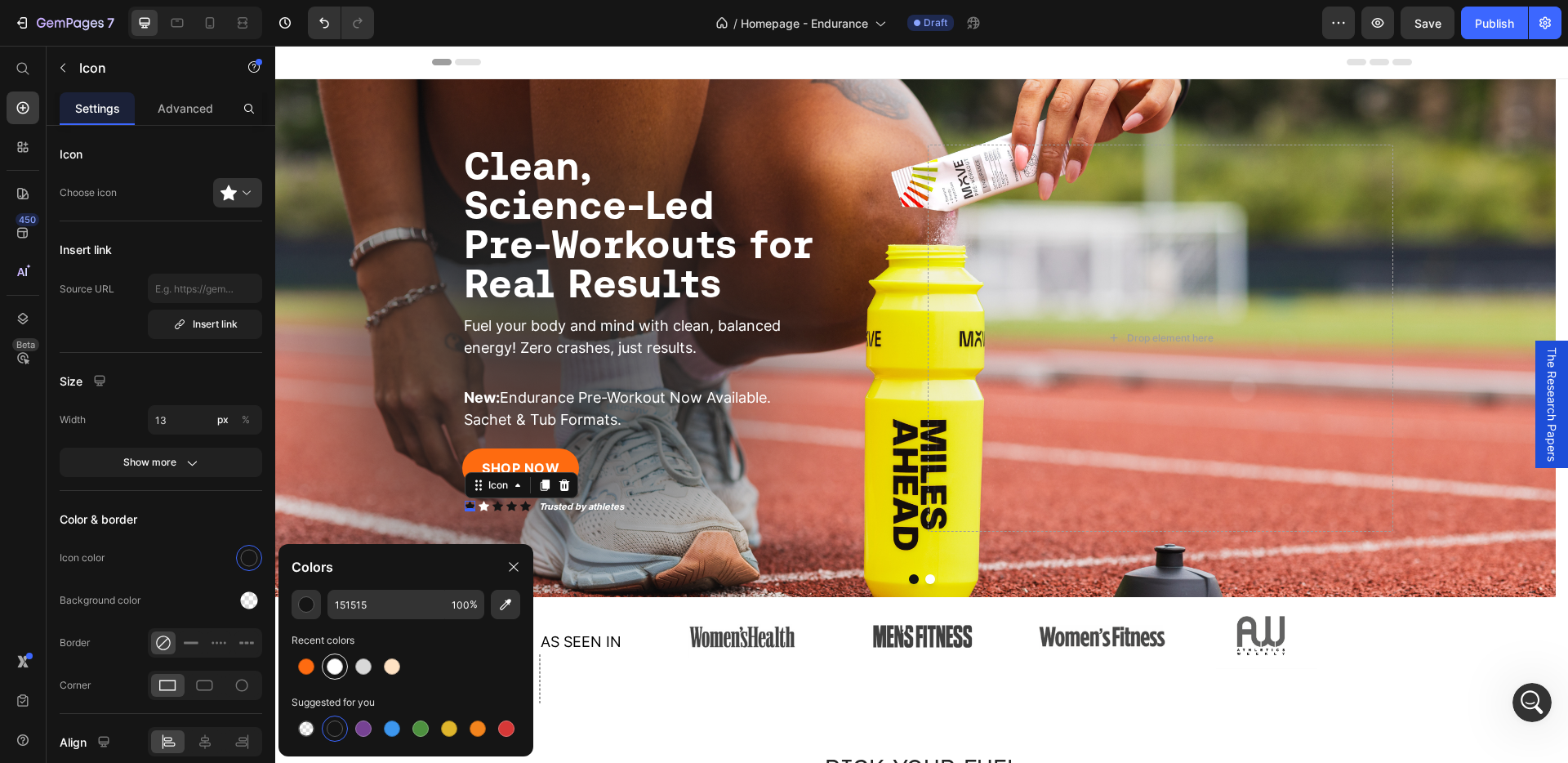 click at bounding box center (335, 667) 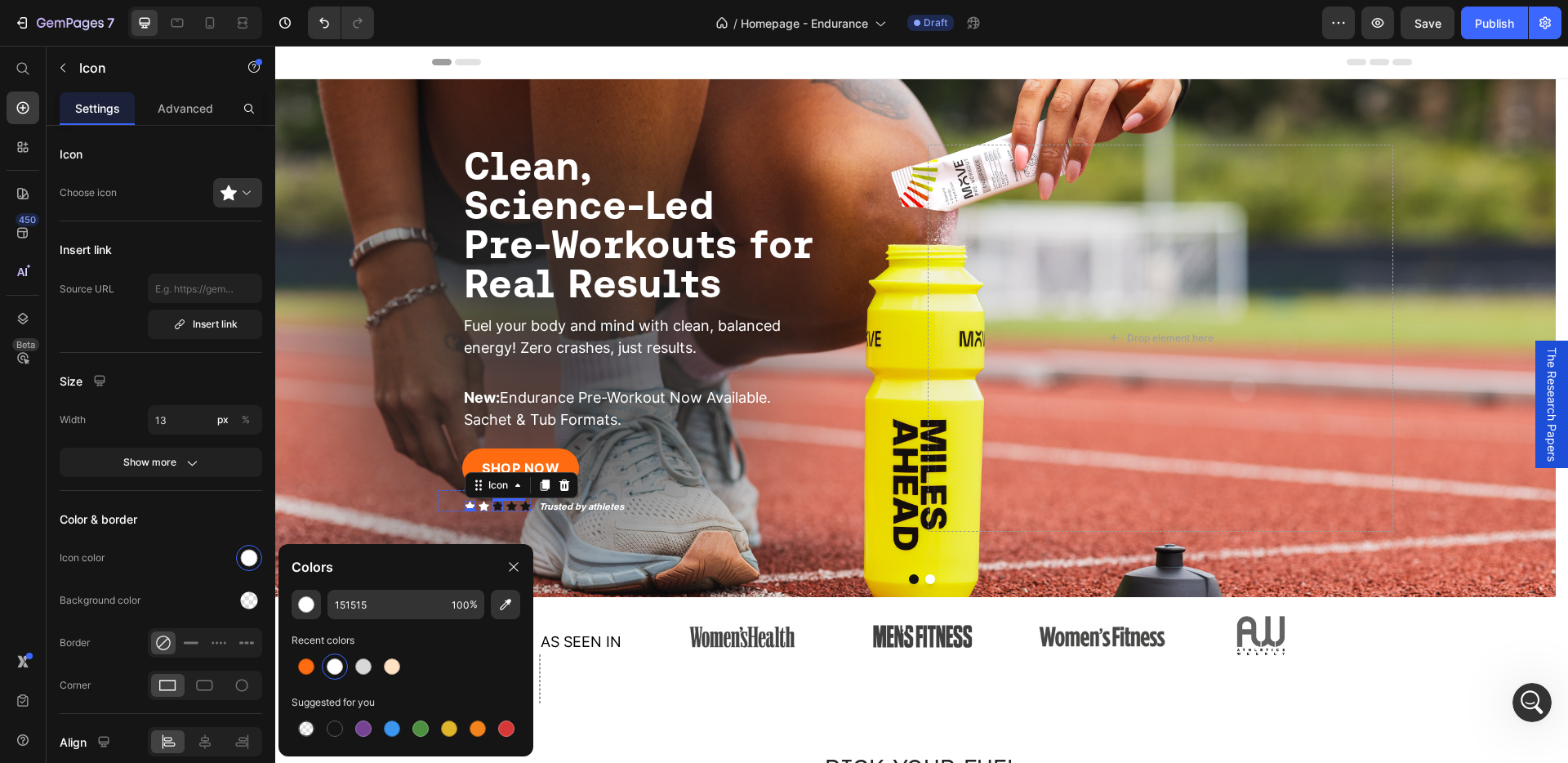 click 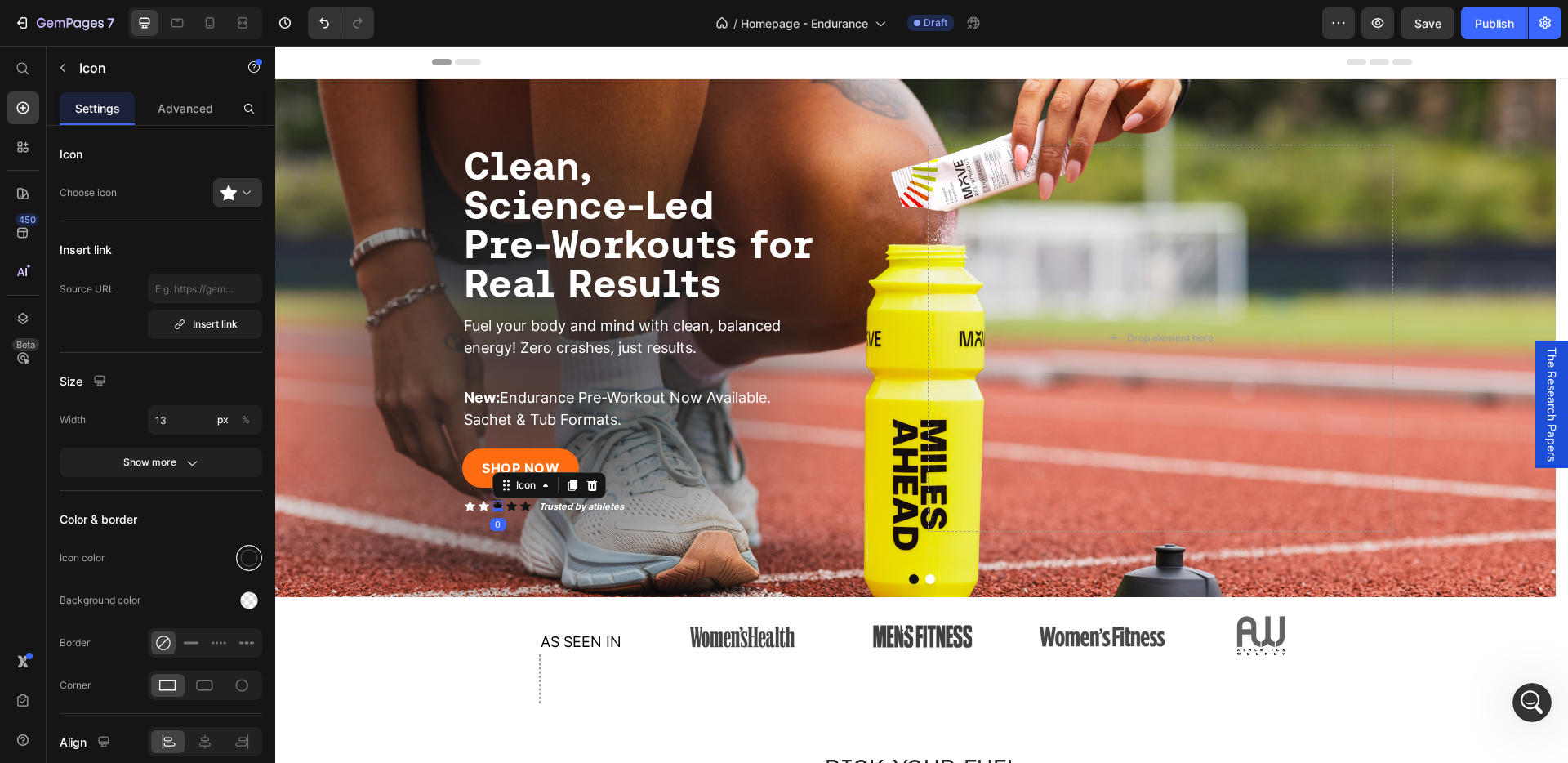 click at bounding box center (249, 558) 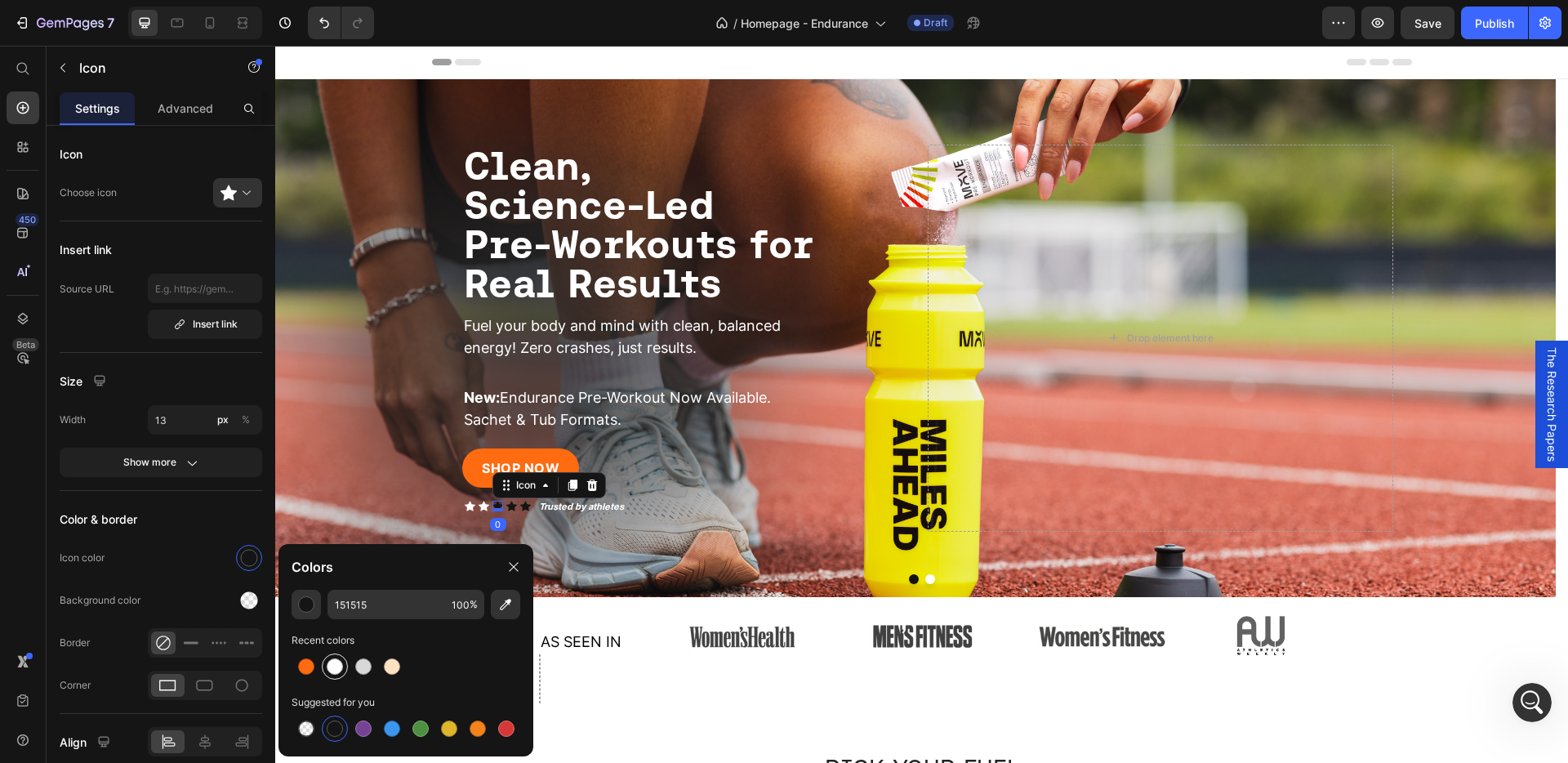 click at bounding box center (335, 667) 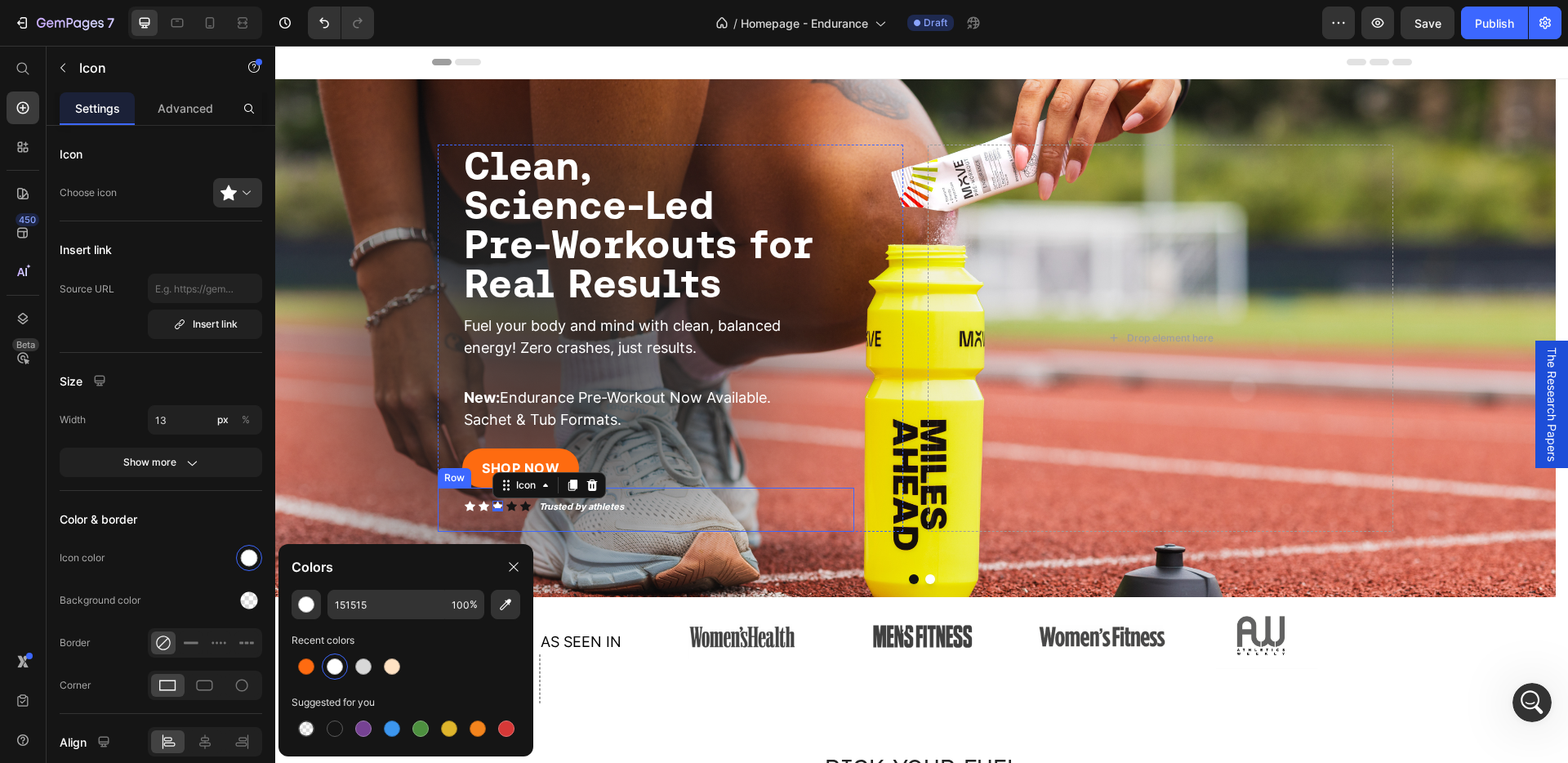 click 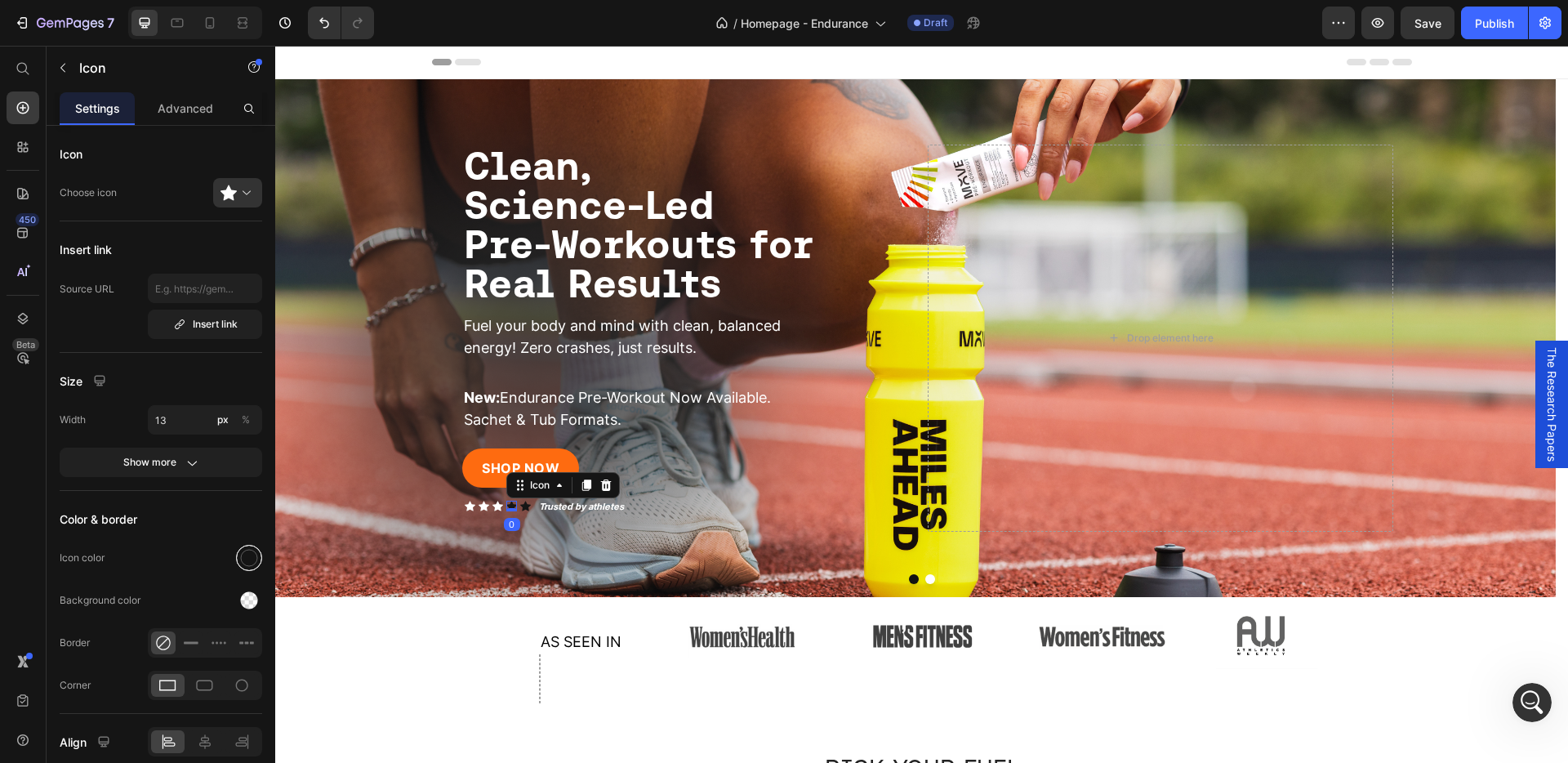 click at bounding box center (249, 558) 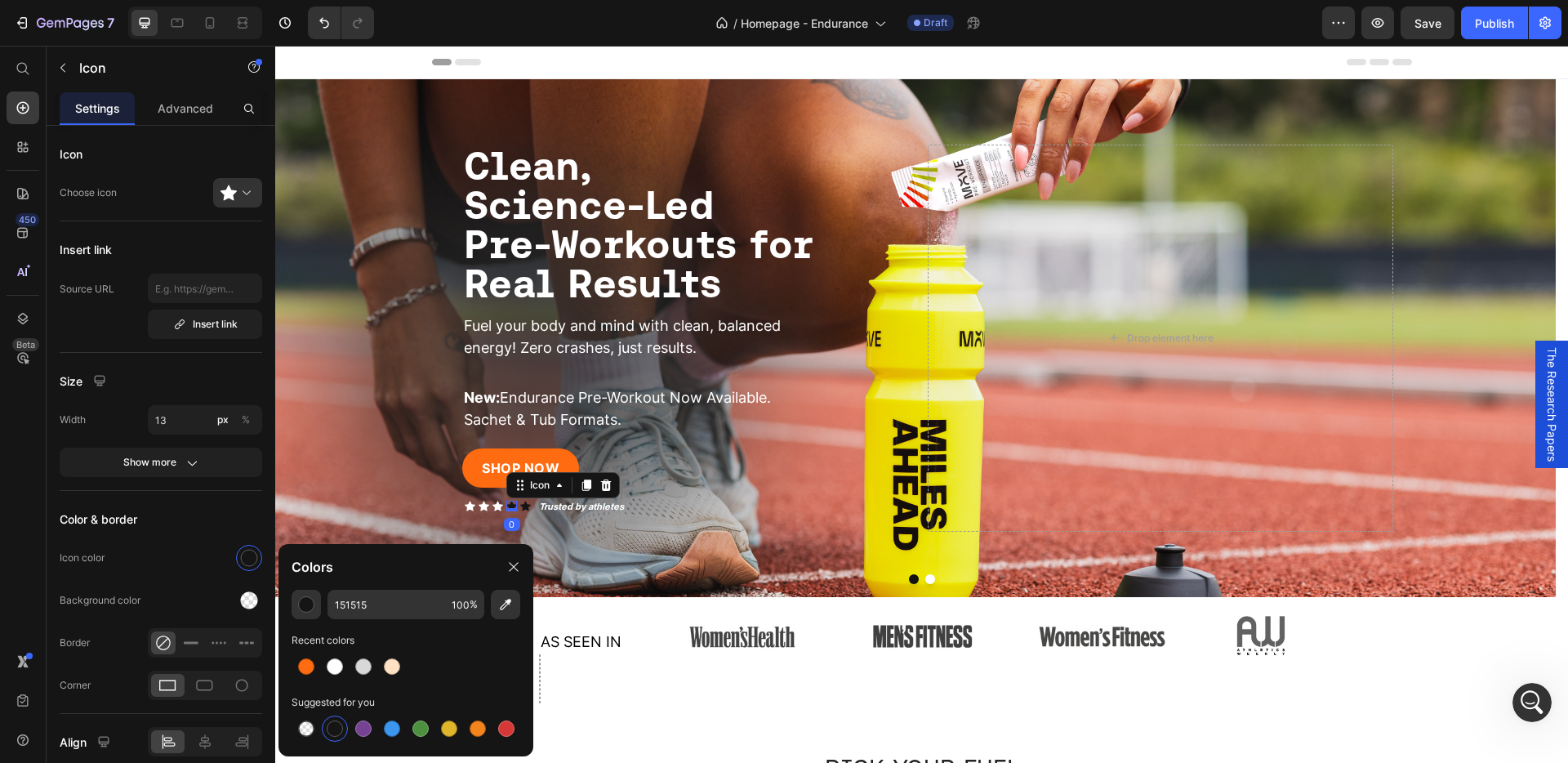 drag, startPoint x: 336, startPoint y: 663, endPoint x: 350, endPoint y: 638, distance: 28.6531 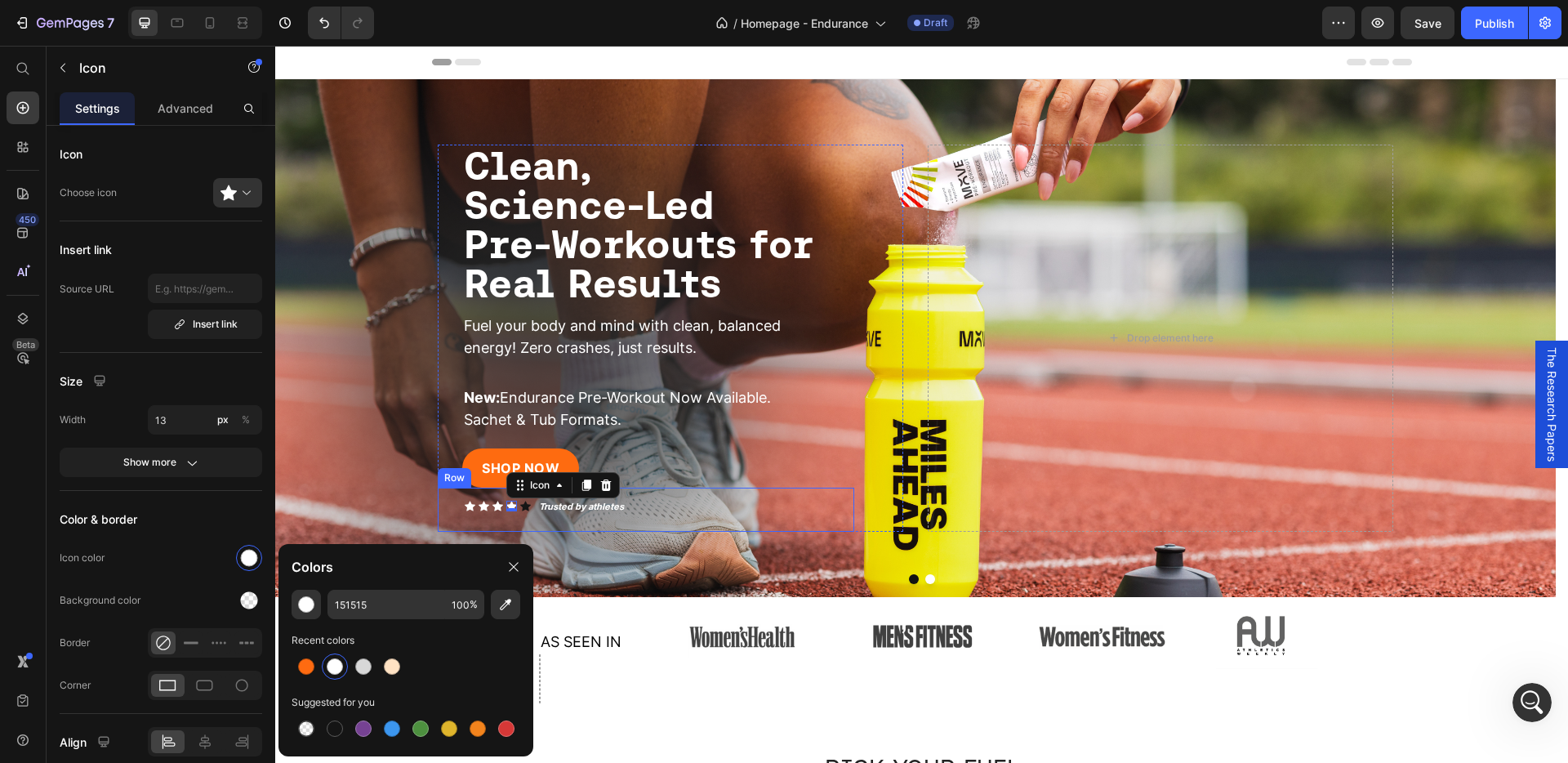 click on "Icon Icon Icon Icon   0 Icon Icon List" at bounding box center (484, 511) 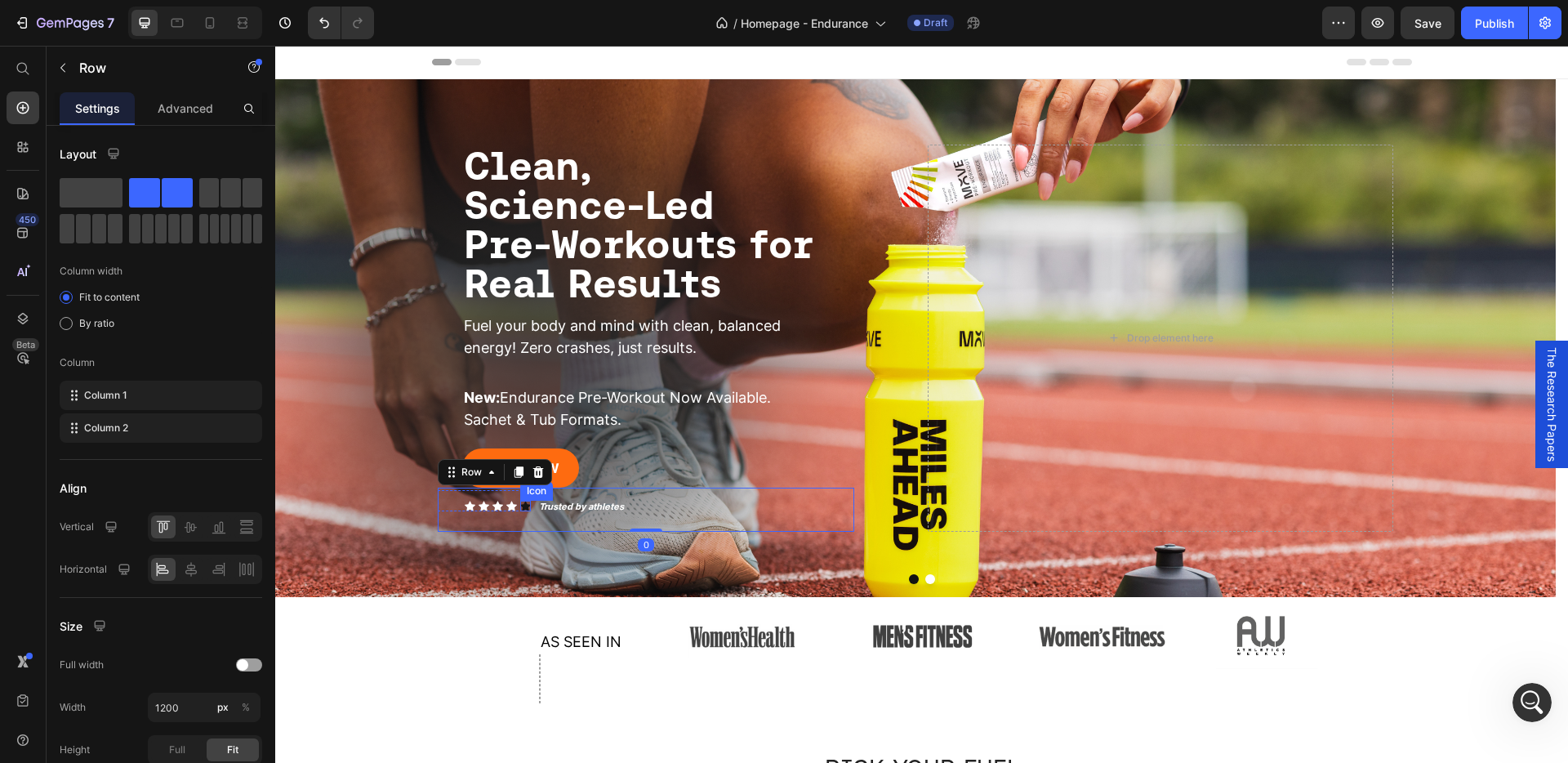 click 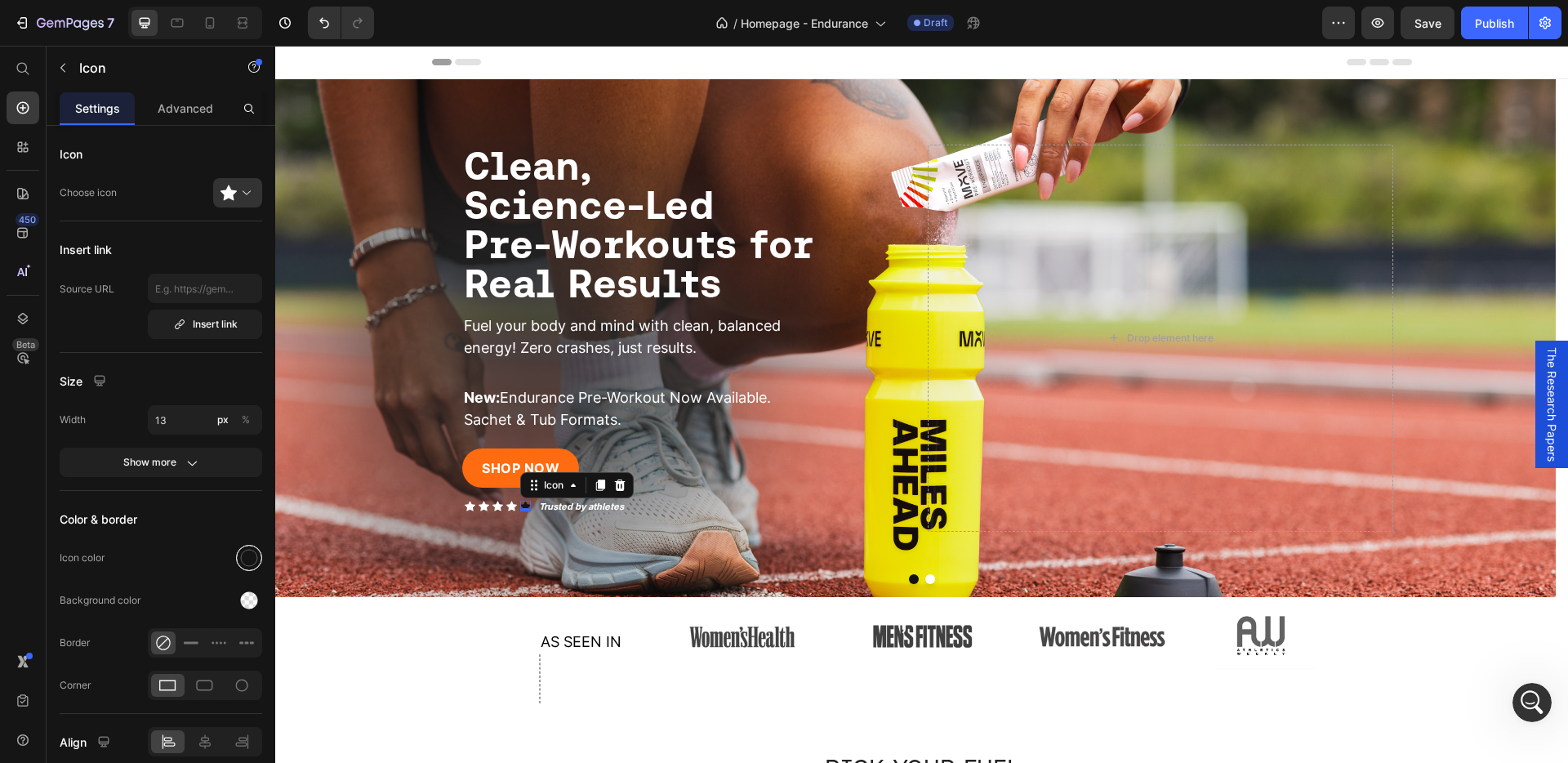click at bounding box center (249, 558) 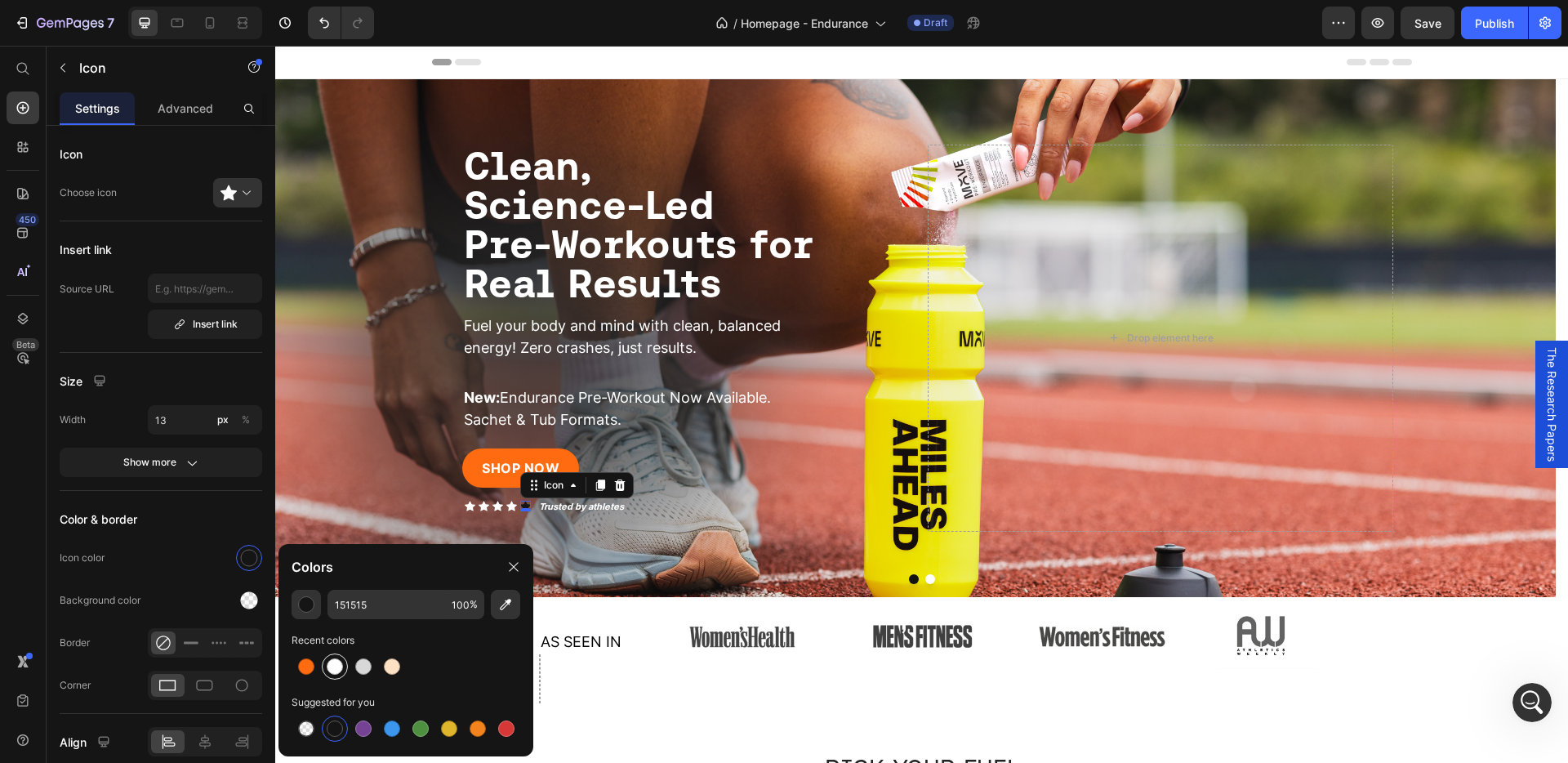 click at bounding box center [335, 667] 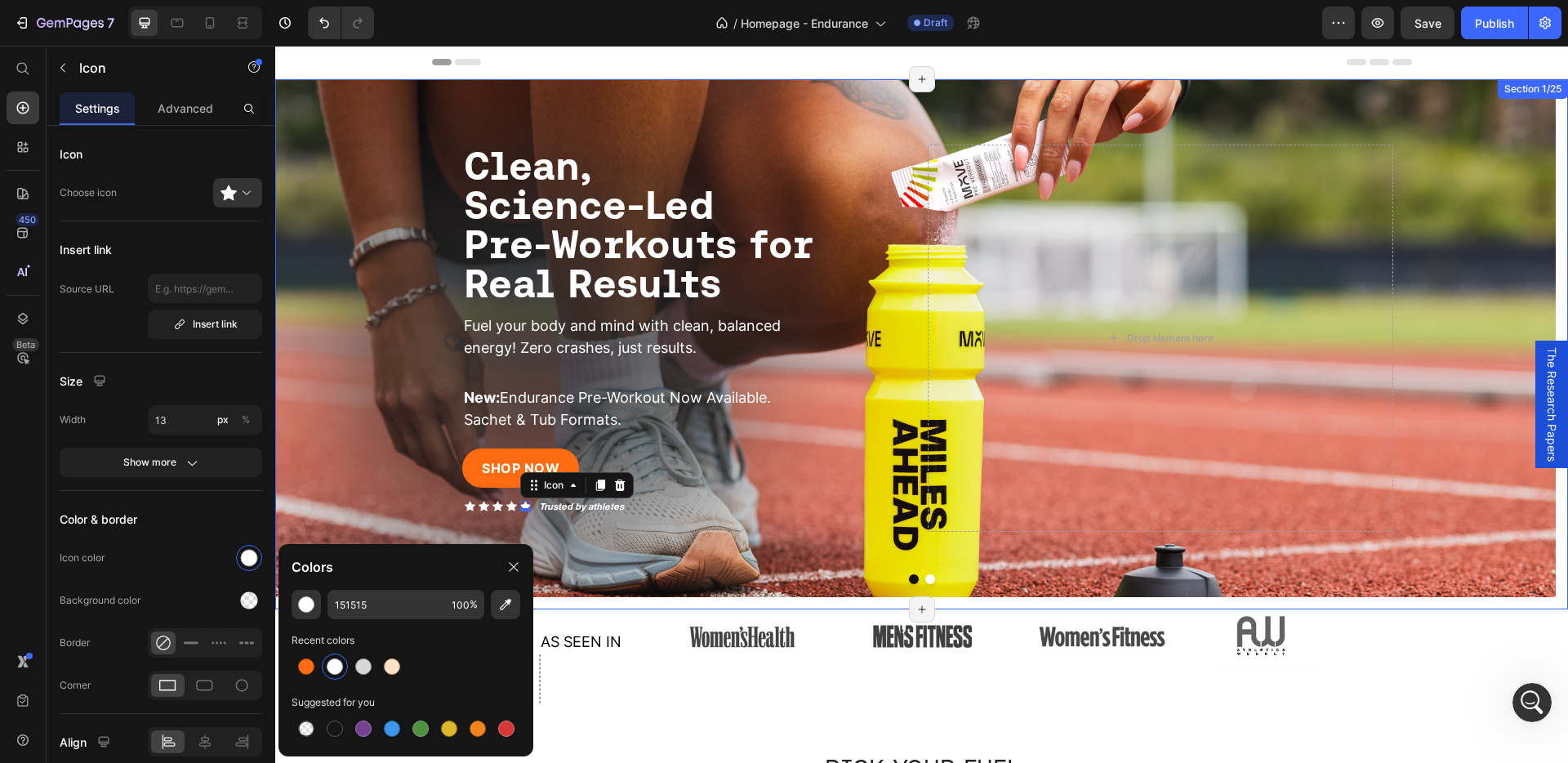 click on "⁠⁠⁠⁠⁠⁠⁠ Clean,  Science-Led  Pre-Workouts for Real Results Heading Fuel your body and mind with clean, balanced energy! Zero crashes, just results. Text Block New:  Endurance Pre-Workout Now Available. Sachet & Tub Formats. Text Block SHOP NOW Button Icon Icon Icon Icon Icon   0 Icon List Trusted by athletes Text Block Row Image Row
Drop element here Row Row Meet Evergreen Lime. Limited Edition. Text Block SERVE COLD,  LIFT SHARP. Heading Powered by MOVE's clean energy formula & built for summer sessions. Text Block SHOP NOW Button Icon Icon Icon Icon Icon Icon List Trusted by athletes Text Block Row Image Row
Drop element here Row Row Carousel" at bounding box center (921, 344) 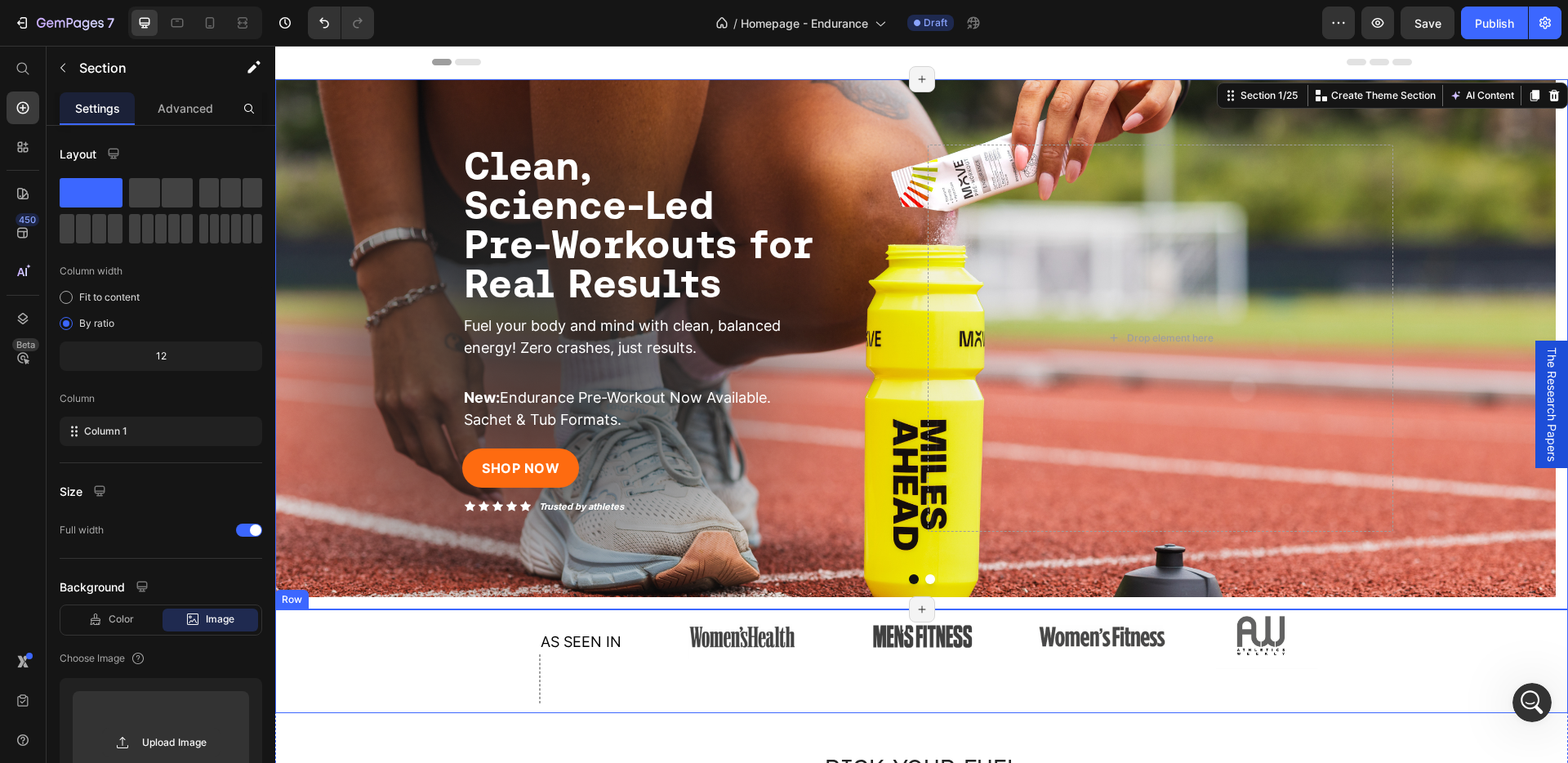 click on "AS SEEN IN Text Block
Row Image Image Image Image Carousel" at bounding box center (921, 661) 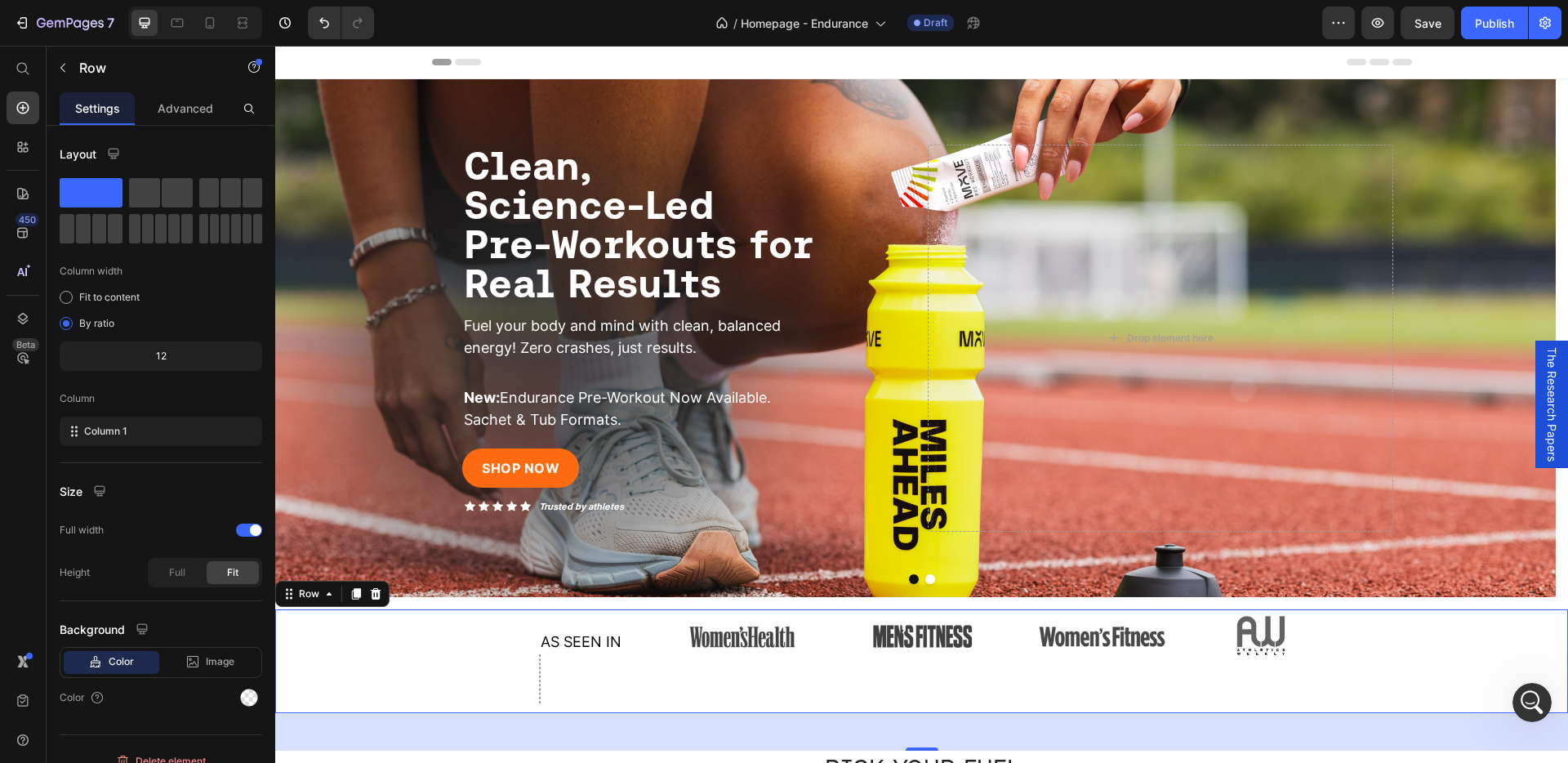 scroll, scrollTop: 3, scrollLeft: 0, axis: vertical 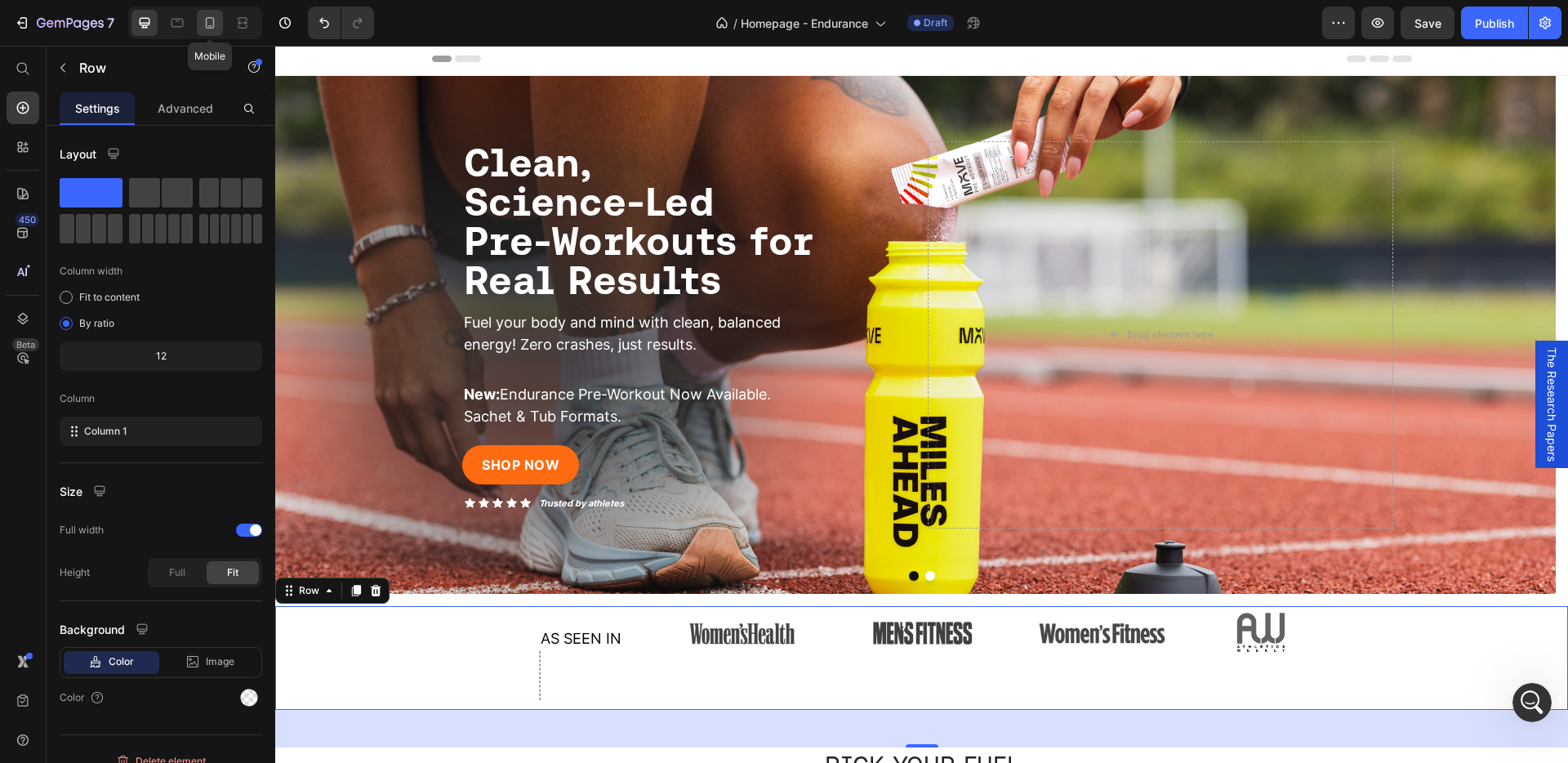 click 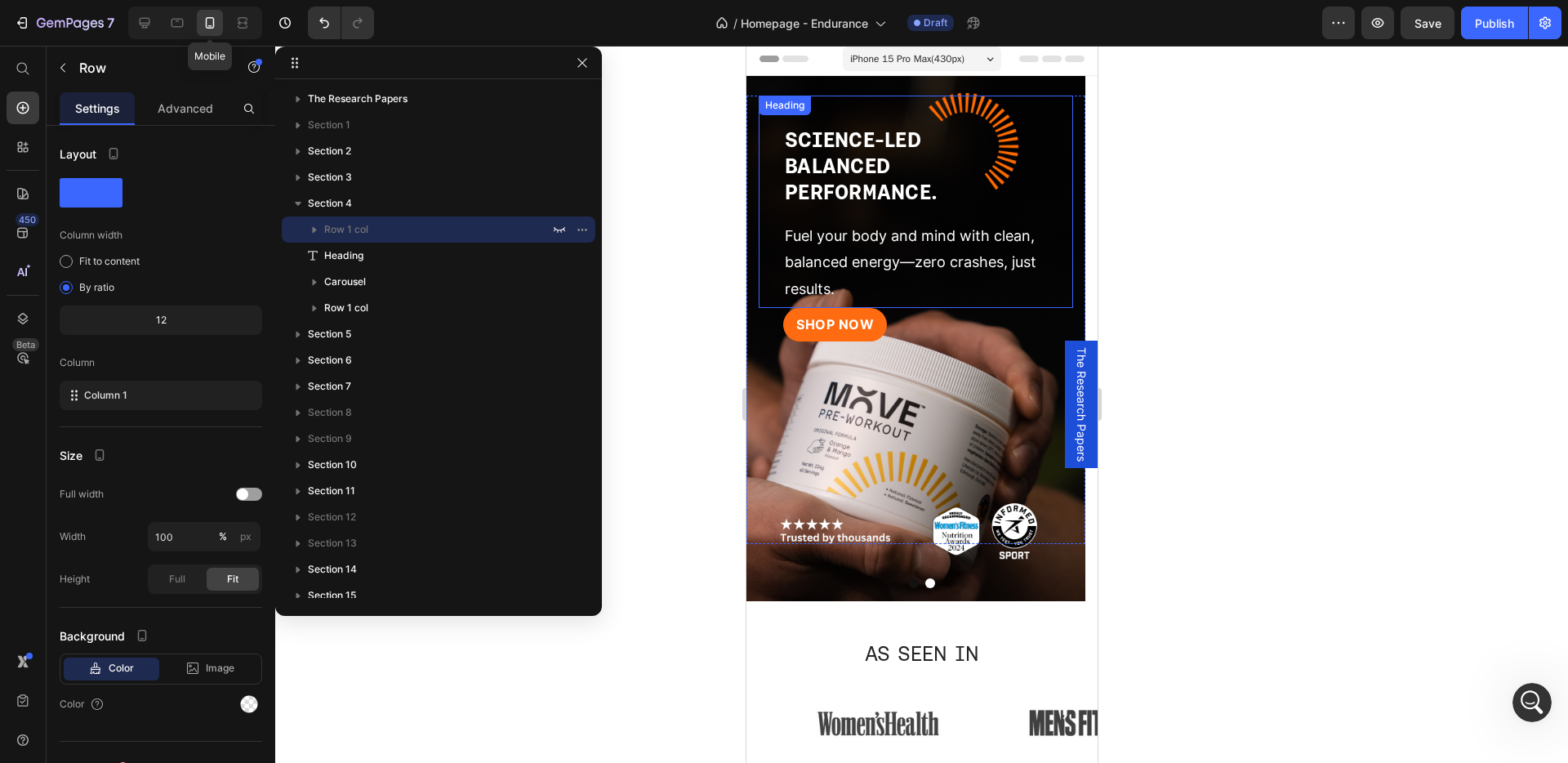 scroll, scrollTop: 0, scrollLeft: 0, axis: both 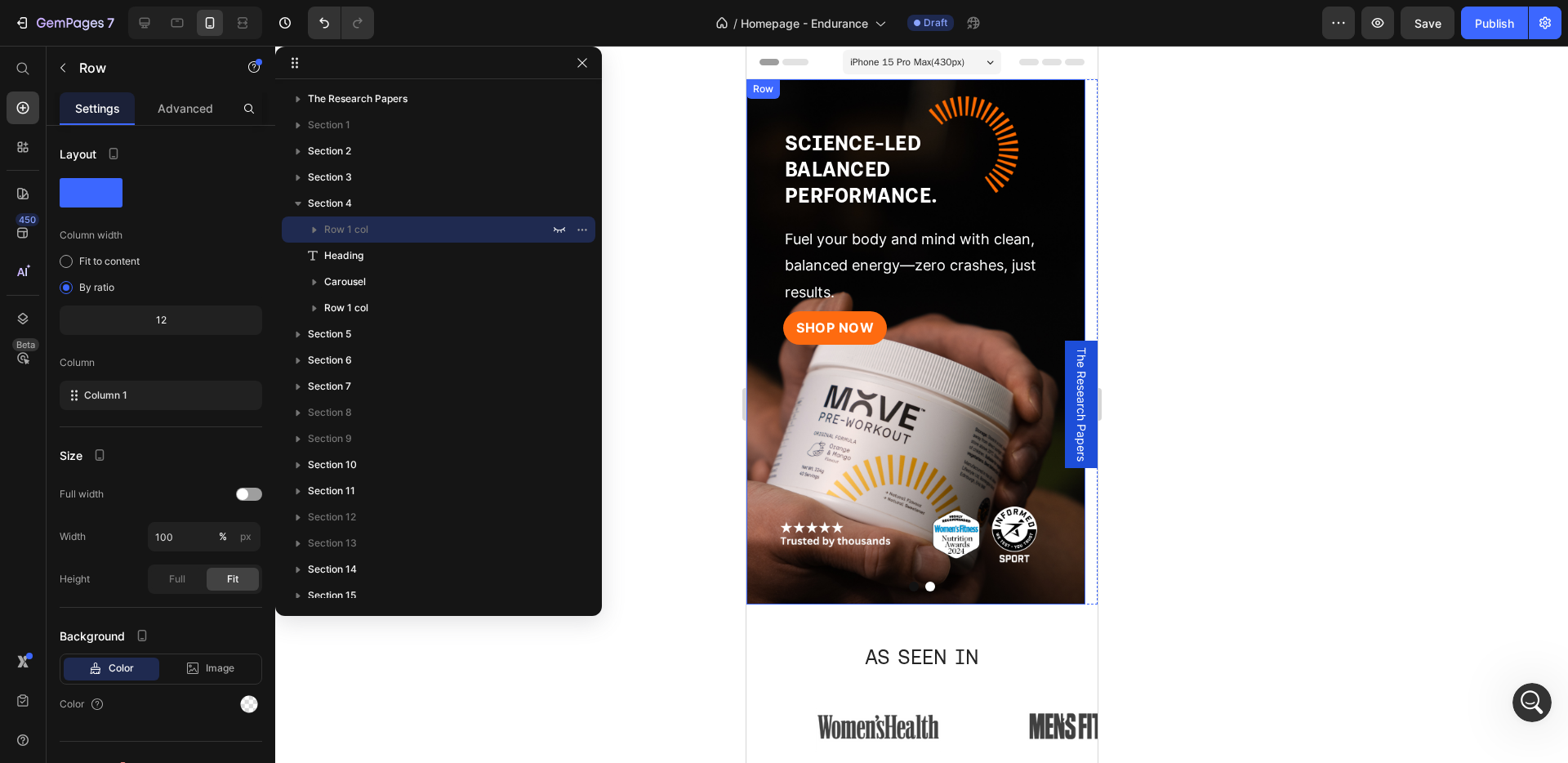 click on "SHOP NOW Button Row SCIENCE-LED BALANCED PERFORMANCE. Heading Fuel your body and mind with clean, balanced energy—zero crashes, just results. Text Block Row Row" at bounding box center (915, 341) 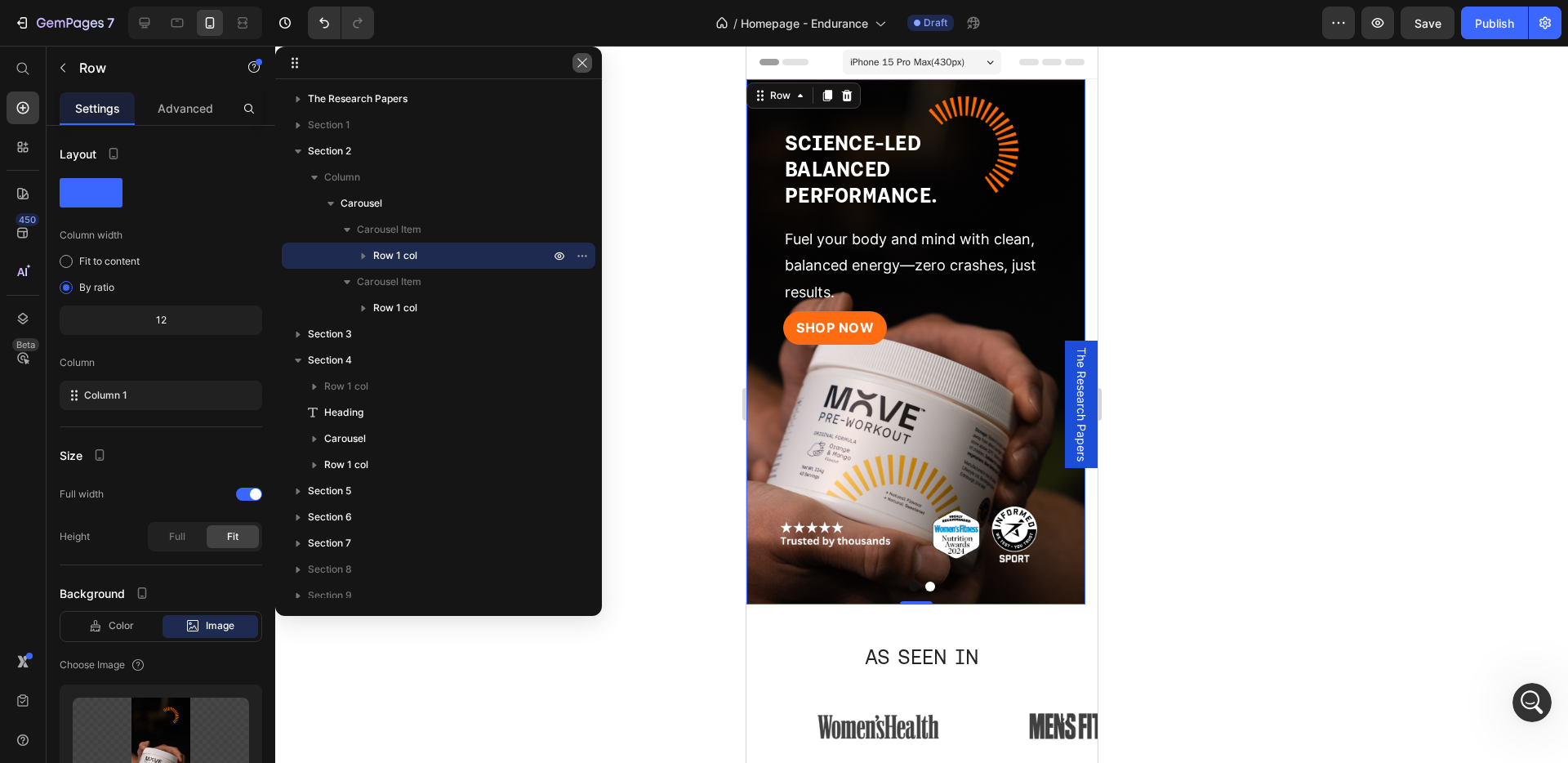click at bounding box center (582, 63) 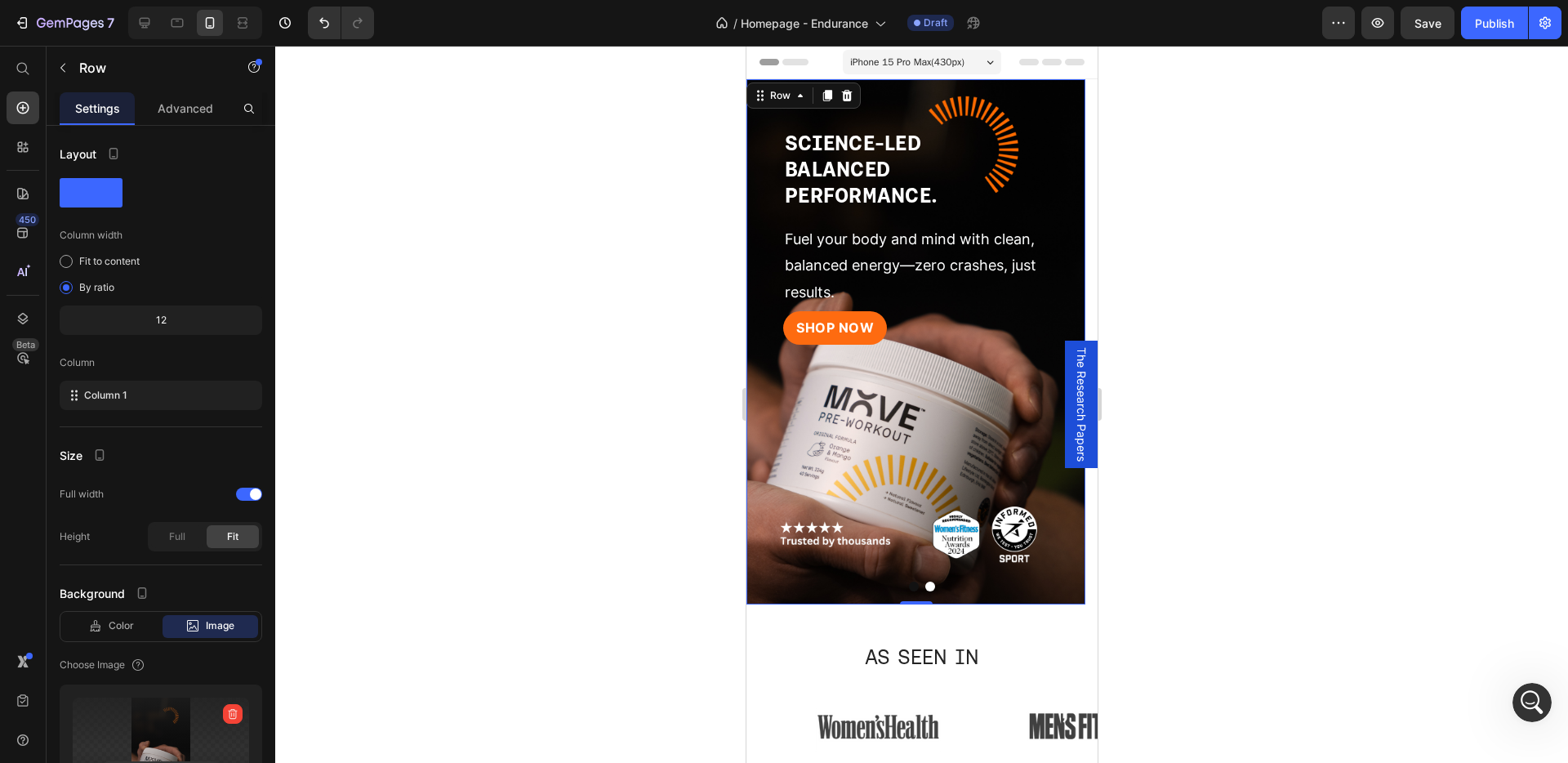 click at bounding box center (161, 749) 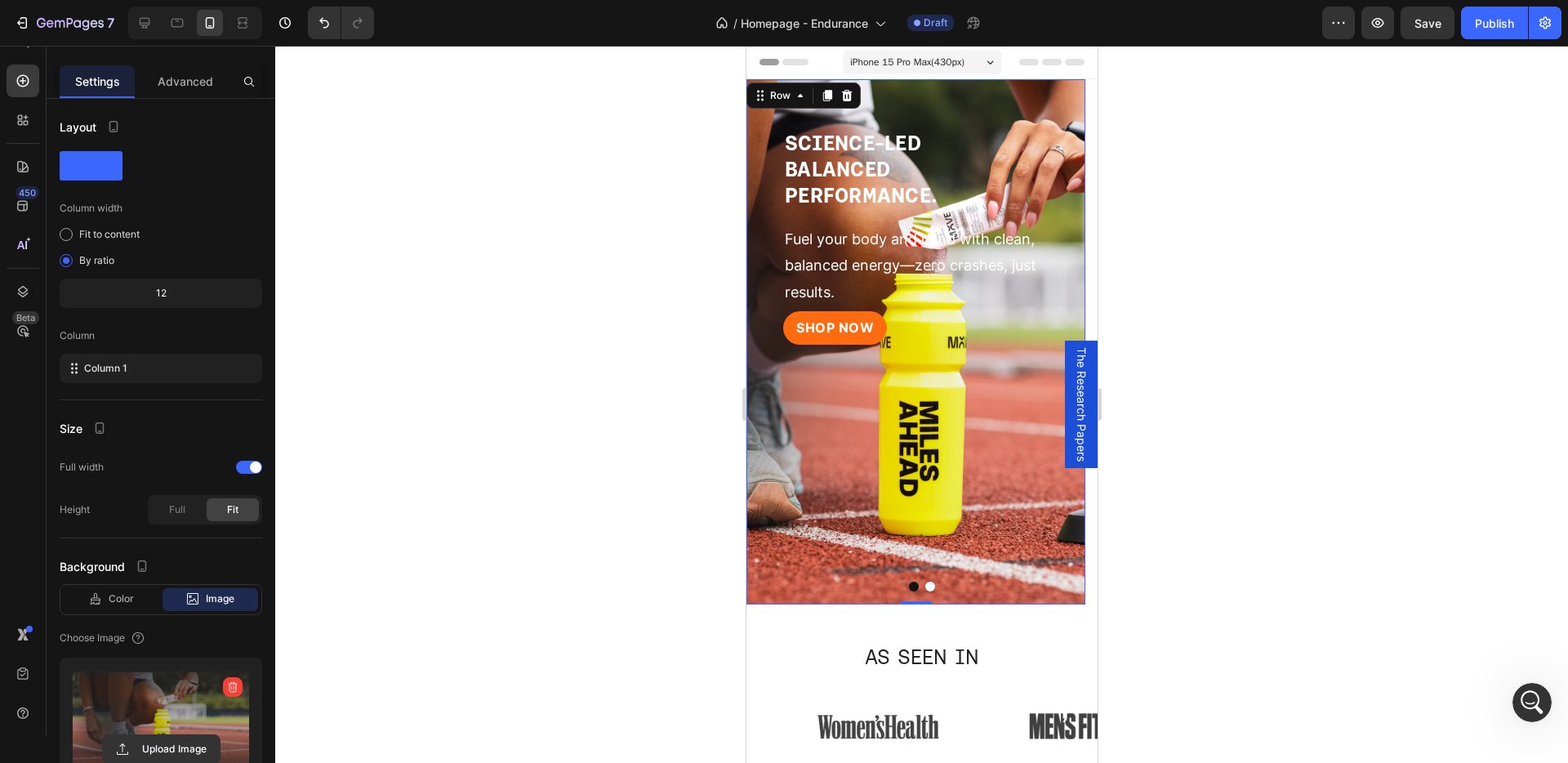 click at bounding box center [161, 722] 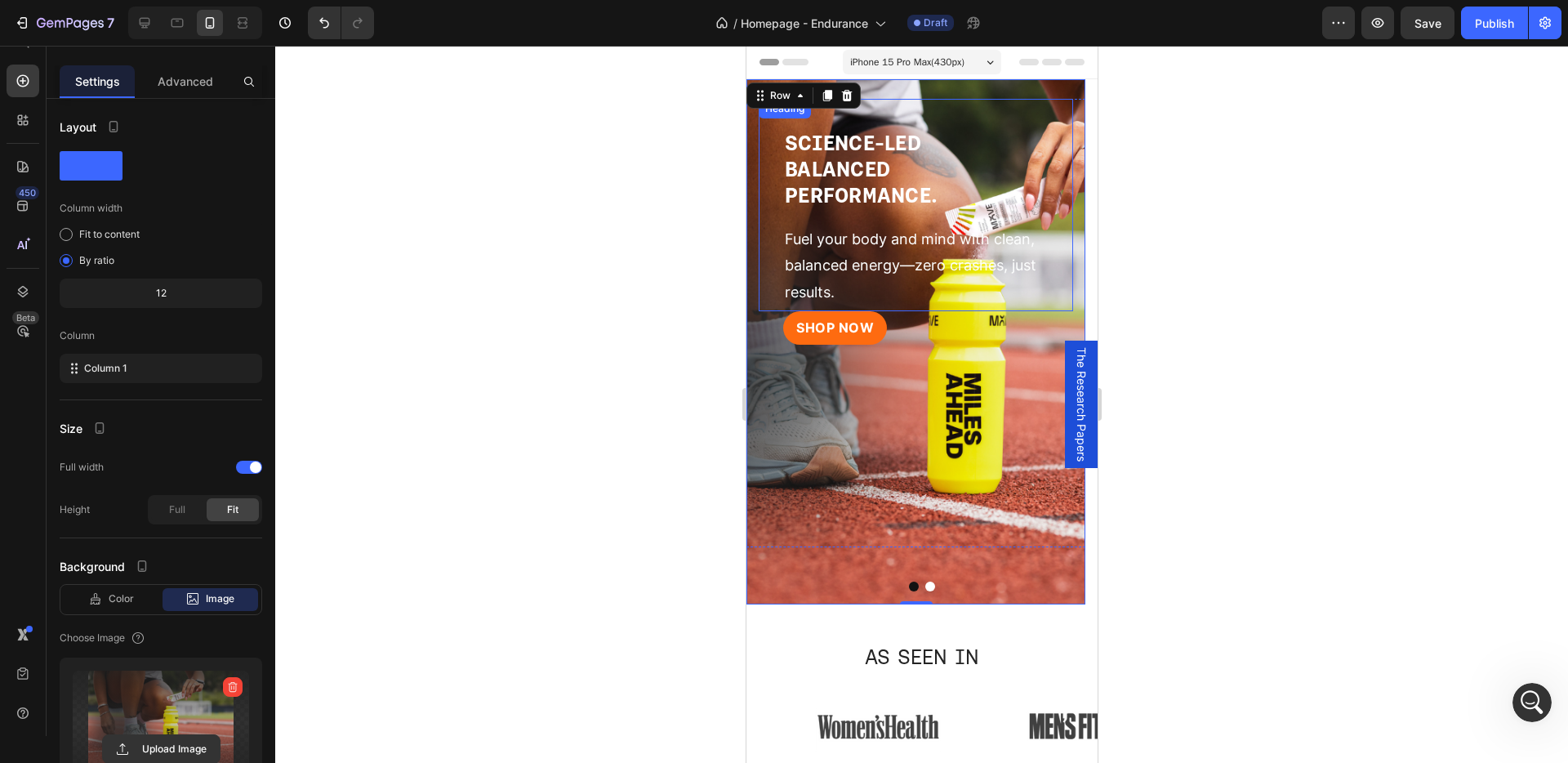 click on "BALANCED" at bounding box center (836, 169) 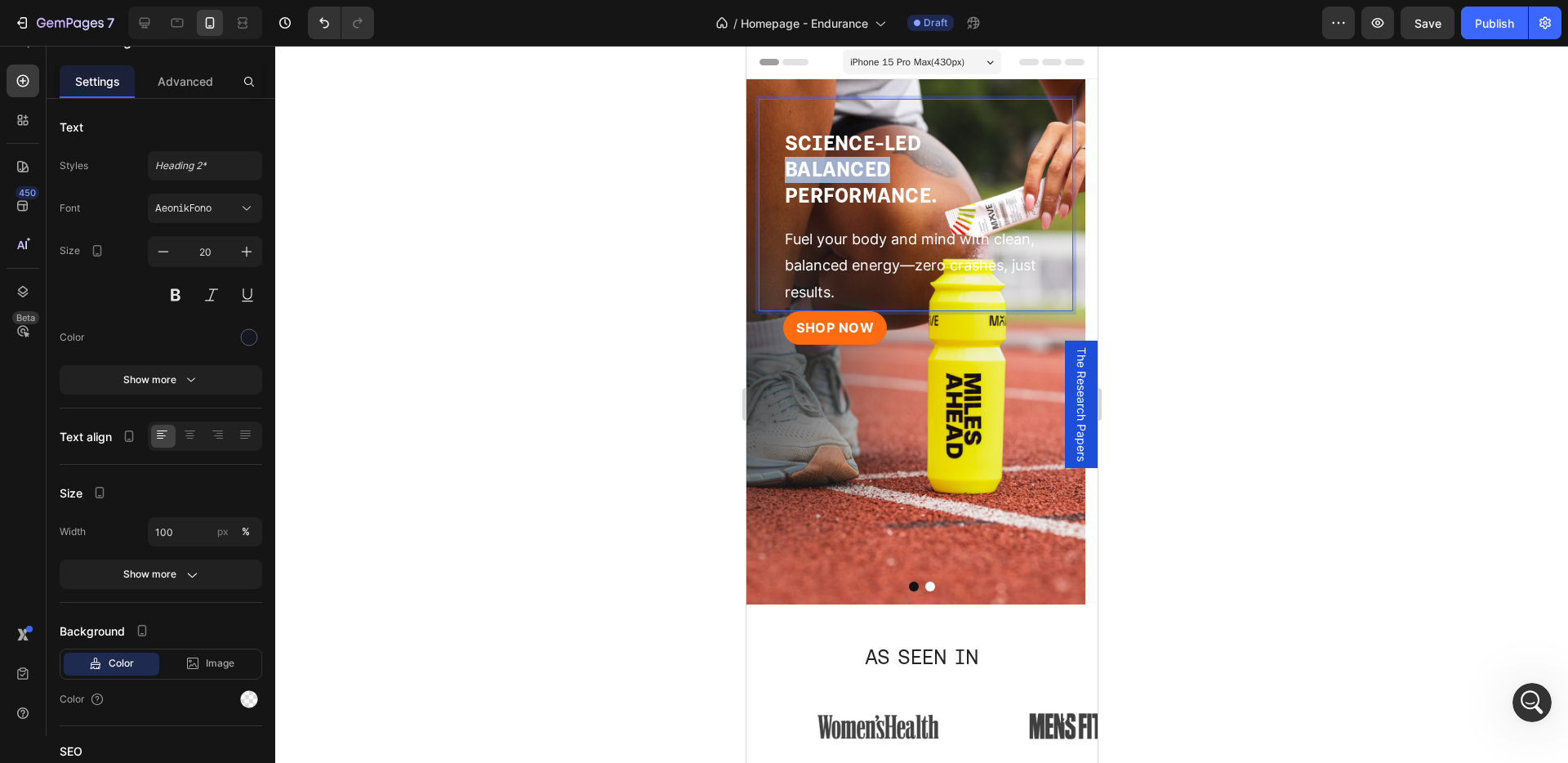 click on "BALANCED" at bounding box center (836, 169) 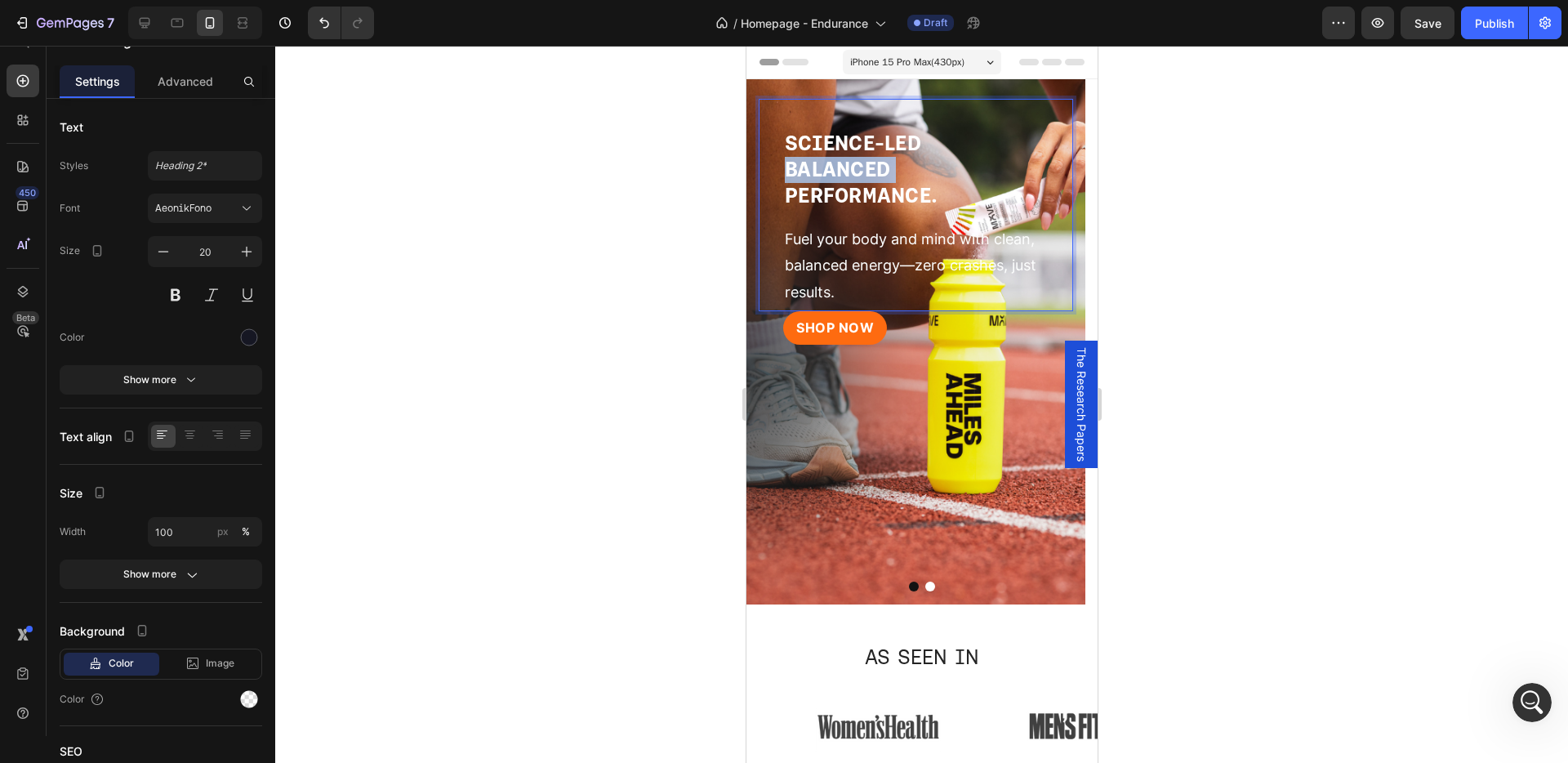 click on "BALANCED" at bounding box center (836, 169) 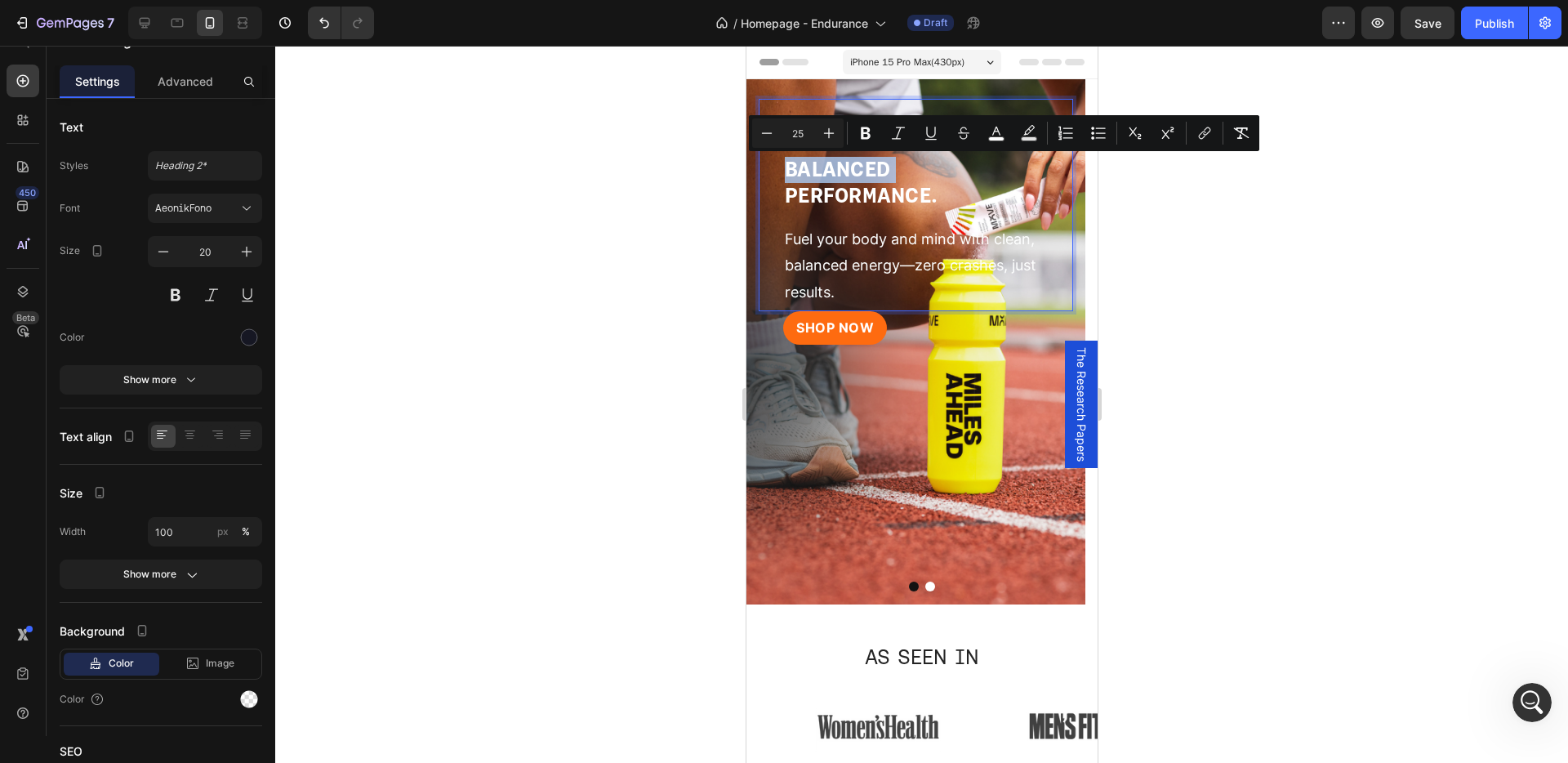 click on "BALANCED" at bounding box center (836, 169) 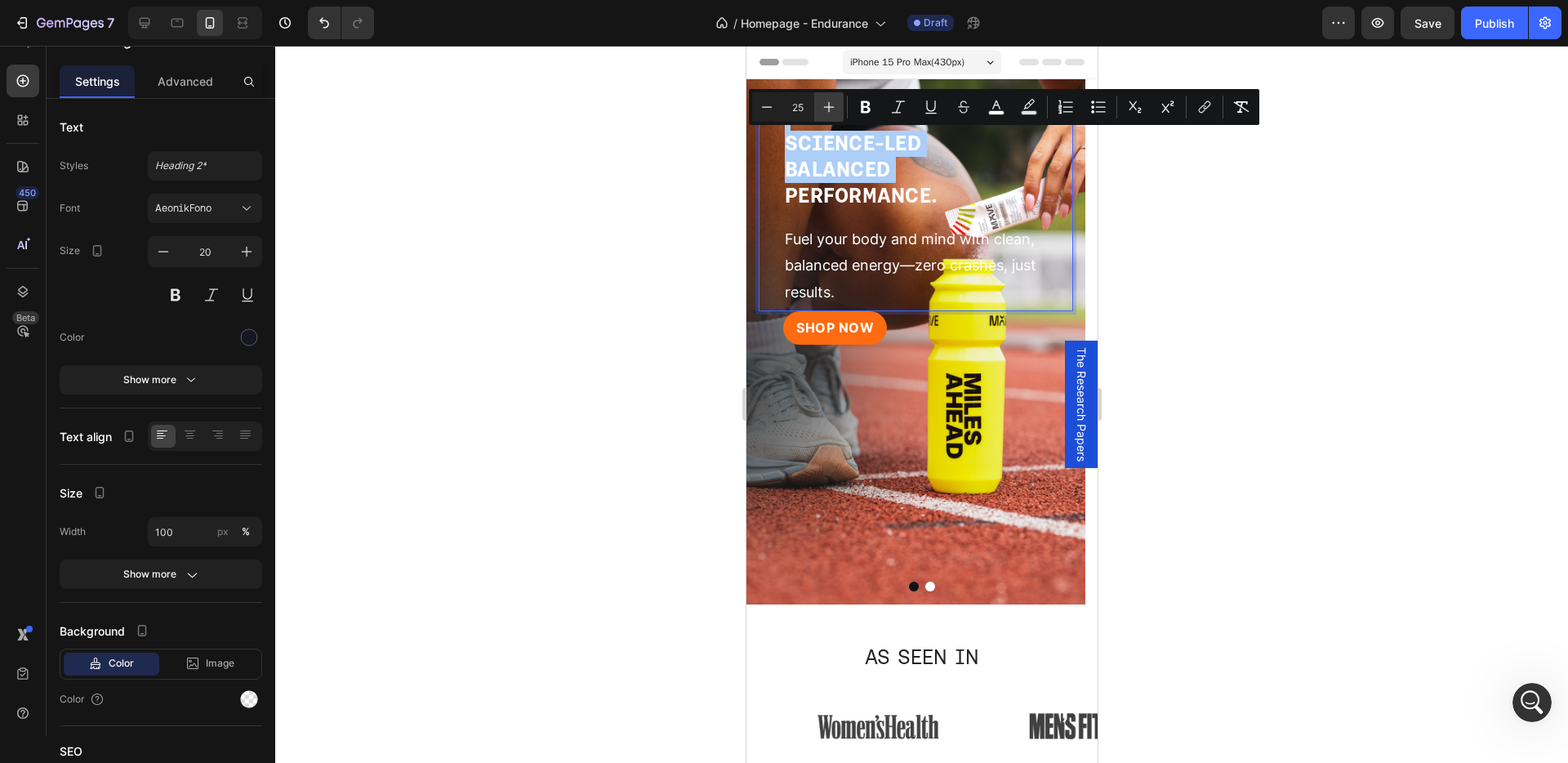 click 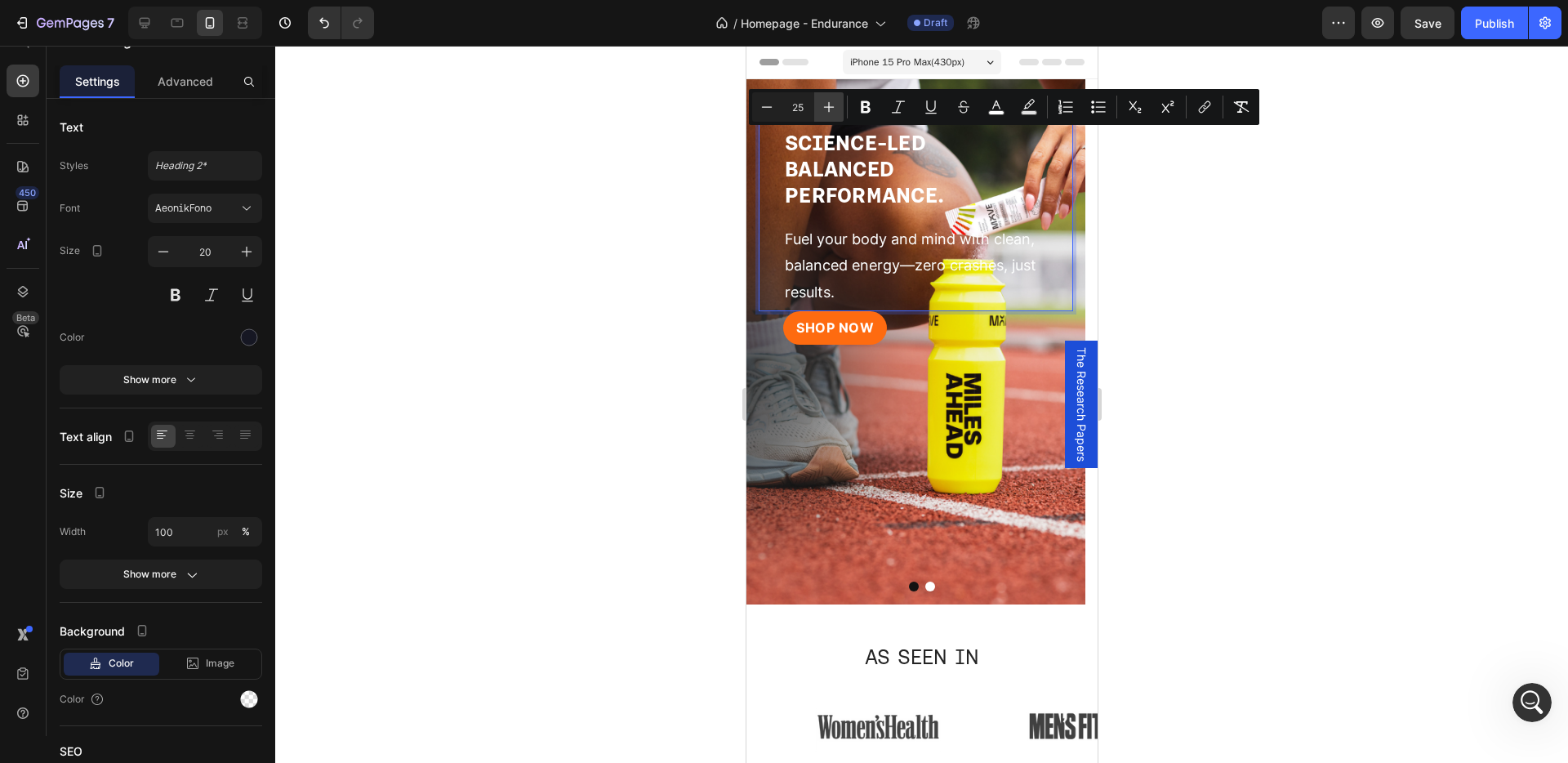 click 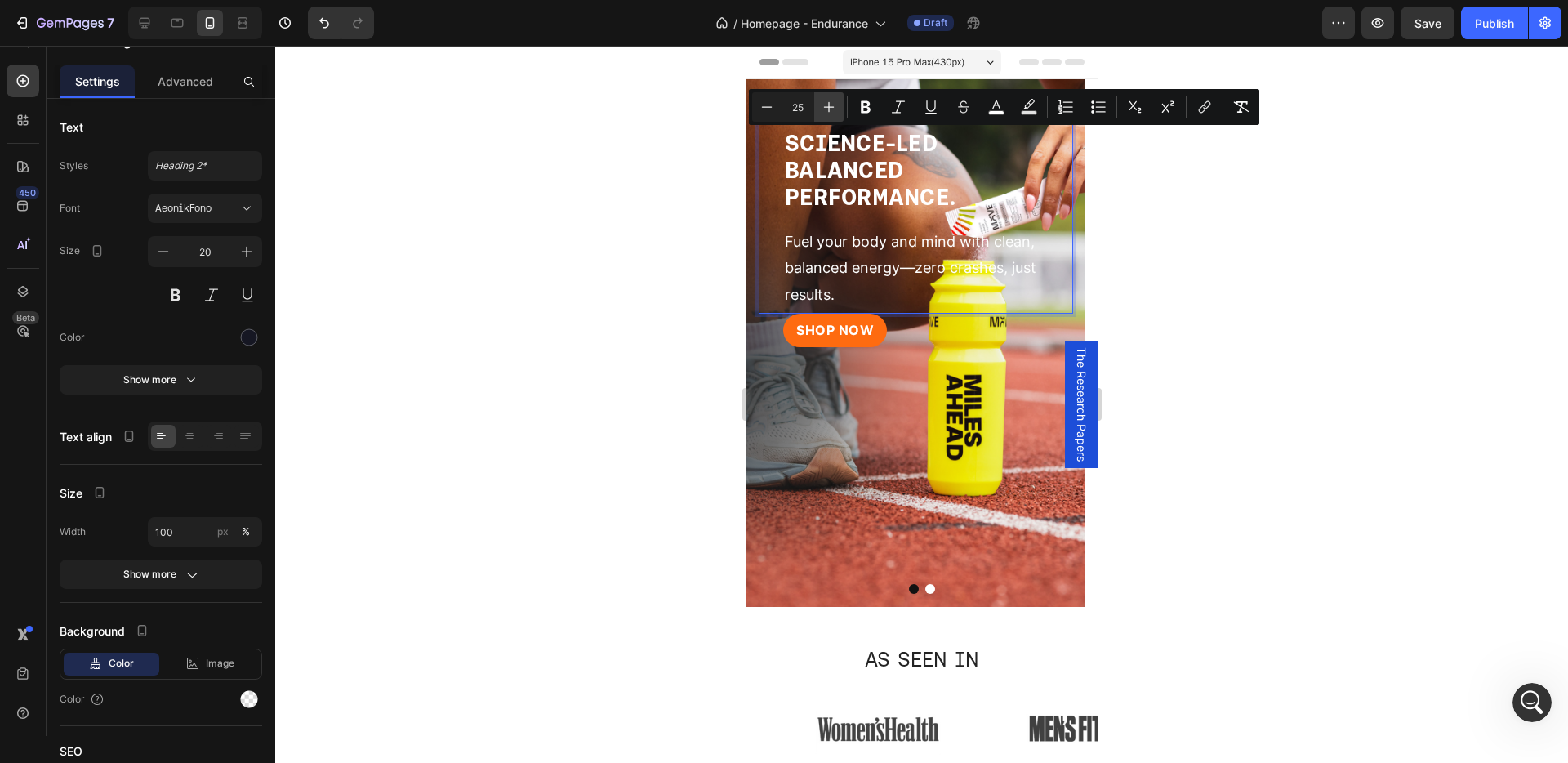click 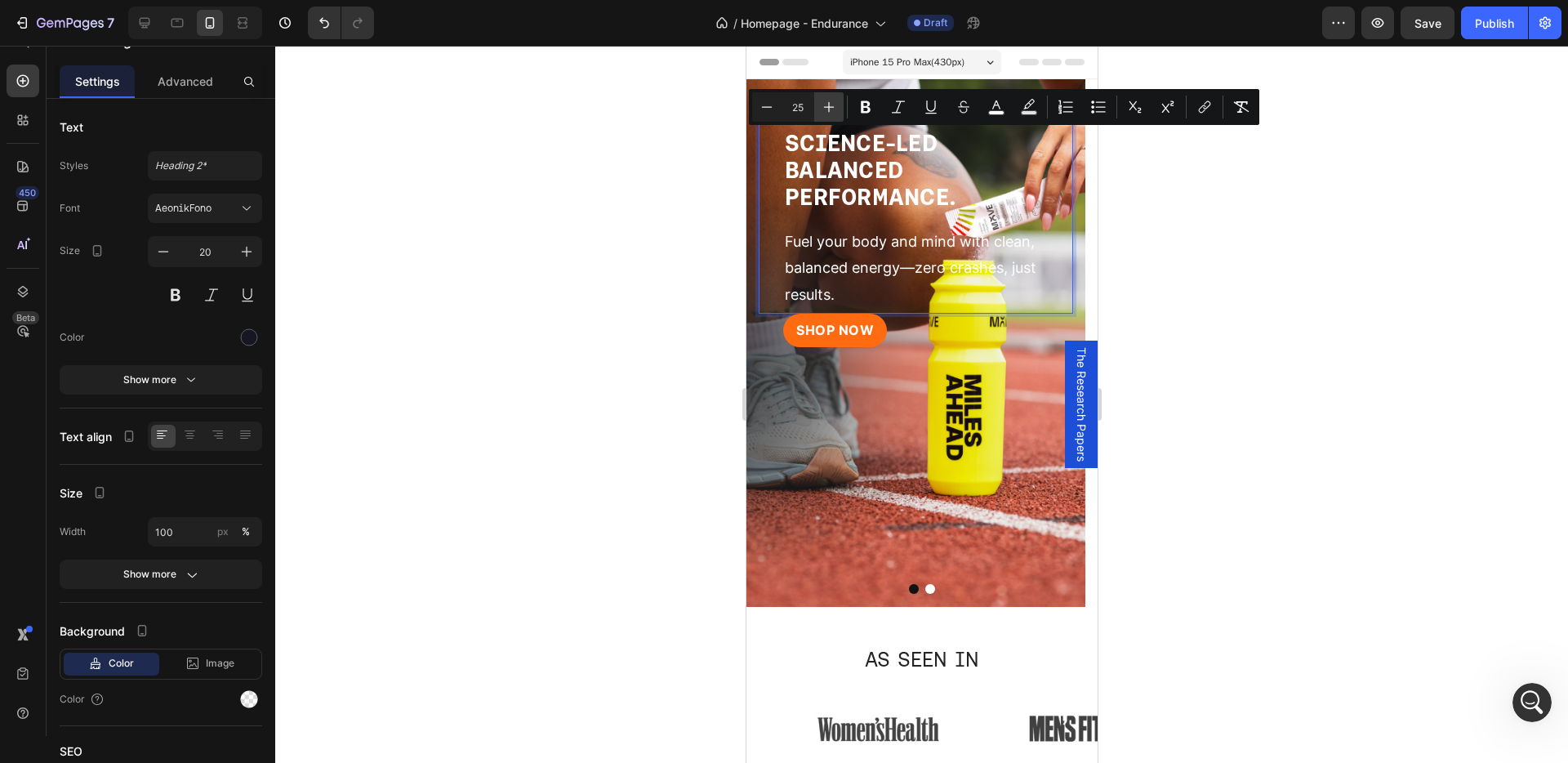 click 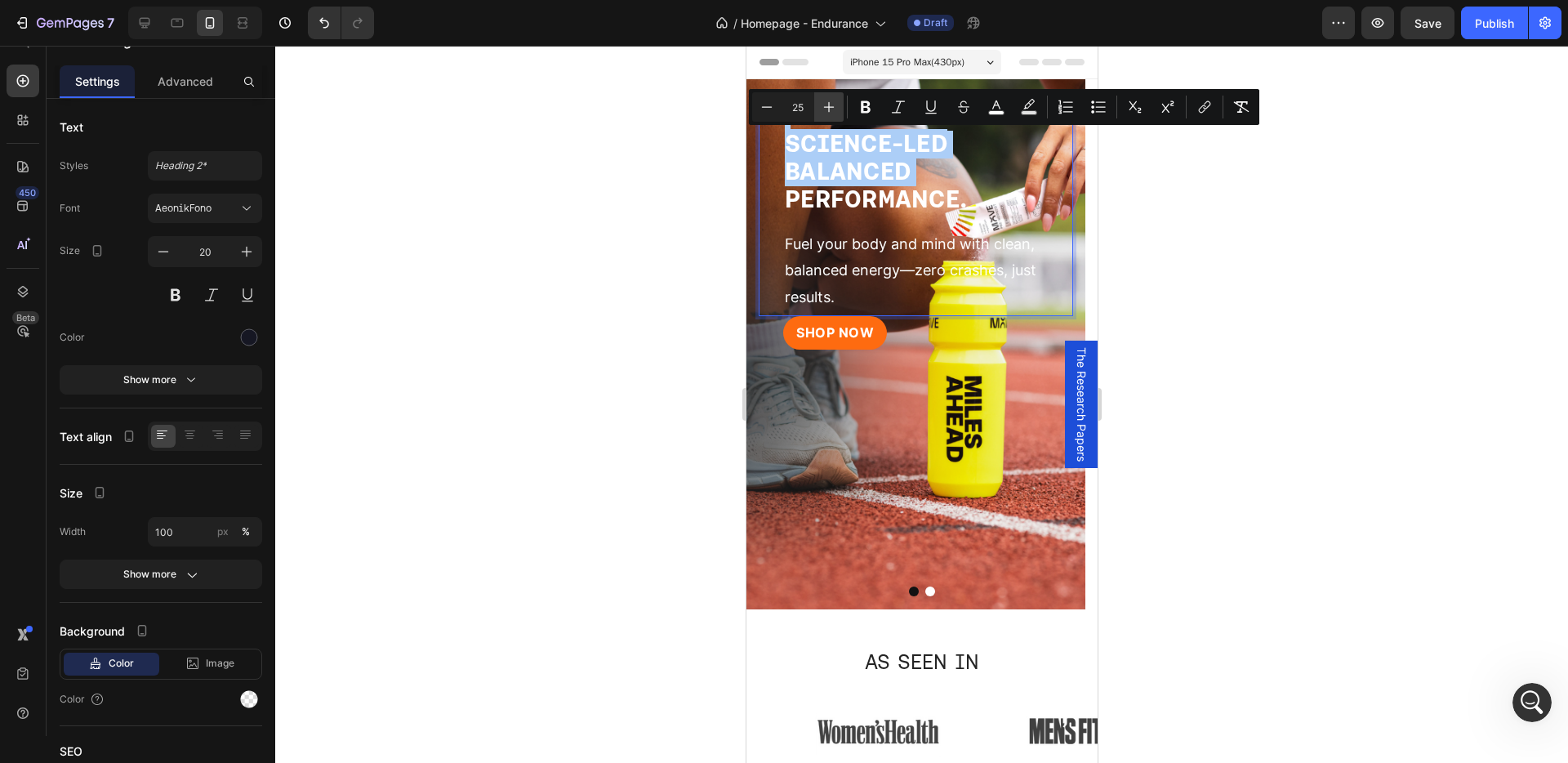 click 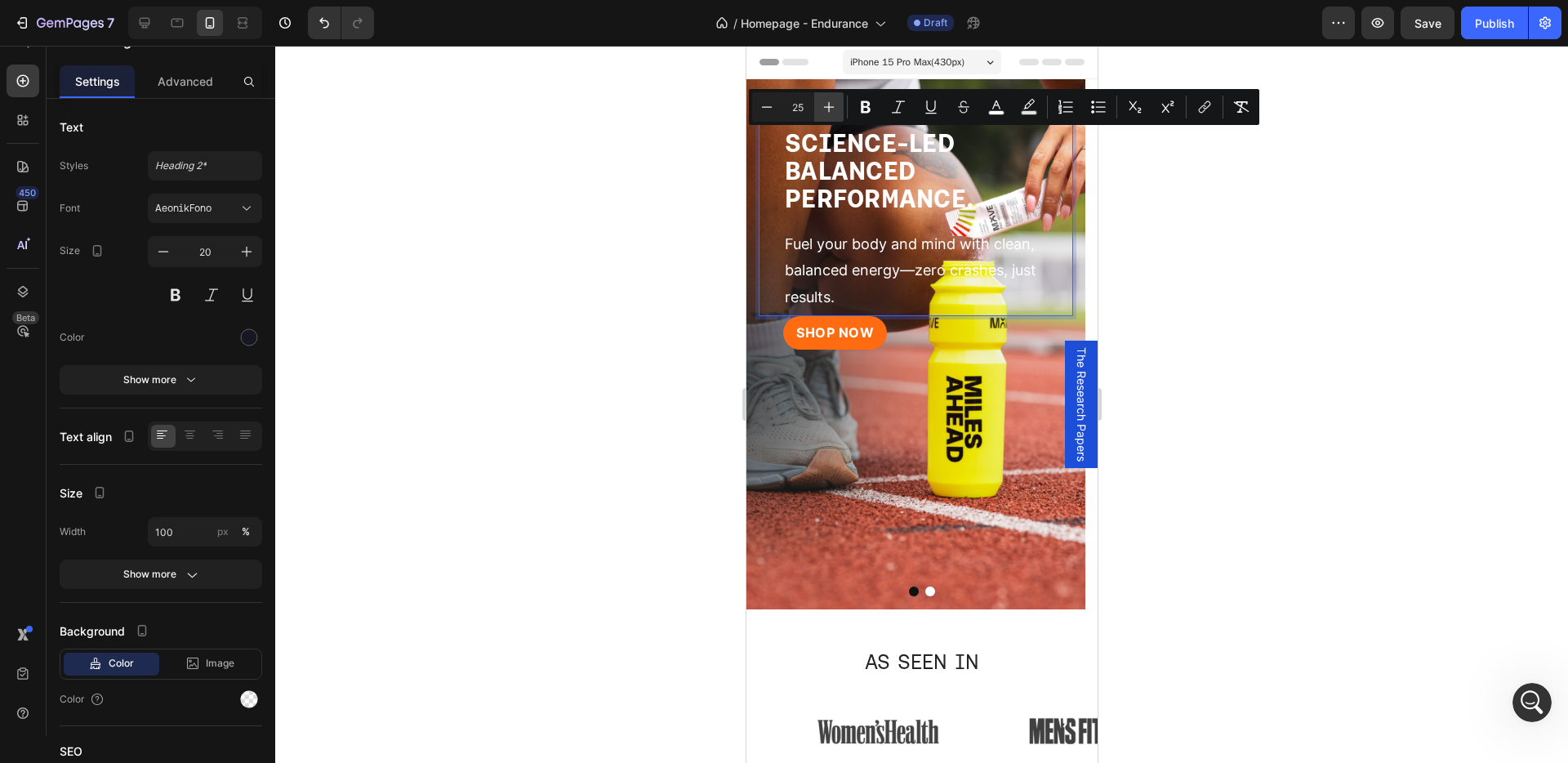 click 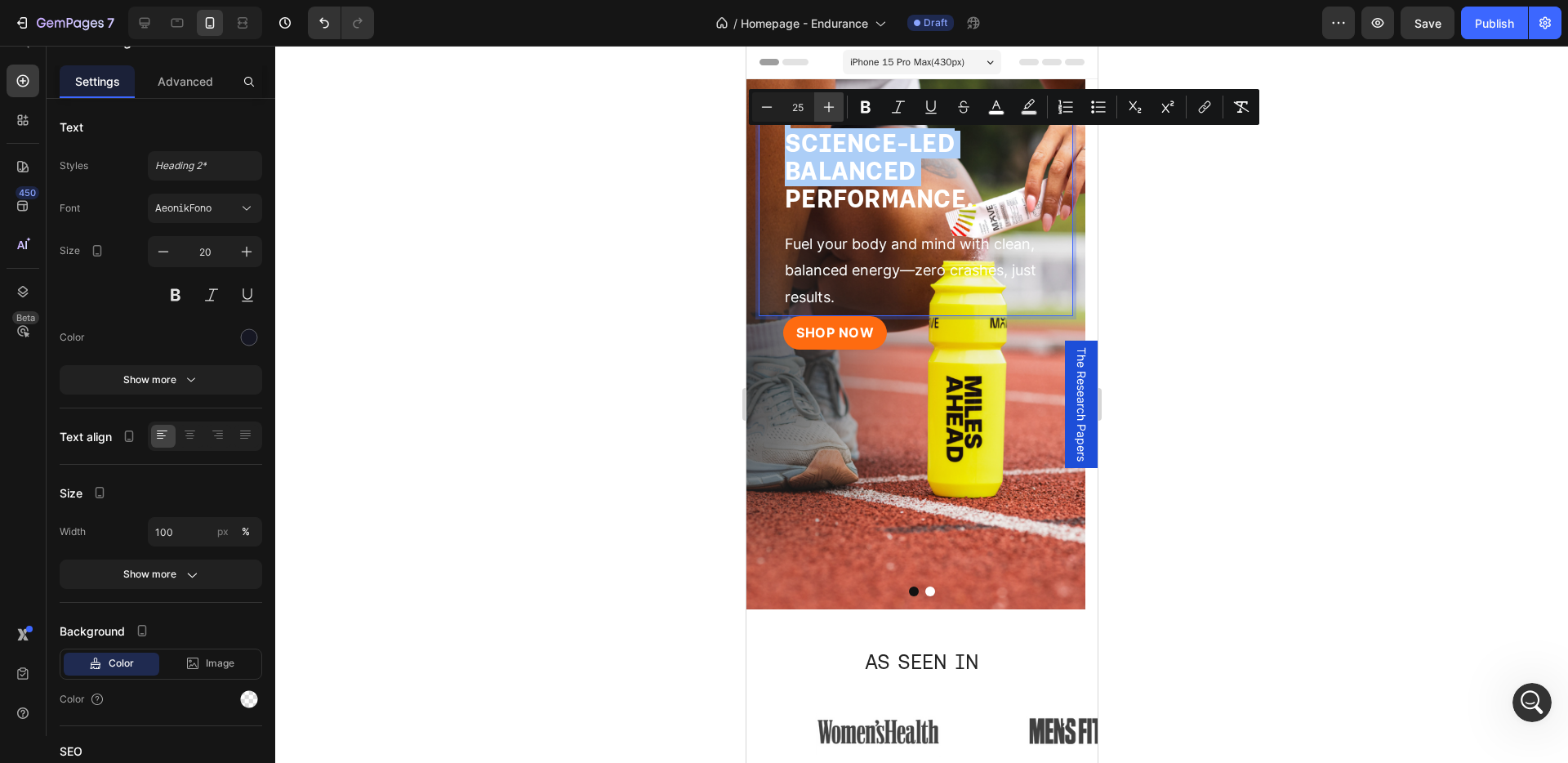 click 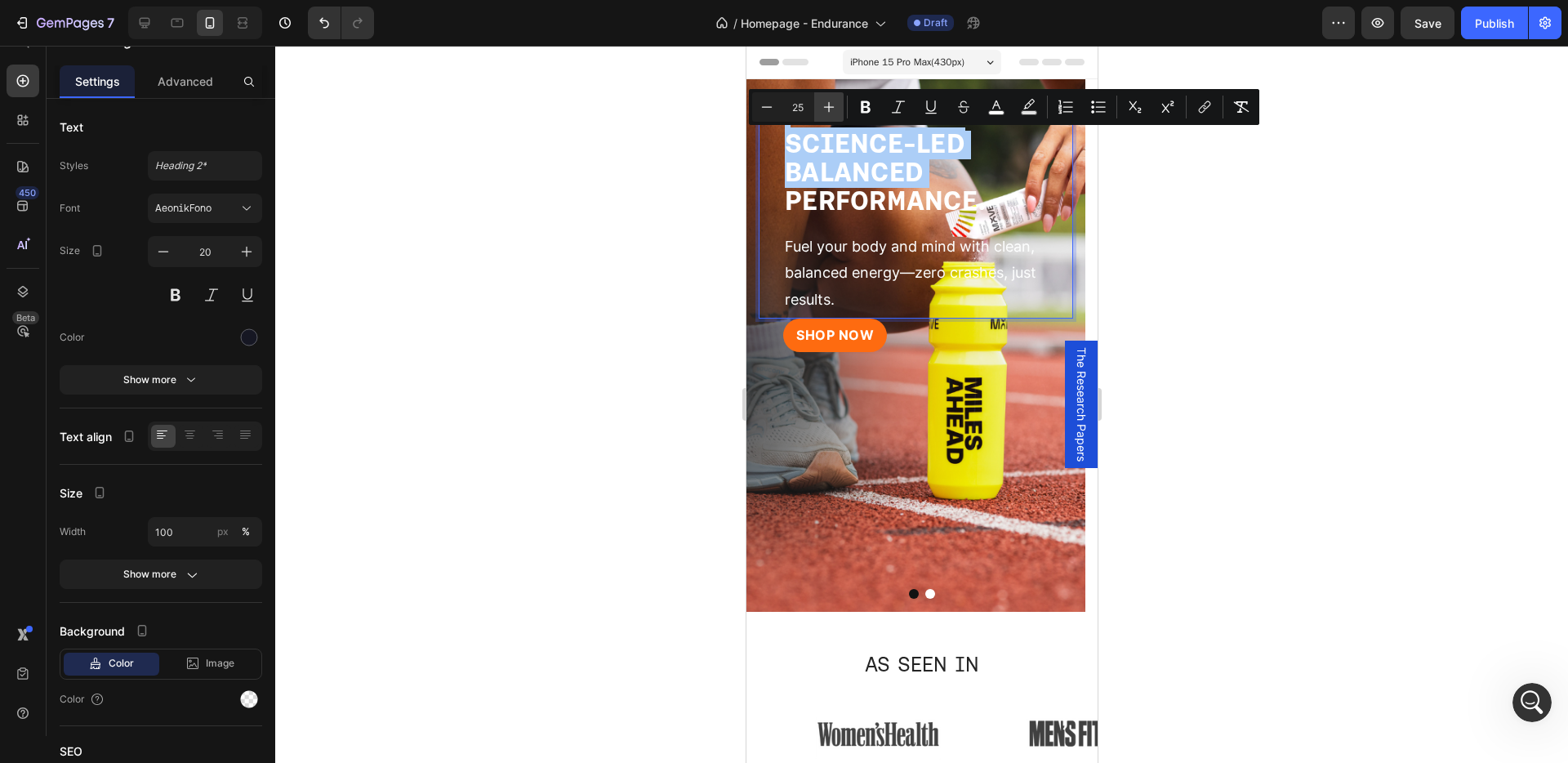 click 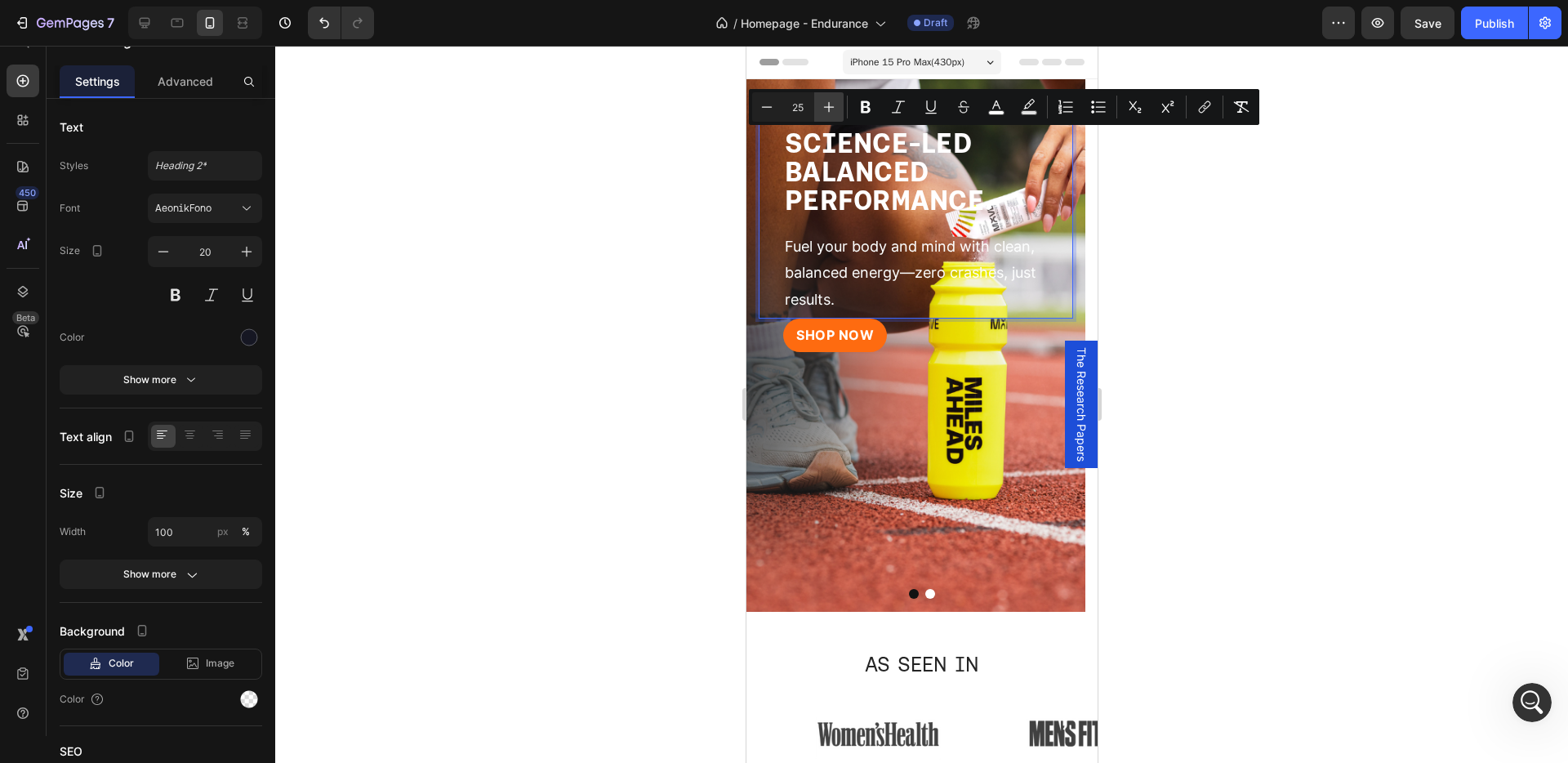 click 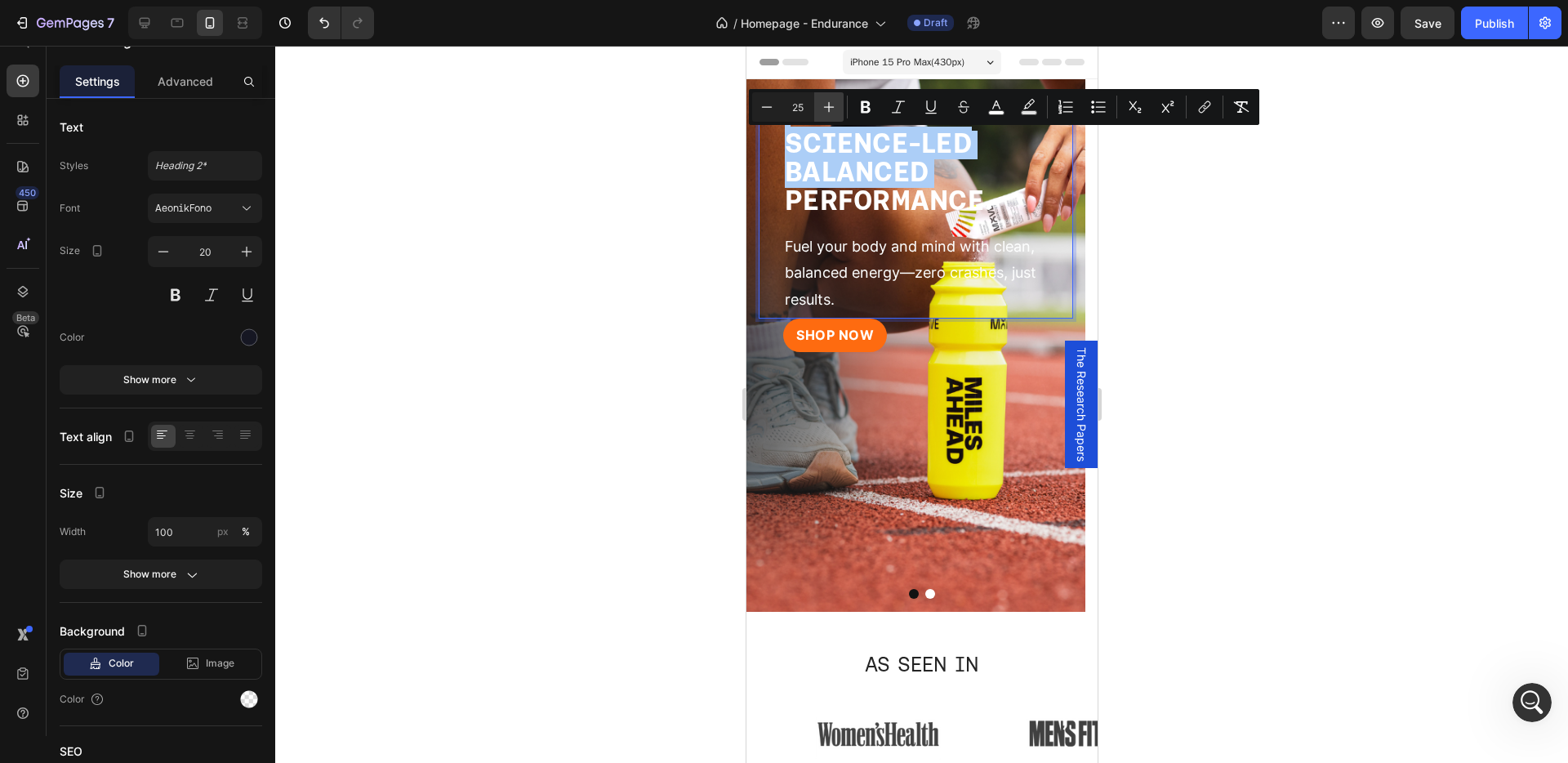 click 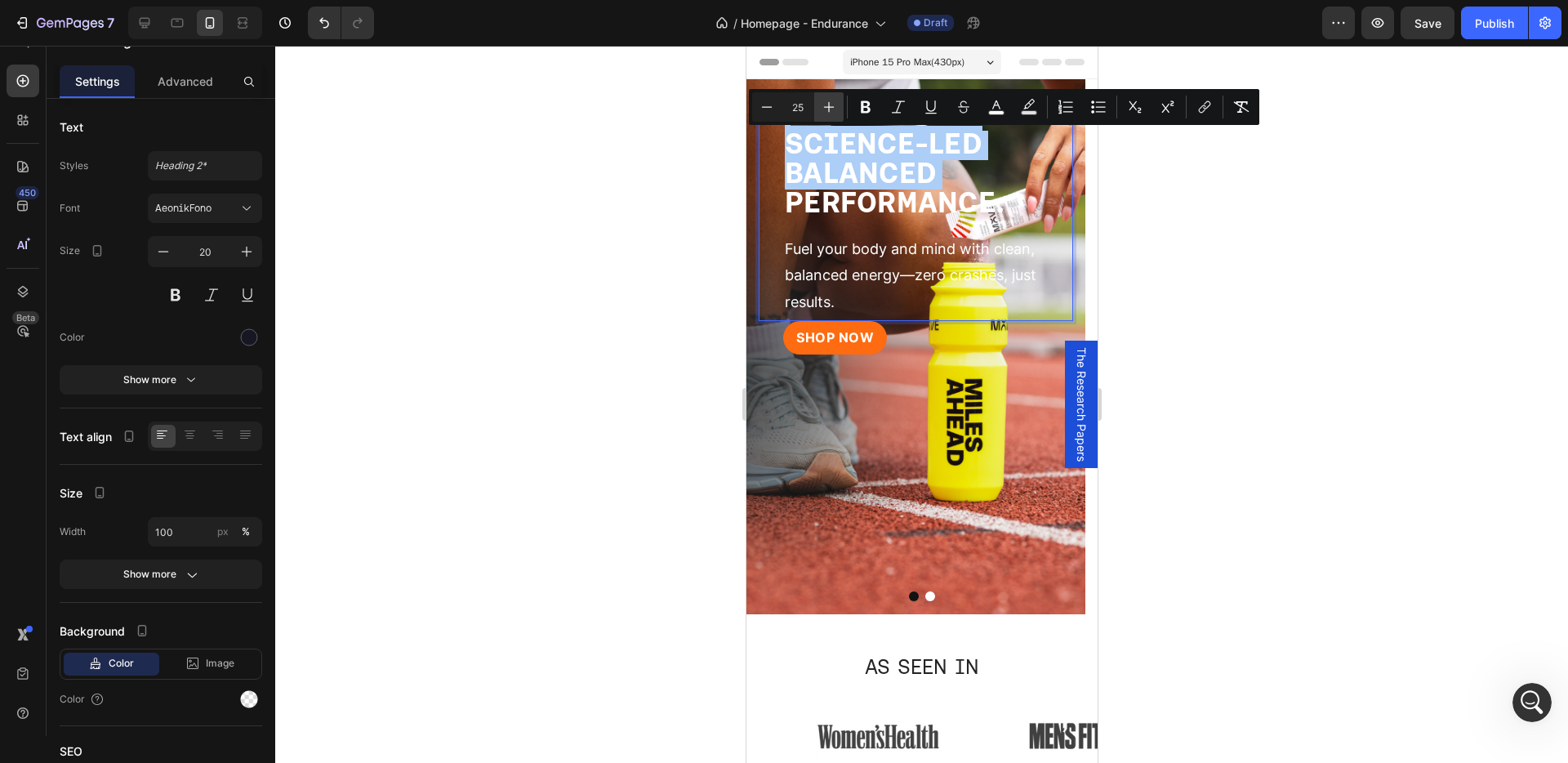 click 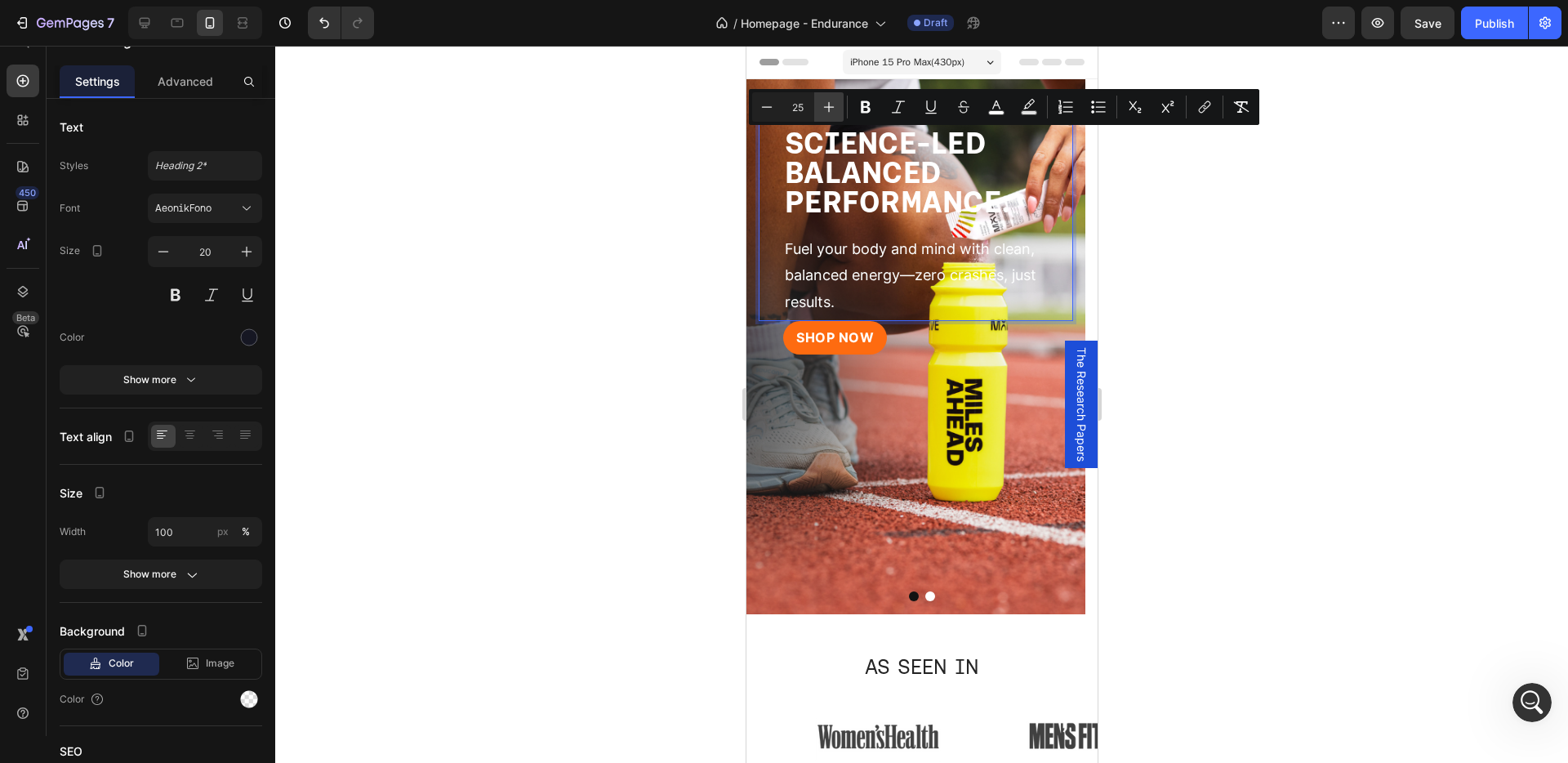 click 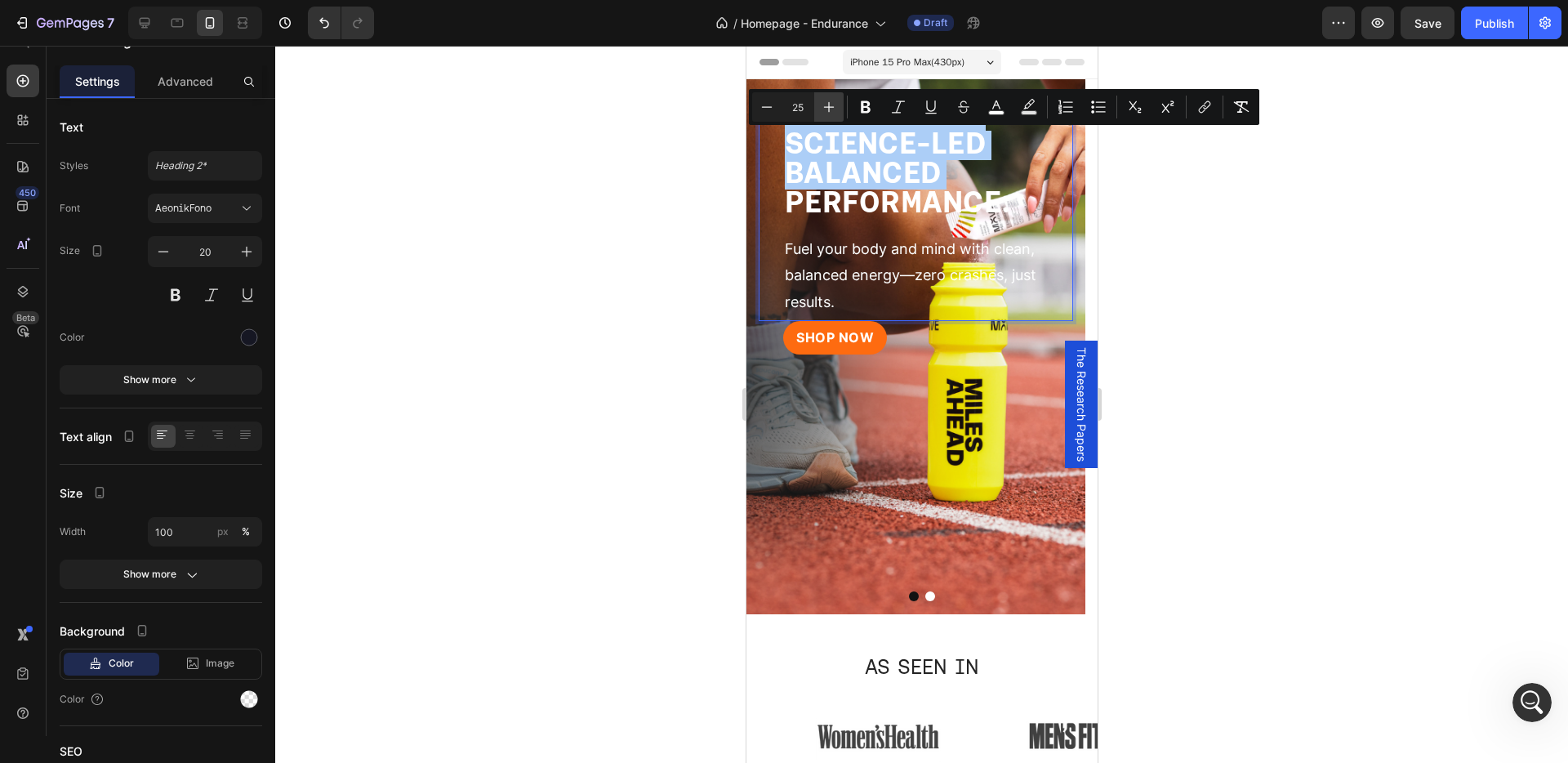 click 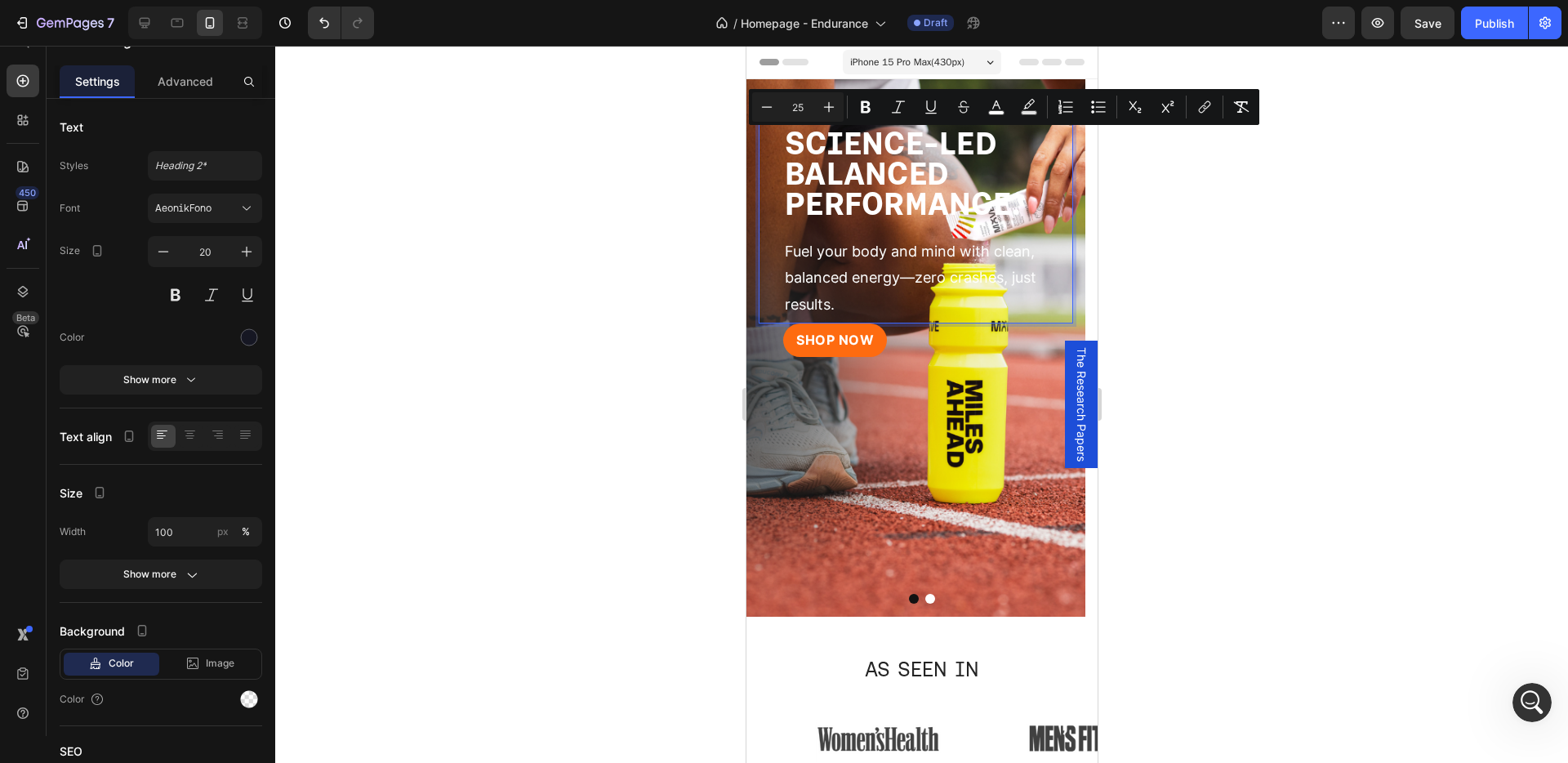 click 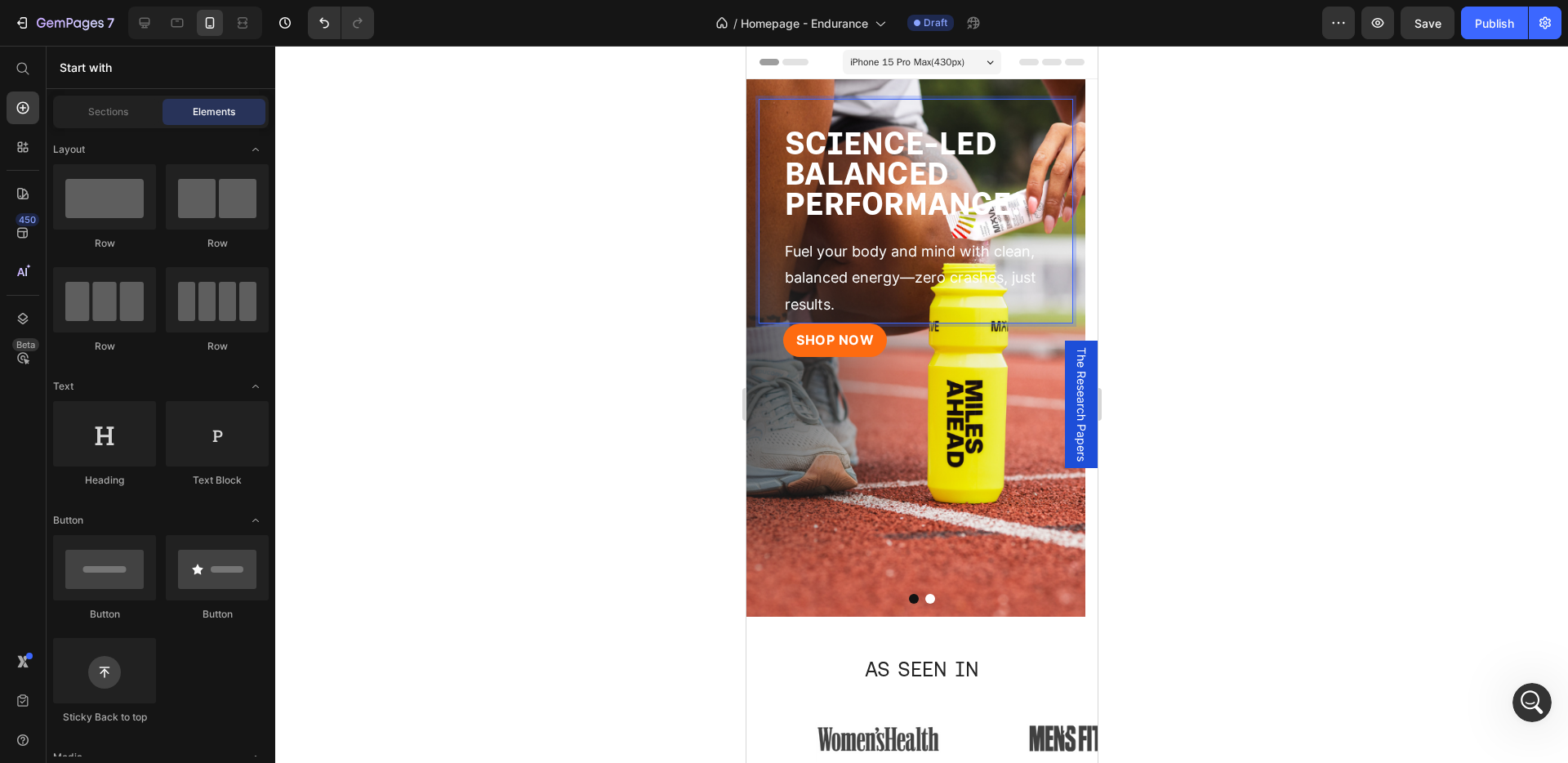 scroll, scrollTop: 0, scrollLeft: 0, axis: both 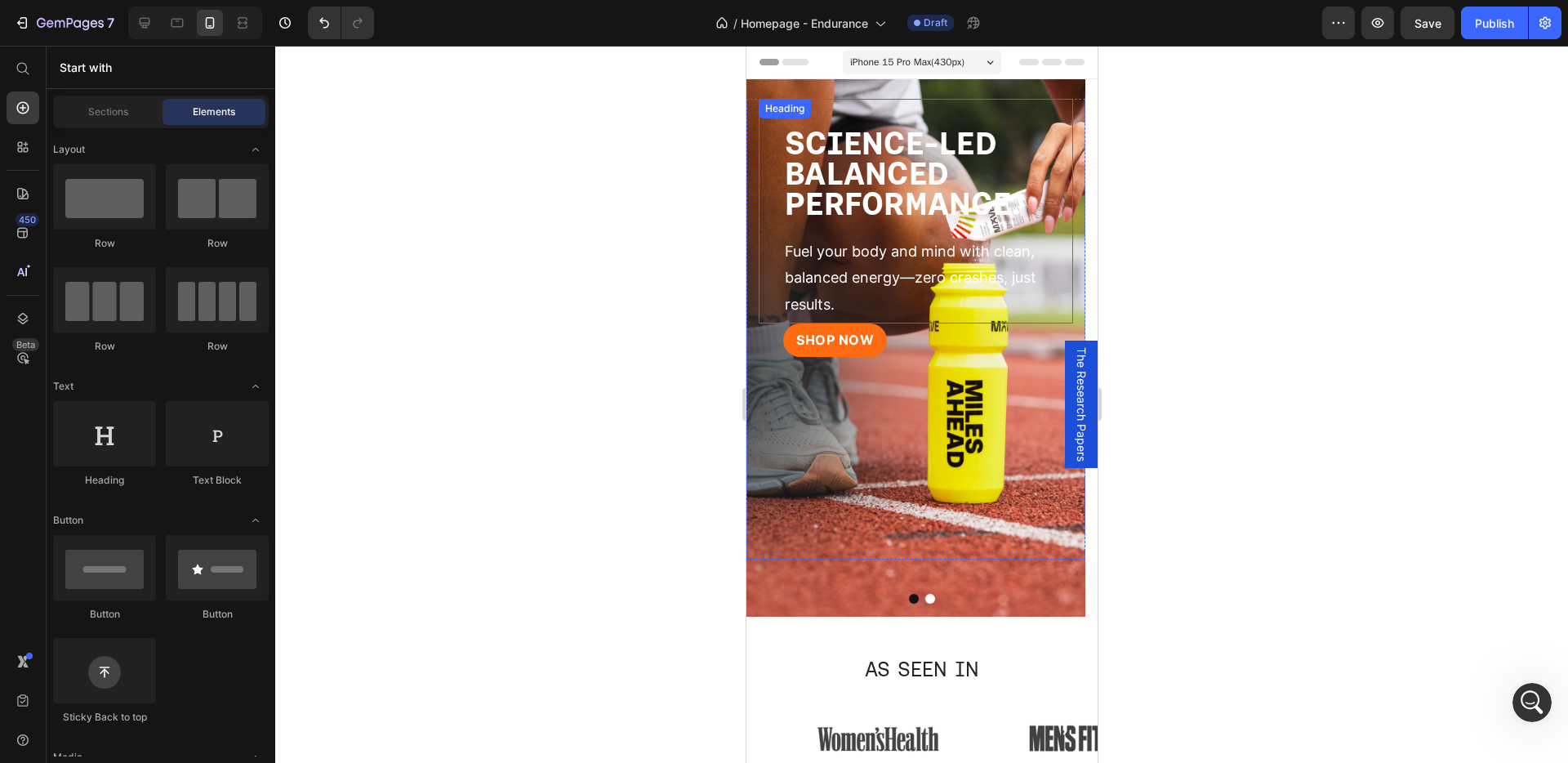 click on "PERFORMANCE." at bounding box center [902, 203] 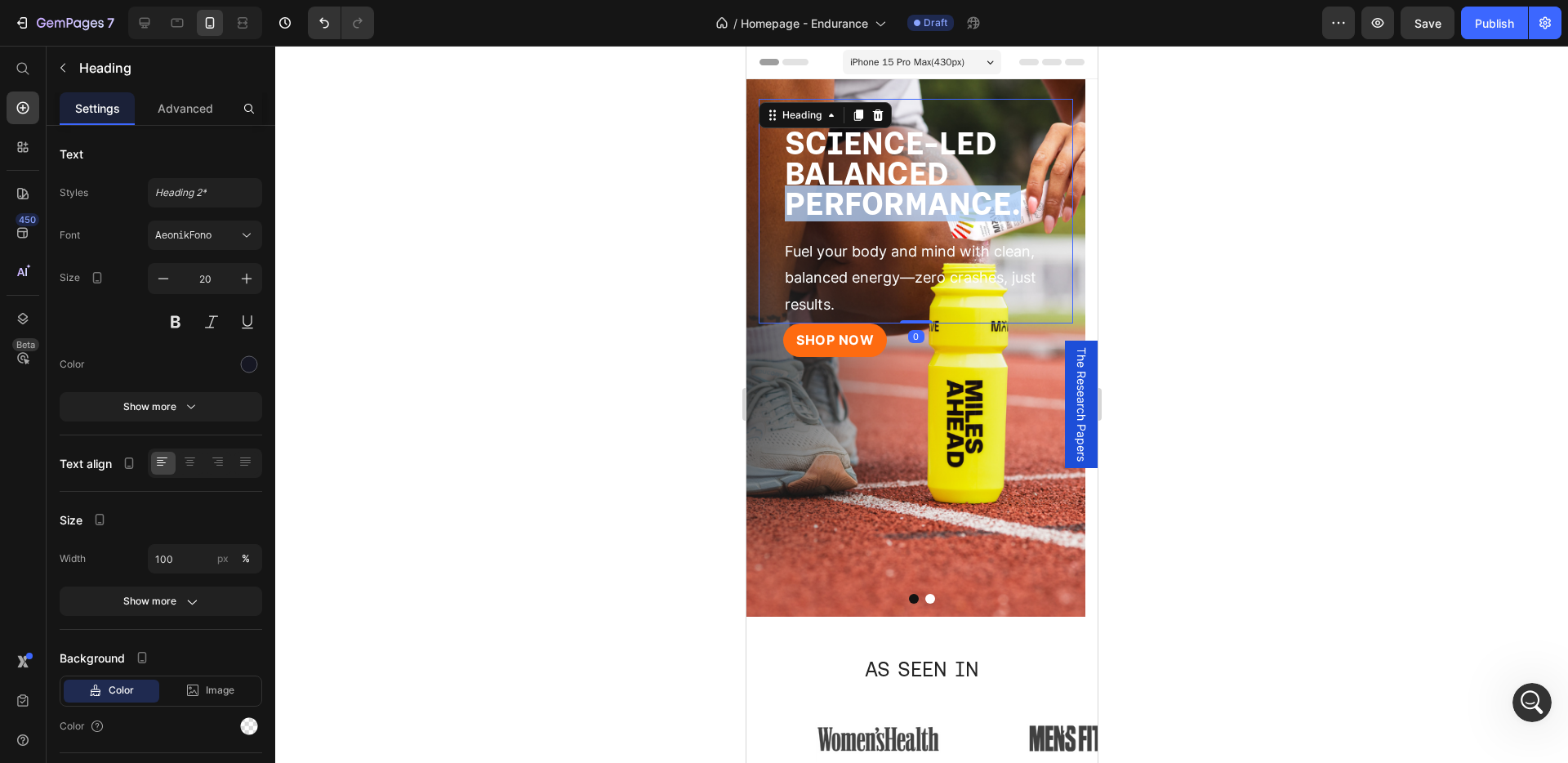 click on "PERFORMANCE." at bounding box center (902, 203) 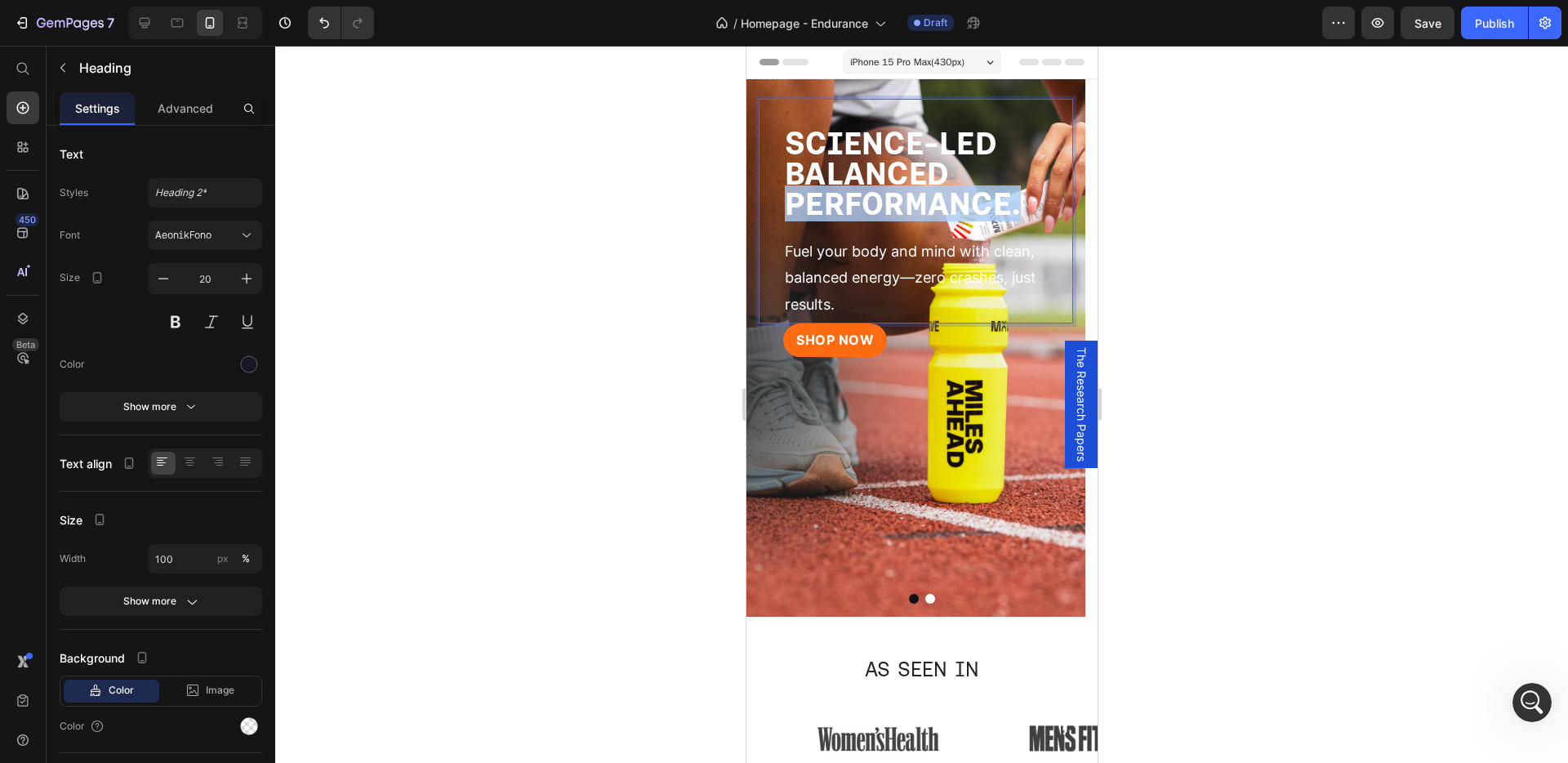click on "PERFORMANCE." at bounding box center (902, 203) 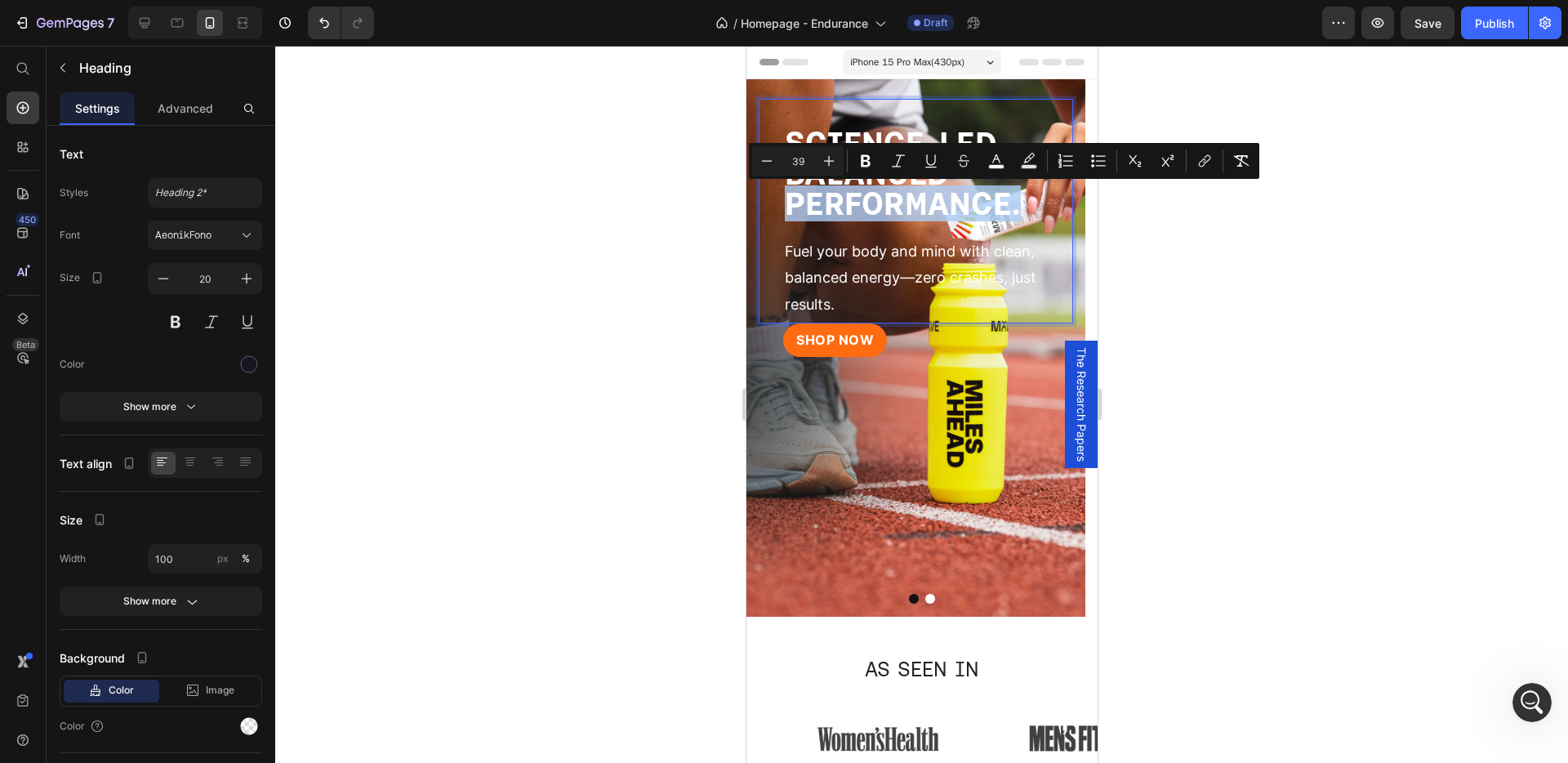 click on "PERFORMANCE." at bounding box center (902, 203) 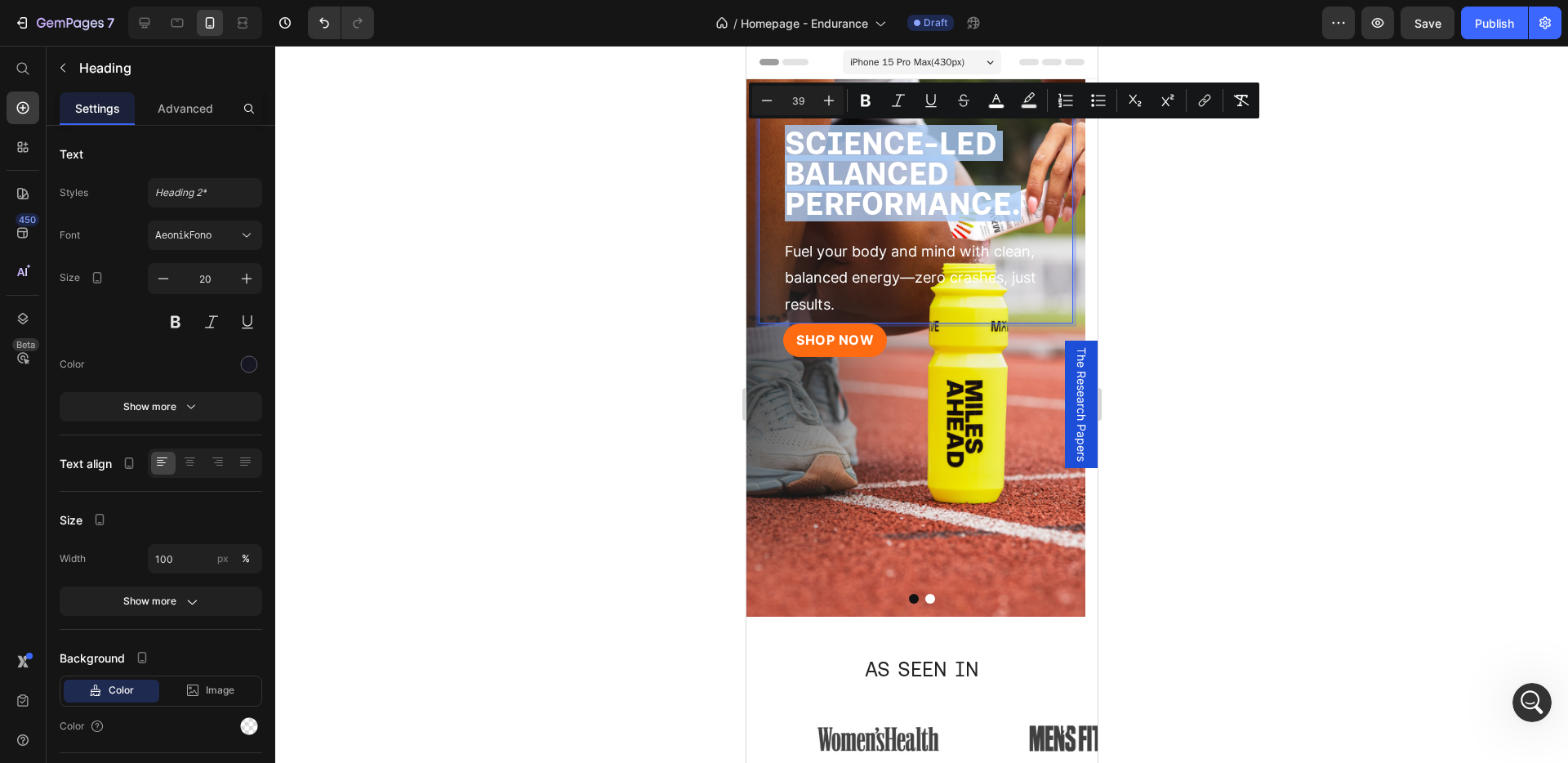 drag, startPoint x: 1021, startPoint y: 207, endPoint x: 769, endPoint y: 133, distance: 262.64044 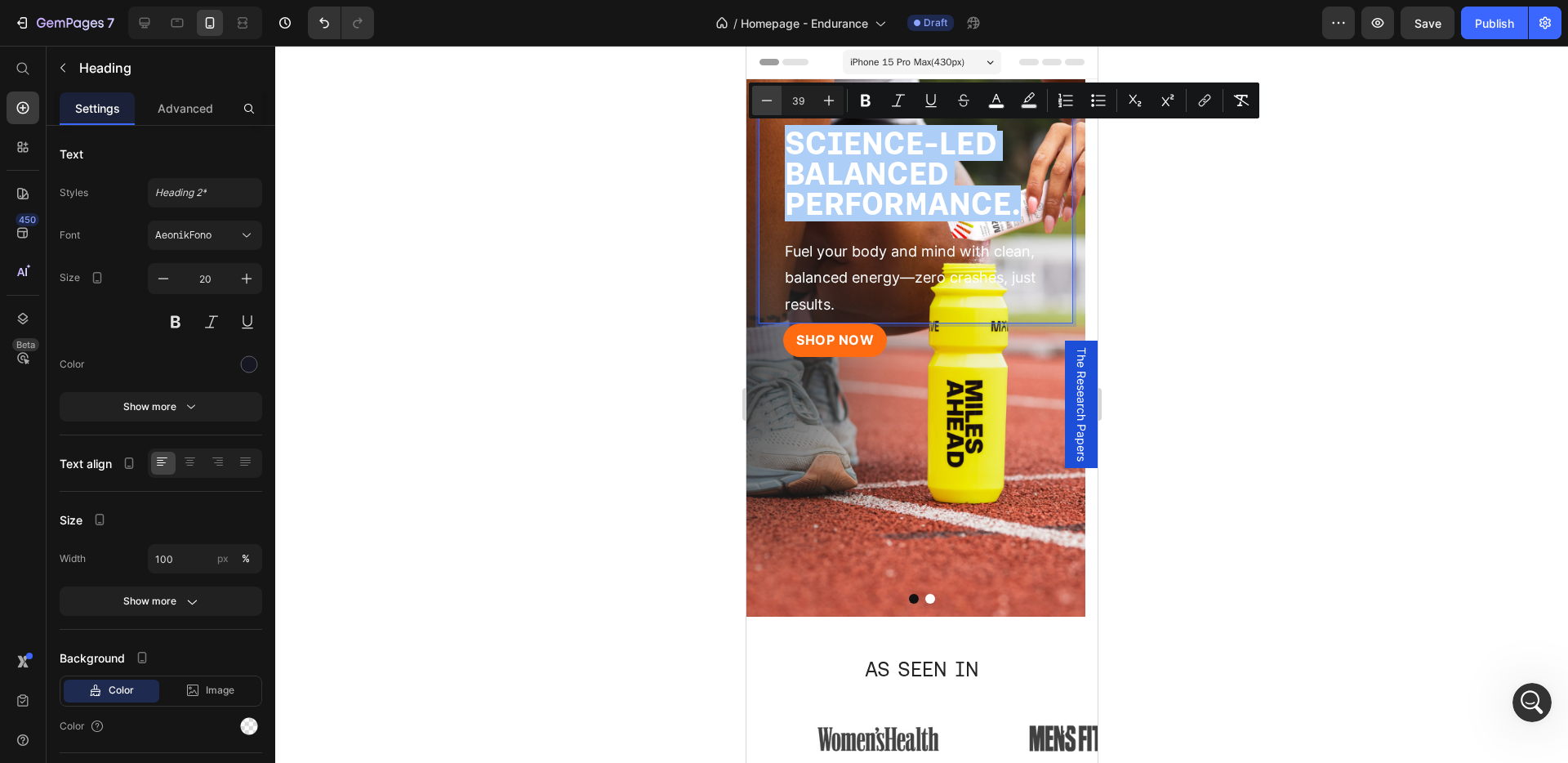 click 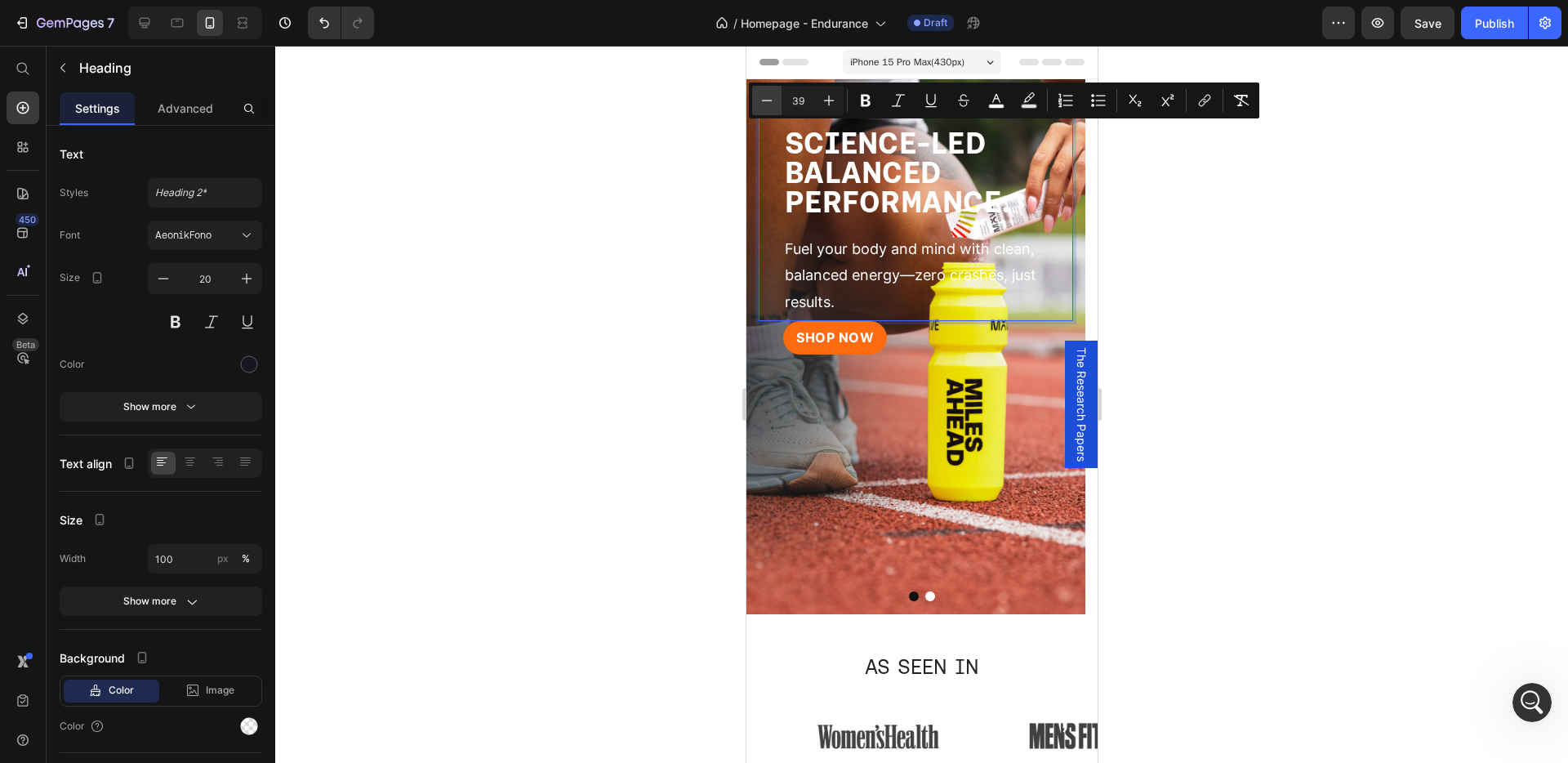 click 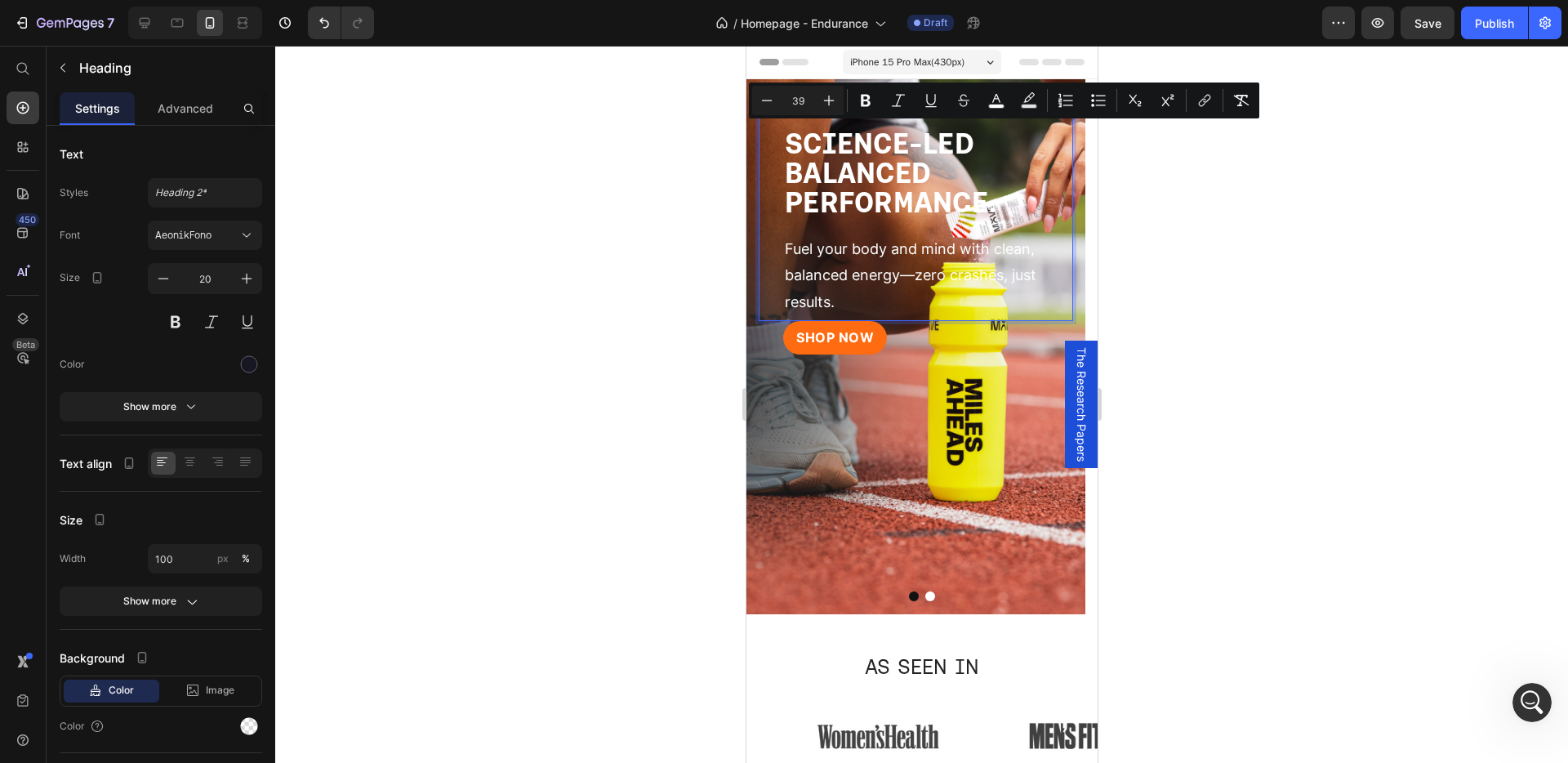 click 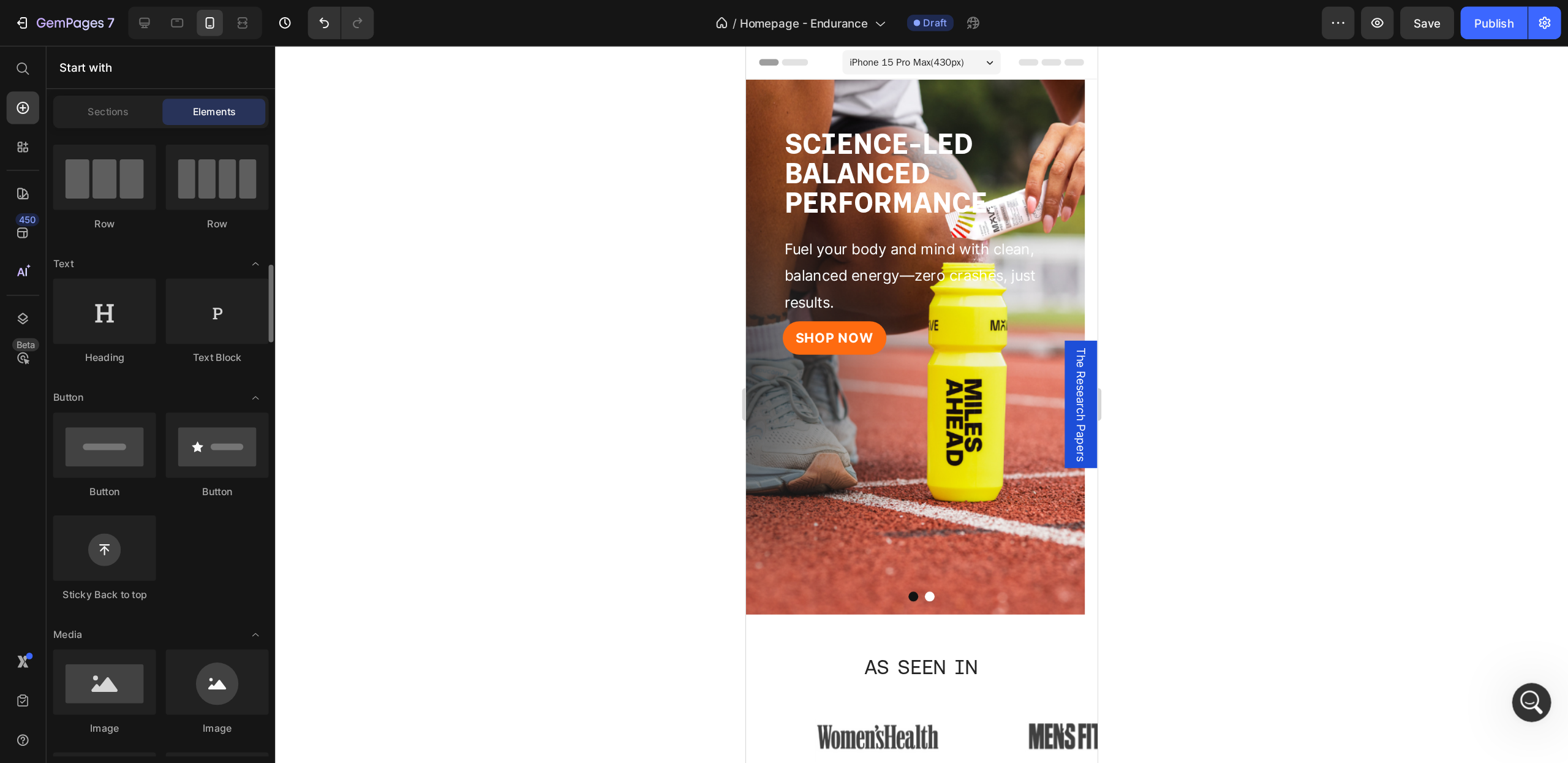 scroll, scrollTop: 173, scrollLeft: 0, axis: vertical 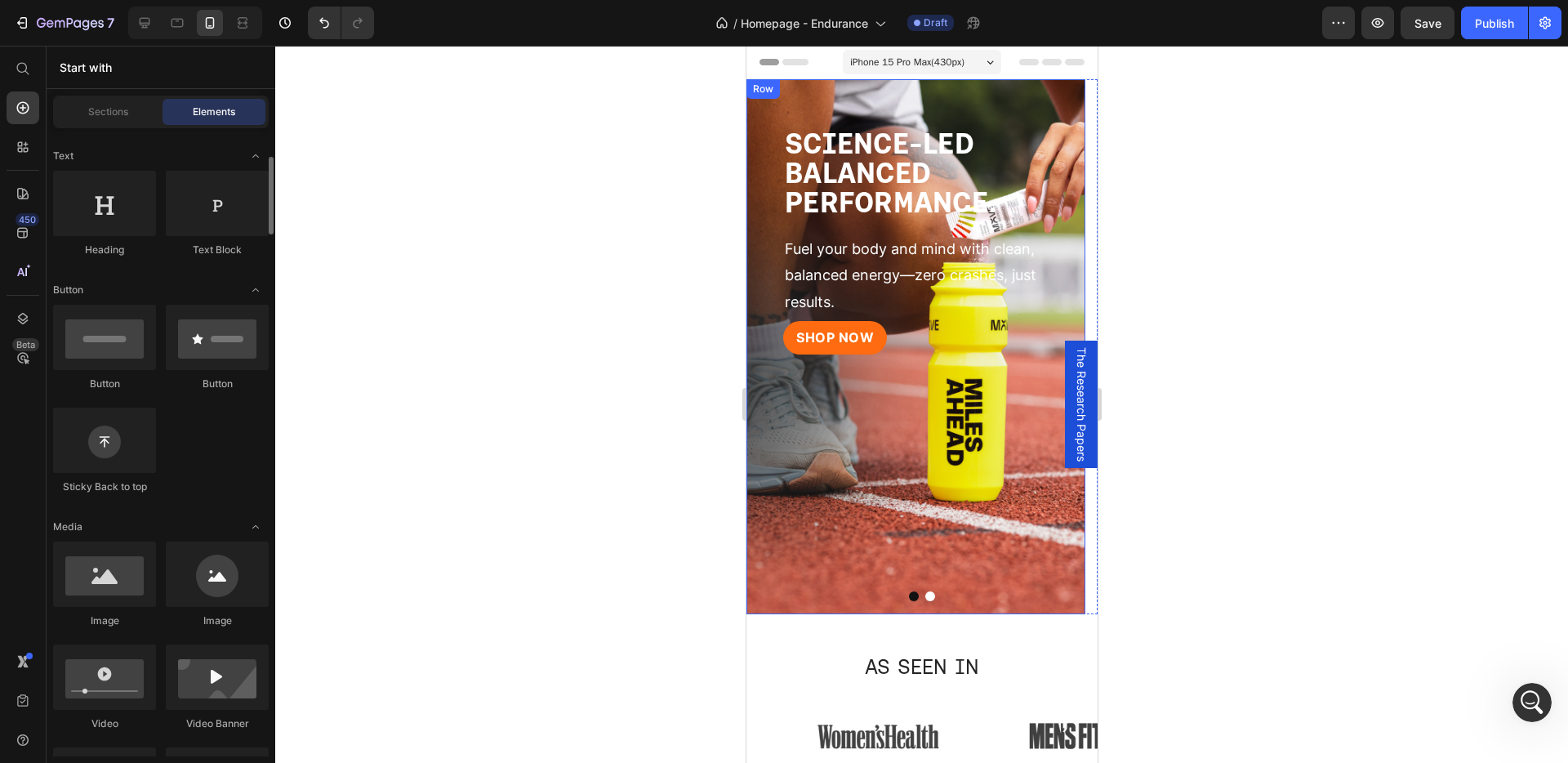 click on "SHOP NOW Button Row" at bounding box center [915, 439] 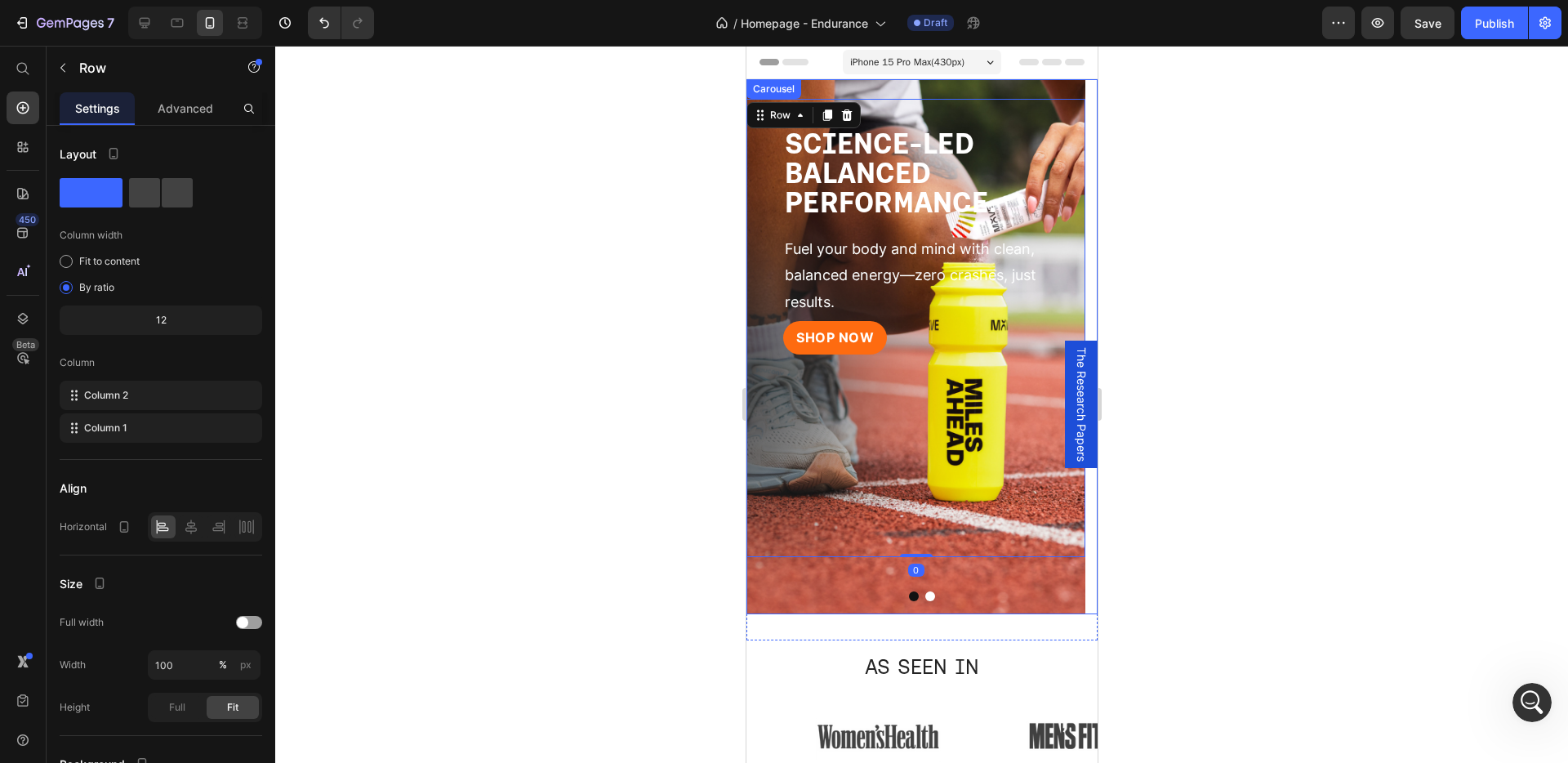 click at bounding box center [921, 596] 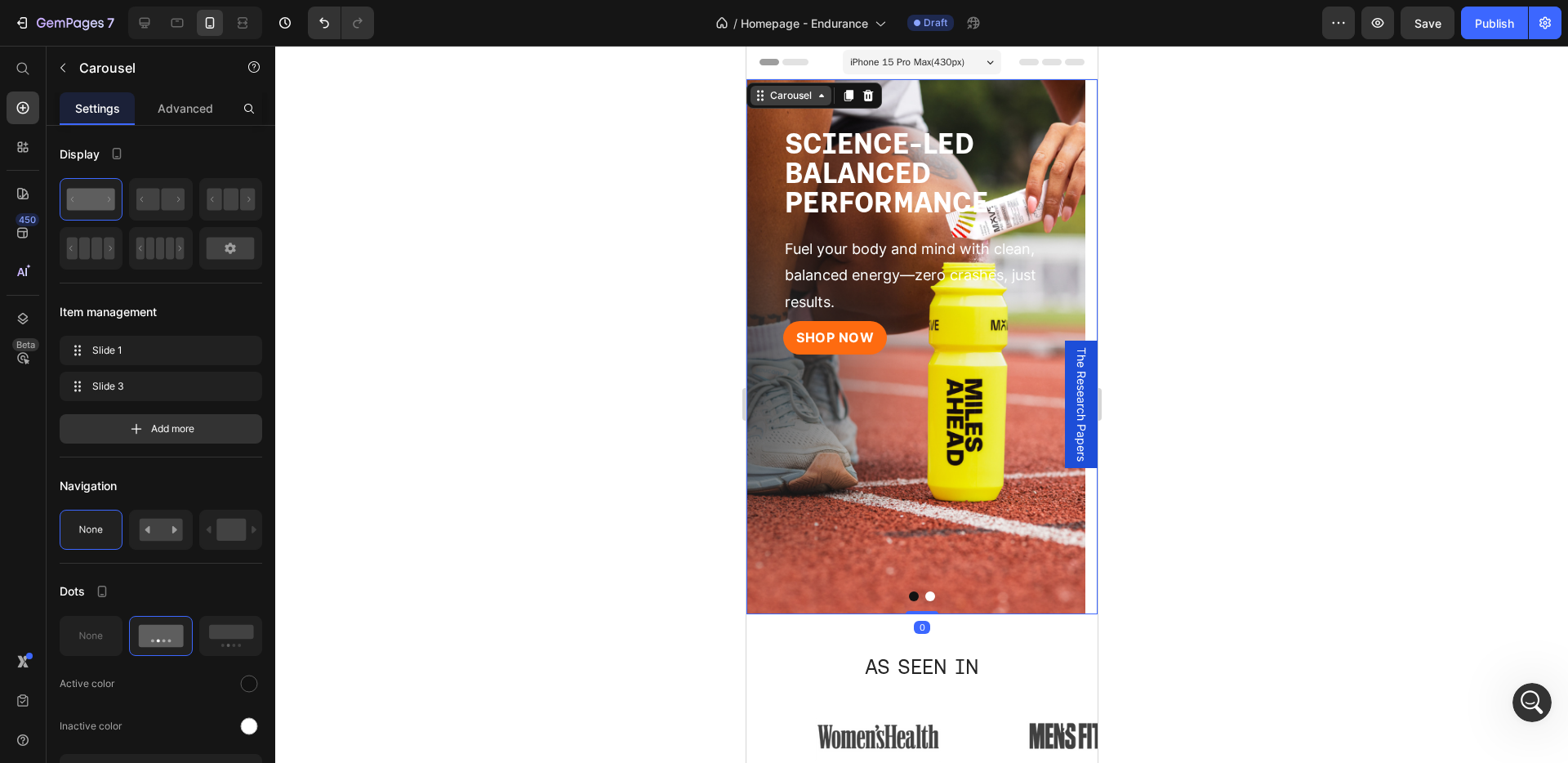 click on "Carousel" at bounding box center [790, 96] 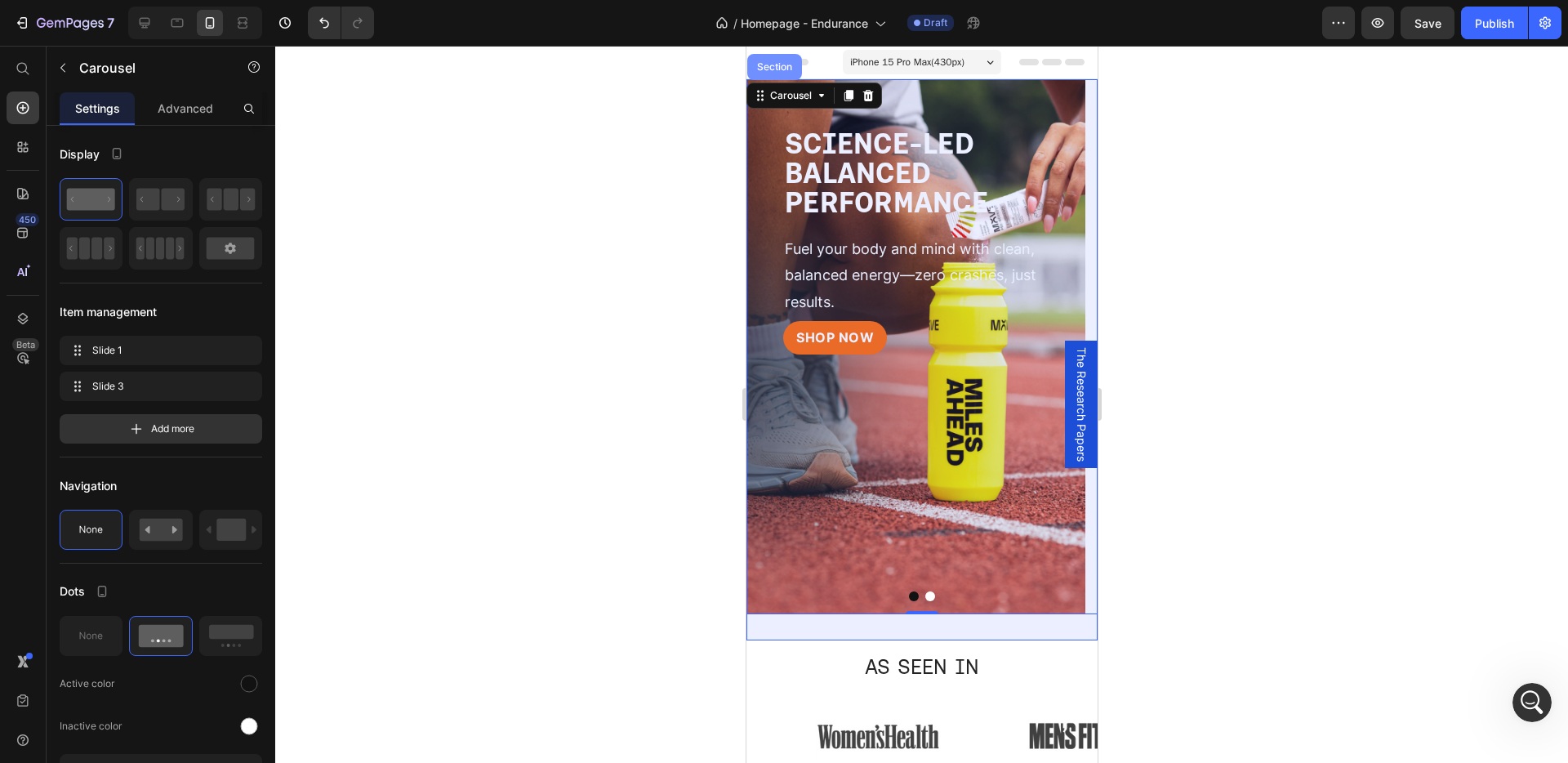 click on "Section" at bounding box center [773, 67] 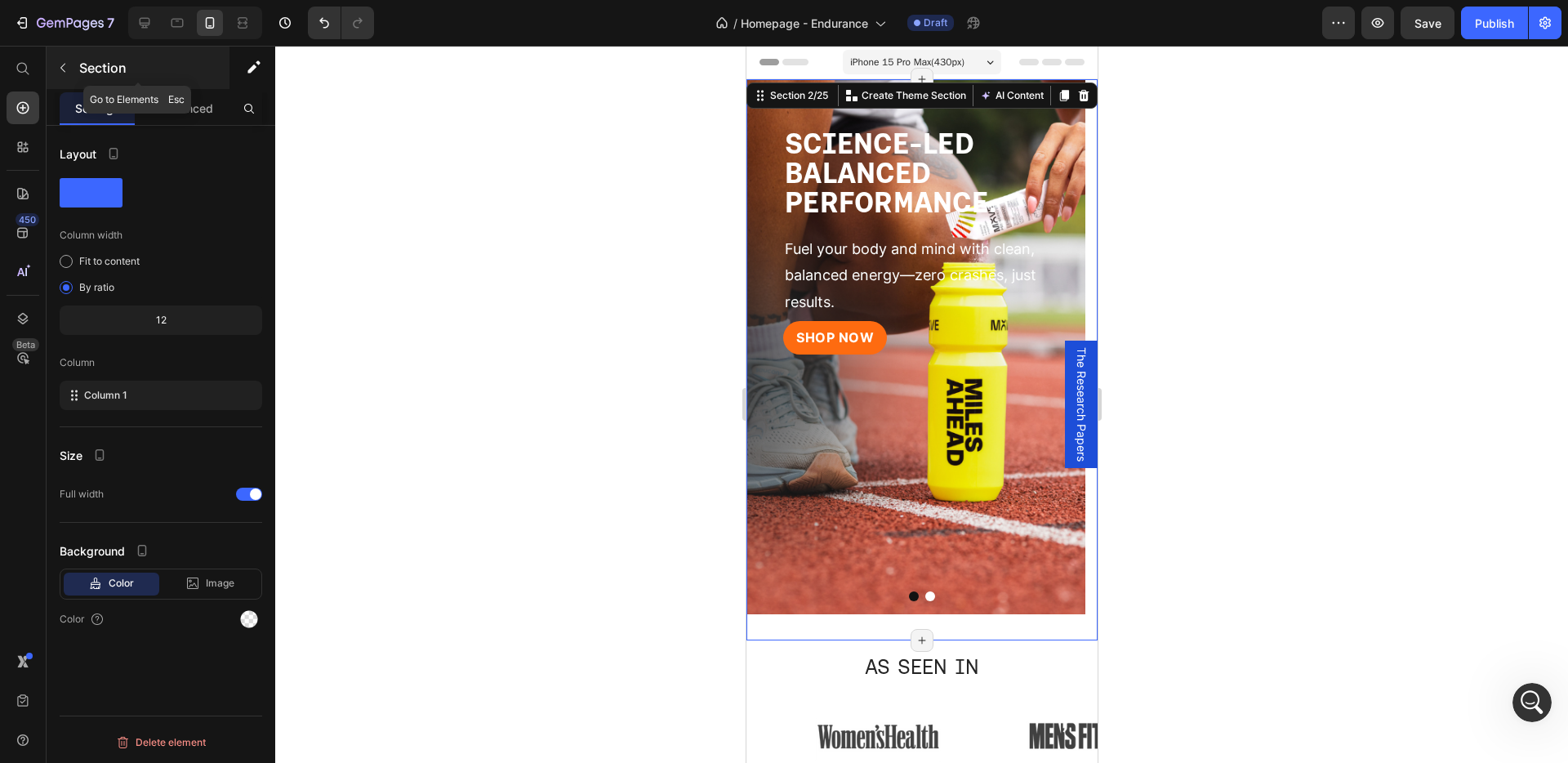 click at bounding box center (63, 68) 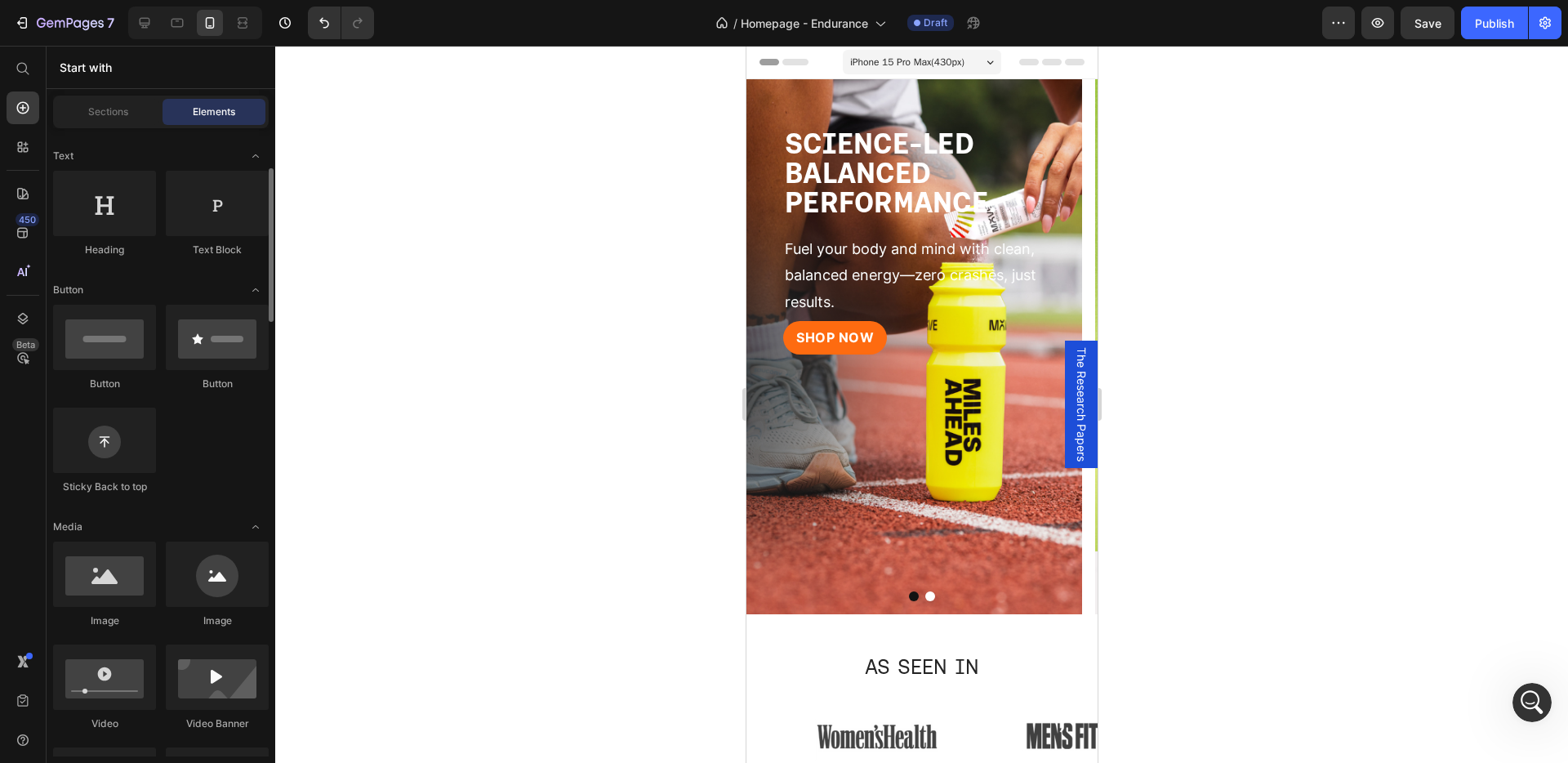 scroll, scrollTop: 230, scrollLeft: 0, axis: vertical 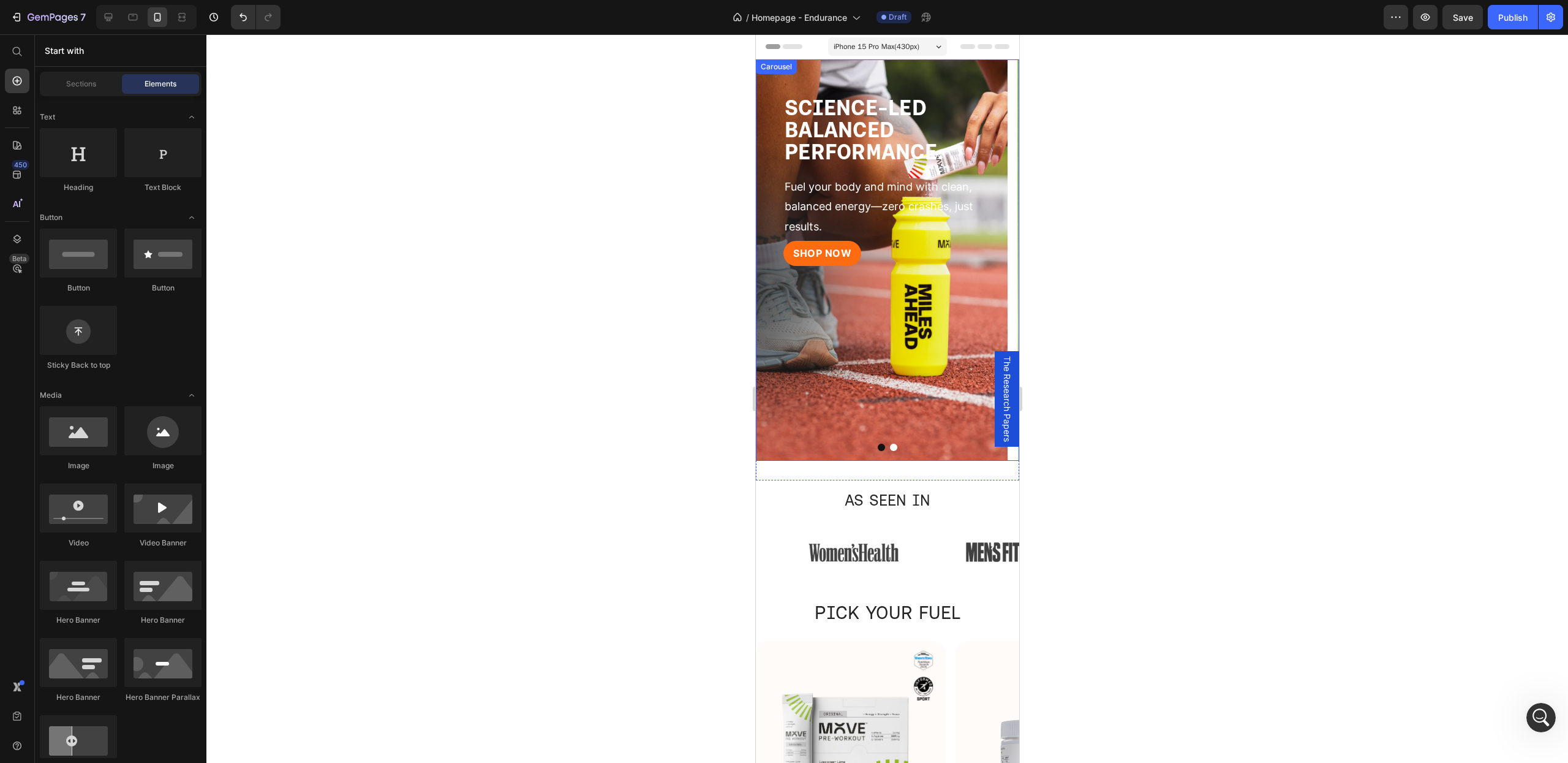 click at bounding box center [887, 447] 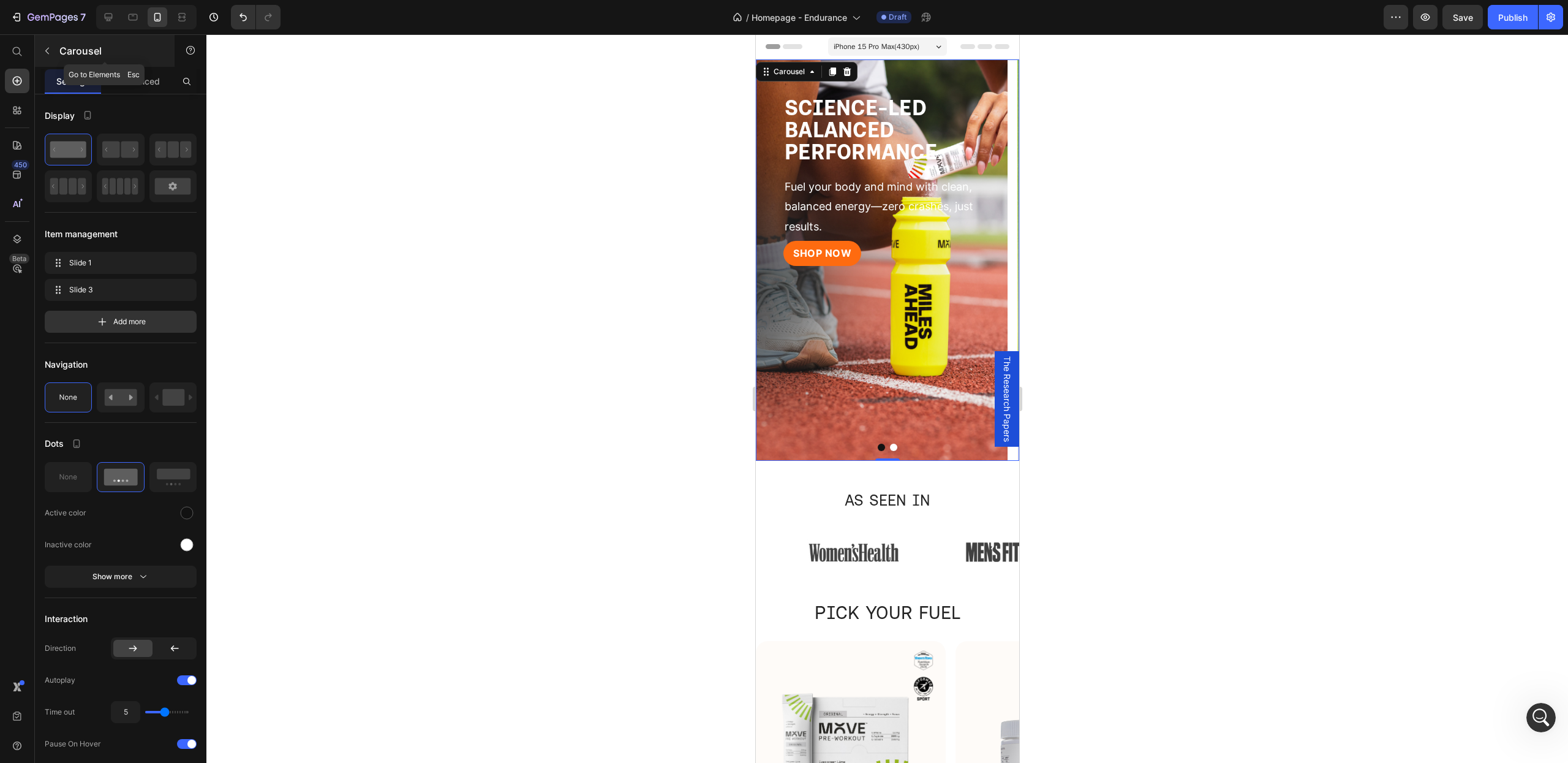 click 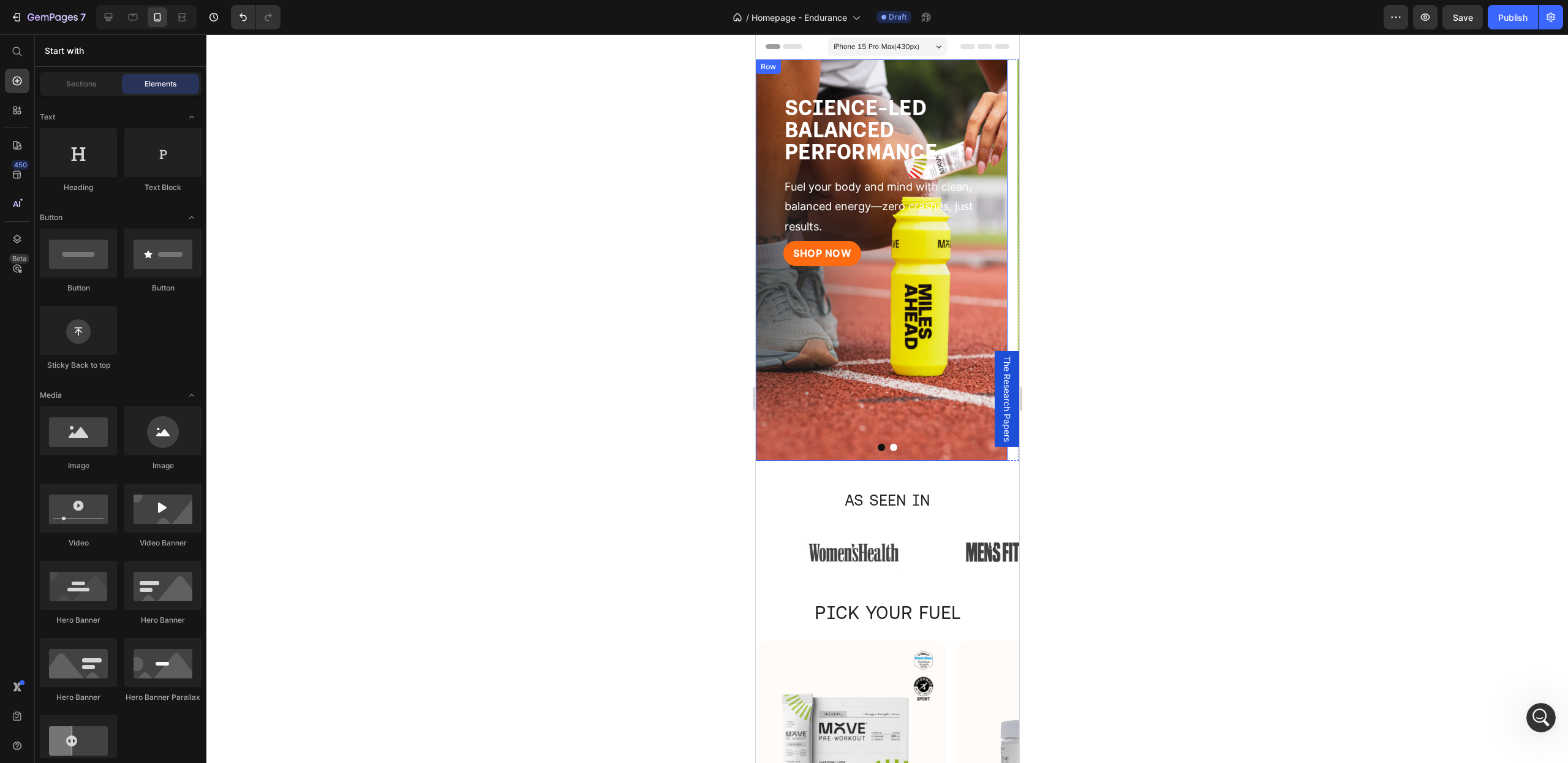 click on "SHOP NOW Button Row ⁠⁠⁠⁠⁠⁠⁠ SCIENCE-LED BALANCED PERFORMANCE. Heading Fuel your body and mind with clean, balanced energy—zero crashes, just results. Text Block Row Row" at bounding box center [881, 260] 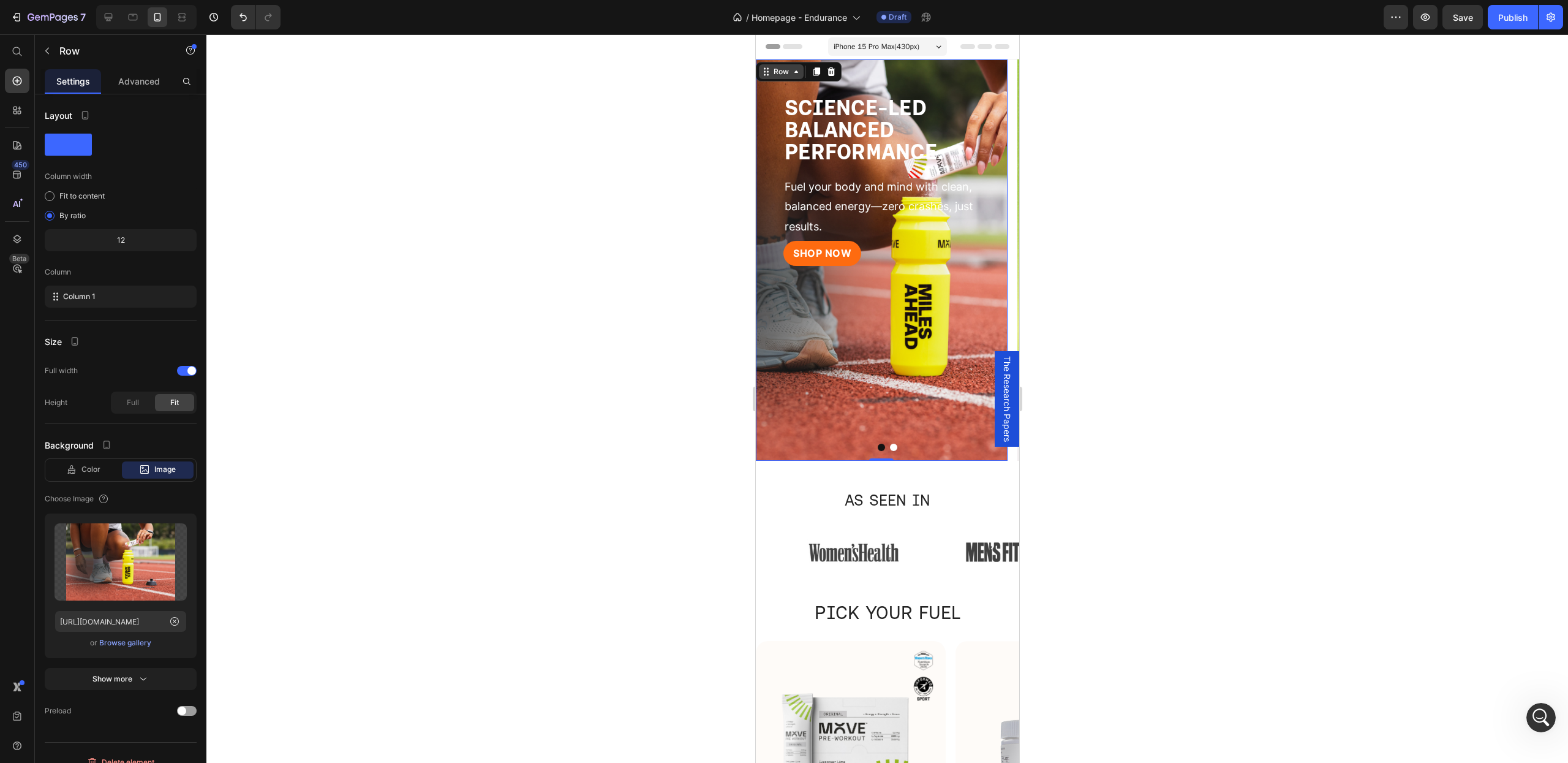 click on "Row" at bounding box center (780, 72) 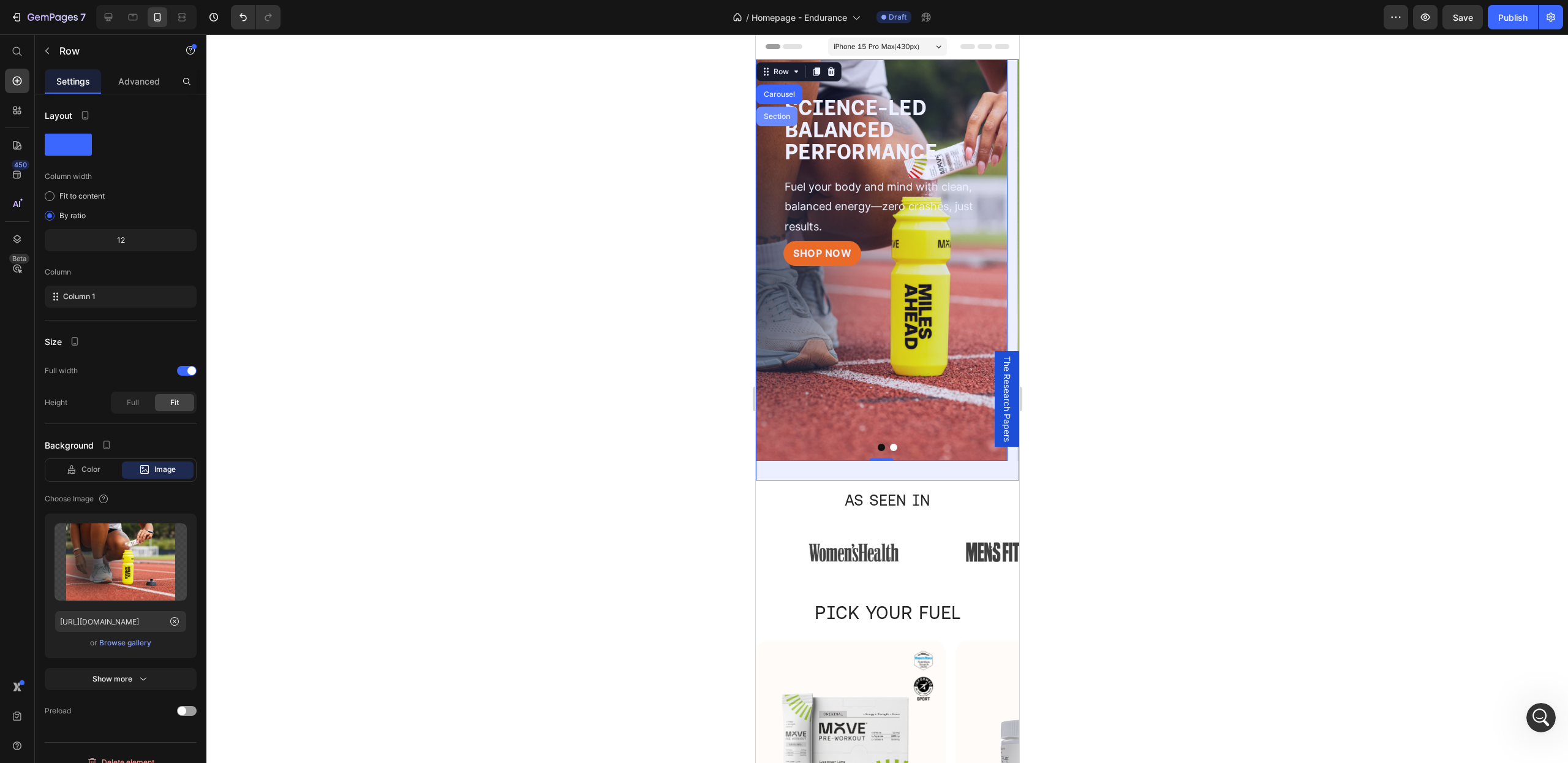 click on "Section" at bounding box center (776, 116) 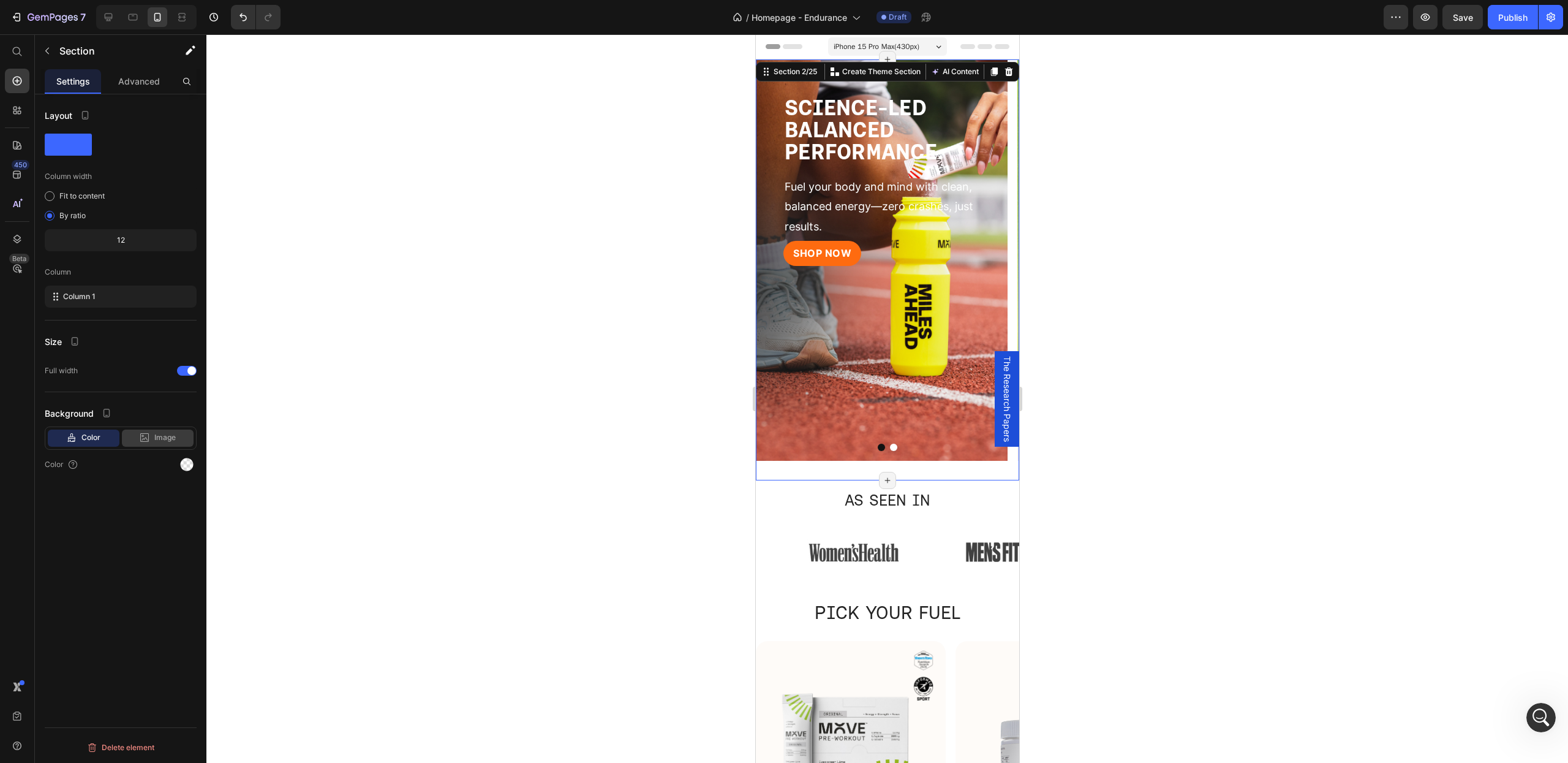 click 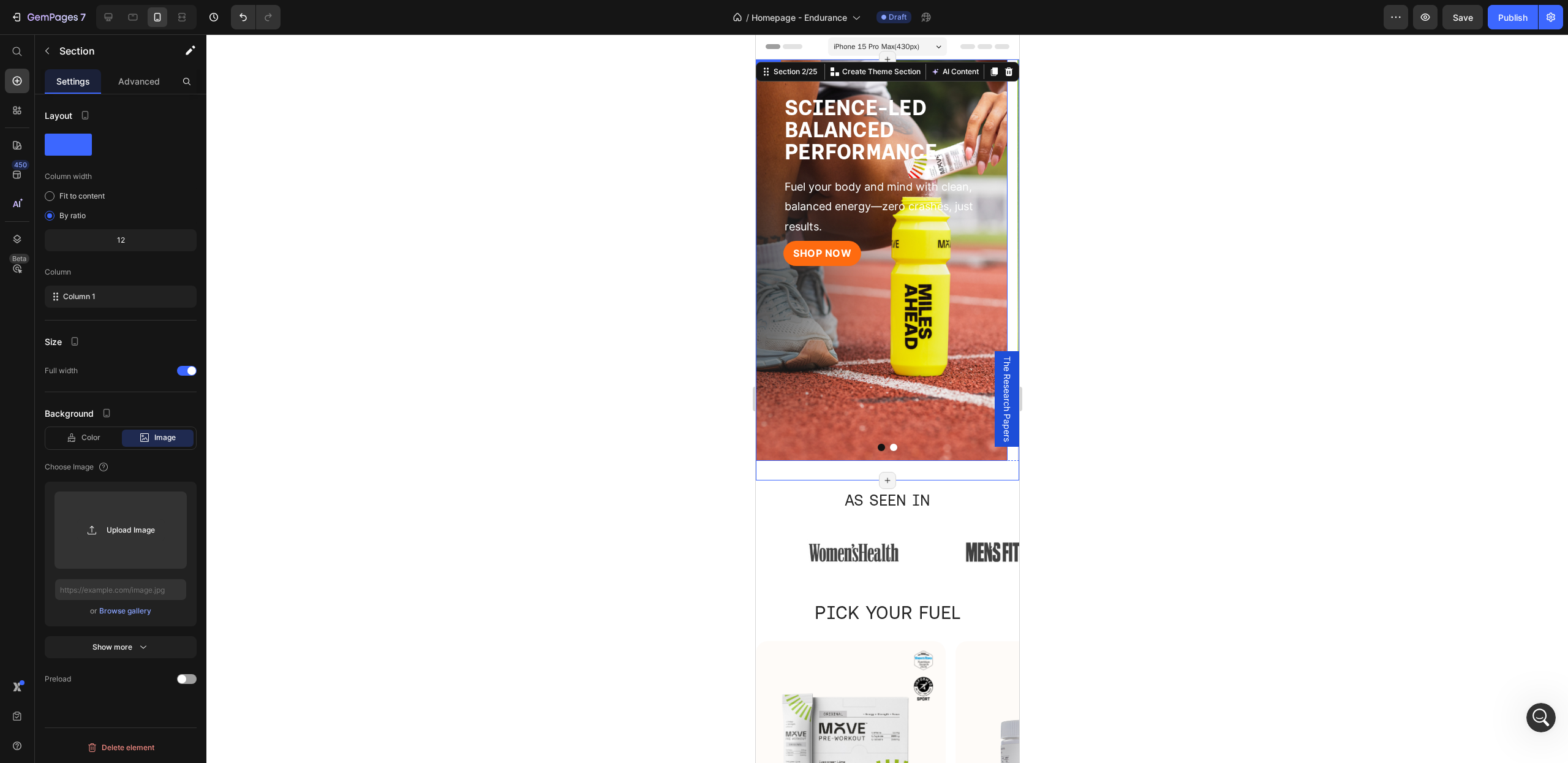 click on "SHOP NOW Button Row ⁠⁠⁠⁠⁠⁠⁠ SCIENCE-LED BALANCED PERFORMANCE. Heading Fuel your body and mind with clean, balanced energy—zero crashes, just results. Text Block Row Row" at bounding box center [881, 260] 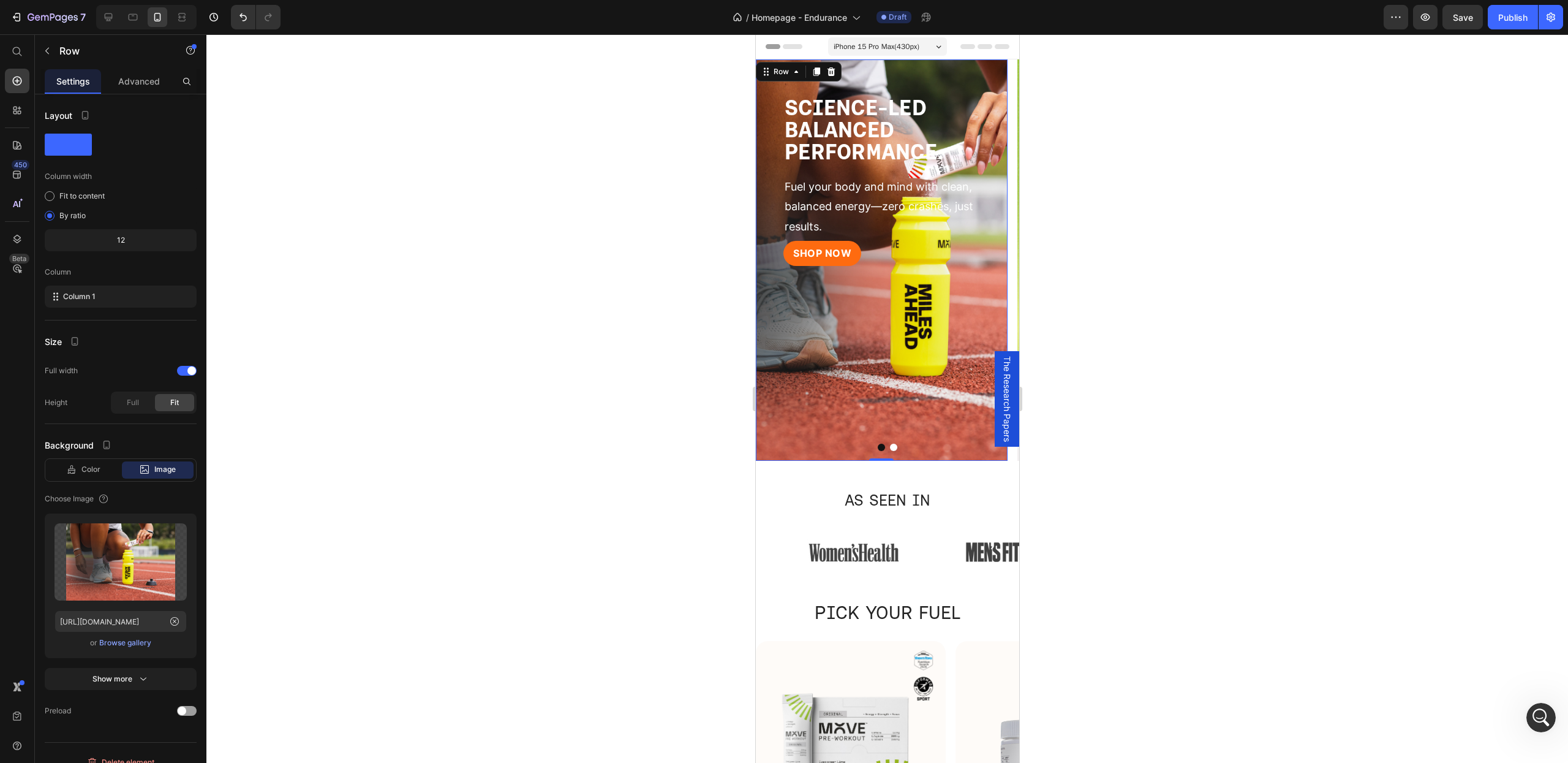 click on "Browse gallery" at bounding box center [125, 643] 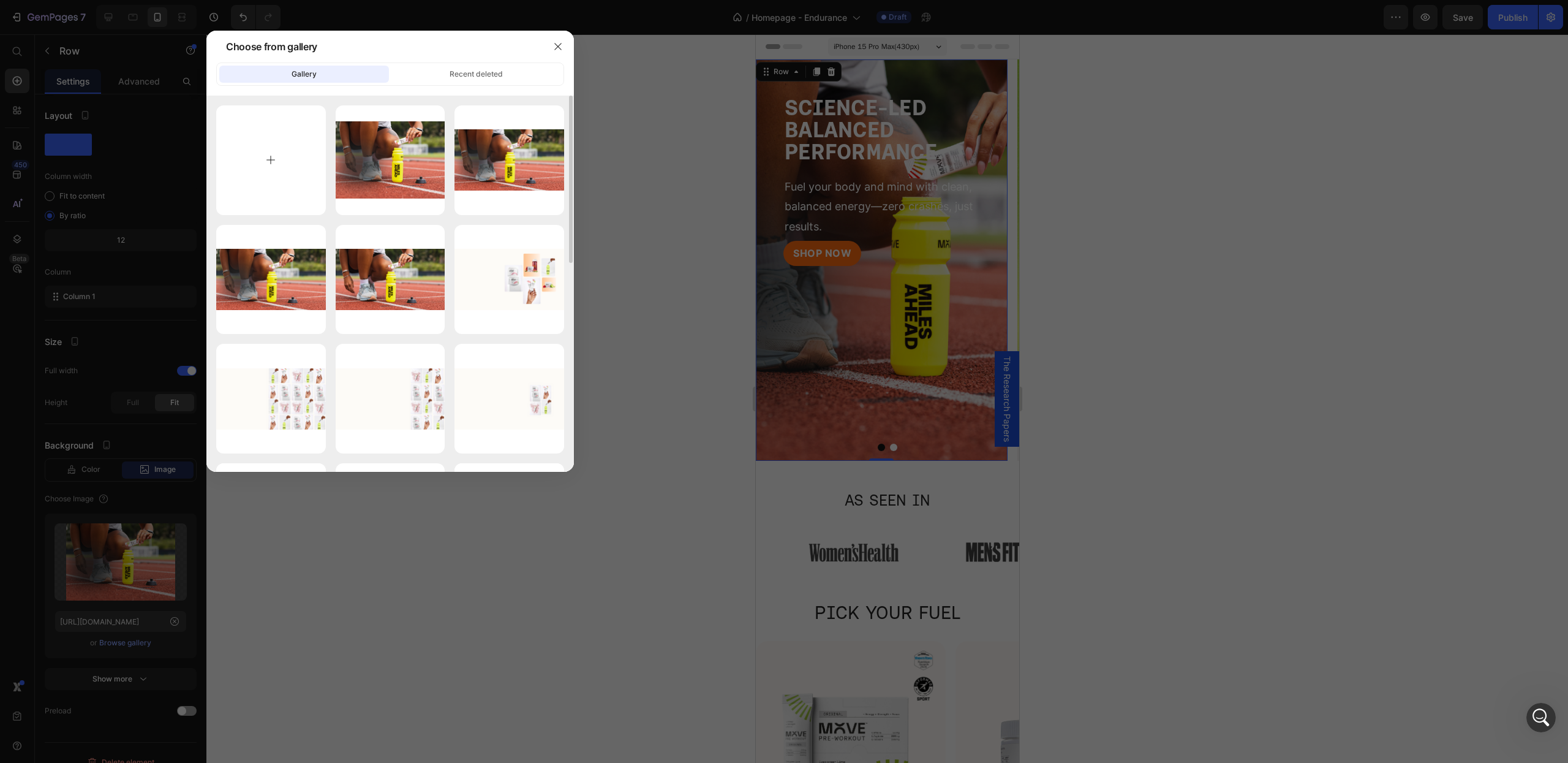 click at bounding box center (271, 160) 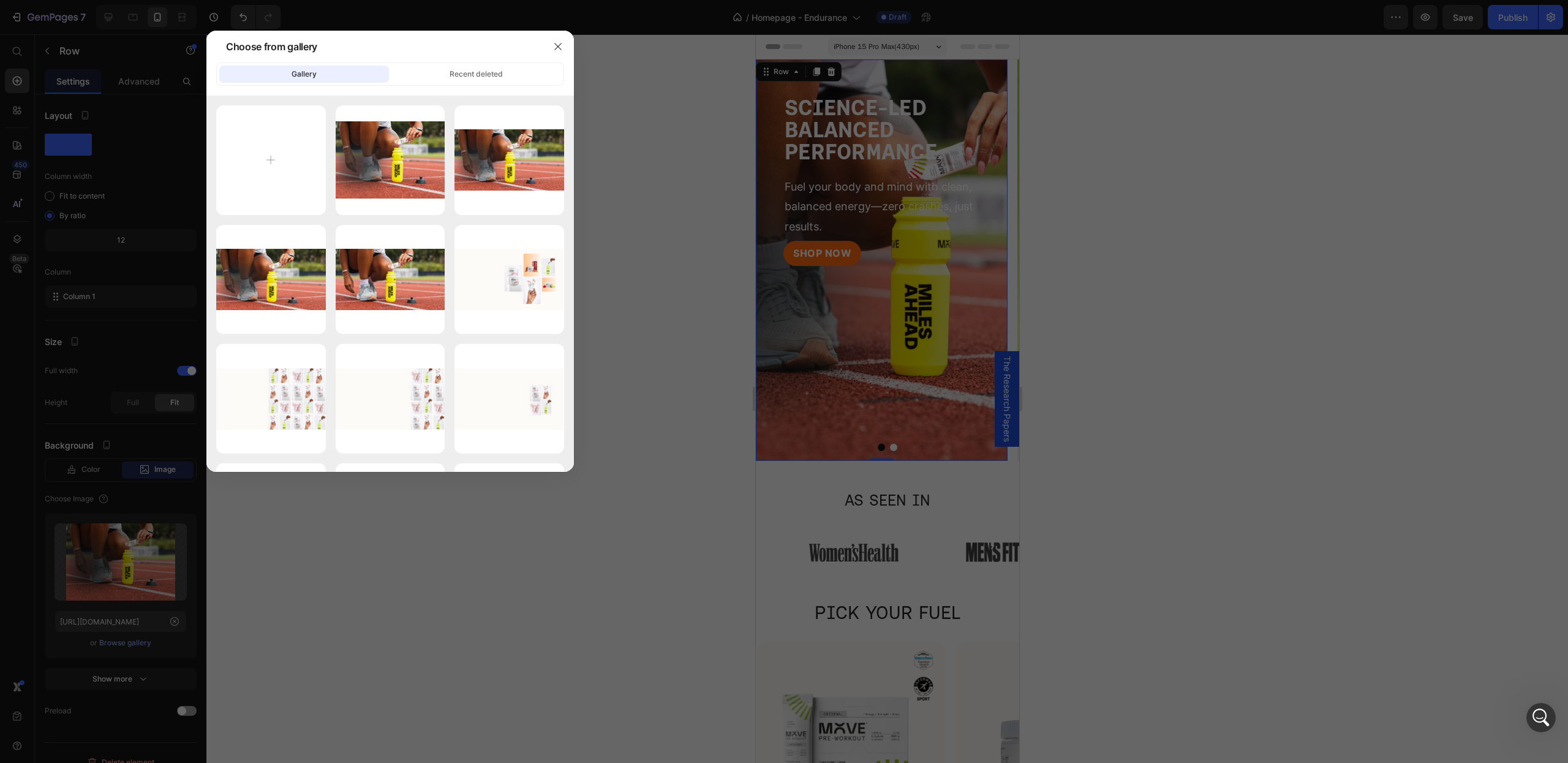 type on "C:\fakepath\move-pre-workout-powder-for-men (2).png" 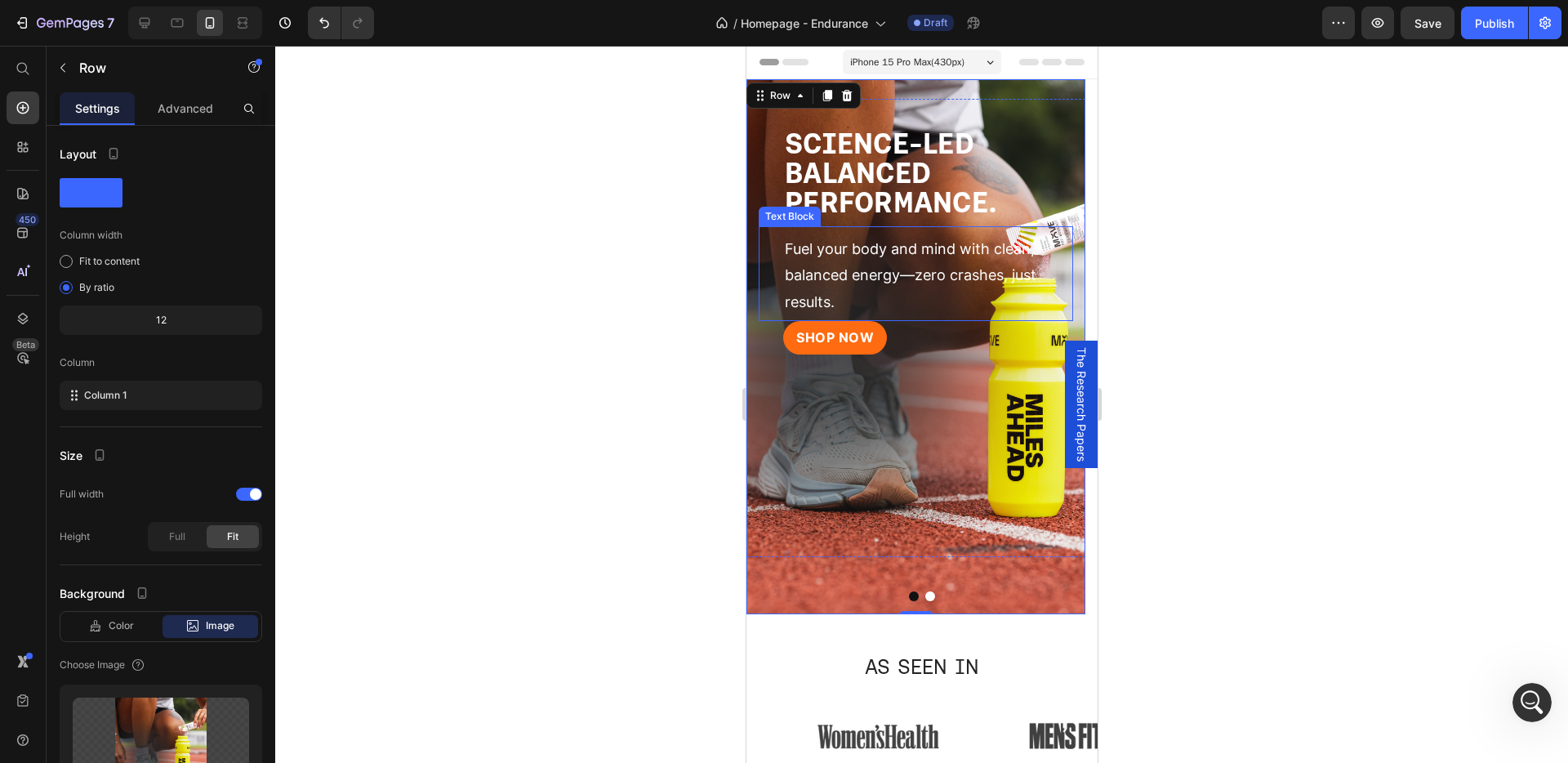 click on "Fuel your body and mind with clean, balanced energy—zero crashes, just results." at bounding box center (927, 275) 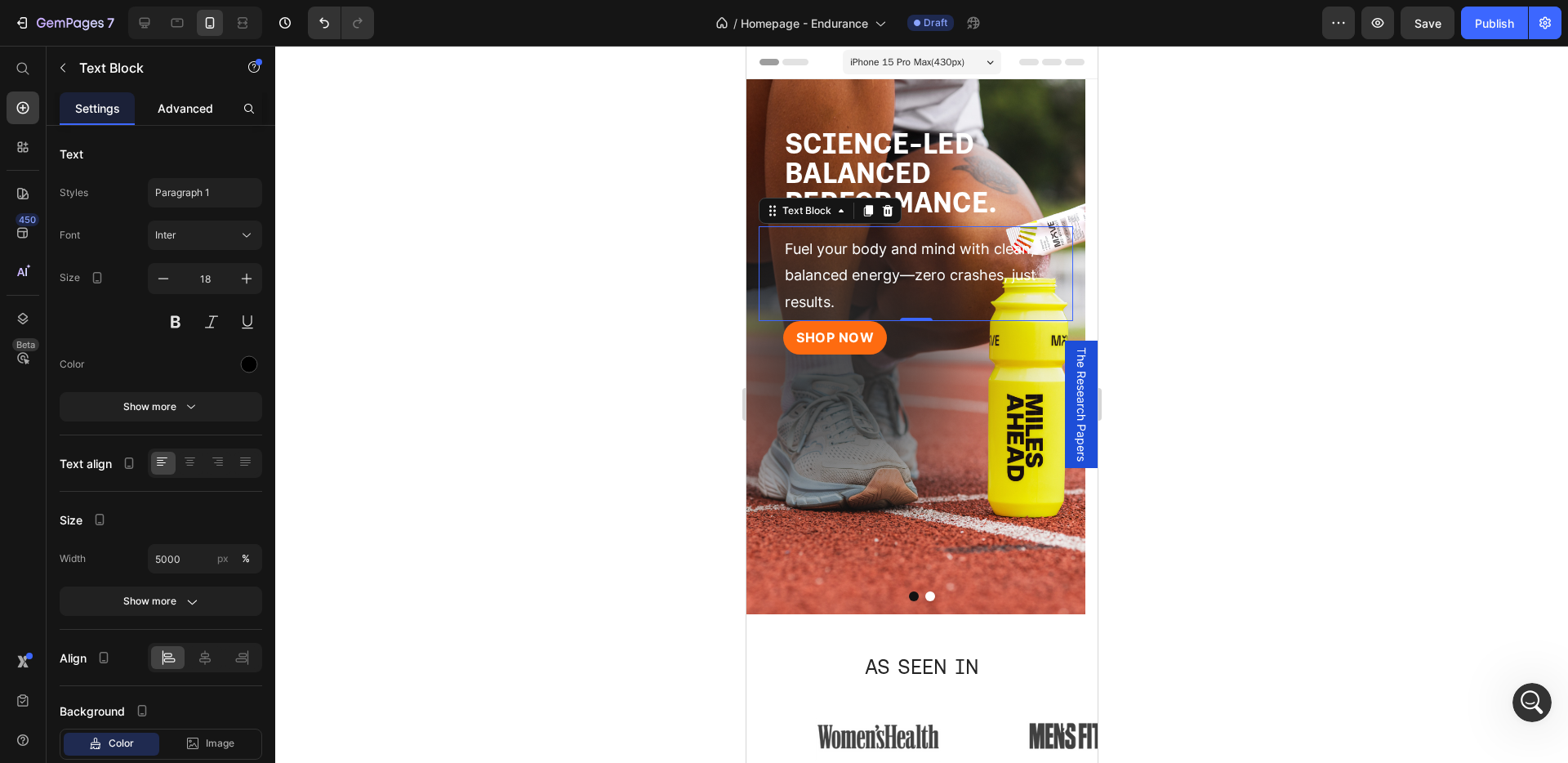 click on "Advanced" 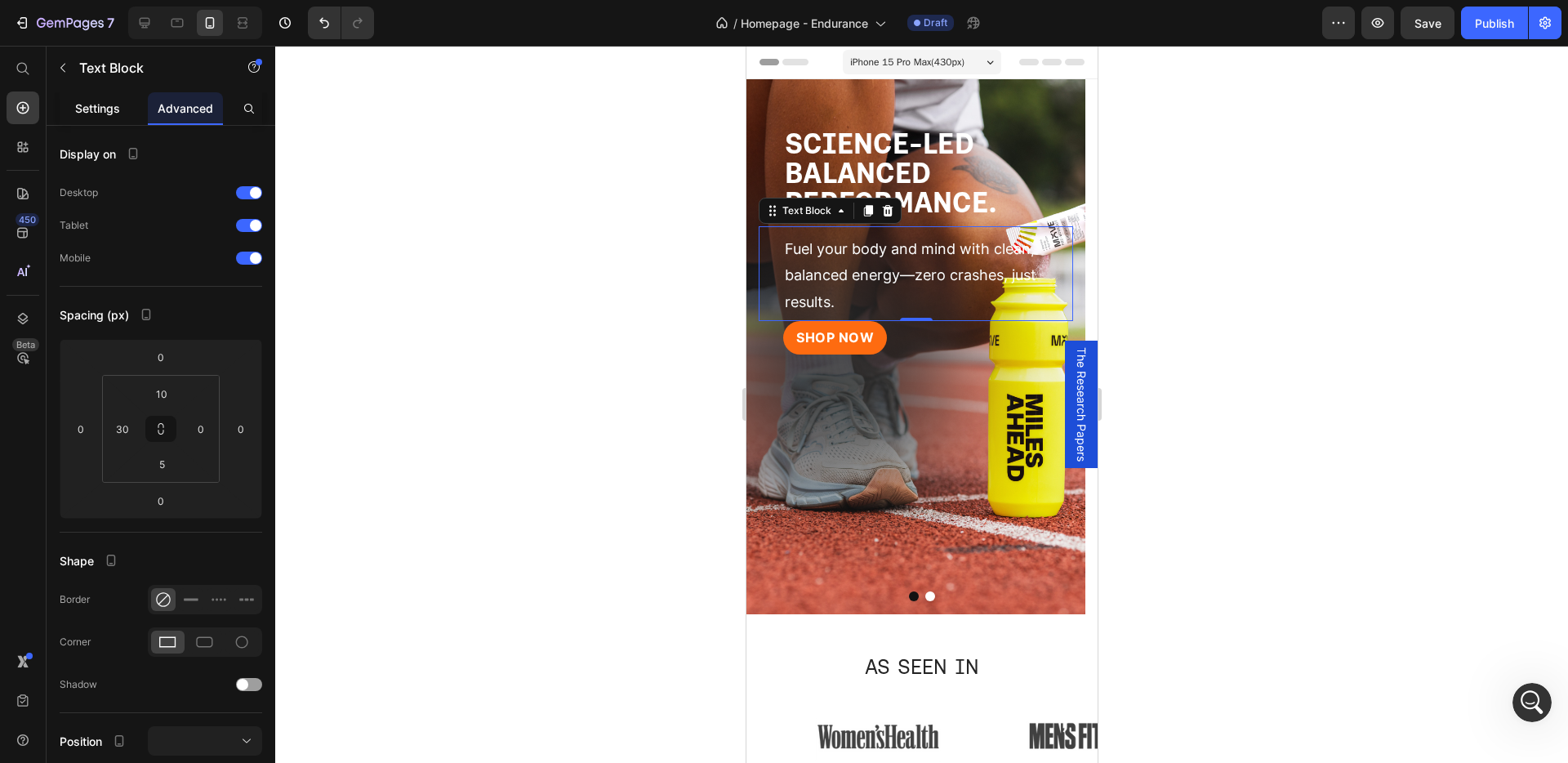 click on "Settings" 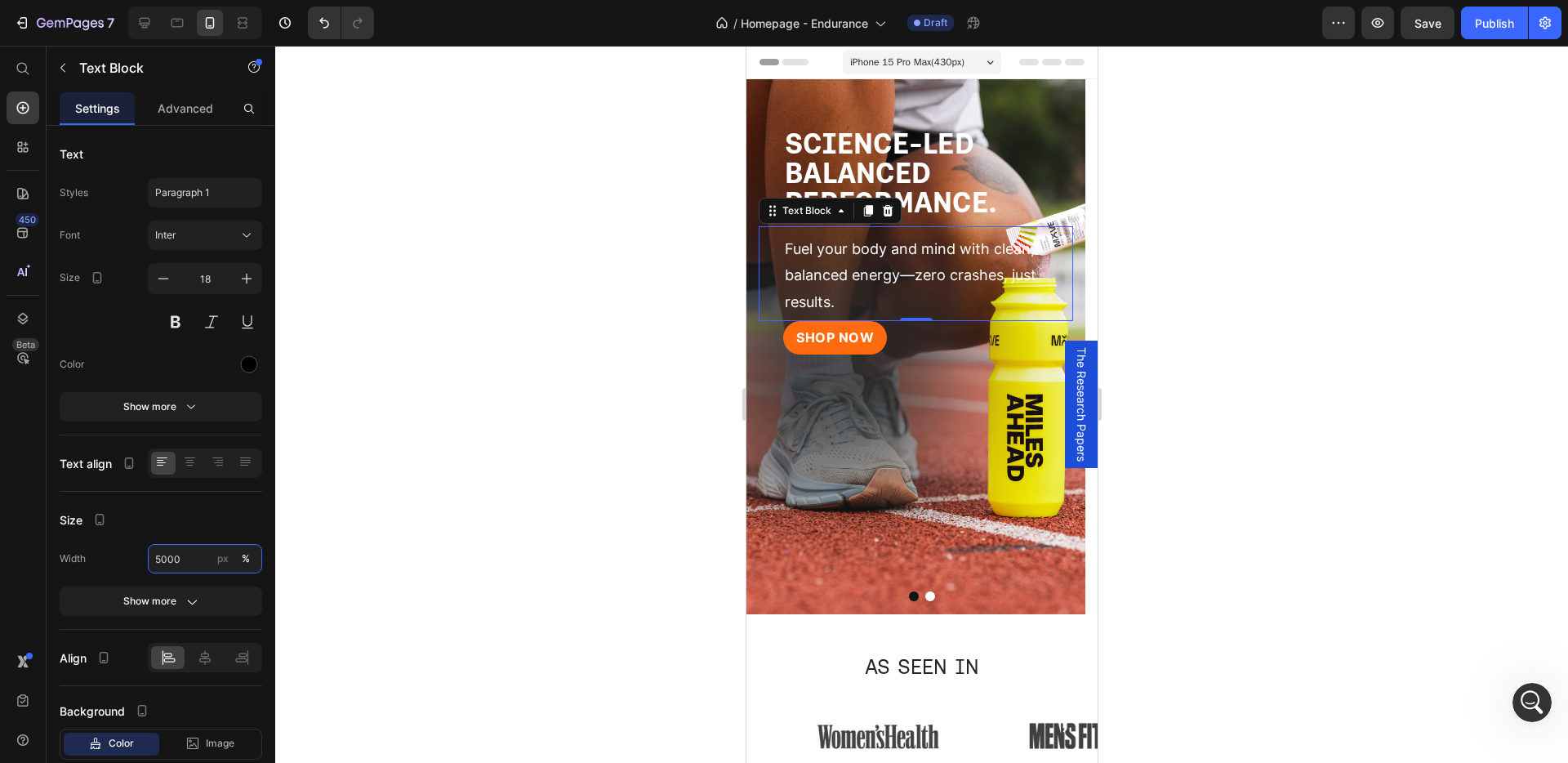 click on "5000" at bounding box center (205, 559) 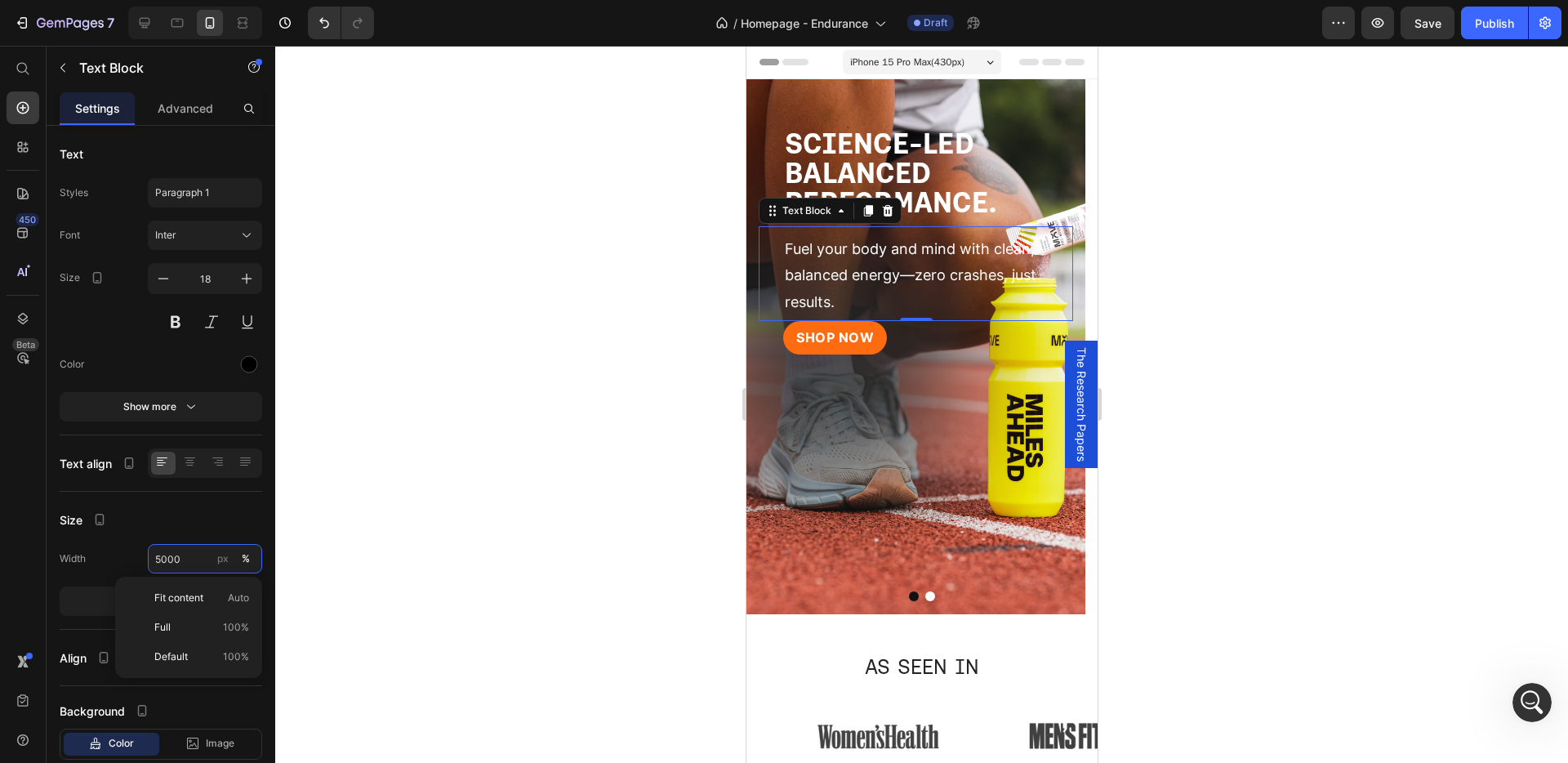 click on "5000" at bounding box center [205, 559] 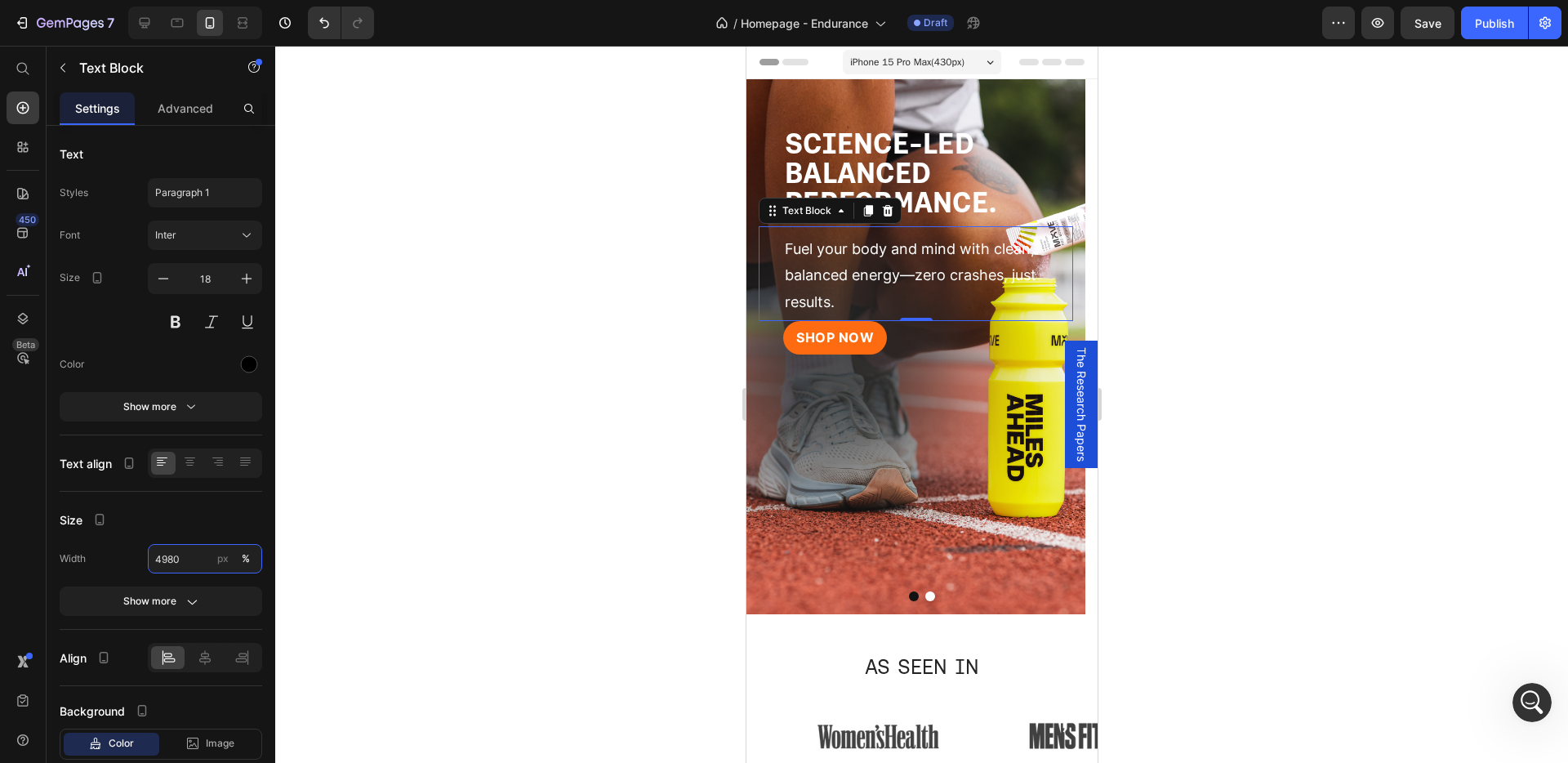 click on "4980" at bounding box center (205, 559) 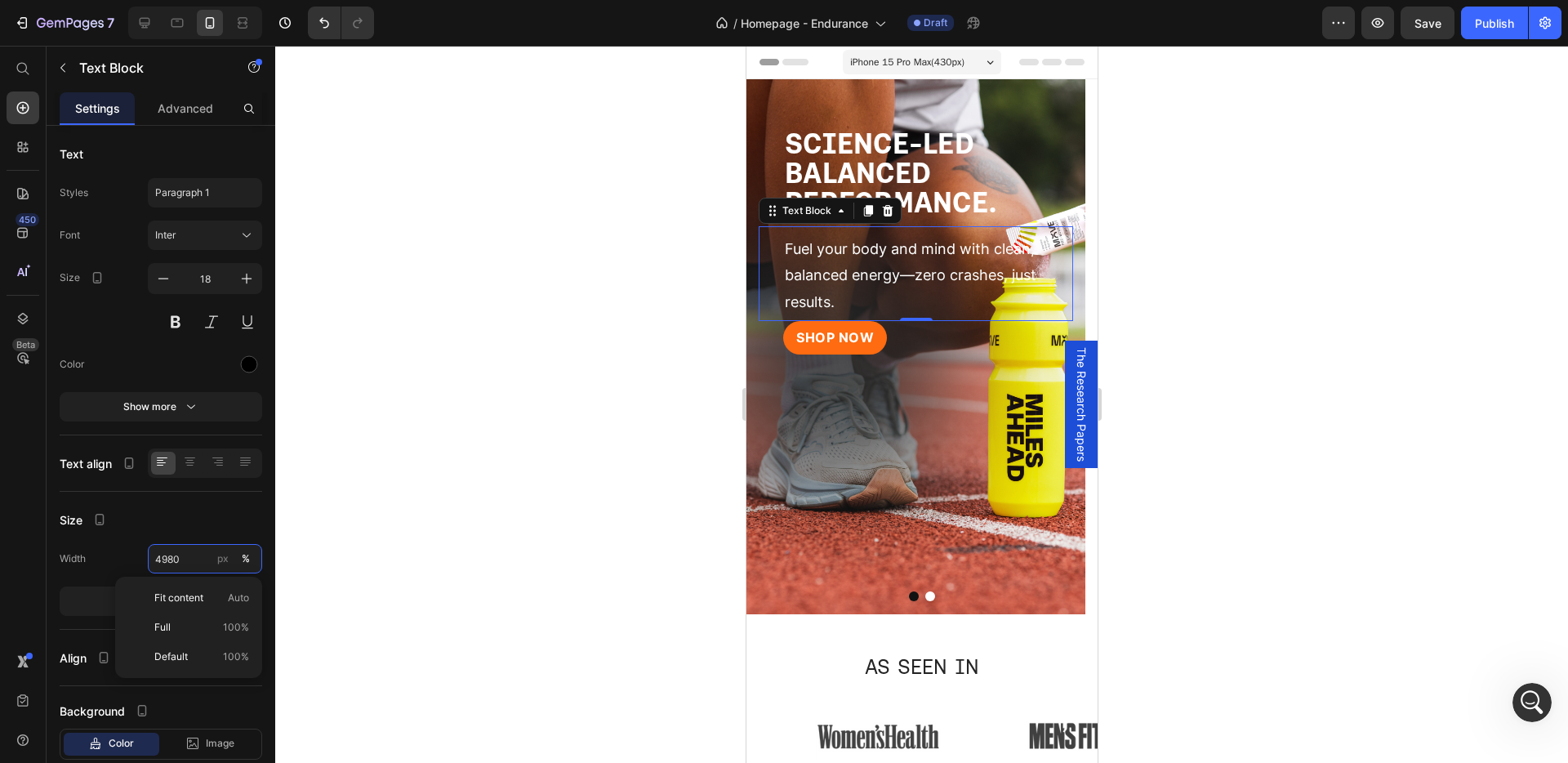 click on "4980" at bounding box center [205, 559] 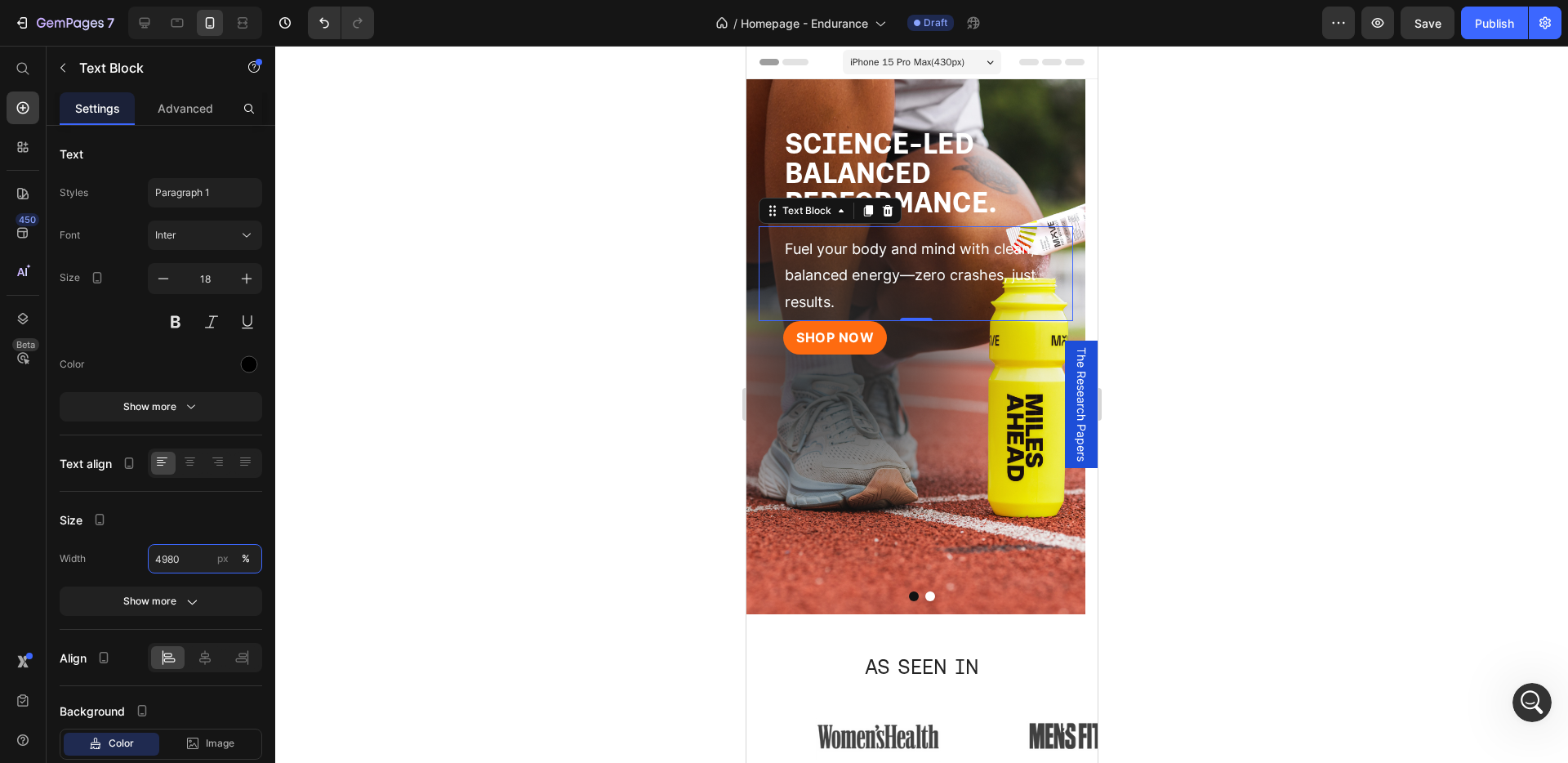 click on "4980" at bounding box center (205, 559) 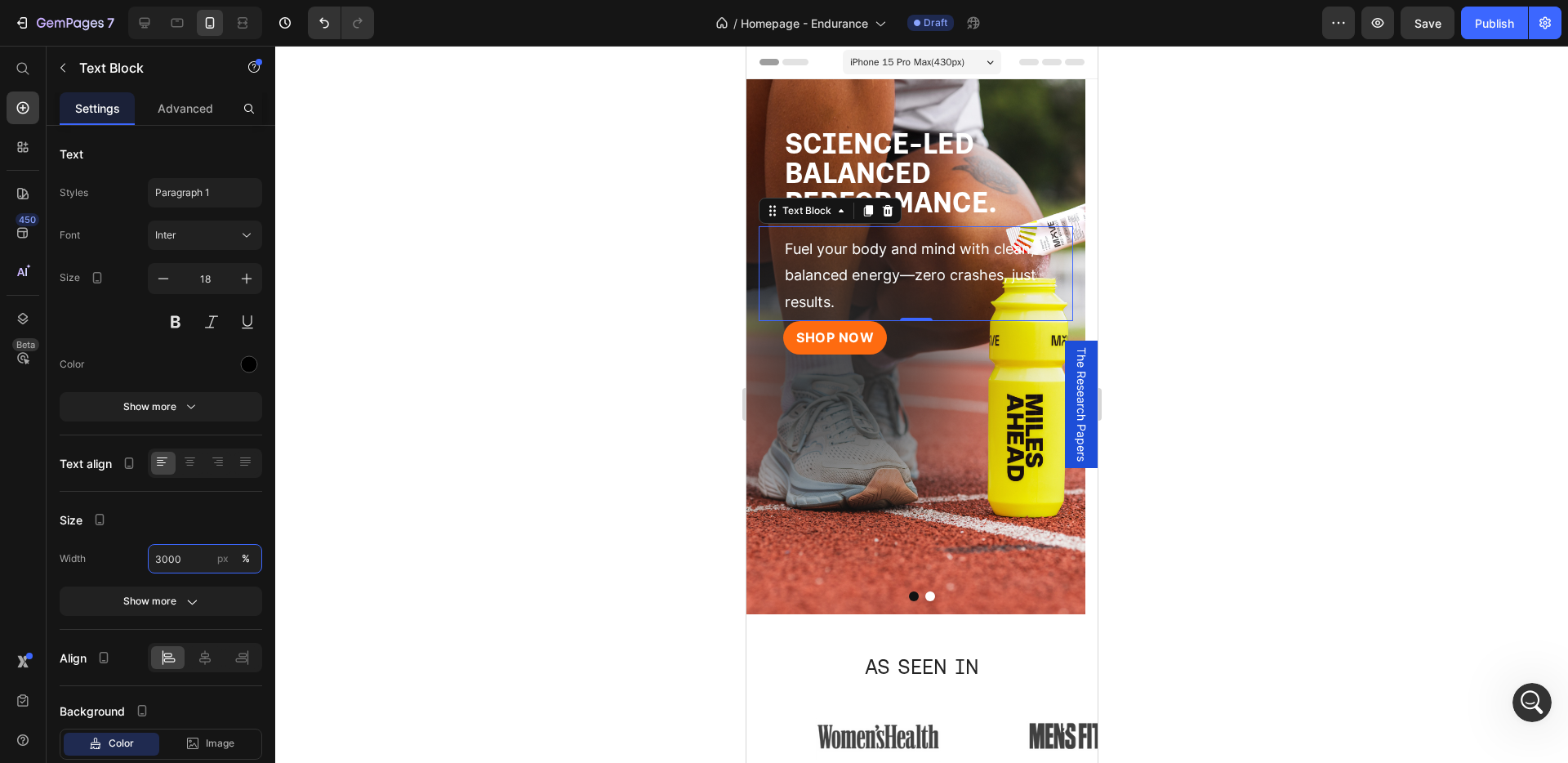 click on "3000" at bounding box center [205, 559] 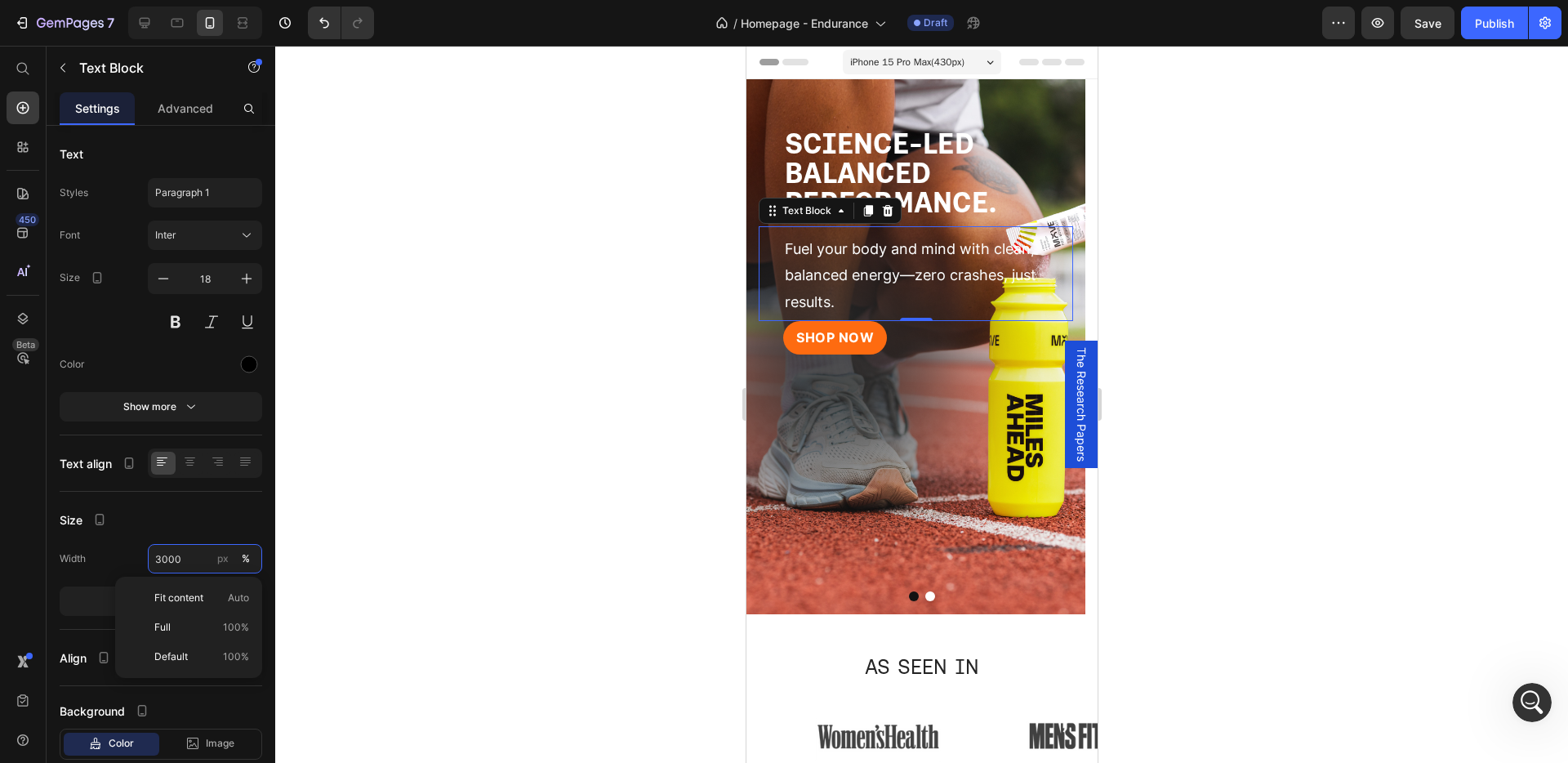 click on "3000" at bounding box center (205, 559) 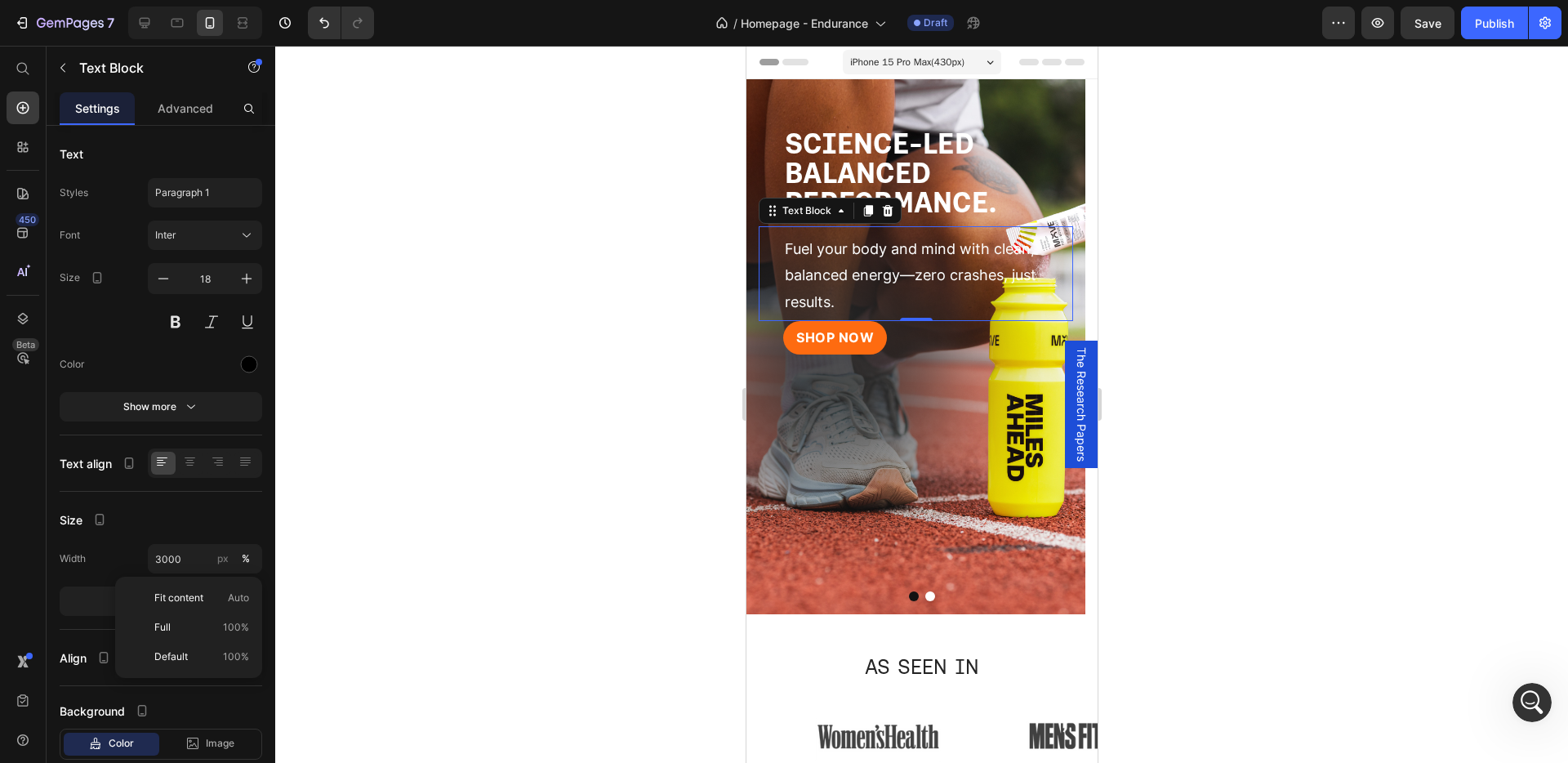 click on "Size" at bounding box center [161, 520] 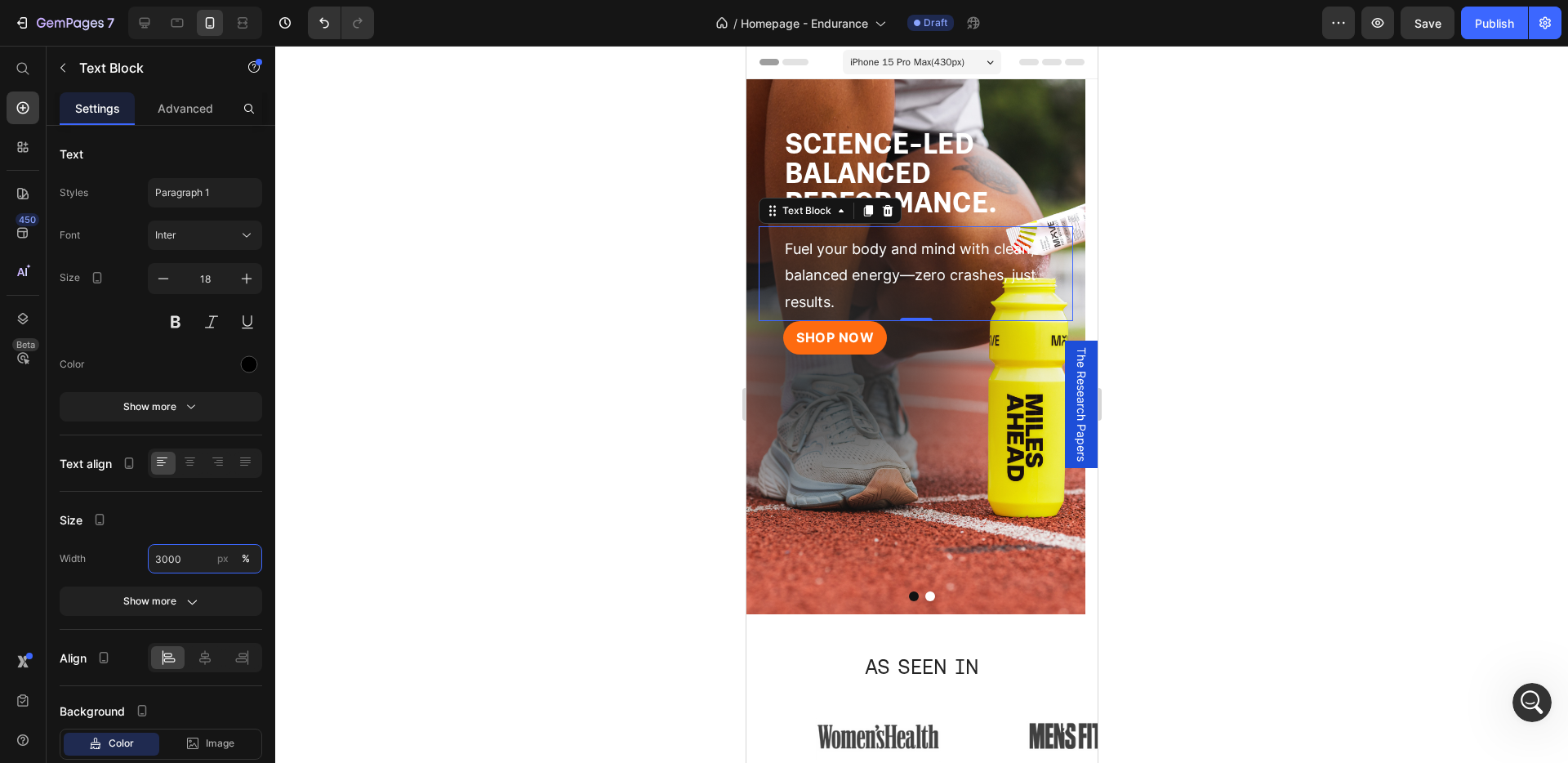 click on "3000" at bounding box center (205, 559) 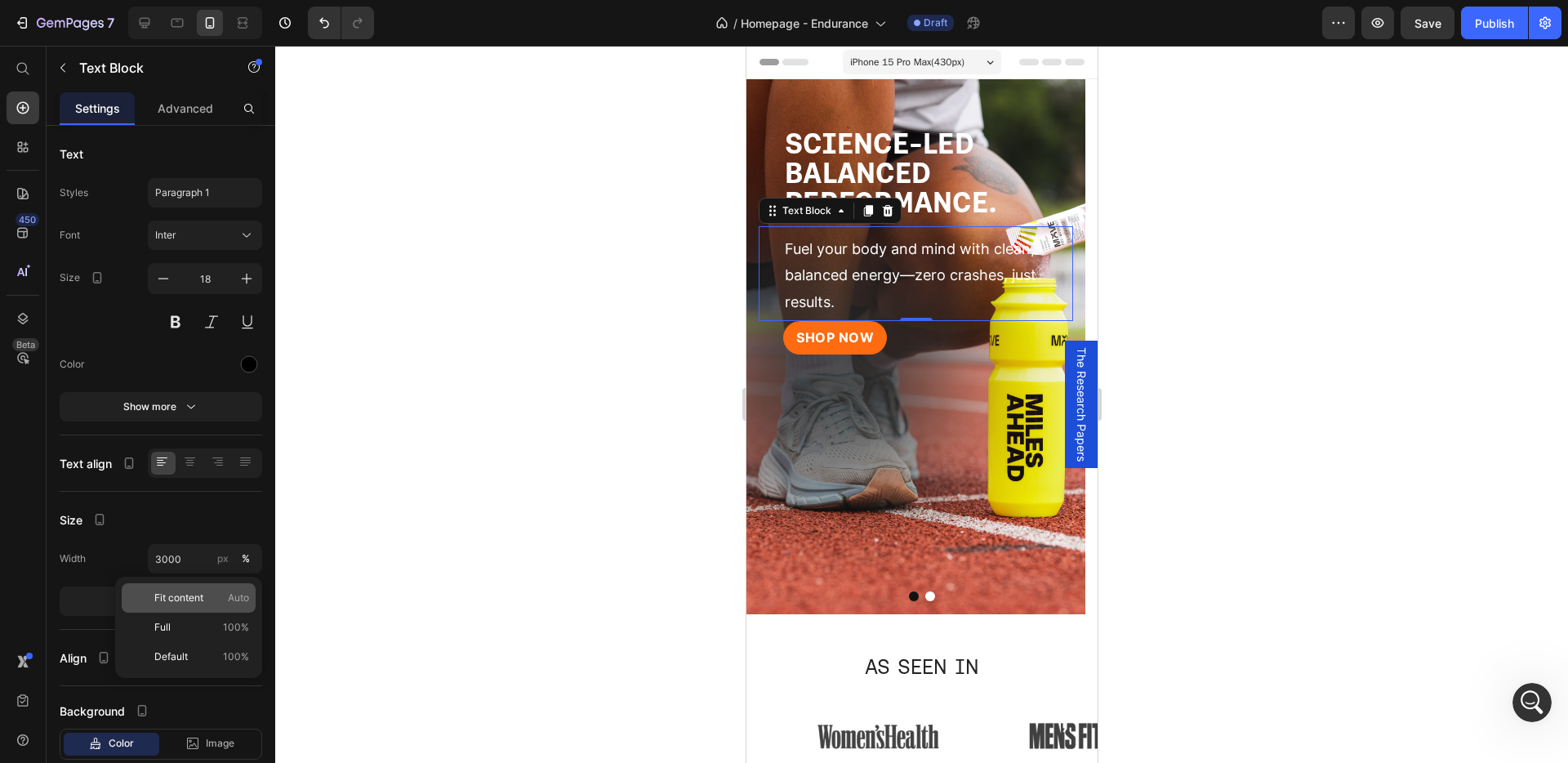 click on "Fit content Auto" 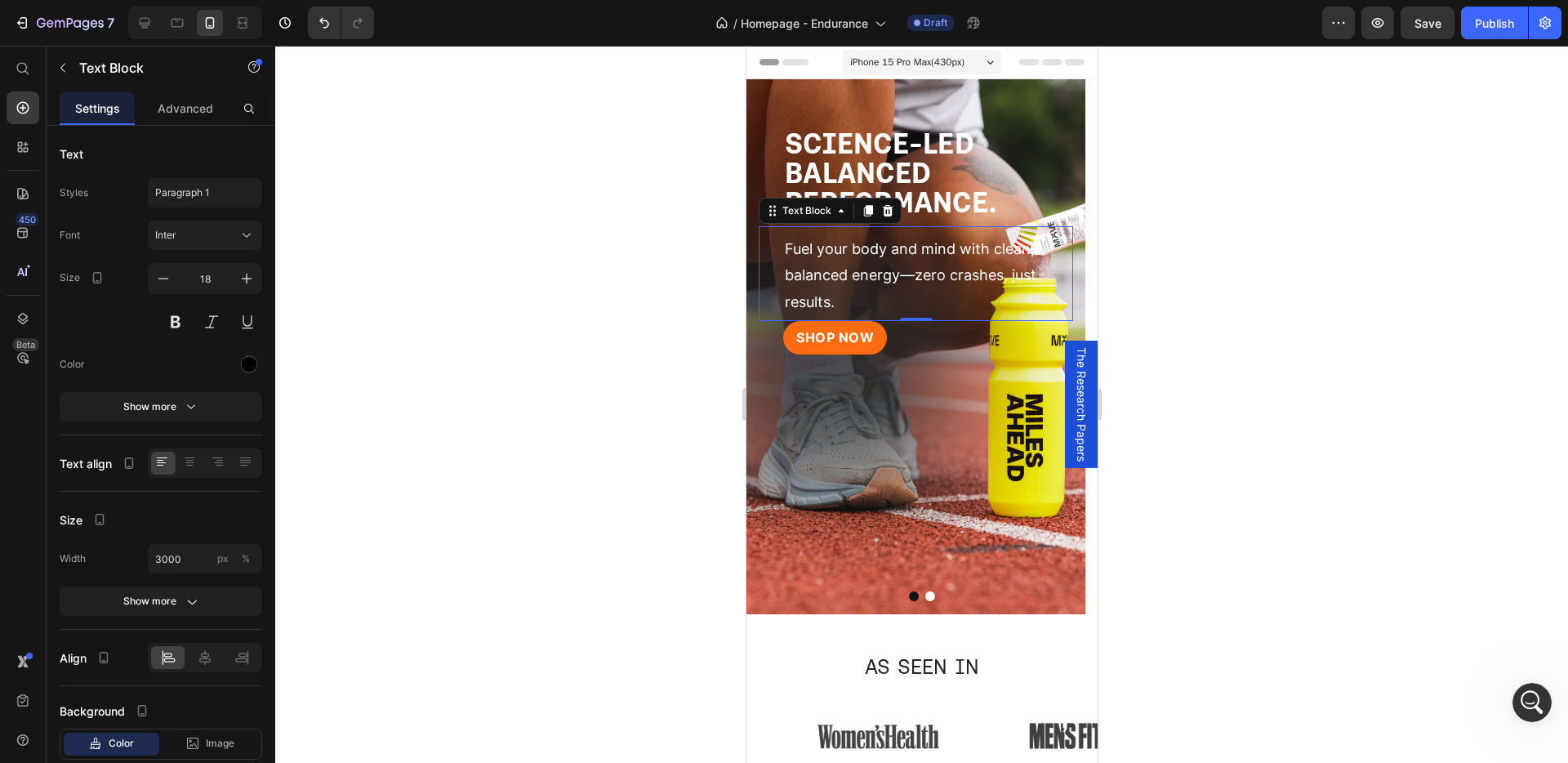 click on "Fuel your body and mind with clean, balanced energy—zero crashes, just results." at bounding box center (910, 275) 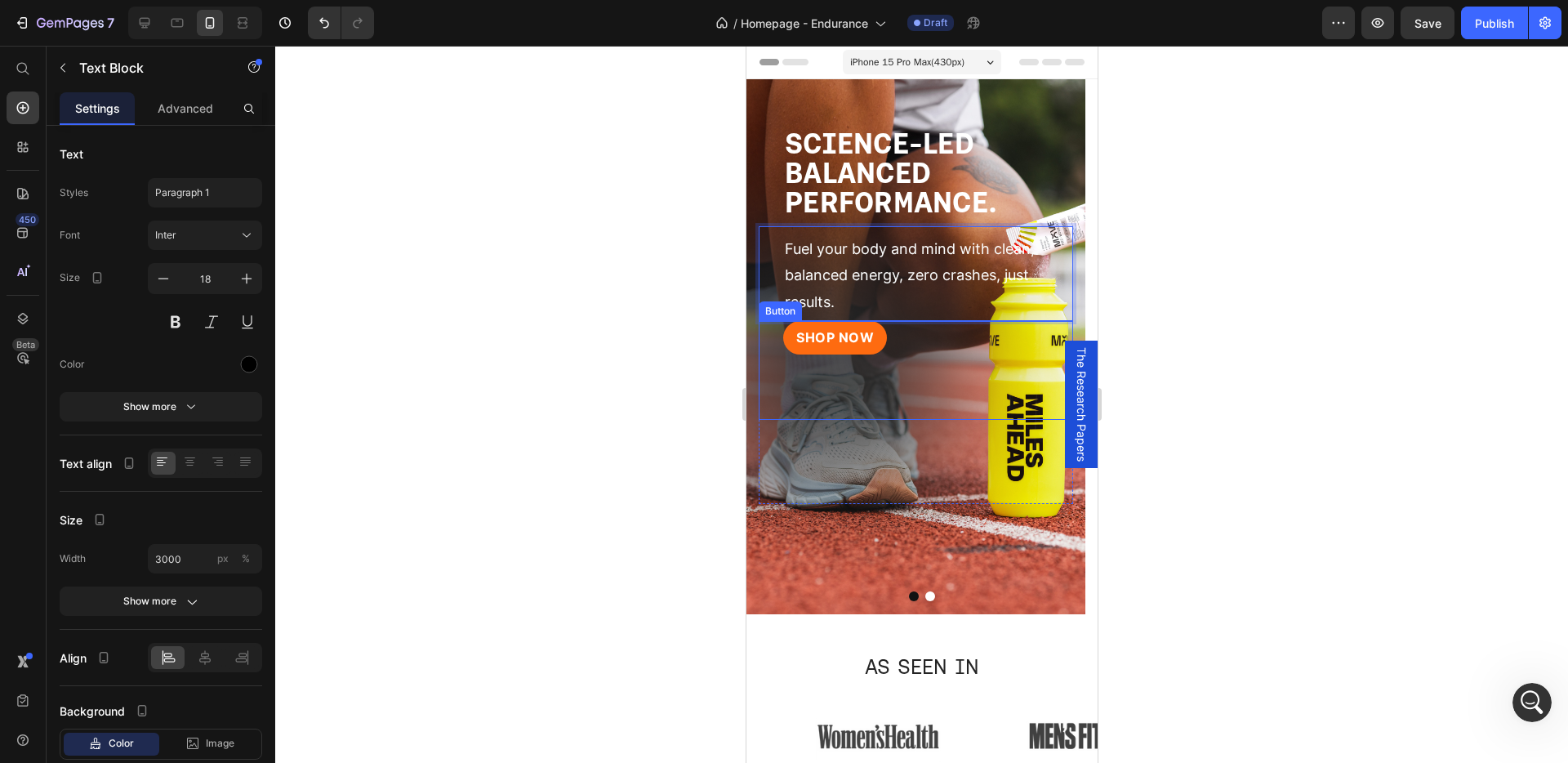 click on "SHOP NOW Button" at bounding box center [915, 370] 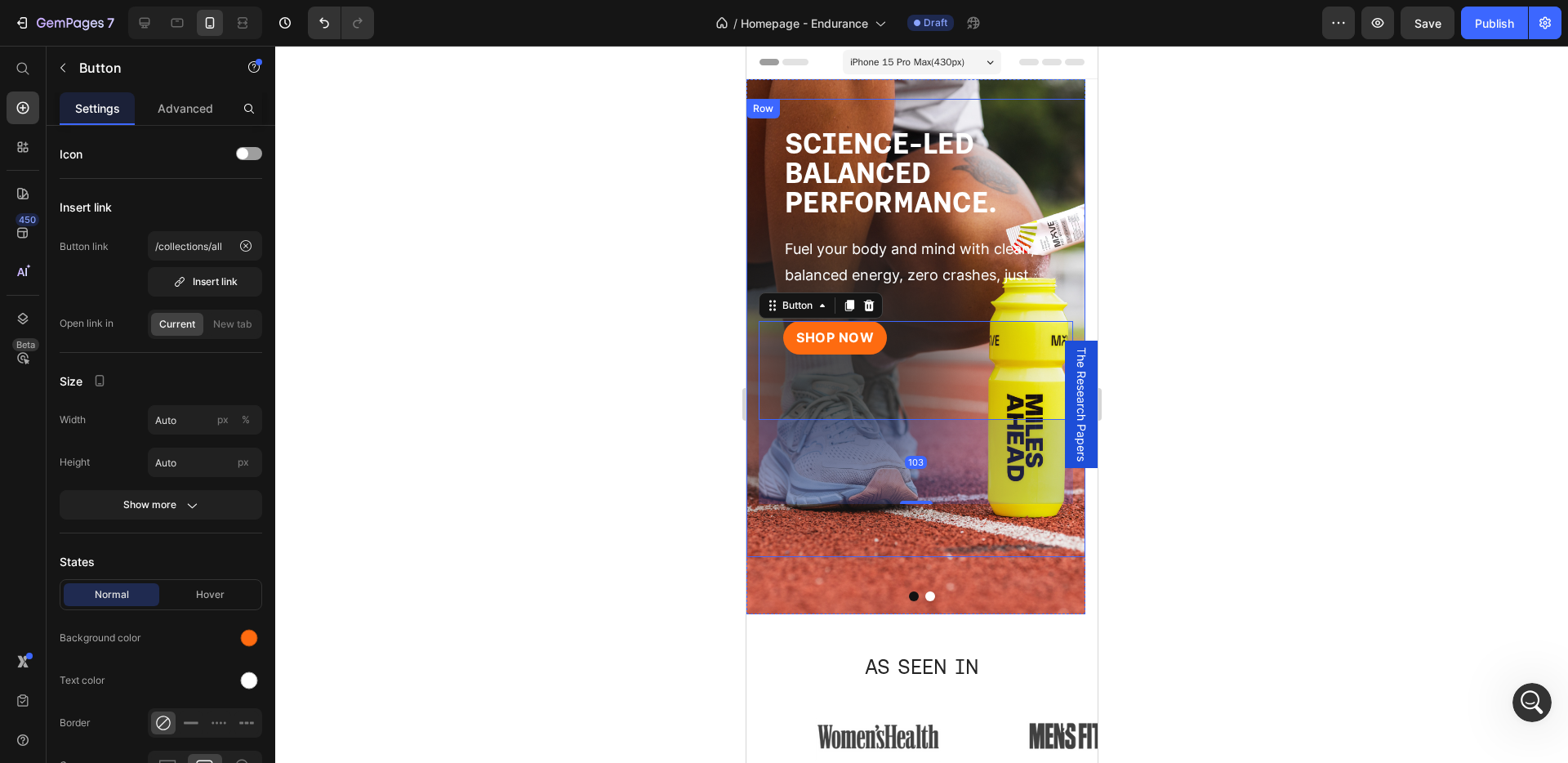 click on "SHOP NOW Button   103 Row" at bounding box center (915, 439) 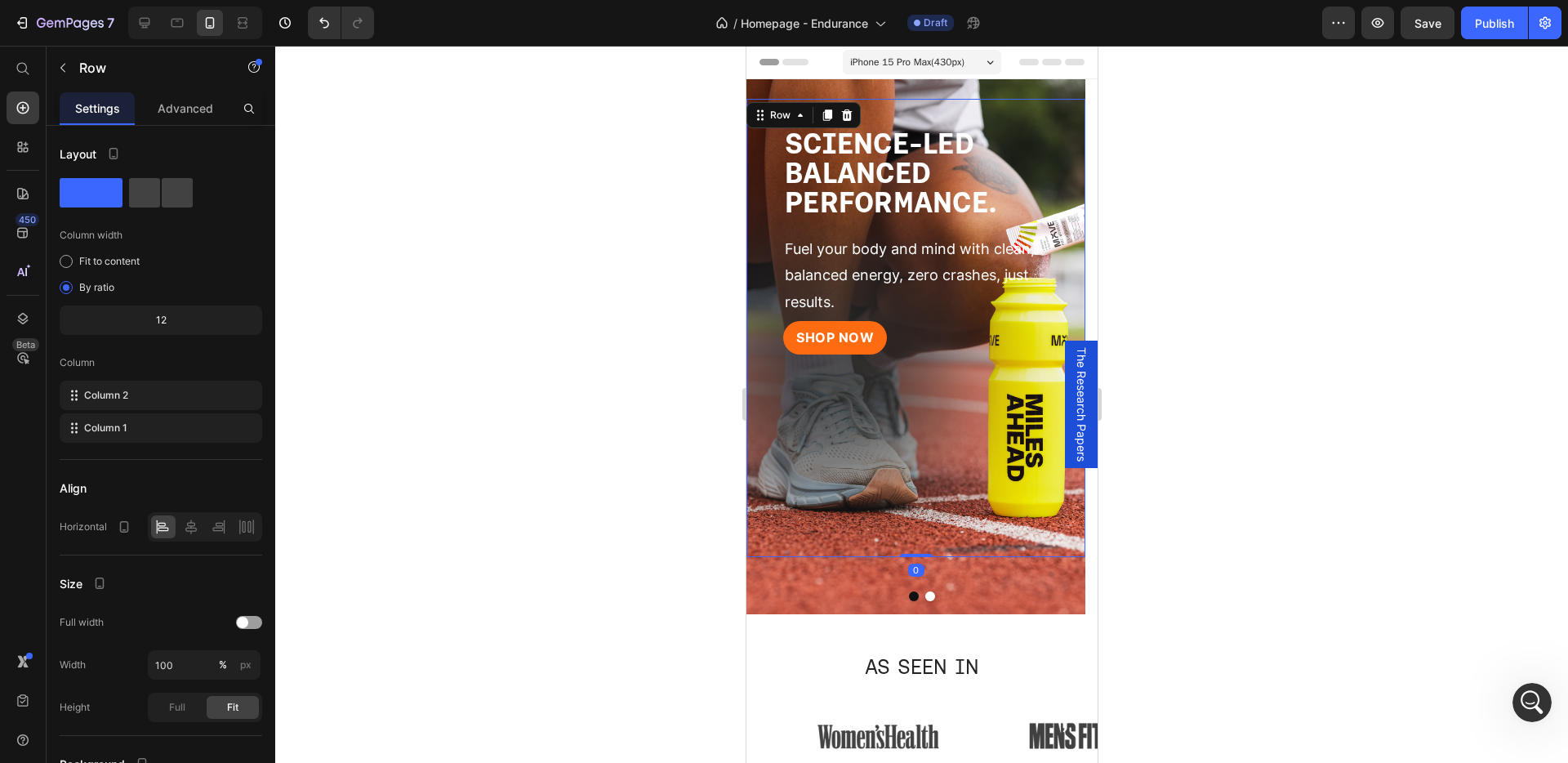 click on "SHOP NOW Button" at bounding box center (915, 370) 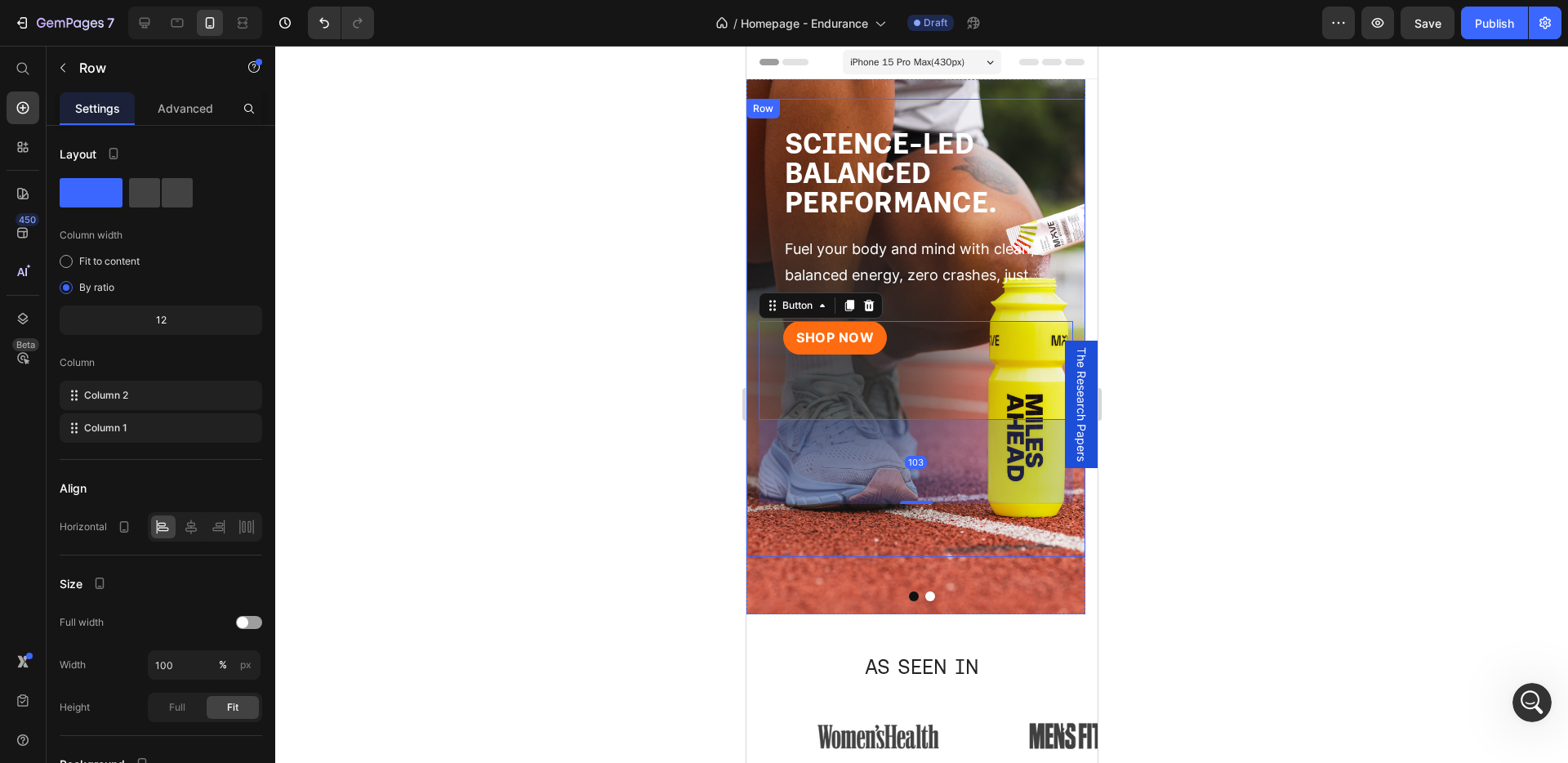 click on "SHOP NOW Button   103" at bounding box center (915, 413) 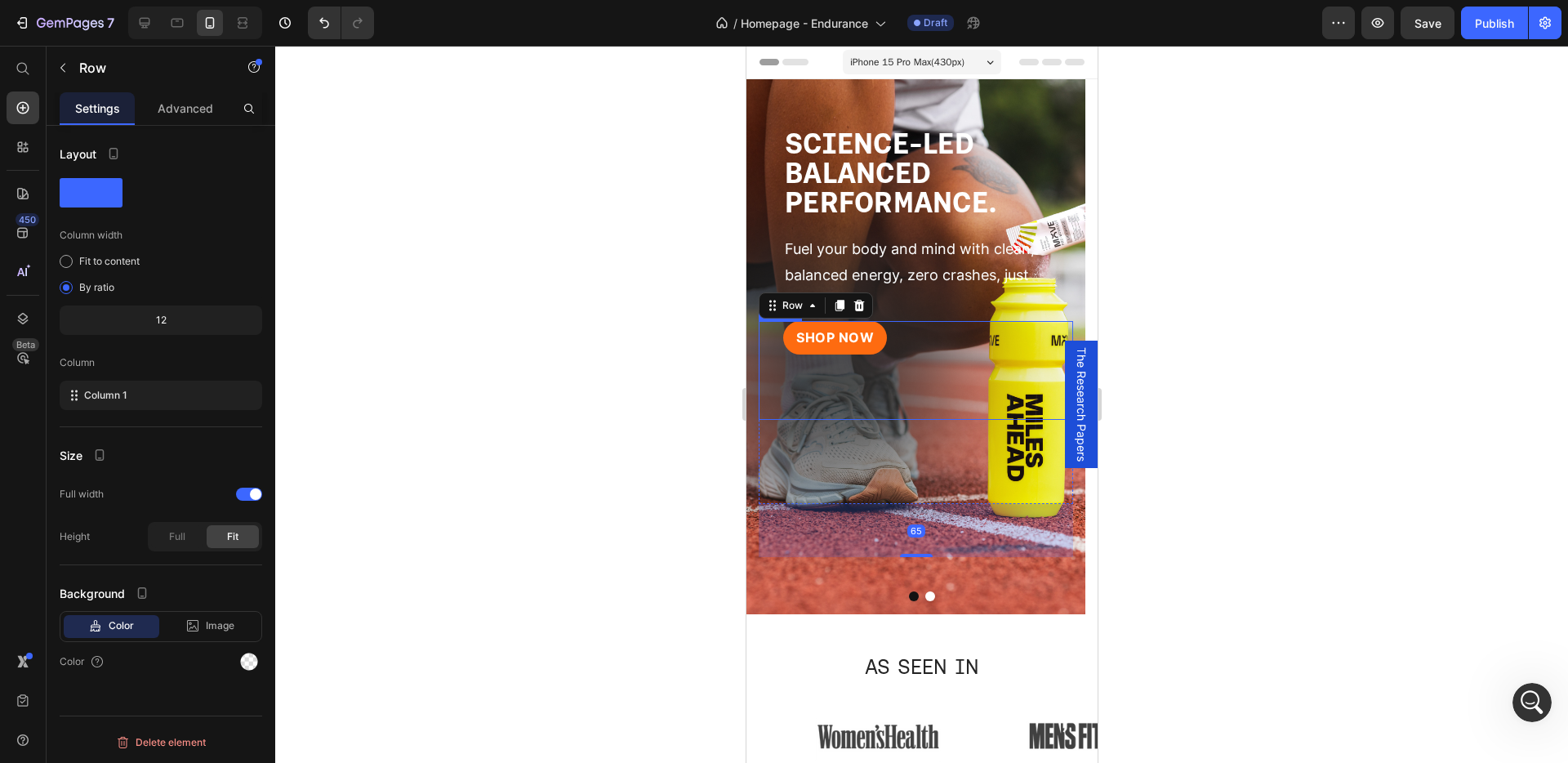 click on "SHOP NOW Button" at bounding box center [915, 370] 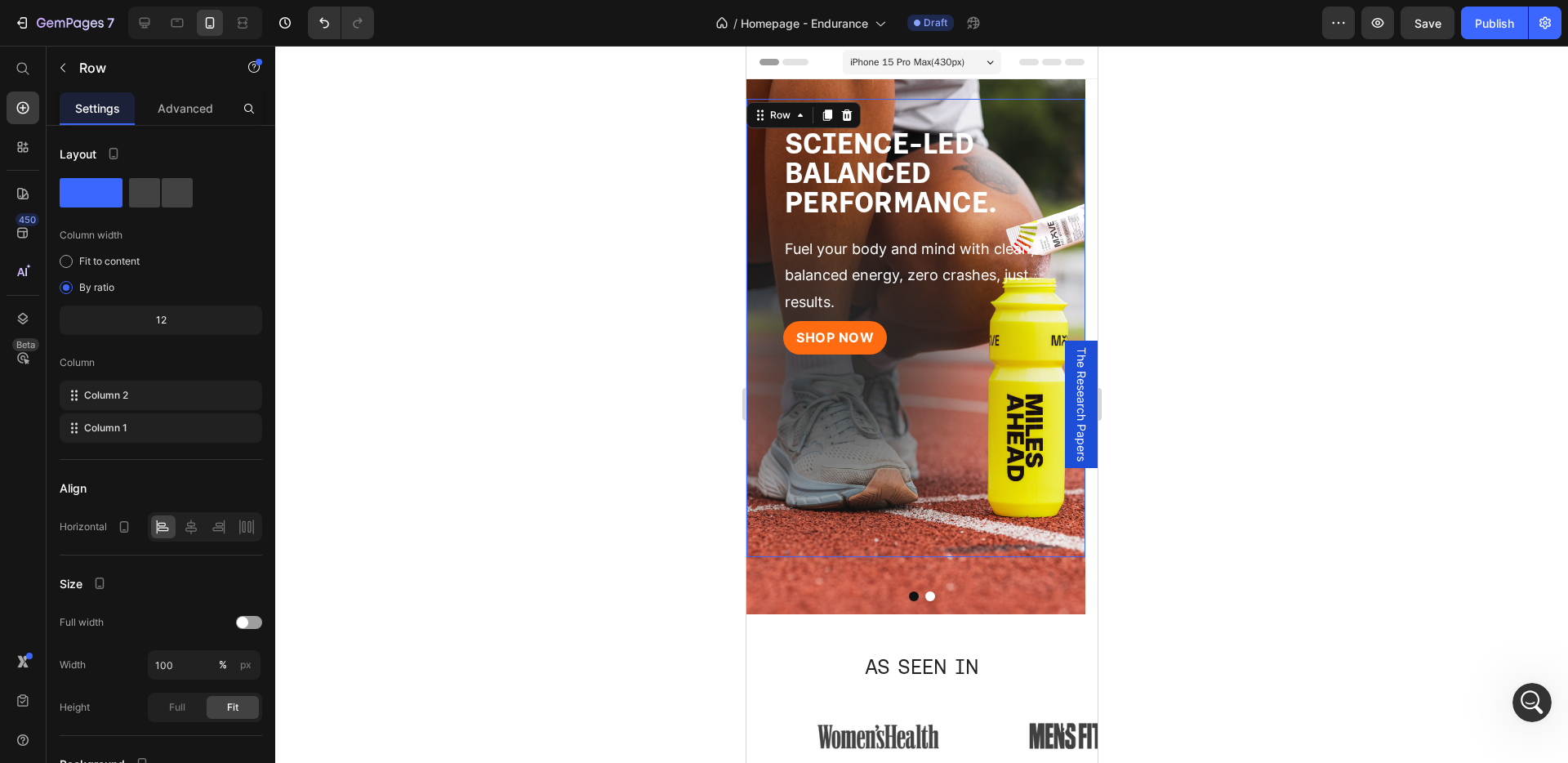 click on "SHOP NOW Button Row" at bounding box center [915, 439] 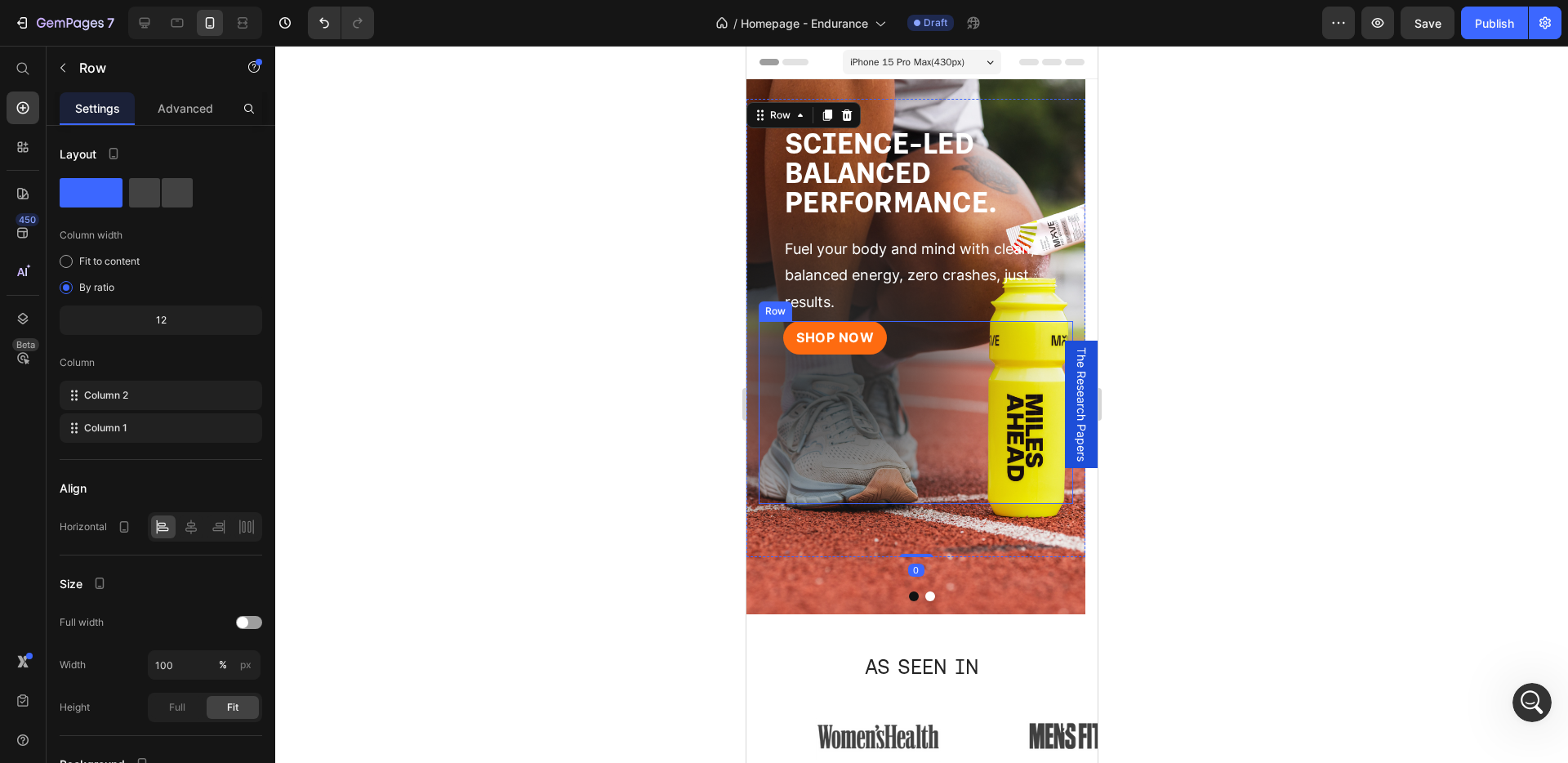 click on "SHOP NOW Button" at bounding box center [915, 413] 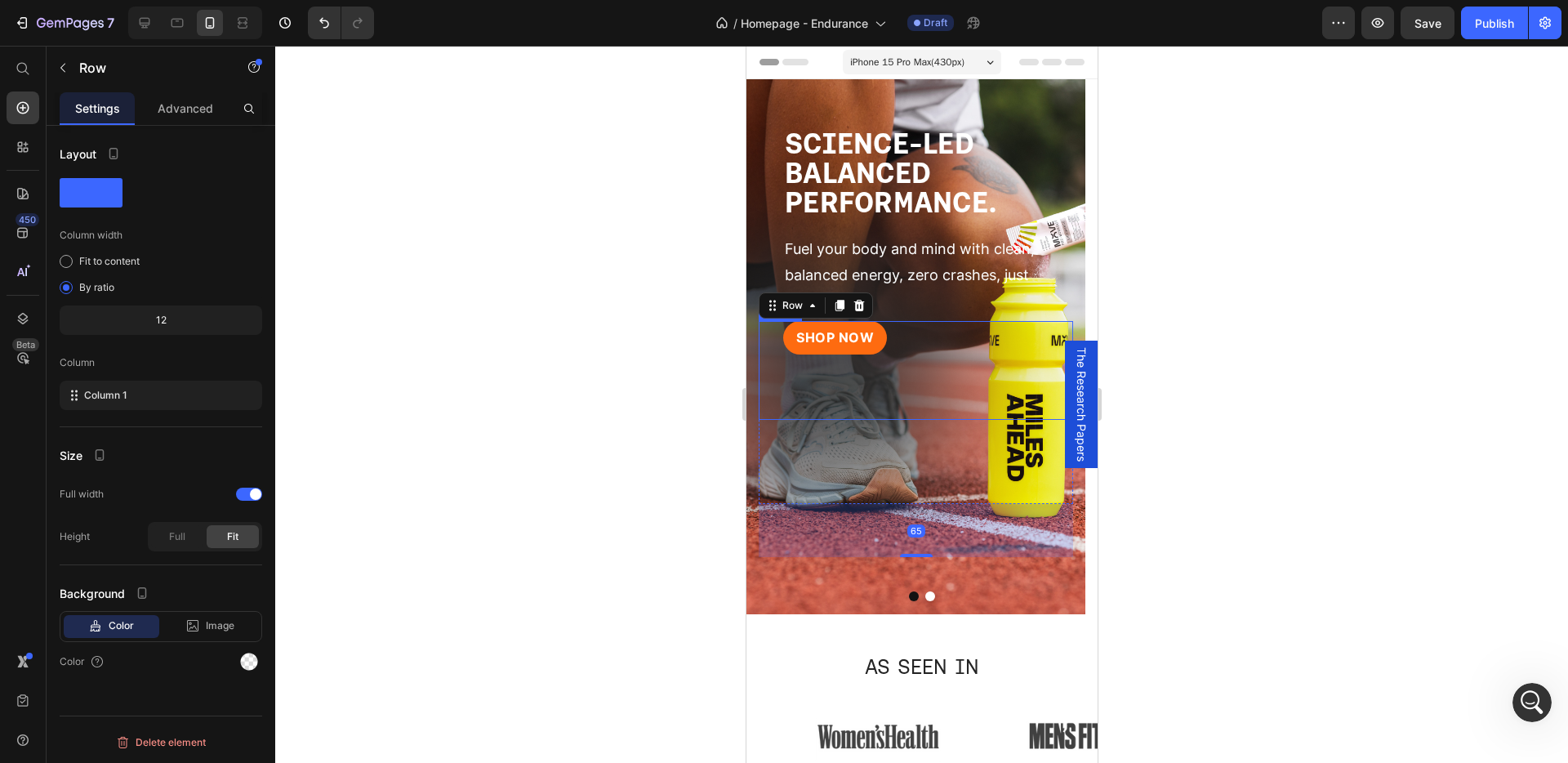 click on "SHOP NOW Button" at bounding box center [915, 370] 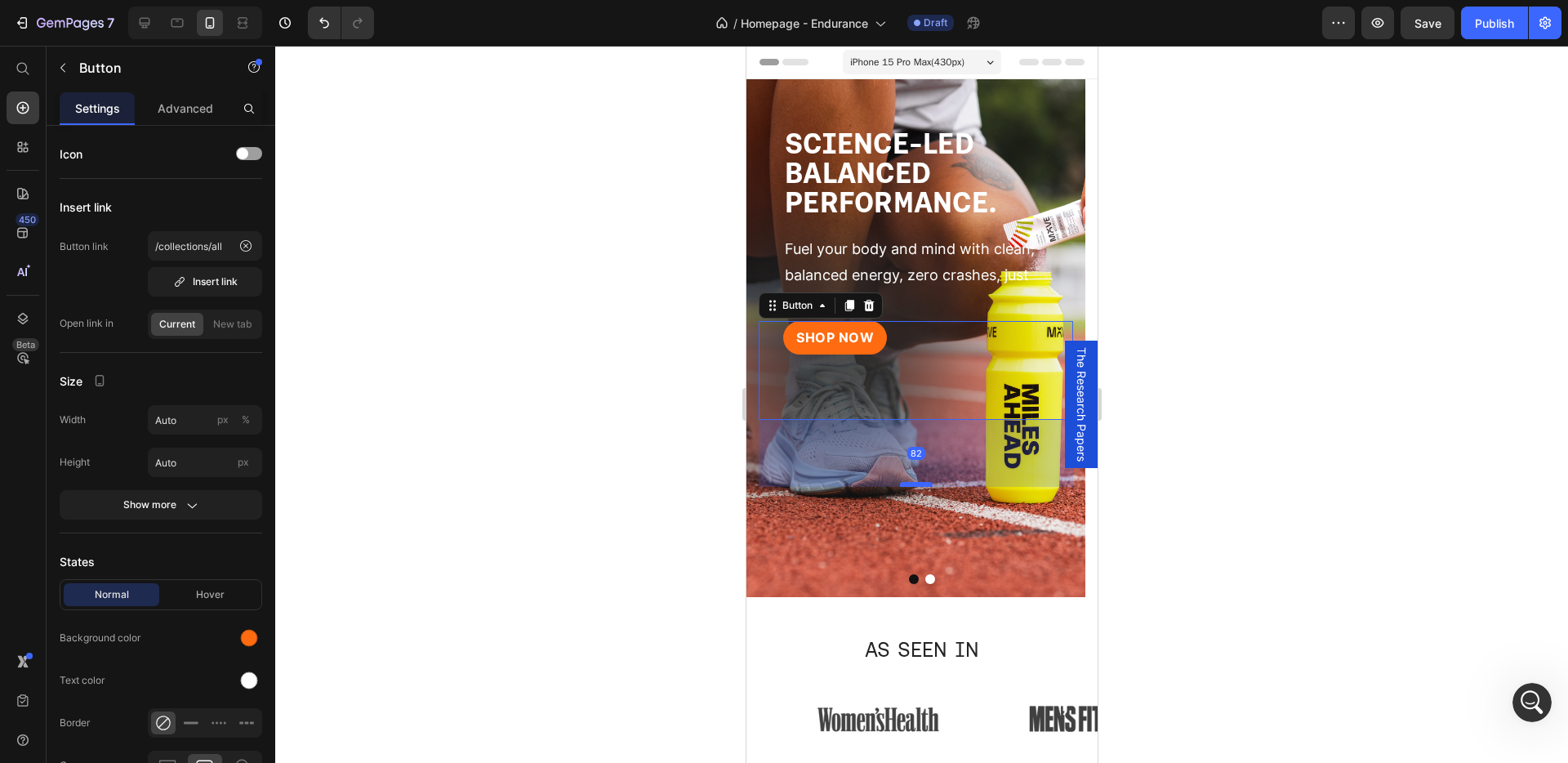 drag, startPoint x: 910, startPoint y: 502, endPoint x: 913, endPoint y: 485, distance: 17.262677 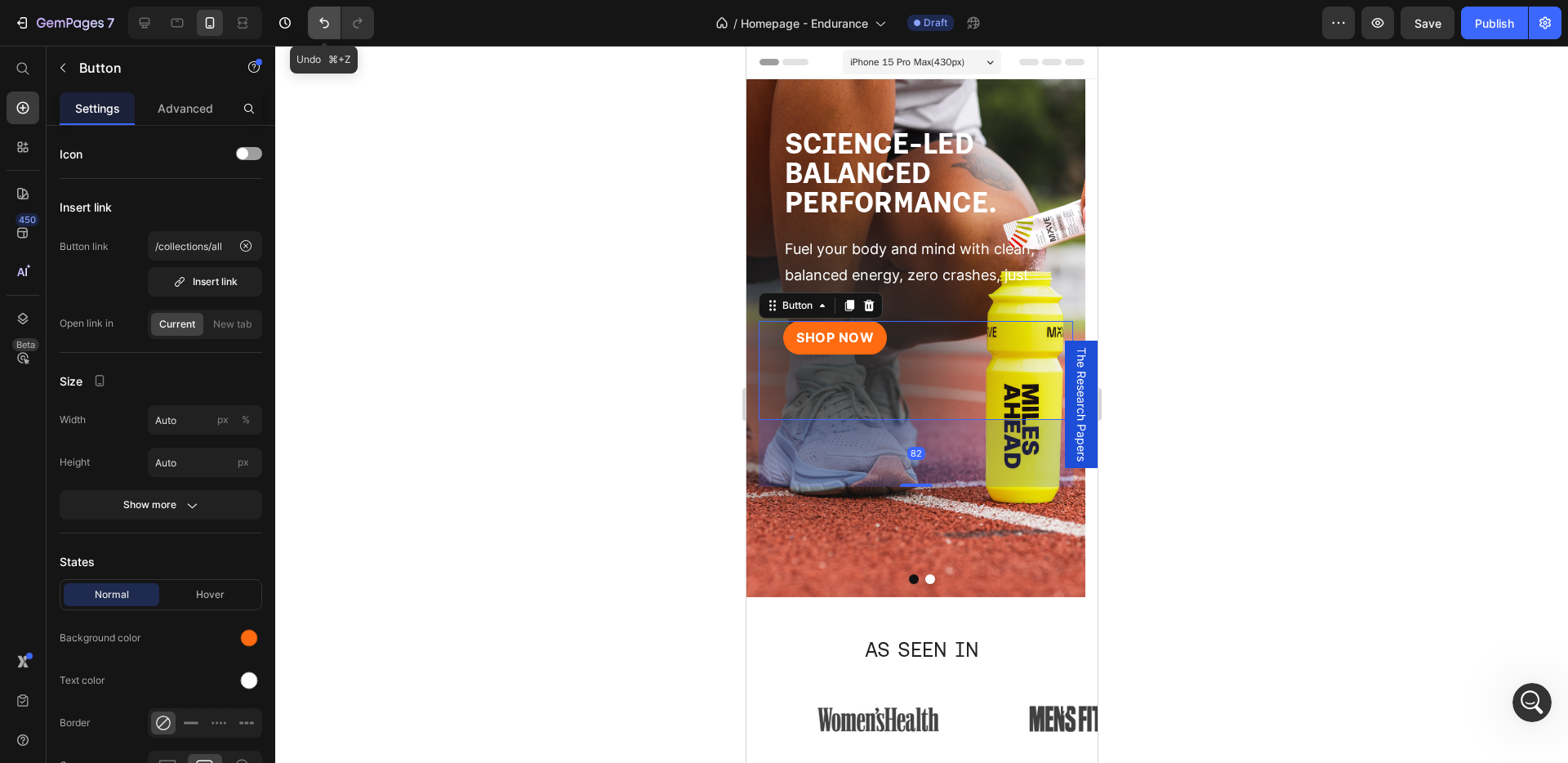 click 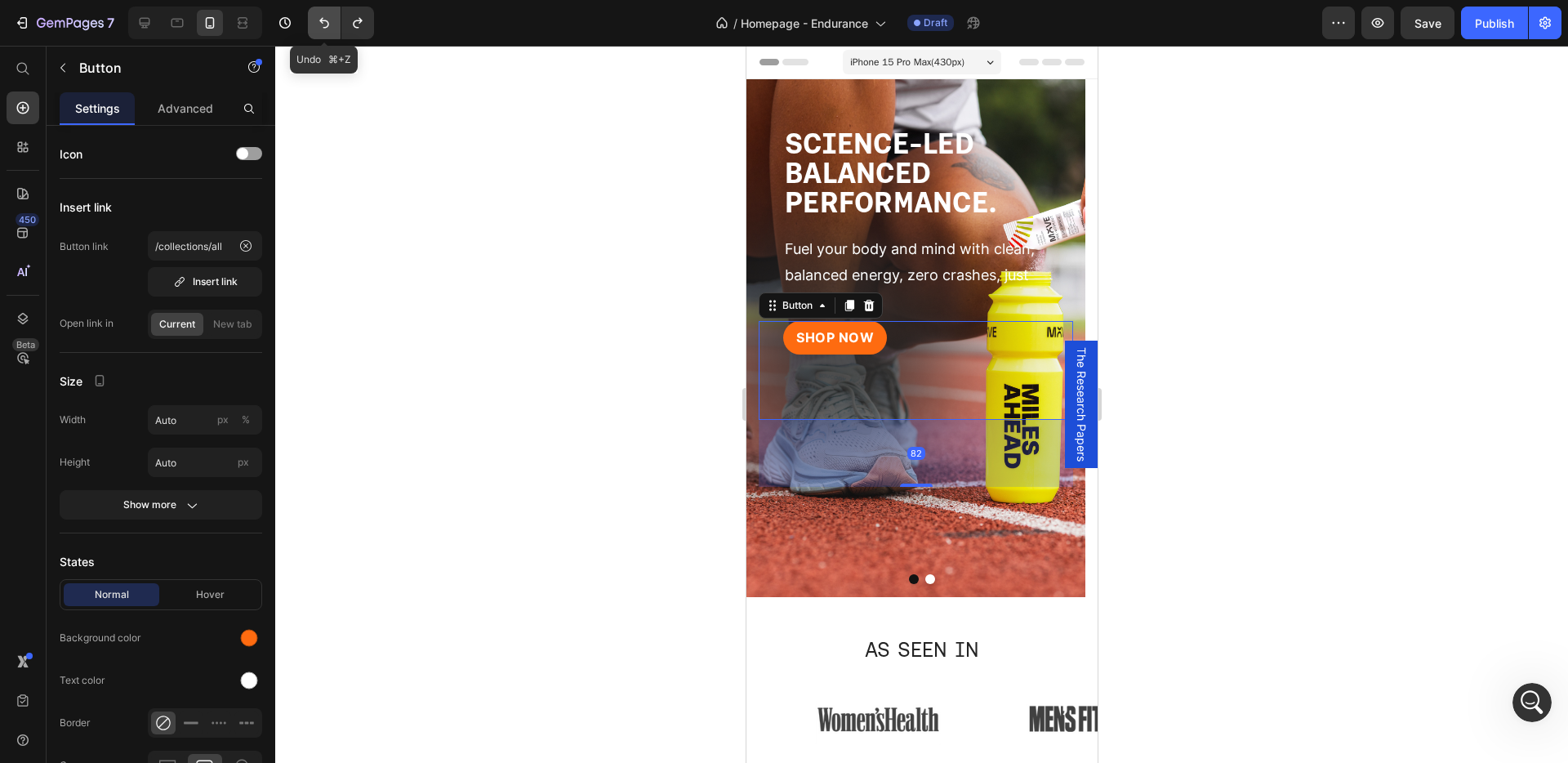 click 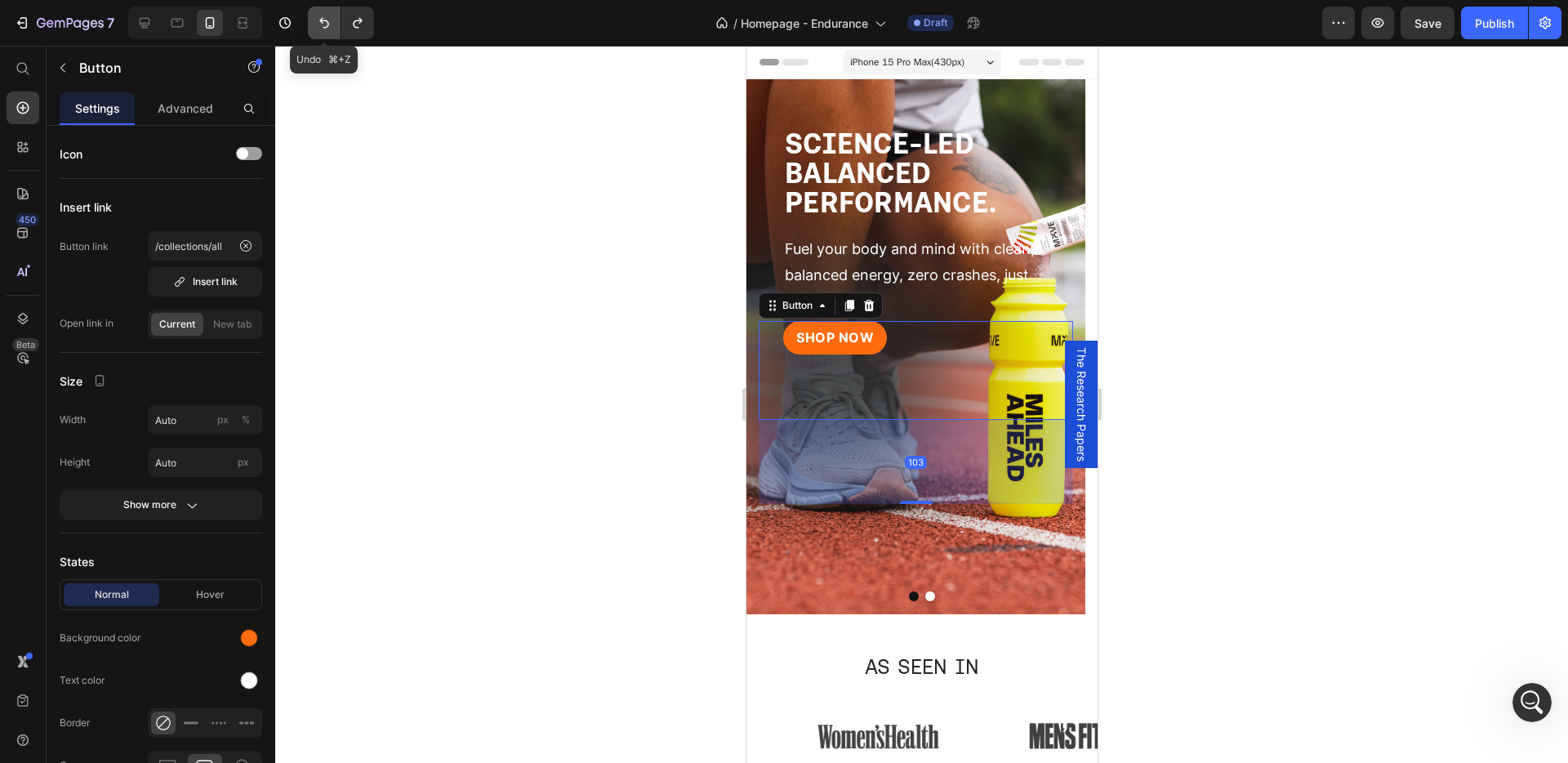click 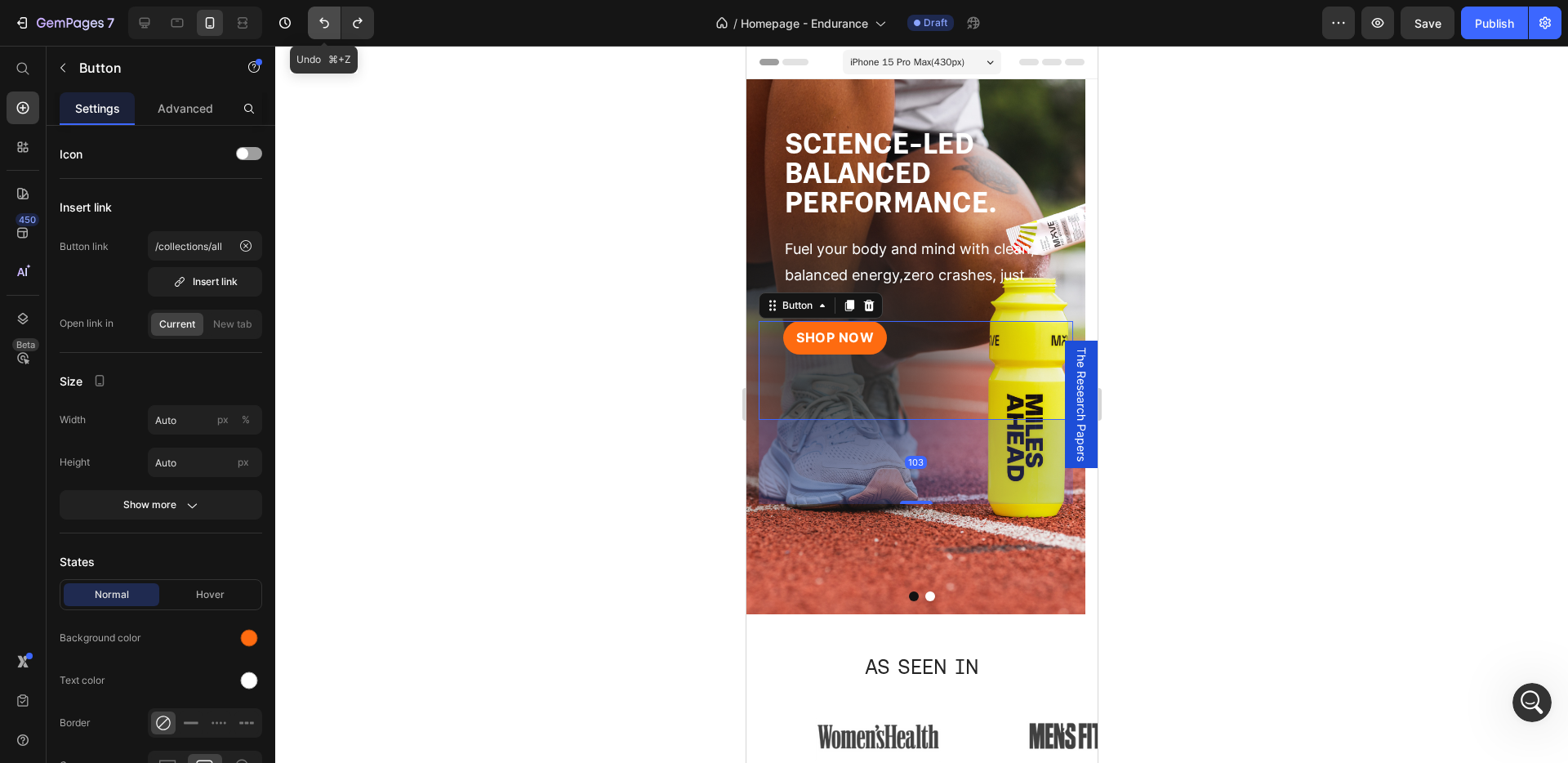click 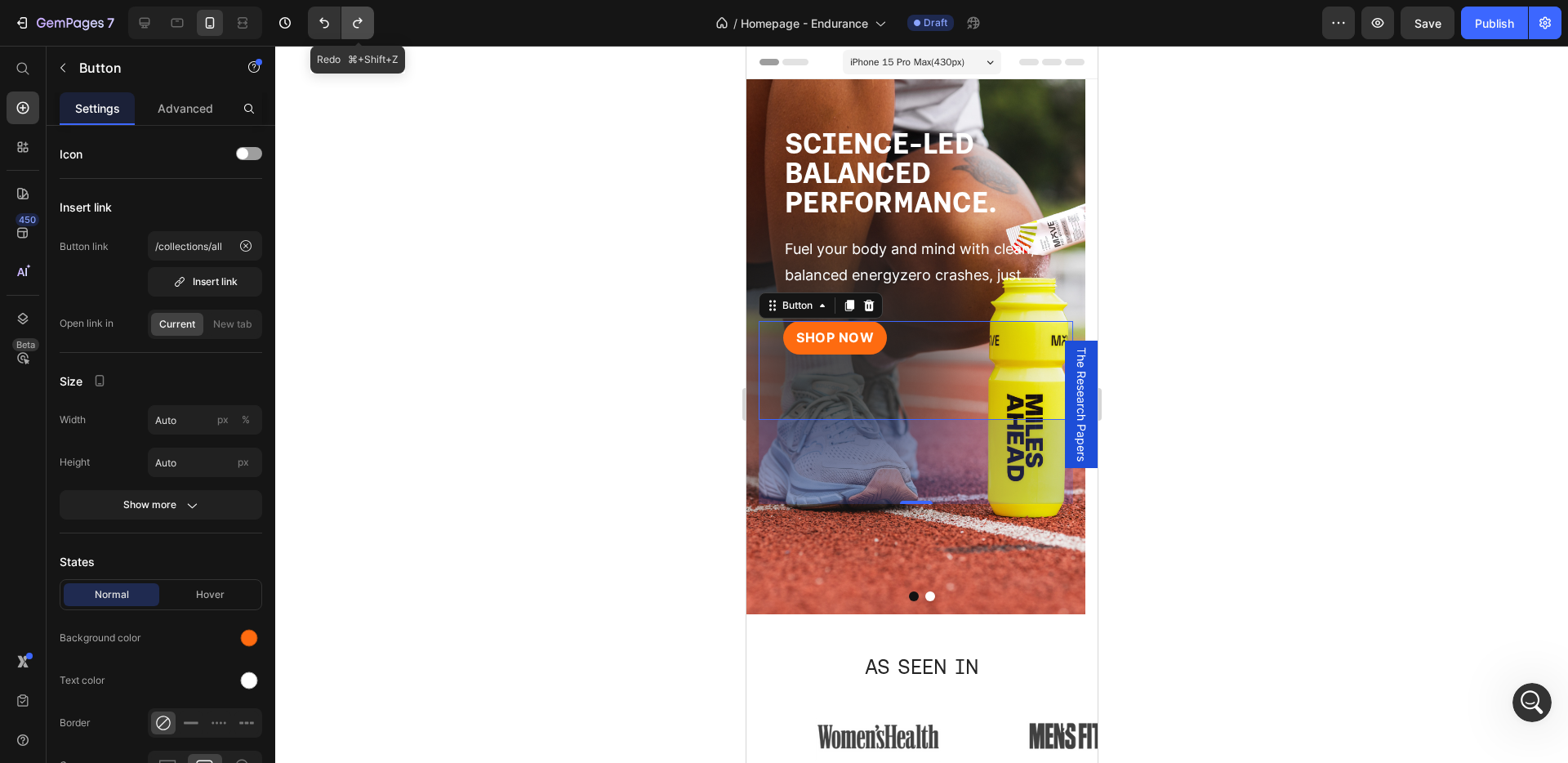 click 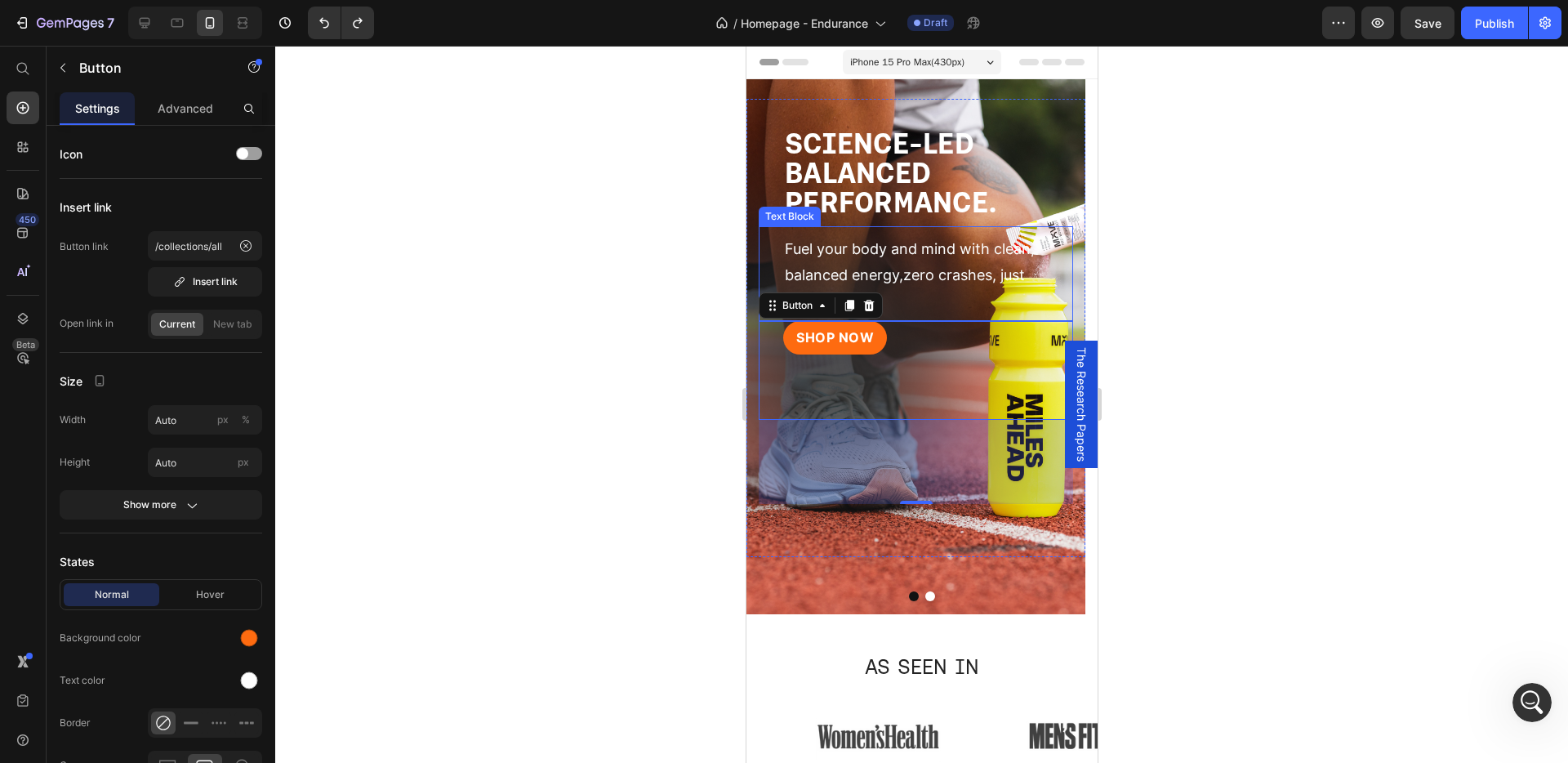 click on "Fuel your body and mind with clean, balanced energy,zero crashes, just results." at bounding box center (909, 275) 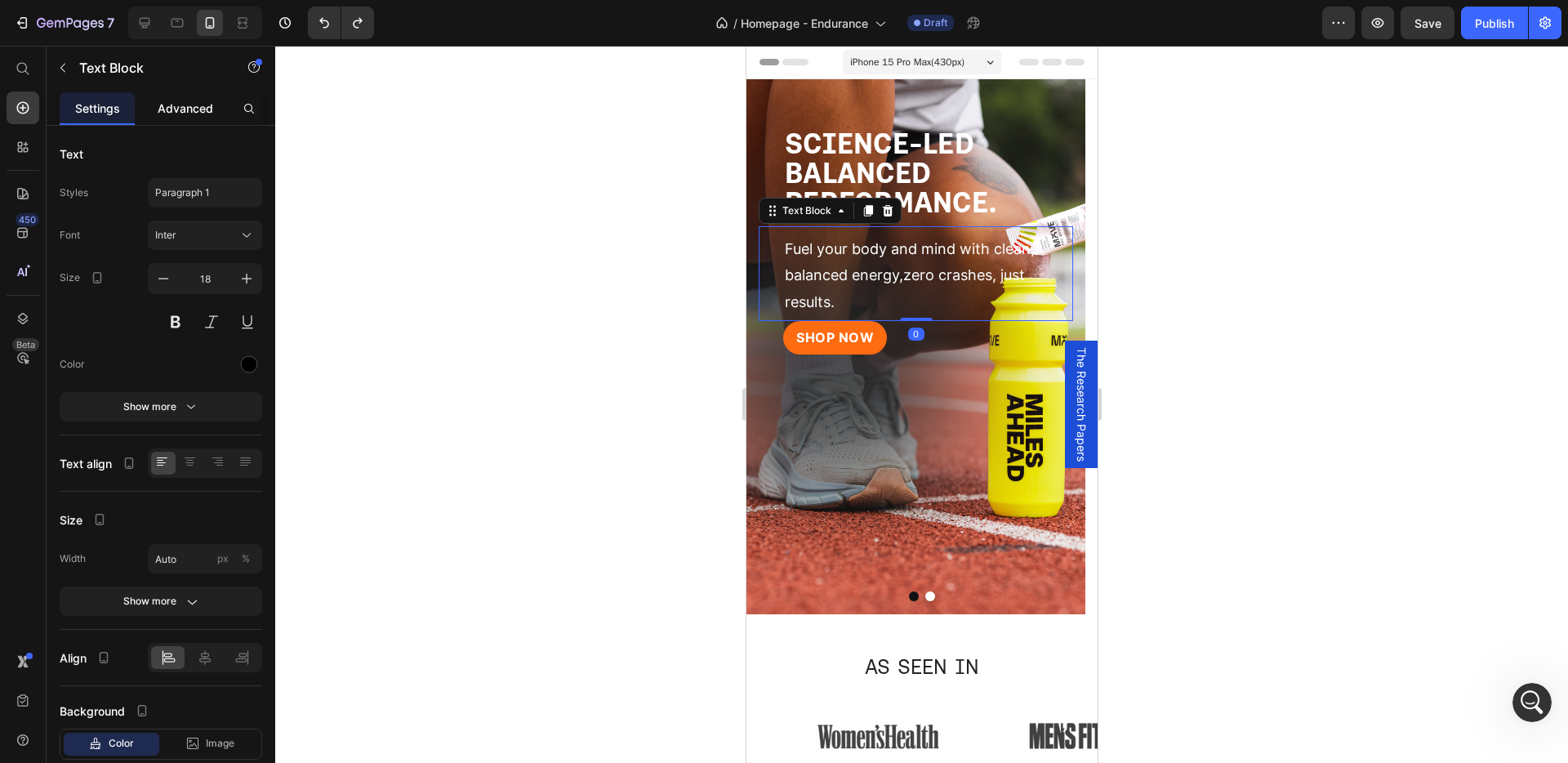 click on "Advanced" at bounding box center [185, 108] 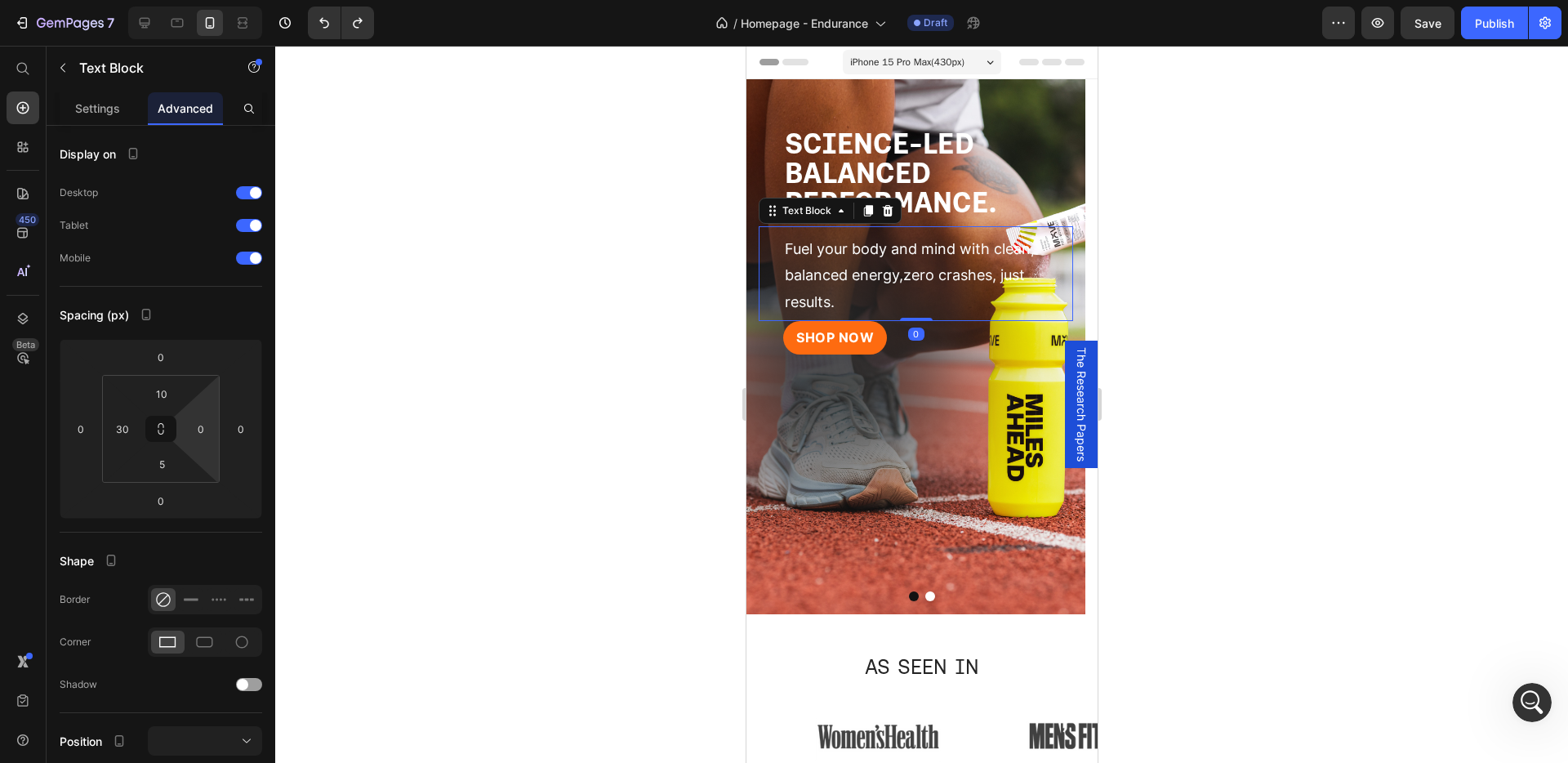 drag, startPoint x: 203, startPoint y: 433, endPoint x: 201, endPoint y: 444, distance: 11.18034 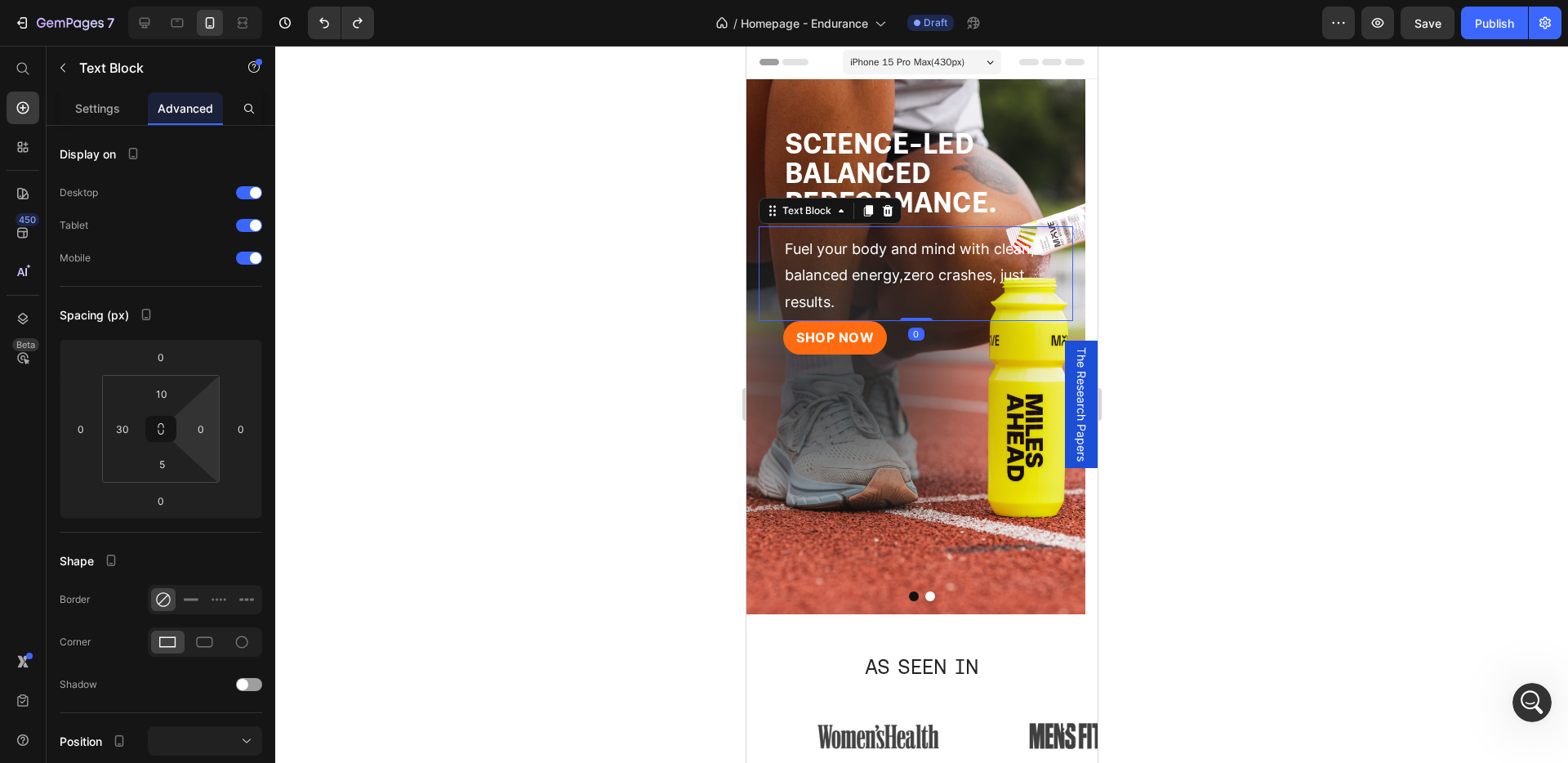 click on "0" at bounding box center [201, 429] 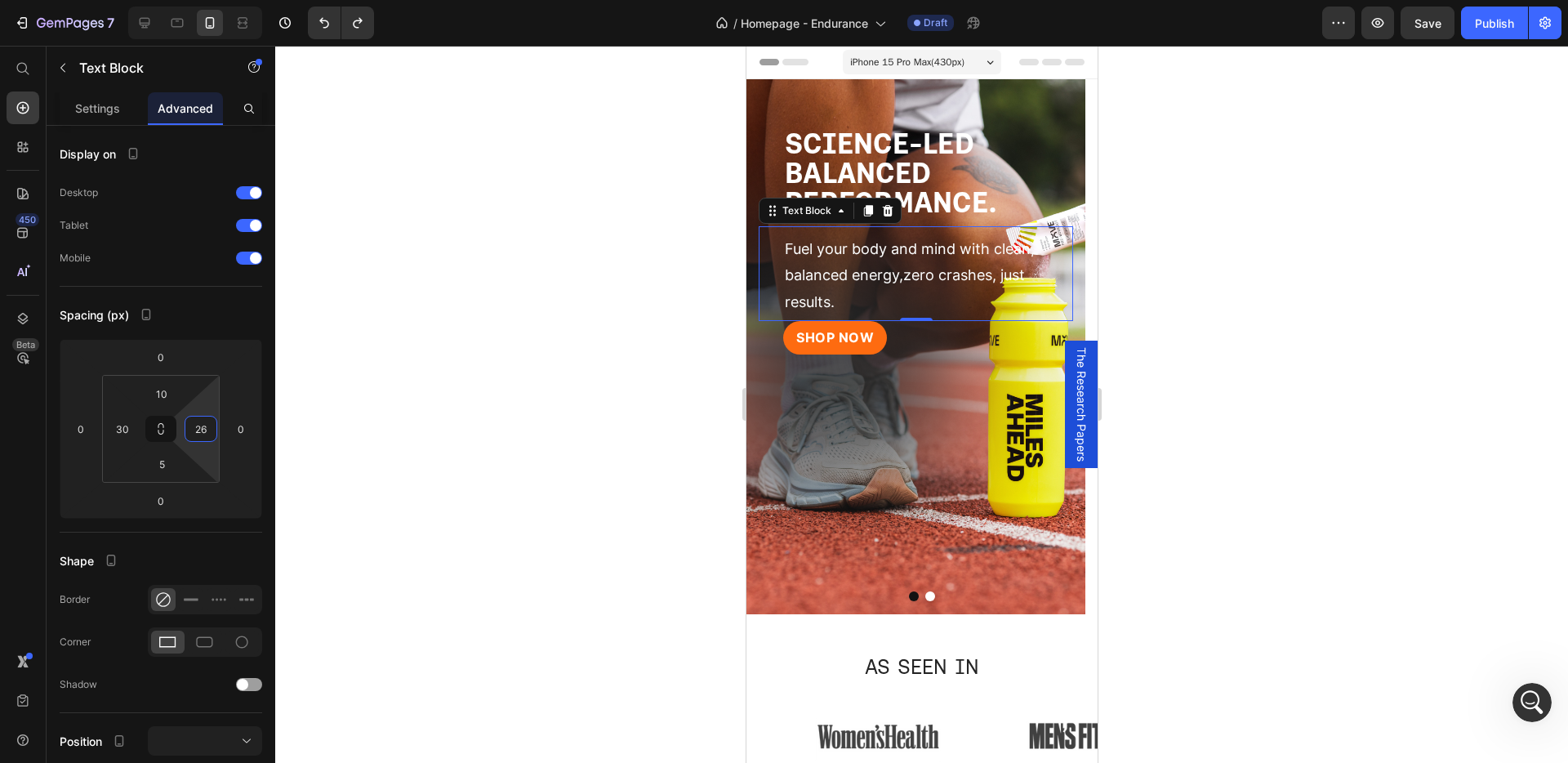 type on "25" 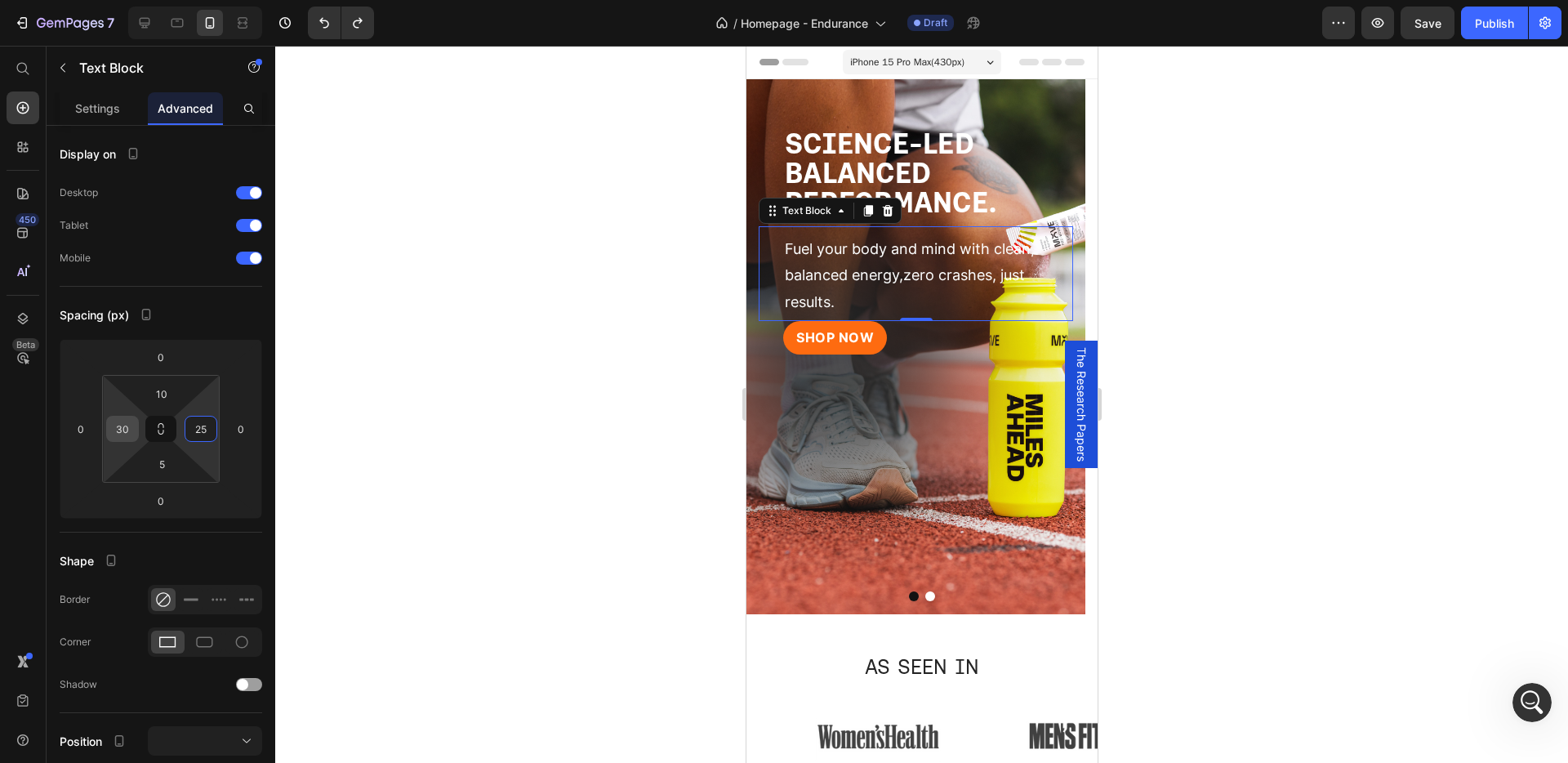 click on "30" at bounding box center (122, 429) 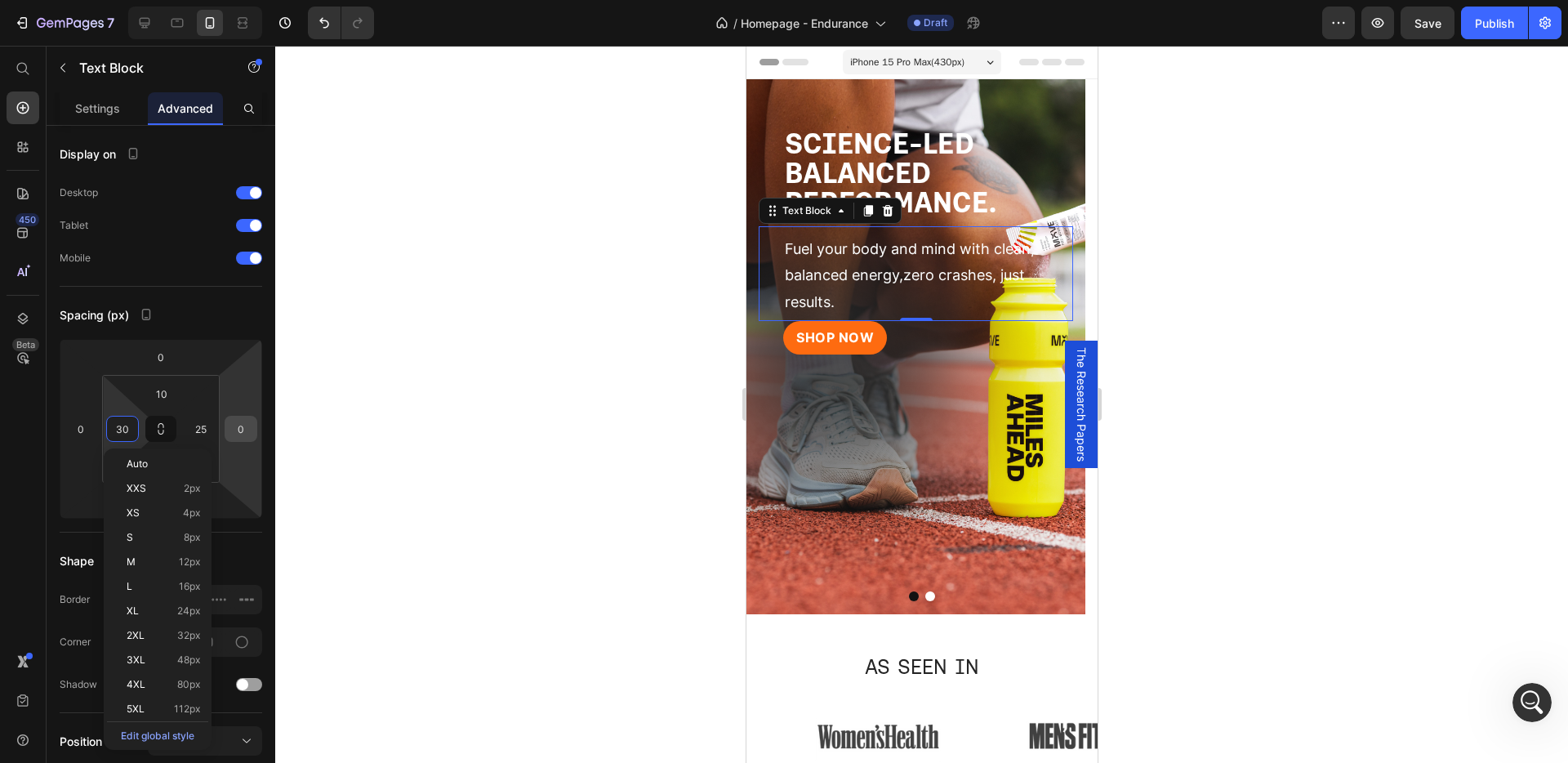 click on "0" at bounding box center (241, 429) 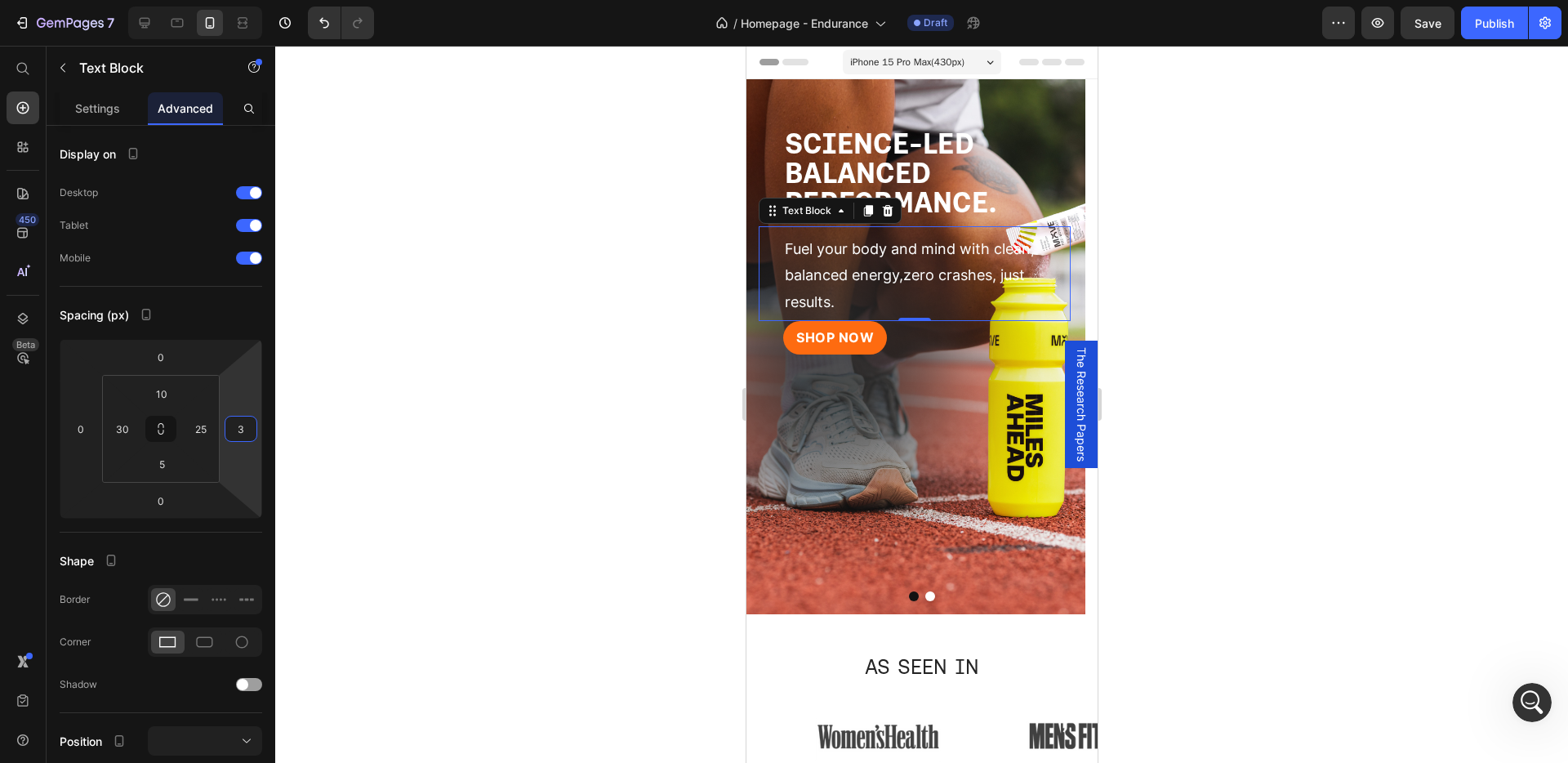 type on "30" 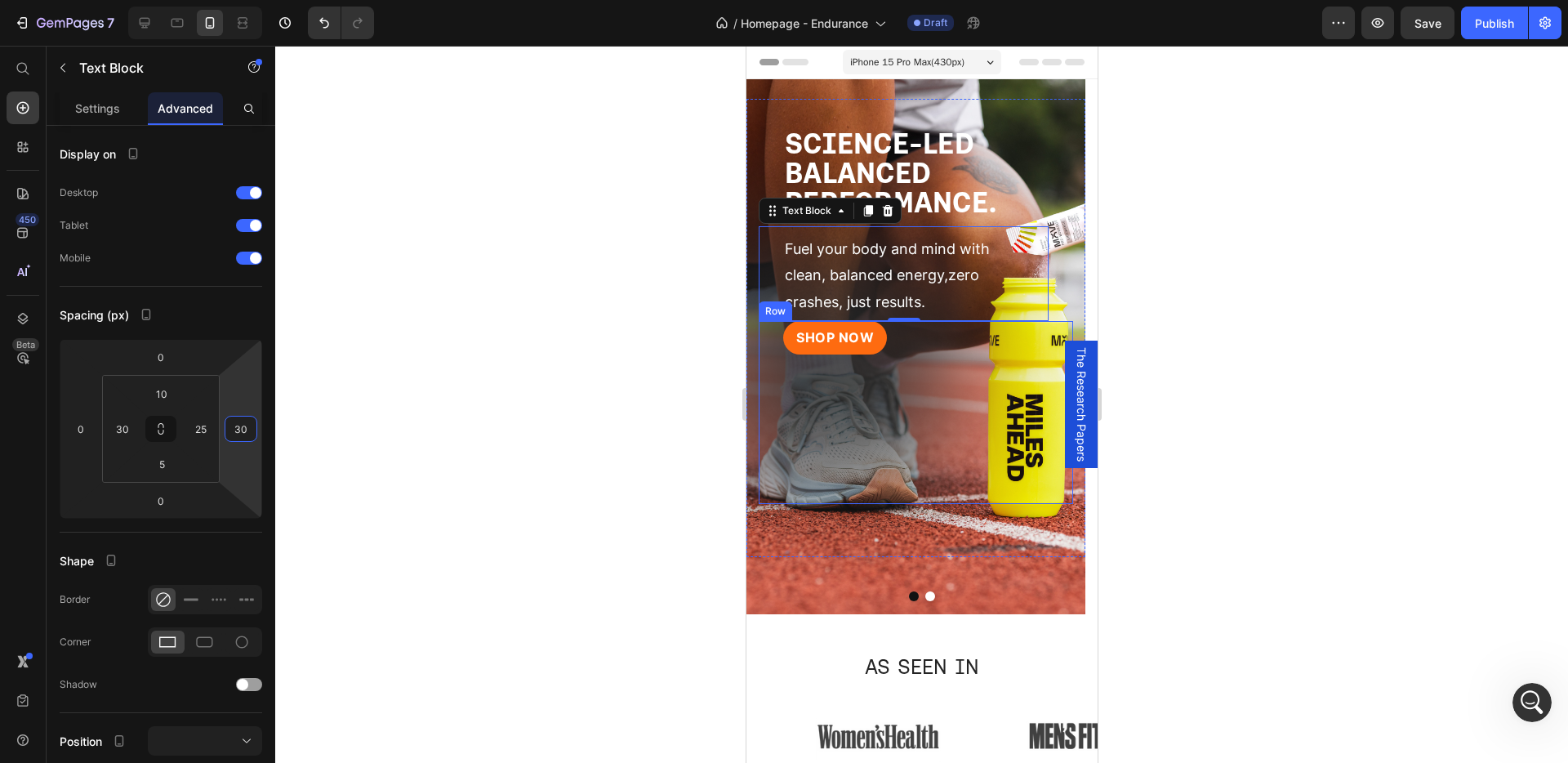 click 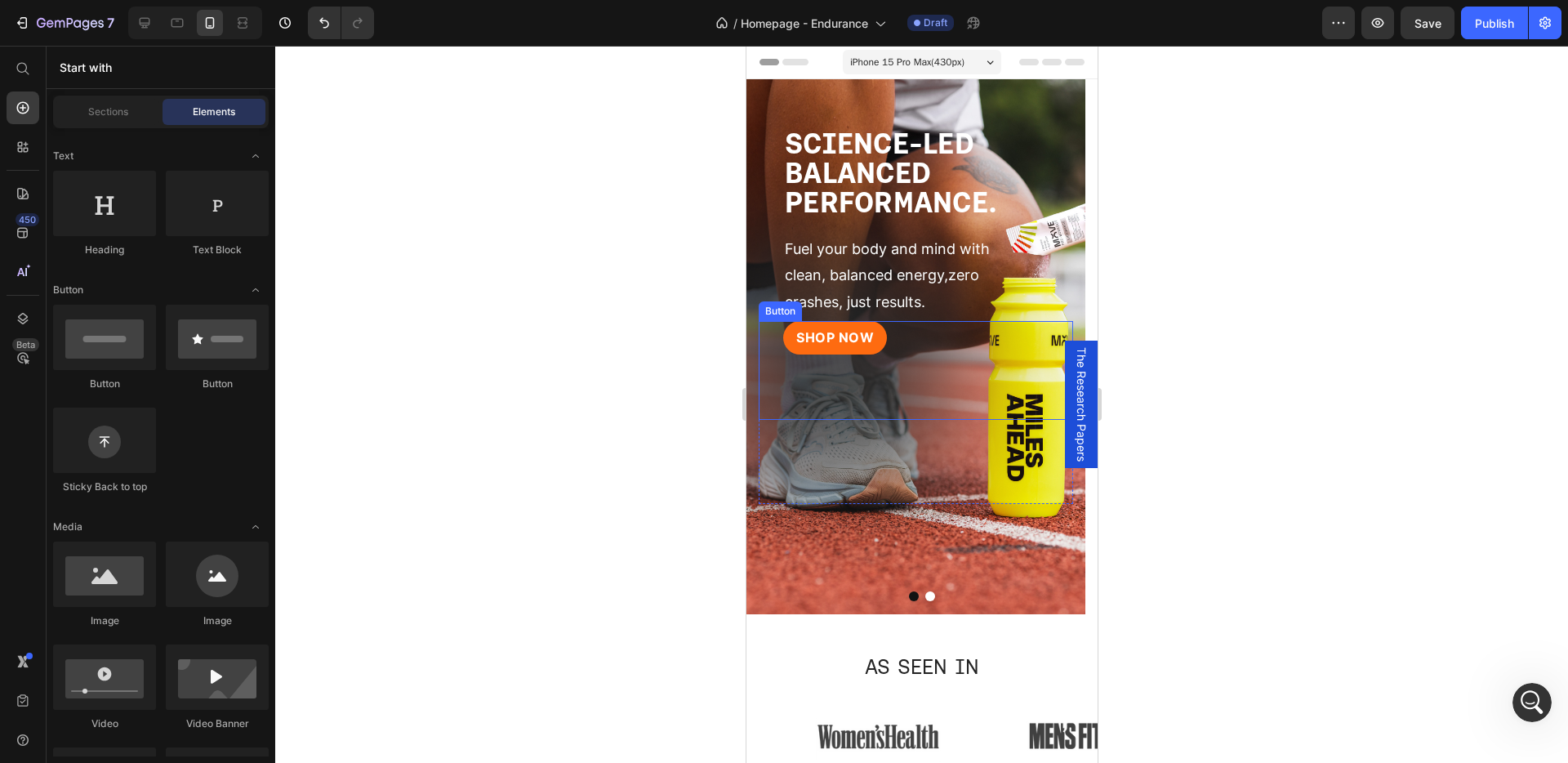 click on "SHOP NOW Button" at bounding box center [915, 370] 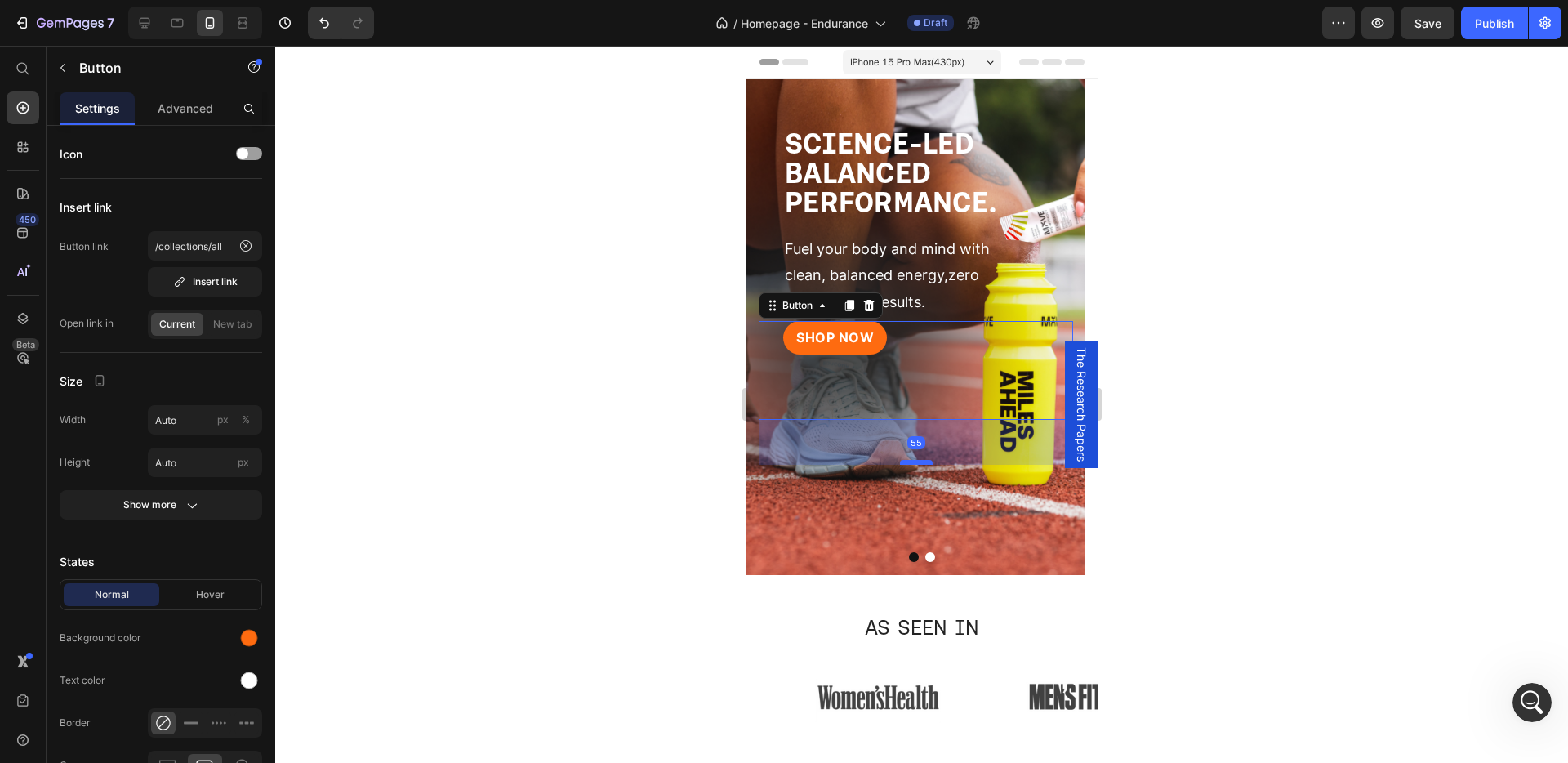drag, startPoint x: 923, startPoint y: 502, endPoint x: 925, endPoint y: 463, distance: 39.05125 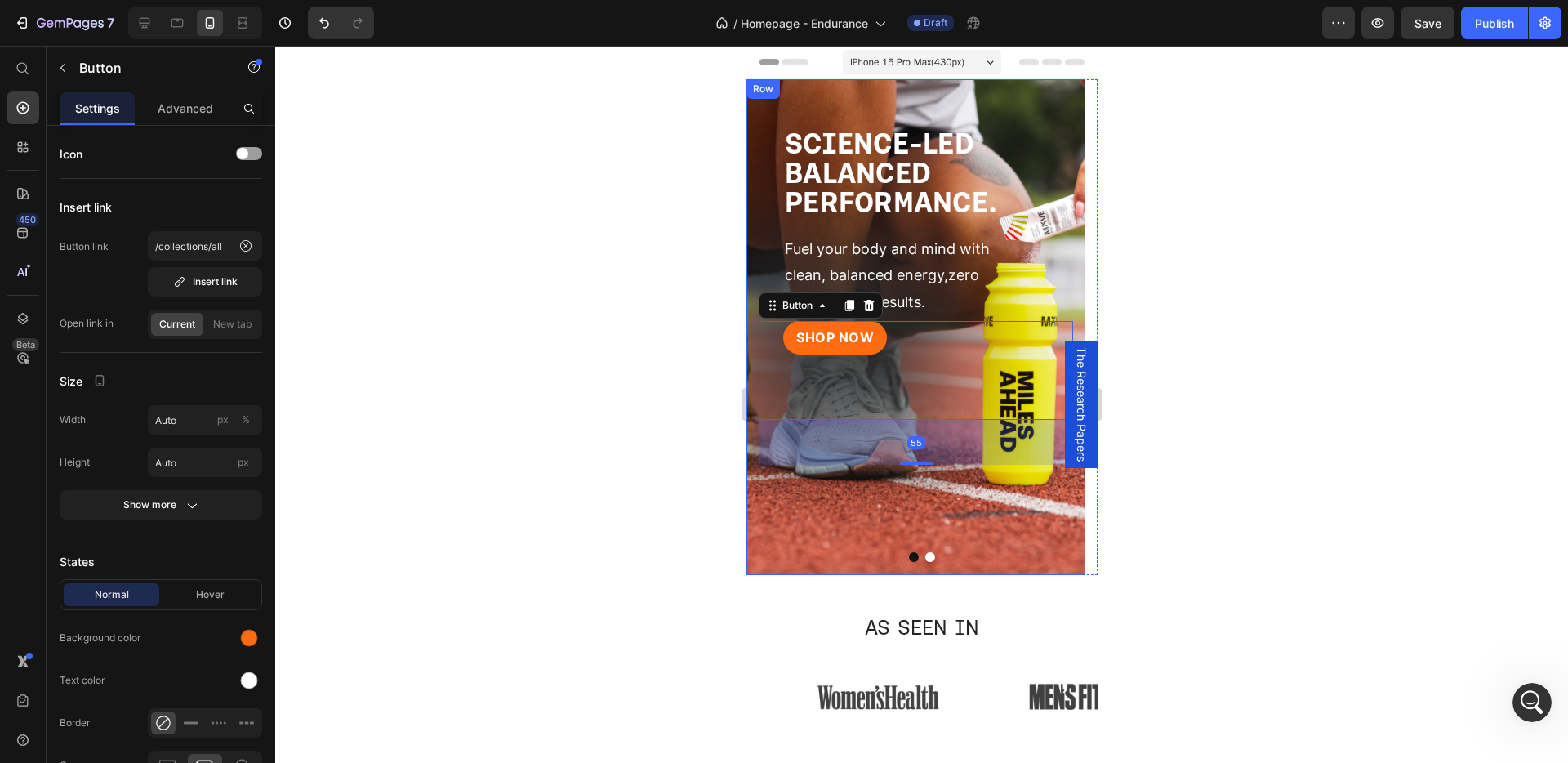 click on "SHOP NOW Button   55 Row ⁠⁠⁠⁠⁠⁠⁠ SCIENCE-LED BALANCED PERFORMANCE. Heading Fuel your body and mind with clean, balanced energy,zero crashes, just results. Text Block Row Row" at bounding box center (915, 327) 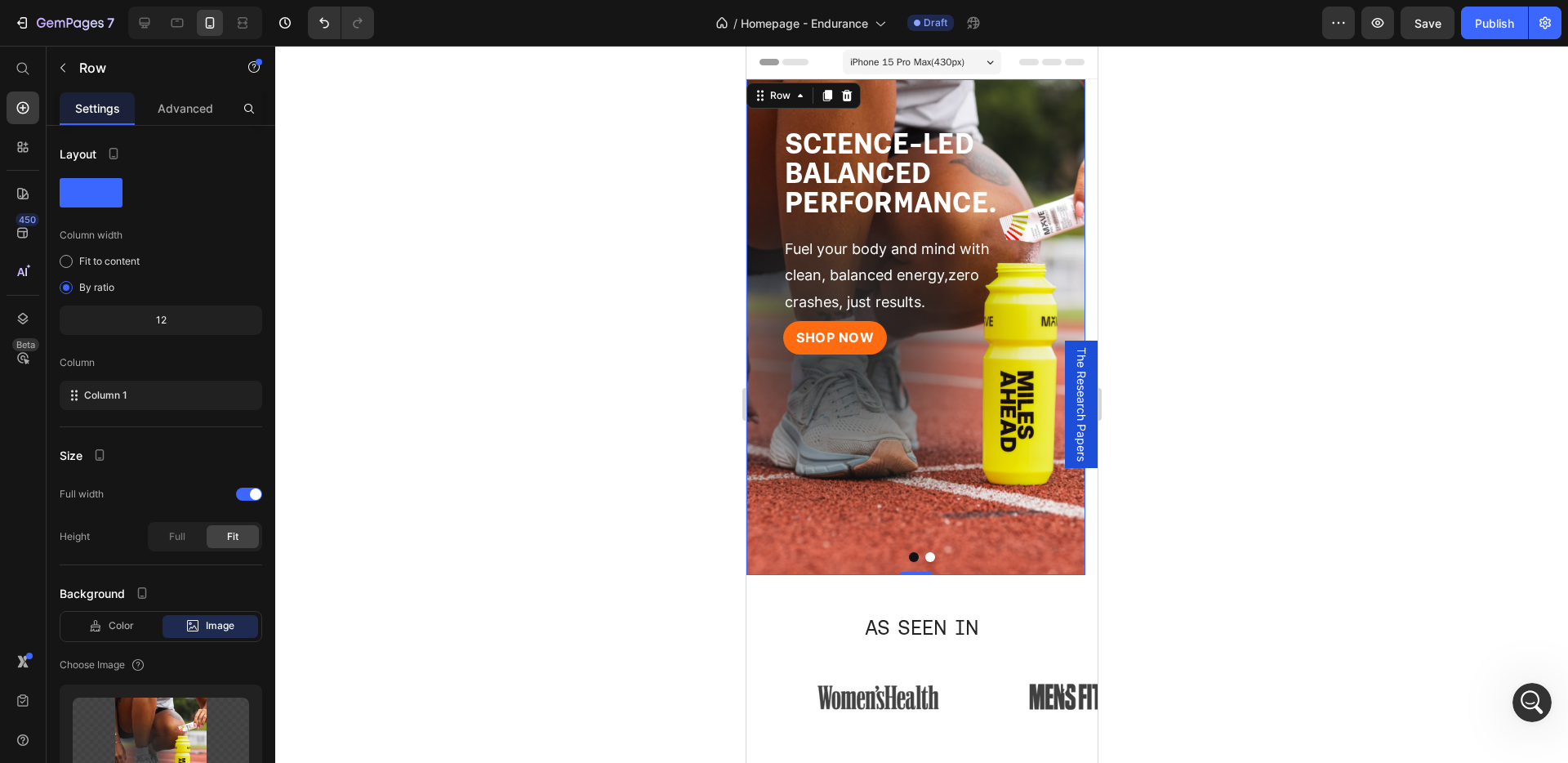 click 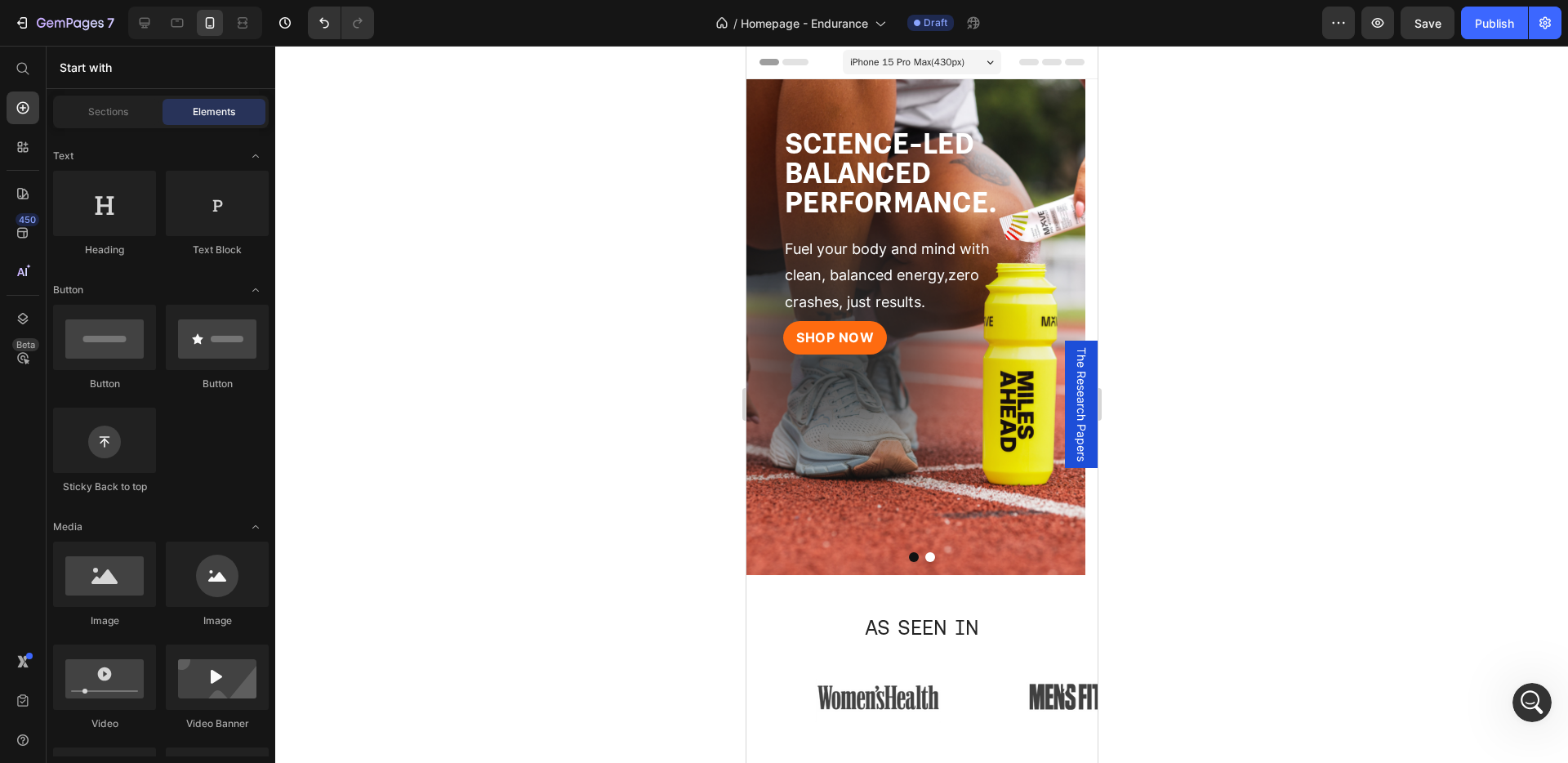 click 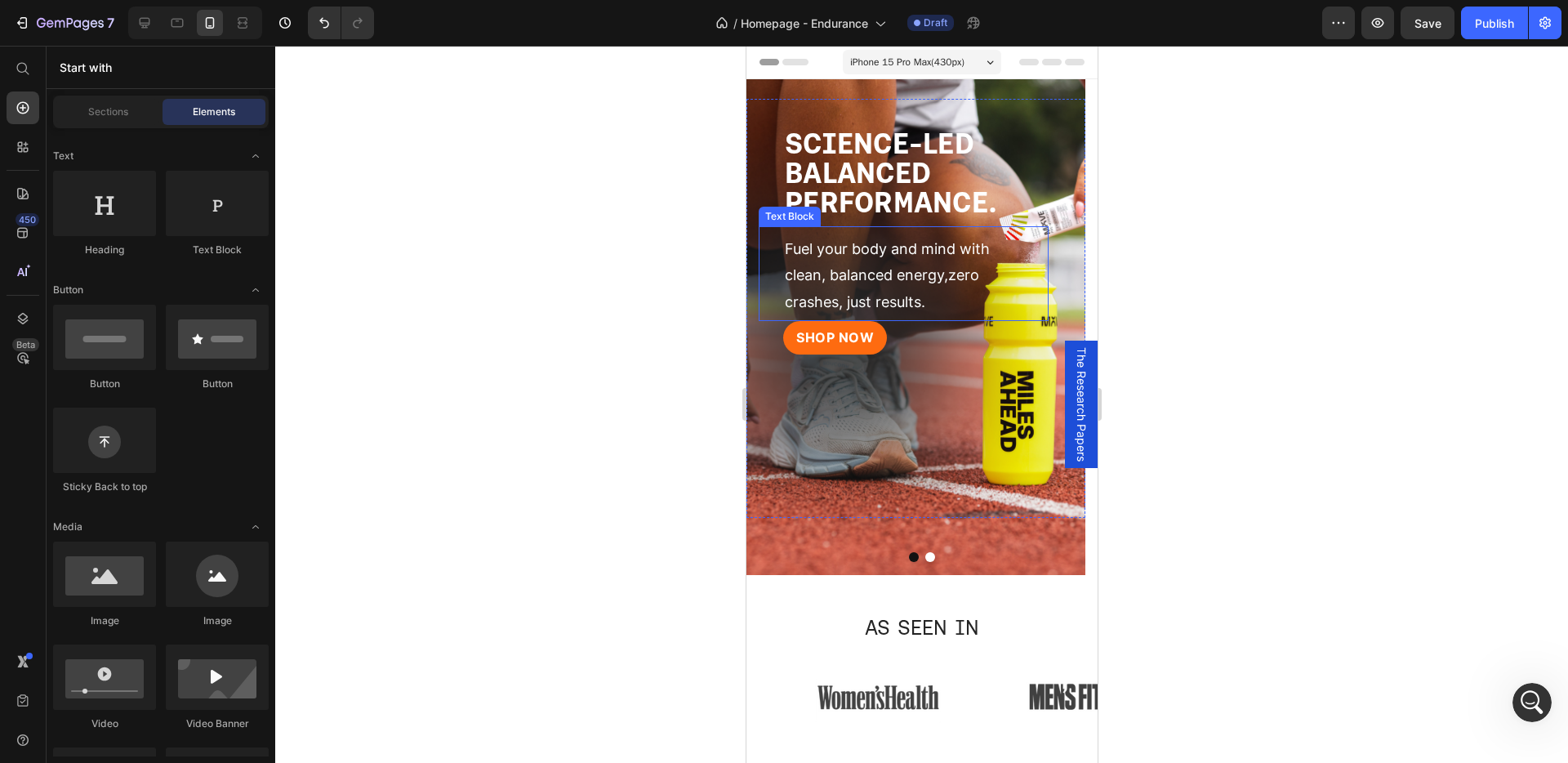 click on "Fuel your body and mind with clean, balanced energy,zero crashes, just results." at bounding box center [905, 275] 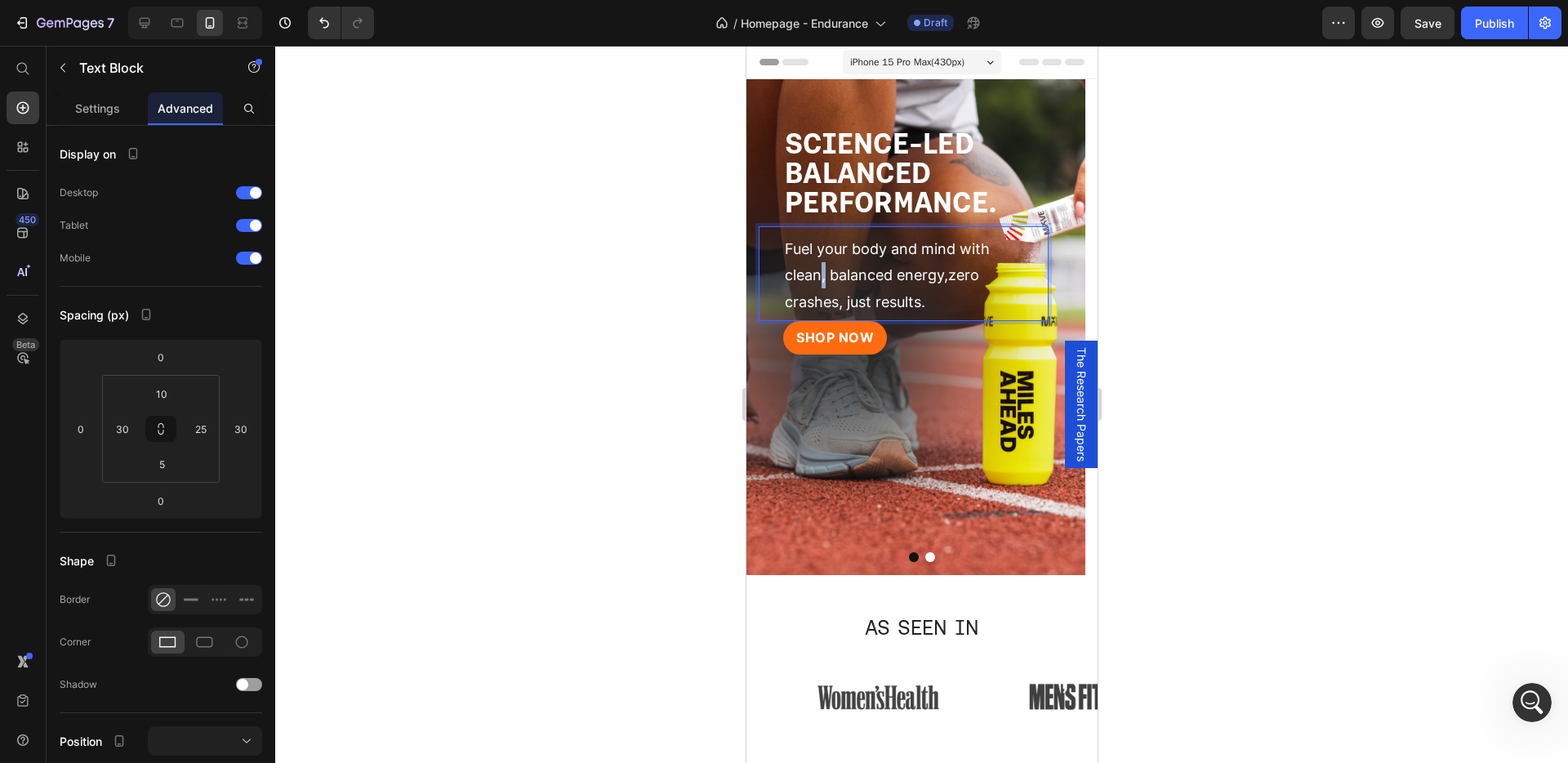 click on "Fuel your body and mind with clean, balanced energy,zero crashes, just results." at bounding box center (886, 275) 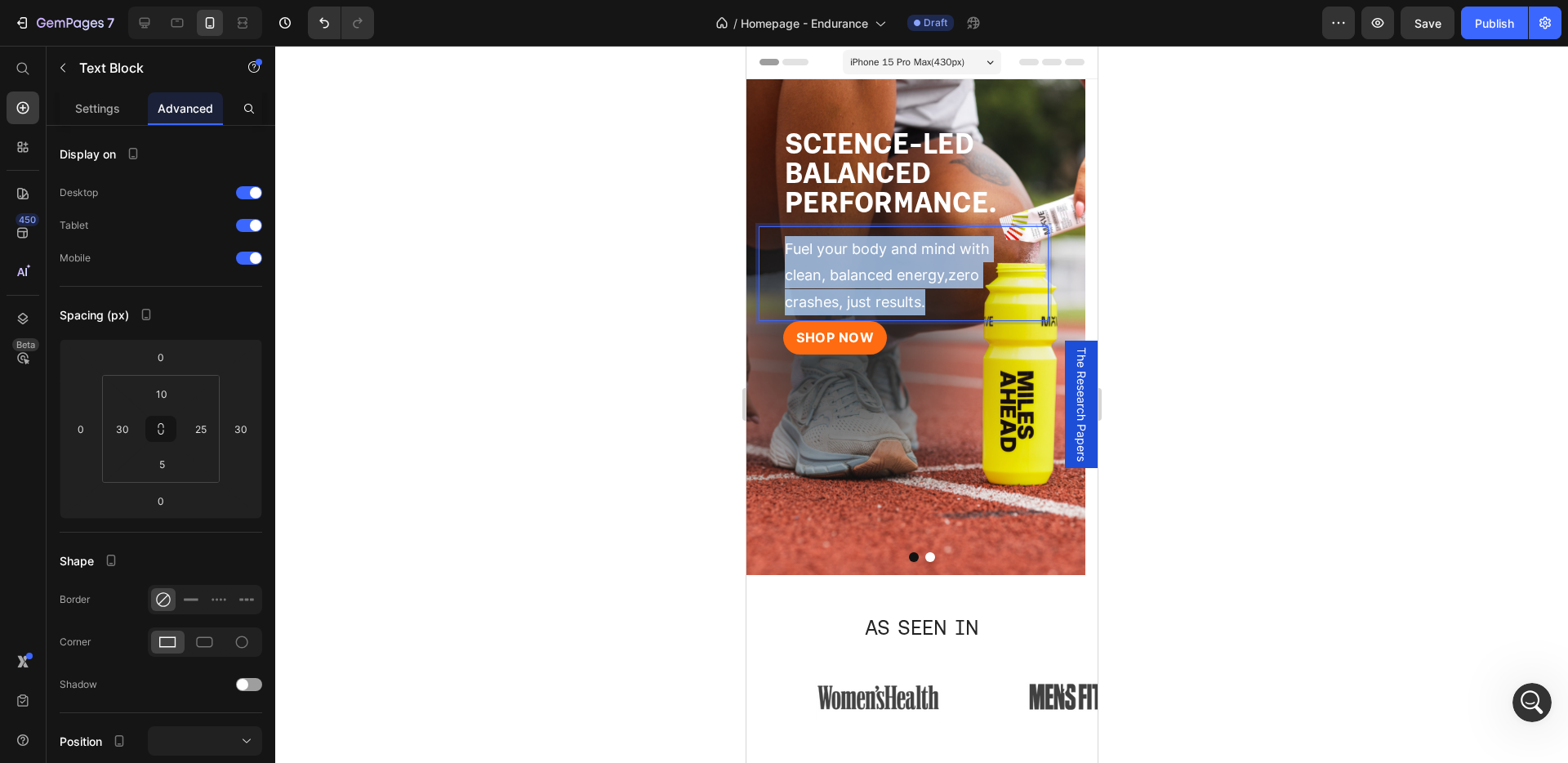 click on "Fuel your body and mind with clean, balanced energy,zero crashes, just results." at bounding box center [886, 275] 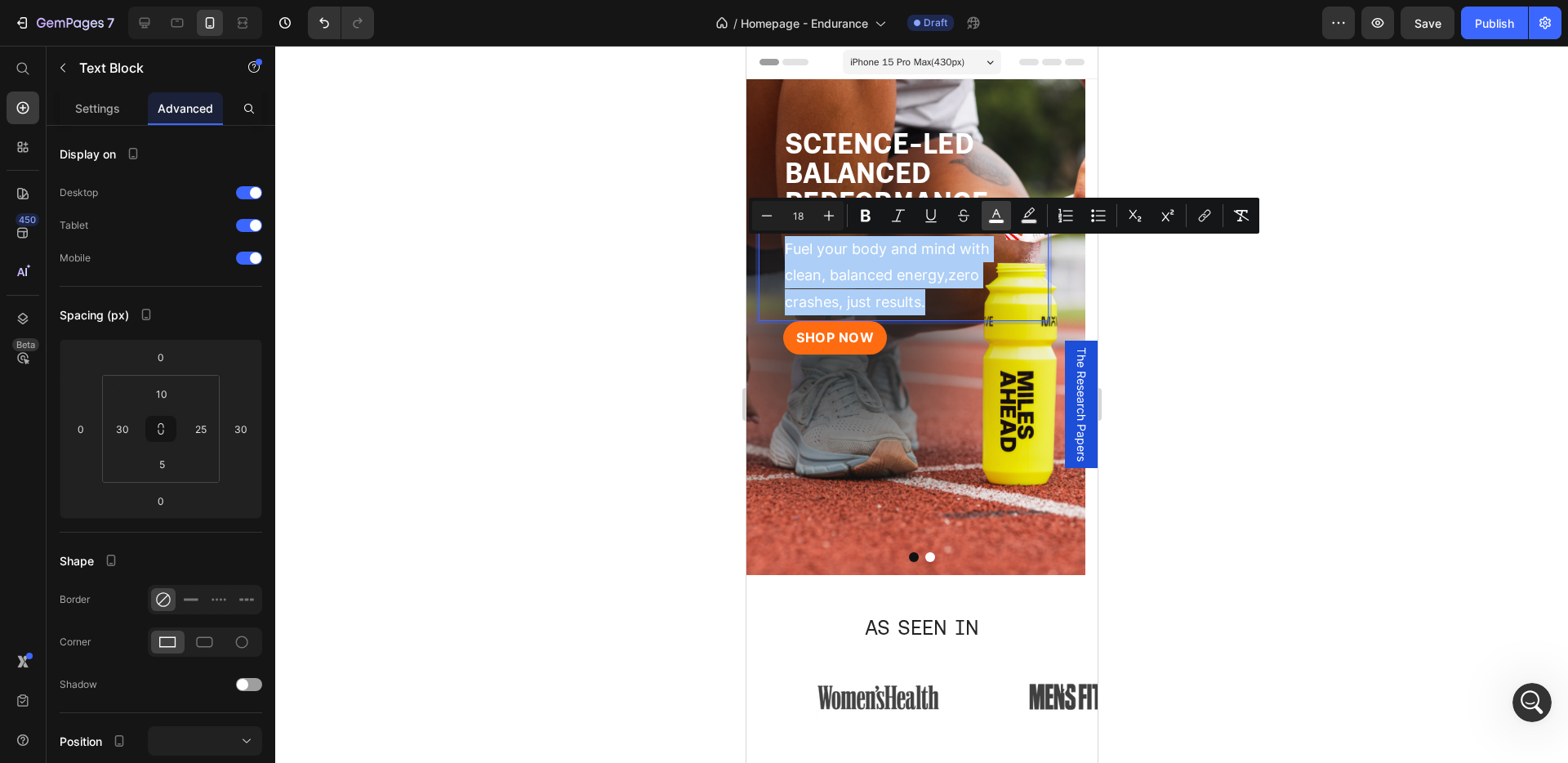 click 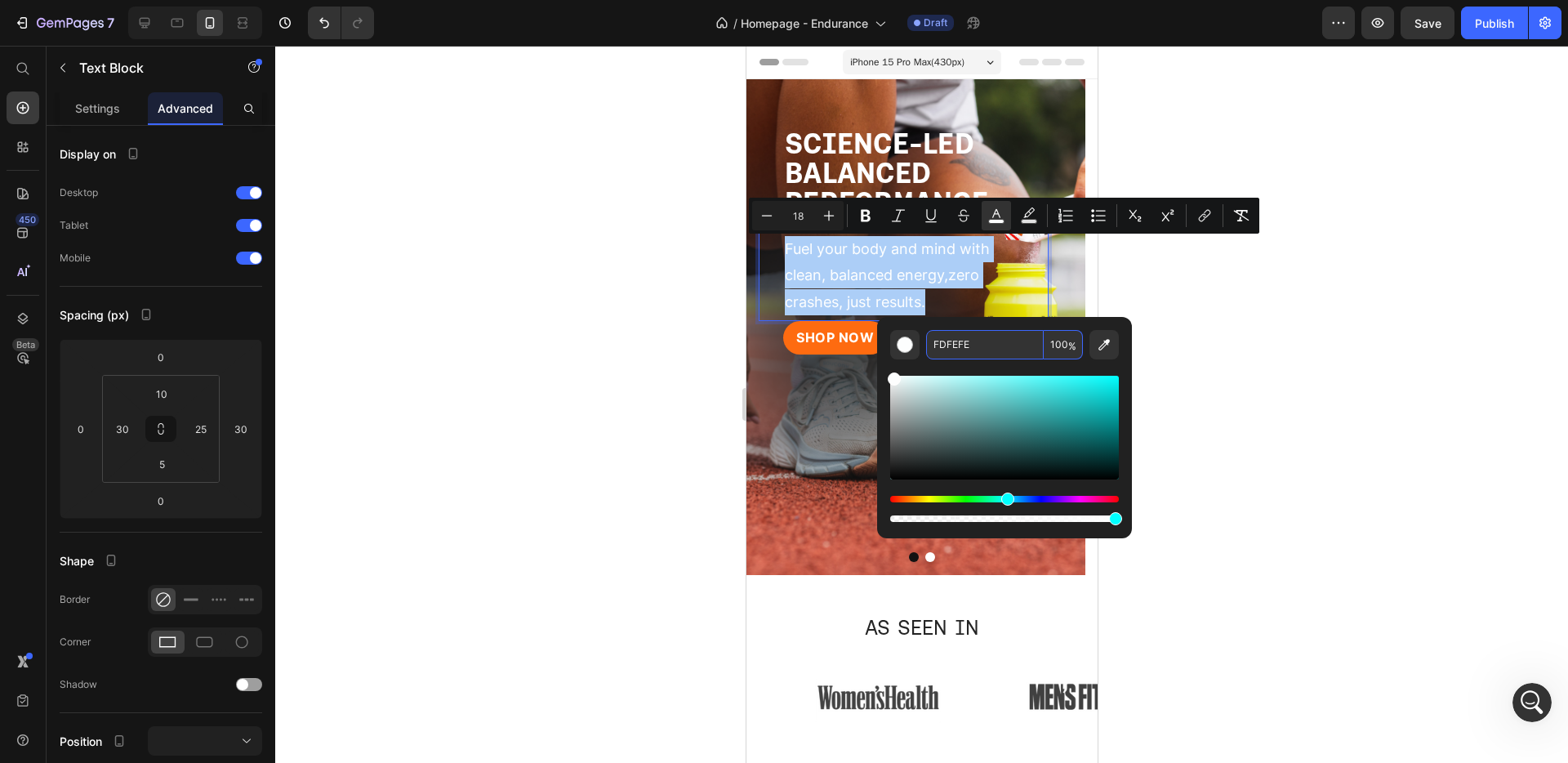 drag, startPoint x: 940, startPoint y: 345, endPoint x: 996, endPoint y: 344, distance: 56.008928 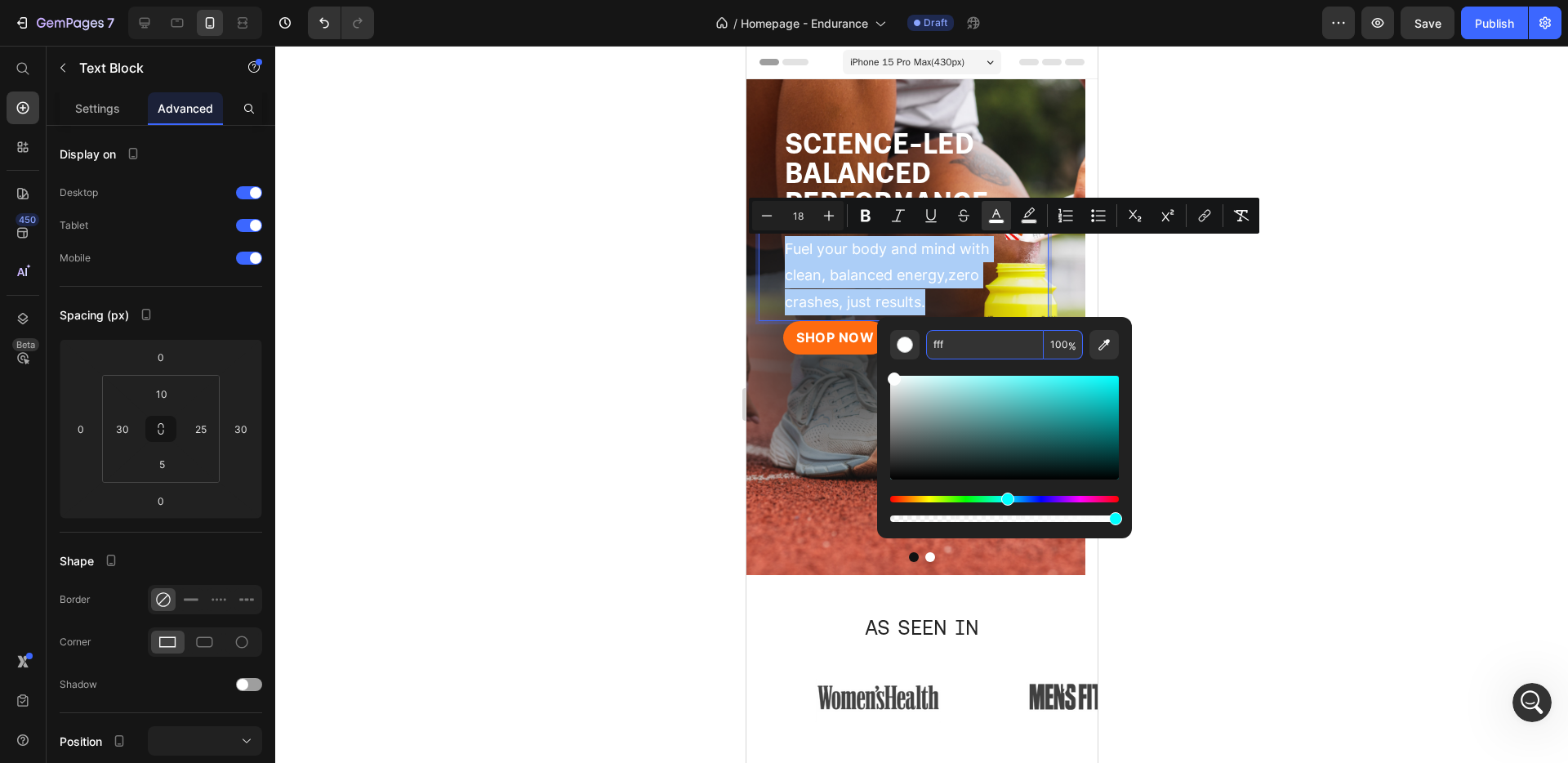 type on "fff" 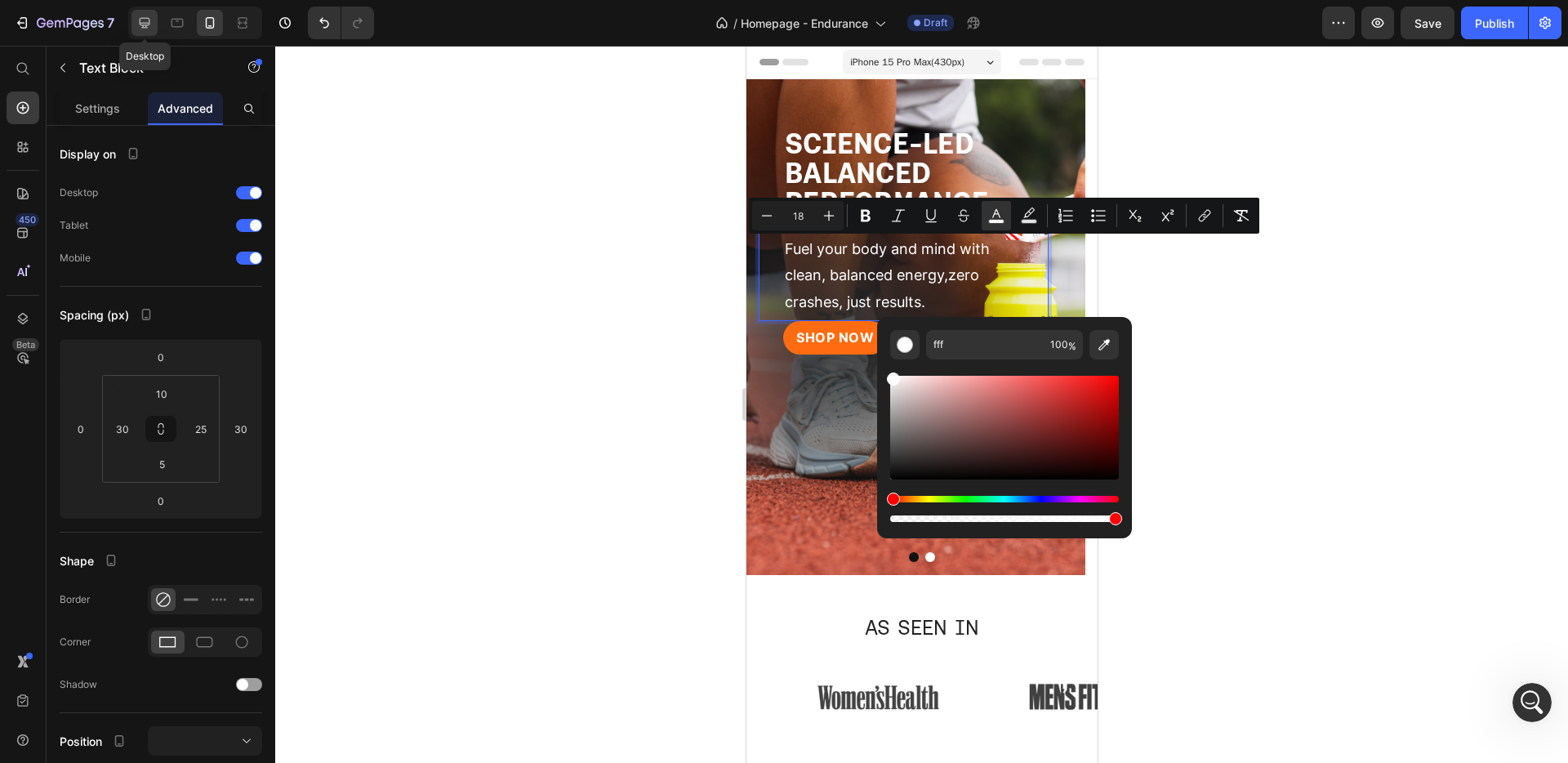 click 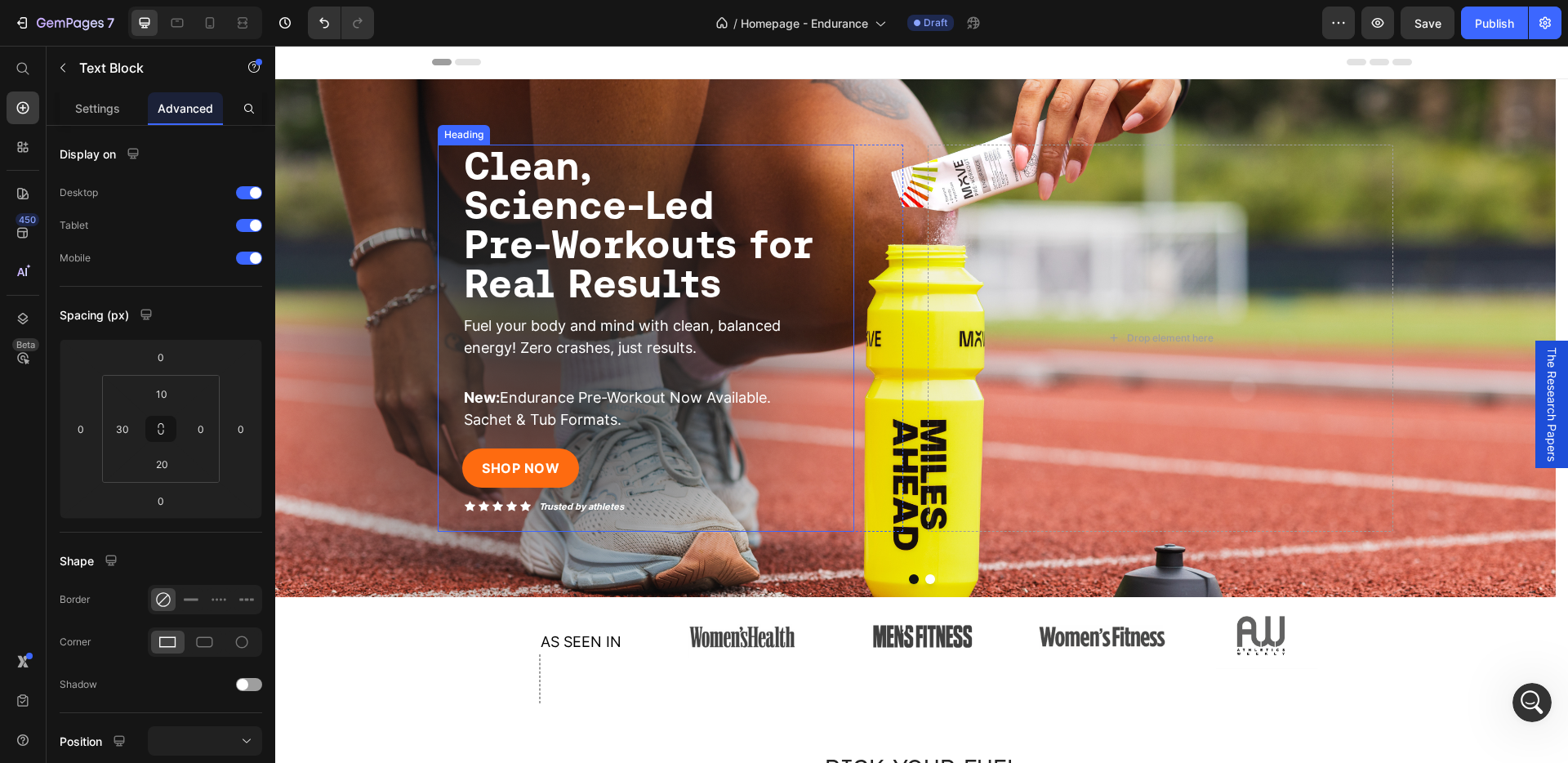 click on "Pre-Workouts for Real Results" at bounding box center [639, 263] 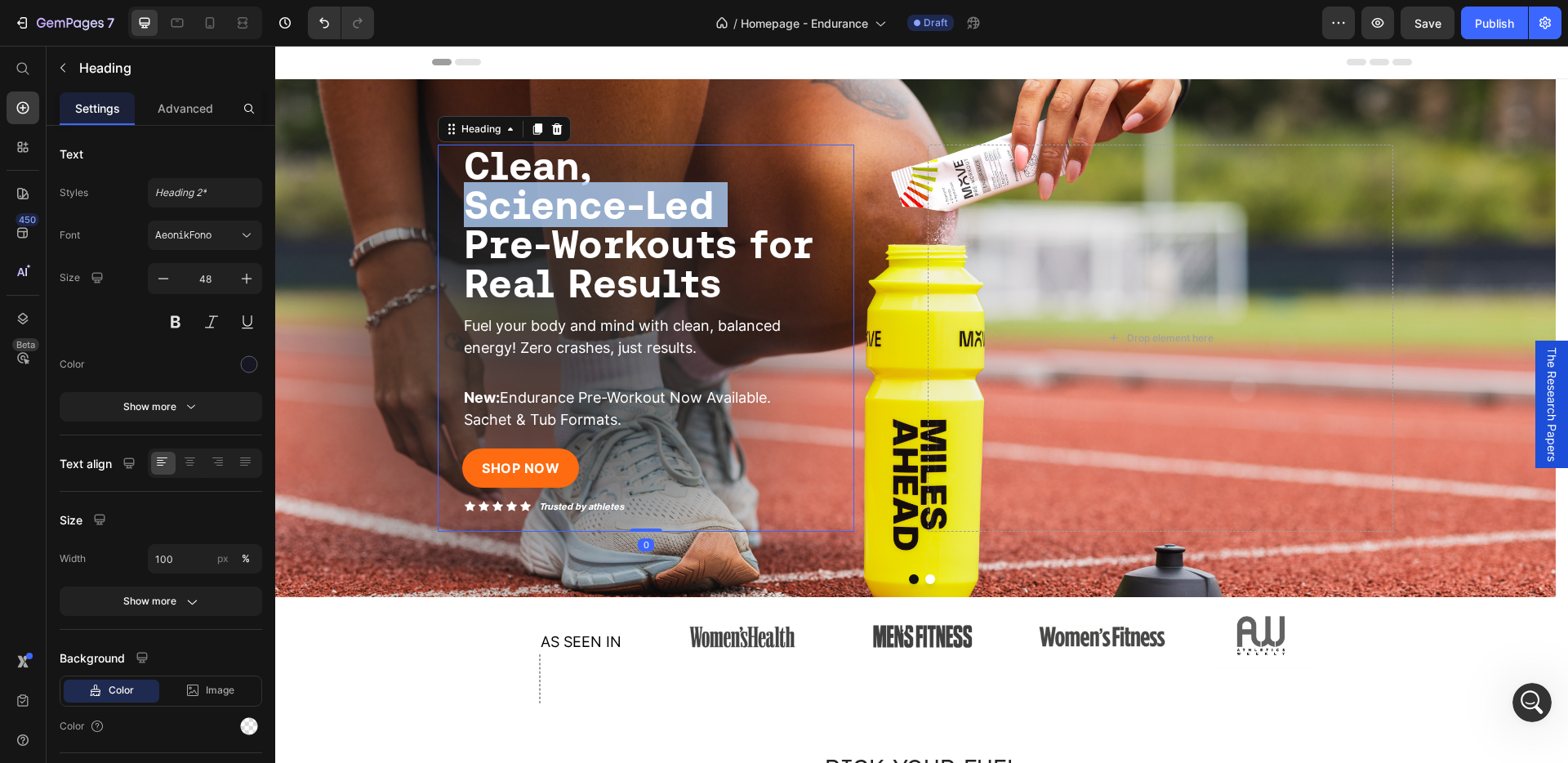 click on "Pre-Workouts for Real Results" at bounding box center (639, 263) 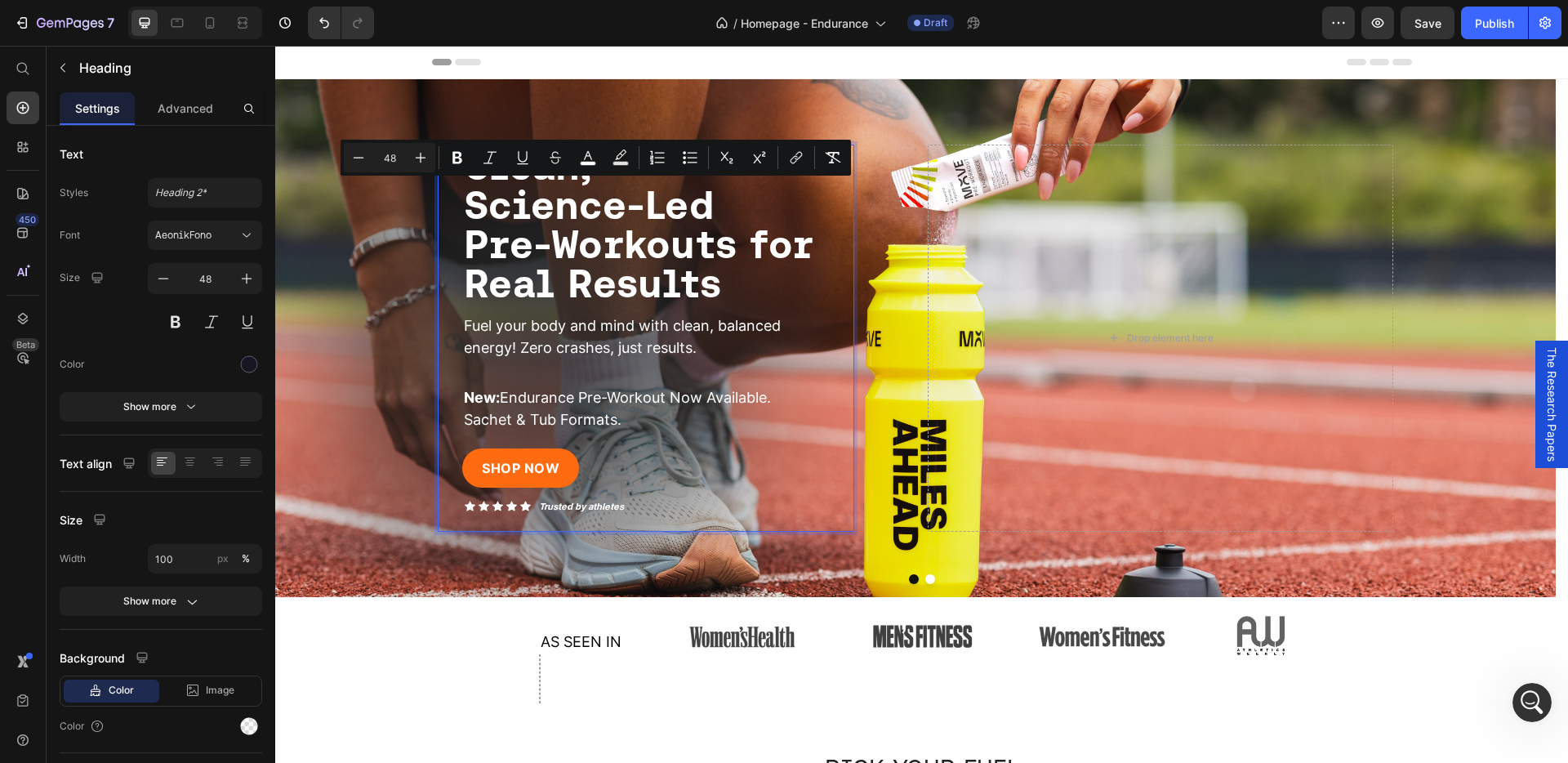 drag, startPoint x: 564, startPoint y: 235, endPoint x: 544, endPoint y: 226, distance: 21.932 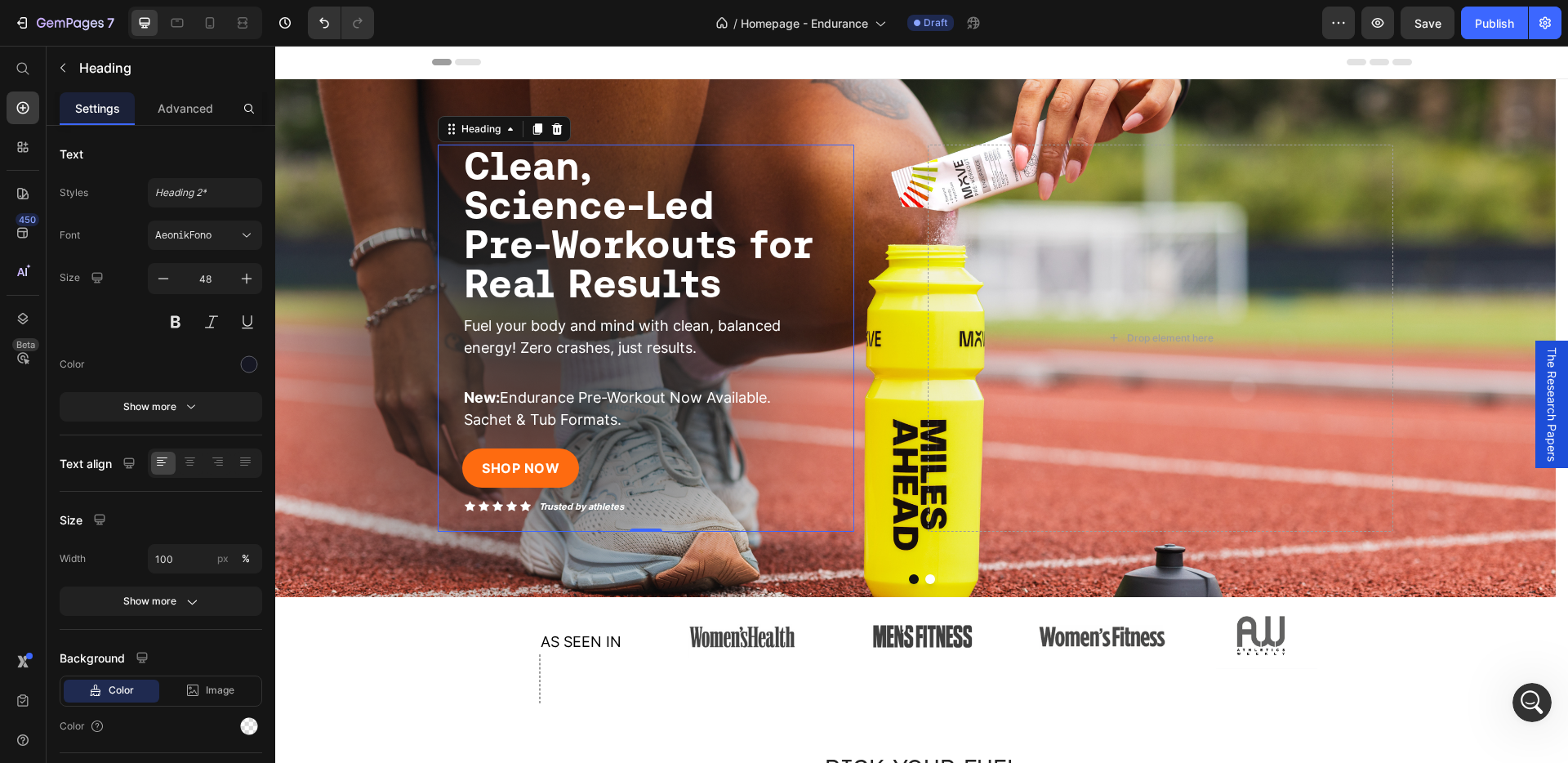drag, startPoint x: 460, startPoint y: 167, endPoint x: 672, endPoint y: 216, distance: 217.5891 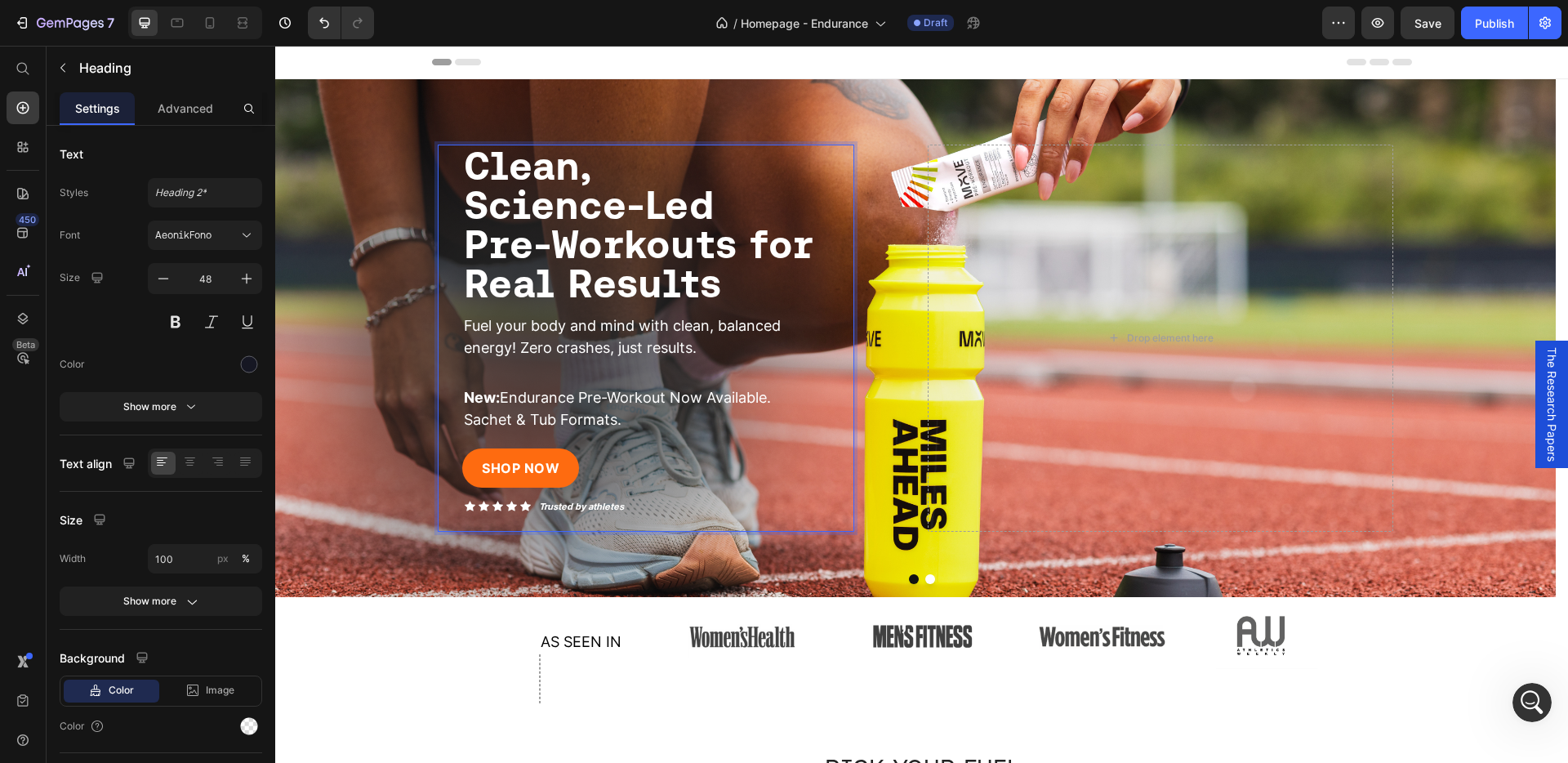 click on "Clean," at bounding box center [528, 165] 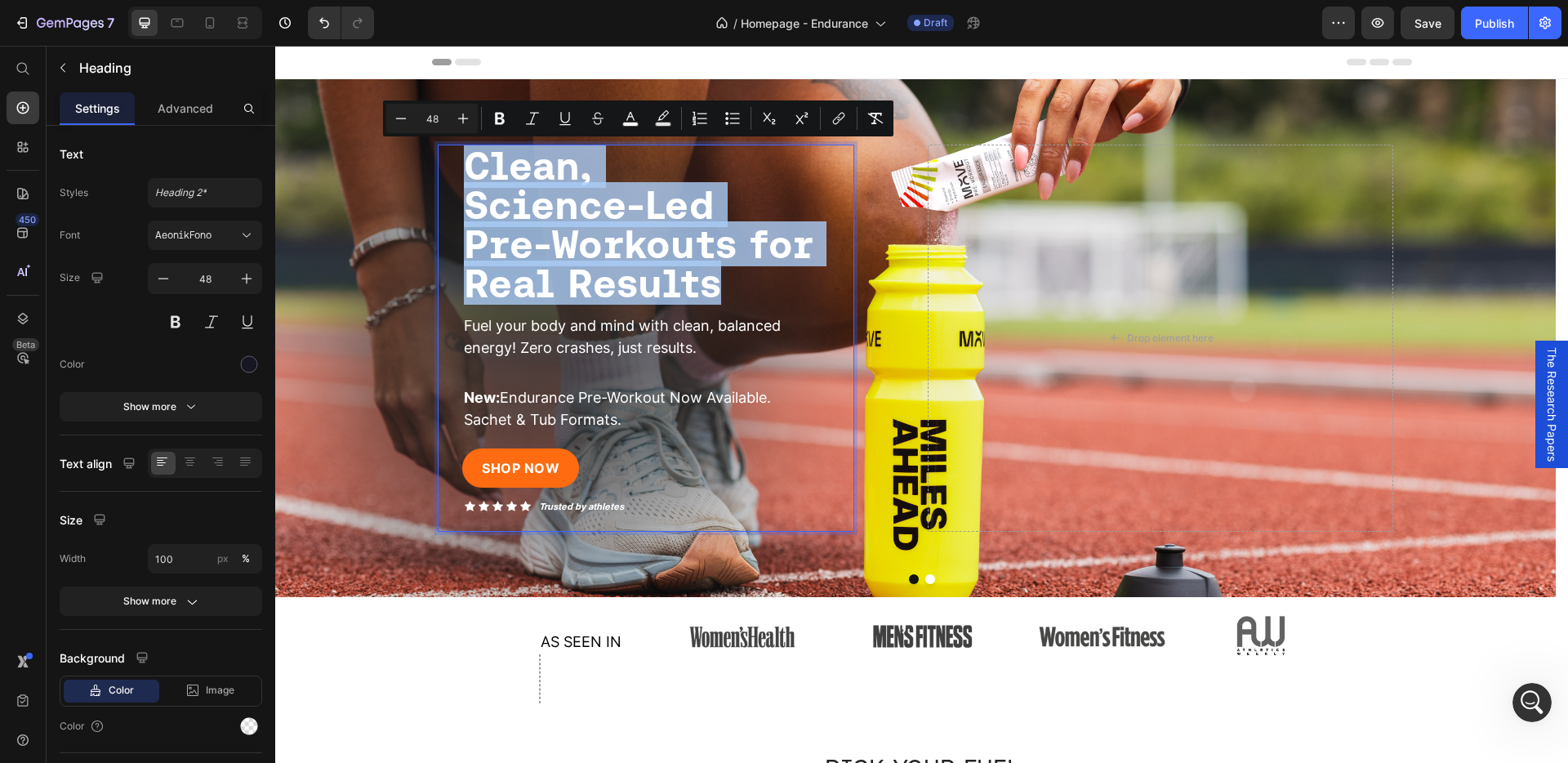 drag, startPoint x: 471, startPoint y: 168, endPoint x: 746, endPoint y: 279, distance: 296.55691 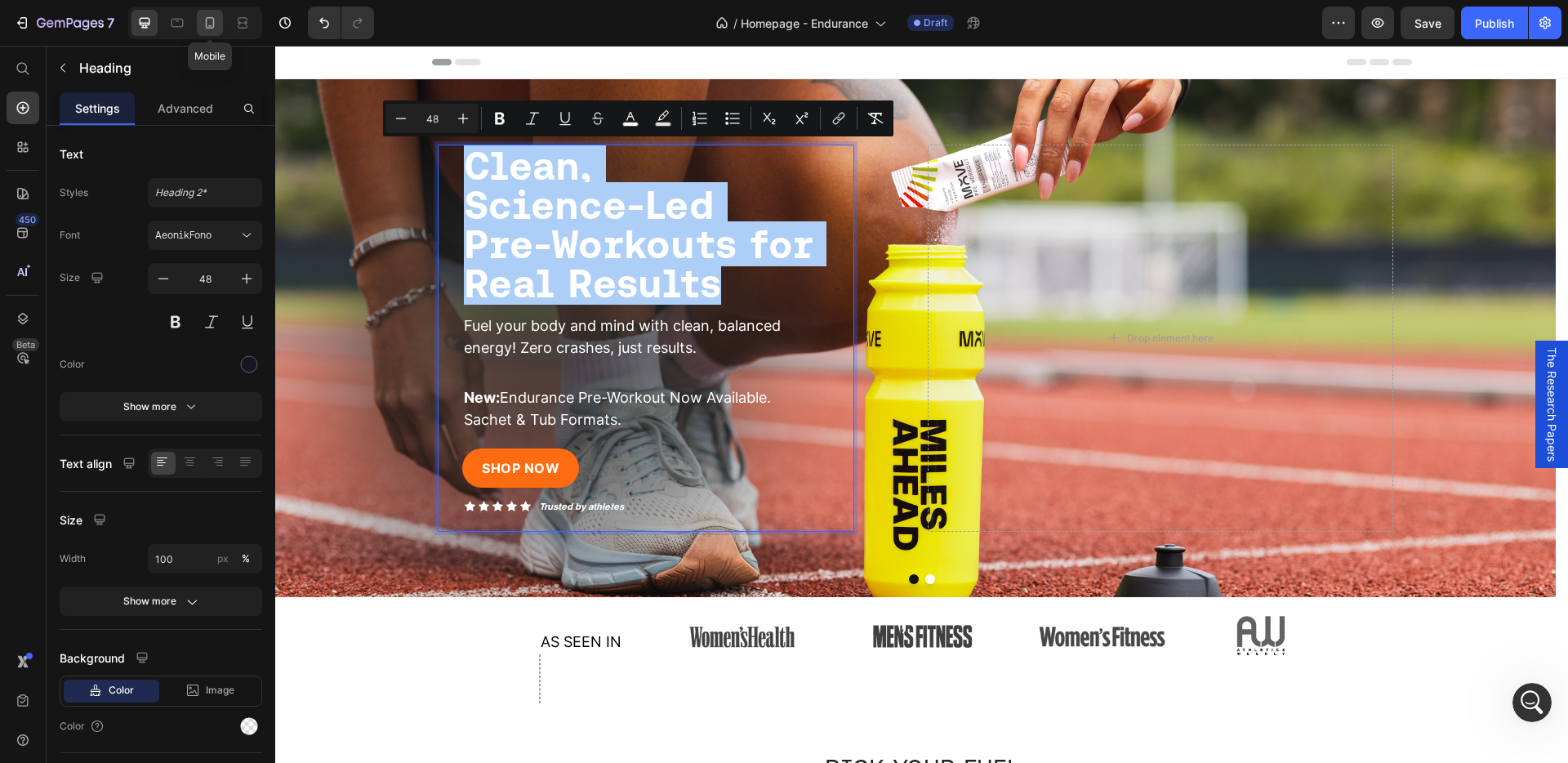 click 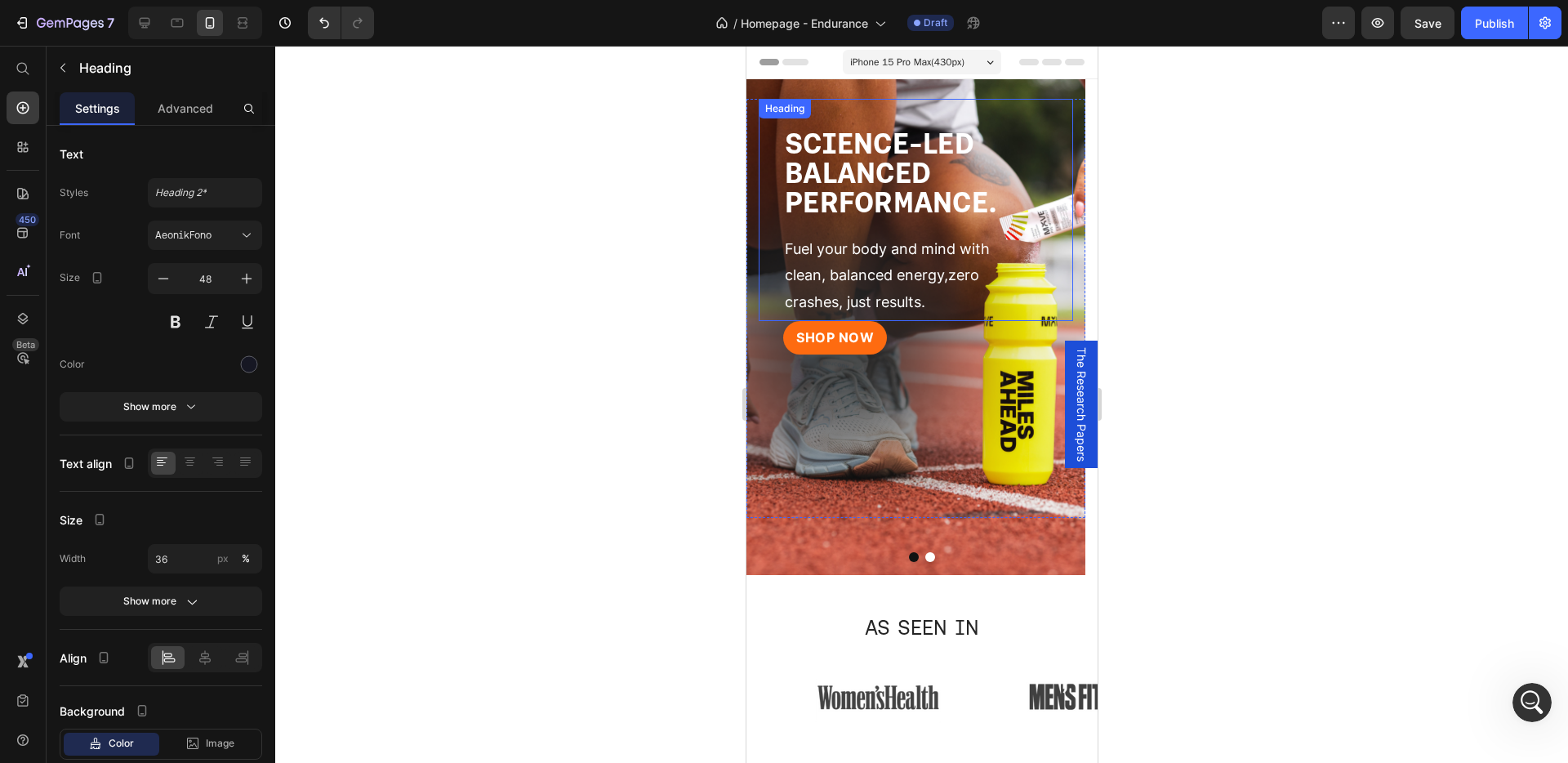 click on "BALANCED" at bounding box center (857, 172) 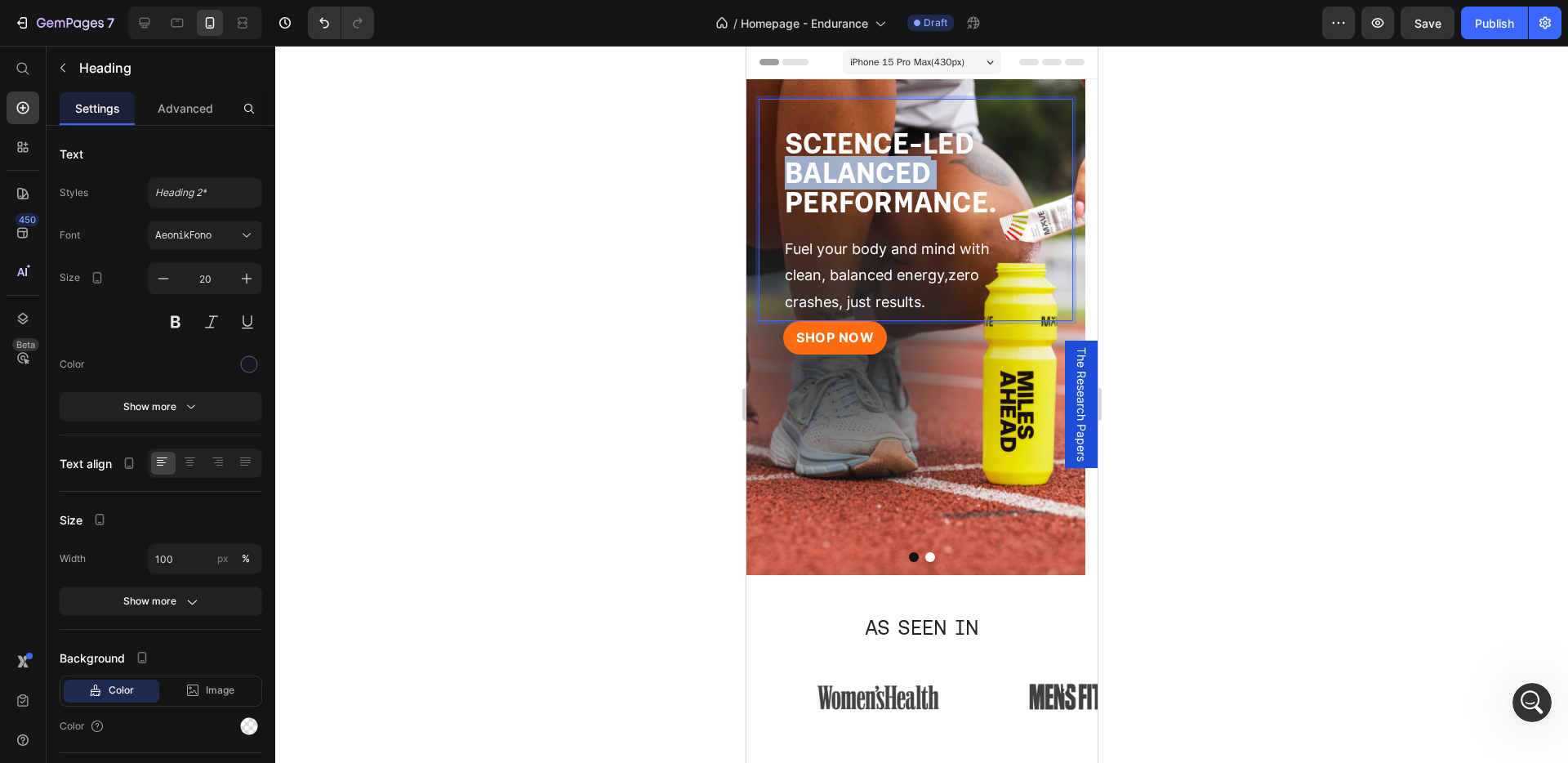 click on "BALANCED" at bounding box center [857, 172] 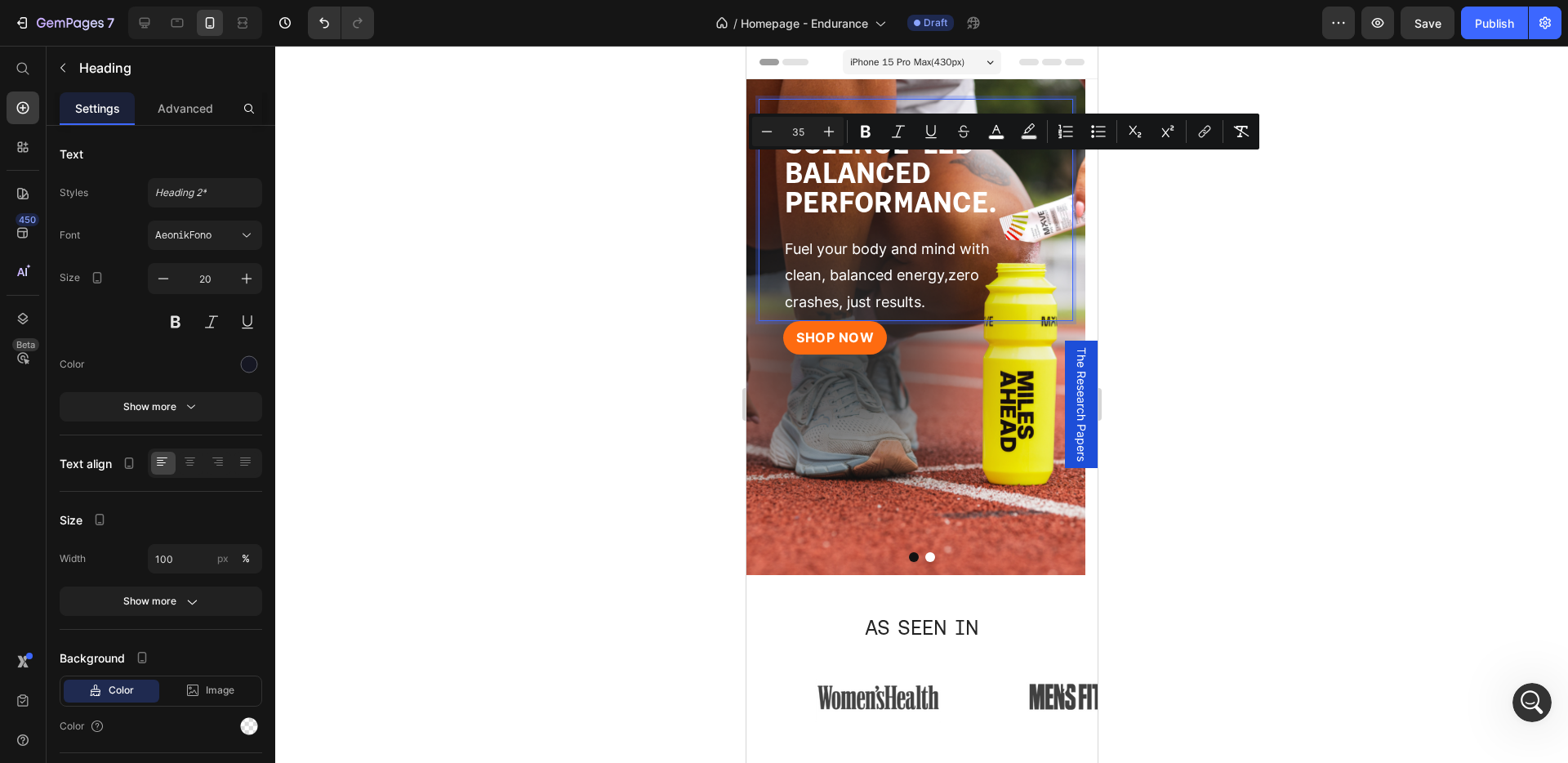 click on "PERFORMANCE." at bounding box center [890, 202] 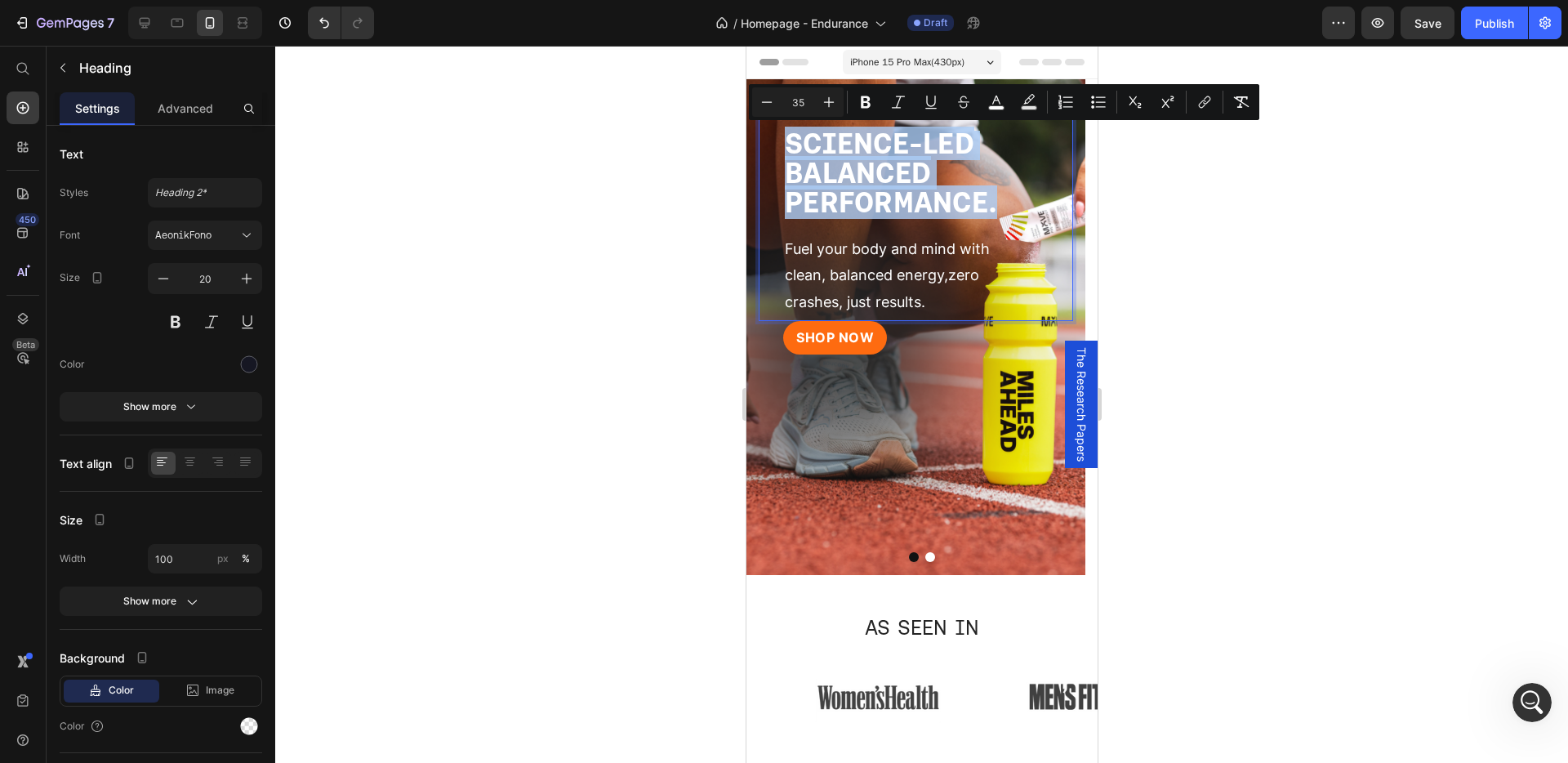 drag, startPoint x: 1006, startPoint y: 203, endPoint x: 782, endPoint y: 145, distance: 231.3871 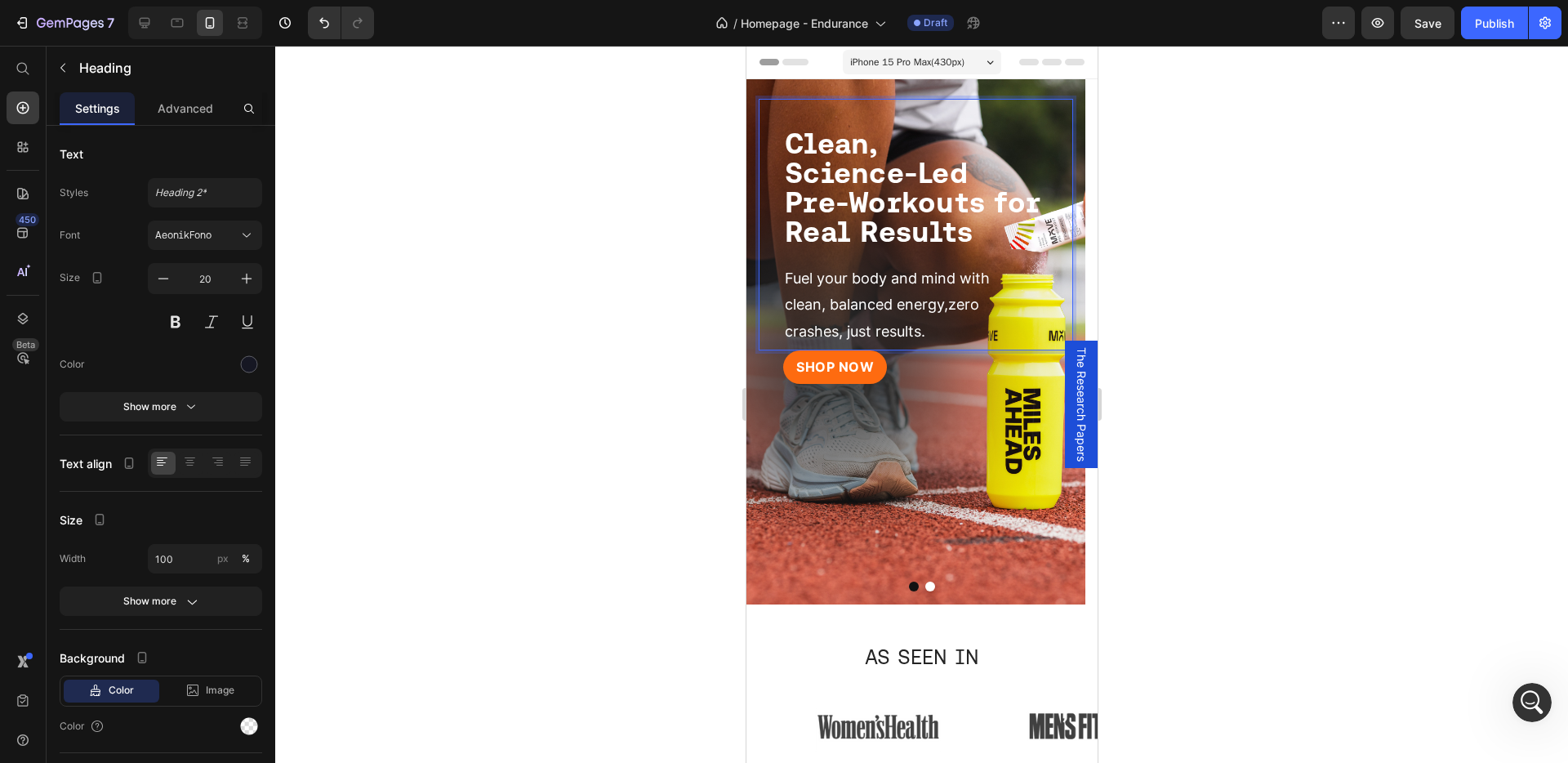 click on "Pre-Workouts for Real Results" at bounding box center (911, 216) 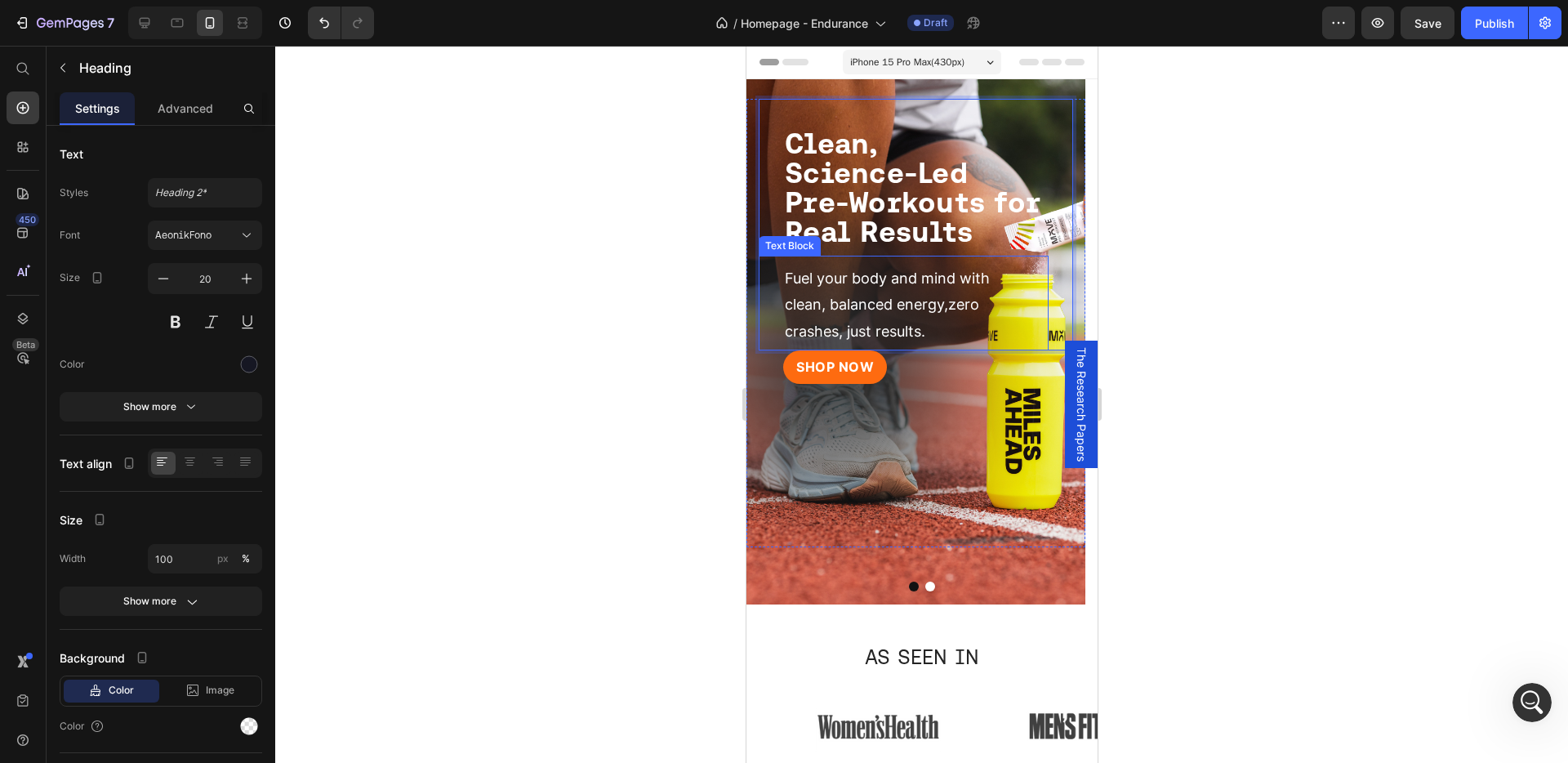 click on "Fuel your body and mind with clean, balanced energy,zero crashes, just results." at bounding box center [886, 305] 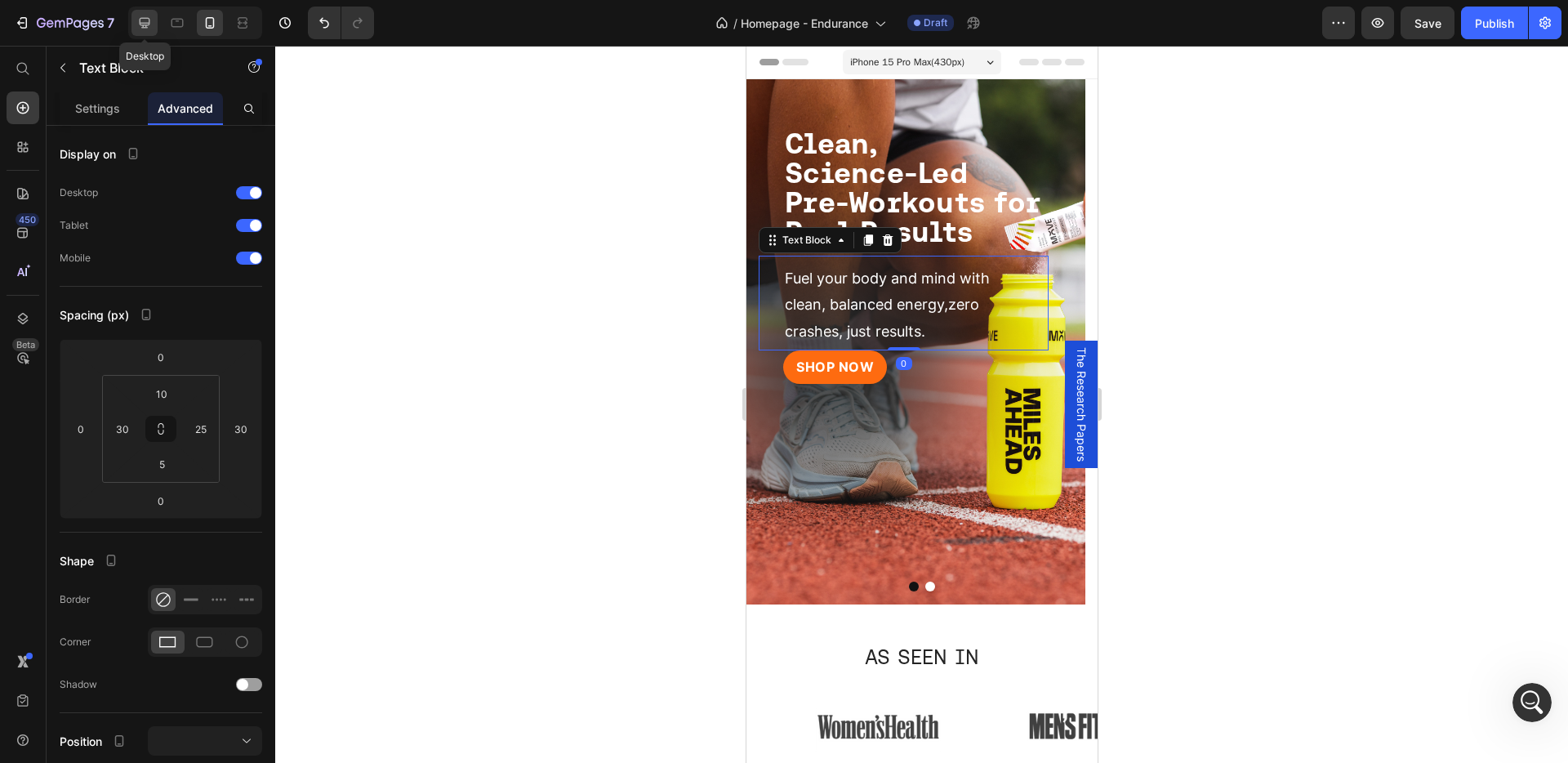 click 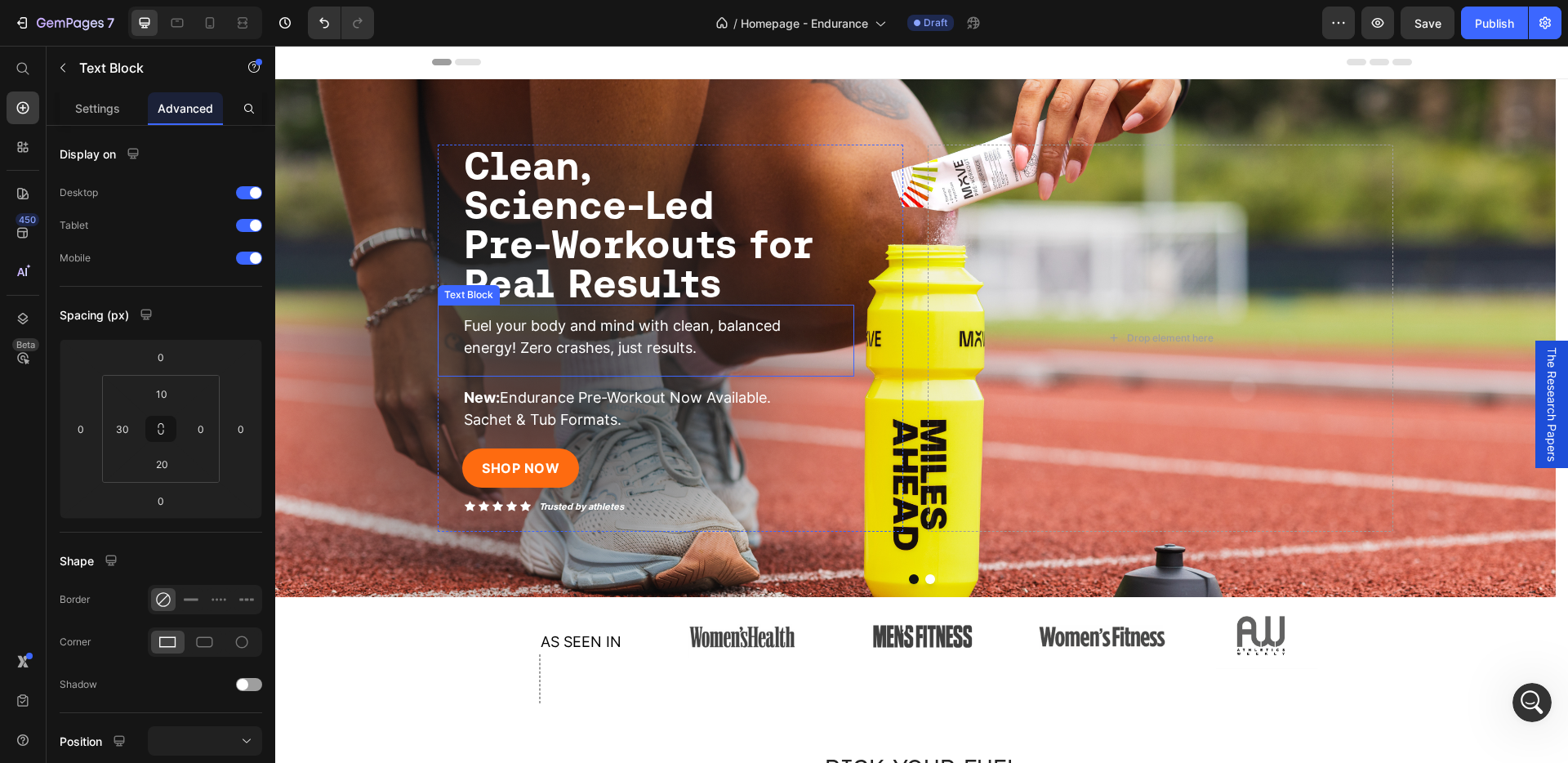 click on "Fuel your body and mind with clean, balanced energy! Zero crashes, just results." at bounding box center [622, 337] 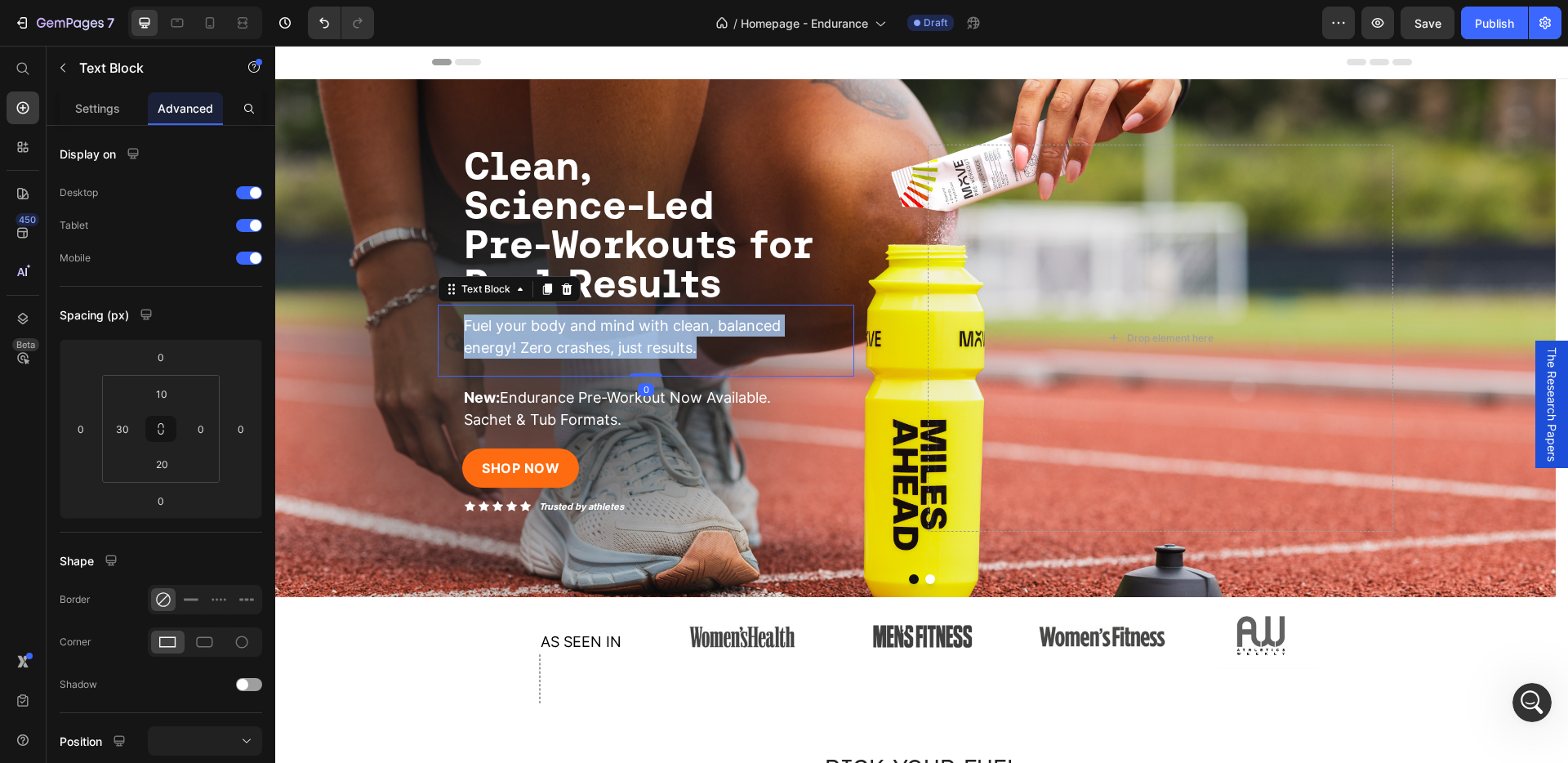 click on "Fuel your body and mind with clean, balanced energy! Zero crashes, just results." at bounding box center (622, 337) 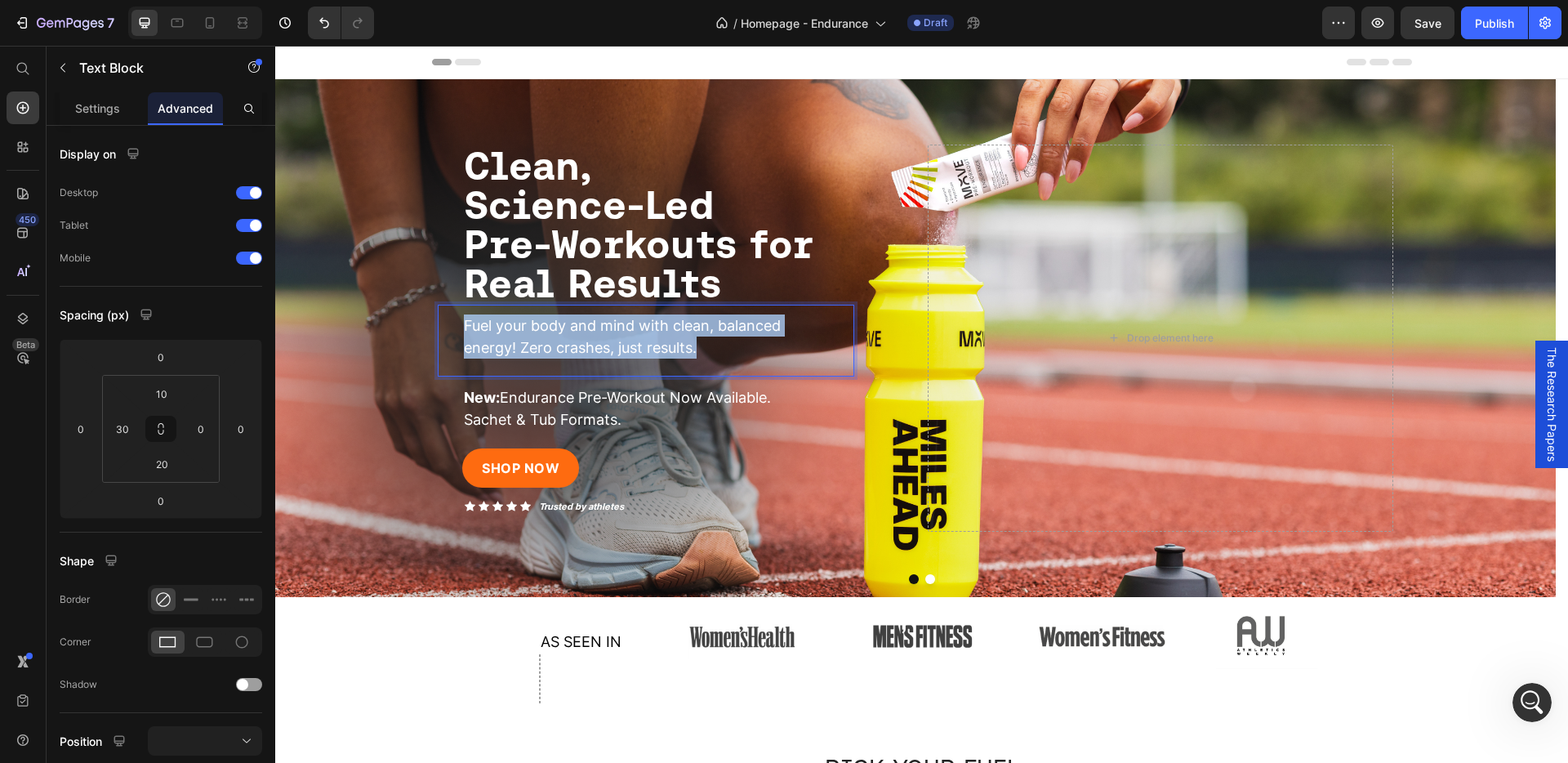 click on "Fuel your body and mind with clean, balanced energy! Zero crashes, just results." at bounding box center [622, 337] 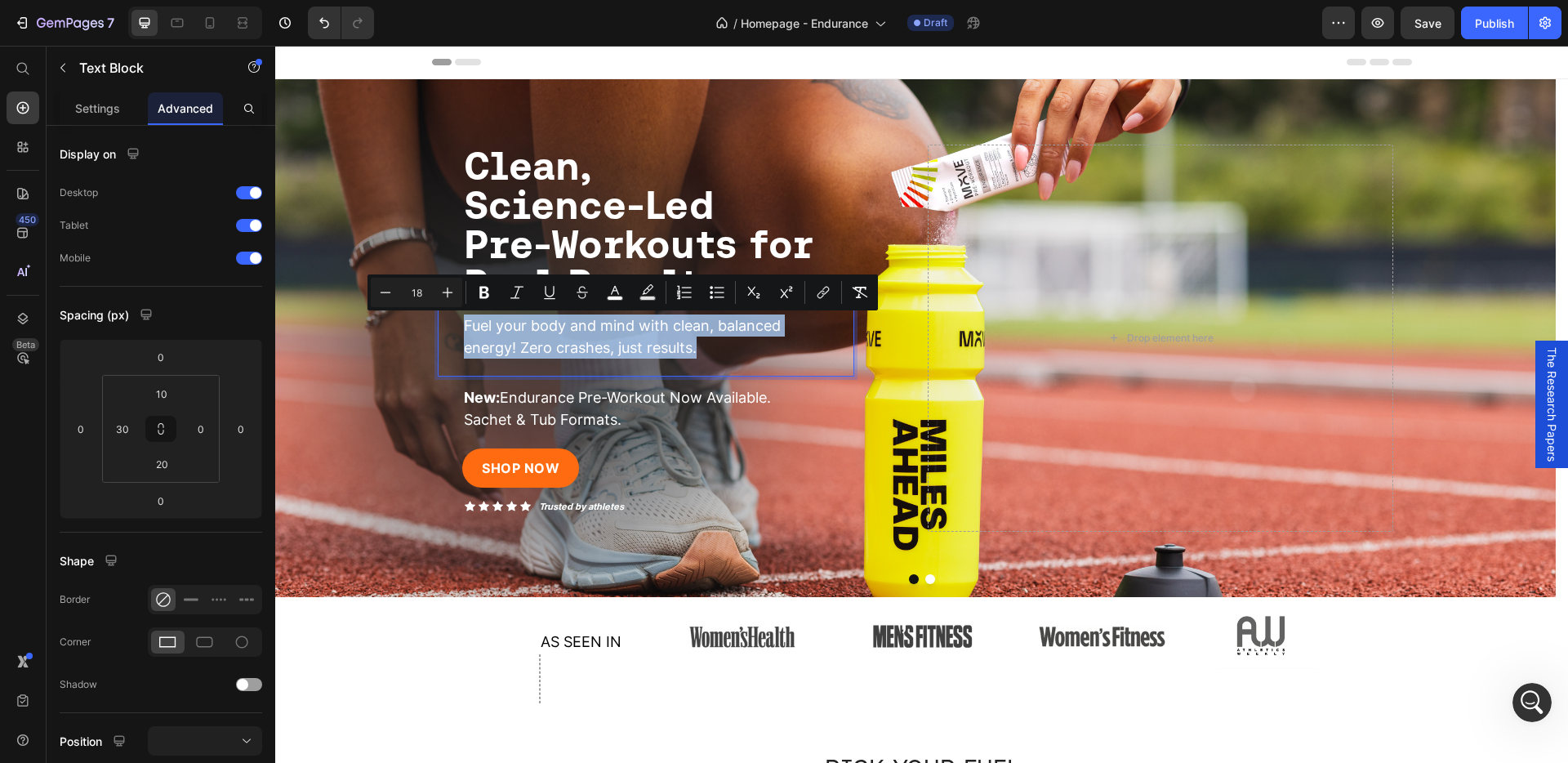 copy on "Fuel your body and mind with clean, balanced energy! Zero crashes, just results." 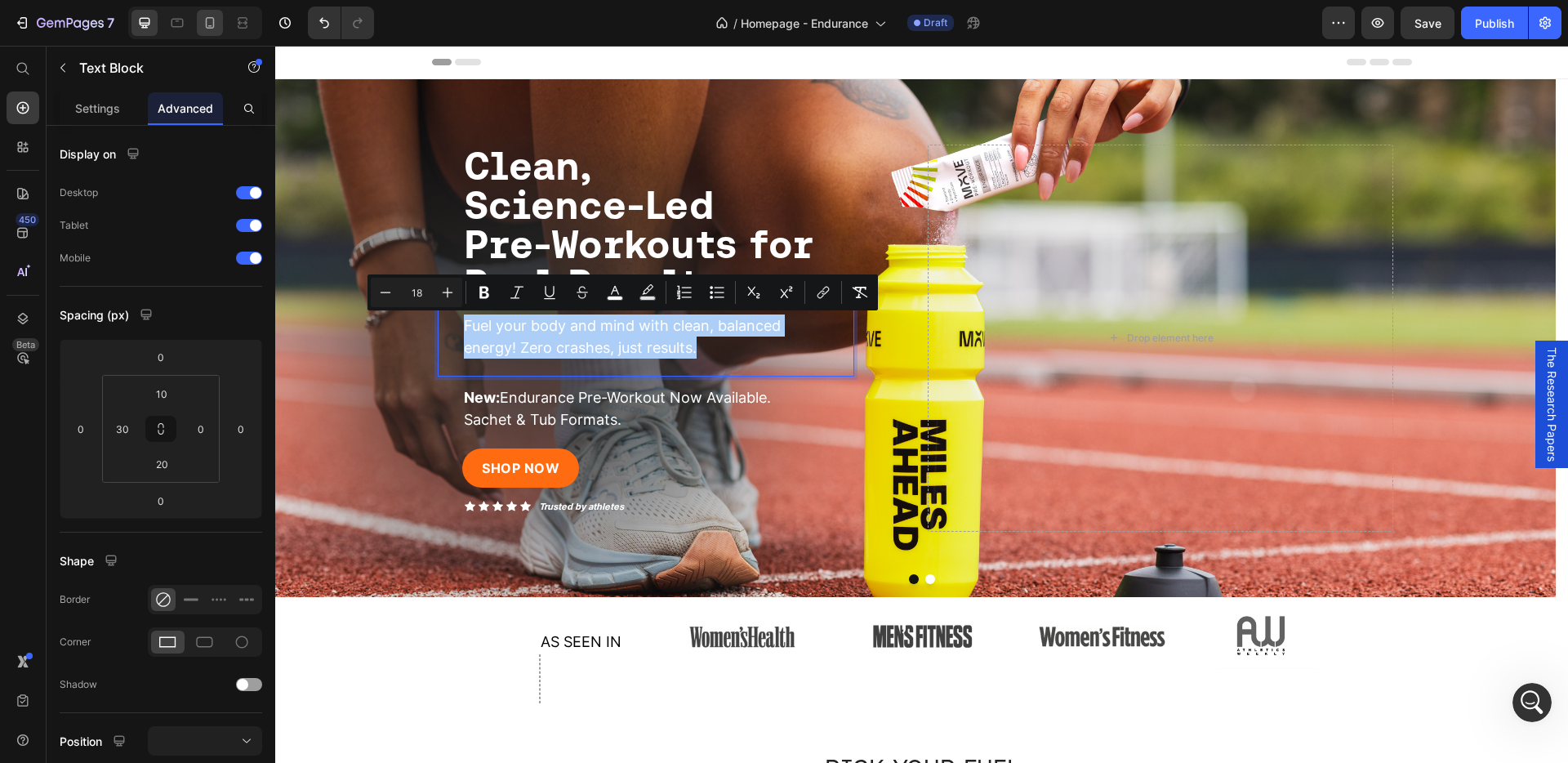 click 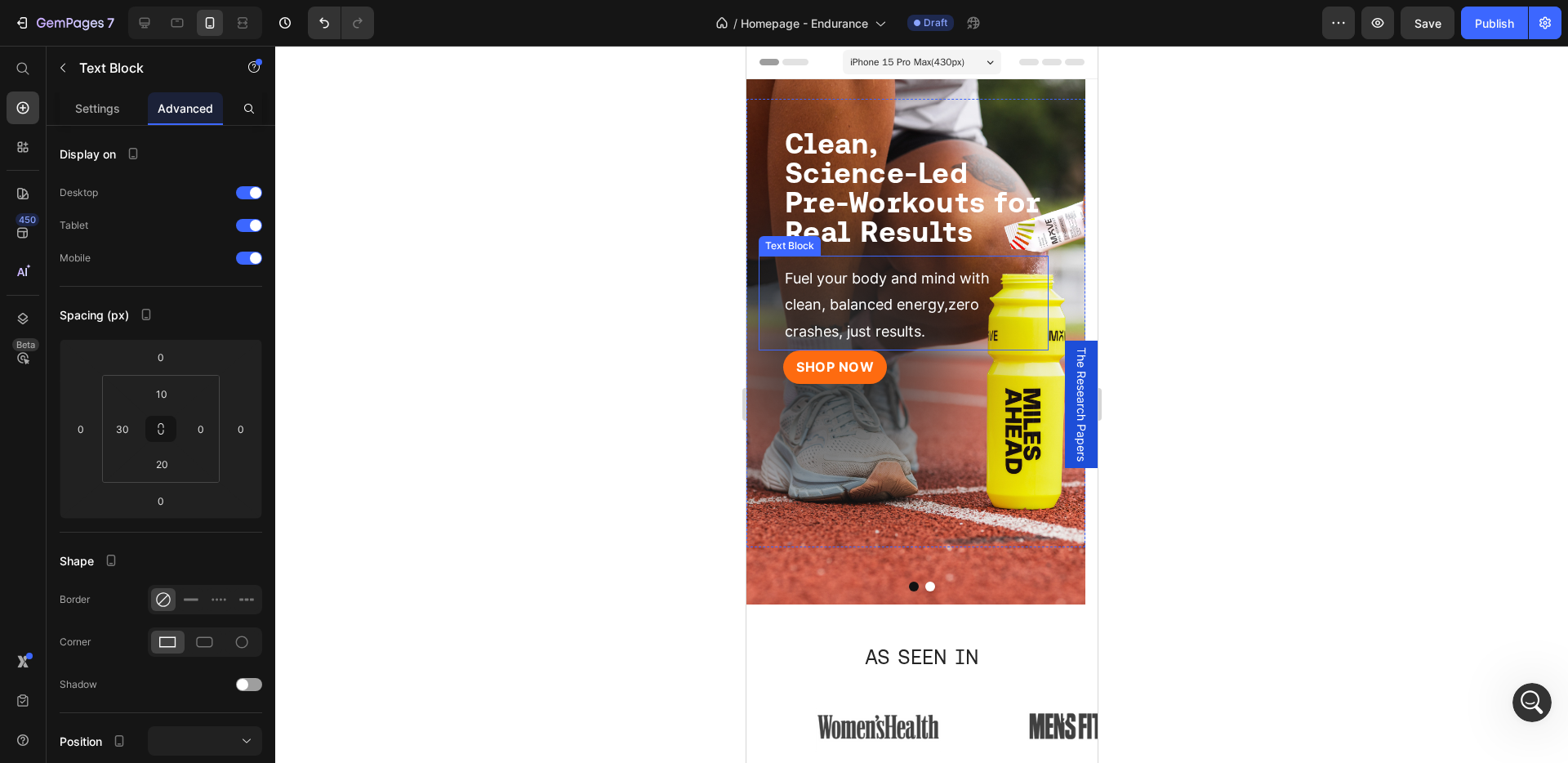 click on "Fuel your body and mind with clean, balanced energy,zero crashes, just results." at bounding box center [905, 305] 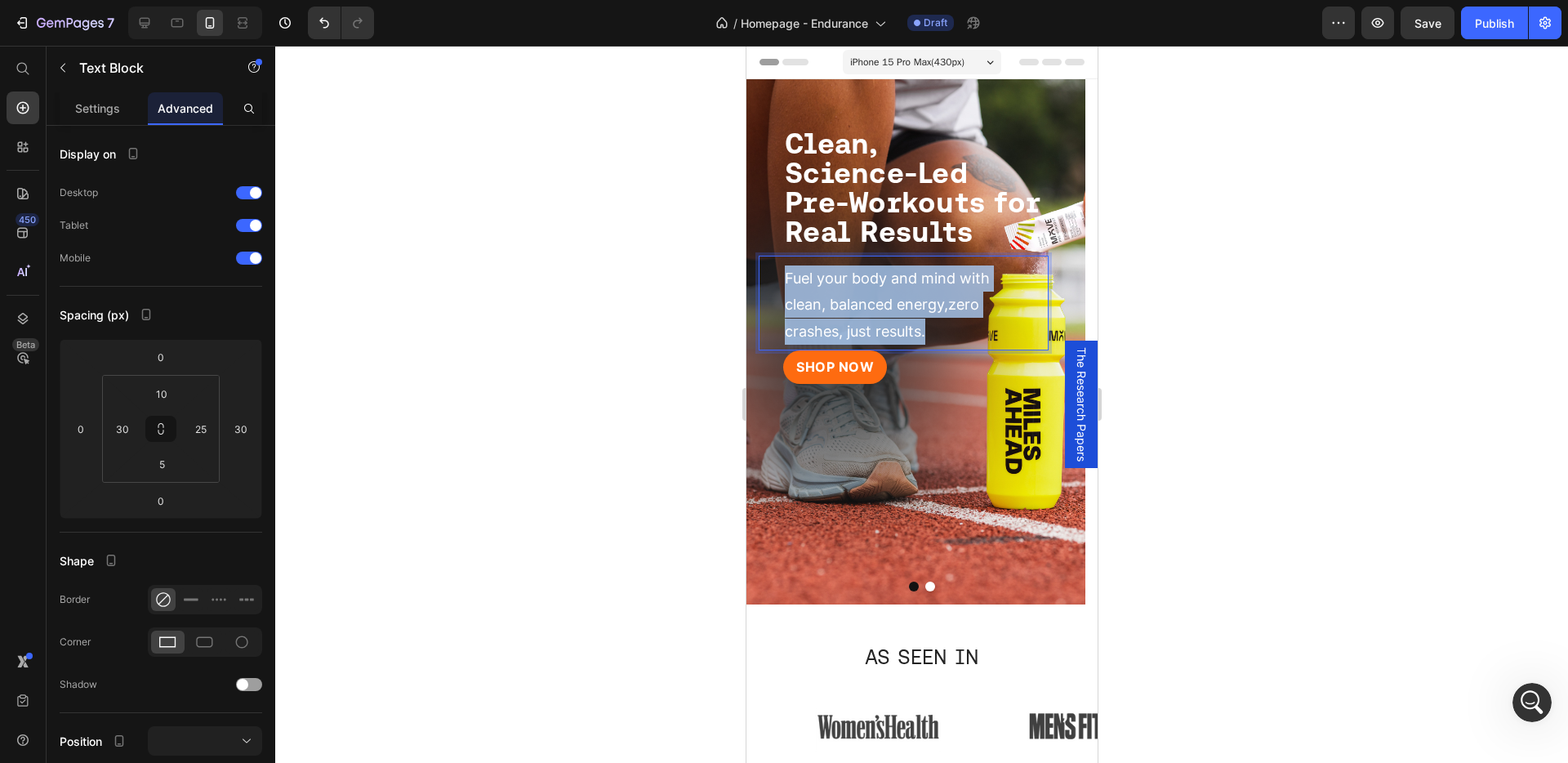 click on "Fuel your body and mind with clean, balanced energy,zero crashes, just results." at bounding box center (905, 305) 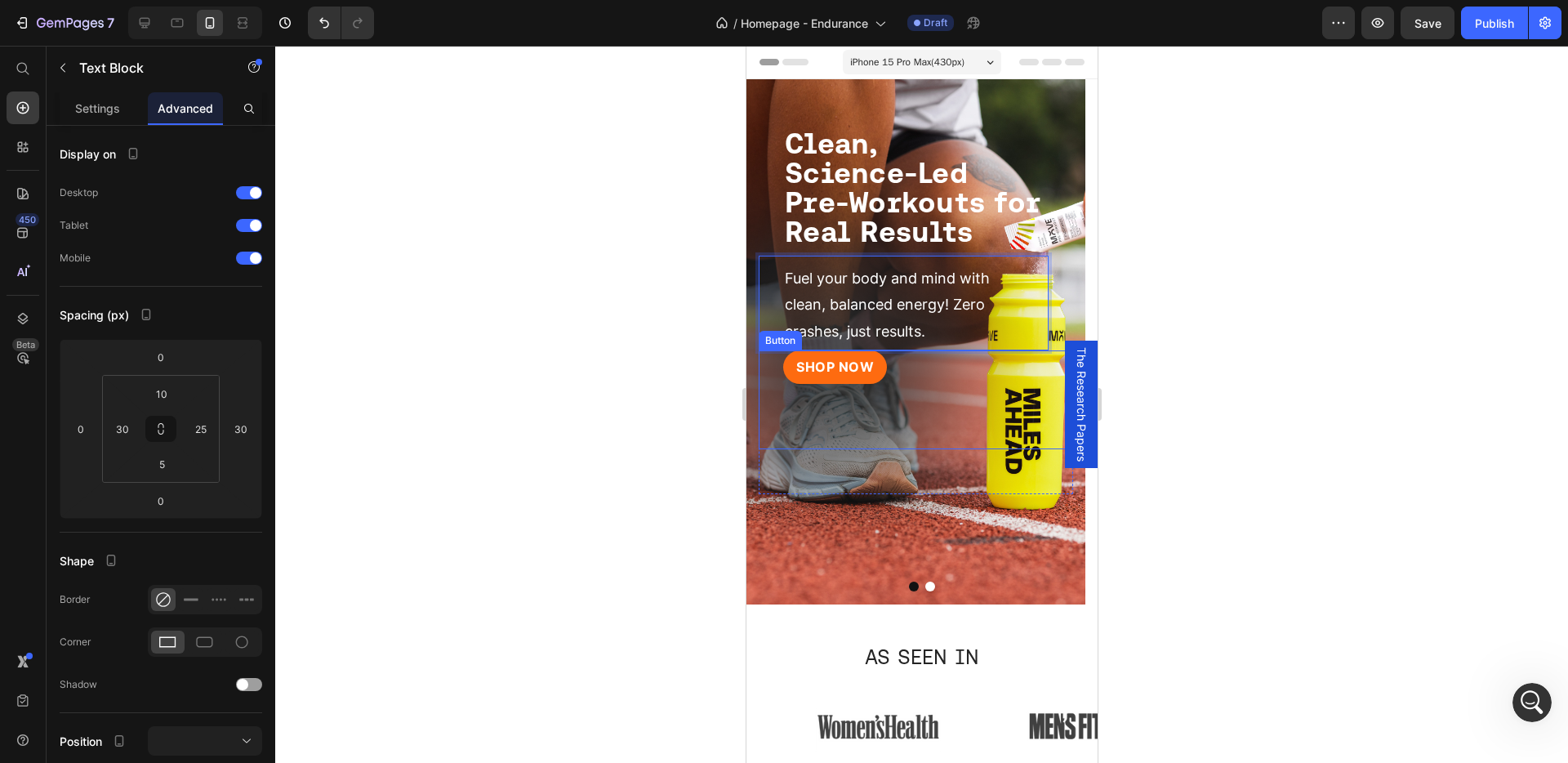 click on "SHOP NOW Button" at bounding box center [915, 399] 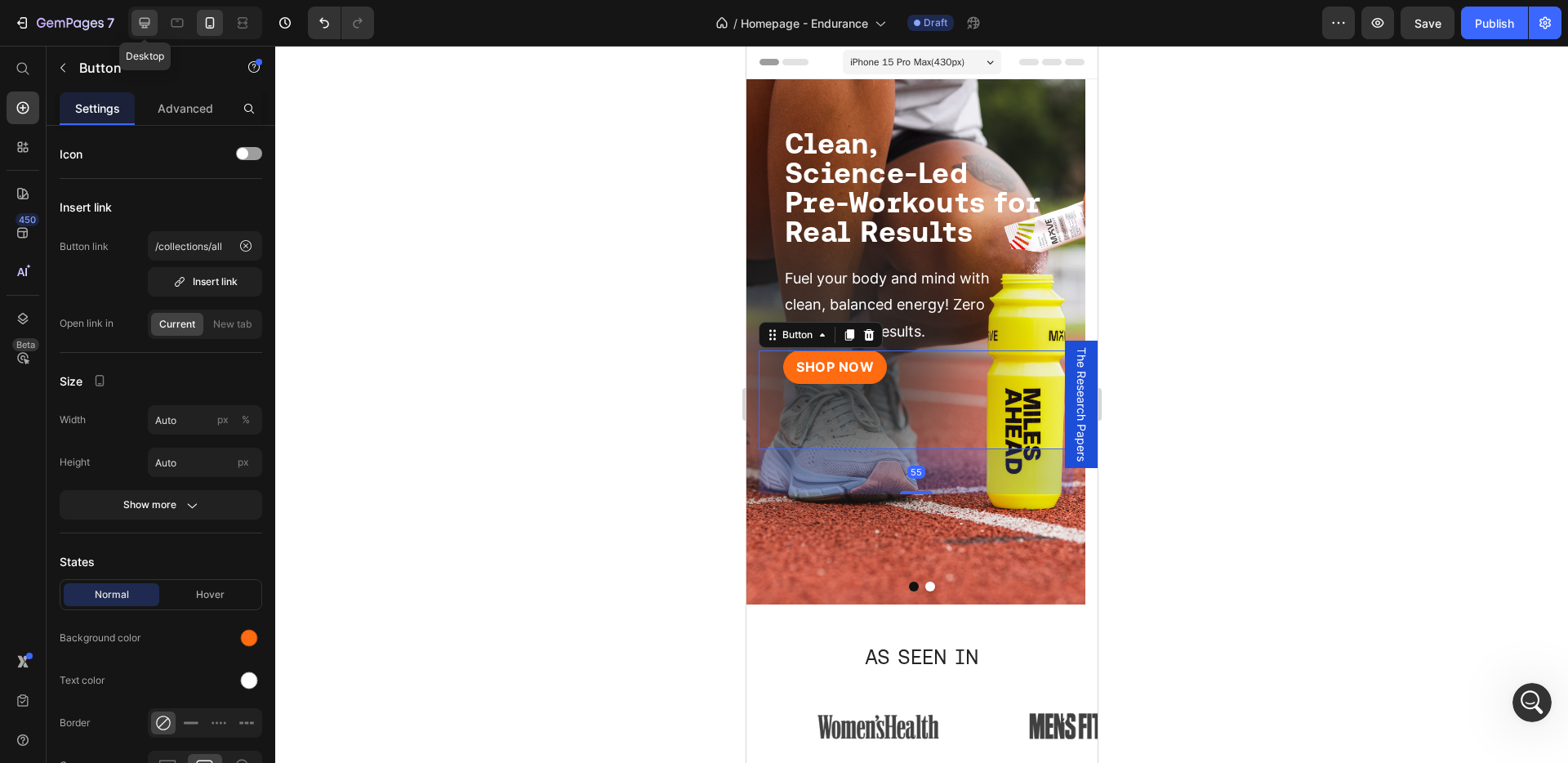 click 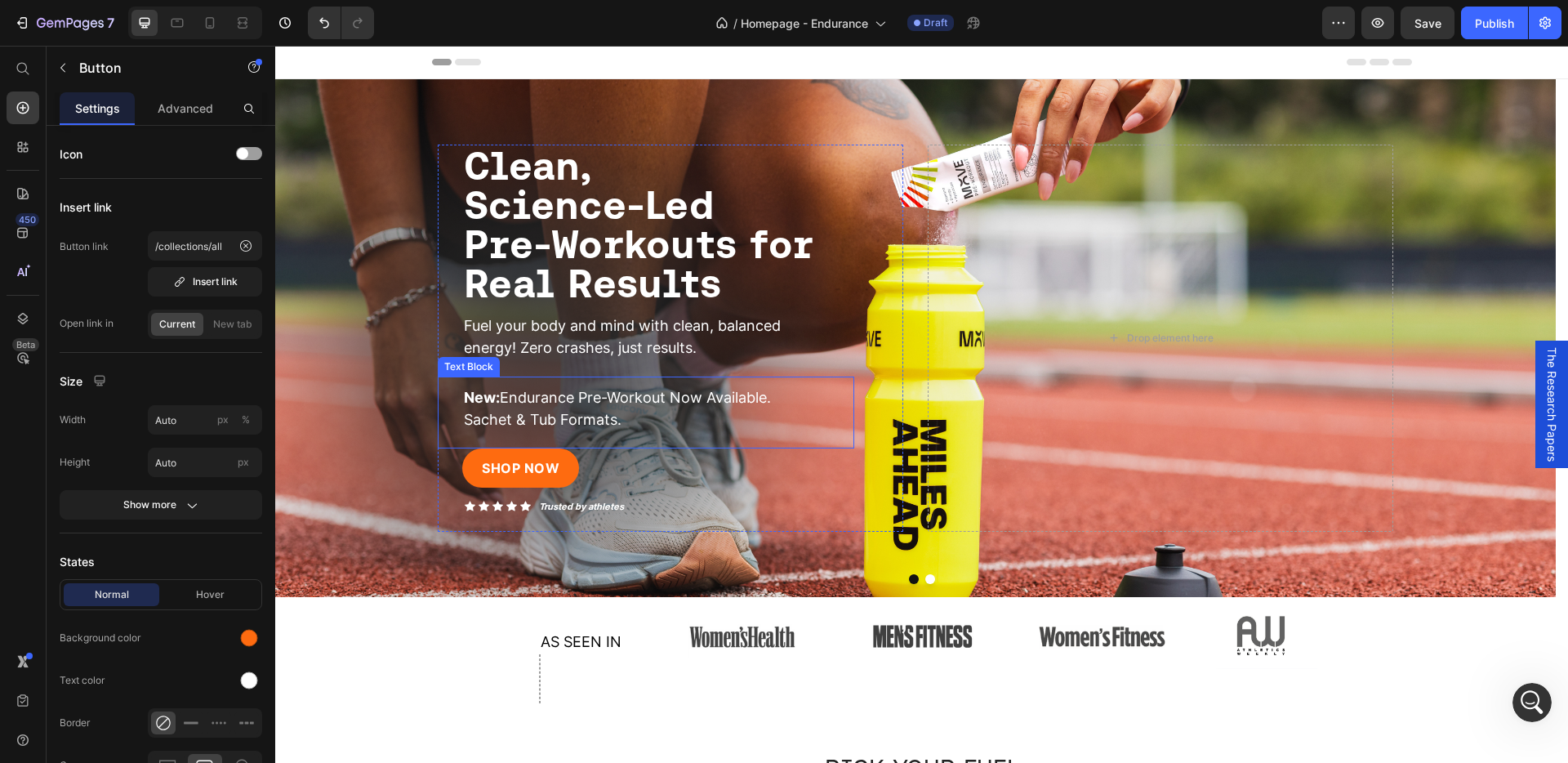 click on "New:  Endurance Pre-Workout Now Available. Sachet & Tub Formats." at bounding box center (639, 408) 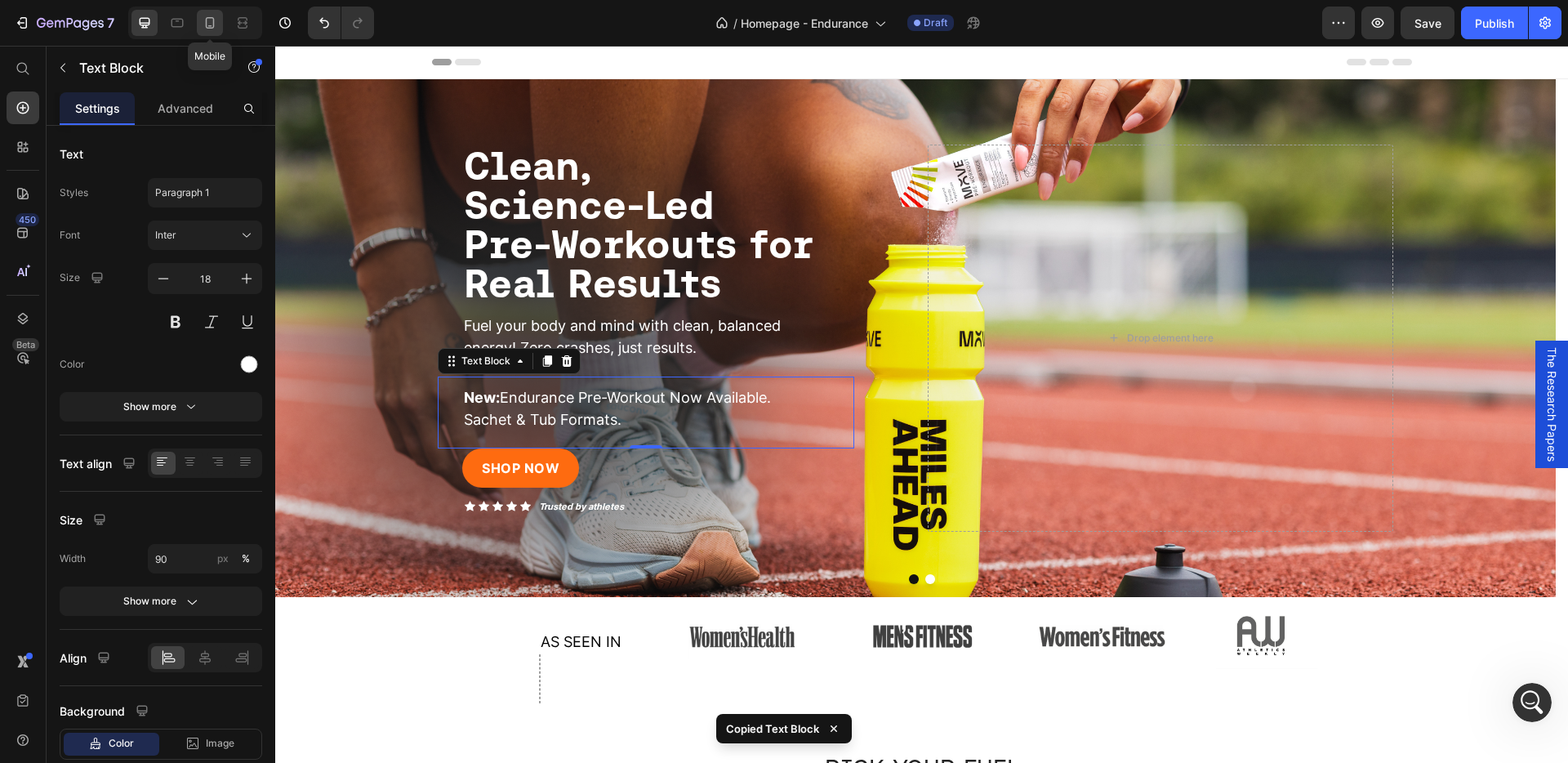 click 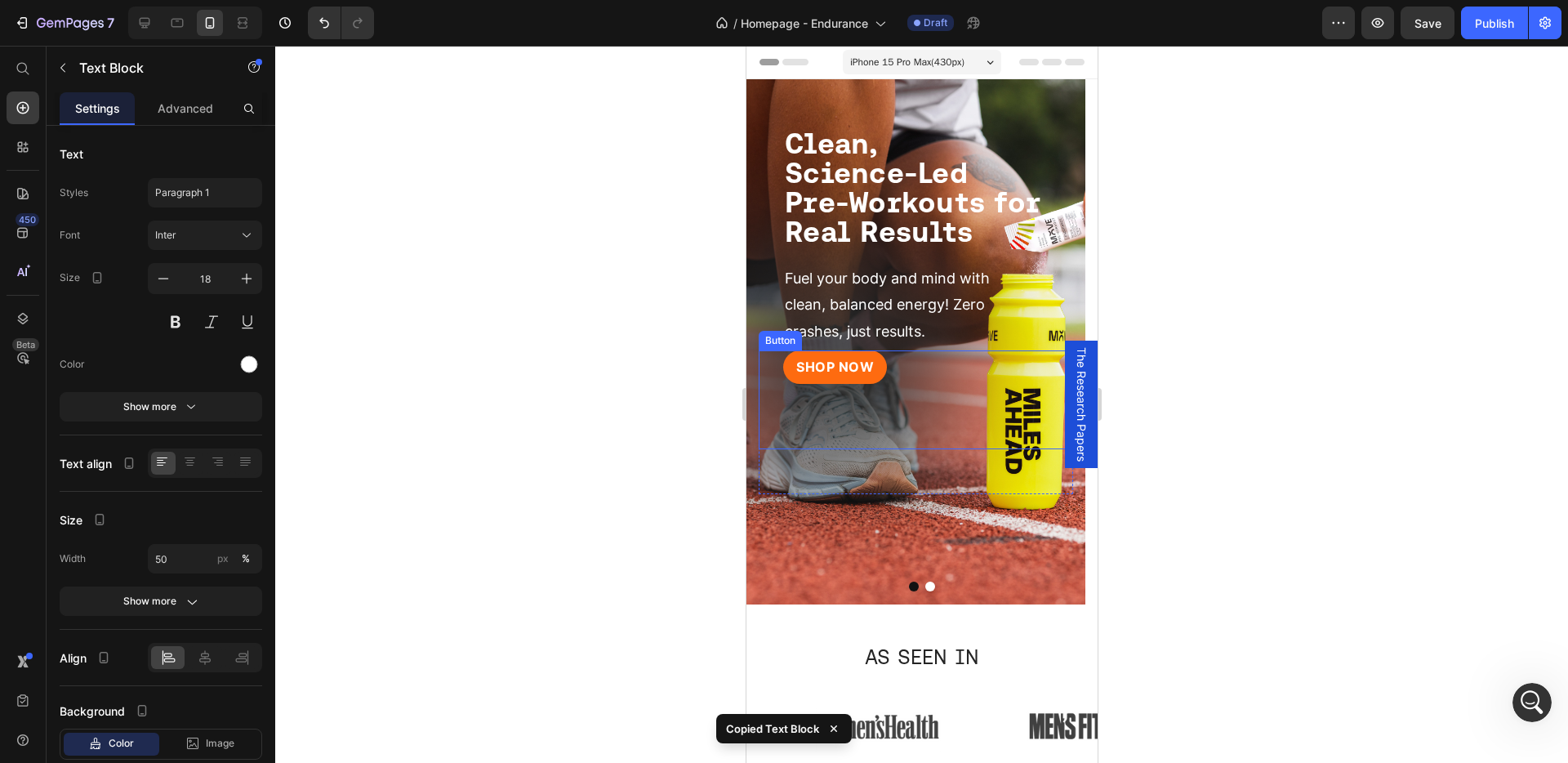 click on "SHOP NOW Button" at bounding box center [915, 399] 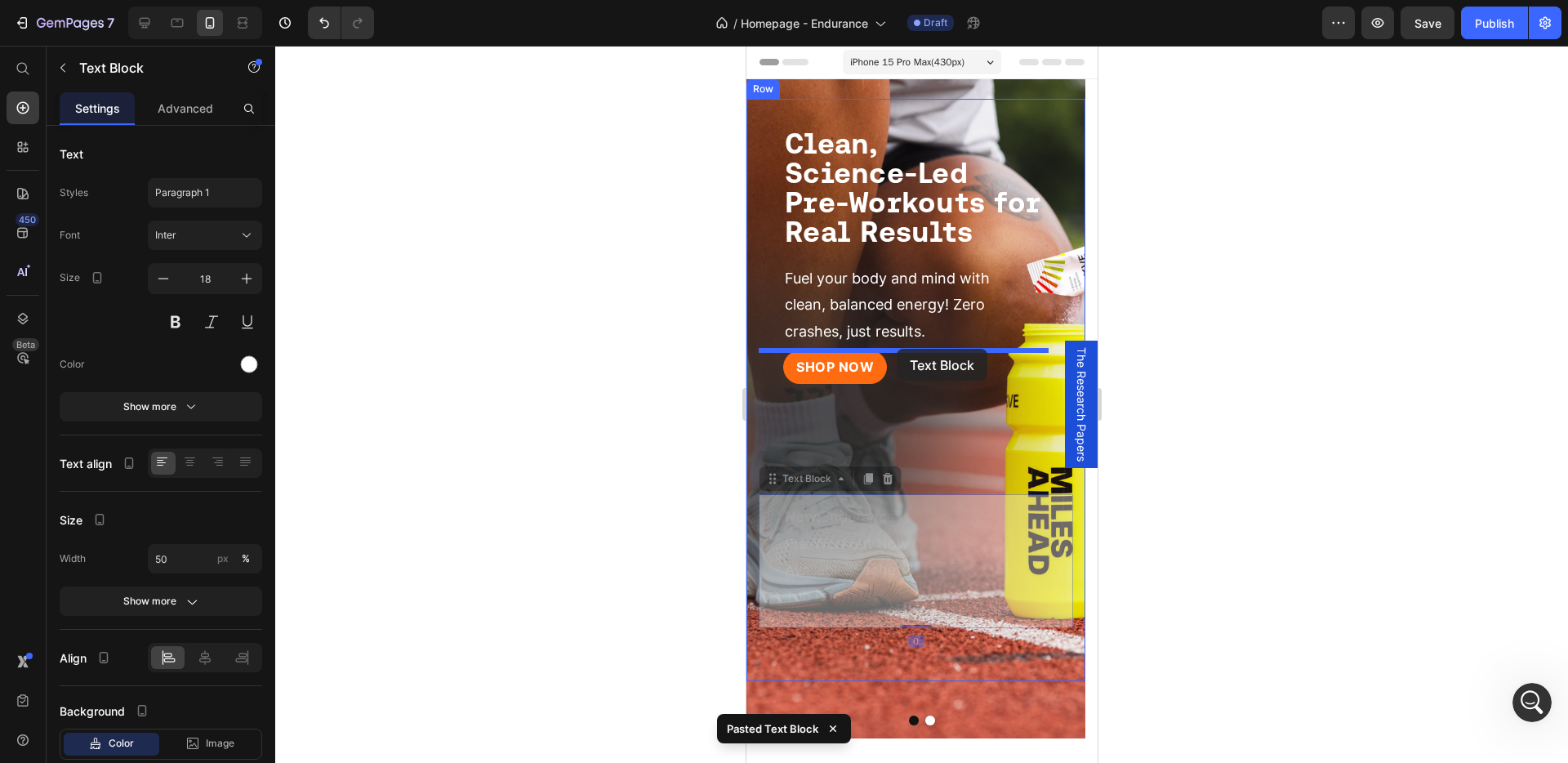 drag, startPoint x: 934, startPoint y: 548, endPoint x: 898, endPoint y: 353, distance: 198.29523 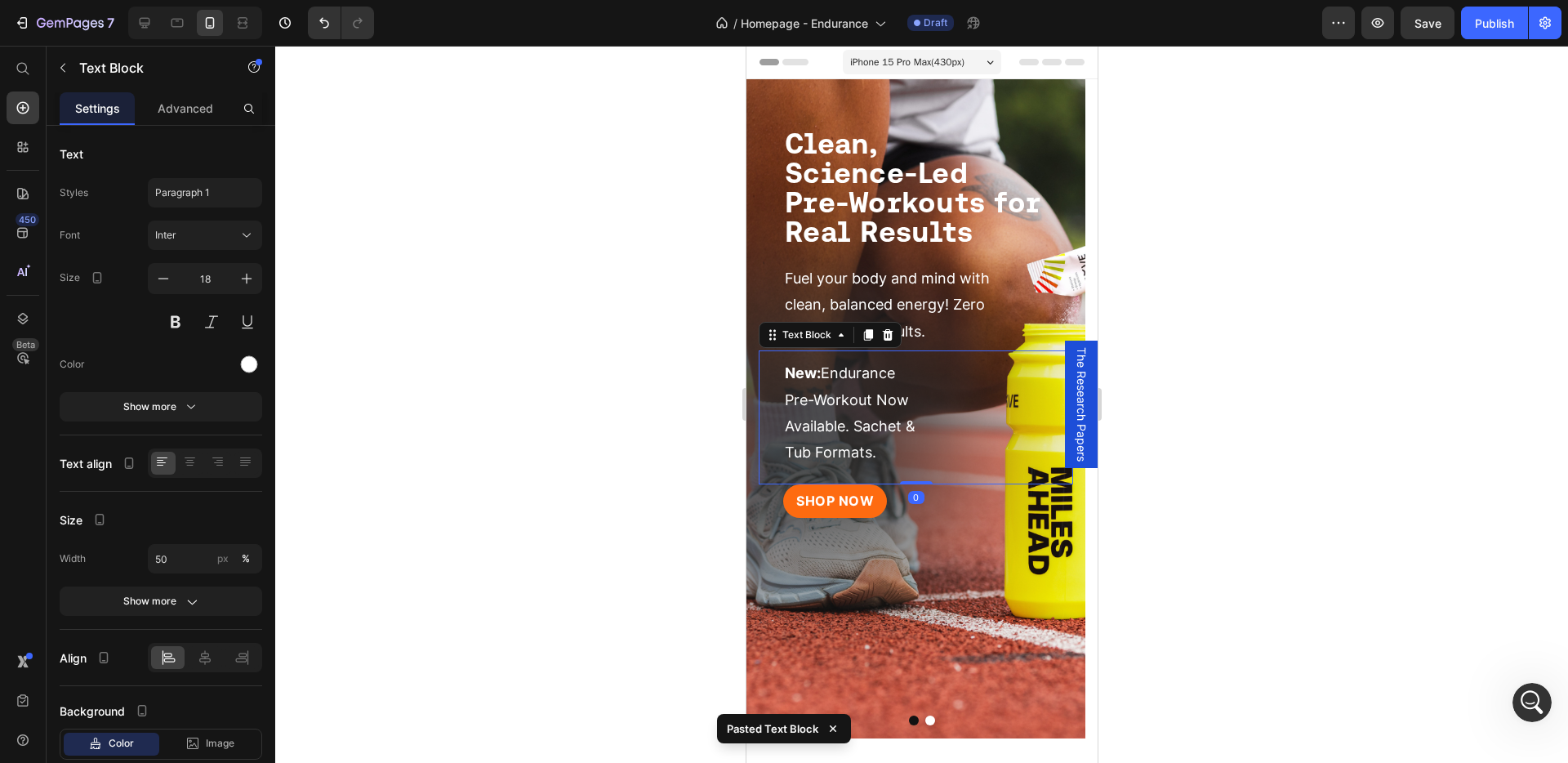 click 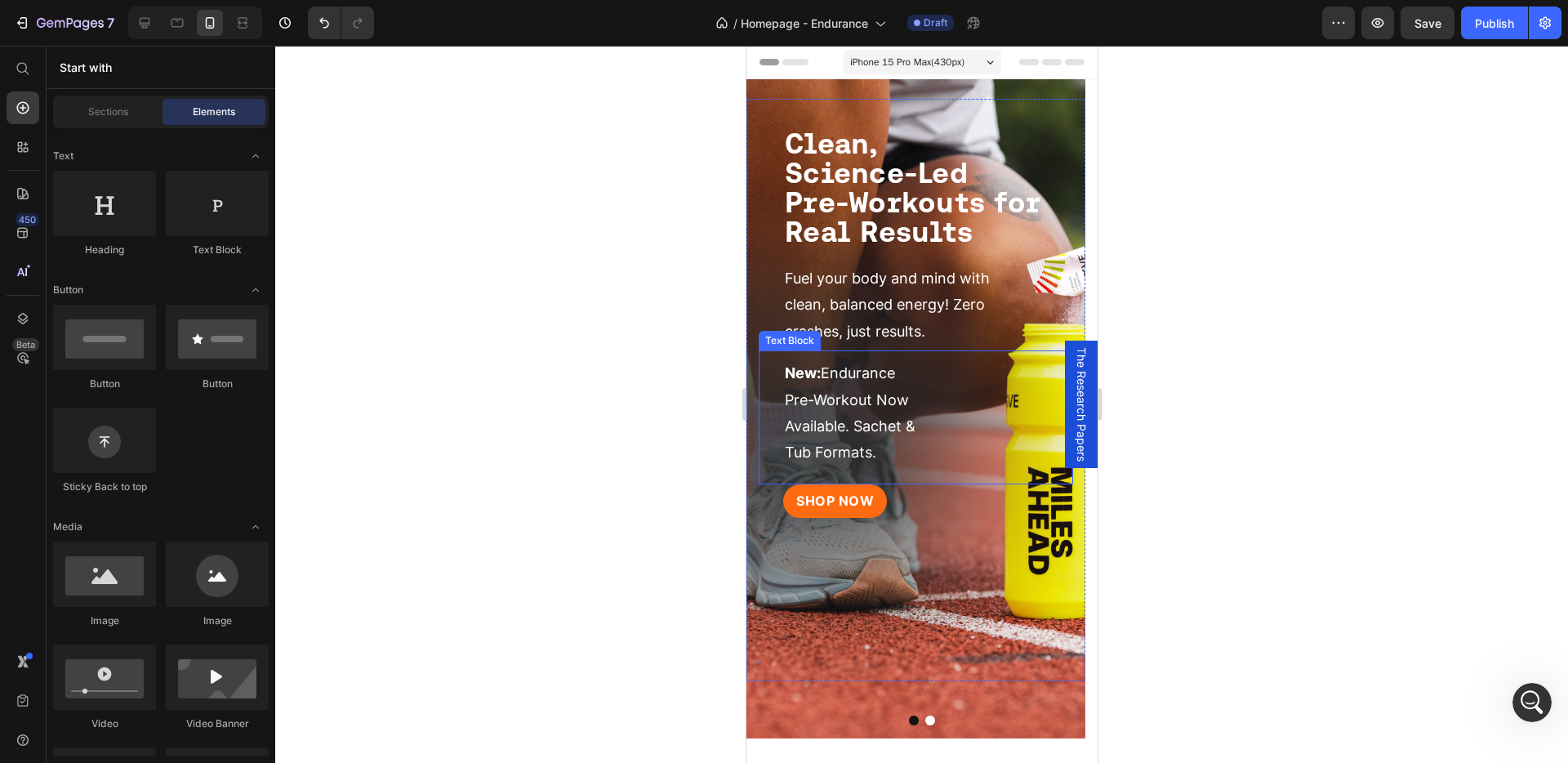 click on "New:  Endurance Pre-Workout Now Available. Sachet & Tub Formats." at bounding box center (849, 413) 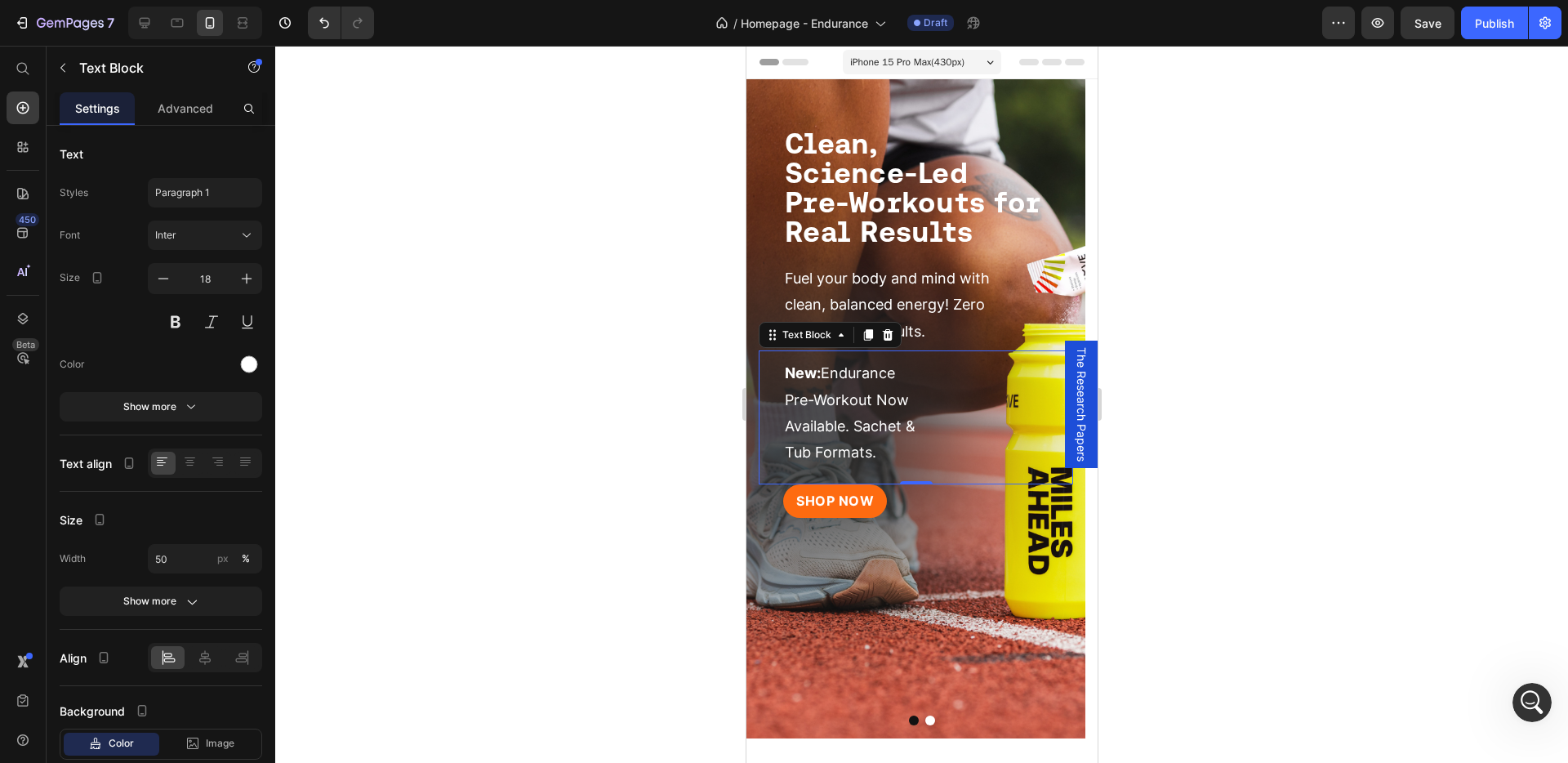click on "New:  Endurance Pre-Workout Now Available. Sachet & Tub Formats." at bounding box center (855, 413) 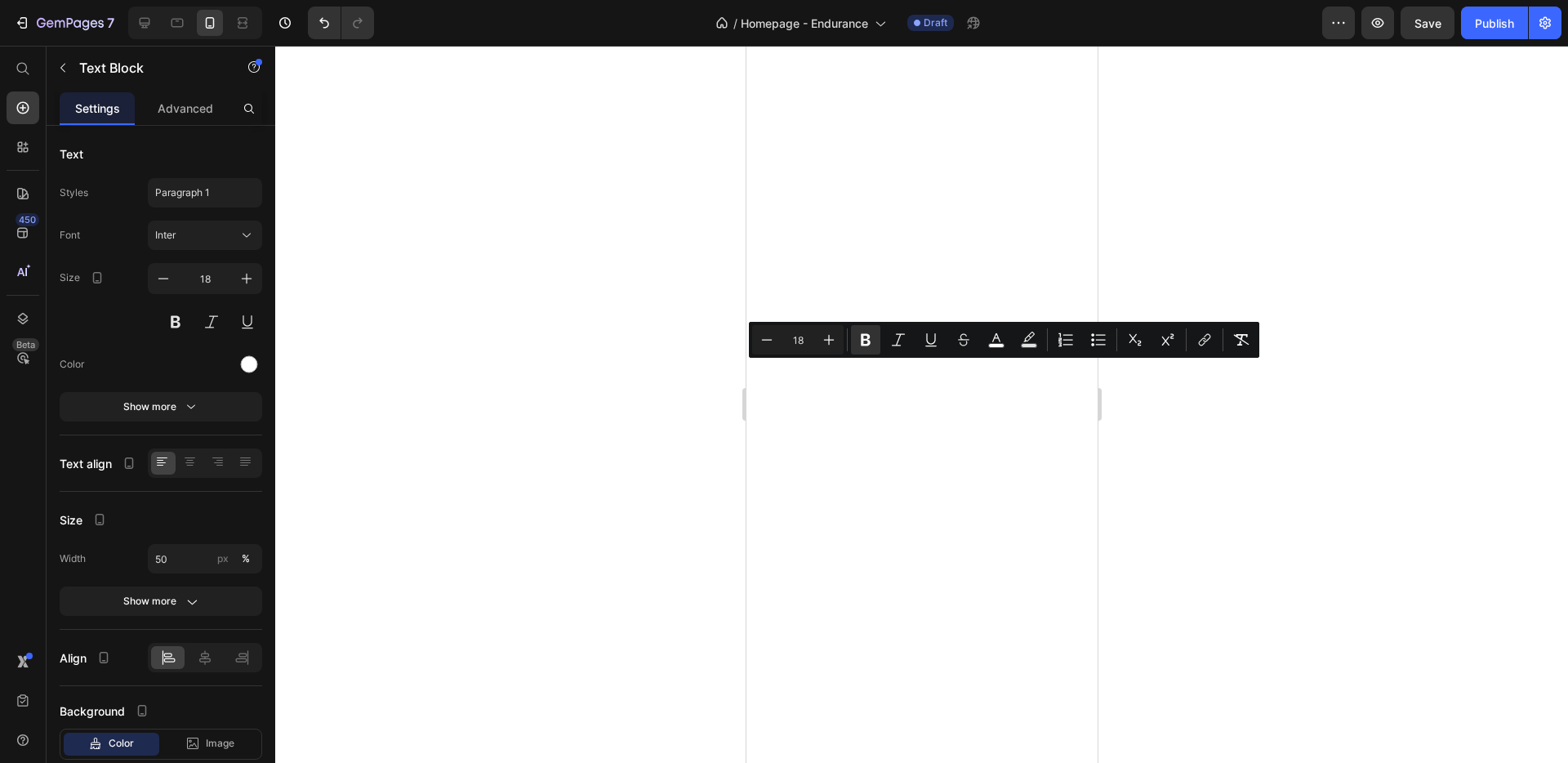 scroll, scrollTop: 0, scrollLeft: 0, axis: both 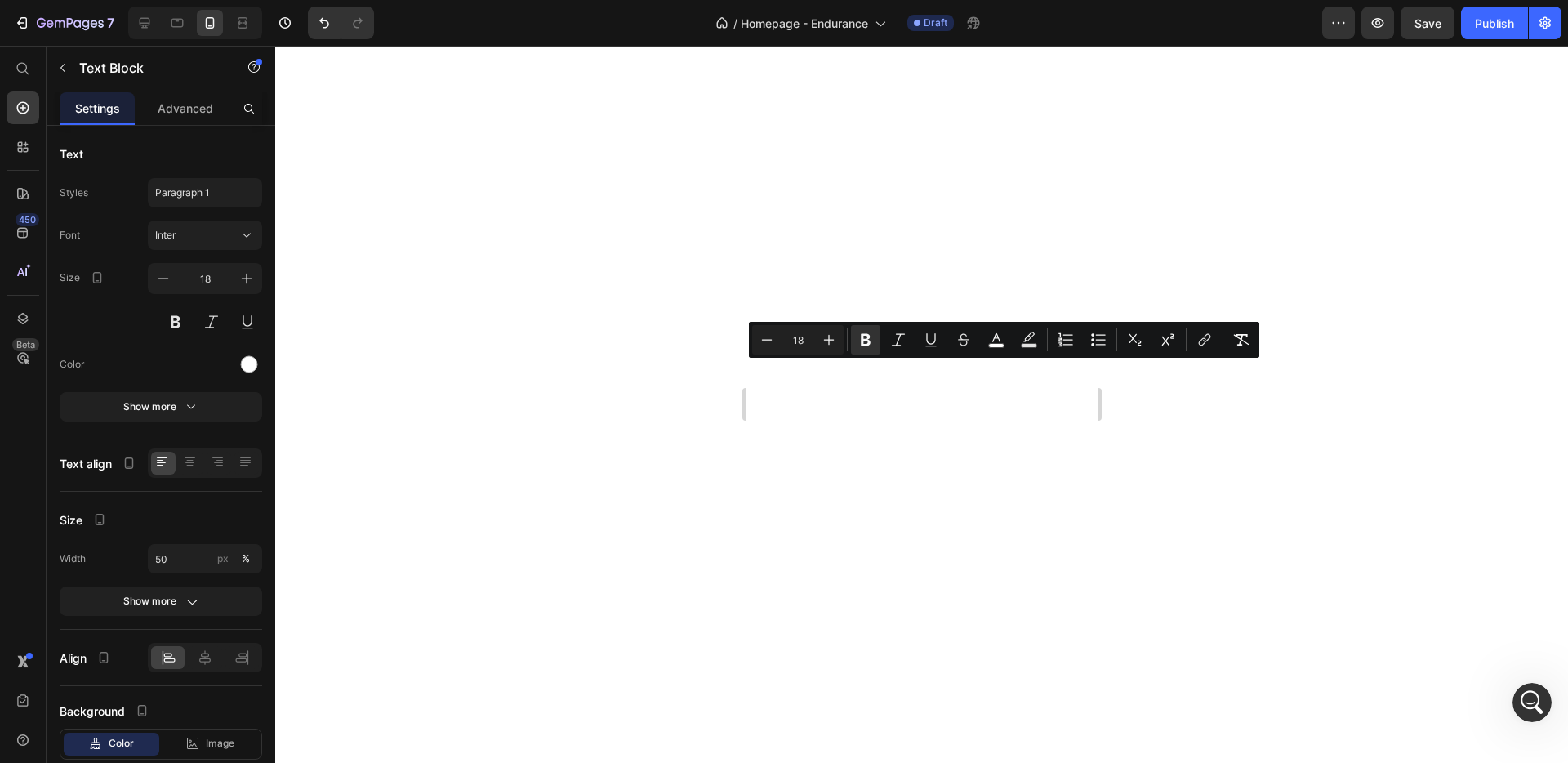select on "S" 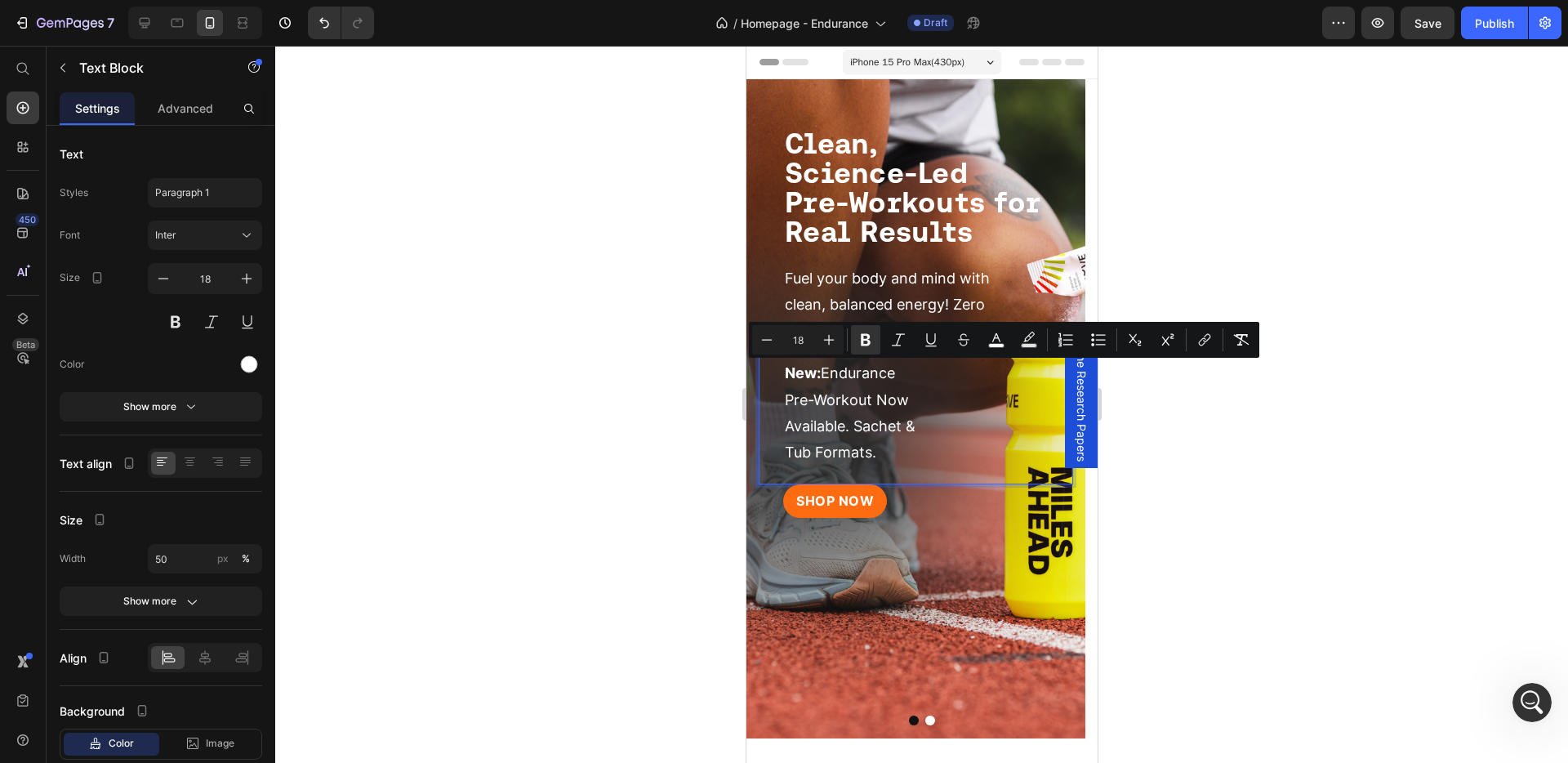 scroll, scrollTop: 0, scrollLeft: 0, axis: both 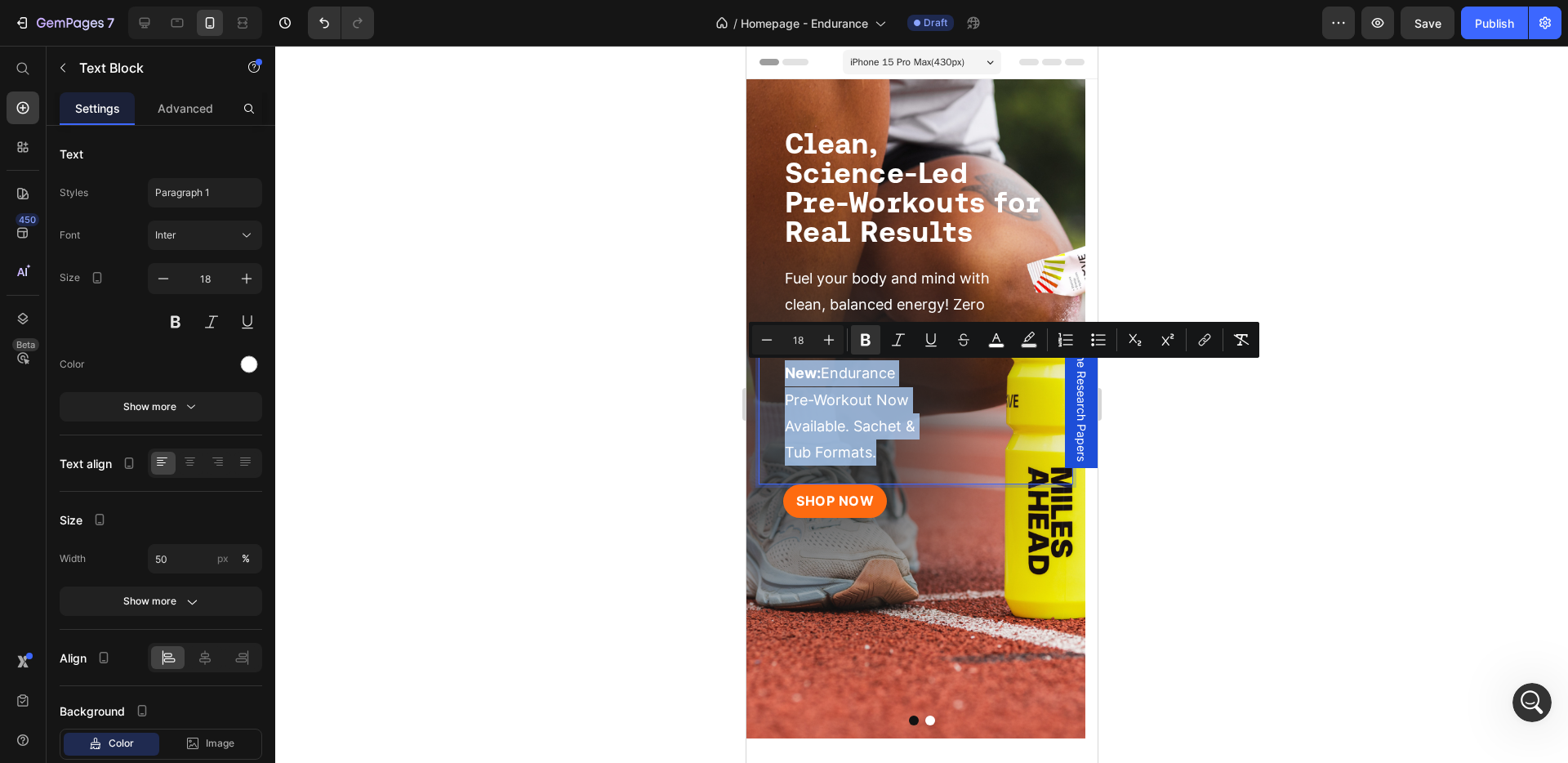 click on "New:  Endurance Pre-Workout Now Available. Sachet & Tub Formats." at bounding box center (849, 413) 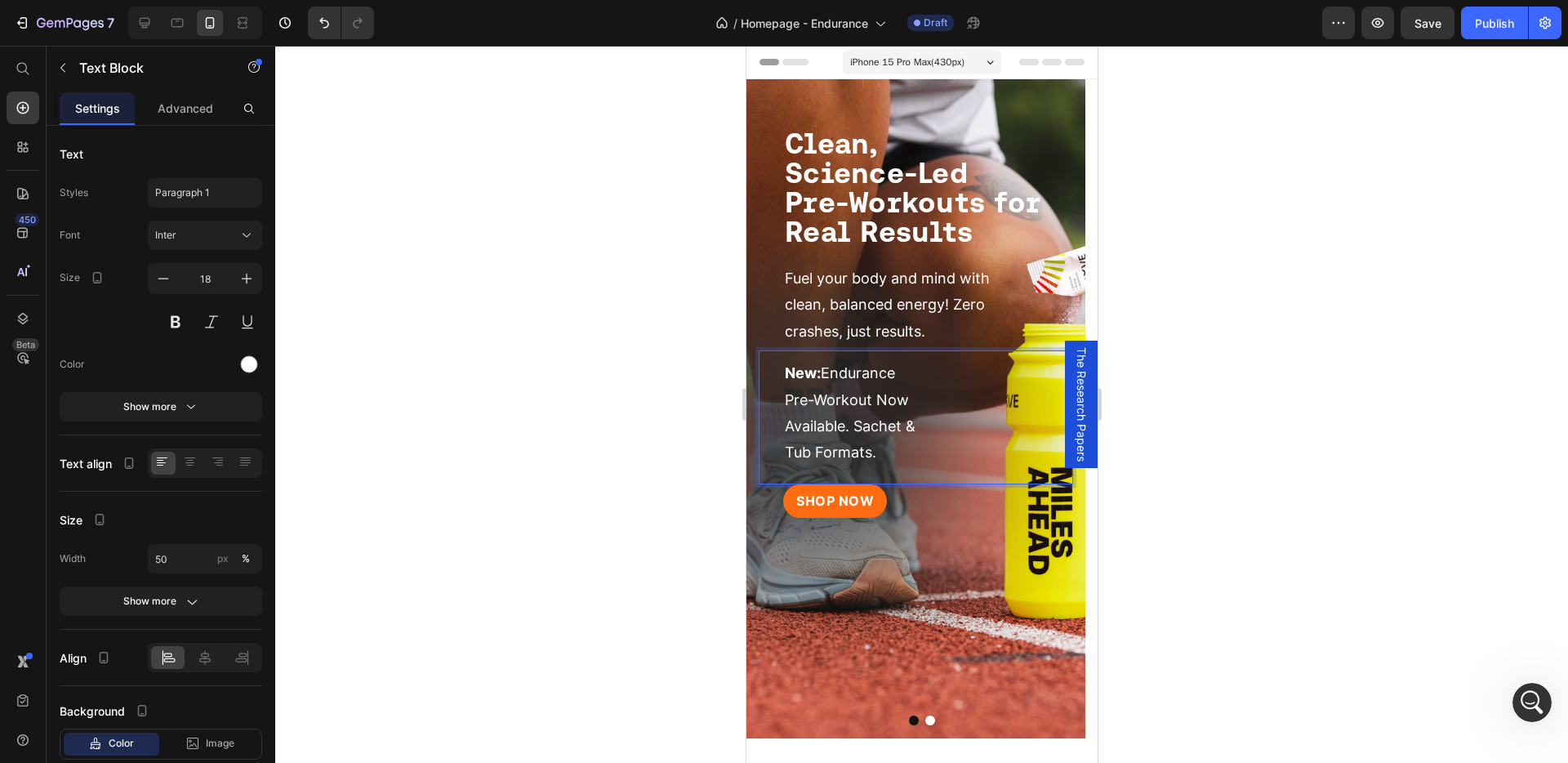 click on "New:  Endurance Pre-Workout Now Available. Sachet & Tub Formats. Text Block   0" at bounding box center (915, 417) 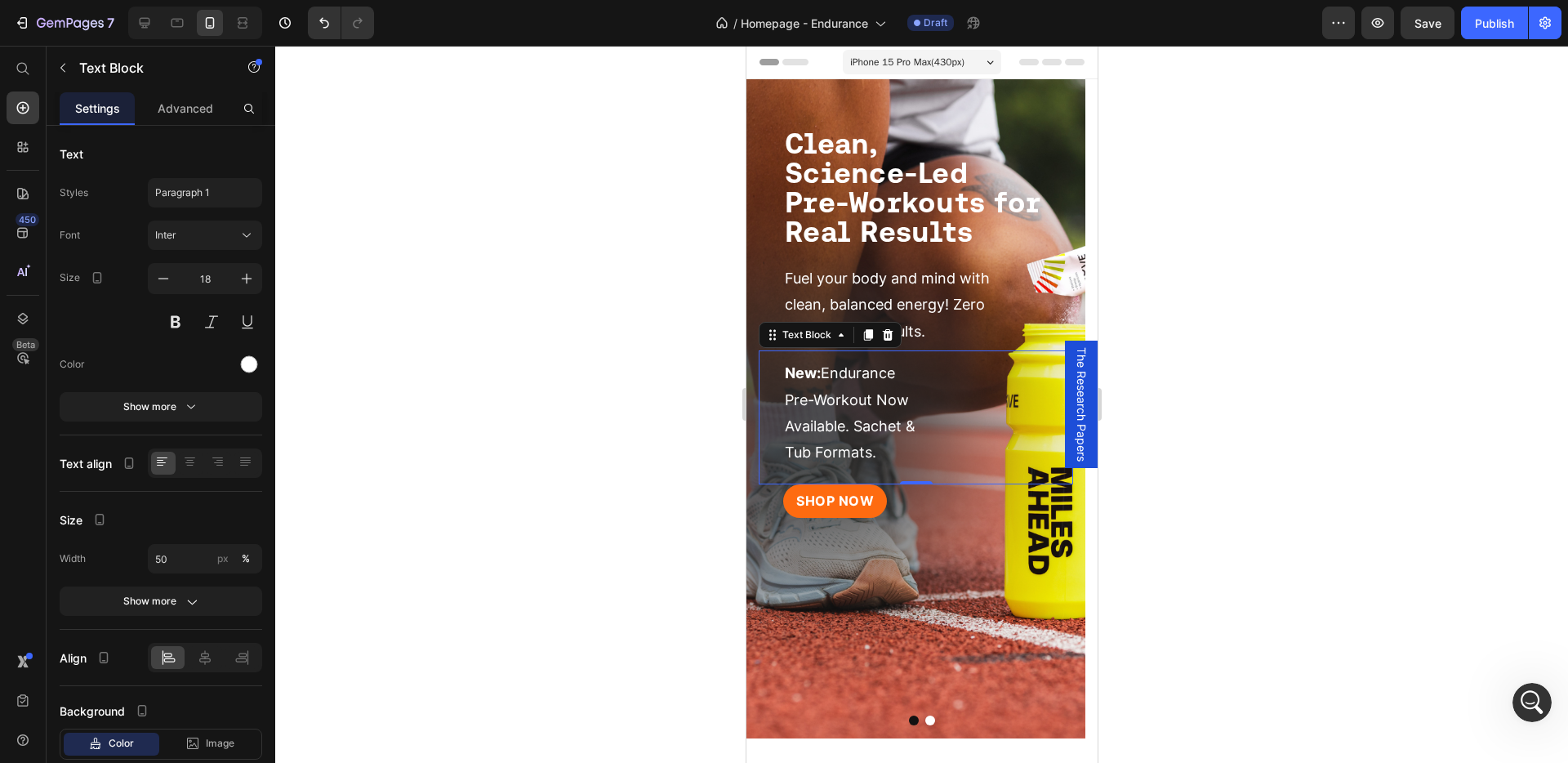 click on "New:  Endurance Pre-Workout Now Available. Sachet & Tub Formats." at bounding box center [849, 413] 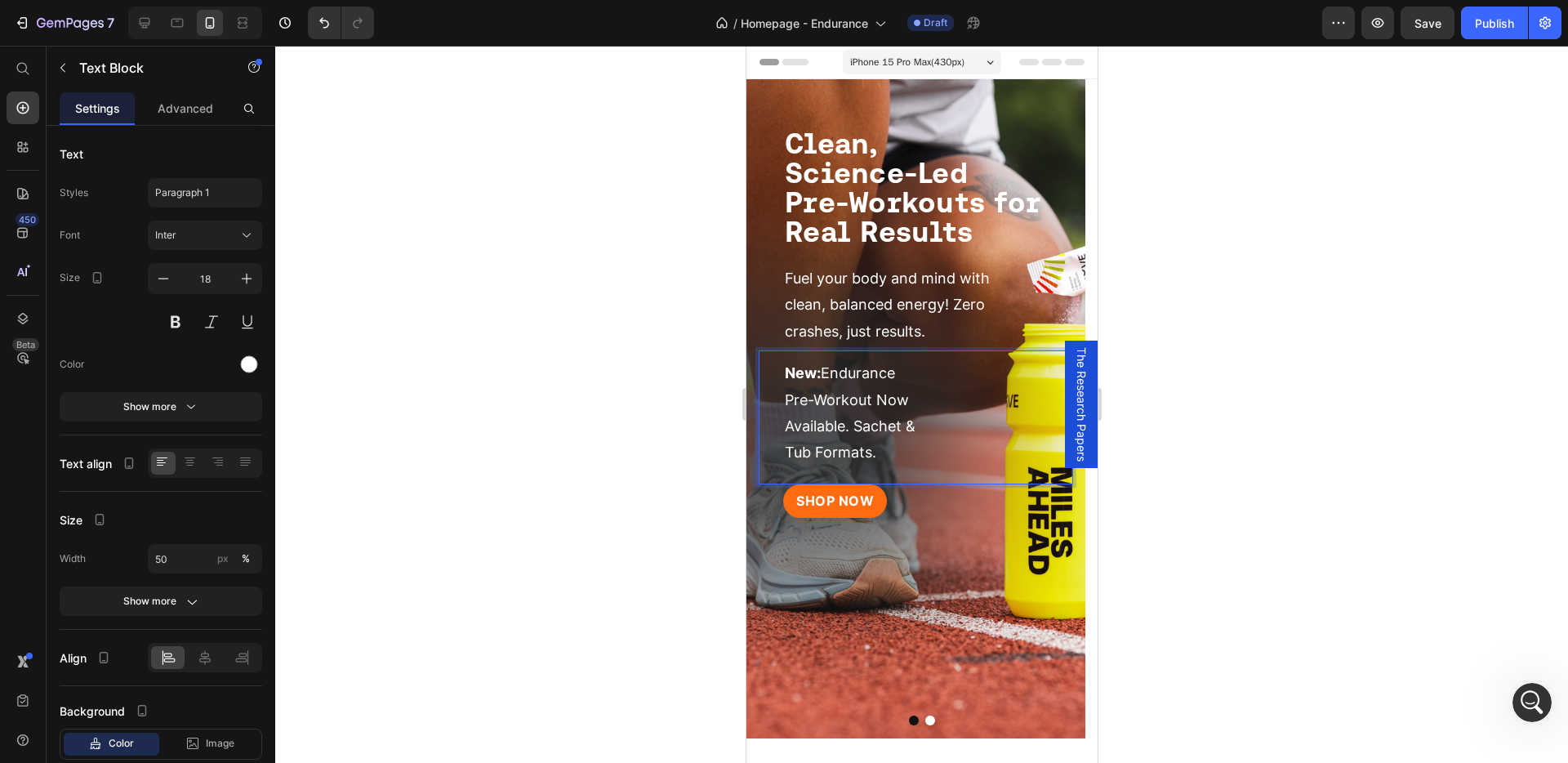click on "New:  Endurance Pre-Workout Now Available. Sachet & Tub Formats." at bounding box center (849, 413) 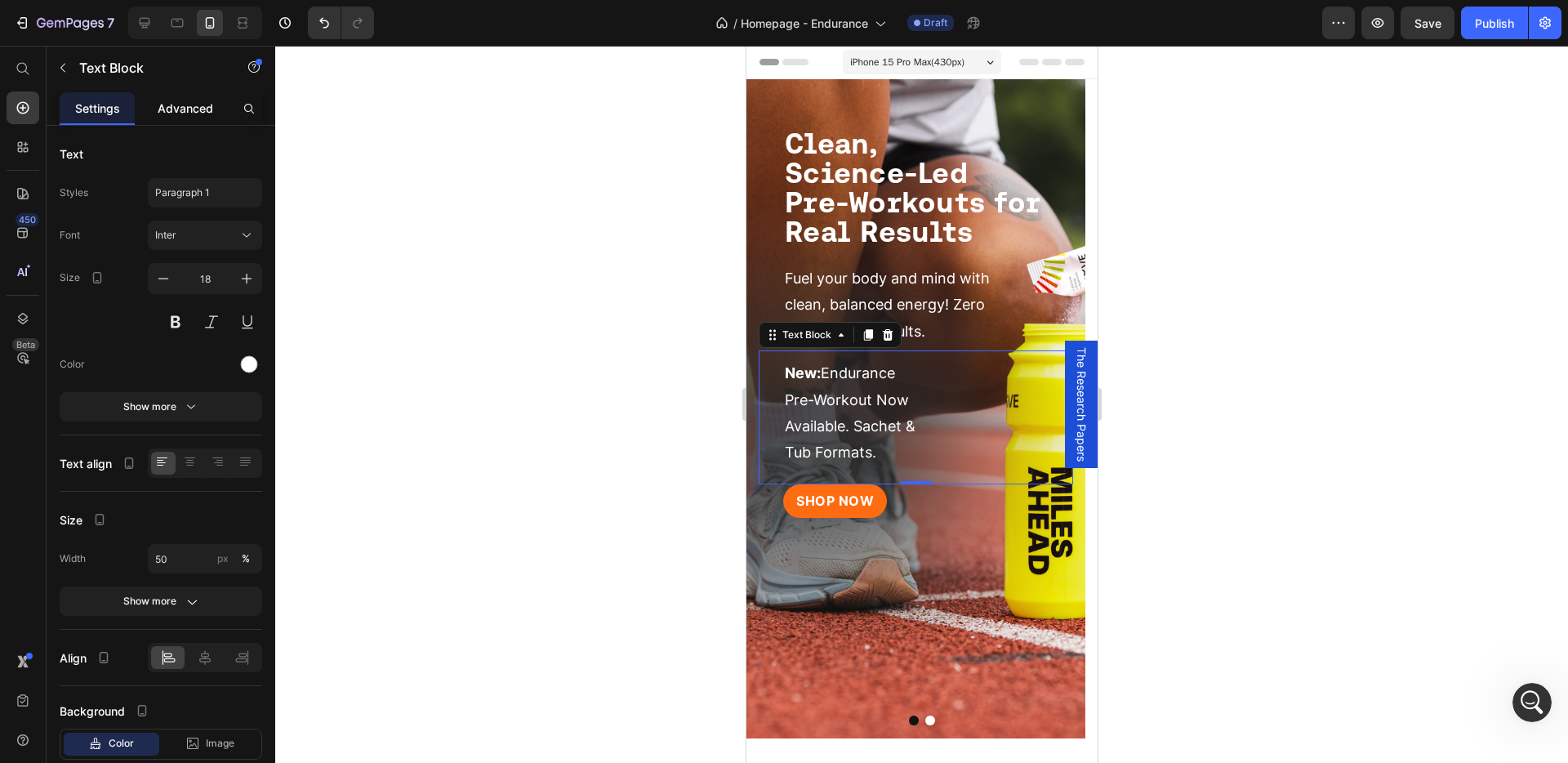 click on "Advanced" at bounding box center (185, 108) 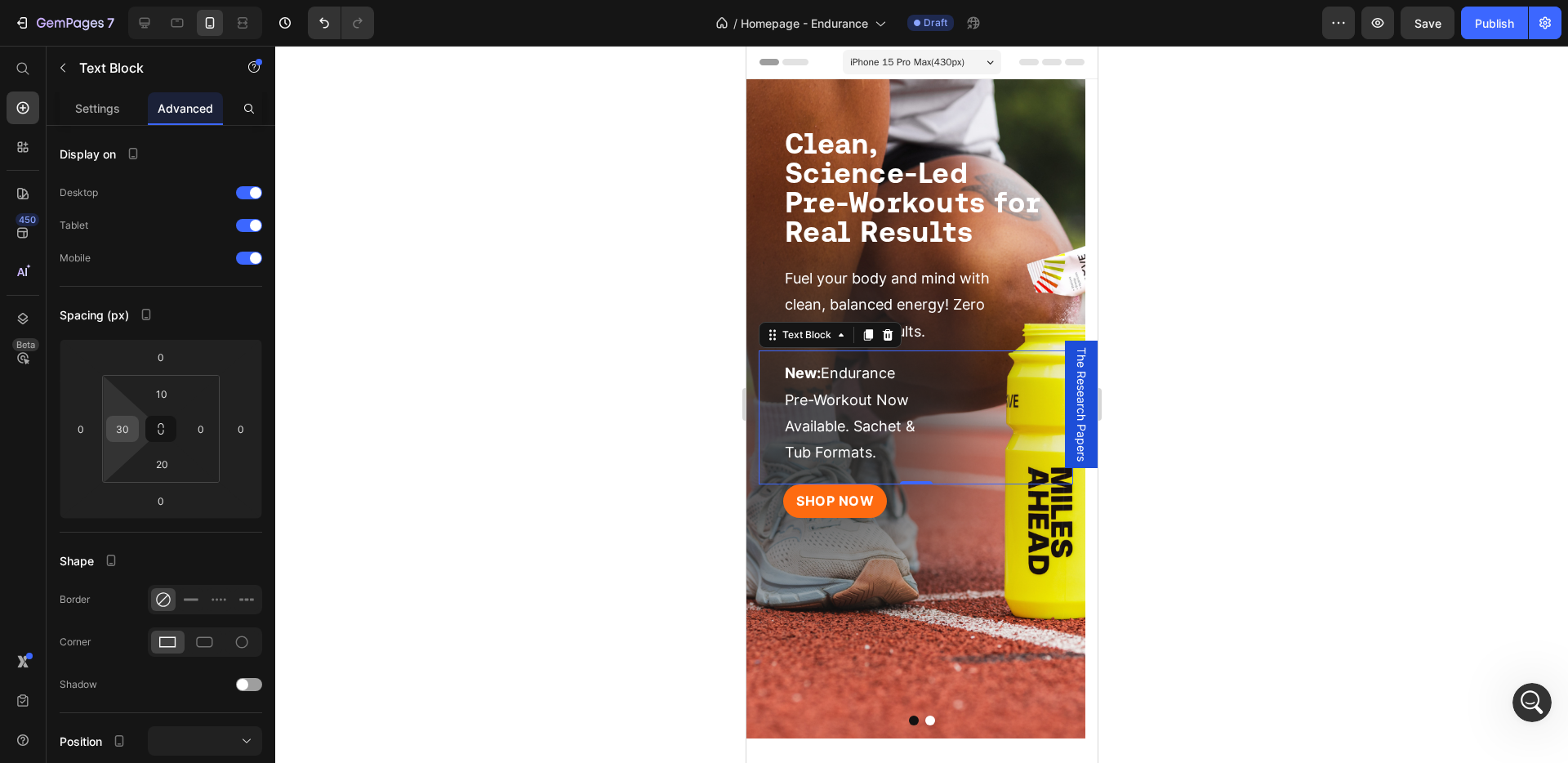 click on "30" at bounding box center [122, 429] 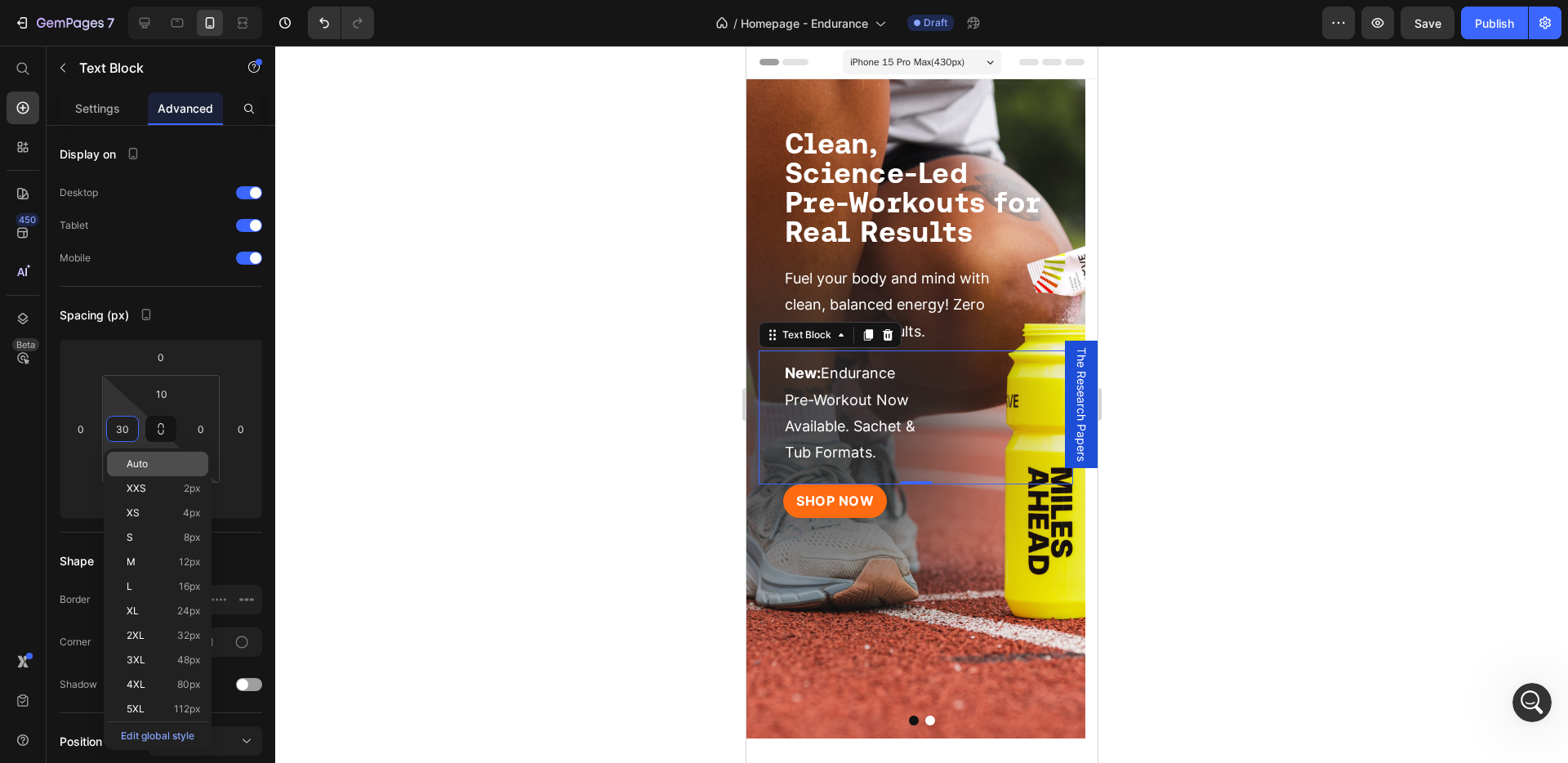 click on "Auto" 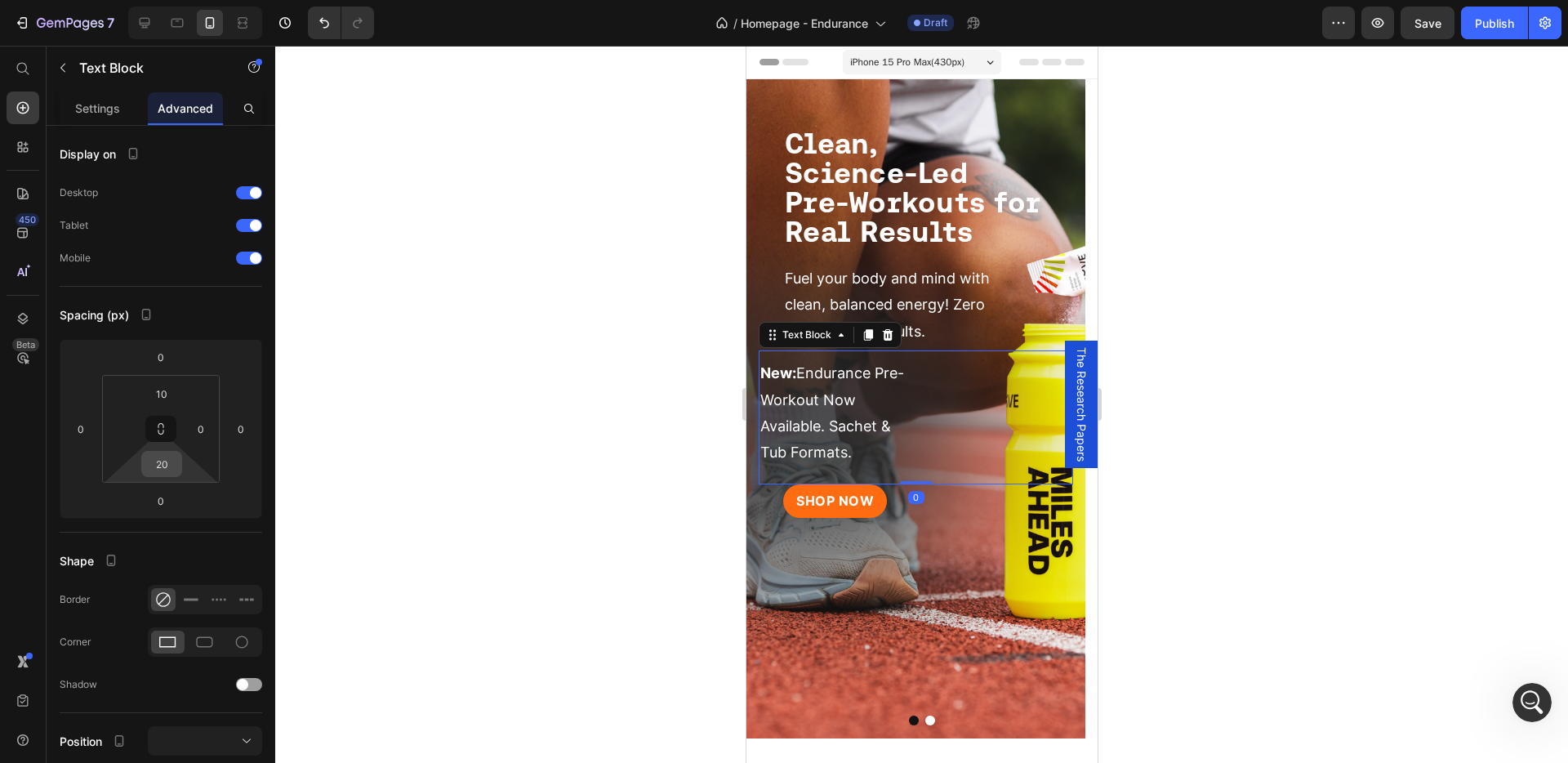 click on "20" at bounding box center (162, 464) 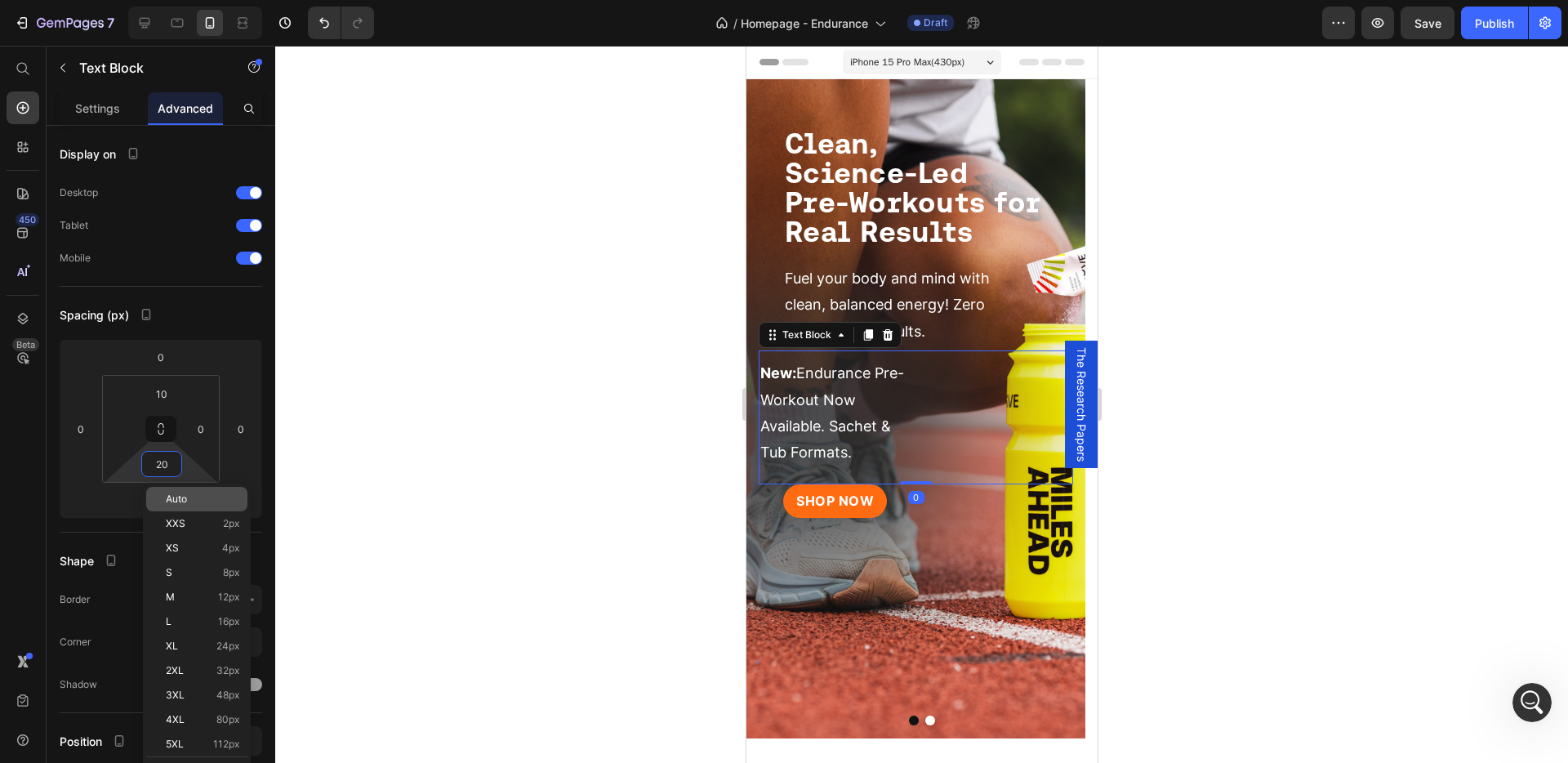 click on "Auto" 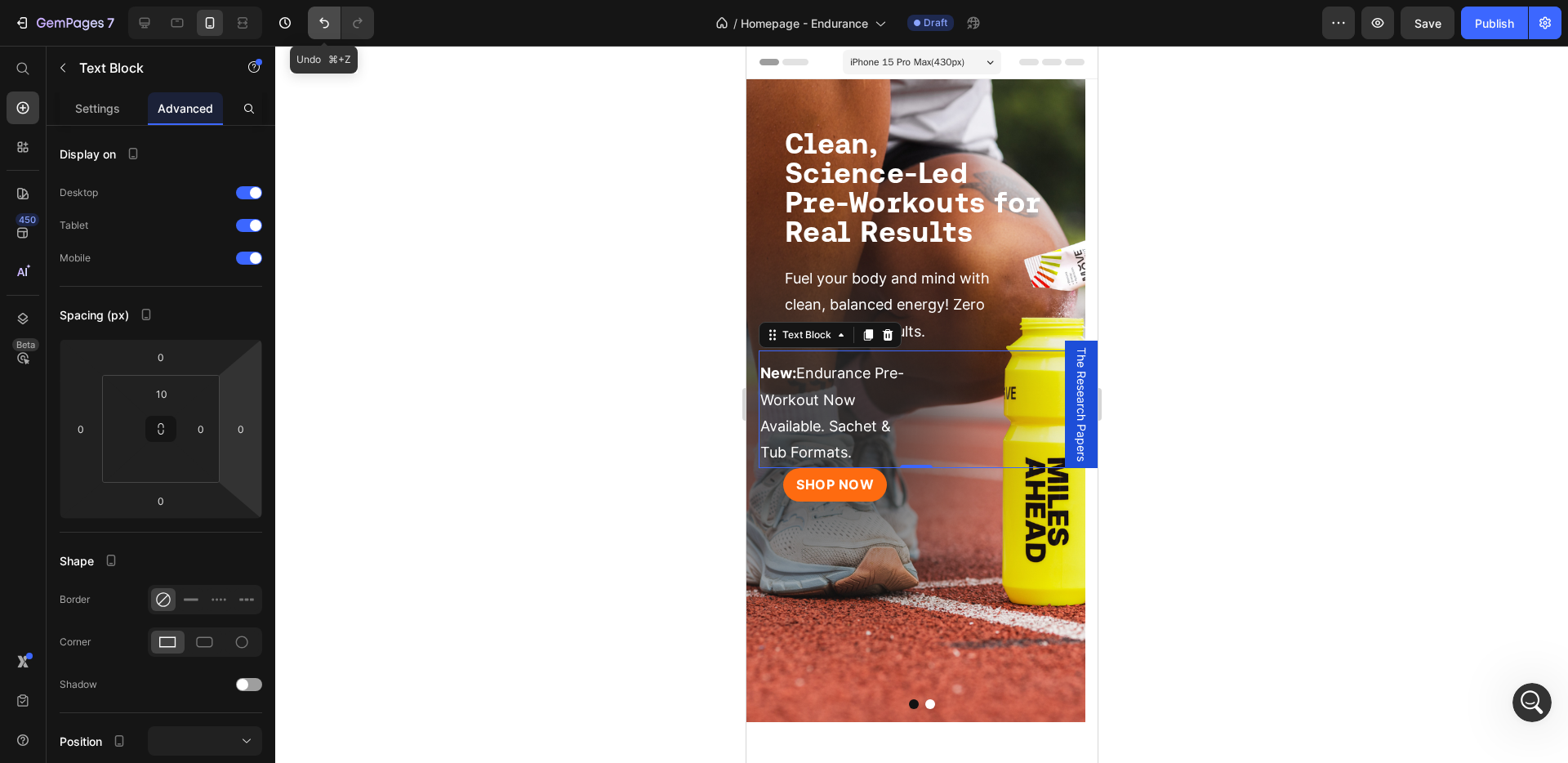 click 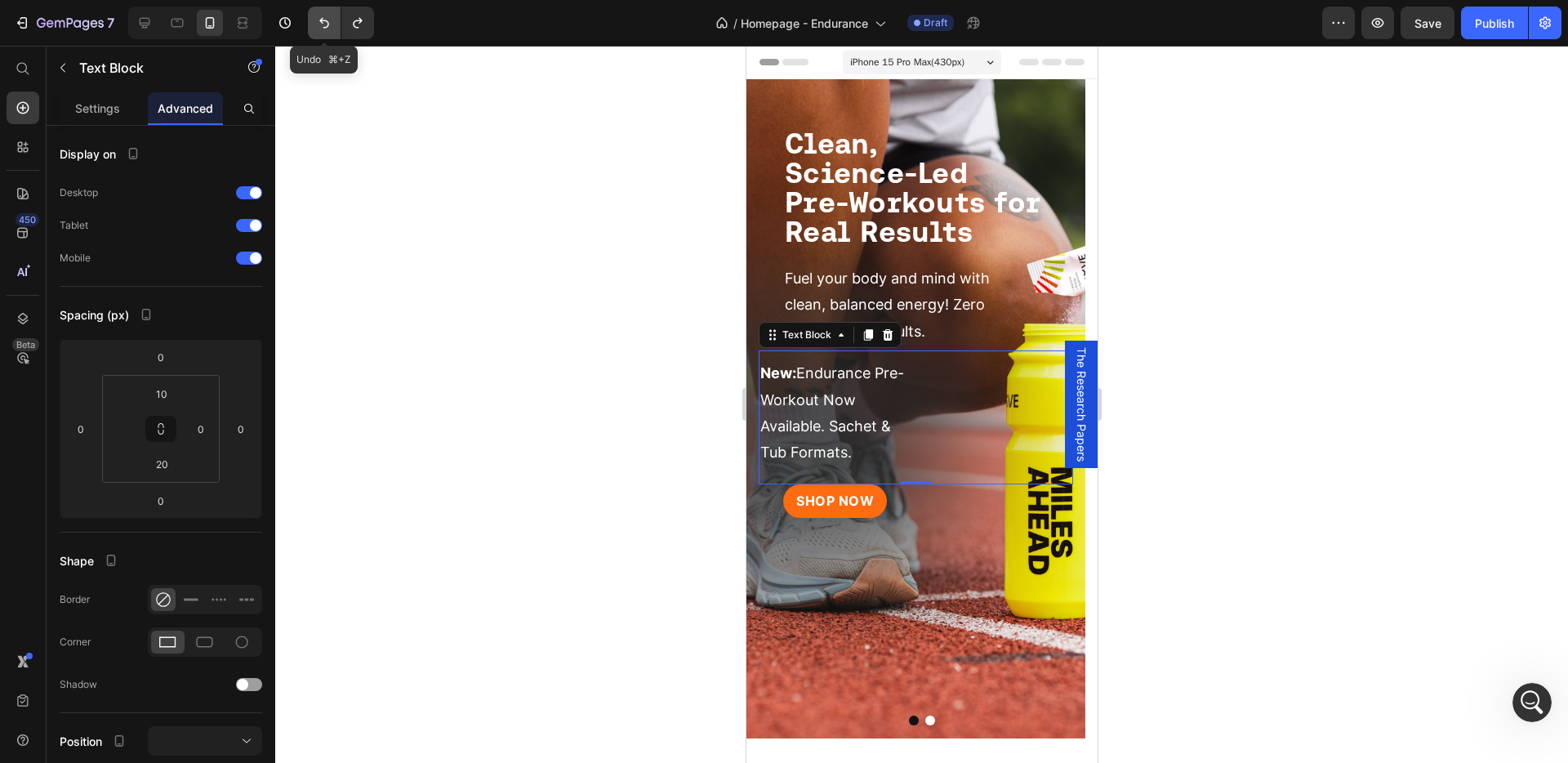 click 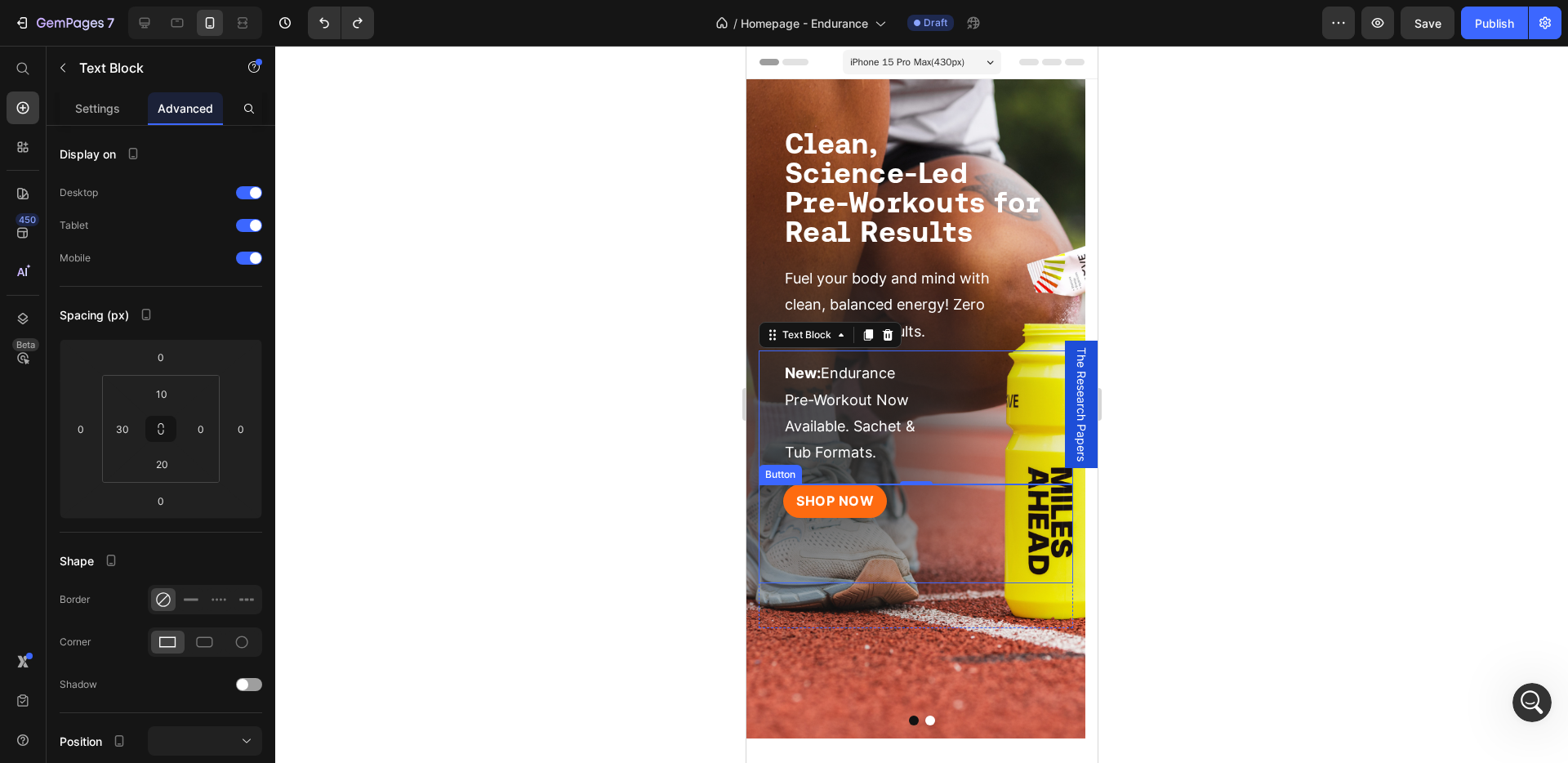 click on "SHOP NOW Button" at bounding box center (915, 533) 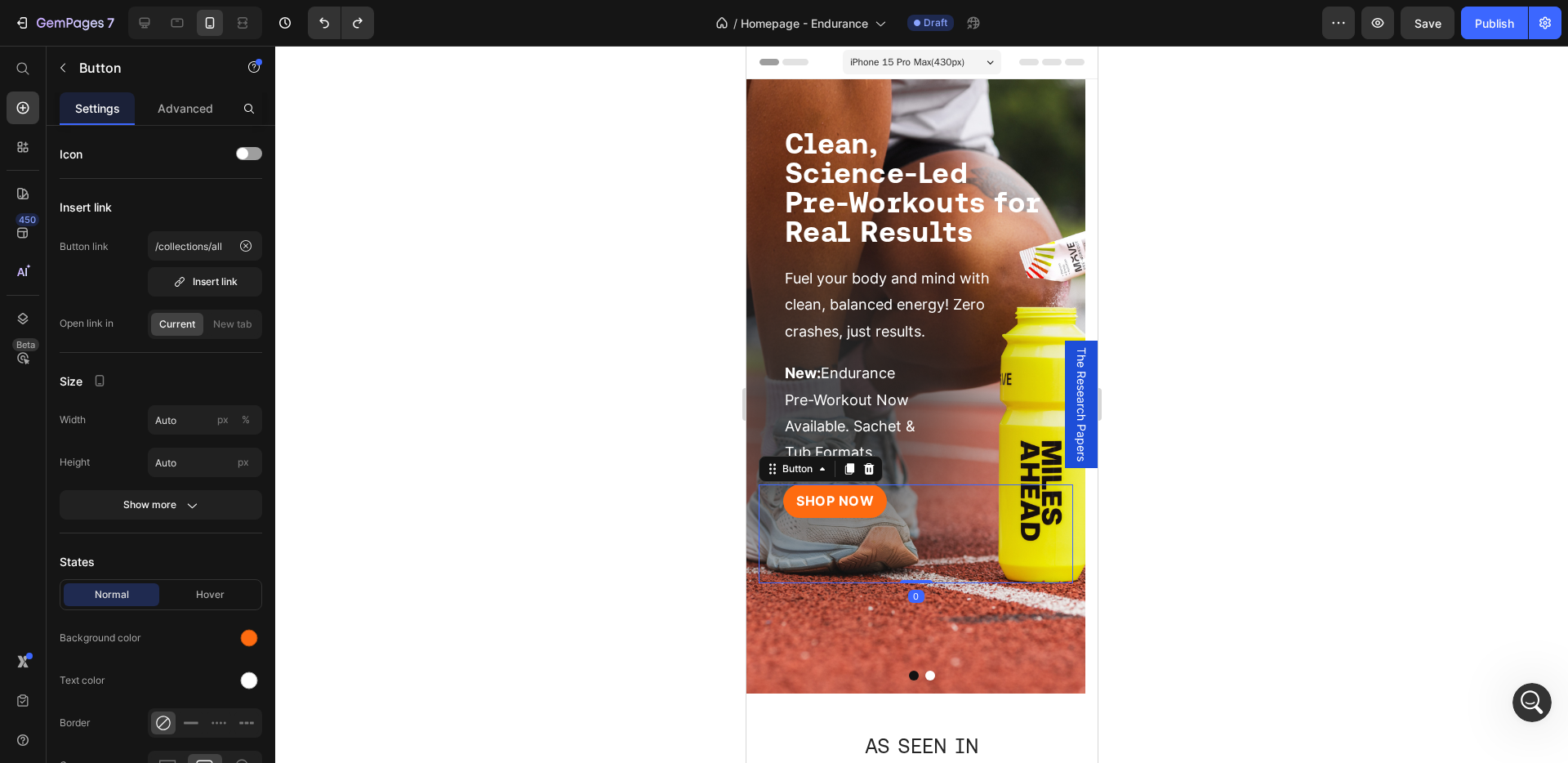 drag, startPoint x: 920, startPoint y: 626, endPoint x: 913, endPoint y: 561, distance: 65.37584 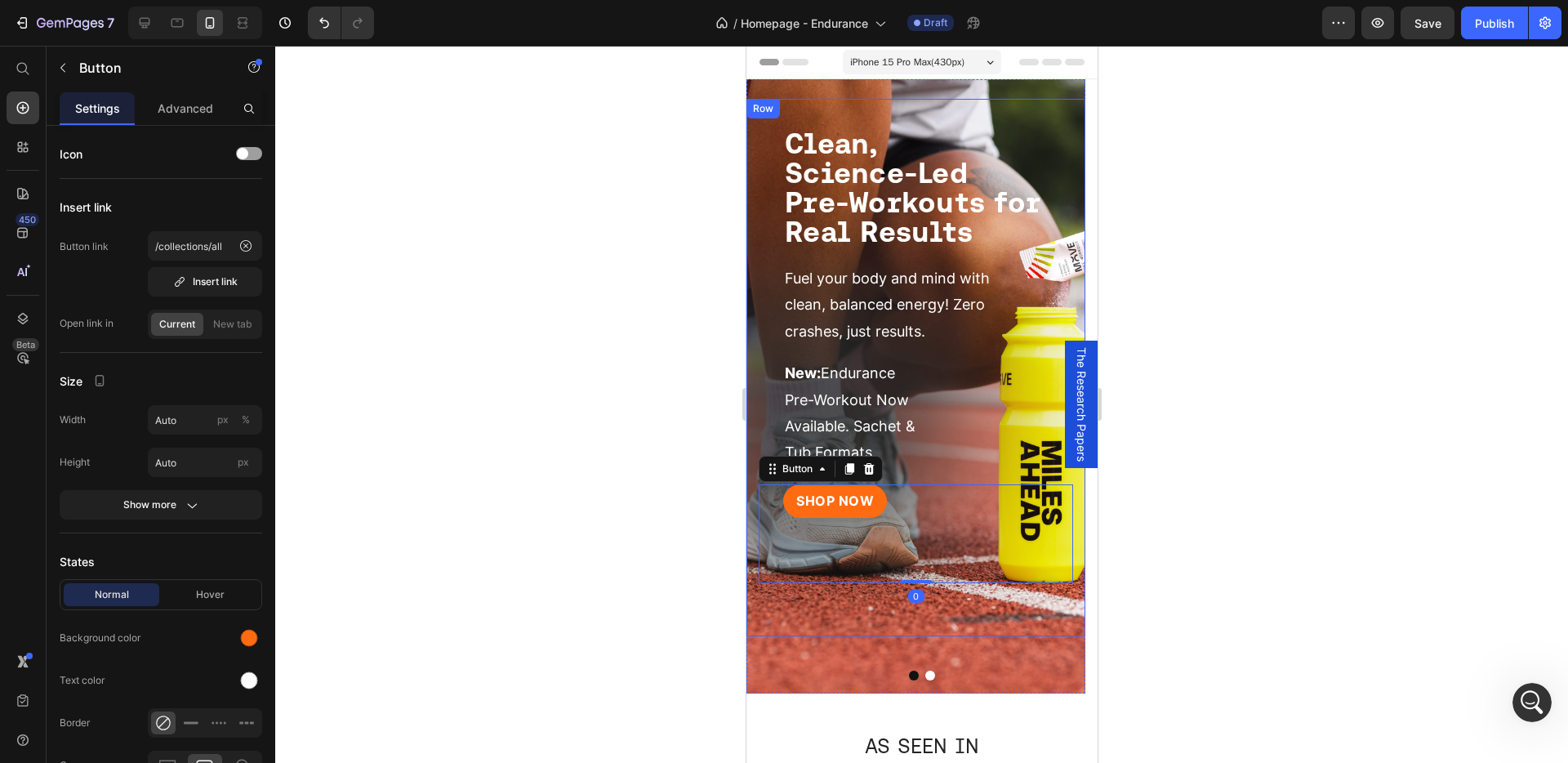 click on "SHOP NOW Button   0 Row" at bounding box center (915, 560) 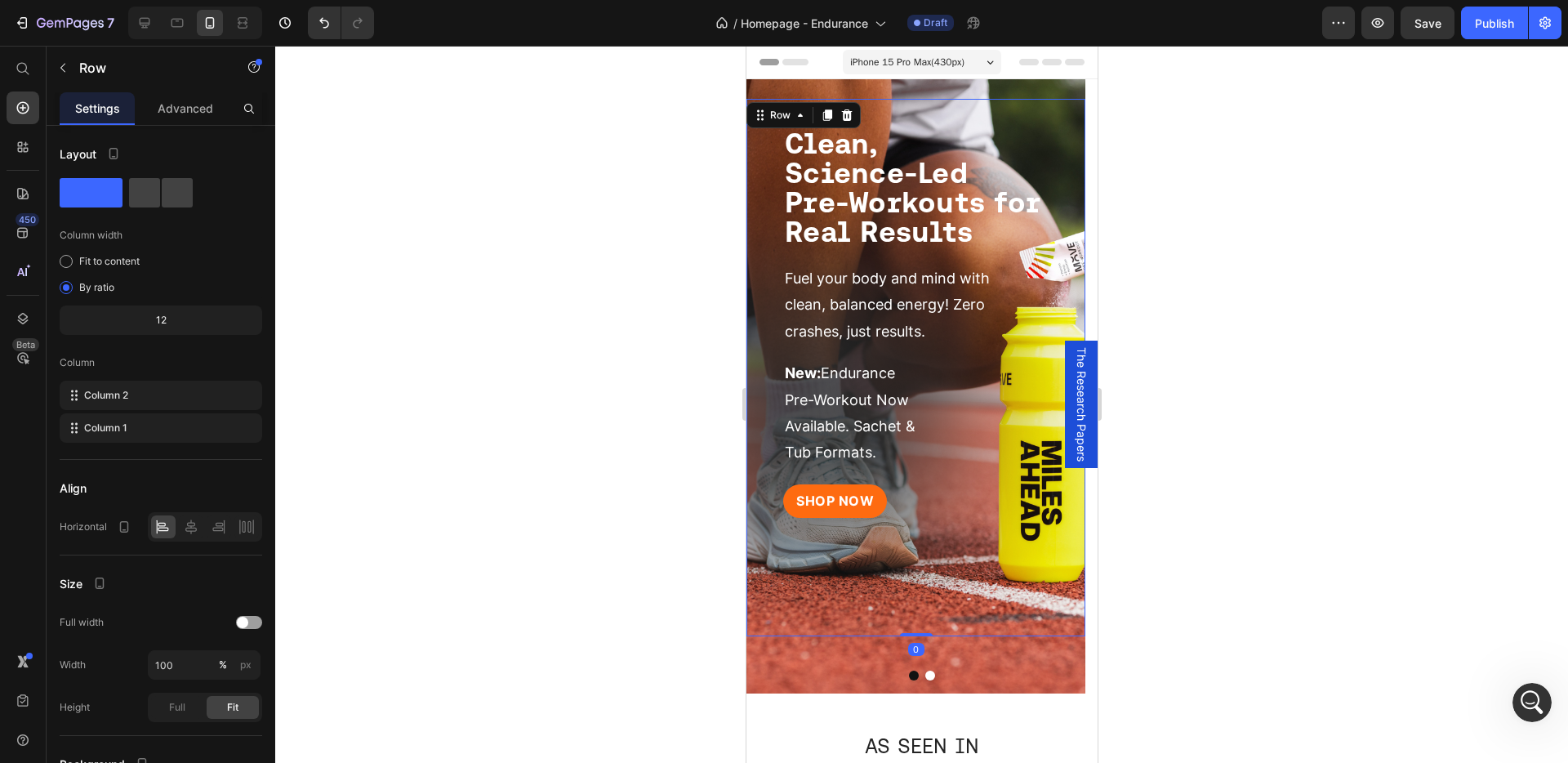 click 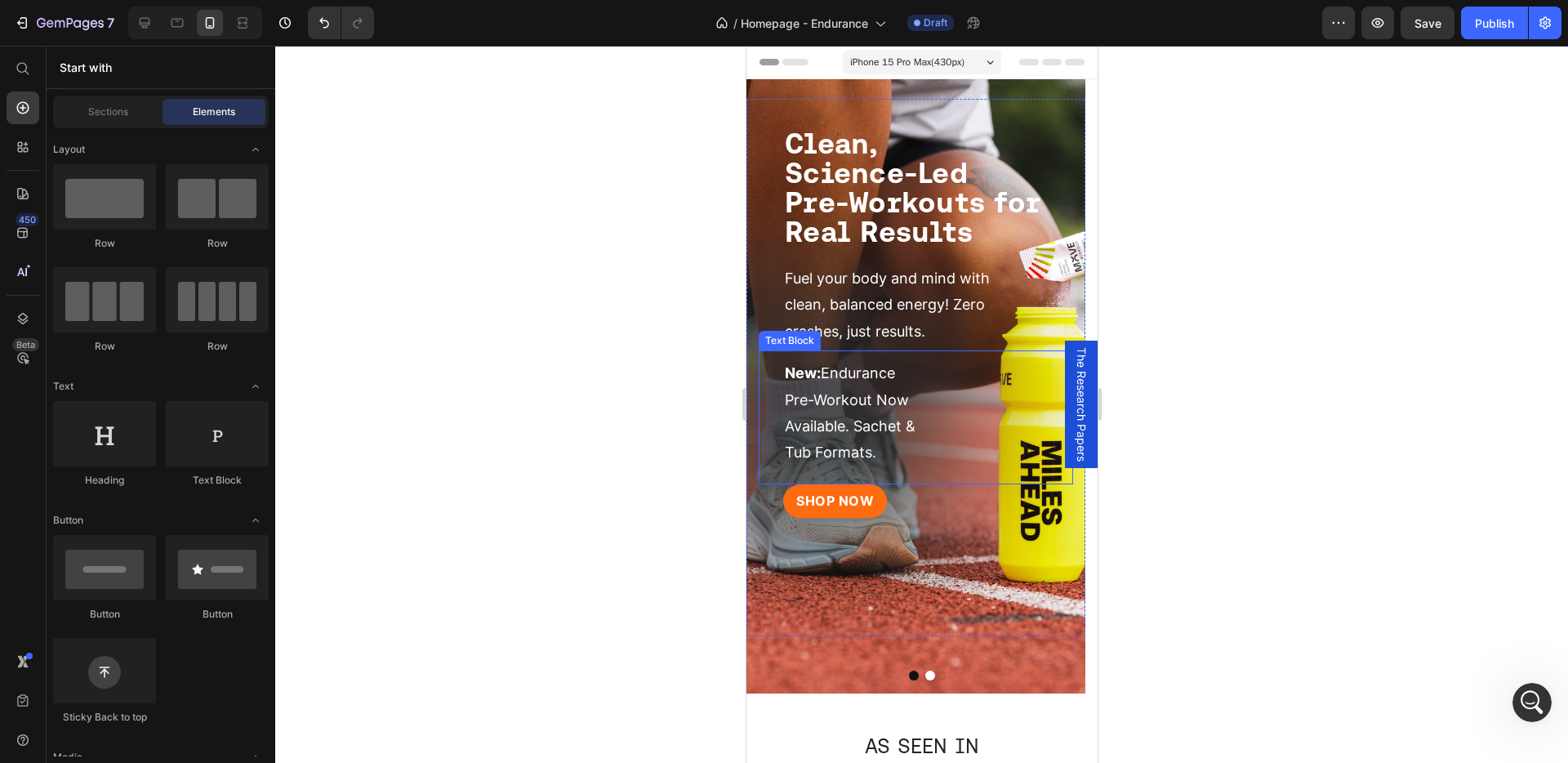 click on "New:  Endurance Pre-Workout Now Available. Sachet & Tub Formats." at bounding box center [849, 413] 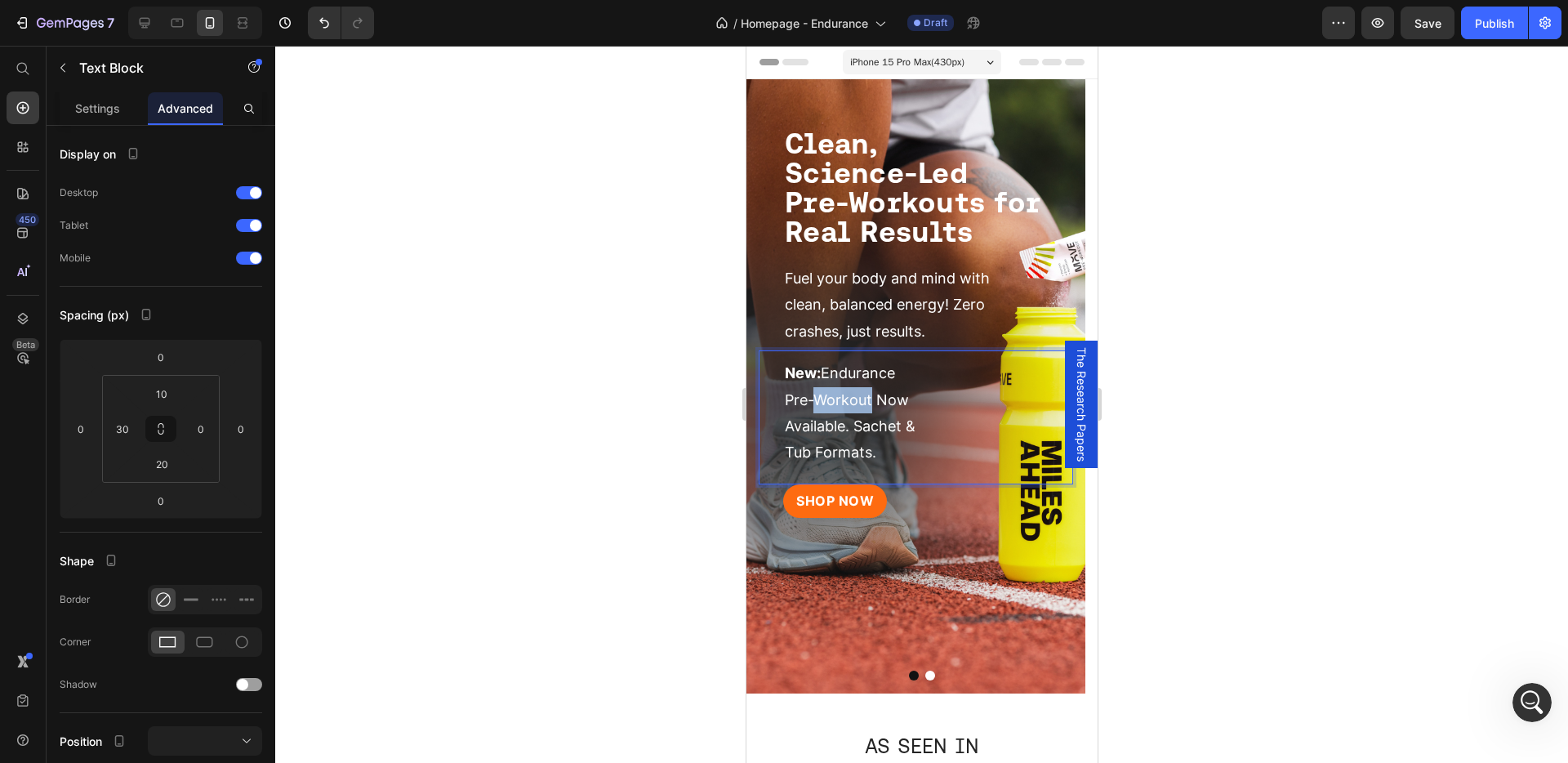 click on "New:  Endurance Pre-Workout Now Available. Sachet & Tub Formats." at bounding box center (849, 413) 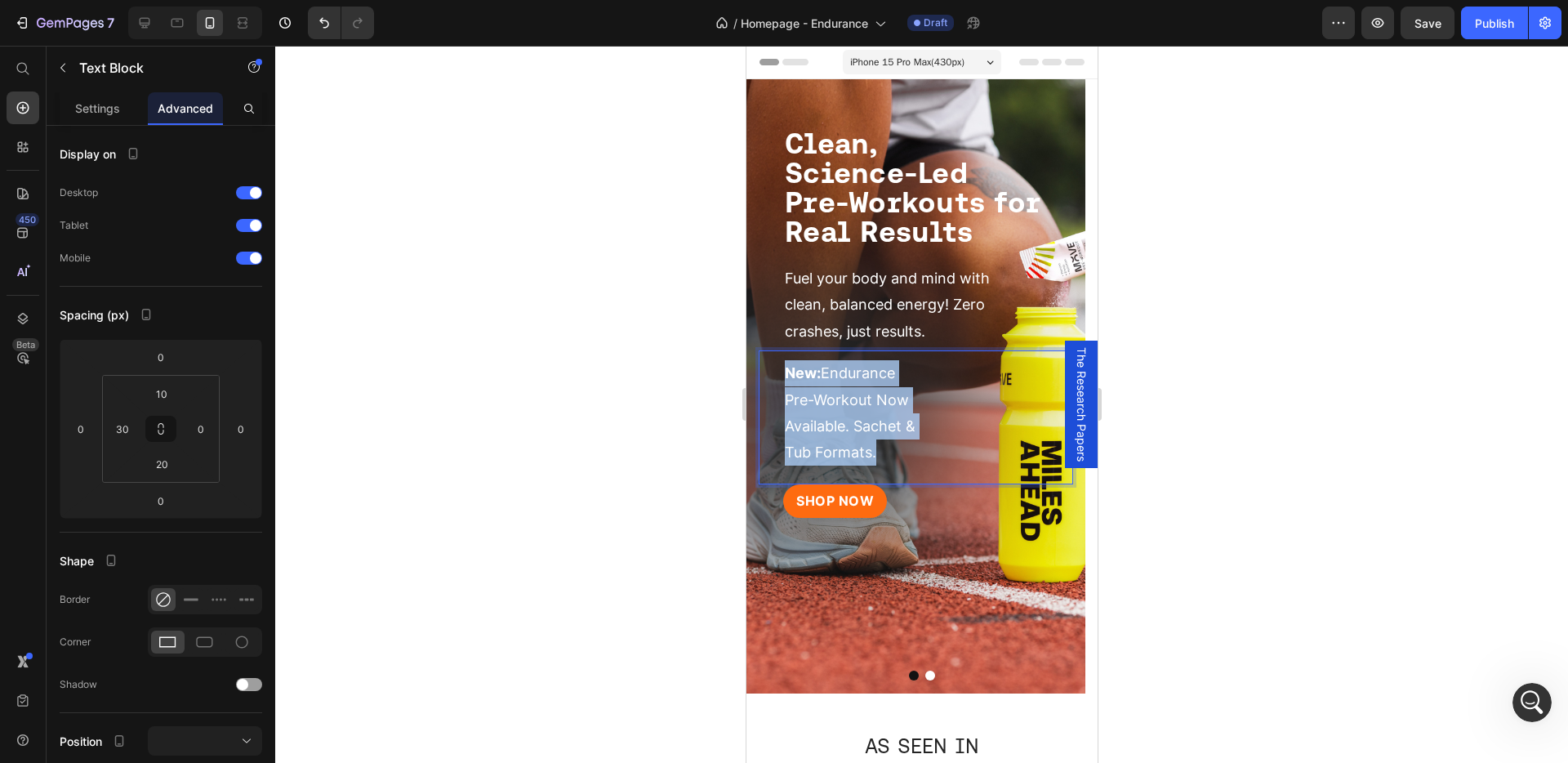 click on "New:  Endurance Pre-Workout Now Available. Sachet & Tub Formats." at bounding box center [849, 413] 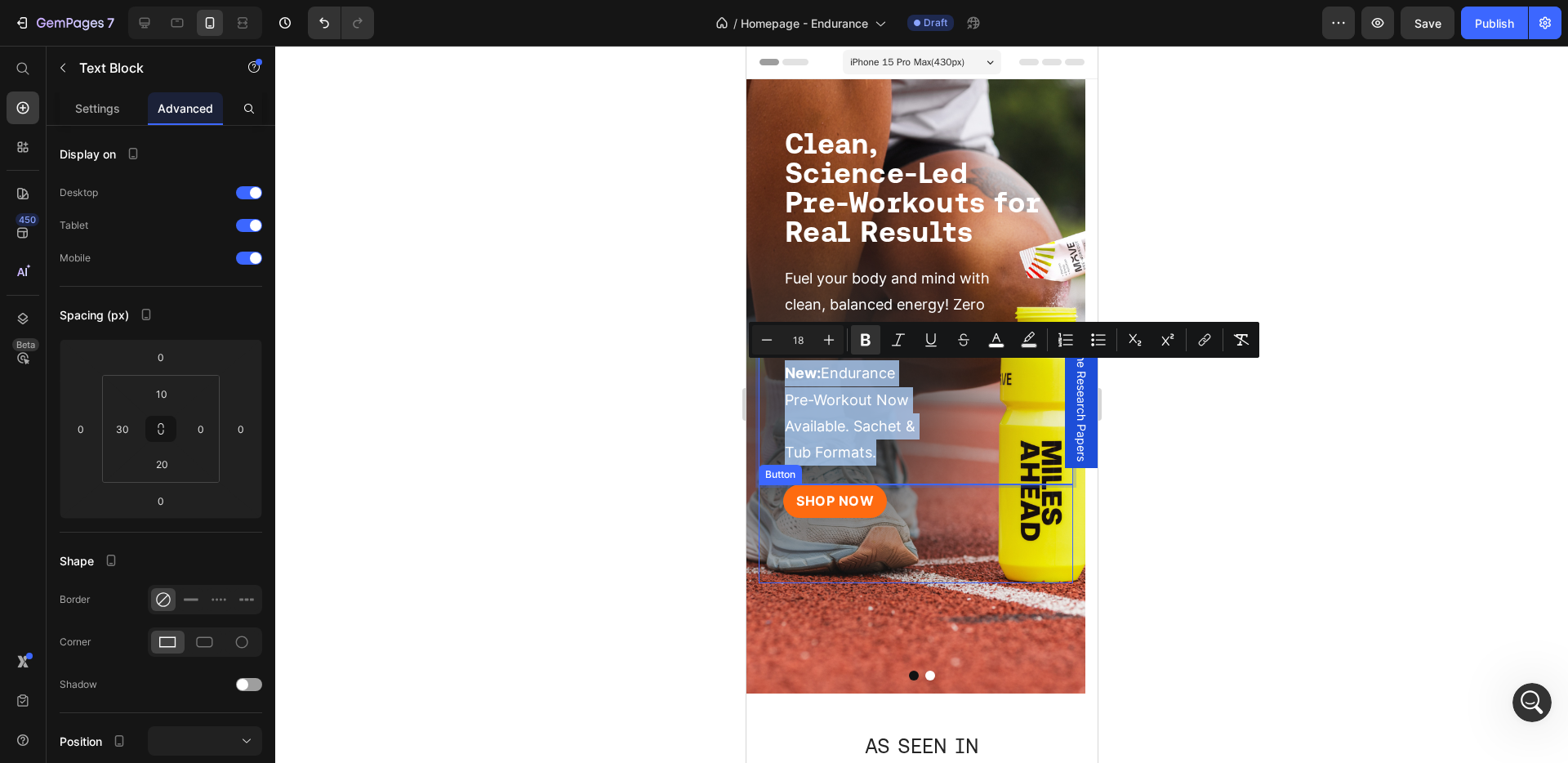 click on "SHOP NOW Button" at bounding box center [915, 533] 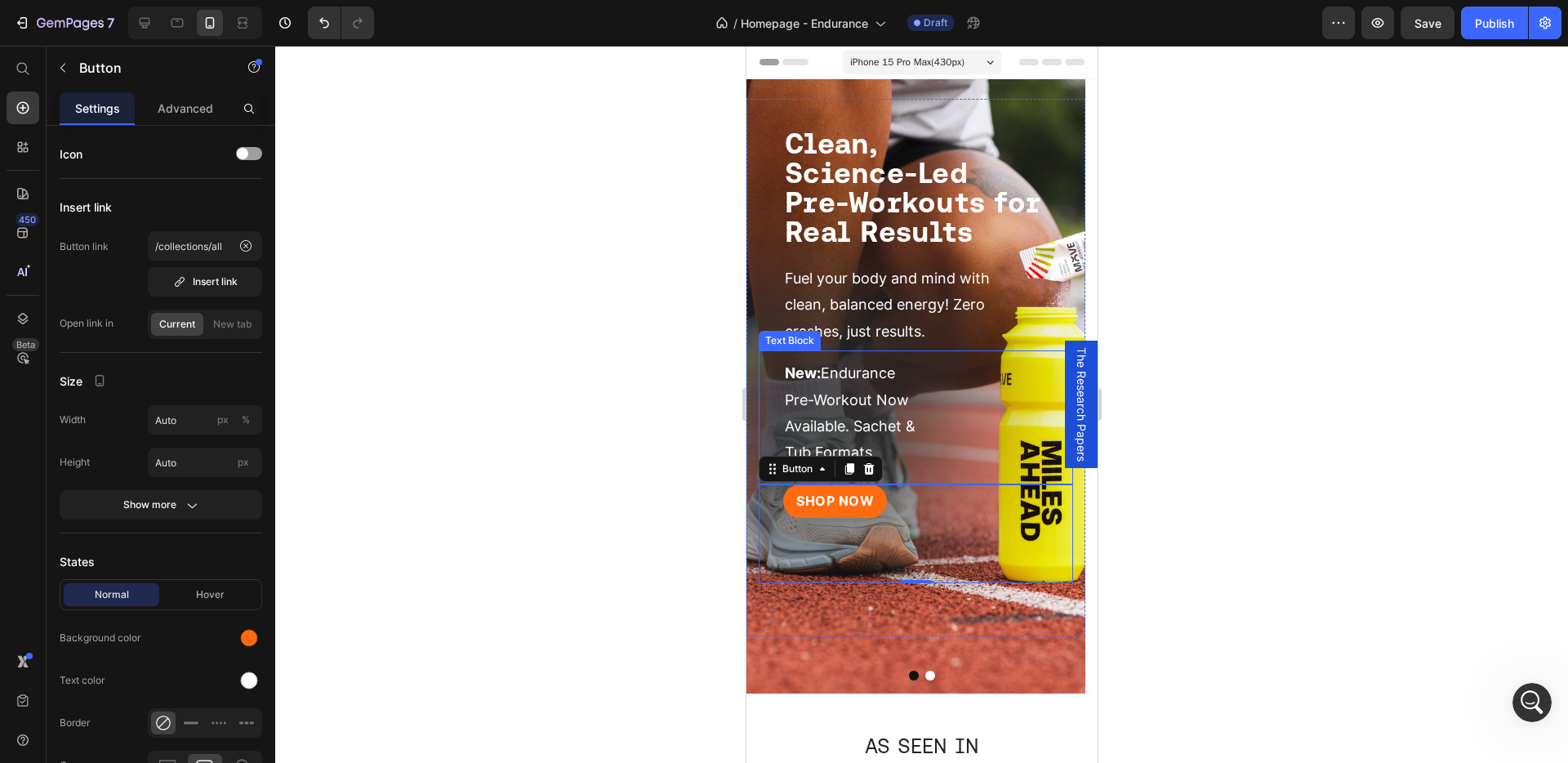 click on "New:  Endurance Pre-Workout Now Available. Sachet & Tub Formats." at bounding box center (855, 413) 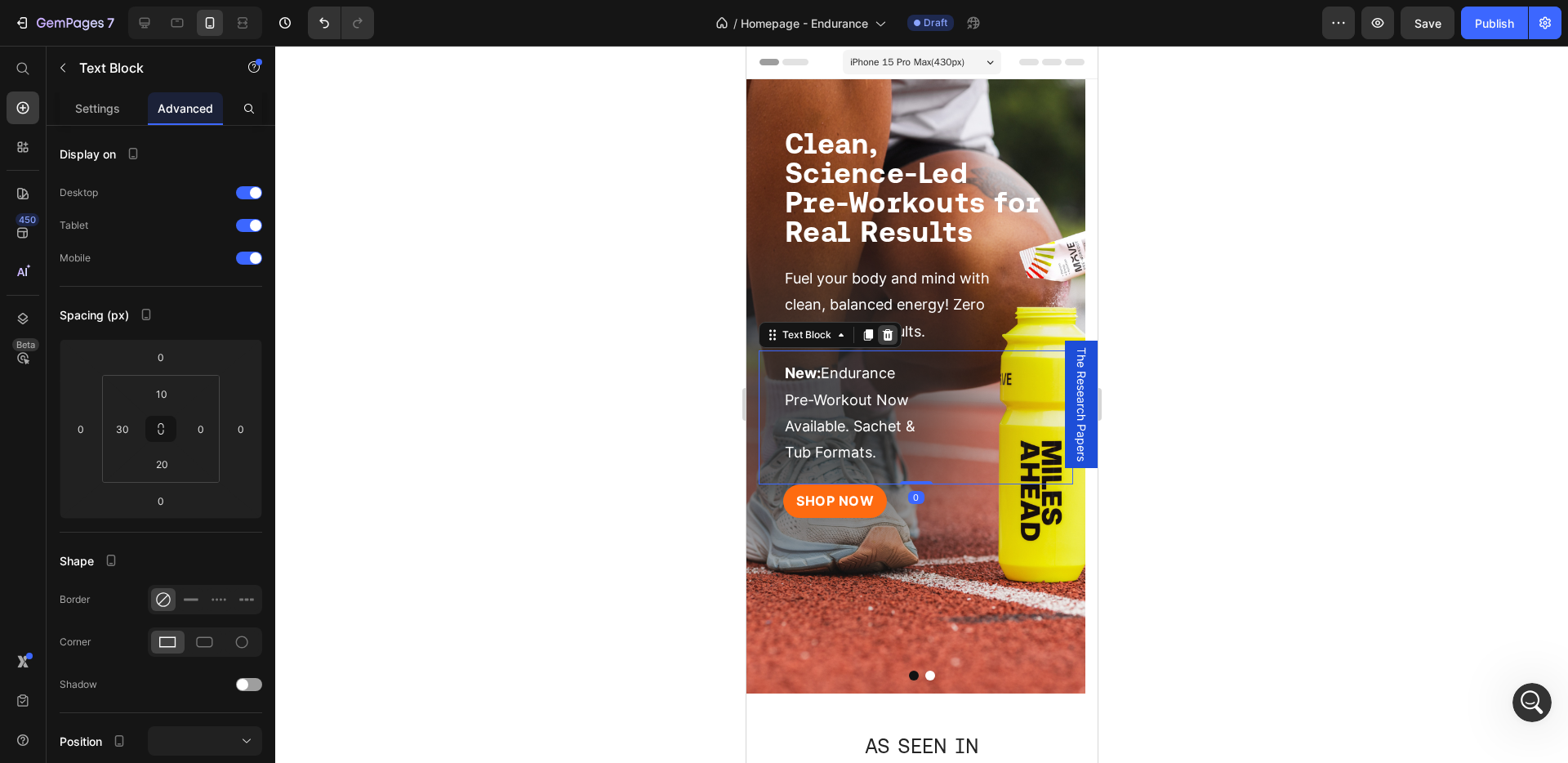 click at bounding box center [887, 335] 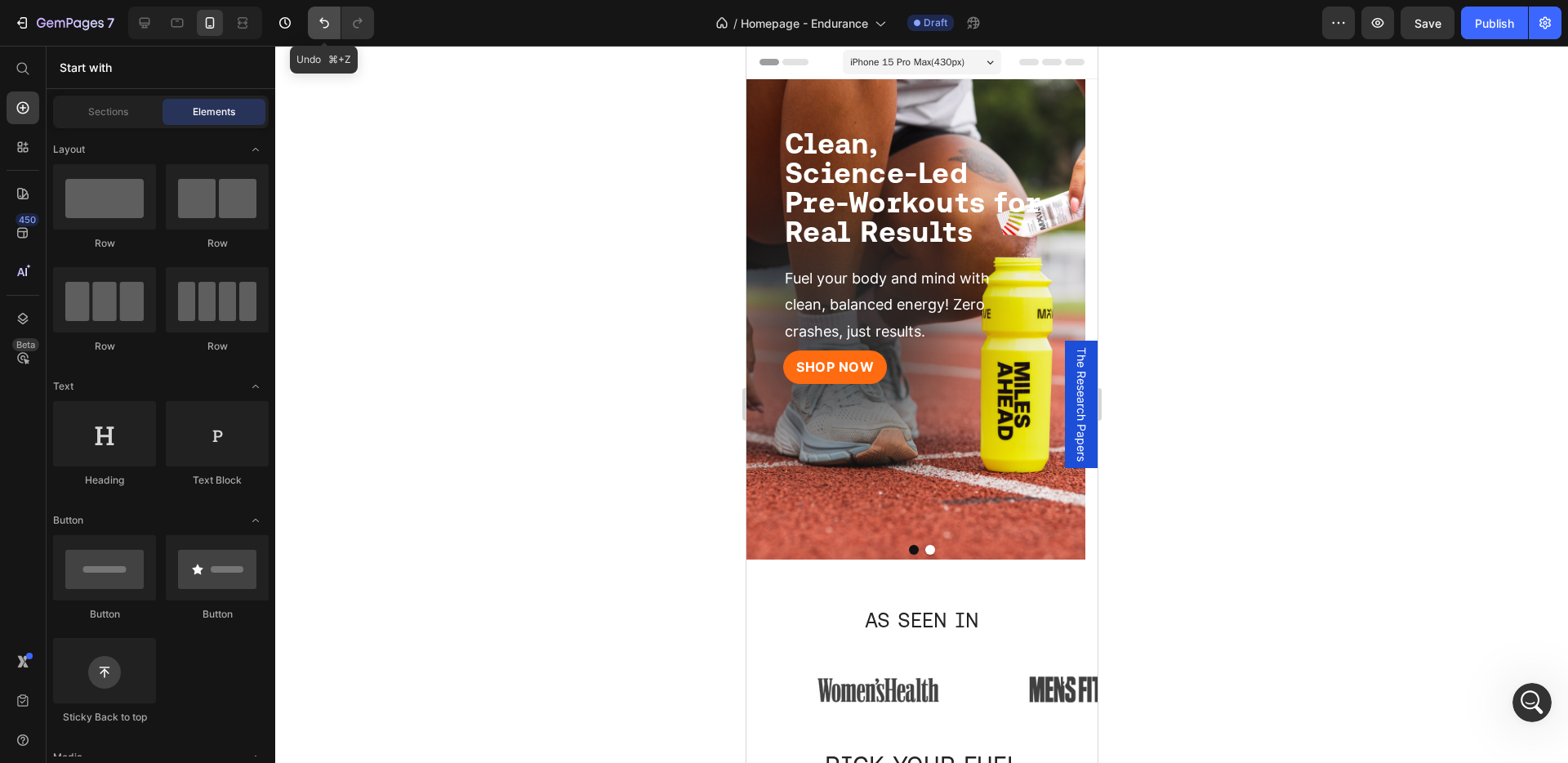 click 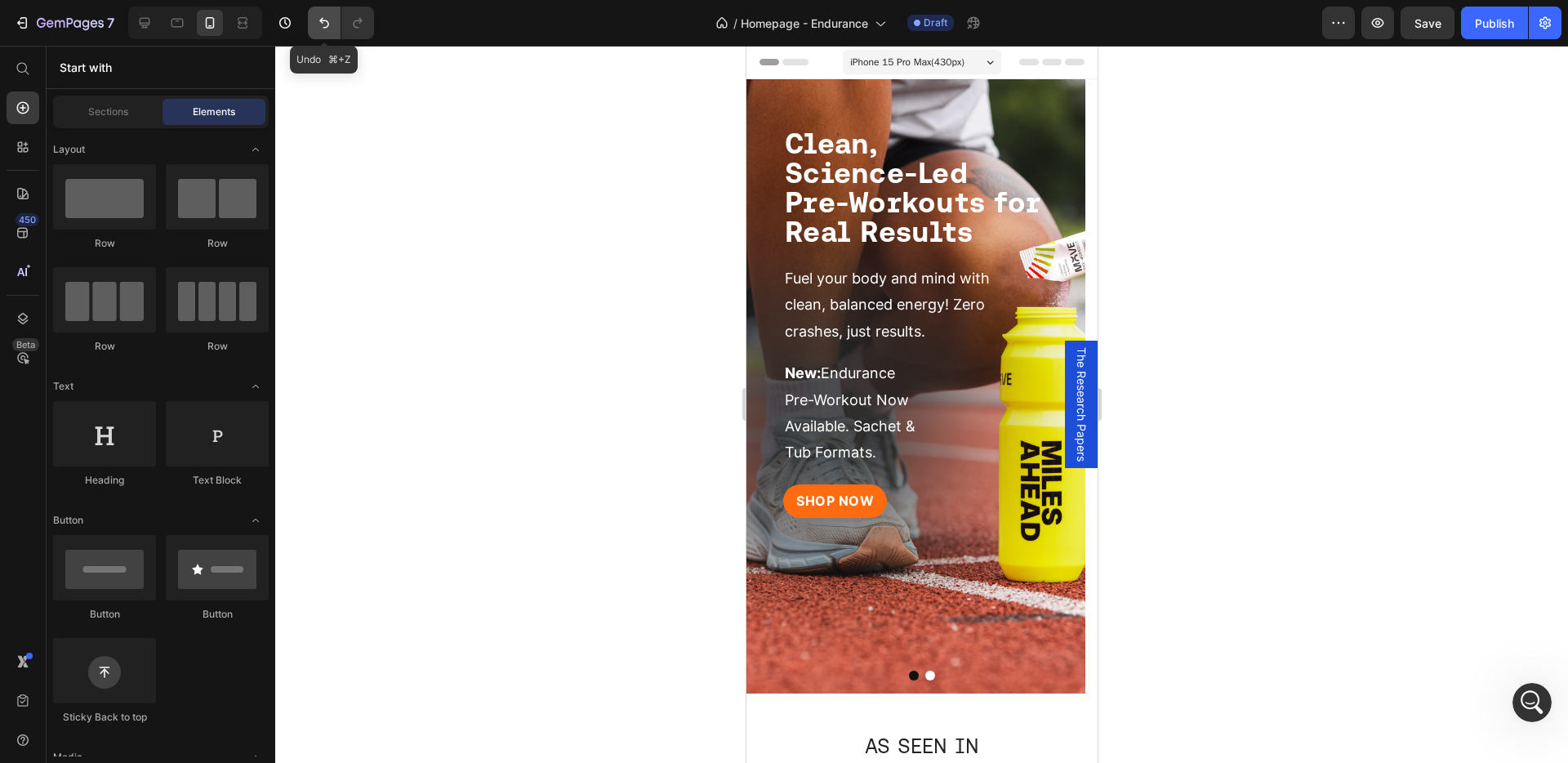 click 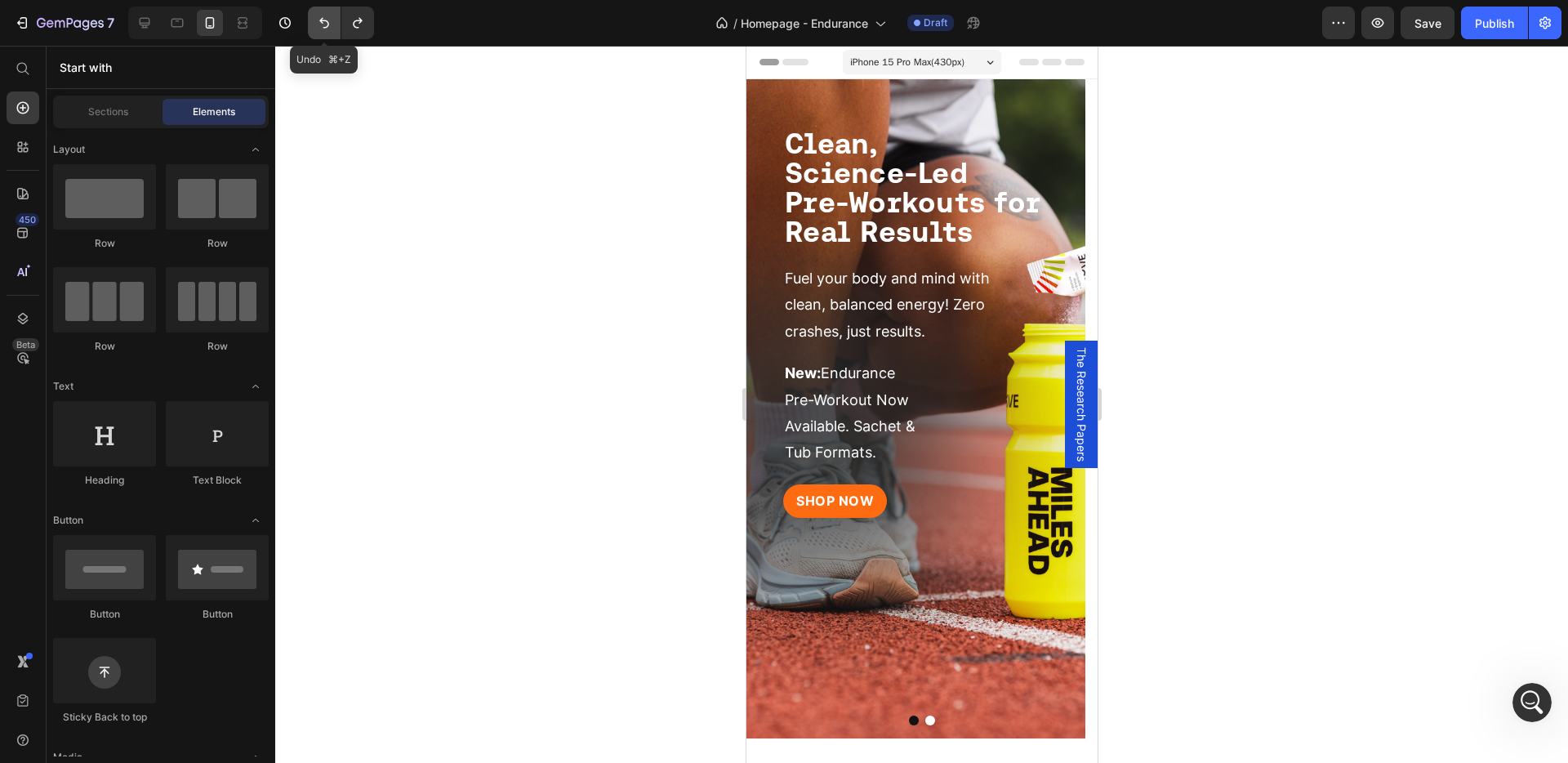 click 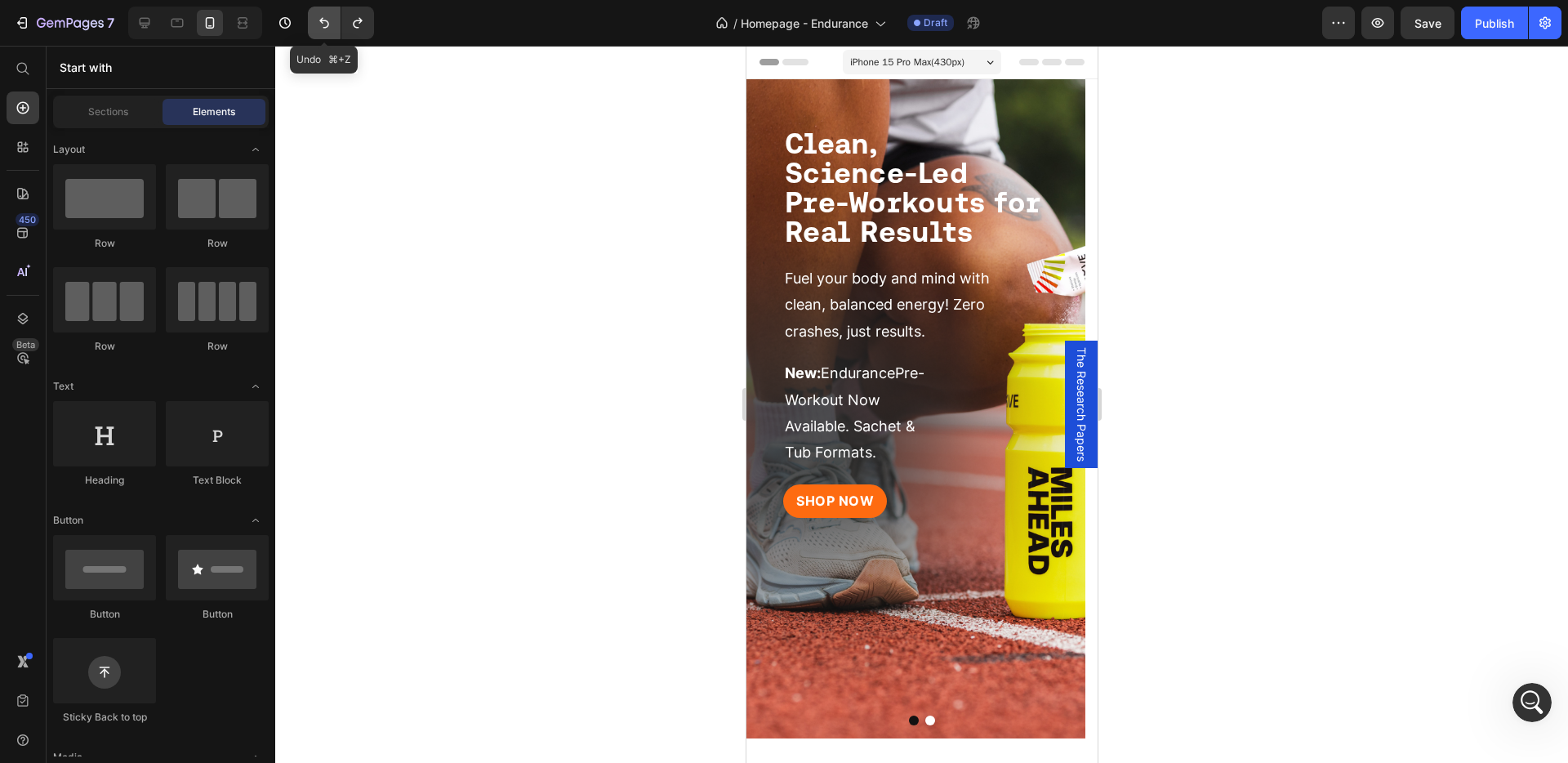 click 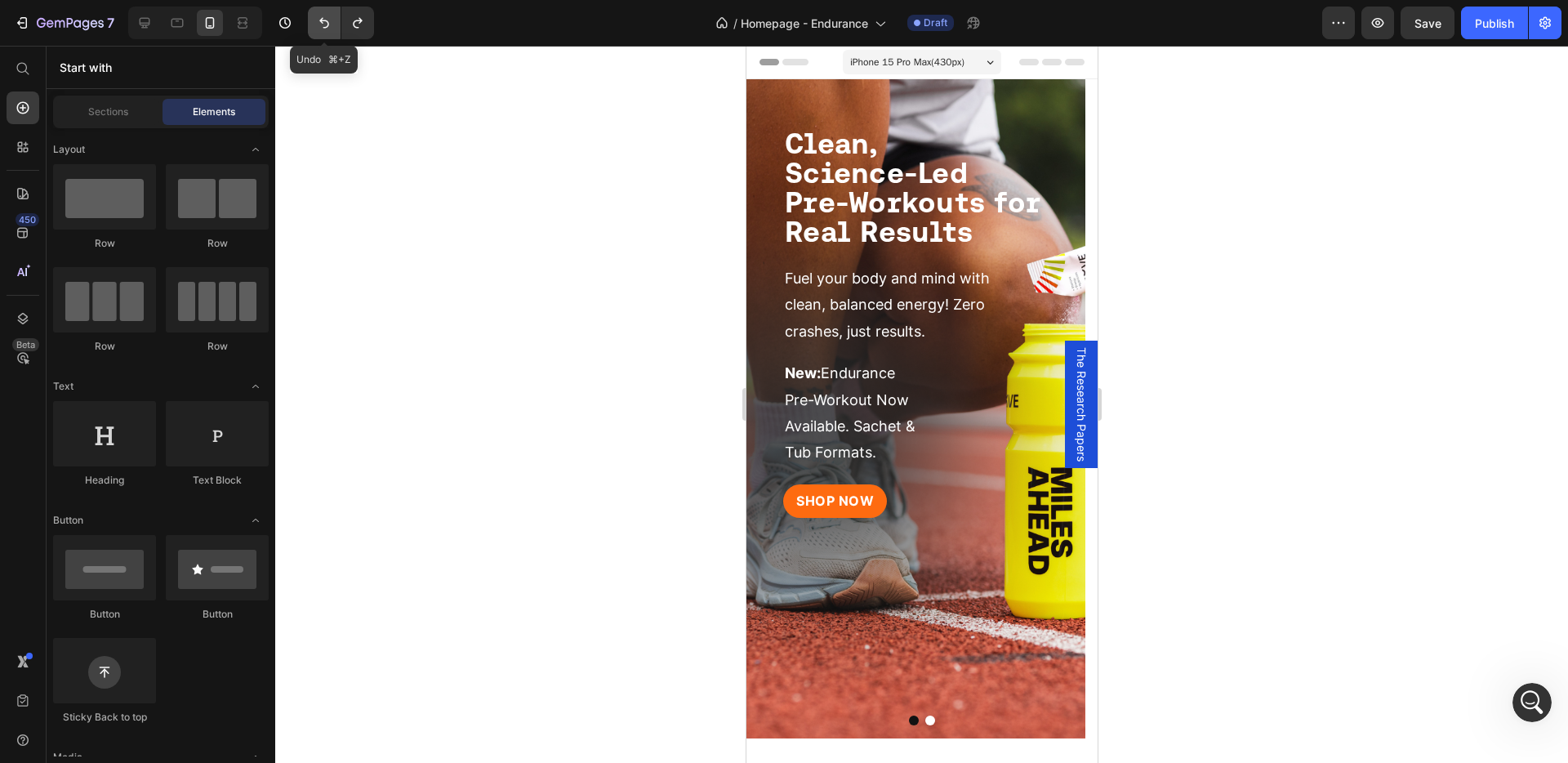 click 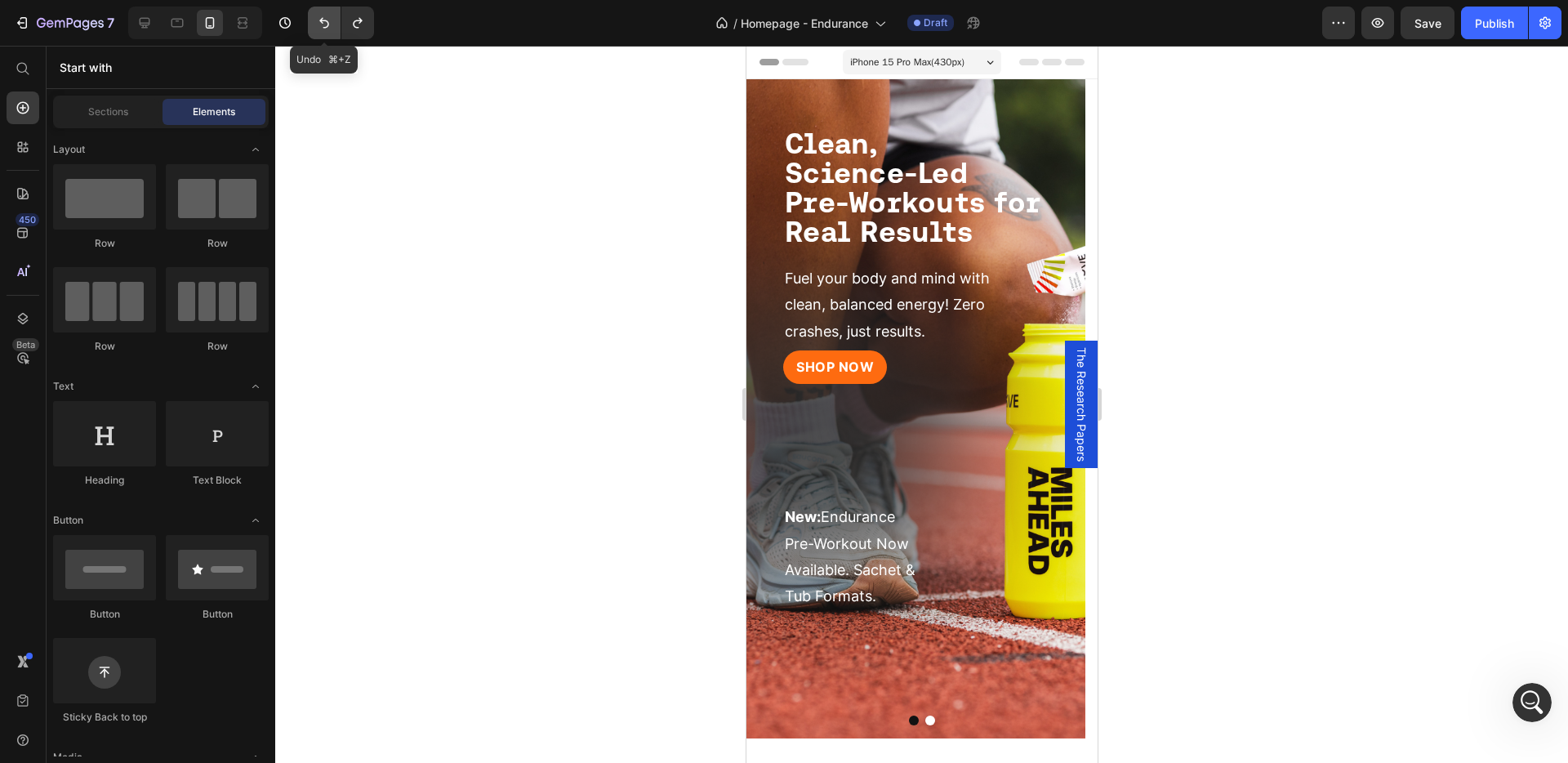 click 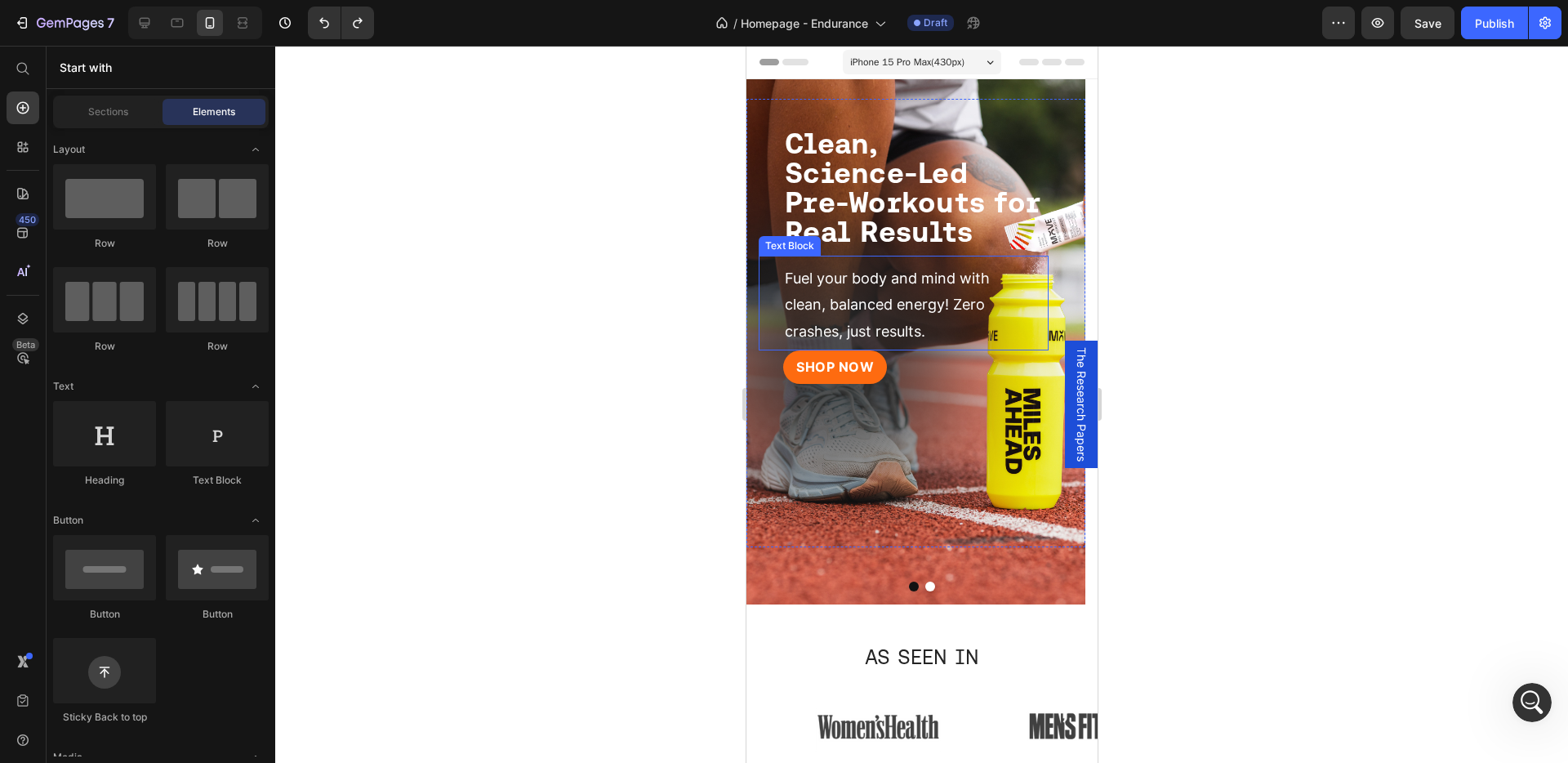 click on "Fuel your body and mind with clean, balanced energy! Zero crashes, just results." at bounding box center (886, 305) 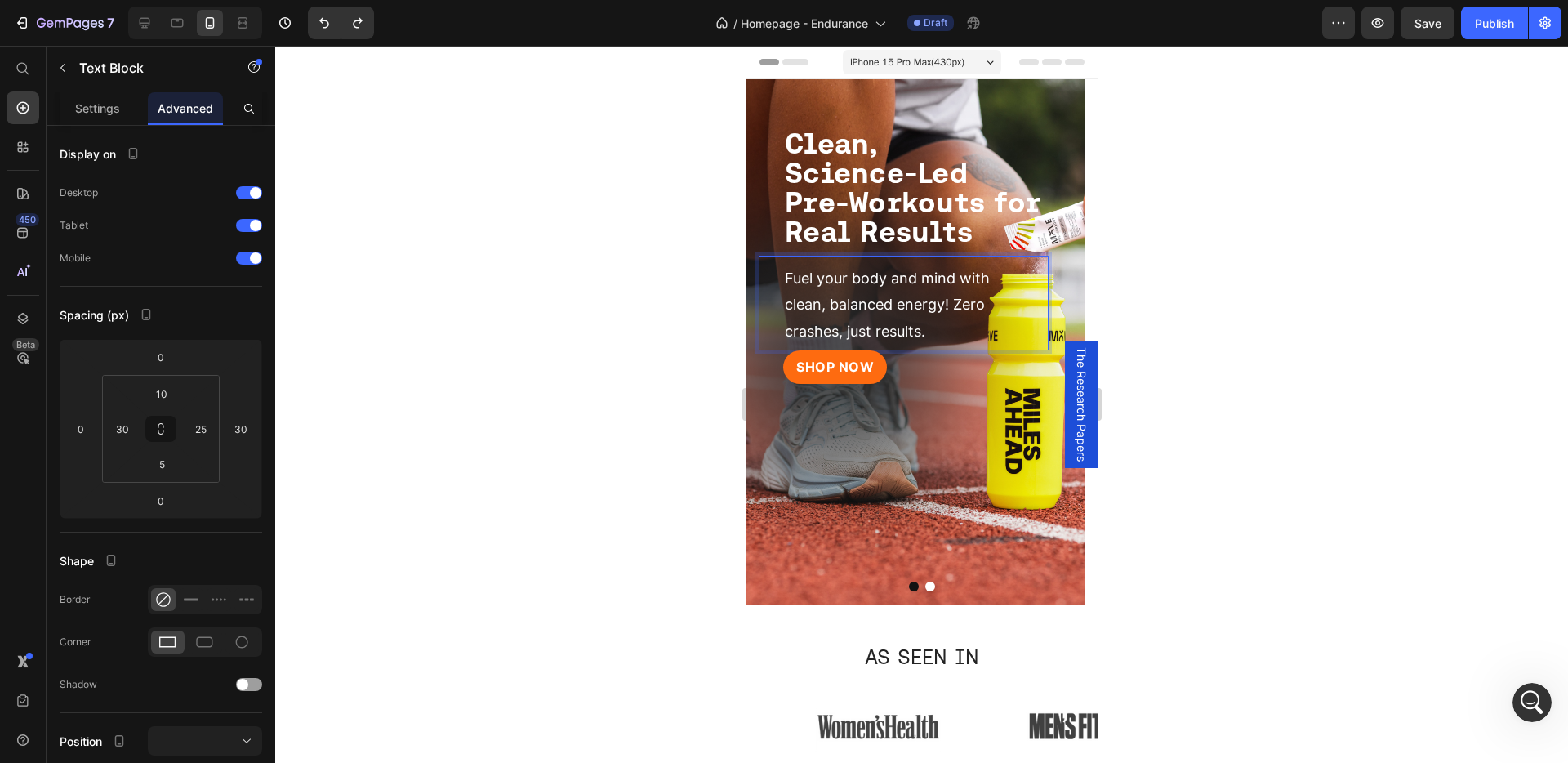 click on "Fuel your body and mind with clean, balanced energy! Zero crashes, just results." at bounding box center (905, 305) 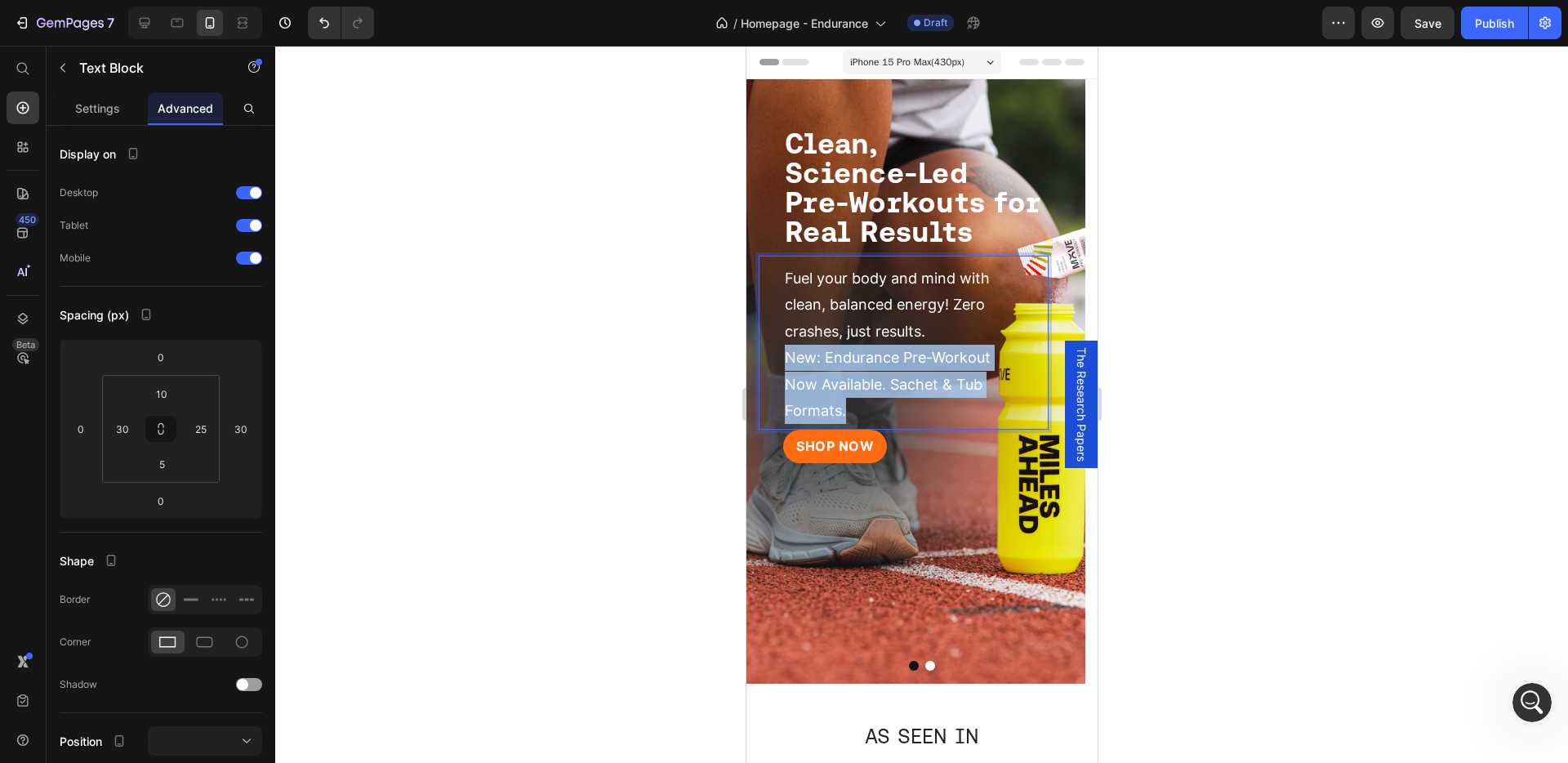 drag, startPoint x: 783, startPoint y: 356, endPoint x: 1040, endPoint y: 384, distance: 258.52079 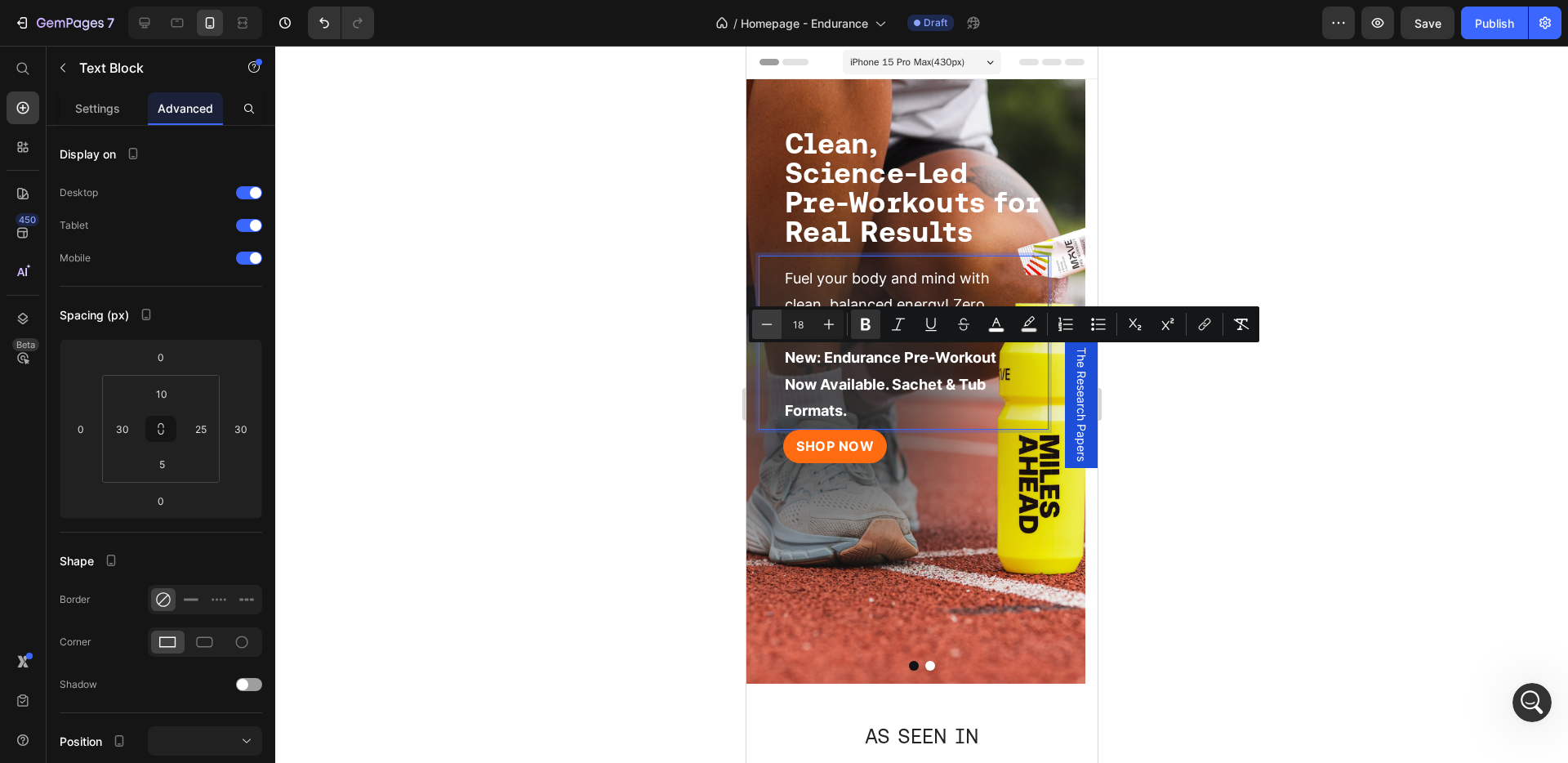 click 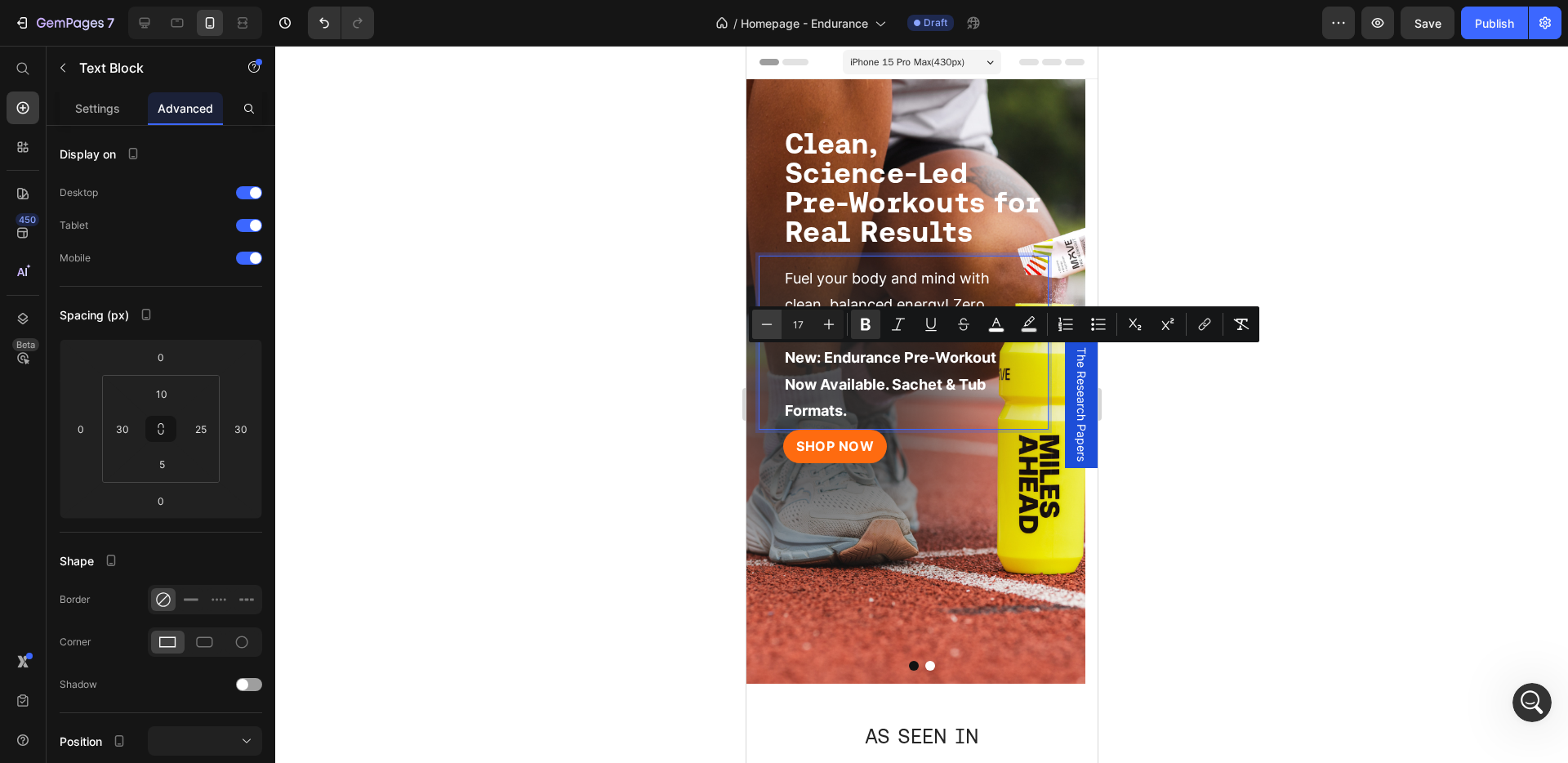 click 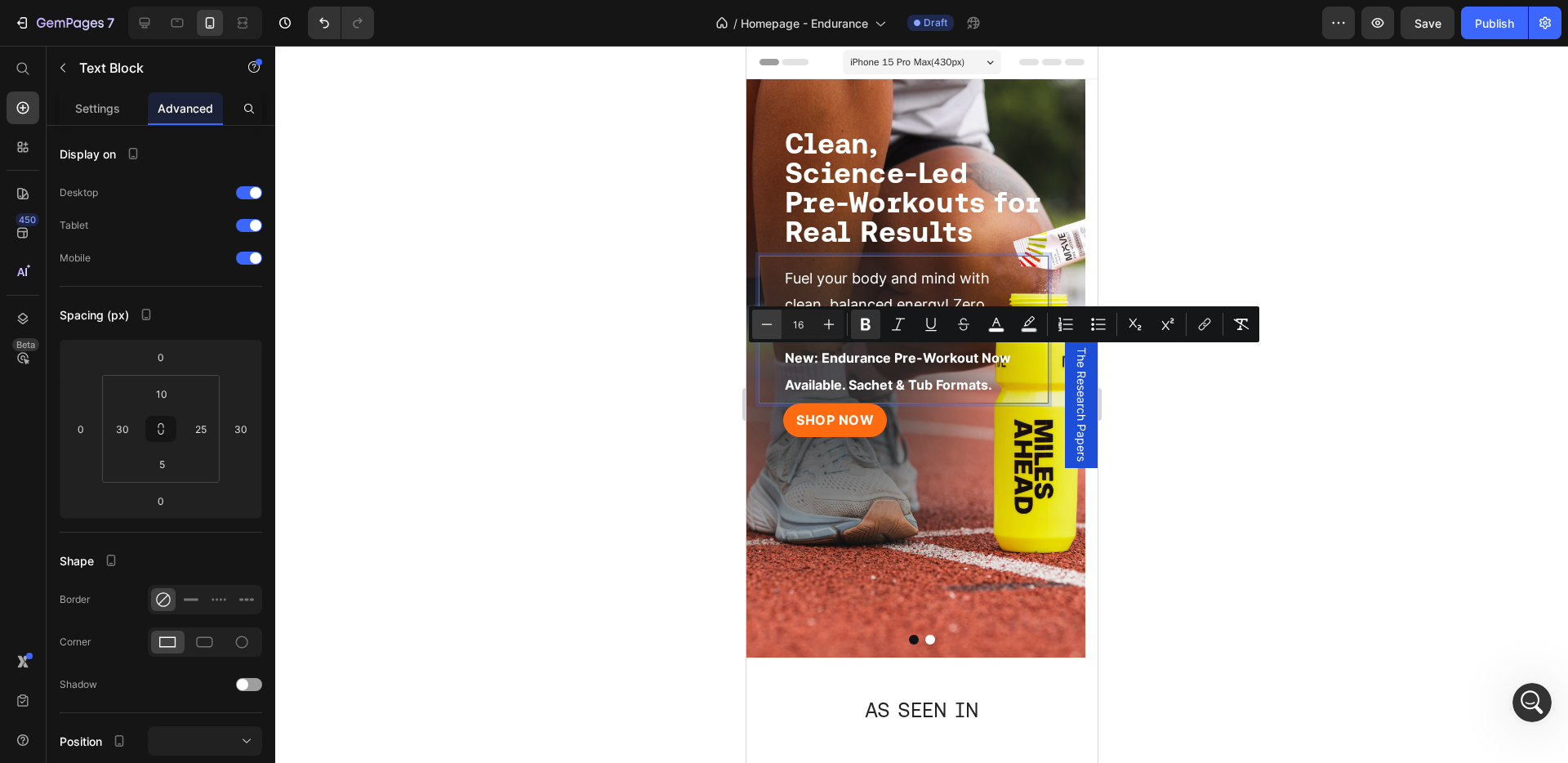 click 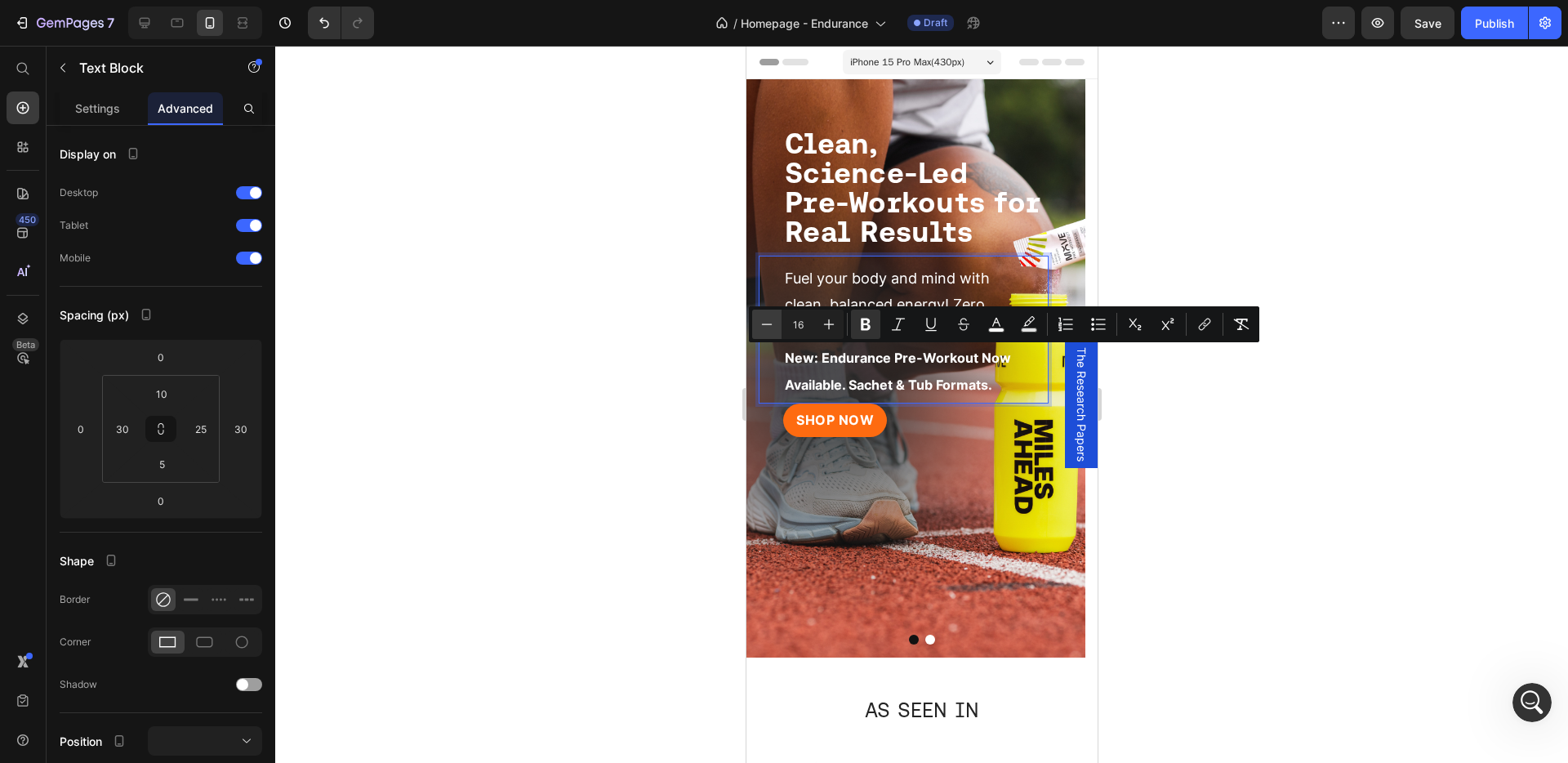 type on "15" 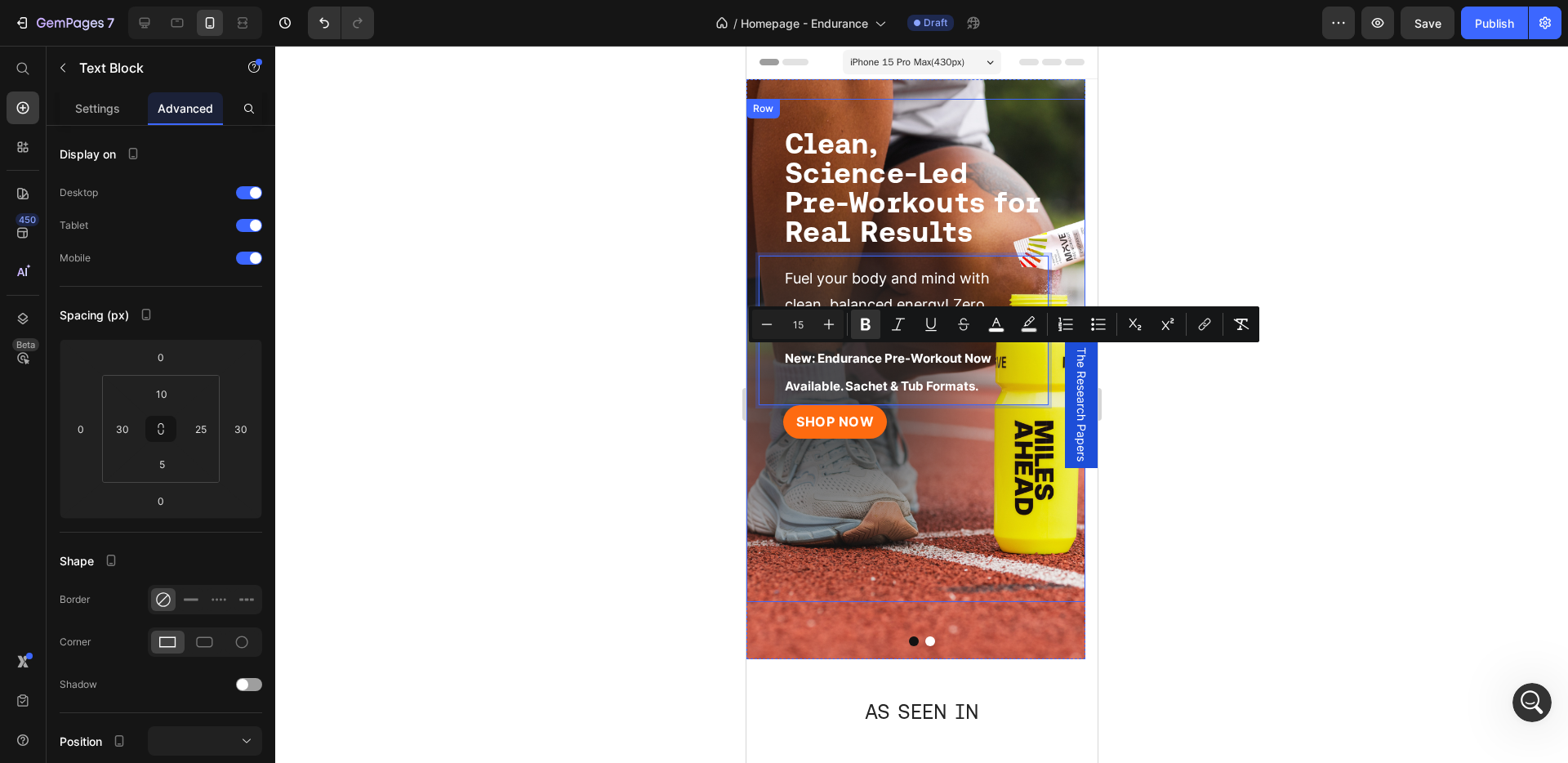 click on "SHOP NOW Button Row" at bounding box center (915, 503) 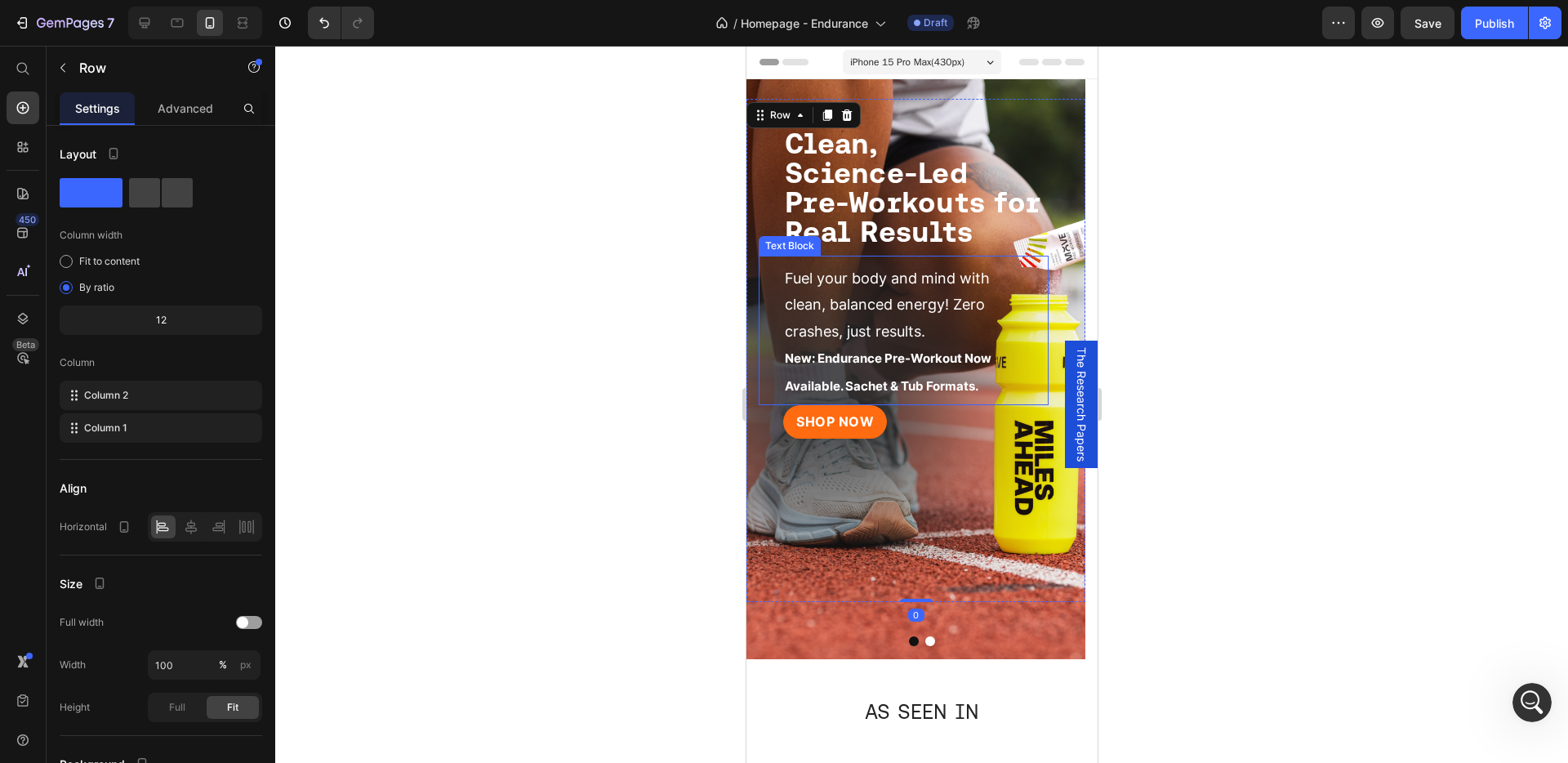 click on "New: Endurance Pre-Workout Now Available. Sachet & Tub Formats." at bounding box center [887, 372] 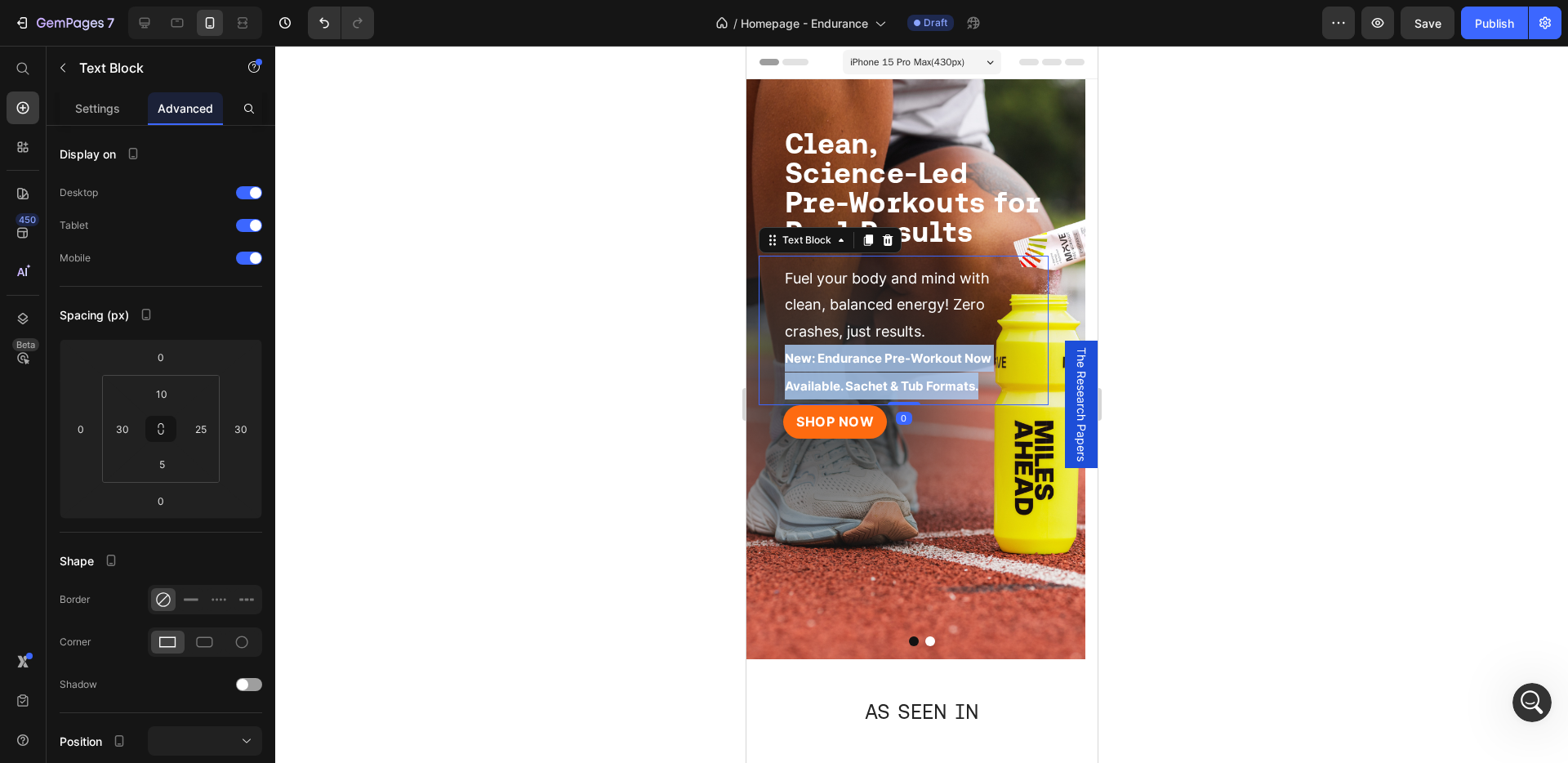 click on "New: Endurance Pre-Workout Now Available. Sachet & Tub Formats." at bounding box center [887, 372] 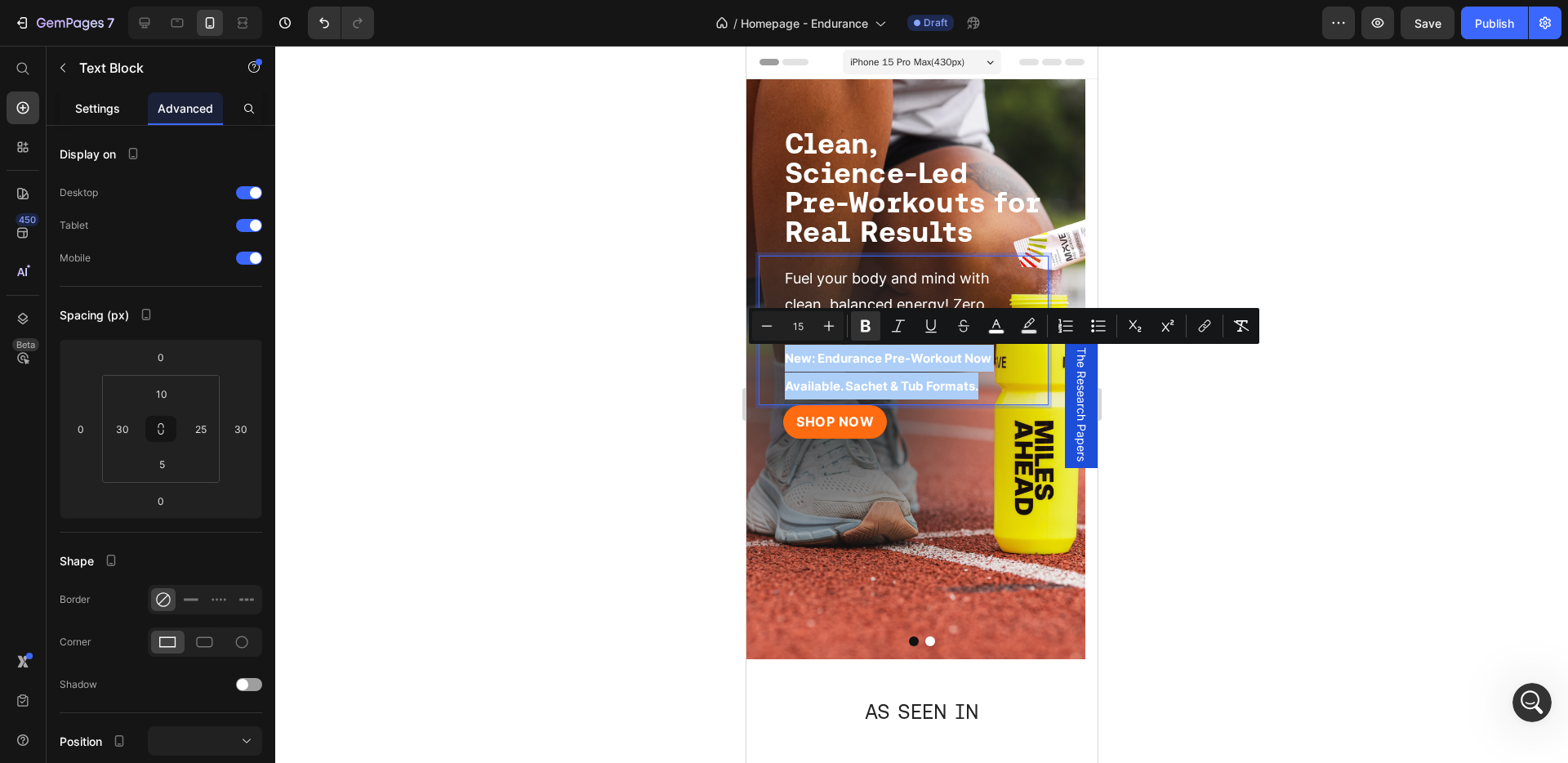 click on "Settings" at bounding box center [97, 108] 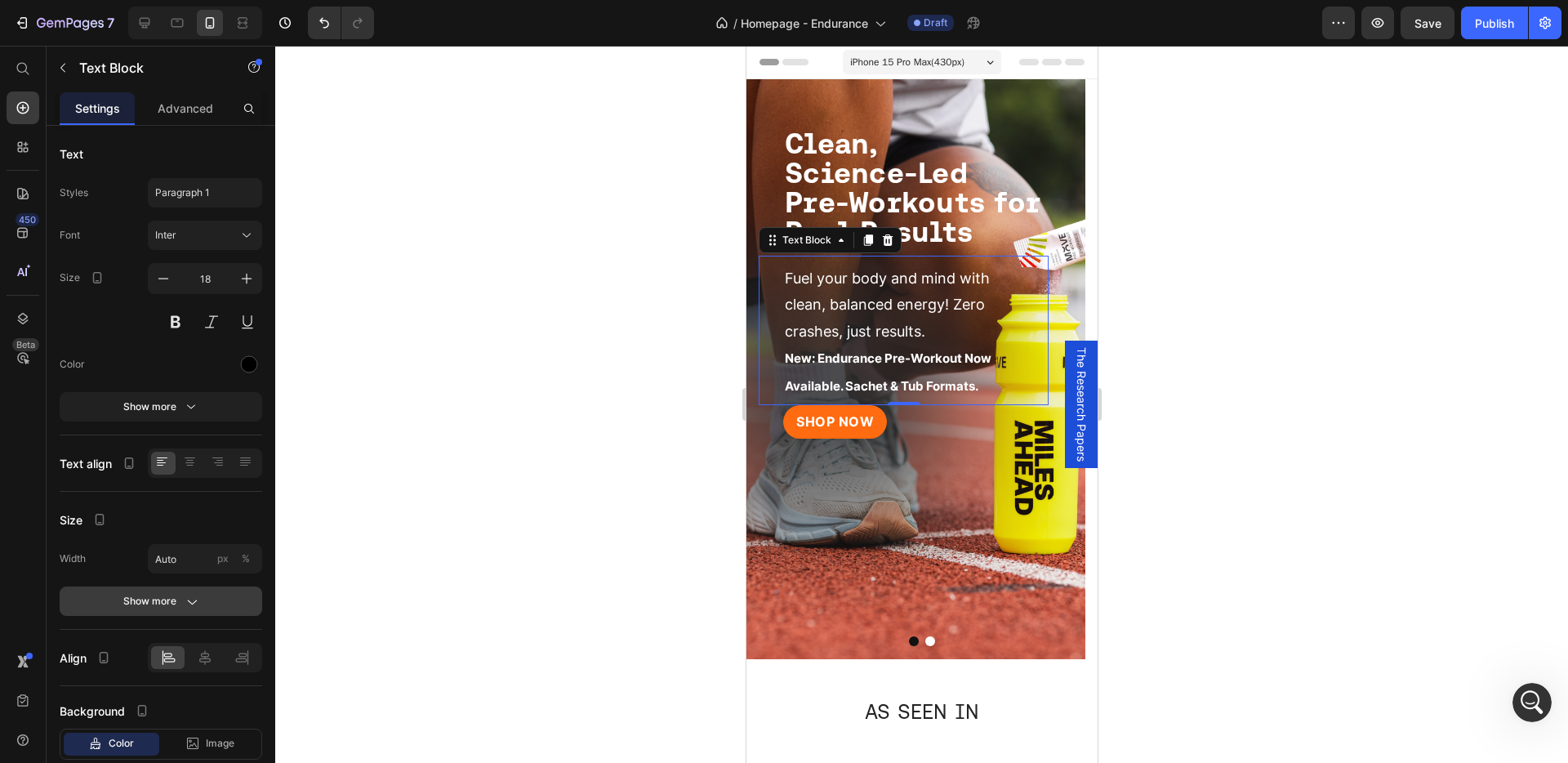 click on "Show more" 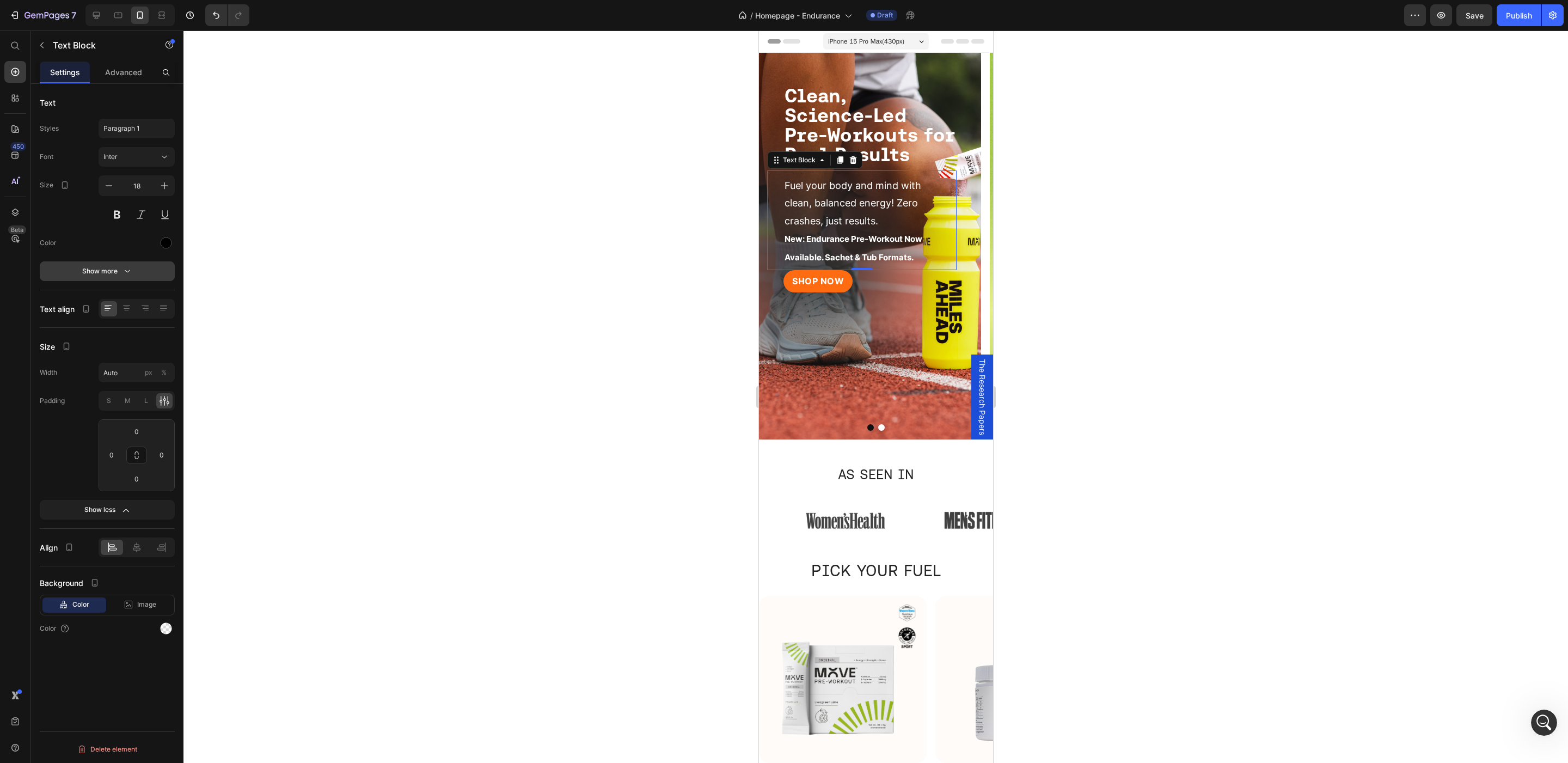 click on "Show more" at bounding box center [107, 271] 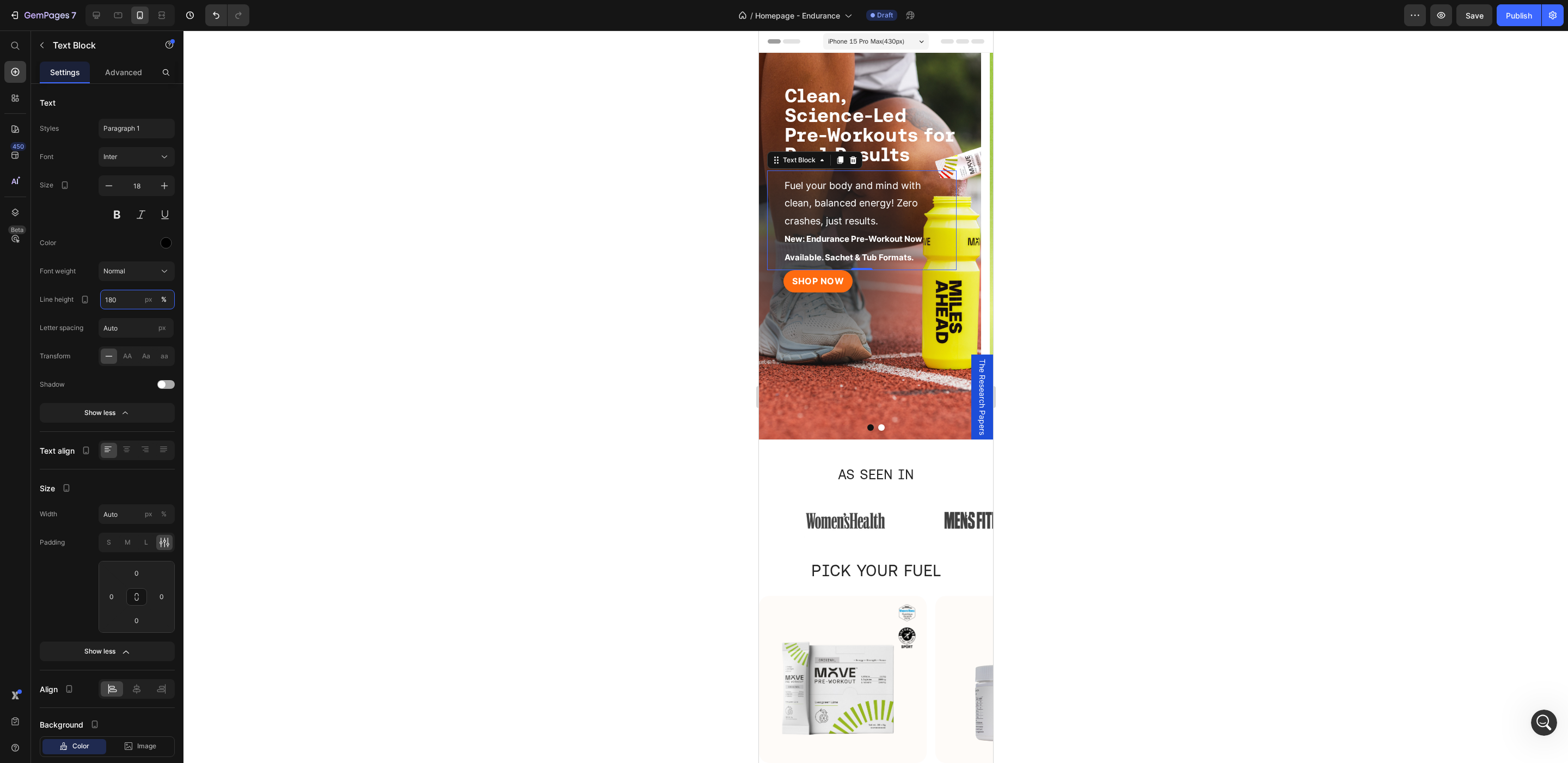 click on "180" at bounding box center (137, 300) 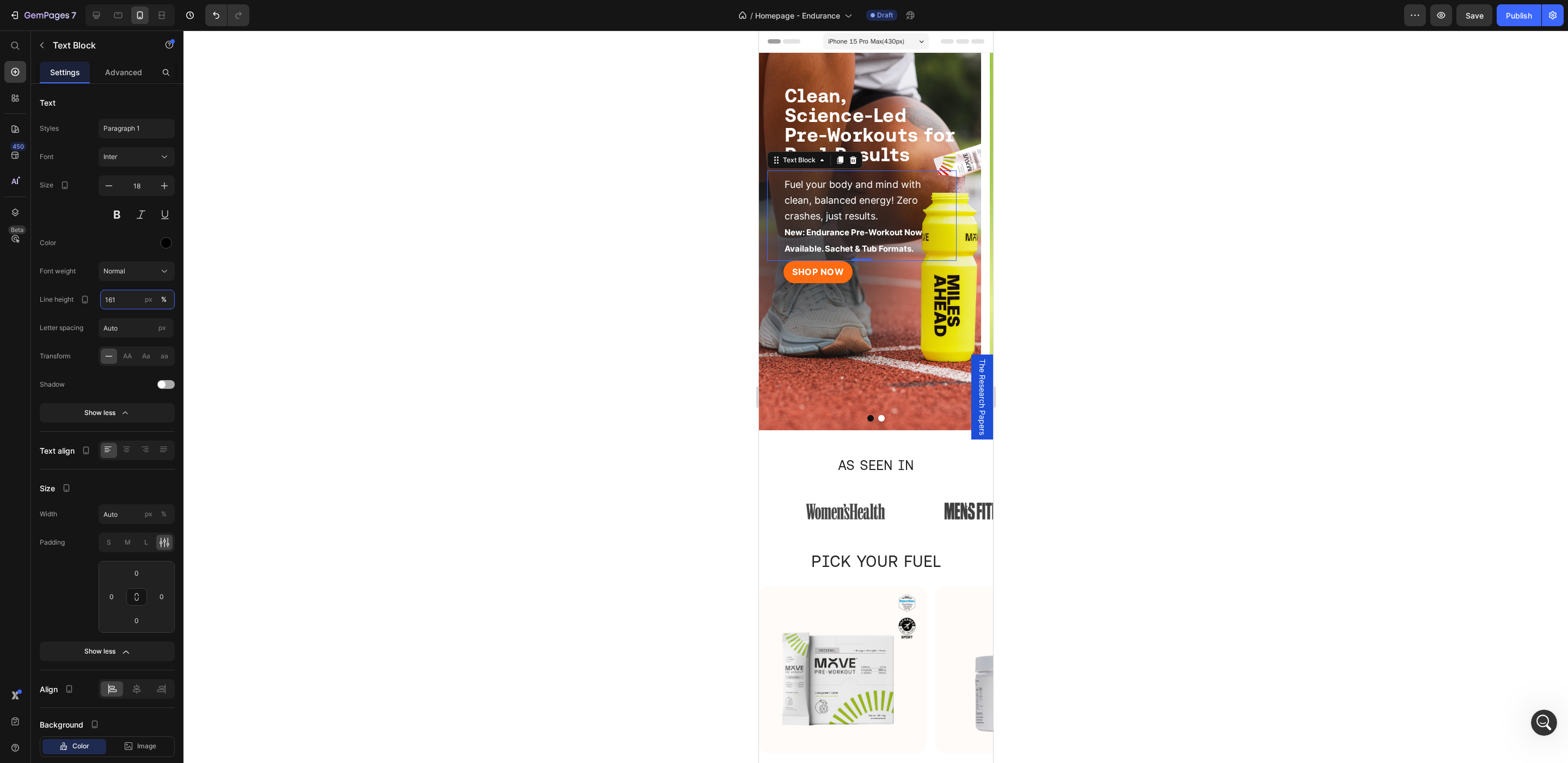 type on "162" 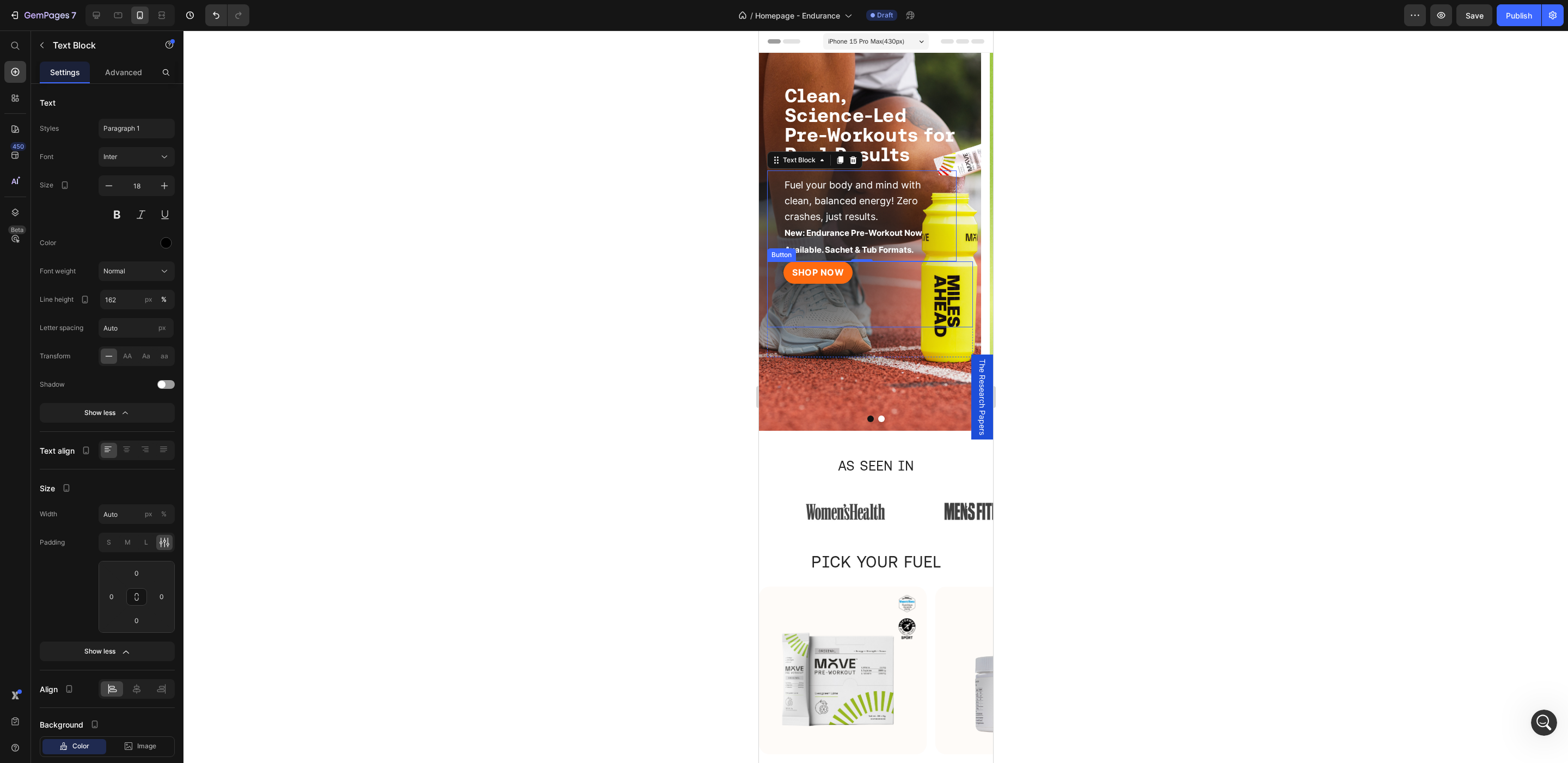 click on "SHOP NOW Button" at bounding box center (869, 294) 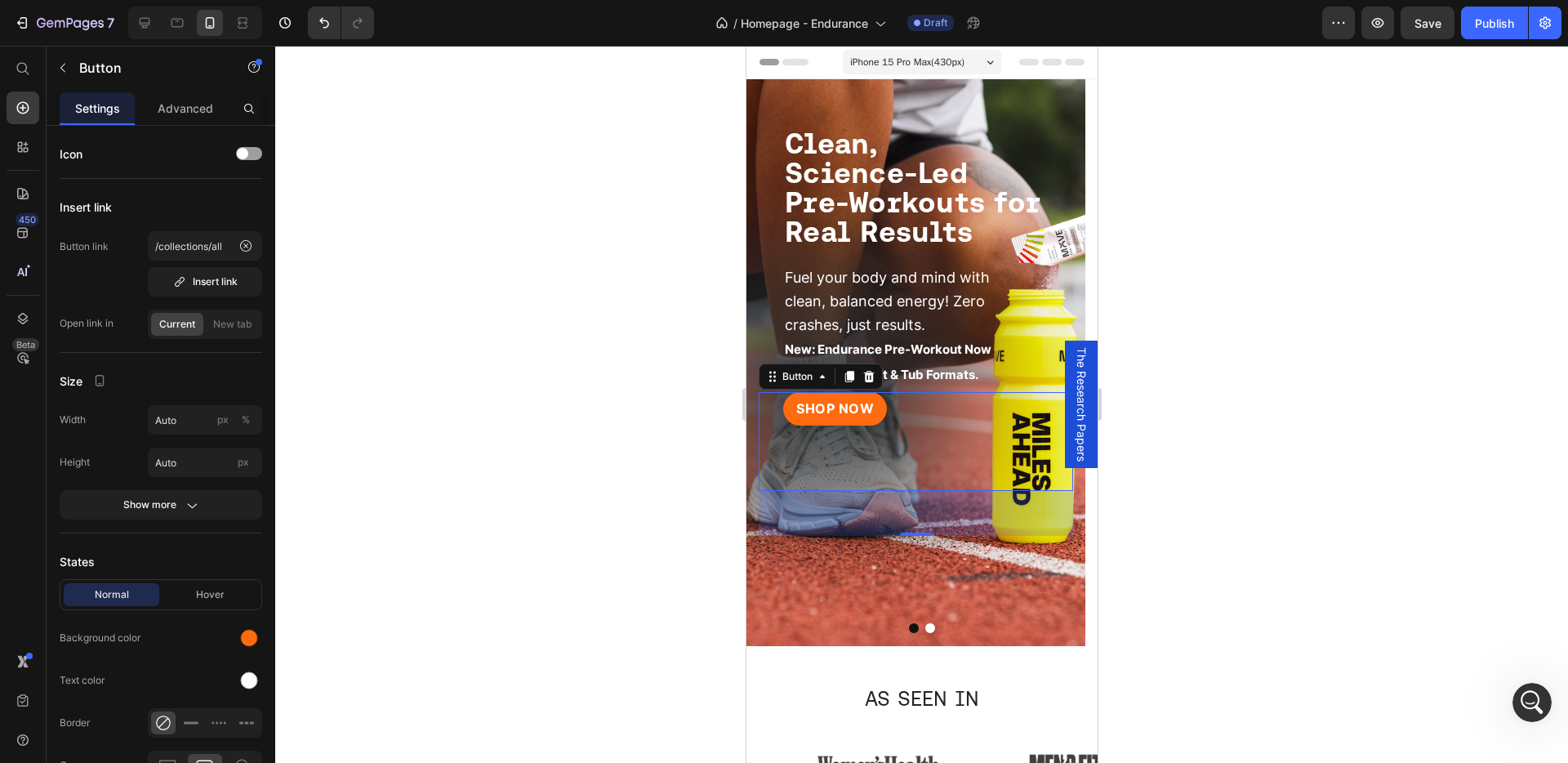 click 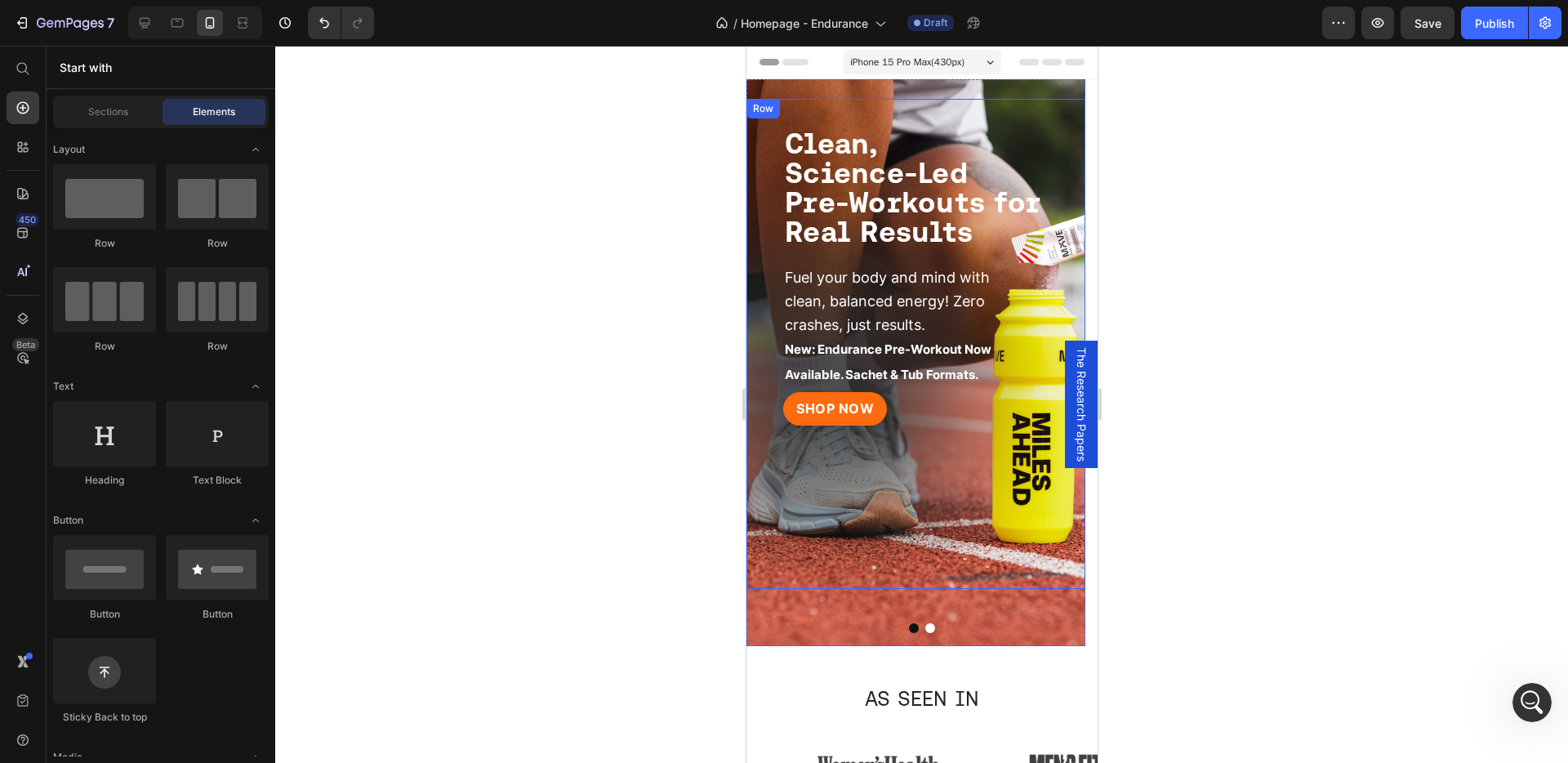 click on "SHOP NOW Button Row" at bounding box center (915, 490) 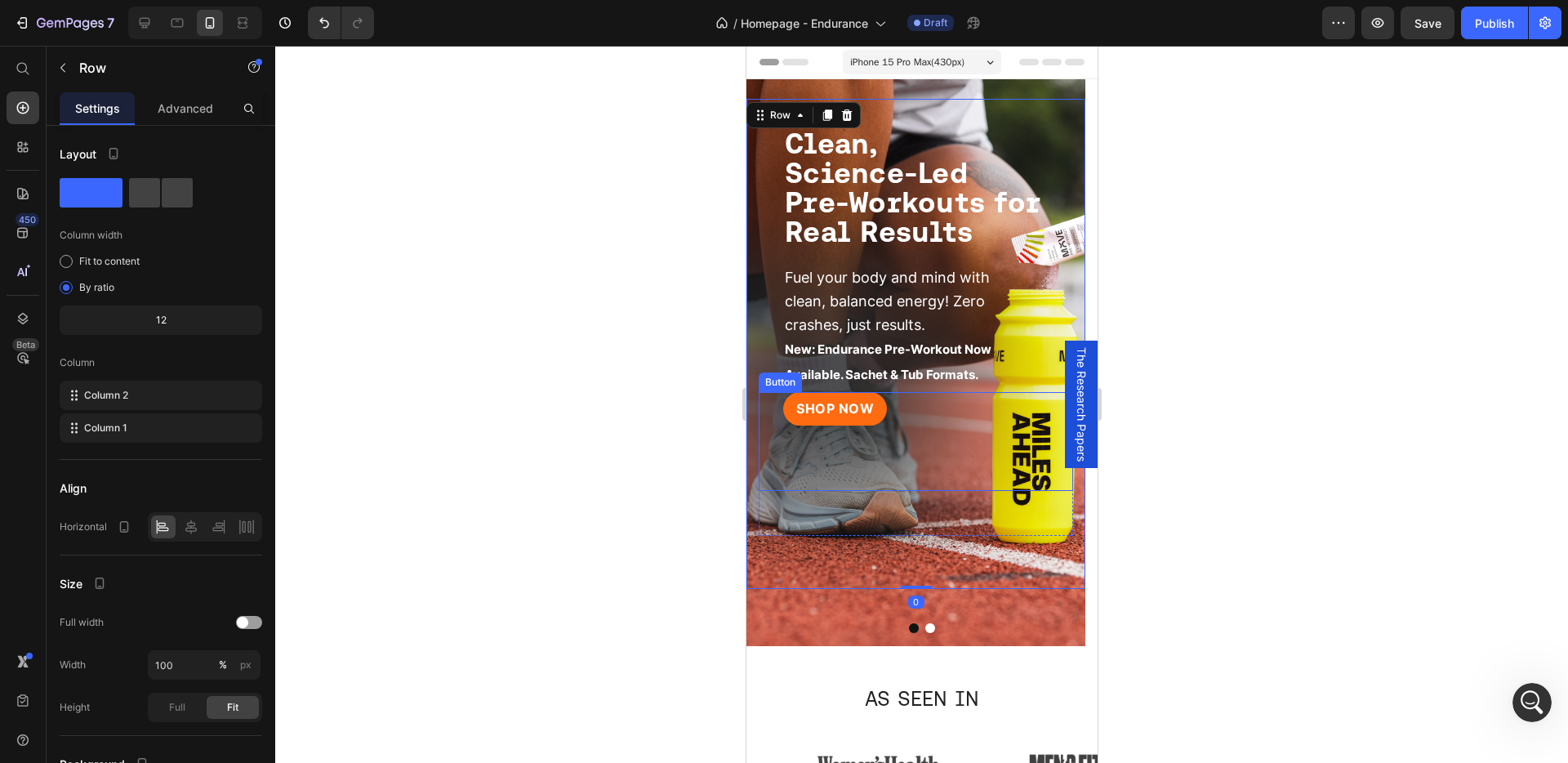 click on "SHOP NOW Button" at bounding box center (915, 441) 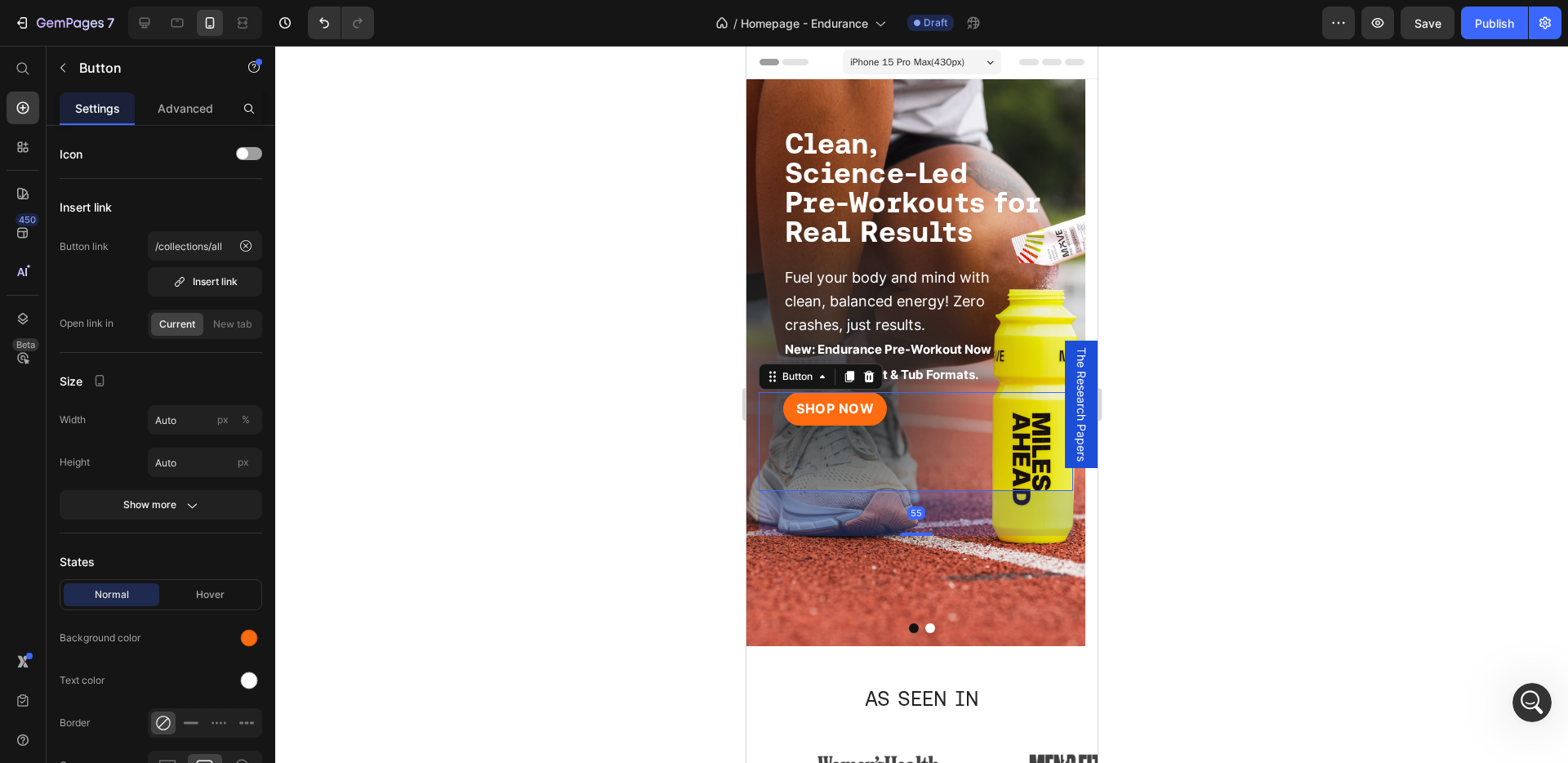 click on "55" at bounding box center [915, 513] 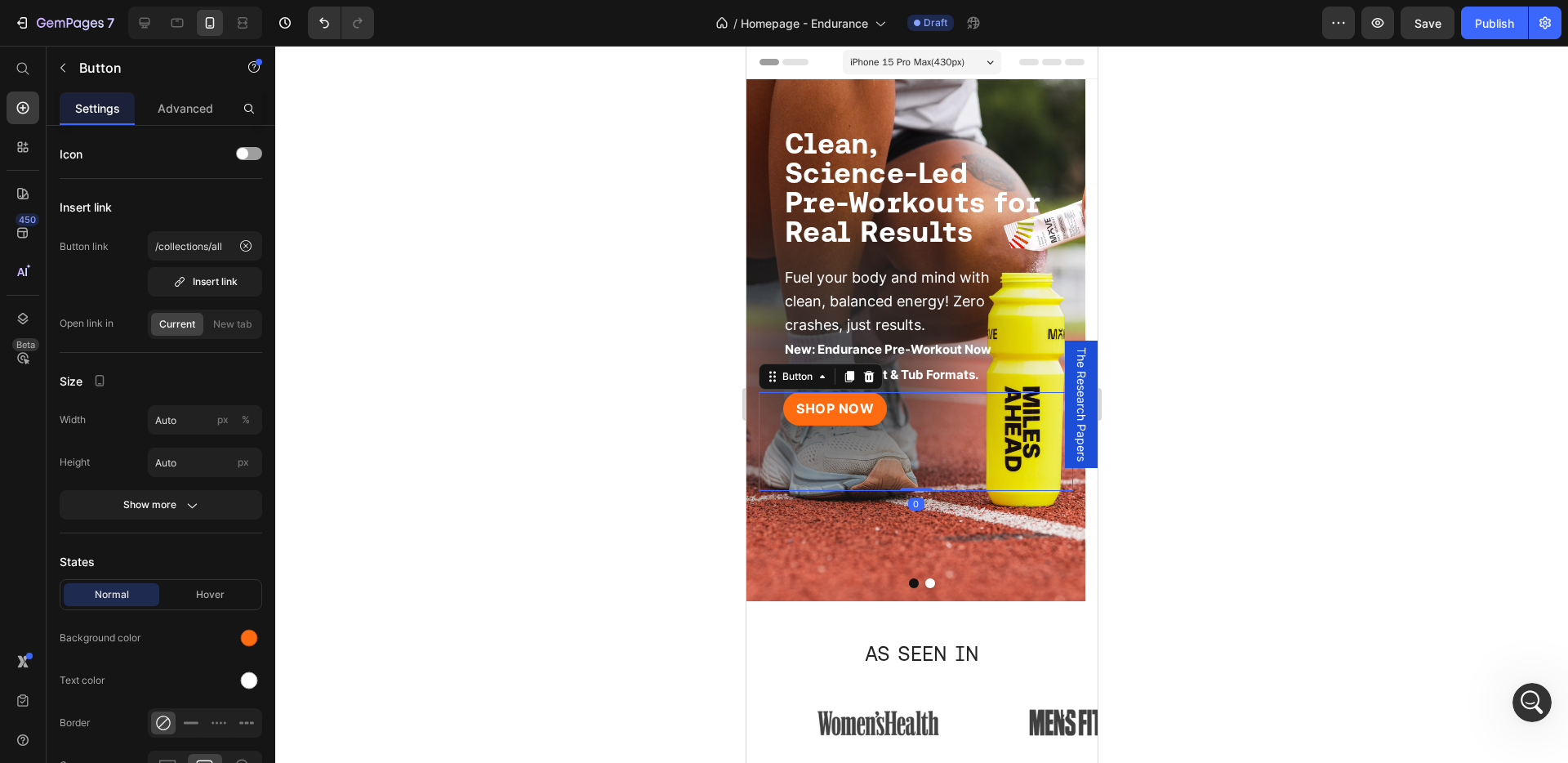 drag, startPoint x: 920, startPoint y: 535, endPoint x: 911, endPoint y: 457, distance: 78.51751 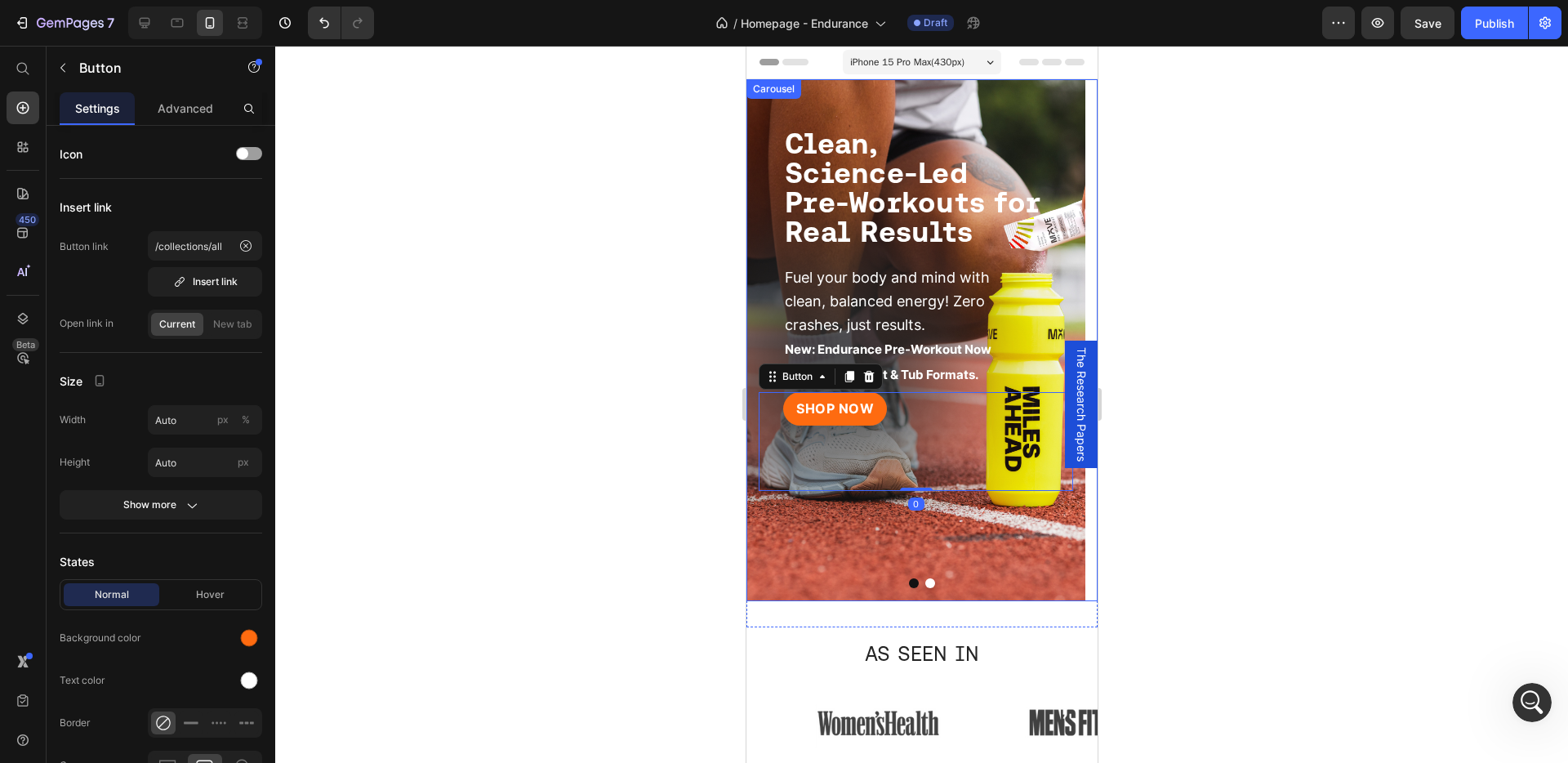 click at bounding box center [921, 583] 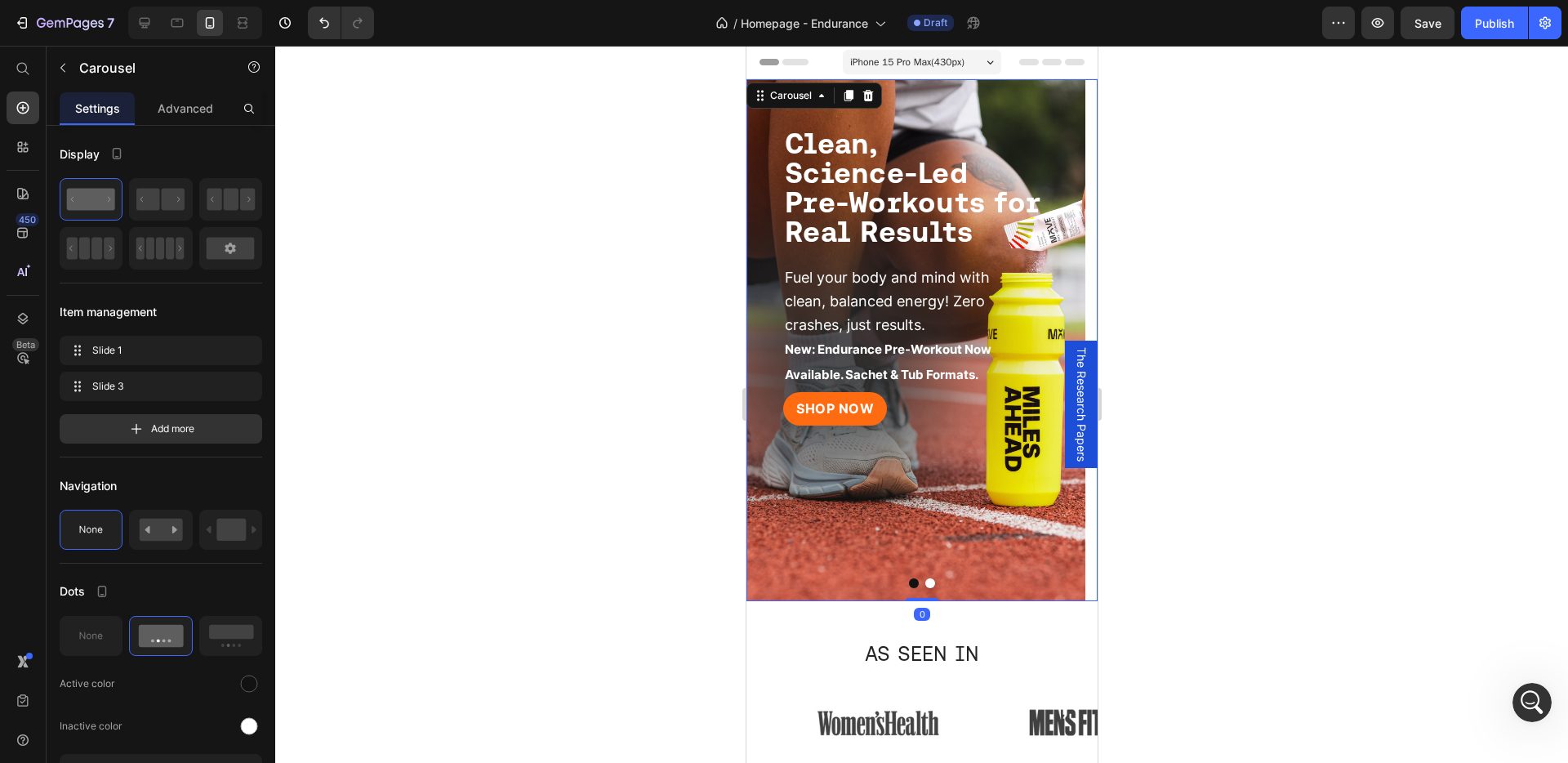 drag, startPoint x: 918, startPoint y: 596, endPoint x: 917, endPoint y: 574, distance: 22.022716 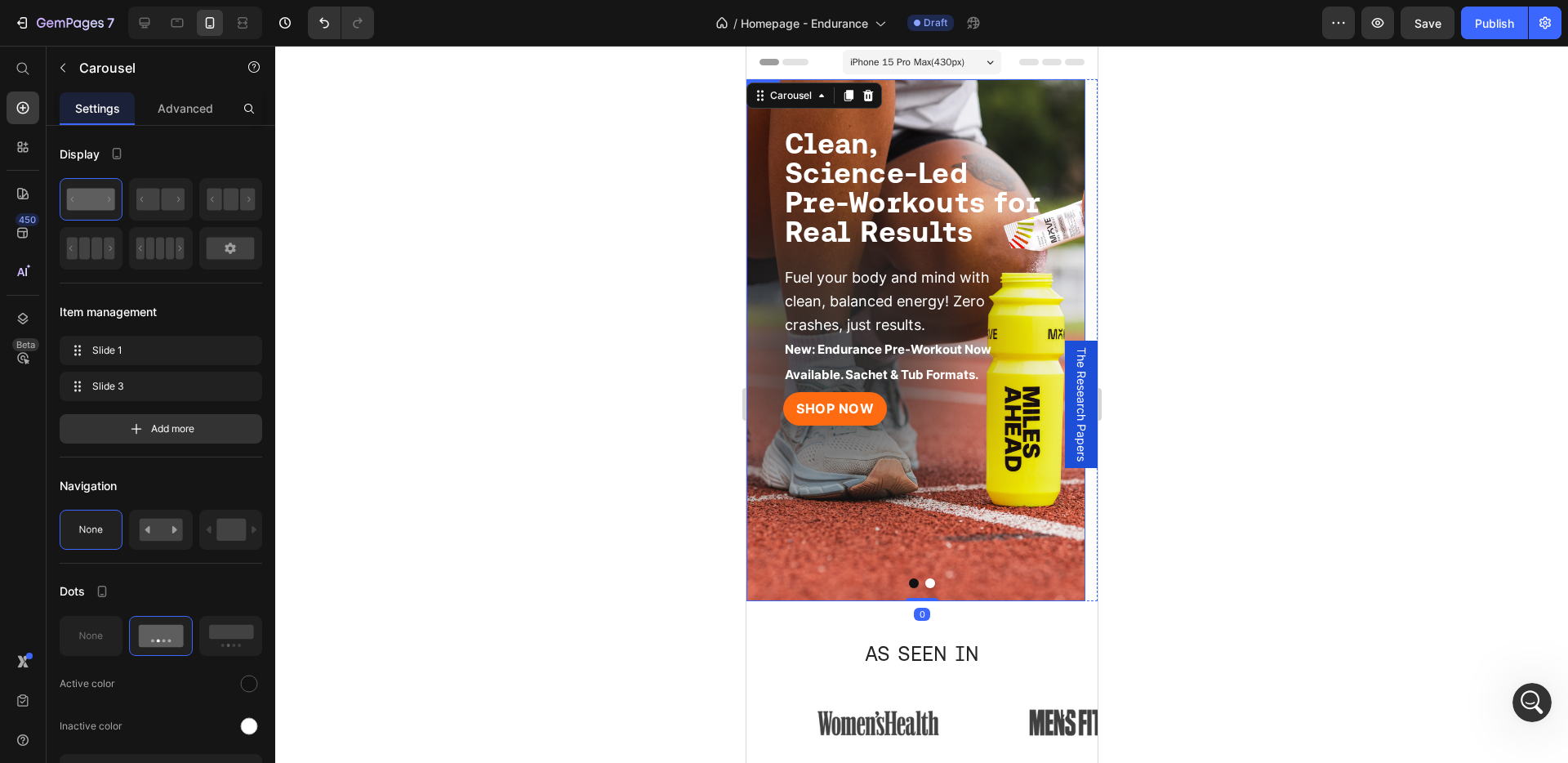 click on "SHOP NOW Button Row ⁠⁠⁠⁠⁠⁠⁠ Clean,  Science-Led  Pre-Workouts for Real Results Heading Fuel your body and mind with clean, balanced energy! Zero crashes, just results. New: Endurance Pre-Workout Now Available. Sachet & Tub Formats. Text Block Row Row" at bounding box center (915, 340) 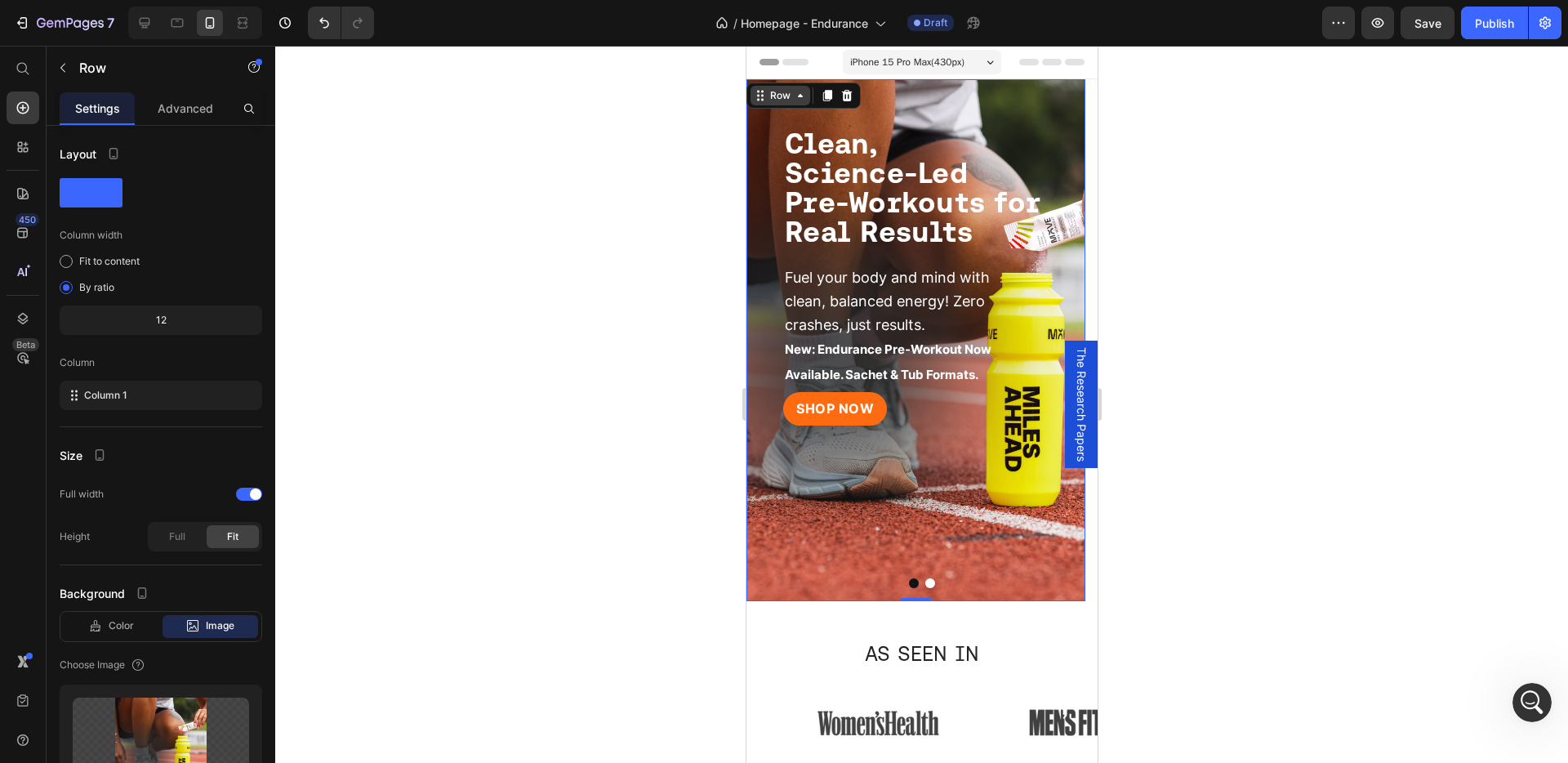 click on "Row" at bounding box center (779, 96) 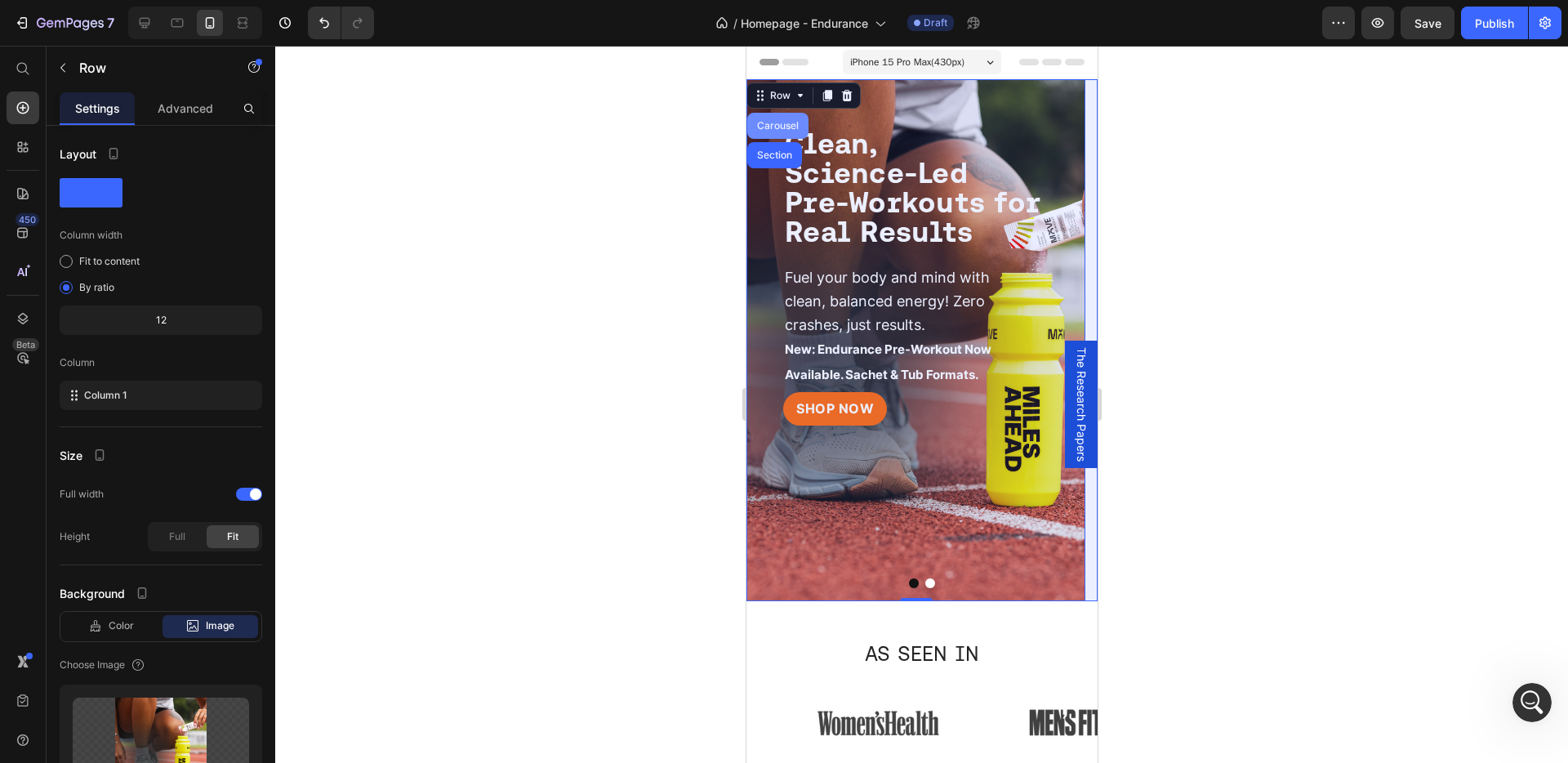 click on "Carousel" at bounding box center [777, 126] 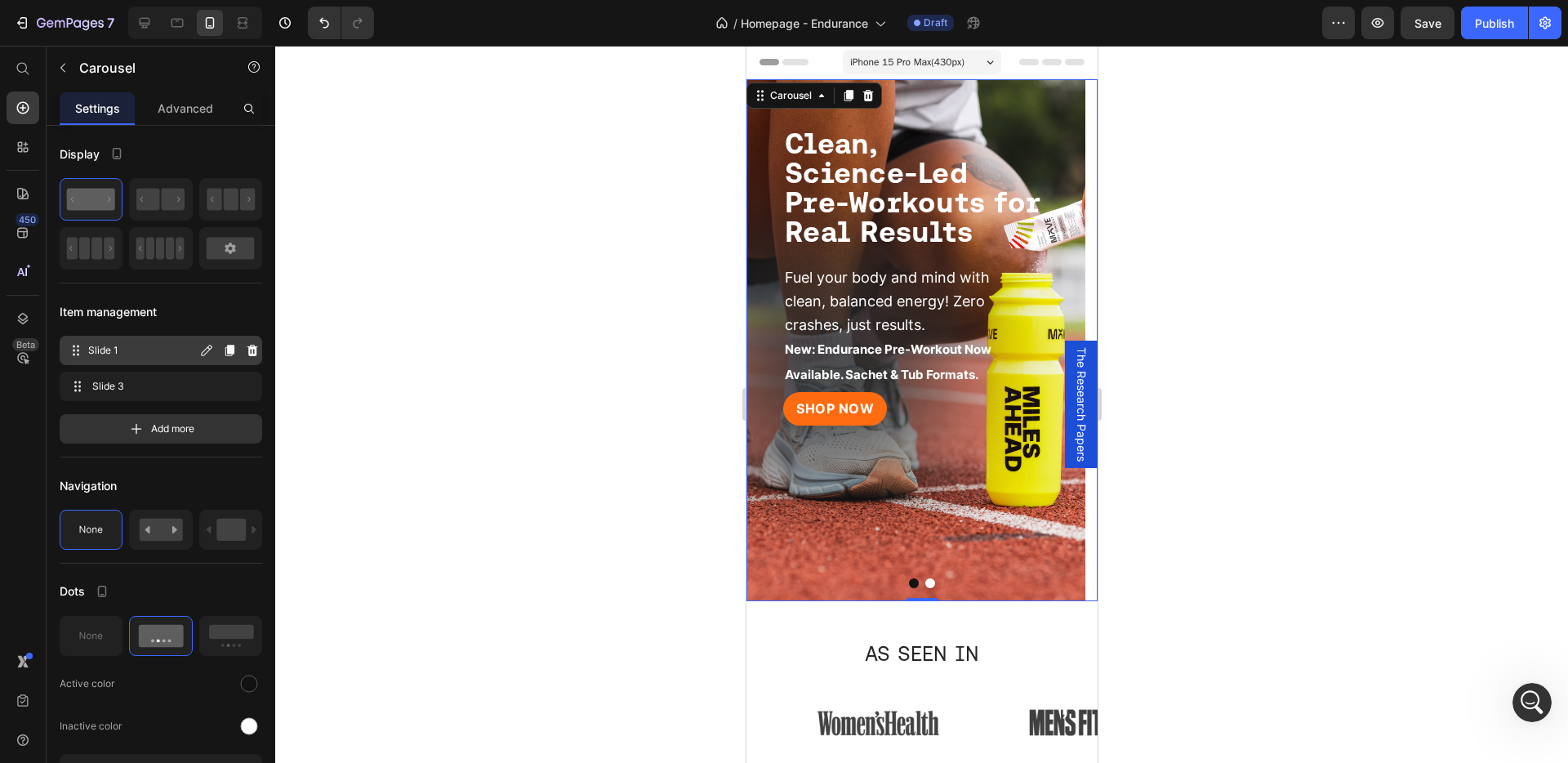 click on "Slide 1" at bounding box center [142, 350] 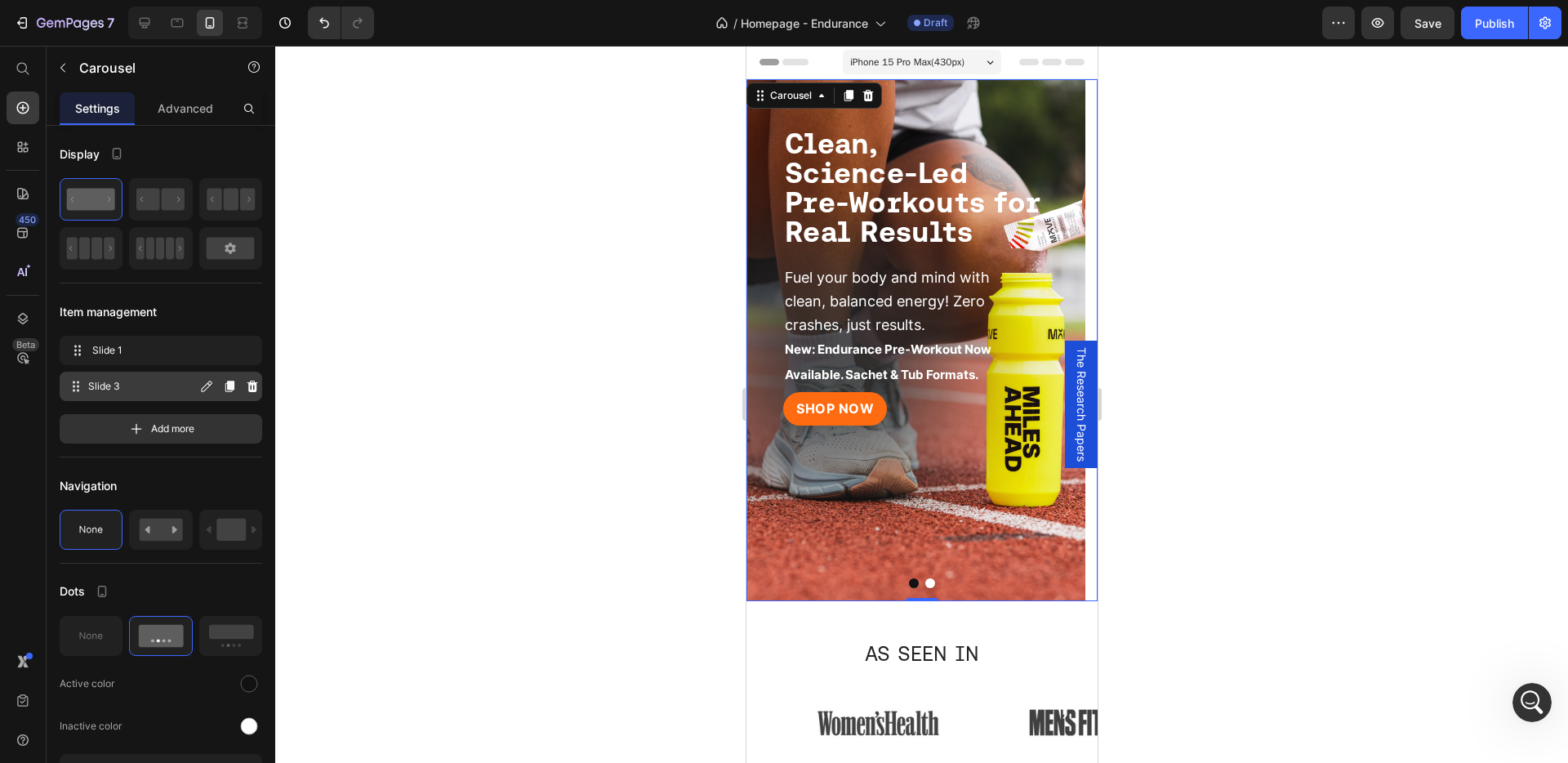 click on "Slide 3" at bounding box center [142, 386] 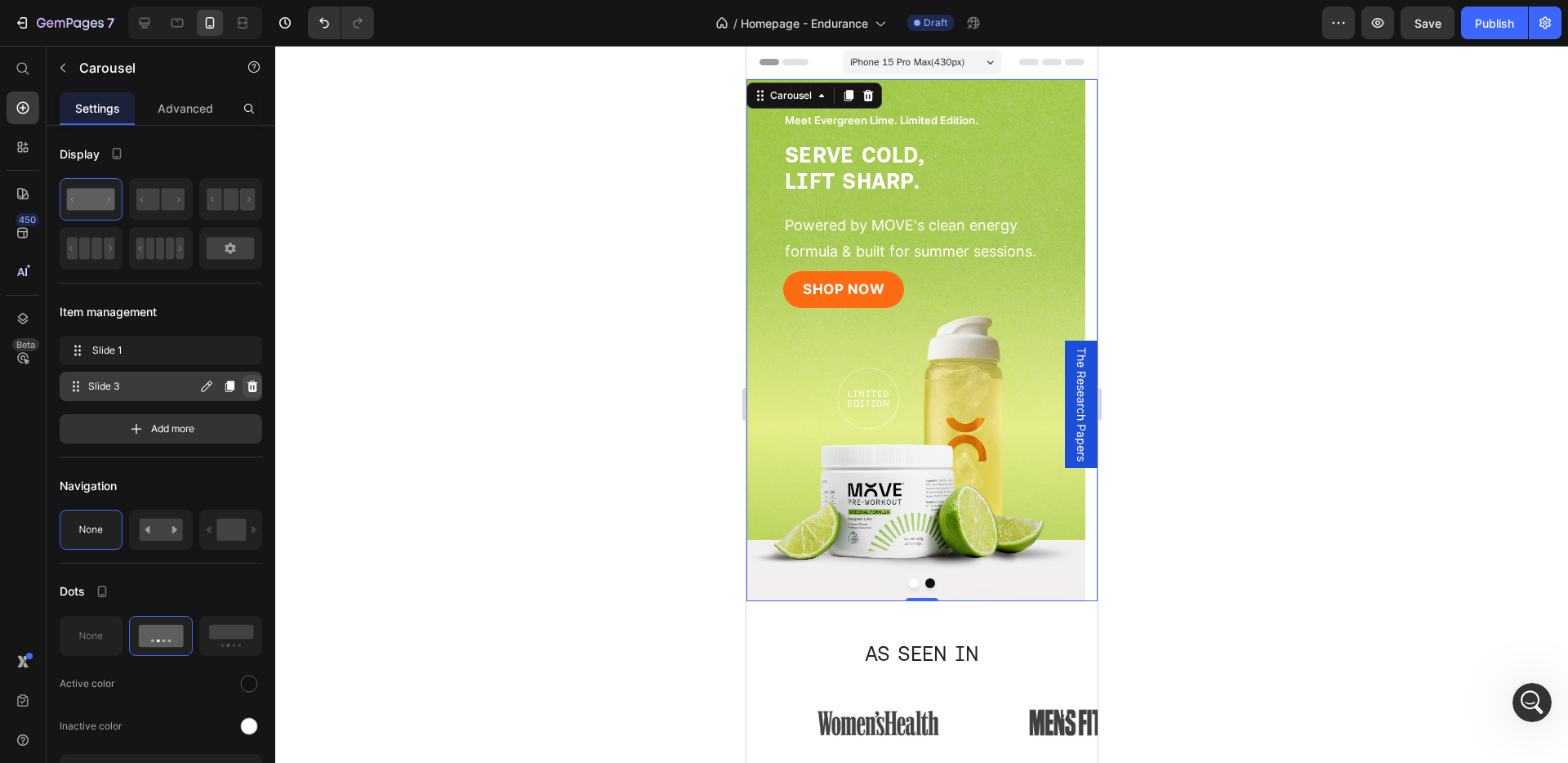 click 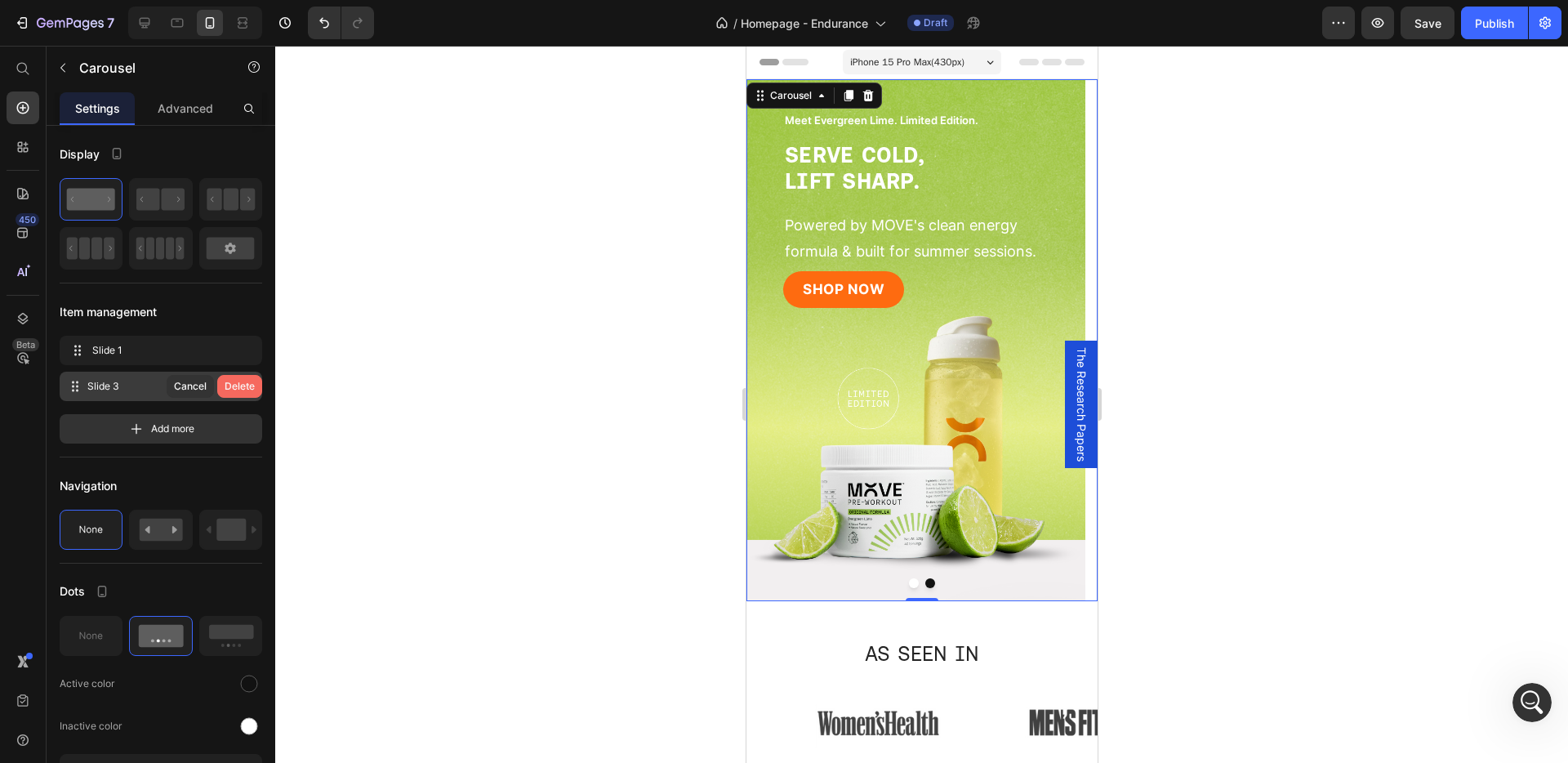 click on "Delete" at bounding box center [239, 386] 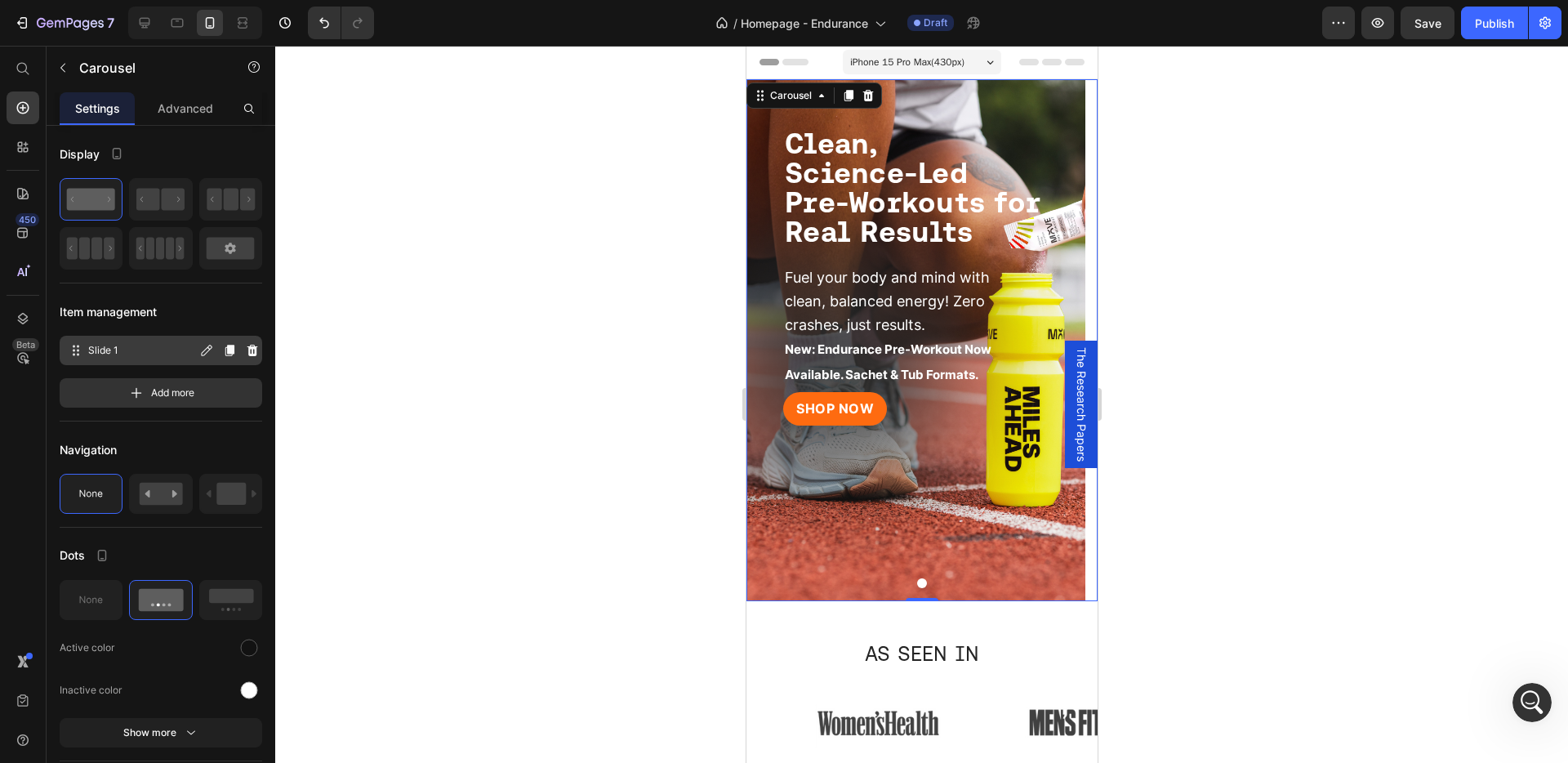 click on "Slide 1" at bounding box center (142, 350) 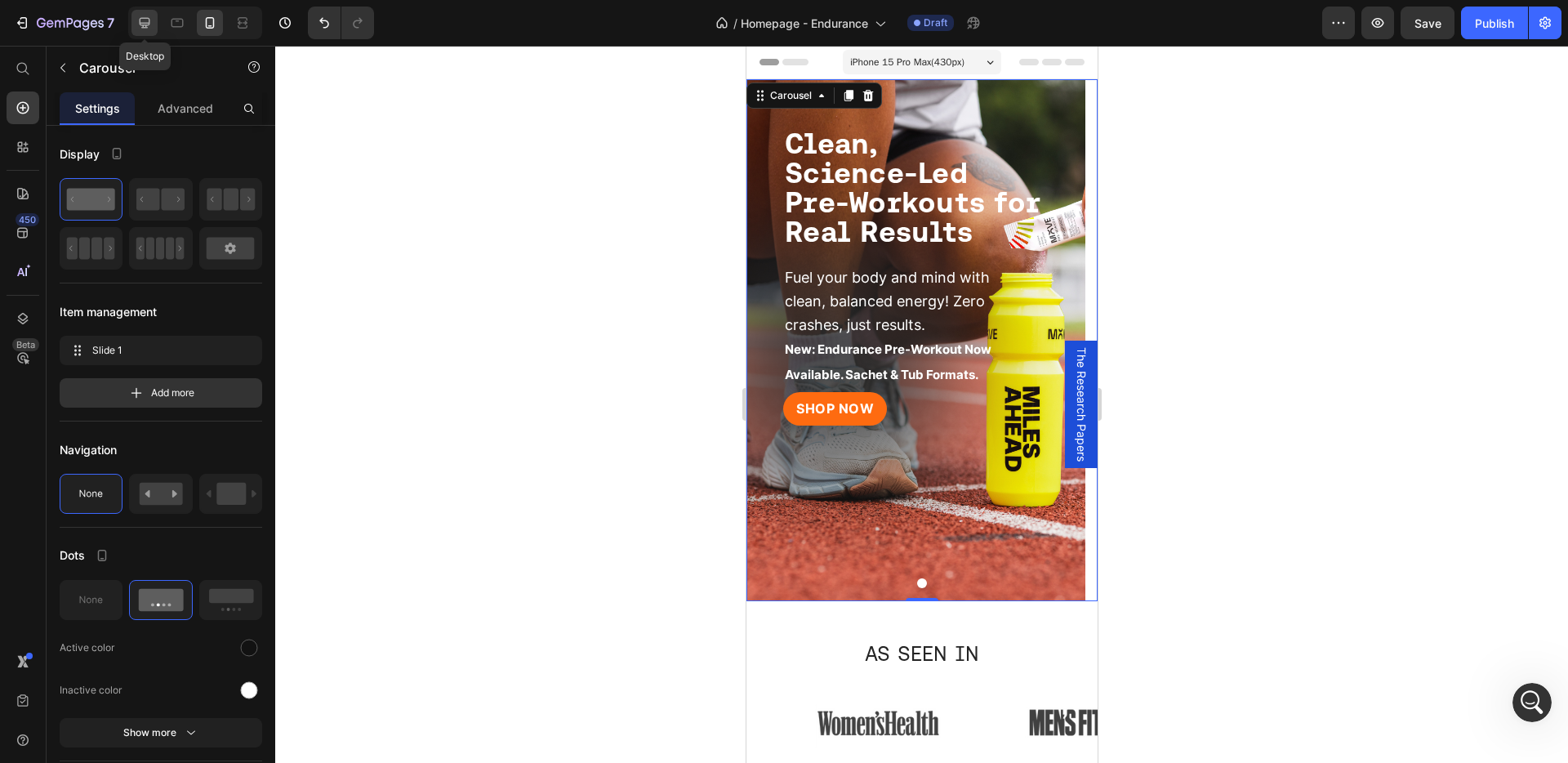 click 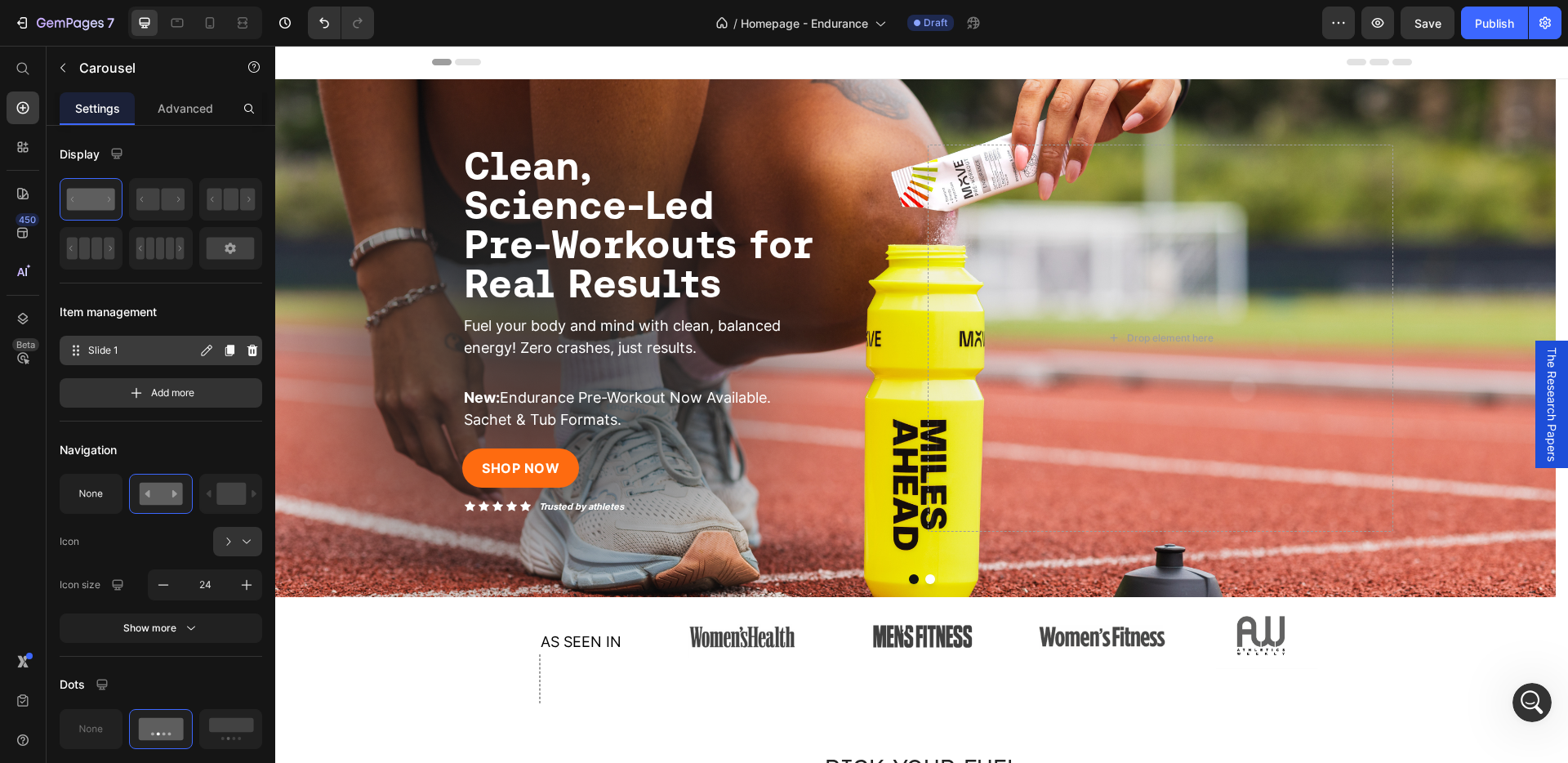 click on "Slide 1 Slide 1" at bounding box center (161, 350) 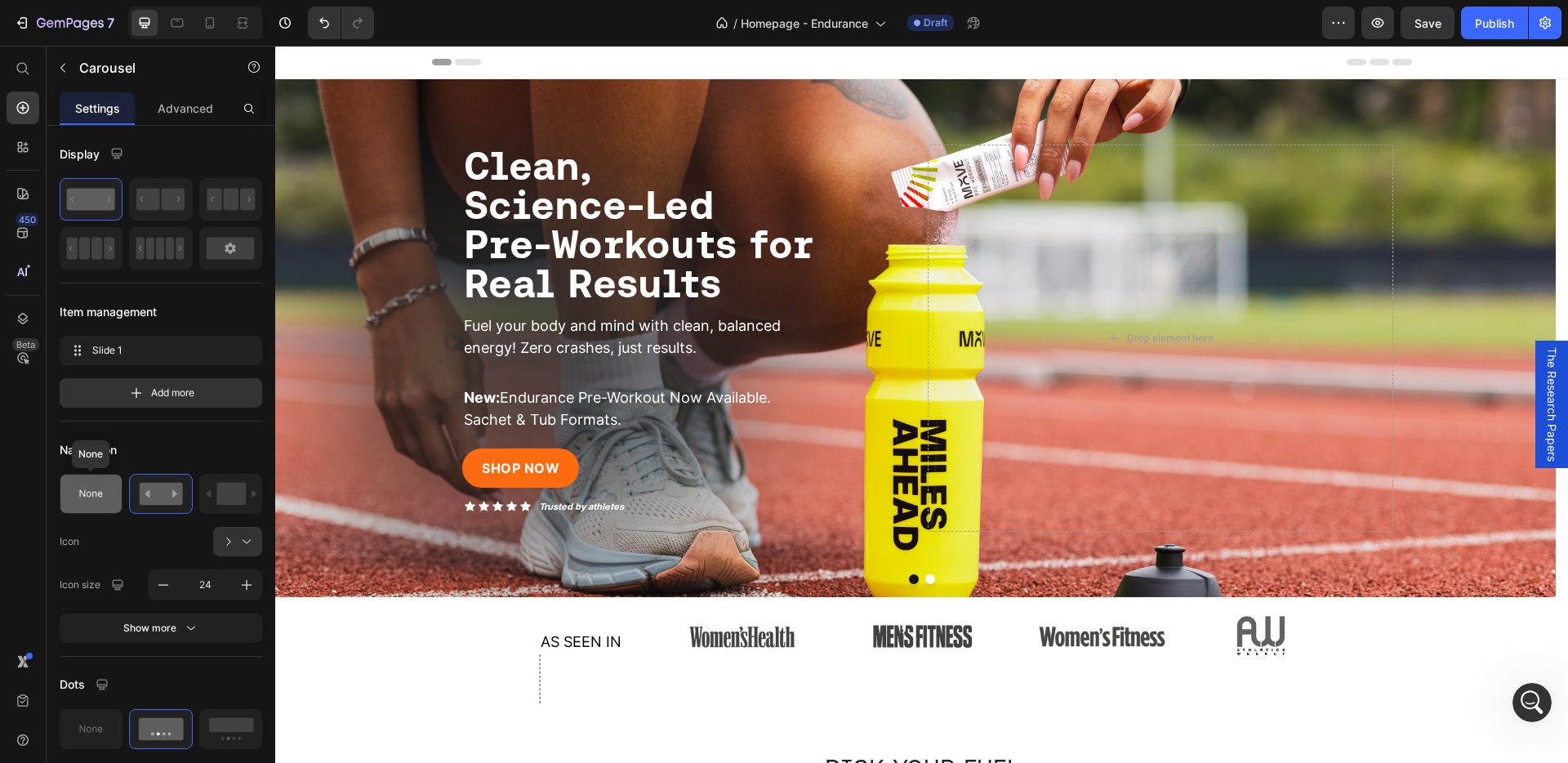 click 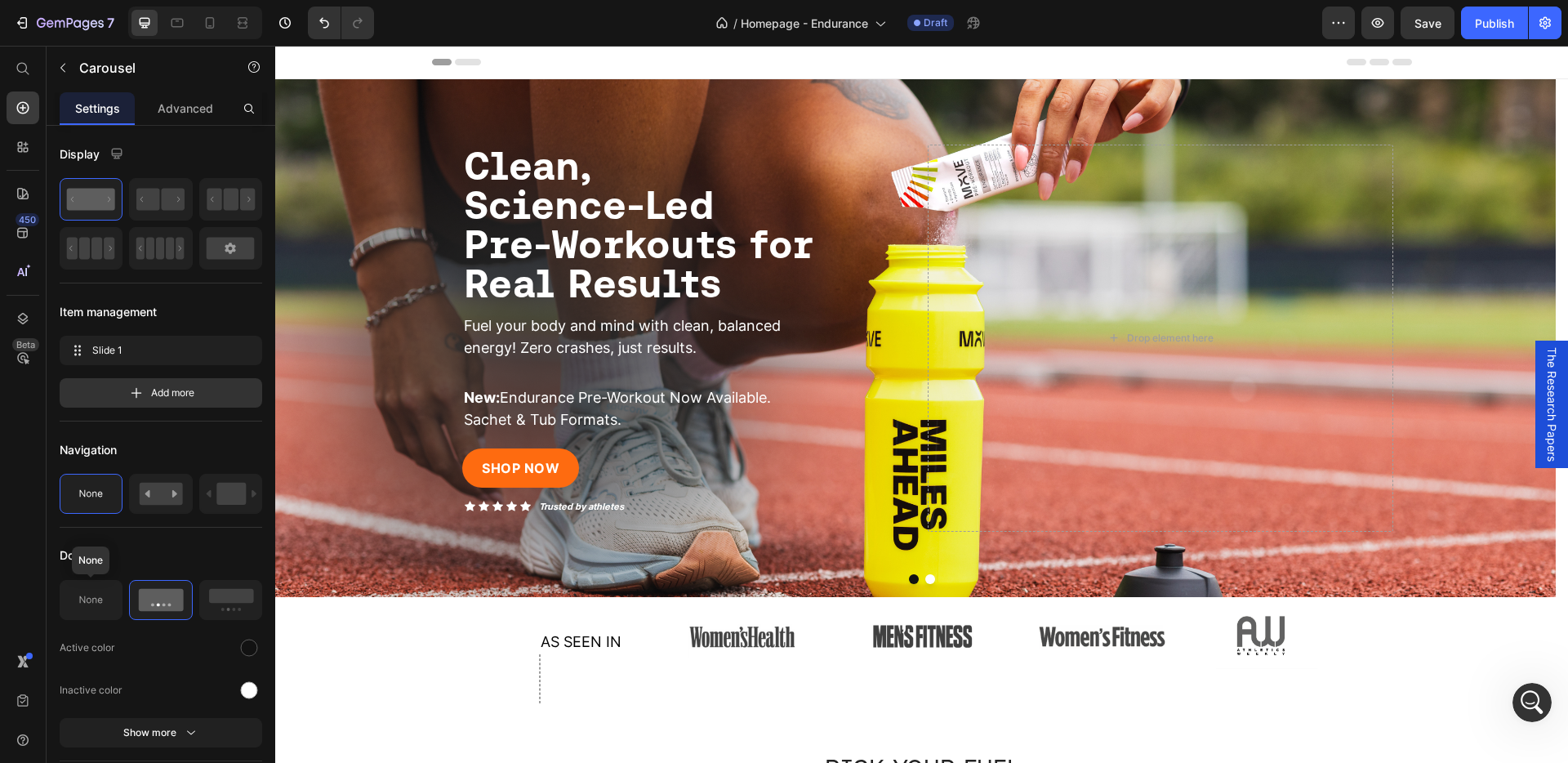 click 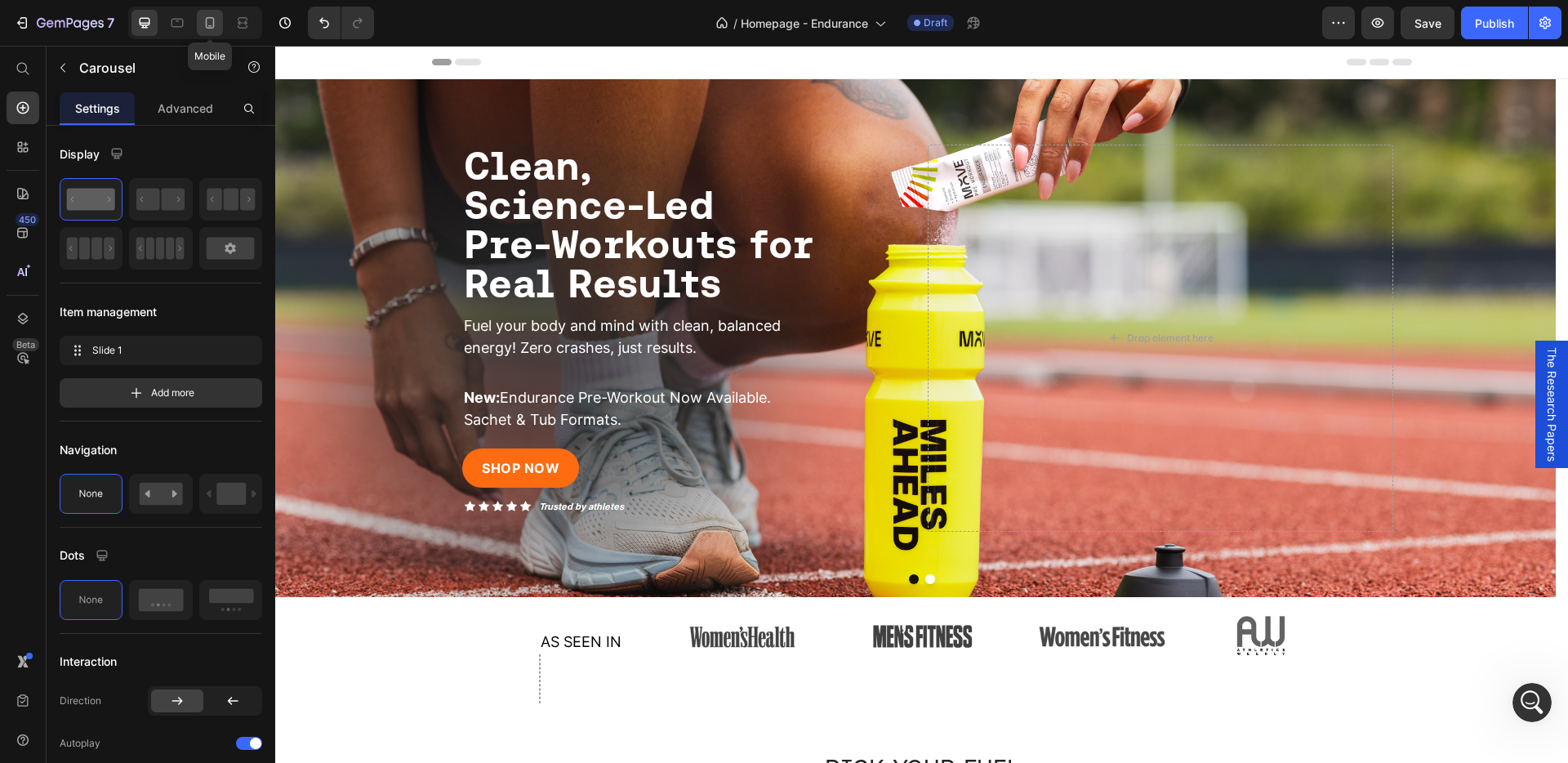 click 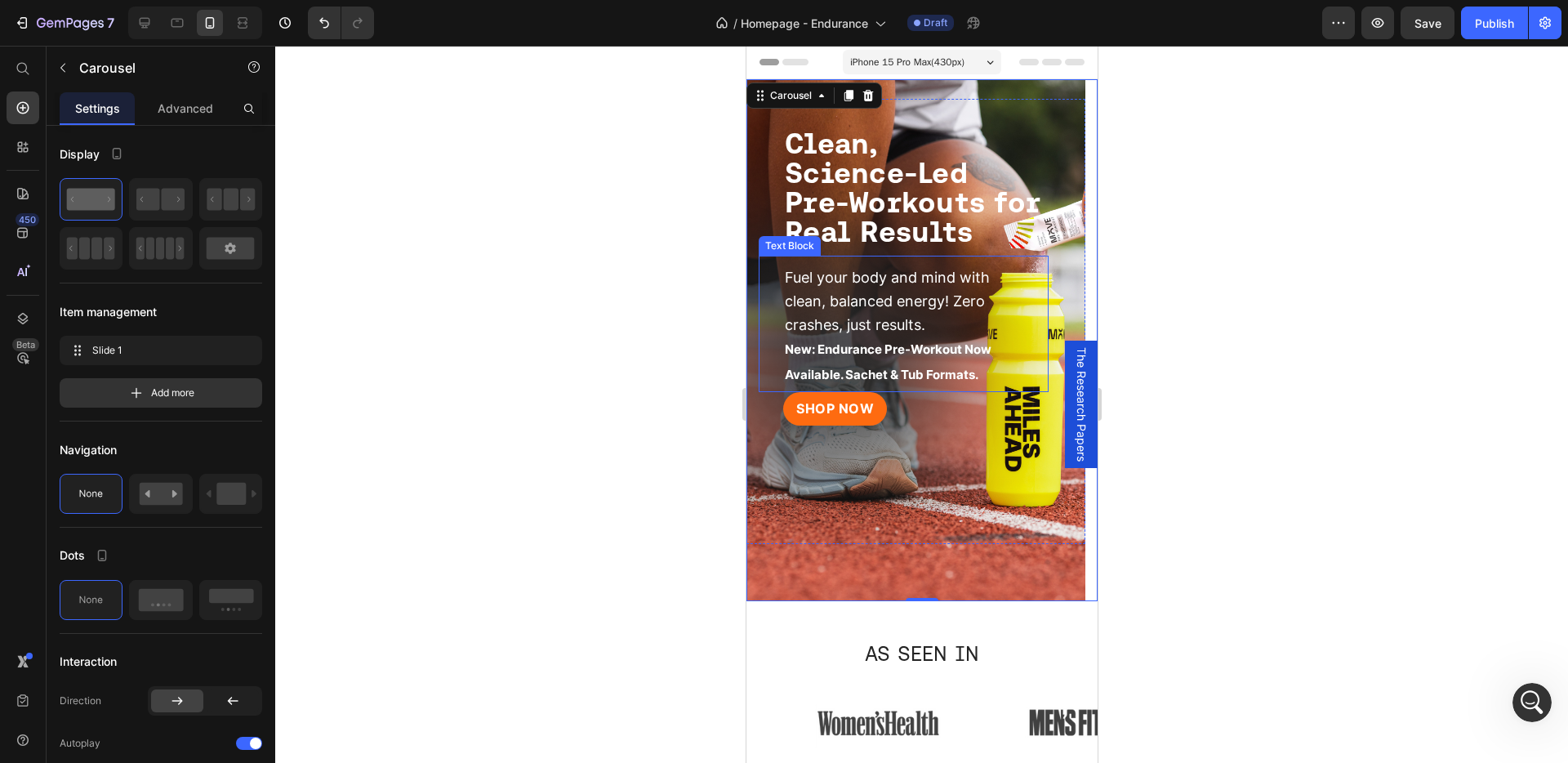click on "New: Endurance Pre-Workout Now Available. Sachet & Tub Formats." at bounding box center (887, 361) 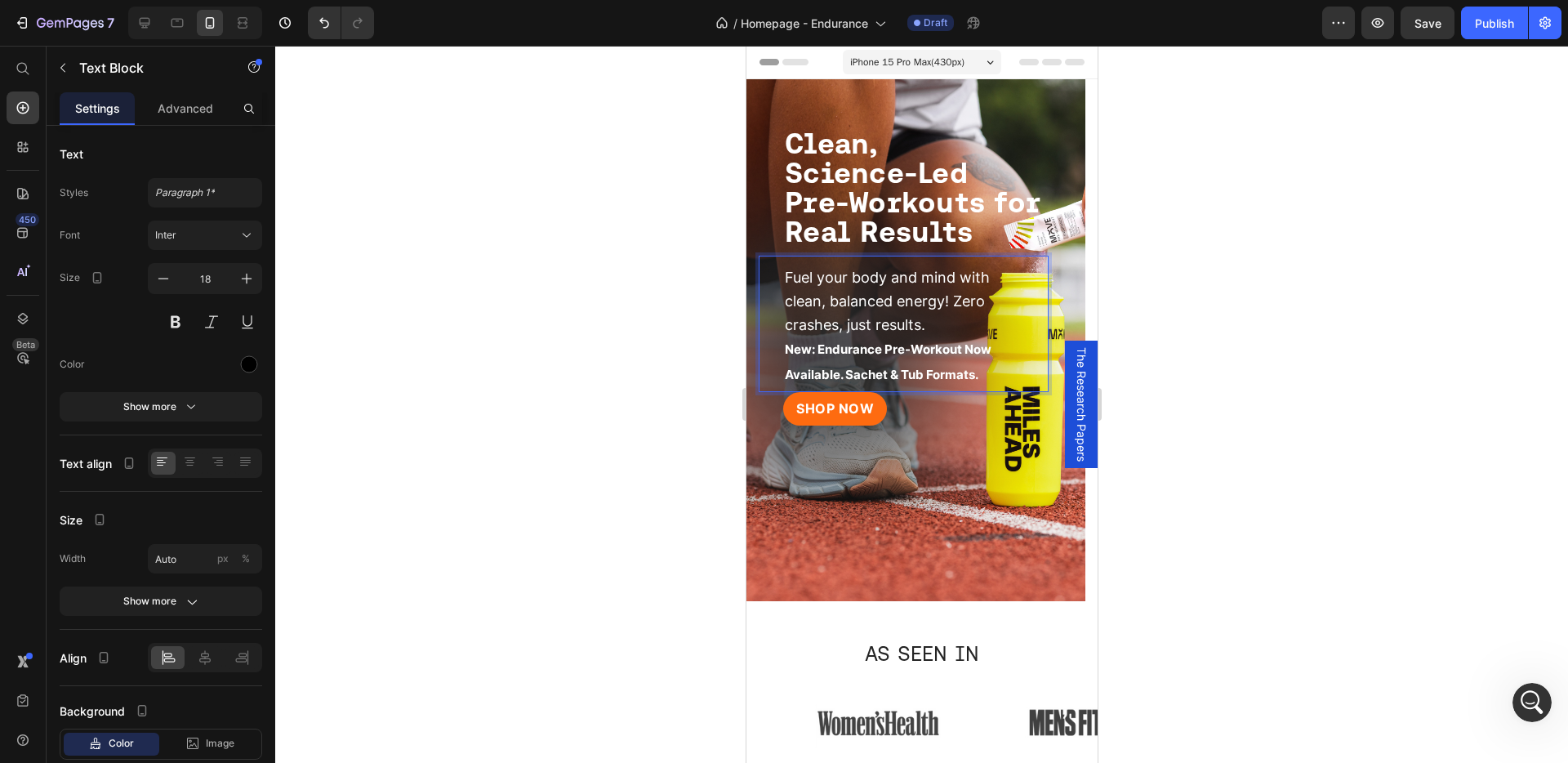 click on "New: Endurance Pre-Workout Now Available. Sachet & Tub Formats." at bounding box center (887, 361) 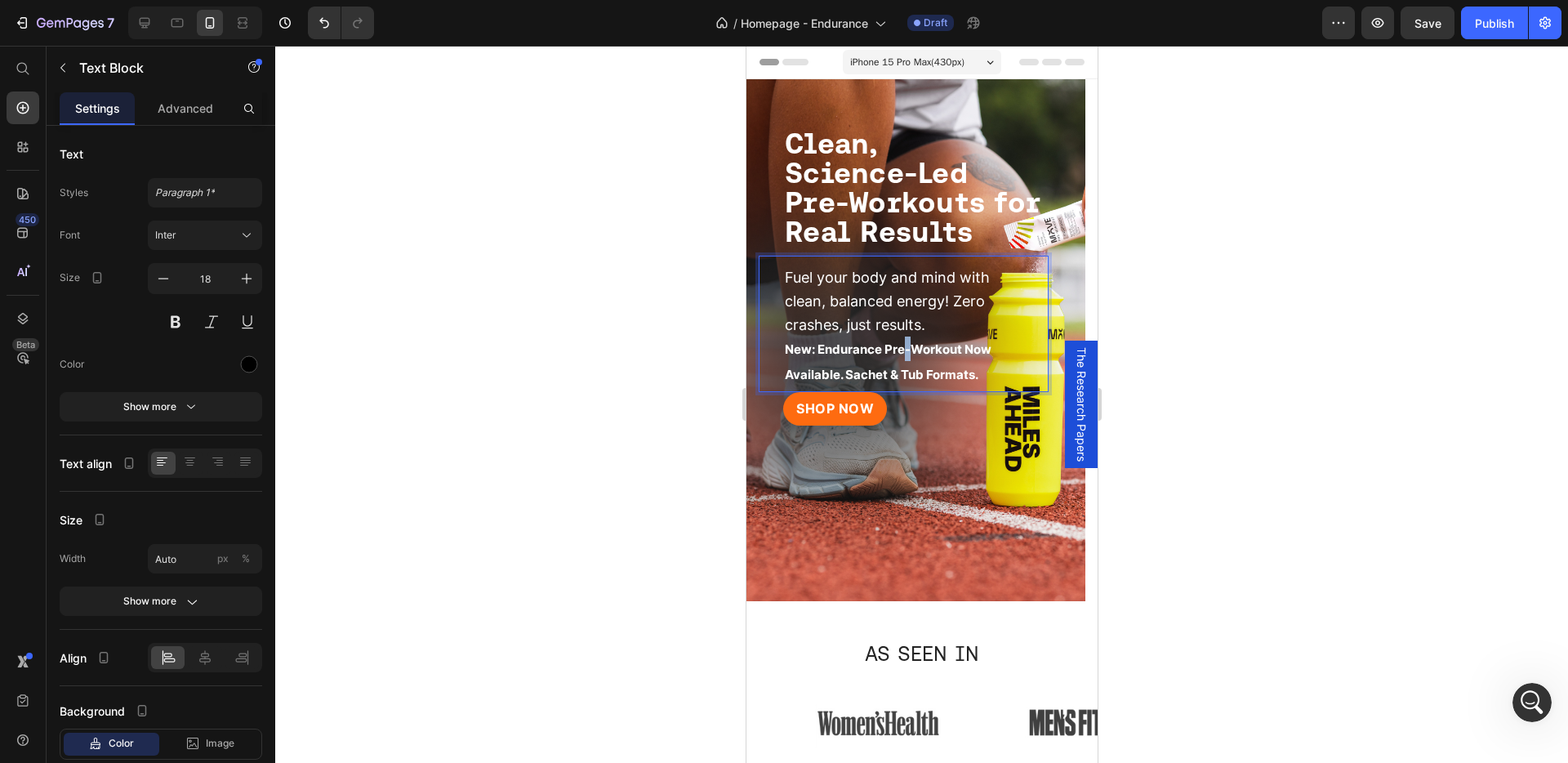 click on "New: Endurance Pre-Workout Now Available. Sachet & Tub Formats." at bounding box center [887, 361] 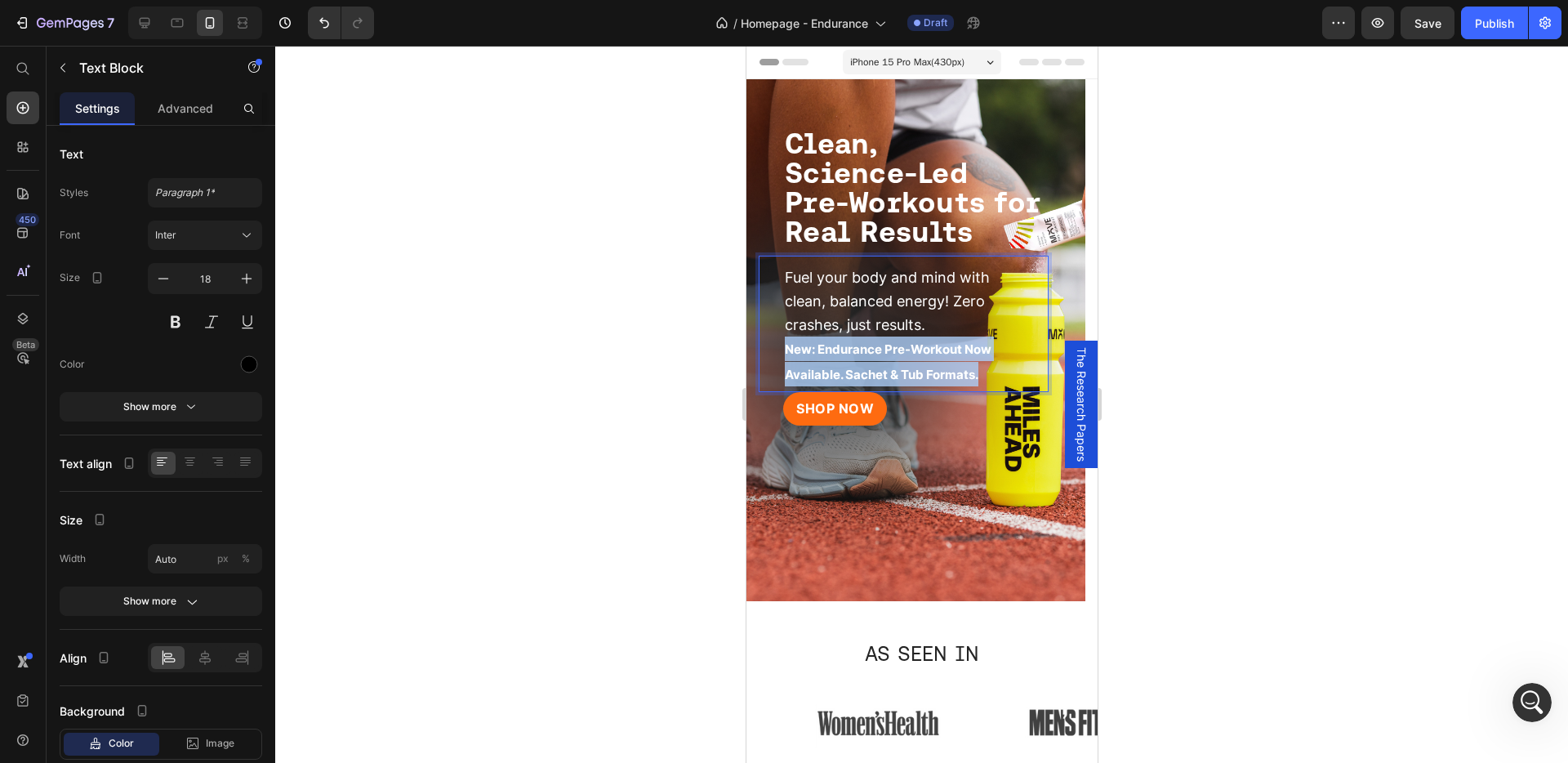 click on "New: Endurance Pre-Workout Now Available. Sachet & Tub Formats." at bounding box center [887, 361] 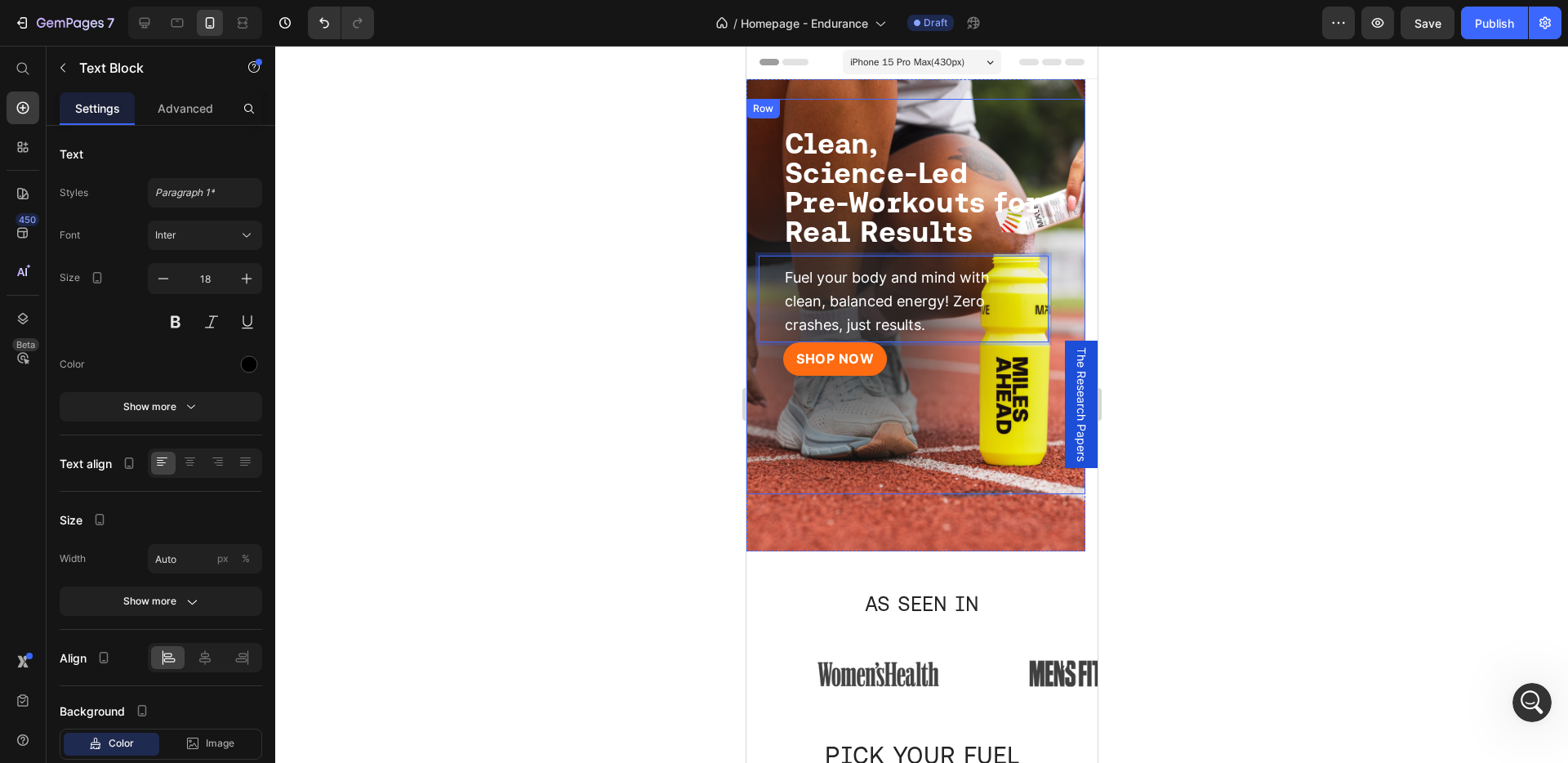 click on "SHOP NOW Button Row" at bounding box center (915, 418) 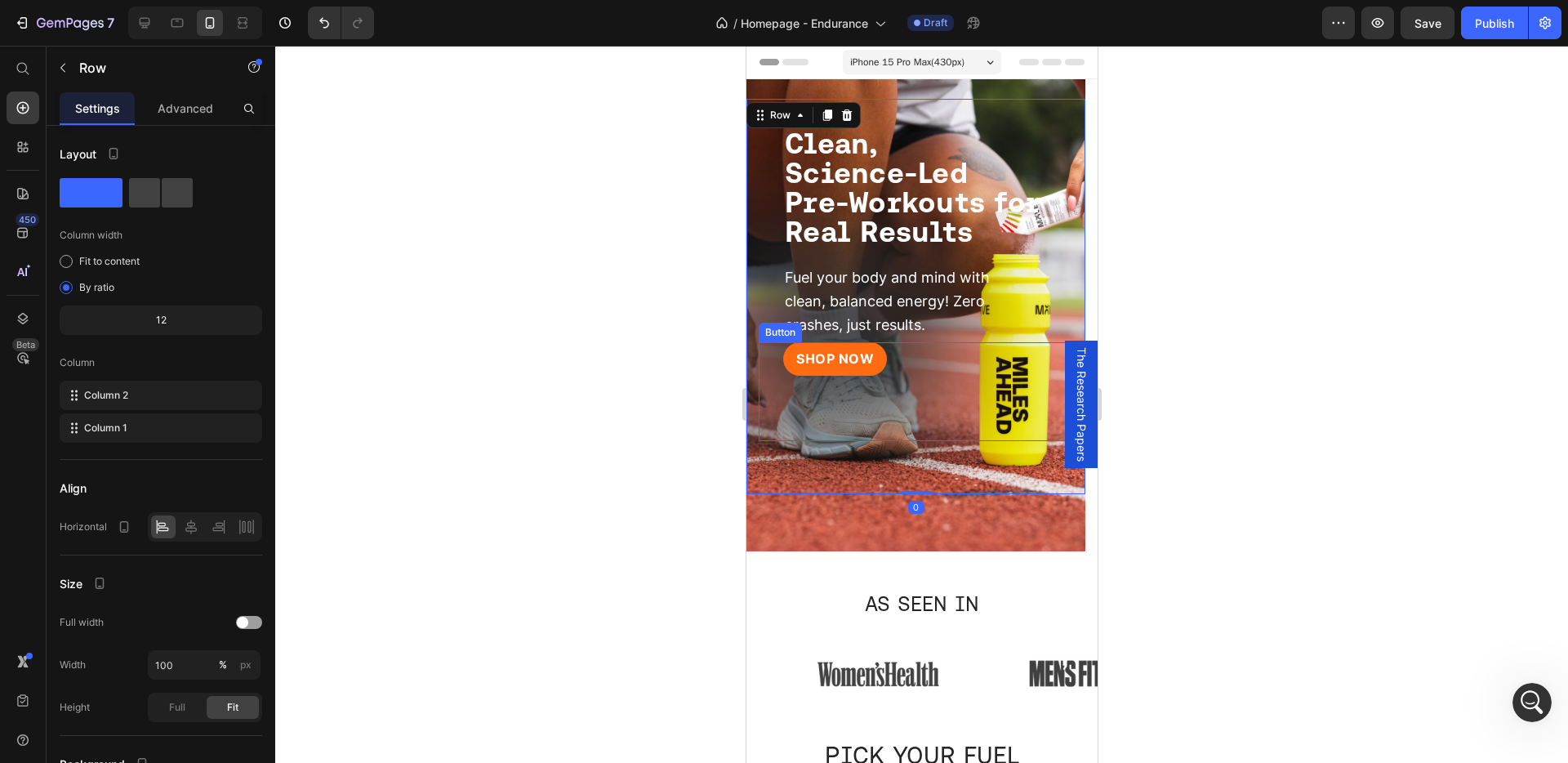 click on "SHOP NOW Button" at bounding box center (915, 391) 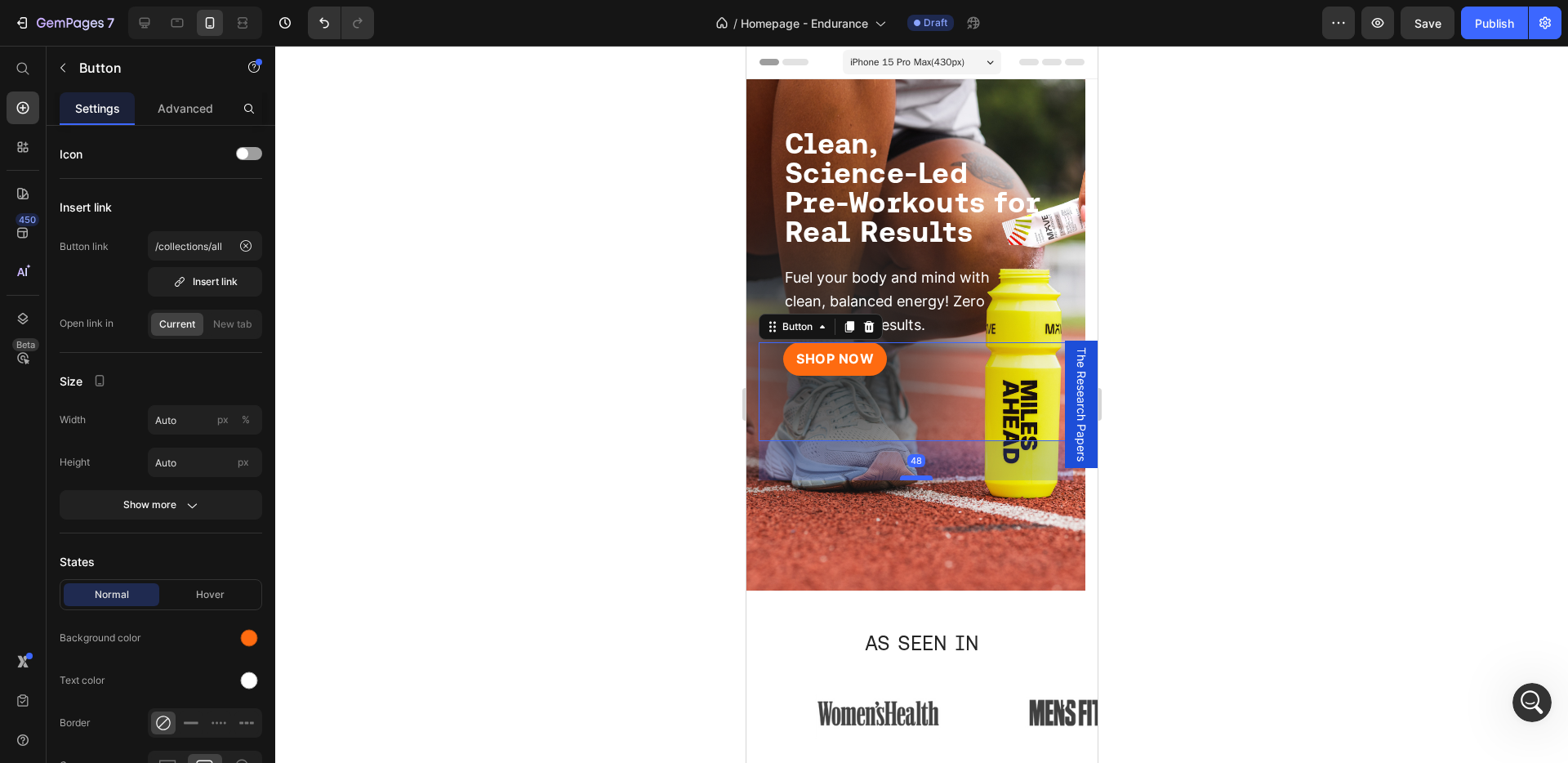 drag, startPoint x: 916, startPoint y: 440, endPoint x: 906, endPoint y: 479, distance: 40.261644 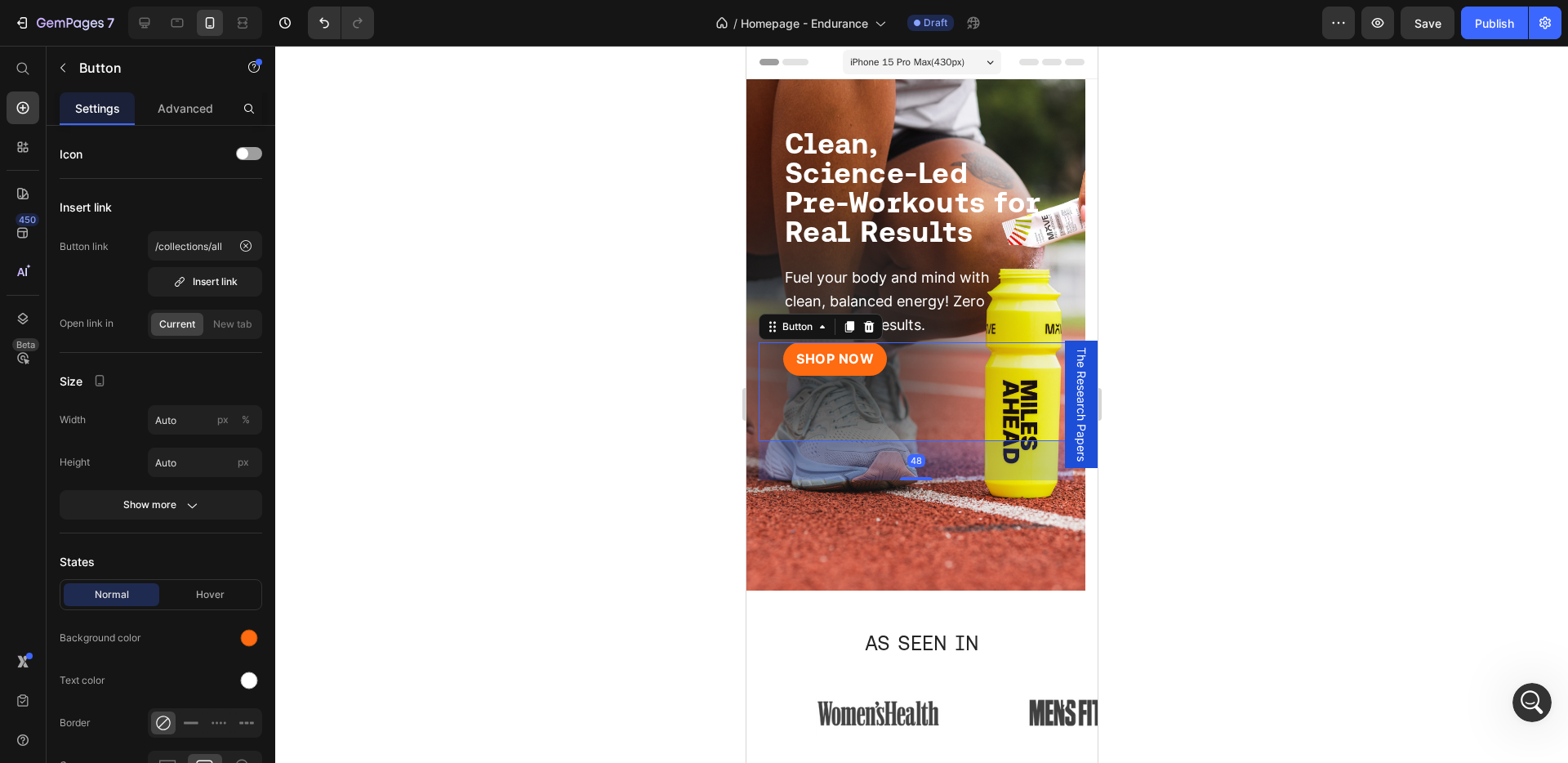 click 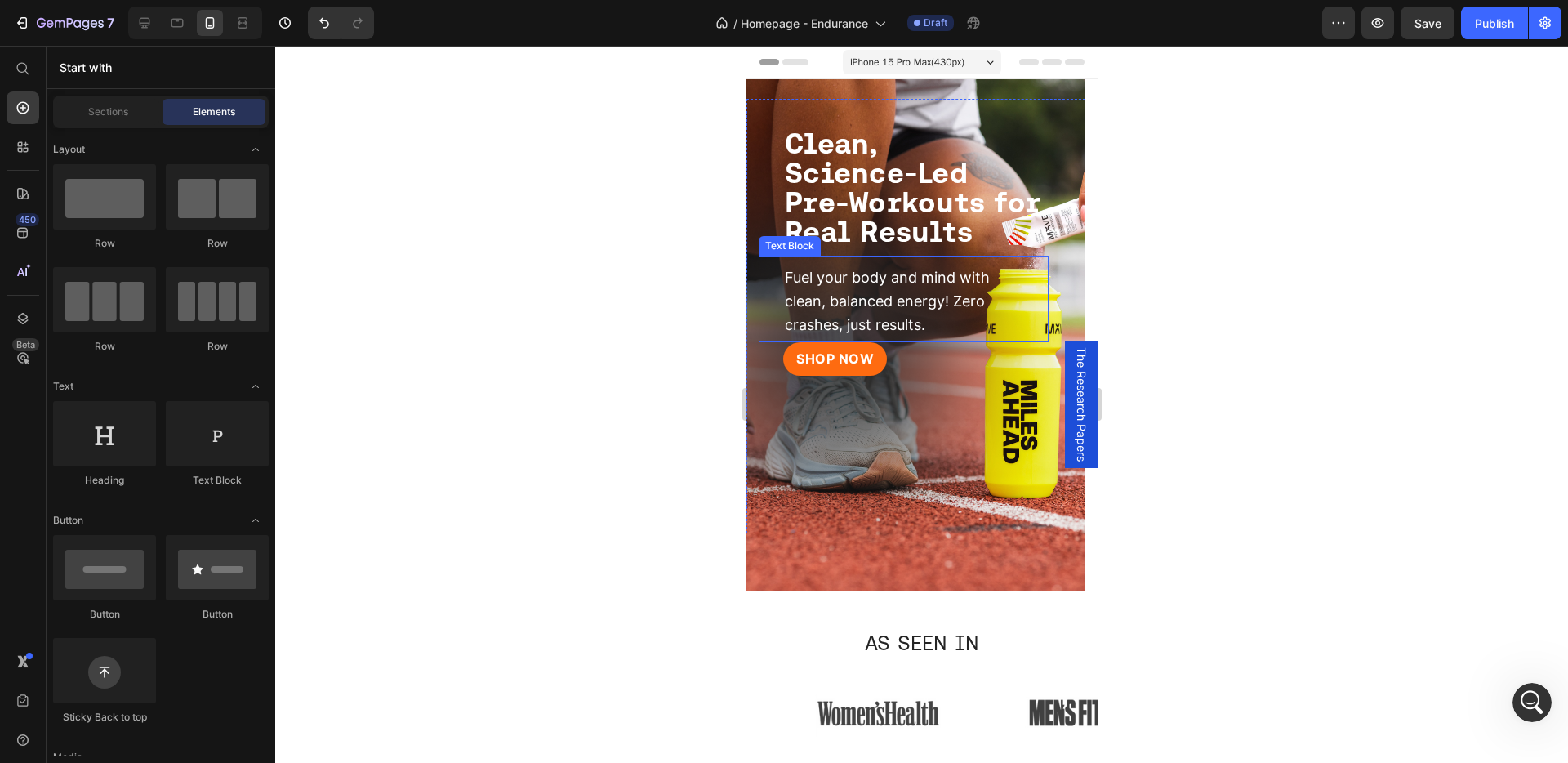 click on "Fuel your body and mind with clean, balanced energy! Zero crashes, just results." at bounding box center [886, 301] 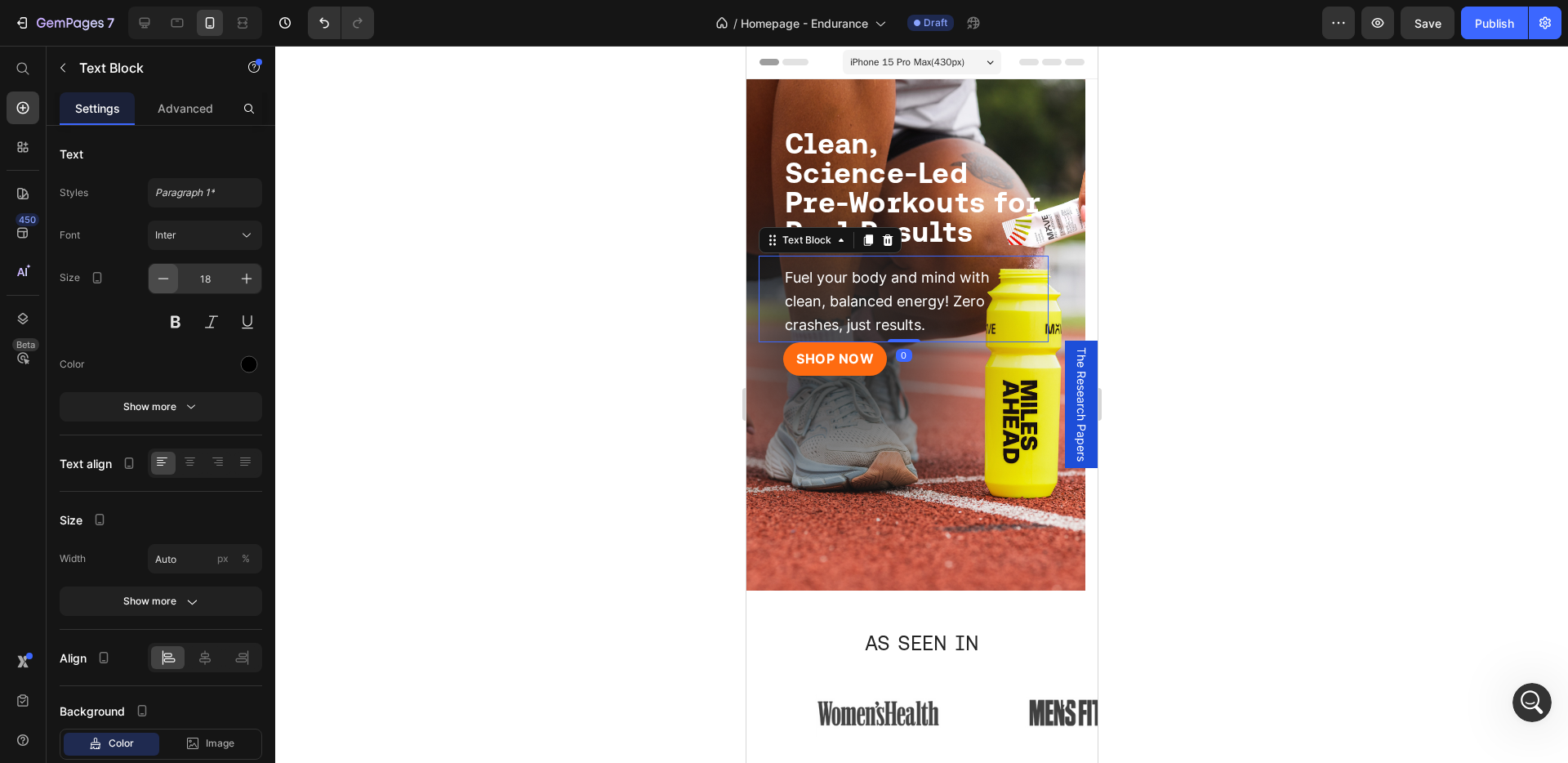 click 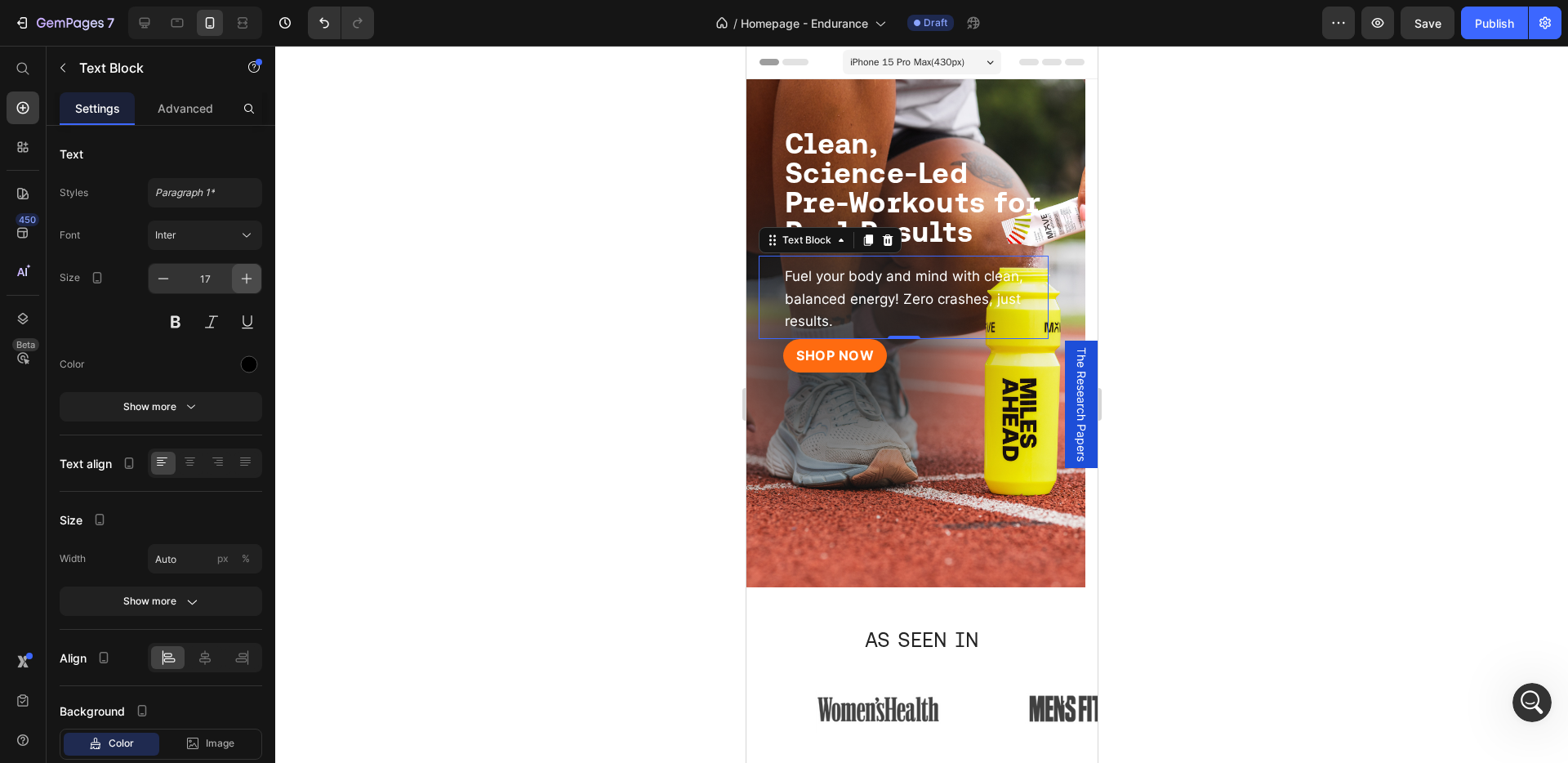 click 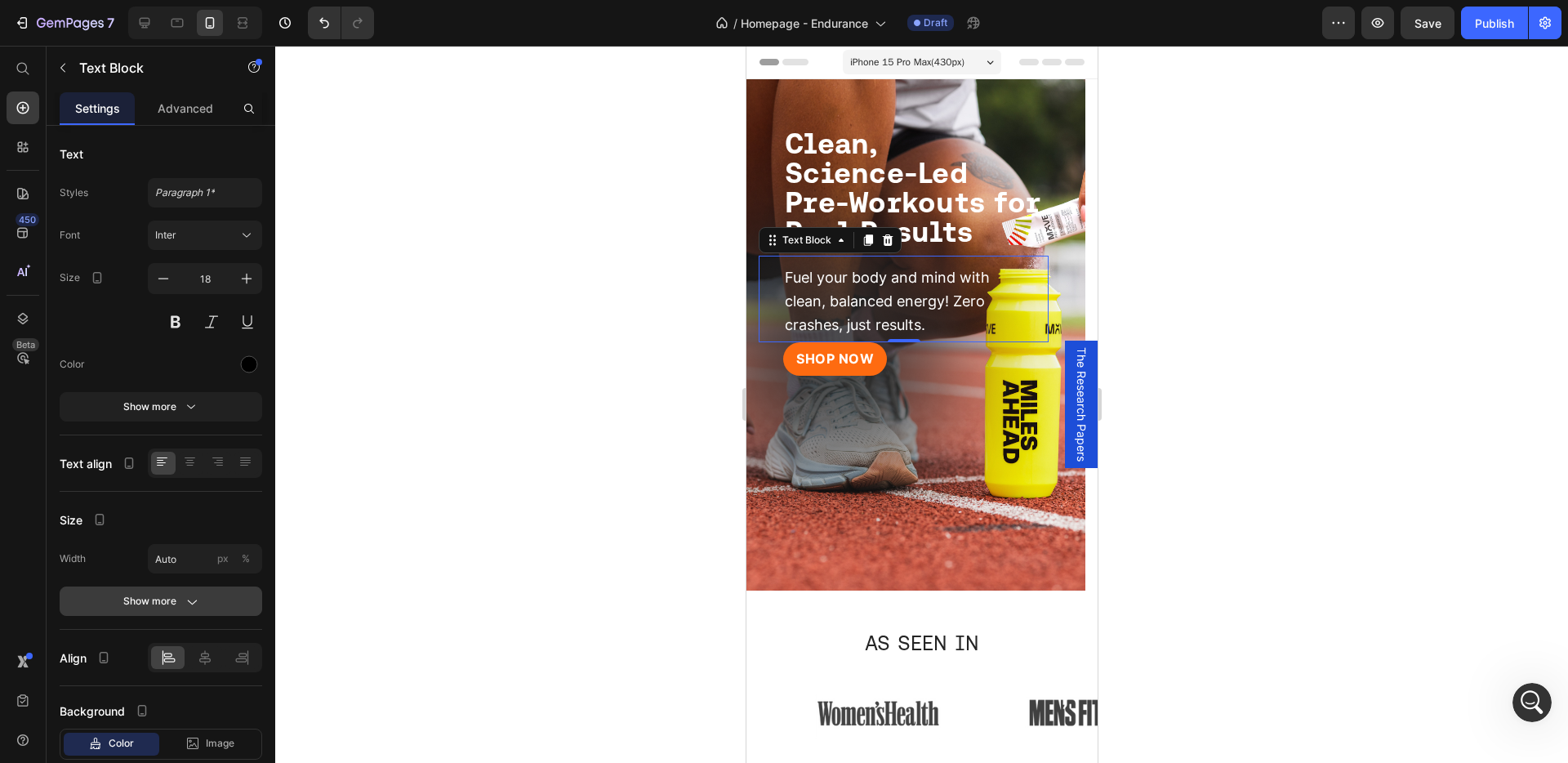 click on "Show more" at bounding box center (161, 601) 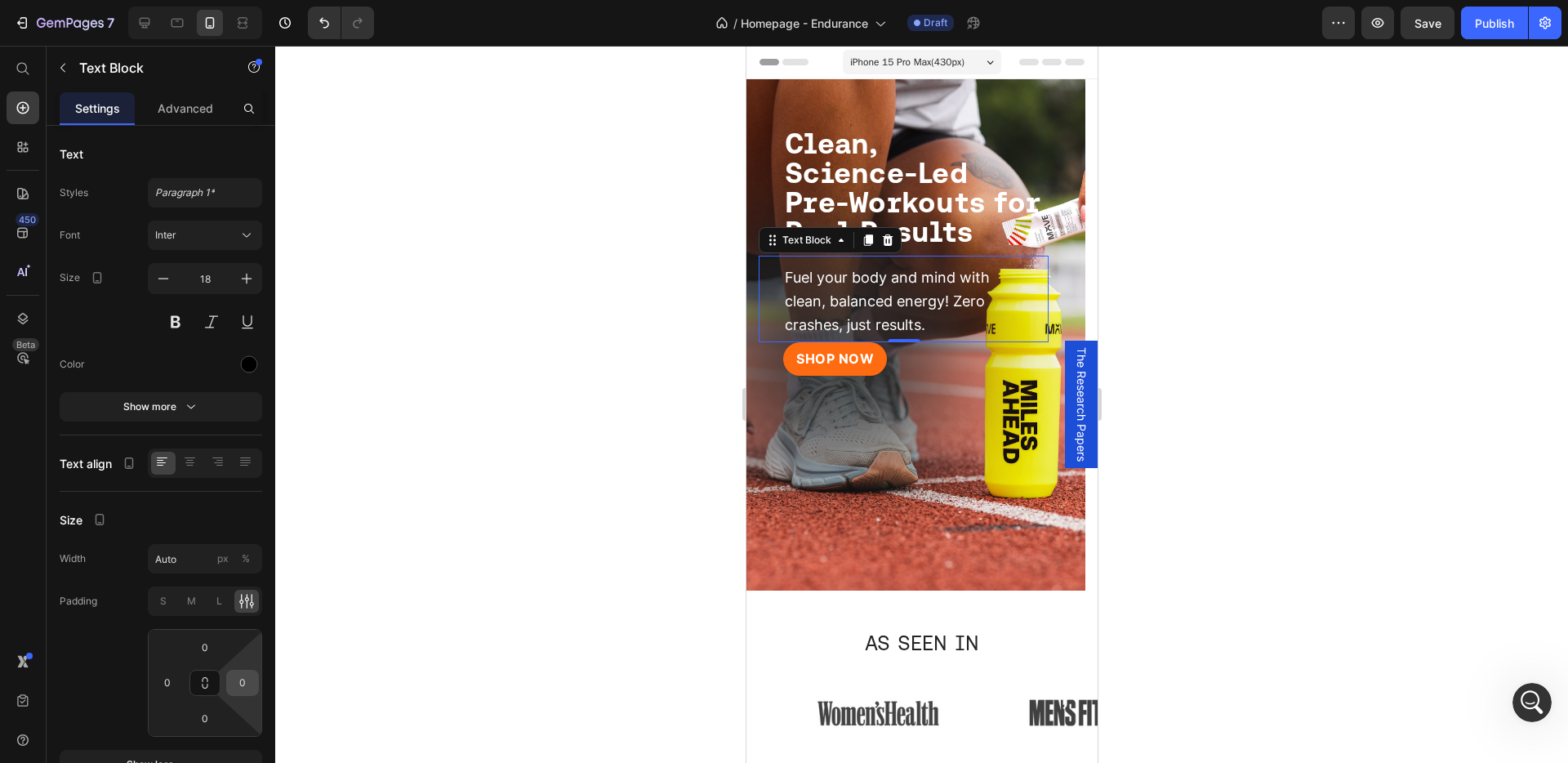 click on "0" at bounding box center (243, 683) 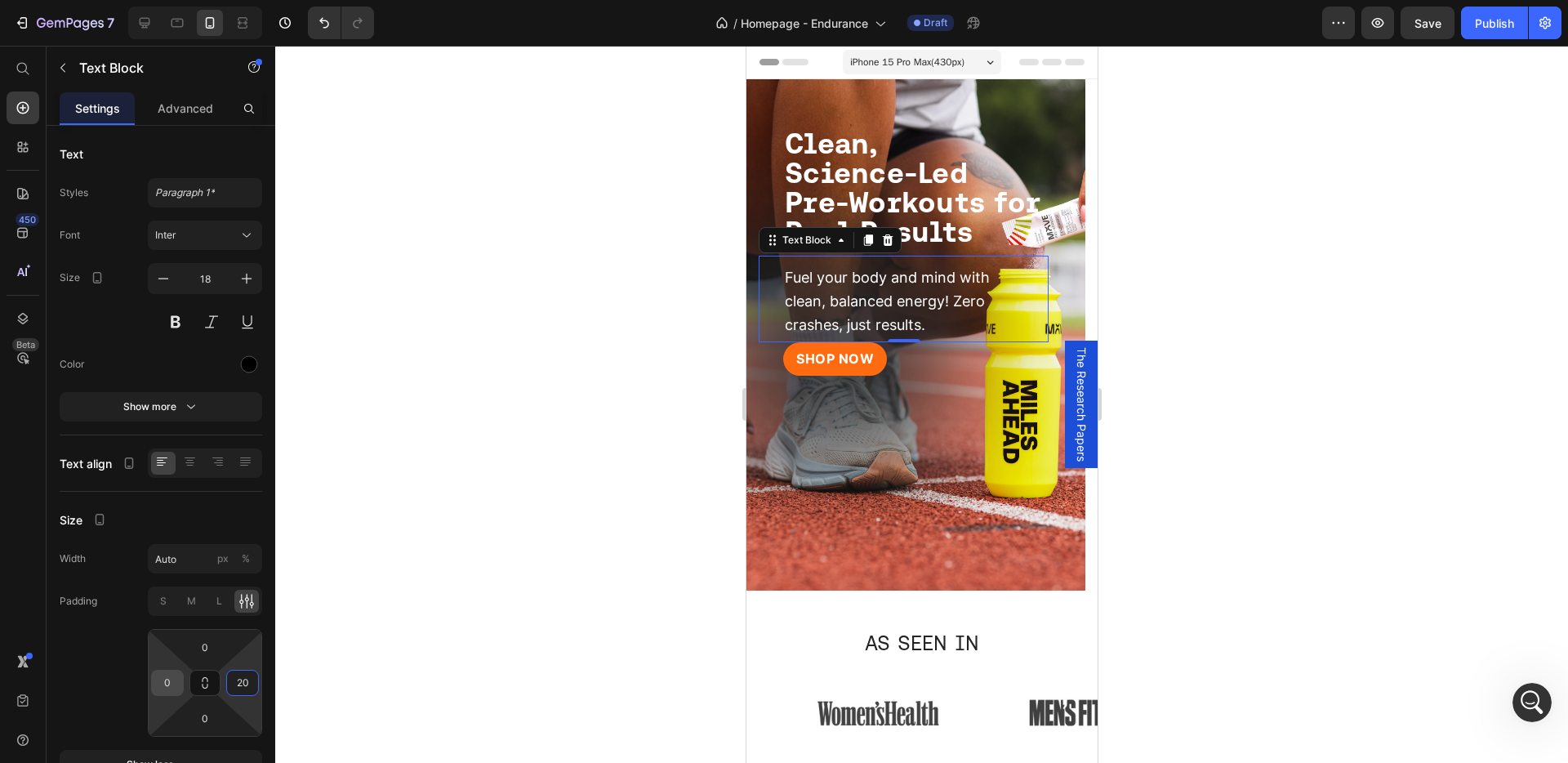 type on "20" 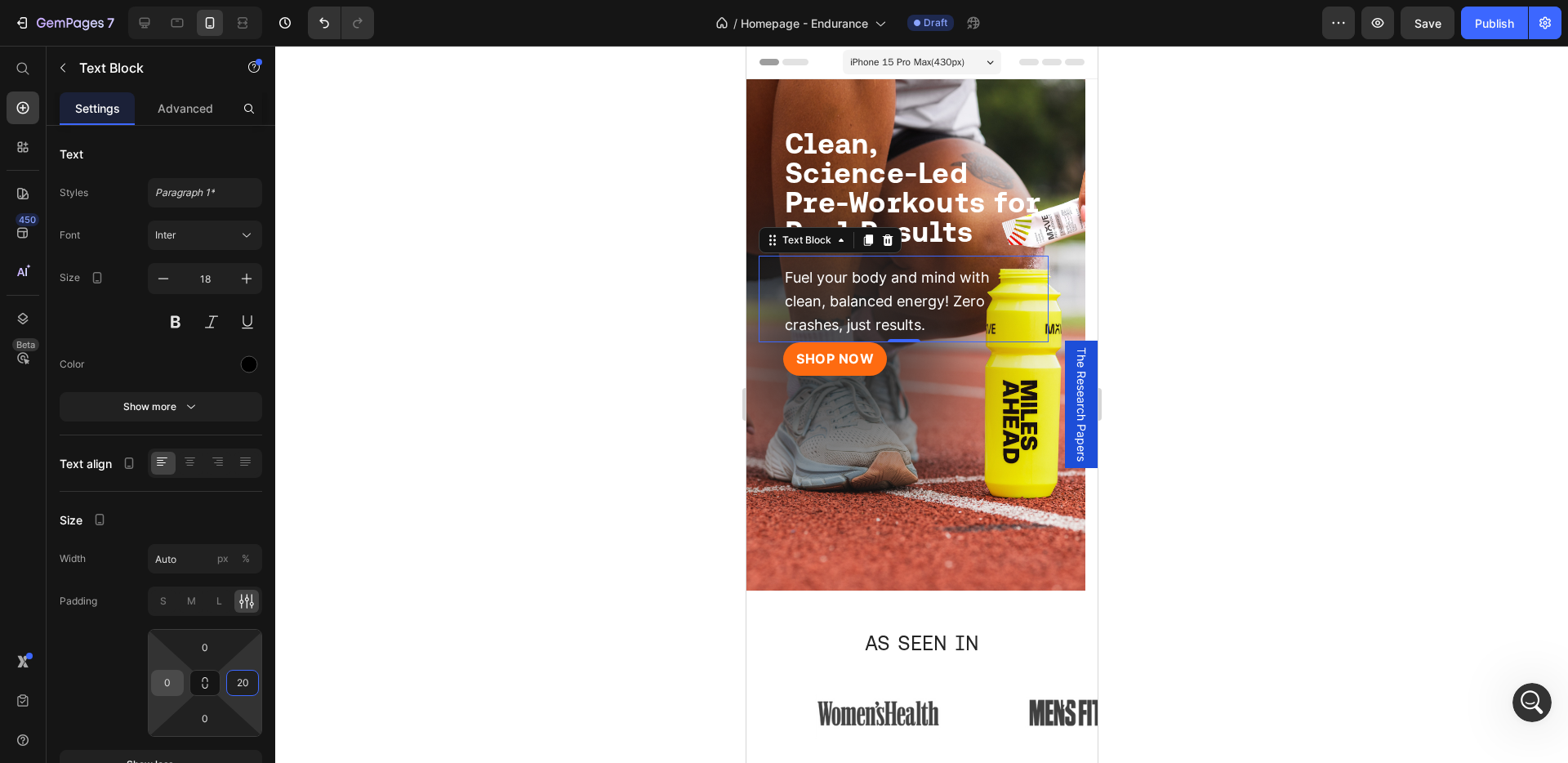 click on "0" at bounding box center [167, 683] 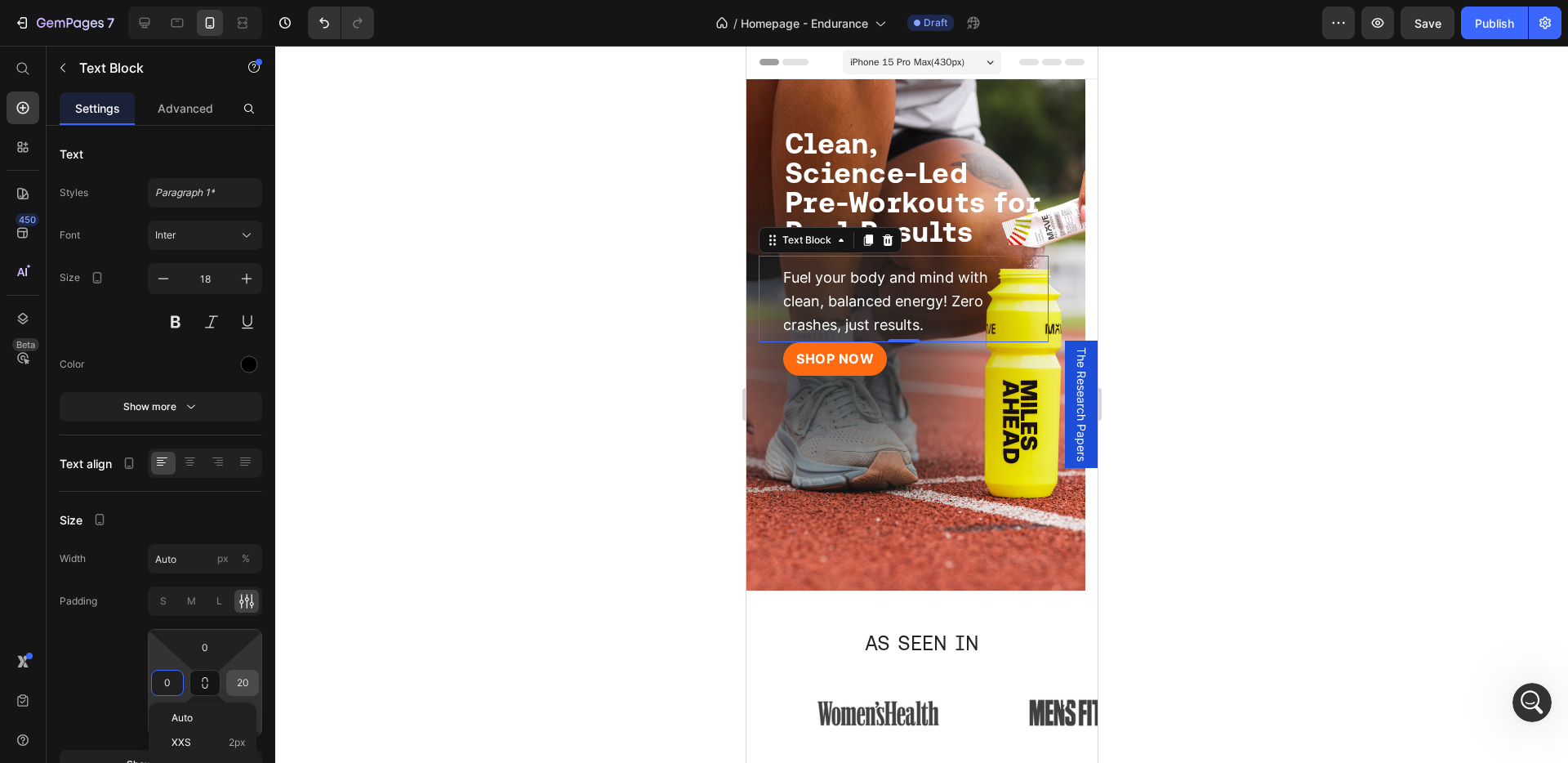click on "20" at bounding box center (243, 683) 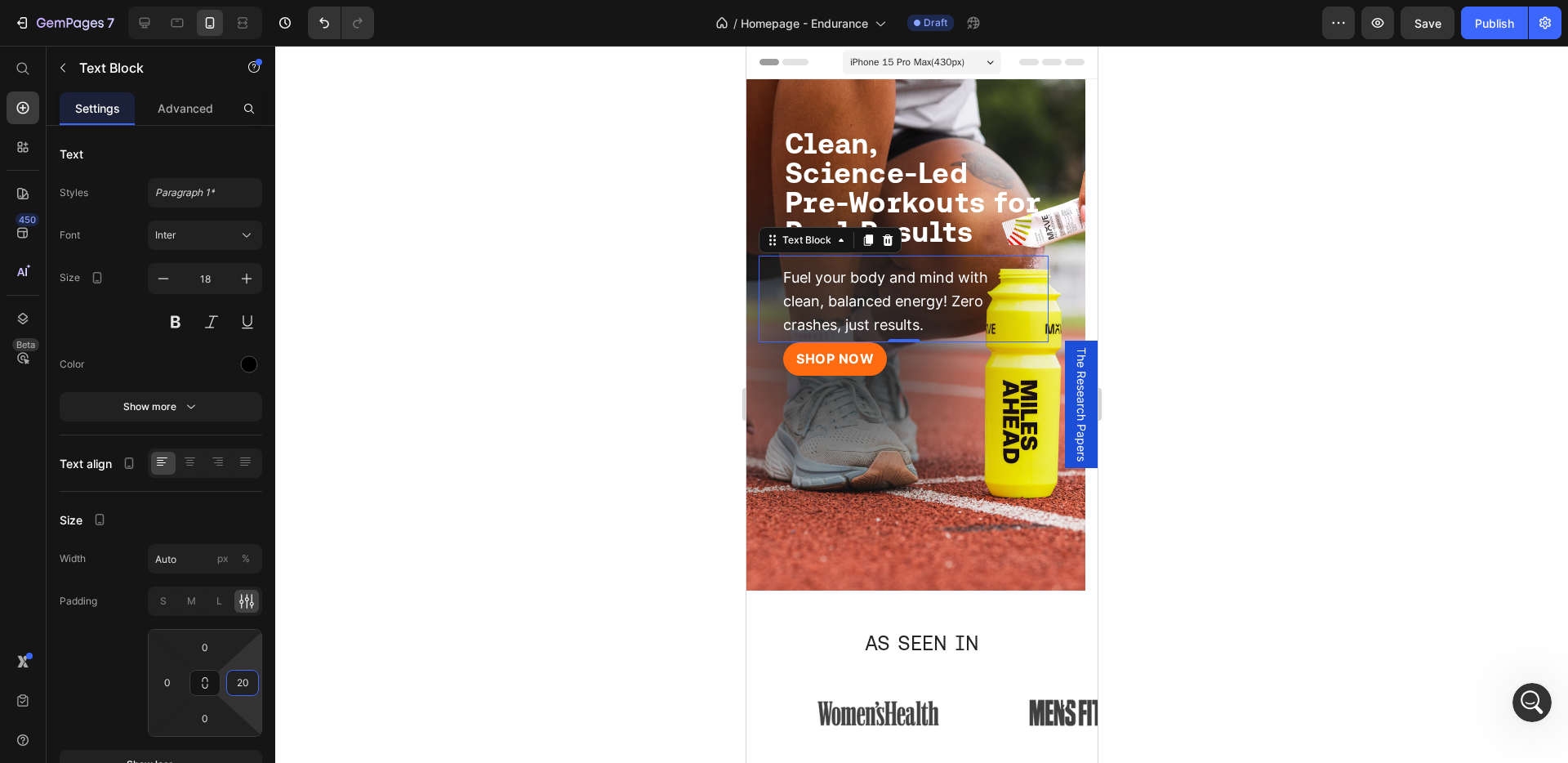click on "20" at bounding box center [243, 683] 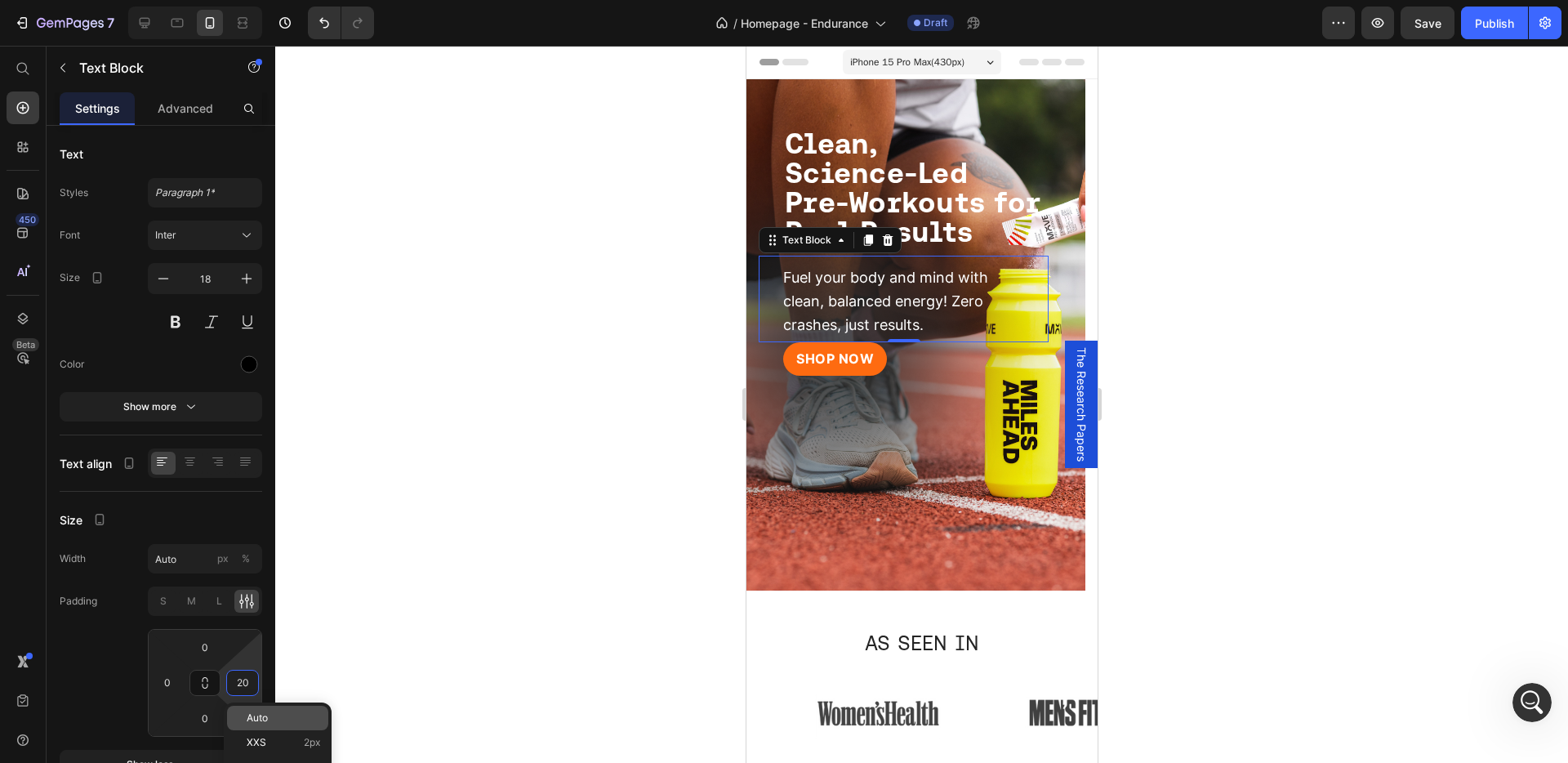 click on "Auto" 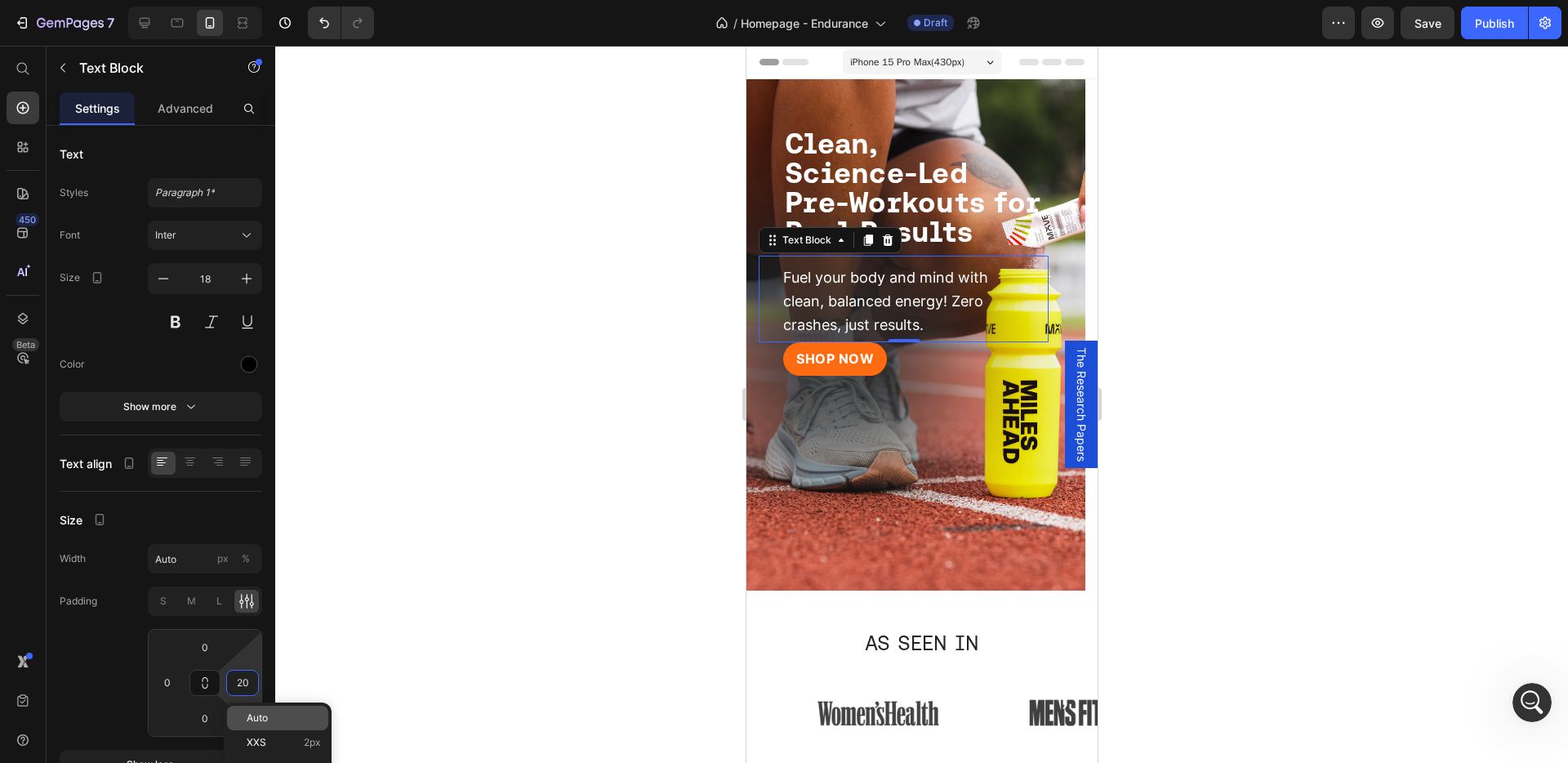 type 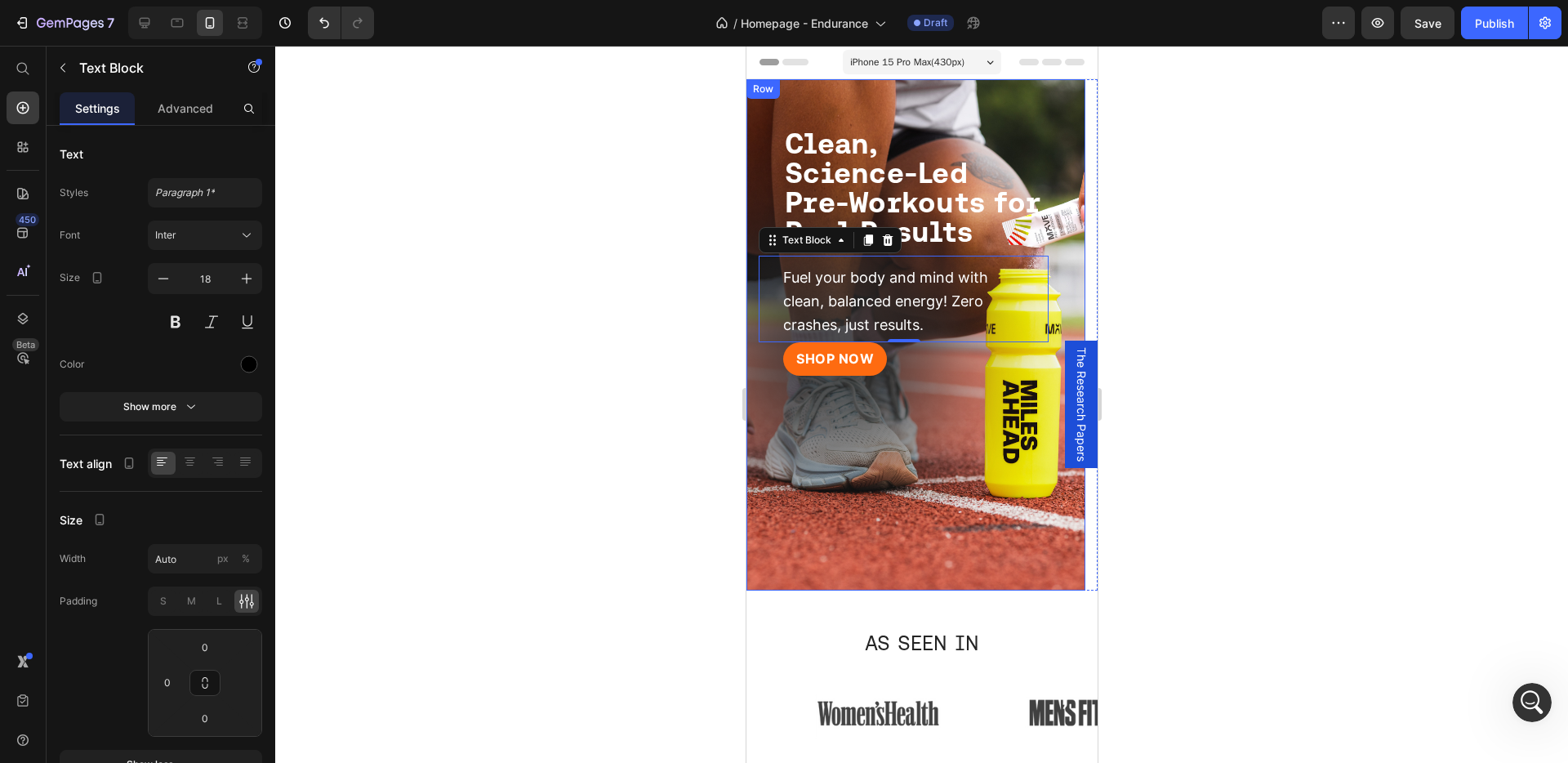 click on "SHOP NOW Button Row ⁠⁠⁠⁠⁠⁠⁠ Clean,  Science-Led  Pre-Workouts for Real Results Heading Fuel your body and mind with clean, balanced energy! Zero crashes, just results. Text Block   0 Row Row" at bounding box center [915, 335] 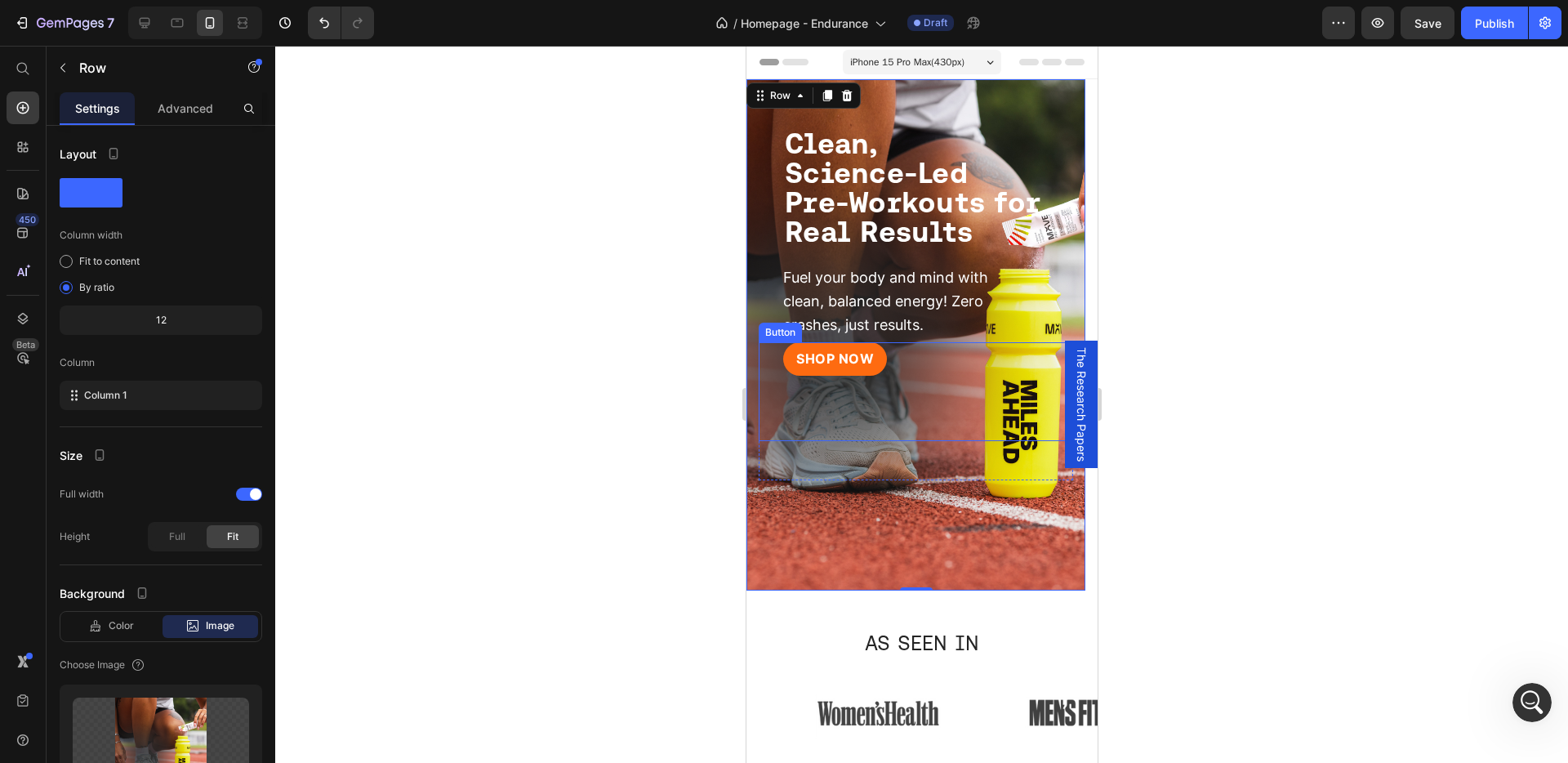 click on "SHOP NOW Button" at bounding box center [915, 391] 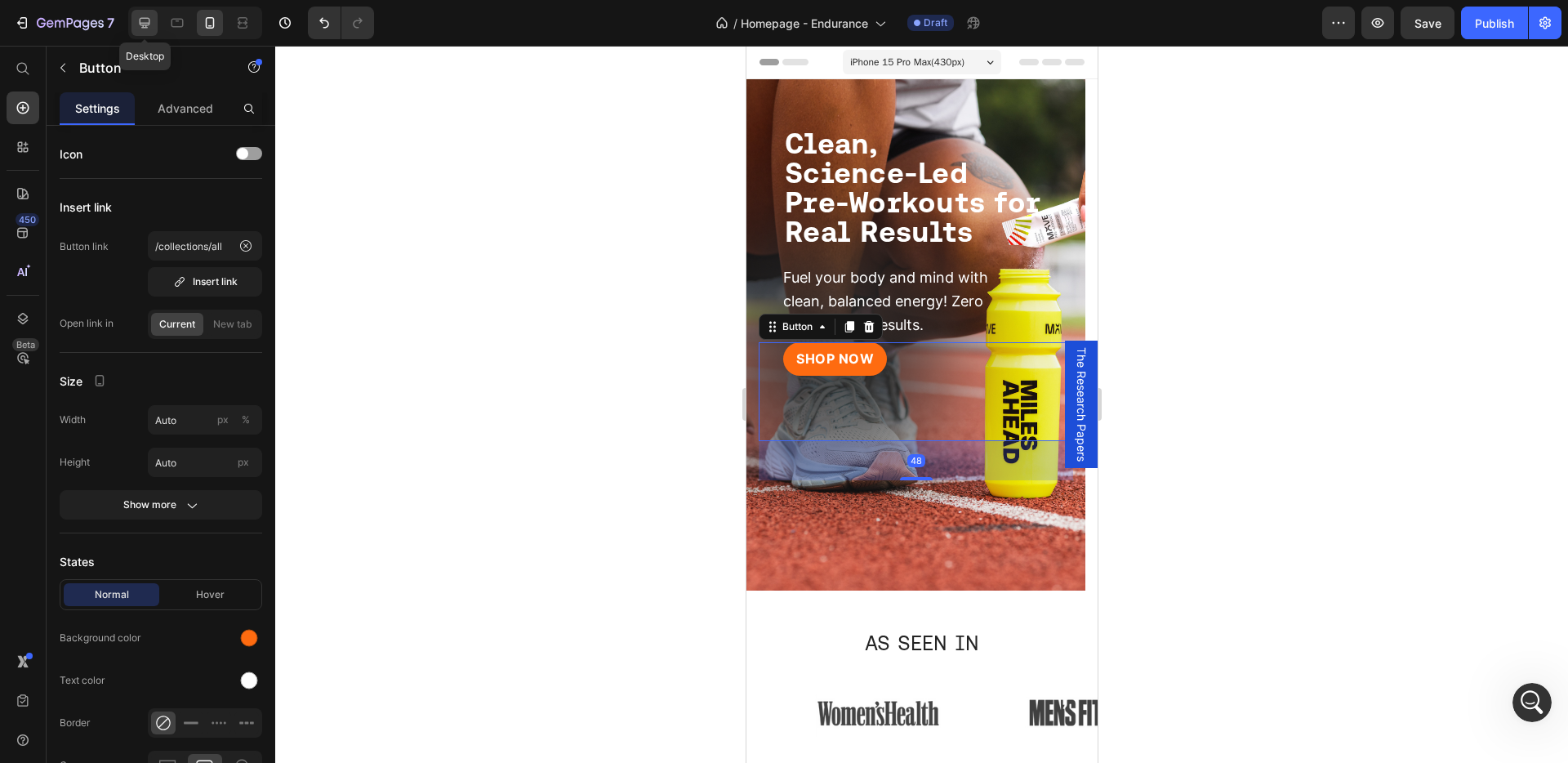 click 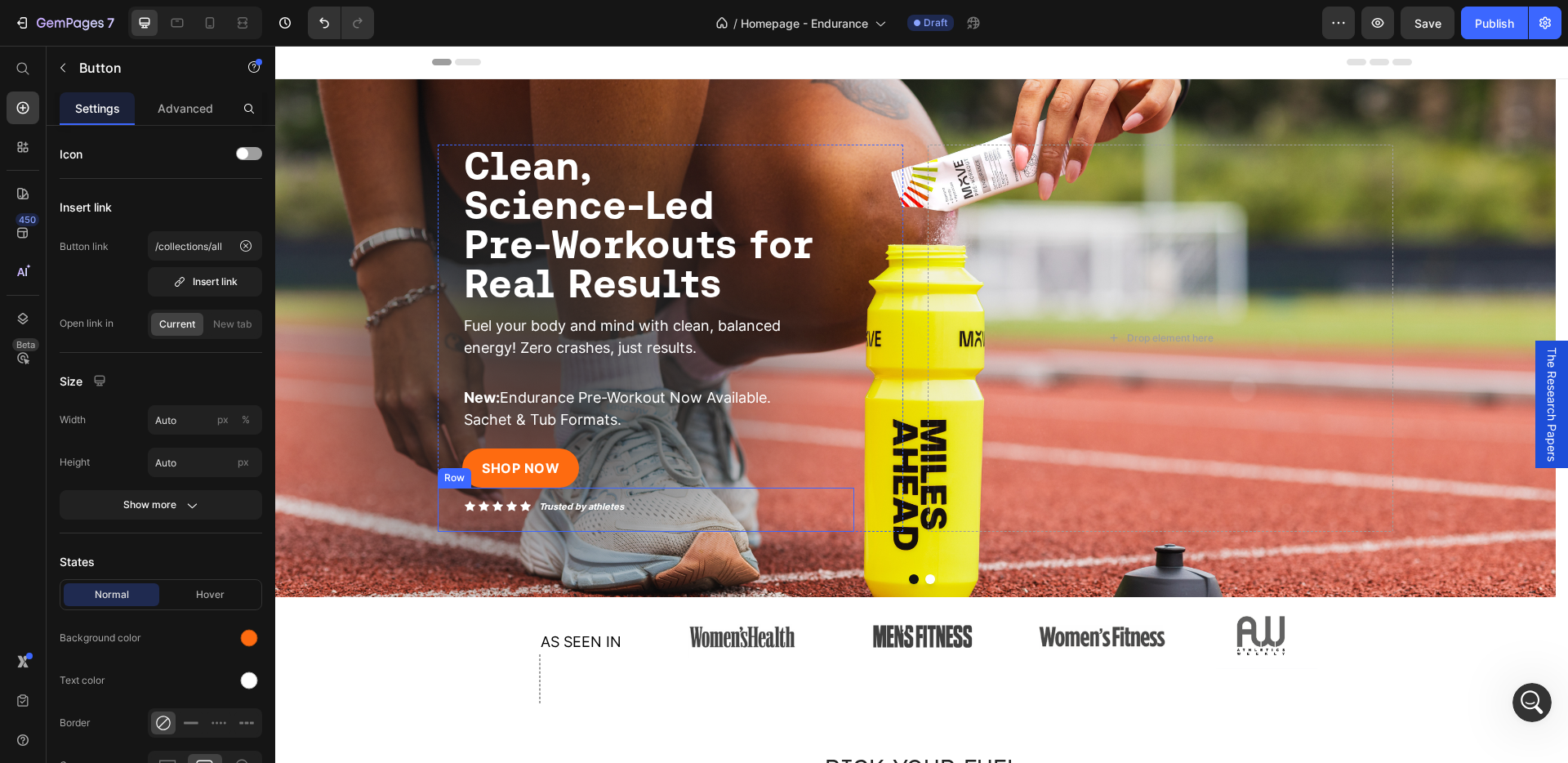 click on "Icon Icon Icon Icon Icon Icon List Trusted by athletes Text Block Row" at bounding box center (646, 510) 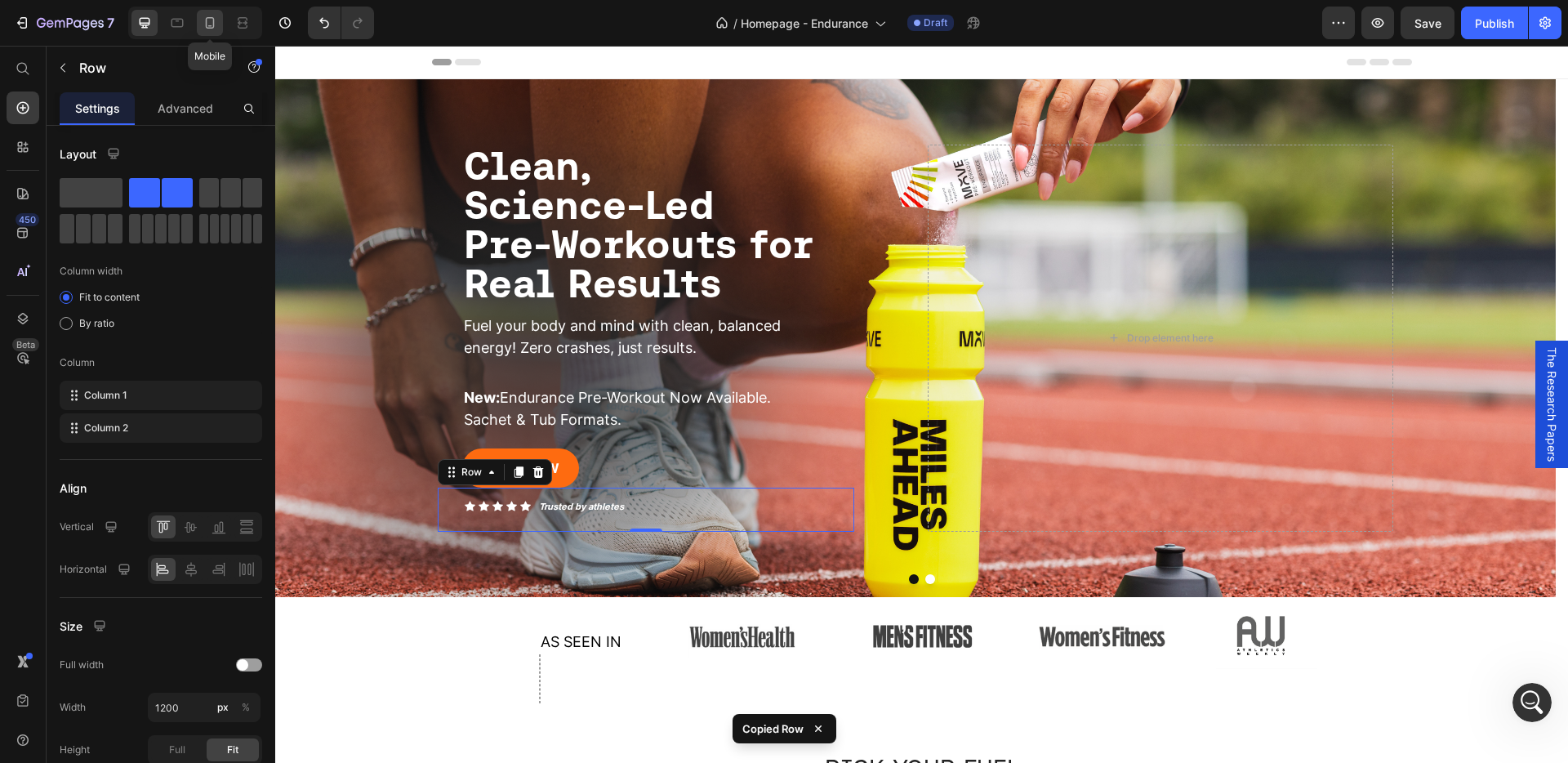 click 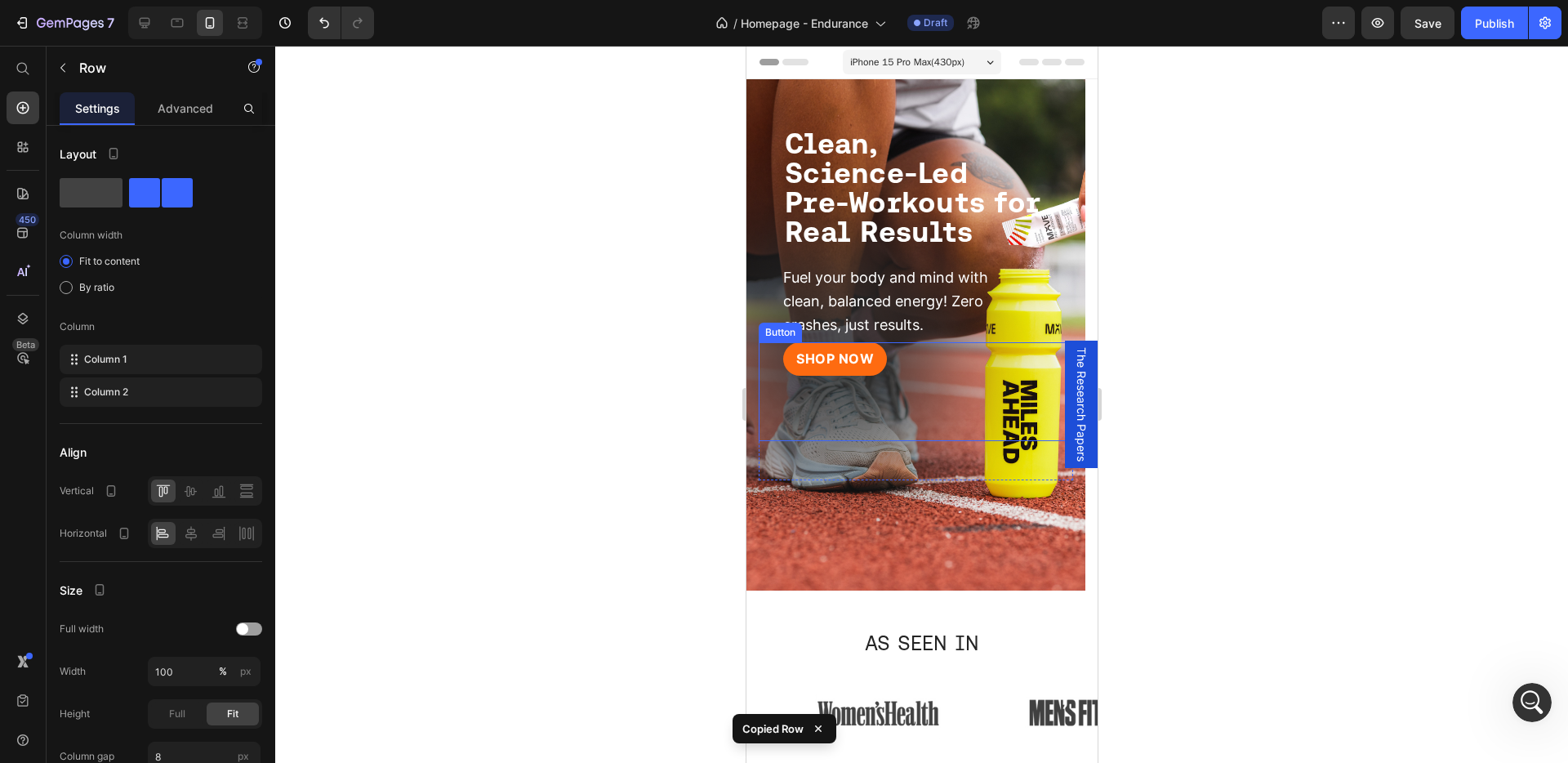 click on "SHOP NOW Button" at bounding box center (915, 391) 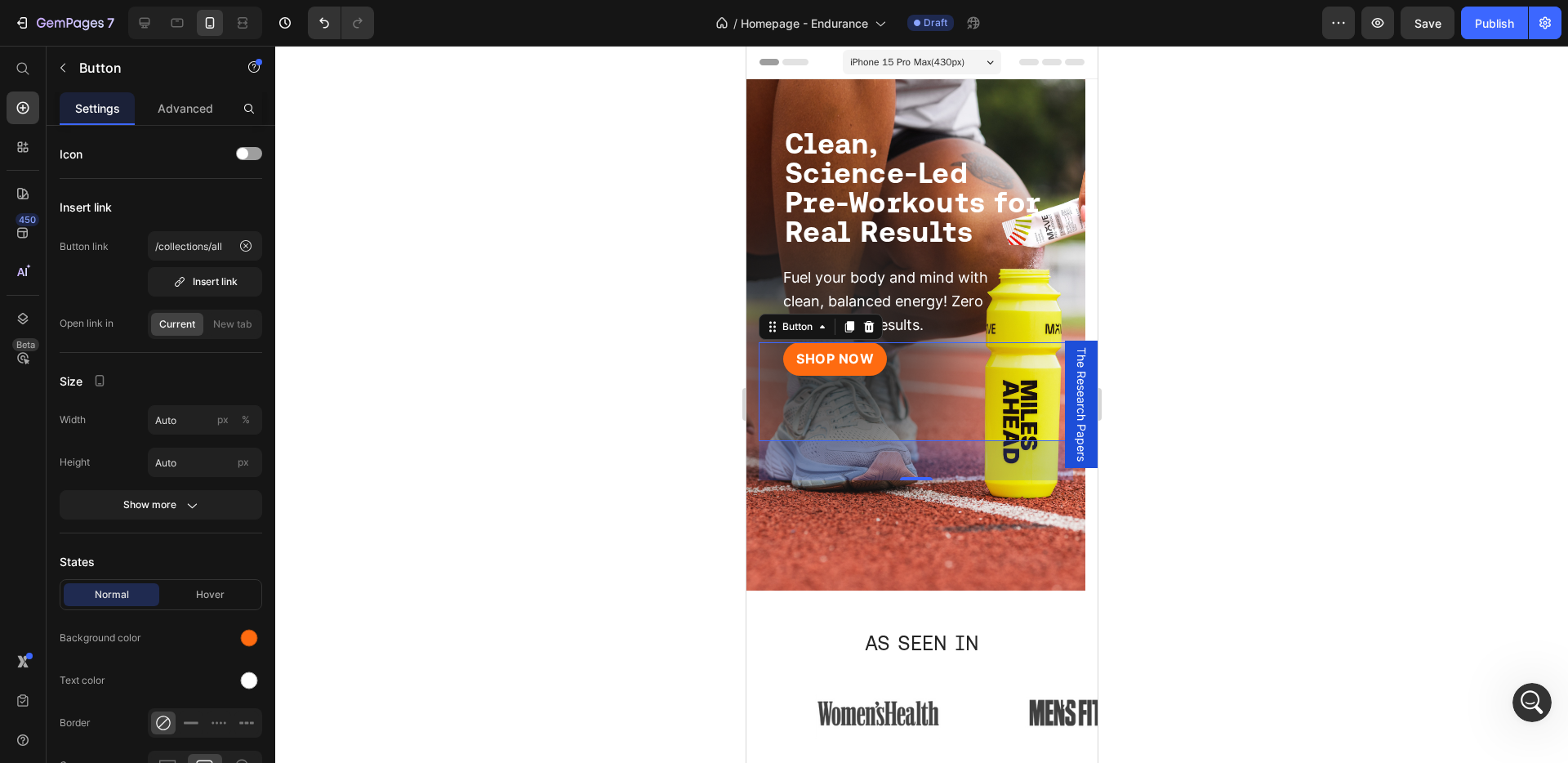click on "SHOP NOW Button   48" at bounding box center [915, 391] 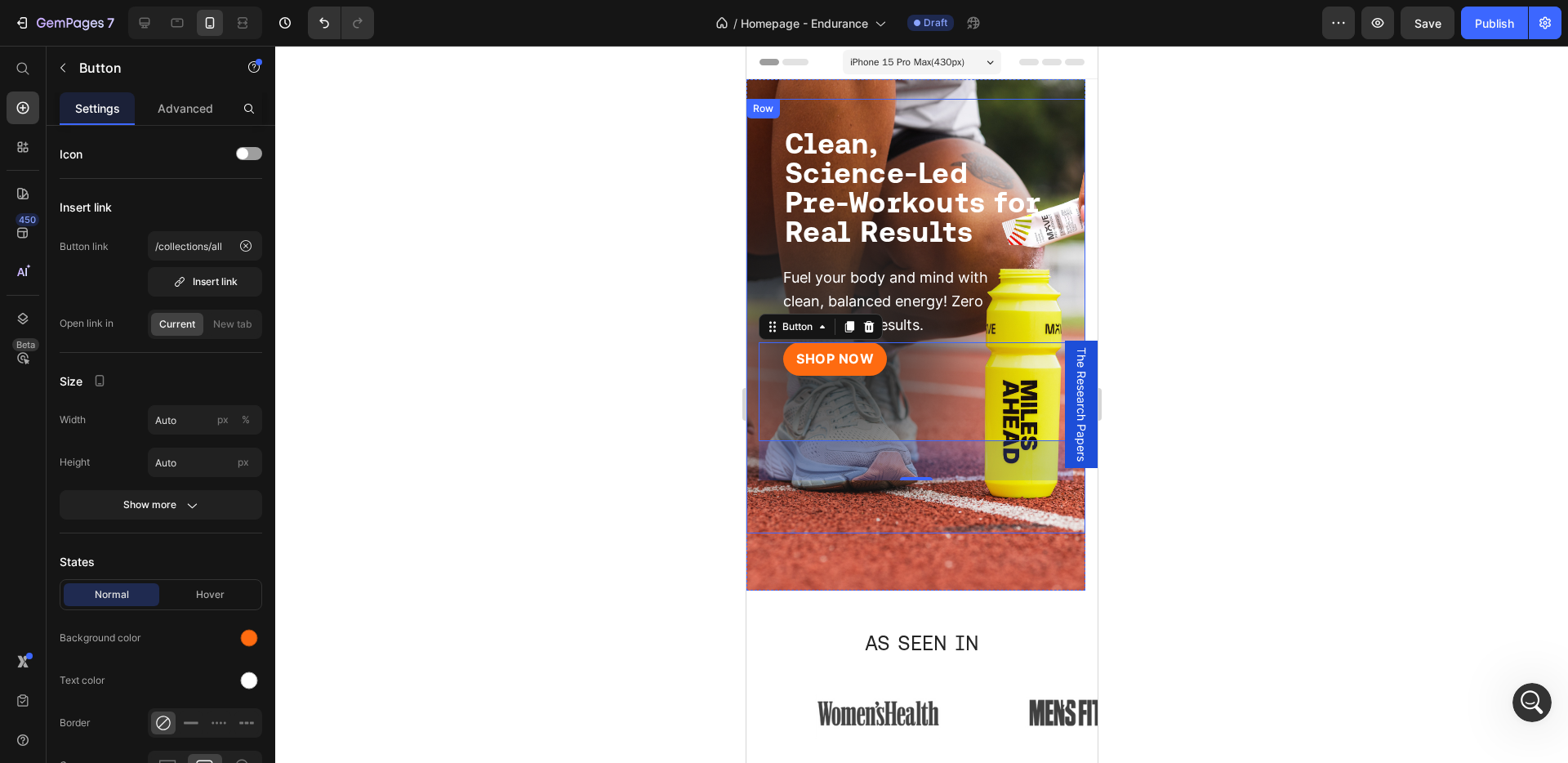 click on "SHOP NOW Button   48 Row" at bounding box center (915, 438) 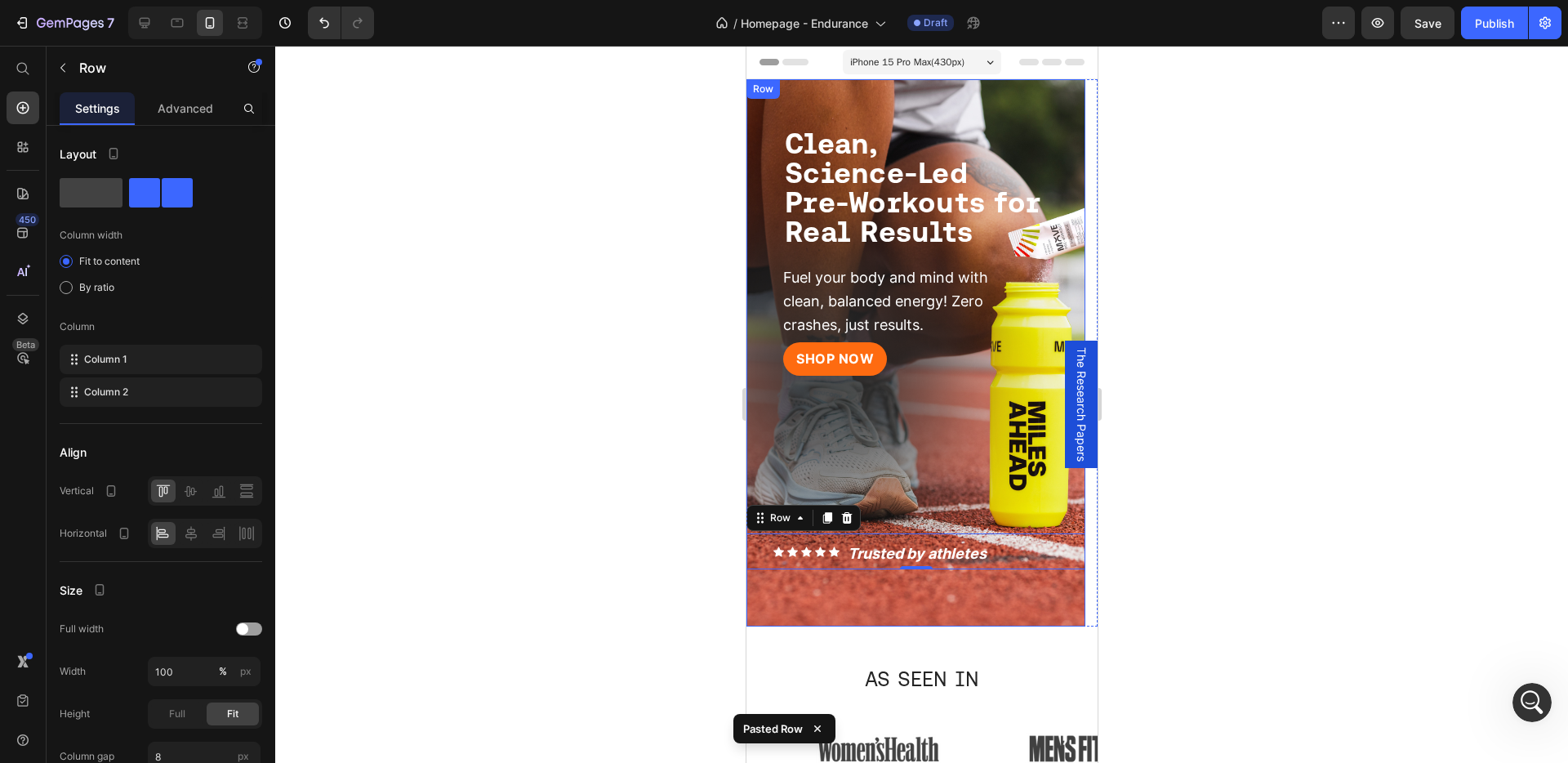 click on "Icon Icon Icon Icon Icon Icon List Trusted by athletes Text Block Row   0" at bounding box center [915, 551] 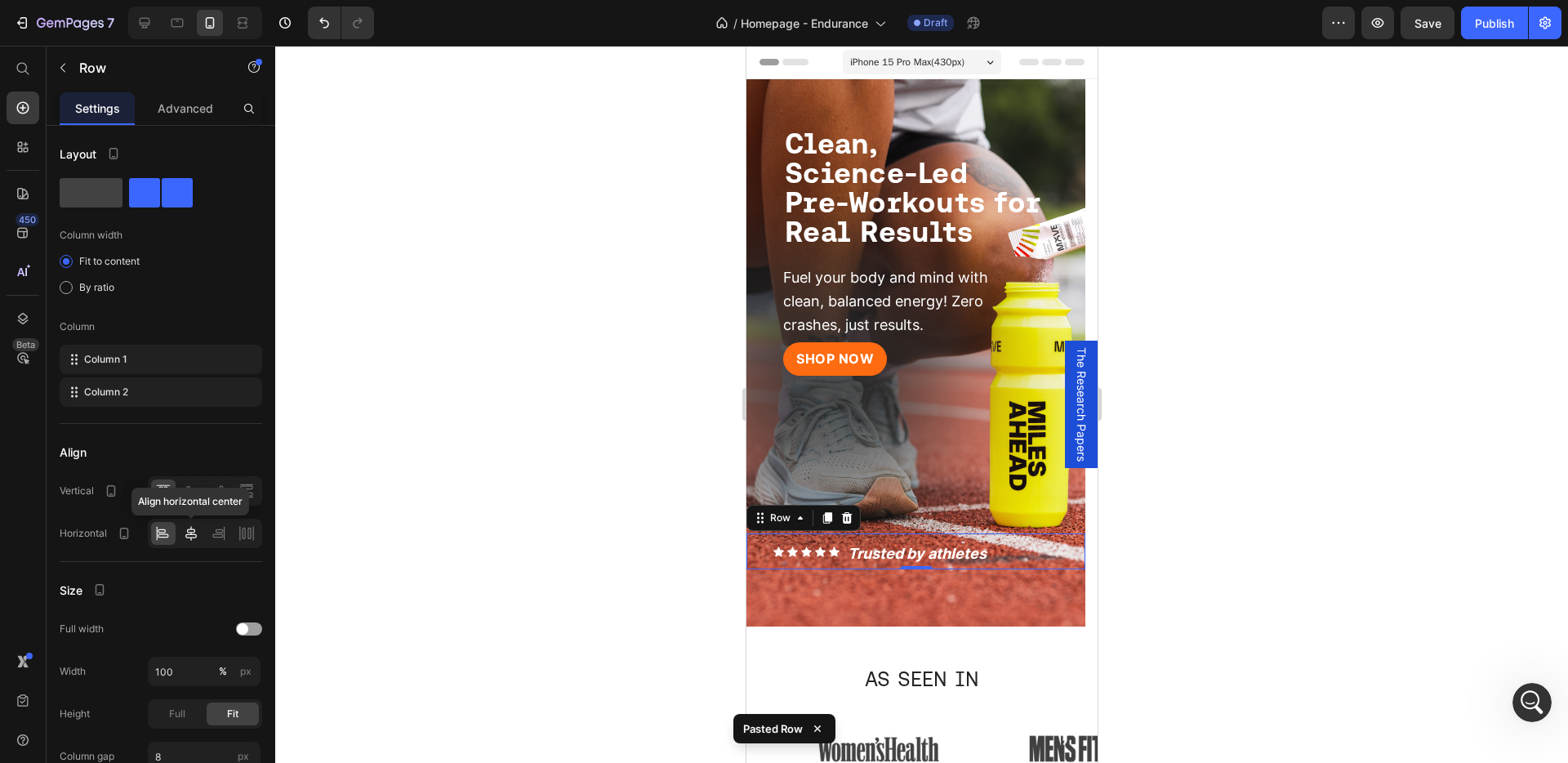 click 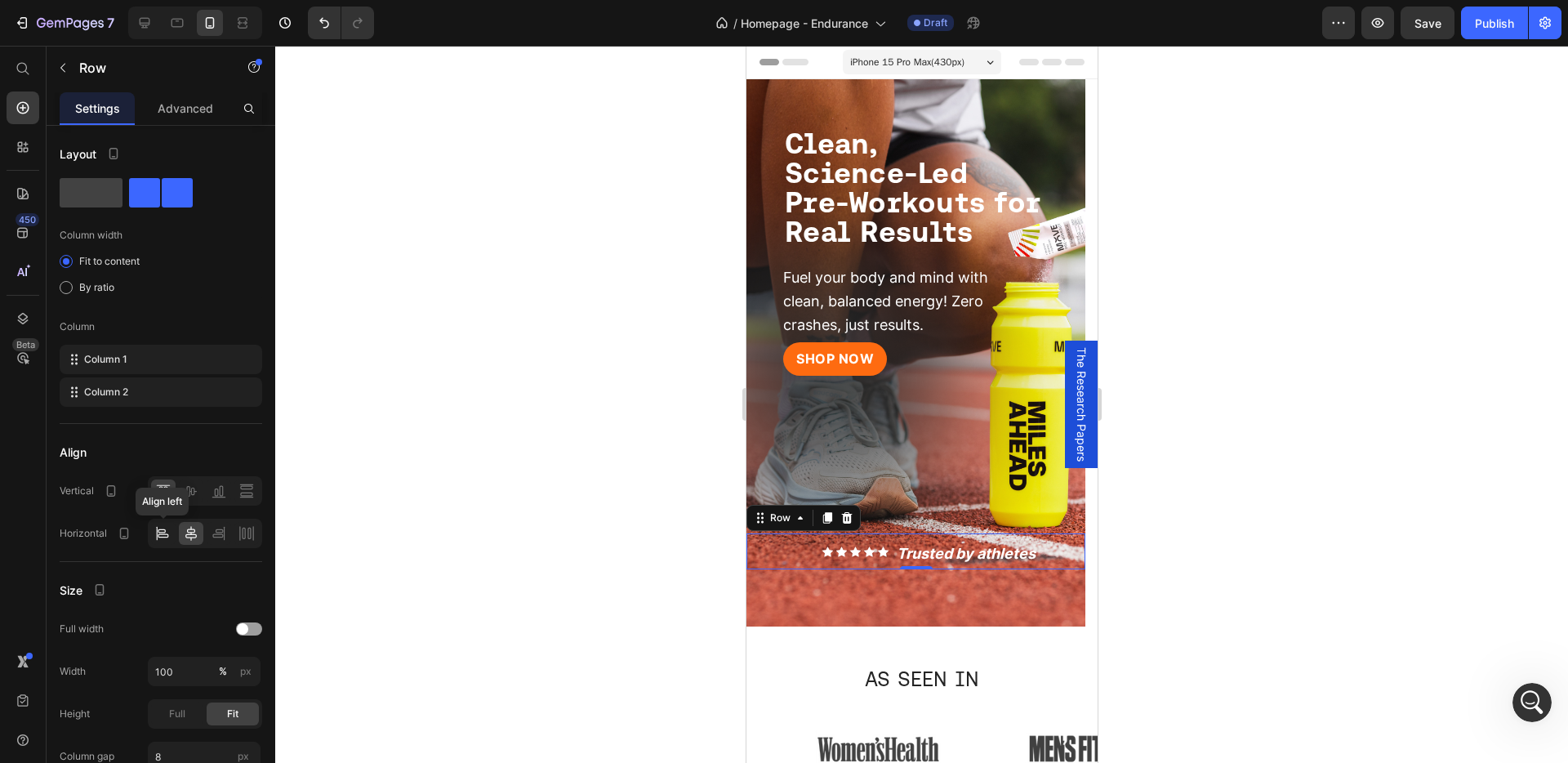 click 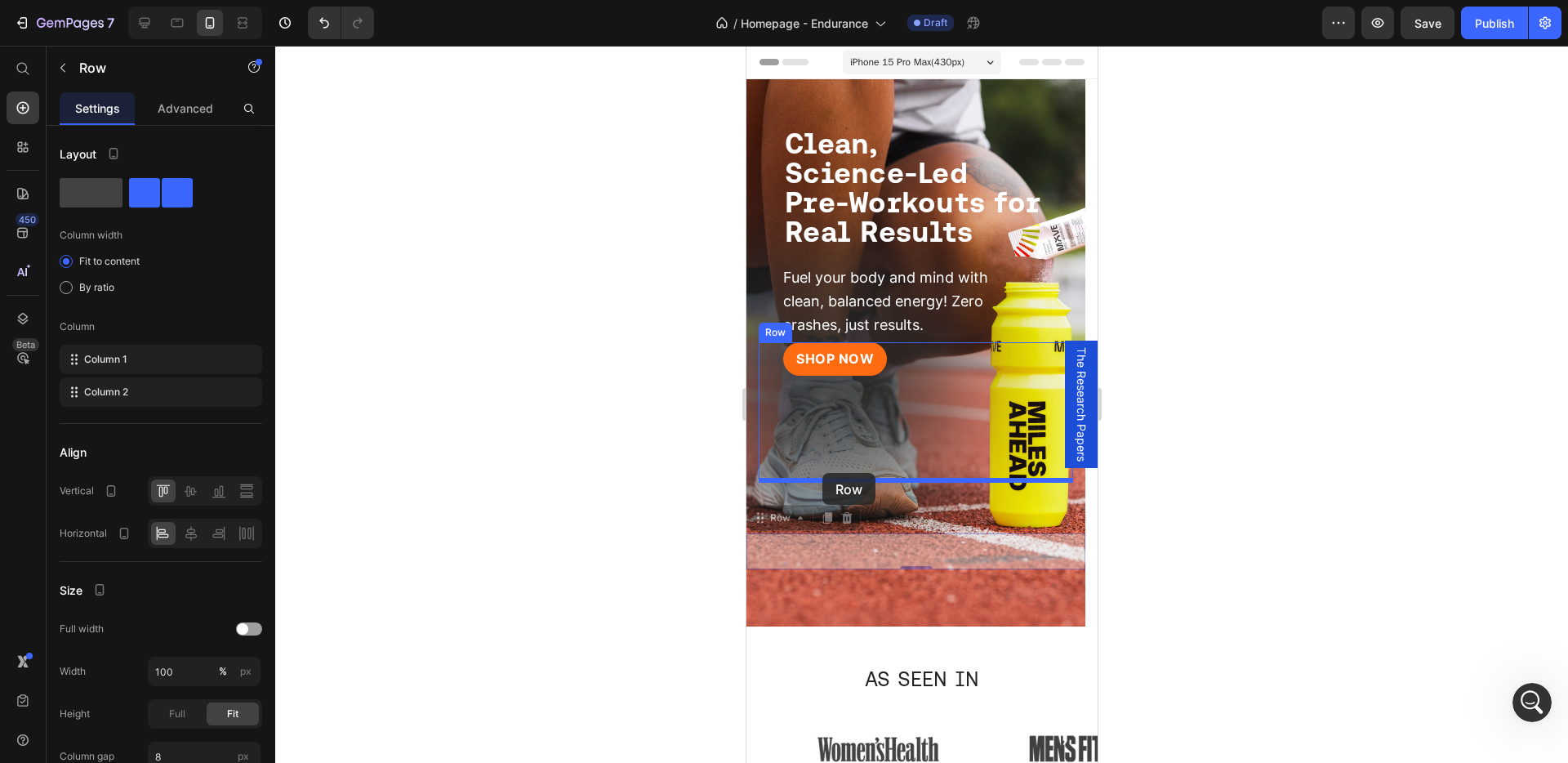 drag, startPoint x: 786, startPoint y: 520, endPoint x: 822, endPoint y: 473, distance: 59.20304 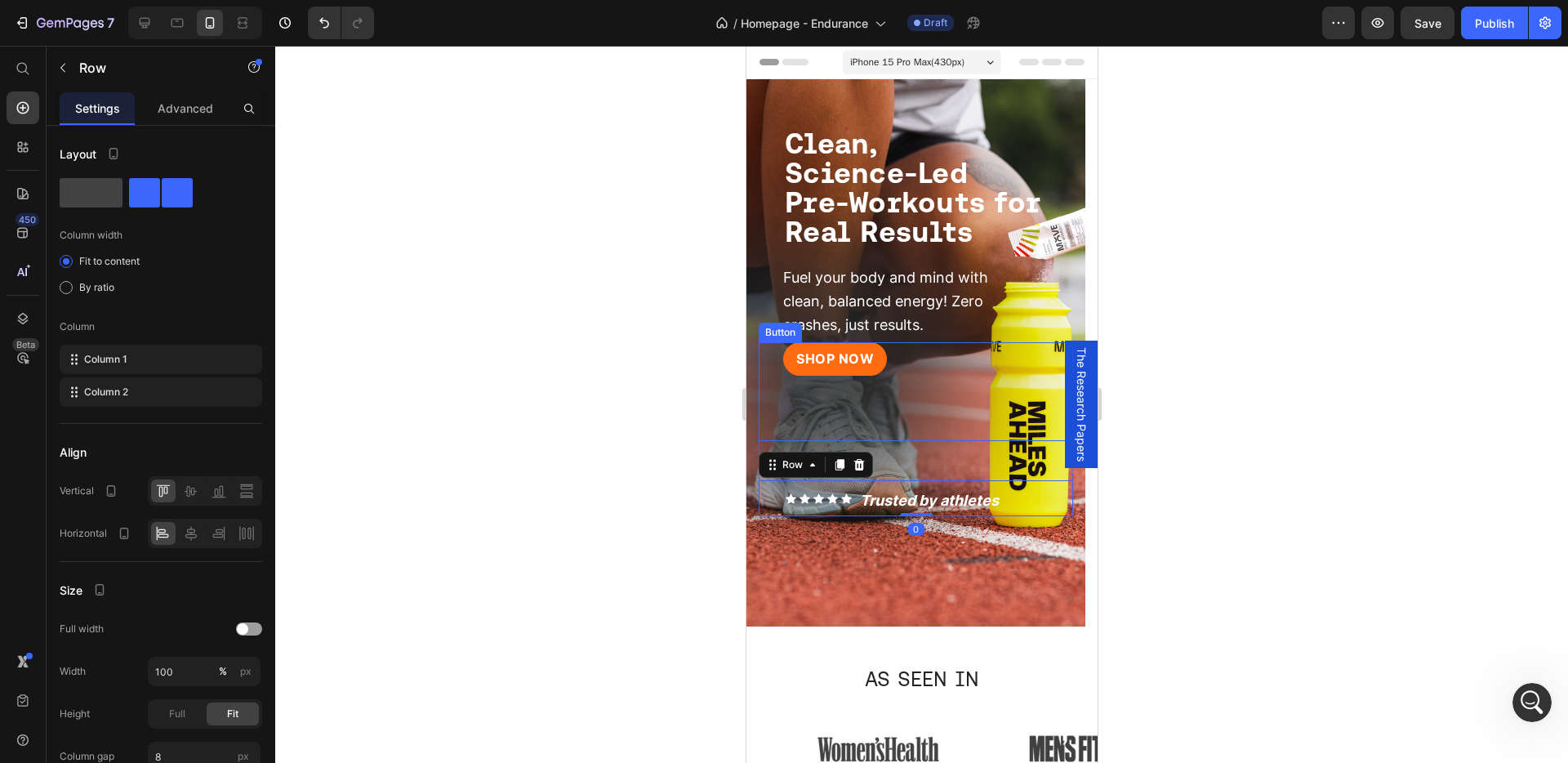 click on "SHOP NOW Button" at bounding box center [915, 391] 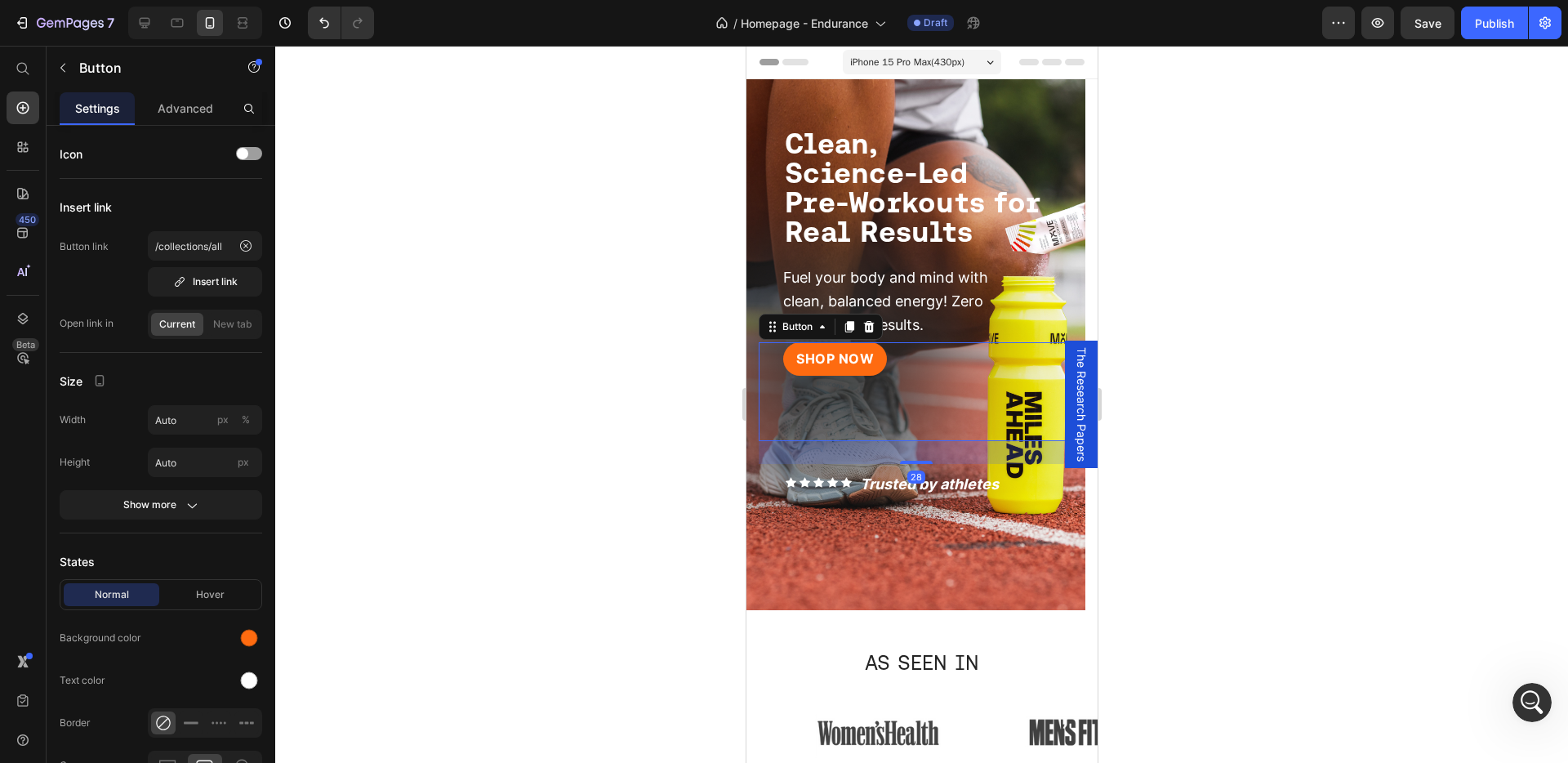 drag, startPoint x: 906, startPoint y: 479, endPoint x: 886, endPoint y: 462, distance: 26.24881 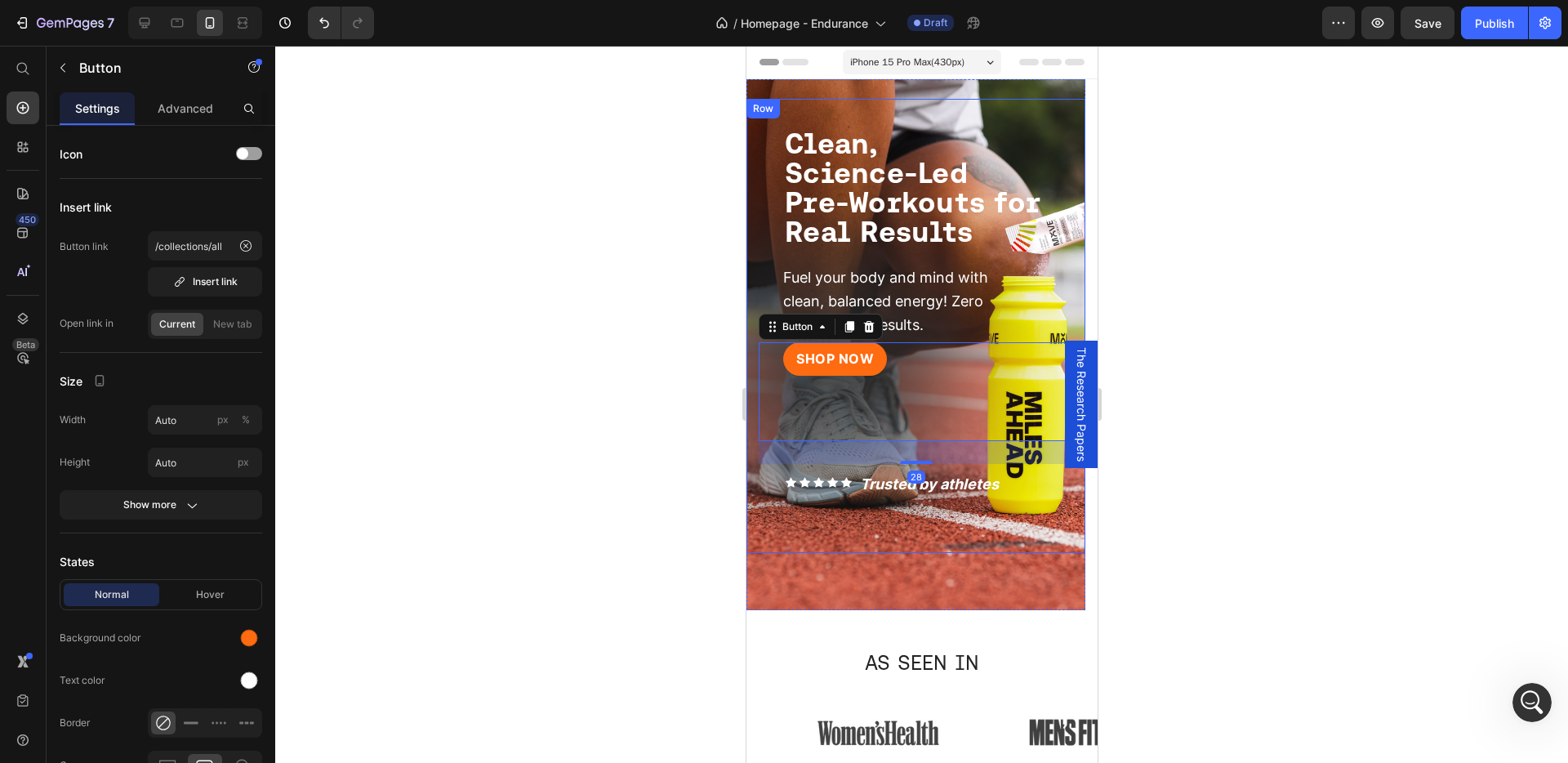click on "SHOP NOW Button   28 Icon Icon Icon Icon Icon Icon List Trusted by athletes Text Block Row Row" at bounding box center [915, 448] 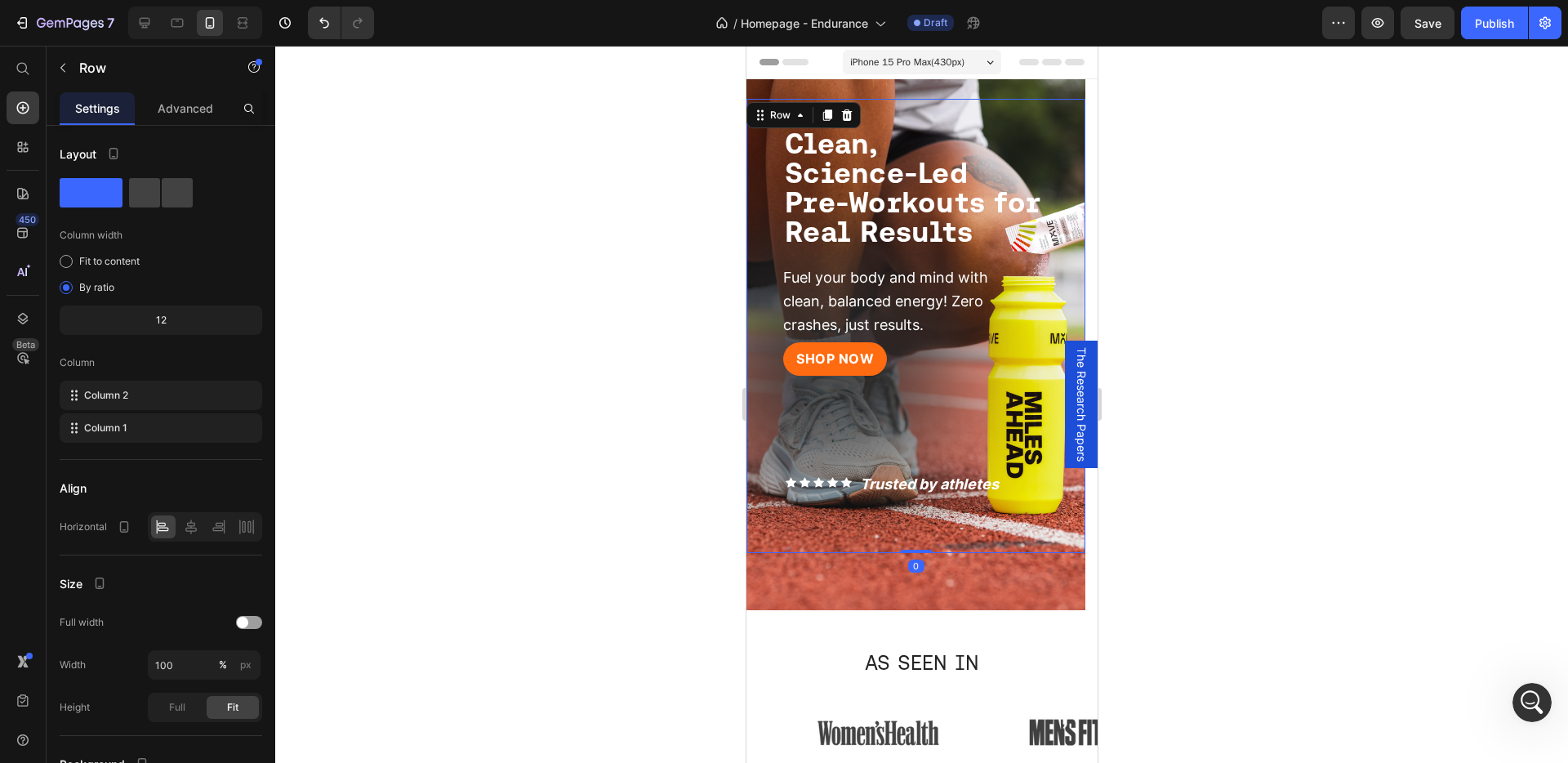 drag, startPoint x: 917, startPoint y: 551, endPoint x: 918, endPoint y: 535, distance: 16.03122 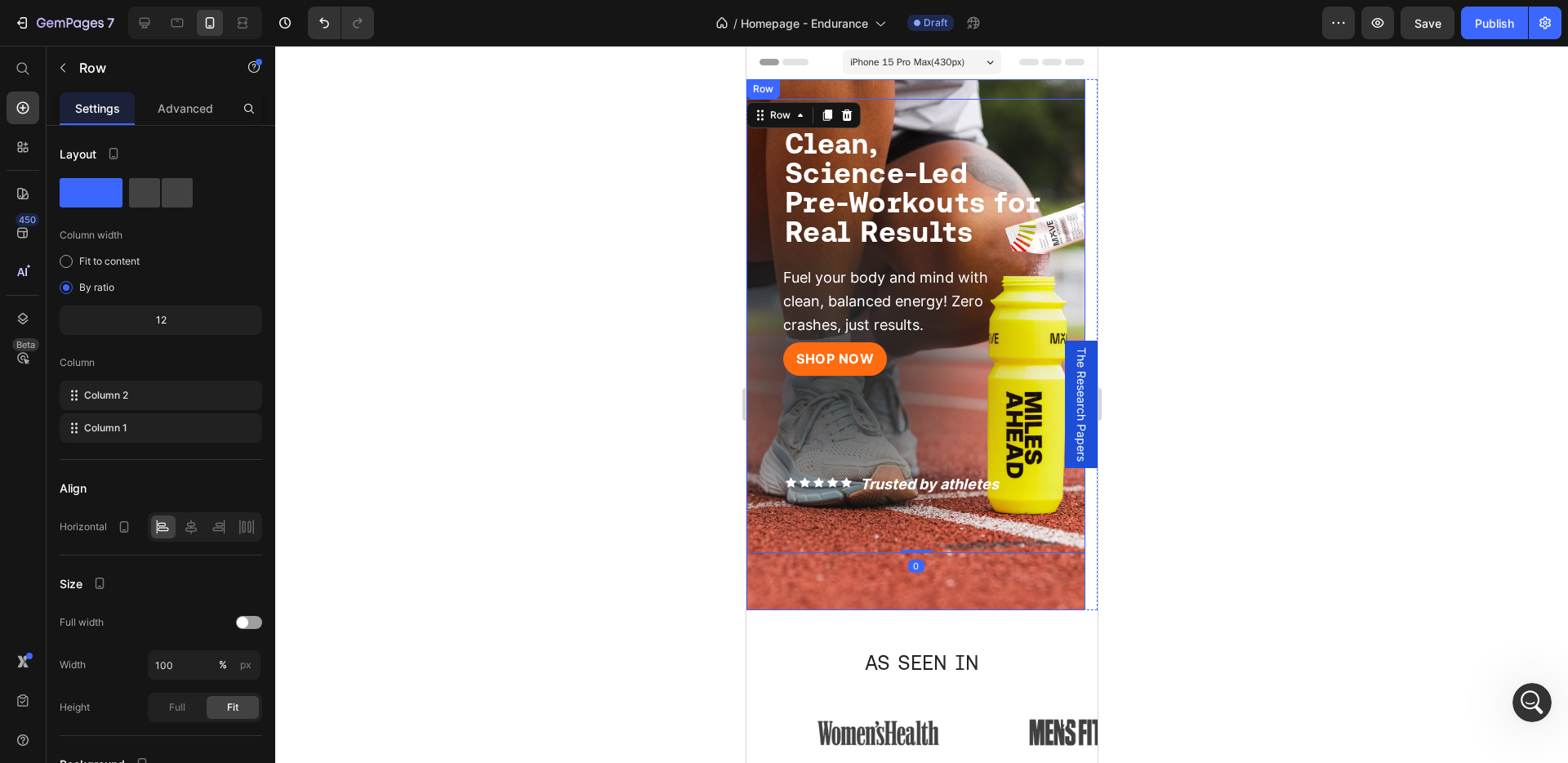 click on "SHOP NOW Button Icon Icon Icon Icon Icon Icon List Trusted by athletes Text Block Row Row ⁠⁠⁠⁠⁠⁠⁠ Clean,  Science-Led  Pre-Workouts for Real Results Heading Fuel your body and mind with clean, balanced energy! Zero crashes, just results. Text Block Row   0 Row" at bounding box center (915, 345) 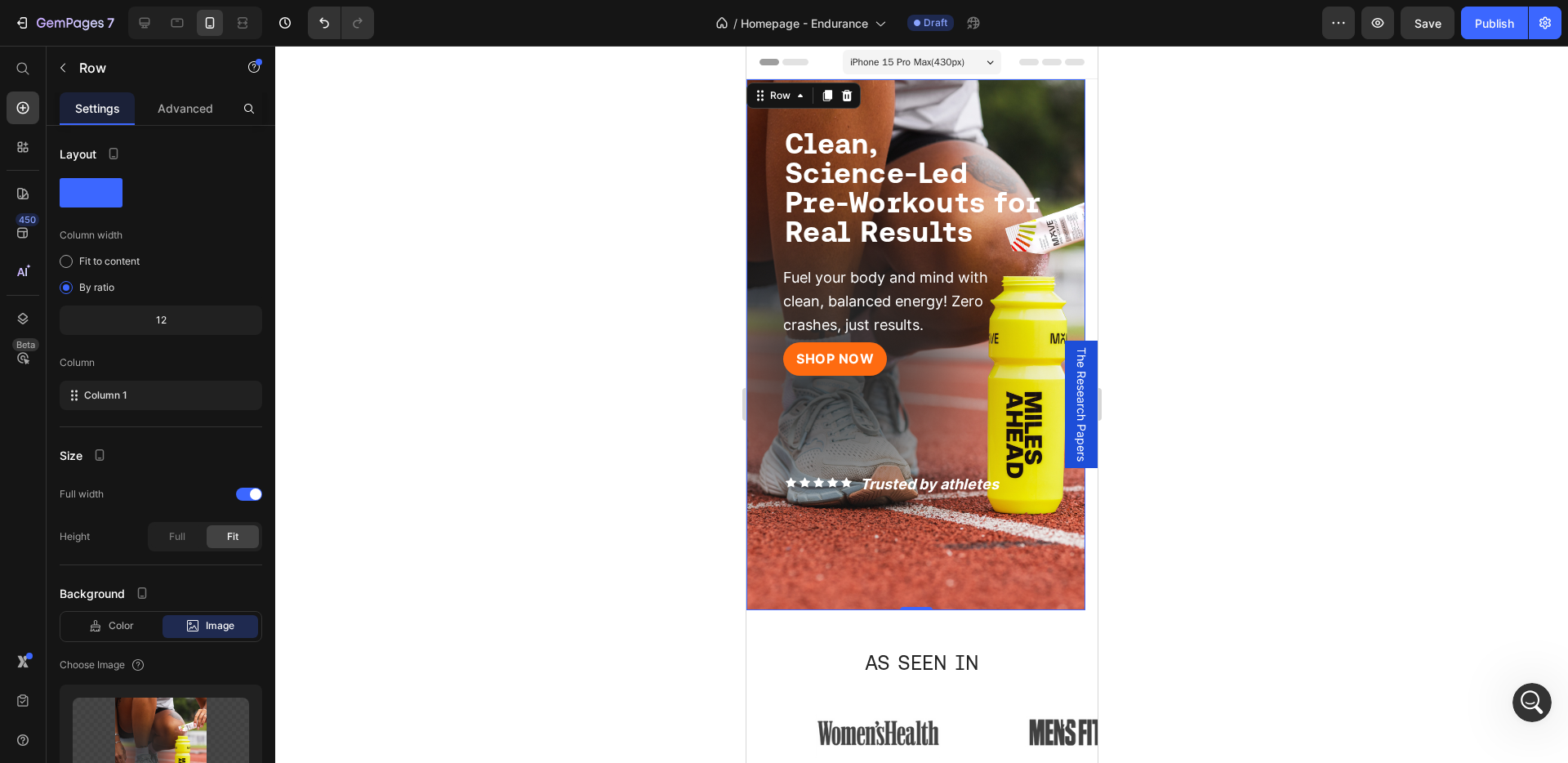 click on "SHOP NOW Button Icon Icon Icon Icon Icon Icon List Trusted by athletes Text Block Row Row ⁠⁠⁠⁠⁠⁠⁠ Clean,  Science-Led  Pre-Workouts for Real Results Heading Fuel your body and mind with clean, balanced energy! Zero crashes, just results. Text Block Row Row   0" at bounding box center (915, 345) 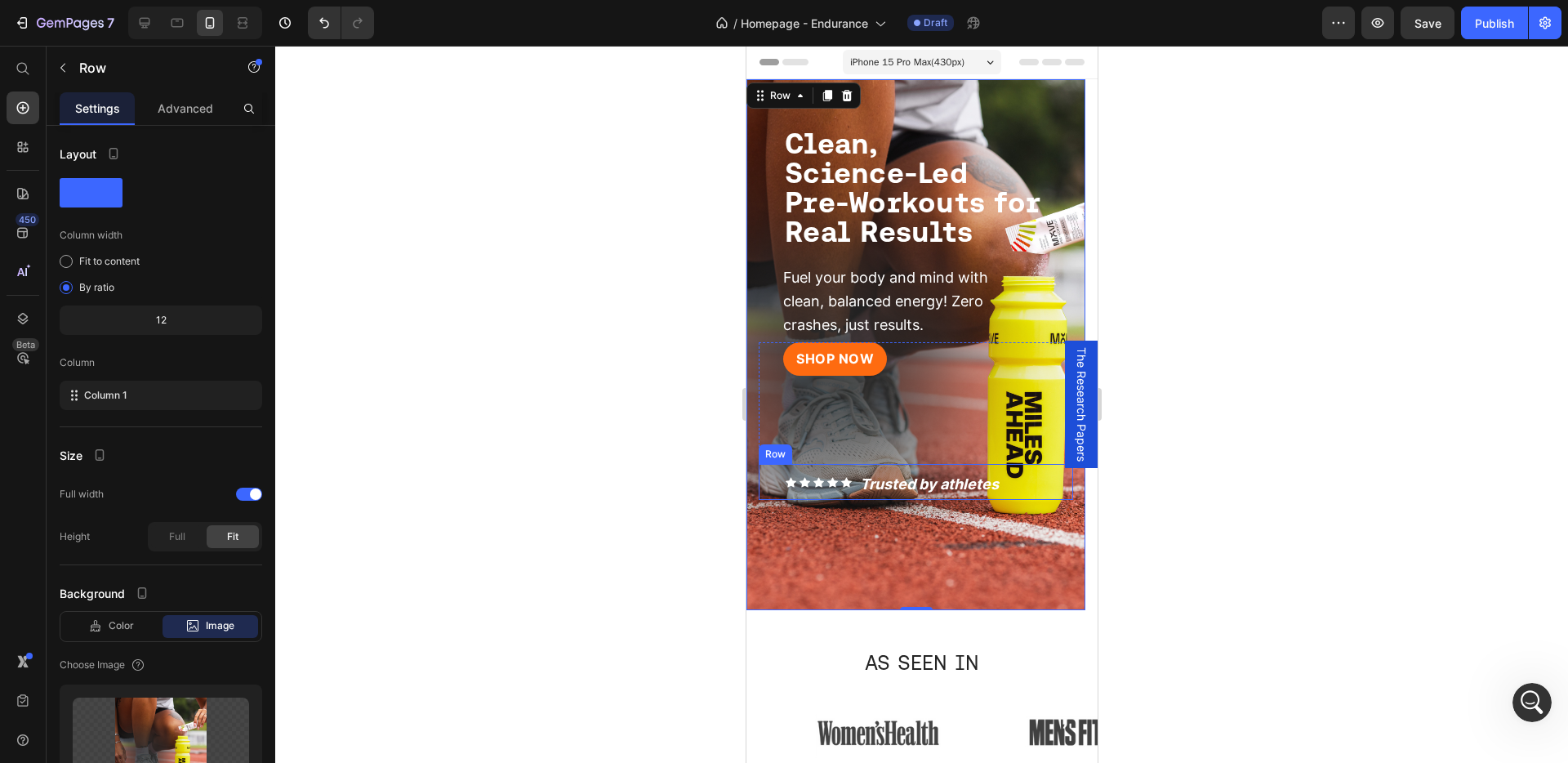click on "Icon Icon Icon Icon Icon Icon List" at bounding box center (804, 483) 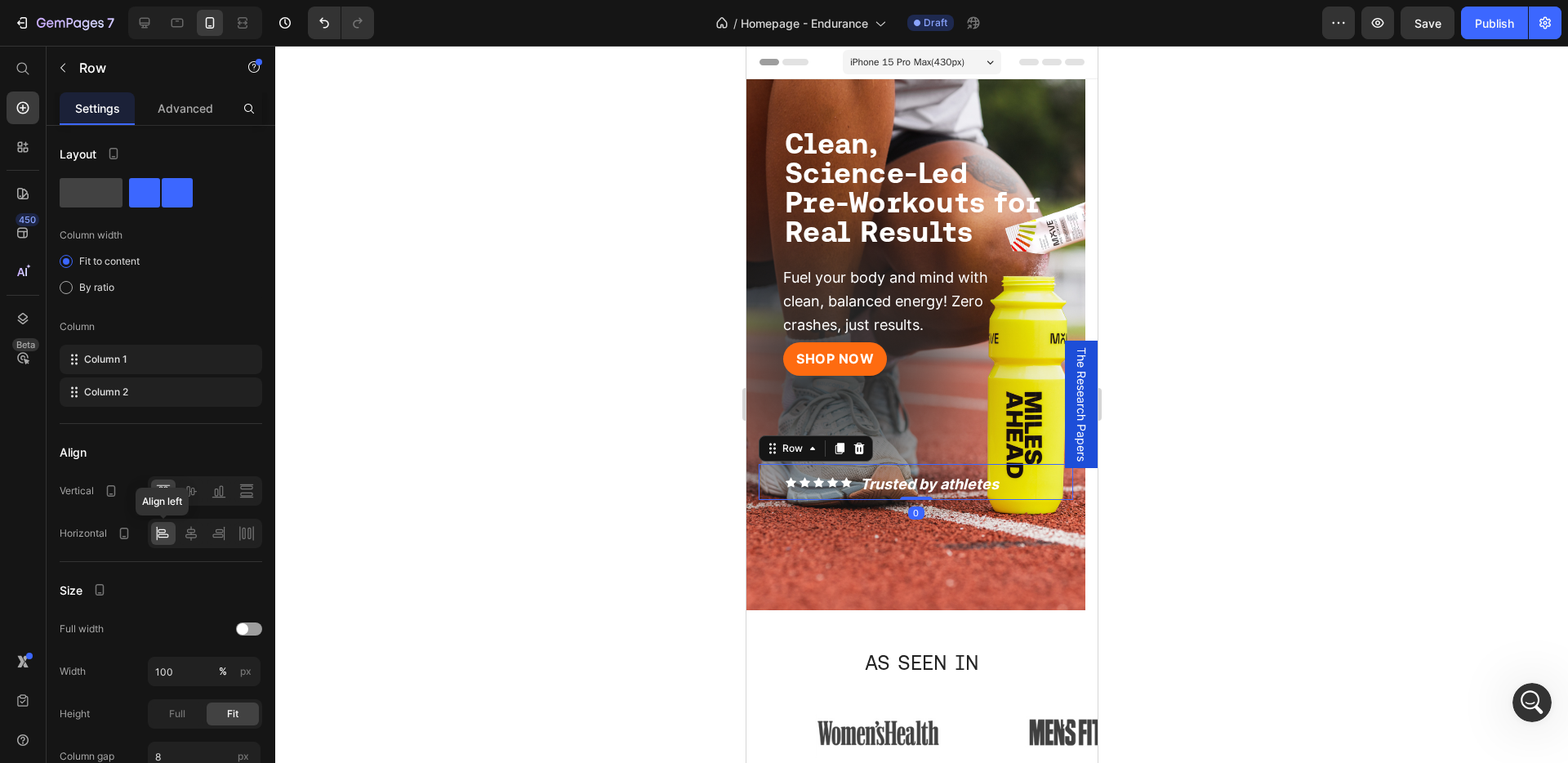 click 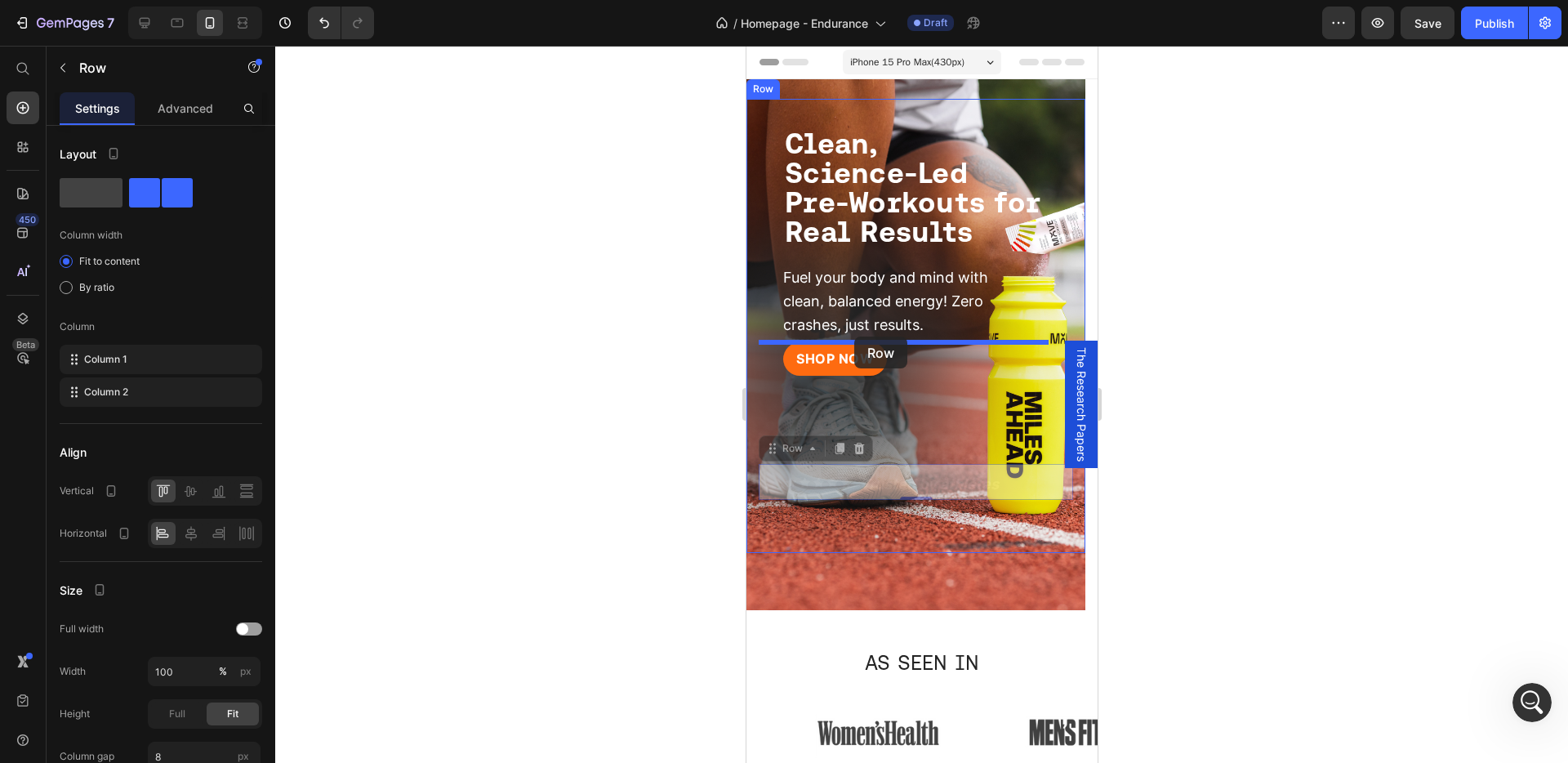 drag, startPoint x: 800, startPoint y: 449, endPoint x: 853, endPoint y: 337, distance: 123.9072 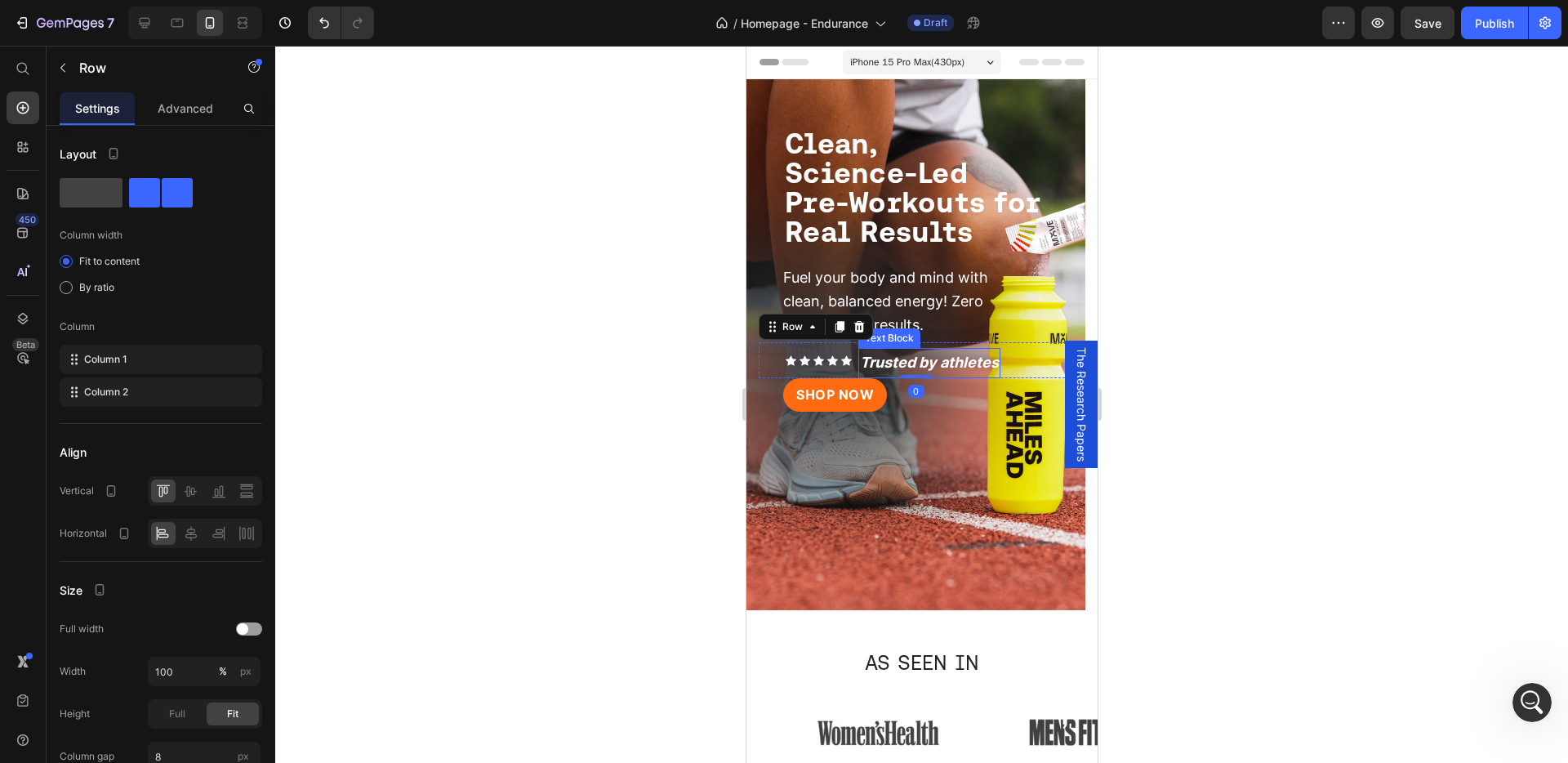 click on "Trusted by athletes" at bounding box center (929, 362) 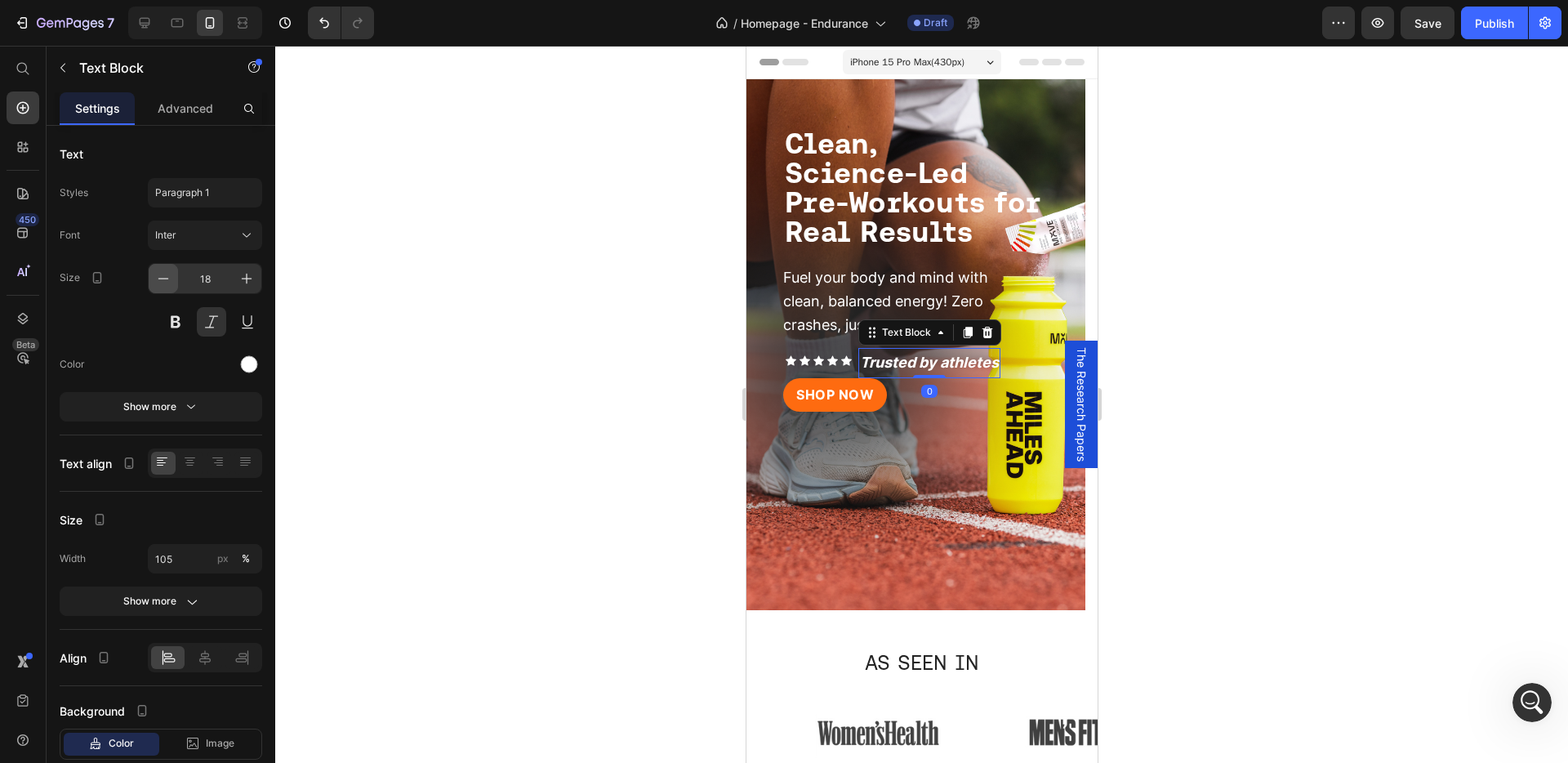 click at bounding box center [163, 279] 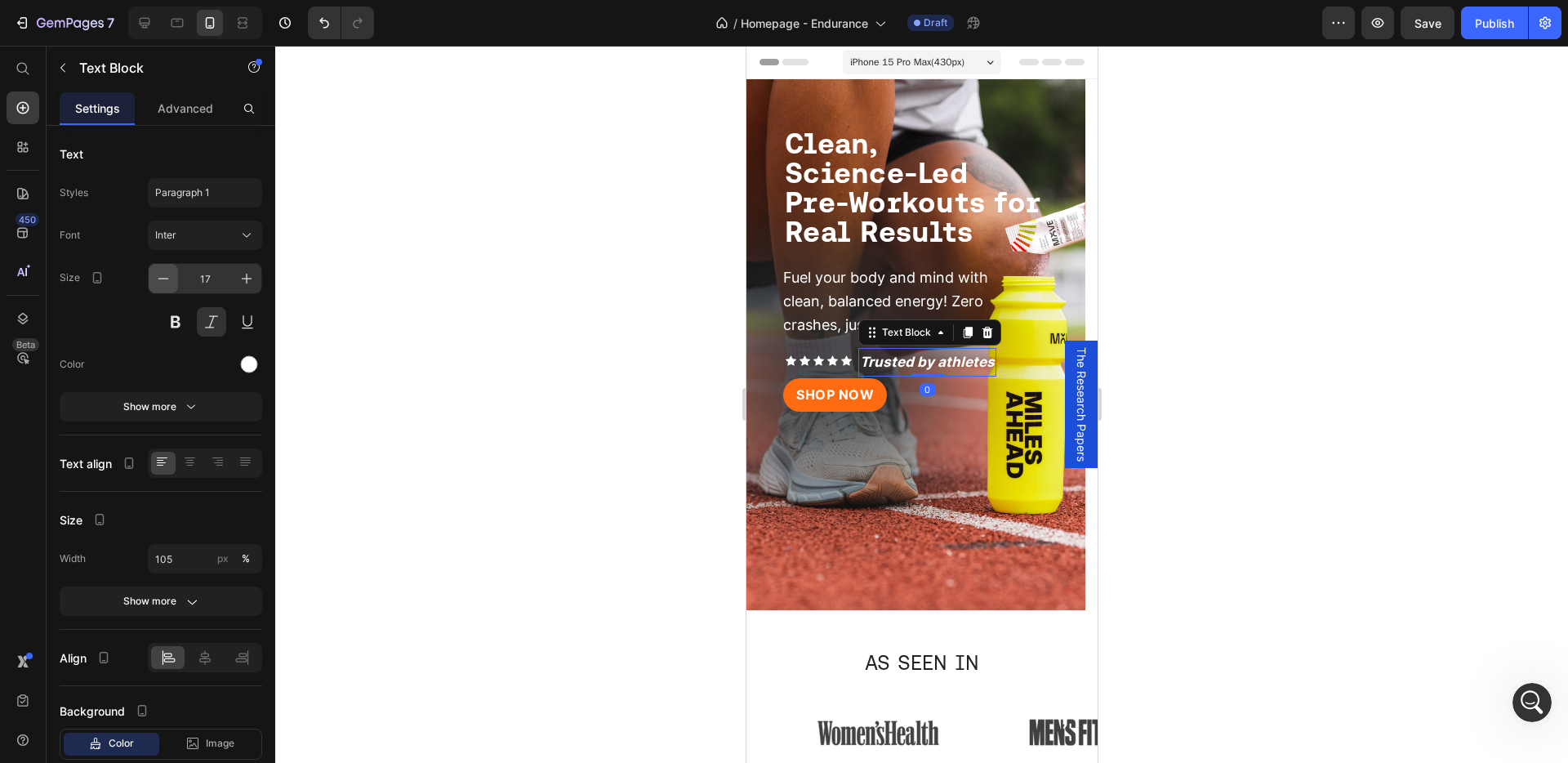 click at bounding box center [163, 279] 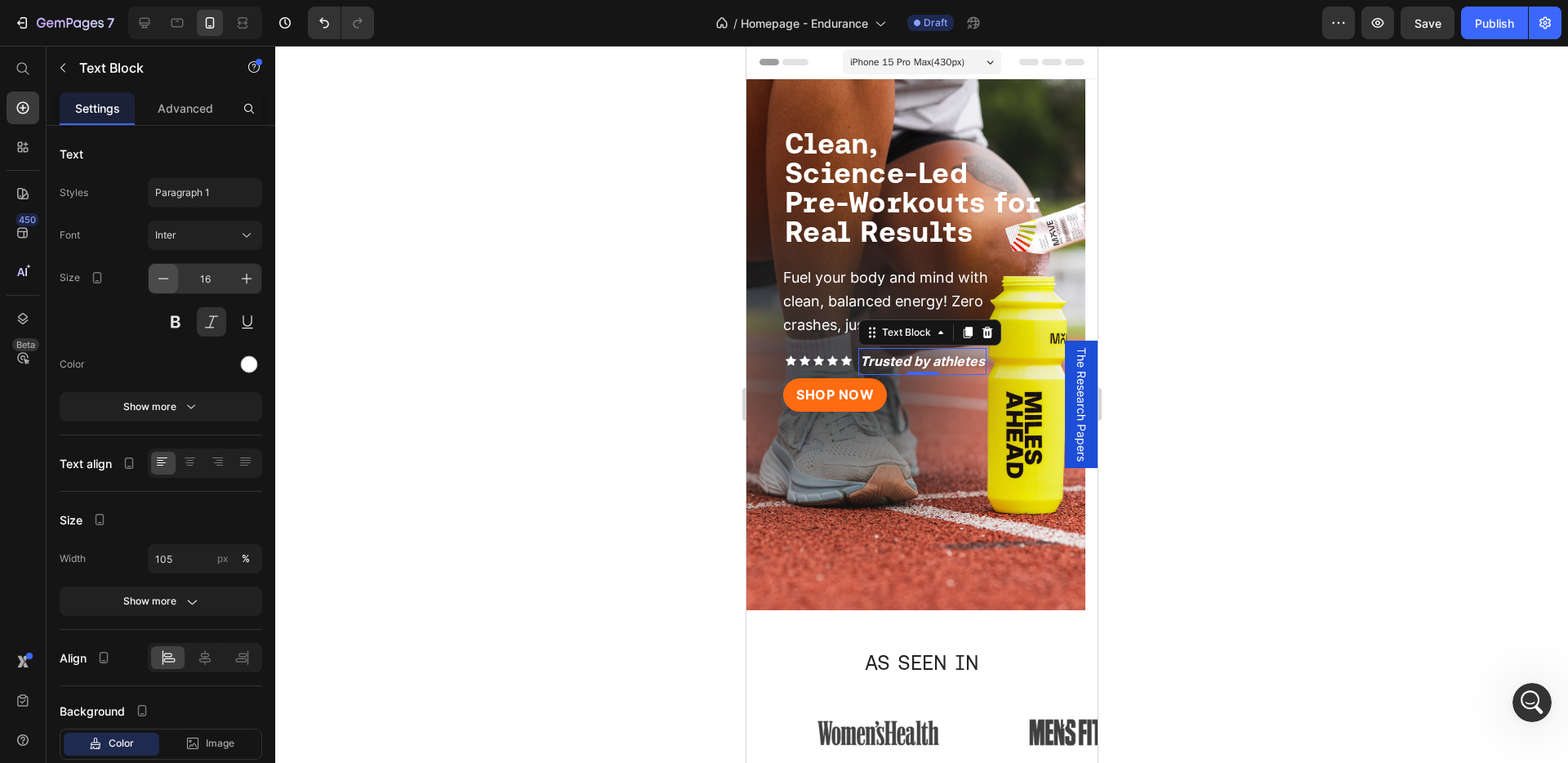 click at bounding box center [163, 279] 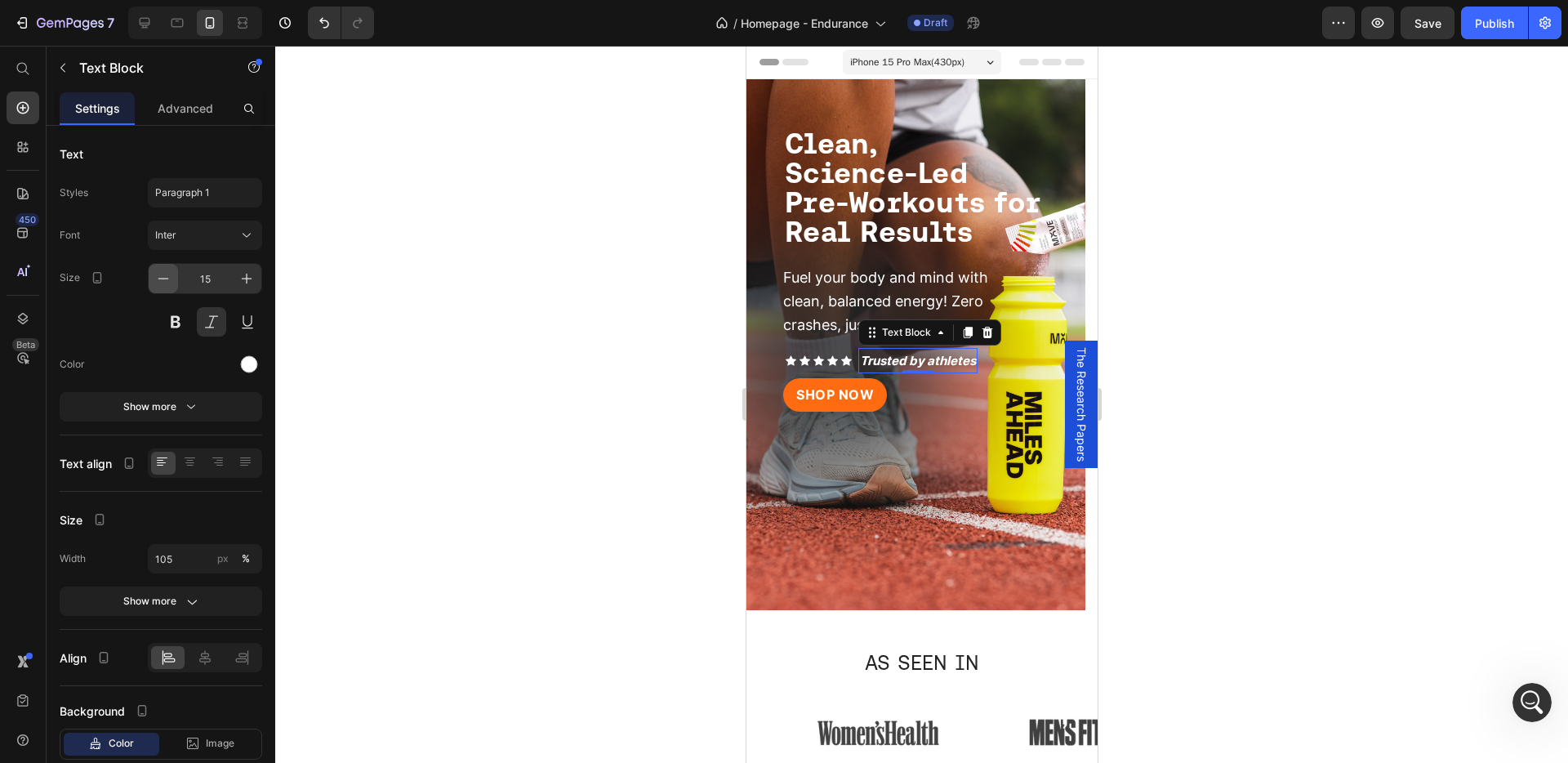 click at bounding box center [163, 279] 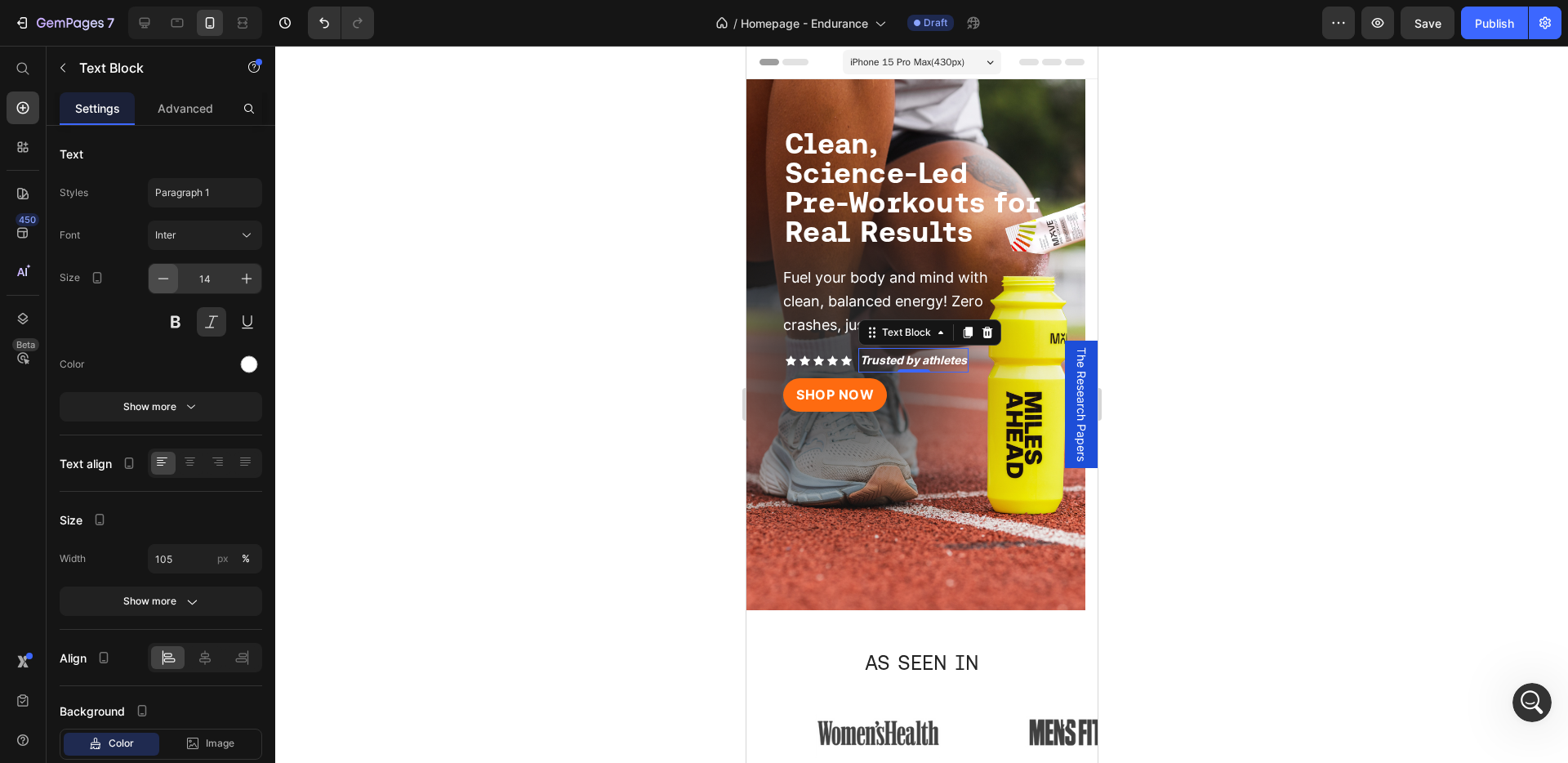 click at bounding box center (163, 279) 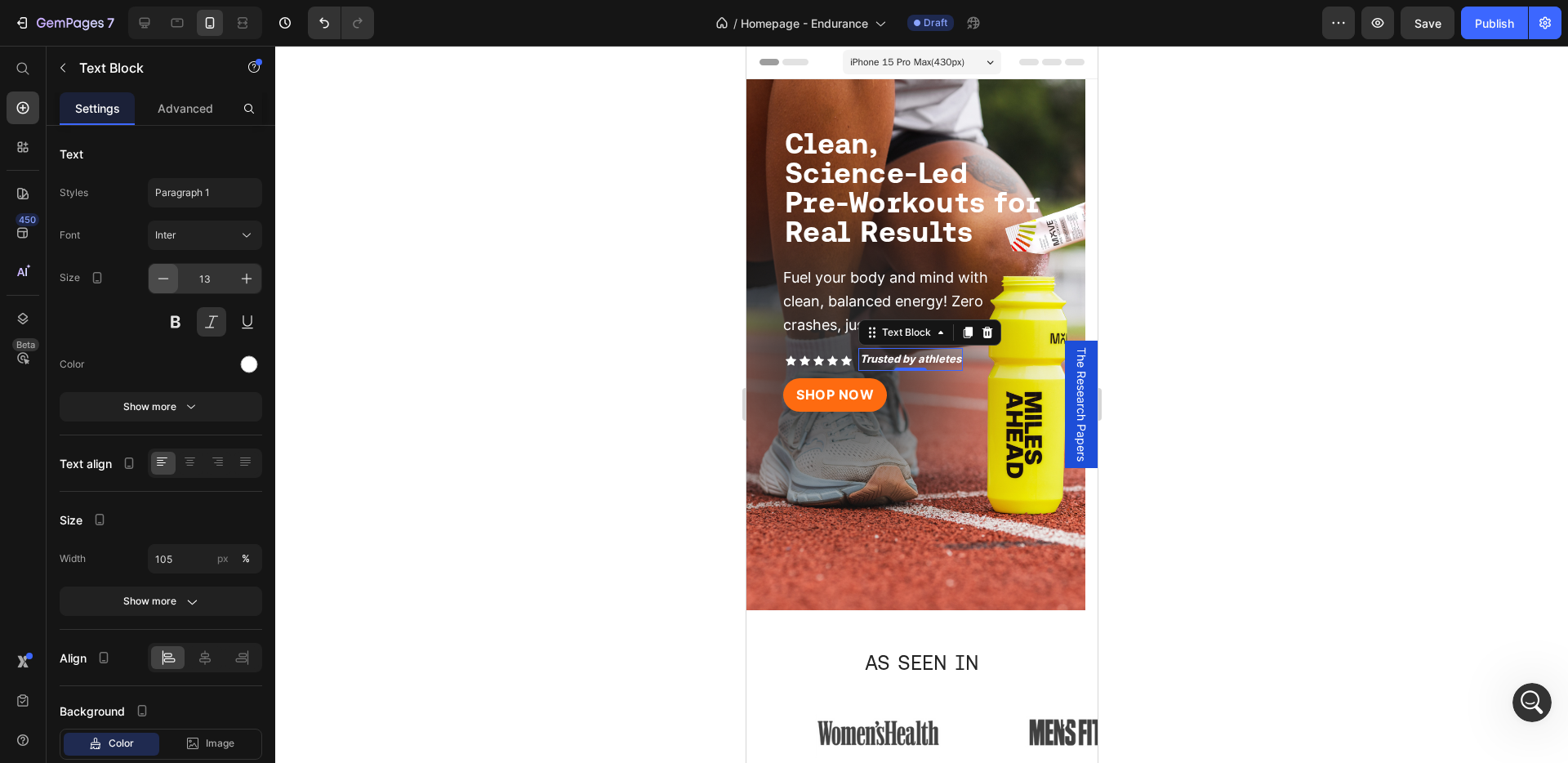 click at bounding box center (163, 279) 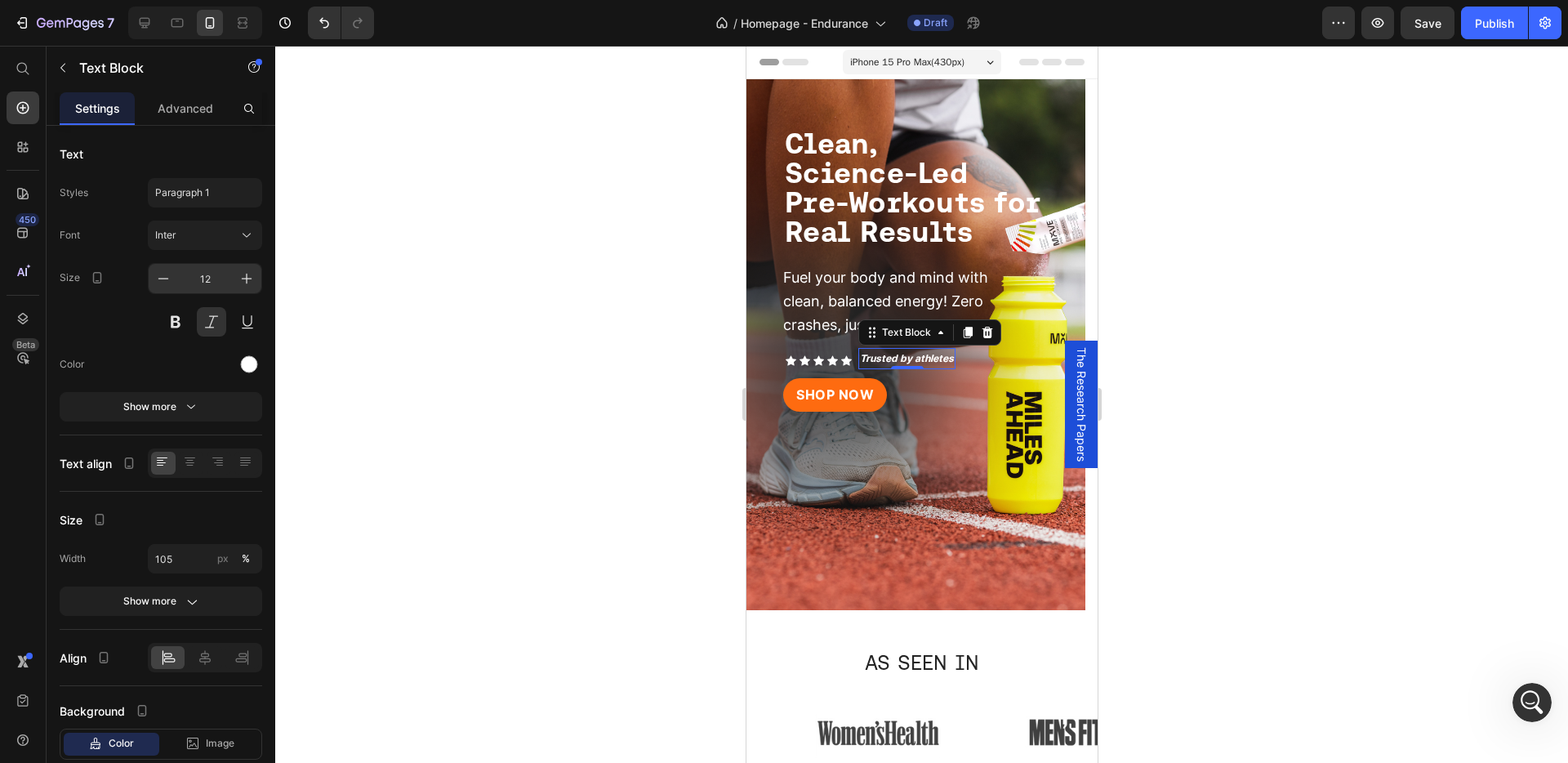 click on "12" at bounding box center [205, 279] 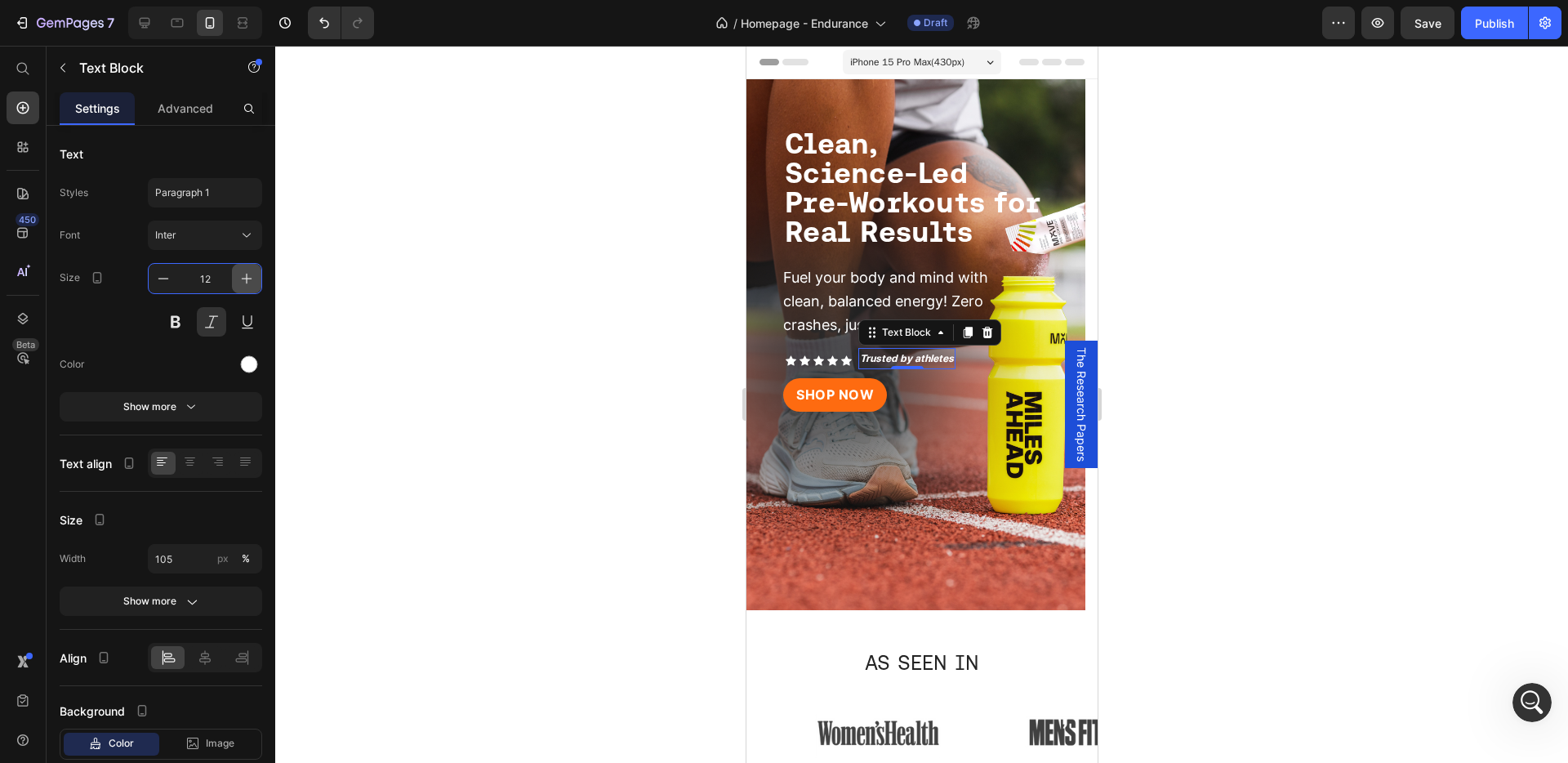 click at bounding box center [247, 279] 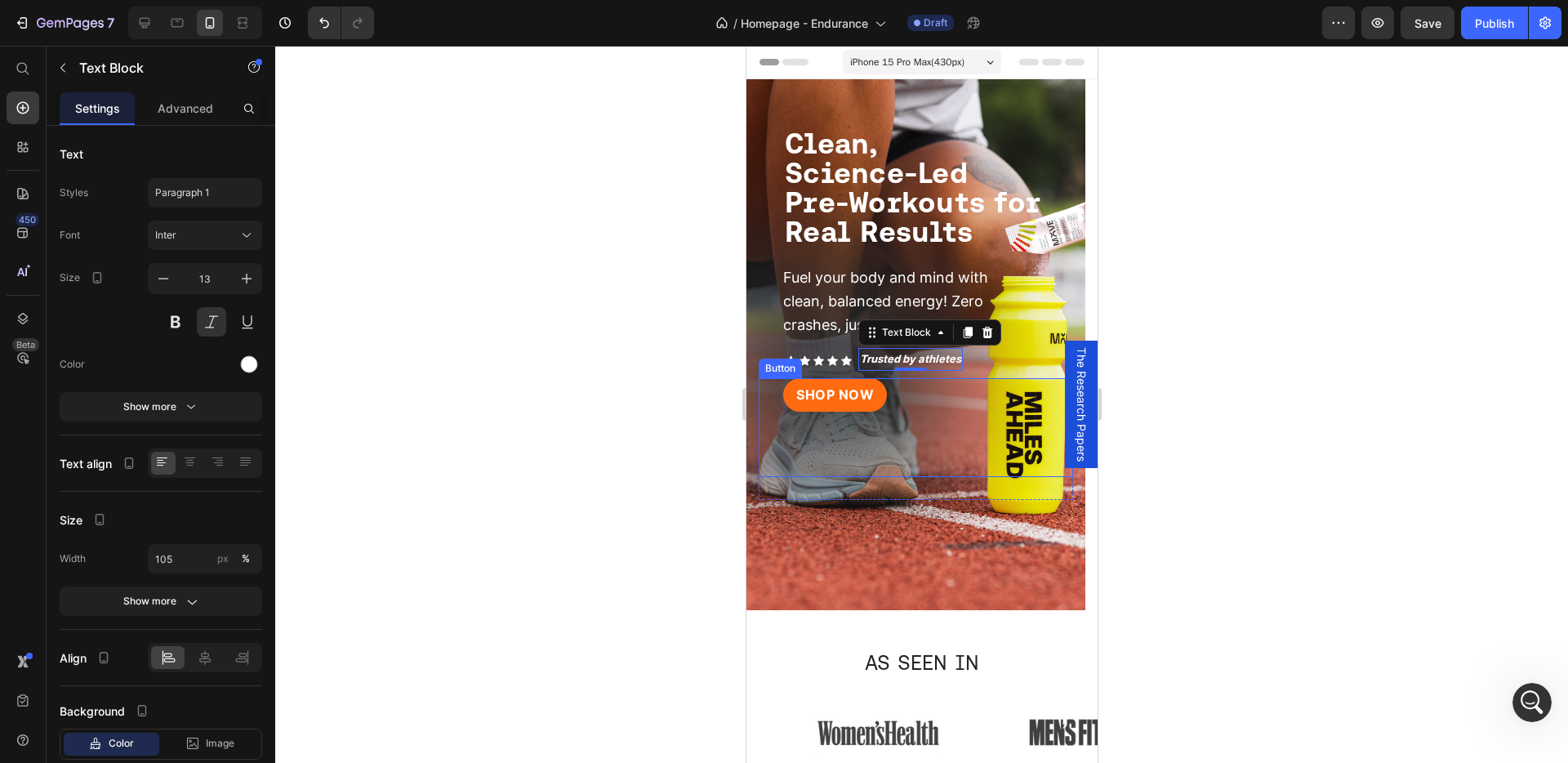 click on "SHOP NOW Button" at bounding box center (915, 427) 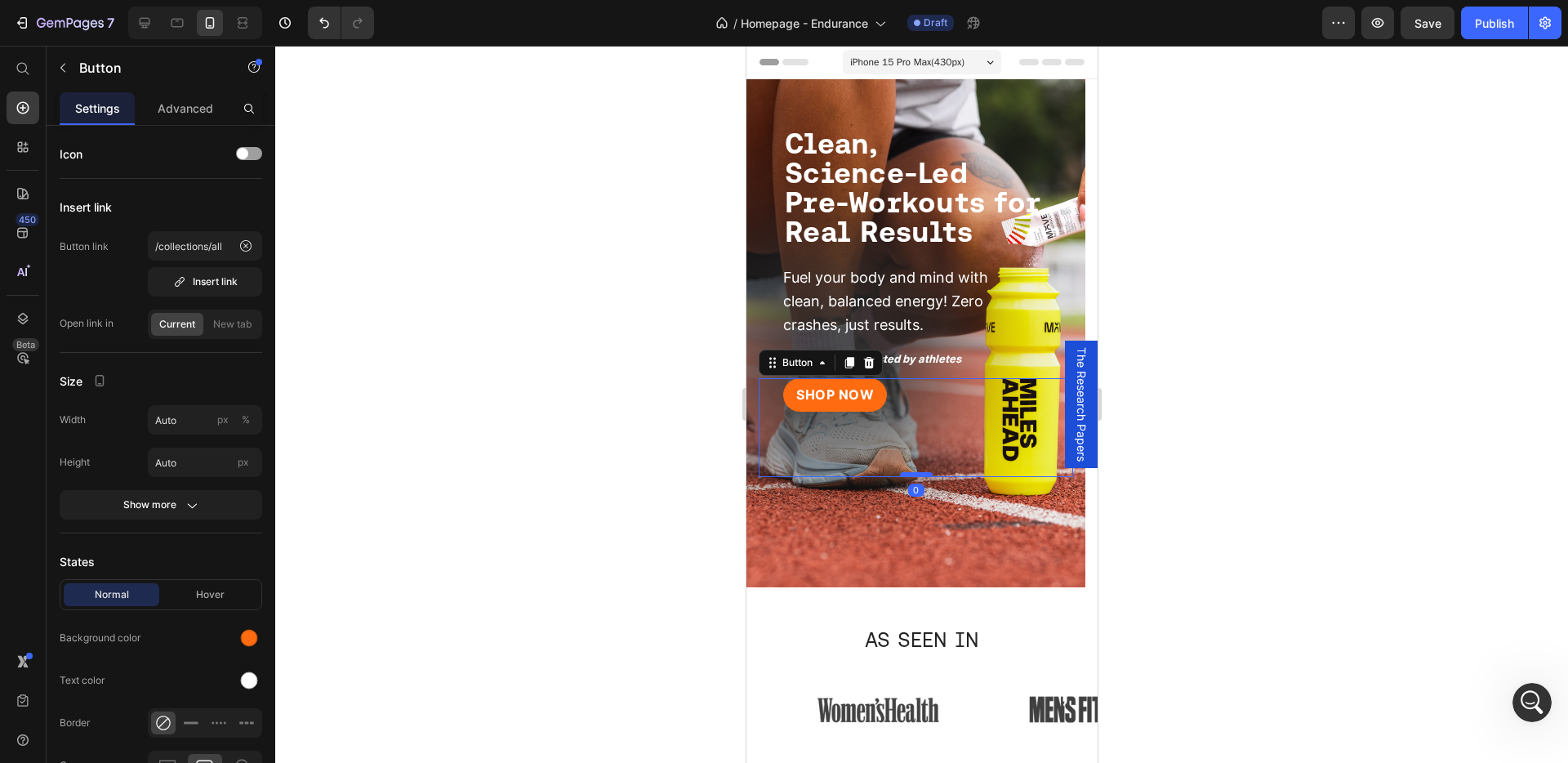 drag, startPoint x: 912, startPoint y: 499, endPoint x: 915, endPoint y: 474, distance: 25.179357 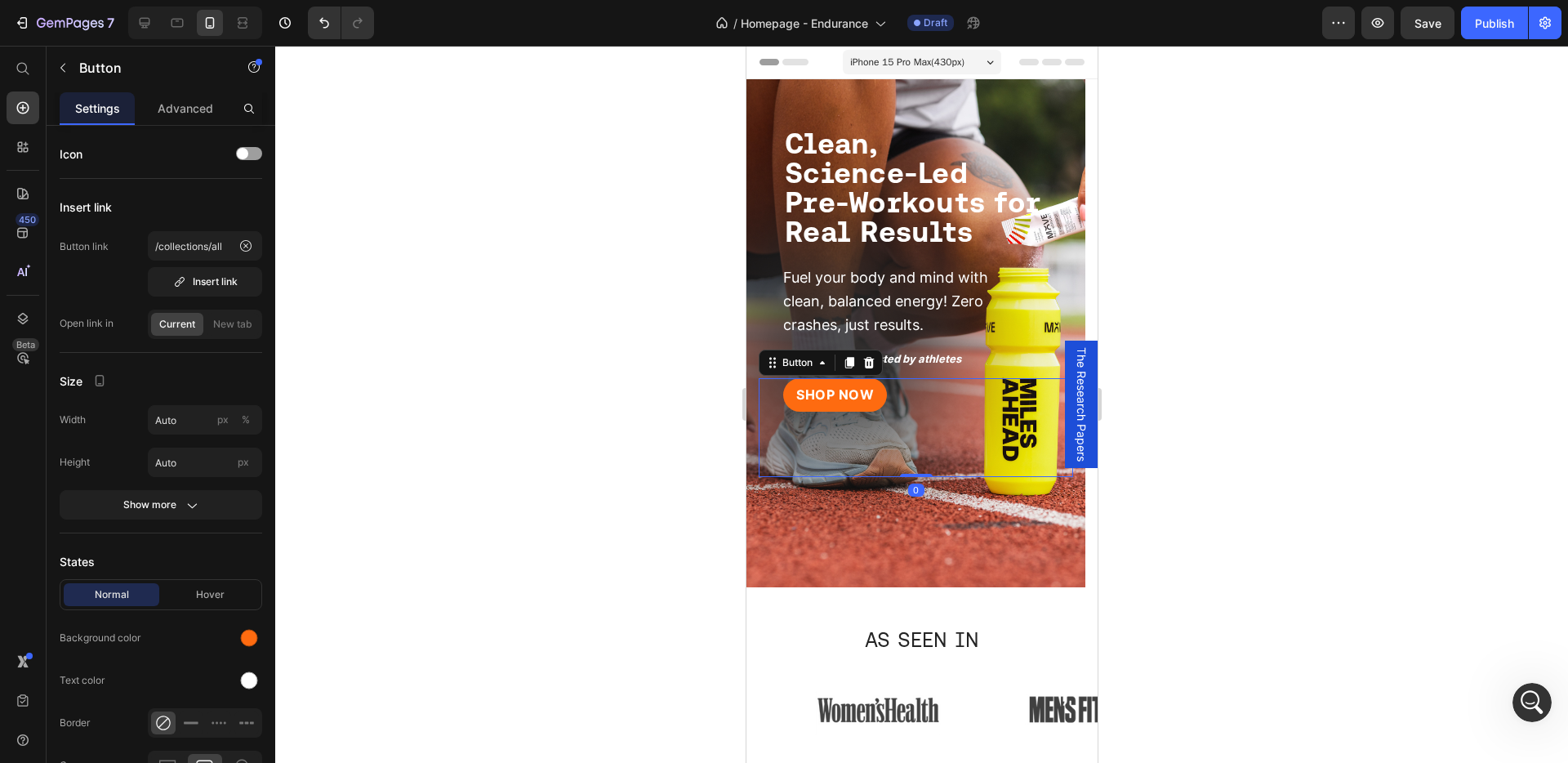 click on "SHOP NOW Button   0" at bounding box center [915, 427] 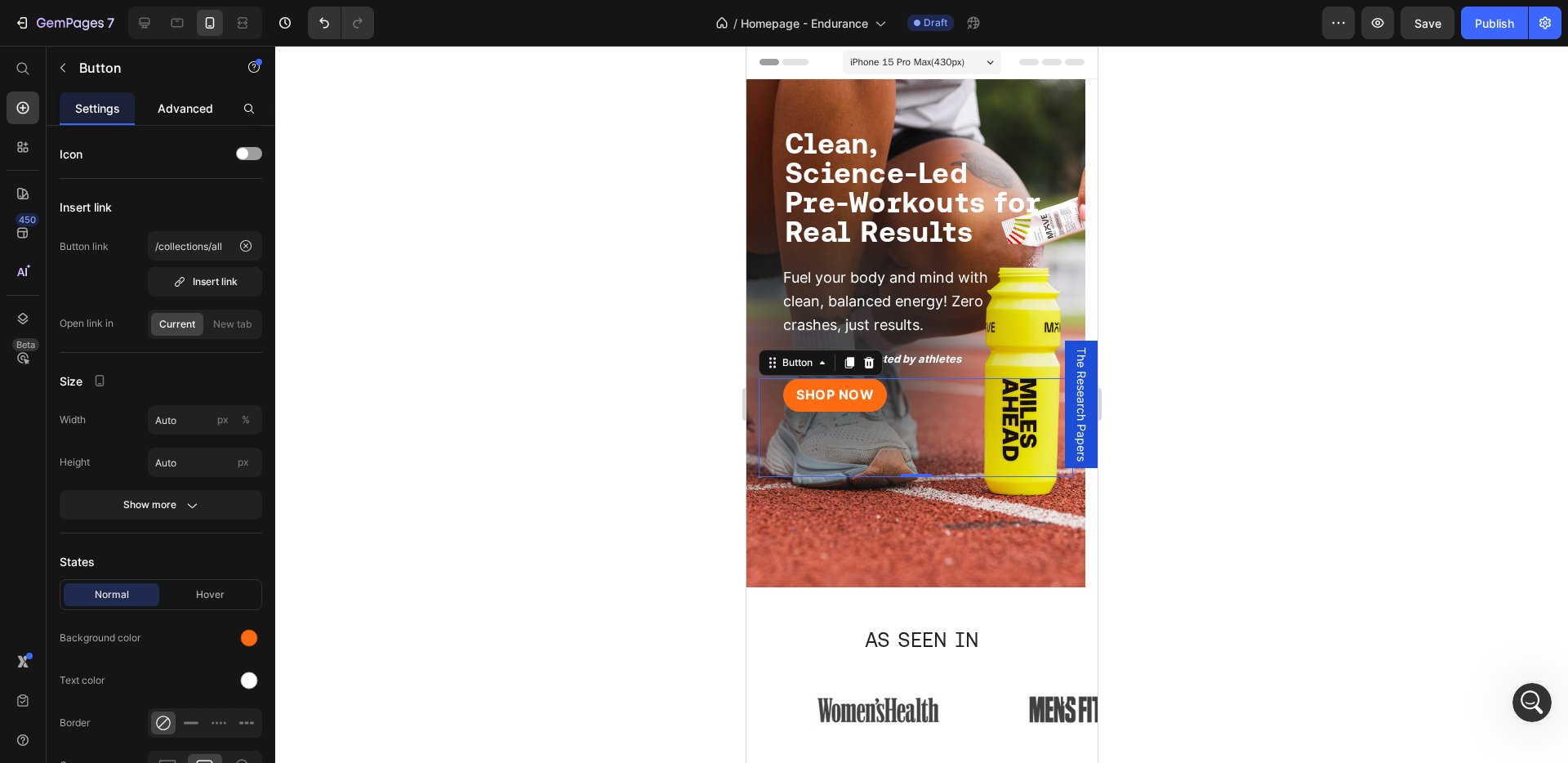 click on "Advanced" 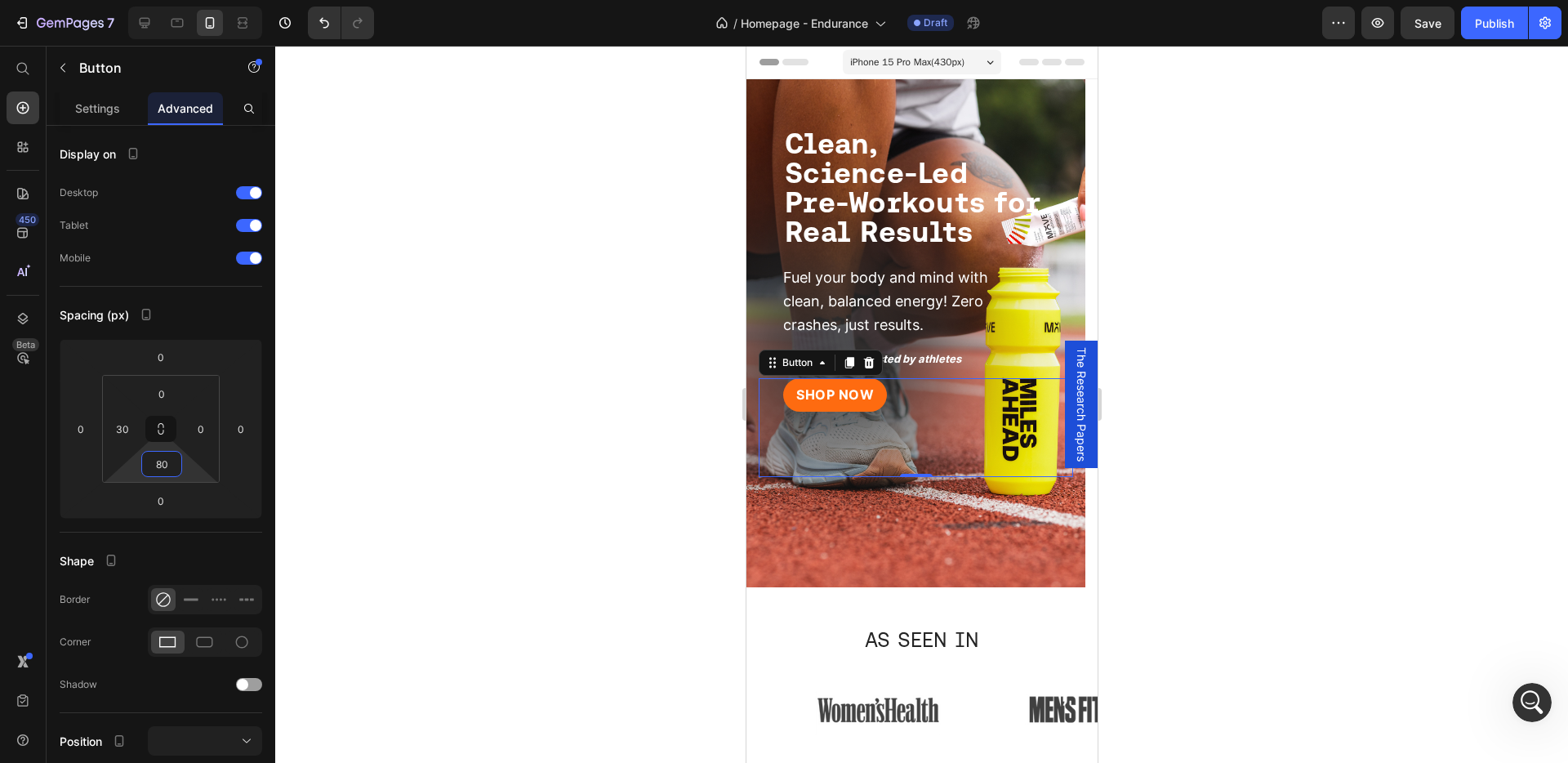 click on "80" at bounding box center [162, 464] 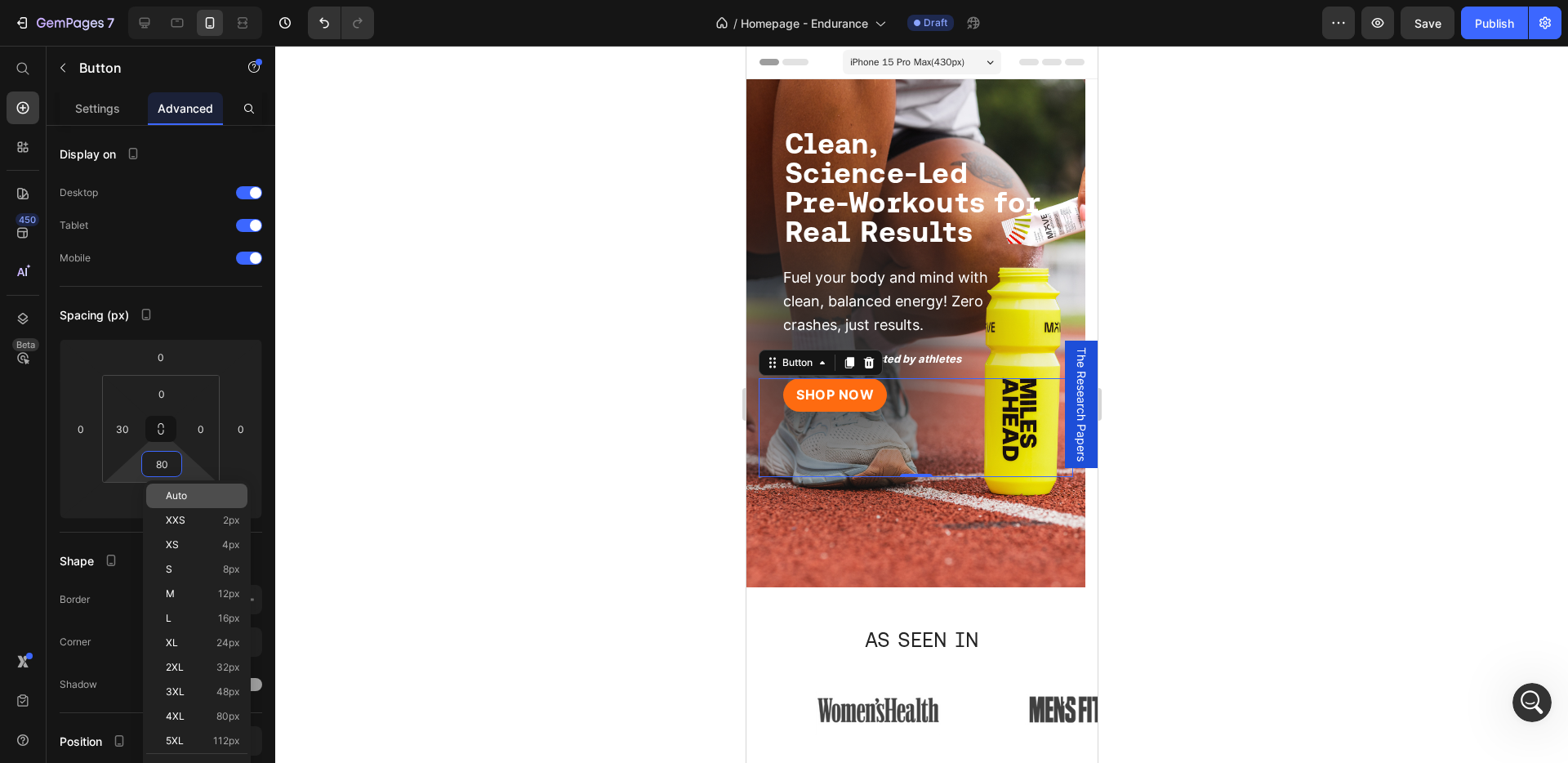 click on "Auto" at bounding box center (176, 496) 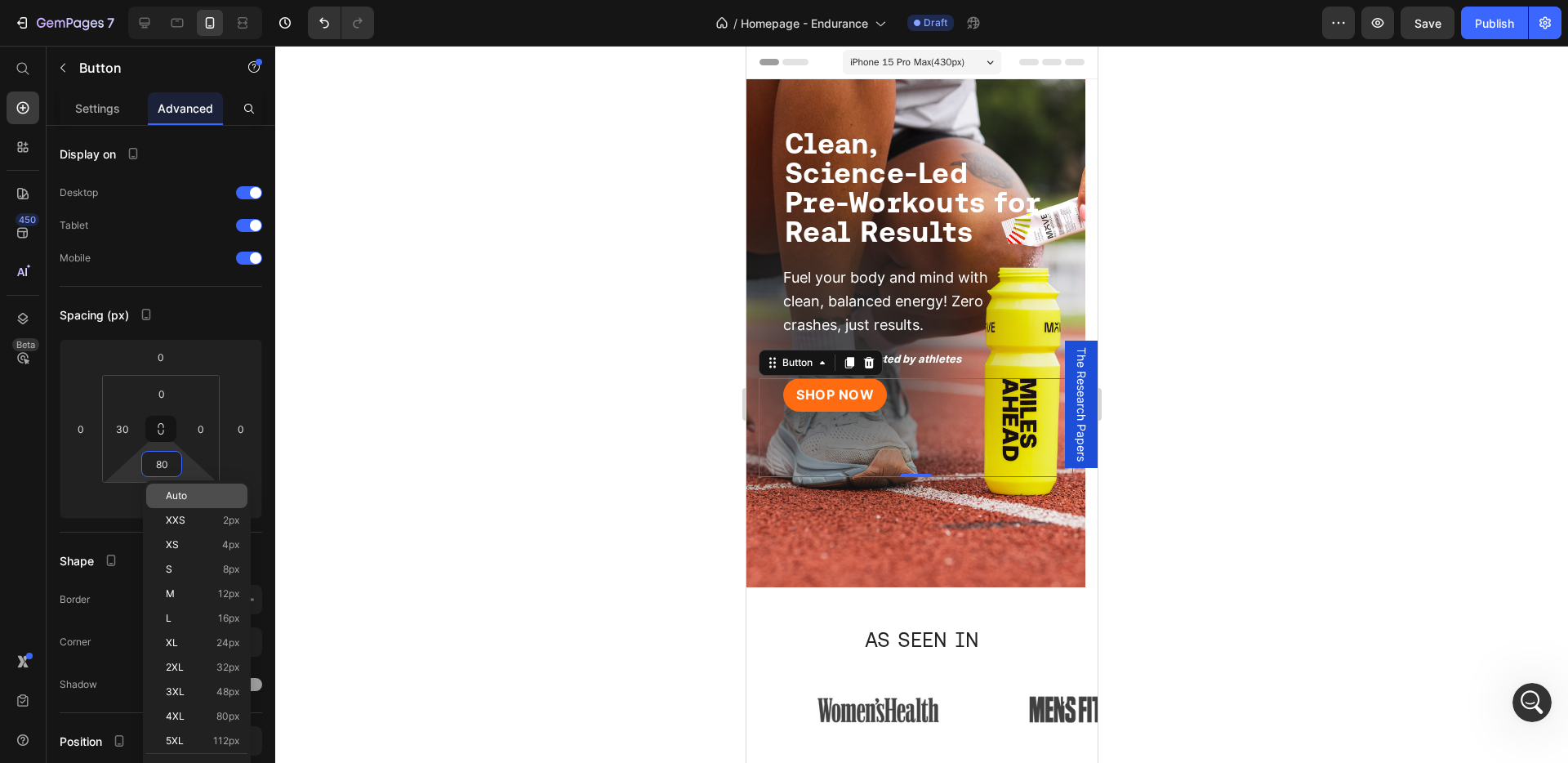 type 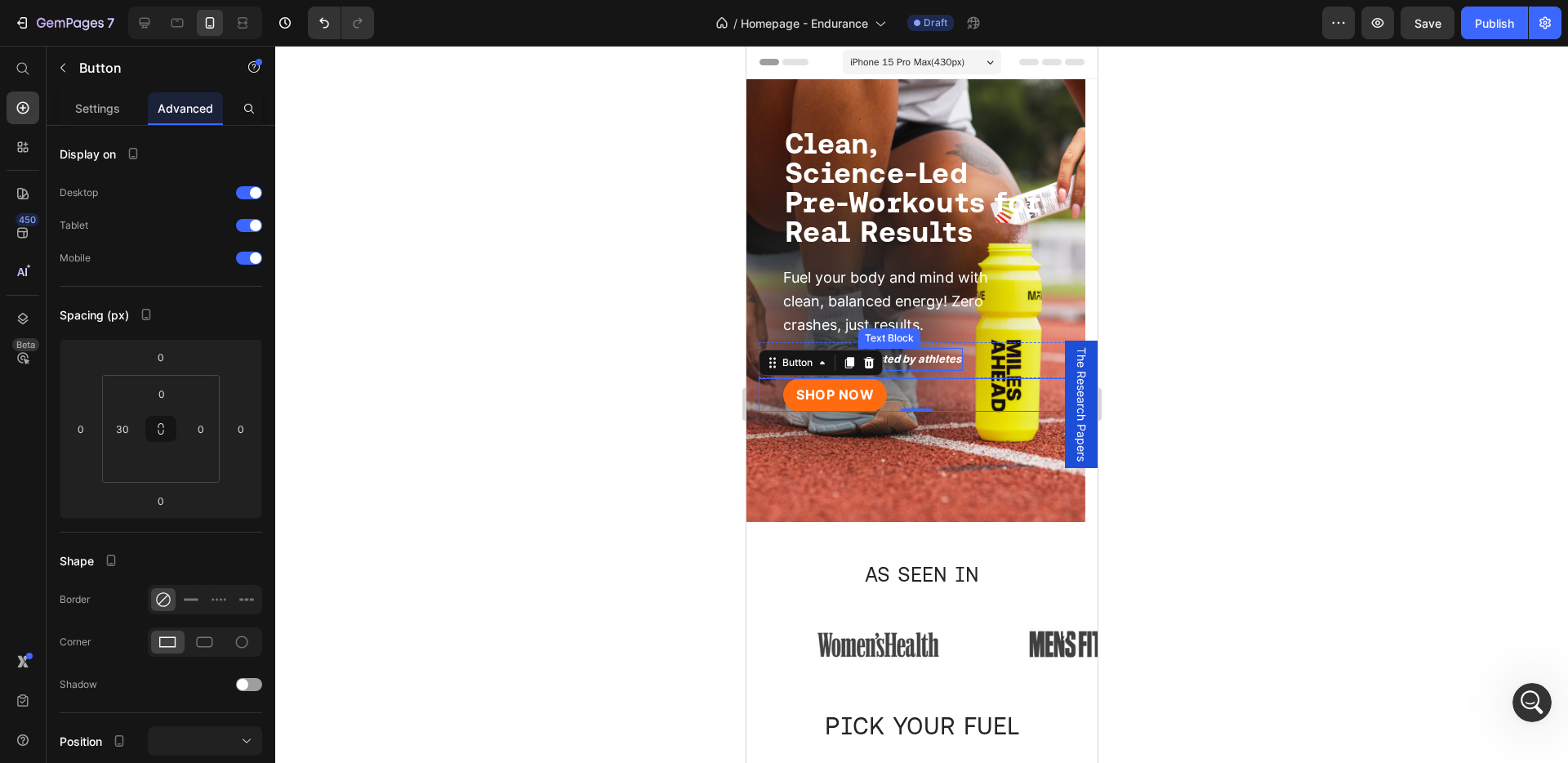 click on "Trusted by athletes" at bounding box center [910, 359] 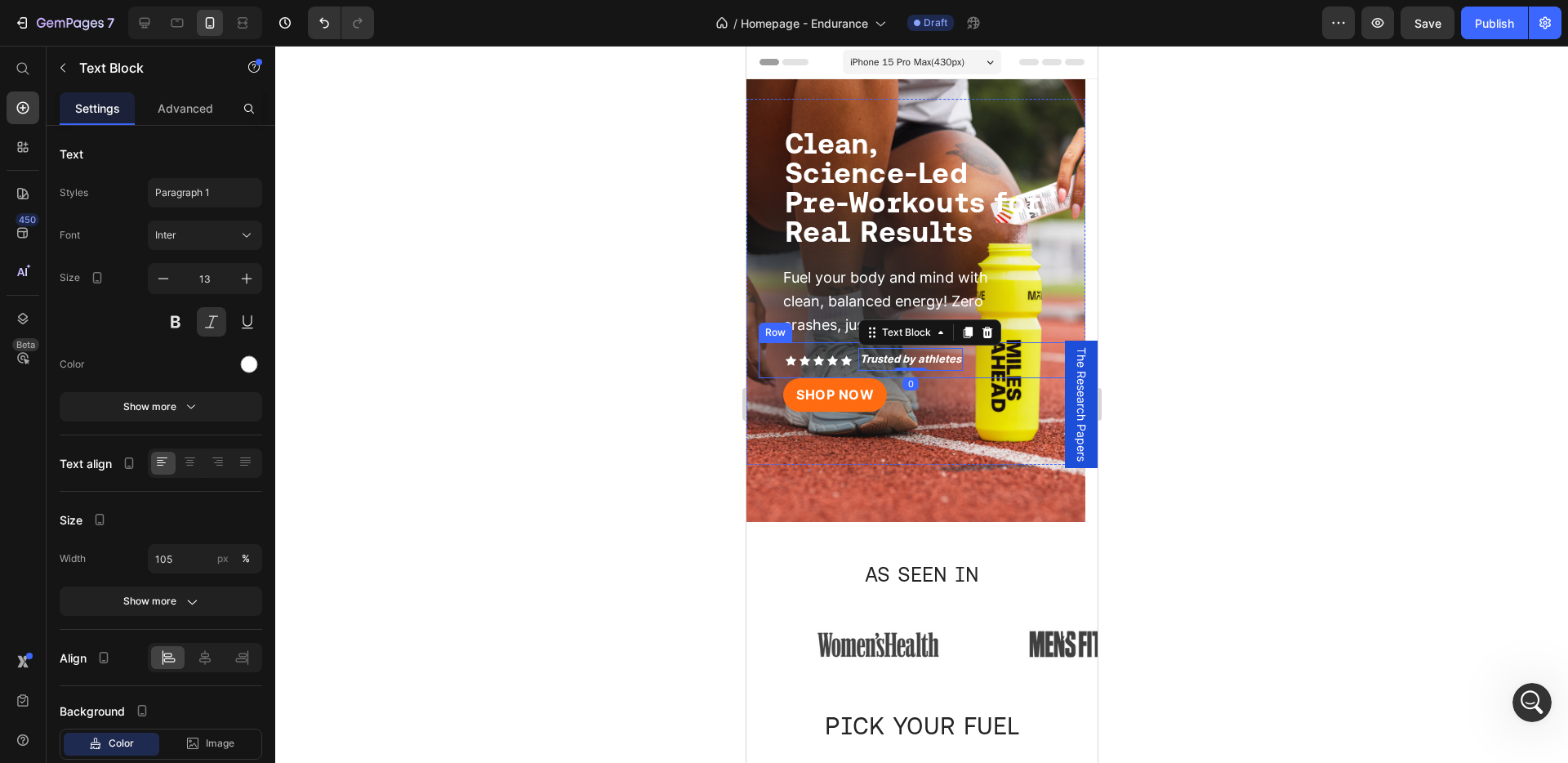 click on "Icon Icon Icon Icon Icon Icon List Trusted by athletes Text Block   0 Row" at bounding box center [915, 360] 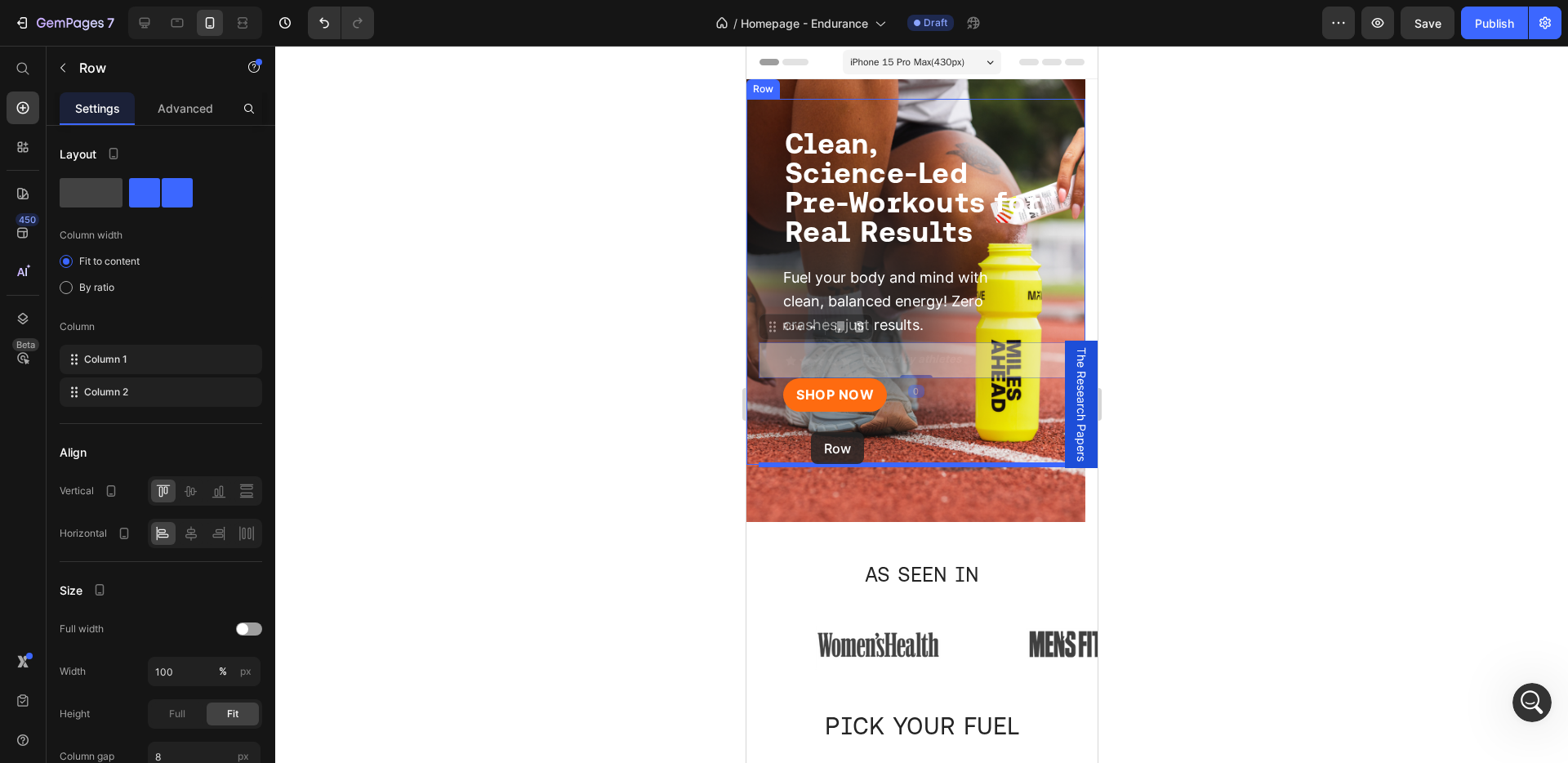 drag, startPoint x: 776, startPoint y: 333, endPoint x: 810, endPoint y: 432, distance: 104.676 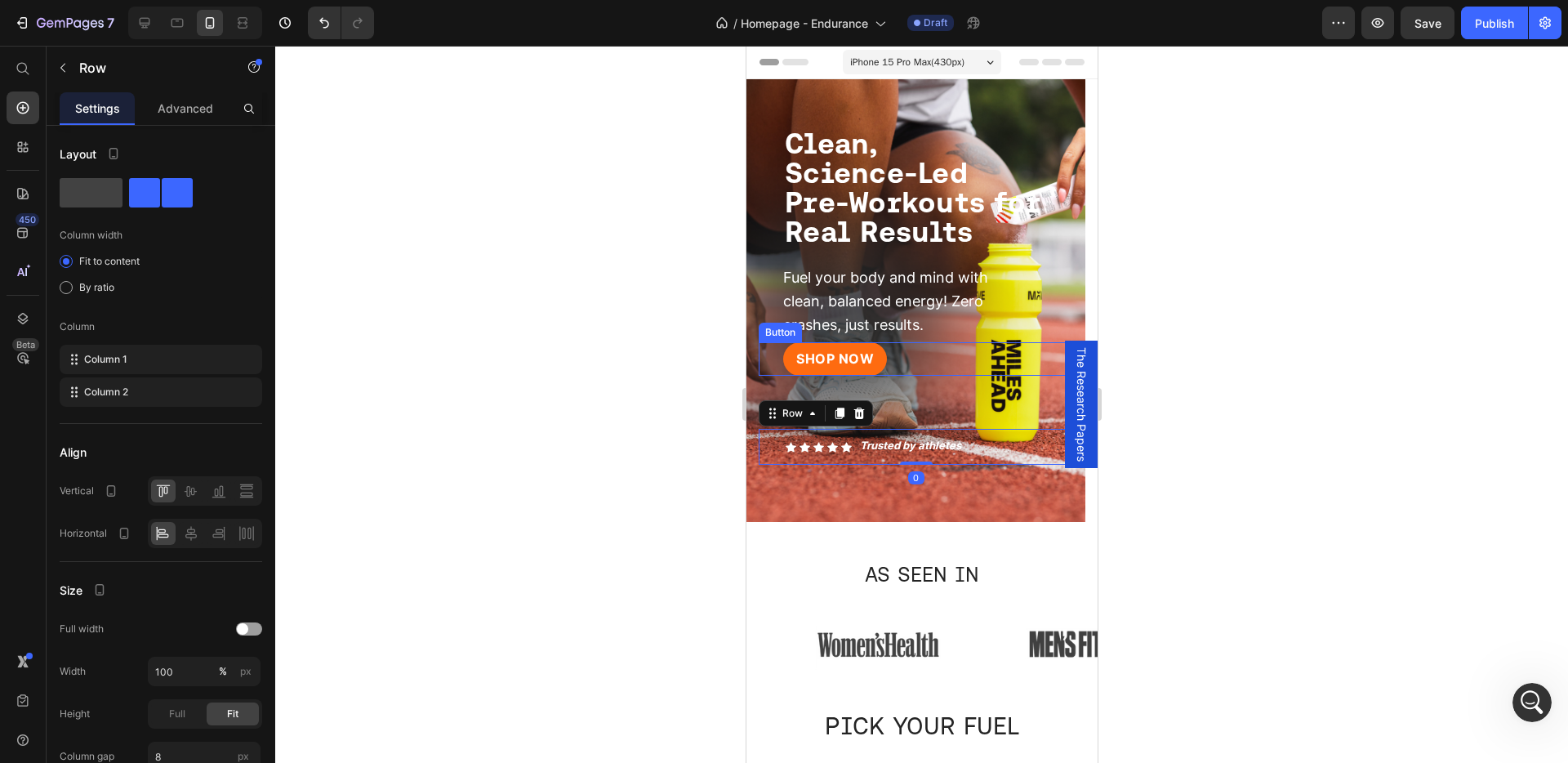 click on "SHOP NOW Button" at bounding box center (915, 359) 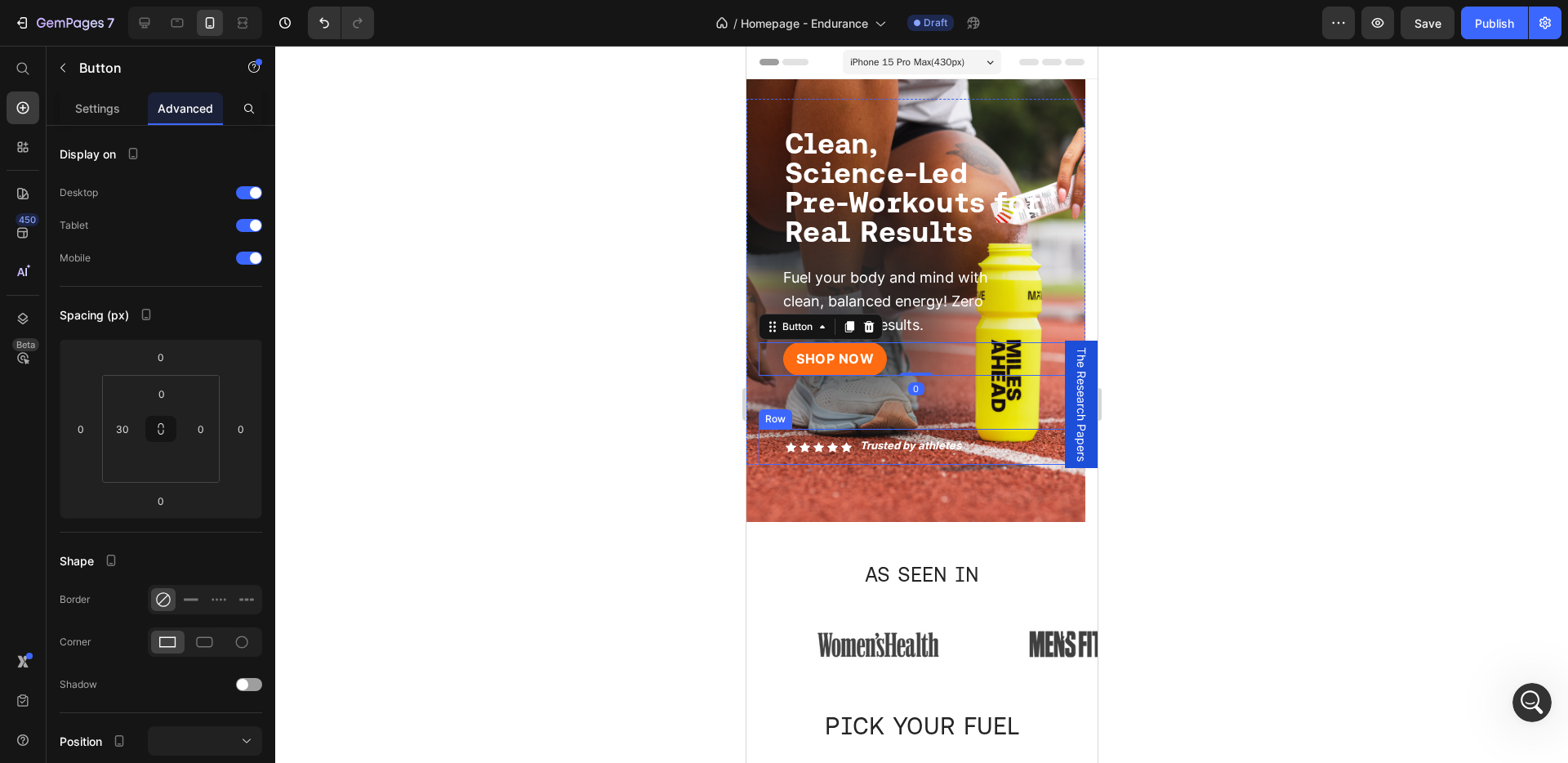 click on "Icon Icon Icon Icon Icon Icon List" at bounding box center [804, 448] 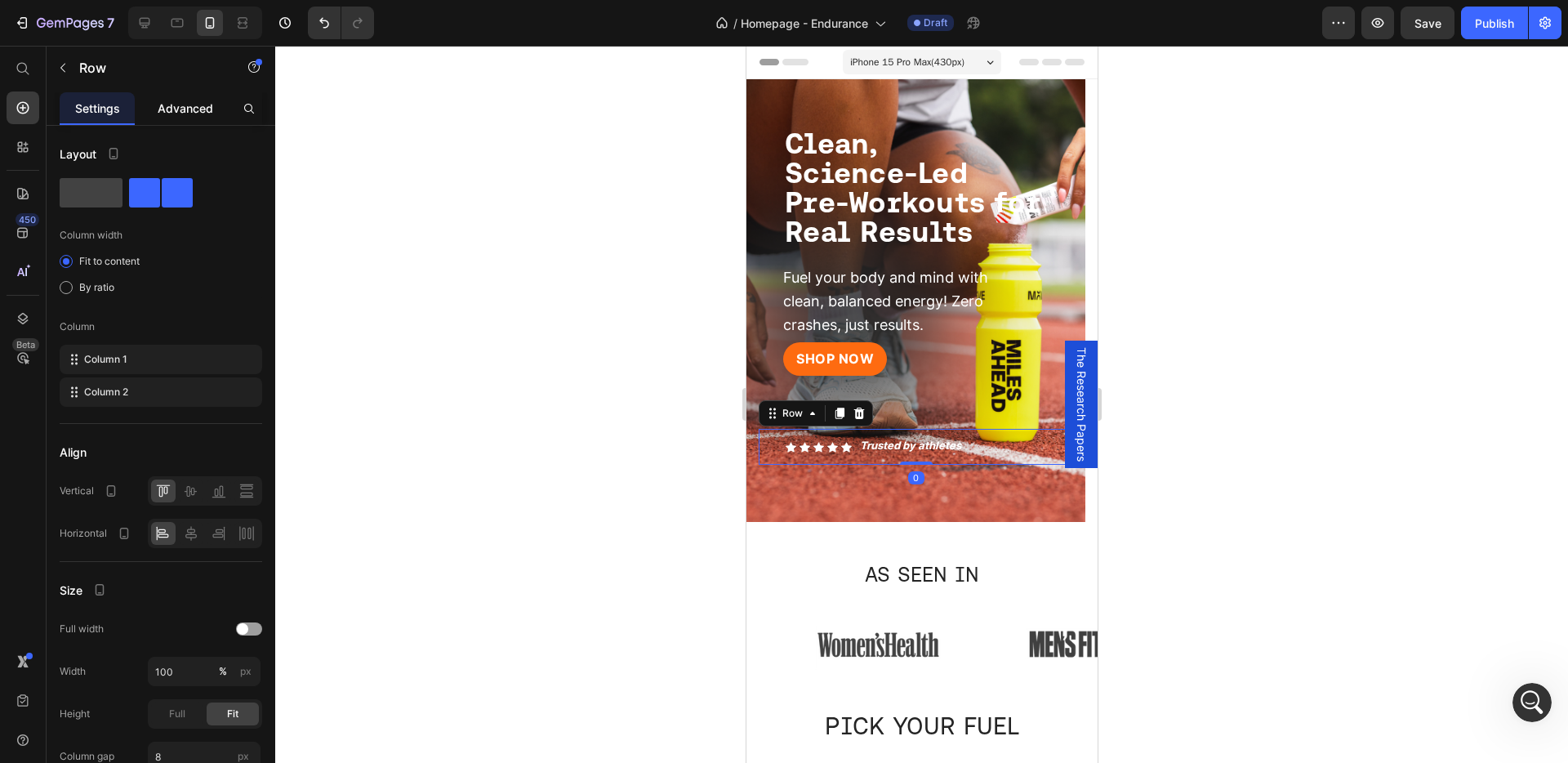 click on "Advanced" at bounding box center [185, 108] 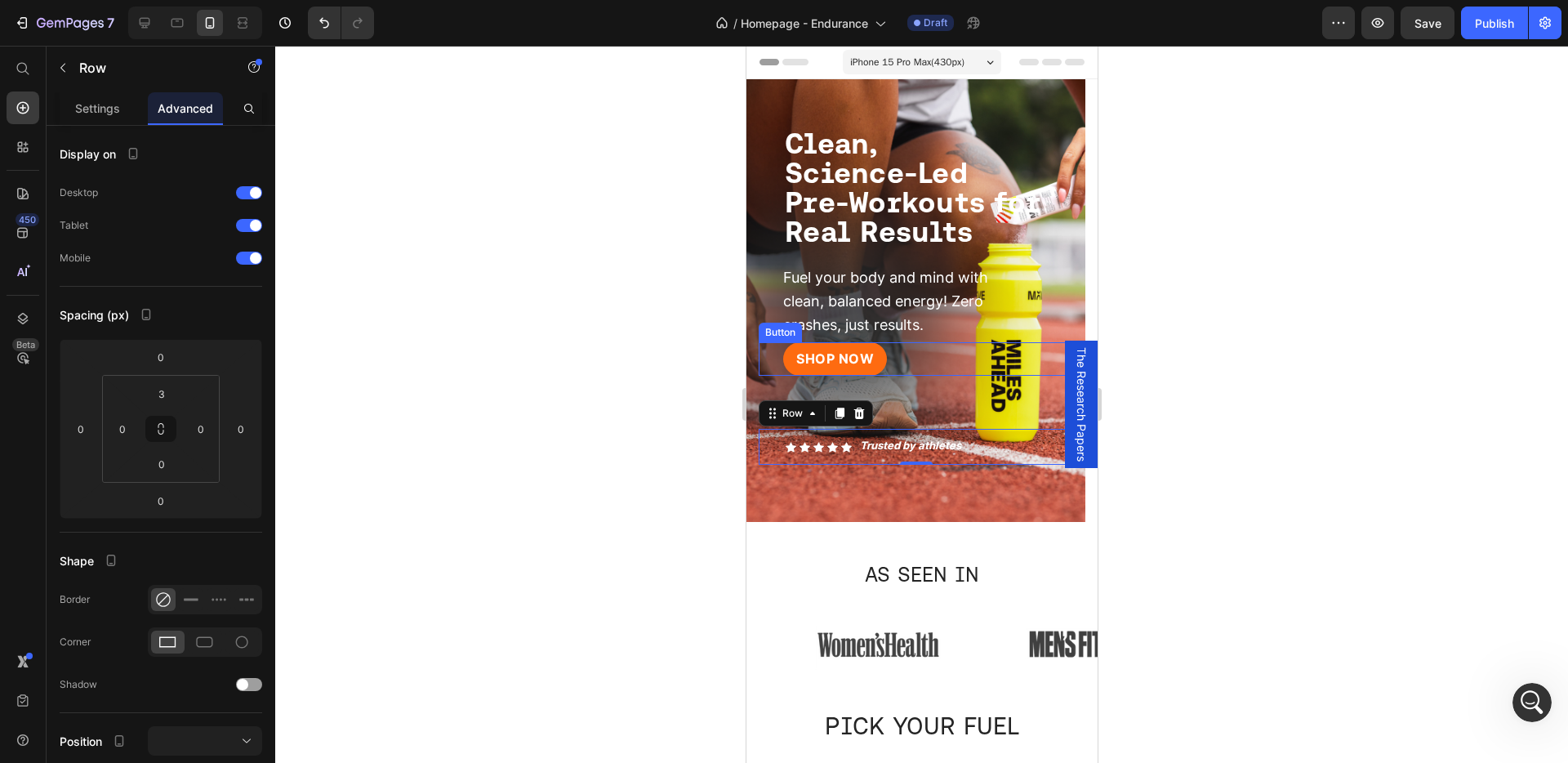 click on "SHOP NOW Button" at bounding box center [915, 359] 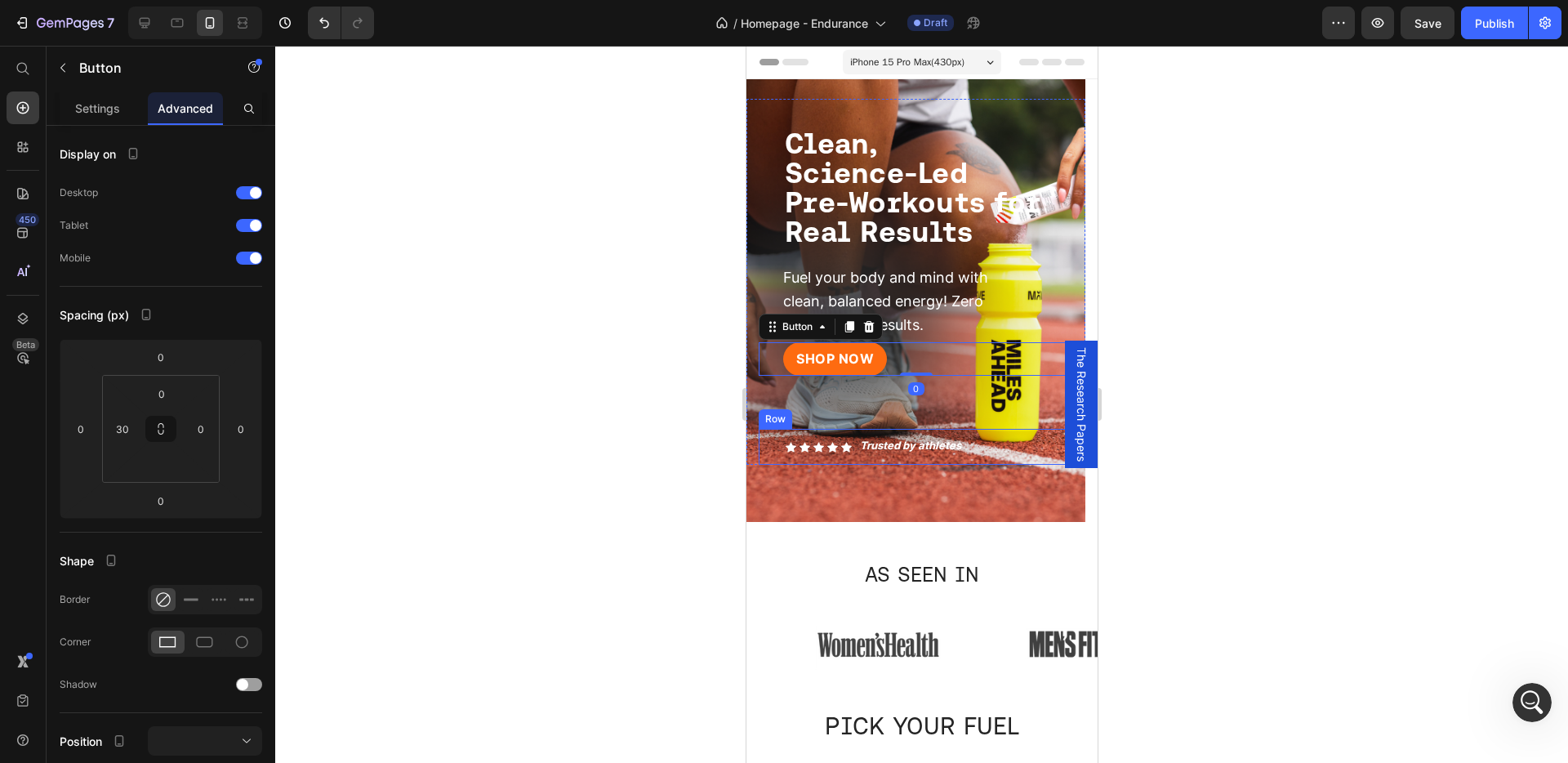 click on "Icon Icon Icon Icon Icon Icon List" at bounding box center [804, 448] 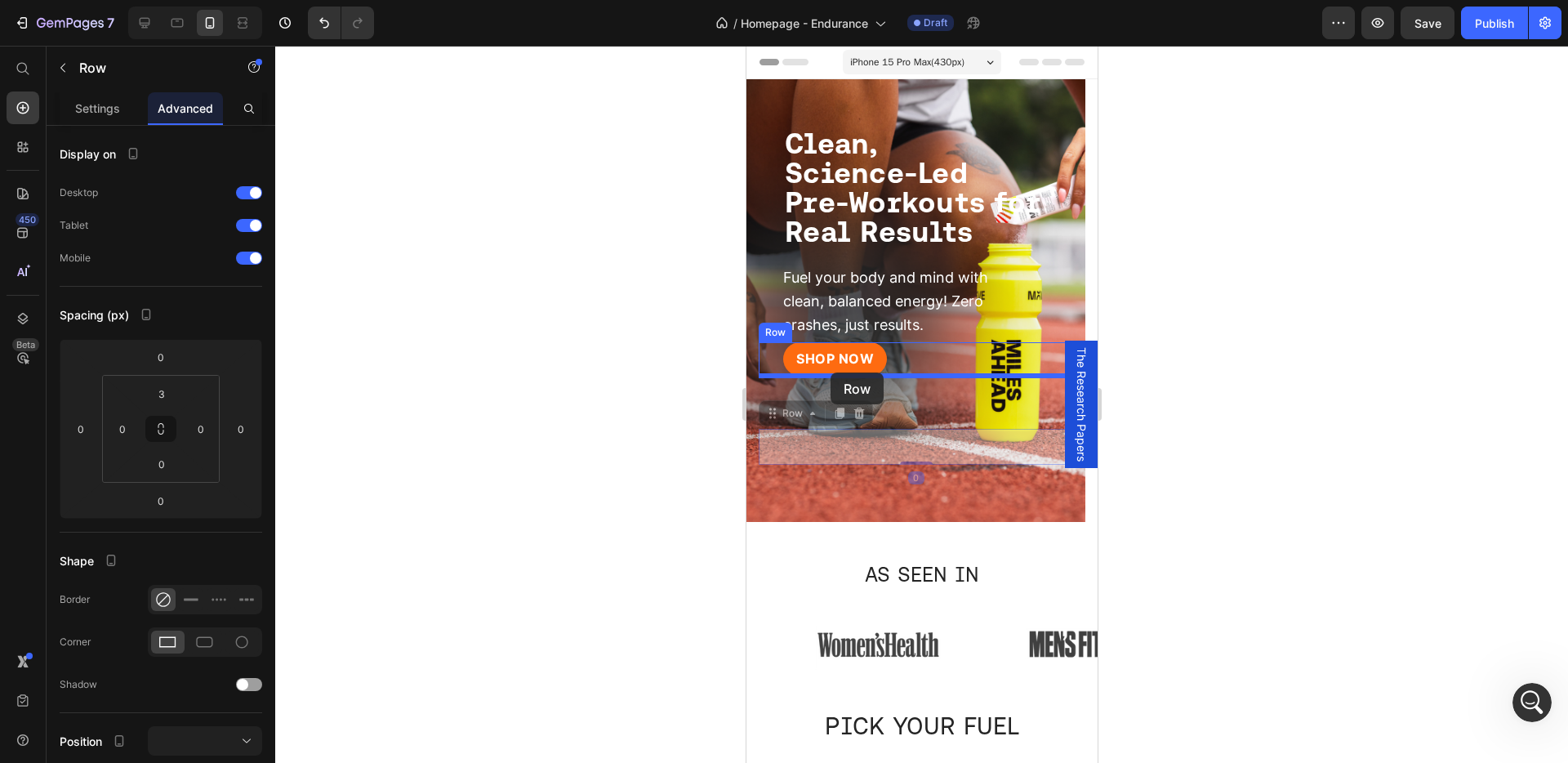 drag, startPoint x: 787, startPoint y: 413, endPoint x: 830, endPoint y: 373, distance: 58.728187 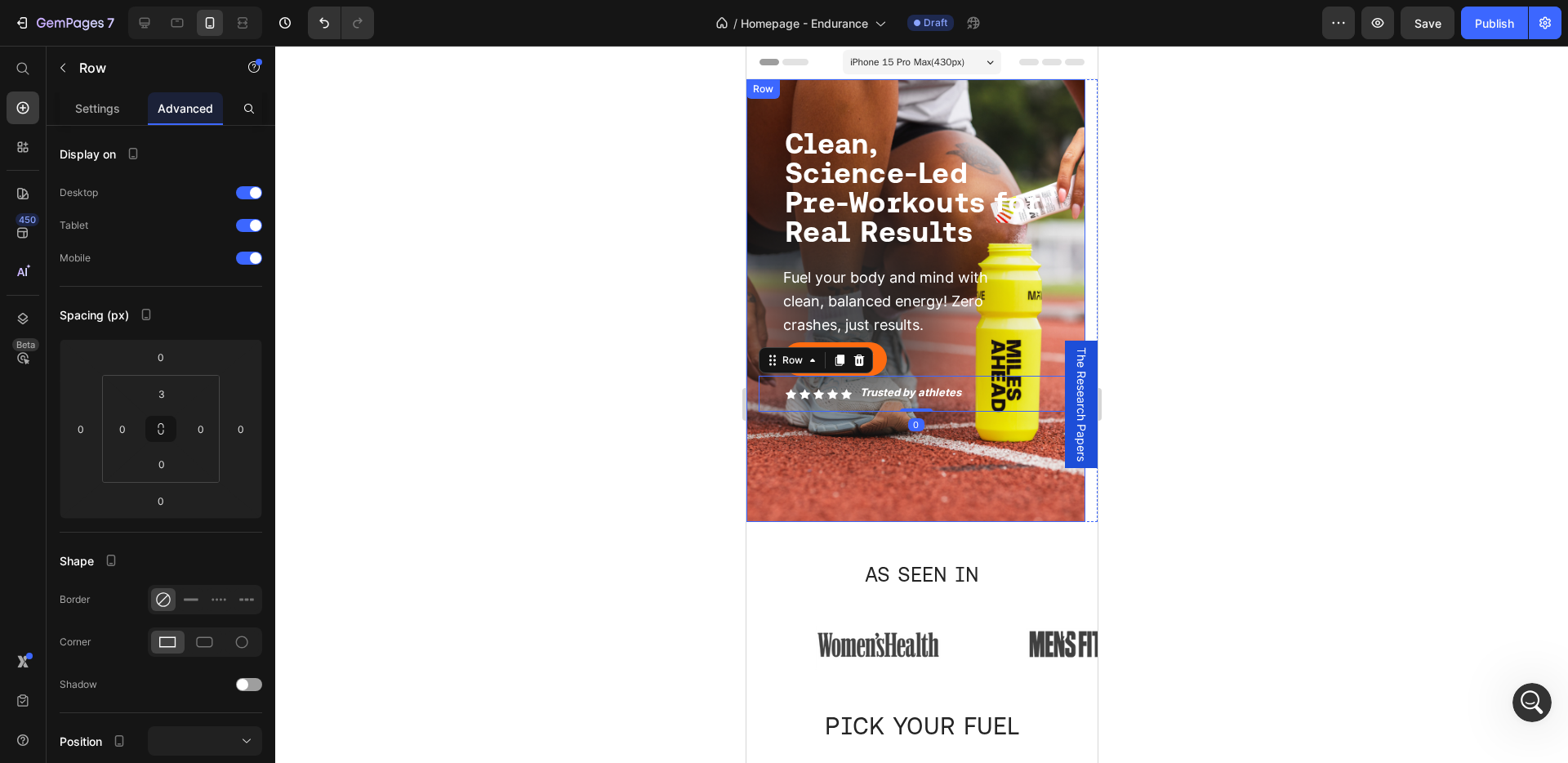 click on "SHOP NOW Button Icon Icon Icon Icon Icon Icon List Trusted by athletes Text Block Row   0 Row ⁠⁠⁠⁠⁠⁠⁠ Clean,  Science-Led  Pre-Workouts for Real Results Heading Fuel your body and mind with clean, balanced energy! Zero crashes, just results. Text Block Row Row" at bounding box center (915, 301) 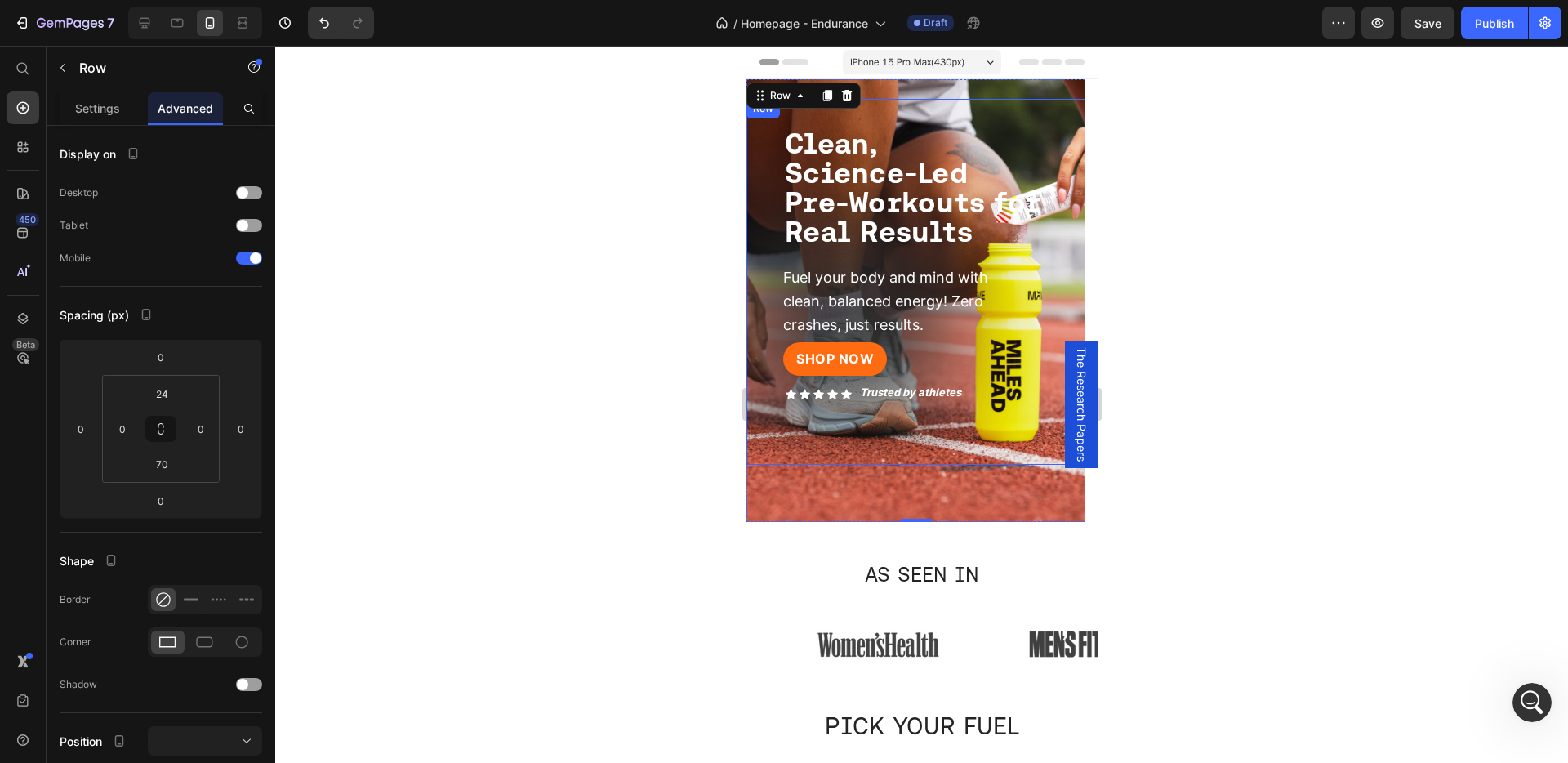 click on "SHOP NOW Button Icon Icon Icon Icon Icon Icon List Trusted by athletes Text Block Row Row" at bounding box center (915, 404) 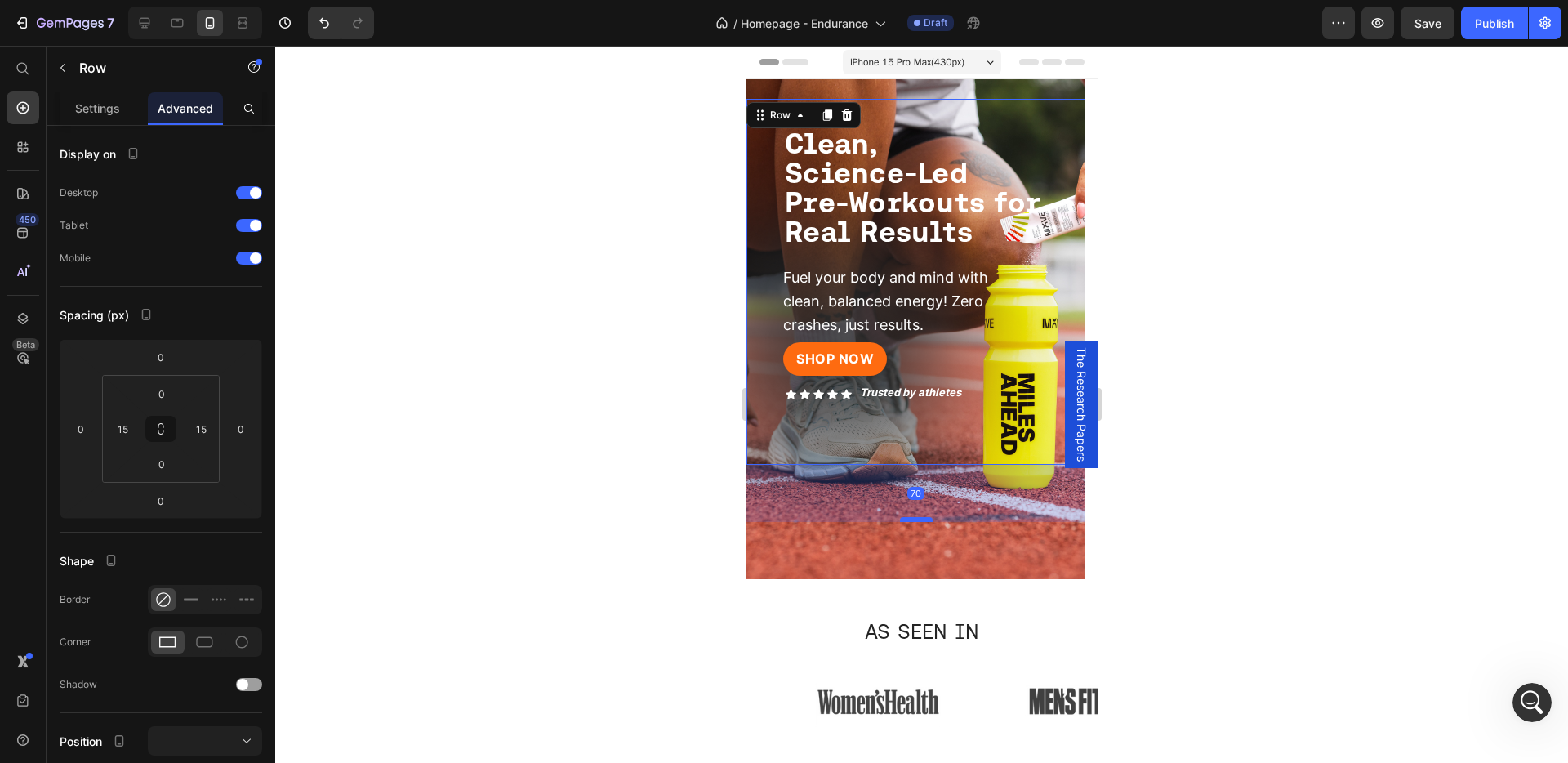 drag, startPoint x: 912, startPoint y: 463, endPoint x: 915, endPoint y: 520, distance: 57.07889 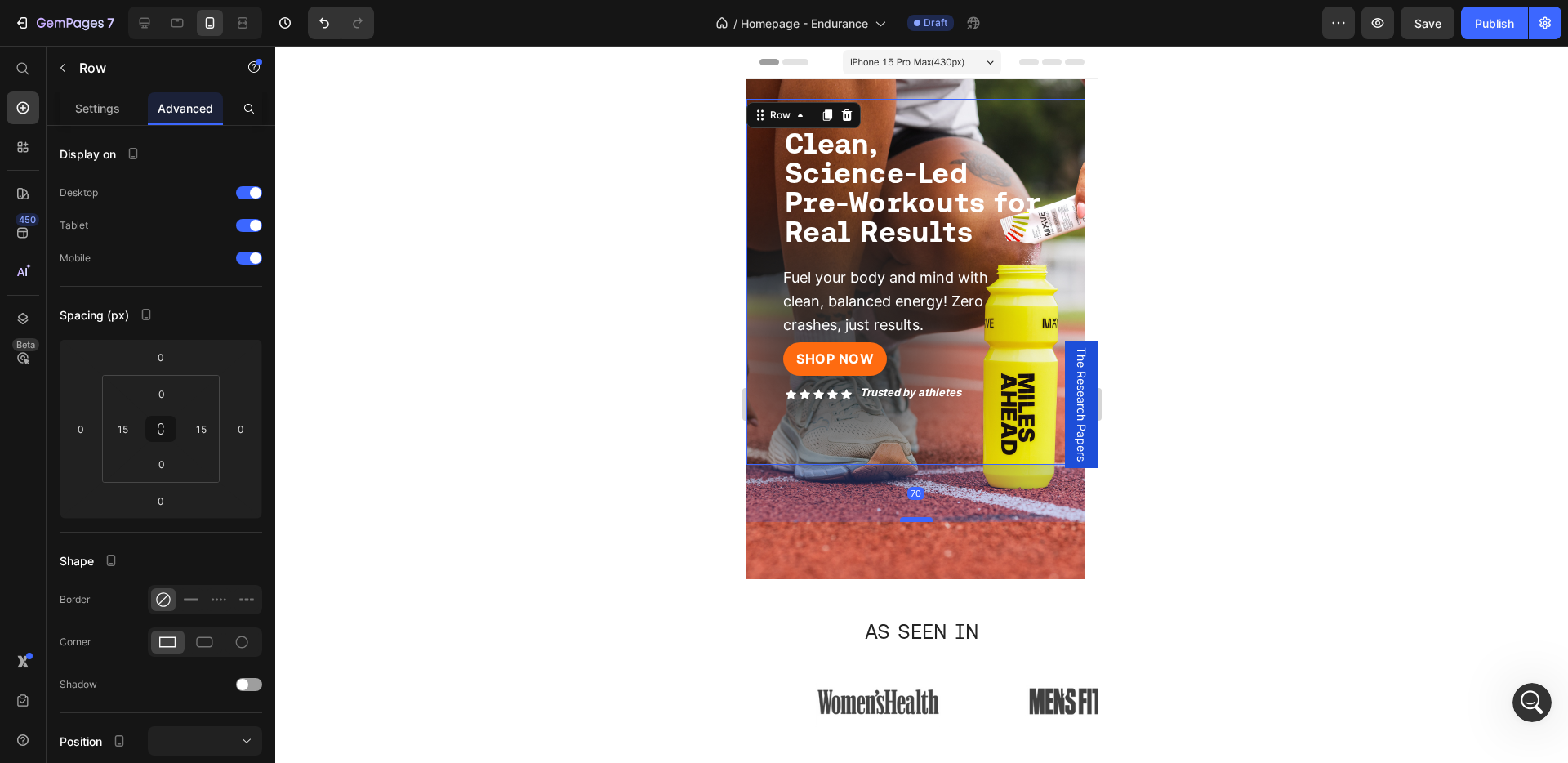 click at bounding box center [915, 520] 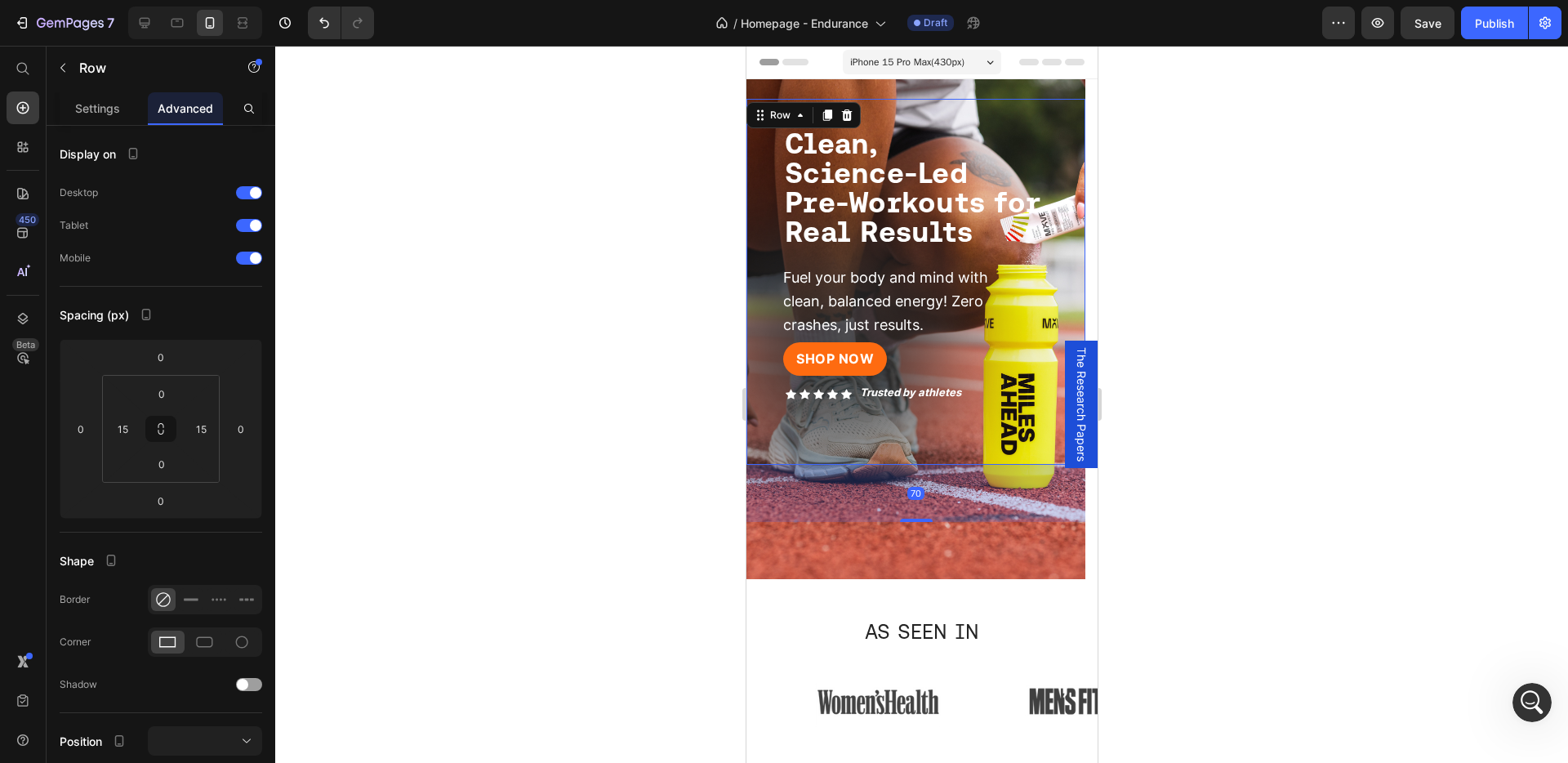 type on "70" 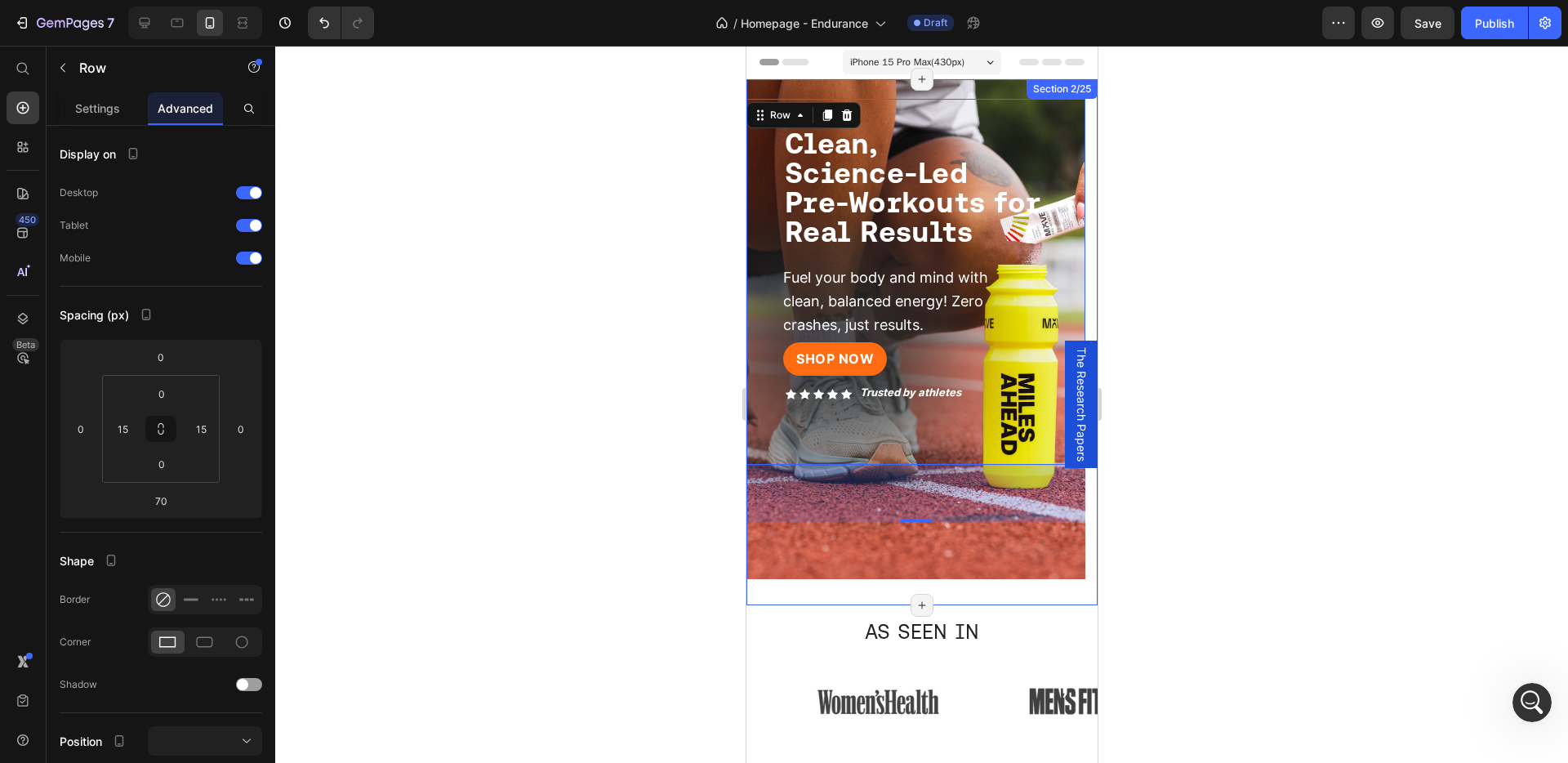 click on "SHOP NOW Button Icon Icon Icon Icon Icon Icon List Trusted by athletes Text Block Row Row ⁠⁠⁠⁠⁠⁠⁠ Clean,  Science-Led  Pre-Workouts for Real Results Heading Fuel your body and mind with clean, balanced energy! Zero crashes, just results. Text Block Row   70 Row Carousel Section 2/25 Page has reached Shopify’s 25 section-limit Page has reached Shopify’s 25 section-limit" at bounding box center (921, 342) 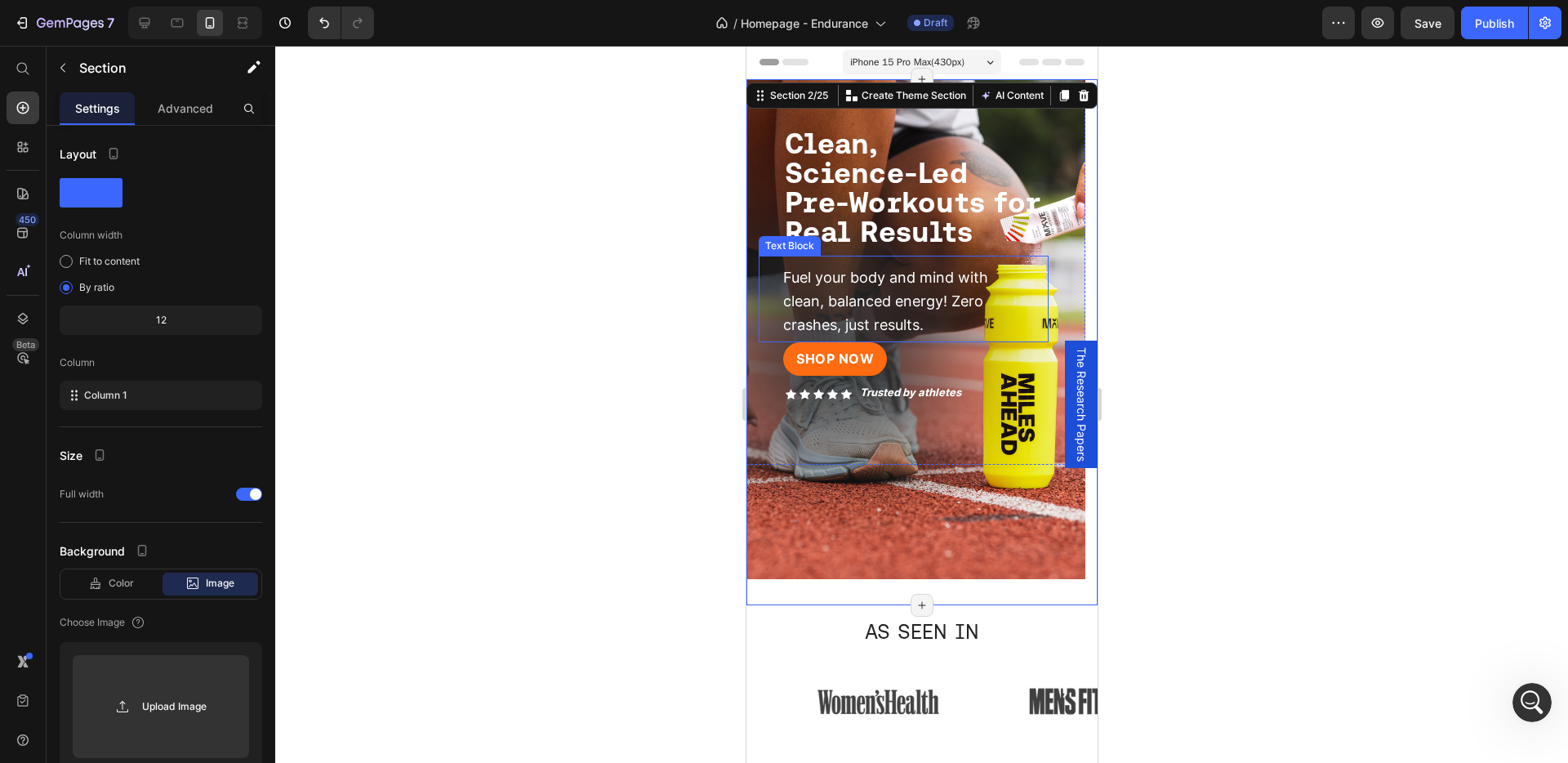 click on "Fuel your body and mind with clean, balanced energy! Zero crashes, just results." at bounding box center (884, 301) 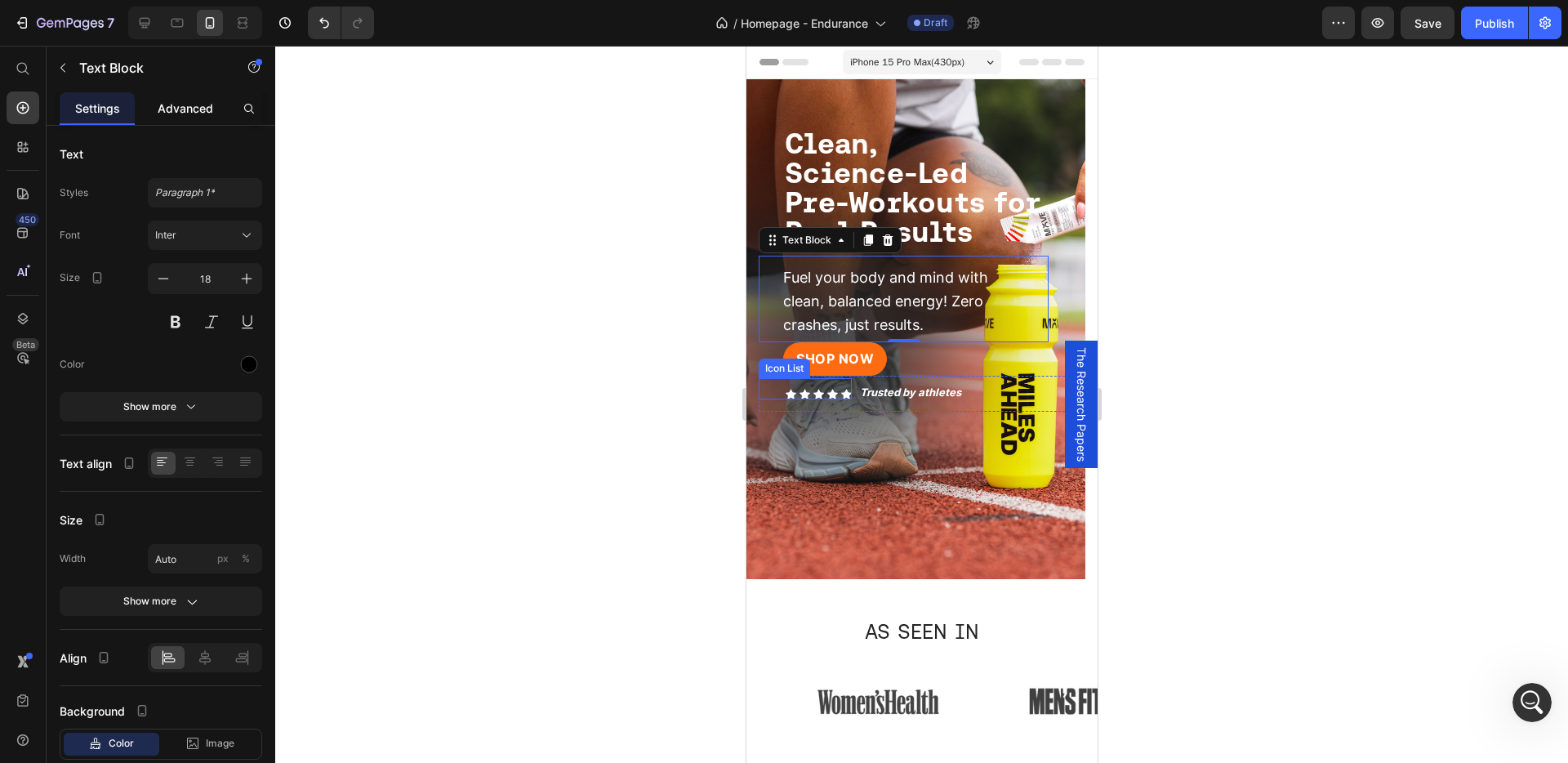 click on "Advanced" at bounding box center (185, 108) 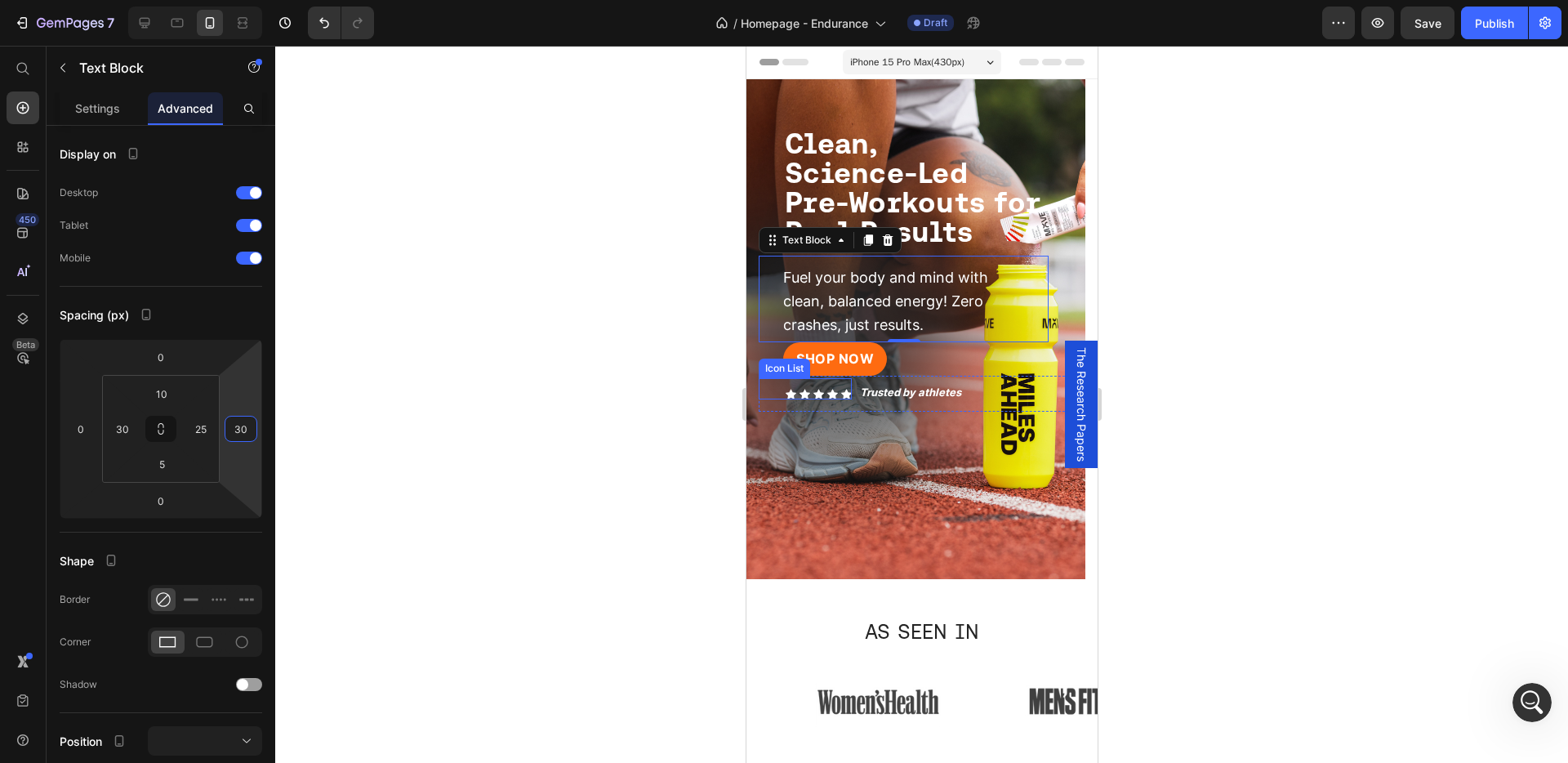click on "30" at bounding box center (241, 429) 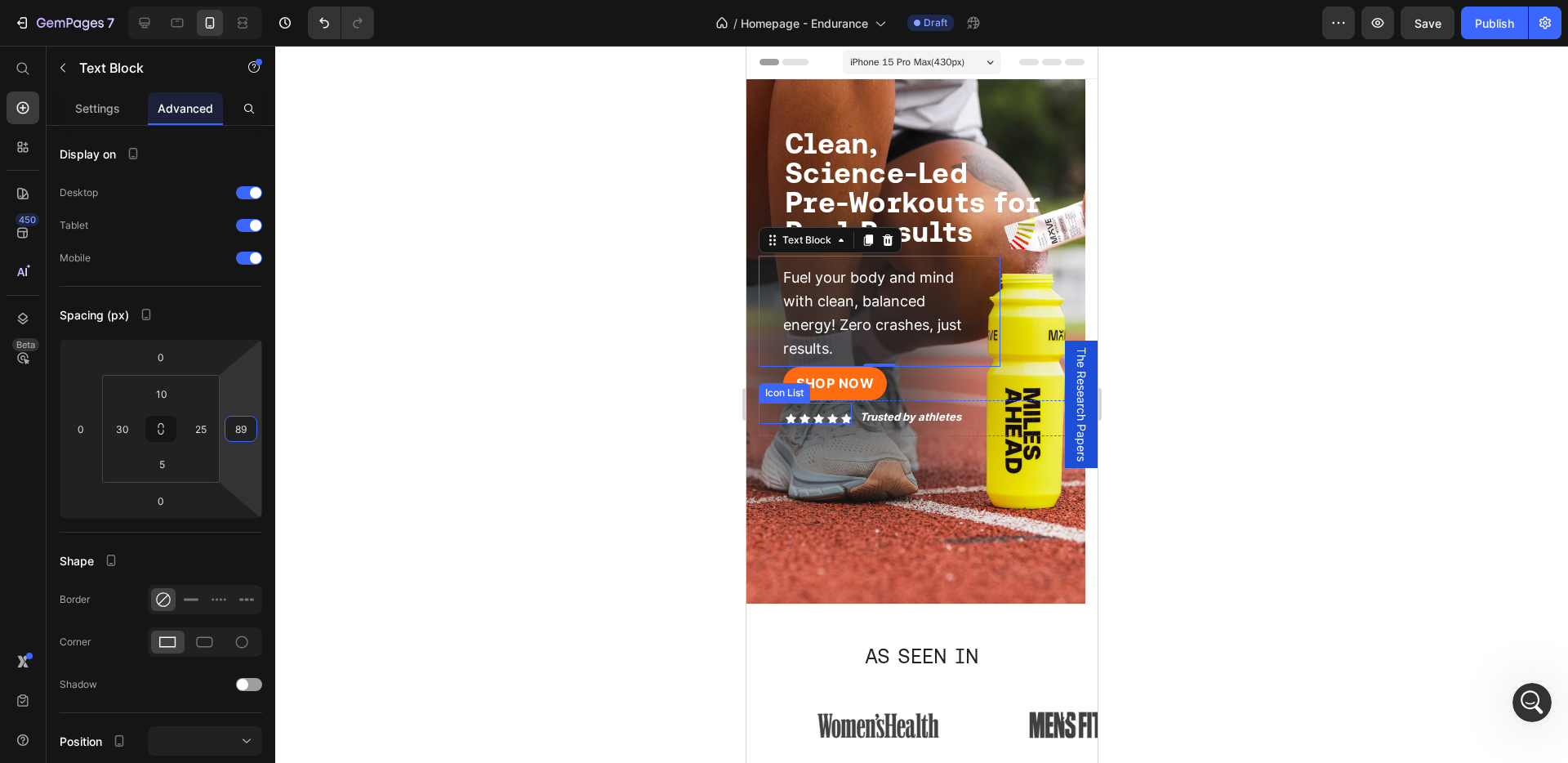 type on "90" 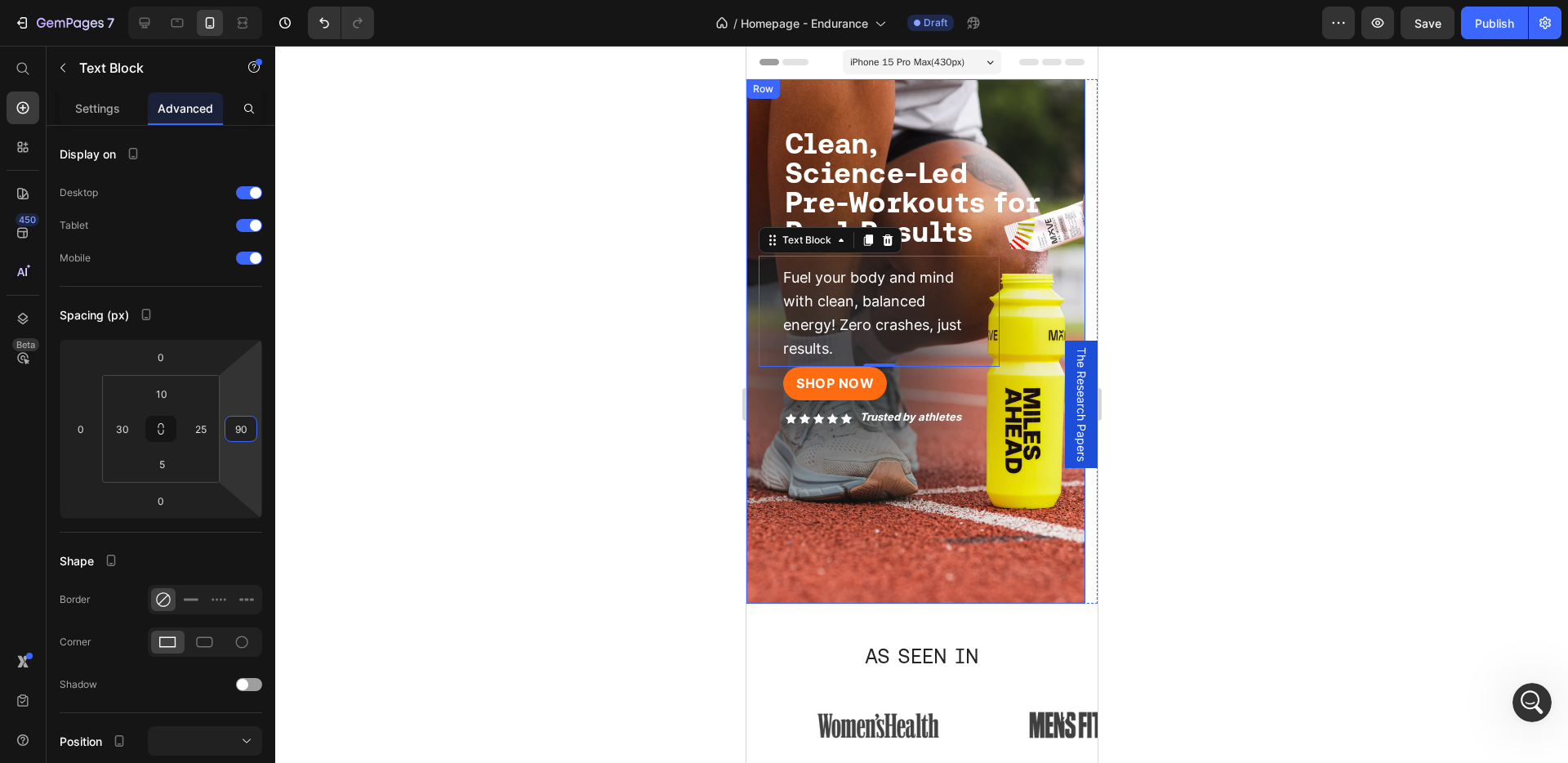 click on "SHOP NOW Button Icon Icon Icon Icon Icon Icon List Trusted by athletes Text Block Row Row ⁠⁠⁠⁠⁠⁠⁠ Clean,  Science-Led  Pre-Workouts for Real Results Heading Fuel your body and mind with clean, balanced energy! Zero crashes, just results. Text Block   0 Row Row" at bounding box center (915, 341) 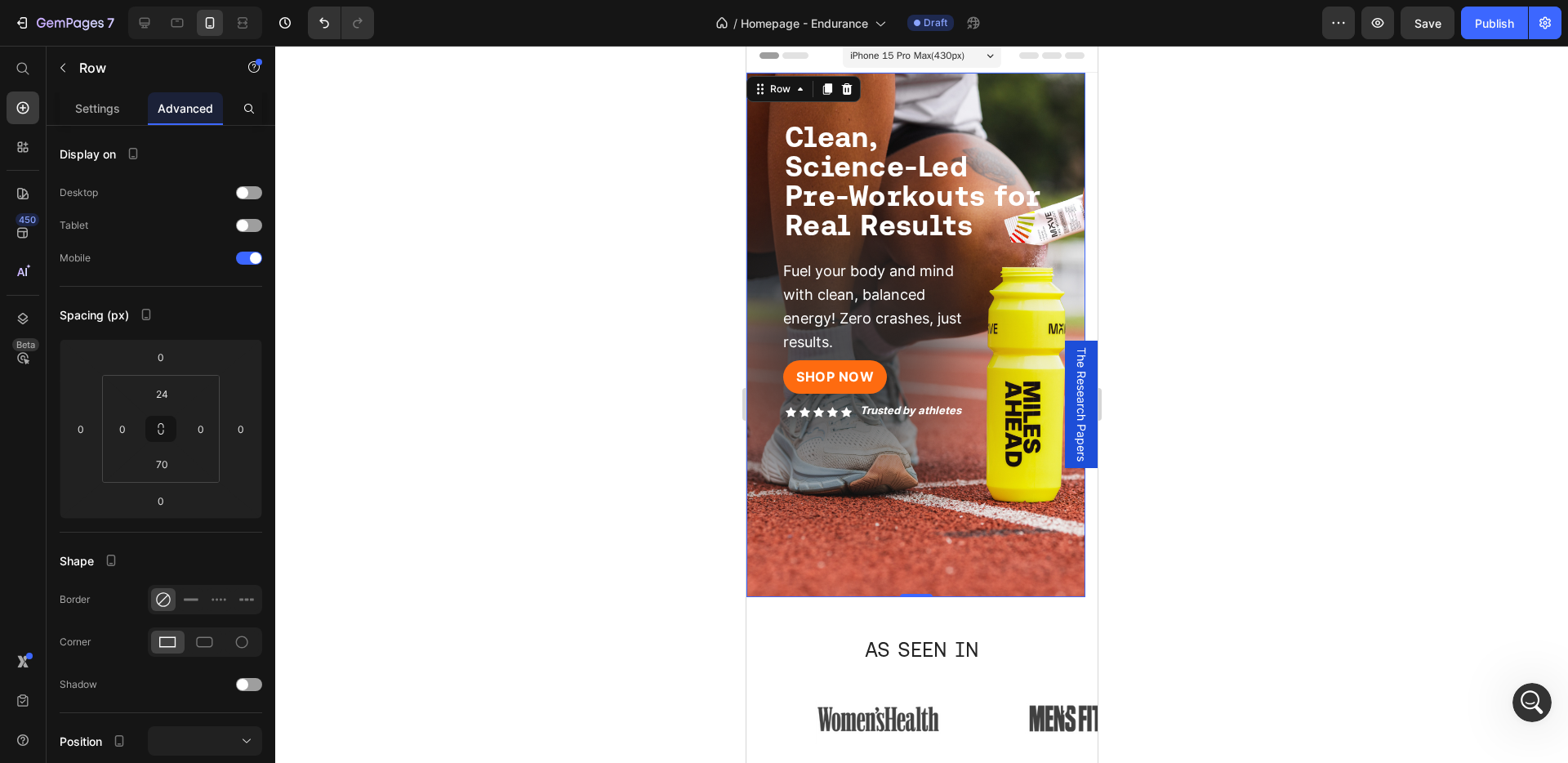 scroll, scrollTop: 0, scrollLeft: 0, axis: both 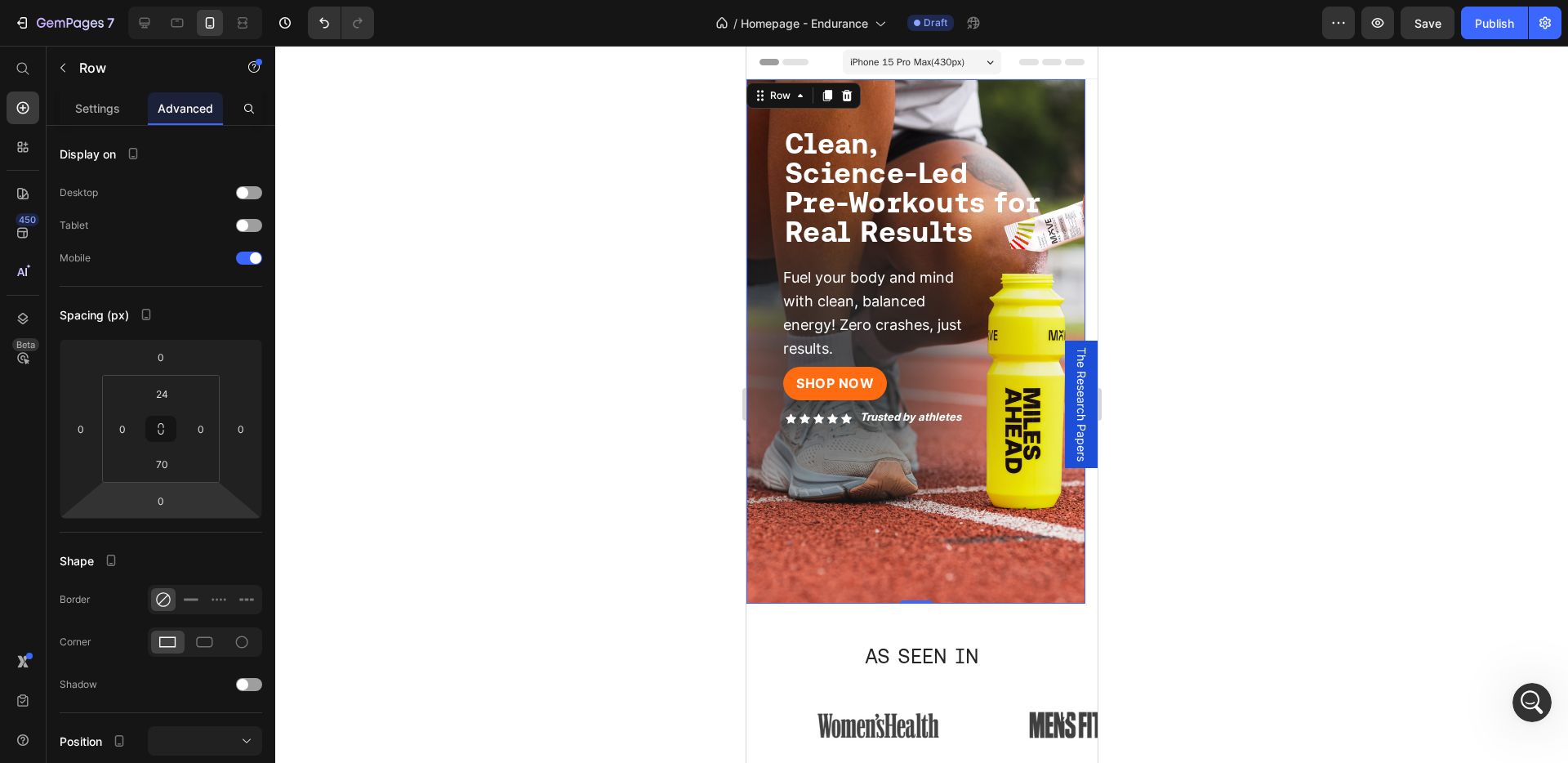 click on "SHOP NOW Button Icon Icon Icon Icon Icon Icon List Trusted by athletes Text Block Row Row ⁠⁠⁠⁠⁠⁠⁠ Clean,  Science-Led  Pre-Workouts for Real Results Heading Fuel your body and mind with clean, balanced energy! Zero crashes, just results. Text Block Row" at bounding box center (915, 323) 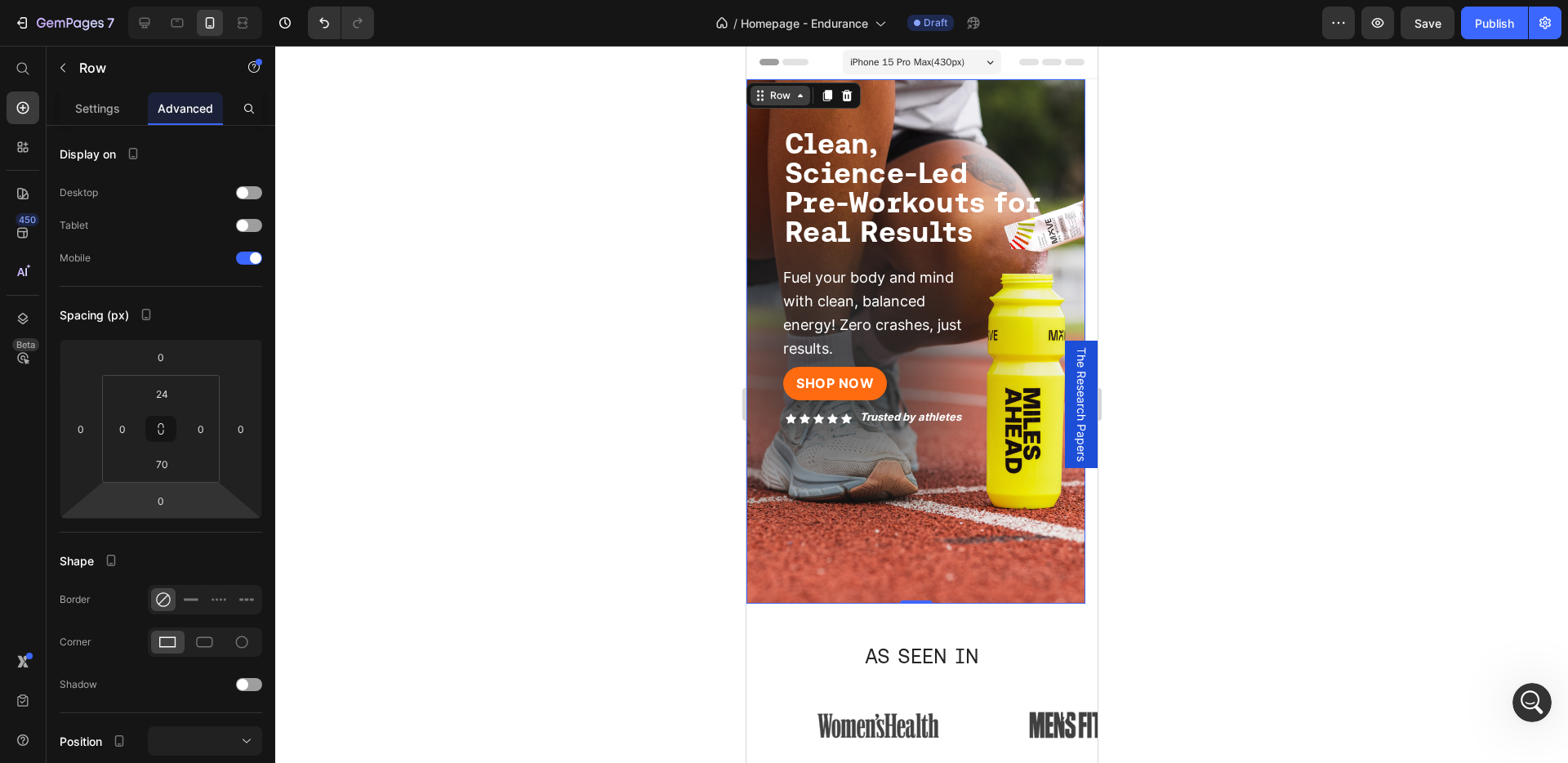 click on "Row" at bounding box center [779, 96] 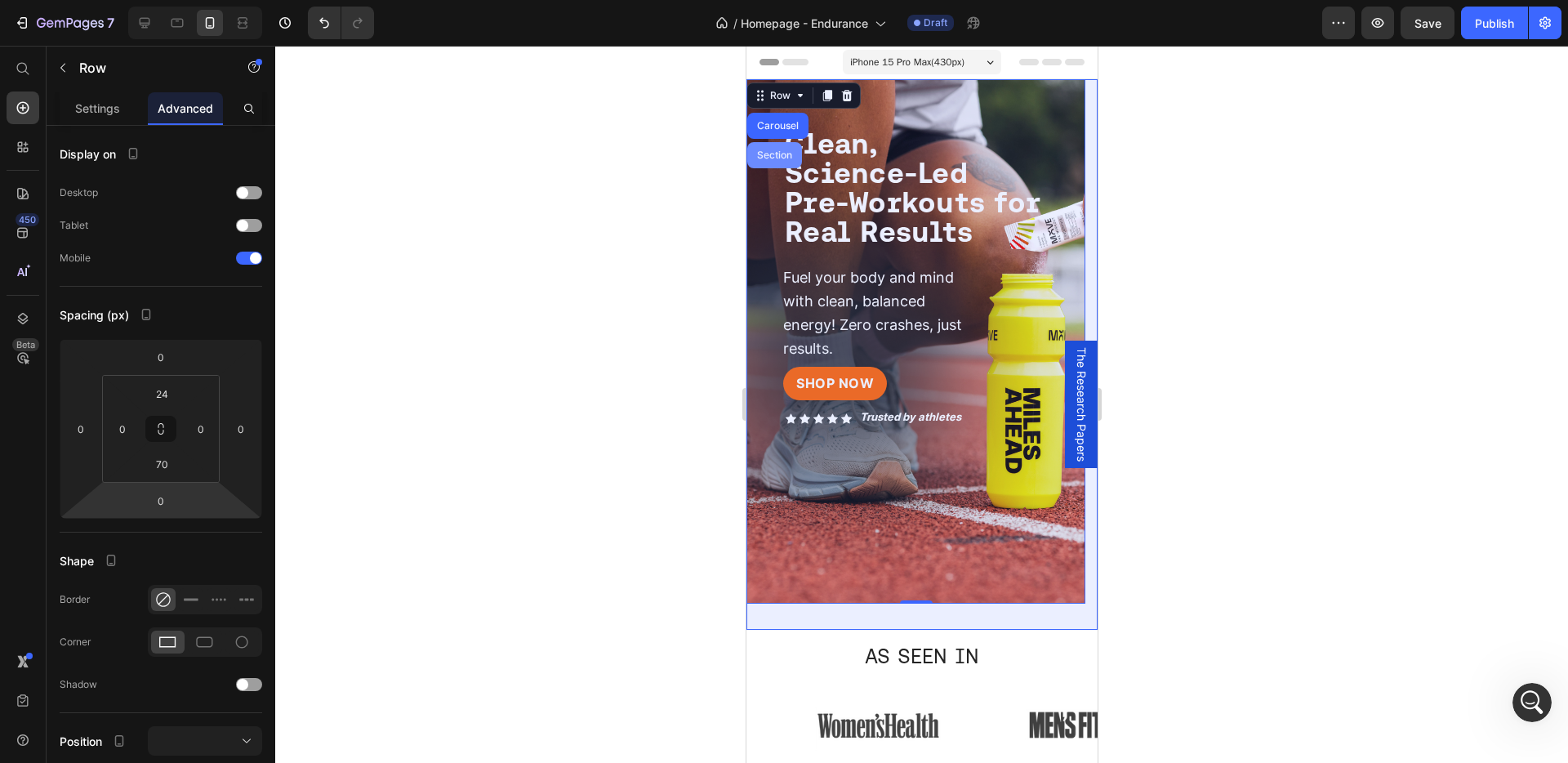 click on "Section" at bounding box center (773, 155) 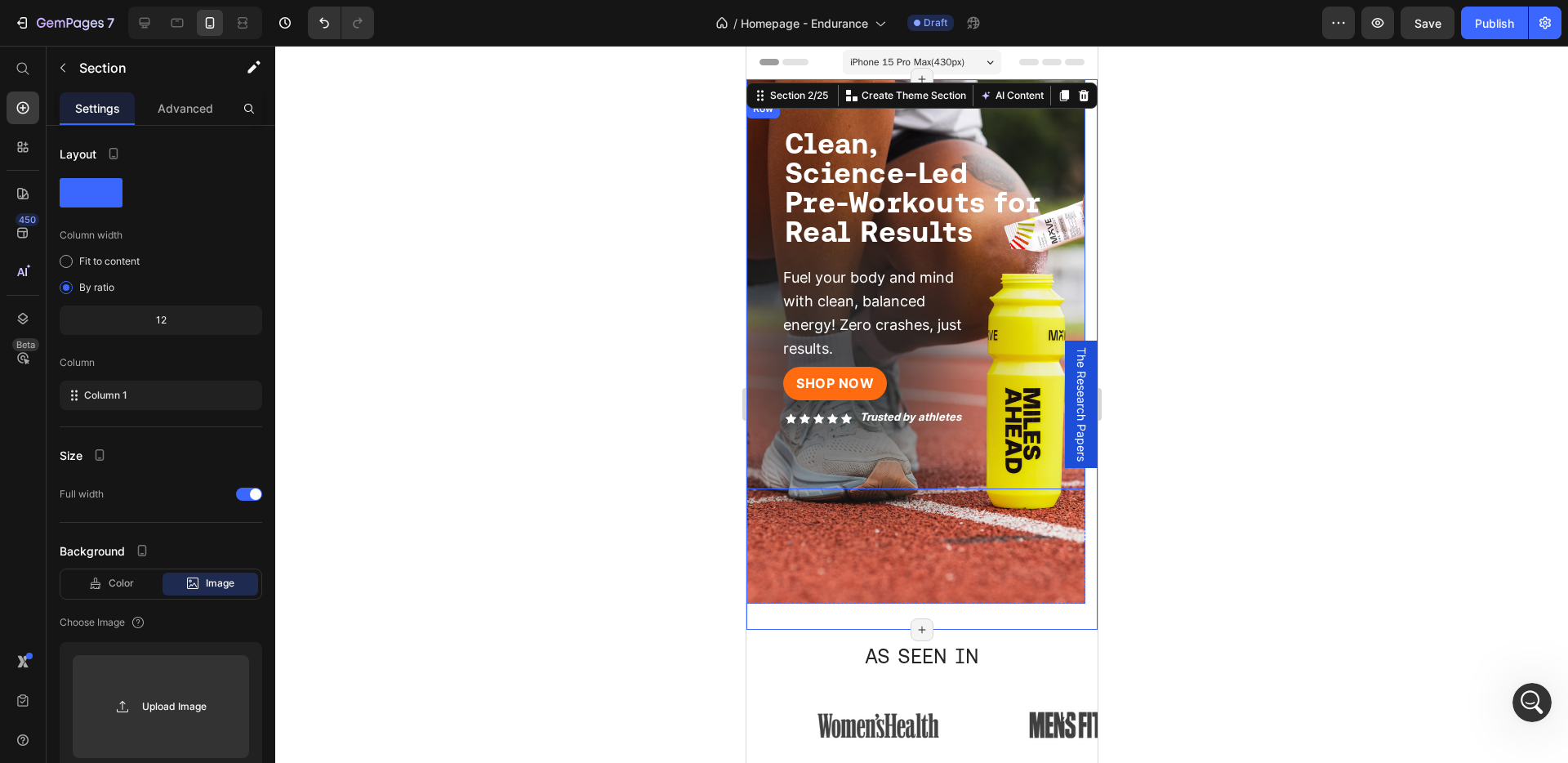 click on "SHOP NOW Button Icon Icon Icon Icon Icon Icon List Trusted by athletes Text Block Row Row ⁠⁠⁠⁠⁠⁠⁠ Clean,  Science-Led  Pre-Workouts for Real Results Heading Fuel your body and mind with clean, balanced energy! Zero crashes, just results. Text Block Row" at bounding box center [915, 294] 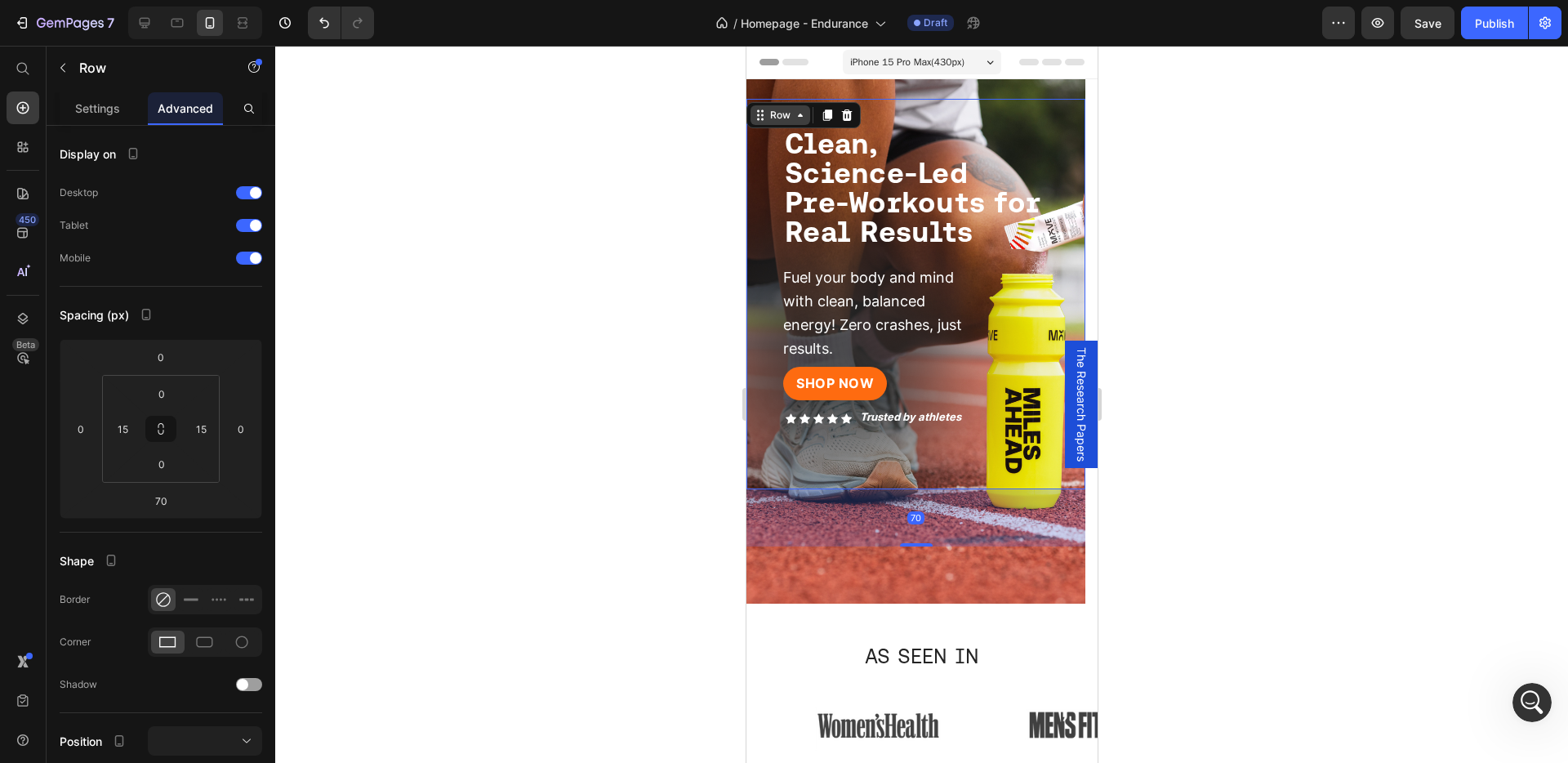 click on "Row" at bounding box center [779, 115] 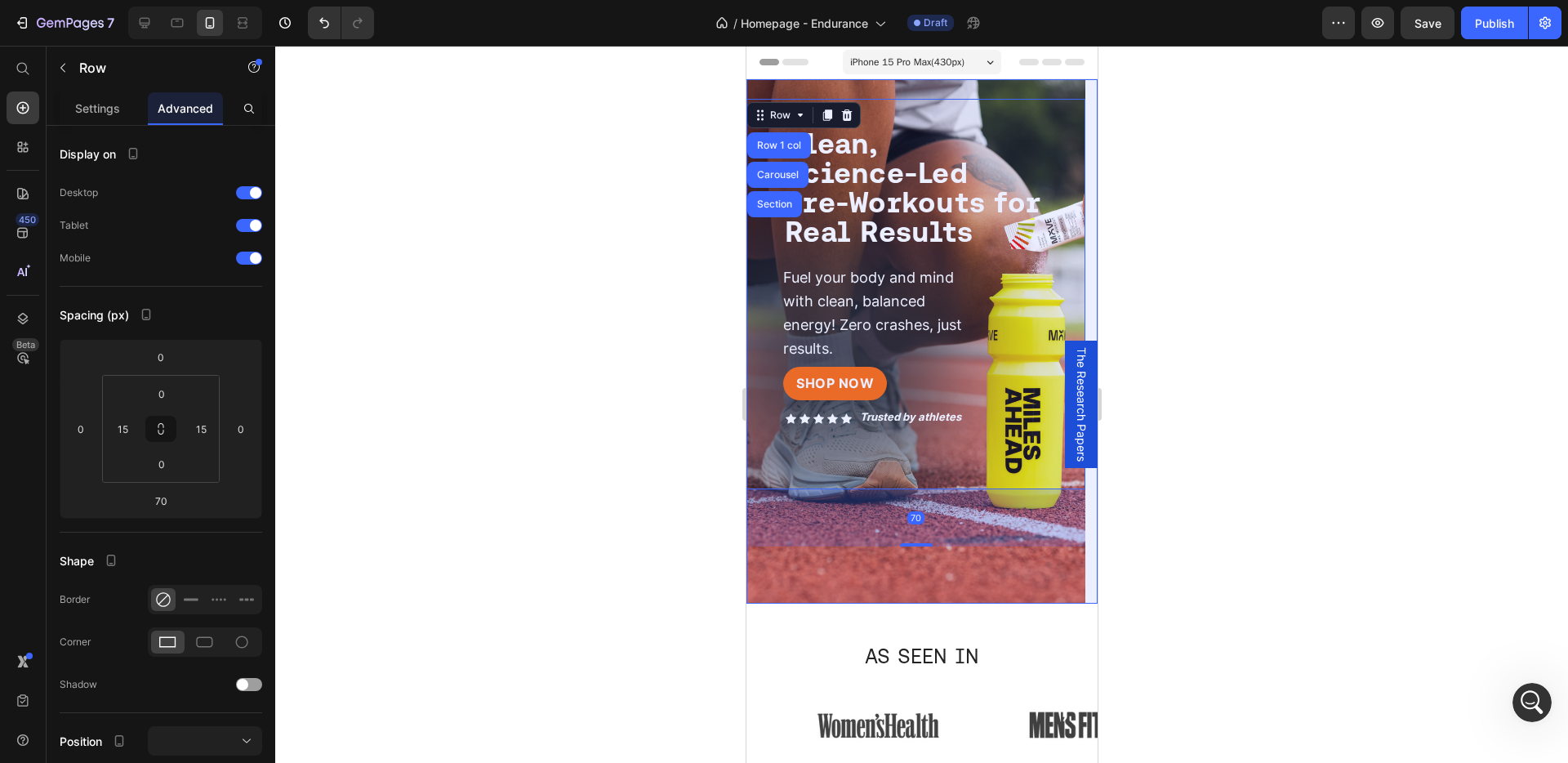 click on "Carousel" at bounding box center [777, 175] 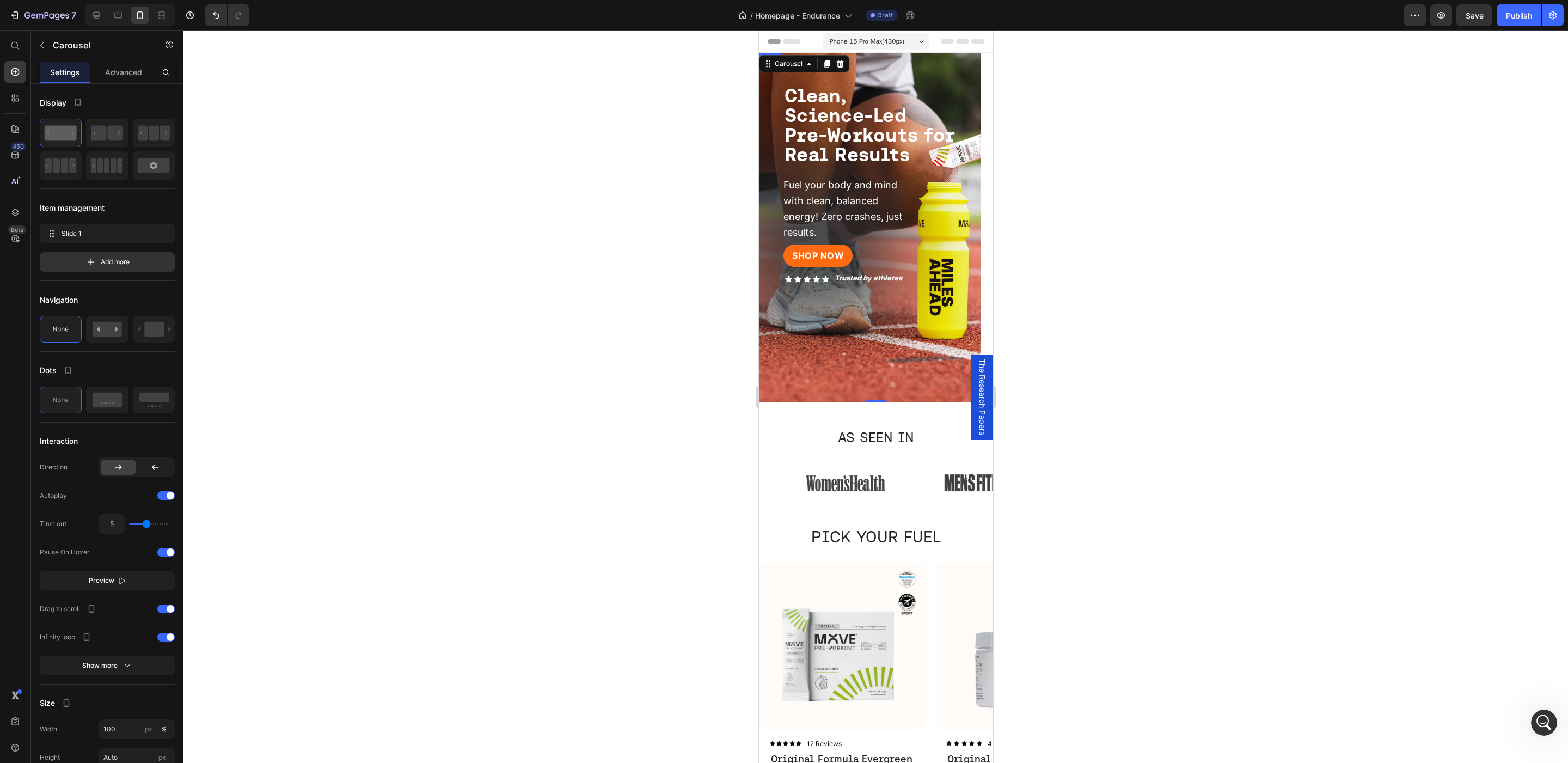 click on "SHOP NOW Button Icon Icon Icon Icon Icon Icon List Trusted by athletes Text Block Row Row ⁠⁠⁠⁠⁠⁠⁠ Clean,  Science-Led  Pre-Workouts for Real Results Heading Fuel your body and mind with clean, balanced energy! Zero crashes, just results. Text Block Row Row" at bounding box center (869, 228) 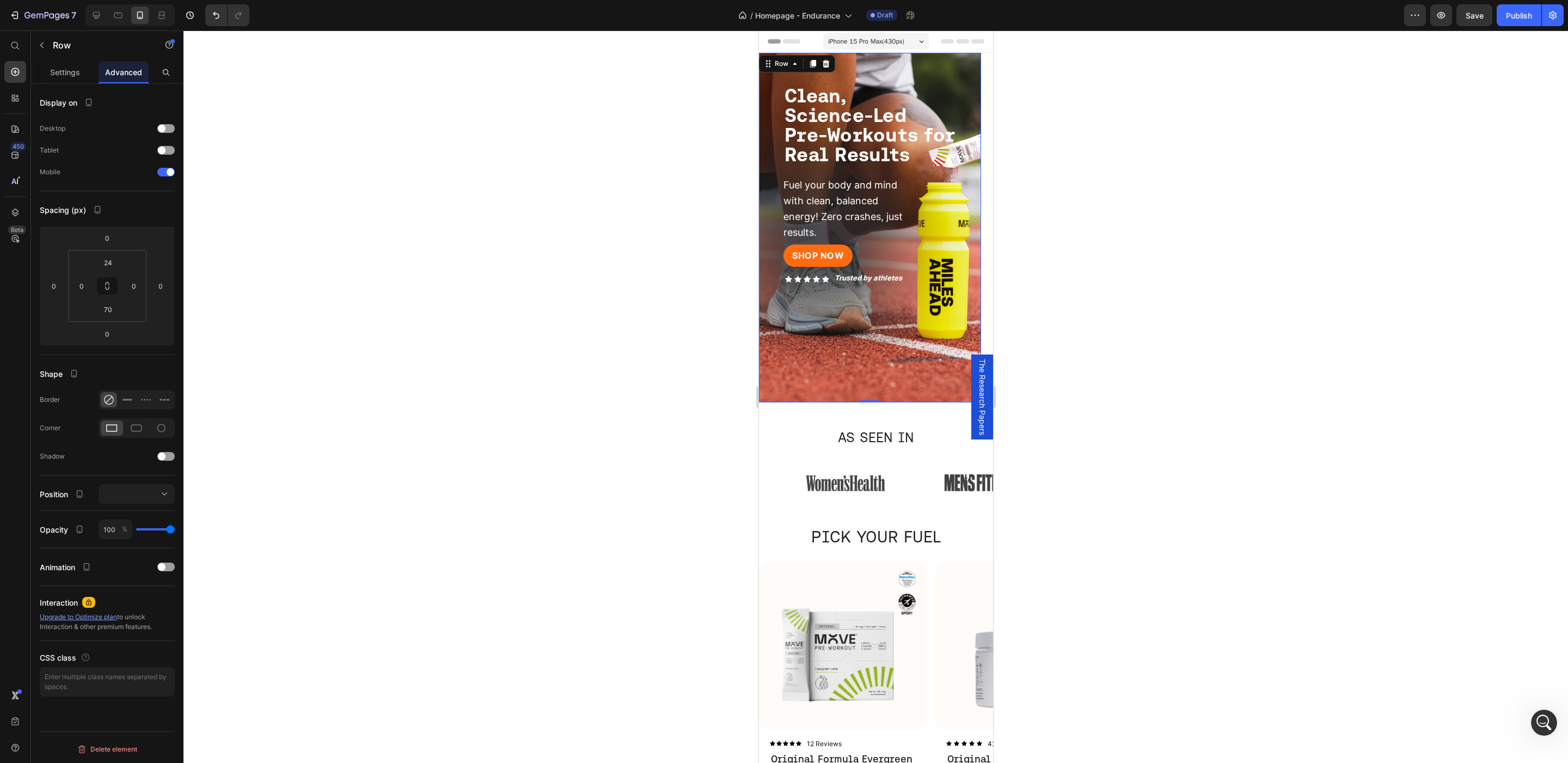 click on "SHOP NOW Button Icon Icon Icon Icon Icon Icon List Trusted by athletes Text Block Row Row ⁠⁠⁠⁠⁠⁠⁠ Clean,  Science-Led  Pre-Workouts for Real Results Heading Fuel your body and mind with clean, balanced energy! Zero crashes, just results. Text Block Row Row   0" at bounding box center [869, 228] 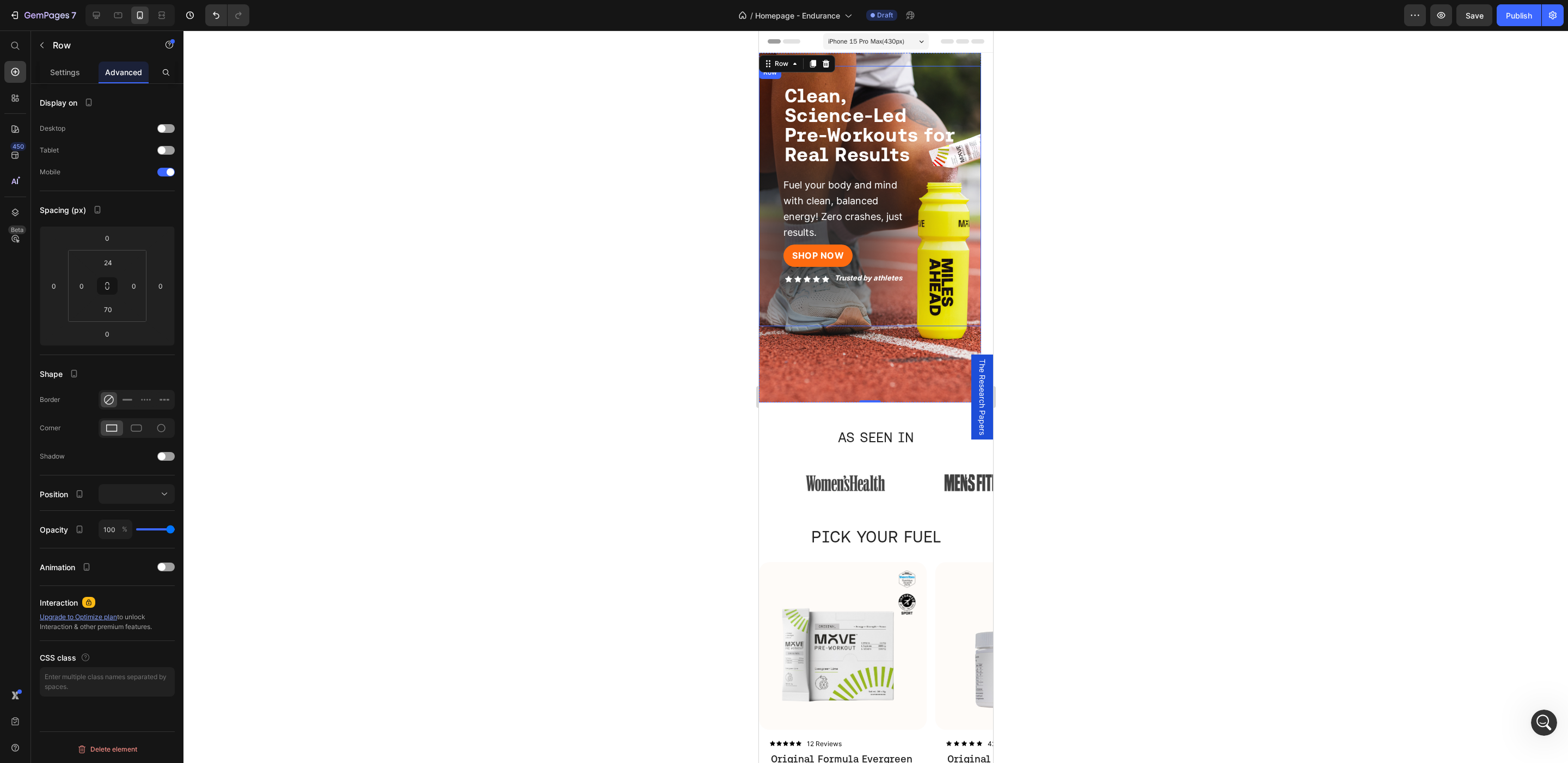 click on "SHOP NOW Button Icon Icon Icon Icon Icon Icon List Trusted by athletes Text Block Row Row ⁠⁠⁠⁠⁠⁠⁠ Clean,  Science-Led  Pre-Workouts for Real Results Heading Fuel your body and mind with clean, balanced energy! Zero crashes, just results. Text Block Row" at bounding box center (869, 196) 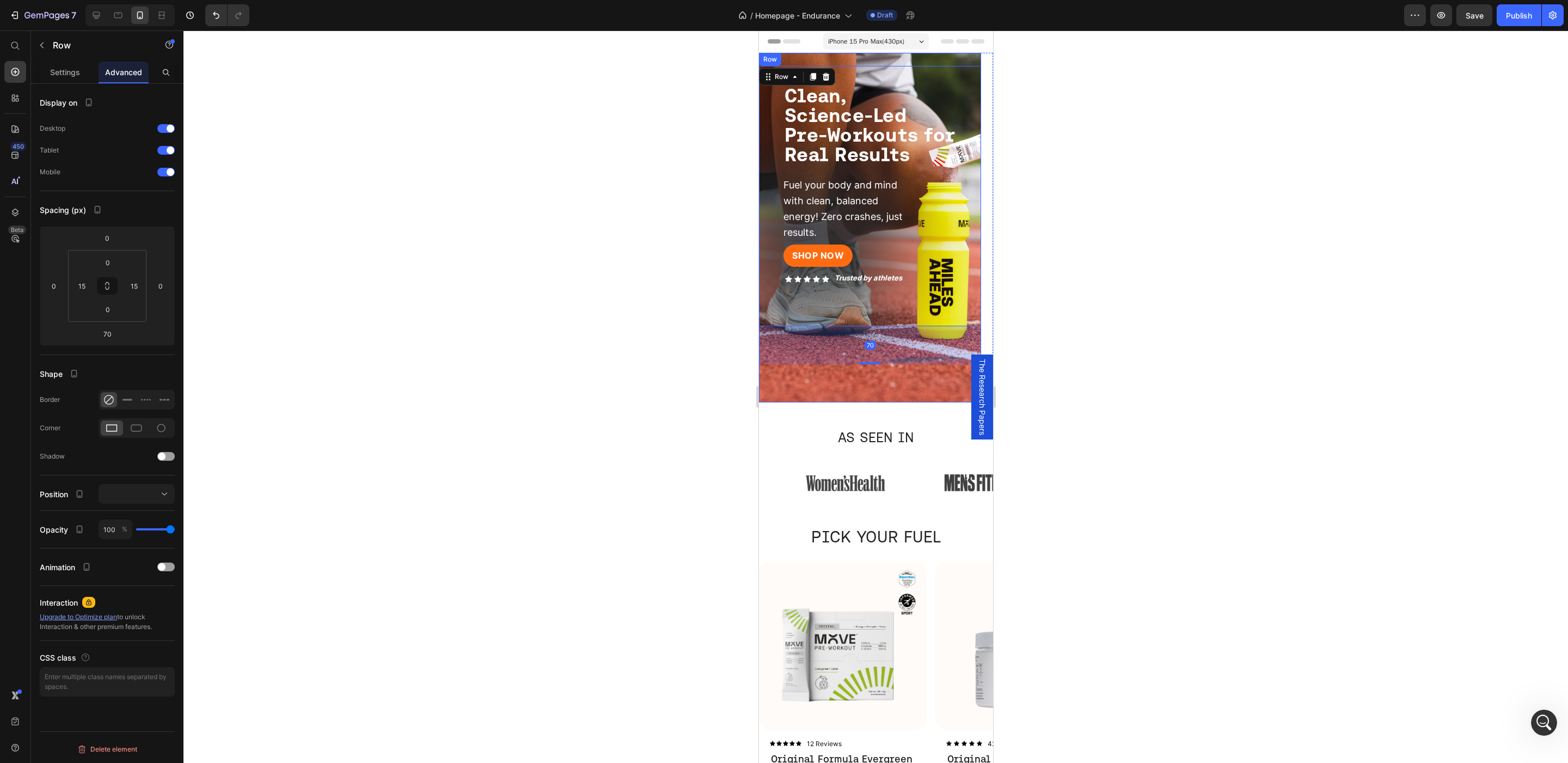 click on "SHOP NOW Button Icon Icon Icon Icon Icon Icon List Trusted by athletes Text Block Row Row ⁠⁠⁠⁠⁠⁠⁠ Clean,  Science-Led  Pre-Workouts for Real Results Heading Fuel your body and mind with clean, balanced energy! Zero crashes, just results. Text Block Row   70 Row" at bounding box center (869, 228) 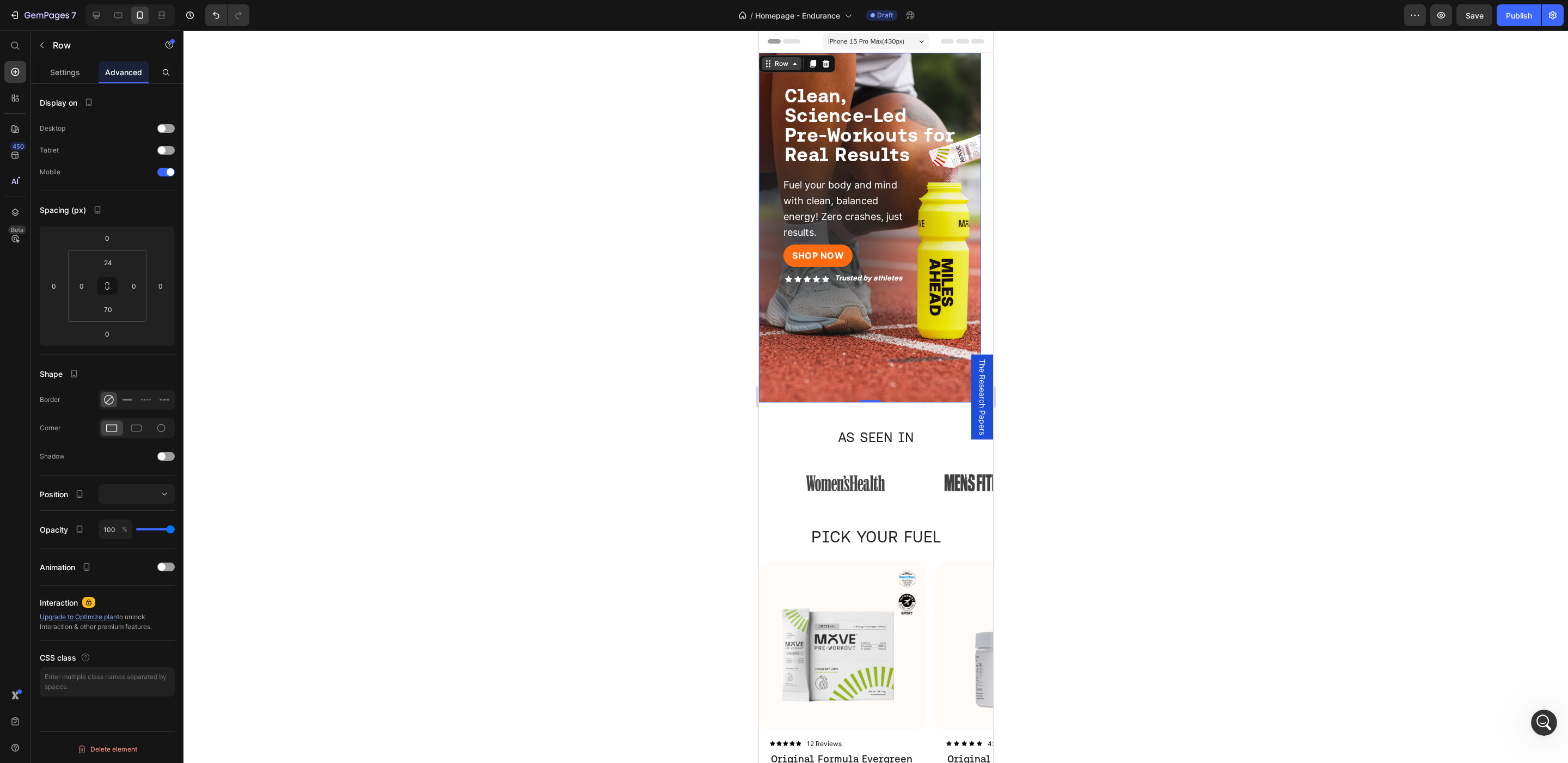 click 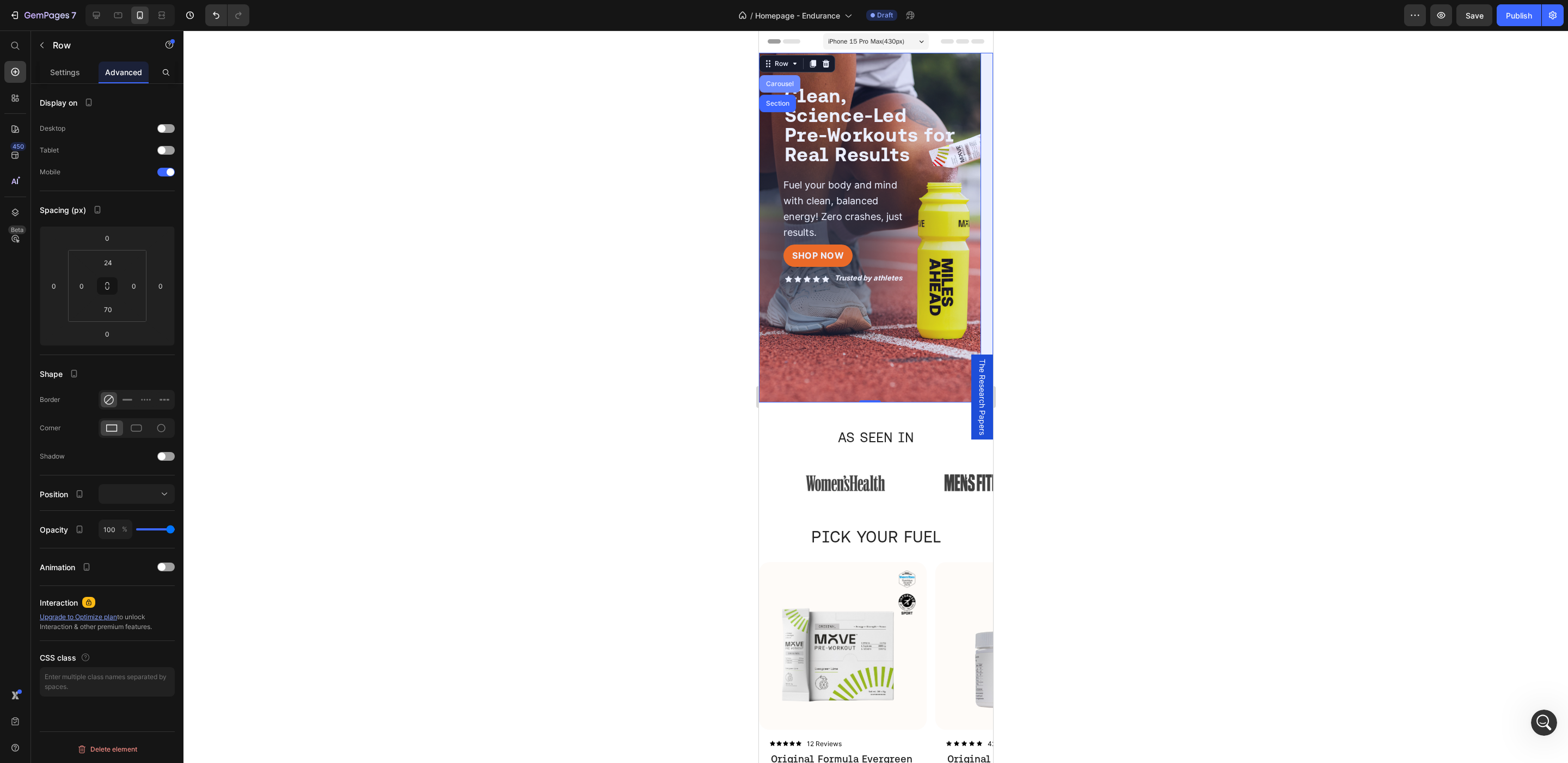 click on "Carousel" at bounding box center [779, 84] 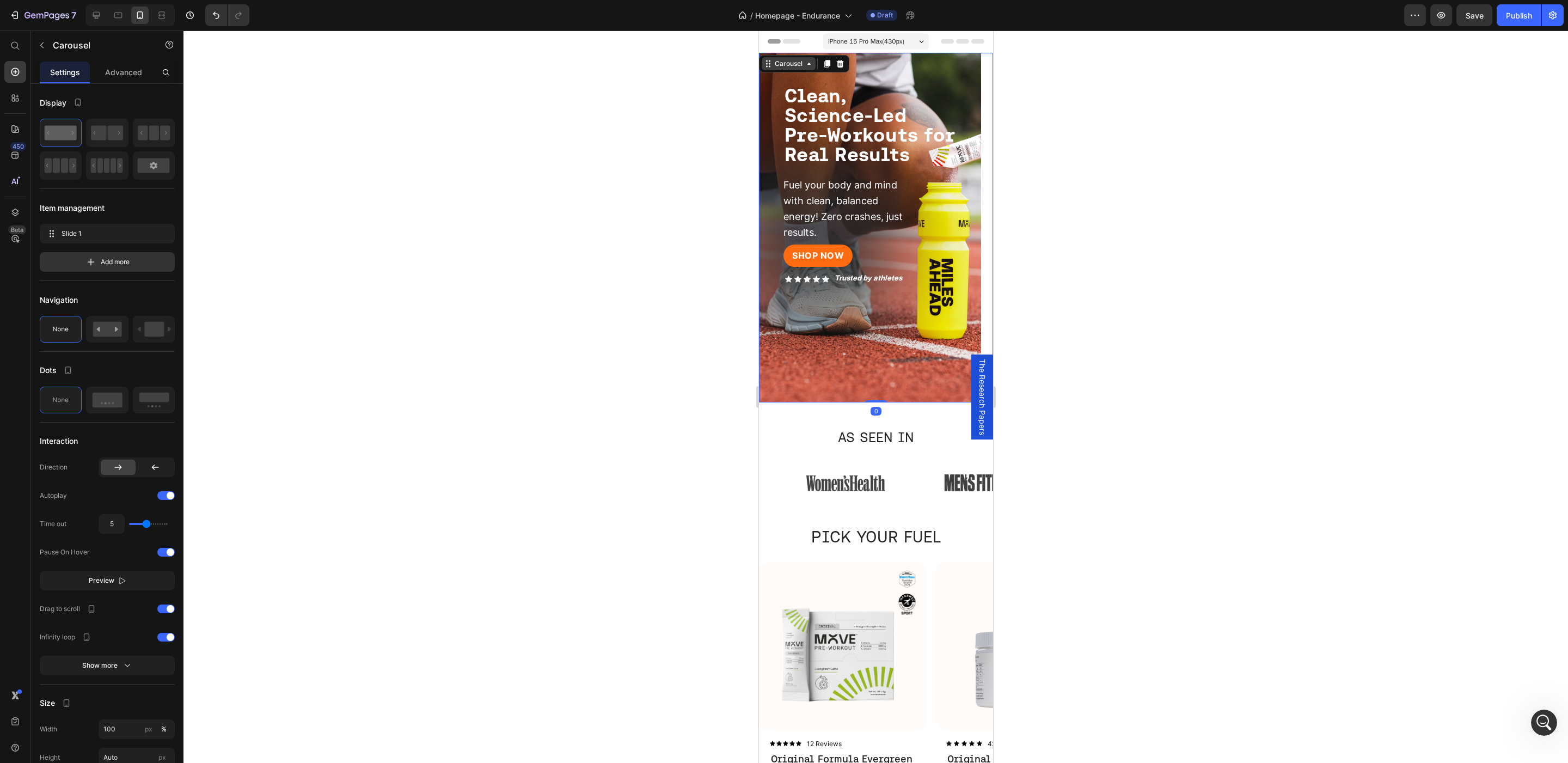 click on "Carousel" at bounding box center [788, 64] 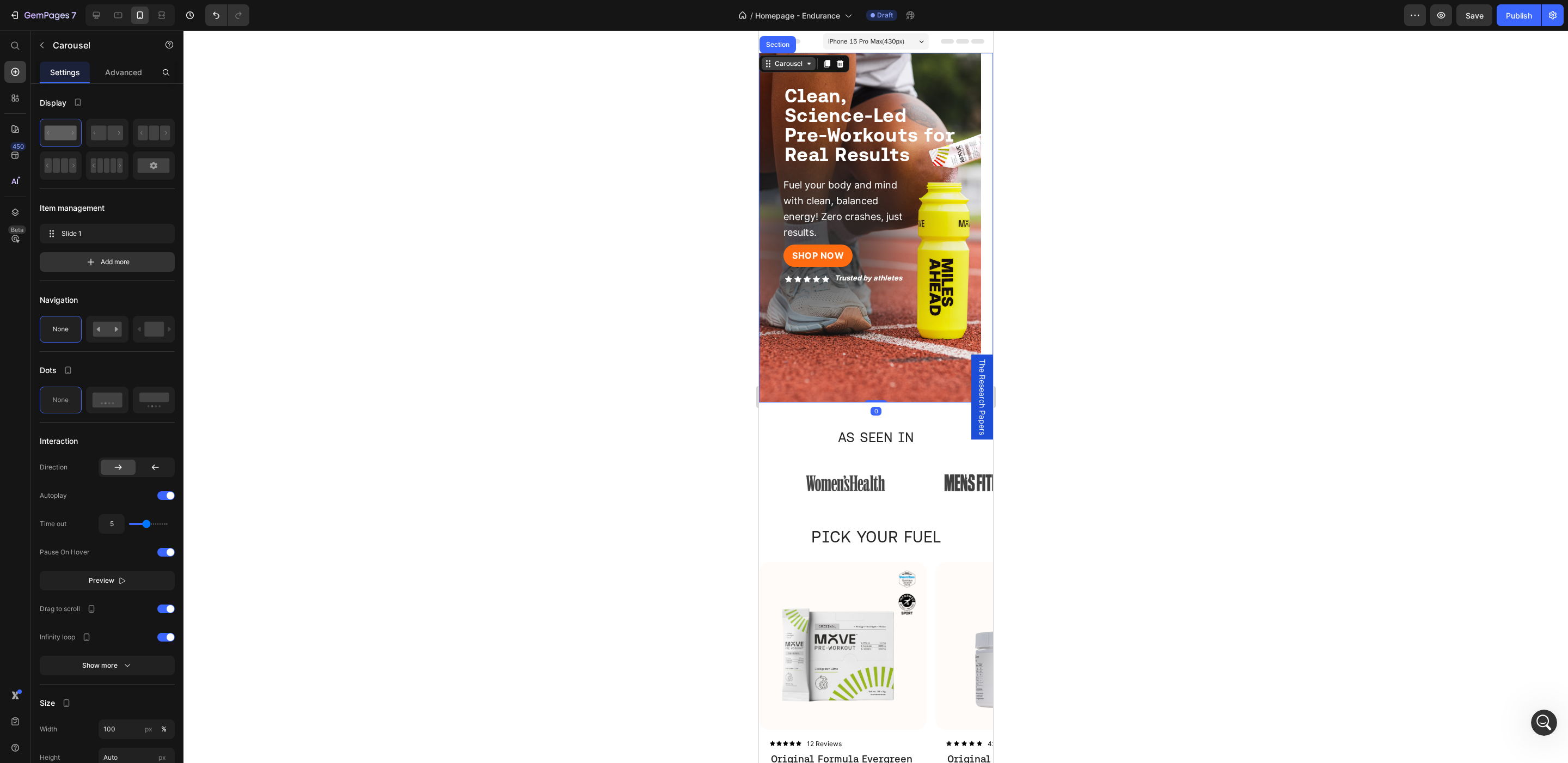 click on "Carousel" at bounding box center [788, 64] 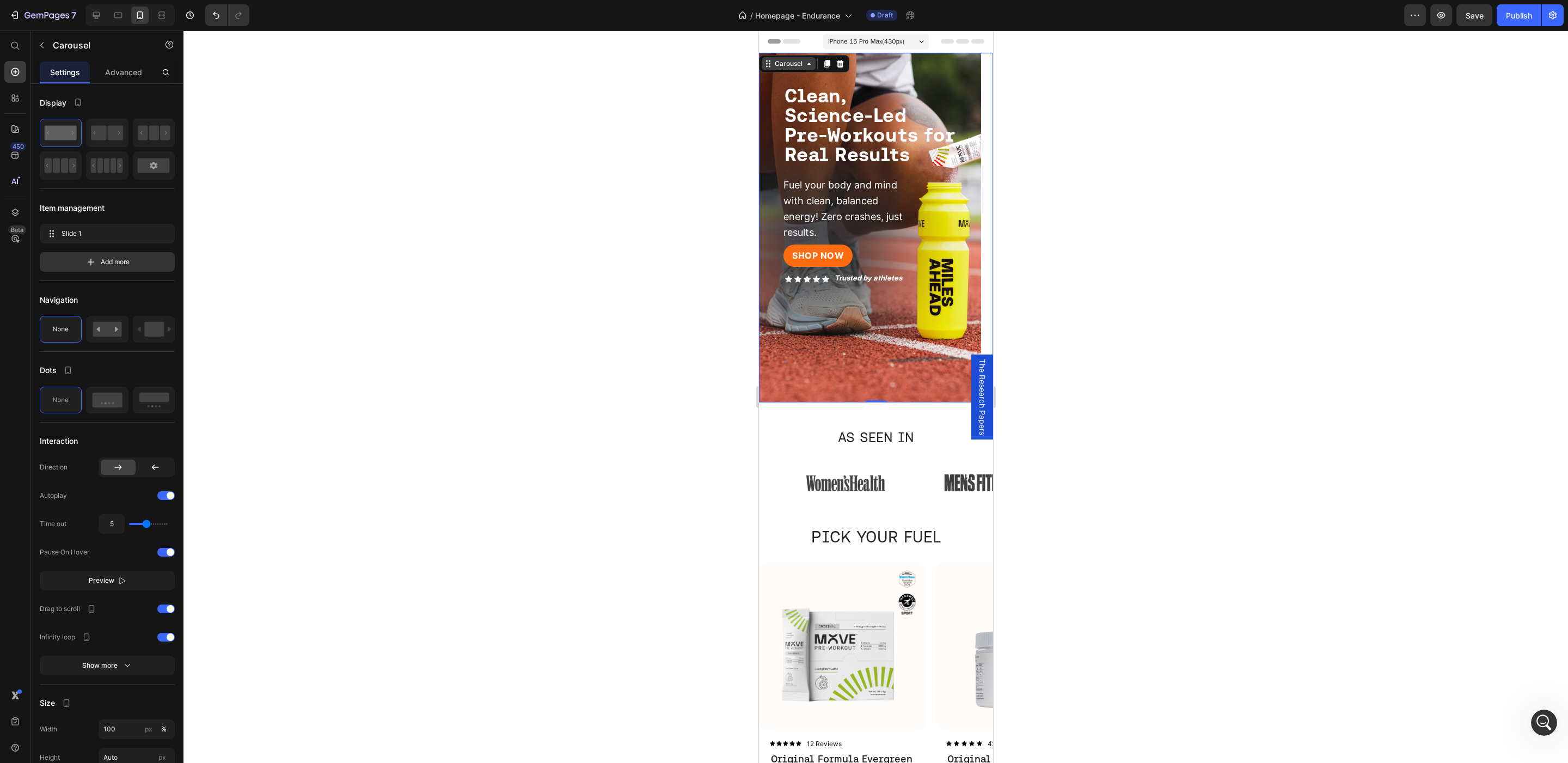 click on "Carousel" at bounding box center [788, 64] 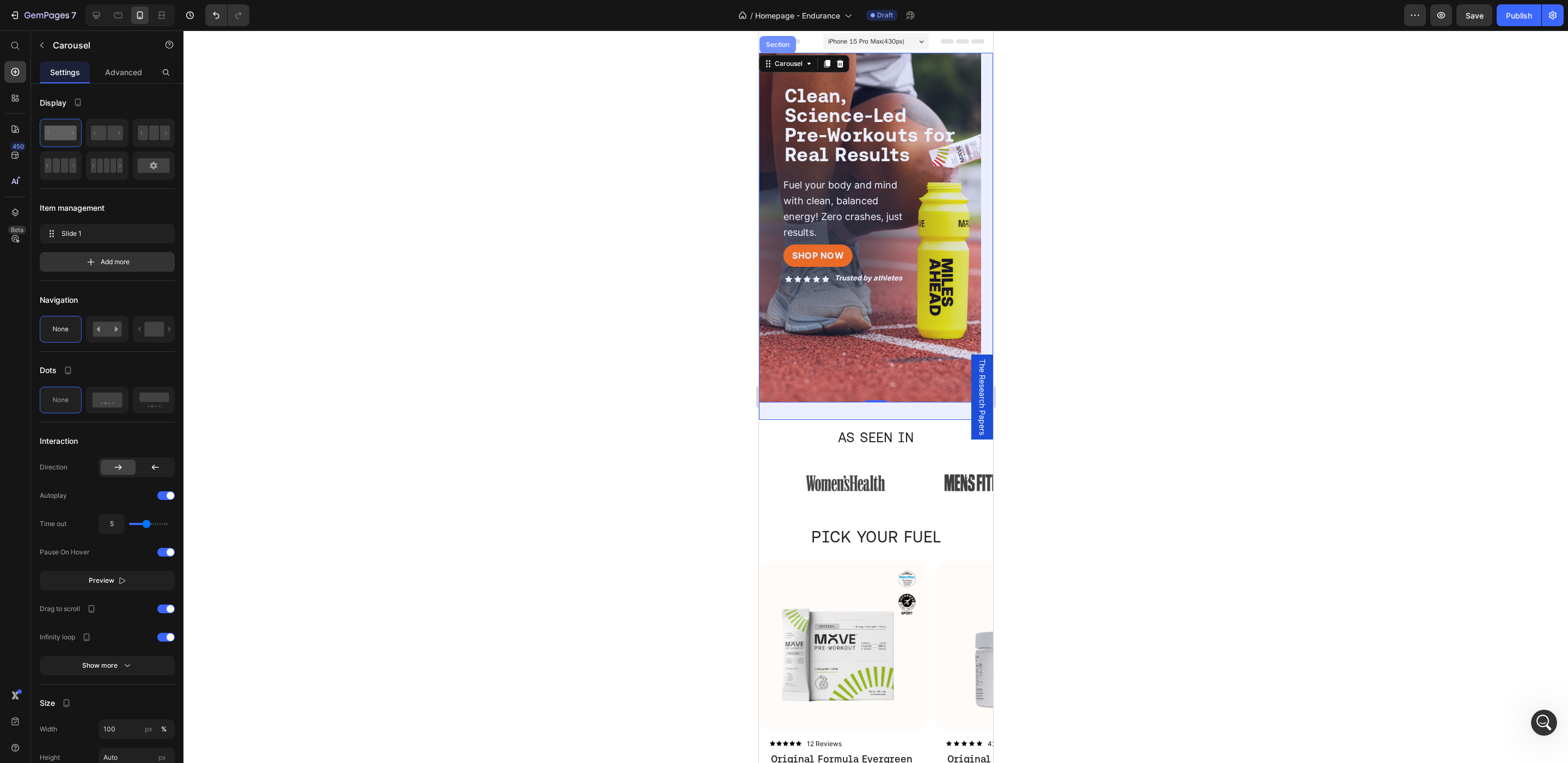 click on "Section" at bounding box center [777, 45] 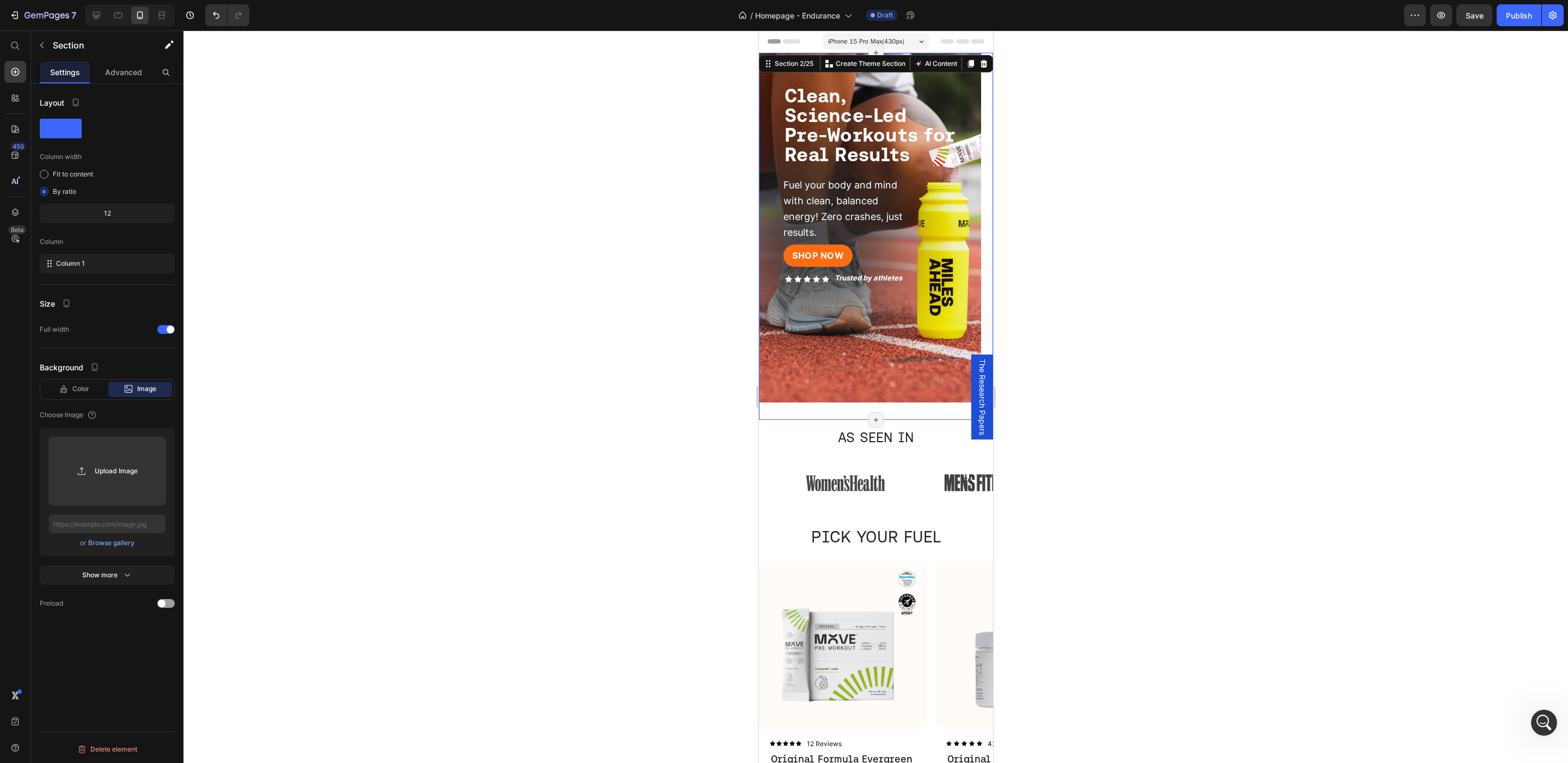 click on "Color Image Video" at bounding box center [107, 389] 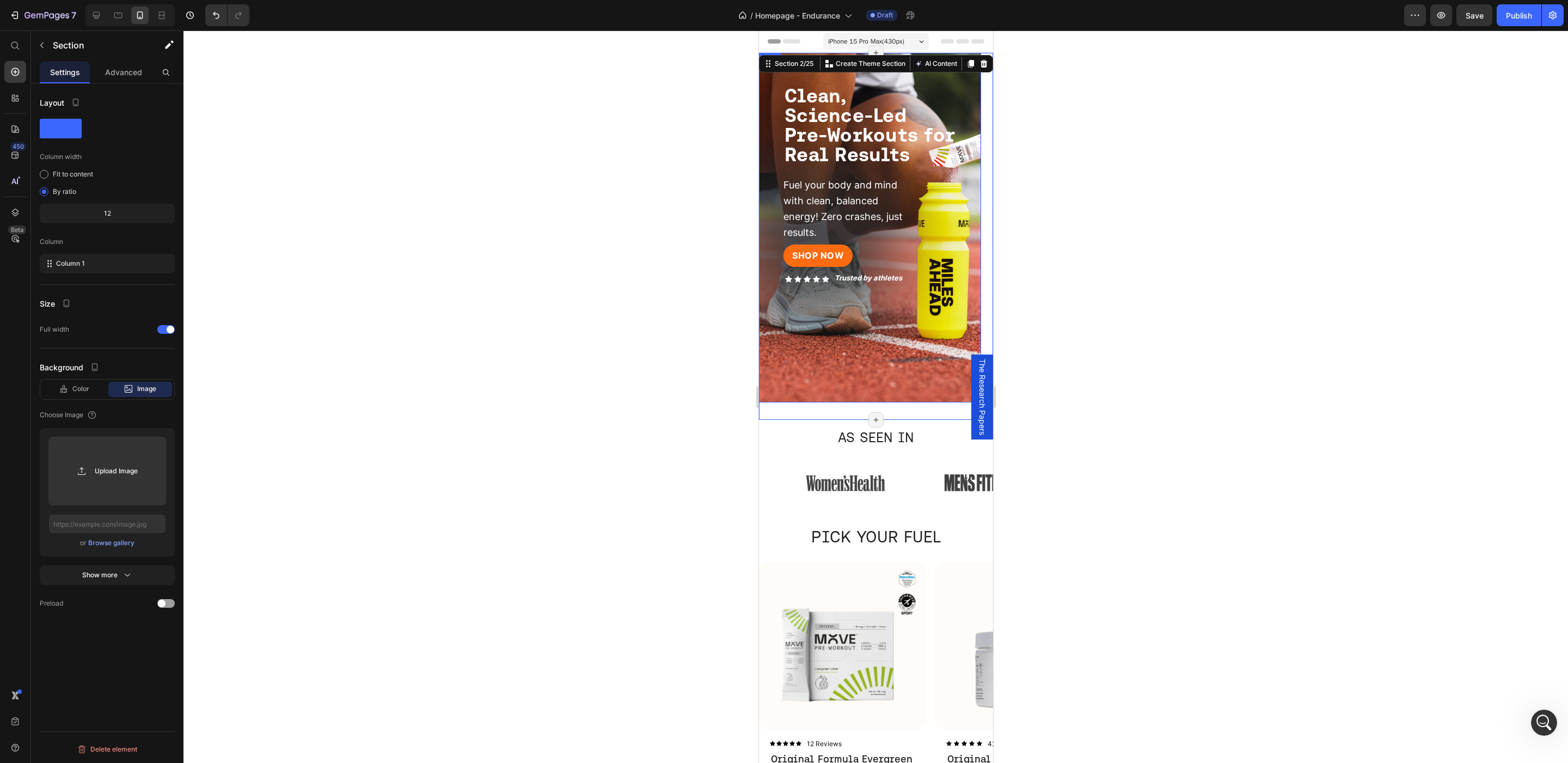 click on "SHOP NOW Button Icon Icon Icon Icon Icon Icon List Trusted by athletes Text Block Row Row ⁠⁠⁠⁠⁠⁠⁠ Clean,  Science-Led  Pre-Workouts for Real Results Heading Fuel your body and mind with clean, balanced energy! Zero crashes, just results. Text Block Row Row" at bounding box center (869, 228) 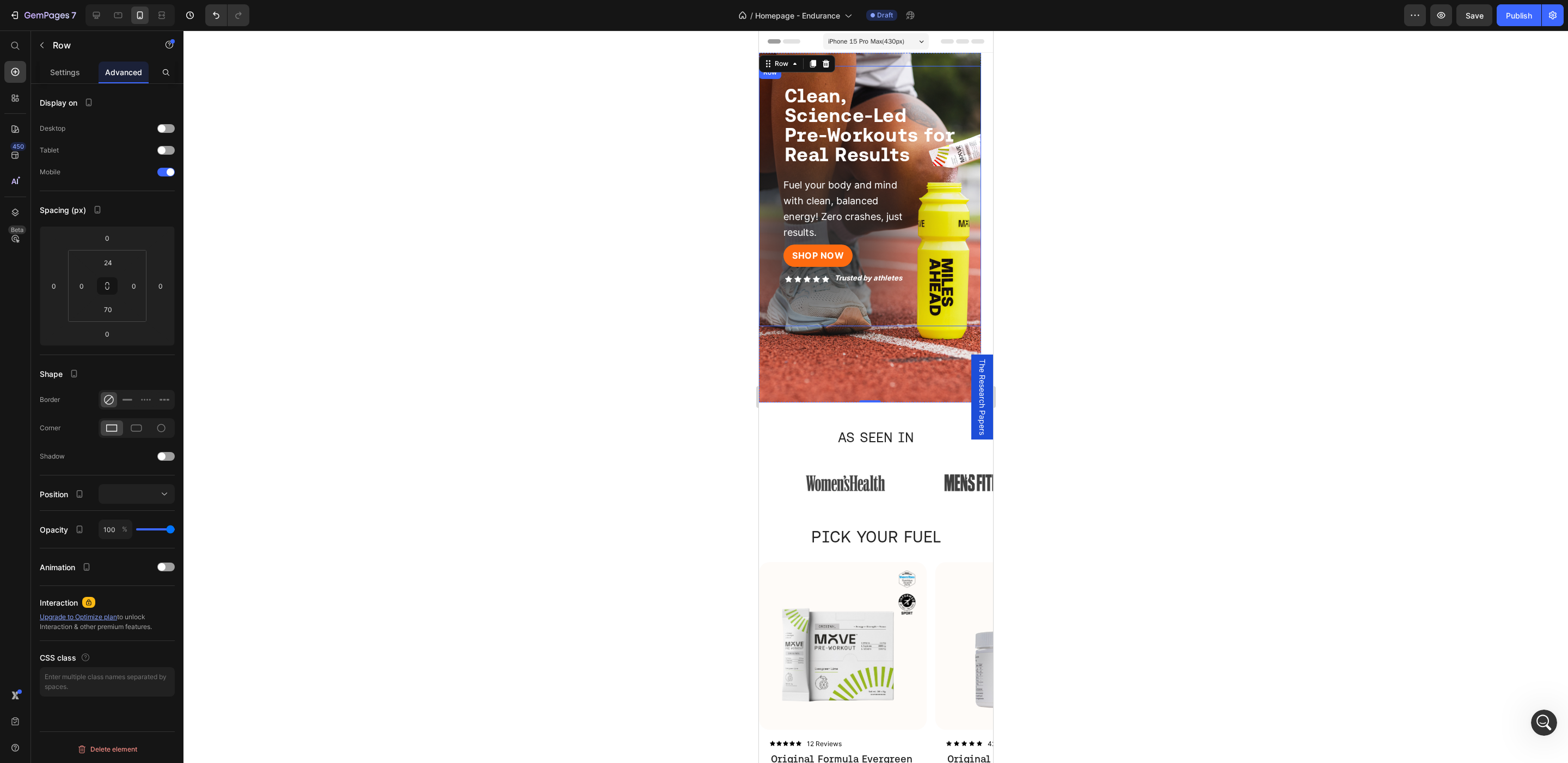 click on "⁠⁠⁠⁠⁠⁠⁠ Clean,  Science-Led  Pre-Workouts for Real Results Heading Fuel your body and mind with clean, balanced energy! Zero crashes, just results. Text Block" at bounding box center (869, 155) 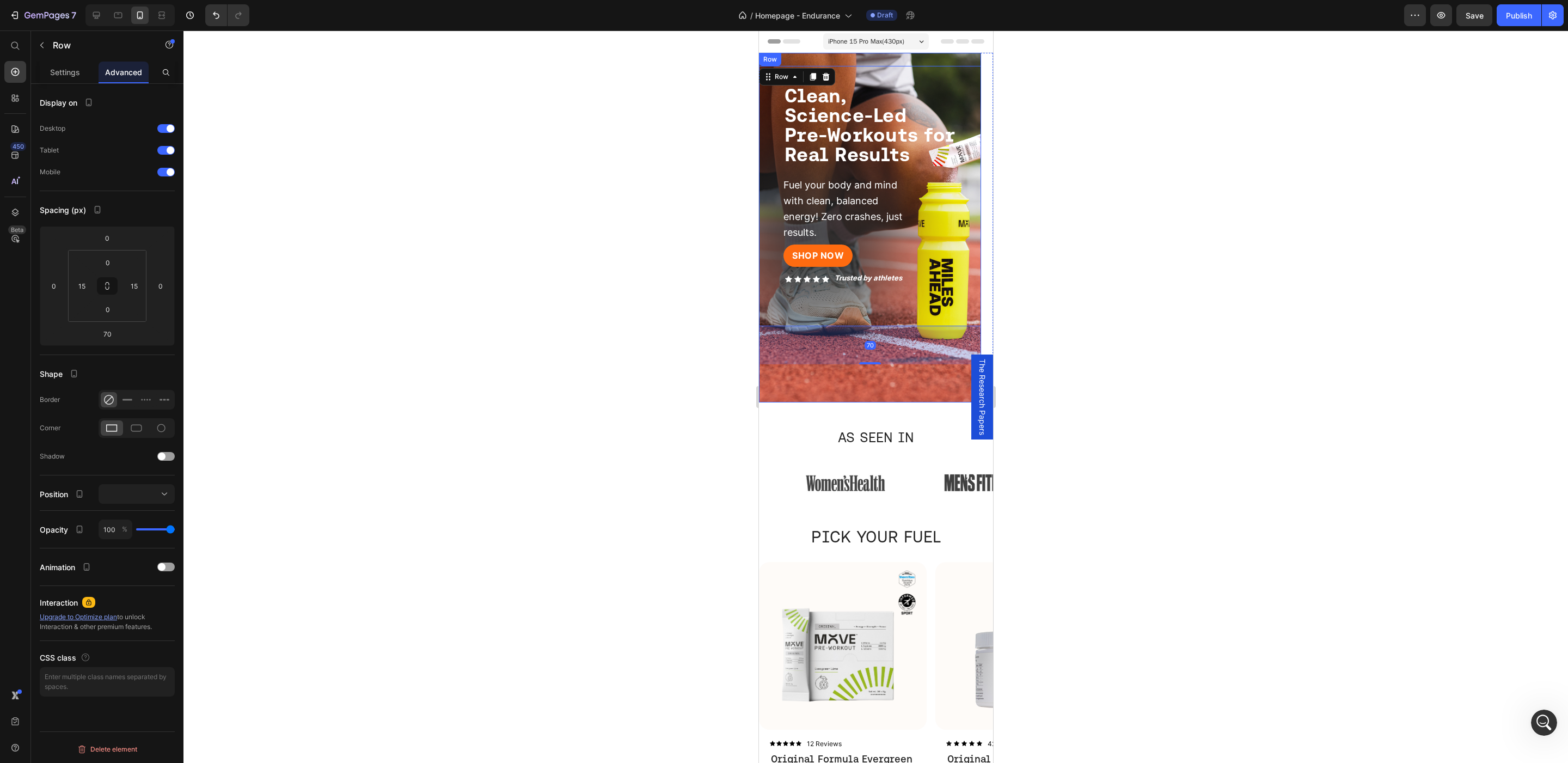 click on "SHOP NOW Button Icon Icon Icon Icon Icon Icon List Trusted by athletes Text Block Row Row ⁠⁠⁠⁠⁠⁠⁠ Clean,  Science-Led  Pre-Workouts for Real Results Heading Fuel your body and mind with clean, balanced energy! Zero crashes, just results. Text Block Row   70 Row" at bounding box center (869, 228) 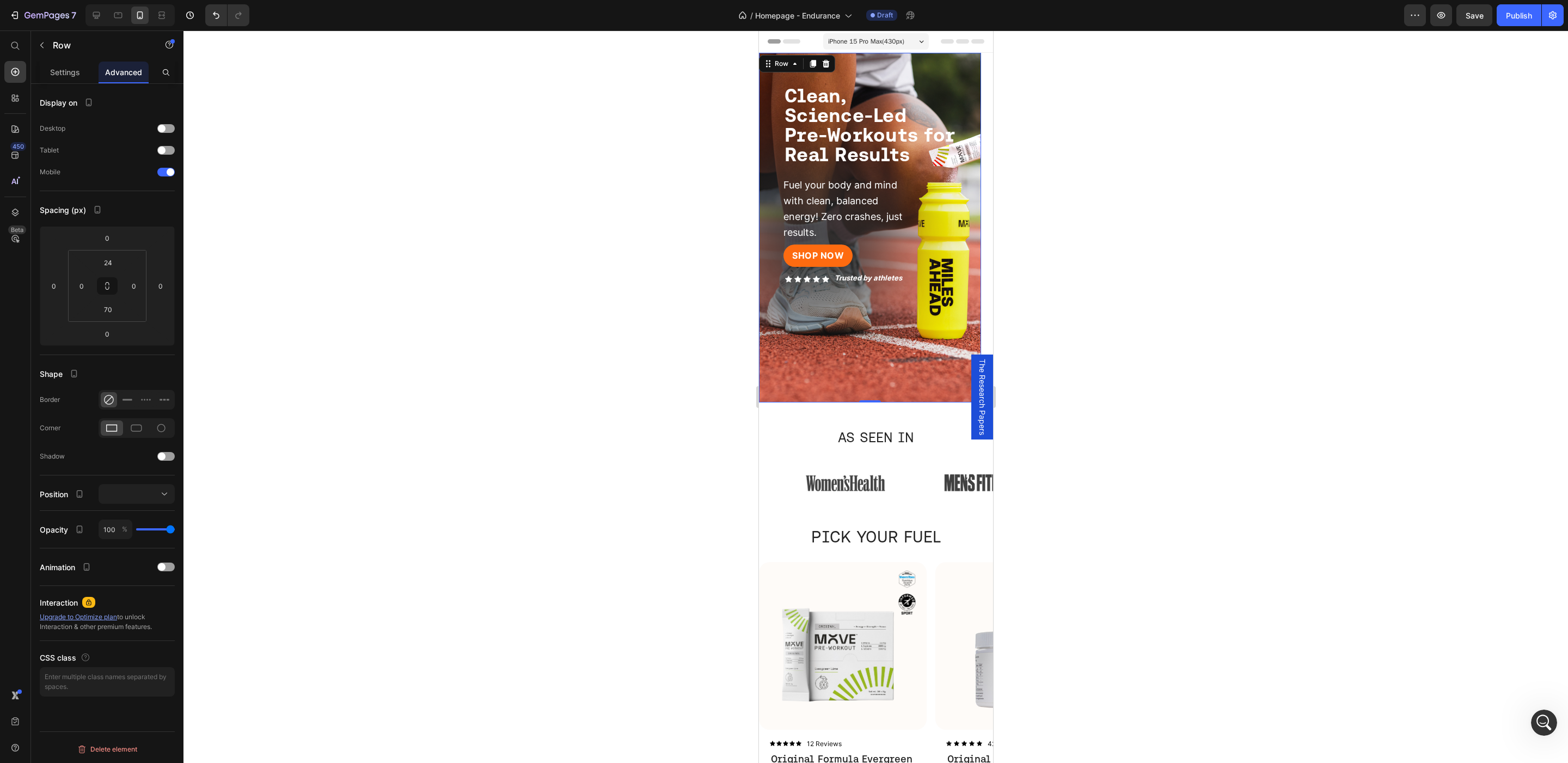 click on "SHOP NOW Button Icon Icon Icon Icon Icon Icon List Trusted by athletes Text Block Row Row ⁠⁠⁠⁠⁠⁠⁠ Clean,  Science-Led  Pre-Workouts for Real Results Heading Fuel your body and mind with clean, balanced energy! Zero crashes, just results. Text Block Row Row   0" at bounding box center (869, 228) 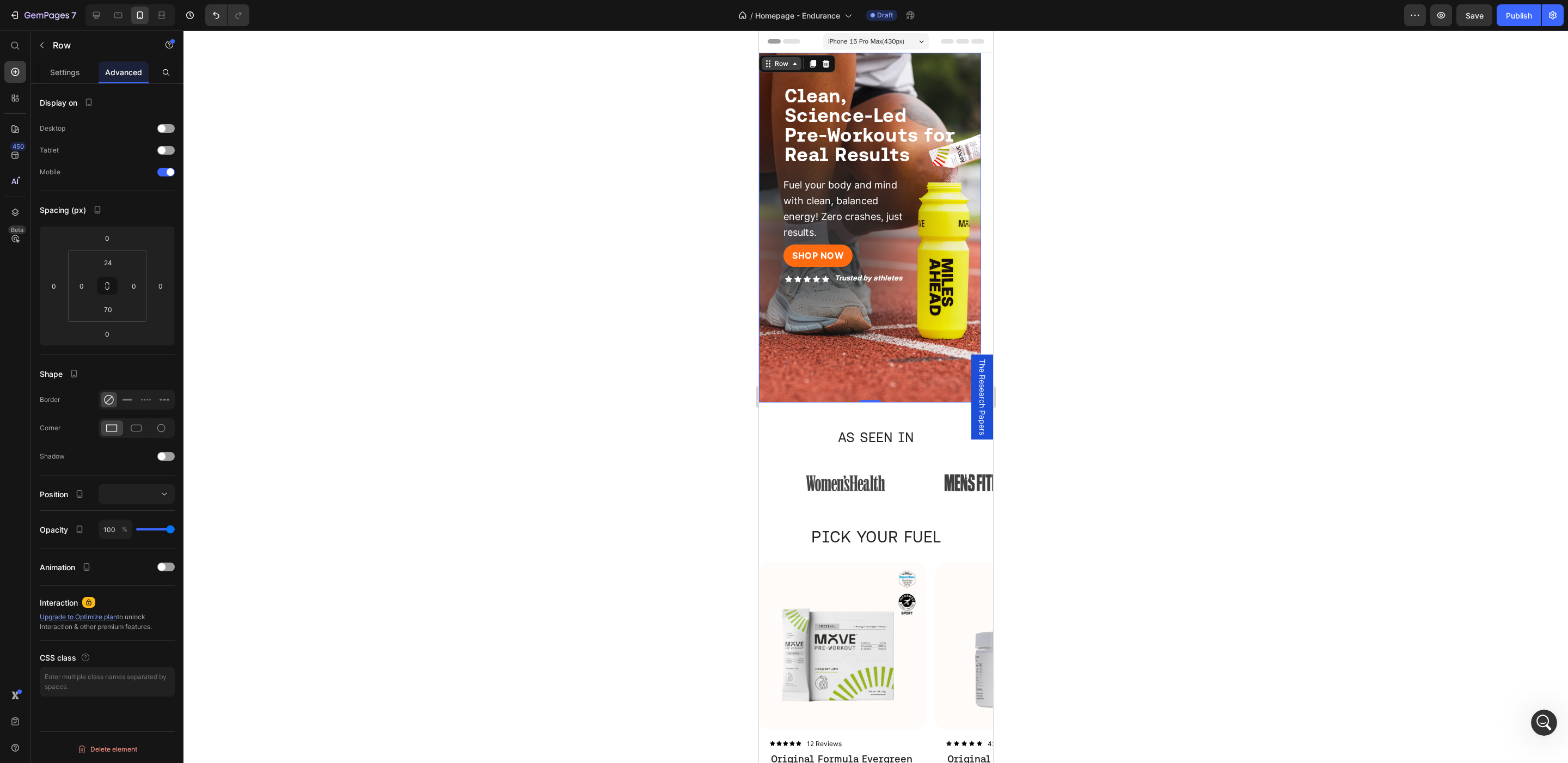 click on "Row" at bounding box center (781, 64) 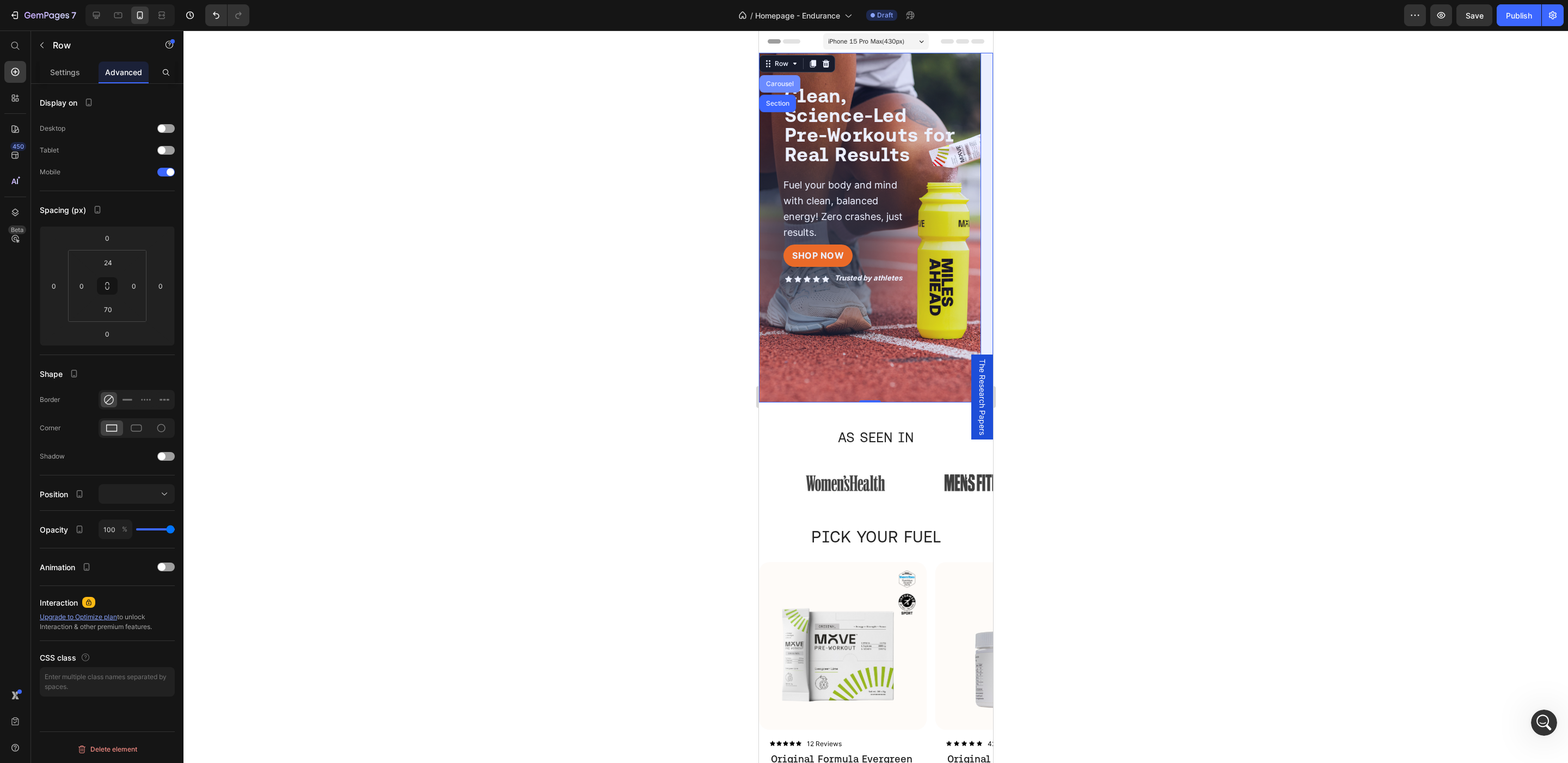 click on "Carousel" at bounding box center [779, 84] 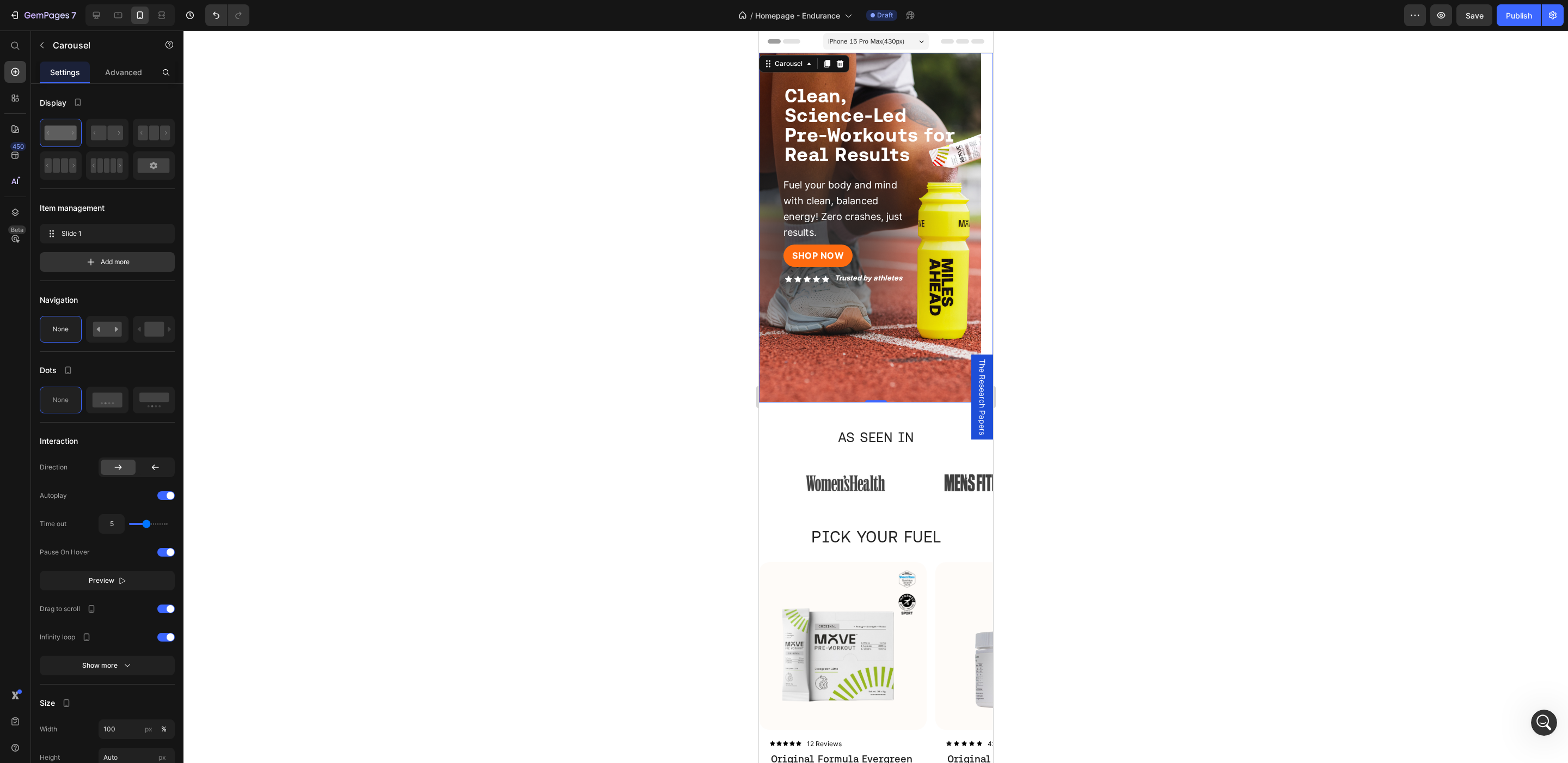 select on "S" 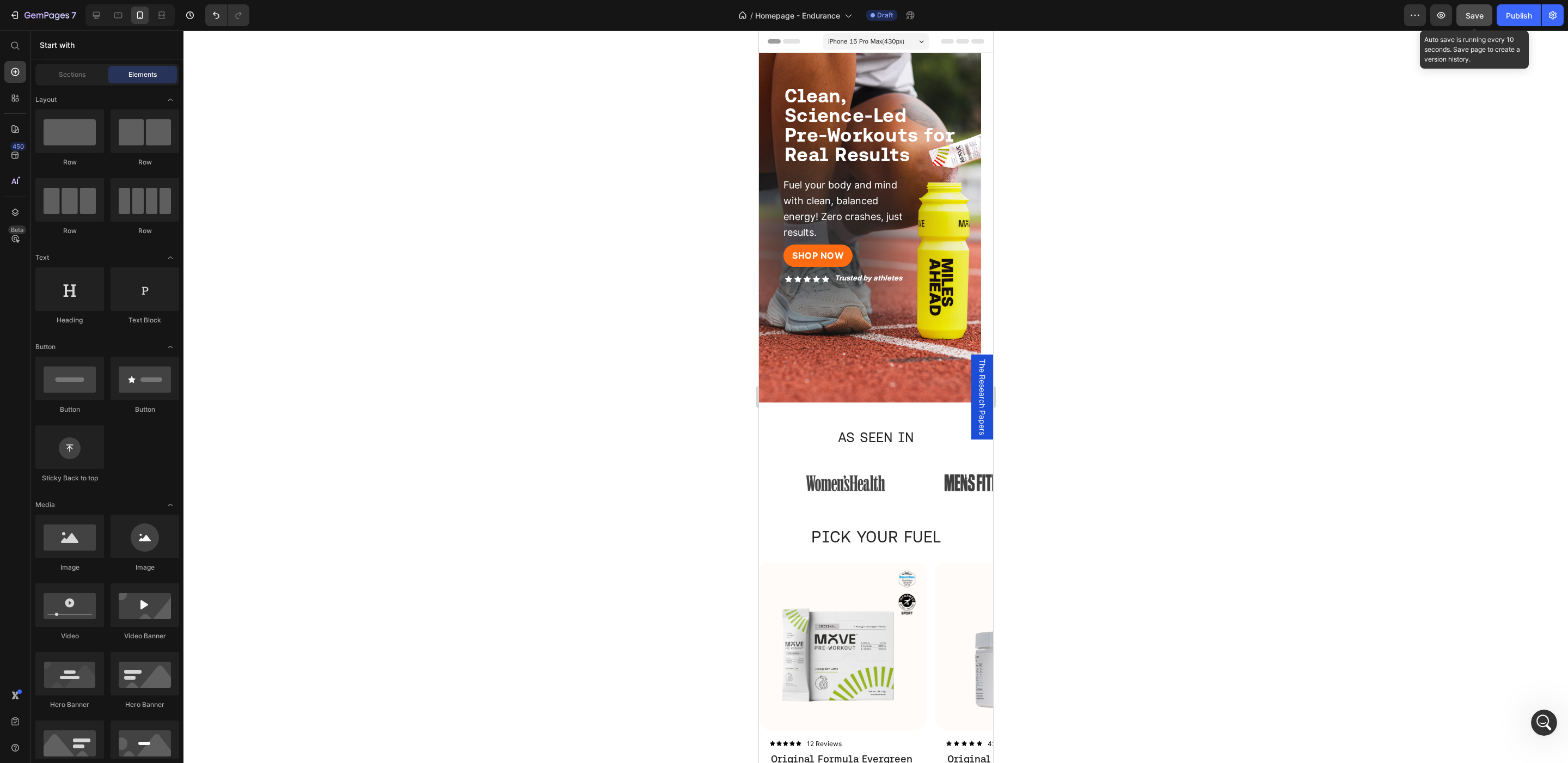 drag, startPoint x: 1472, startPoint y: 17, endPoint x: 121, endPoint y: 76, distance: 1352.2877 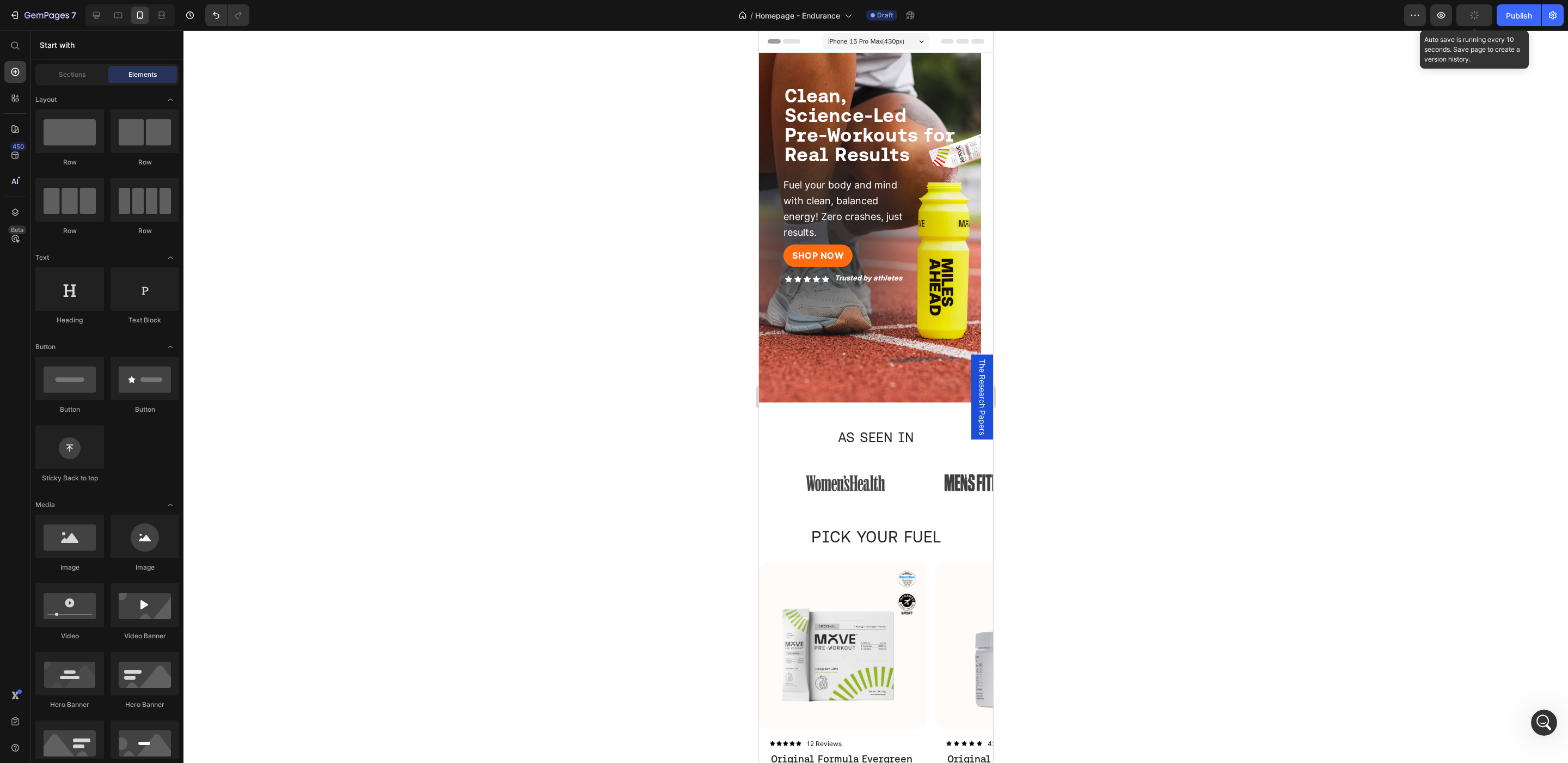 click on "iPhone 15 Pro Max  ( 430 px)" at bounding box center [866, 41] 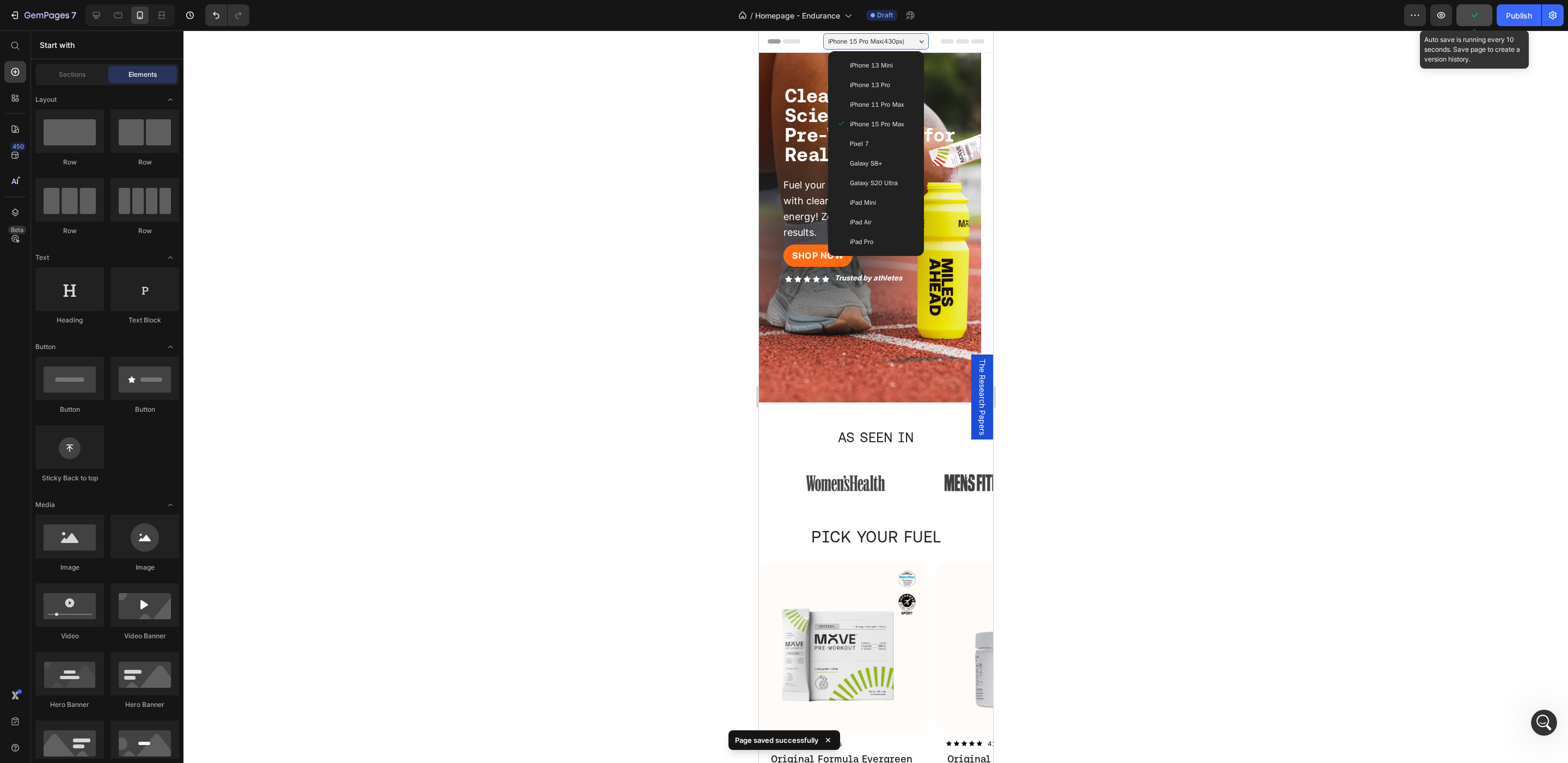 click on "iPhone 15 Pro Max  ( 430 px)" at bounding box center [866, 41] 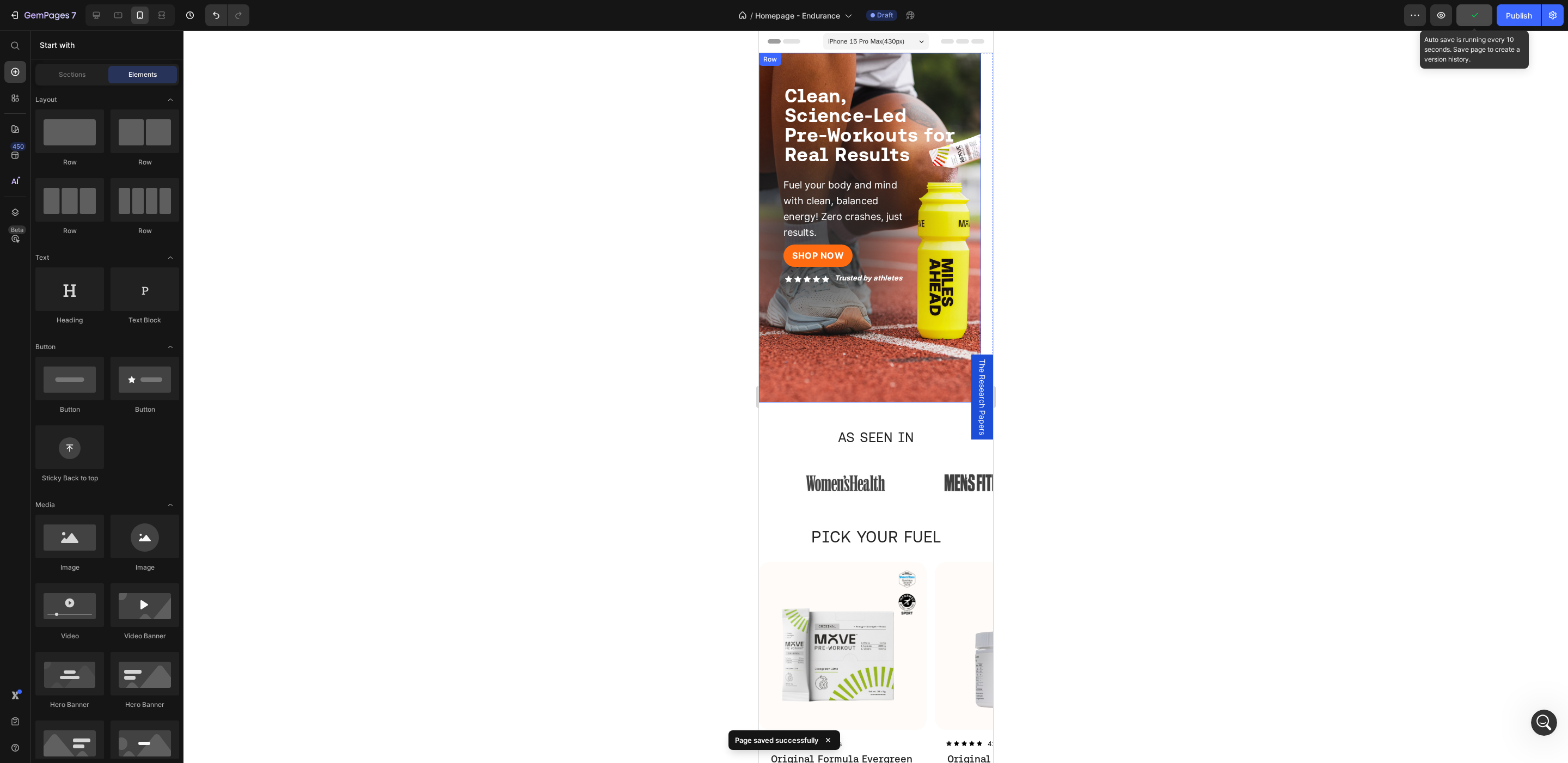 click on "SHOP NOW Button Icon Icon Icon Icon Icon Icon List Trusted by athletes Text Block Row Row ⁠⁠⁠⁠⁠⁠⁠ Clean,  Science-Led  Pre-Workouts for Real Results Heading Fuel your body and mind with clean, balanced energy! Zero crashes, just results. Text Block Row Row" at bounding box center (869, 228) 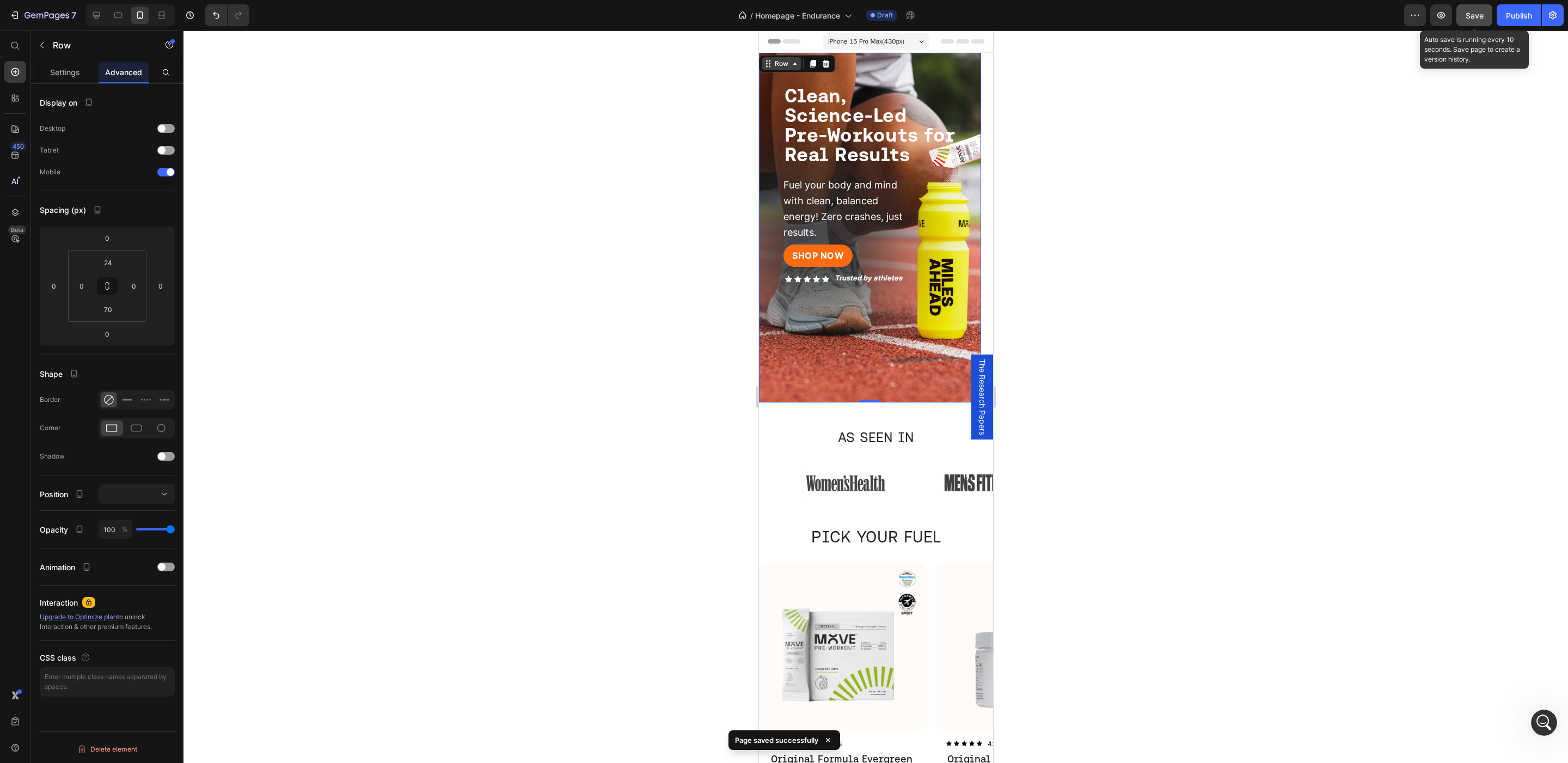 click on "Row" at bounding box center [781, 64] 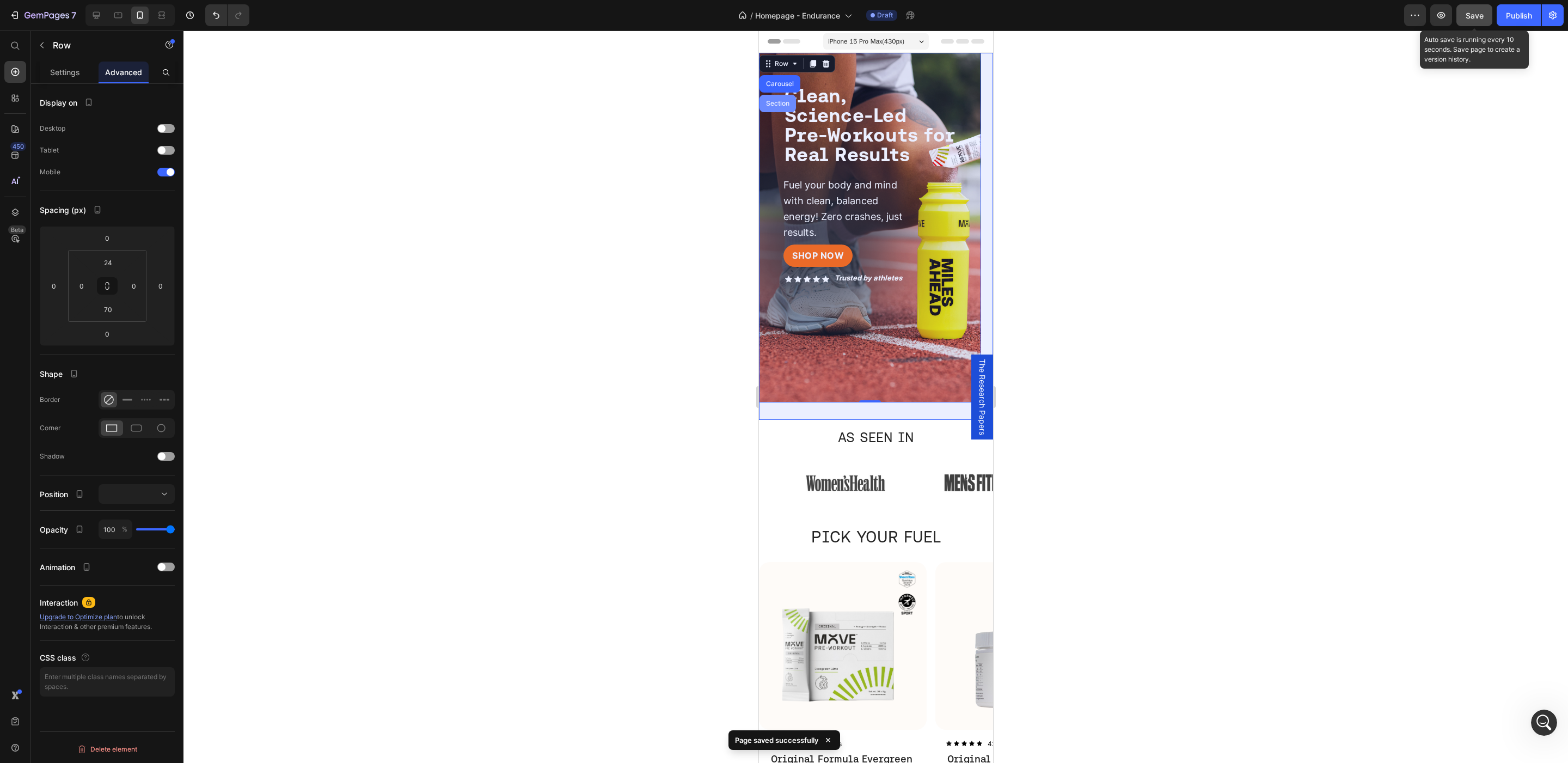 click on "Section" at bounding box center (777, 103) 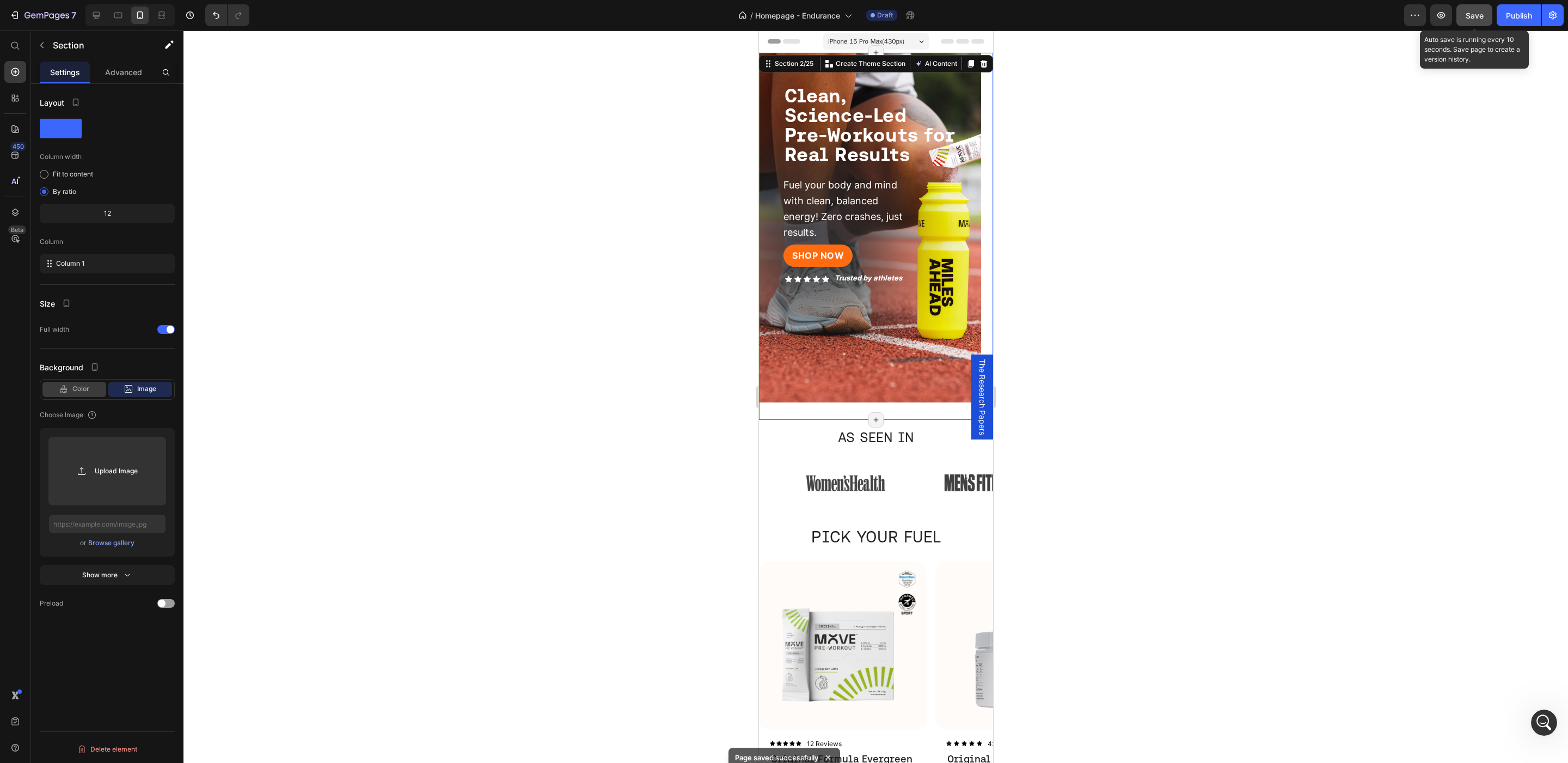 click on "Color" 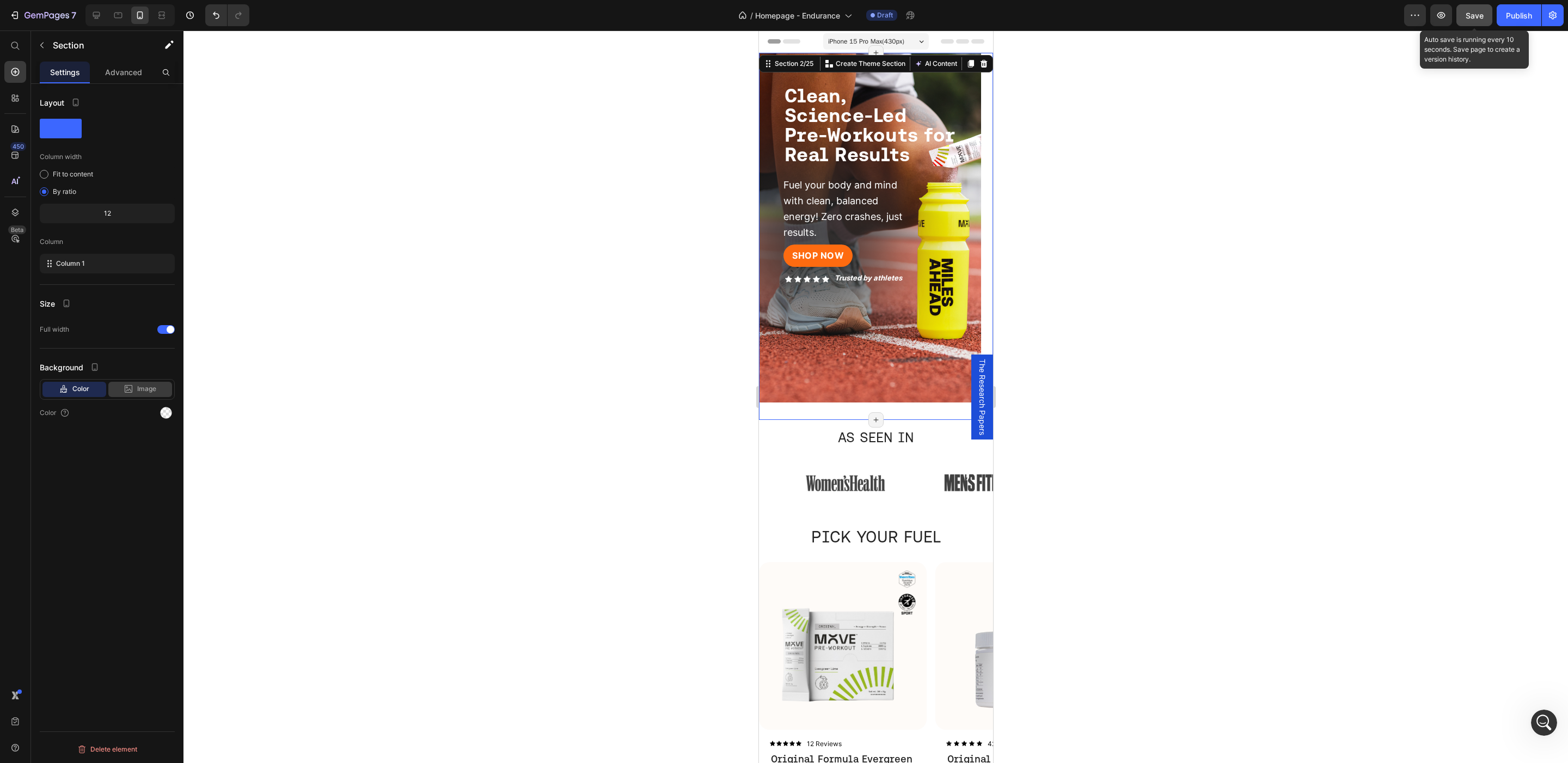 click on "Image" 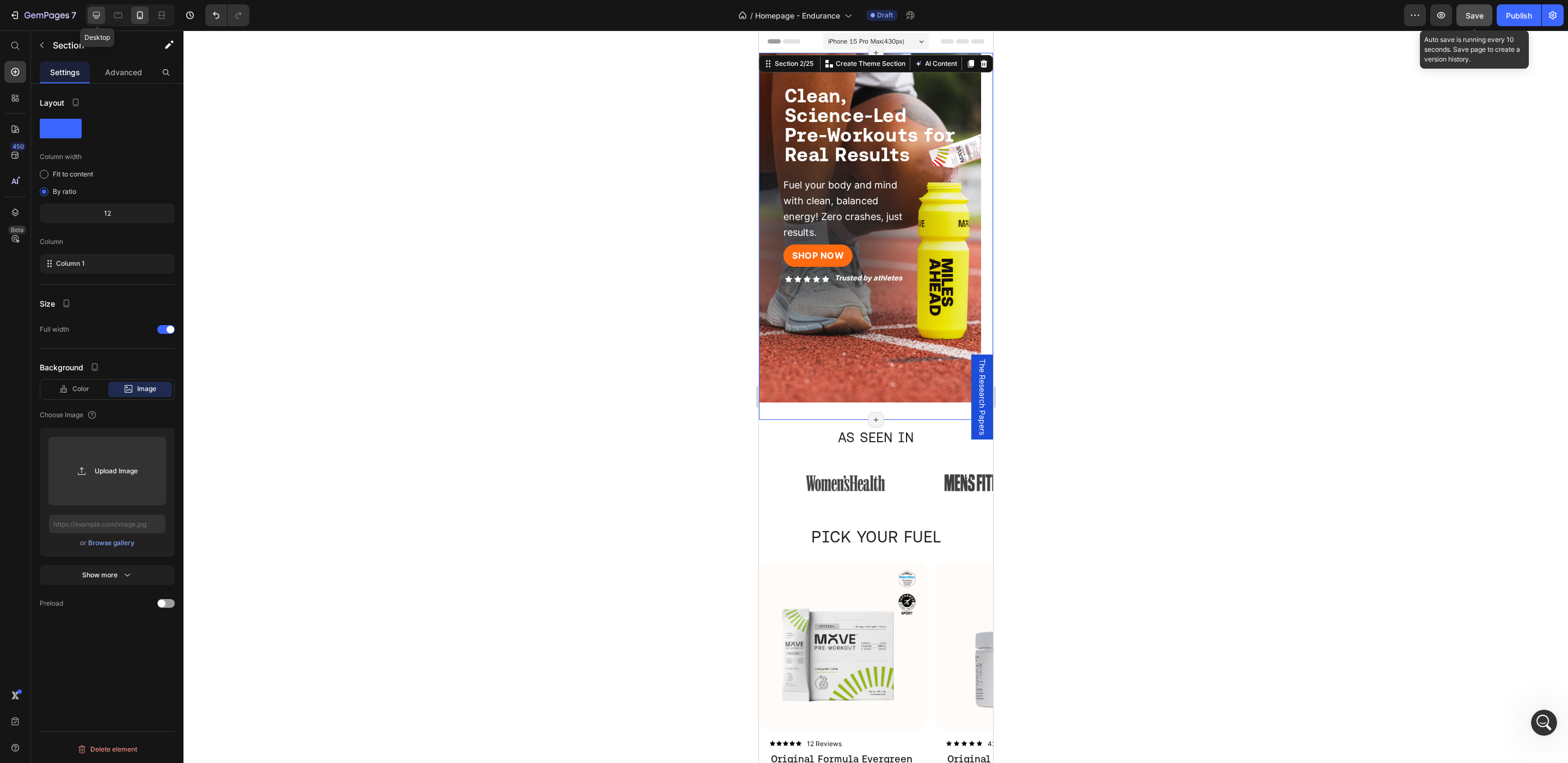 click 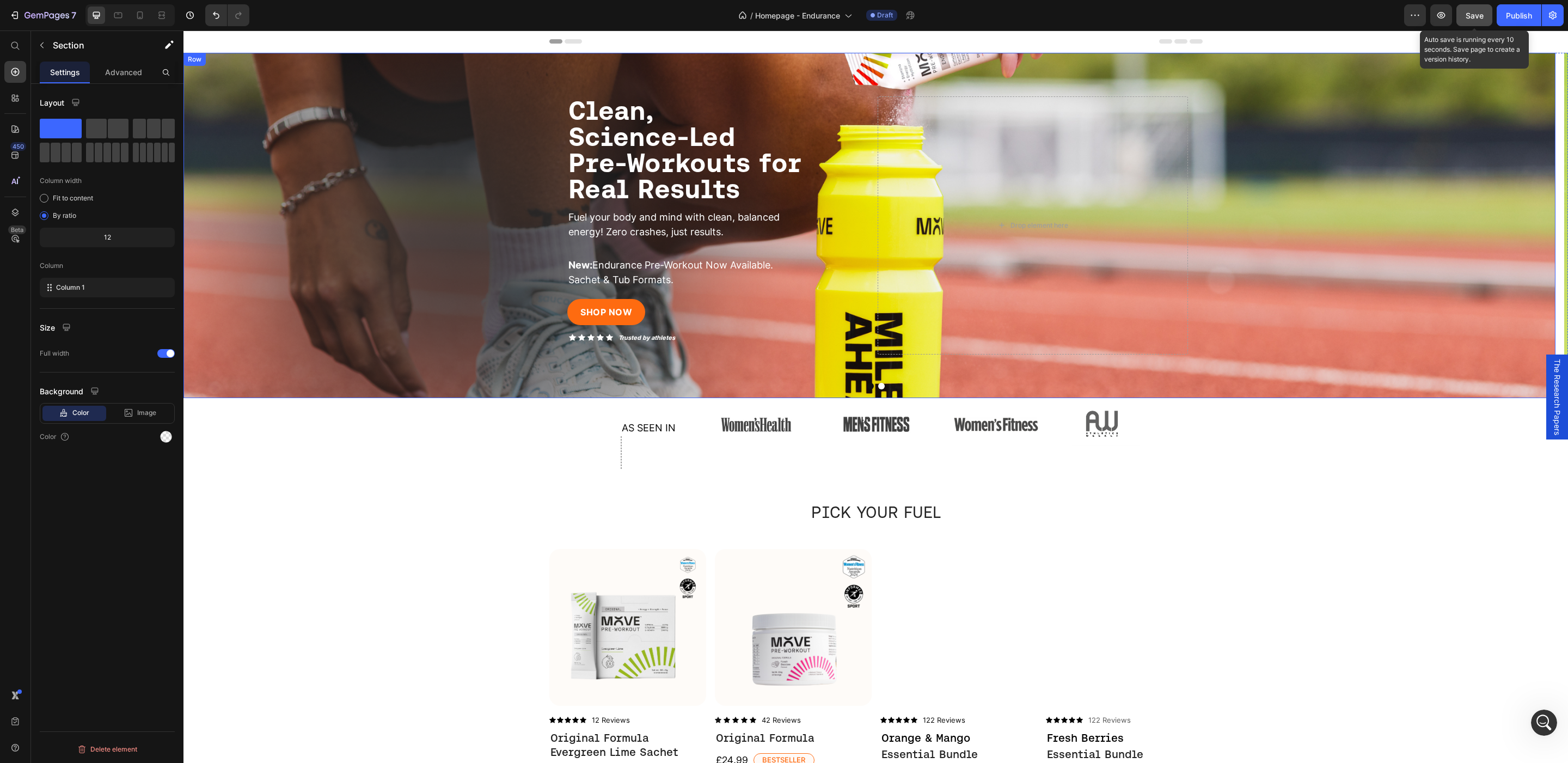 click on "⁠⁠⁠⁠⁠⁠⁠ Clean,  Science-Led  Pre-Workouts for Real Results Heading Fuel your body and mind with clean, balanced energy! Zero crashes, just results. Text Block New:  Endurance Pre-Workout Now Available. Sachet & Tub Formats. Text Block SHOP NOW Button Icon Icon Icon Icon Icon Icon List Trusted by athletes Text Block Row Image Row
Drop element here Row" at bounding box center [869, 225] 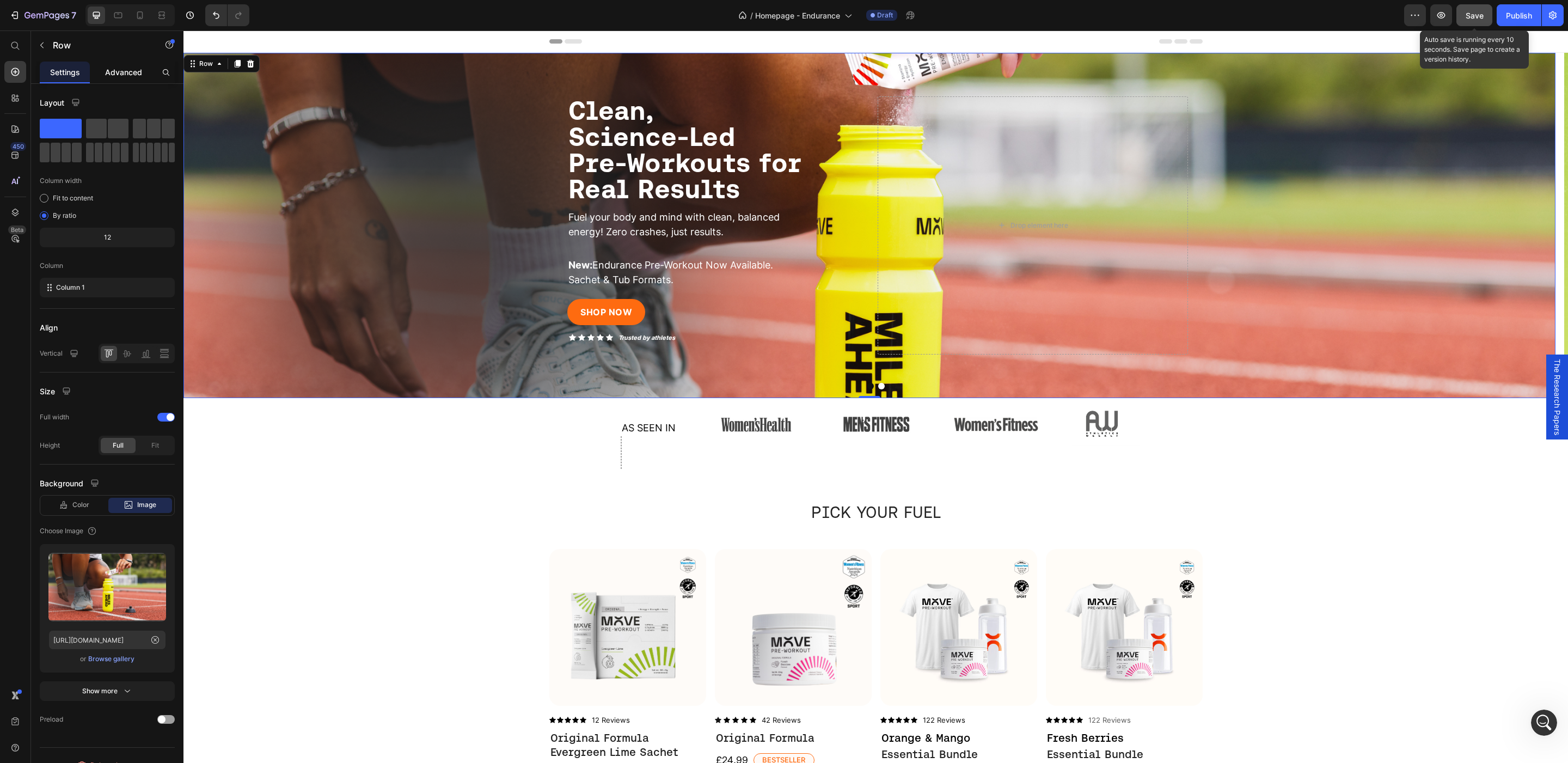 click on "Advanced" 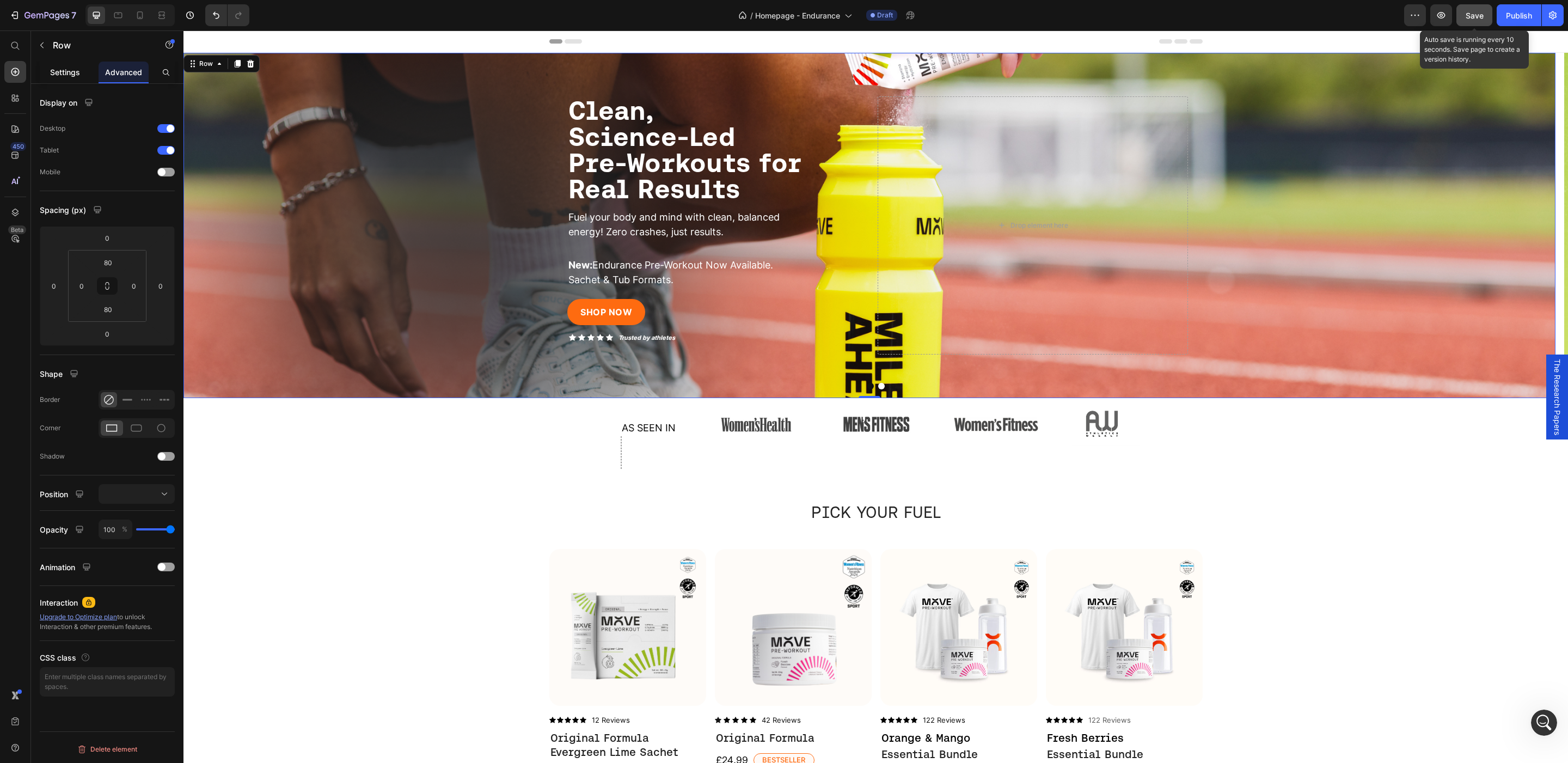 click on "Settings" at bounding box center [65, 72] 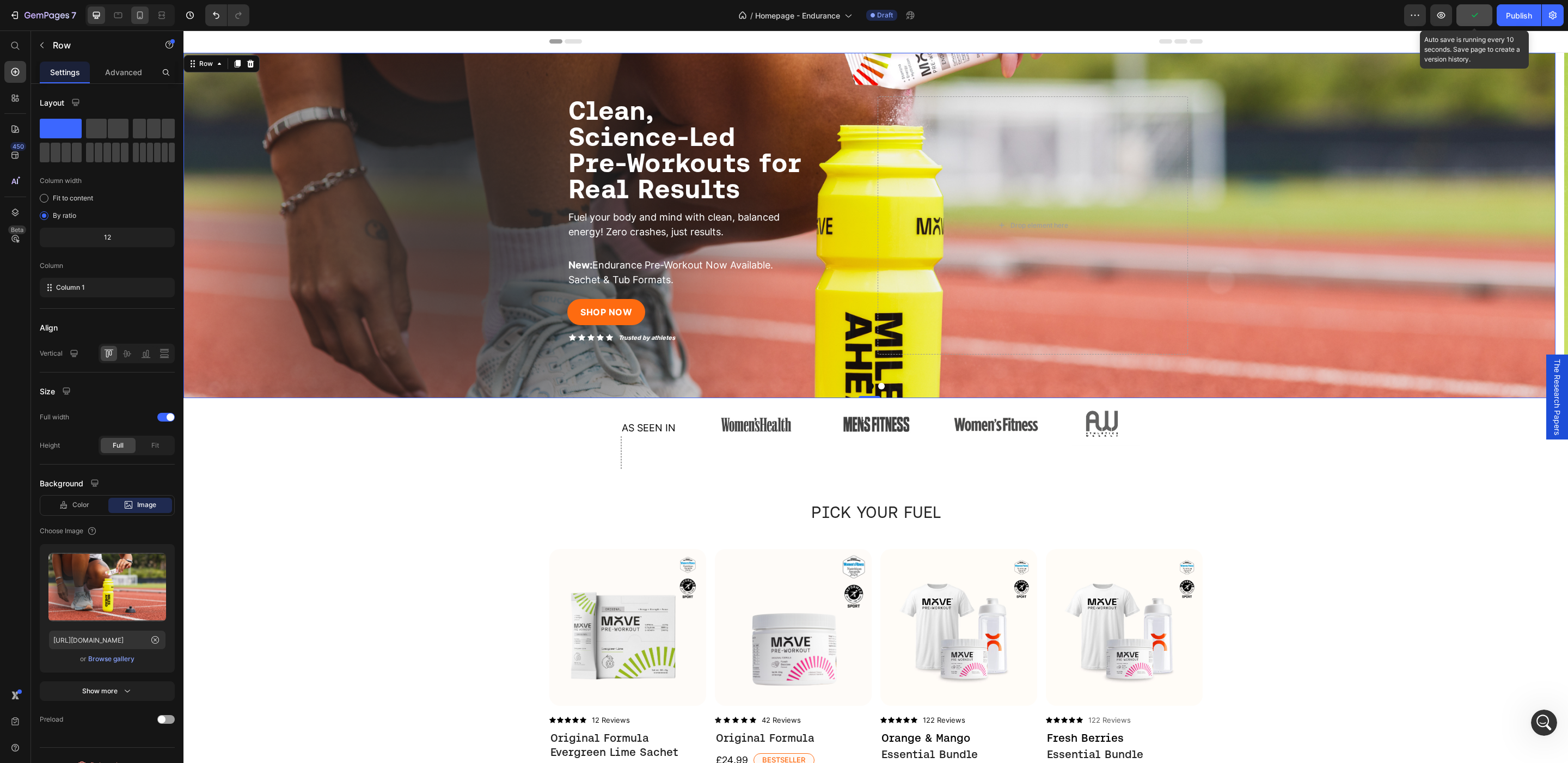 click 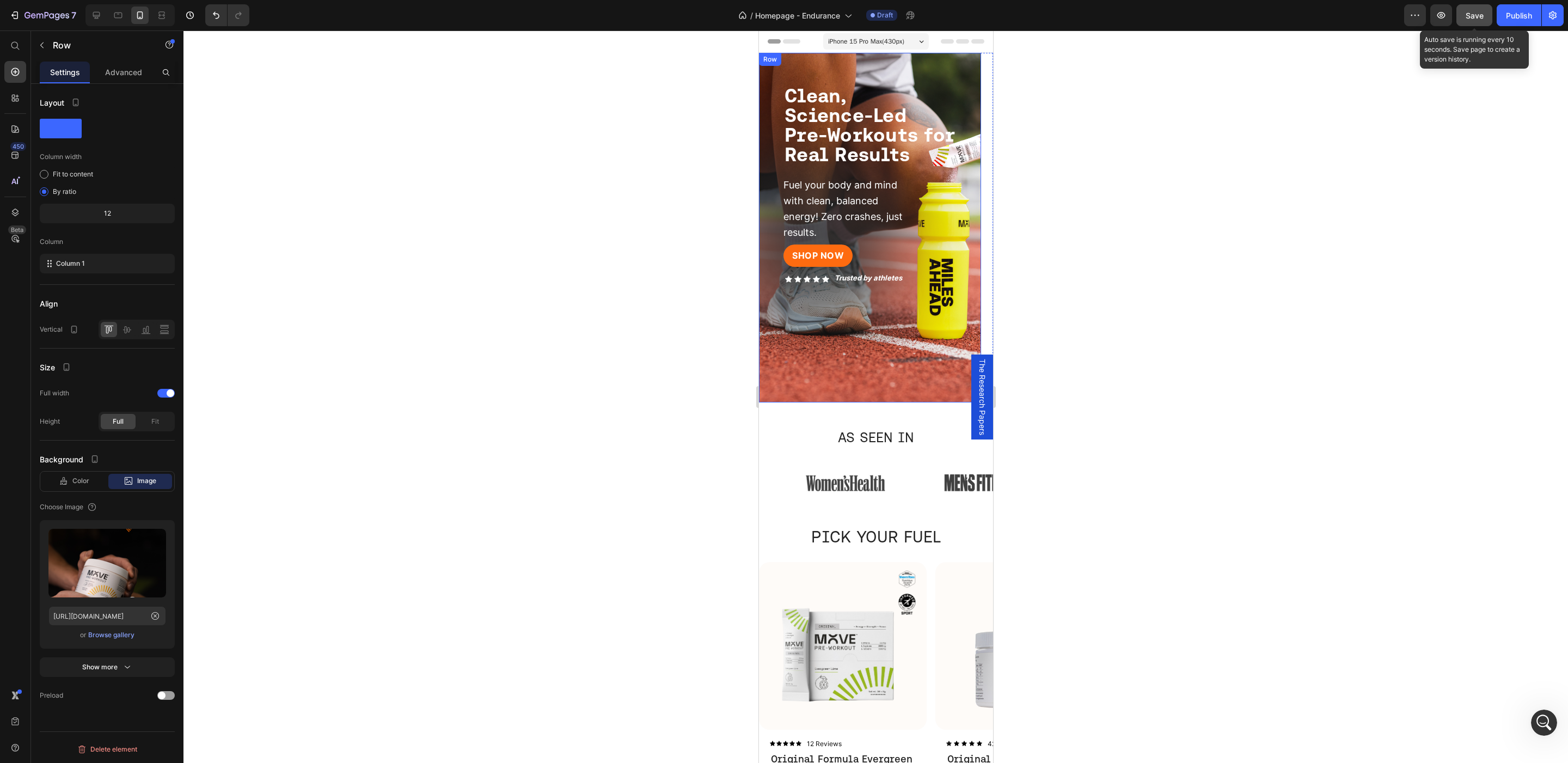 click on "SHOP NOW Button Icon Icon Icon Icon Icon Icon List Trusted by athletes Text Block Row Row ⁠⁠⁠⁠⁠⁠⁠ Clean,  Science-Led  Pre-Workouts for Real Results Heading Fuel your body and mind with clean, balanced energy! Zero crashes, just results. Text Block Row Row" at bounding box center (869, 228) 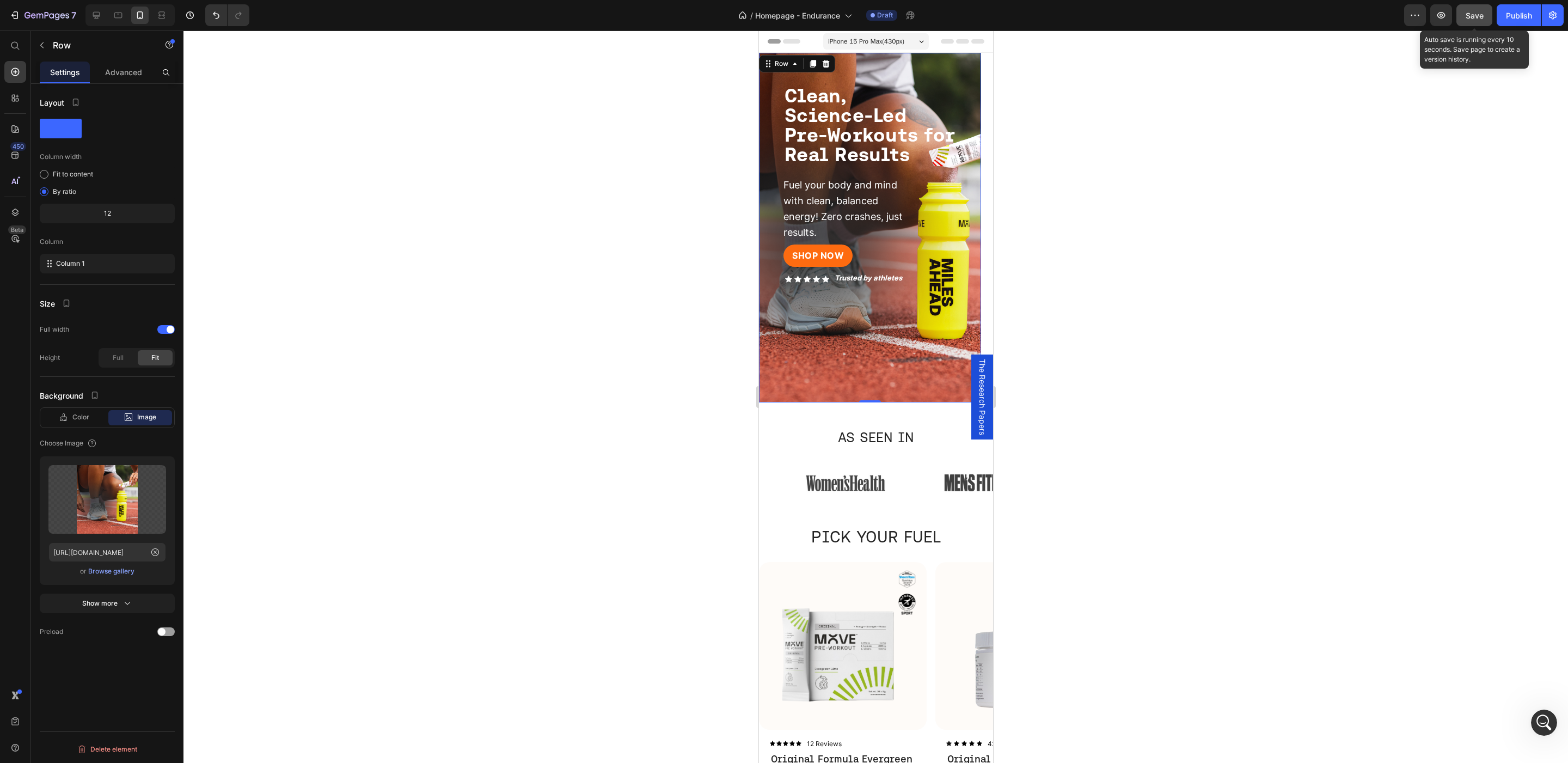 click on "Browse gallery" at bounding box center (111, 571) 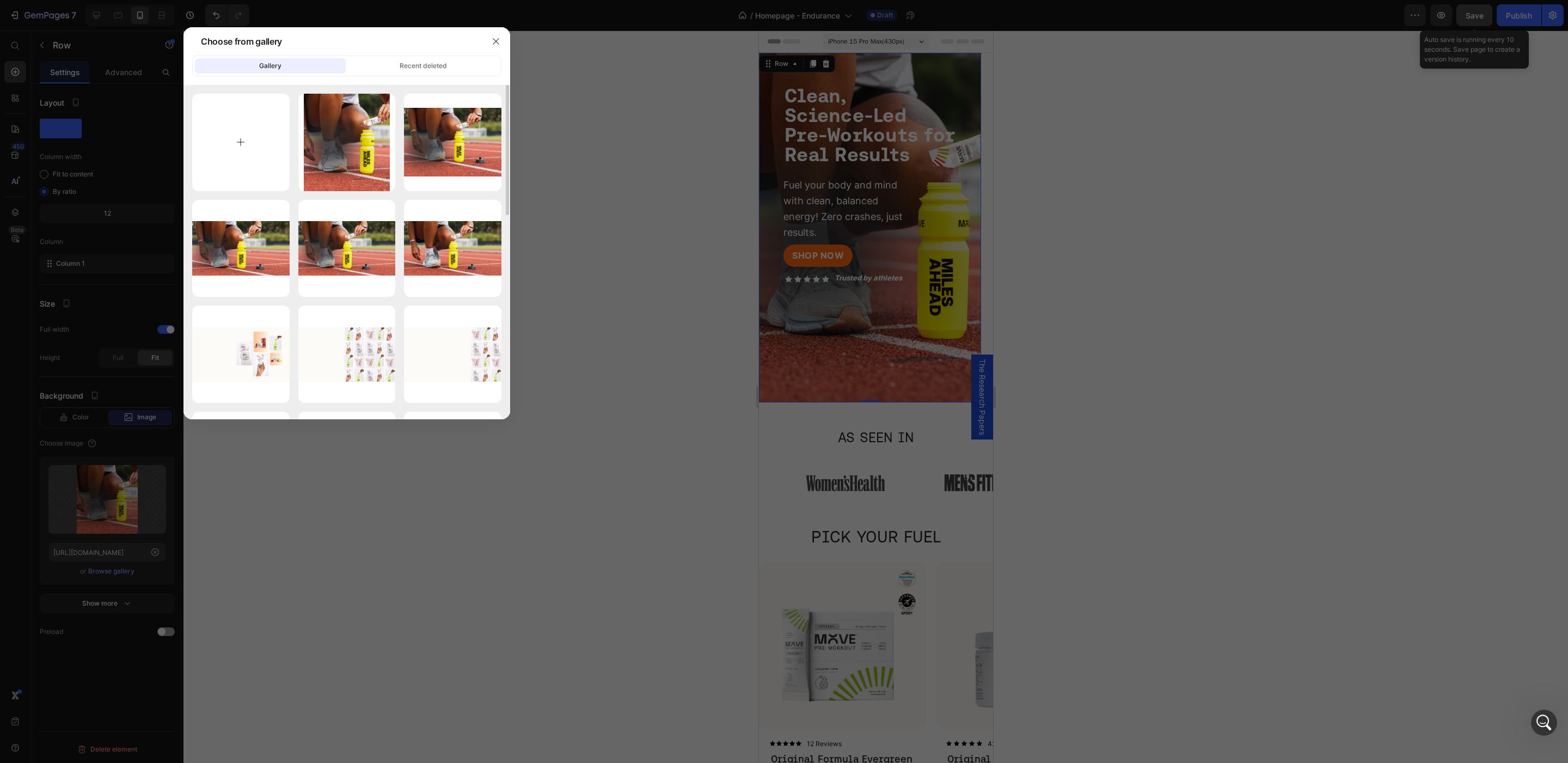 click at bounding box center [241, 142] 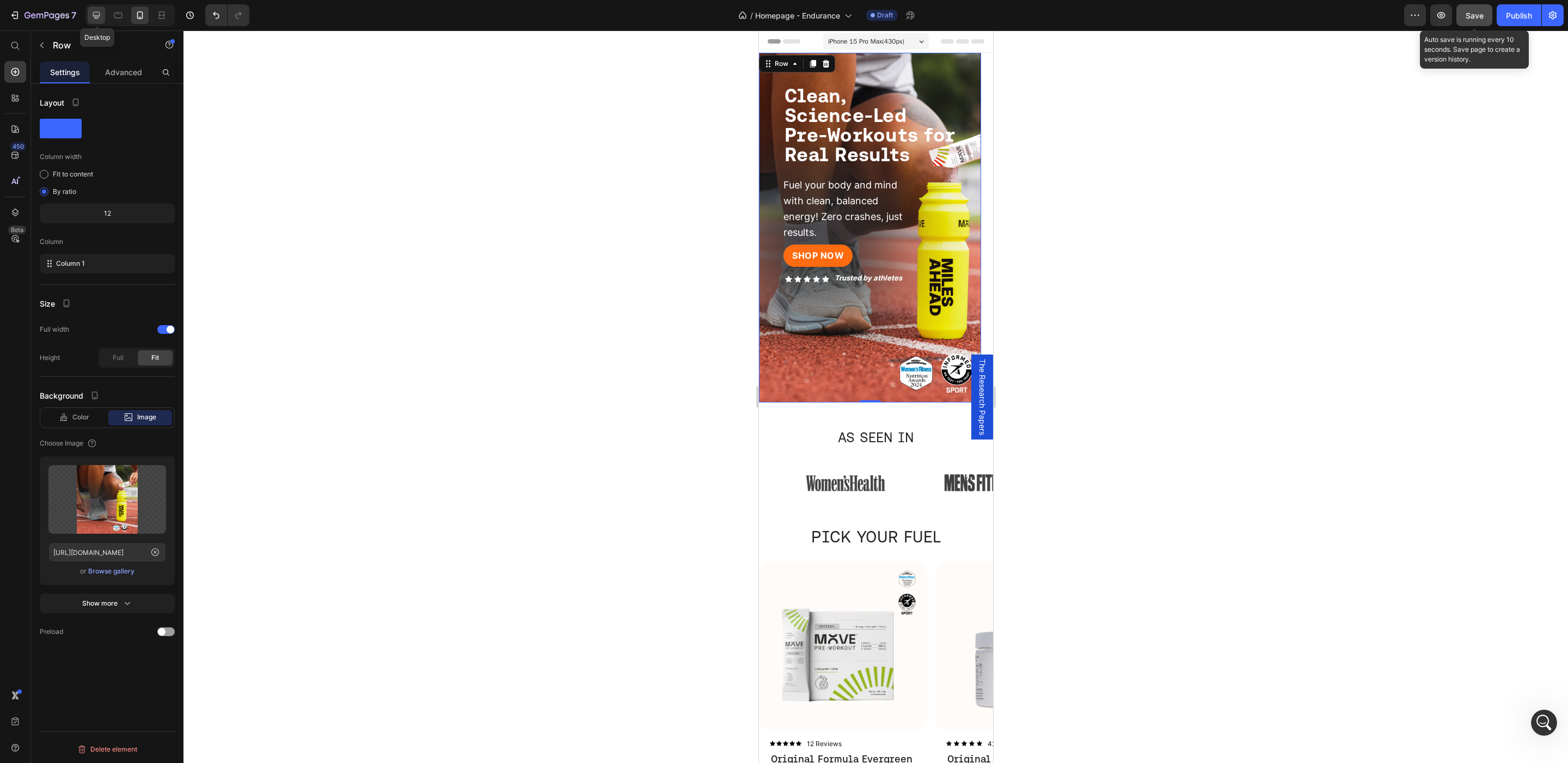 click 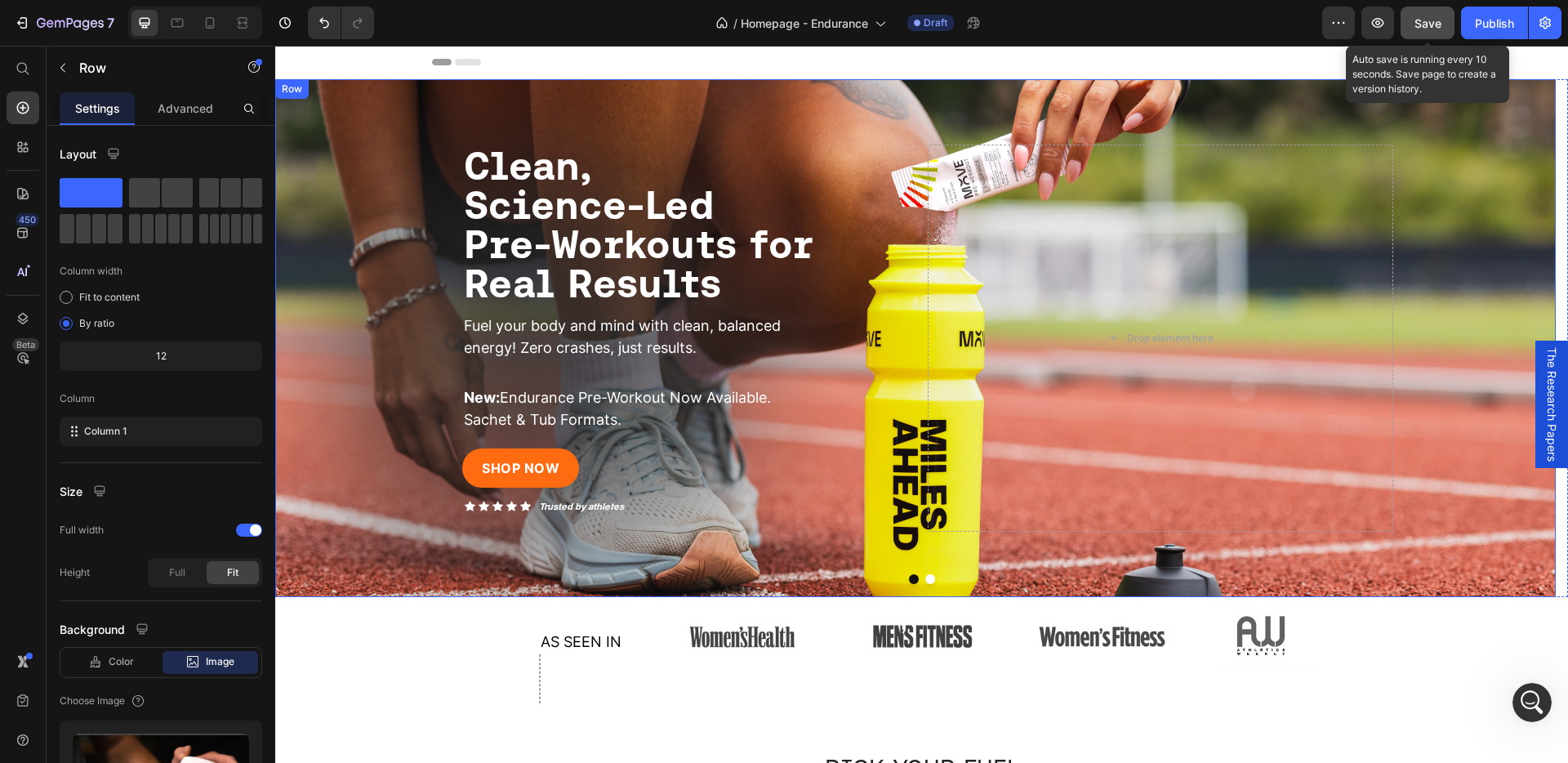 click on "⁠⁠⁠⁠⁠⁠⁠ Clean,  Science-Led  Pre-Workouts for Real Results Heading Fuel your body and mind with clean, balanced energy! Zero crashes, just results. Text Block New:  Endurance Pre-Workout Now Available. Sachet & Tub Formats. Text Block SHOP NOW Button Icon Icon Icon Icon Icon Icon List Trusted by athletes Text Block Row Image Row
Drop element here Row" at bounding box center (915, 338) 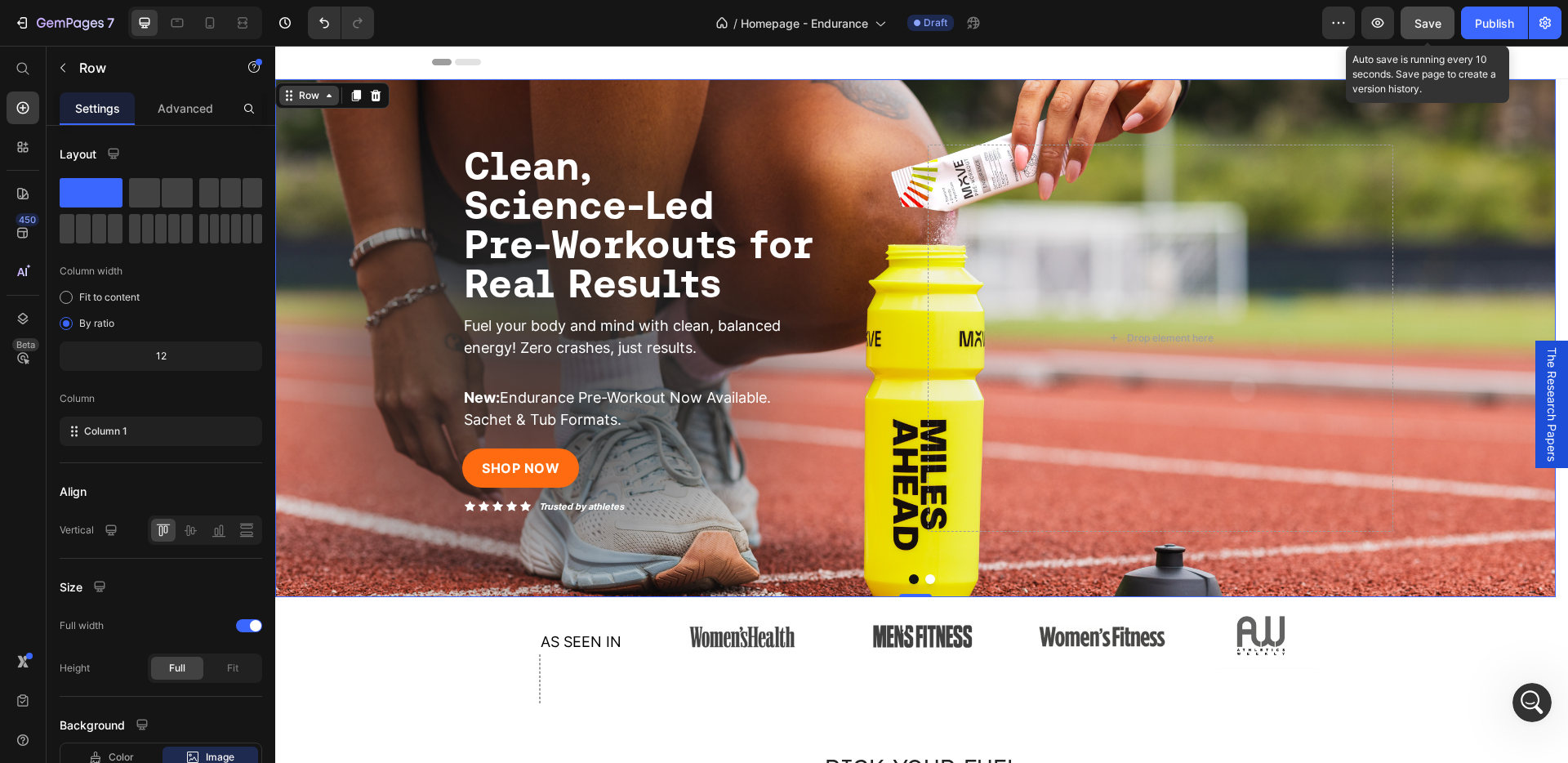 click on "Row" at bounding box center (309, 96) 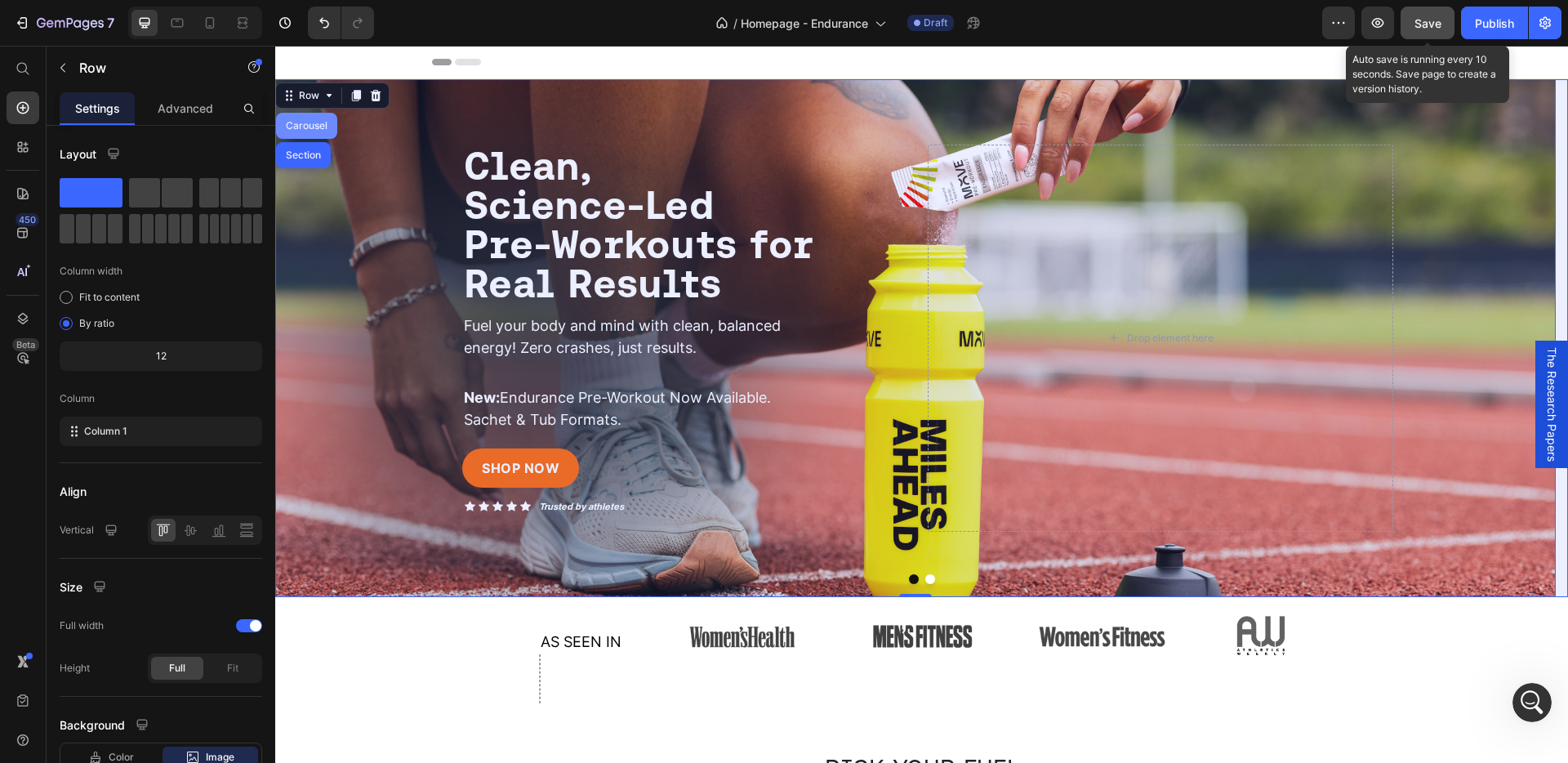 click on "Carousel" at bounding box center [306, 126] 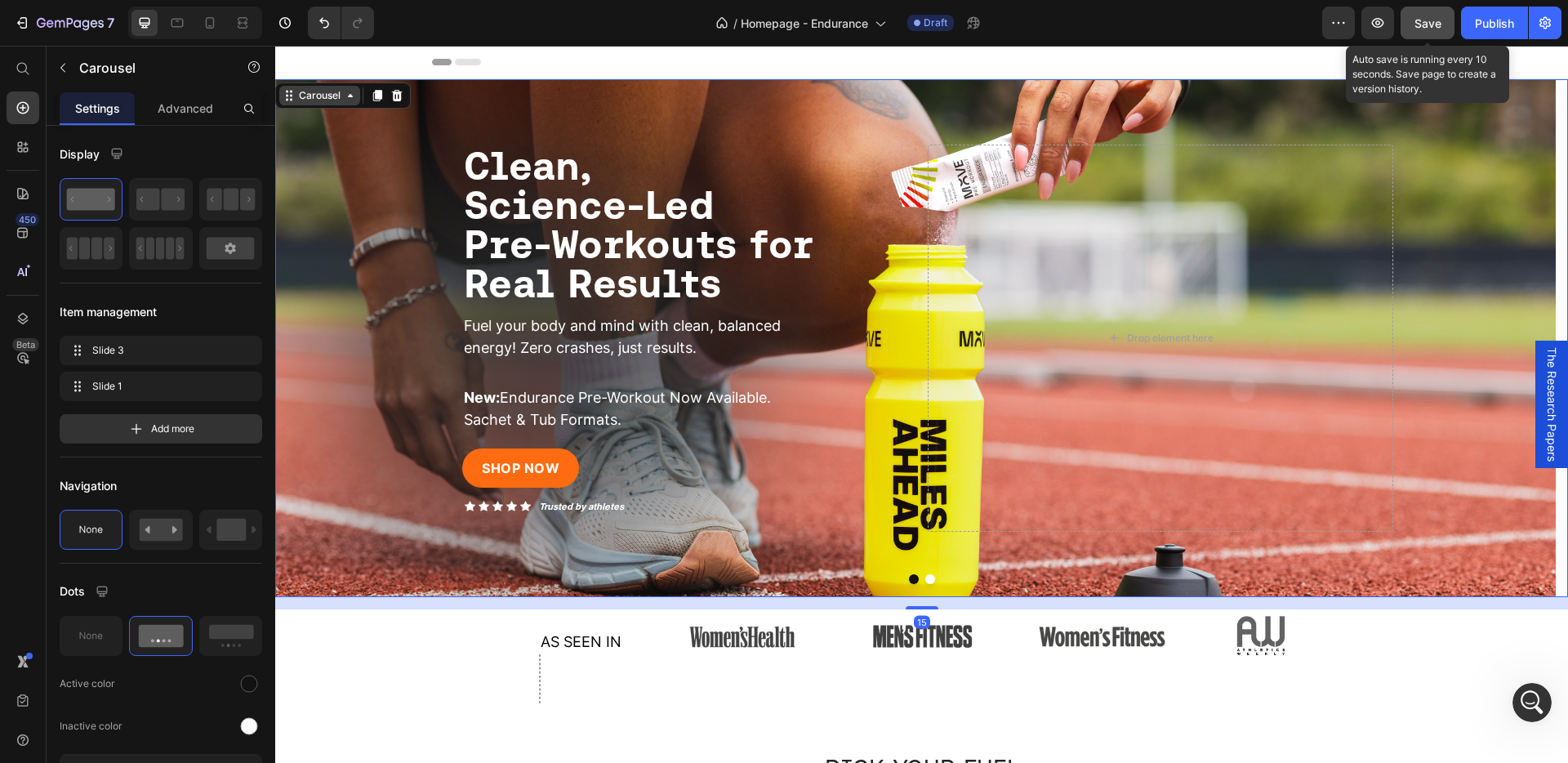 click on "Carousel" at bounding box center (319, 96) 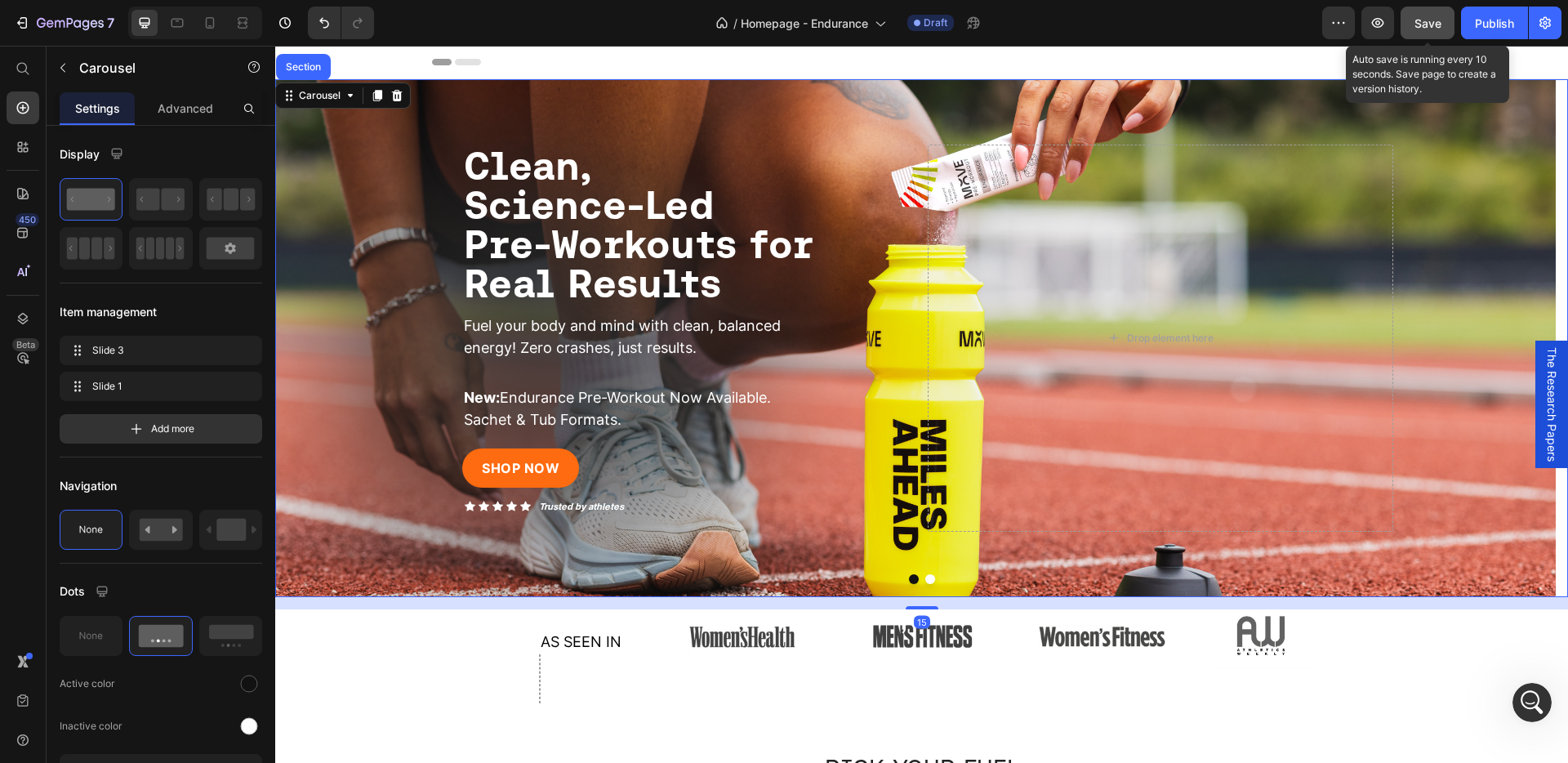 click on "Carousel Section" at bounding box center [343, 96] 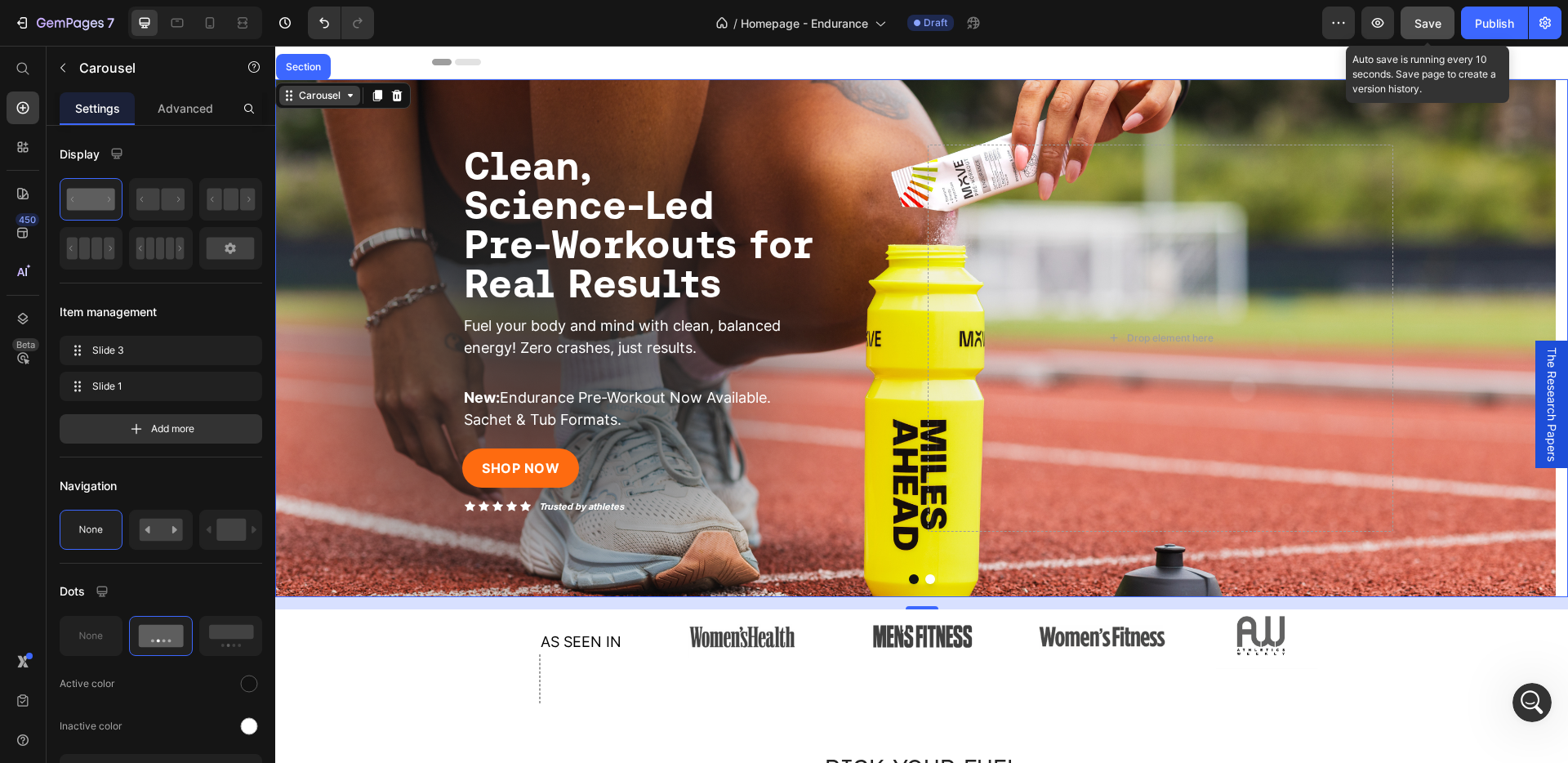 click on "Carousel" at bounding box center [319, 96] 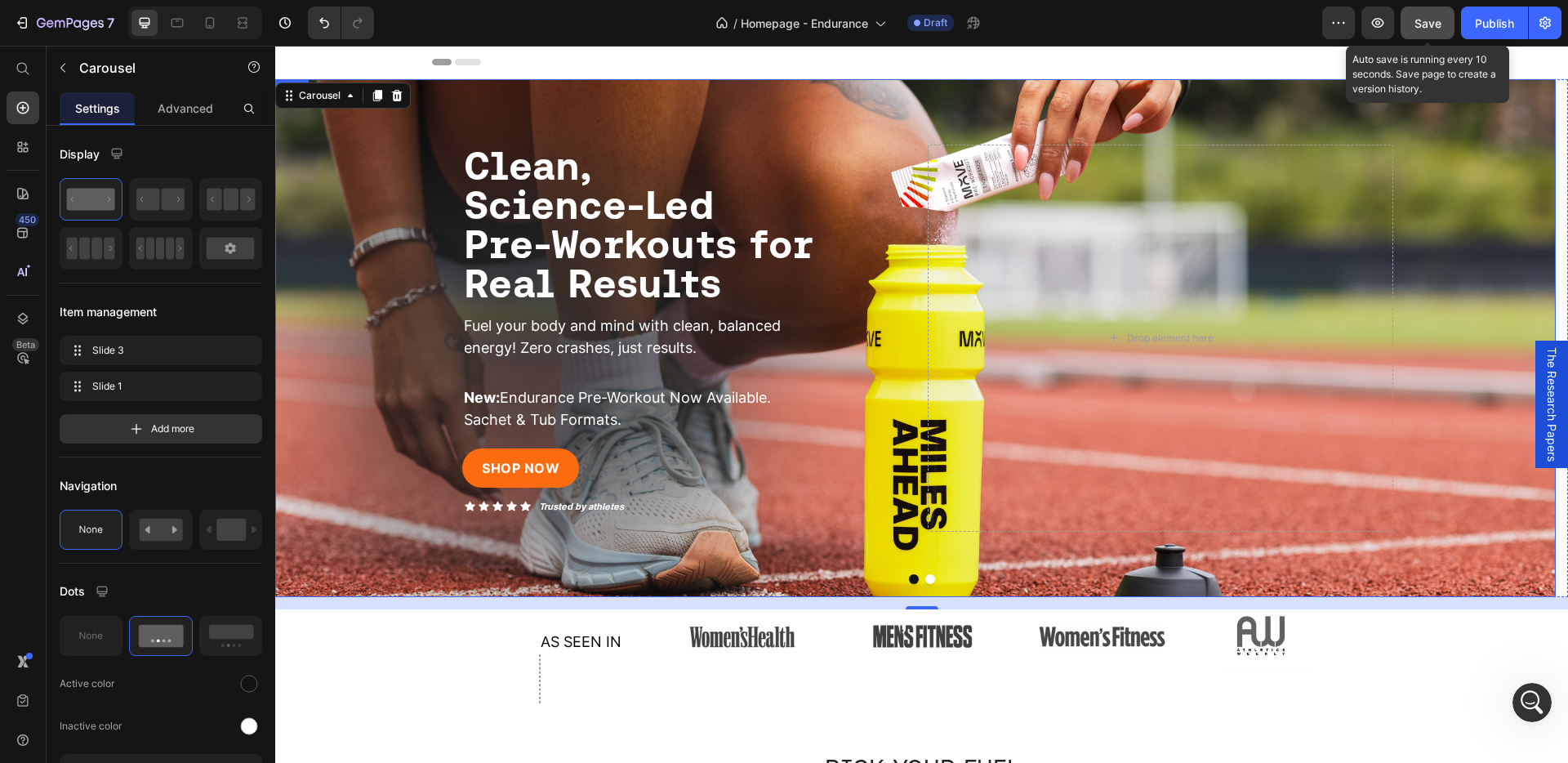click on "⁠⁠⁠⁠⁠⁠⁠ Clean,  Science-Led  Pre-Workouts for Real Results Heading Fuel your body and mind with clean, balanced energy! Zero crashes, just results. Text Block New:  Endurance Pre-Workout Now Available. Sachet & Tub Formats. Text Block SHOP NOW Button Icon Icon Icon Icon Icon Icon List Trusted by athletes Text Block Row Image Row
Drop element here Row" at bounding box center (915, 338) 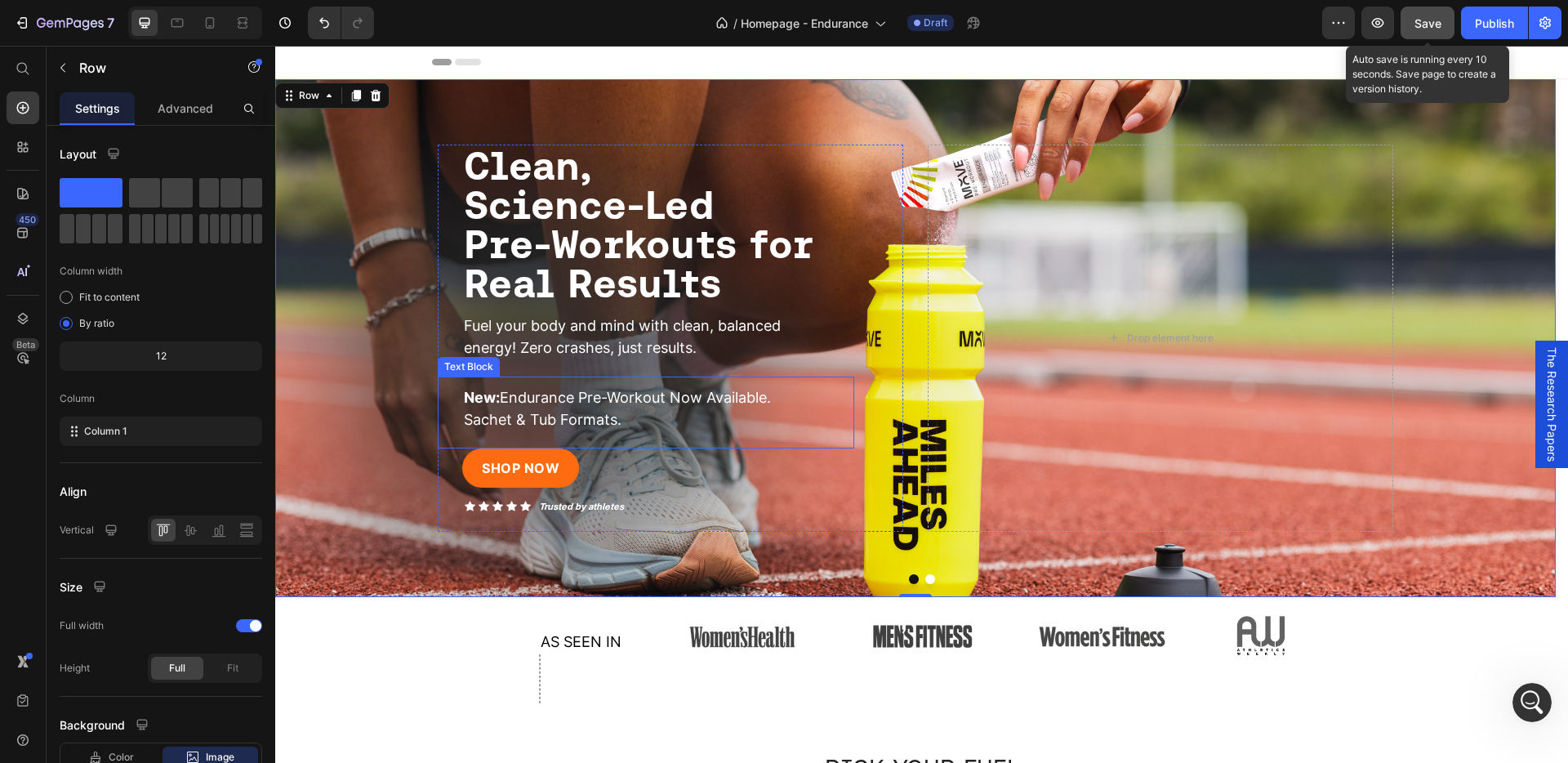 click on "New:  Endurance Pre-Workout Now Available. Sachet & Tub Formats." at bounding box center (617, 408) 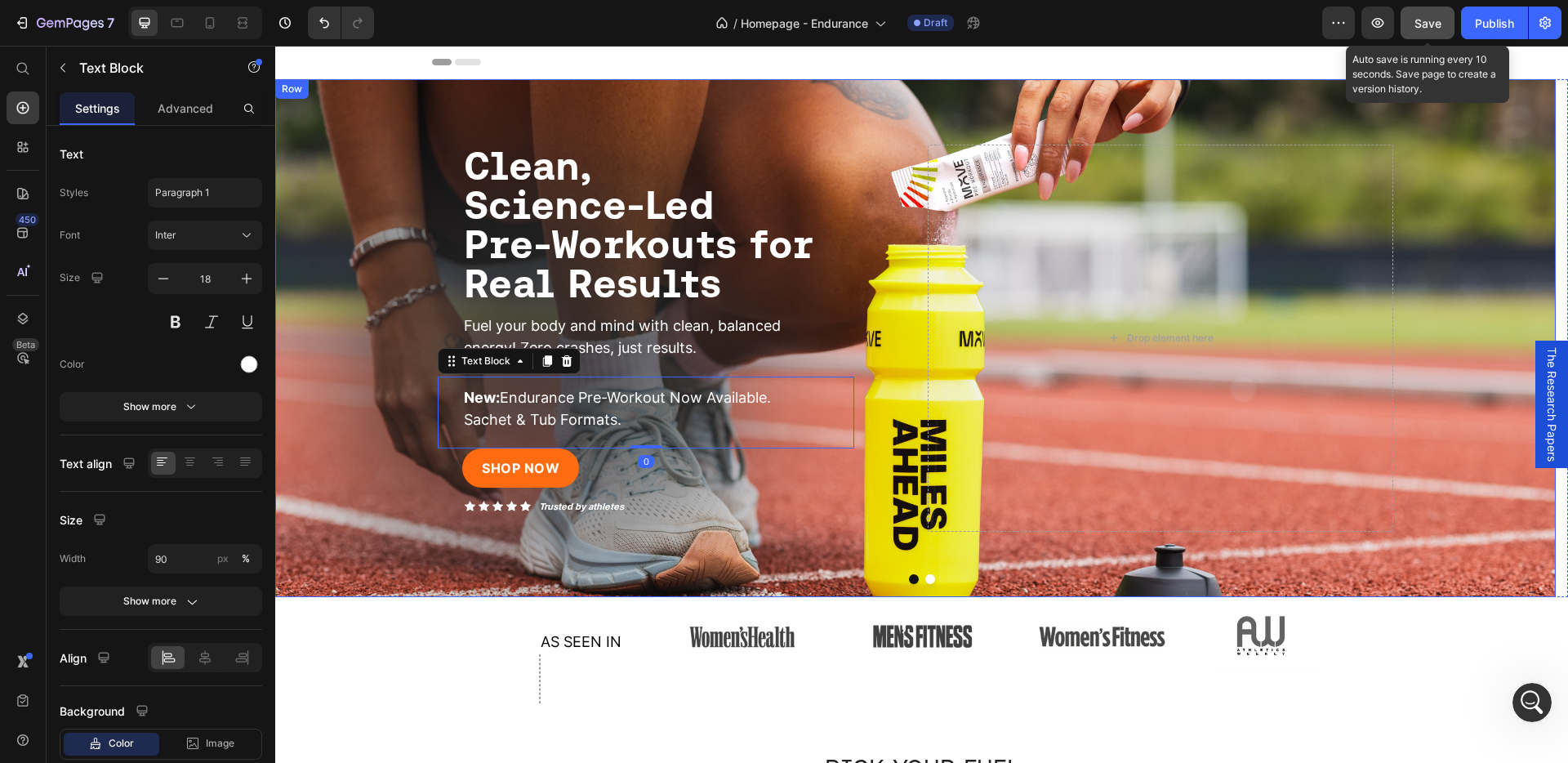 click on "⁠⁠⁠⁠⁠⁠⁠ Clean,  Science-Led  Pre-Workouts for Real Results Heading Fuel your body and mind with clean, balanced energy! Zero crashes, just results. Text Block New:  Endurance Pre-Workout Now Available. Sachet & Tub Formats. Text Block   0 SHOP NOW Button Icon Icon Icon Icon Icon Icon List Trusted by athletes Text Block Row Image Row
Drop element here Row" at bounding box center (915, 338) 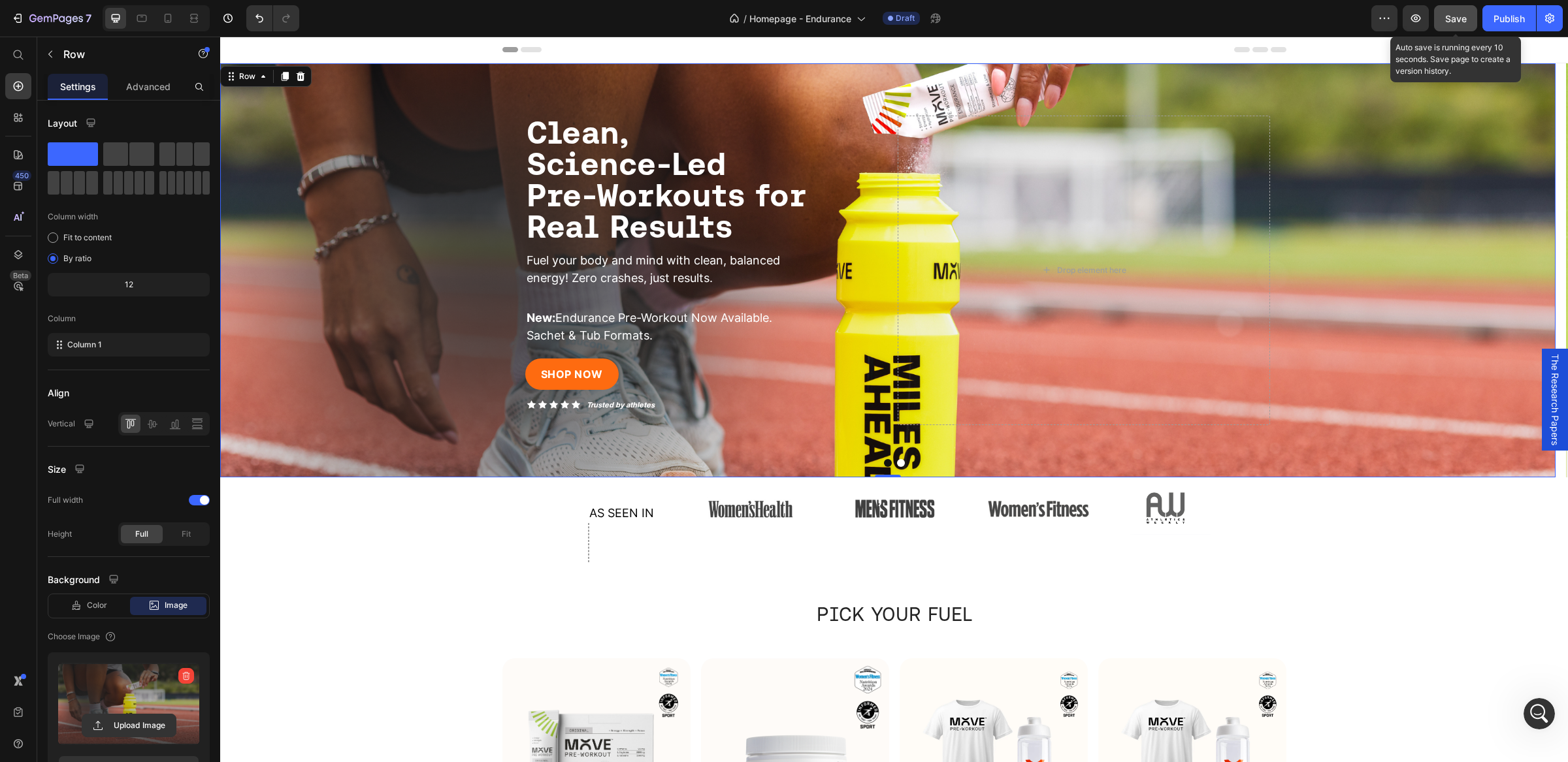click at bounding box center (129, 704) 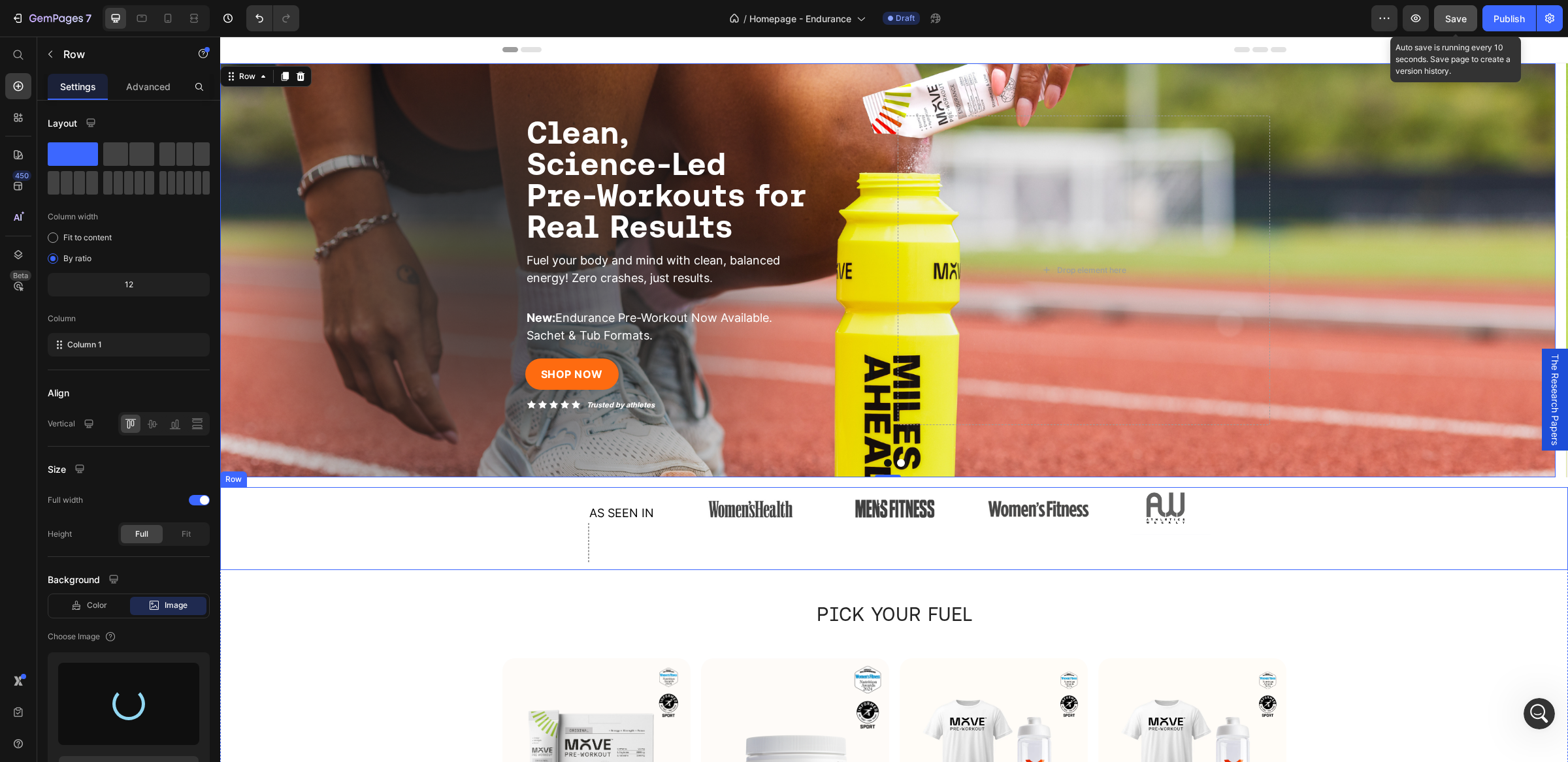type on "https://cdn.shopify.com/s/files/1/0682/4955/1146/files/gempages_467849254937822053-e16a3d5f-efd2-4137-b607-1baf83f5e792.png" 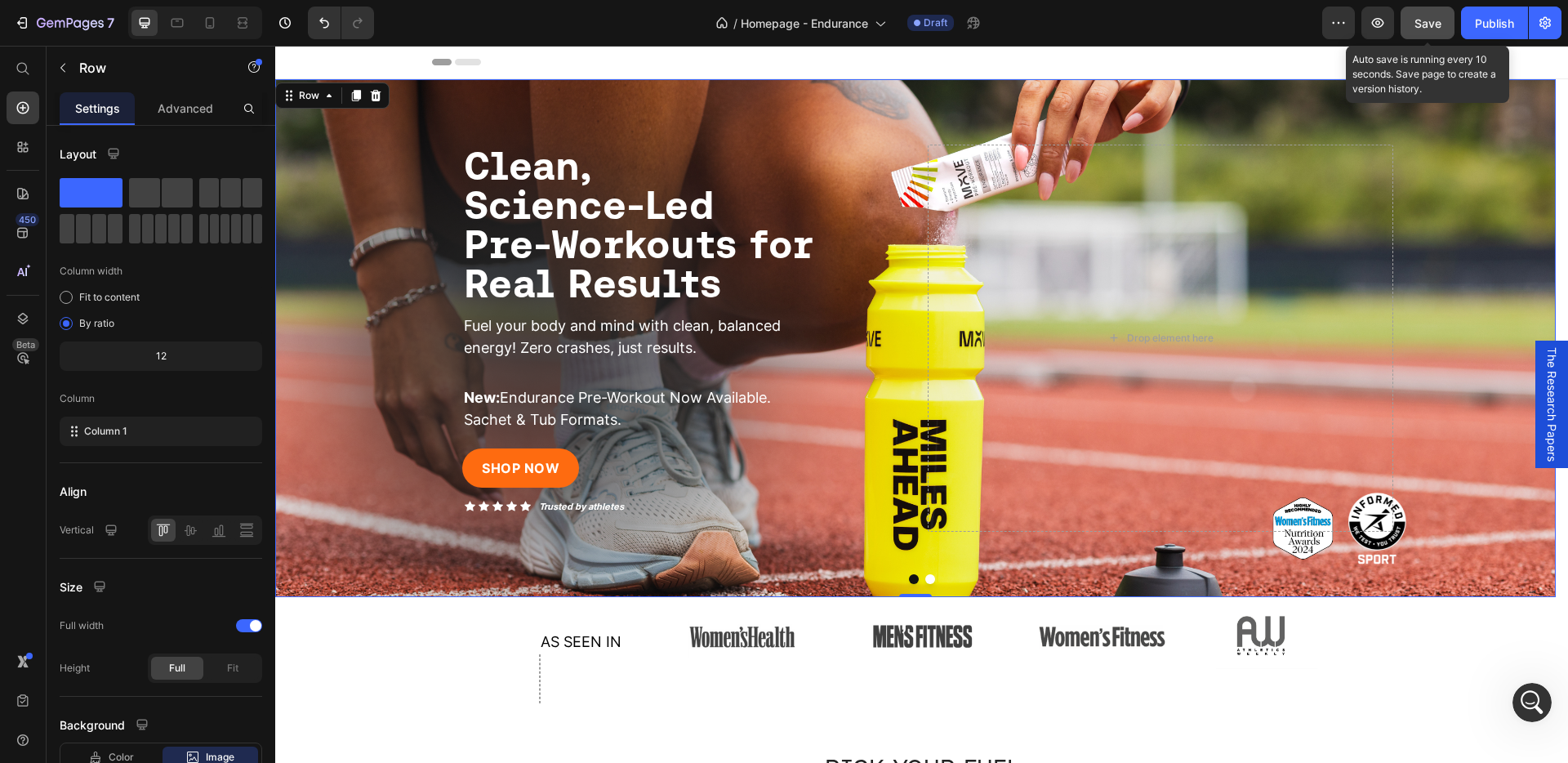 scroll, scrollTop: 473, scrollLeft: 0, axis: vertical 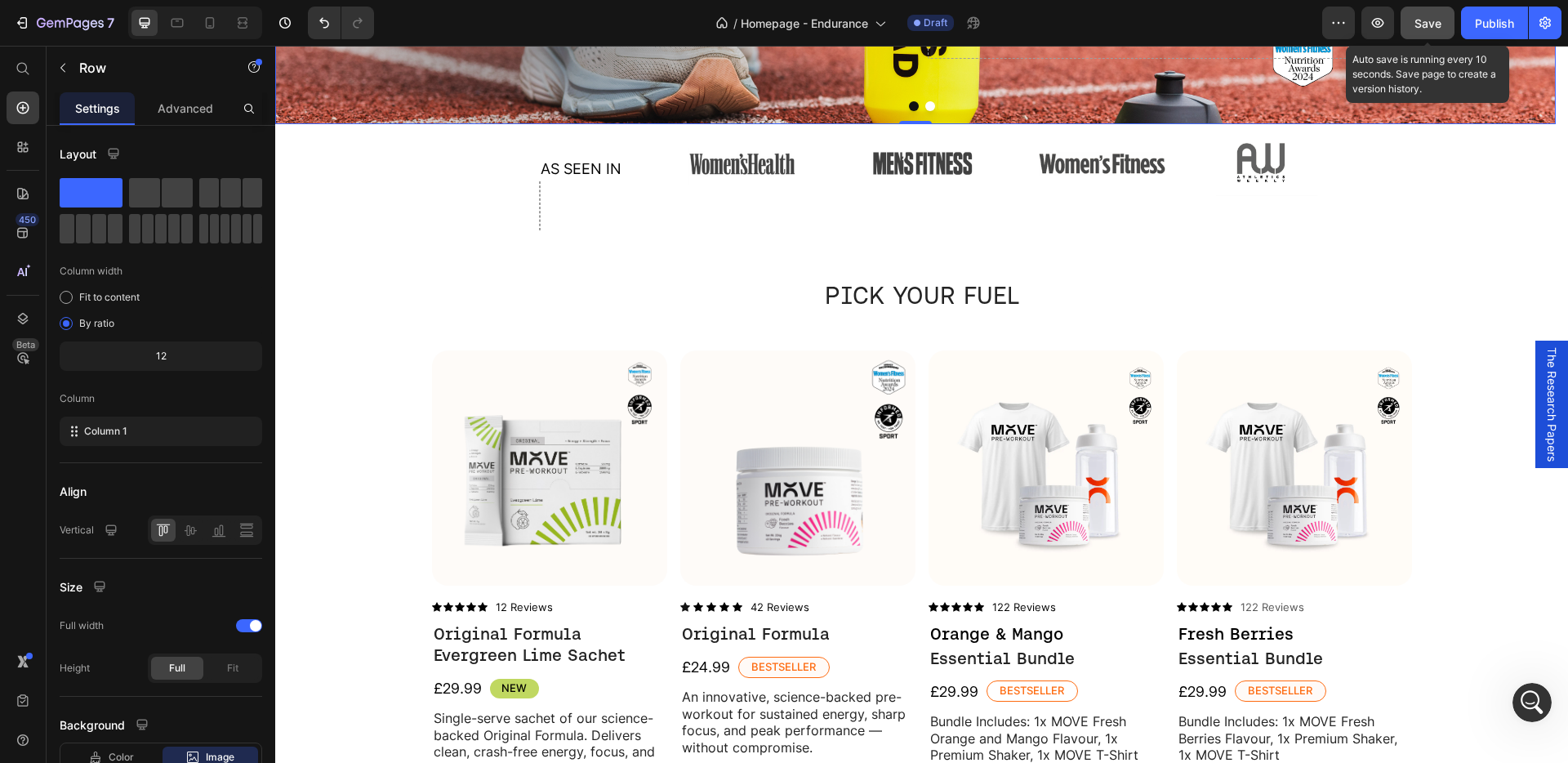 select on "S" 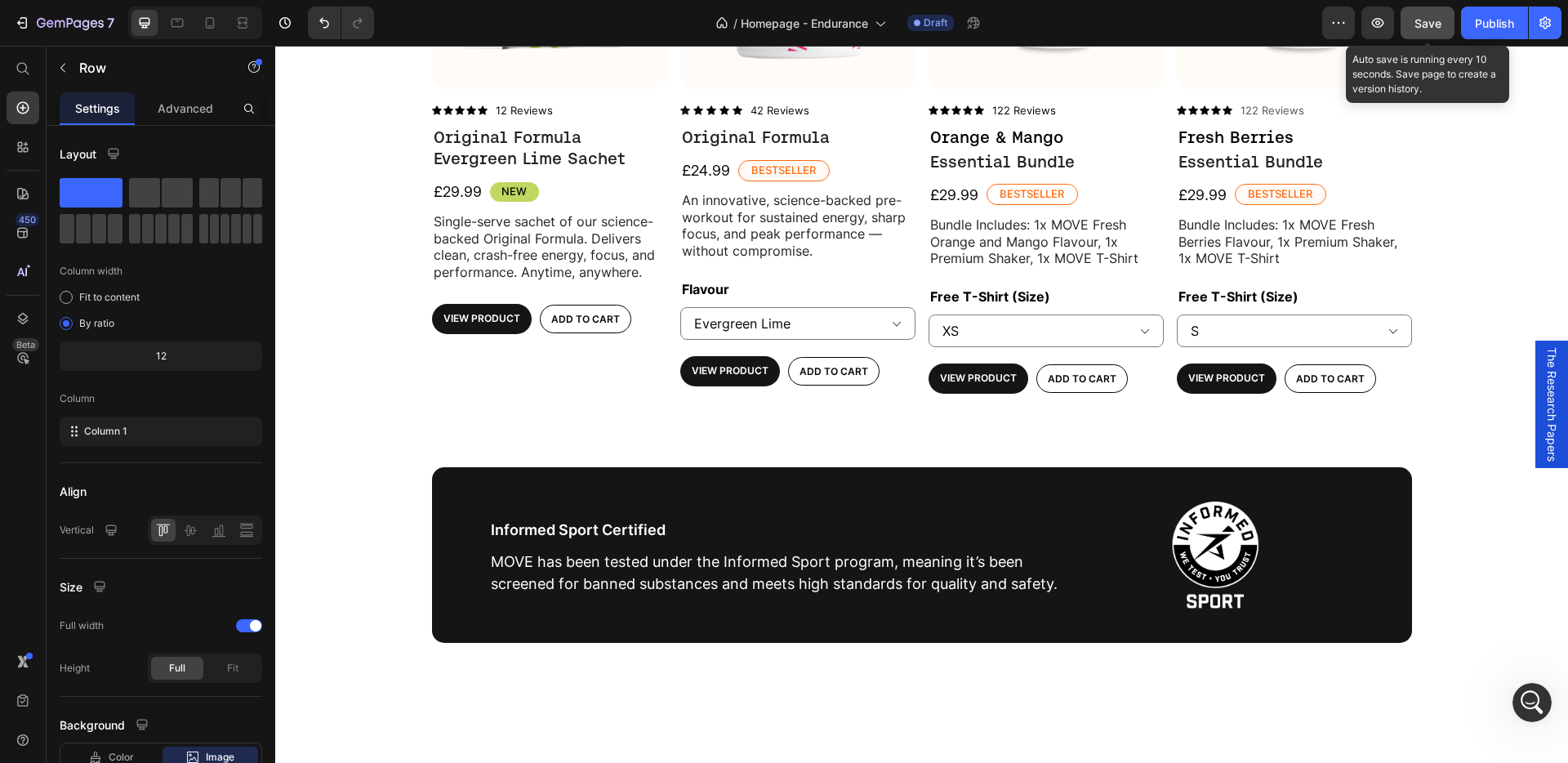 scroll, scrollTop: 1224, scrollLeft: 0, axis: vertical 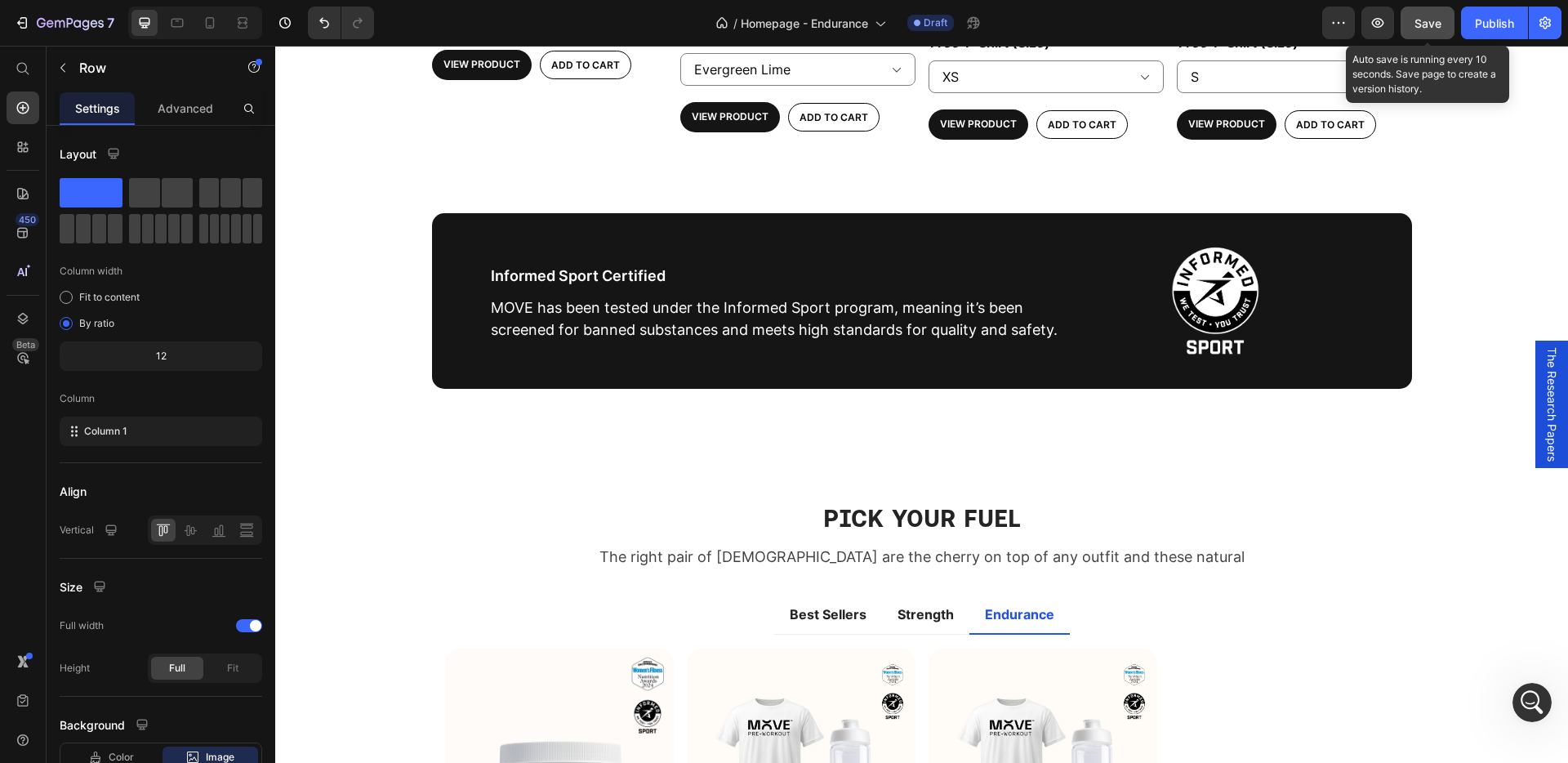 click 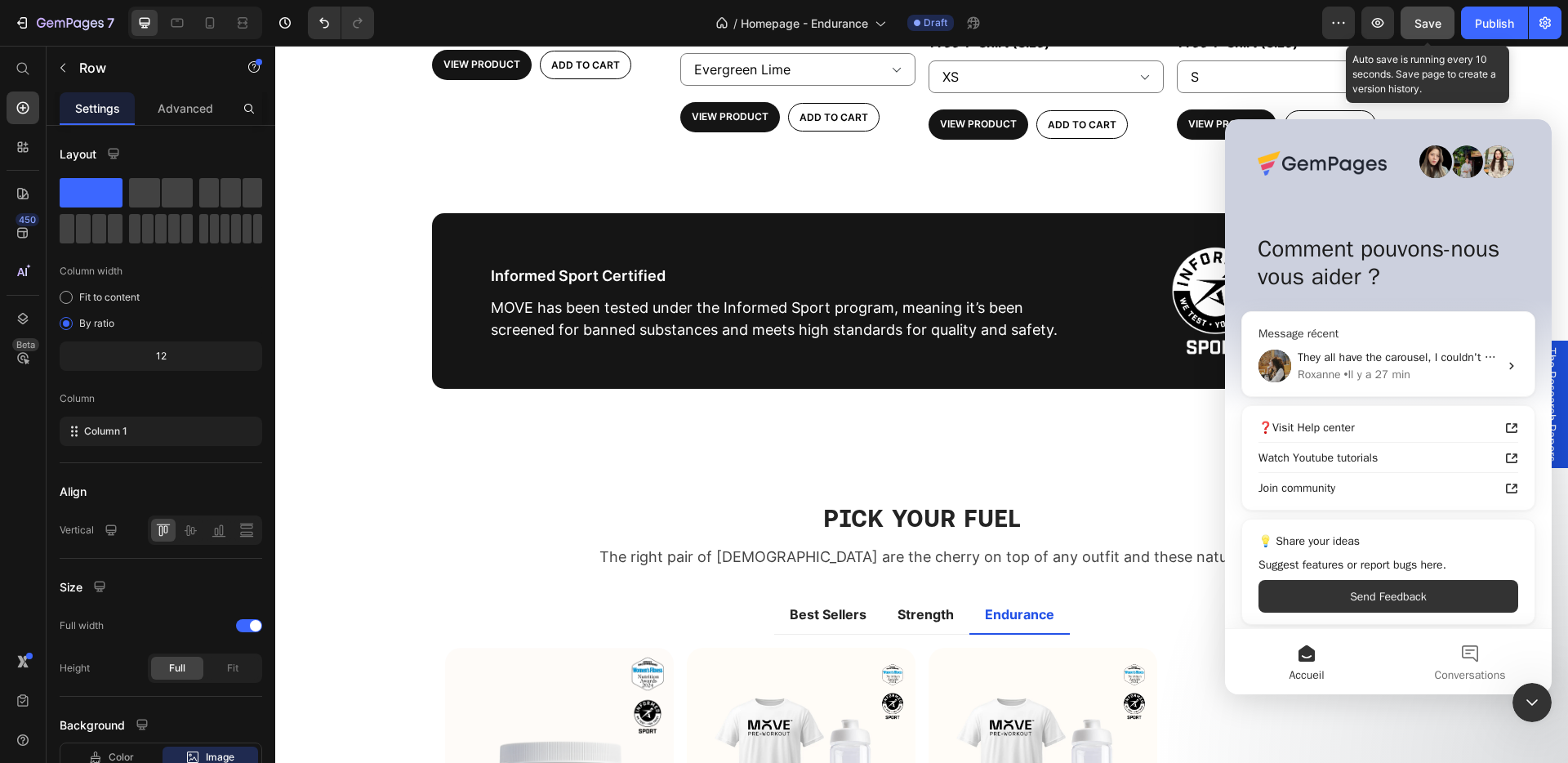 click on "They all have the carousel, I couldn't change the content in each tab. They are connected. Thanks" at bounding box center (1542, 357) 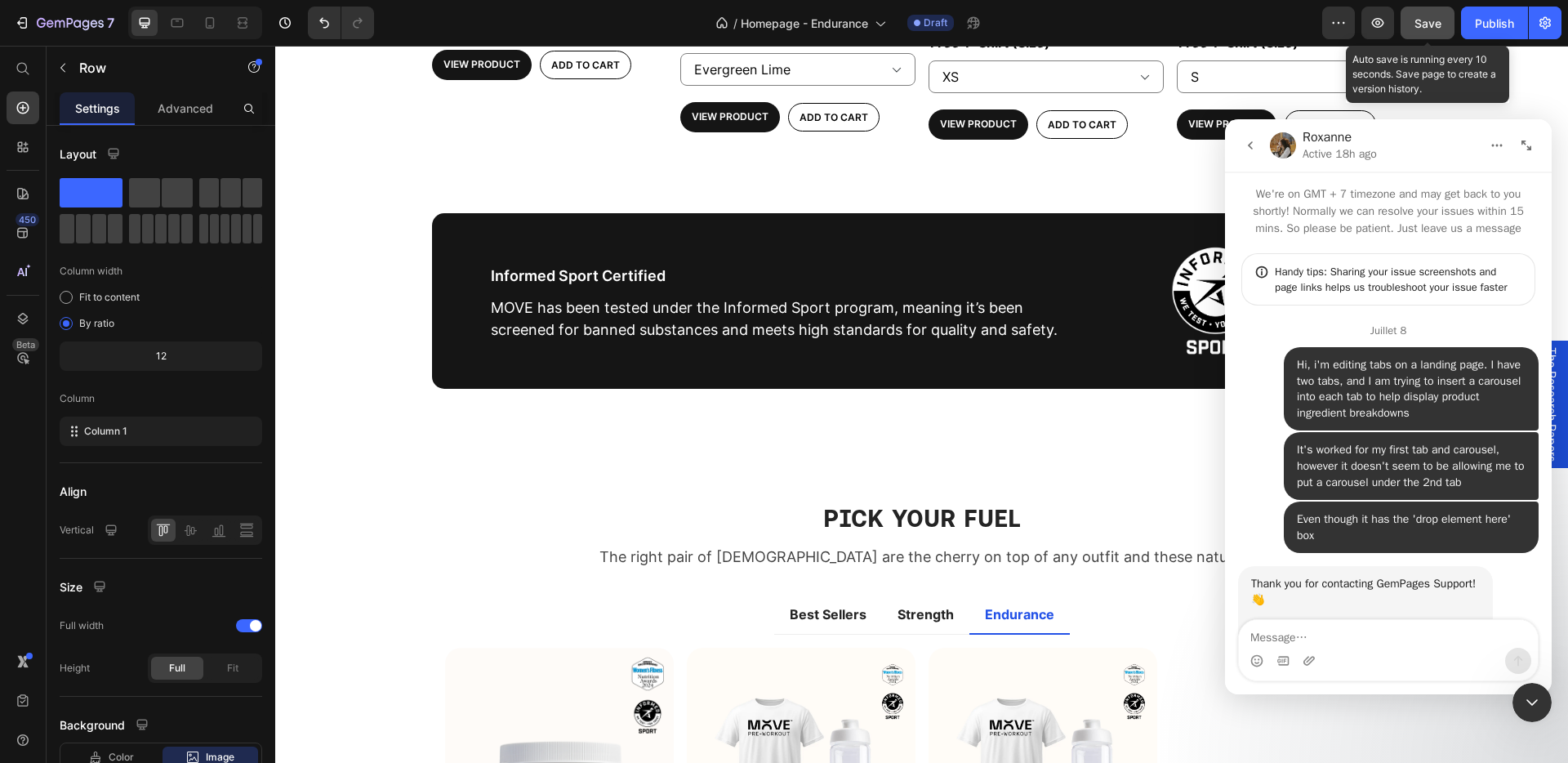 scroll, scrollTop: 0, scrollLeft: 0, axis: both 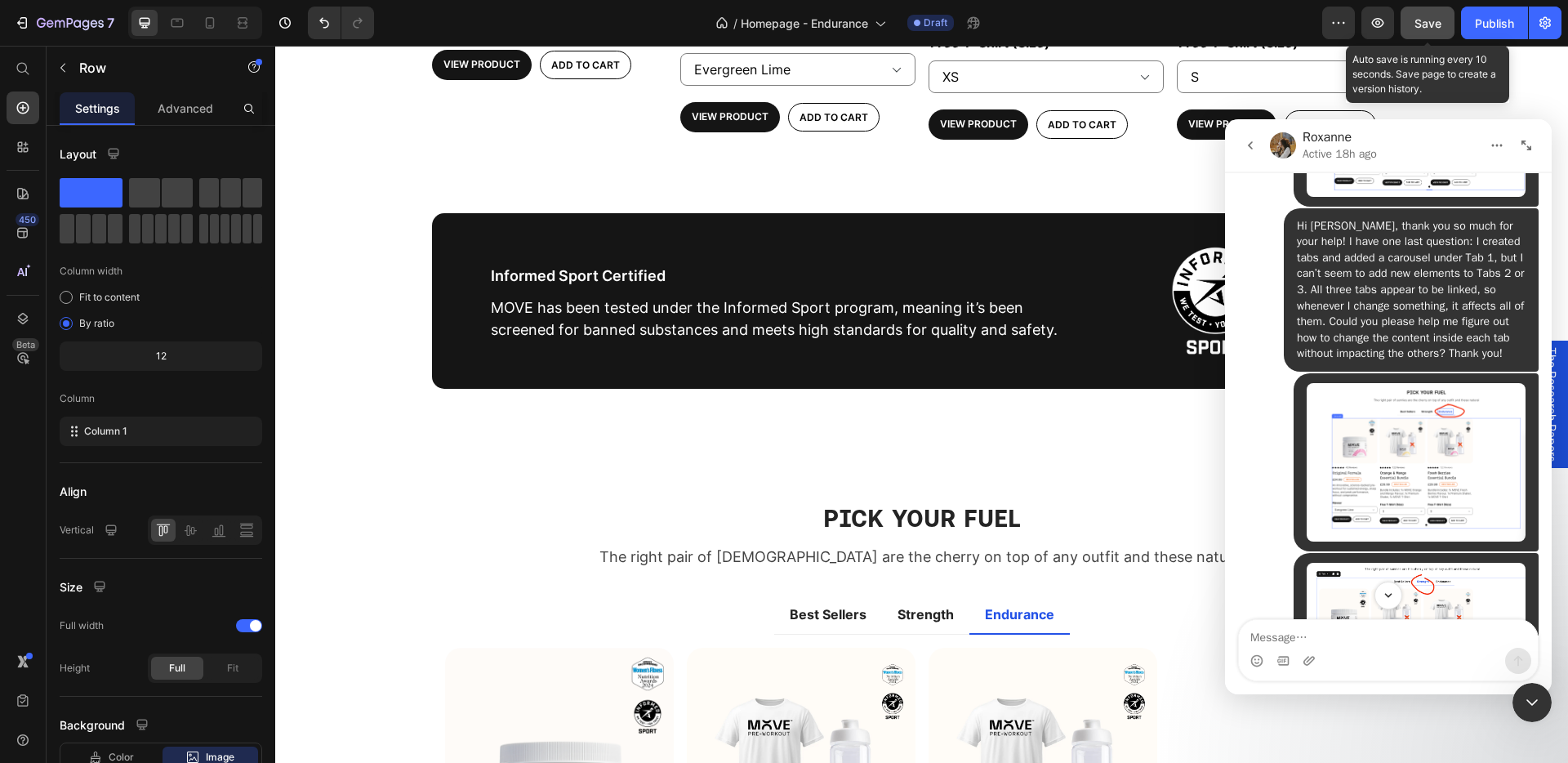 click 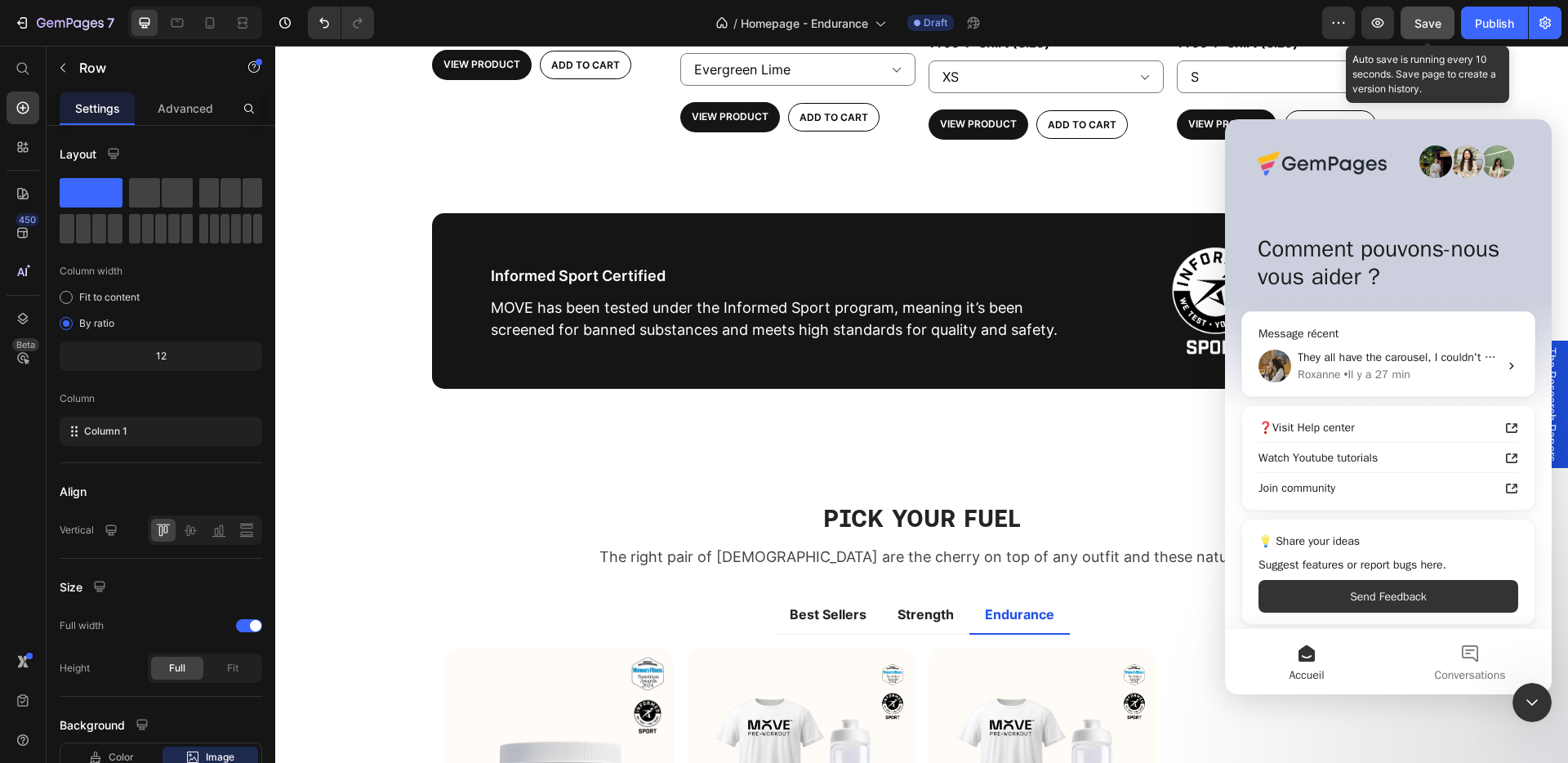 scroll, scrollTop: 0, scrollLeft: 0, axis: both 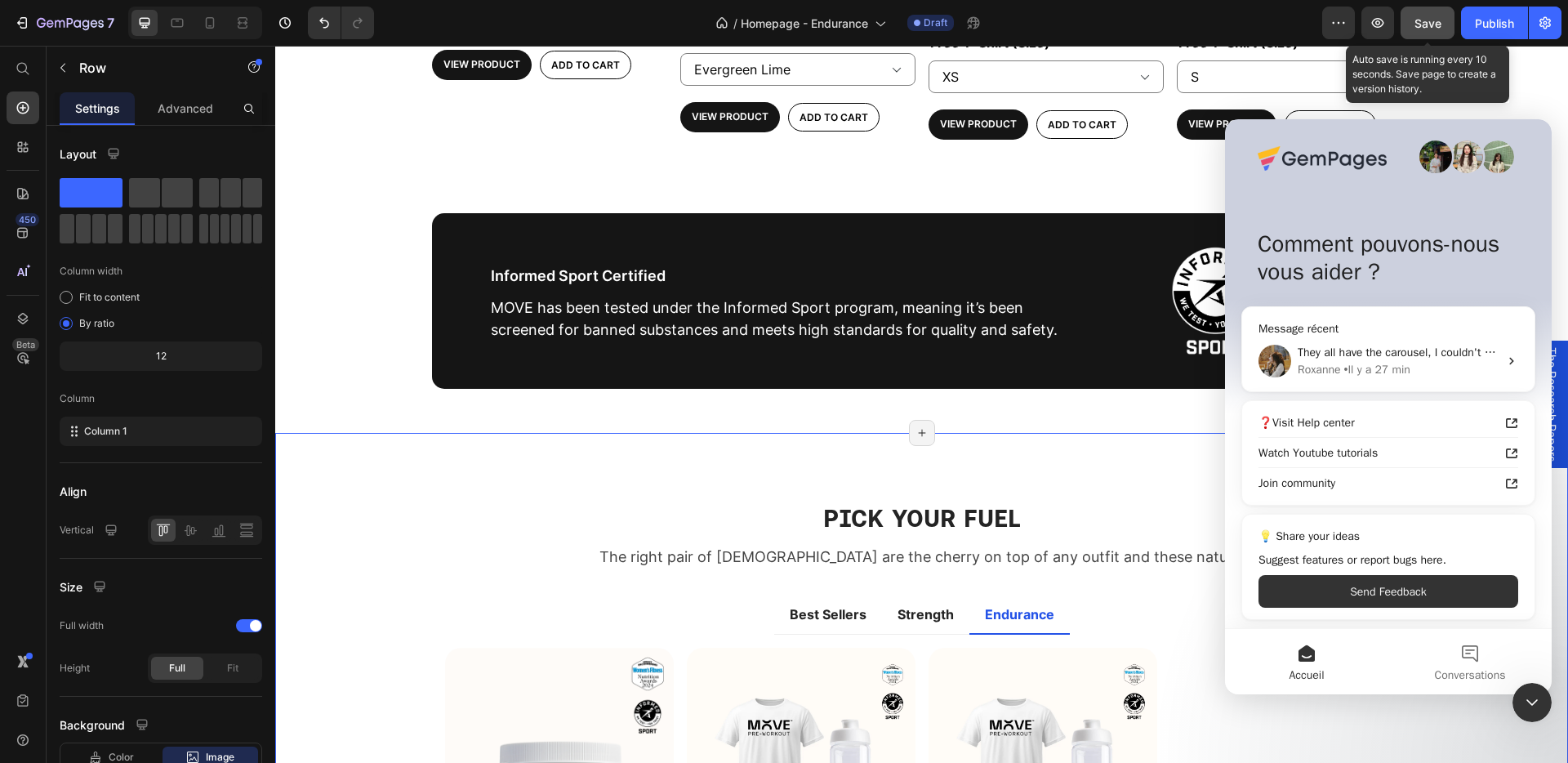 drag, startPoint x: 1119, startPoint y: 475, endPoint x: 1060, endPoint y: 520, distance: 74.202426 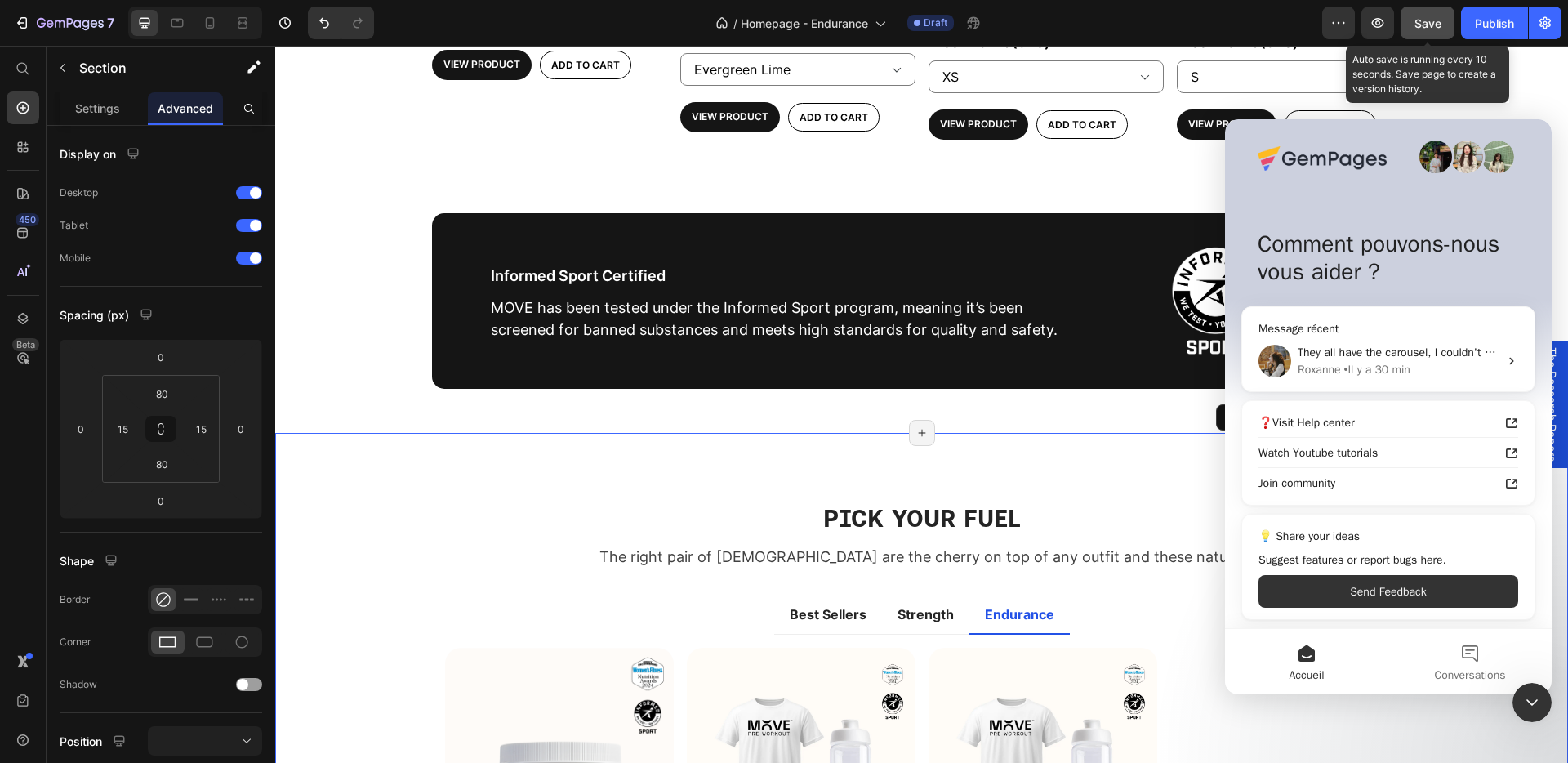 click 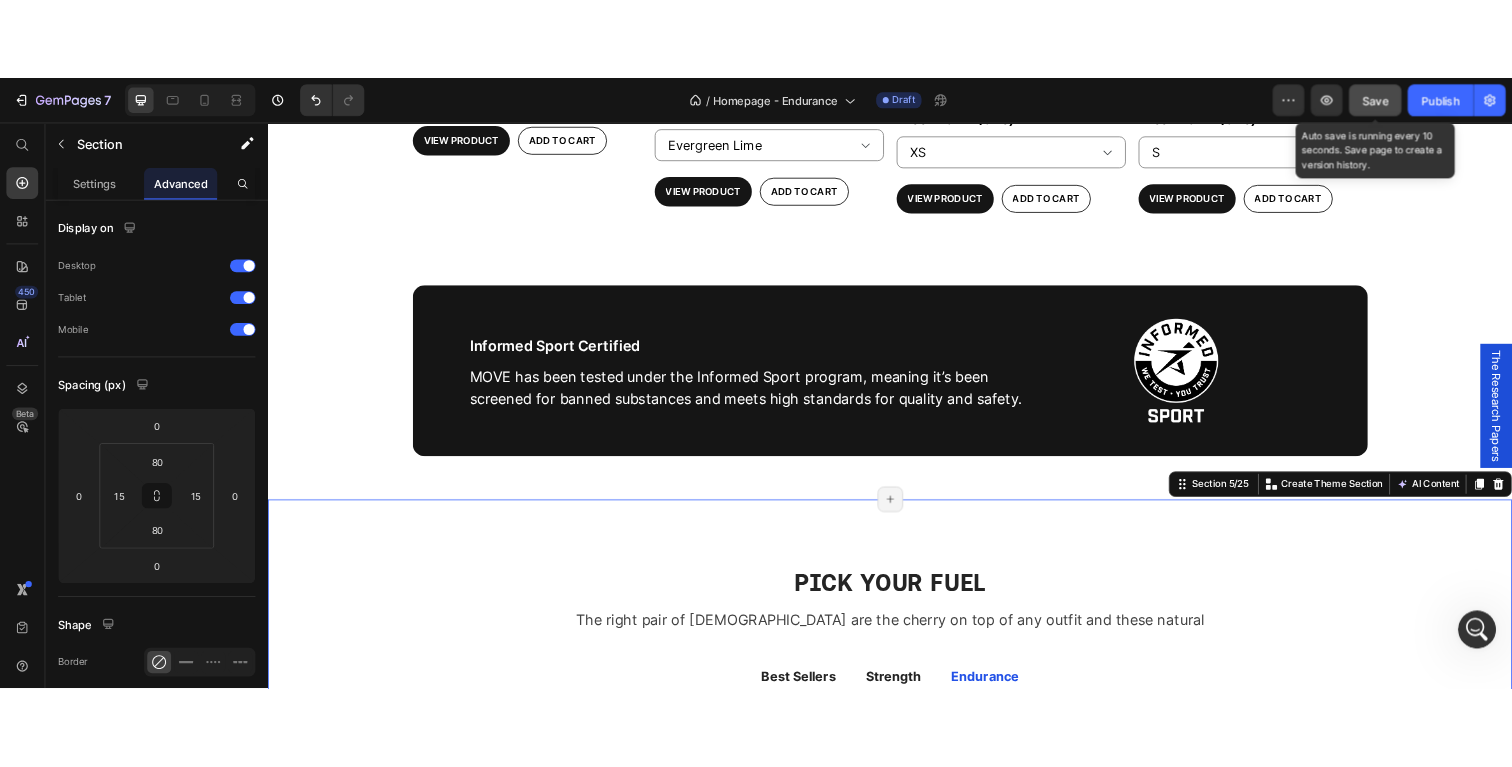 scroll, scrollTop: 6, scrollLeft: 0, axis: vertical 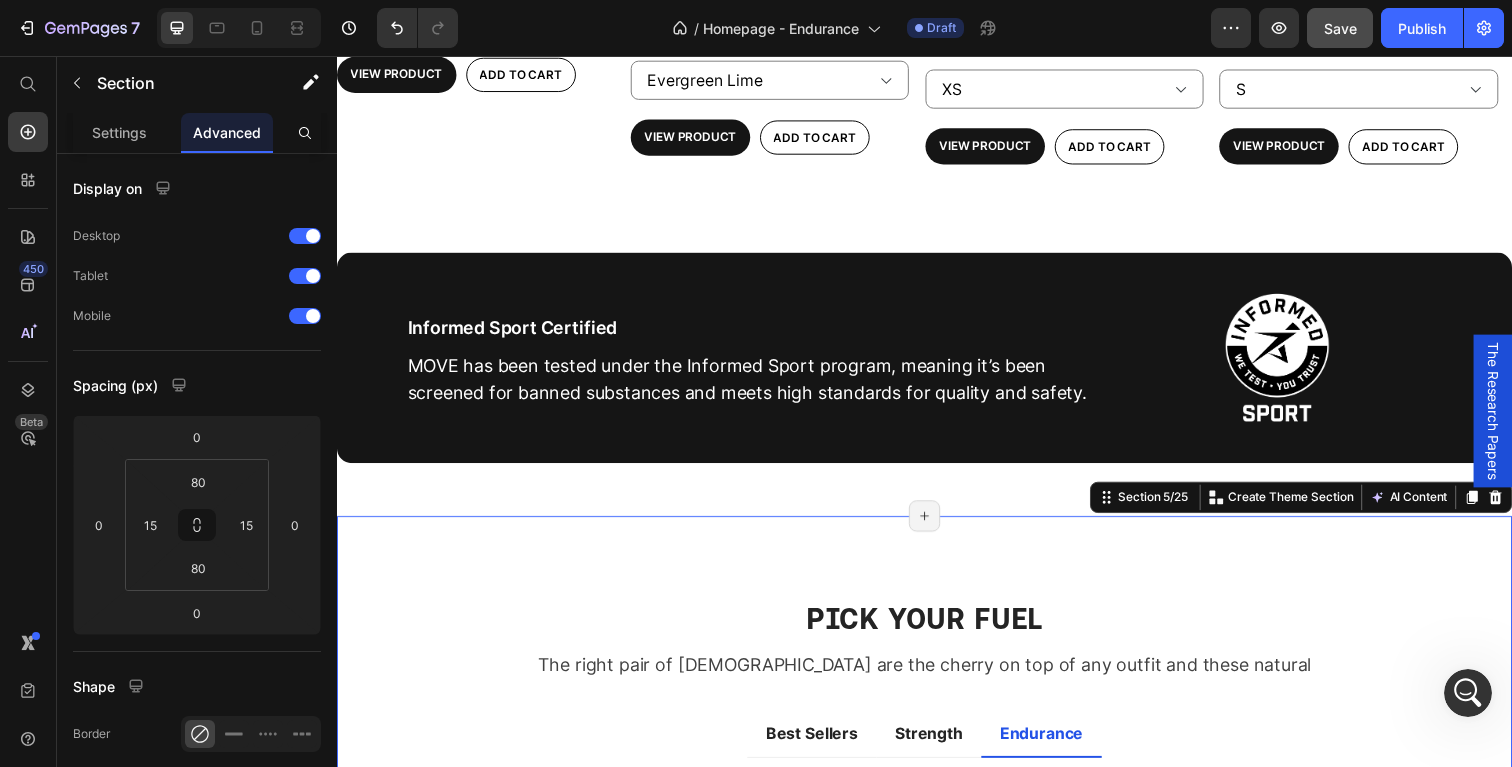 select on "S" 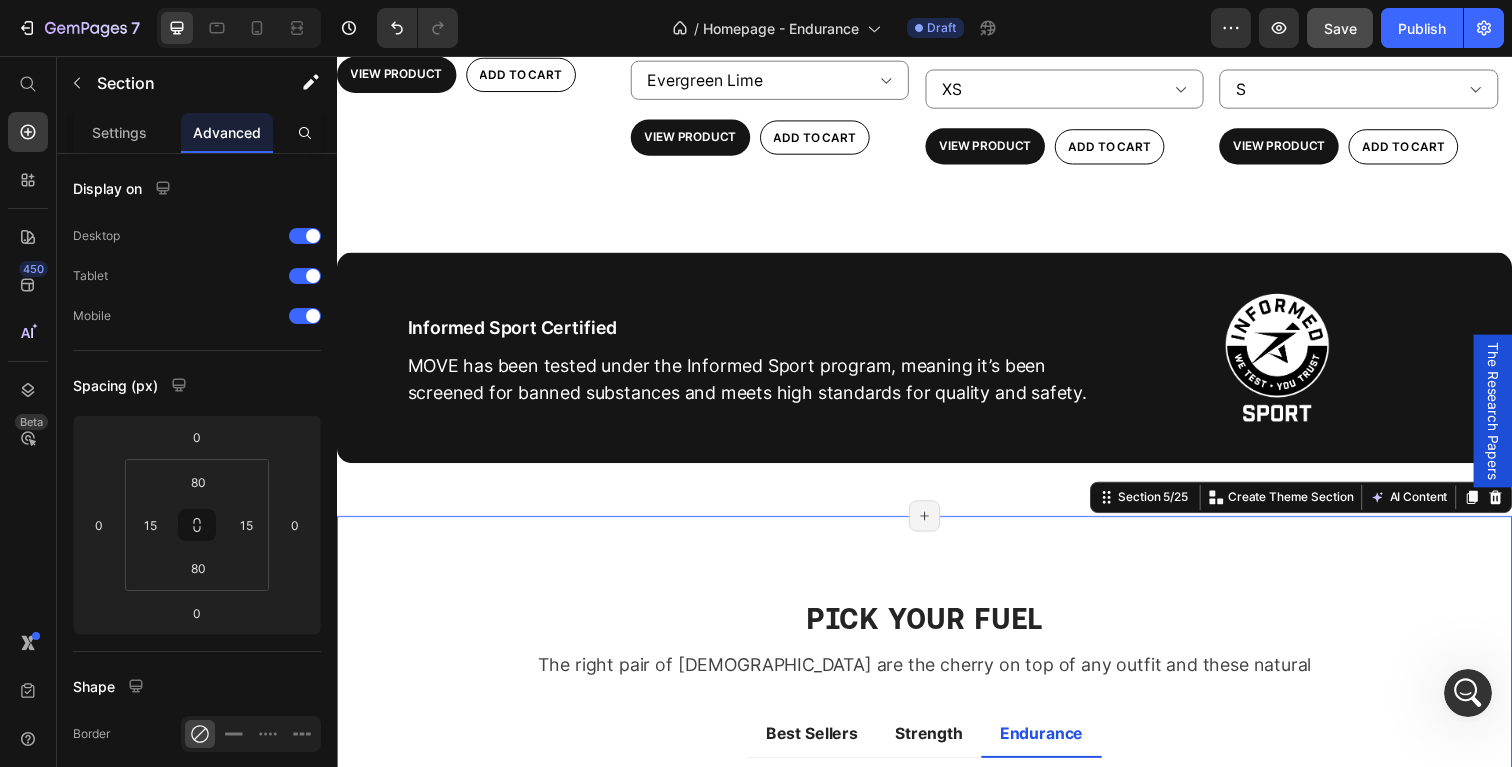 select on "S" 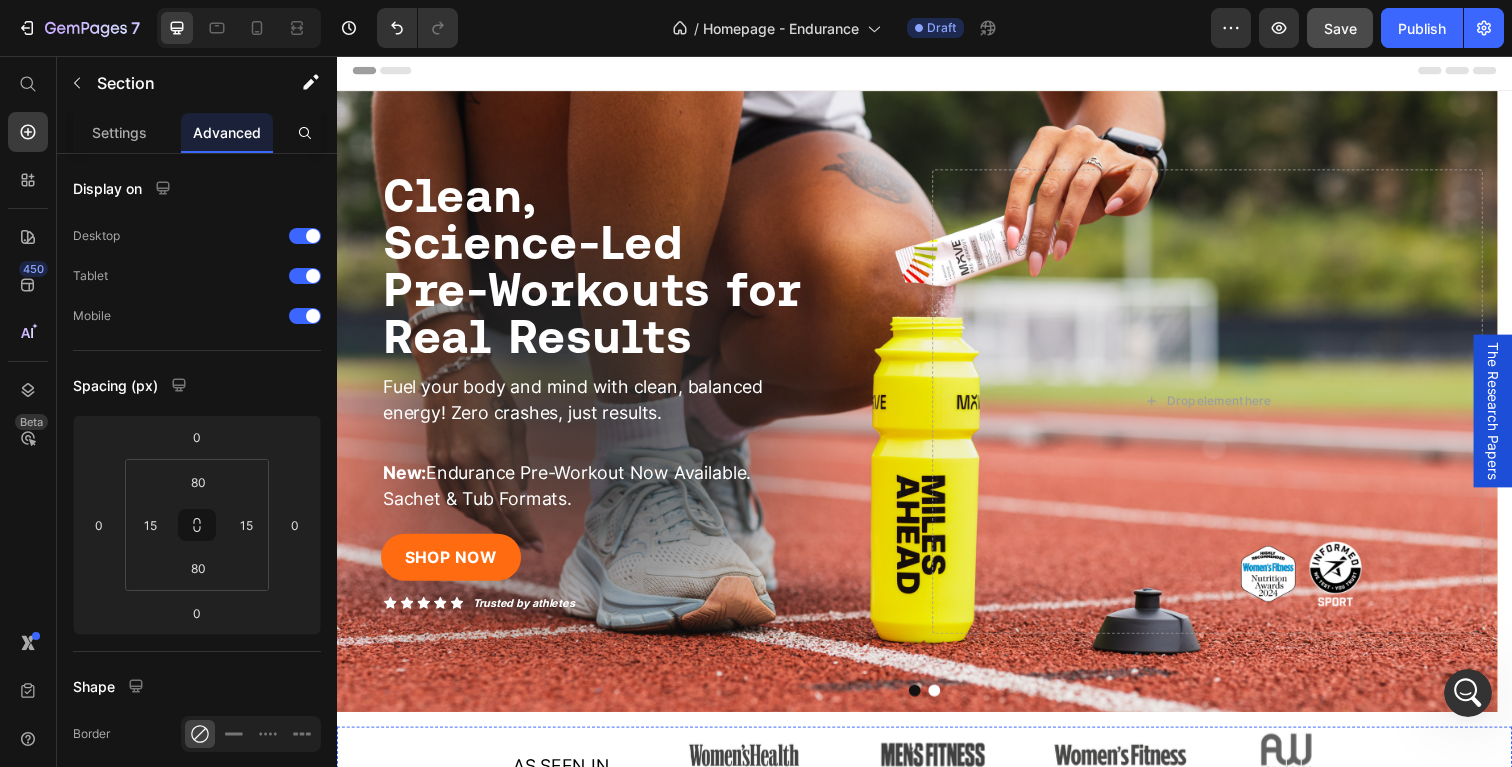 scroll, scrollTop: 0, scrollLeft: 0, axis: both 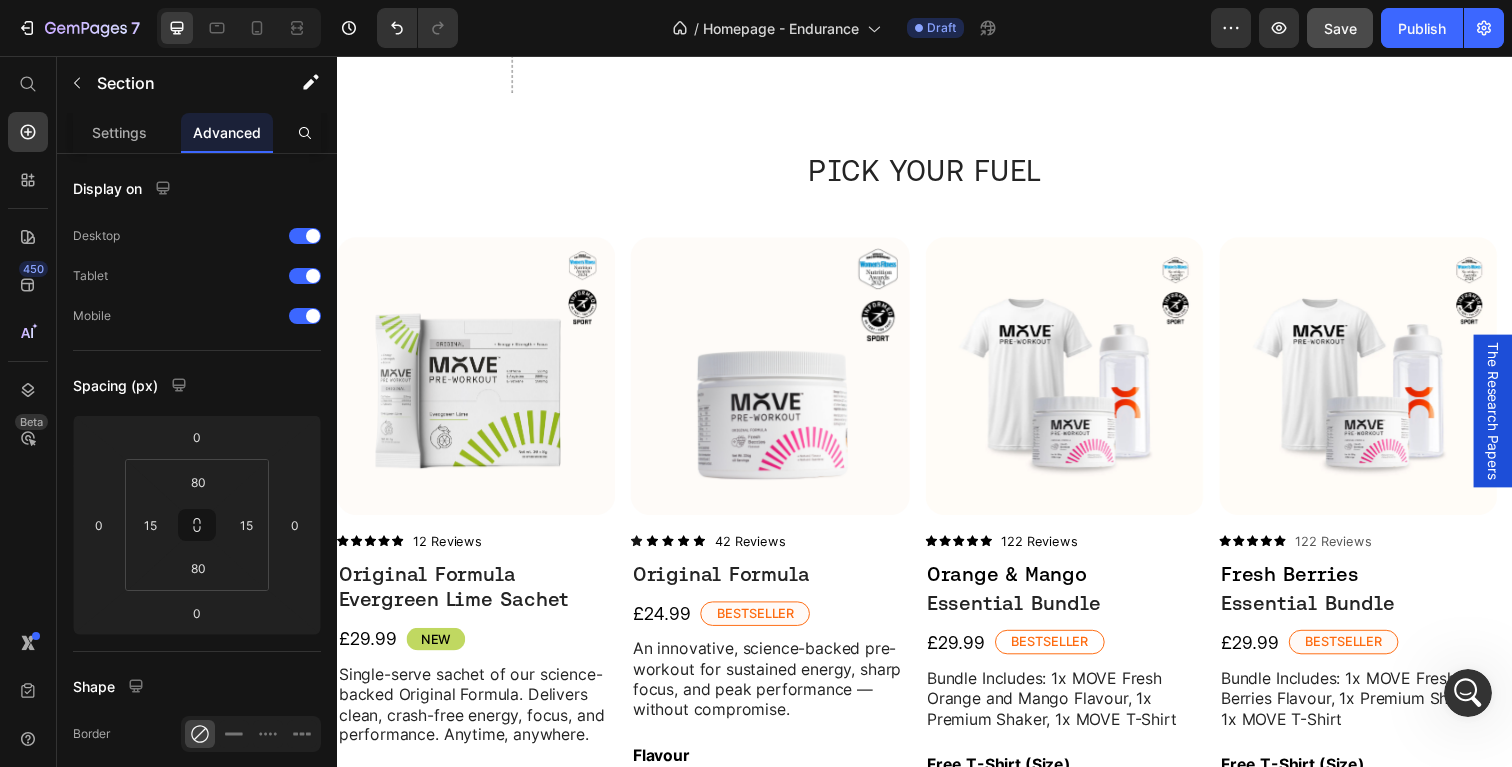 select on "S" 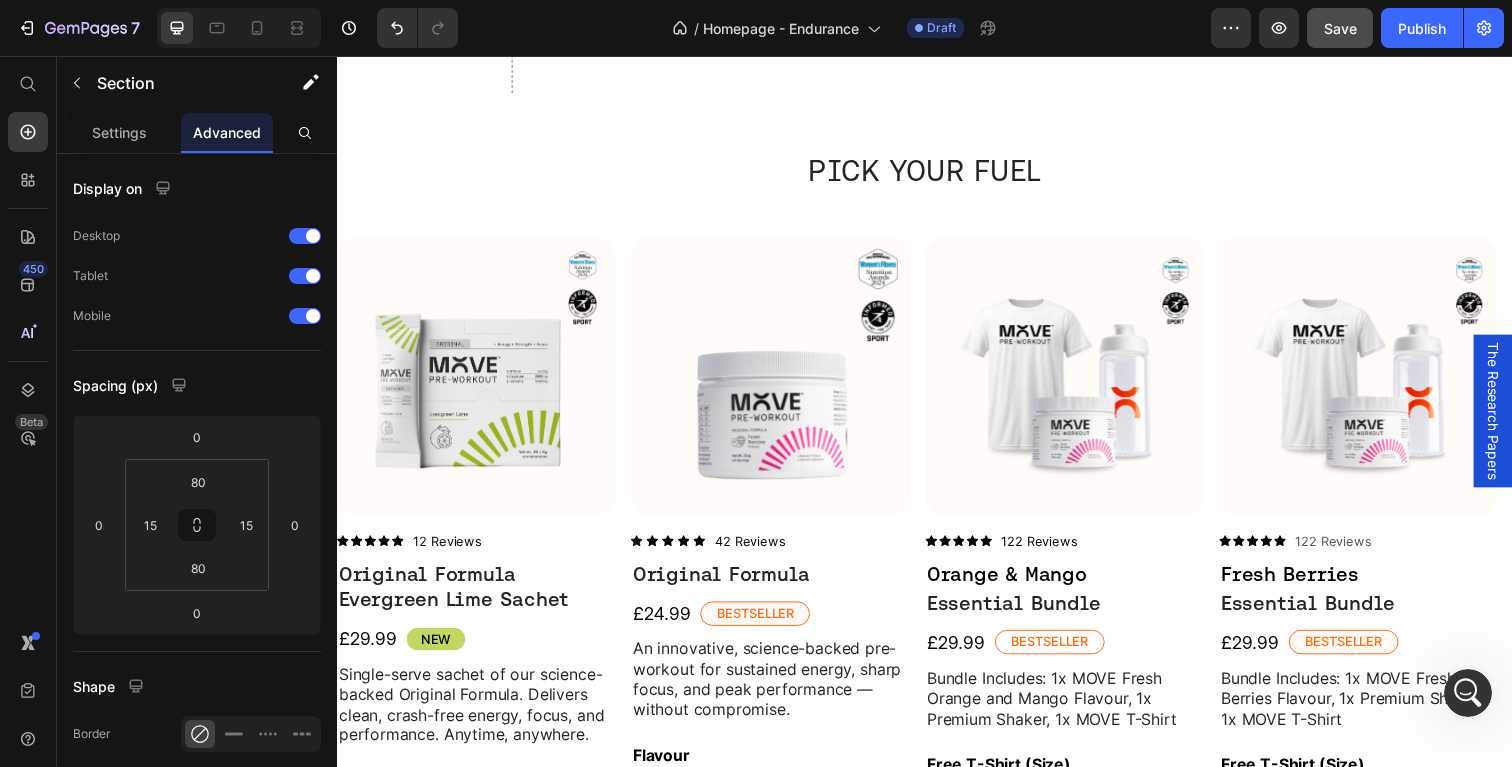 select on "S" 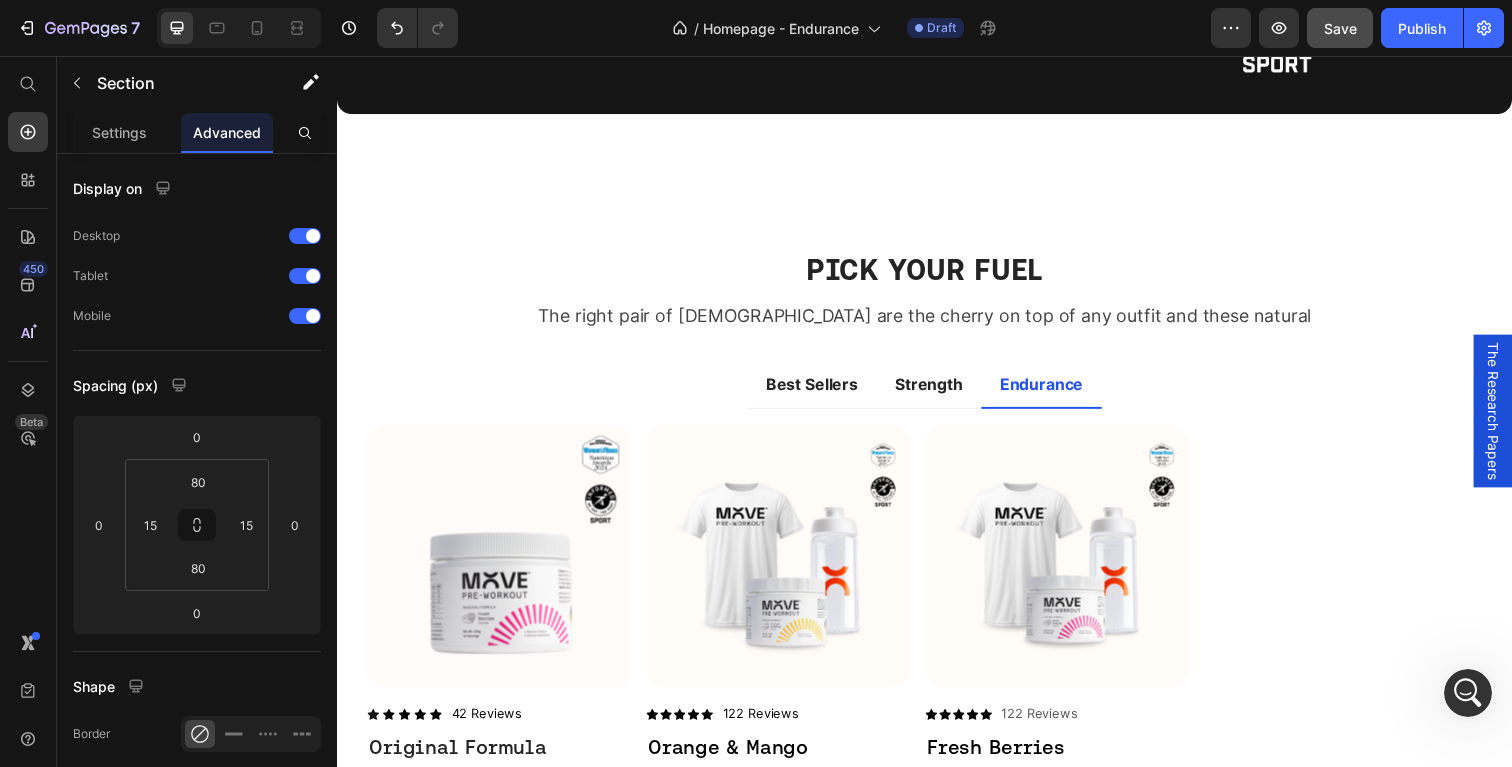 scroll, scrollTop: 2007, scrollLeft: 0, axis: vertical 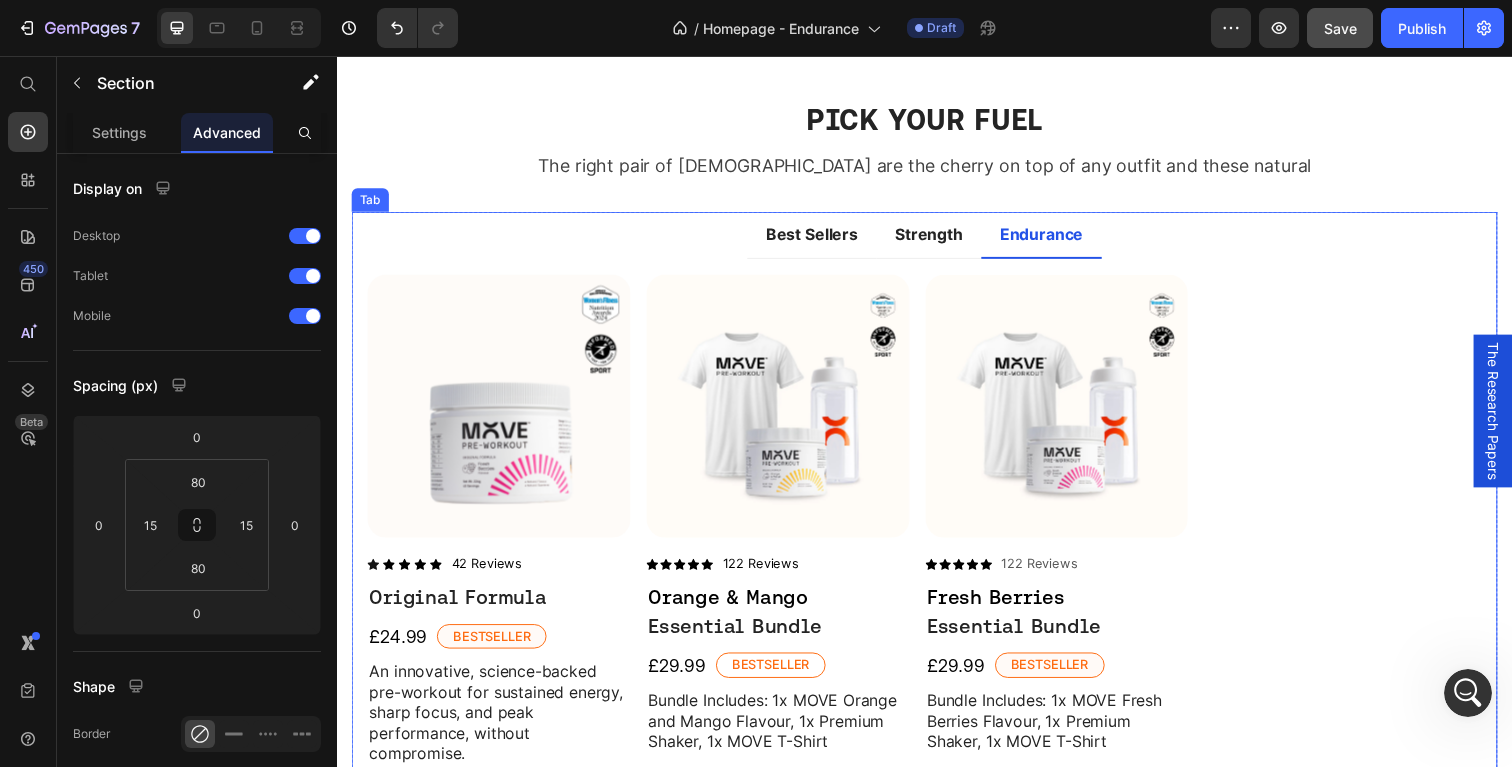 click on "Endurance" at bounding box center (1056, 239) 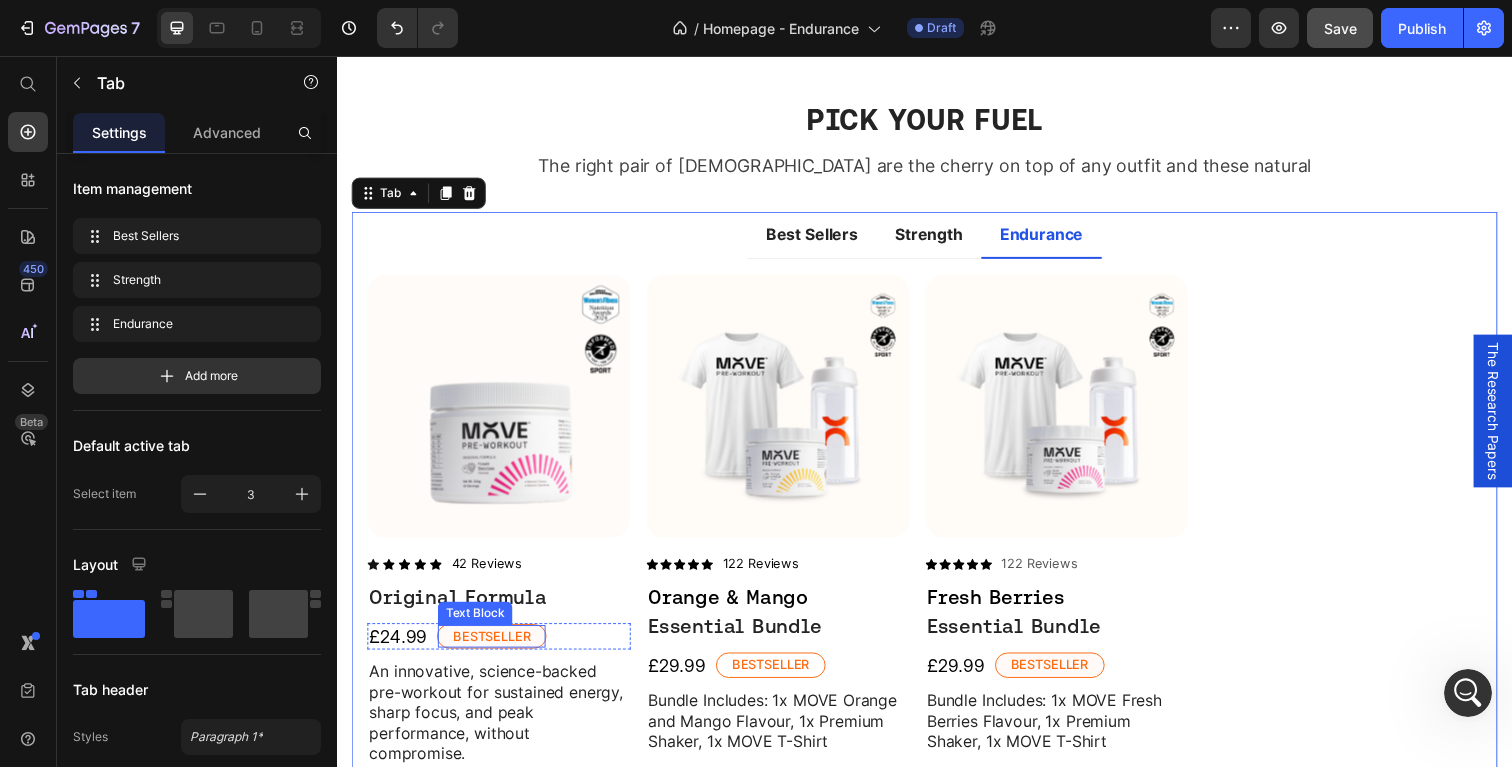 click on "Bestseller" at bounding box center [495, 650] 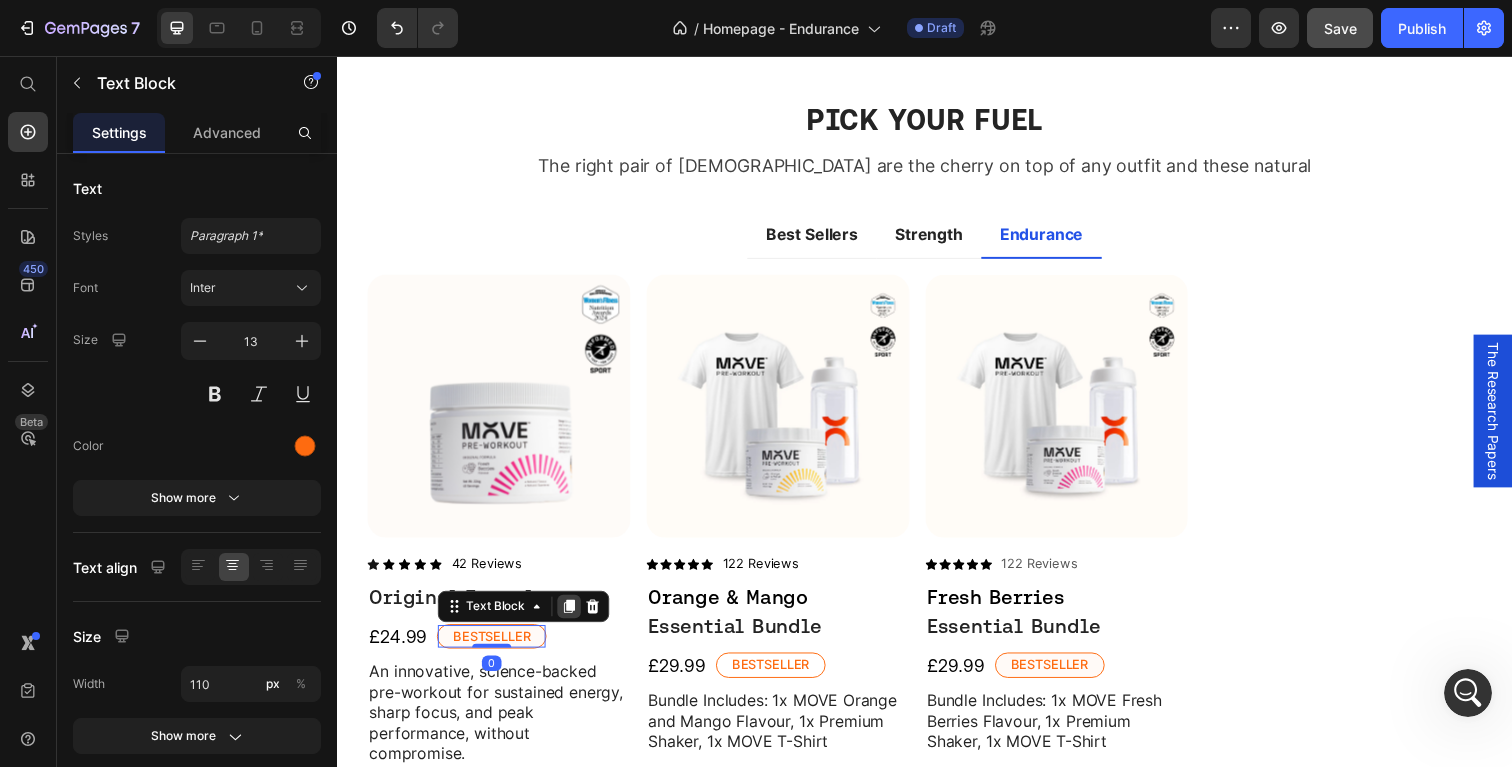 click at bounding box center (574, 619) 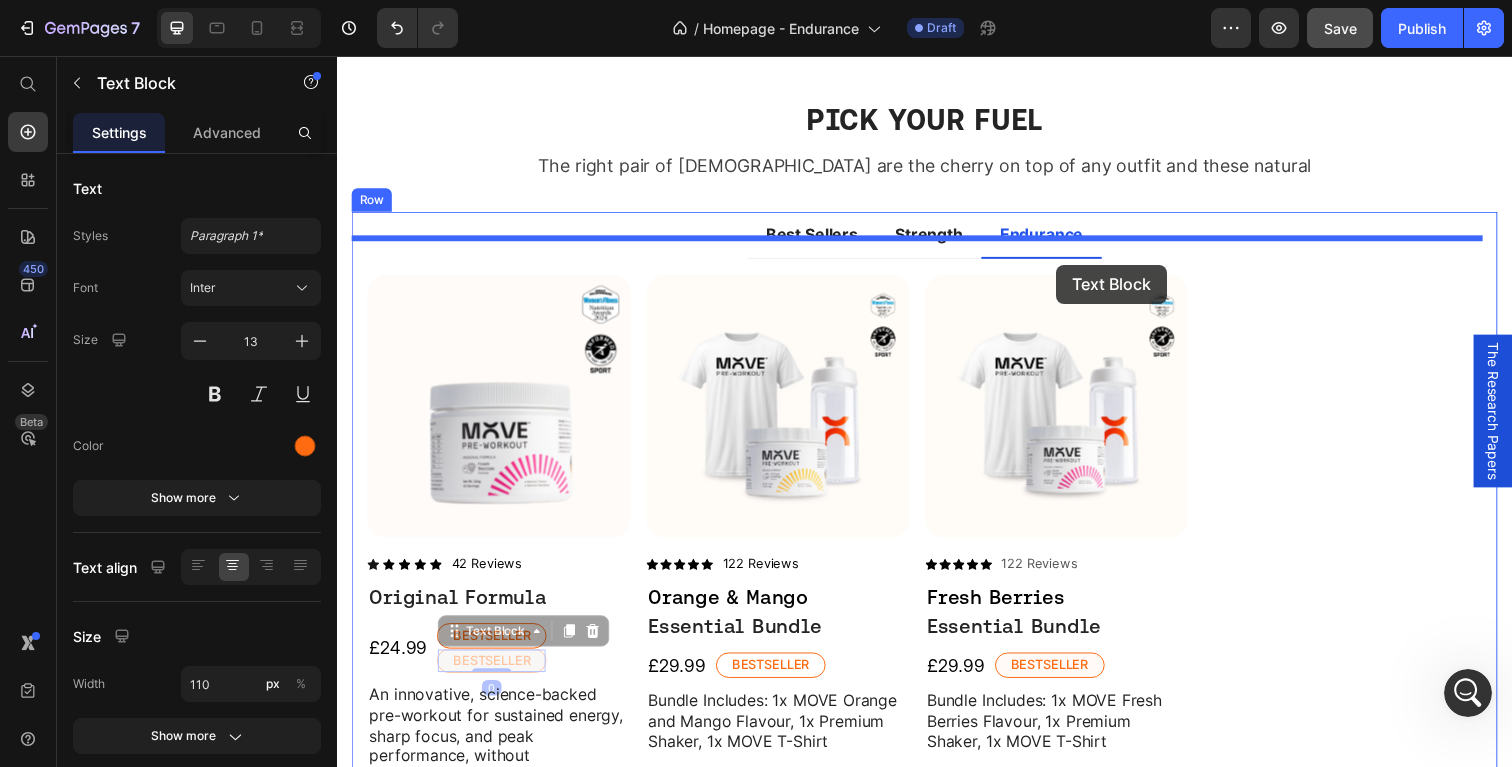 drag, startPoint x: 530, startPoint y: 706, endPoint x: 1070, endPoint y: 268, distance: 695.3014 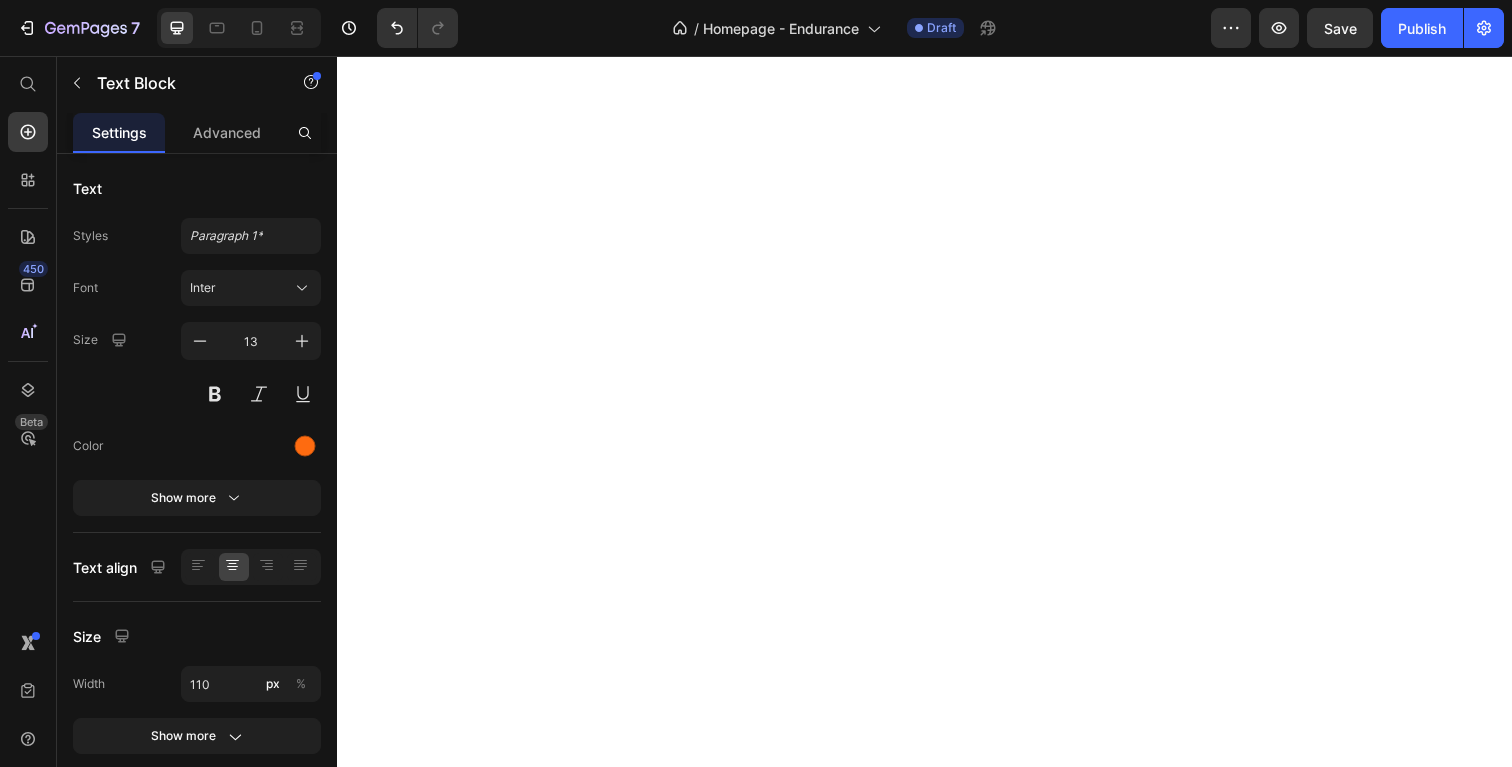 scroll, scrollTop: 0, scrollLeft: 0, axis: both 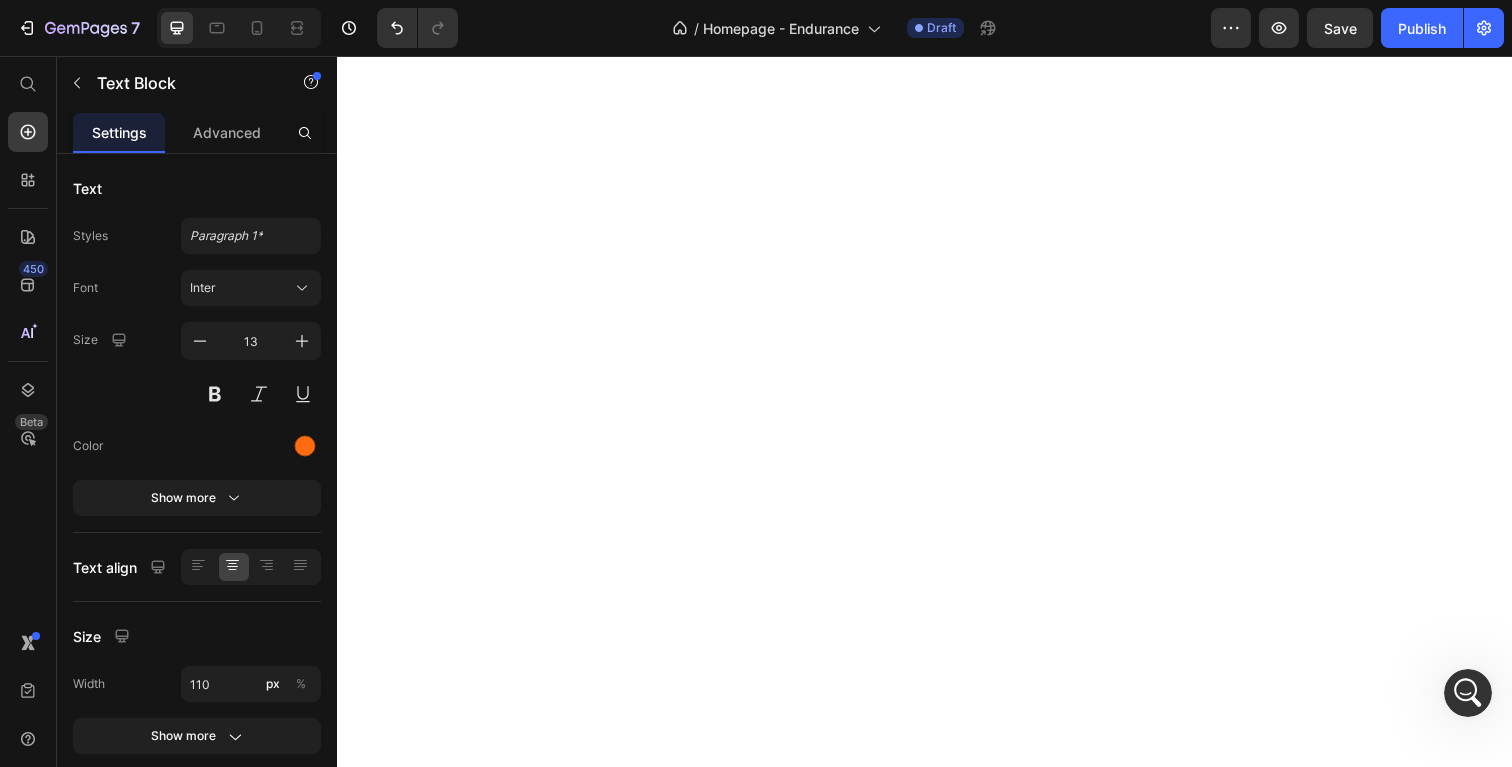 select on "S" 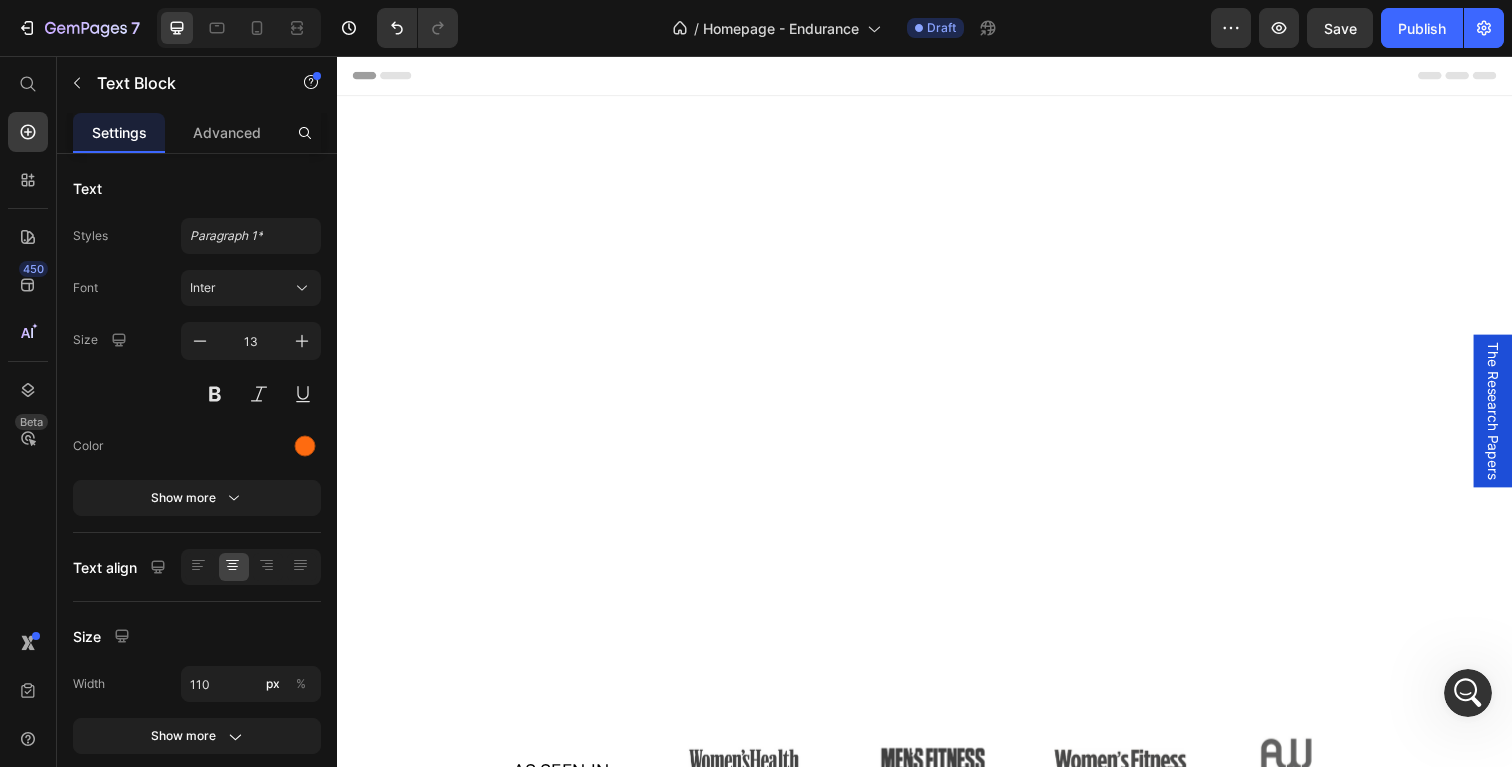 scroll, scrollTop: 0, scrollLeft: 0, axis: both 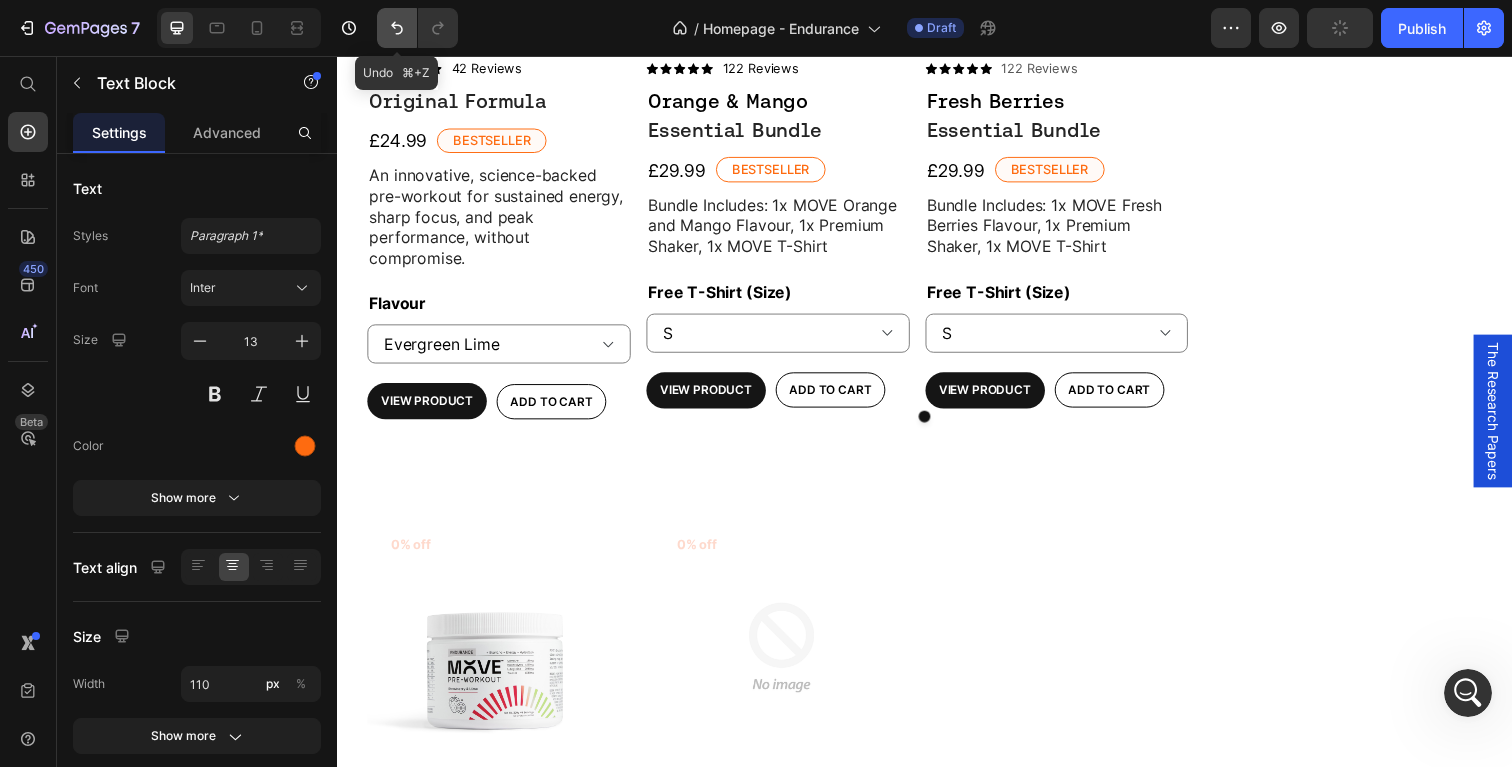 click 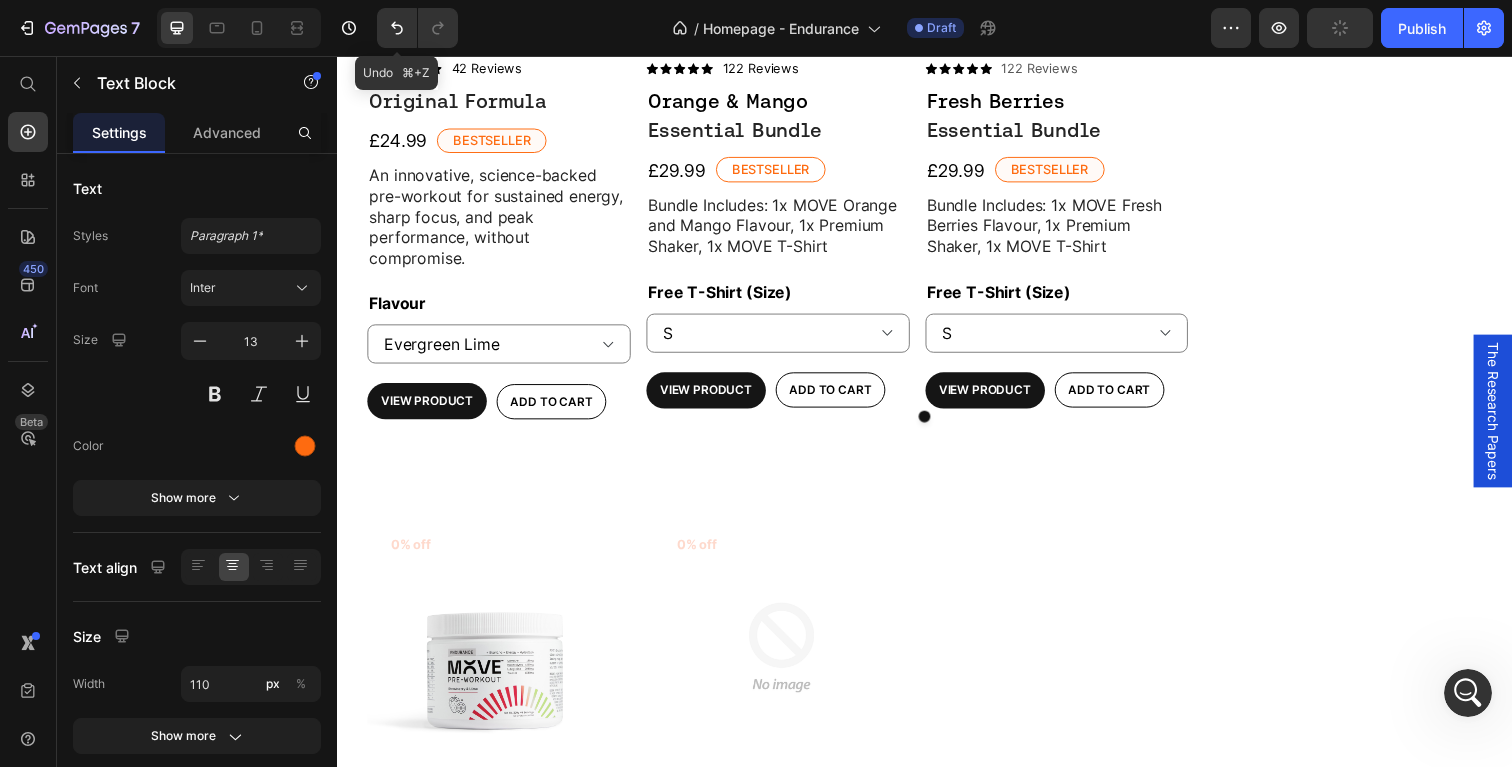 select on "S" 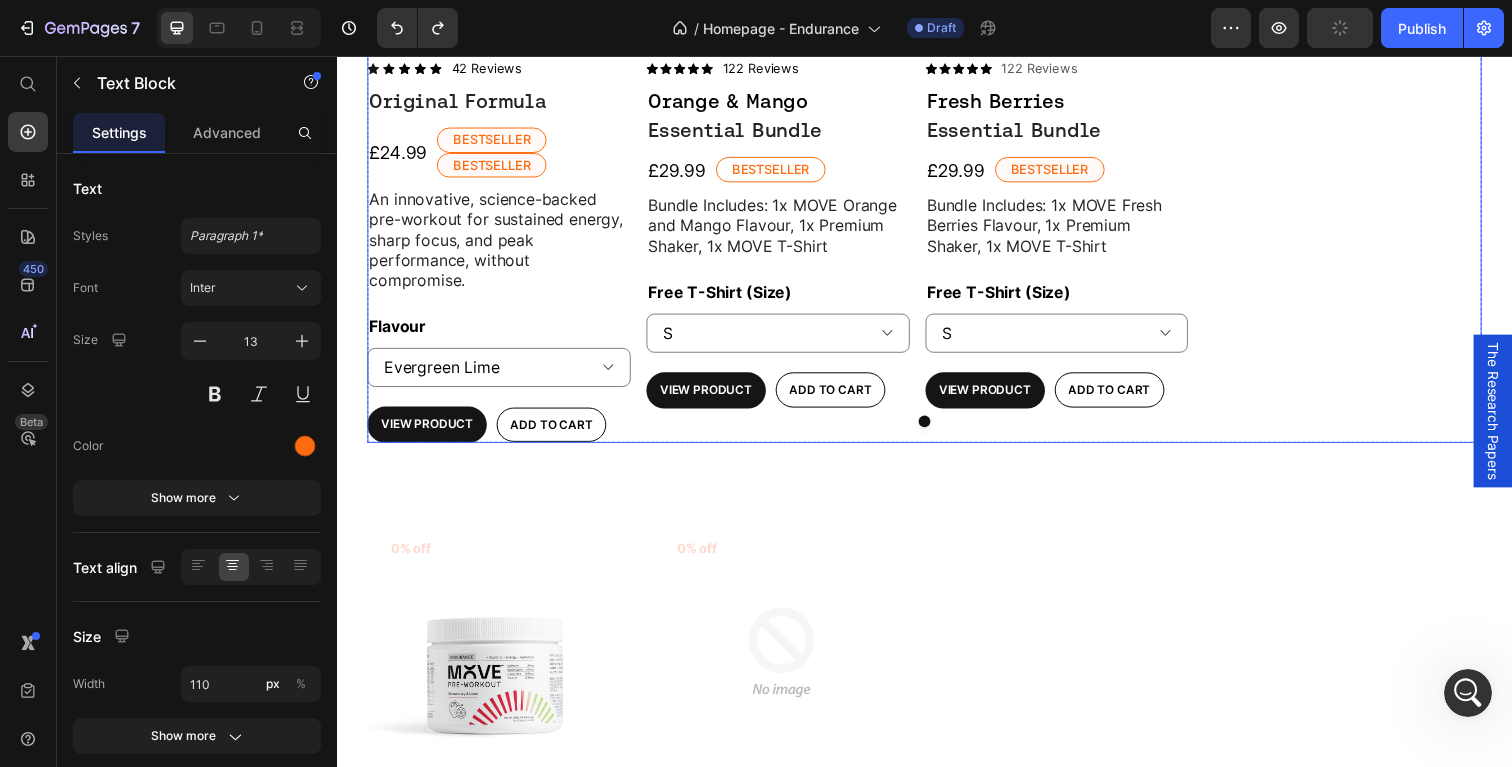 select on "S" 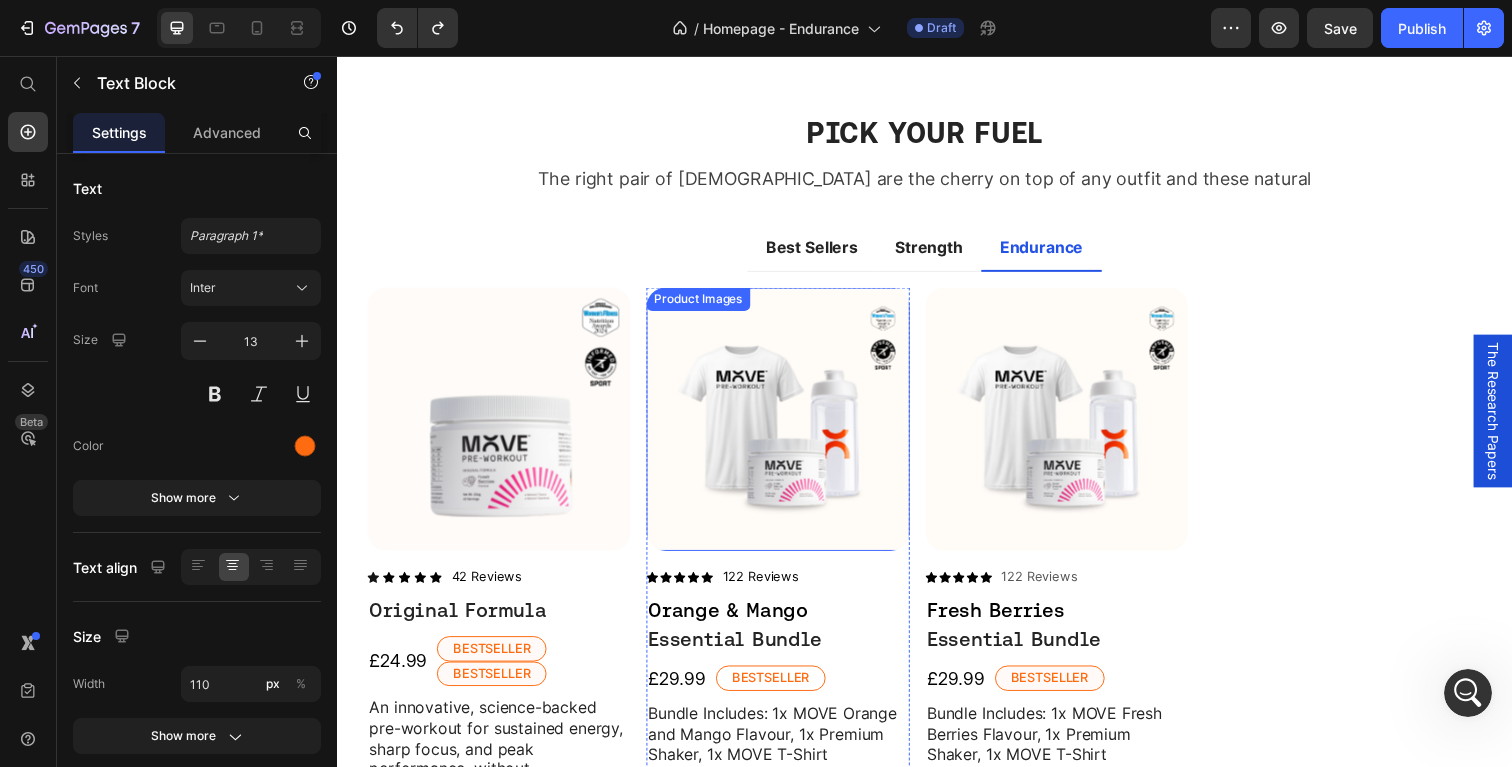 scroll, scrollTop: 2020, scrollLeft: 0, axis: vertical 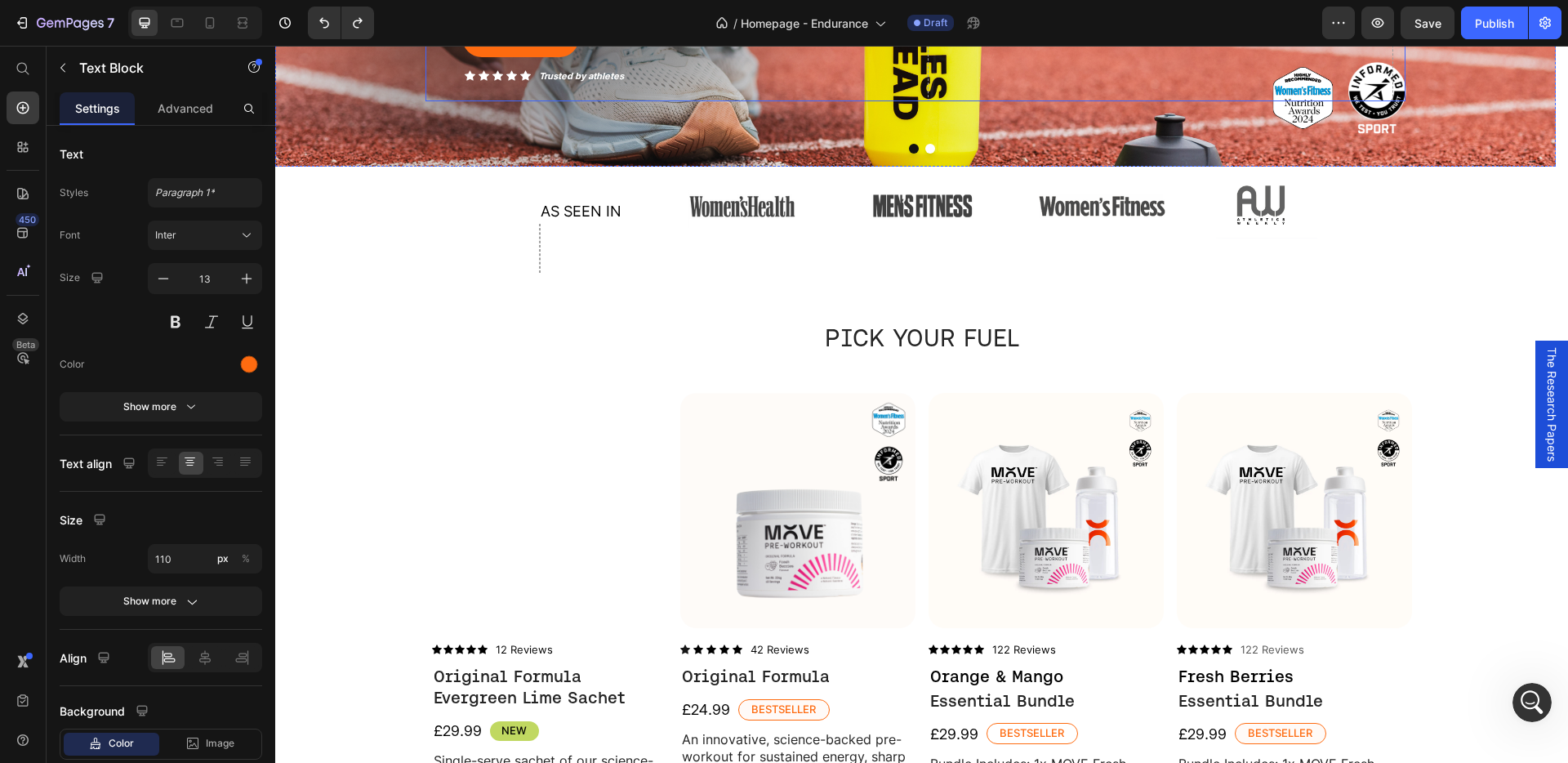 select on "S" 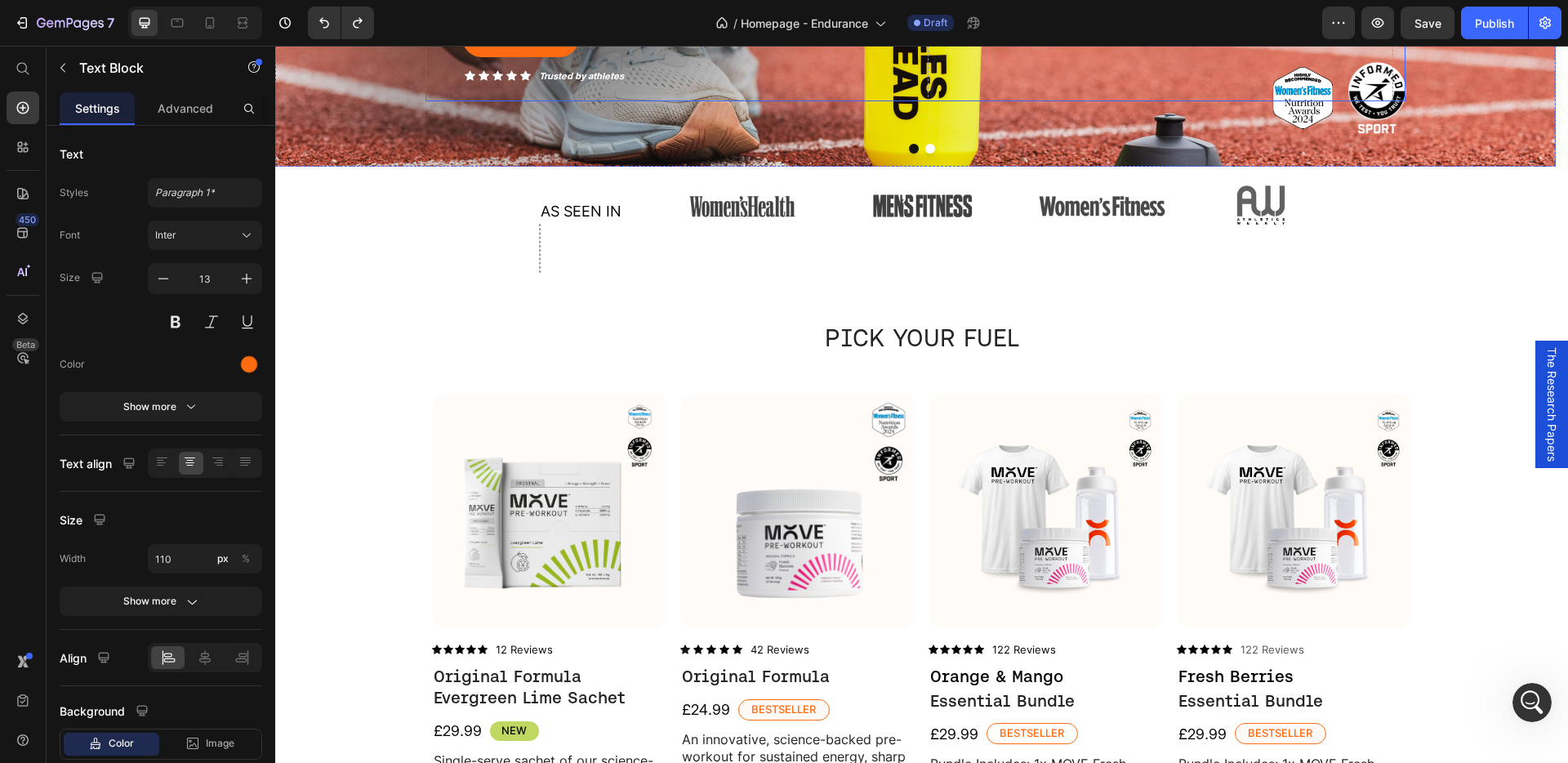 select on "S" 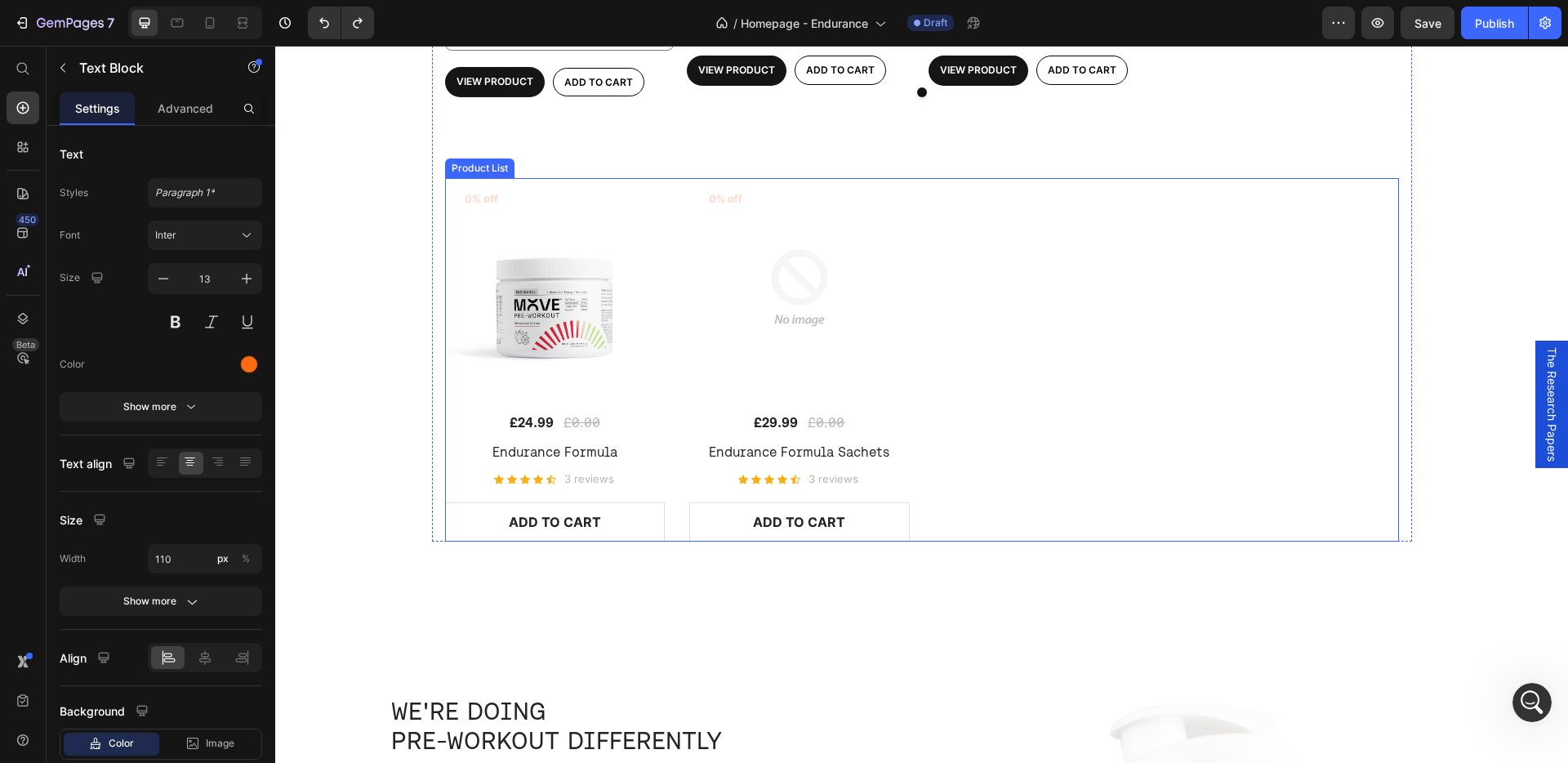 scroll, scrollTop: 2339, scrollLeft: 0, axis: vertical 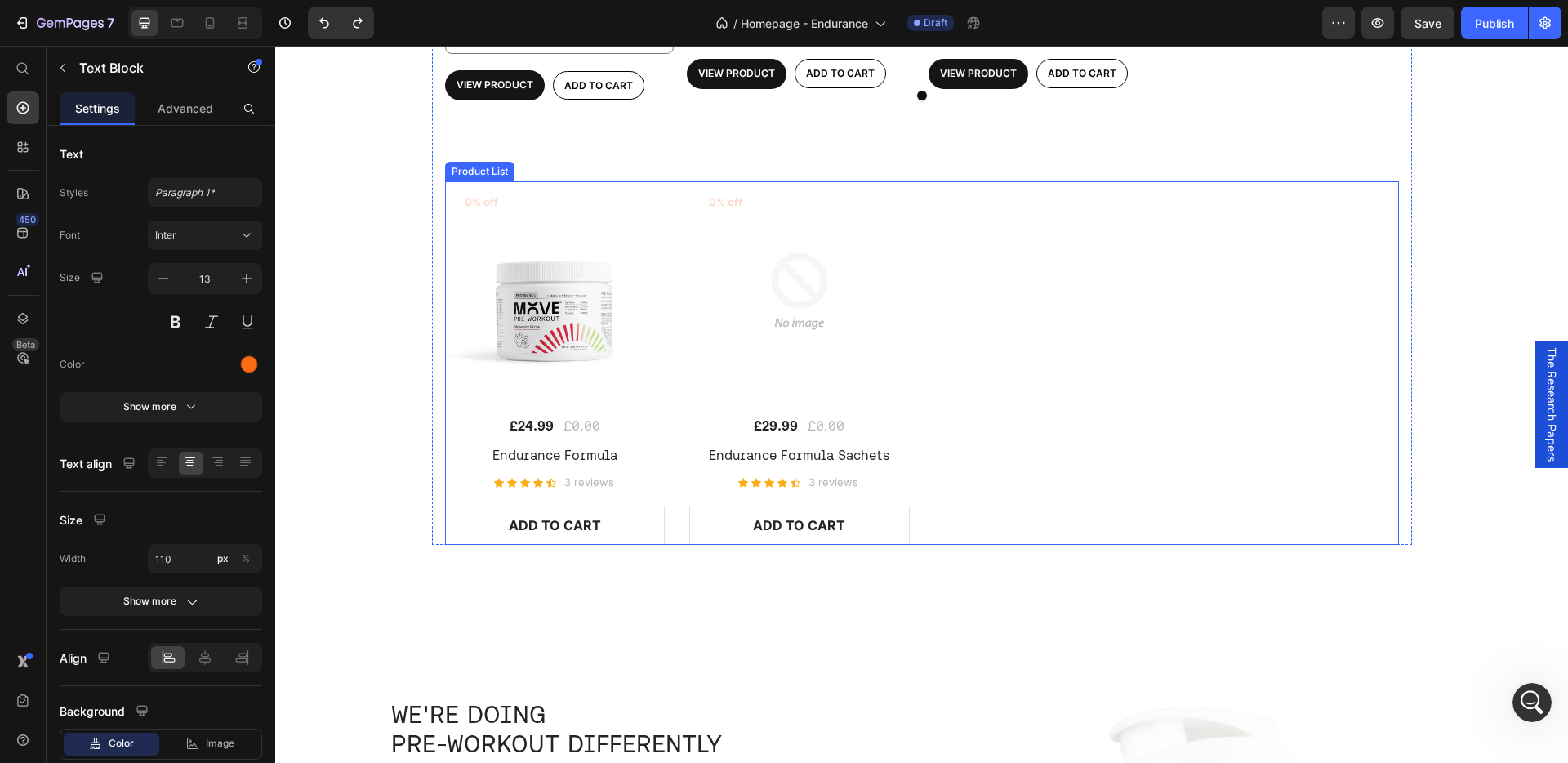 click on "0% off Product Badge (P) Images £24.99 (P) Price £0.00 (P) Price Row Endurance Formula (P) Title                Icon                Icon                Icon                Icon
Icon Icon List Hoz 3 reviews Text block Row ADD TO CART (P) Cart Button Row 0% off Product Badge (P) Images £29.99 (P) Price £0.00 (P) Price Row Endurance Formula Sachets (P) Title                Icon                Icon                Icon                Icon
Icon Icon List Hoz 3 reviews Text block Row ADD TO CART (P) Cart Button Row" at bounding box center [922, 363] 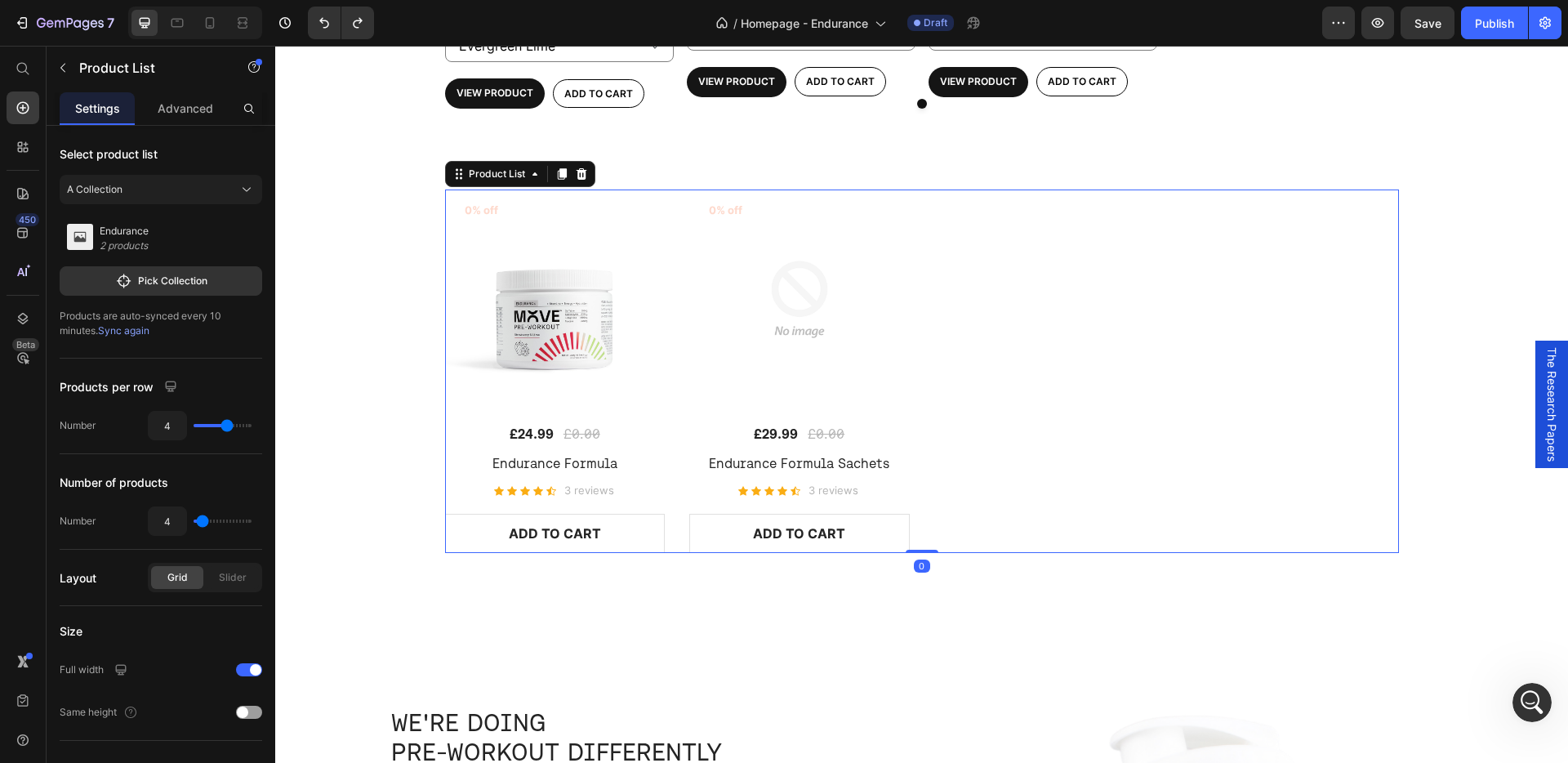 scroll, scrollTop: 2198, scrollLeft: 0, axis: vertical 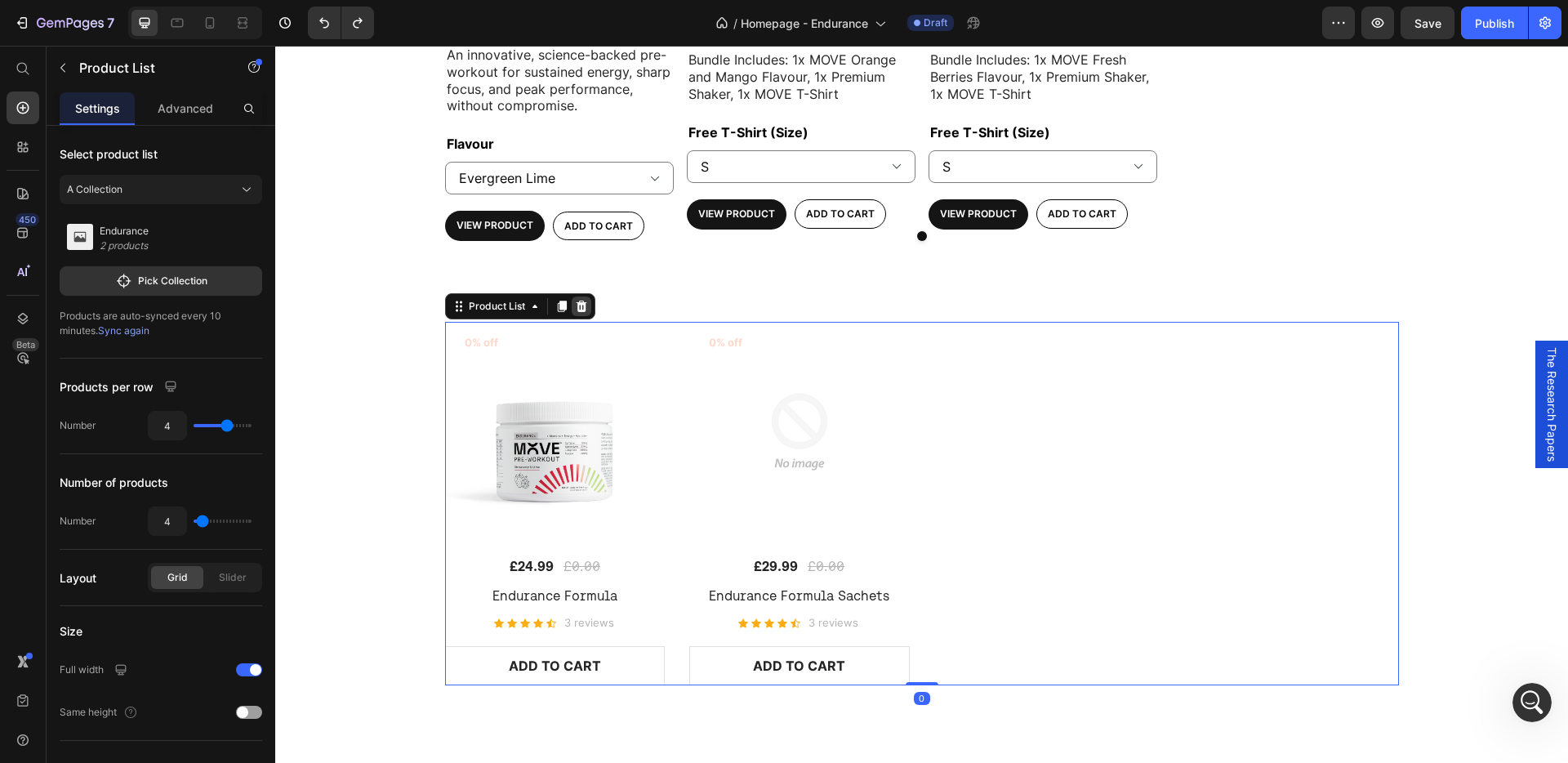click 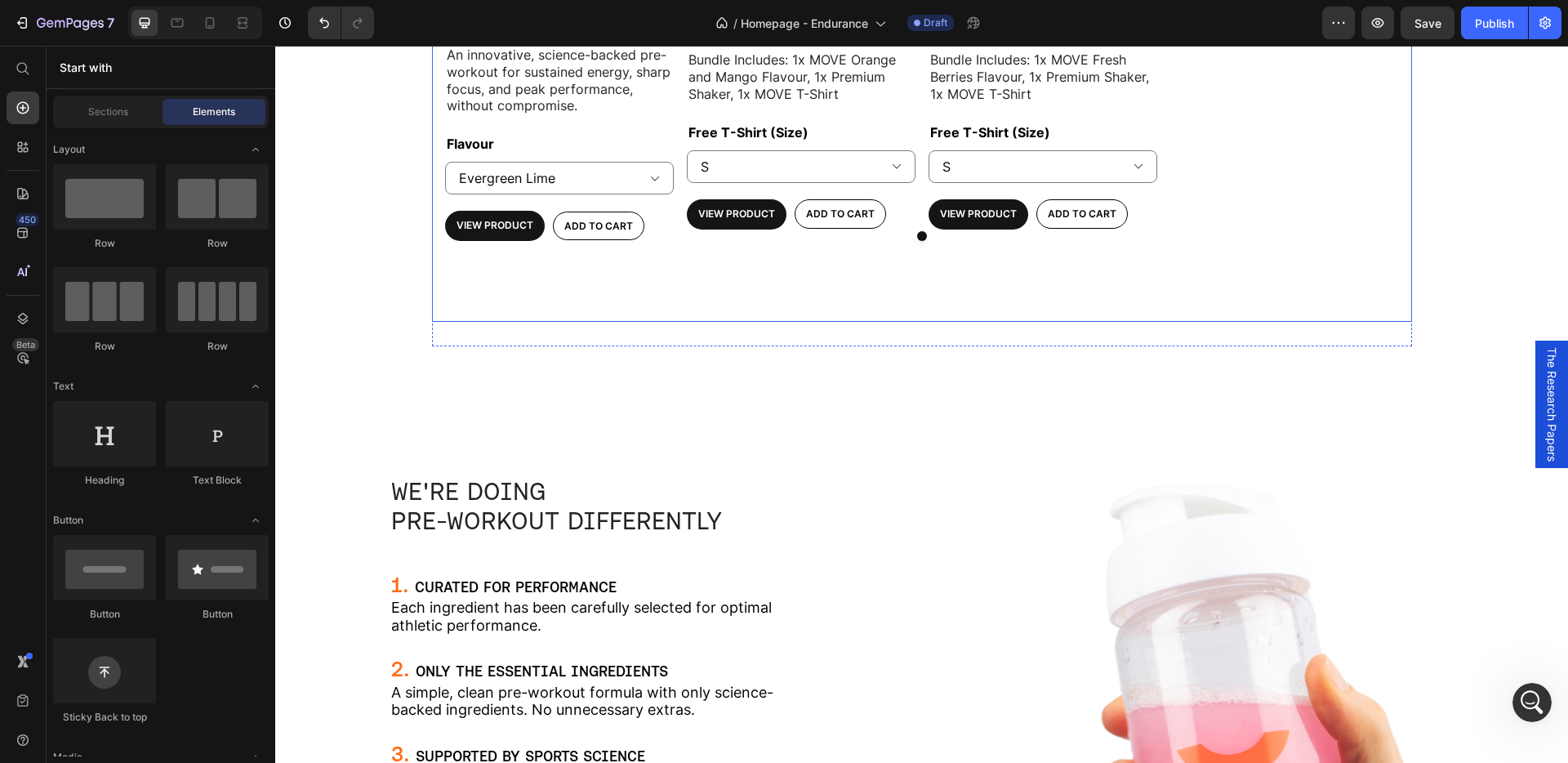 click on "Title Line View All Button" at bounding box center [922, 593] 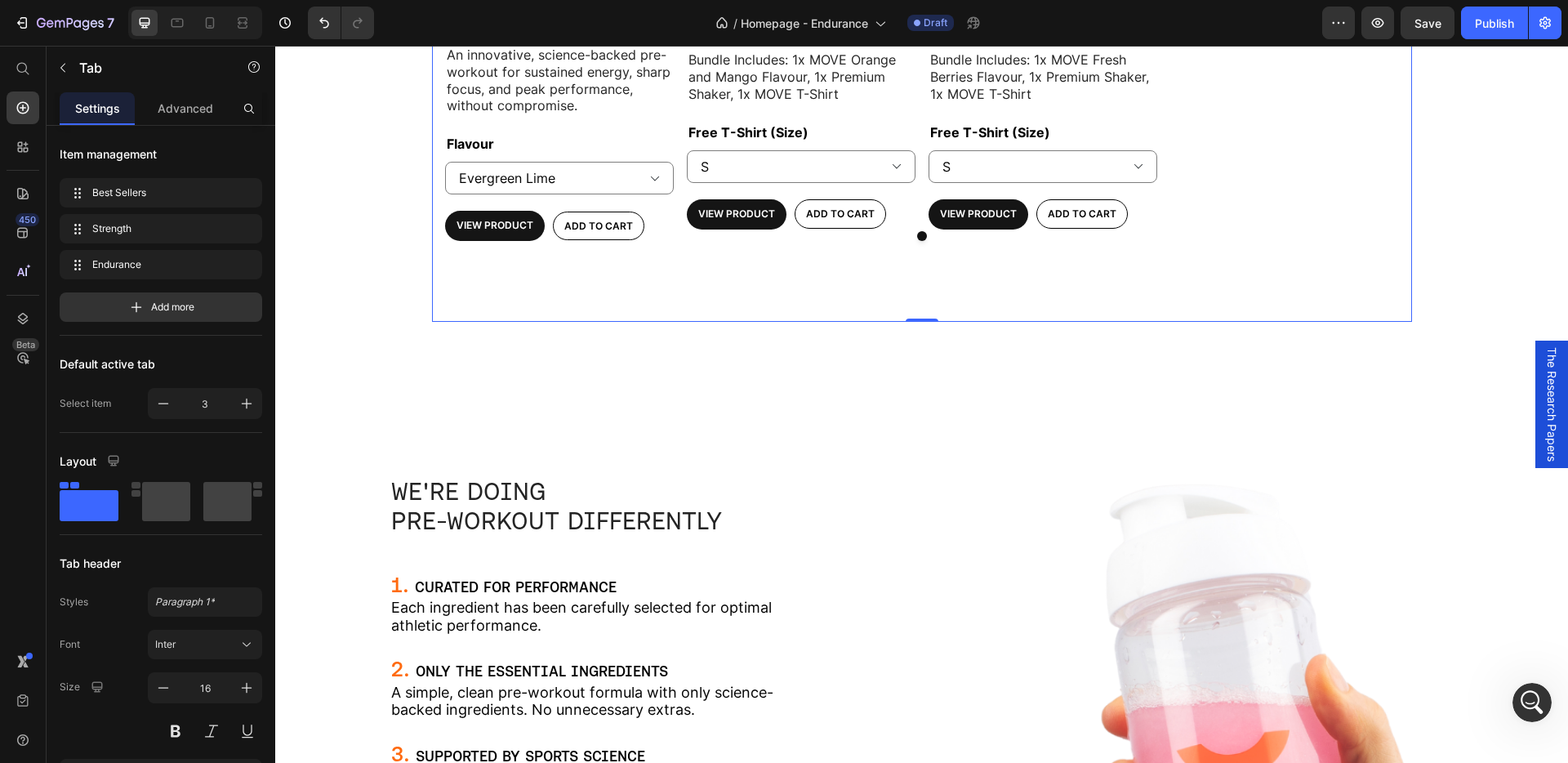 scroll, scrollTop: 2065, scrollLeft: 0, axis: vertical 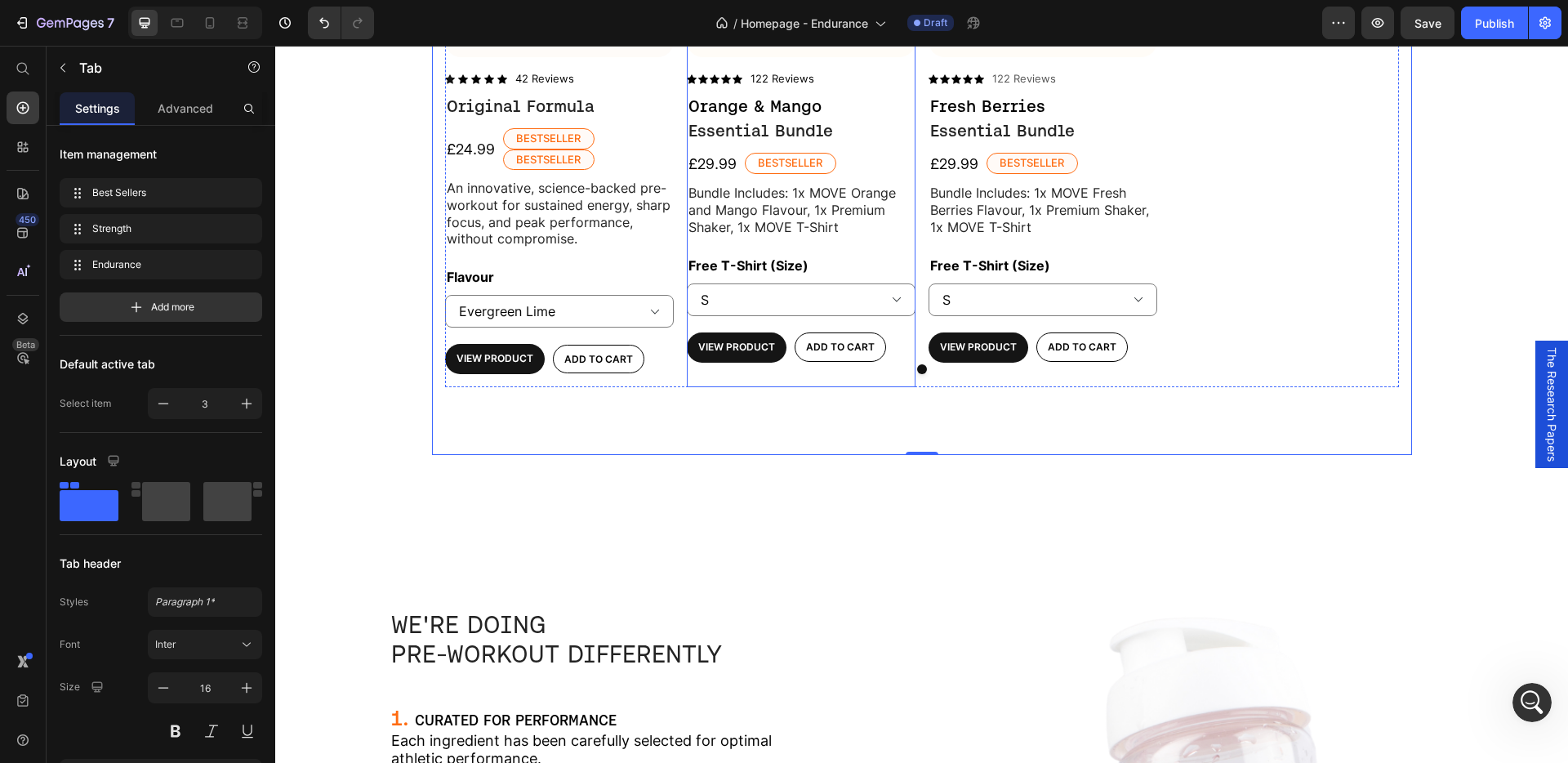 select on "S" 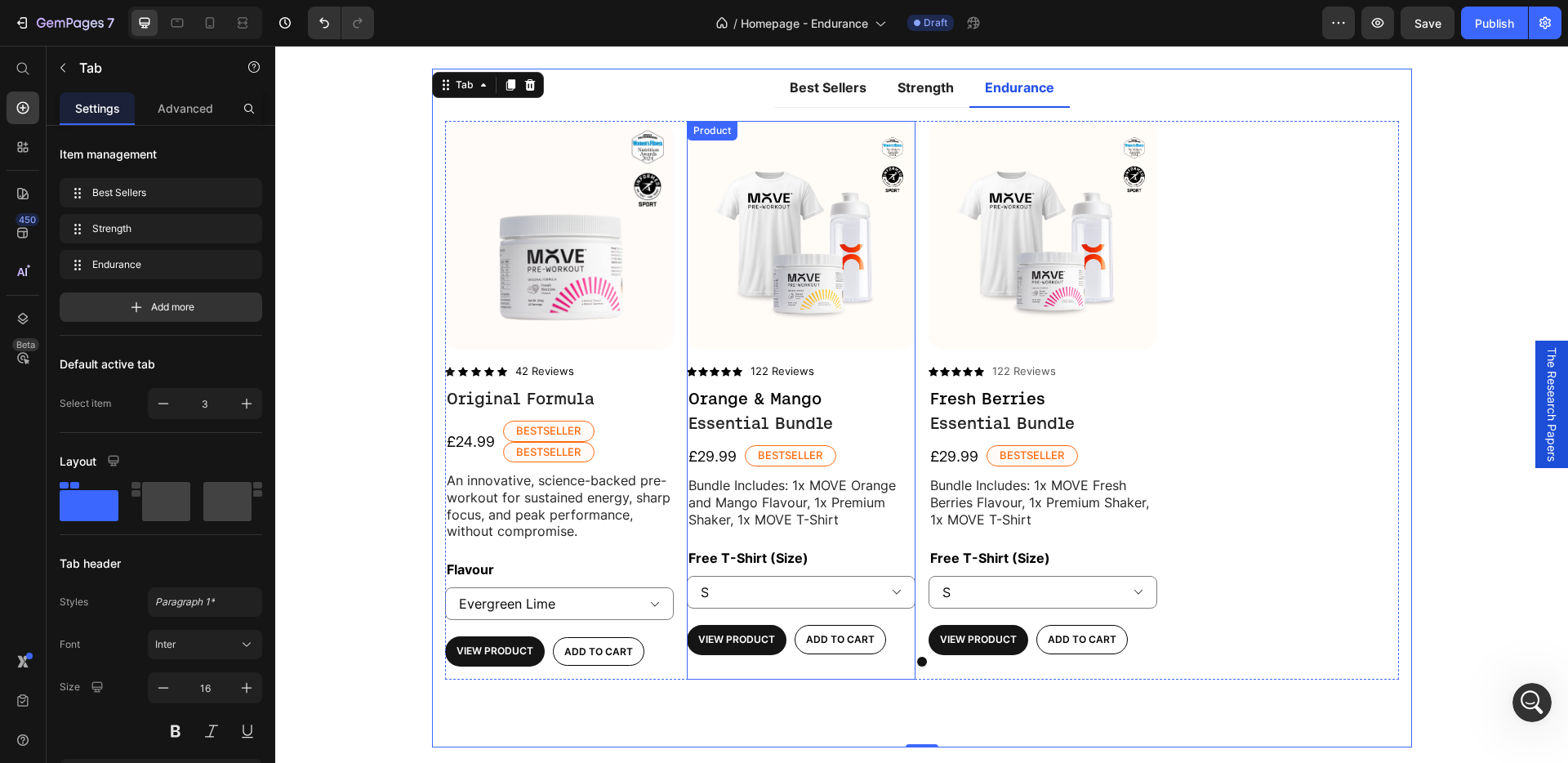 scroll, scrollTop: 1740, scrollLeft: 0, axis: vertical 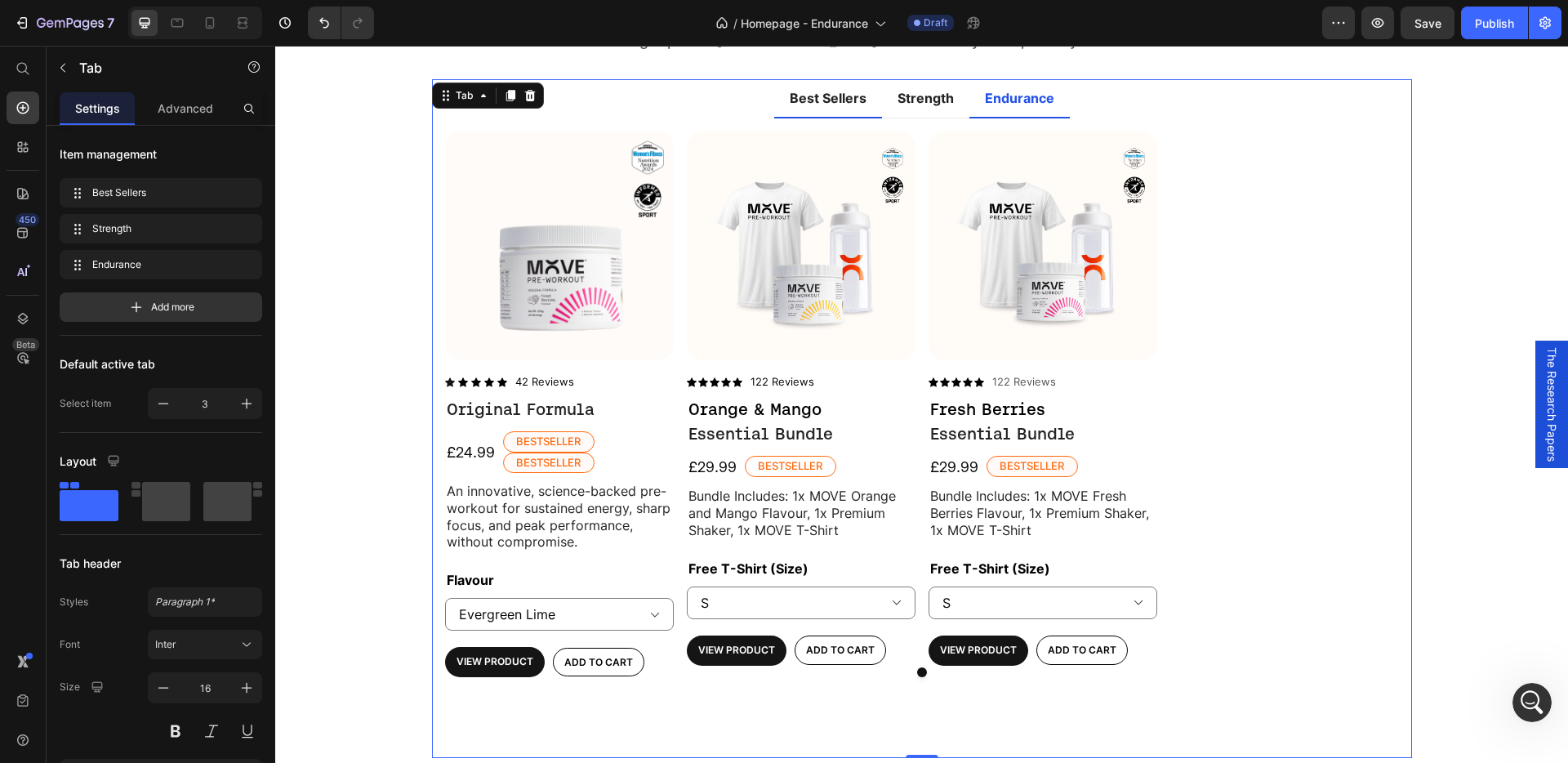 click on "Best Sellers" at bounding box center (828, 98) 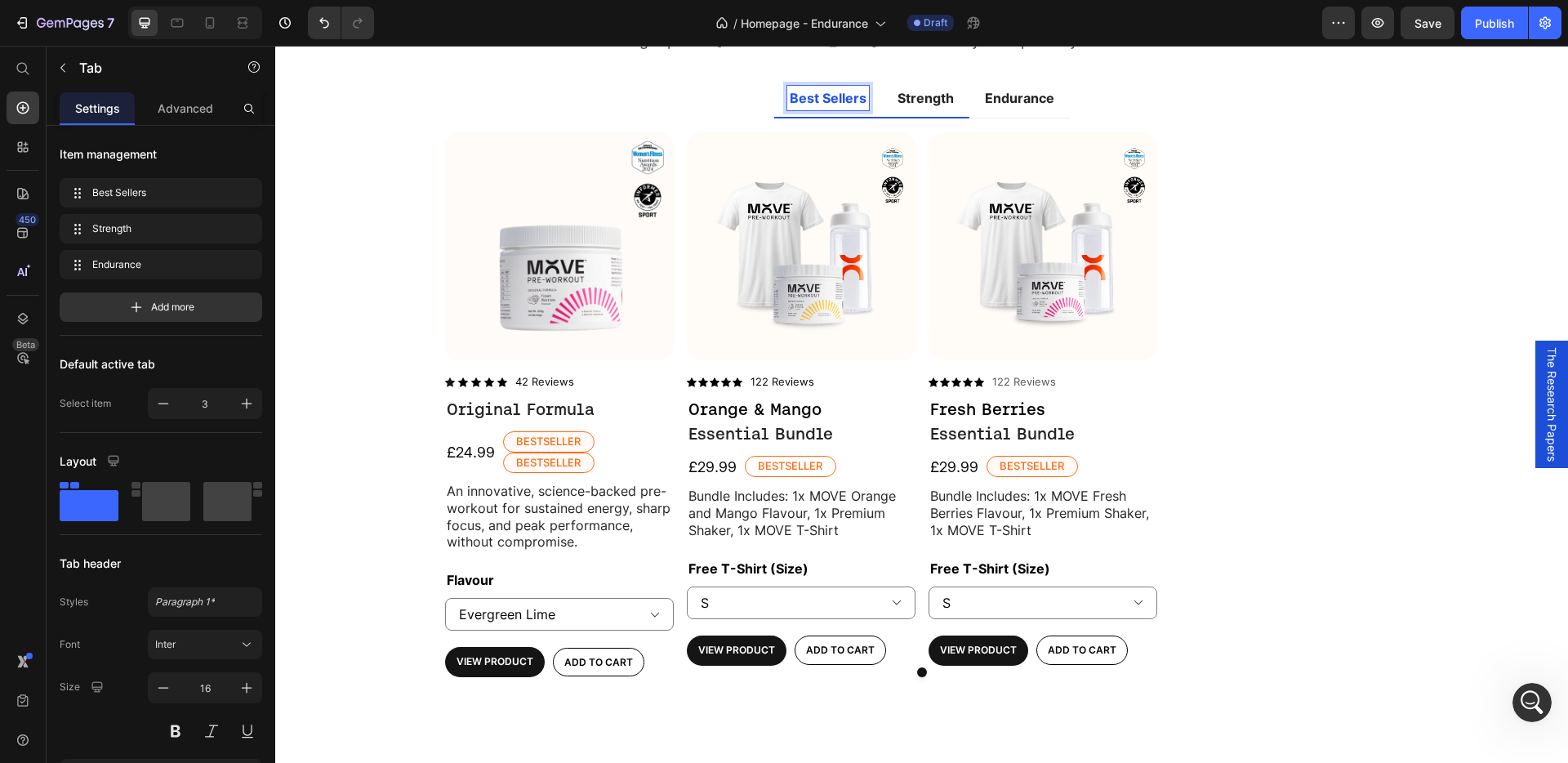 click on "Strength" at bounding box center (925, 98) 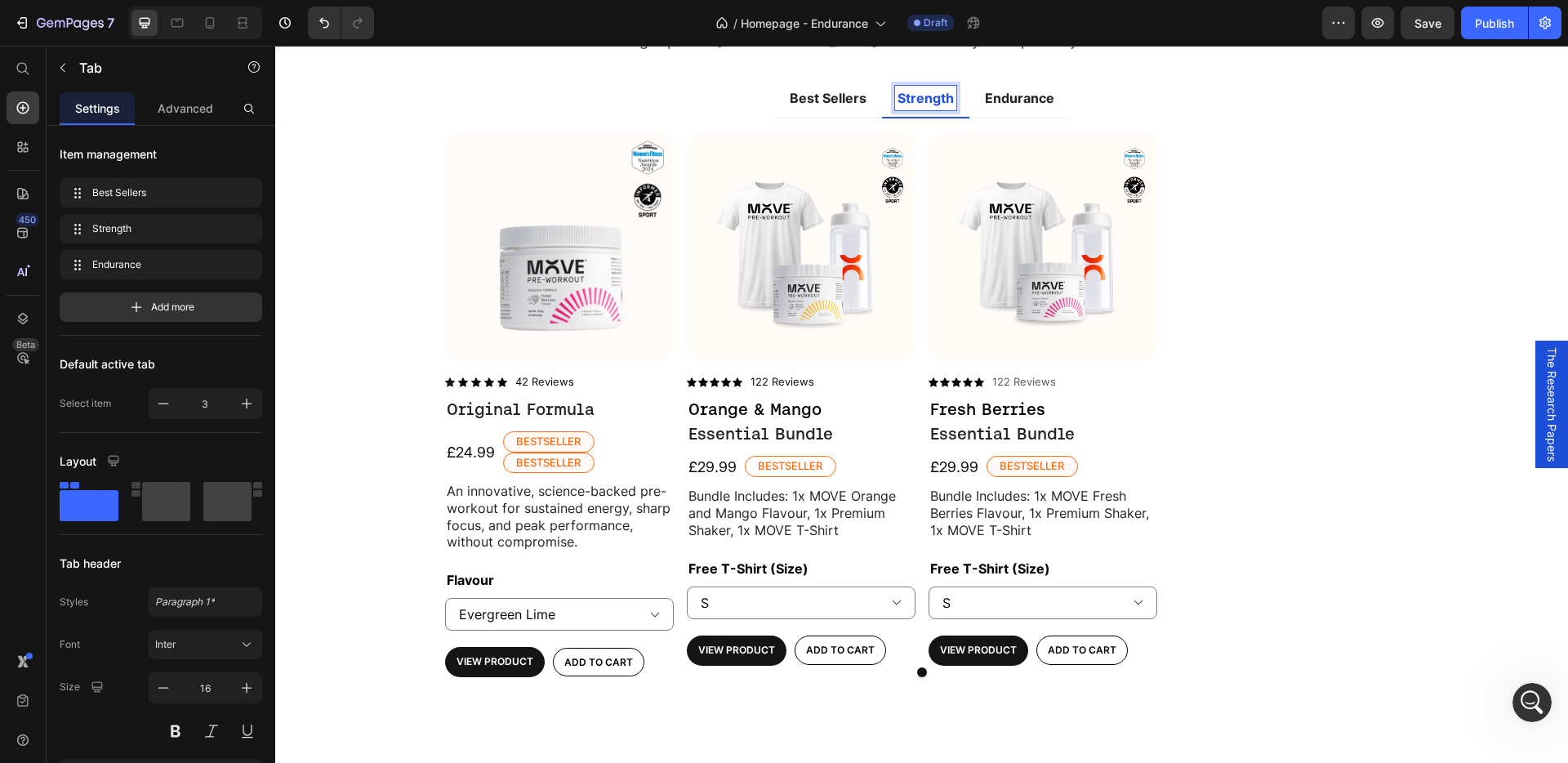click 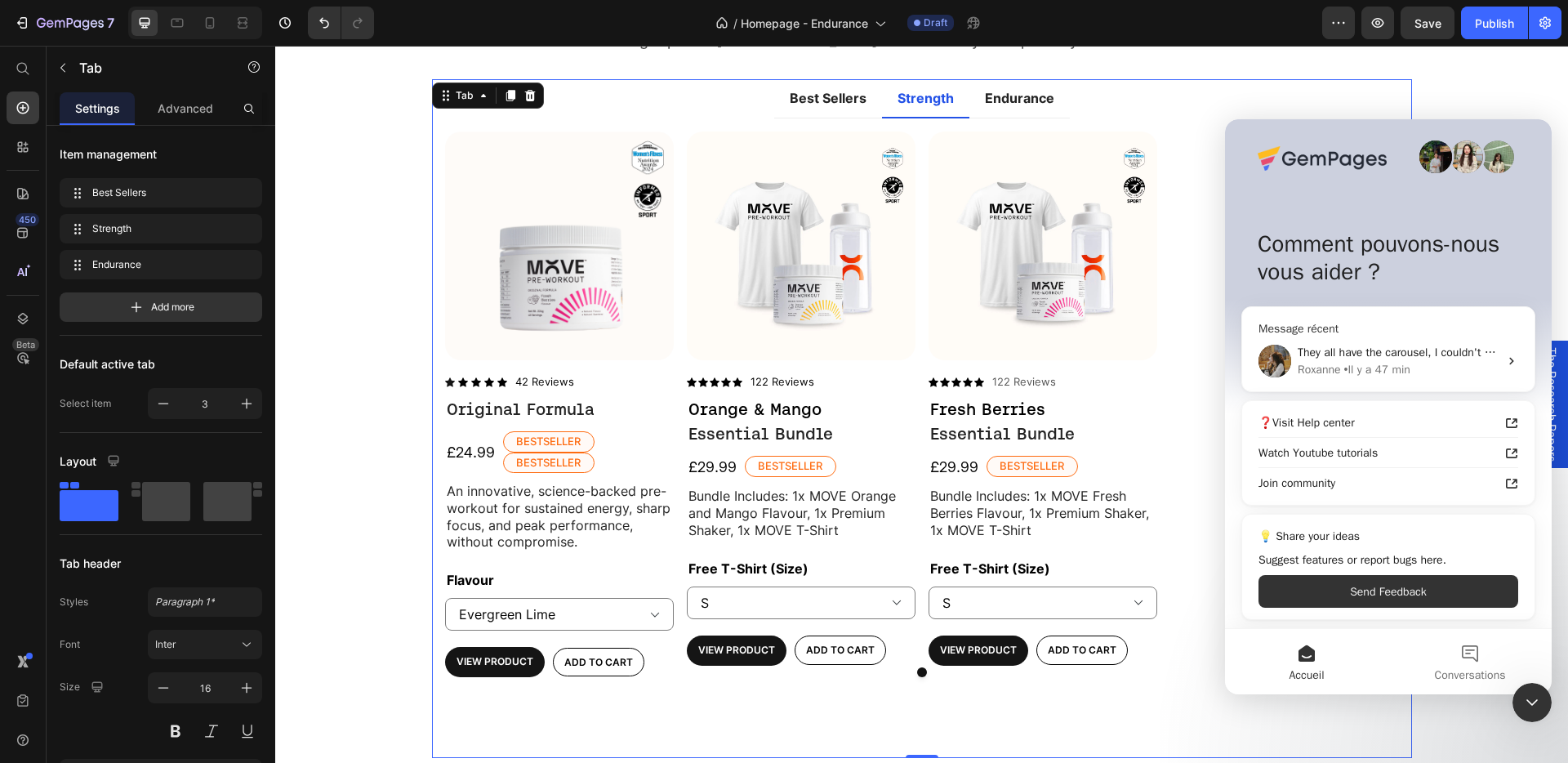 click on "They all have the carousel, I couldn't change the content in each tab. They are connected. Thanks" at bounding box center [1542, 352] 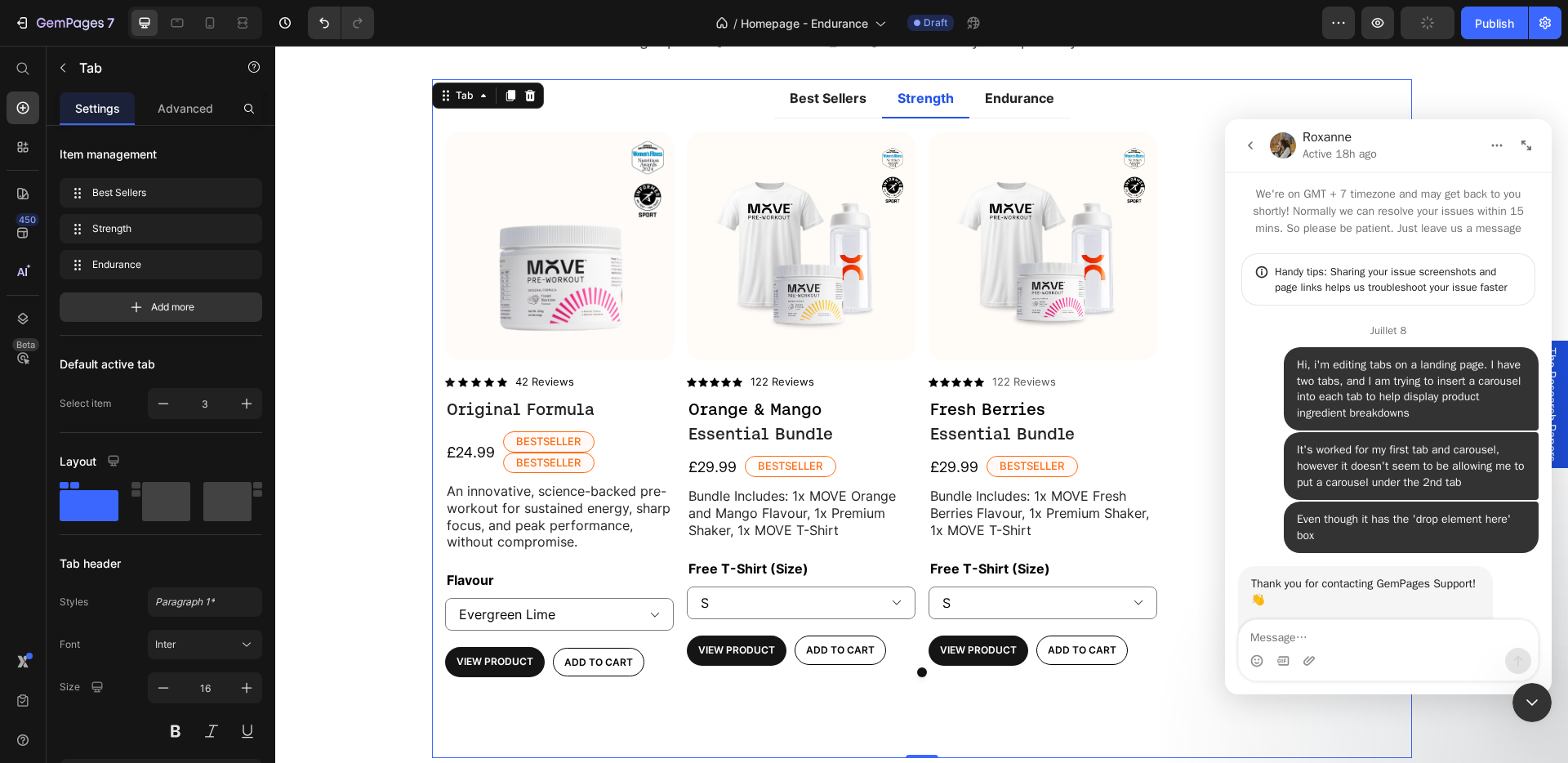 scroll, scrollTop: 0, scrollLeft: 0, axis: both 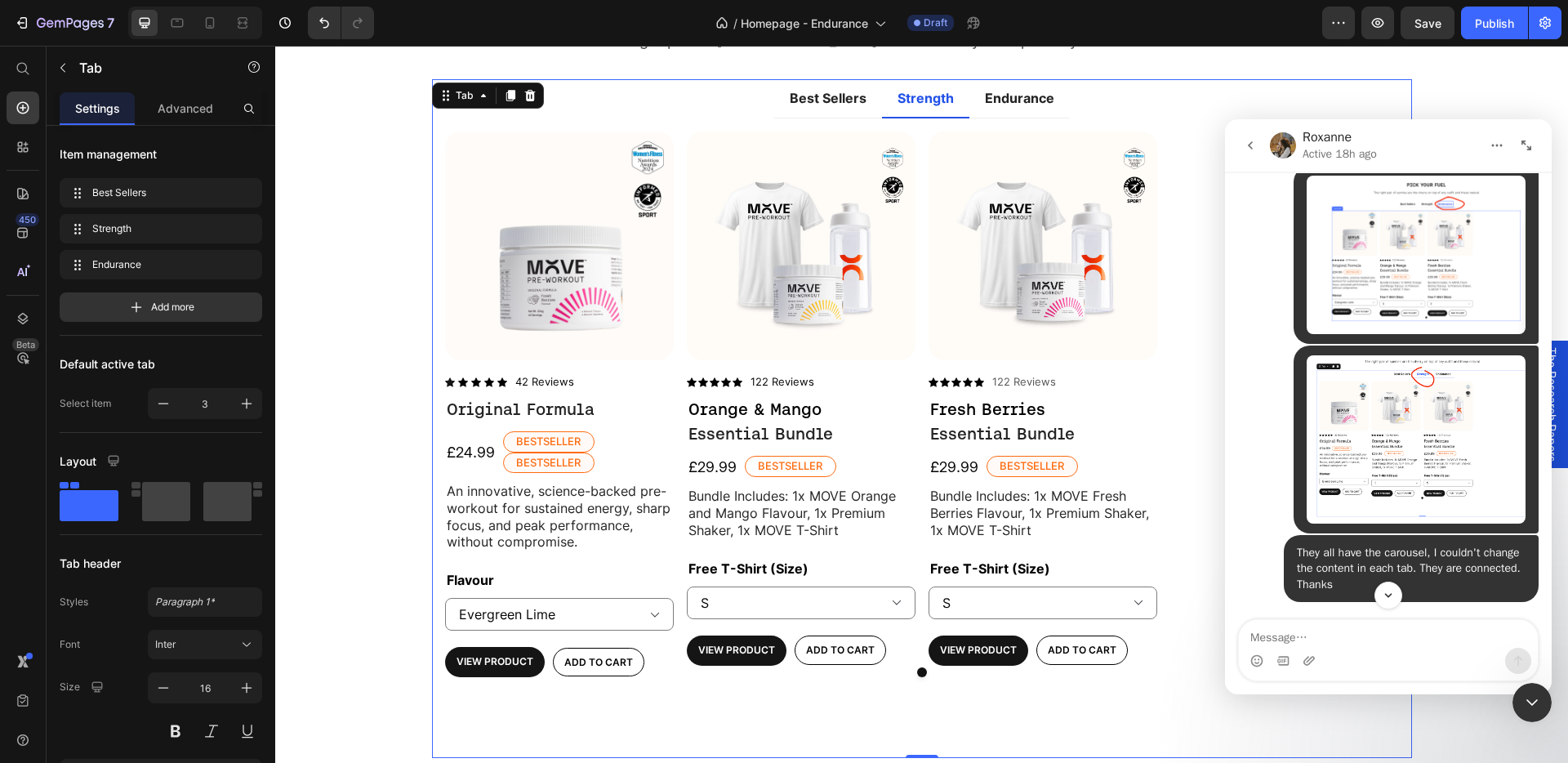 drag, startPoint x: 1316, startPoint y: 341, endPoint x: 1351, endPoint y: 480, distance: 143.33876 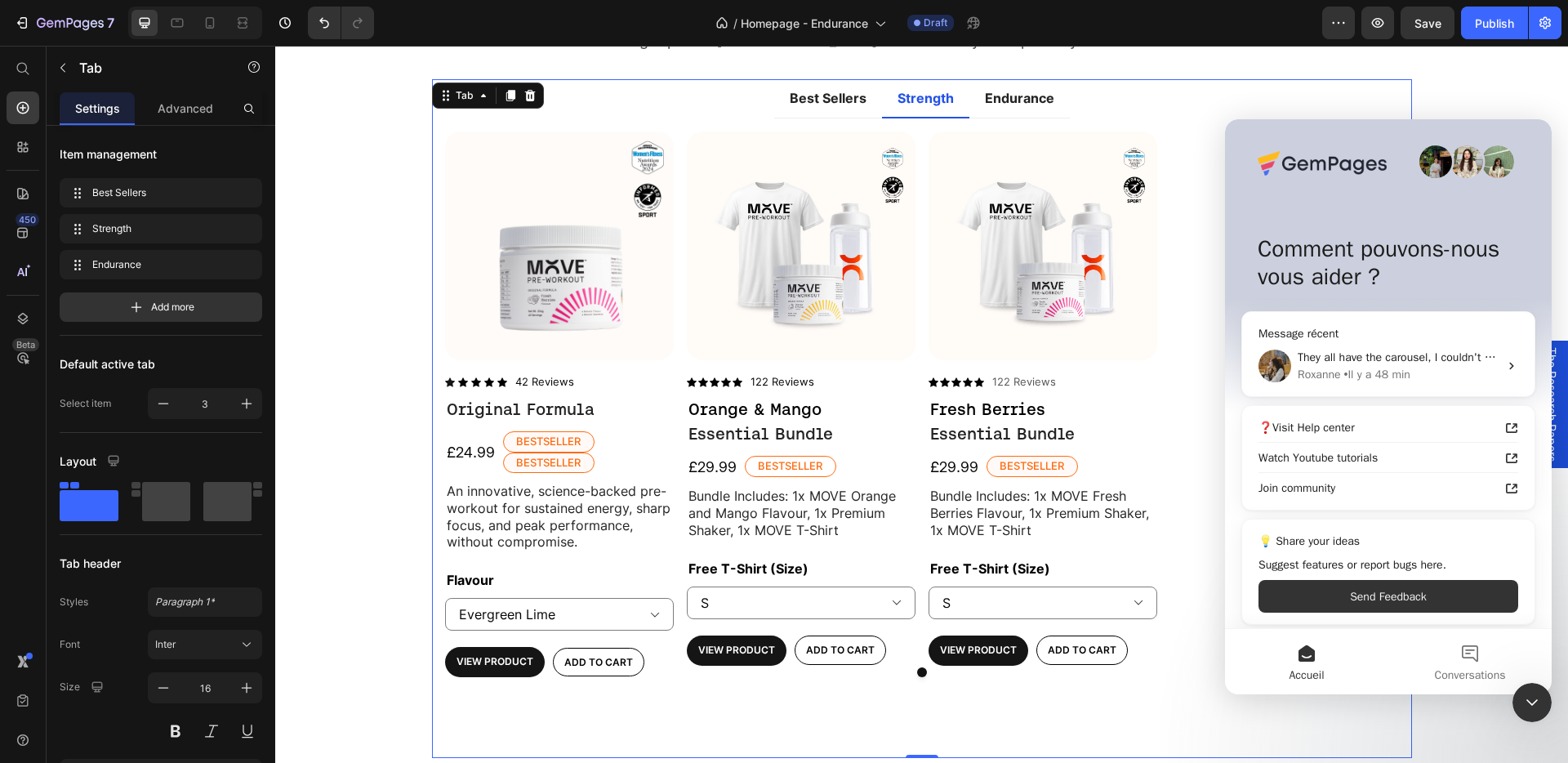 scroll, scrollTop: 0, scrollLeft: 0, axis: both 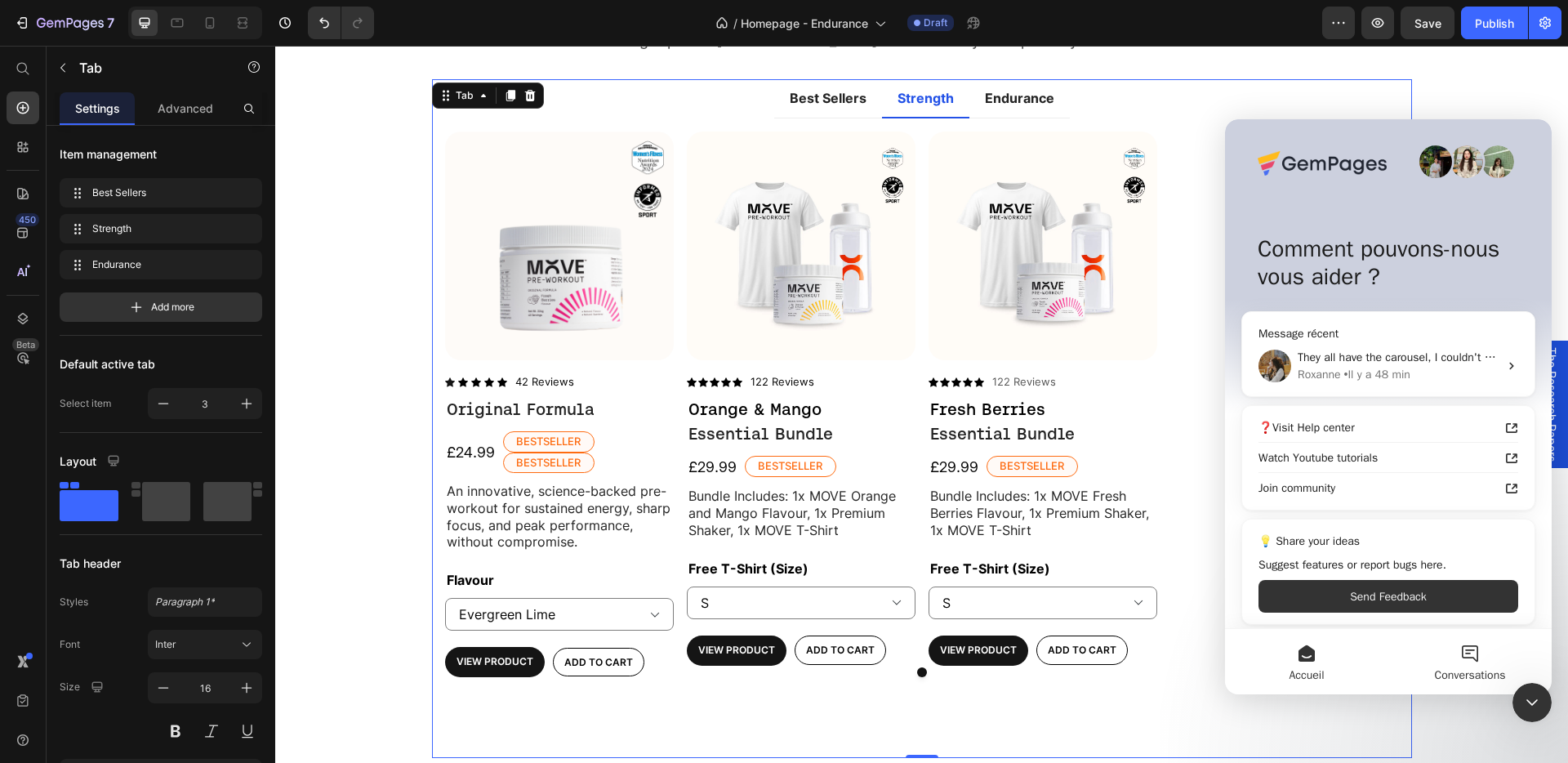 click on "Conversations" at bounding box center (1470, 662) 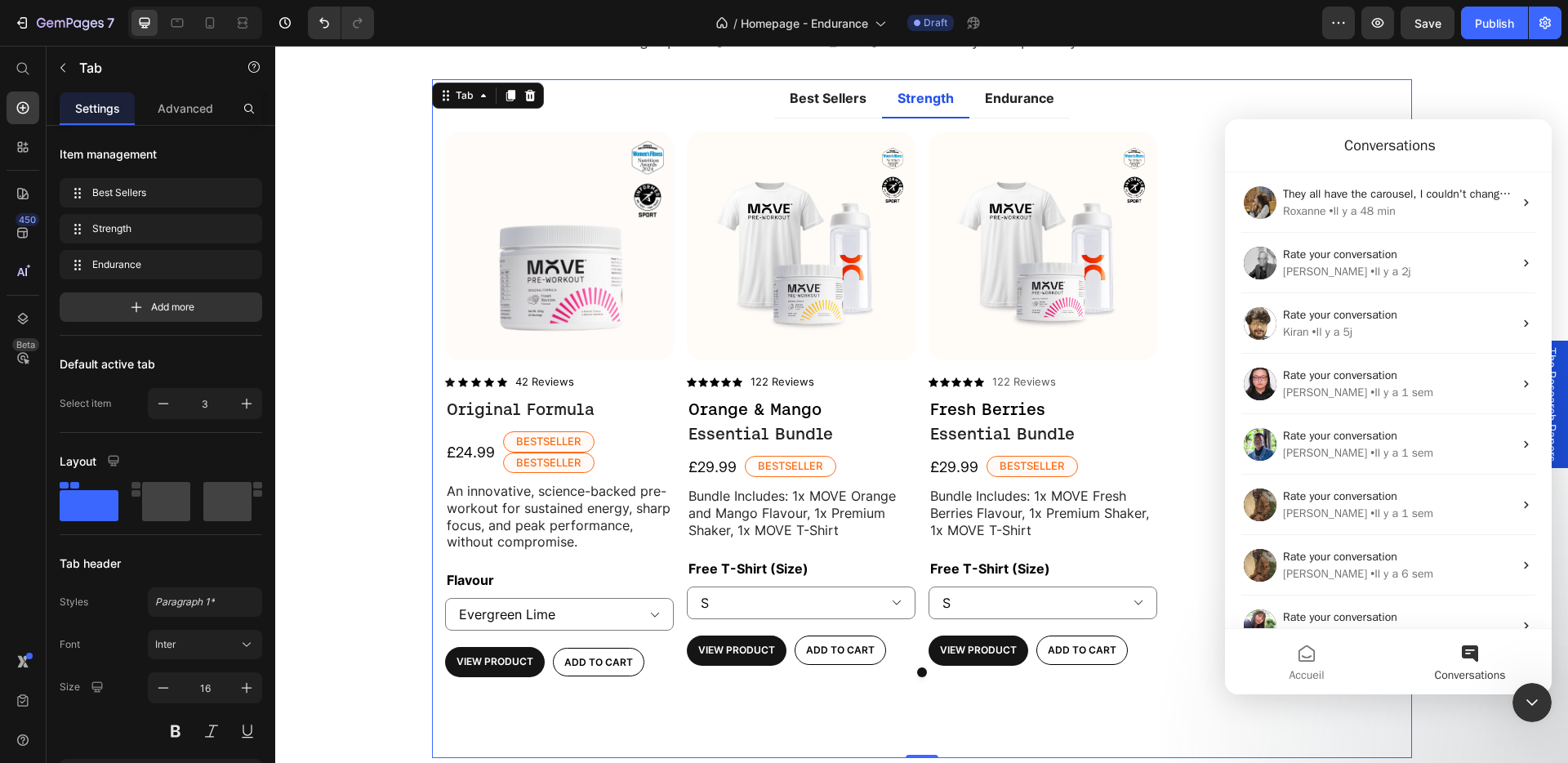 click on "Conversations" at bounding box center (1388, 145) 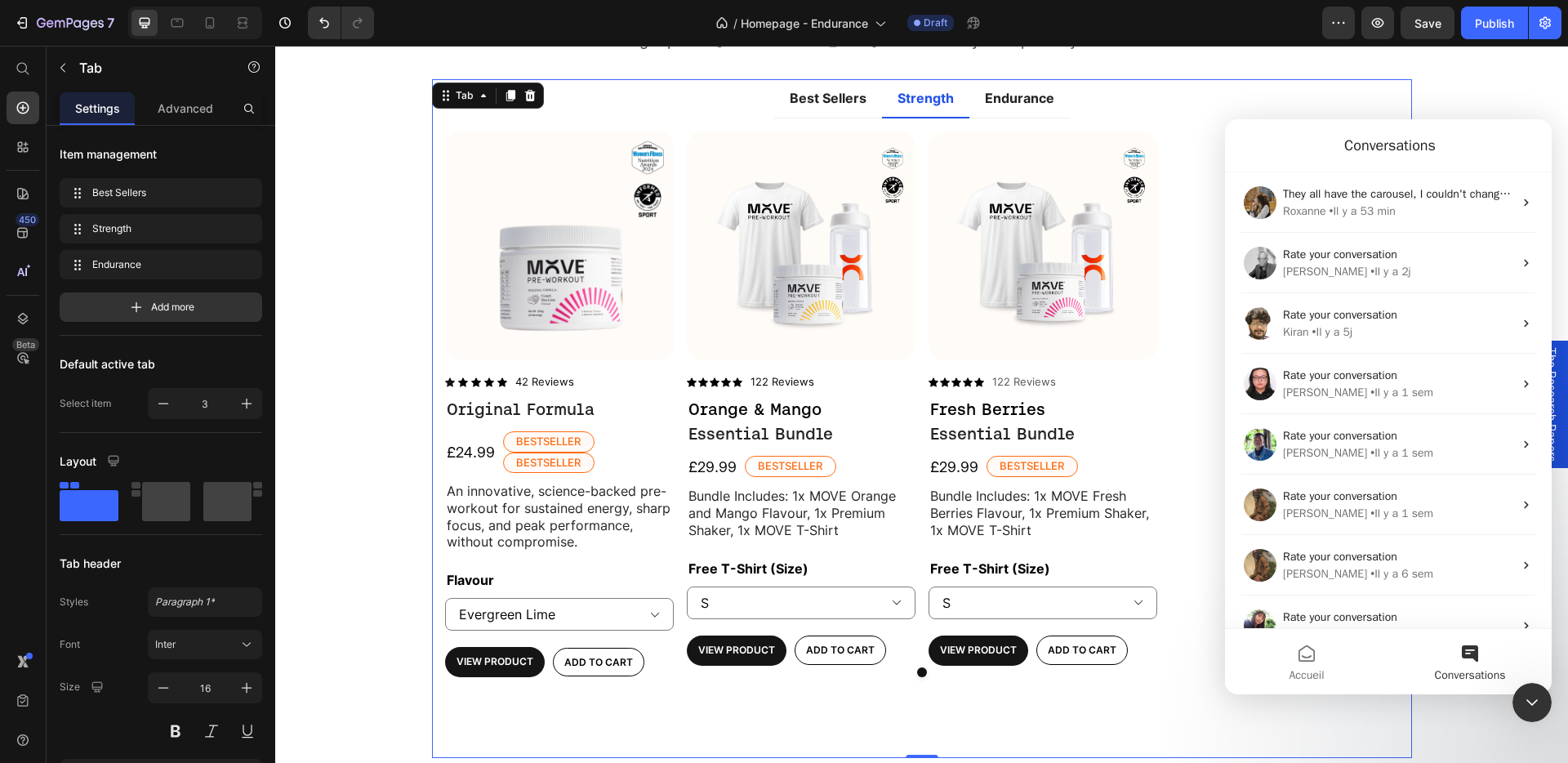 click on "PICK YOUR FUEL Heading The right pair of sunnies are the cherry on top of any outfit and these natural Text block Row Best Sellers Strength Endurance                Title Line View All Button
Product Images Icon Icon Icon Icon Icon Icon List 42 Reviews Text Block Row Original Formula Product Title £24.99 Product Price Bestseller Text Block Bestseller Text Block Row An innovative, science-backed pre-workout for sustained energy, sharp focus, and peak performance, without compromise. Text Block Flavour Evergreen Lime Fresh Berries Orange & Mango Product Variants & Swatches View Product Product View More Add to cart Add to Cart Row Product Product Images Icon Icon Icon Icon Icon Icon List 122 Reviews Text Block Row Orange & Mango Text Block Essential Bundle Product Title Row £29.99 Product Price Bestseller Text Block Row Bundle Includes: 1x MOVE Orange and Mango Flavour, 1x Premium Shaker, 1x MOVE T-Shirt Text Block Free T-Shirt (Size) XS S M L XL 2XL Add to cart" at bounding box center (921, 382) 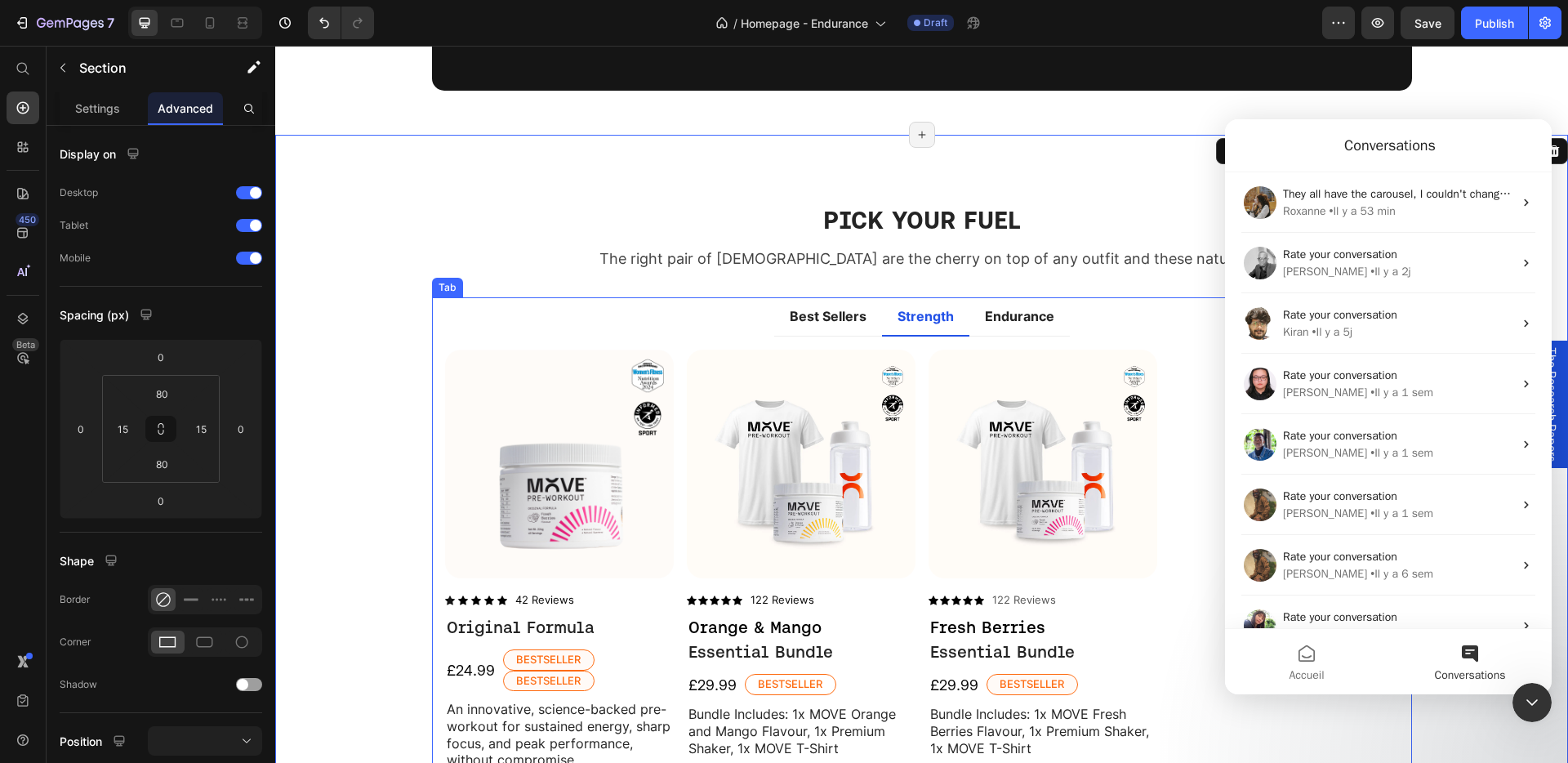 scroll, scrollTop: 1542, scrollLeft: 0, axis: vertical 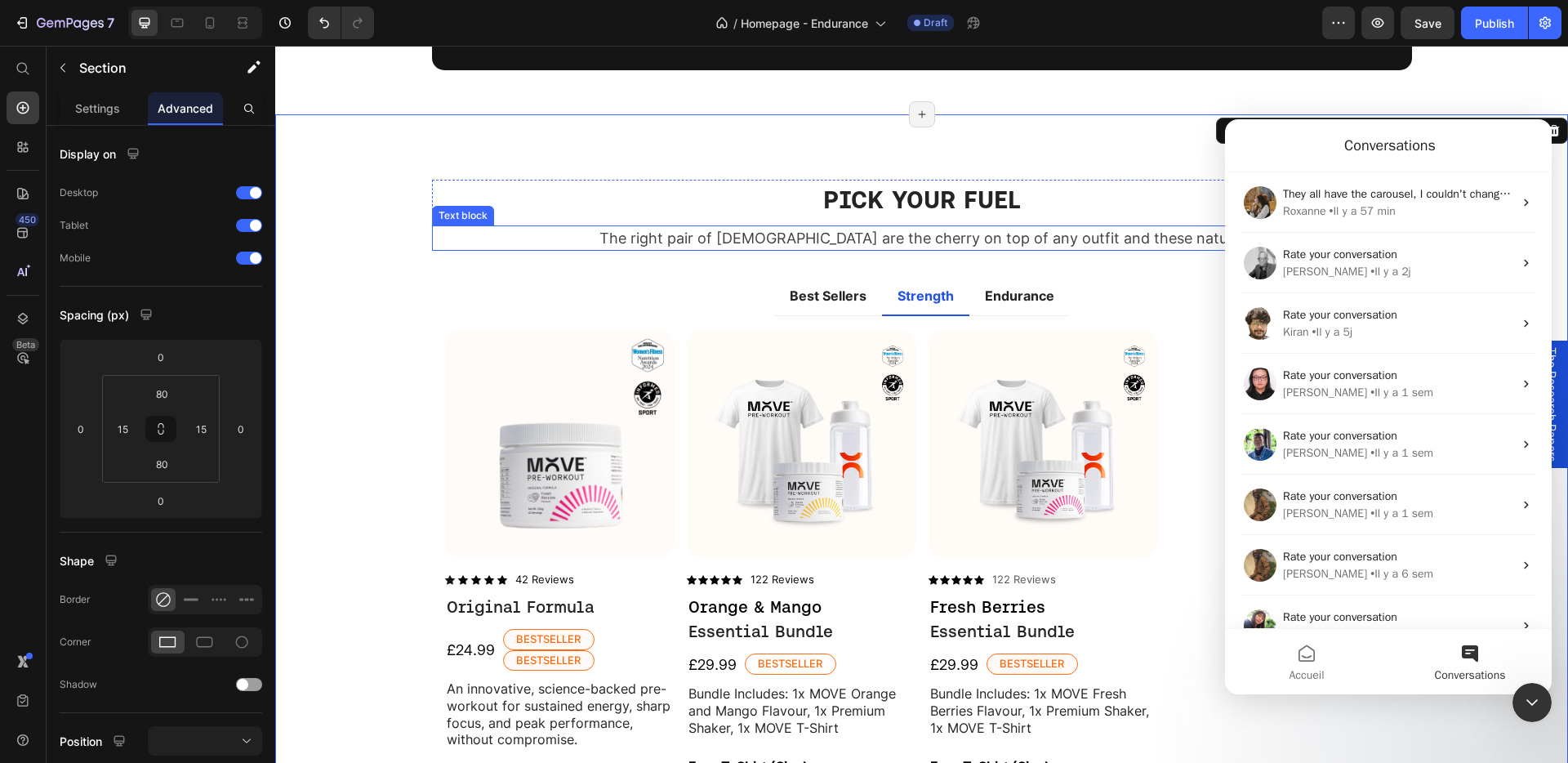 click on "The right pair of [DEMOGRAPHIC_DATA] are the cherry on top of any outfit and these natural" at bounding box center [922, 238] 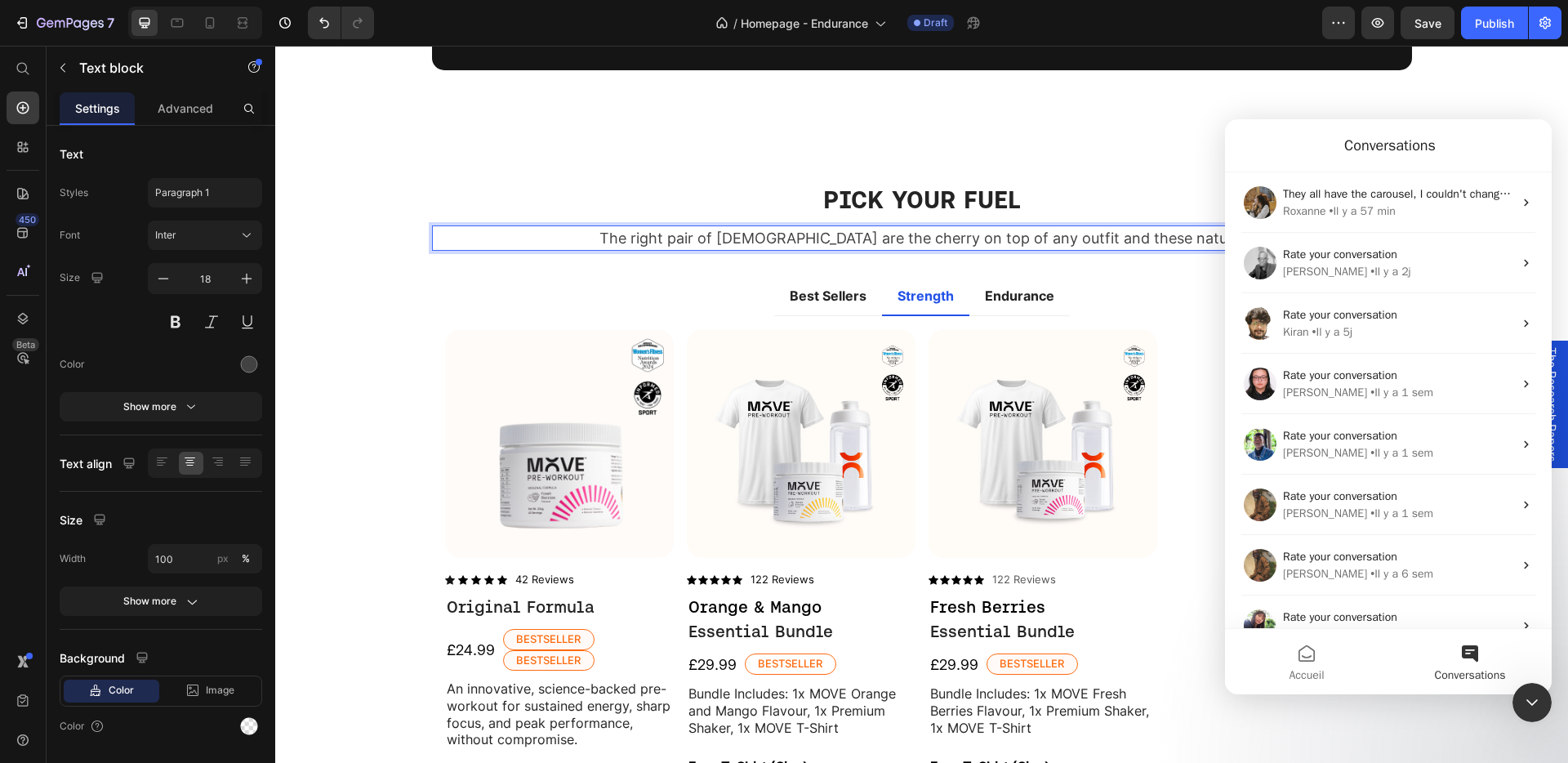 click on "The right pair of [DEMOGRAPHIC_DATA] are the cherry on top of any outfit and these natural" at bounding box center (922, 238) 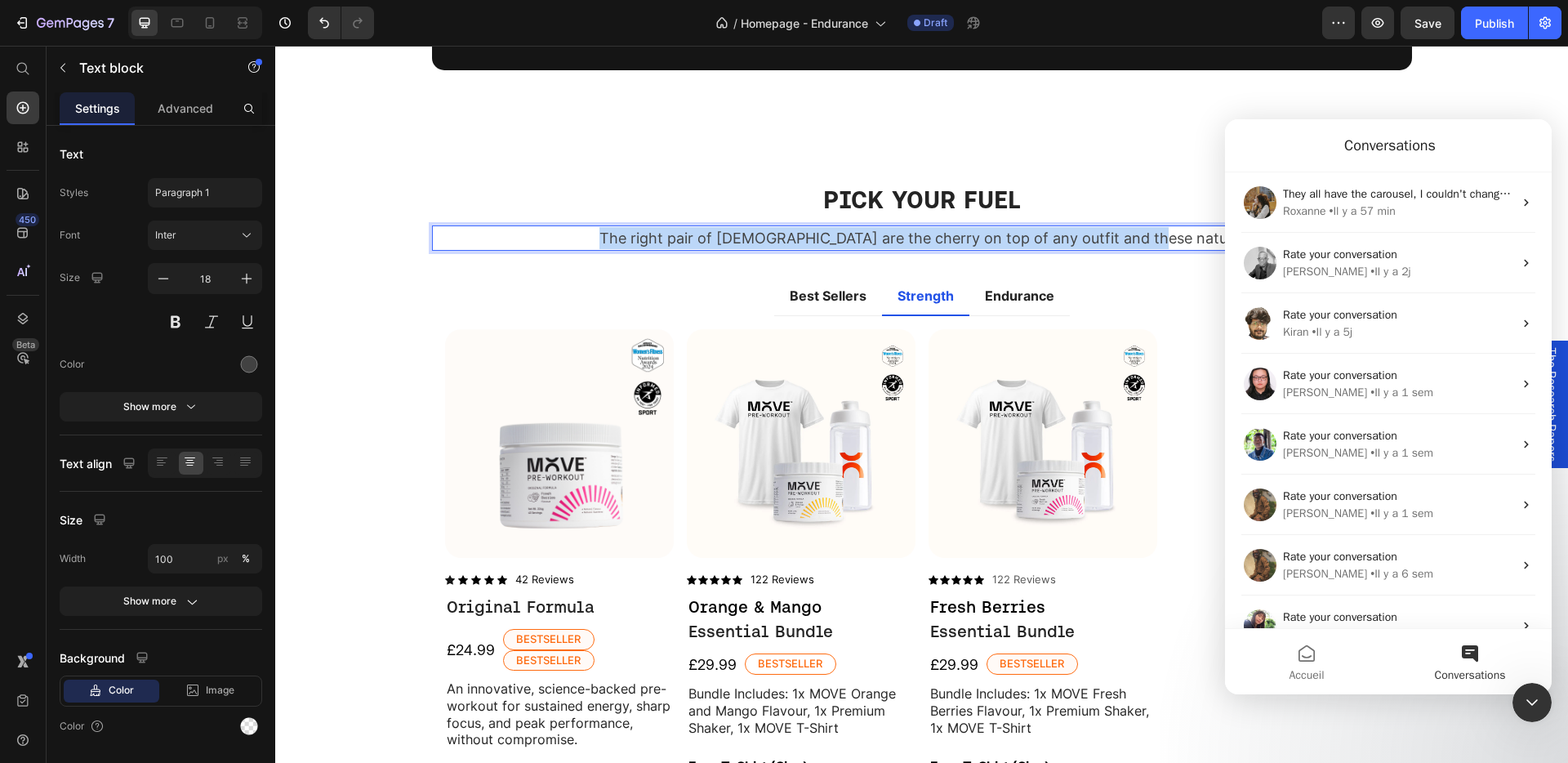 click on "The right pair of [DEMOGRAPHIC_DATA] are the cherry on top of any outfit and these natural" at bounding box center (922, 238) 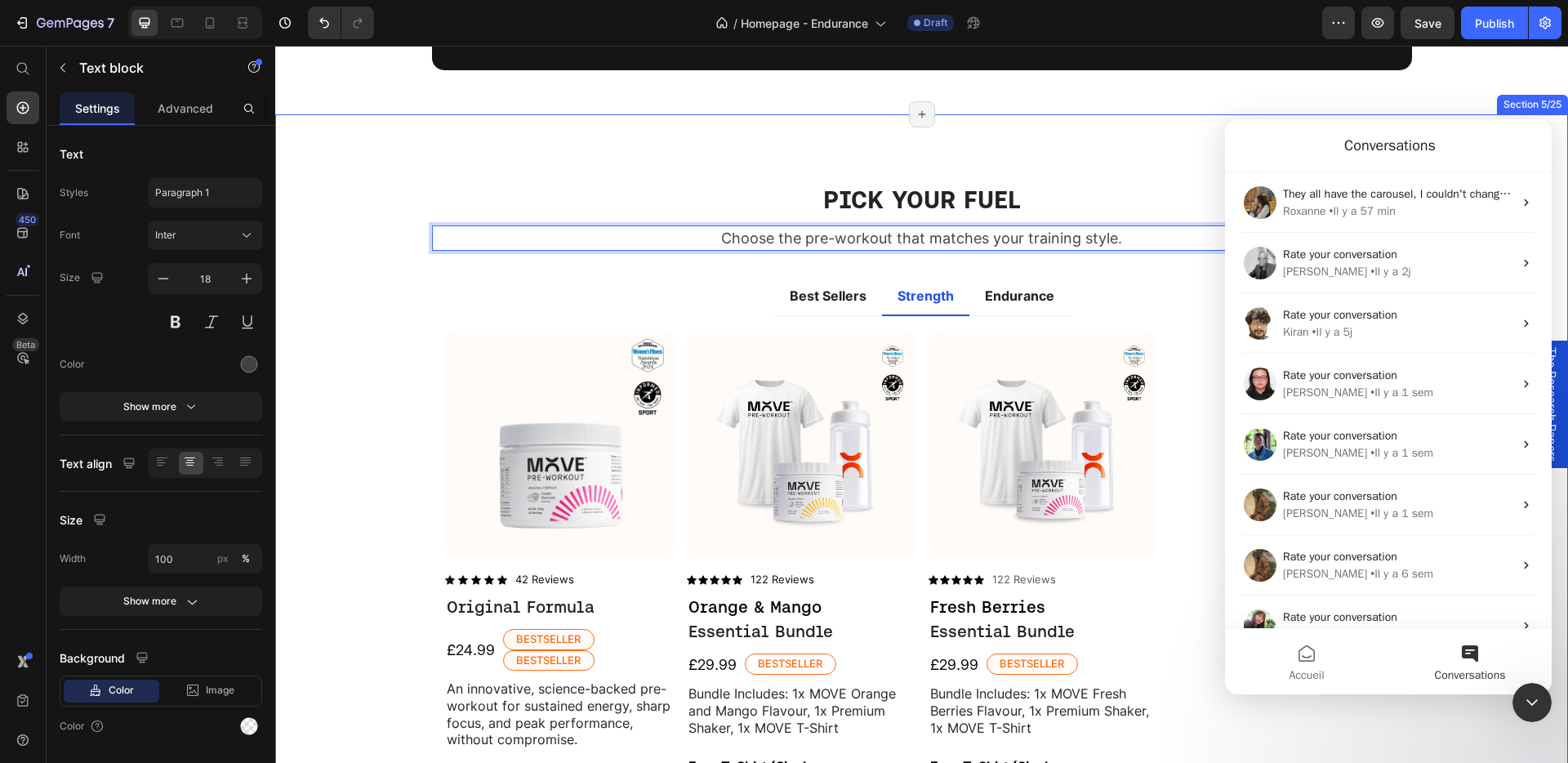 click on "PICK YOUR FUEL Heading Choose the pre-workout that matches your training style. Text block   0 Row Best Sellers Strength Endurance                Title Line View All Button
Product Images Icon Icon Icon Icon Icon Icon List 42 Reviews Text Block Row Original Formula Product Title £24.99 Product Price Bestseller Text Block Bestseller Text Block Row An innovative, science-backed pre-workout for sustained energy, sharp focus, and peak performance, without compromise. Text Block Flavour Evergreen Lime Fresh Berries Orange & Mango Product Variants & Swatches View Product Product View More Add to cart Add to Cart Row Product Product Images Icon Icon Icon Icon Icon Icon List 122 Reviews Text Block Row Orange & Mango Text Block Essential Bundle Product Title Row £29.99 Product Price Bestseller Text Block Row Bundle Includes: 1x MOVE Orange and Mango Flavour, 1x Premium Shaker, 1x MOVE T-Shirt Text Block Free T-Shirt (Size) XS S M L XL 2XL Product Variants & Swatches XS" at bounding box center [921, 579] 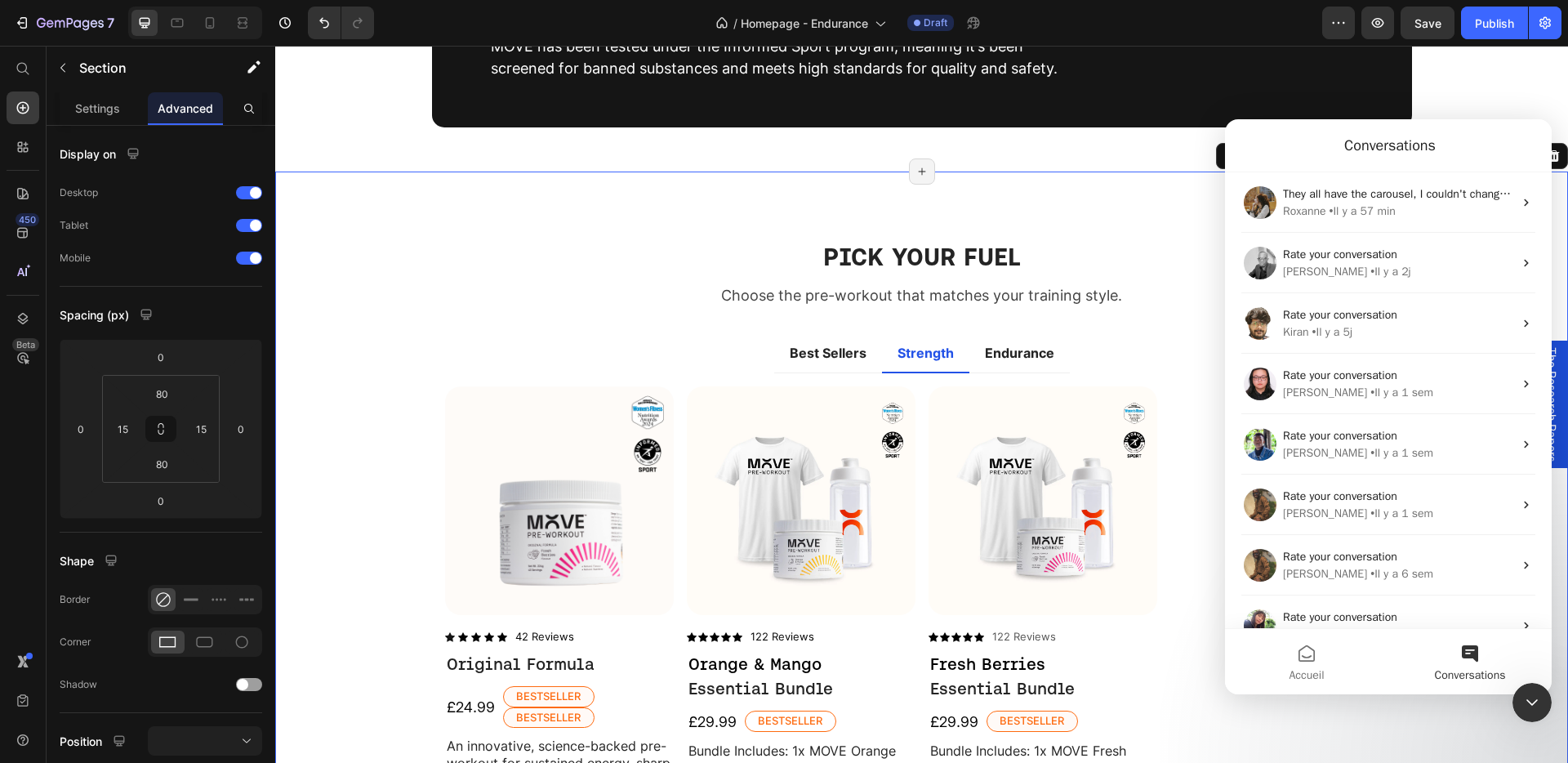 scroll, scrollTop: 1412, scrollLeft: 0, axis: vertical 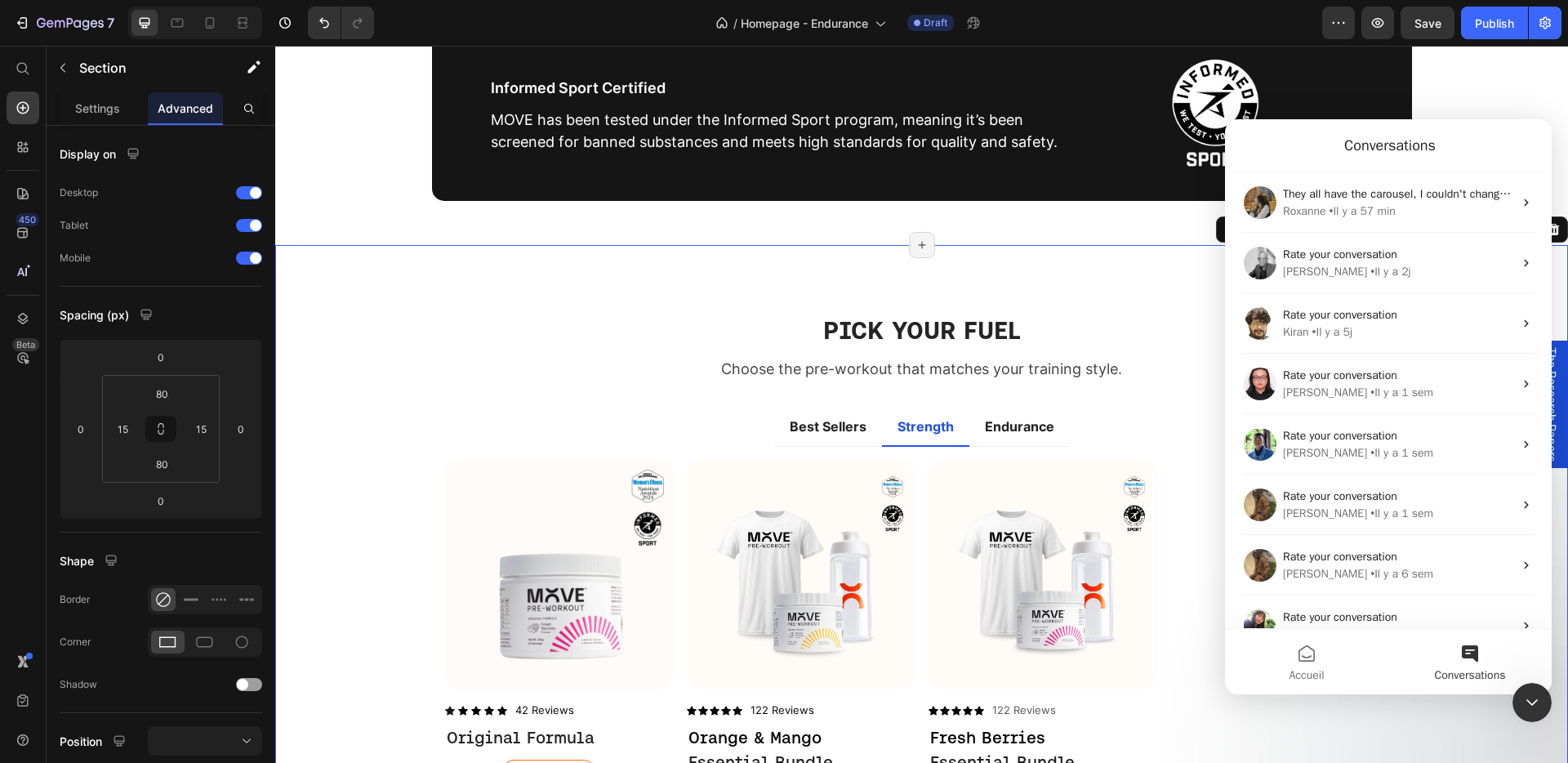 click 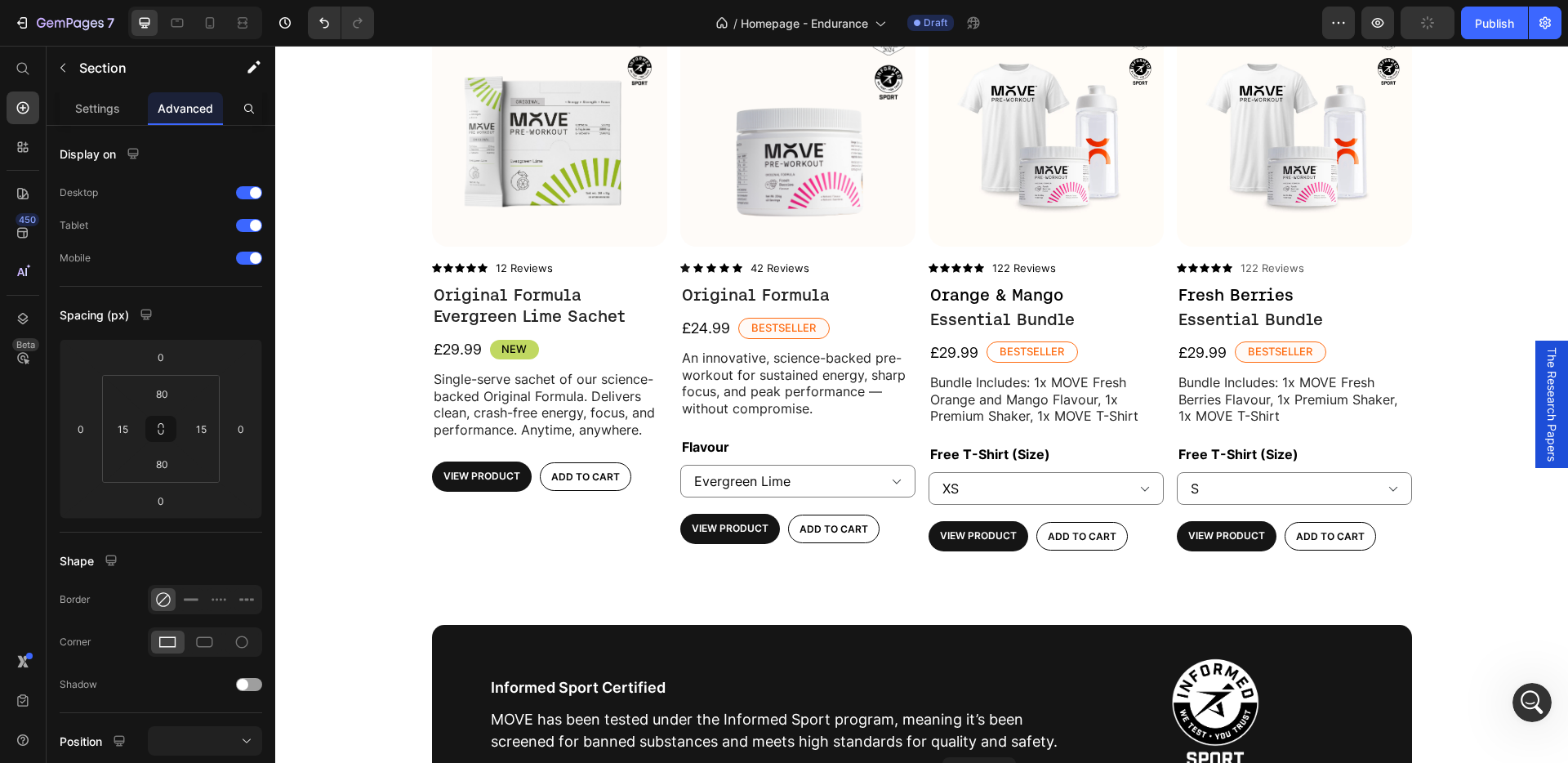 scroll, scrollTop: 936, scrollLeft: 0, axis: vertical 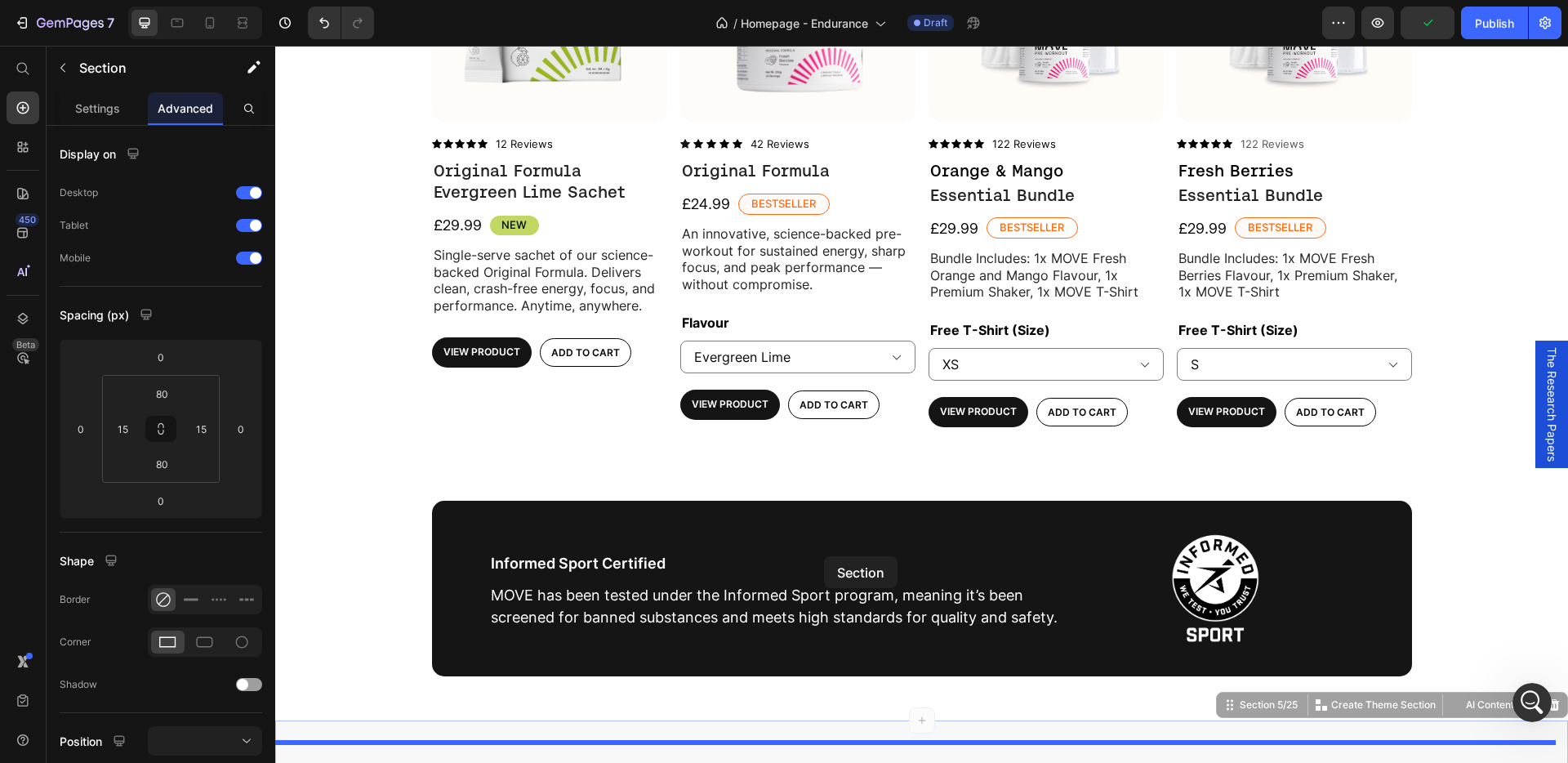 drag, startPoint x: 1251, startPoint y: 258, endPoint x: 715, endPoint y: 578, distance: 624.2564 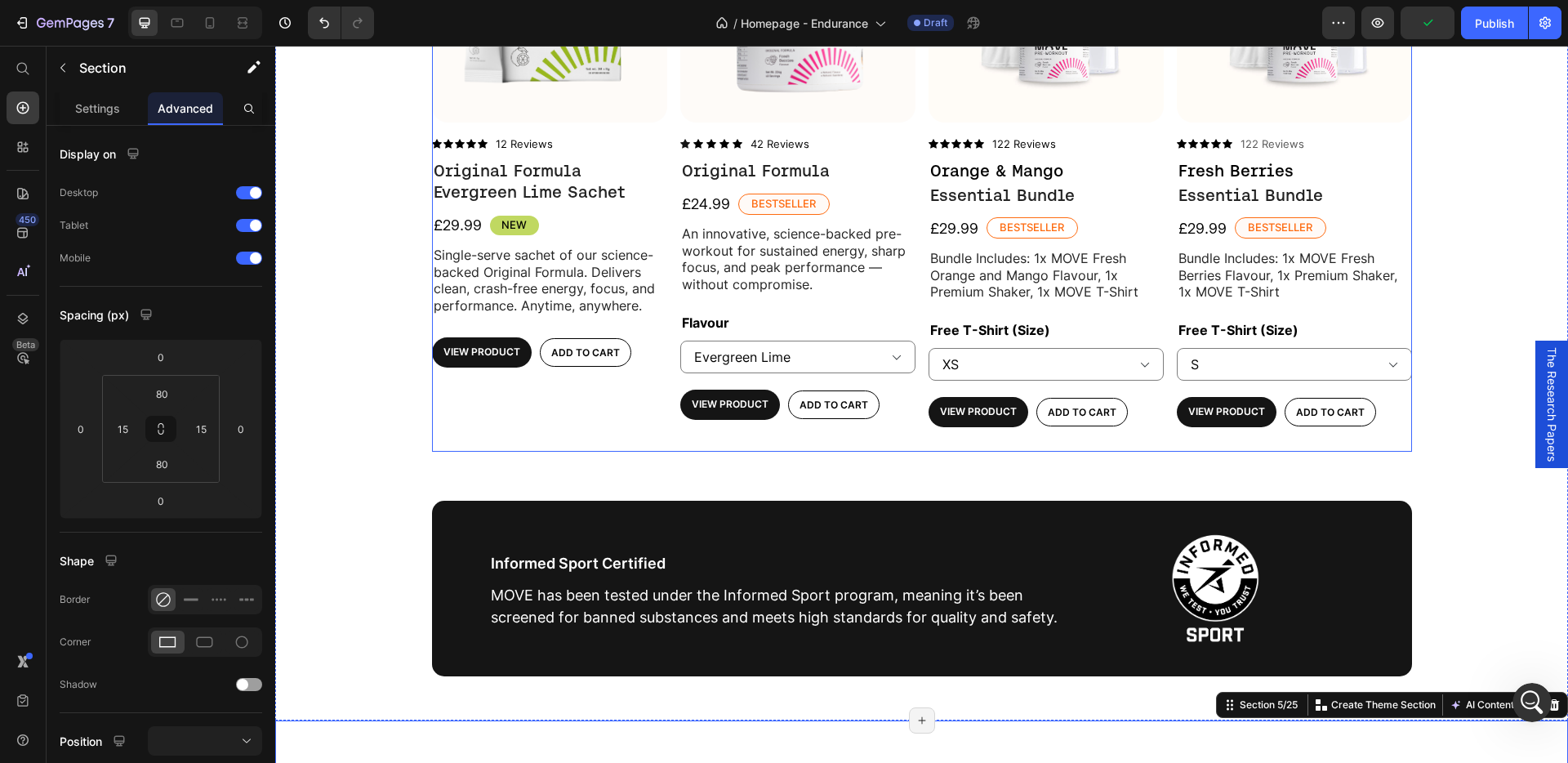 scroll, scrollTop: 845, scrollLeft: 0, axis: vertical 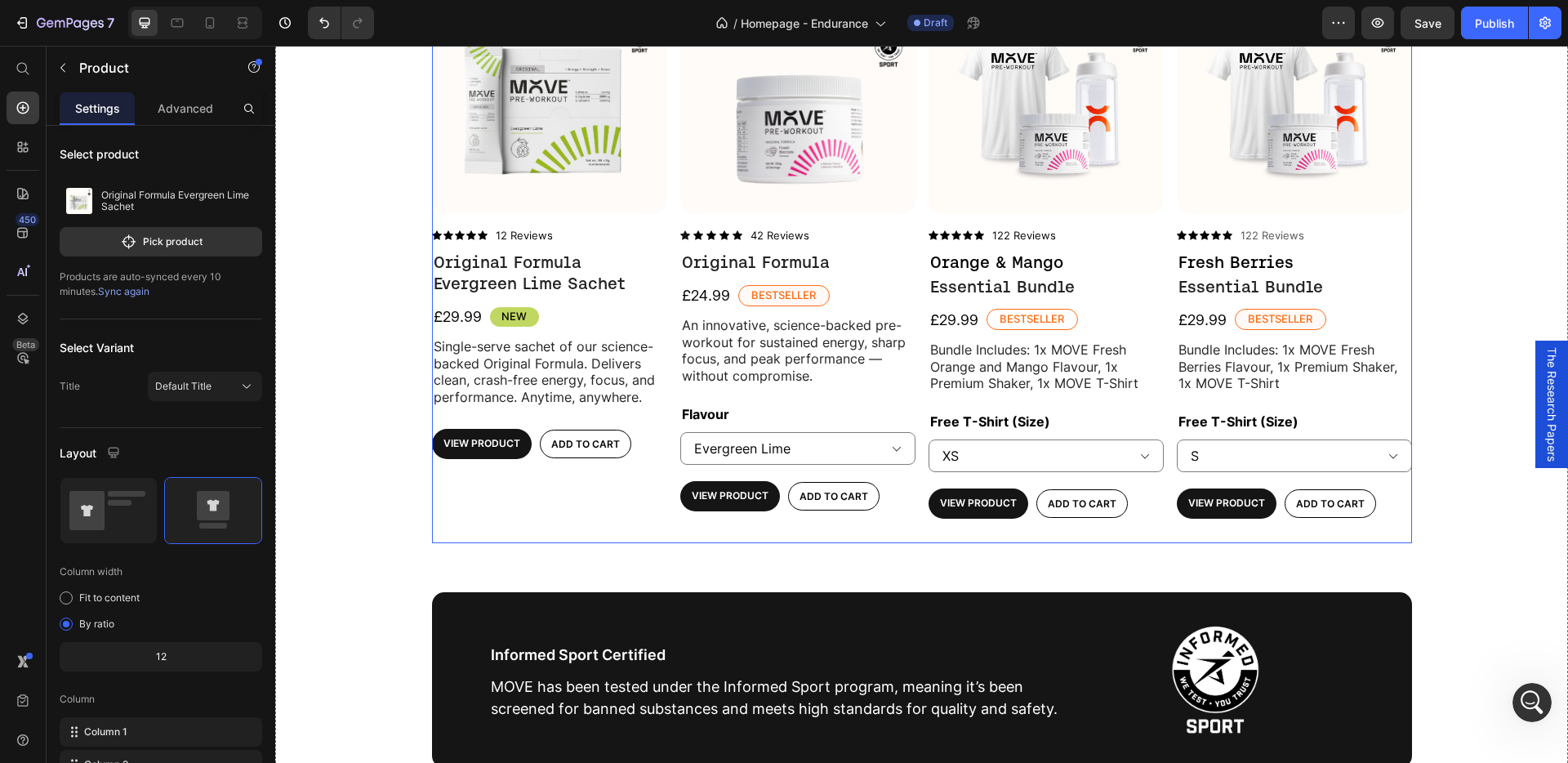 click on "Product Images Icon Icon Icon Icon Icon Icon List 12 Reviews Text Block Row Original Formula Evergreen Lime Sachet Product Title £29.99 Product Price NEW Text Block Row Single-serve sachet of our science-backed Original Formula. Delivers clean, crash-free energy, focus, and performance. Anytime, anywhere. Text Block View Product Product View More Add to cart Add to Cart Row Product Row" at bounding box center [550, 261] 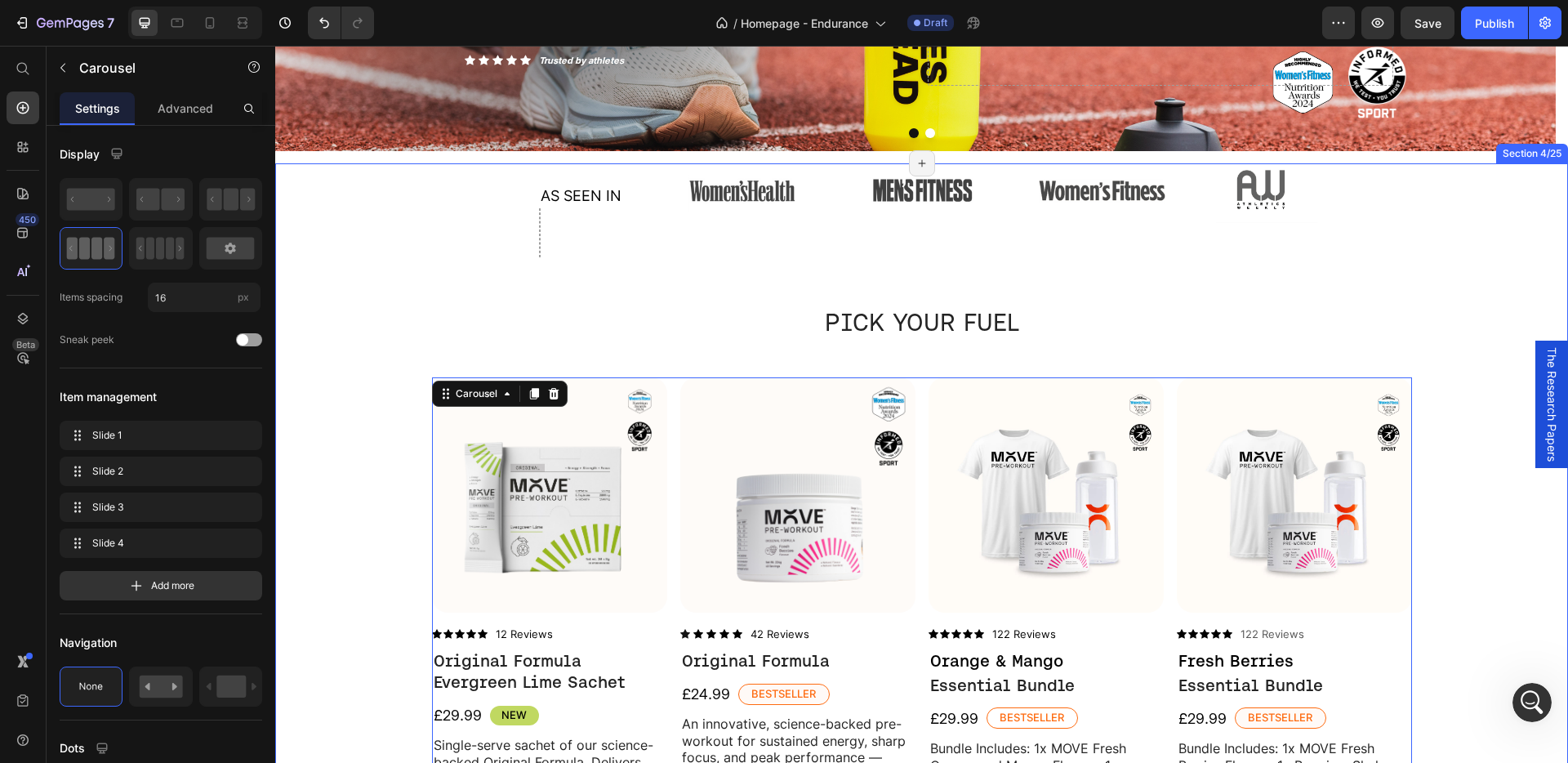 select on "S" 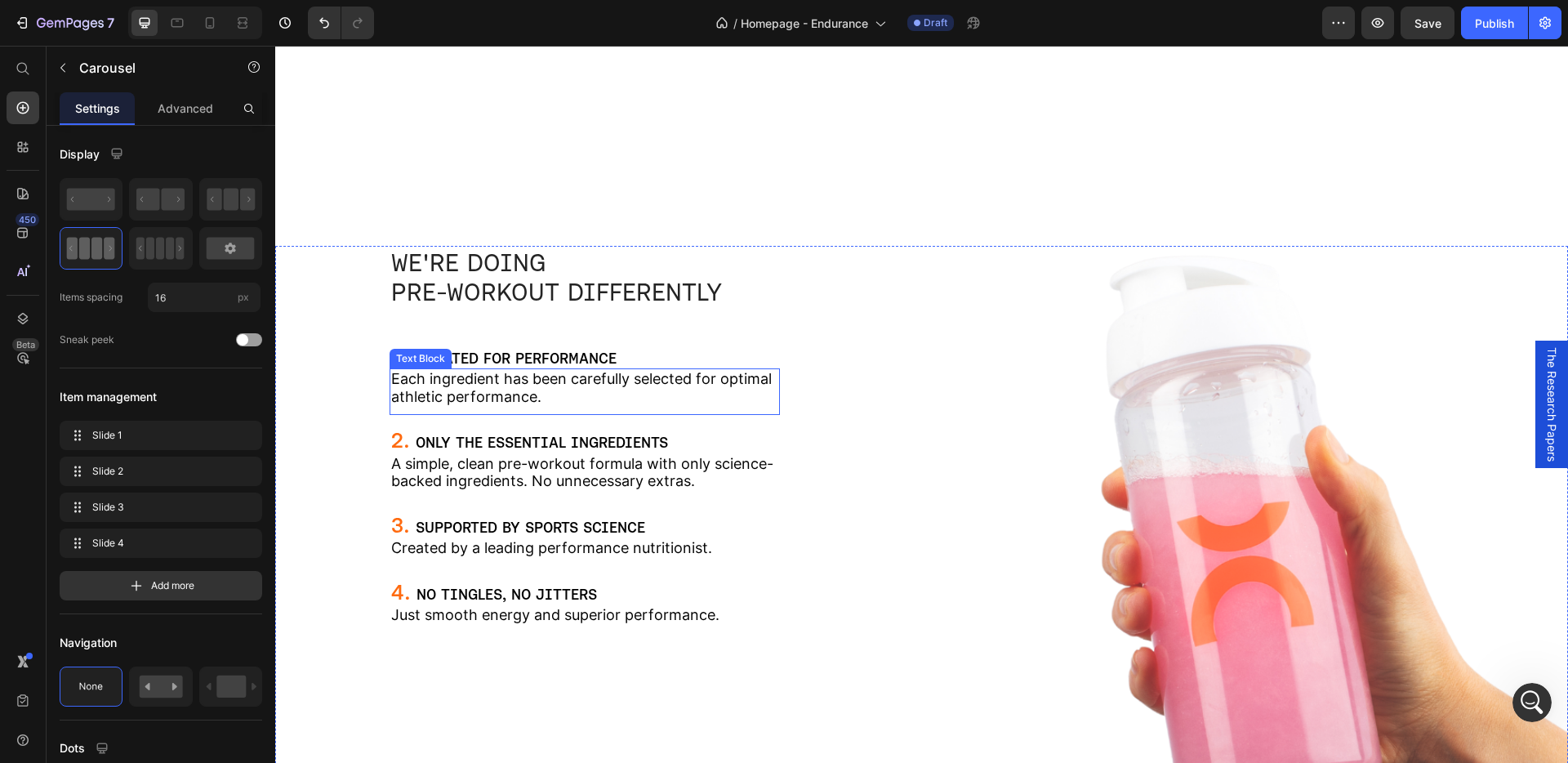 scroll, scrollTop: 2211, scrollLeft: 0, axis: vertical 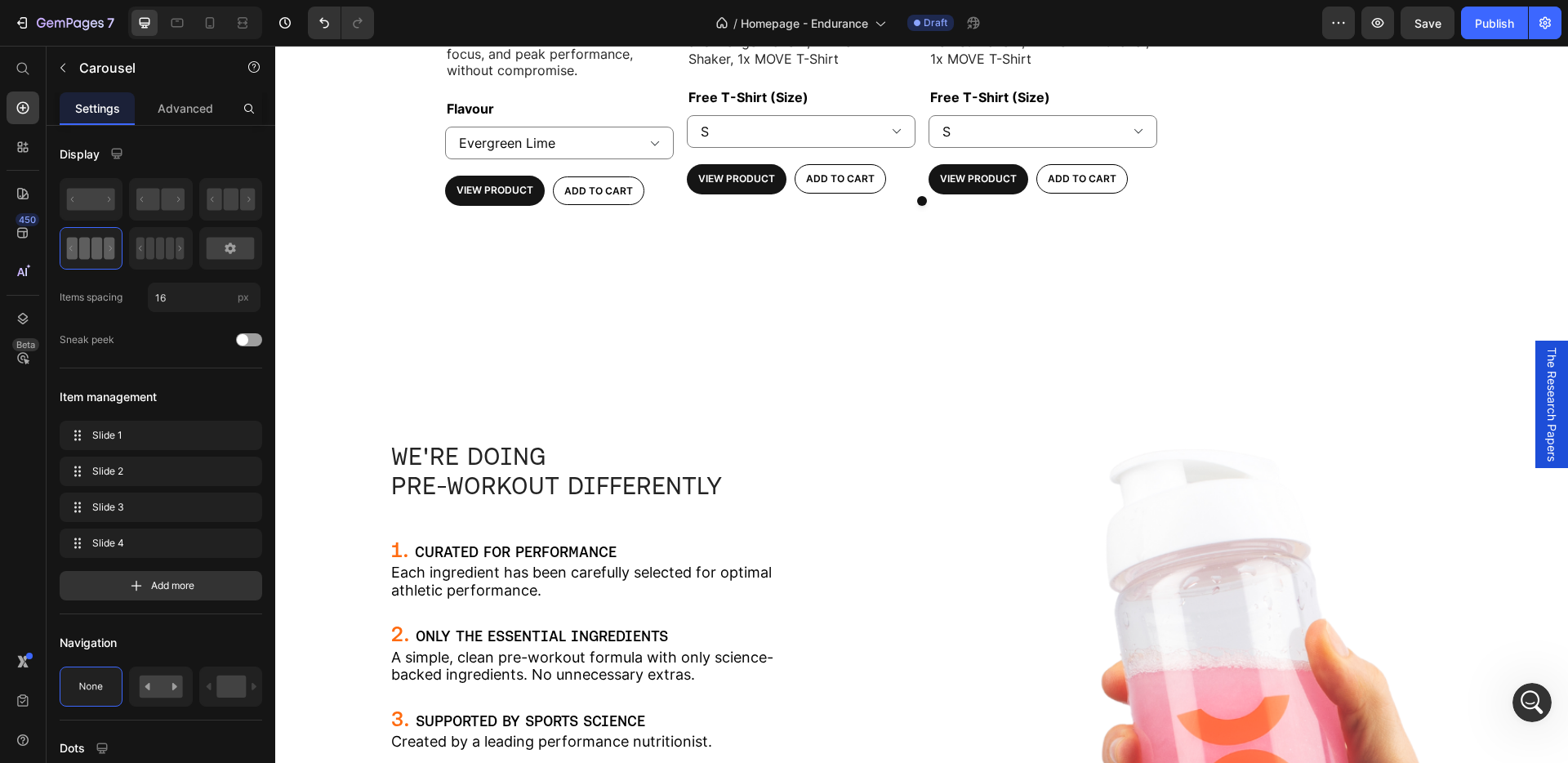 click on "122 Reviews" at bounding box center [782, -90] 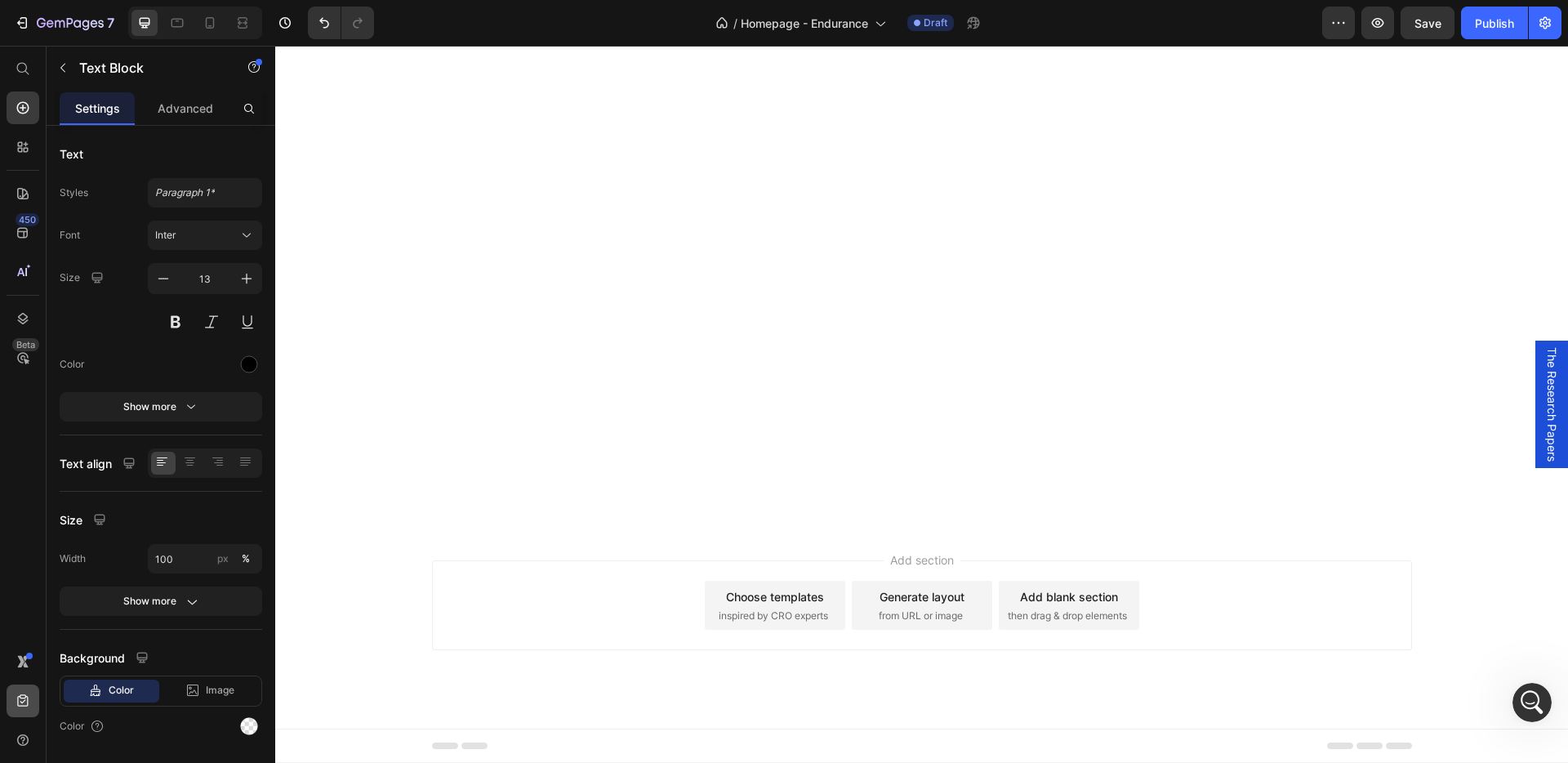 scroll, scrollTop: 0, scrollLeft: 0, axis: both 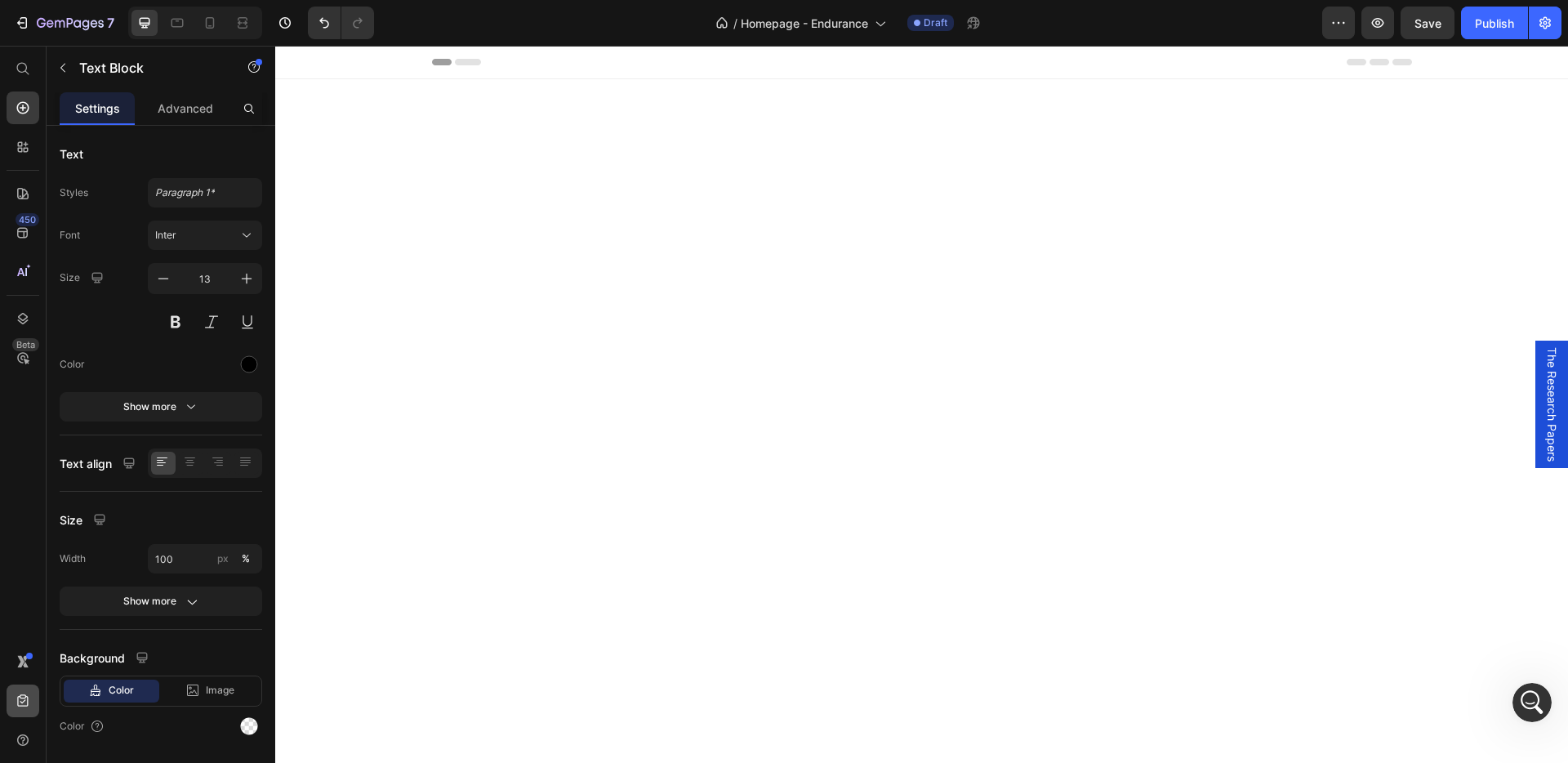select on "S" 